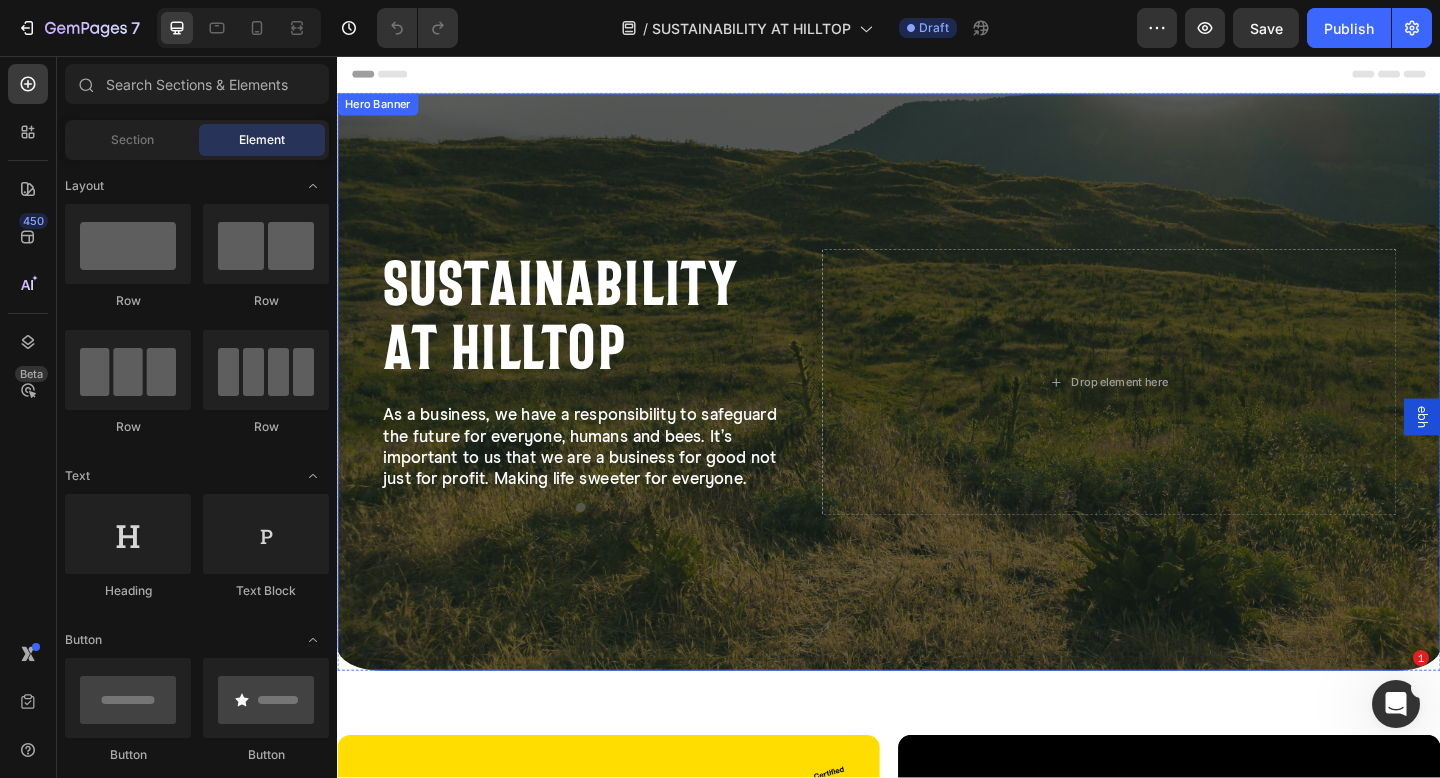 scroll, scrollTop: 0, scrollLeft: 0, axis: both 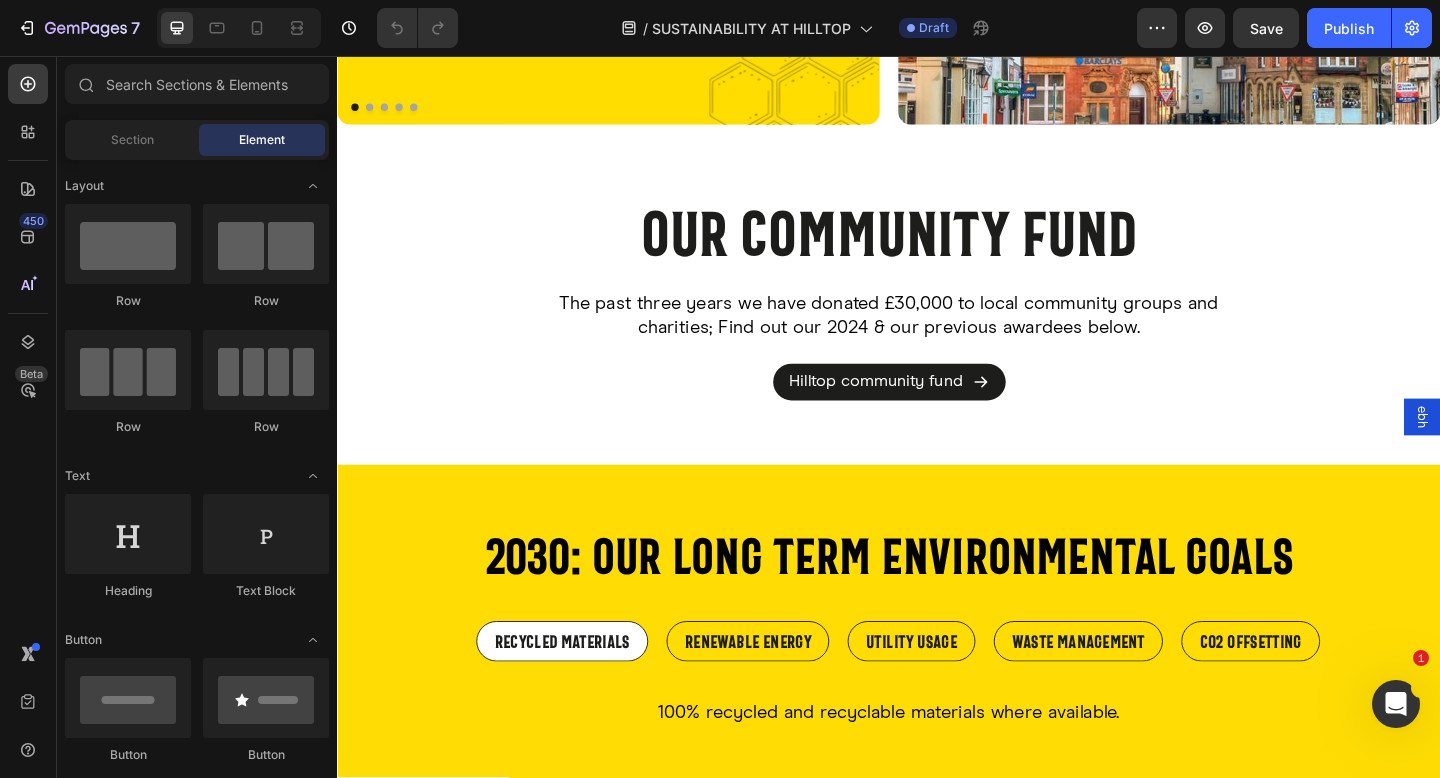 select on "574481186310718251" 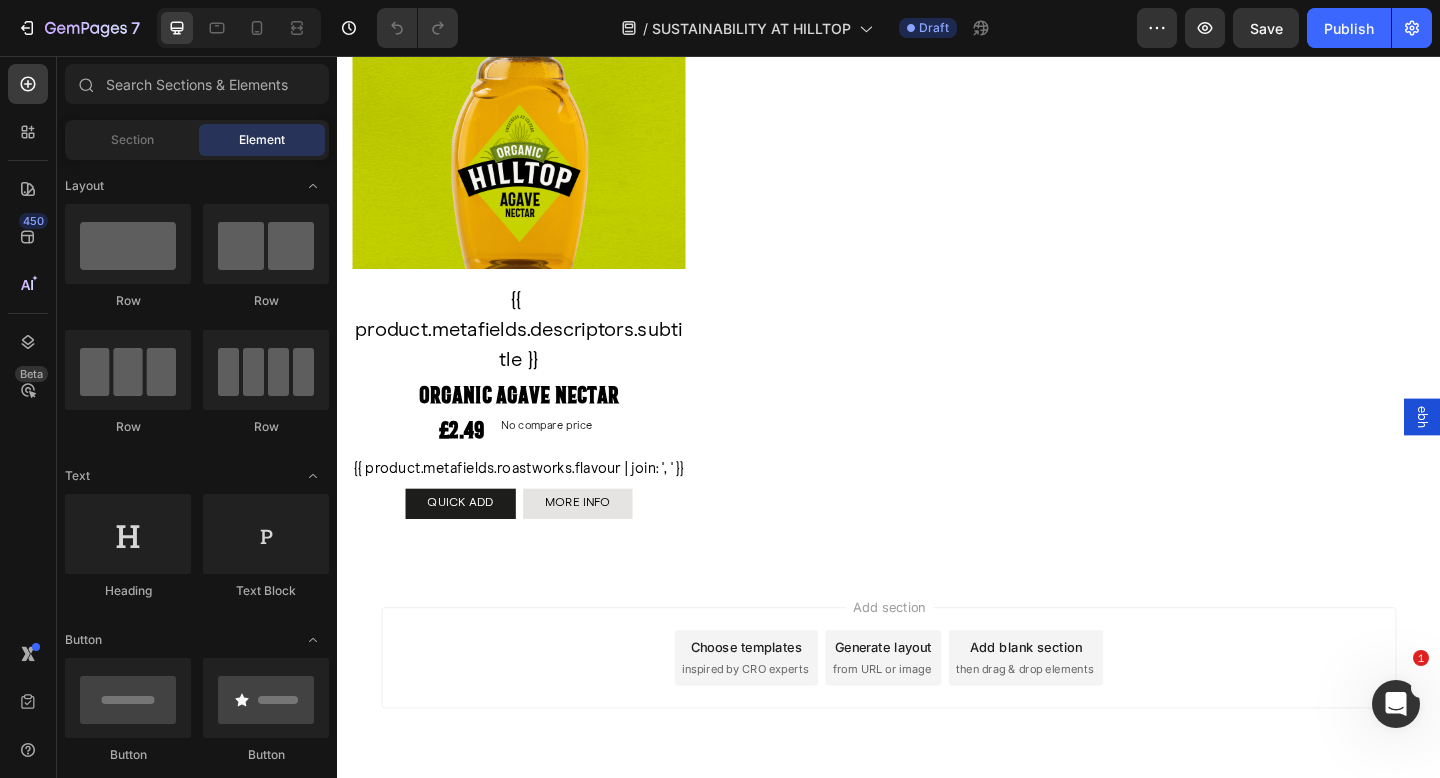 select on "574481186310718251" 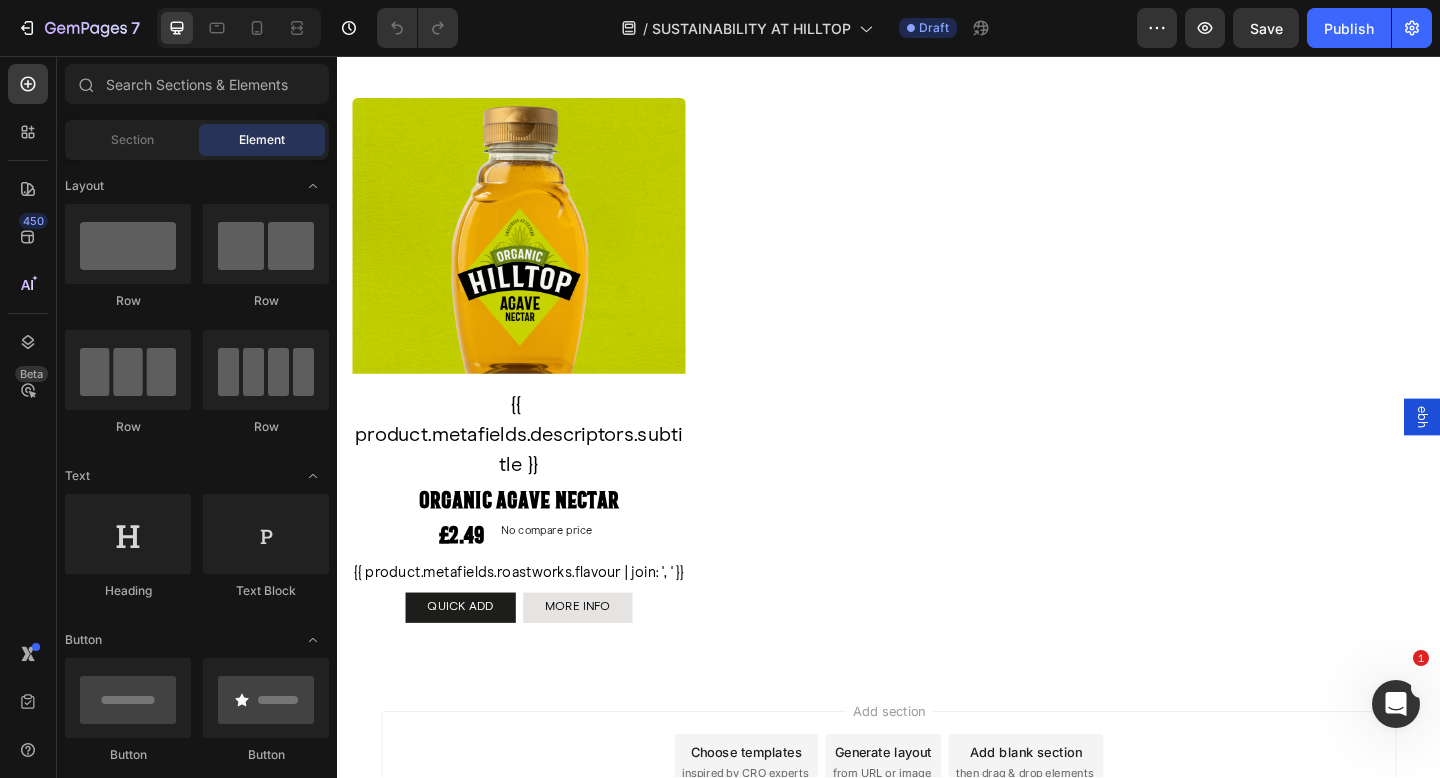 select on "574481186310718251" 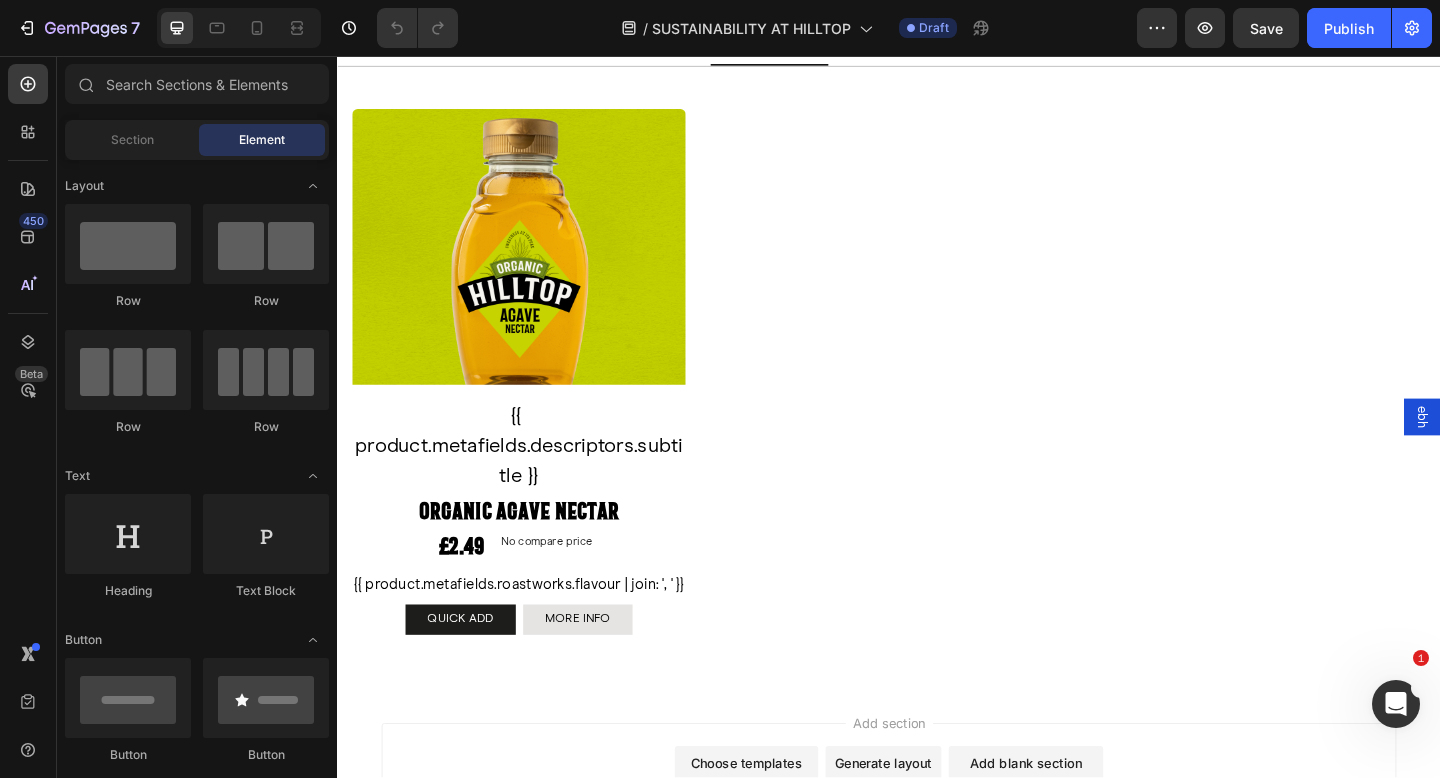 select on "574481186310718251" 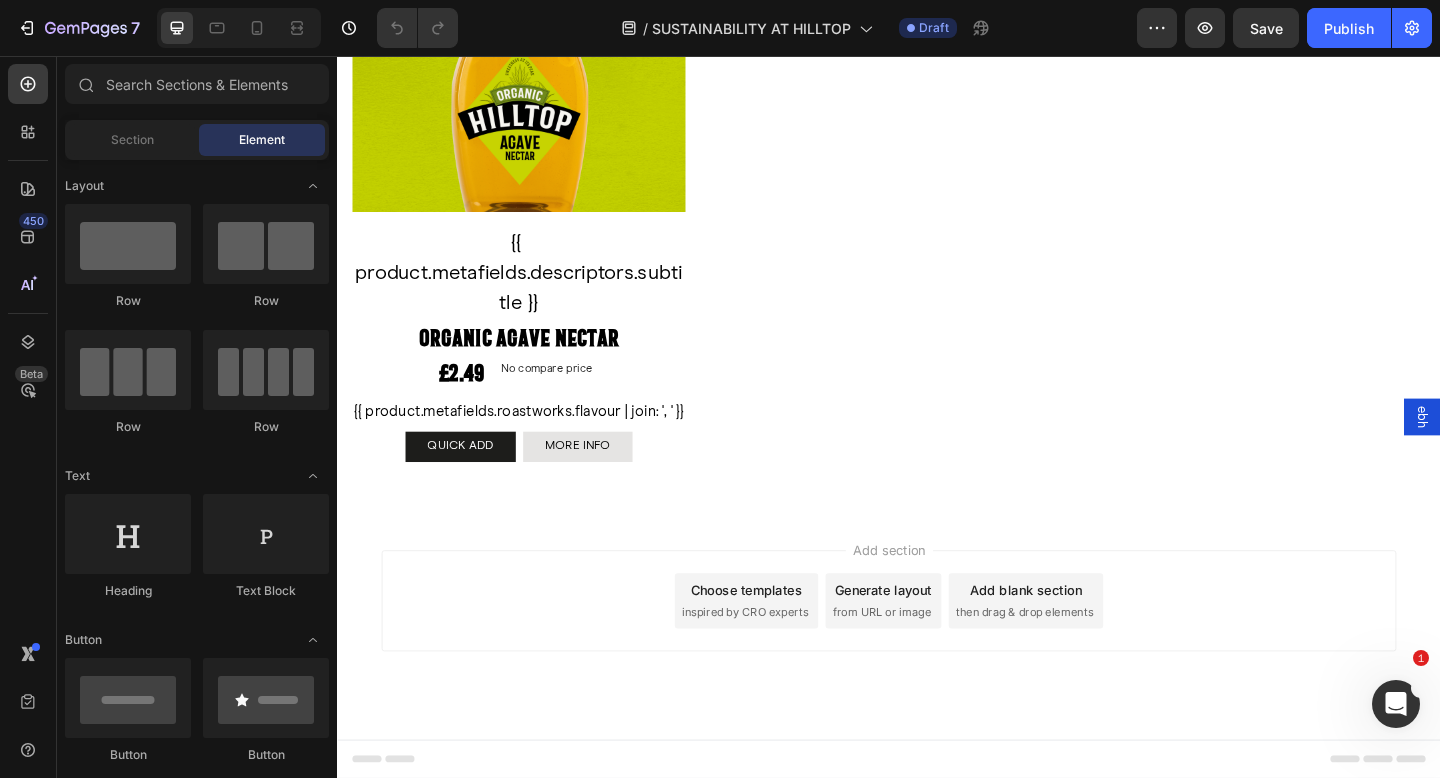 scroll, scrollTop: 5357, scrollLeft: 0, axis: vertical 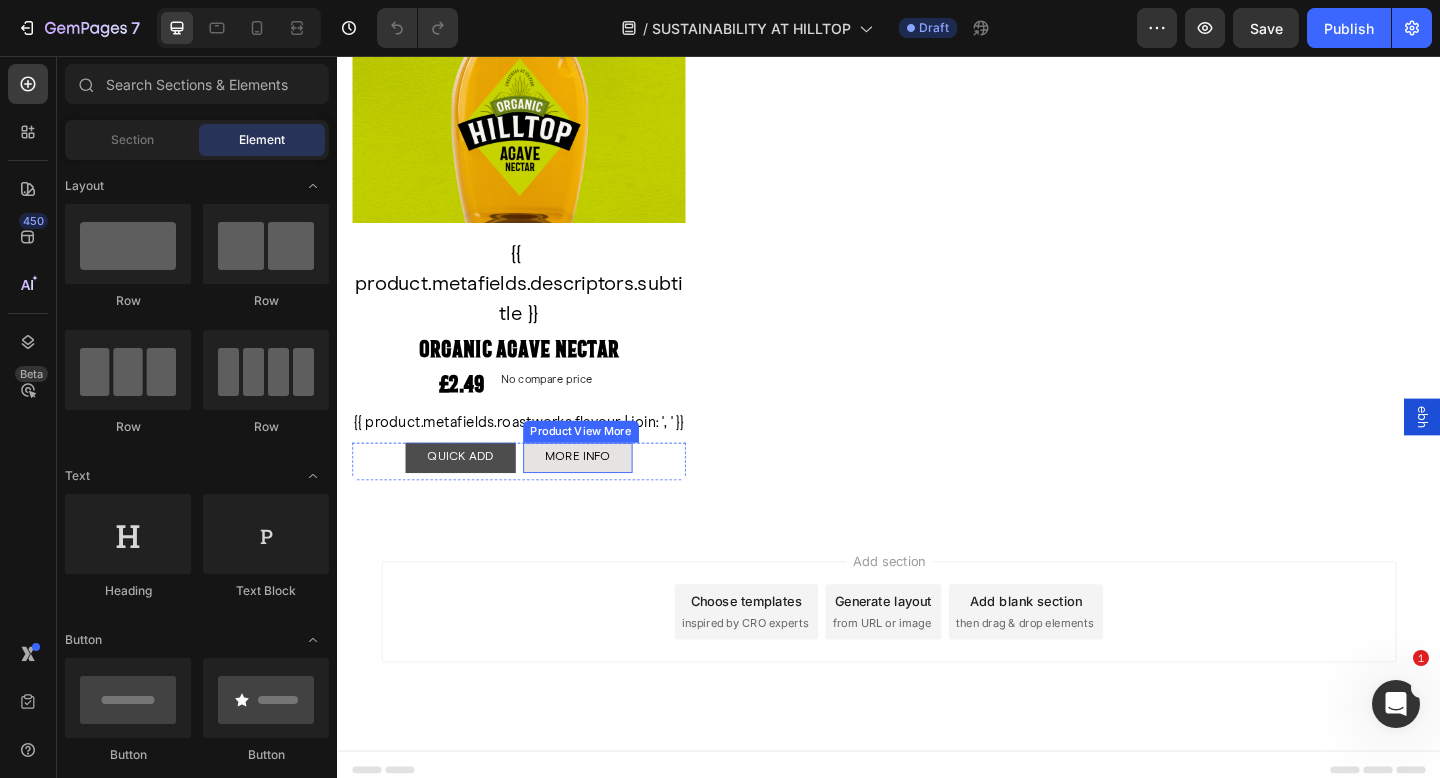 click on "QUICK ADD" at bounding box center (471, 493) 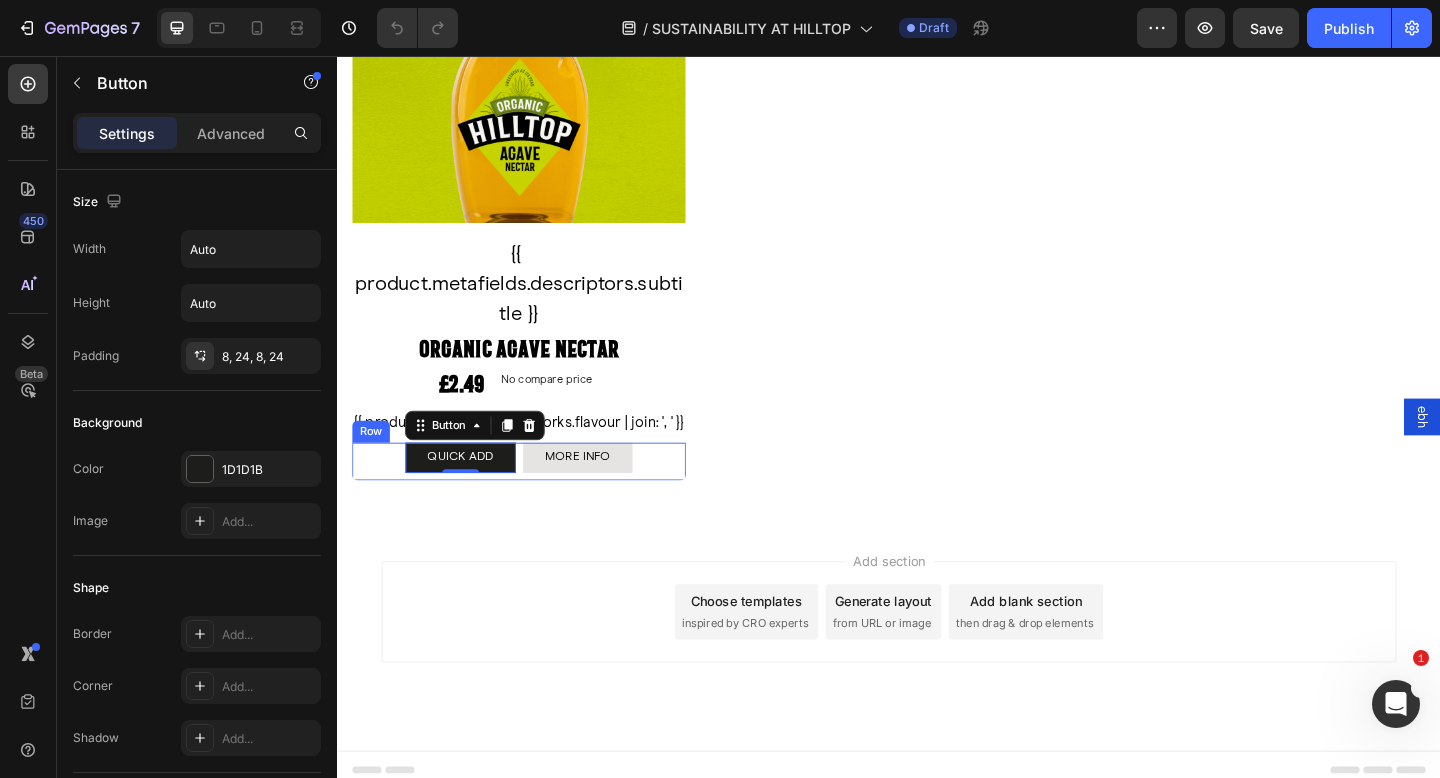 click on "Product Images {{ product.metafields.descriptors.subtitle }} Text Block Organic Agave Nectar Product Title £2.49 Product Price Product Price No compare price Product Price Row {{ product.metafields.roastworks.flavour | join: ', ' }} Text Block QUICK ADD Button   0 MORE INFO Product View More Row
Icon Hilltop Product Vendor Organic Agave Nectar Product Title £2.49 Product Price Product Price No compare price Product Price Row Size: Squeezy - 330g Squeezy - 330g Squeezy - 330g Squeezy - 330g Squeezy - 680g Squeezy - 680g Squeezy - 680g Product Variants & Swatches
1
Product Quantity Add To cart Product Cart Button Row View full details Product View More Row Row Product List Product List" at bounding box center [937, 243] 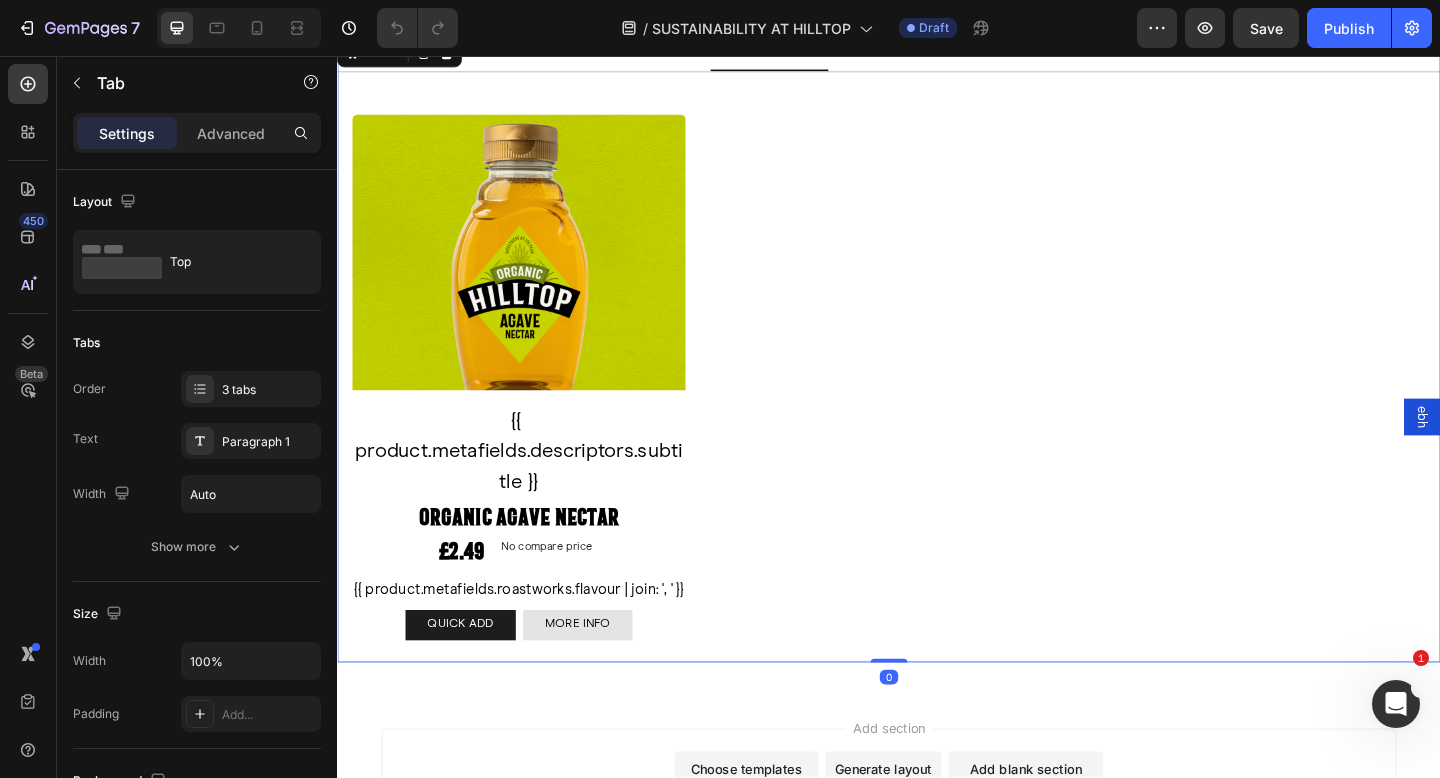 scroll, scrollTop: 5070, scrollLeft: 0, axis: vertical 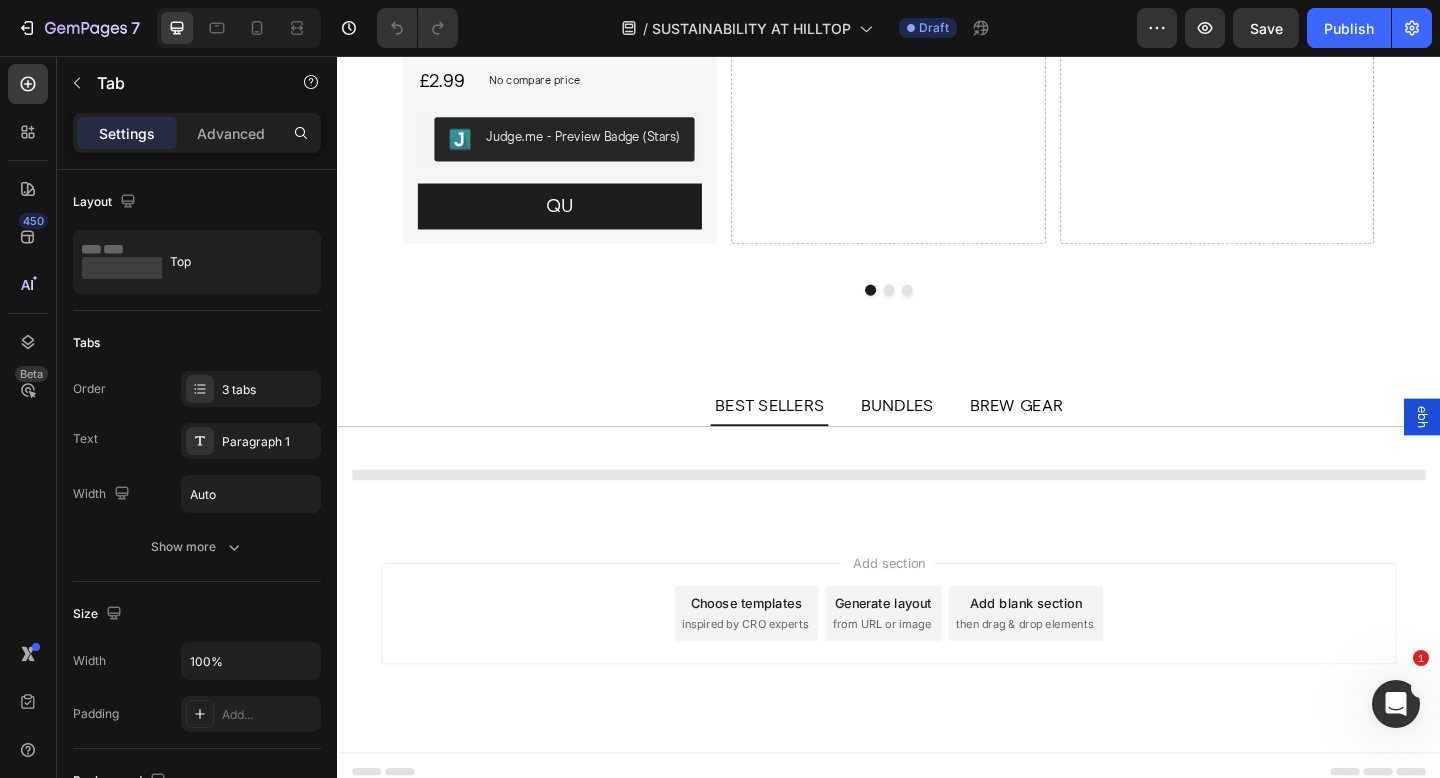 select on "574481186310718251" 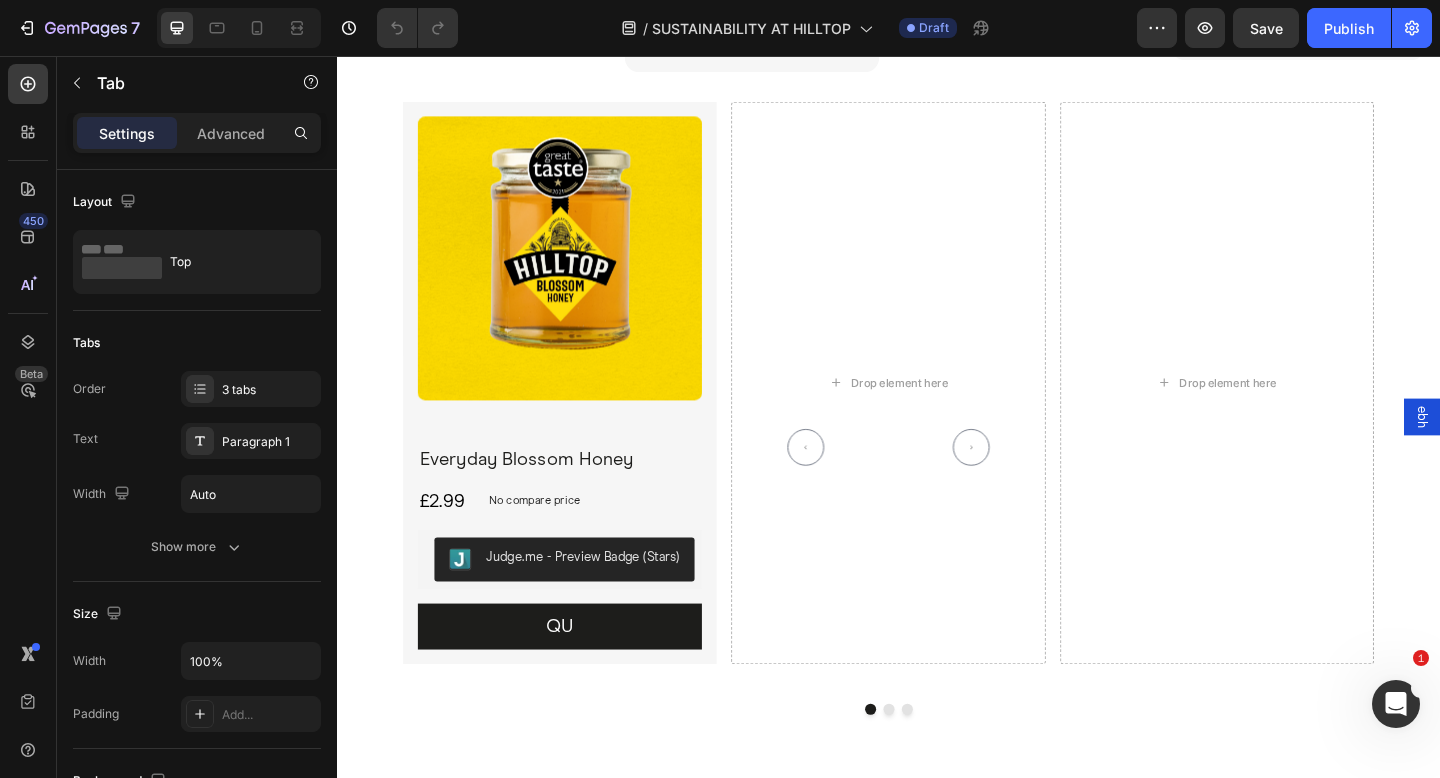 scroll, scrollTop: 4790, scrollLeft: 0, axis: vertical 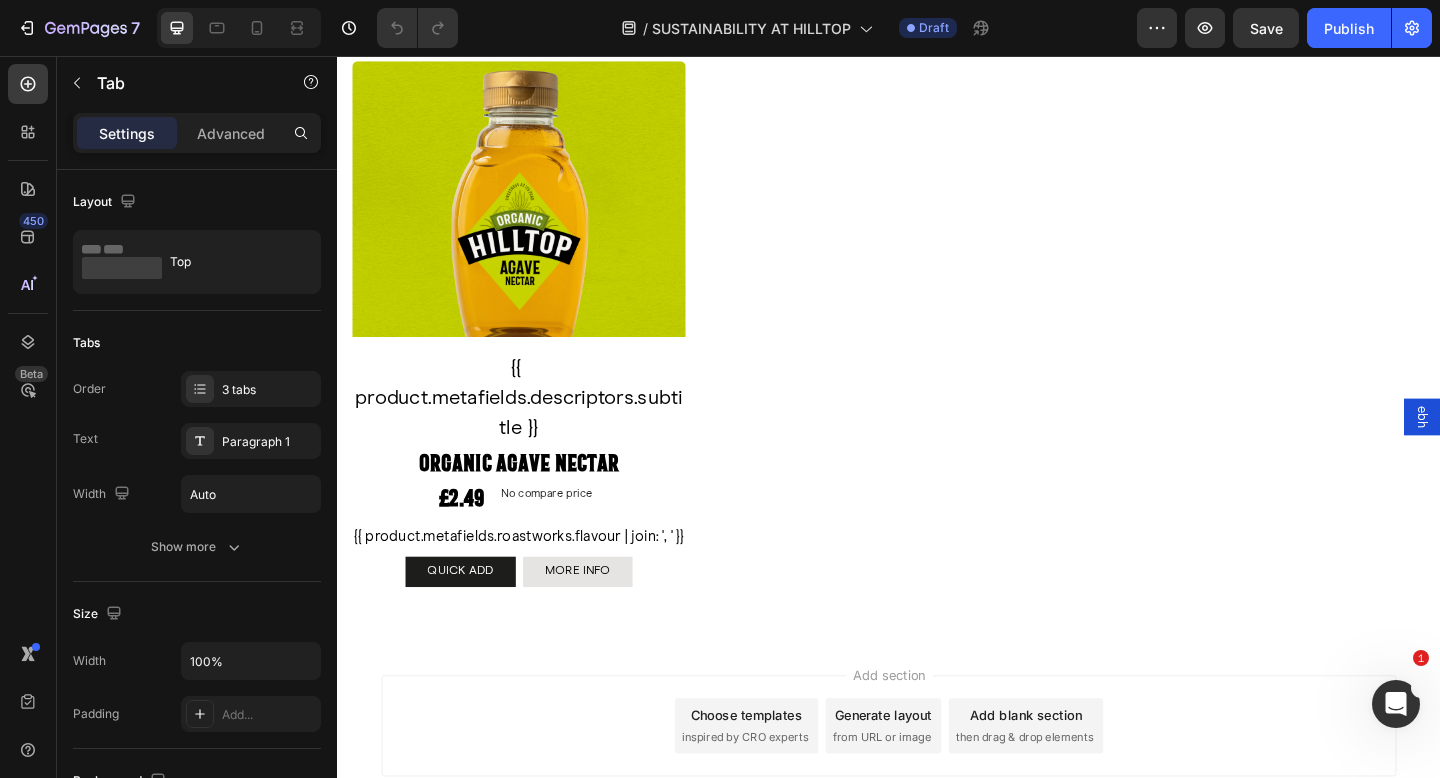 select on "574481186310718251" 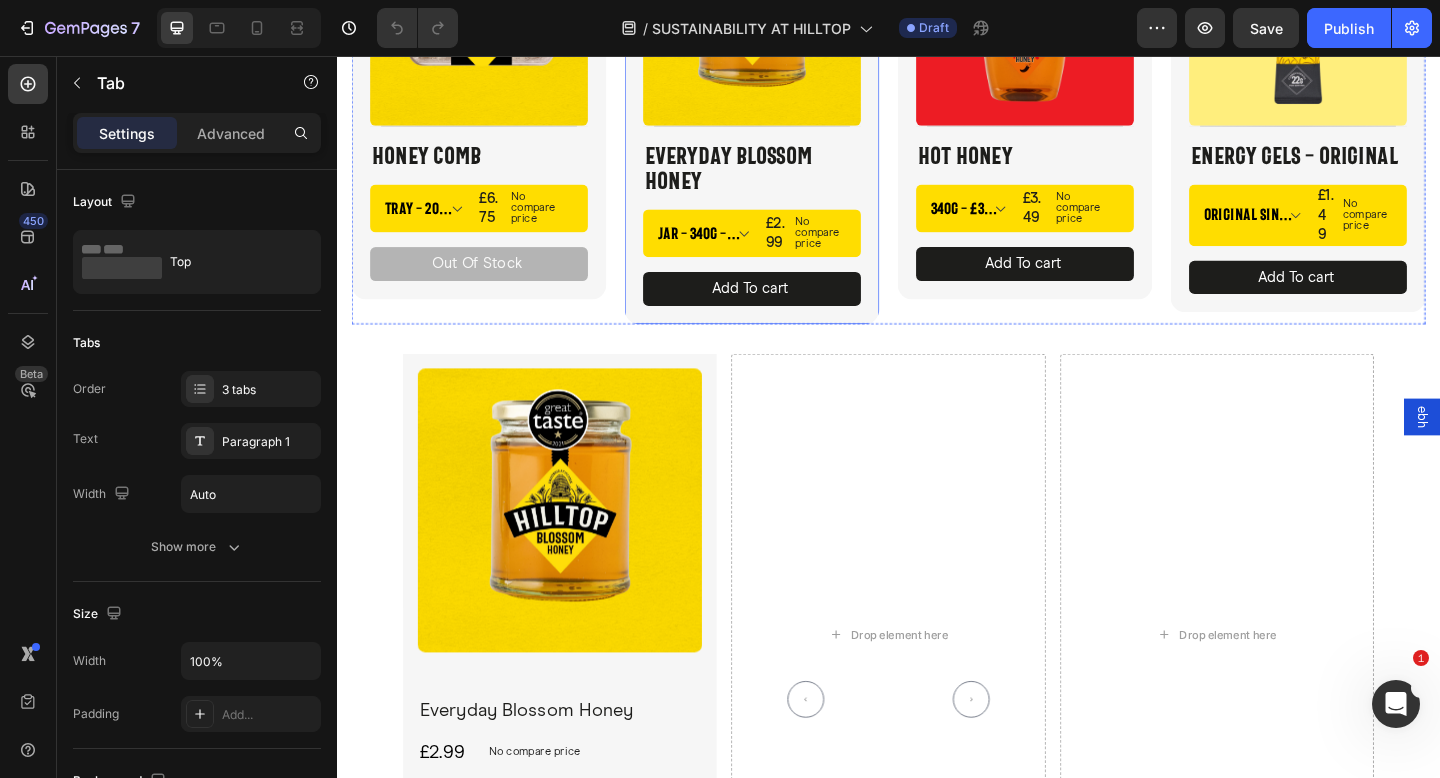 scroll, scrollTop: 4069, scrollLeft: 0, axis: vertical 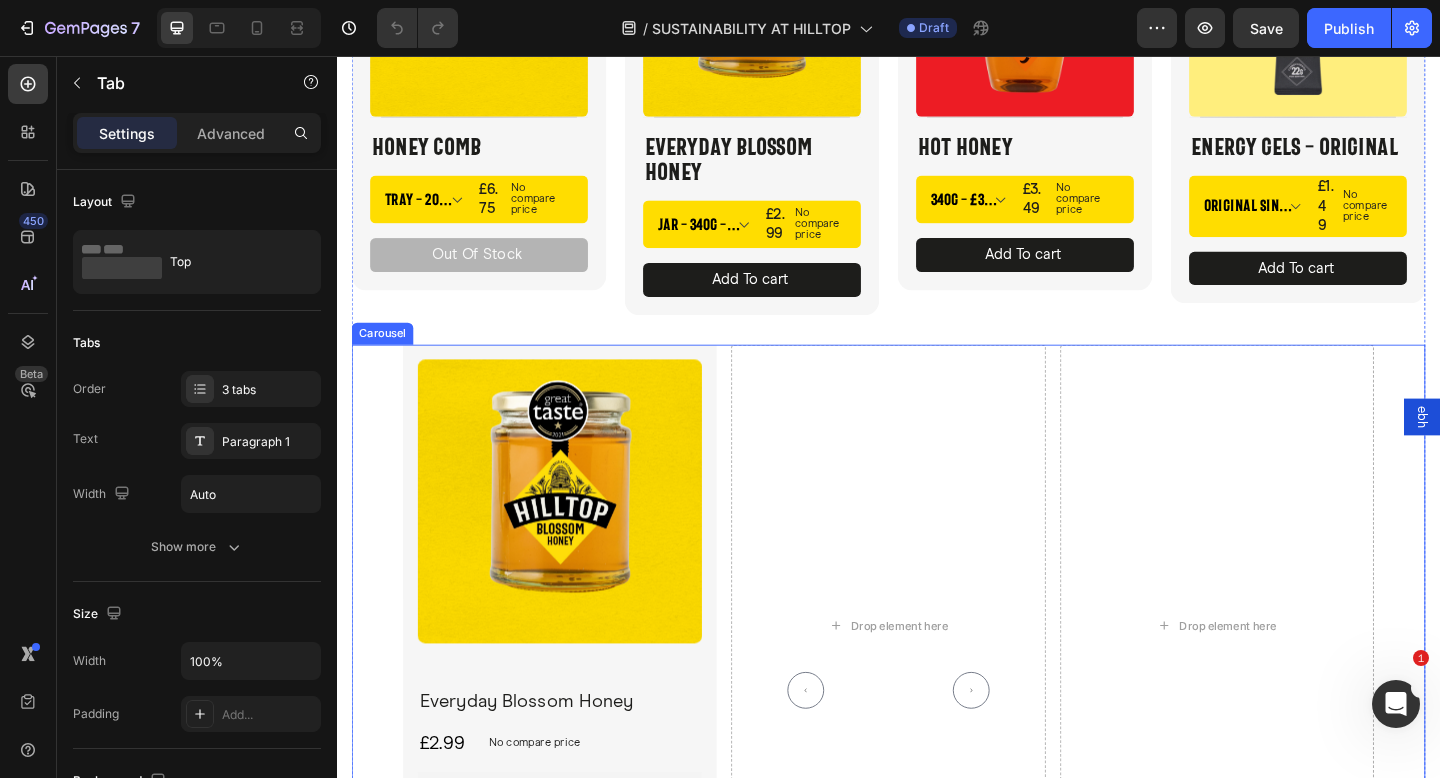 click on "Product Images Everyday Blossom Honey Product Title £2.99 Product Price Product Price No compare price Product Price Row Judge.me - Preview Badge (Stars) Judge.me QU Button Product
Drop element here
Drop element here" at bounding box center [937, 675] 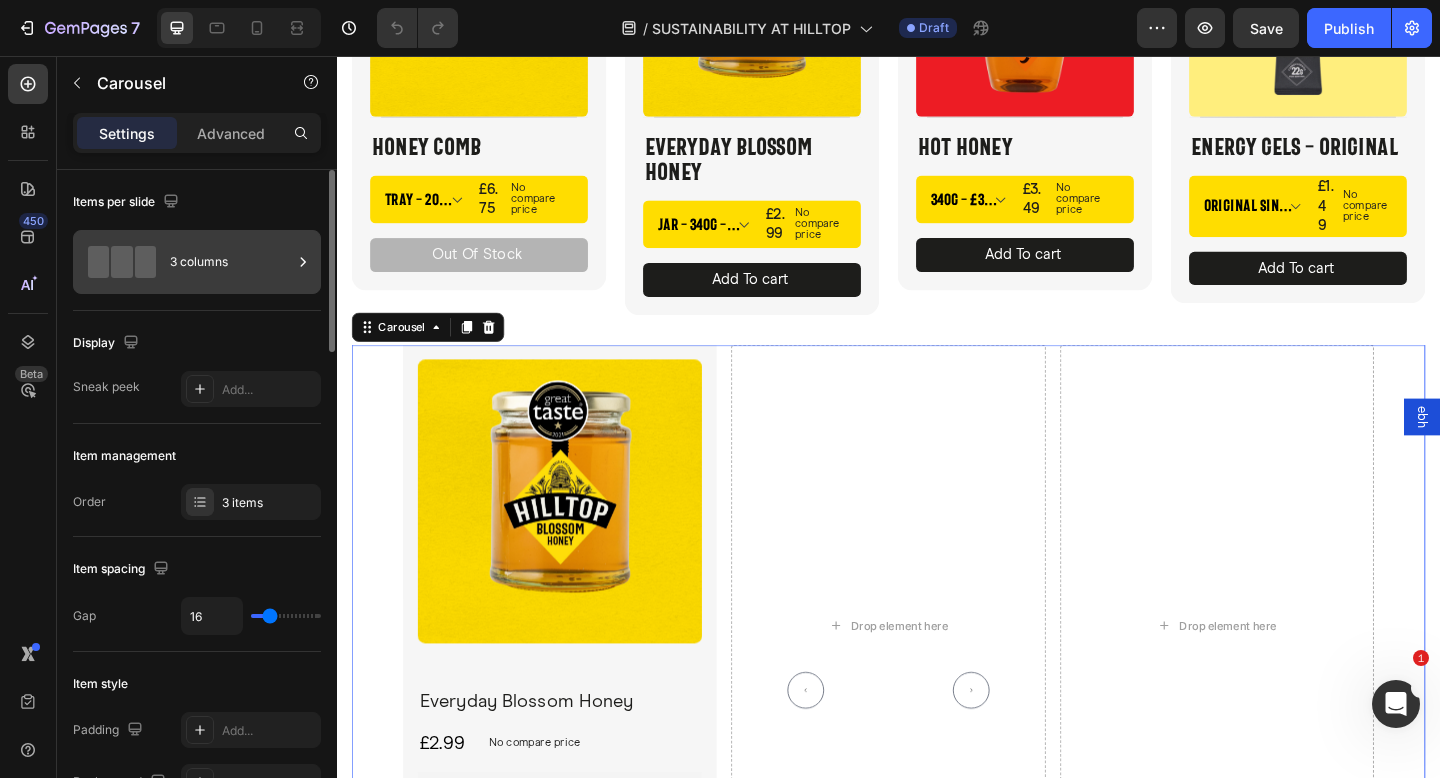 click on "3 columns" at bounding box center [231, 262] 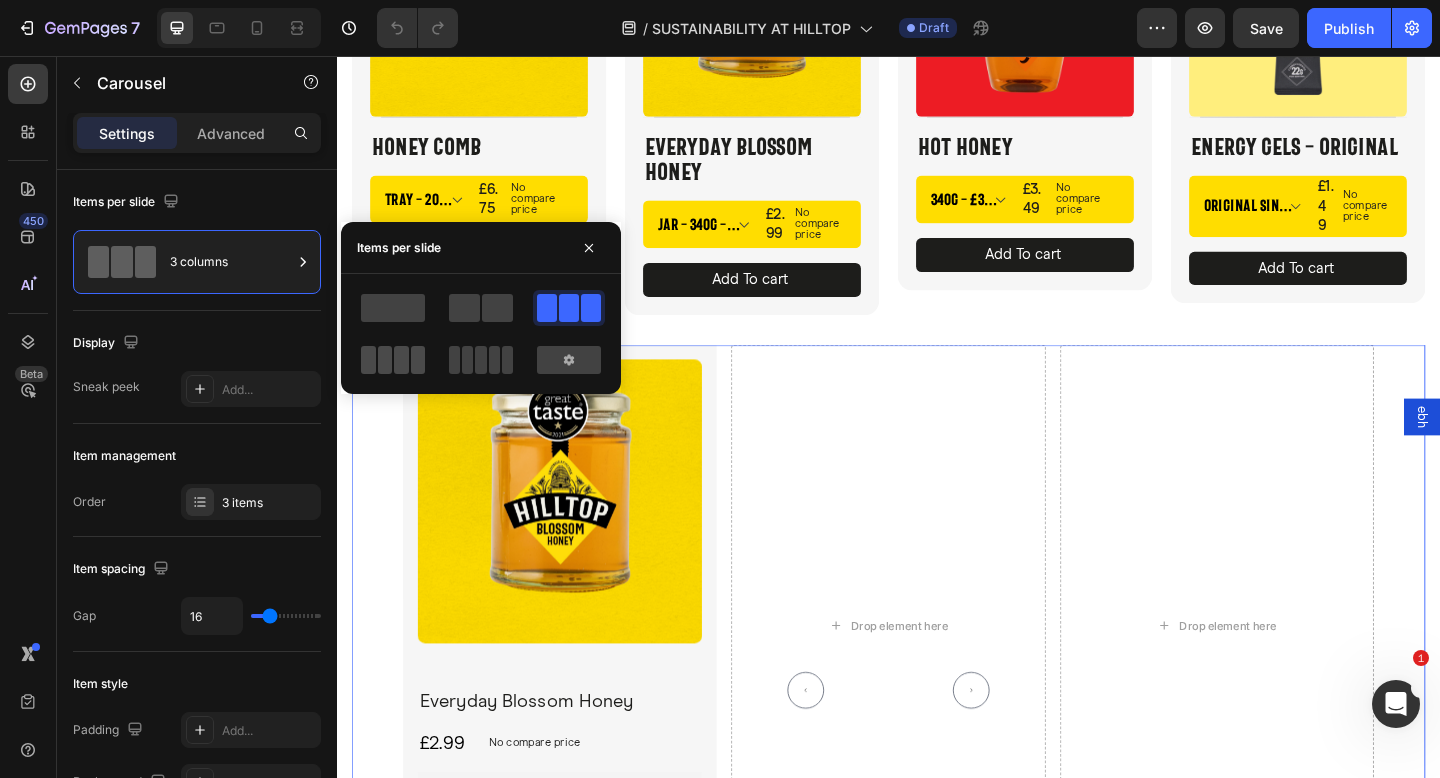 click 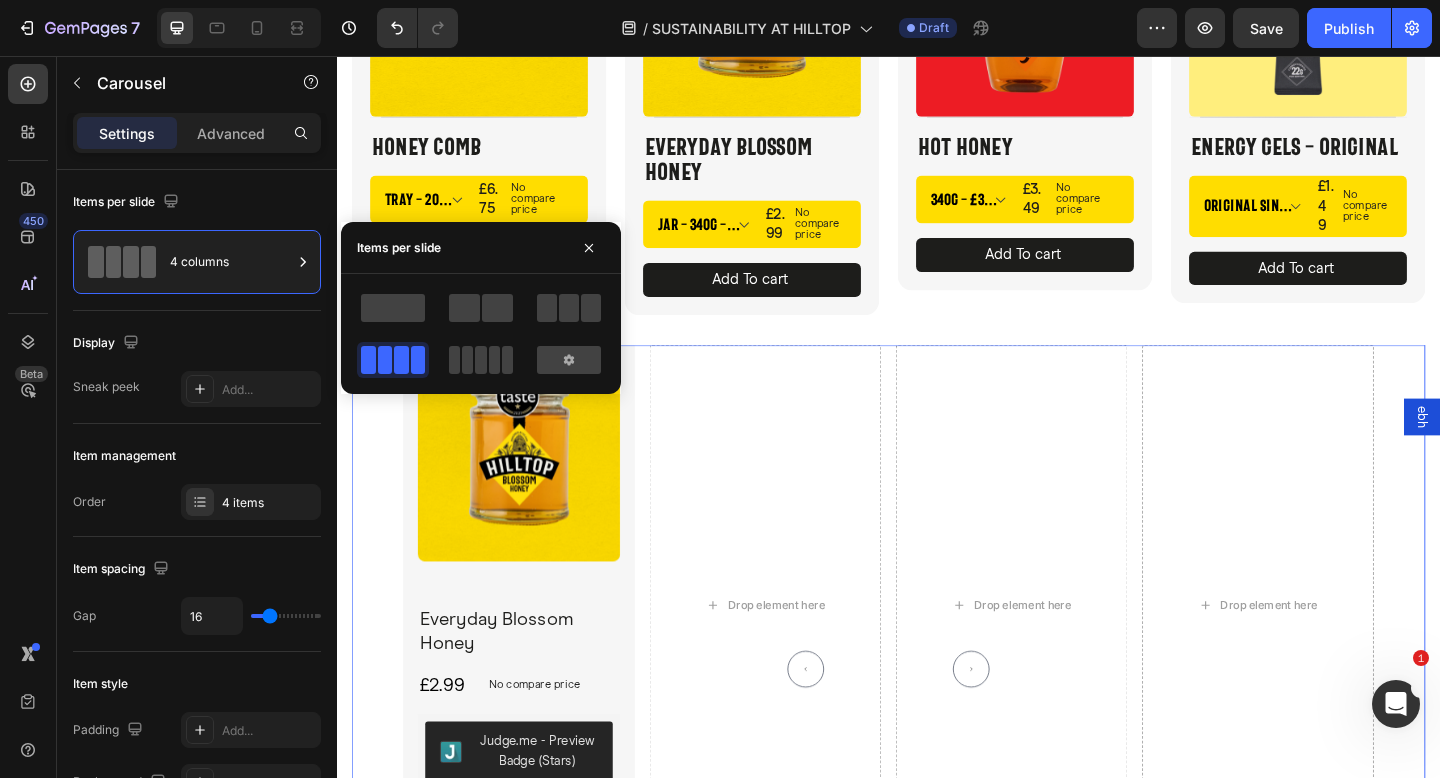 click on "Product Images Everyday Blossom Honey Product Title £2.99 Product Price Product Price No compare price Product Price Row Judge.me - Preview Badge (Stars) Judge.me QU Button Product
Drop element here
Drop element here
Drop element here" at bounding box center (937, 653) 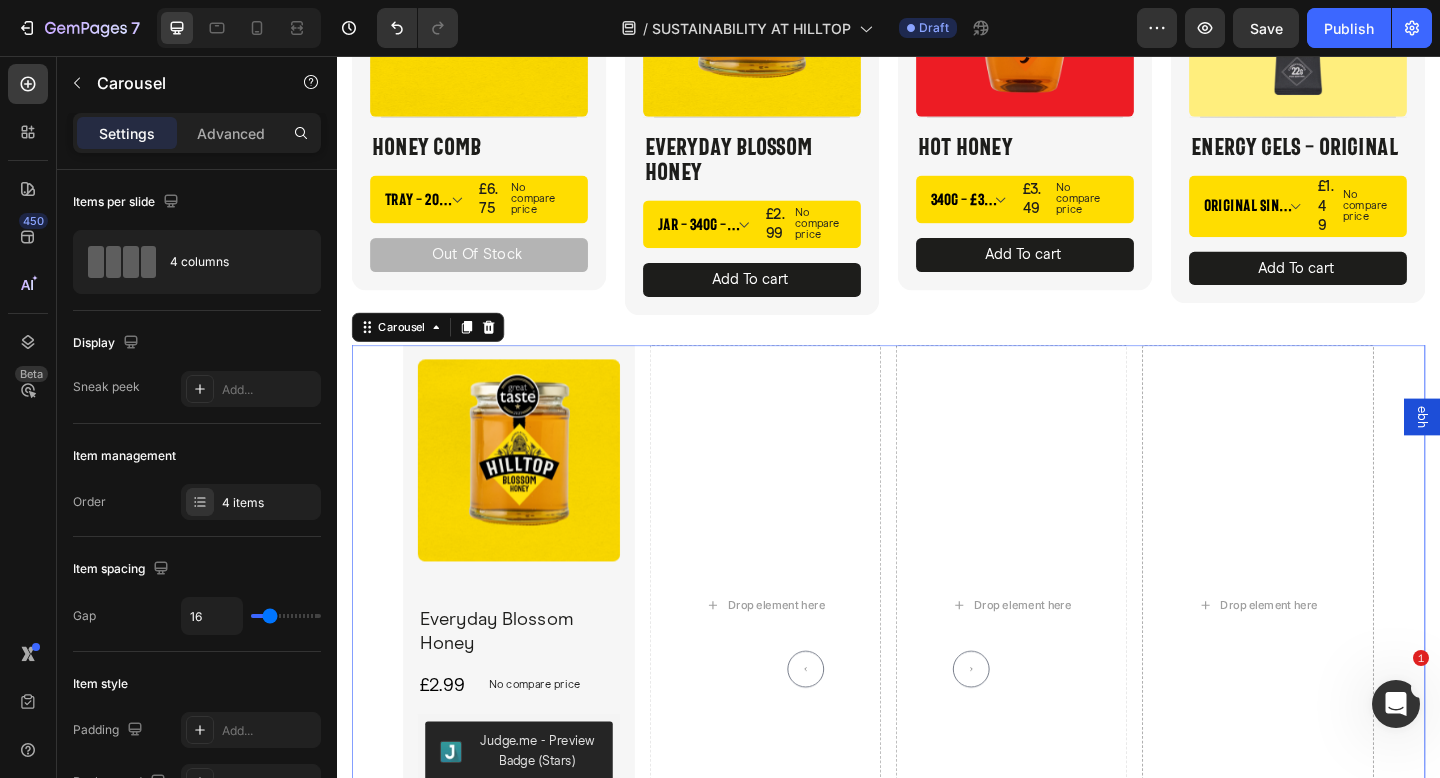 click on "Product Images Everyday Blossom Honey Product Title £2.99 Product Price Product Price No compare price Product Price Row Judge.me - Preview Badge (Stars) Judge.me QU Button Product
Drop element here
Drop element here
Drop element here" at bounding box center [937, 653] 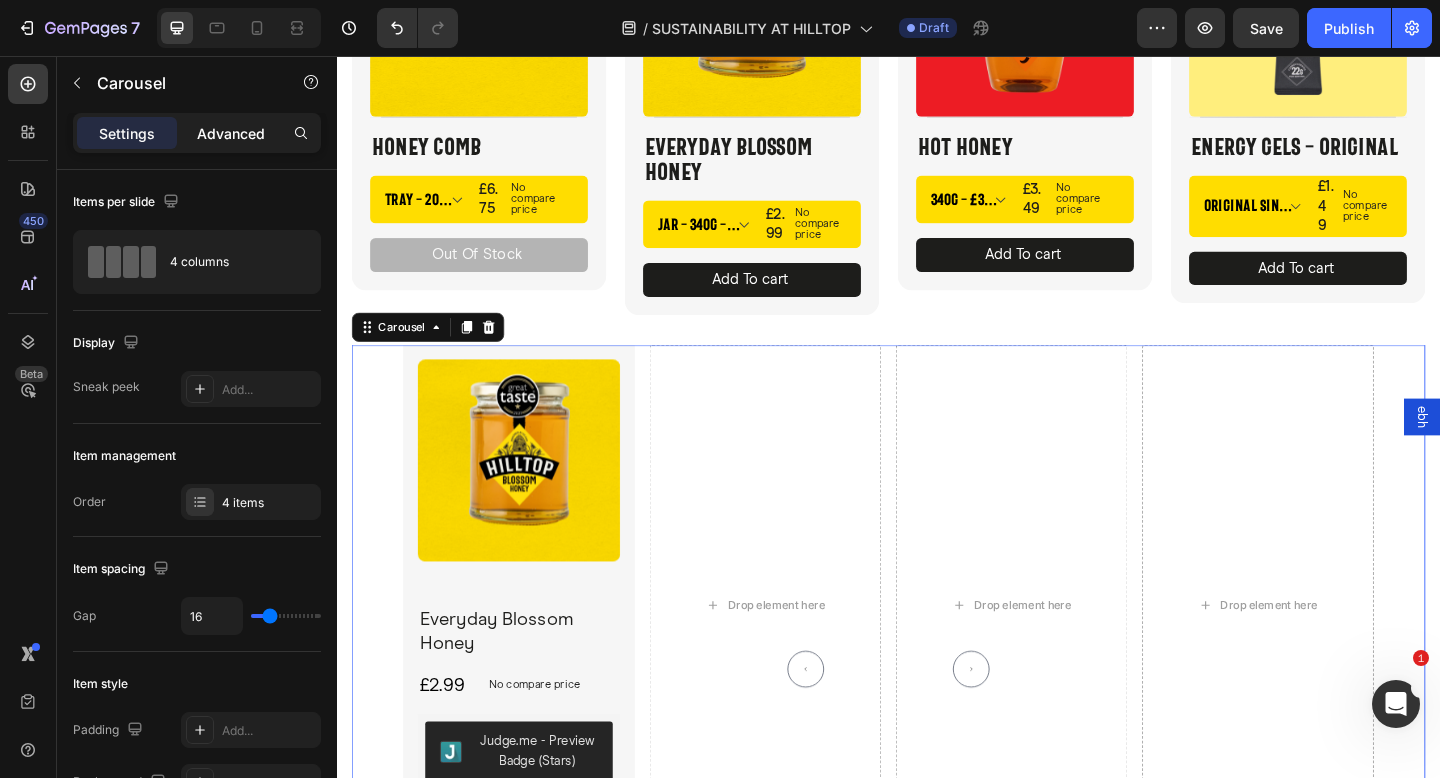 click on "Advanced" at bounding box center (231, 133) 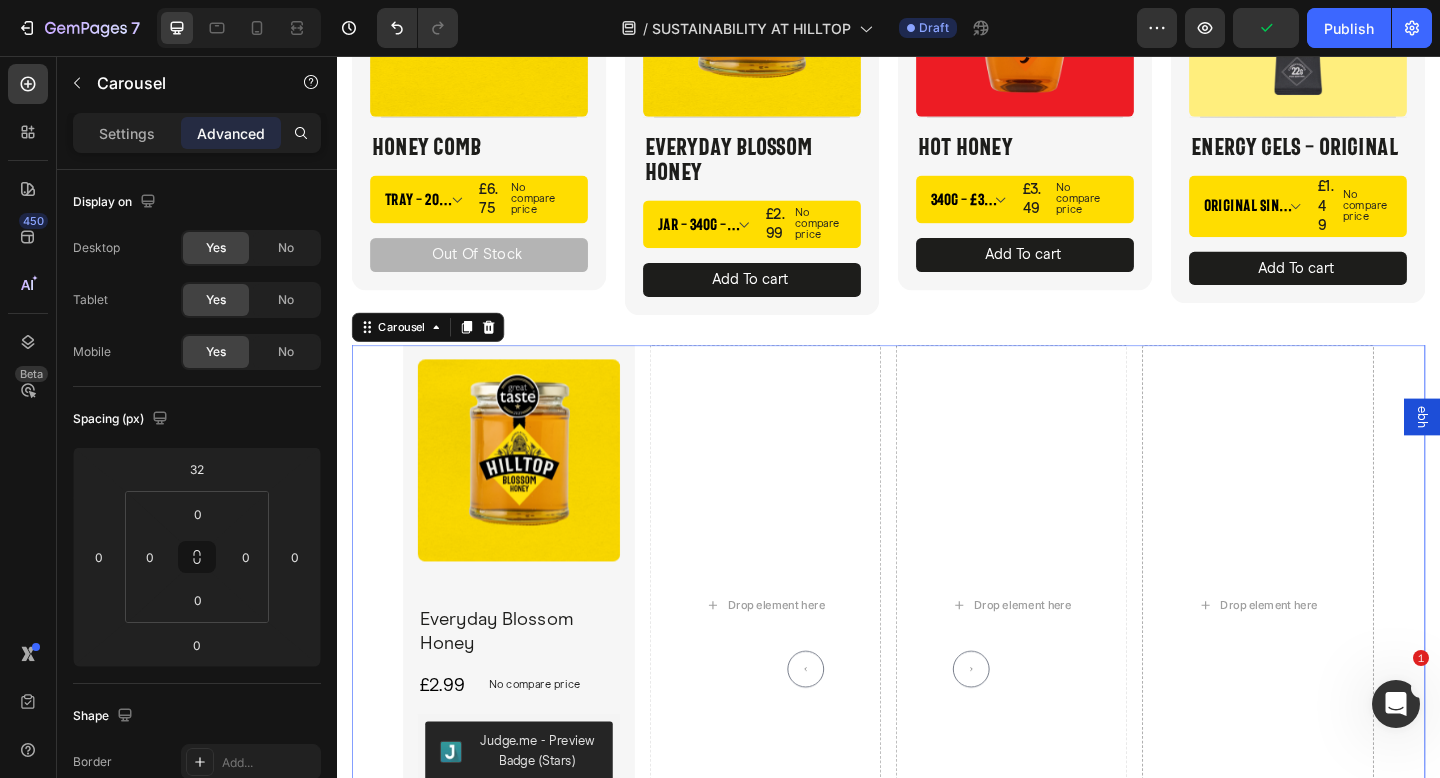 click on "Product Images Everyday Blossom Honey Product Title £2.99 Product Price Product Price No compare price Product Price Row Judge.me - Preview Badge (Stars) Judge.me QU Button Product
Drop element here
Drop element here
Drop element here" at bounding box center [937, 653] 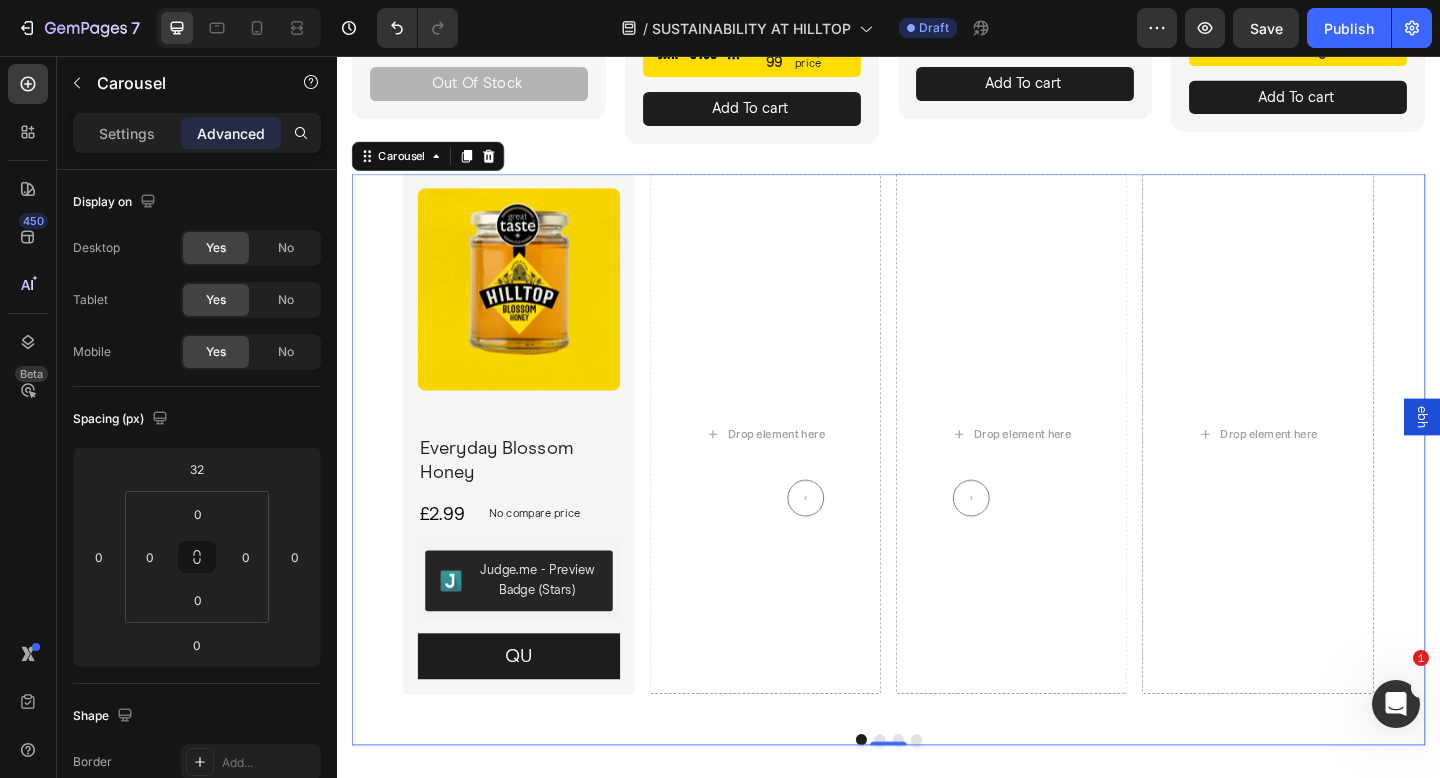 scroll, scrollTop: 4266, scrollLeft: 0, axis: vertical 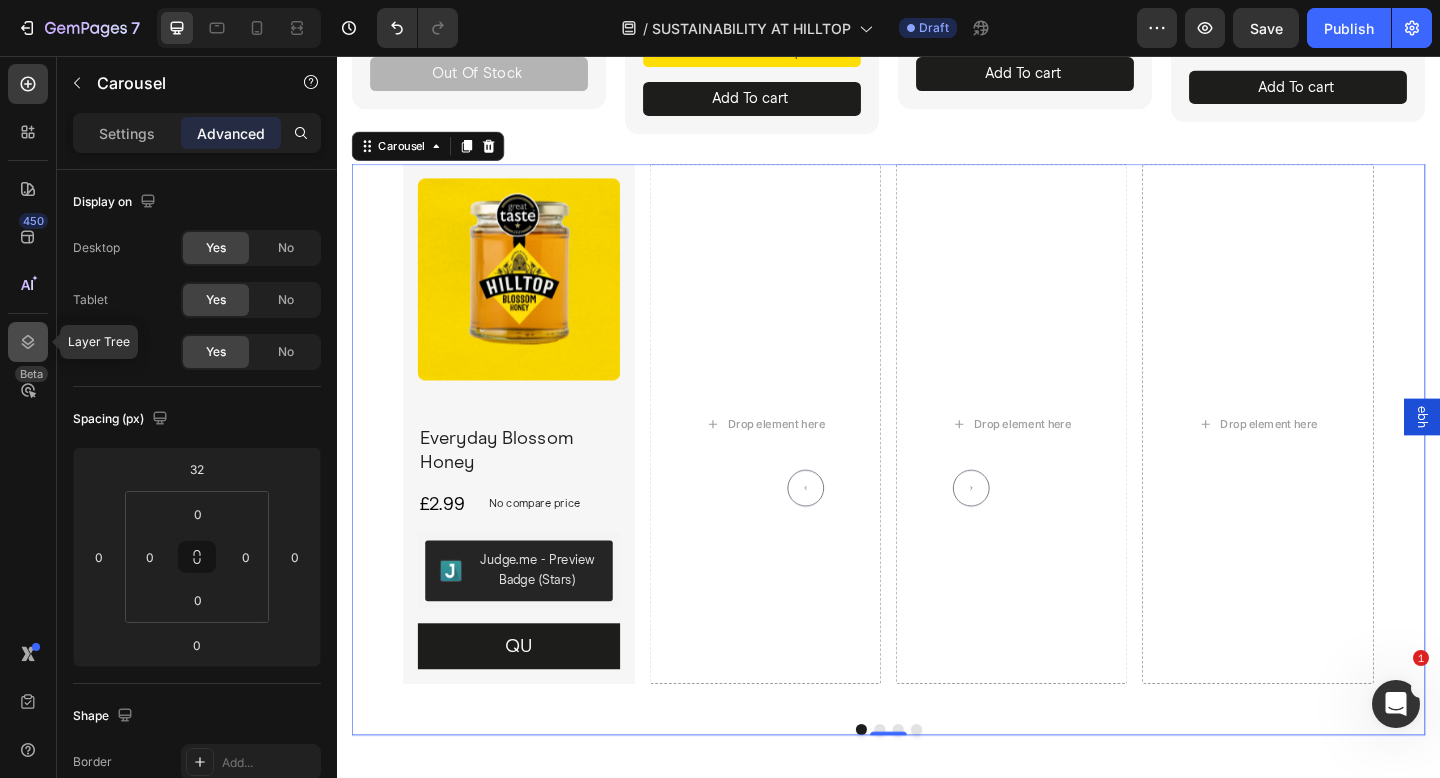 click 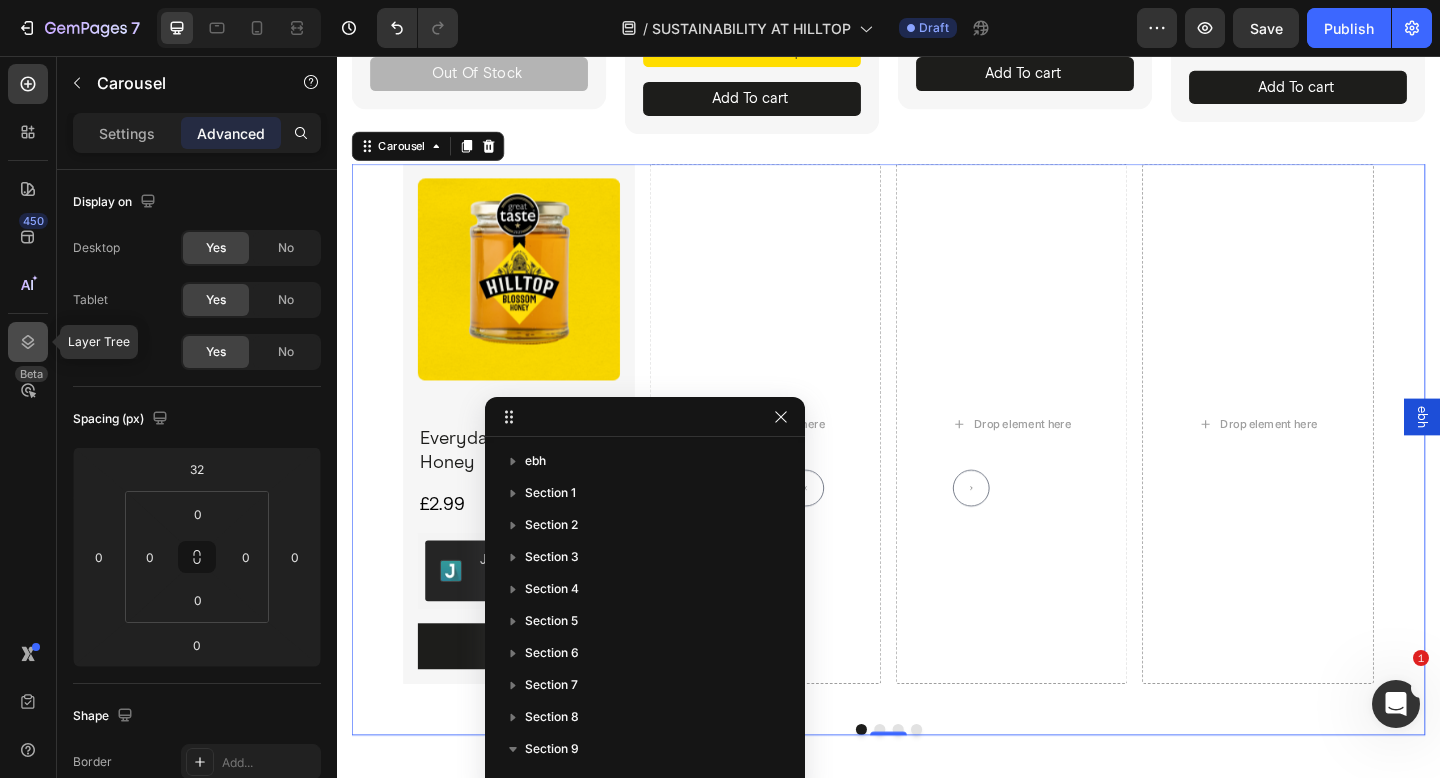 scroll, scrollTop: 346, scrollLeft: 0, axis: vertical 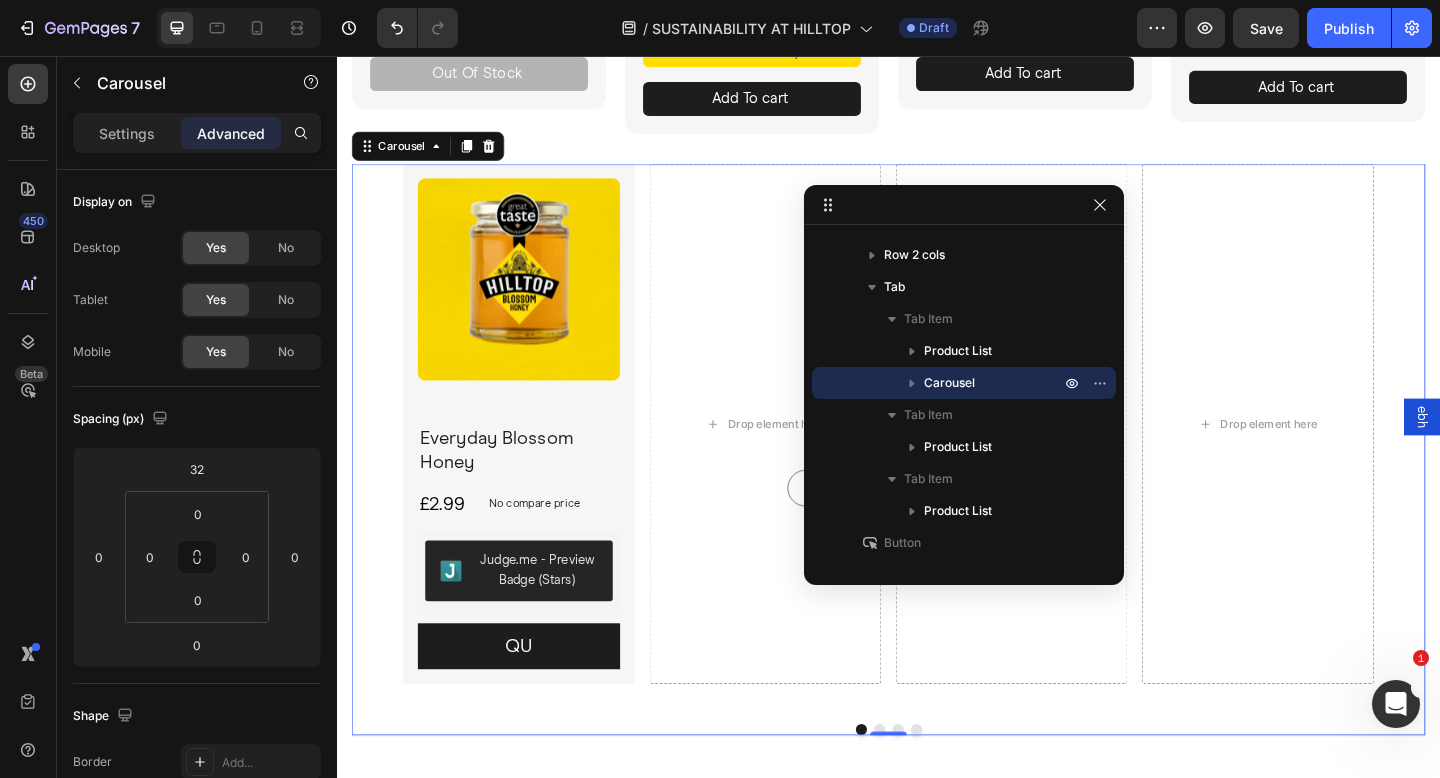 drag, startPoint x: 595, startPoint y: 418, endPoint x: 912, endPoint y: 206, distance: 381.35678 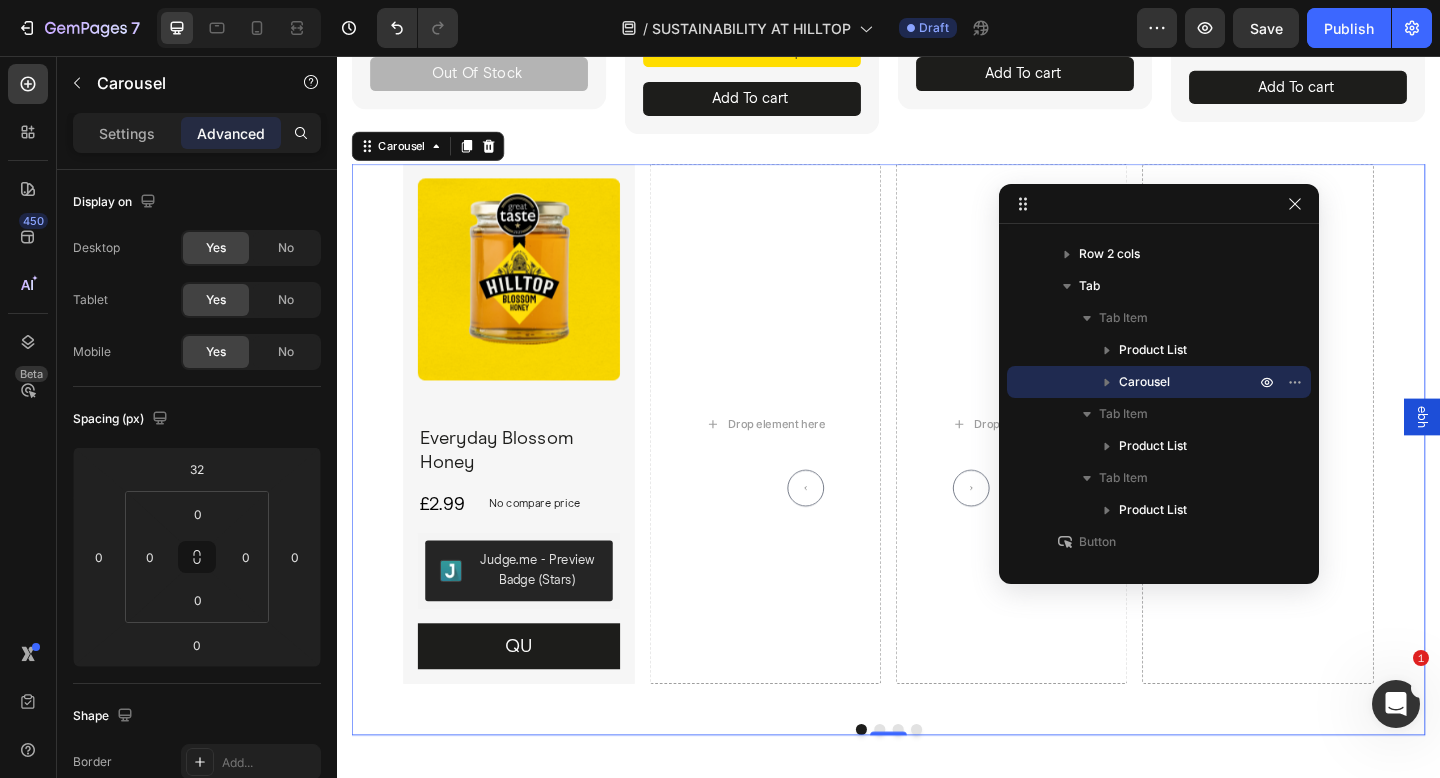 drag, startPoint x: 912, startPoint y: 206, endPoint x: 1107, endPoint y: 205, distance: 195.00256 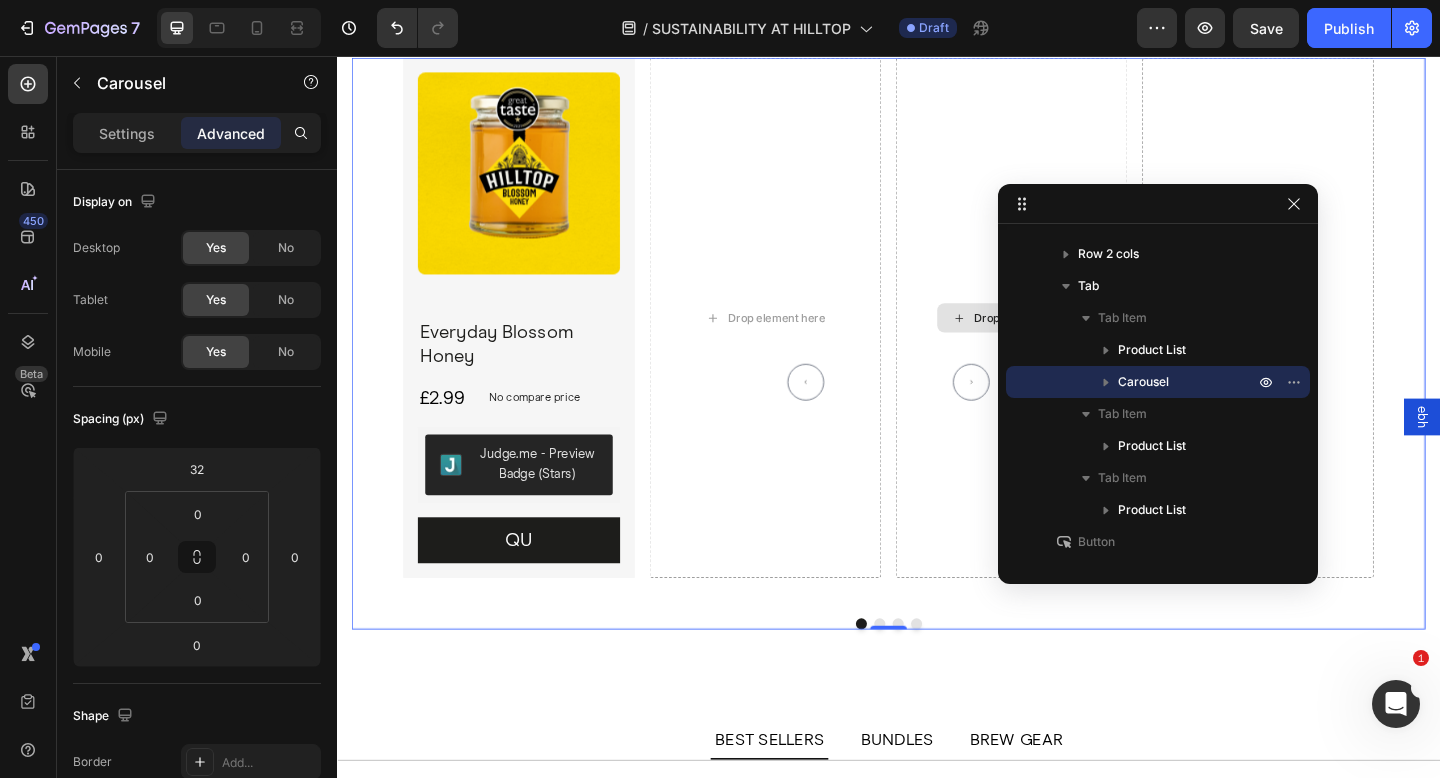 scroll, scrollTop: 4460, scrollLeft: 0, axis: vertical 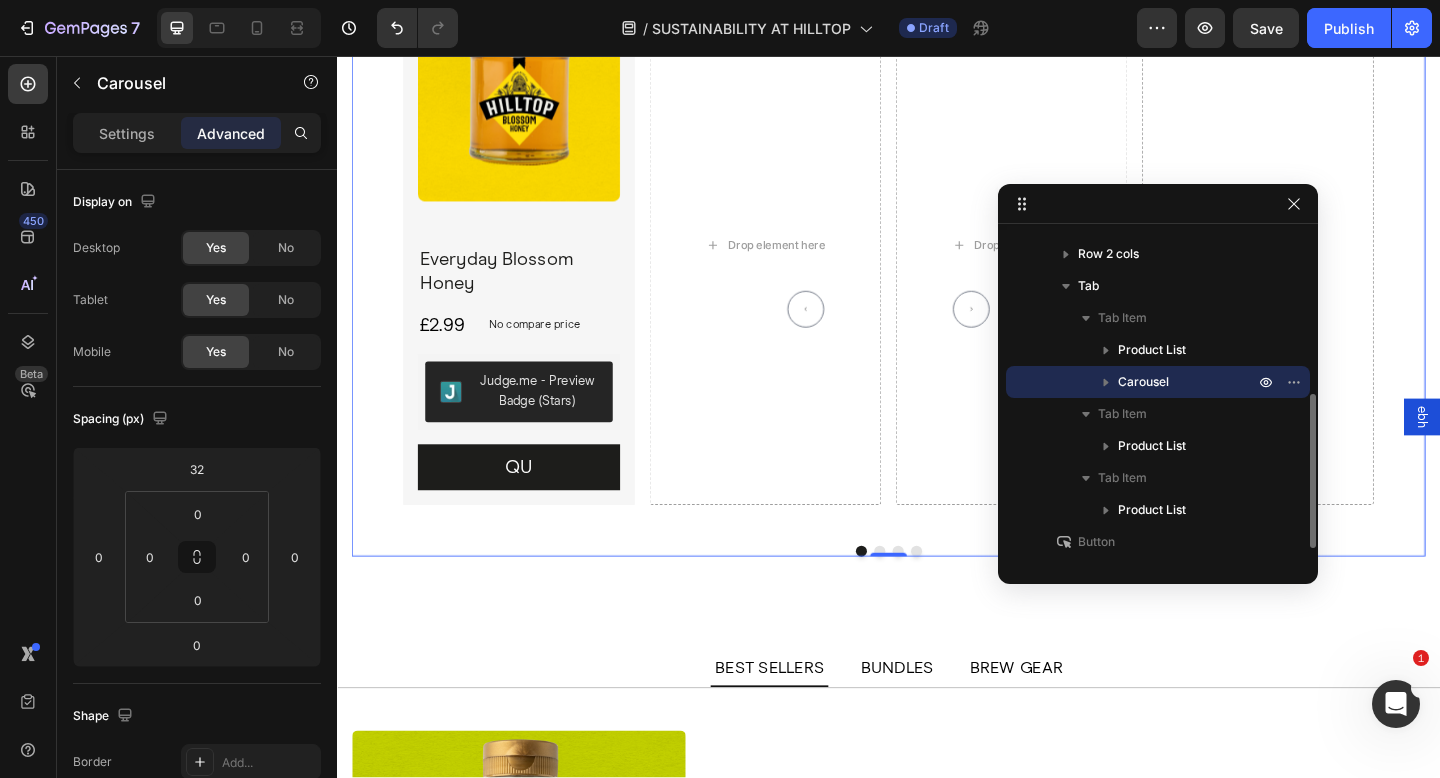 click 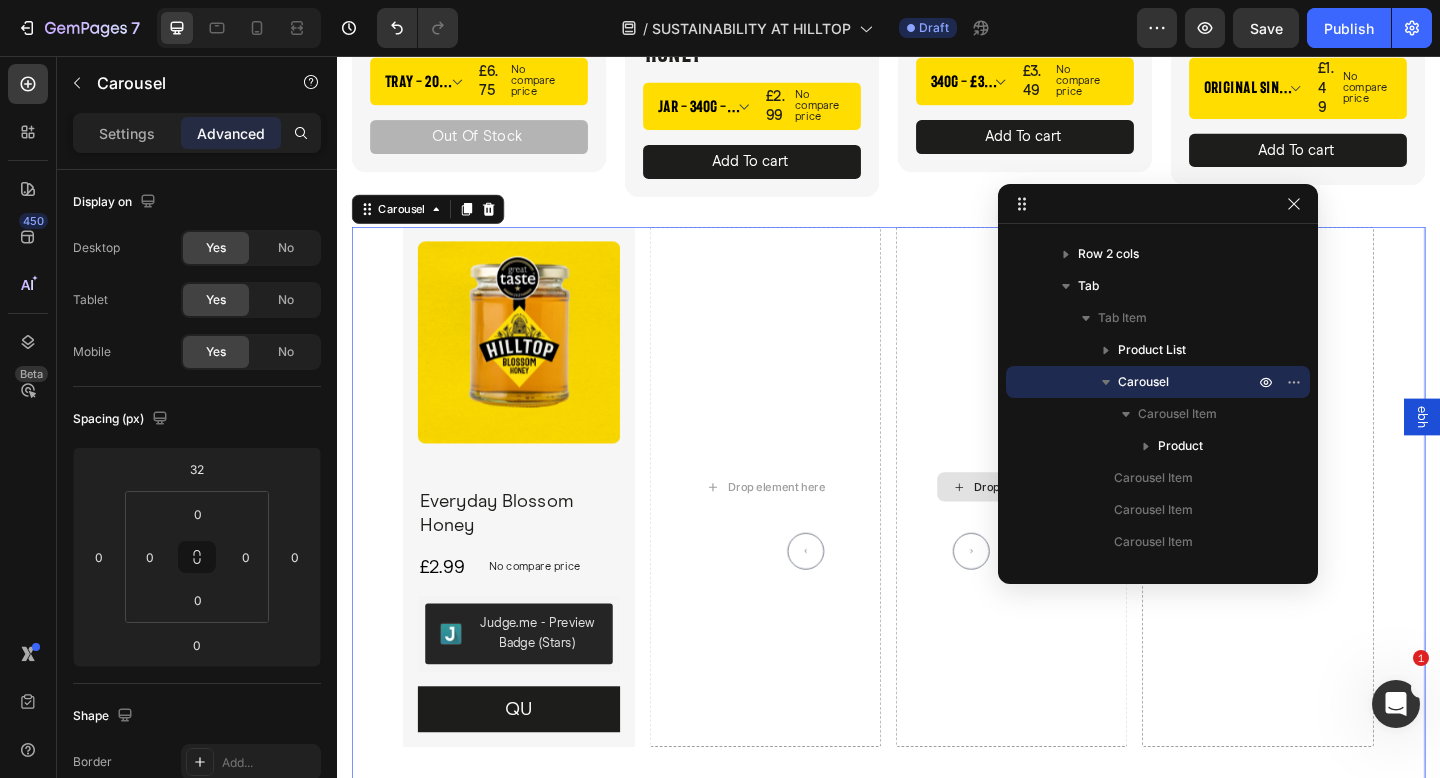 scroll, scrollTop: 4190, scrollLeft: 0, axis: vertical 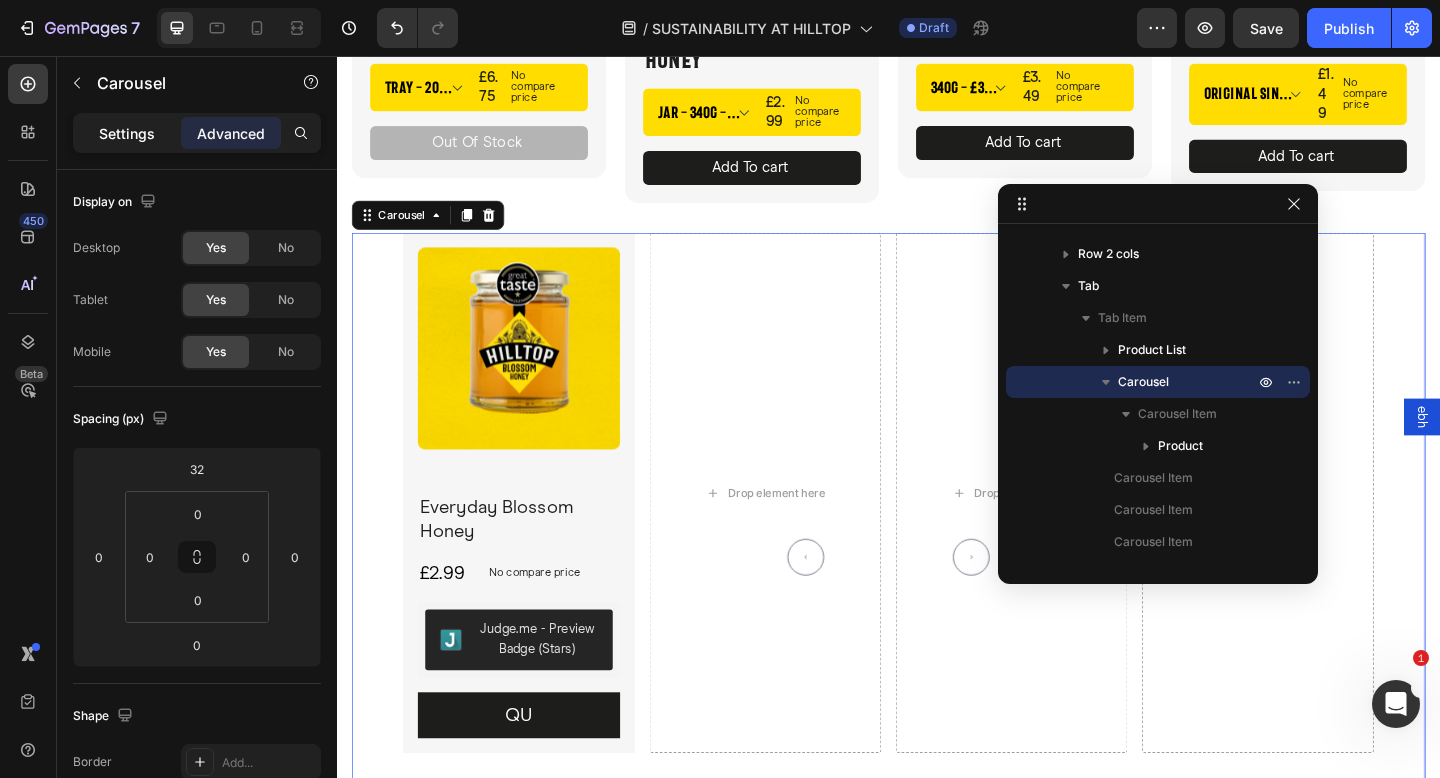 click on "Settings" at bounding box center [127, 133] 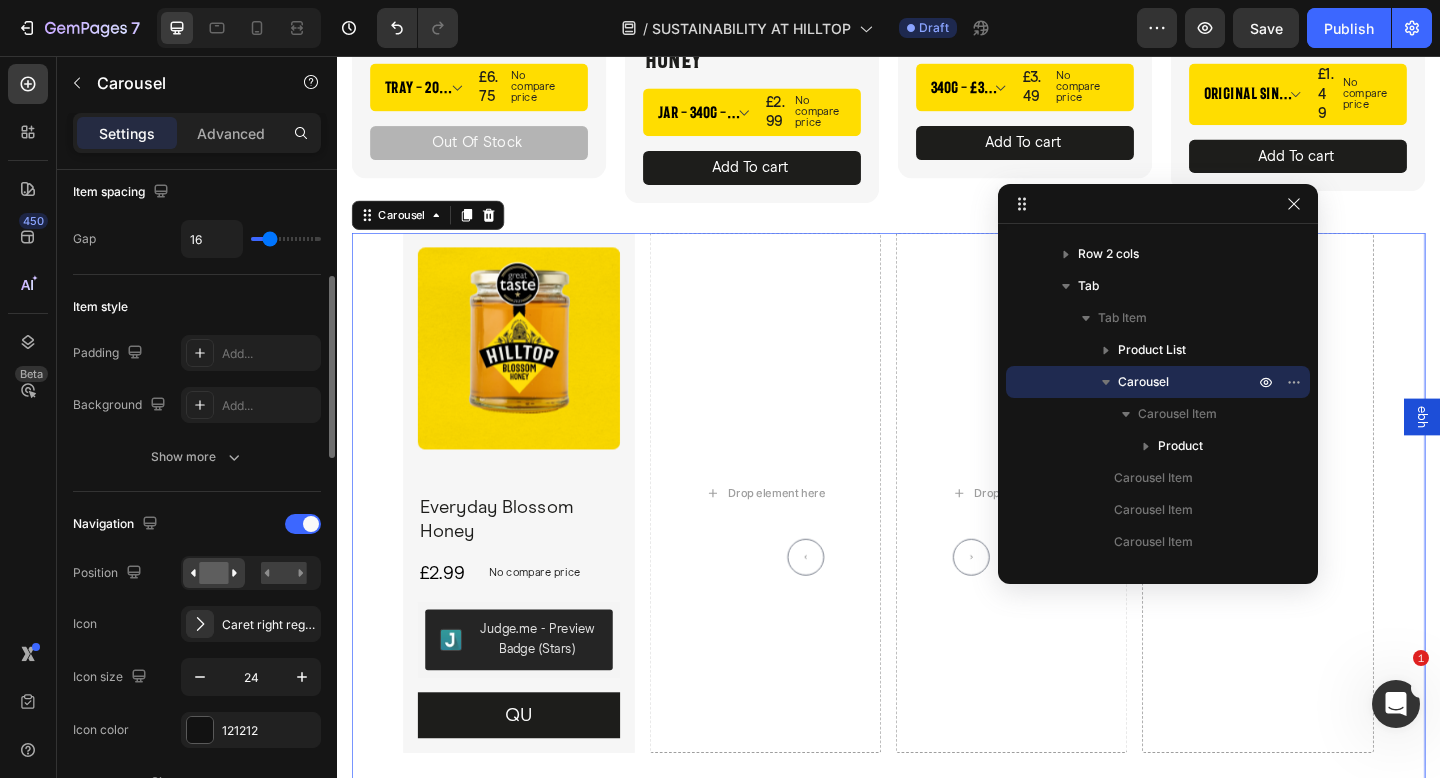scroll, scrollTop: 379, scrollLeft: 0, axis: vertical 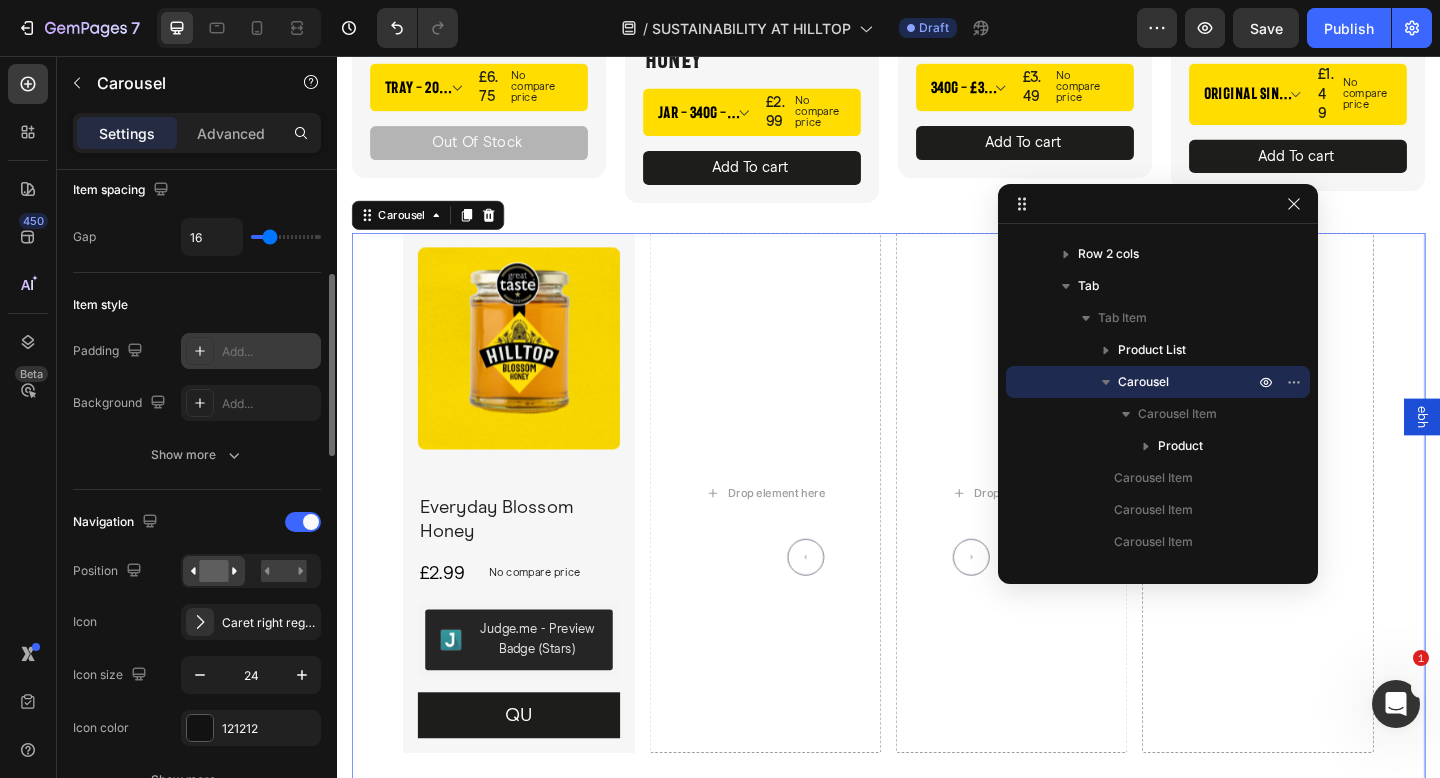 click on "Add..." at bounding box center [251, 351] 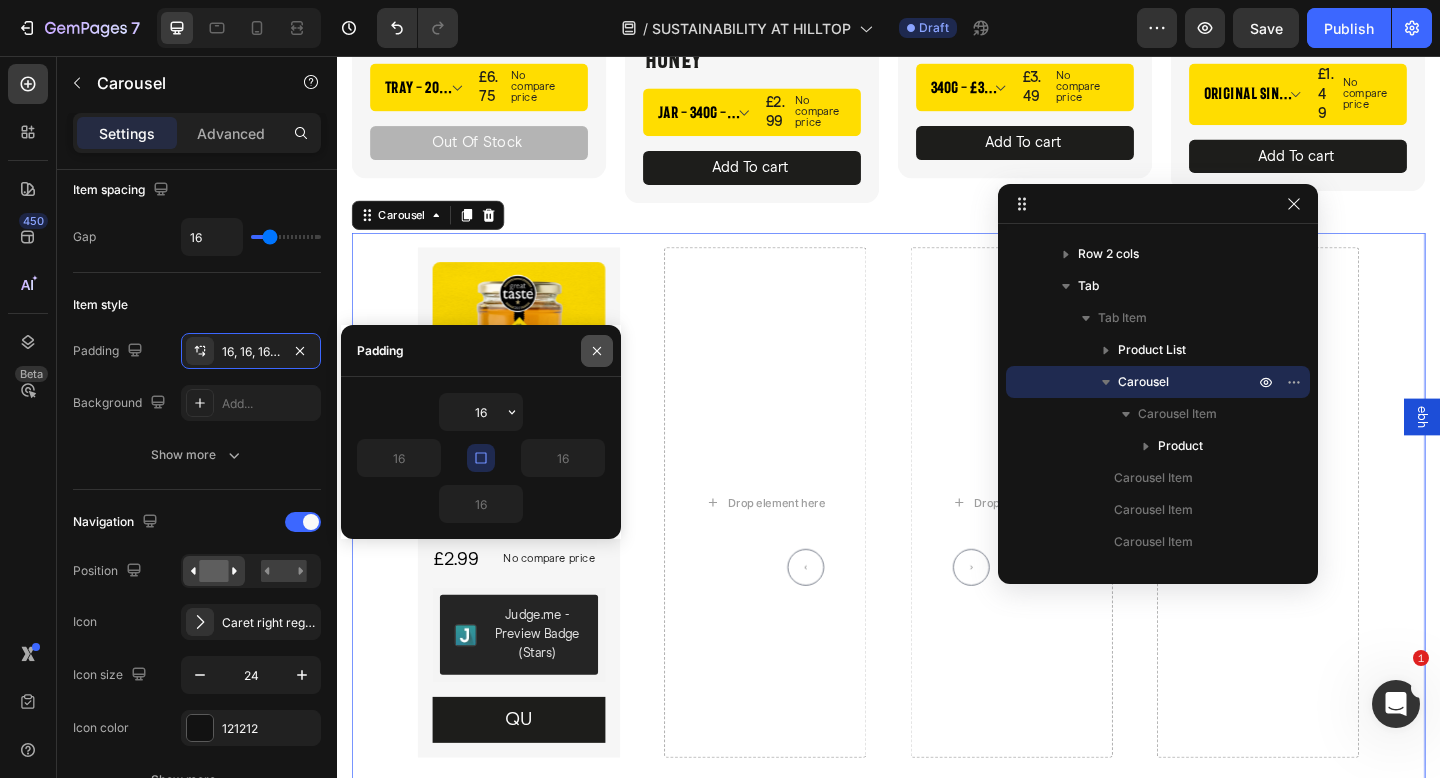 click 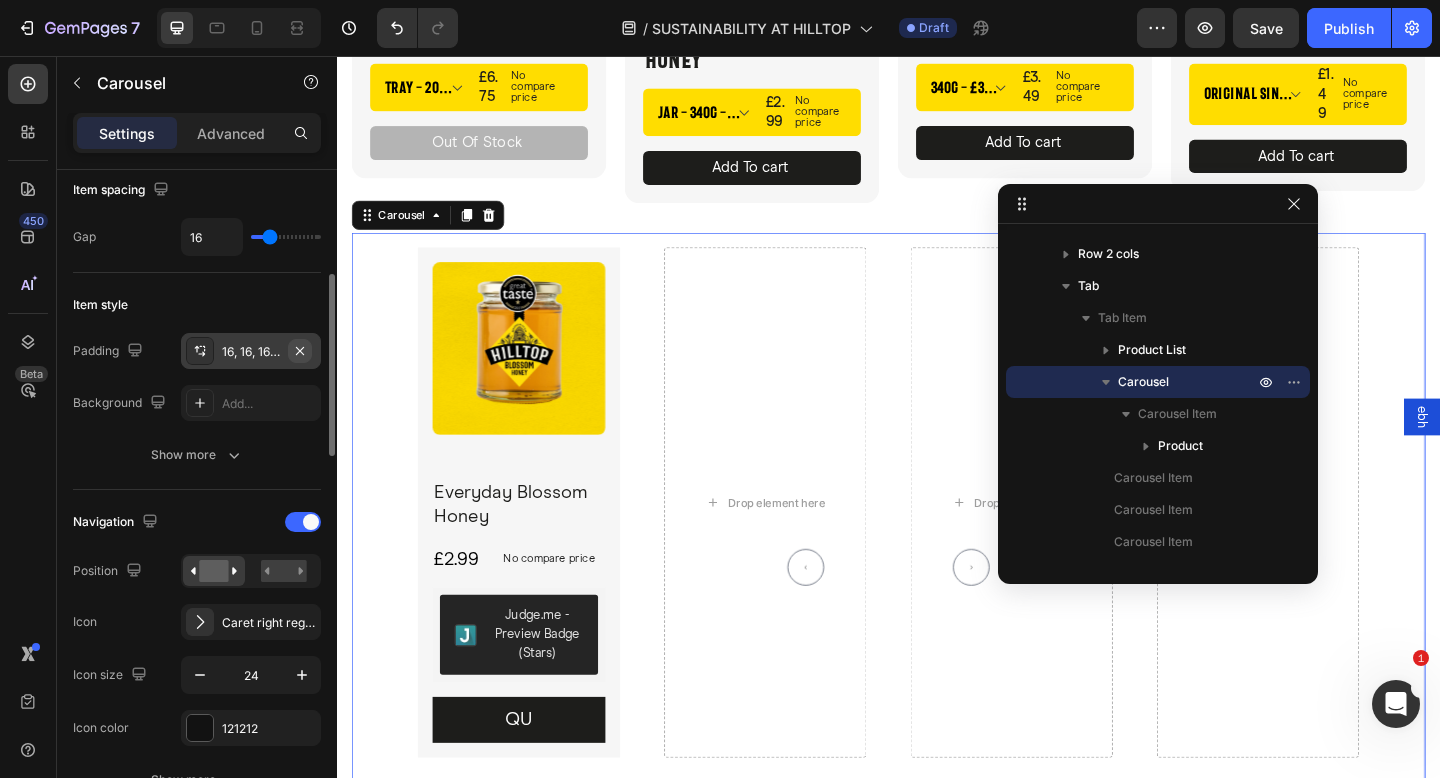 click 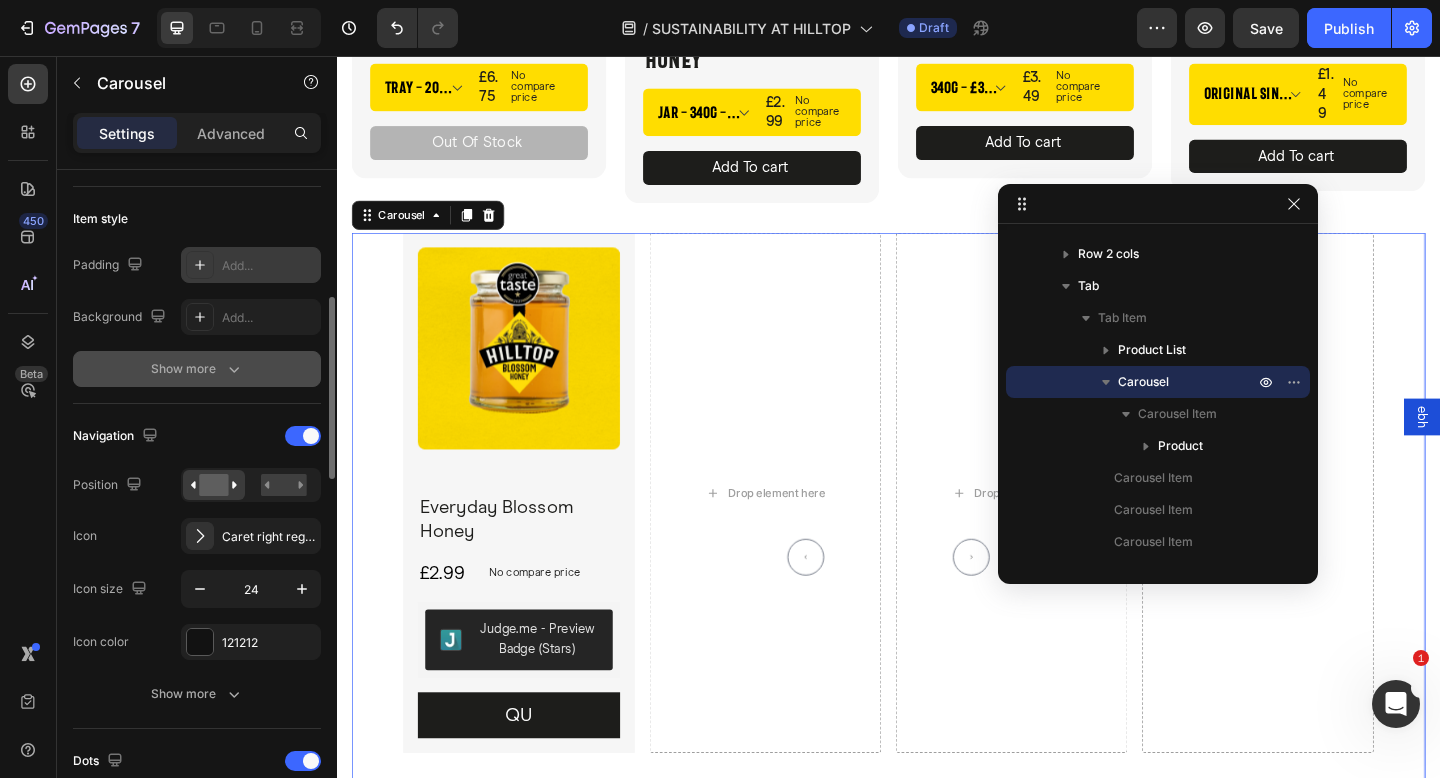click on "Show more" at bounding box center (197, 369) 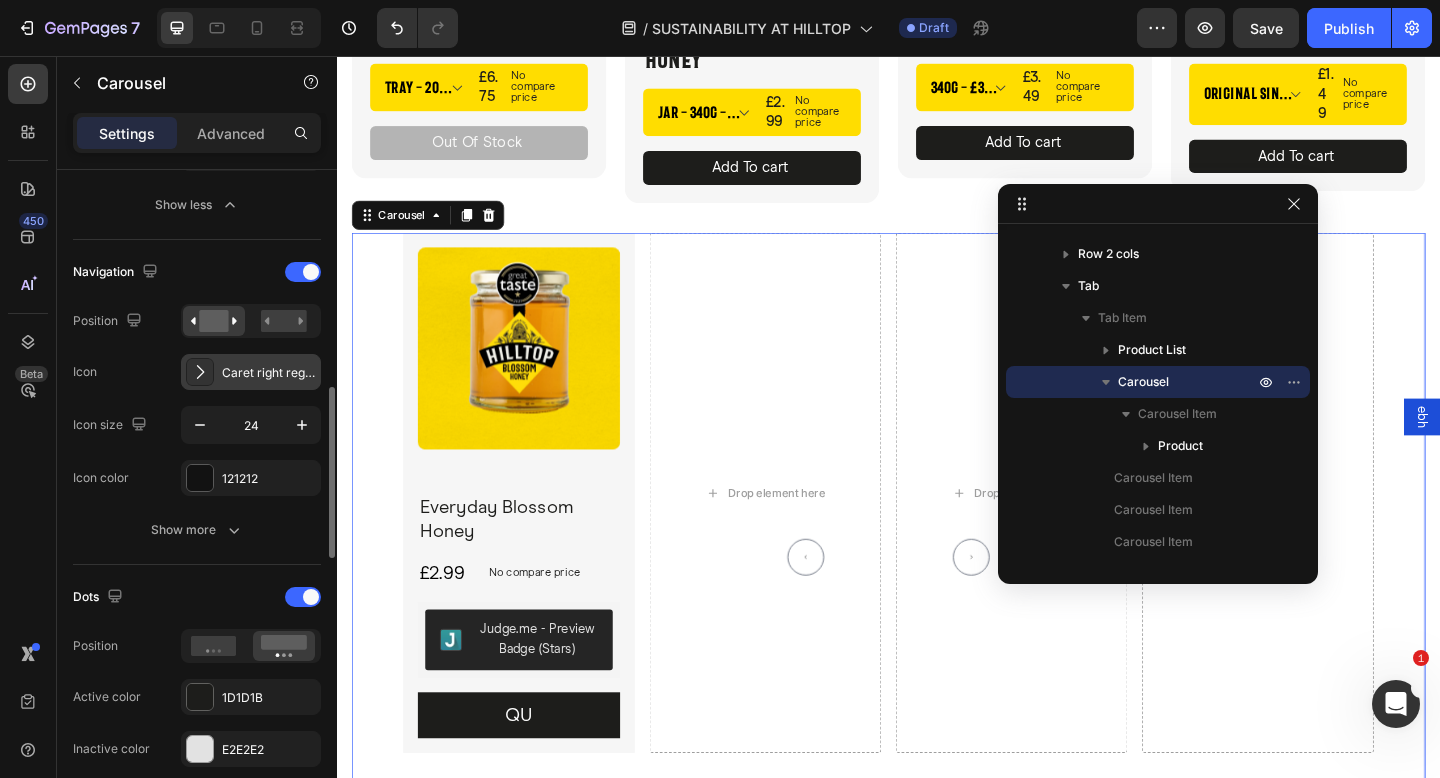 scroll, scrollTop: 797, scrollLeft: 0, axis: vertical 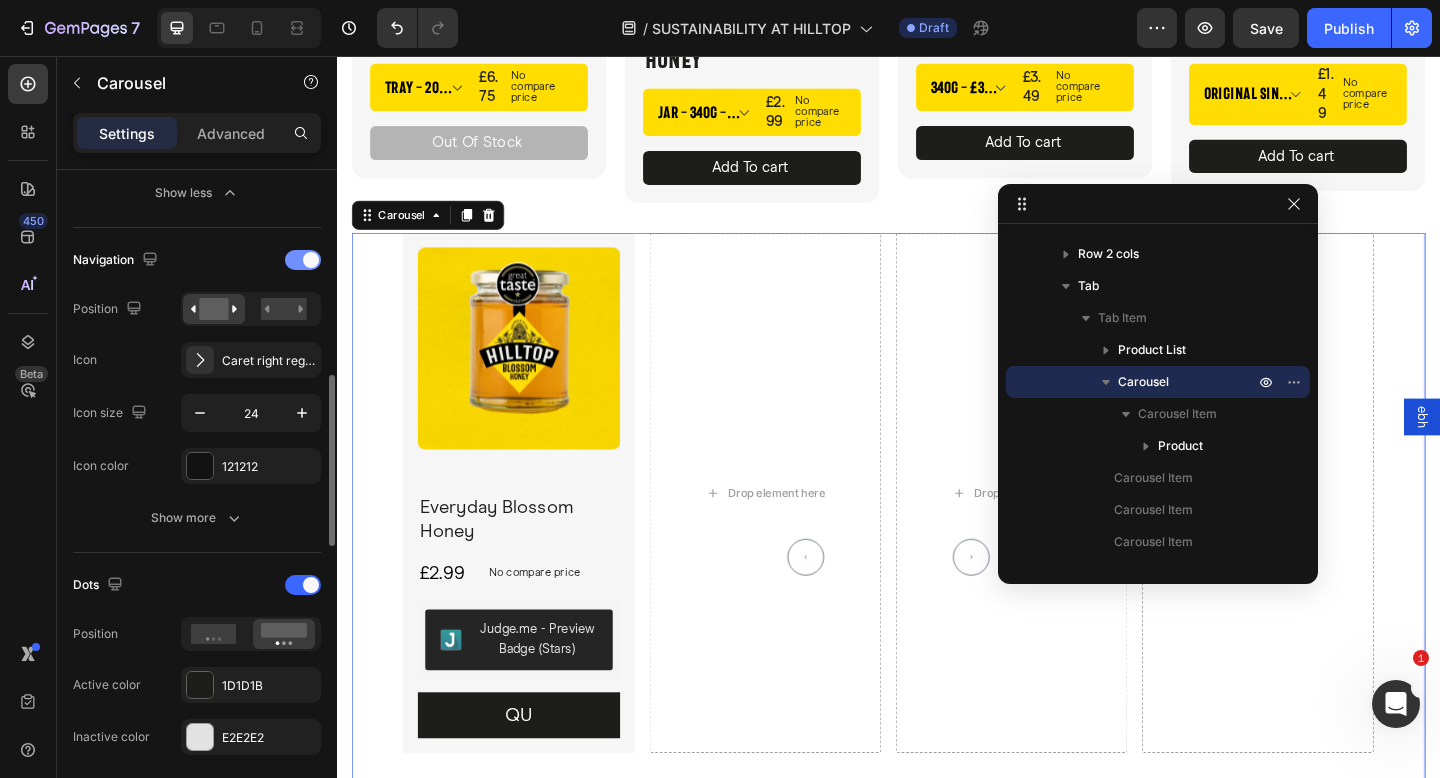 click at bounding box center [303, 260] 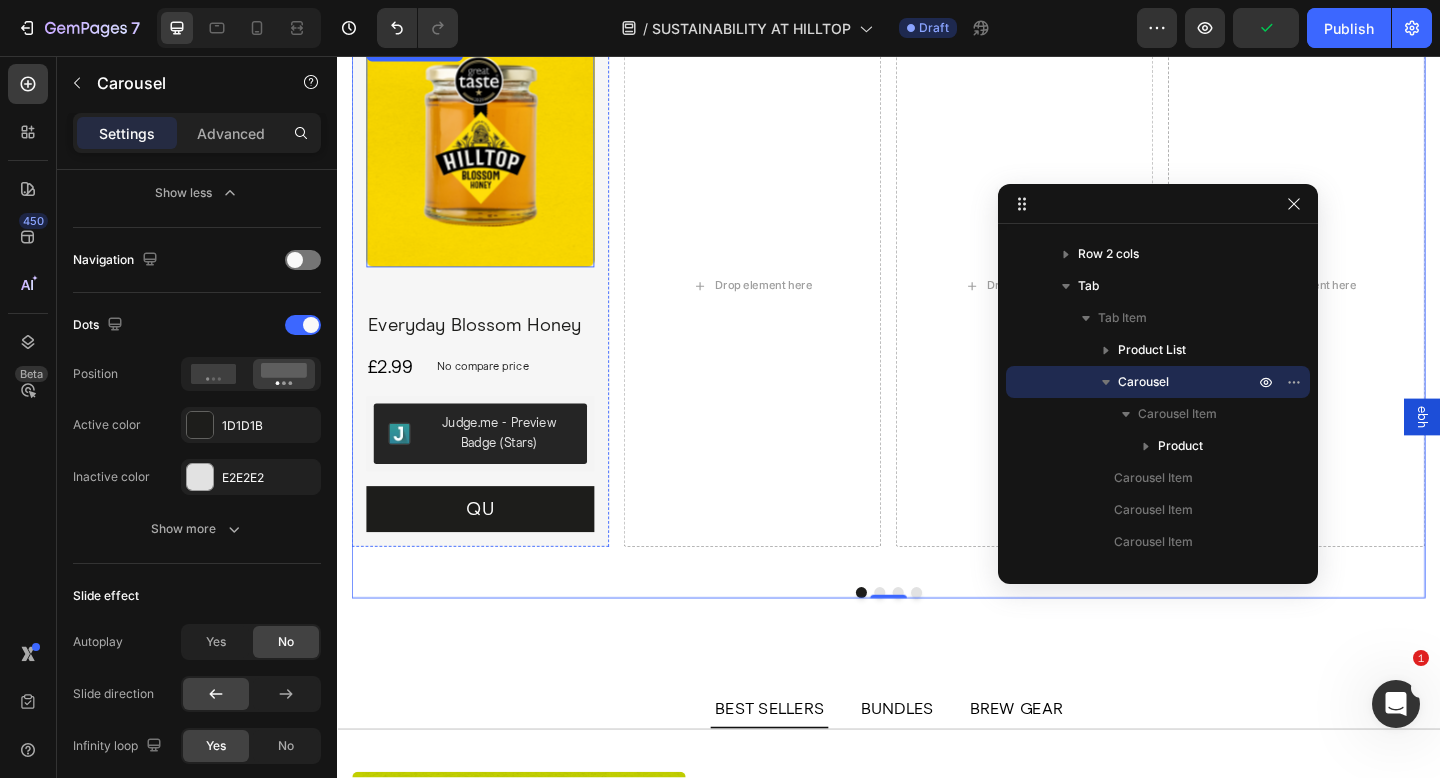 scroll, scrollTop: 4450, scrollLeft: 0, axis: vertical 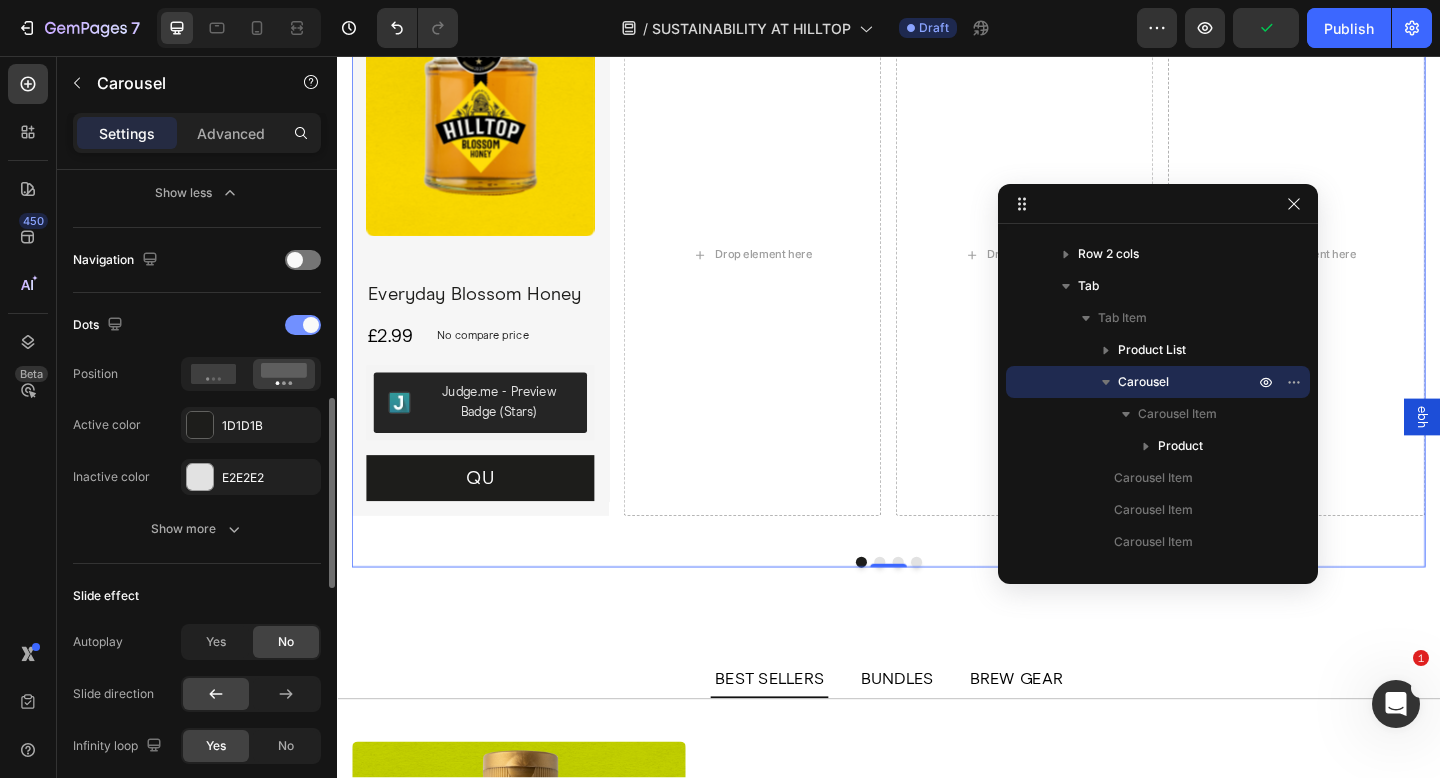 click at bounding box center (303, 325) 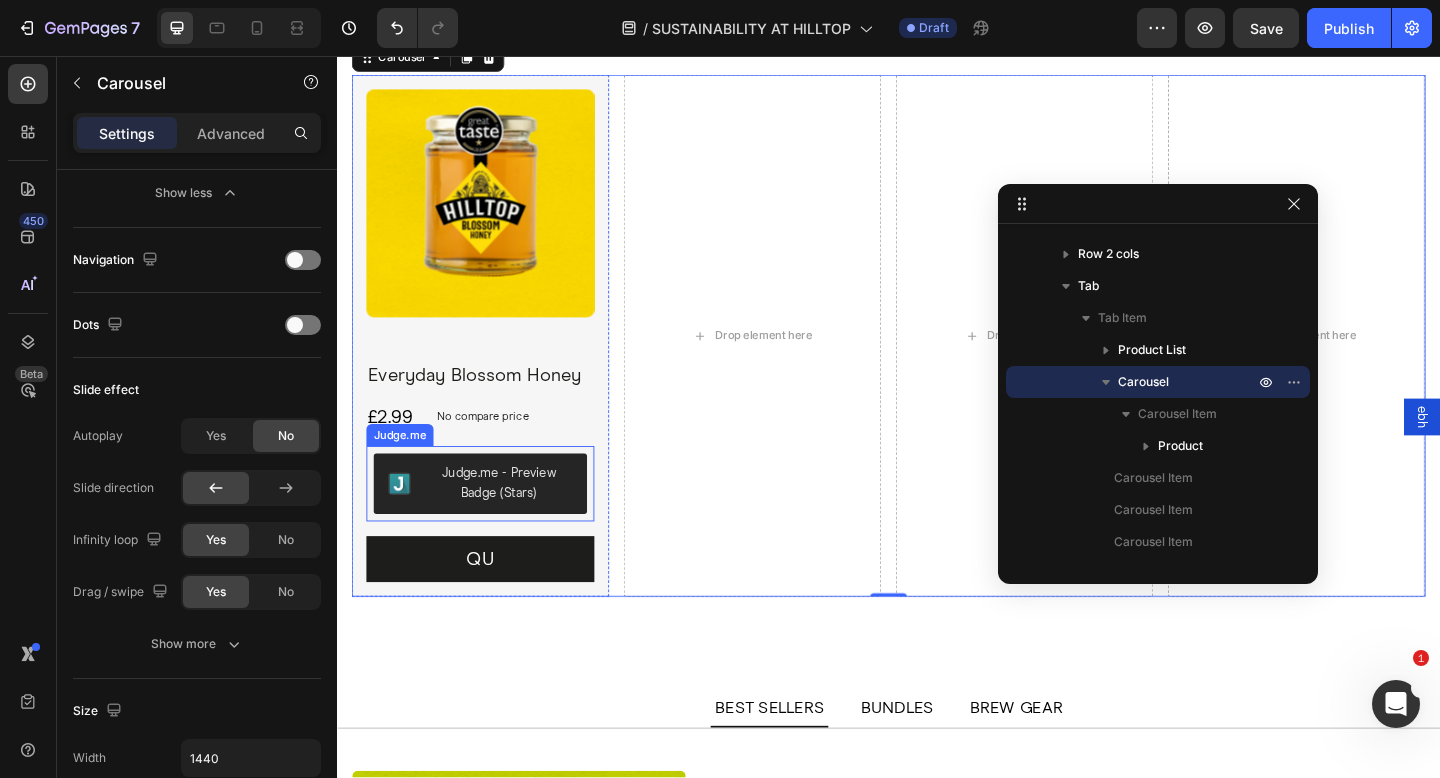 scroll, scrollTop: 4313, scrollLeft: 0, axis: vertical 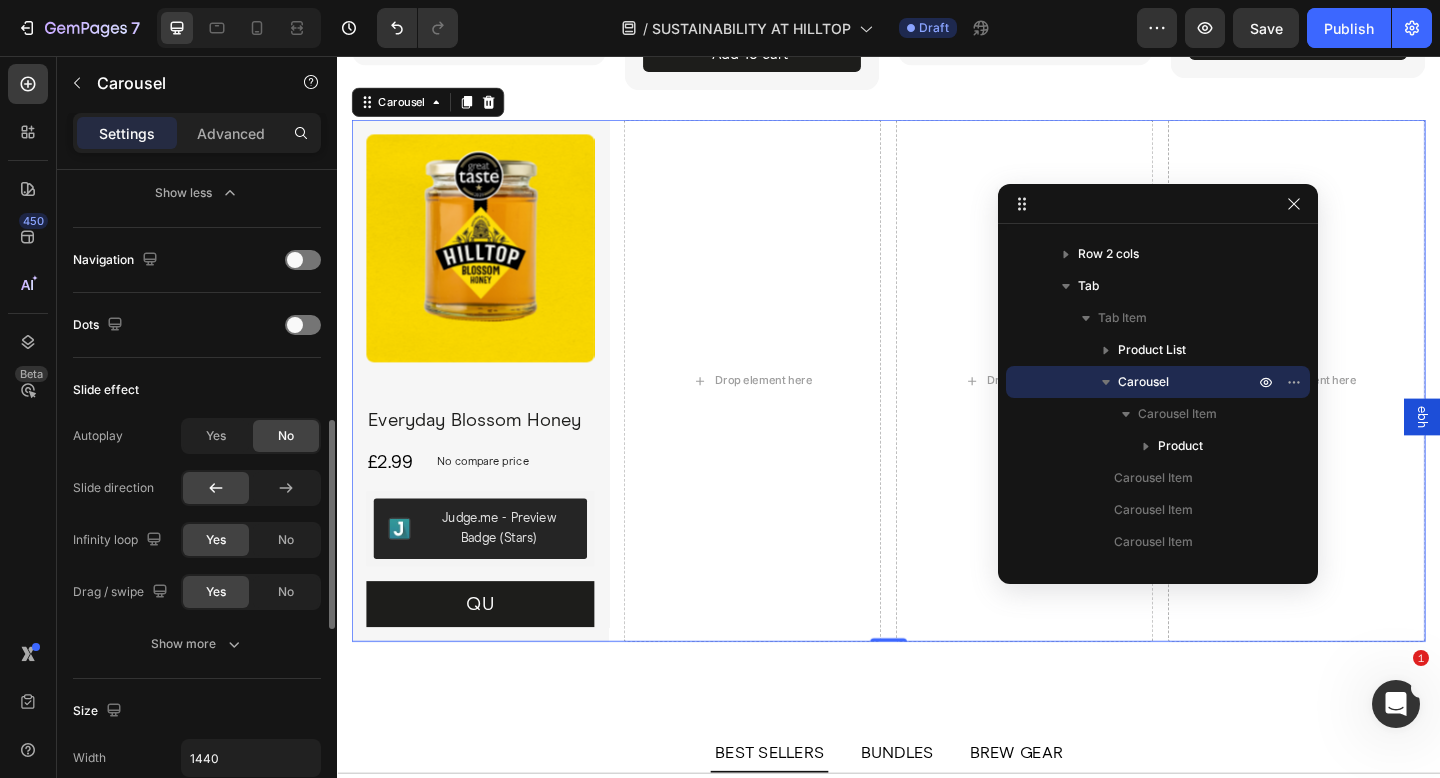 click on "Autoplay Yes No Slide direction Infinity loop Yes No Drag / swipe Yes No Show more" at bounding box center [197, 540] 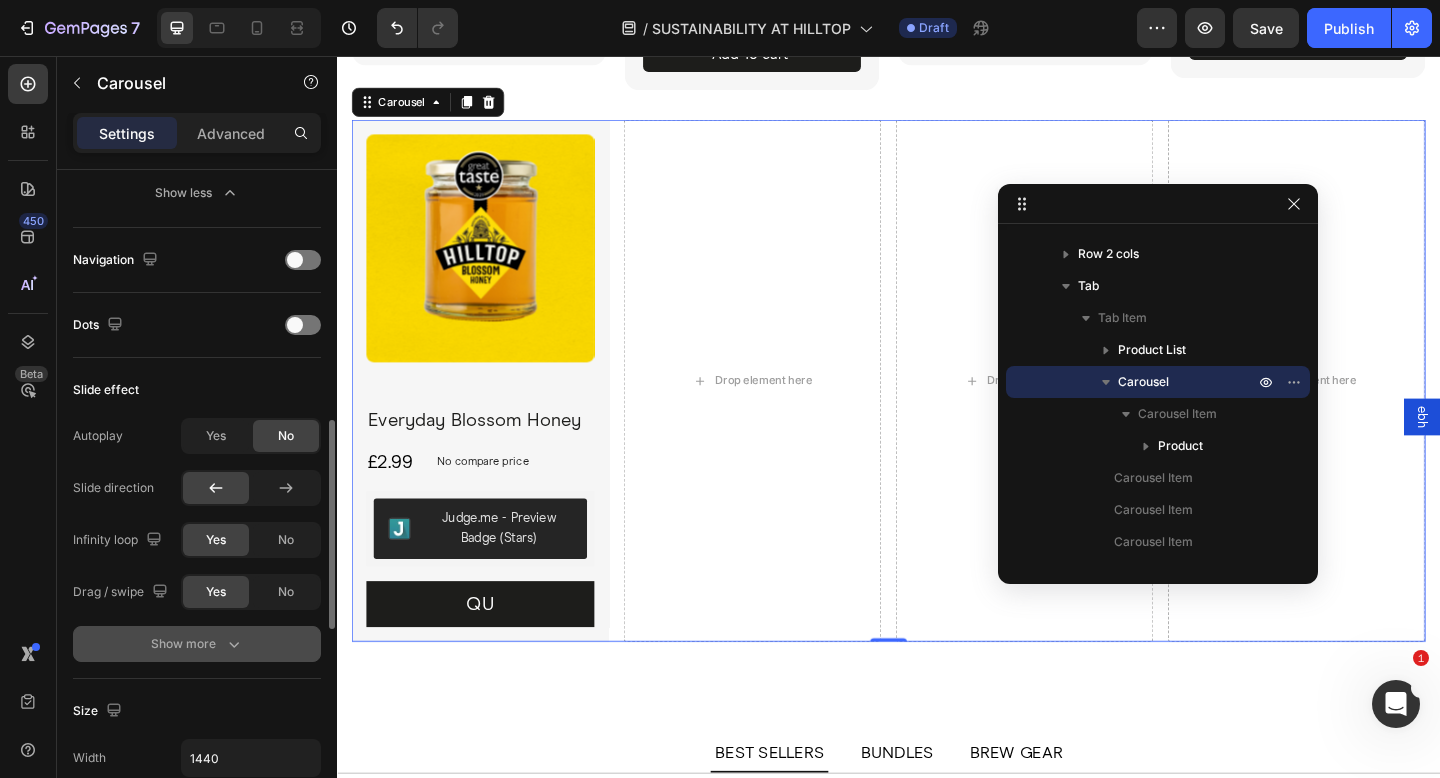 click 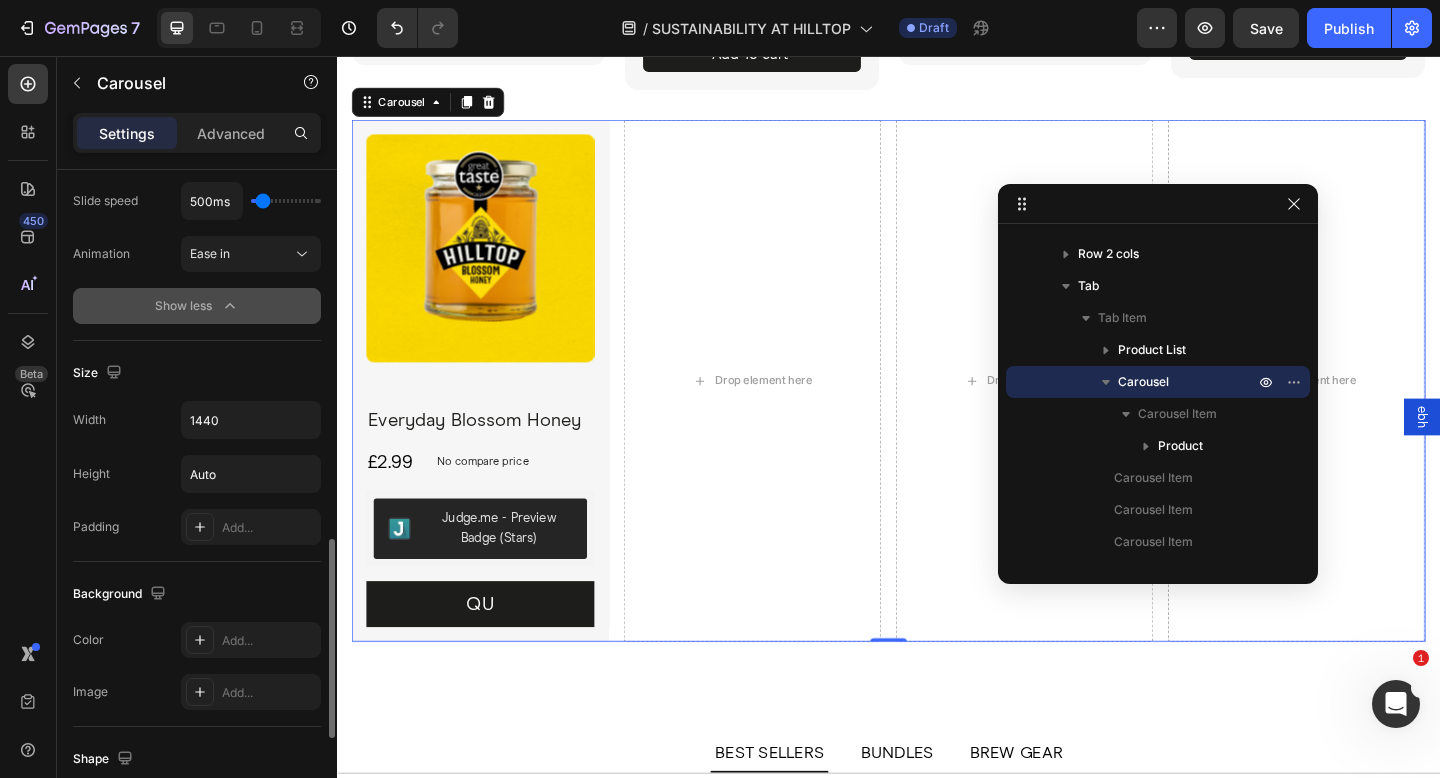 scroll, scrollTop: 1245, scrollLeft: 0, axis: vertical 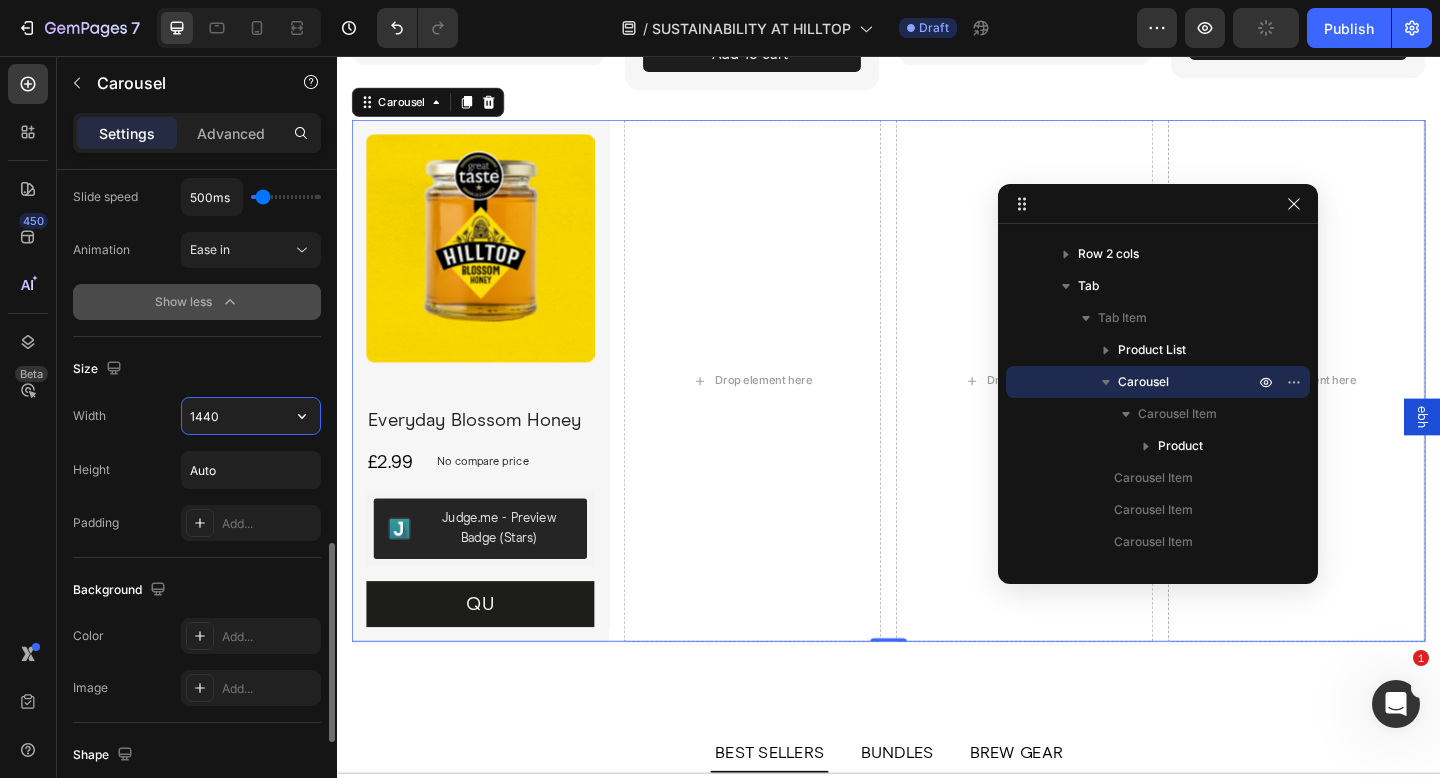 click on "1440" at bounding box center (251, 416) 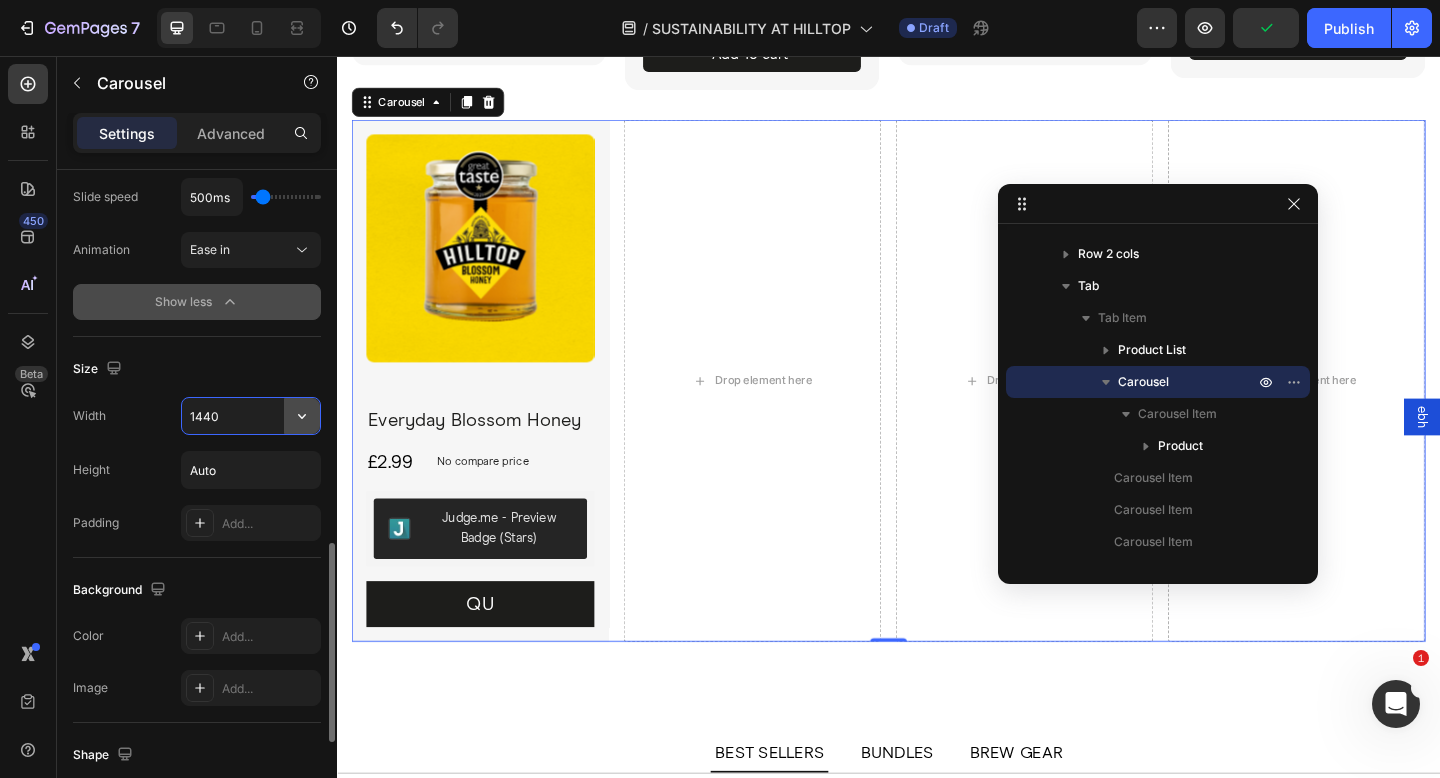 click 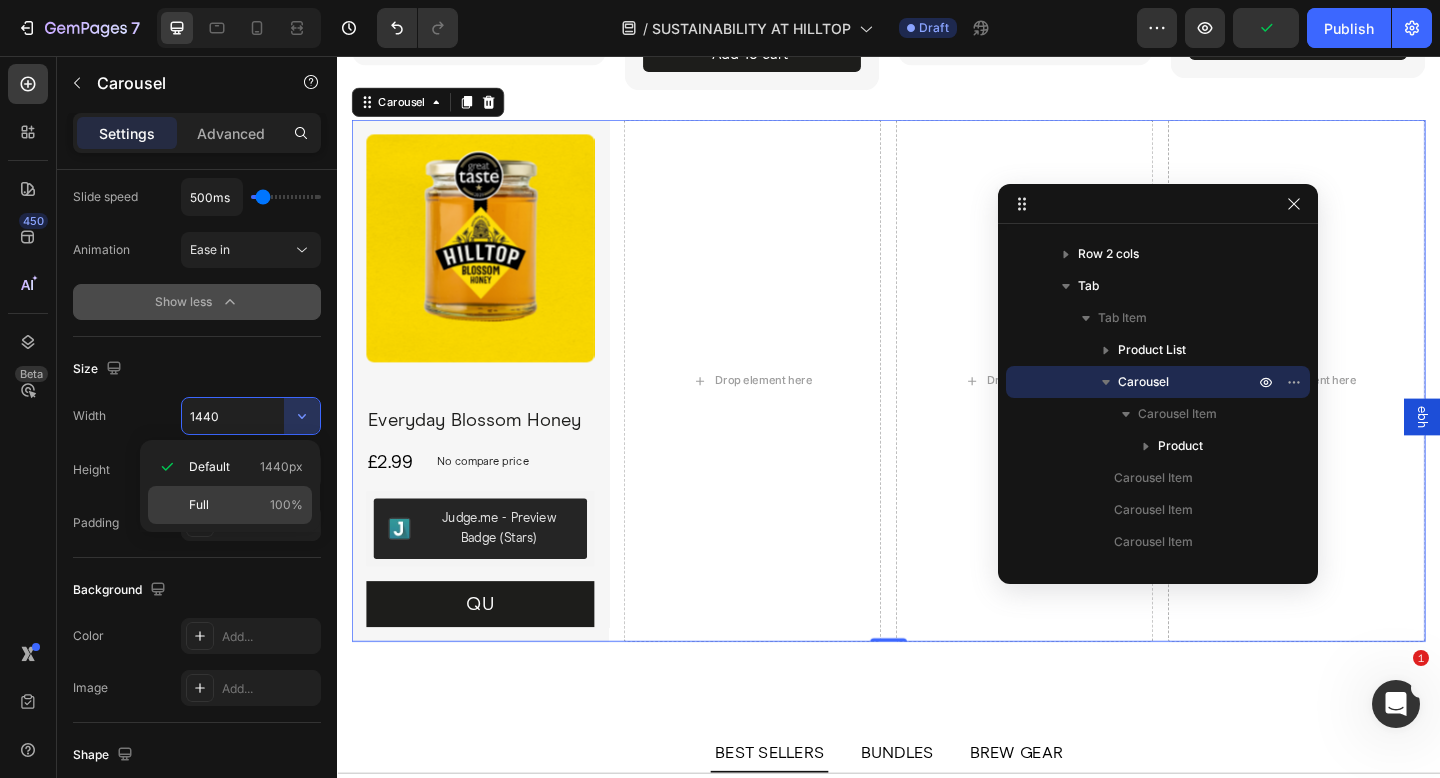 click on "Full 100%" at bounding box center (246, 505) 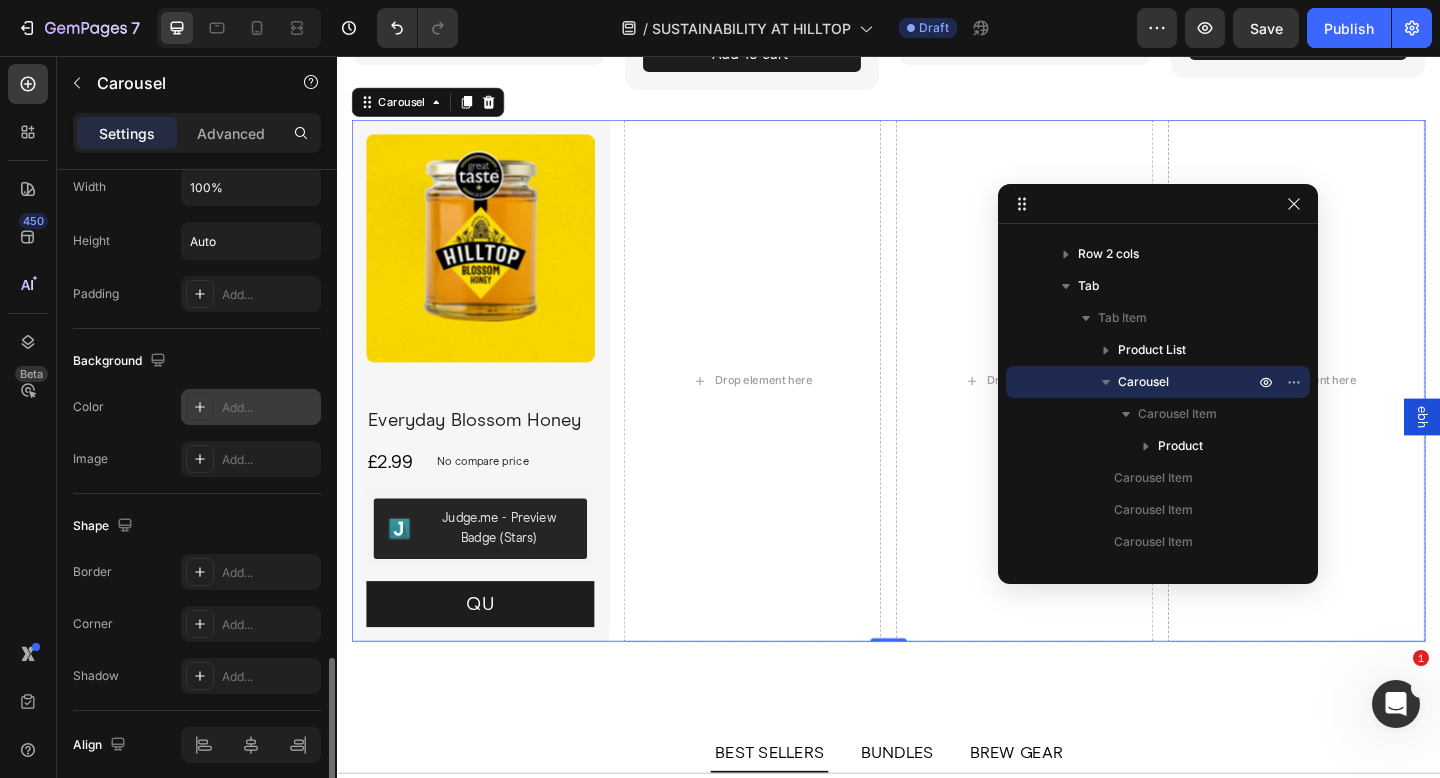 scroll, scrollTop: 1555, scrollLeft: 0, axis: vertical 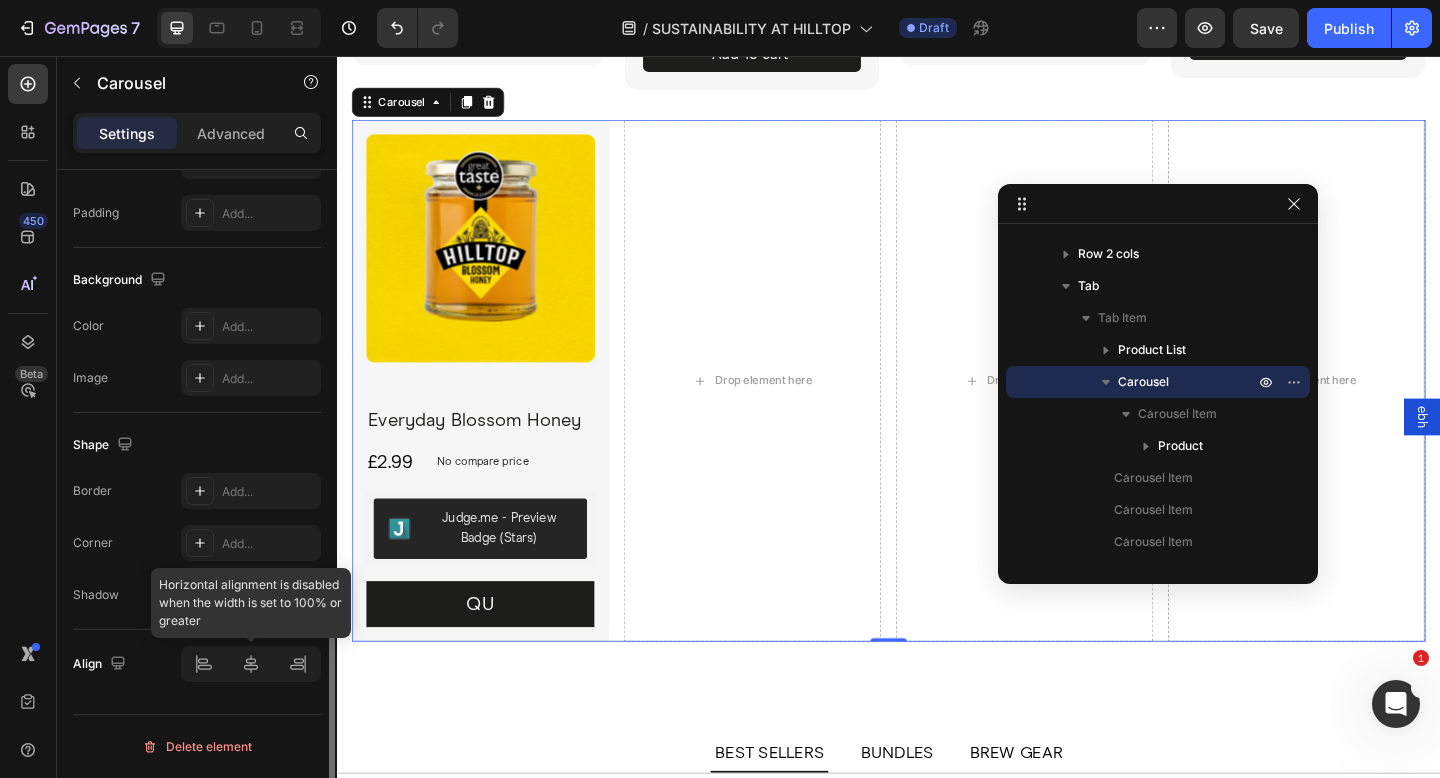 click 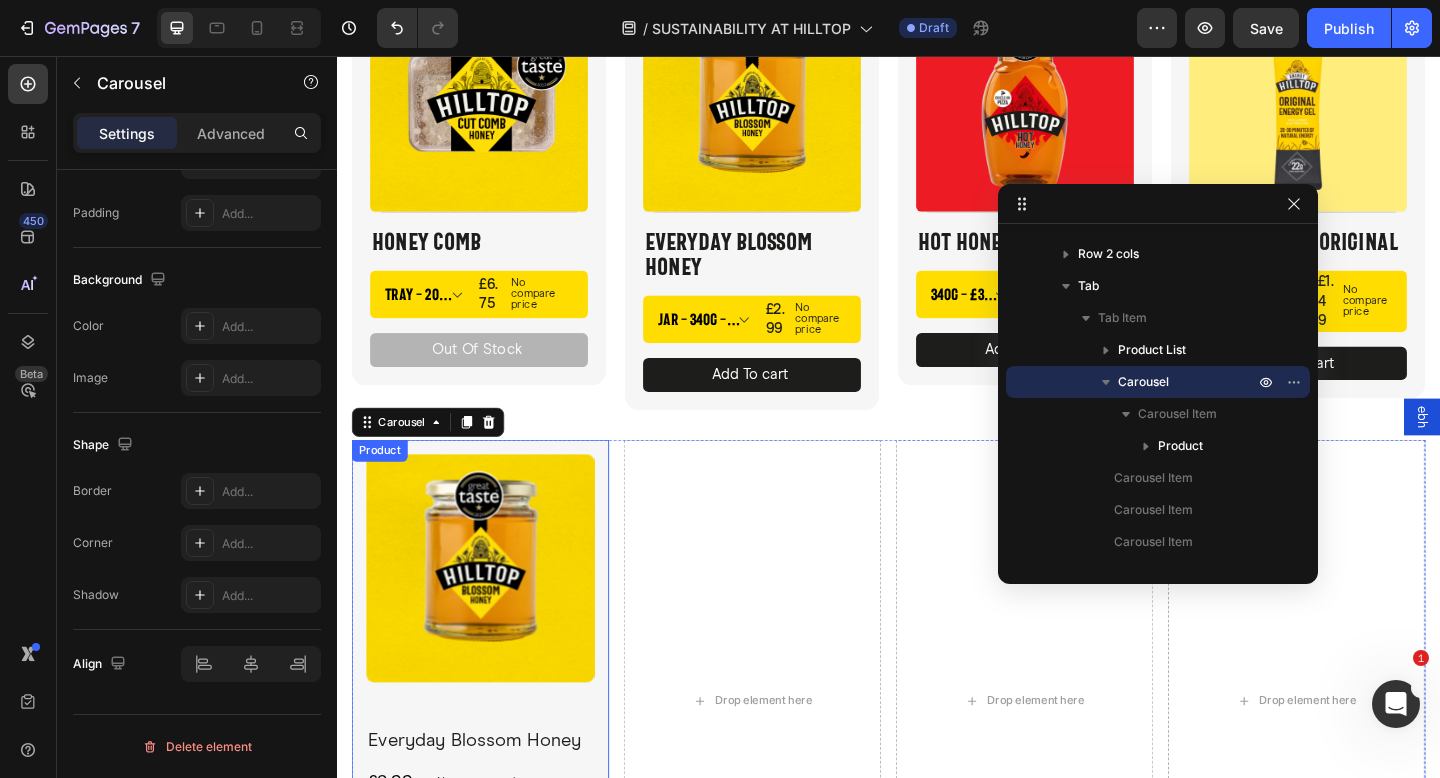 scroll, scrollTop: 3963, scrollLeft: 0, axis: vertical 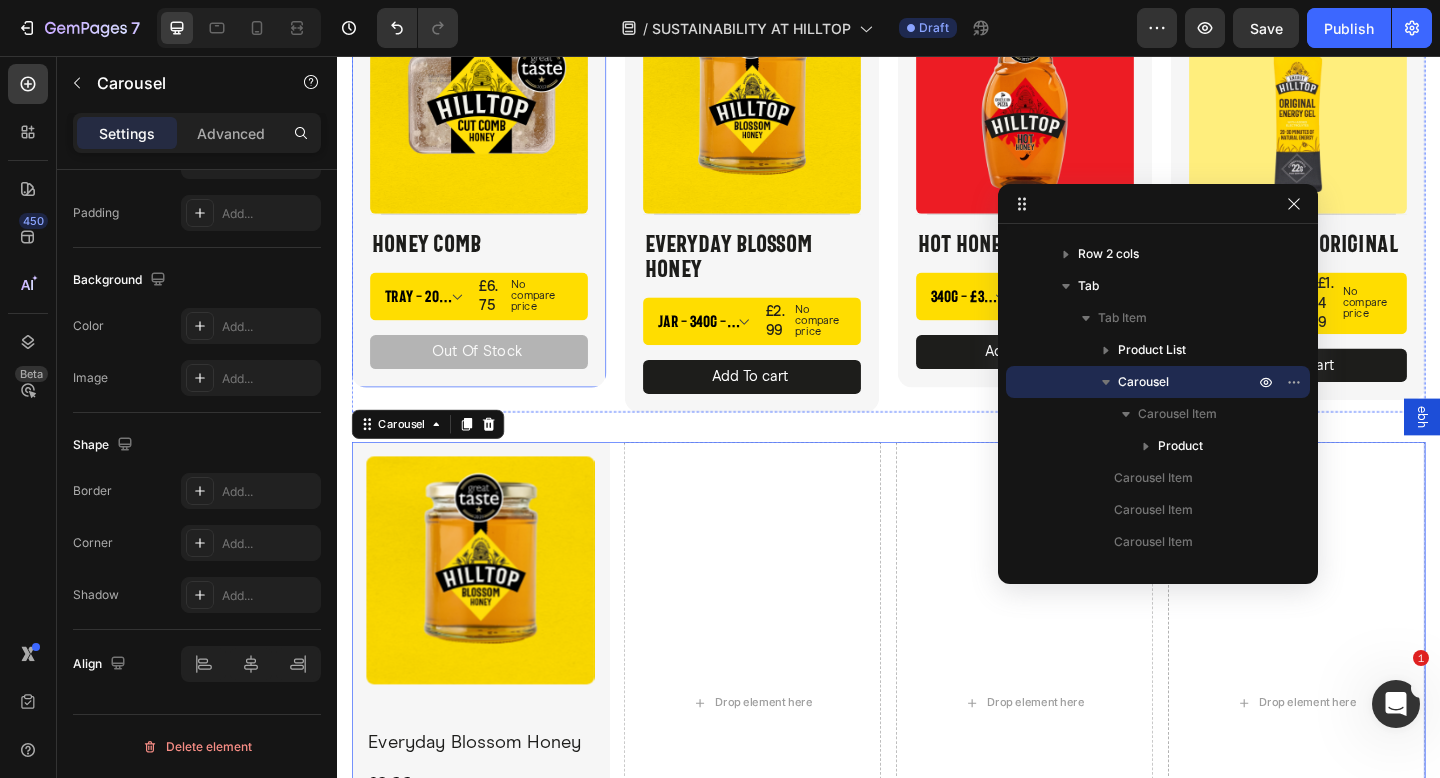 click on "Product Images                Title Line Honey Comb Product Title   Tray - 200g - £6.75  Tray - 400g - £11.50  Product Variants & Swatches £6.75 Product Price Product Price No compare price Product Price Row Out Of Stock Product Cart Button Row" at bounding box center (491, 194) 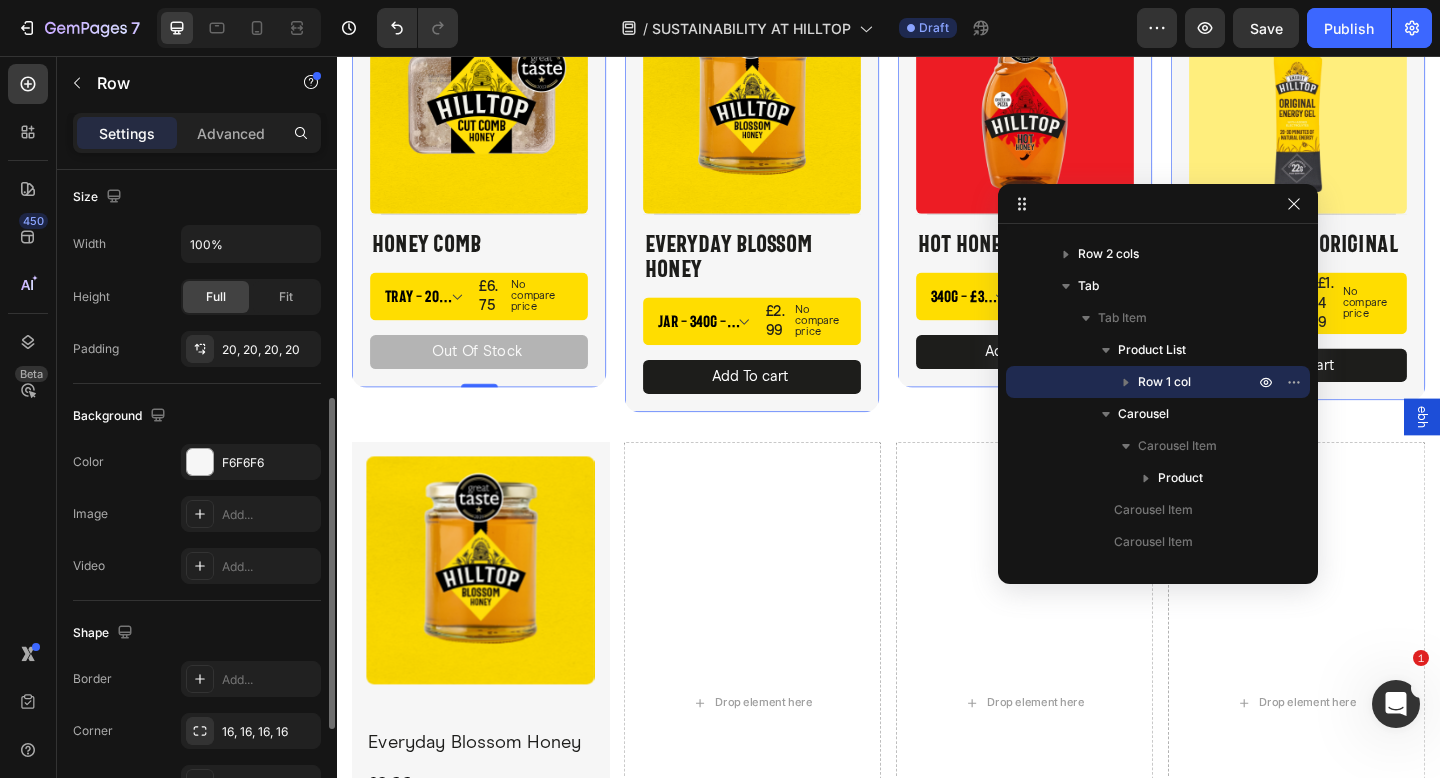 scroll, scrollTop: 454, scrollLeft: 0, axis: vertical 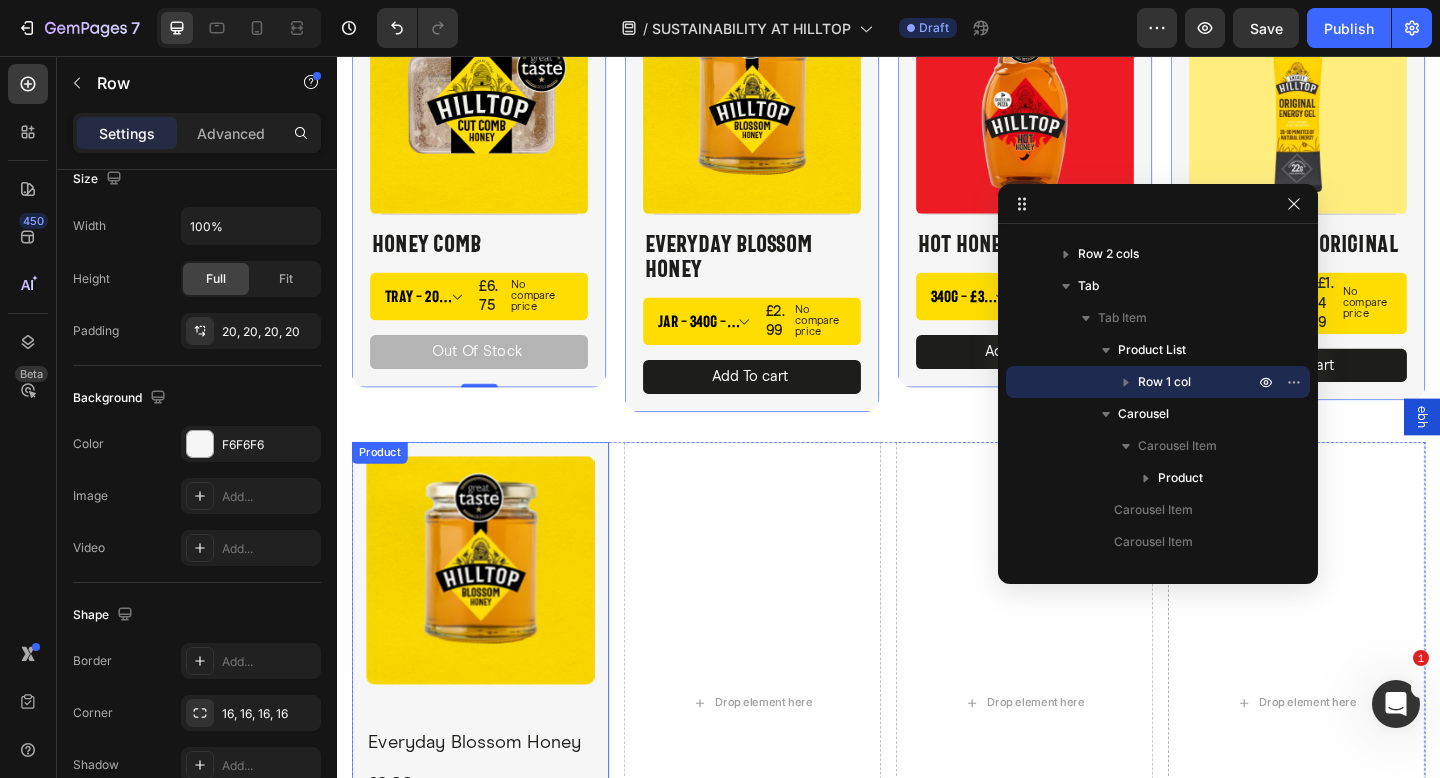 click on "Product Images Everyday Blossom Honey Product Title £2.99 Product Price Product Price No compare price Product Price Row Judge.me - Preview Badge (Stars) Judge.me QU Button Product" at bounding box center (493, 760) 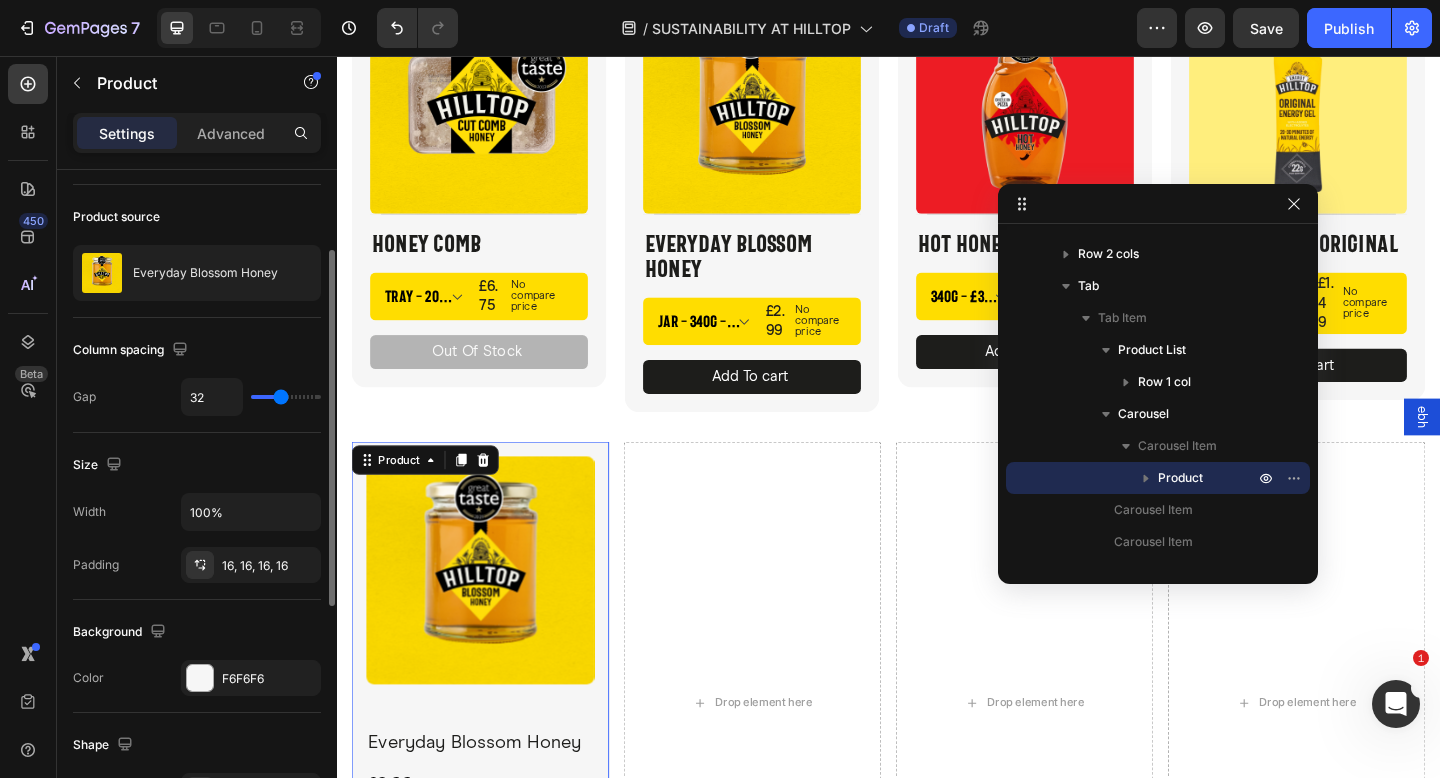 scroll, scrollTop: 138, scrollLeft: 0, axis: vertical 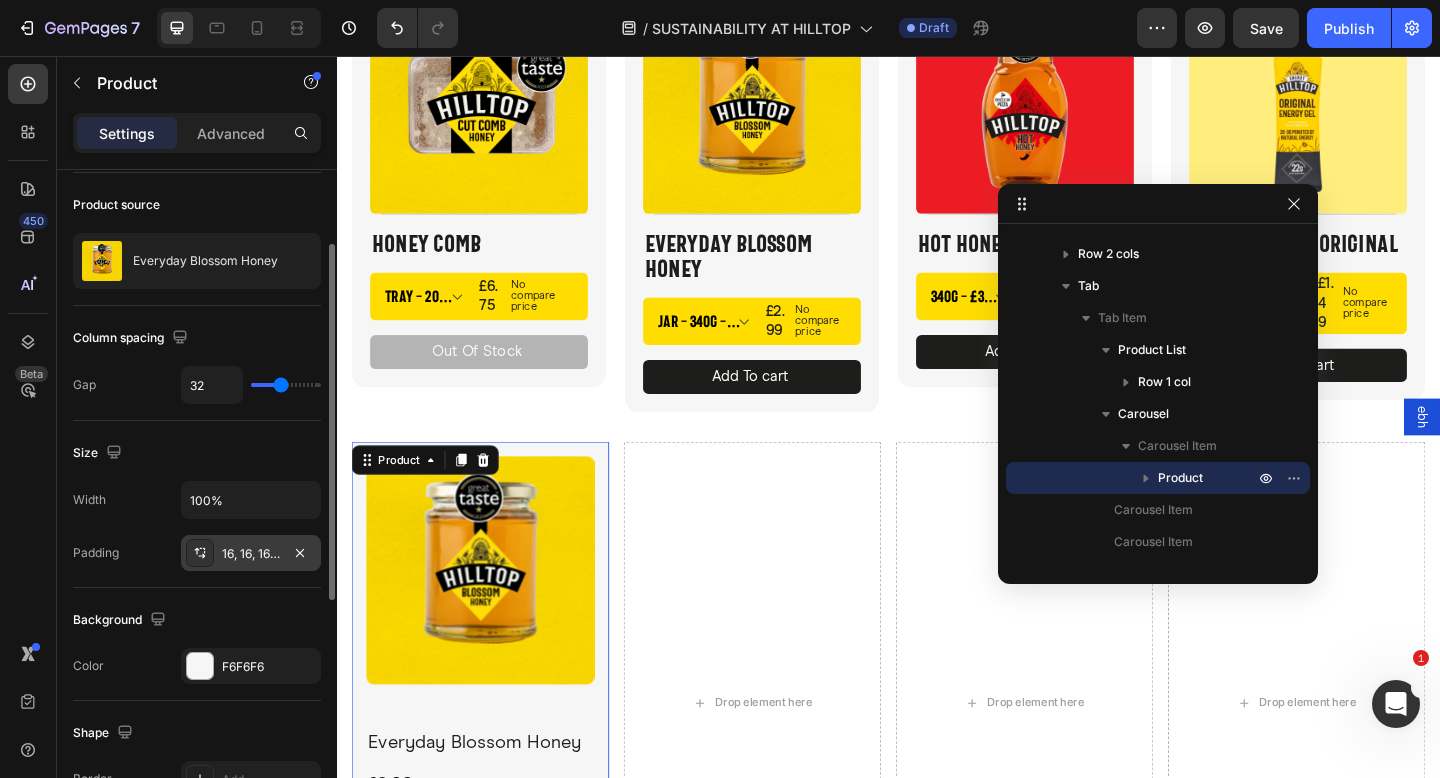 click on "16, 16, 16, 16" at bounding box center (251, 554) 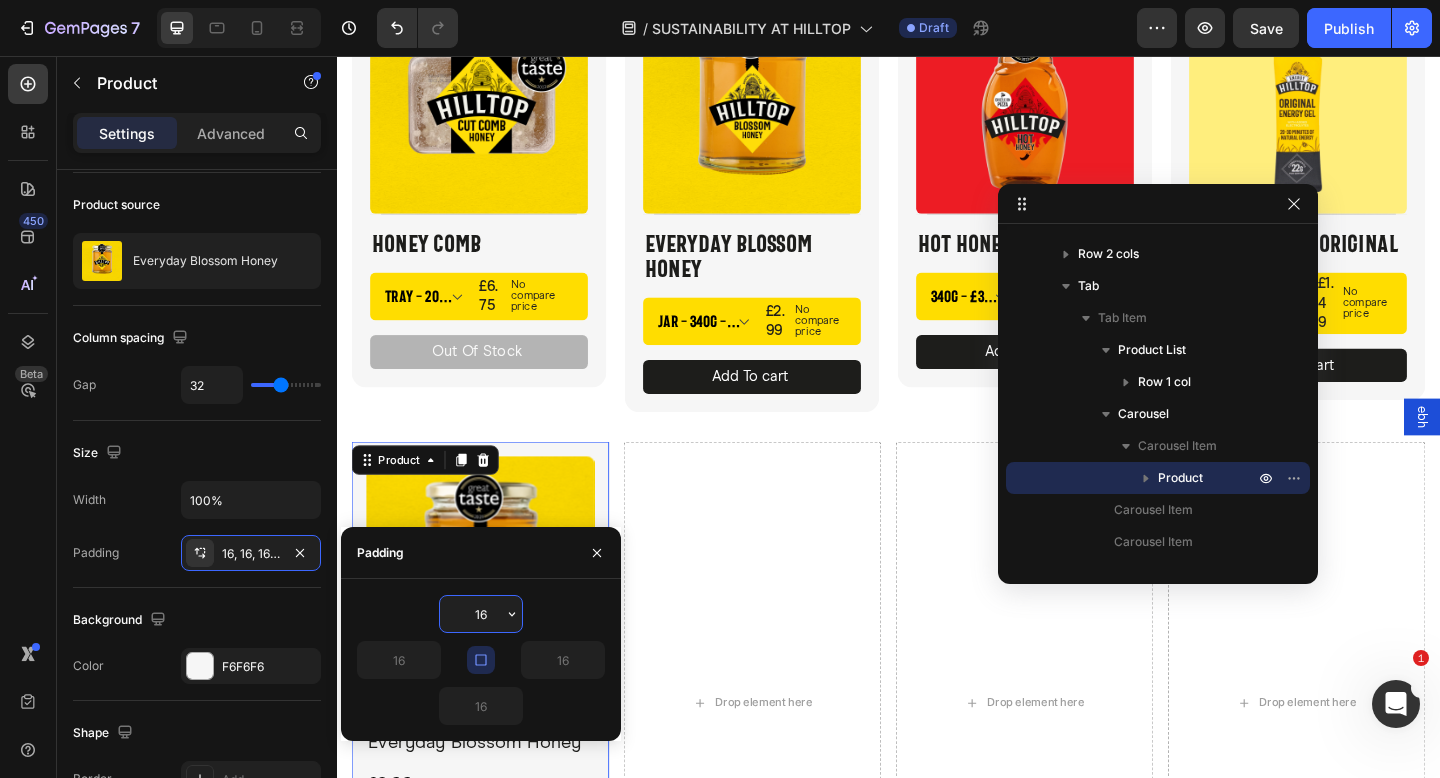 click on "16" at bounding box center [481, 614] 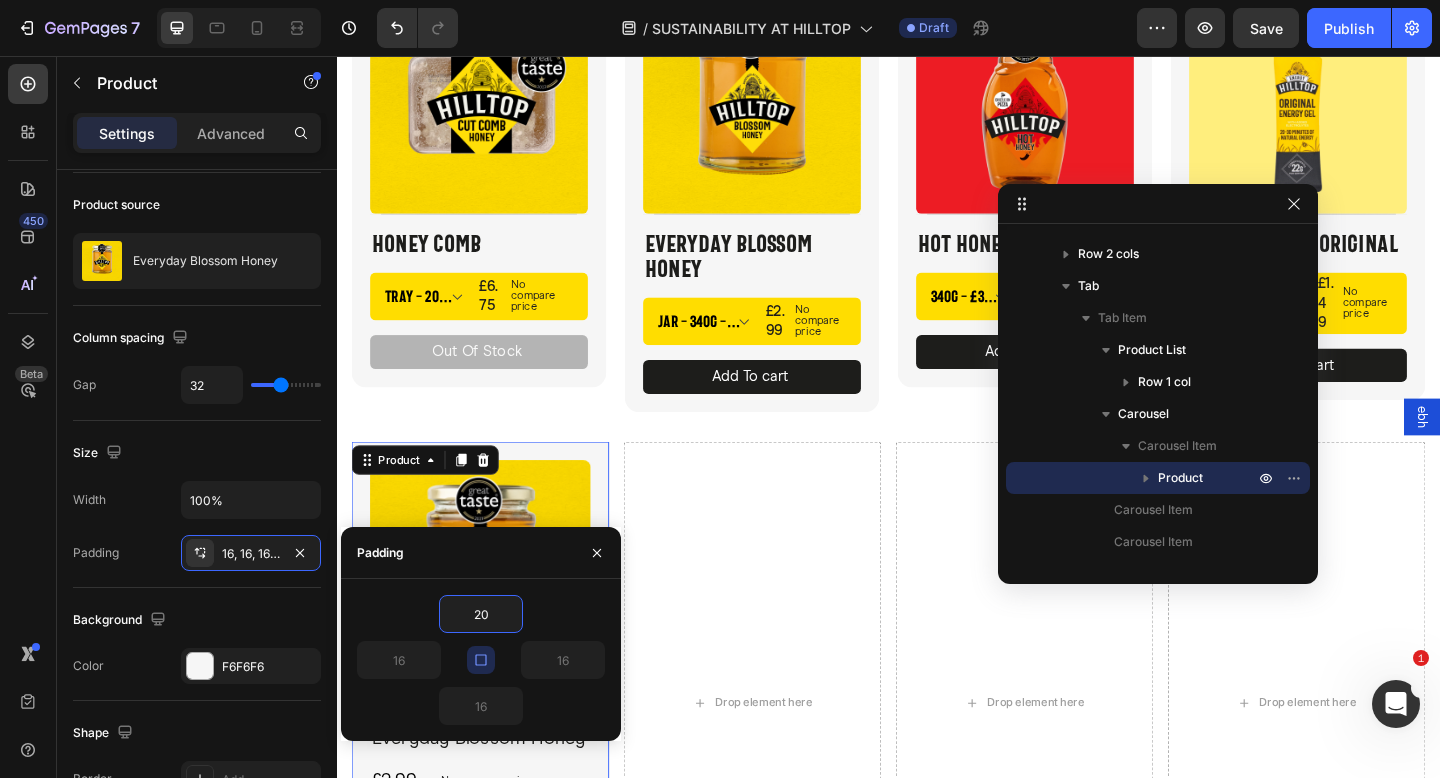 type on "20" 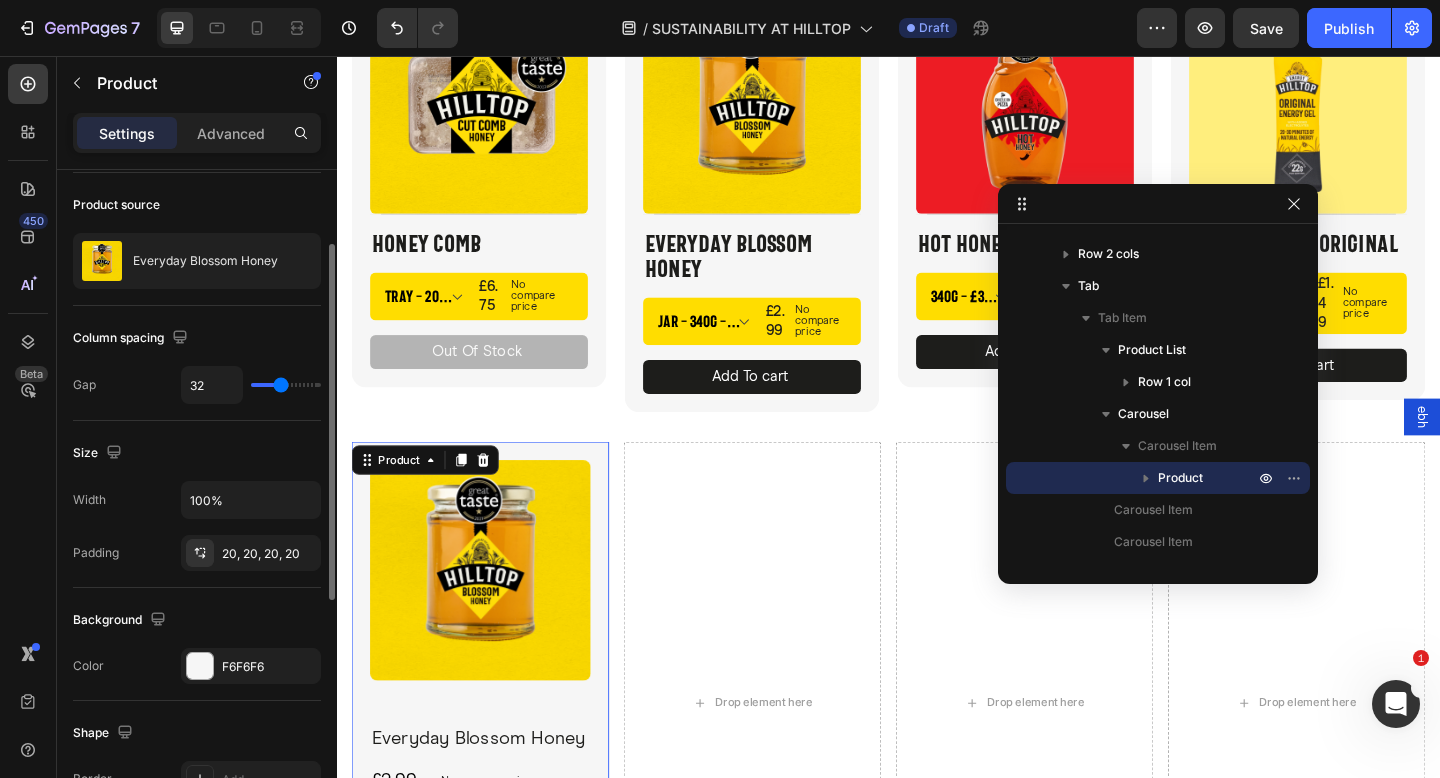 click on "Width 100%" at bounding box center (197, 500) 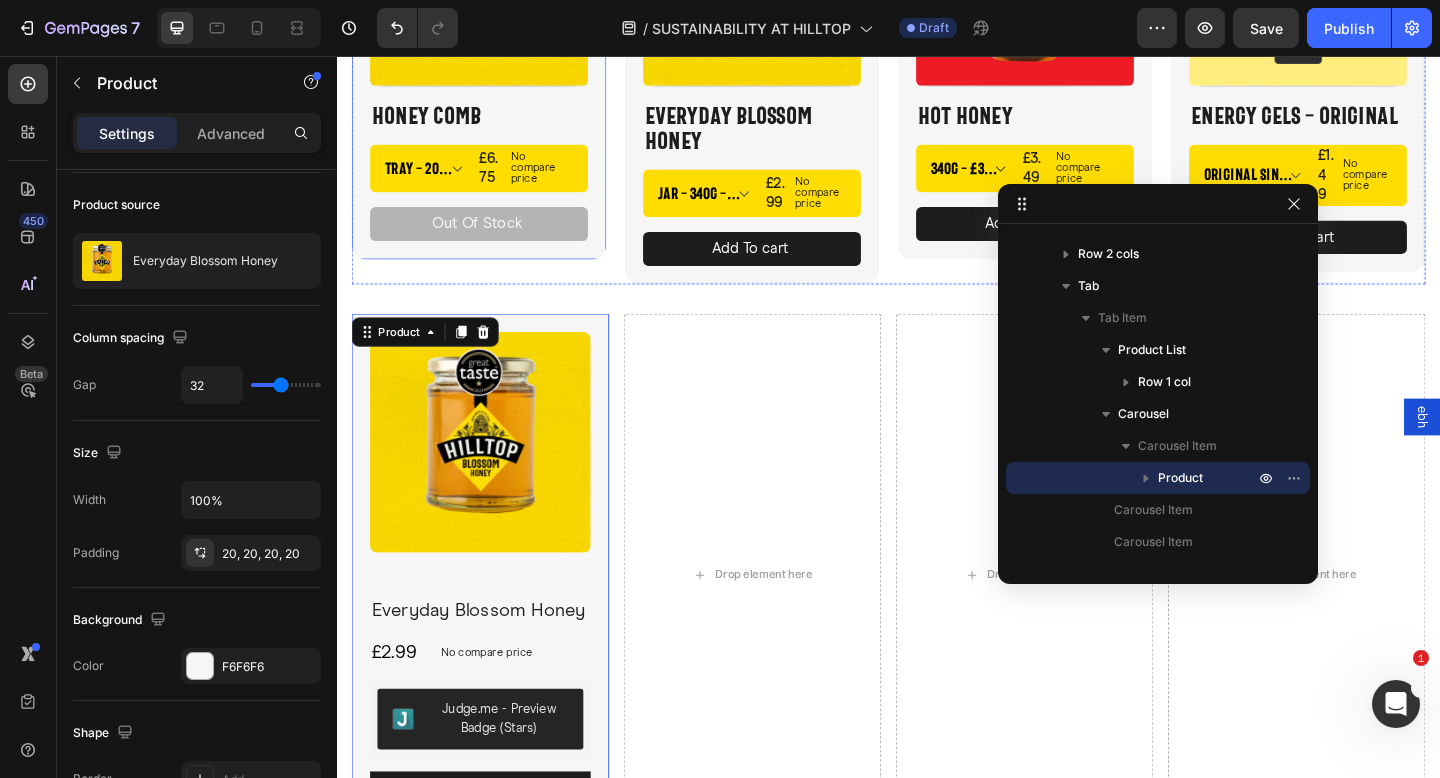 scroll, scrollTop: 4082, scrollLeft: 0, axis: vertical 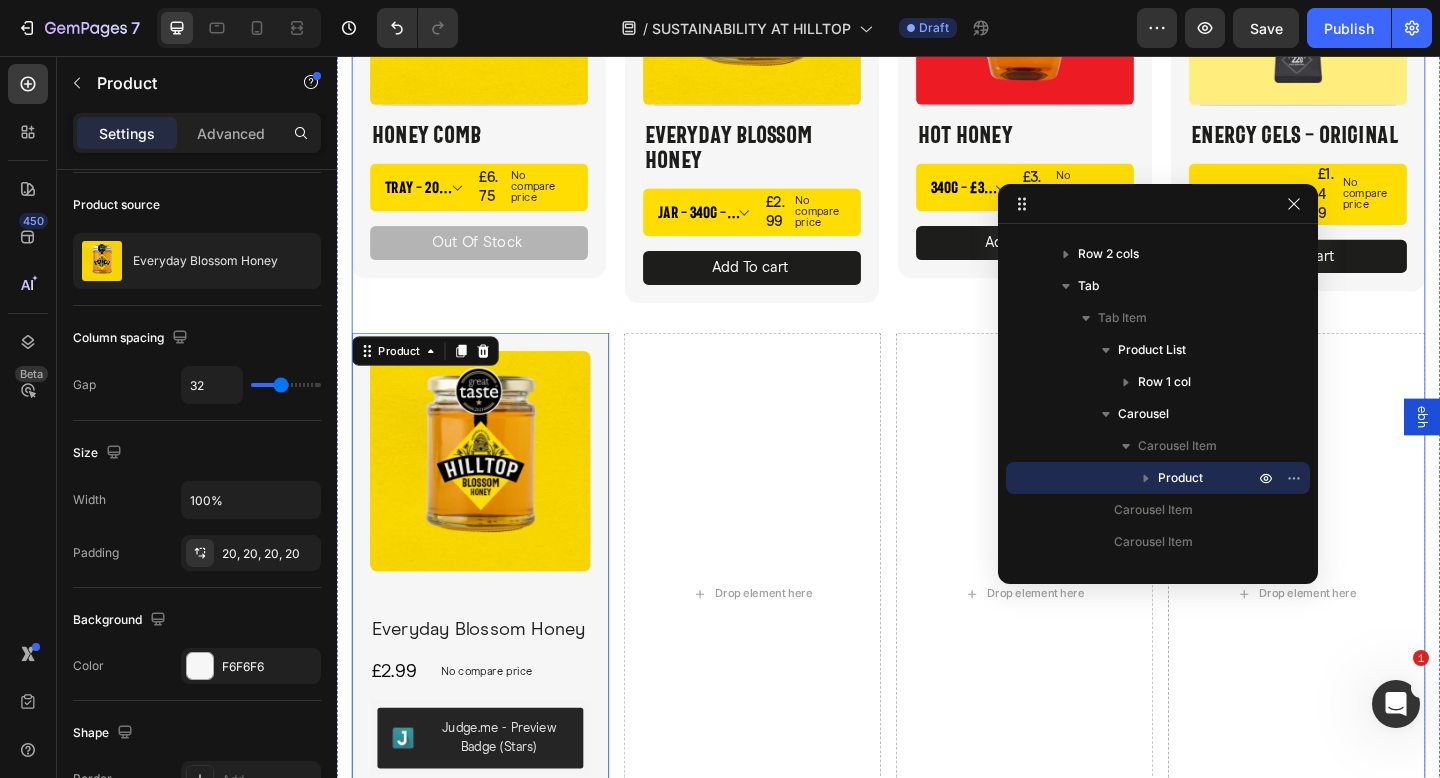 click on "Product Images Everyday Blossom Honey Product Title £2.99 Product Price Product Price No compare price Product Price Row Judge.me - Preview Badge (Stars) Judge.me QU Button Product   0
Drop element here
Drop element here
Drop element here Carousel" at bounding box center (937, 625) 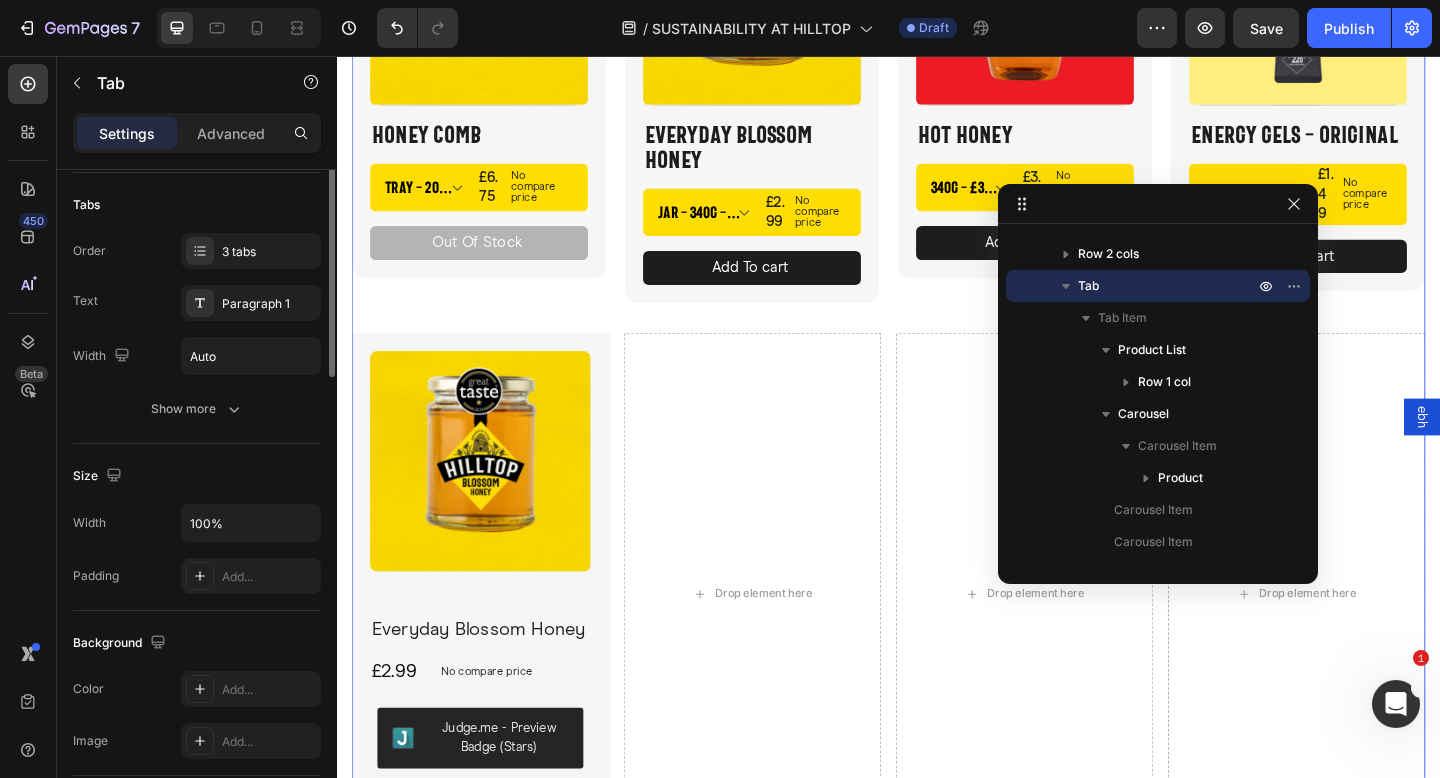 scroll, scrollTop: 0, scrollLeft: 0, axis: both 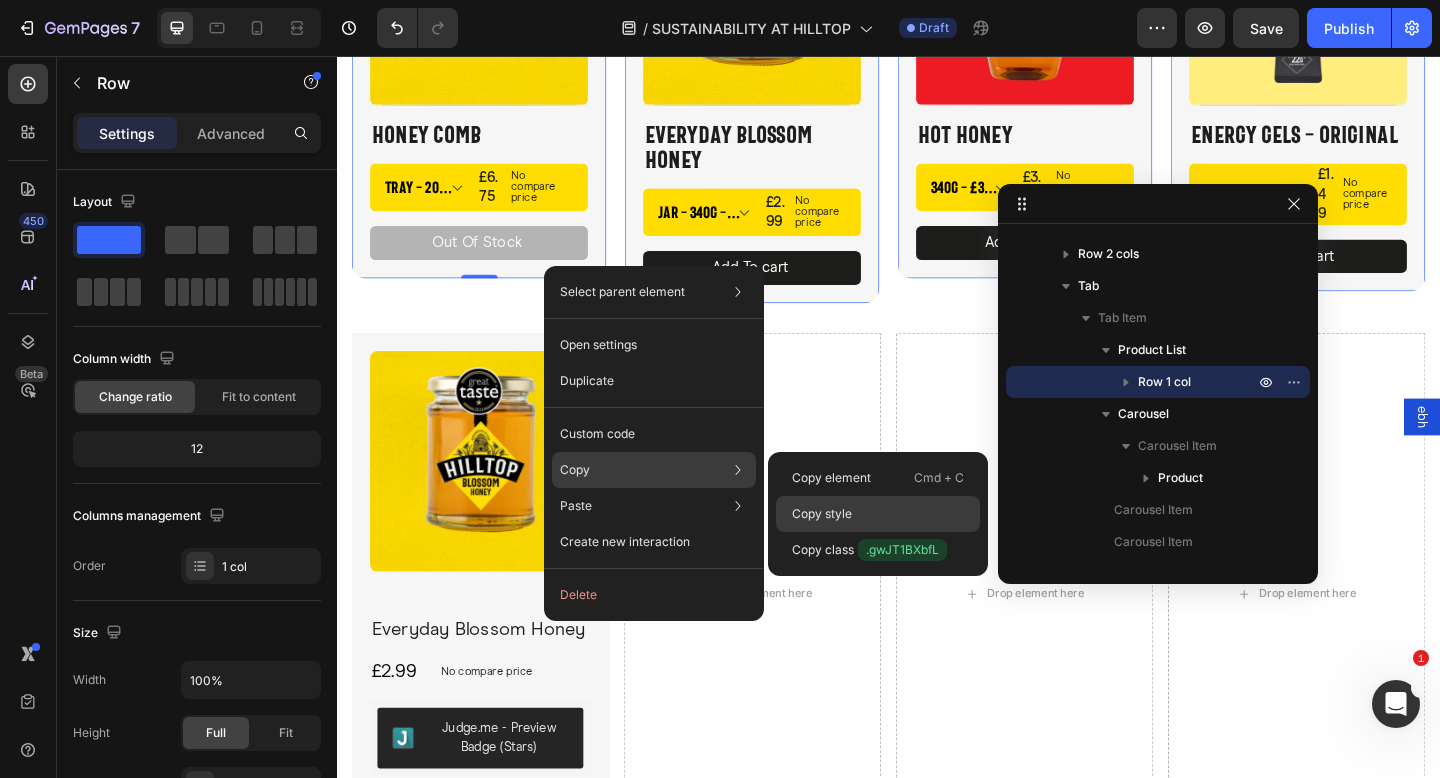 click on "Copy style" at bounding box center (822, 514) 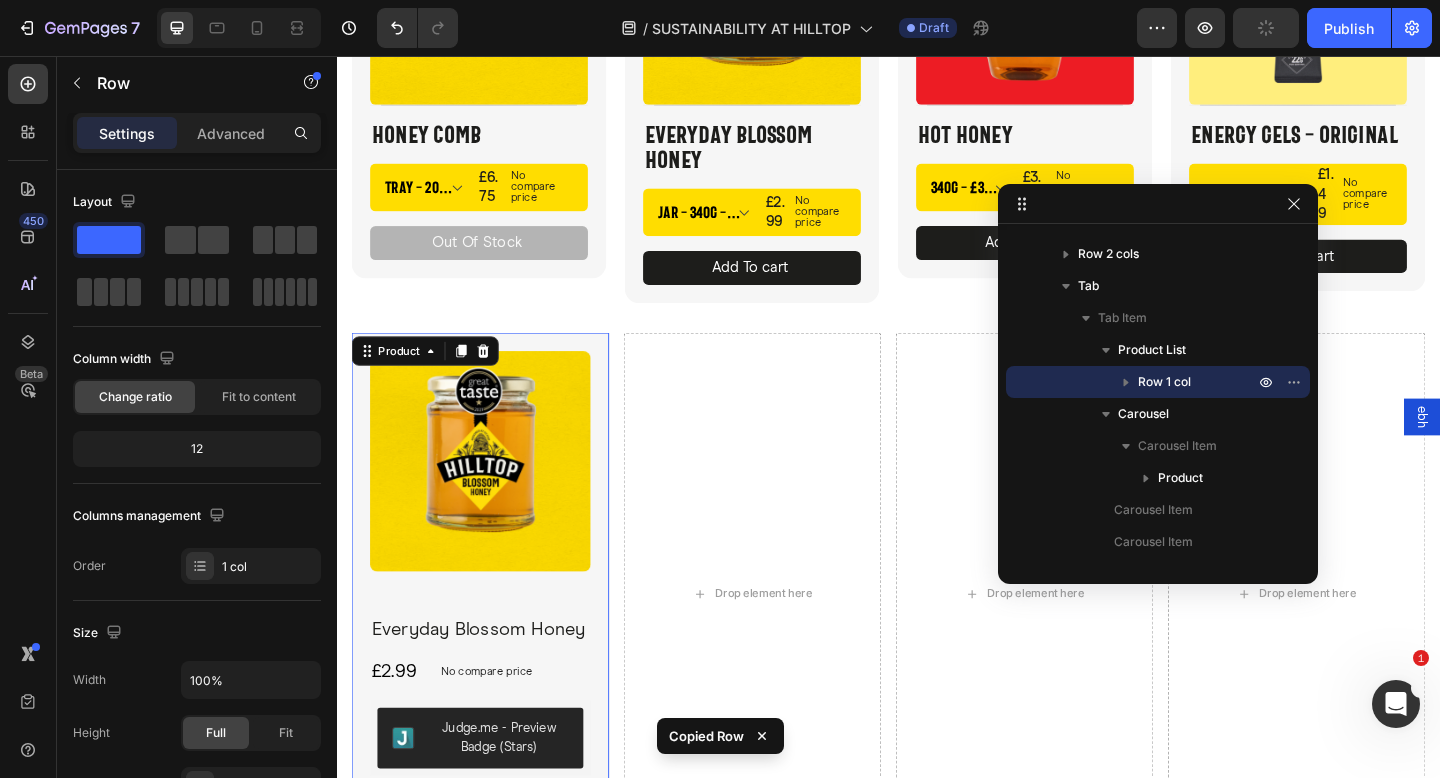 click on "Product Images Everyday Blossom Honey Product Title £2.99 Product Price Product Price No compare price Product Price Row Judge.me - Preview Badge (Stars) Judge.me QU Button Product   0" at bounding box center [493, 641] 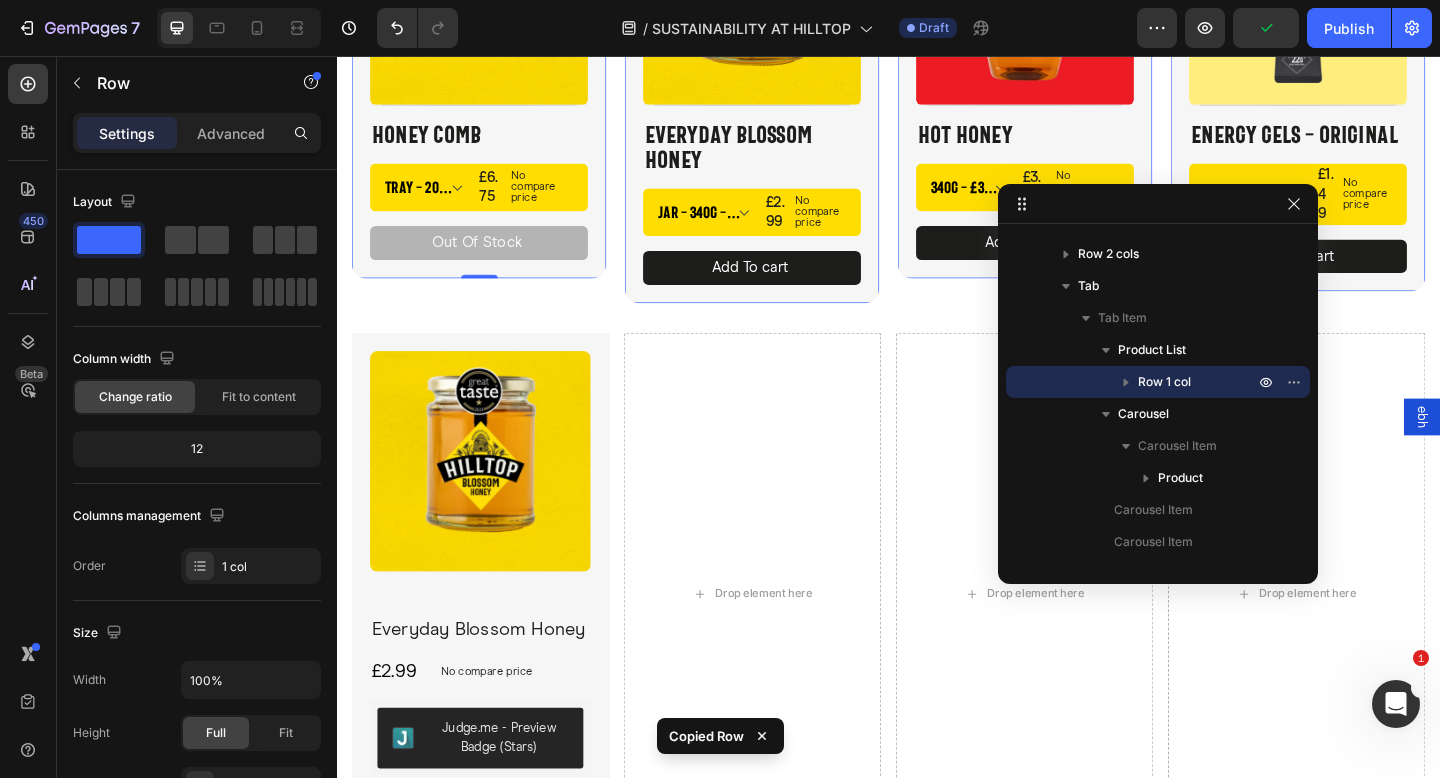 click on "Product Images                Title Line Honey Comb Product Title   Tray - 200g - £6.75  Tray - 400g - £11.50  Product Variants & Swatches £6.75 Product Price Product Price No compare price Product Price Row Out Of Stock Product Cart Button Row   0" at bounding box center (491, 75) 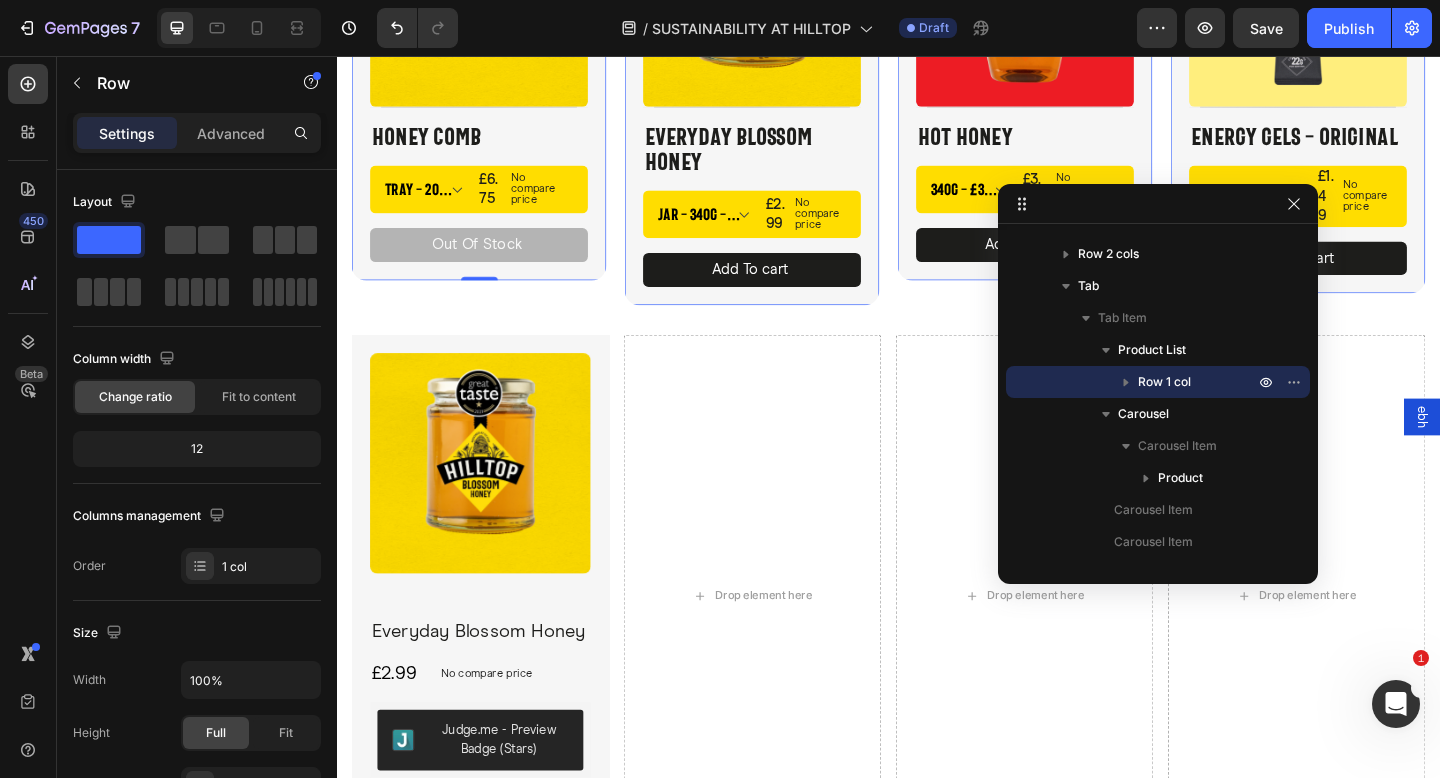 scroll, scrollTop: 4090, scrollLeft: 0, axis: vertical 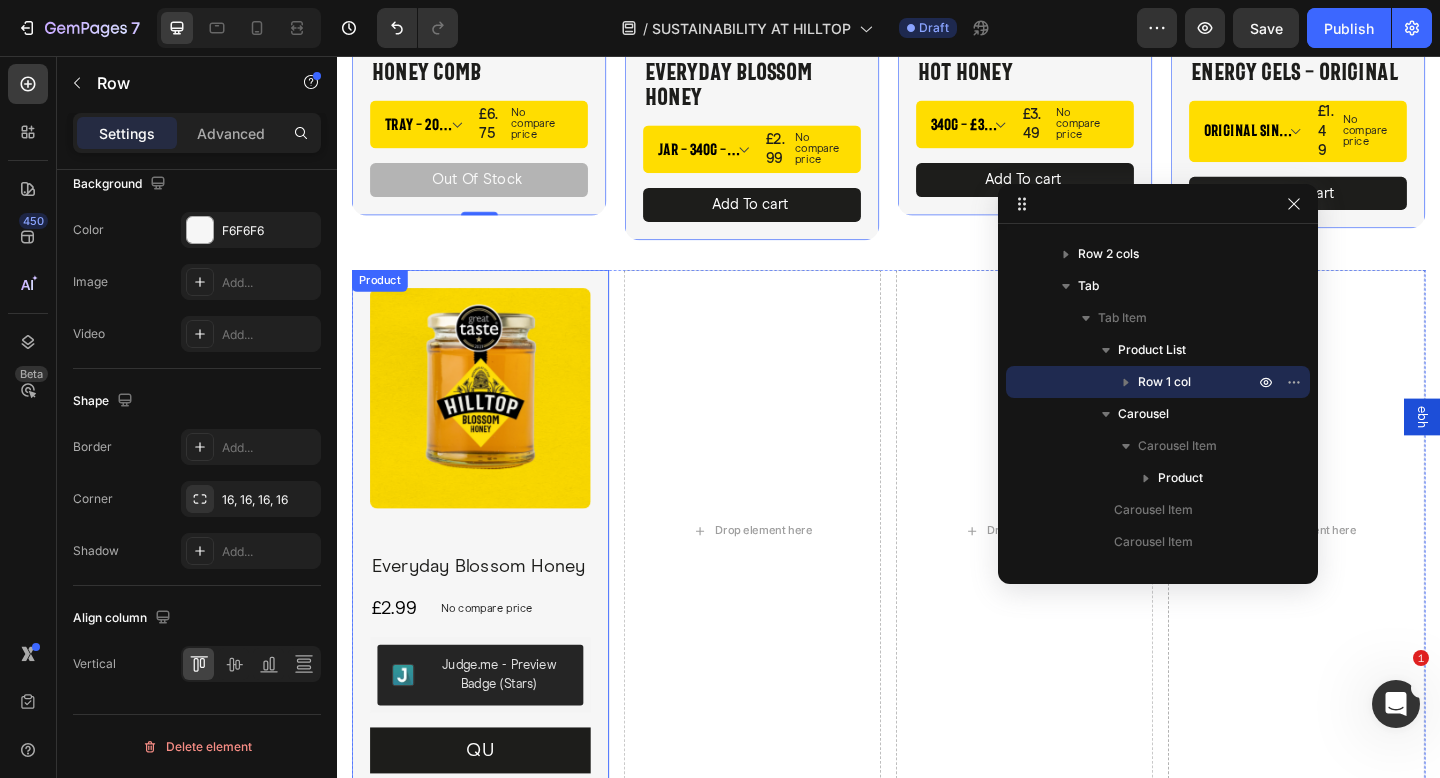 click on "Product Images Everyday Blossom Honey Product Title £2.99 Product Price Product Price No compare price Product Price Row Judge.me - Preview Badge (Stars) Judge.me QU Button Product" at bounding box center (493, 573) 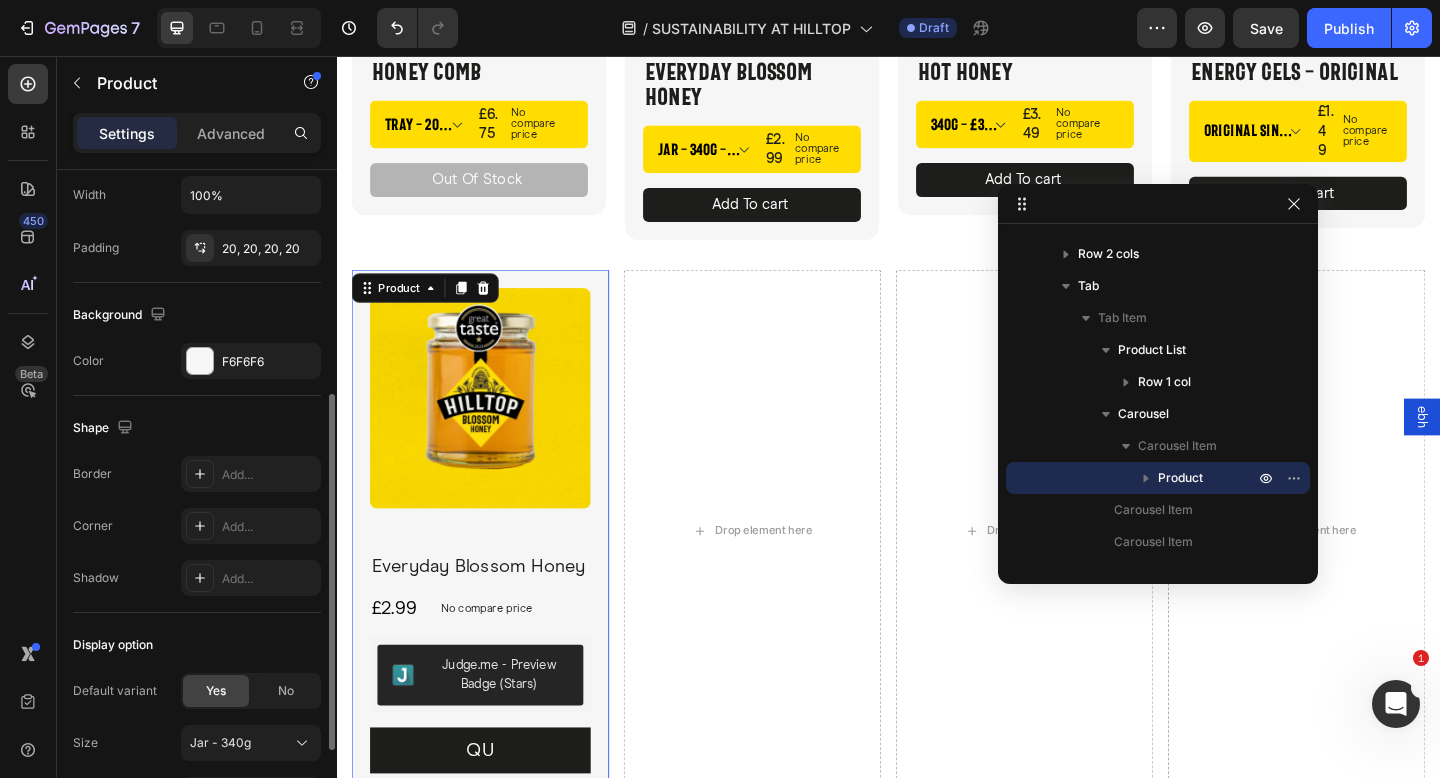 scroll, scrollTop: 472, scrollLeft: 0, axis: vertical 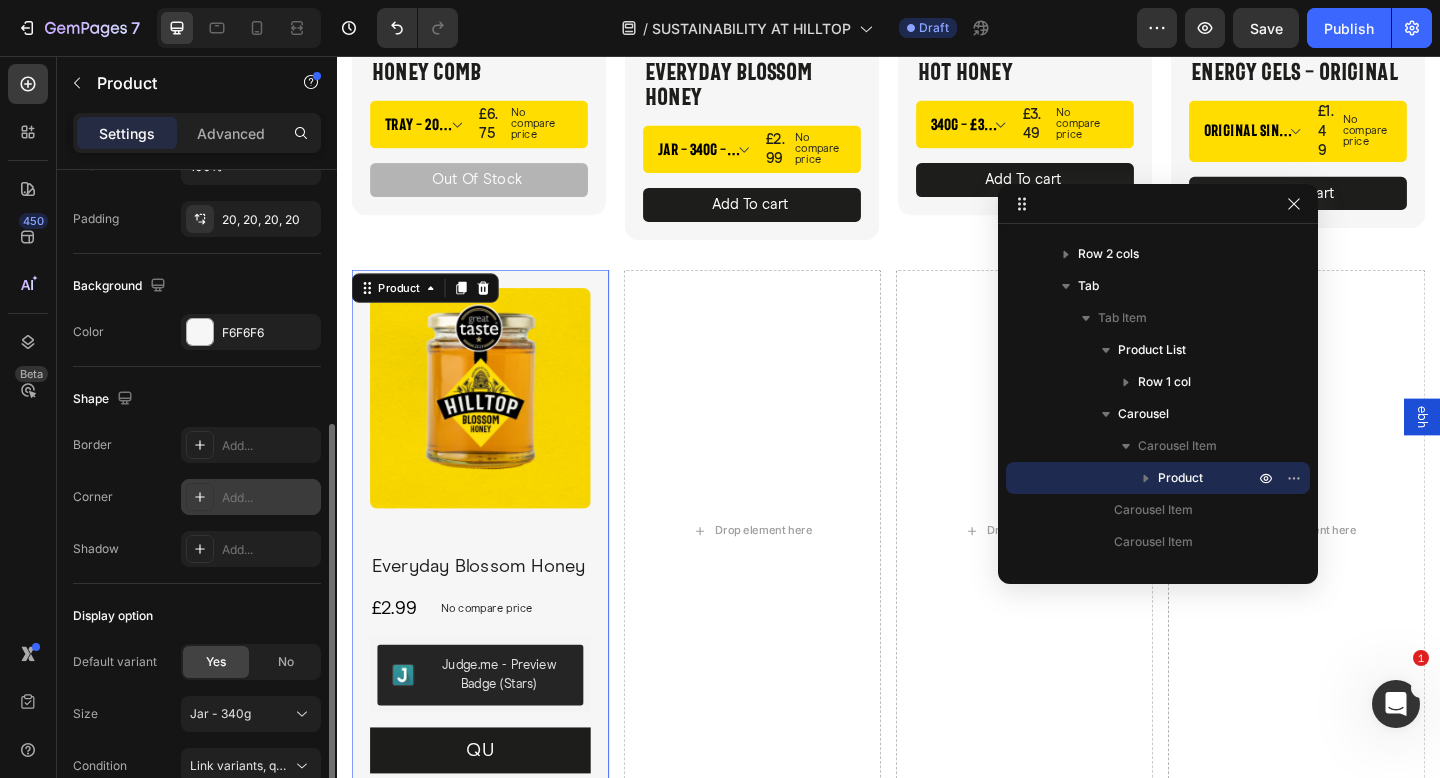 click on "Add..." at bounding box center (269, 498) 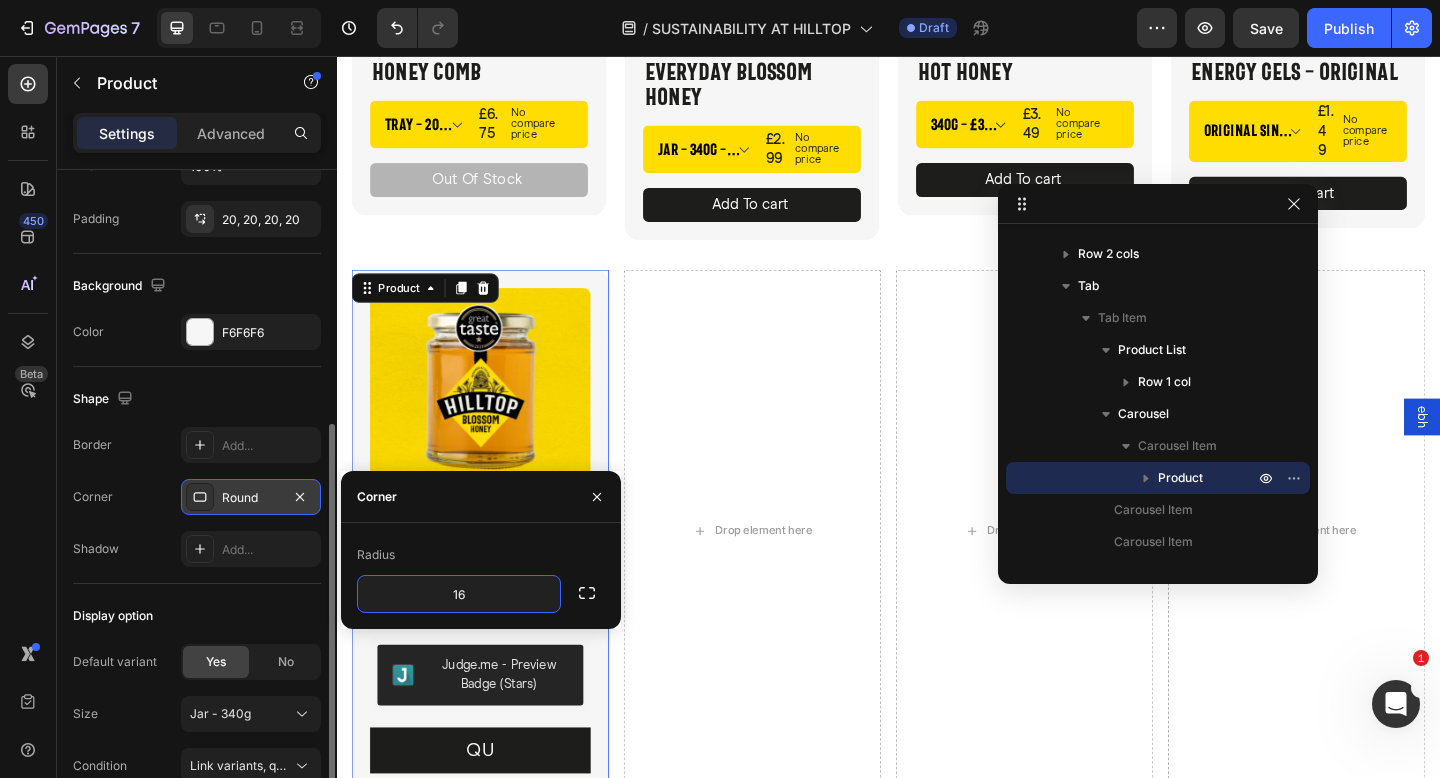 type on "16" 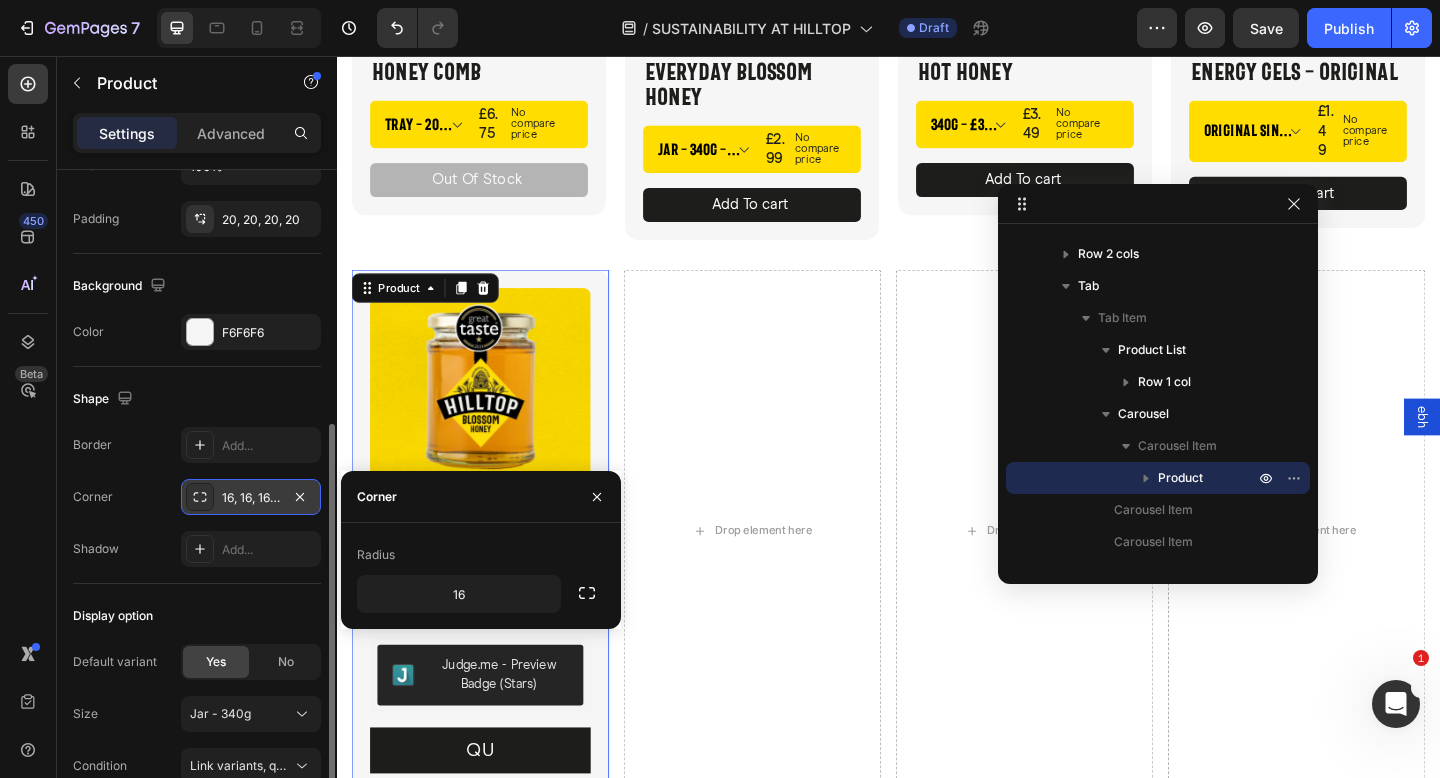 click on "Radius 16" at bounding box center (481, 576) 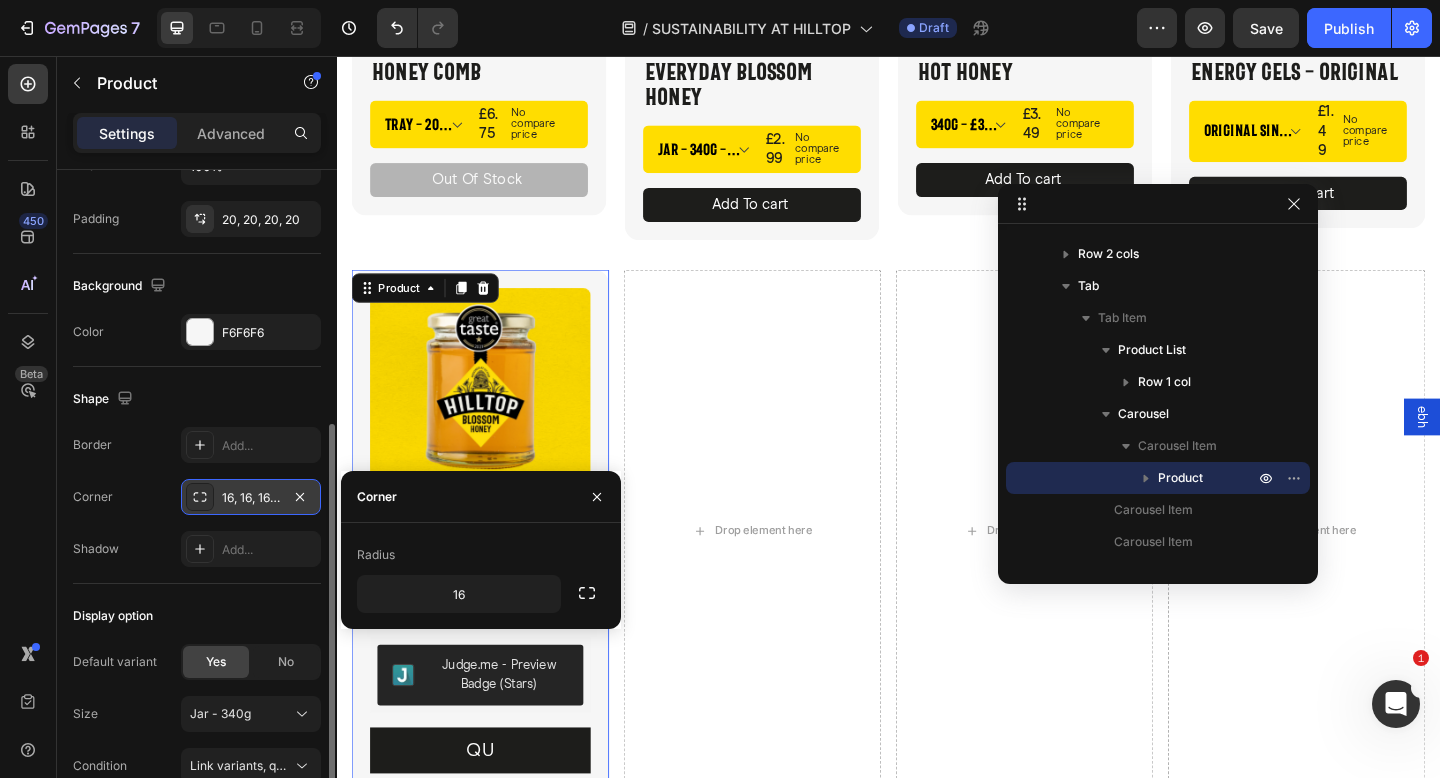 click on "Corner 16, 16, 16, 16" at bounding box center [197, 497] 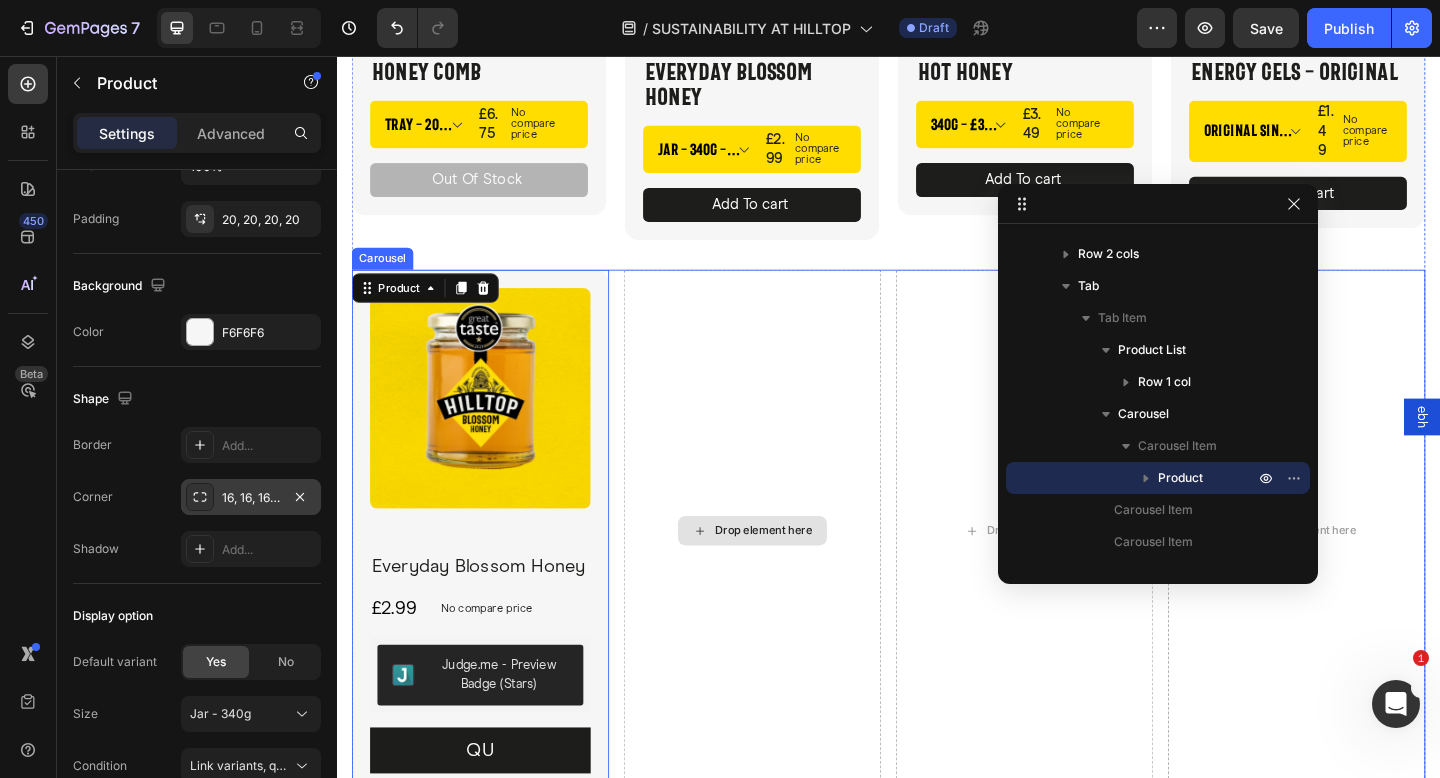 click on "Drop element here" at bounding box center [789, 573] 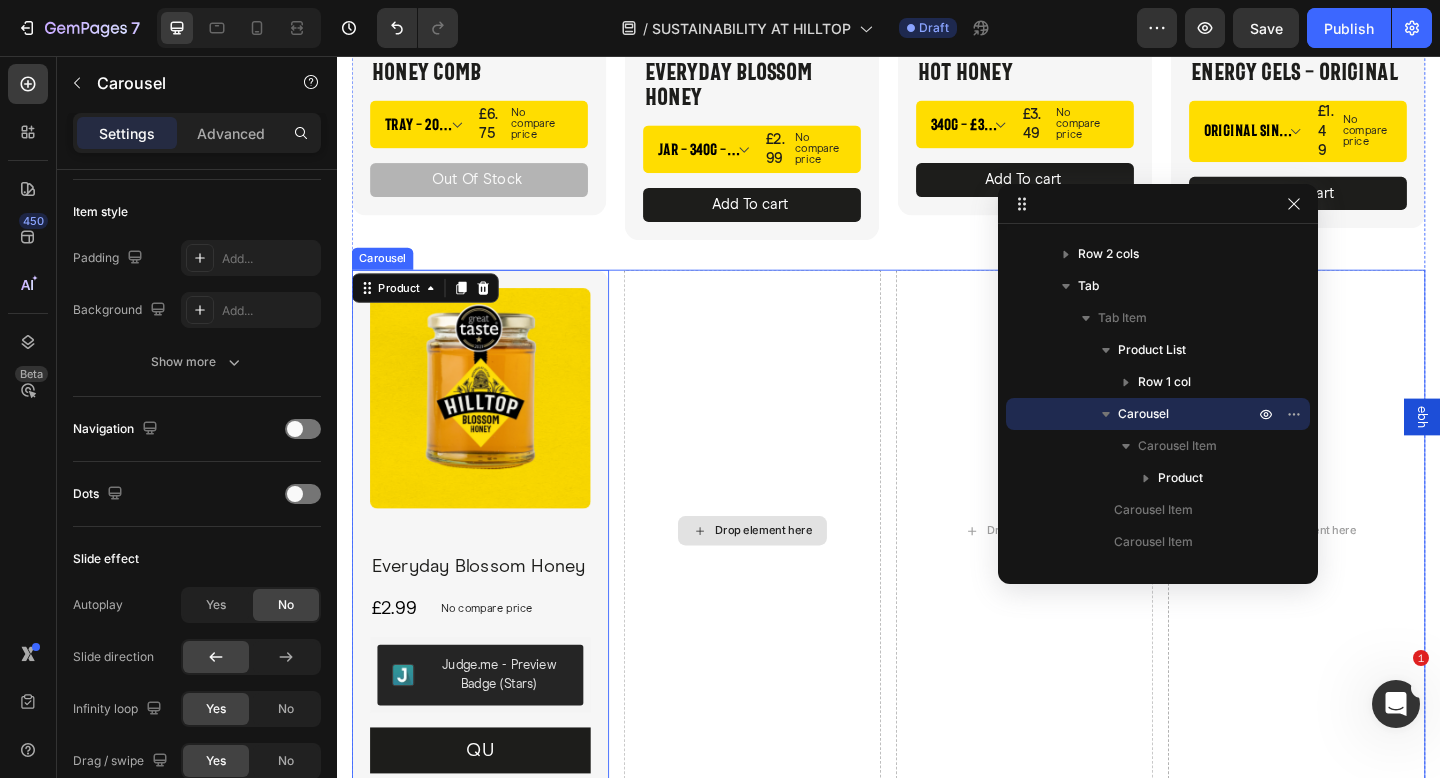scroll, scrollTop: 0, scrollLeft: 0, axis: both 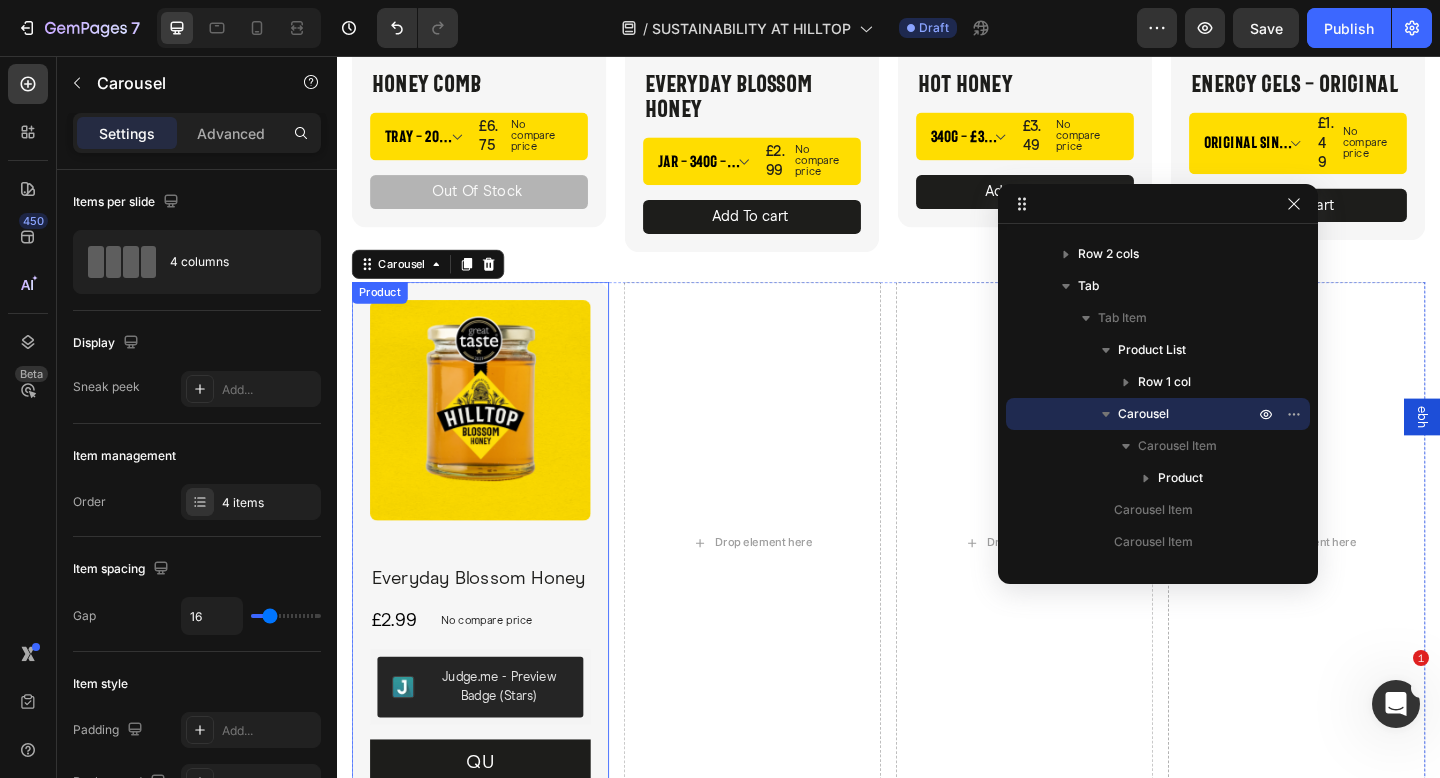 click on "Product Images Everyday Blossom Honey Product Title £2.99 Product Price Product Price No compare price Product Price Row Judge.me - Preview Badge (Stars) Judge.me QU Button Product" at bounding box center [493, 586] 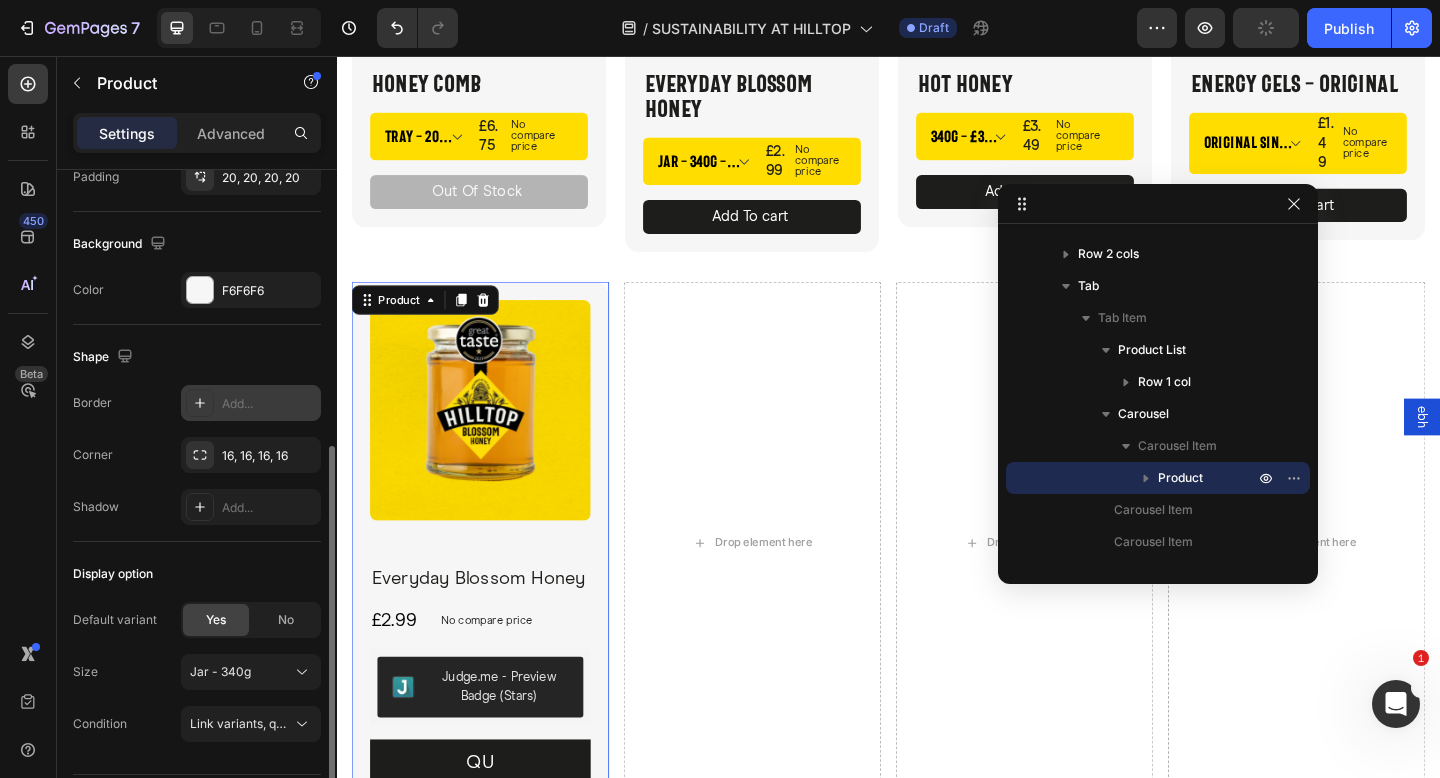 scroll, scrollTop: 508, scrollLeft: 0, axis: vertical 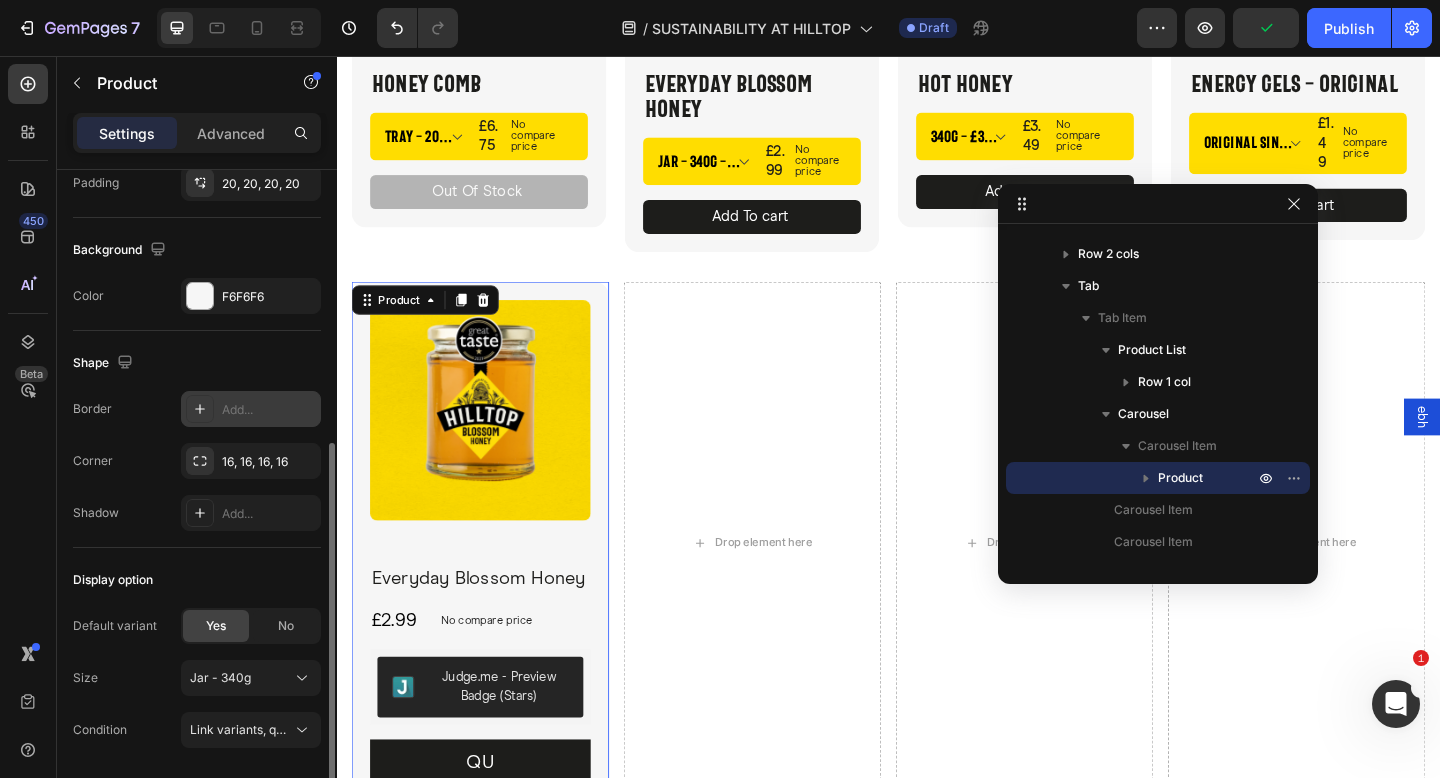 click on "Add..." at bounding box center (269, 410) 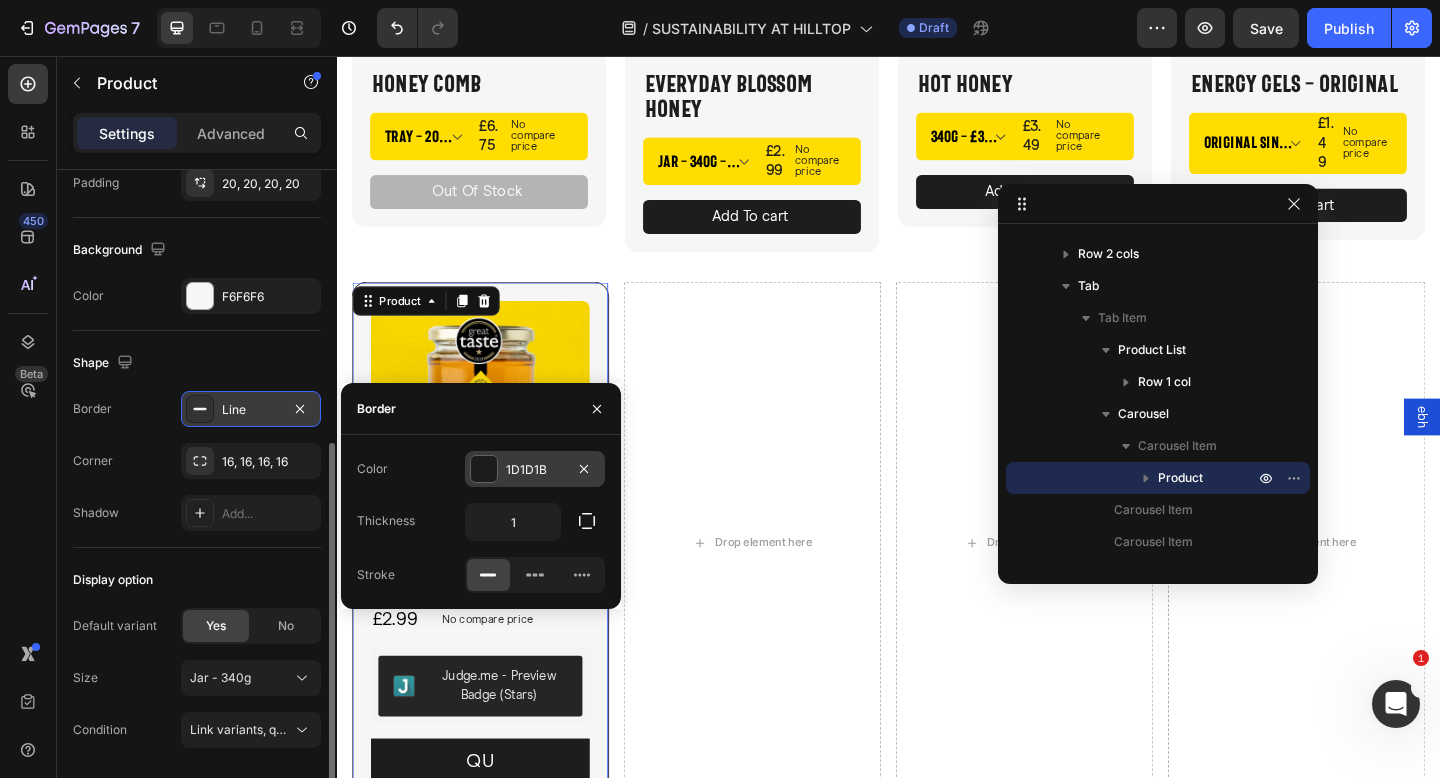 click at bounding box center (484, 469) 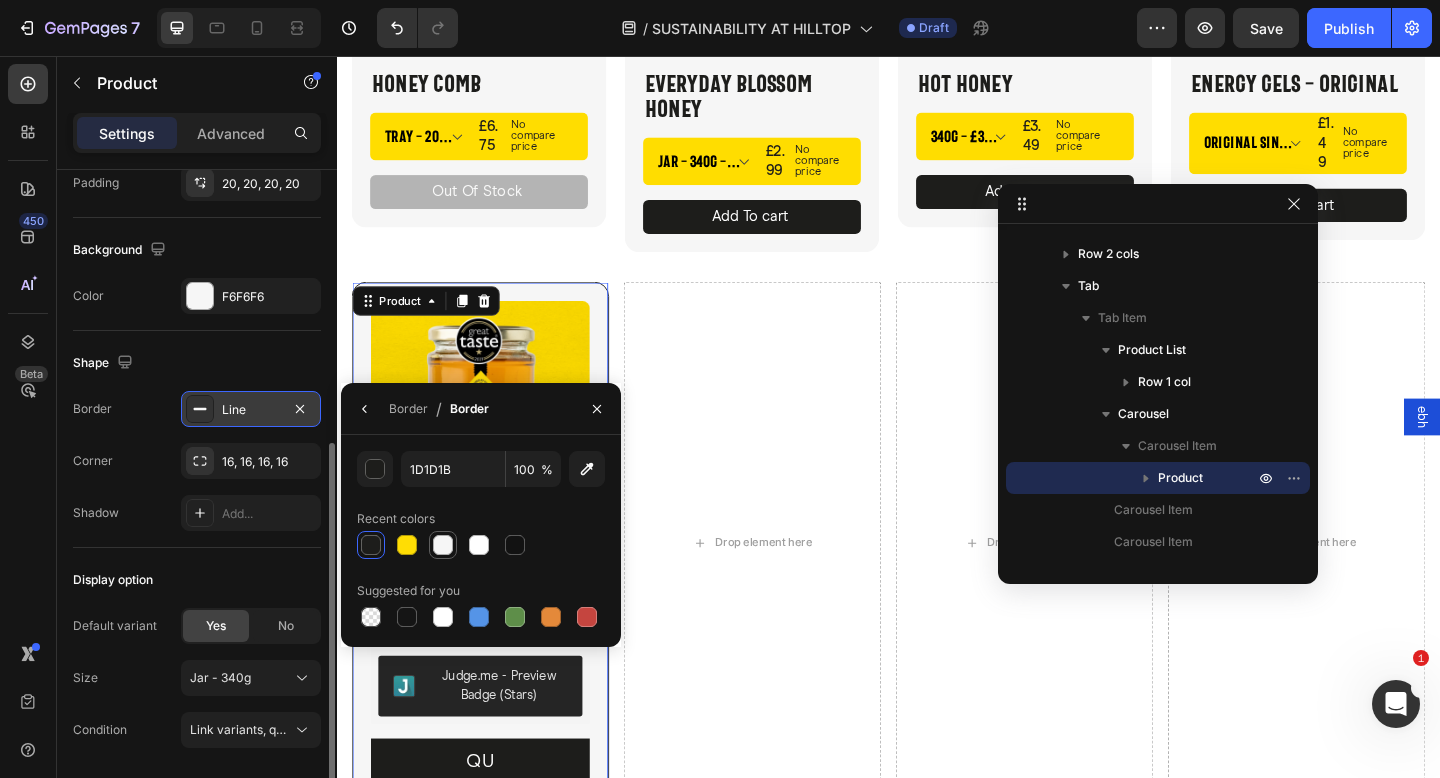 click at bounding box center [443, 545] 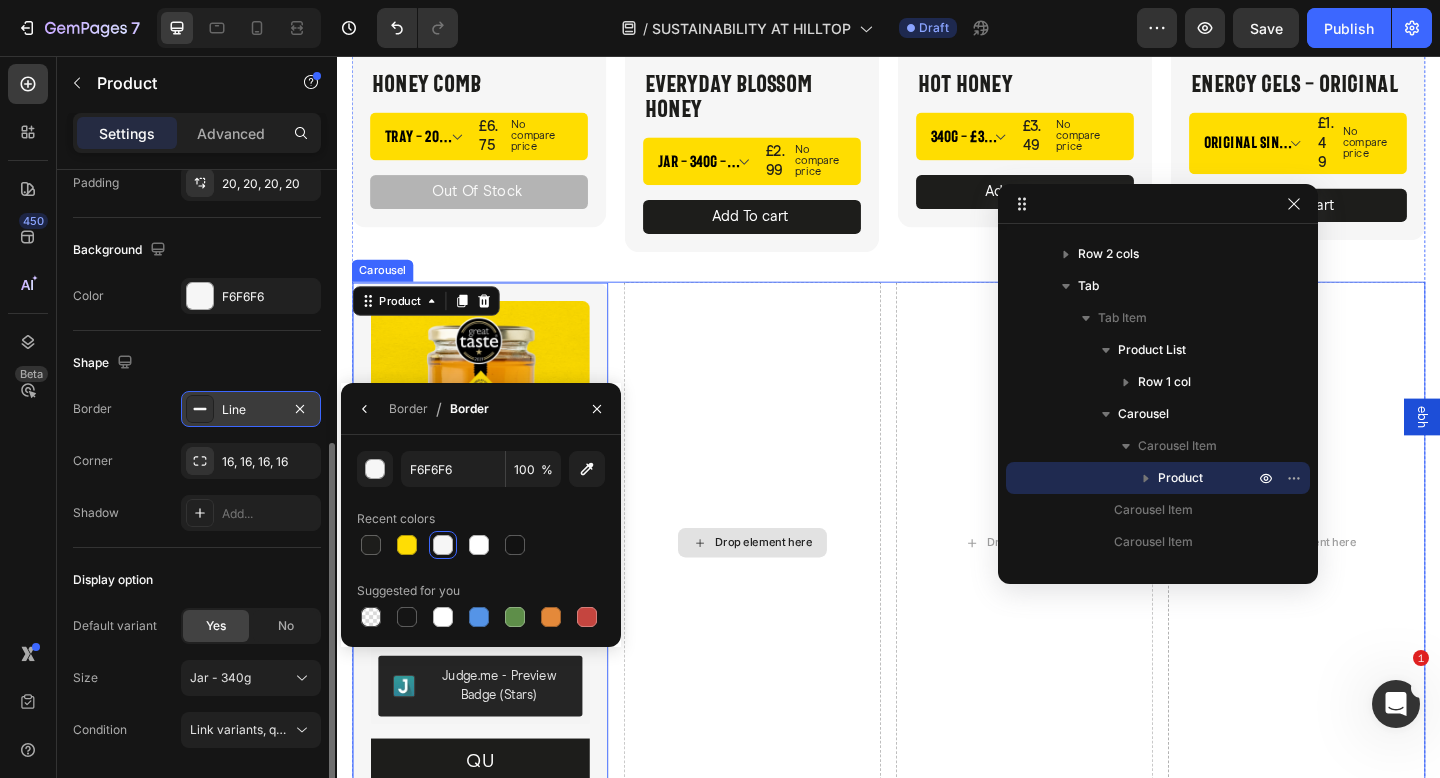 click on "Drop element here" at bounding box center [789, 586] 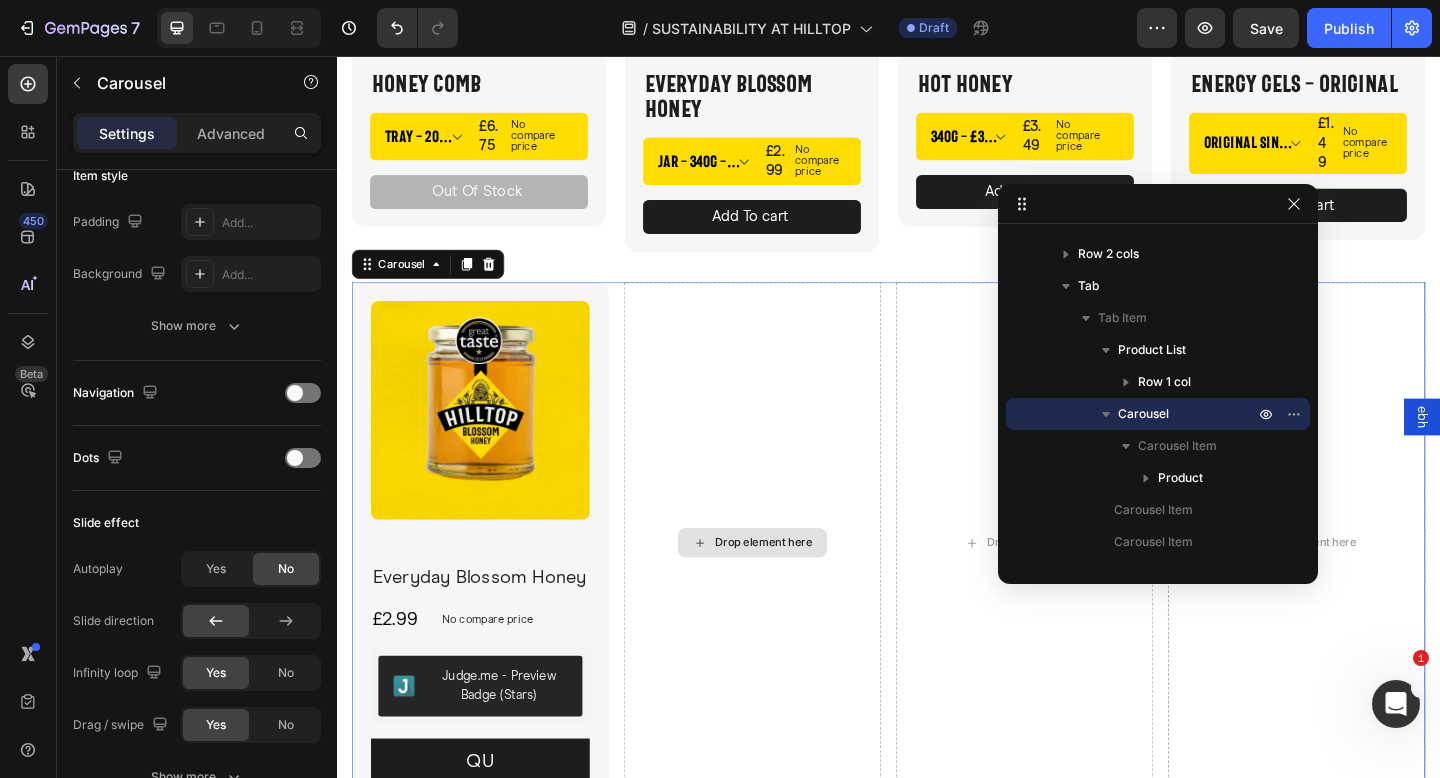scroll, scrollTop: 0, scrollLeft: 0, axis: both 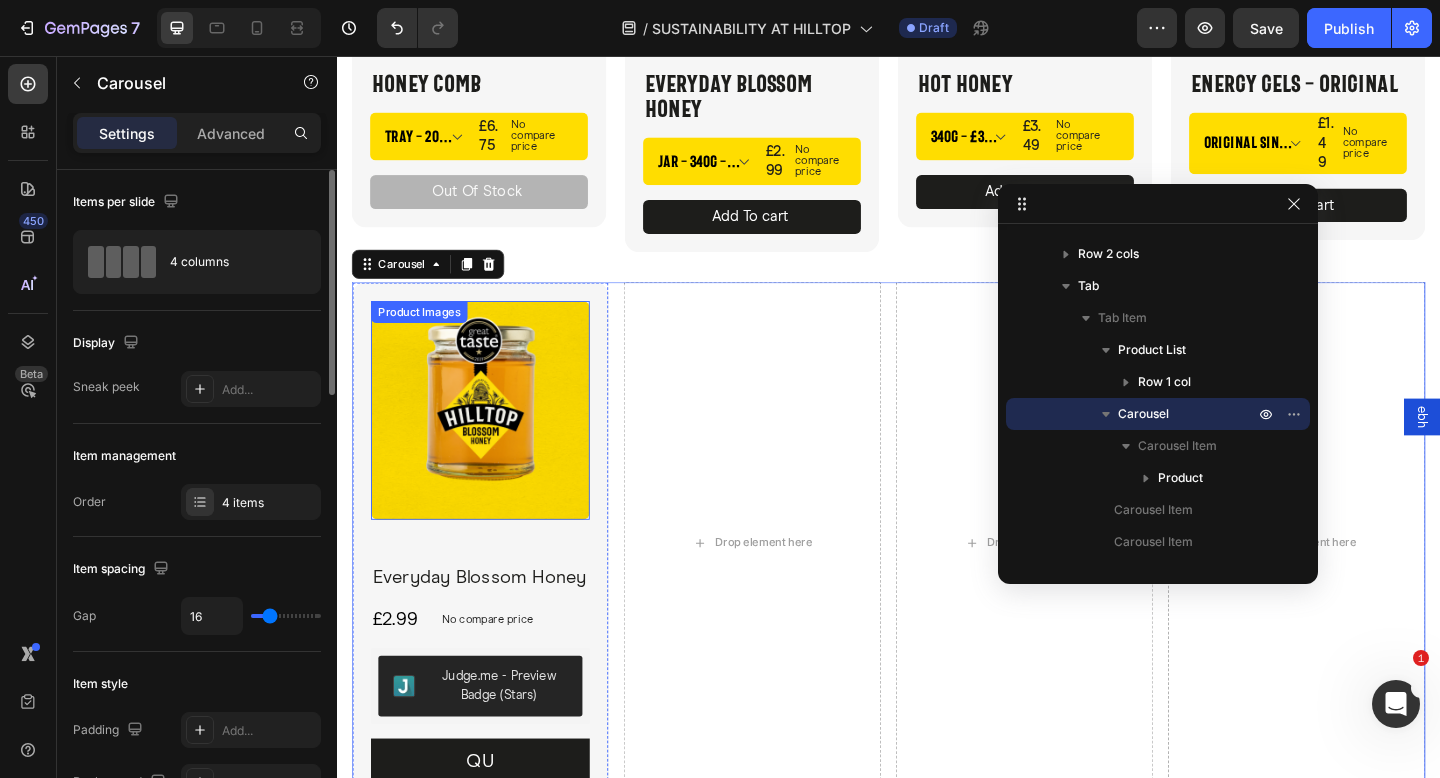 click at bounding box center [493, 442] 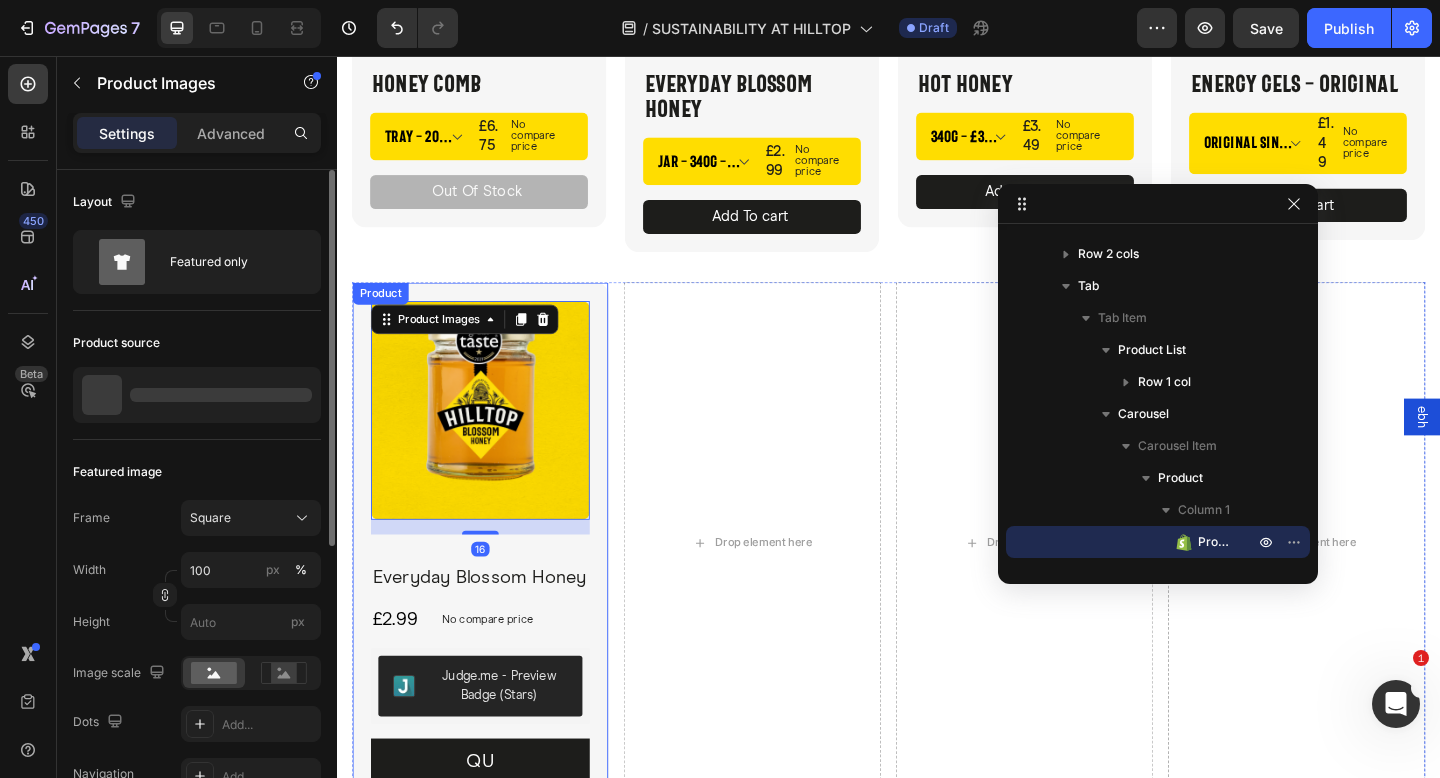 click on "Product Images   16 Everyday Blossom Honey Product Title £2.99 Product Price Product Price No compare price Product Price Row Judge.me - Preview Badge (Stars) Judge.me QU Button Product" at bounding box center (493, 586) 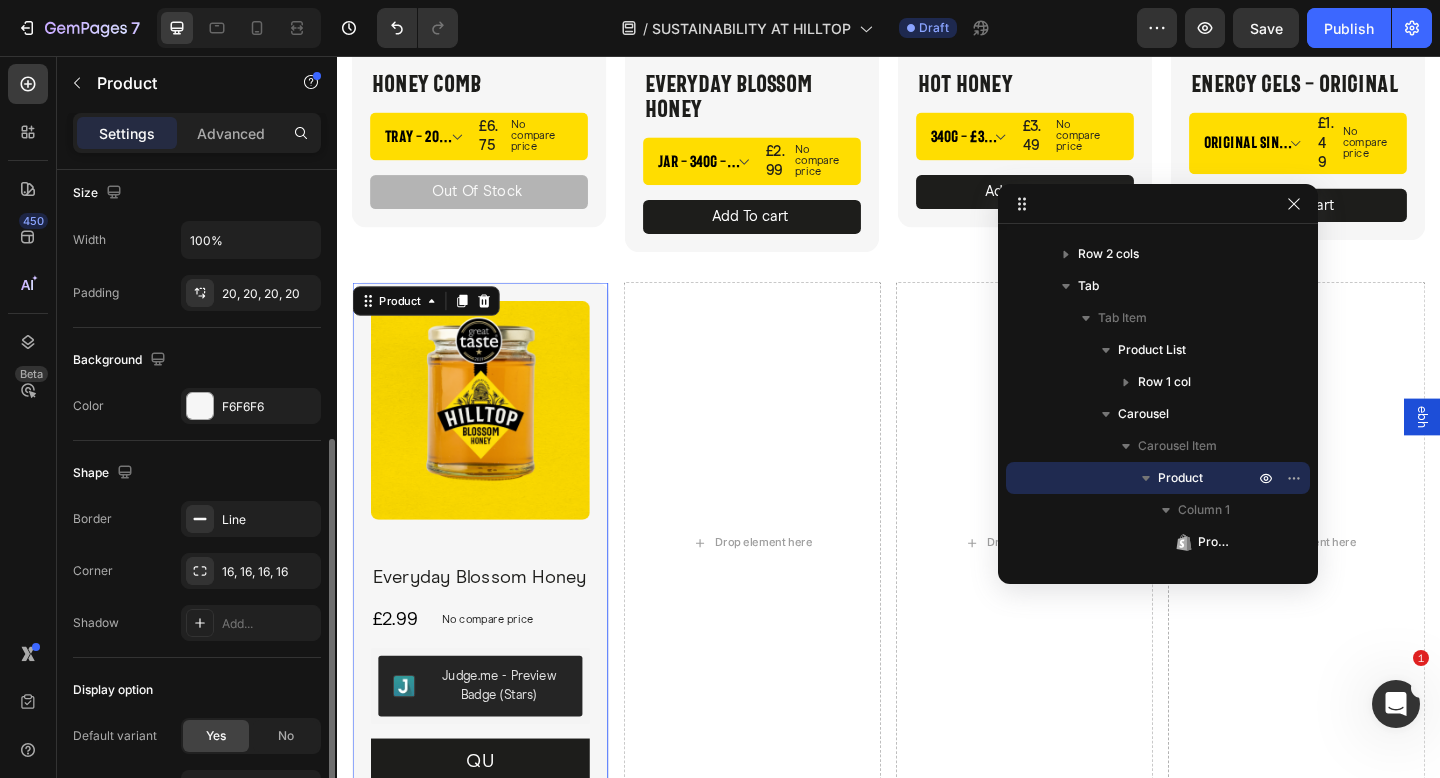 scroll, scrollTop: 434, scrollLeft: 0, axis: vertical 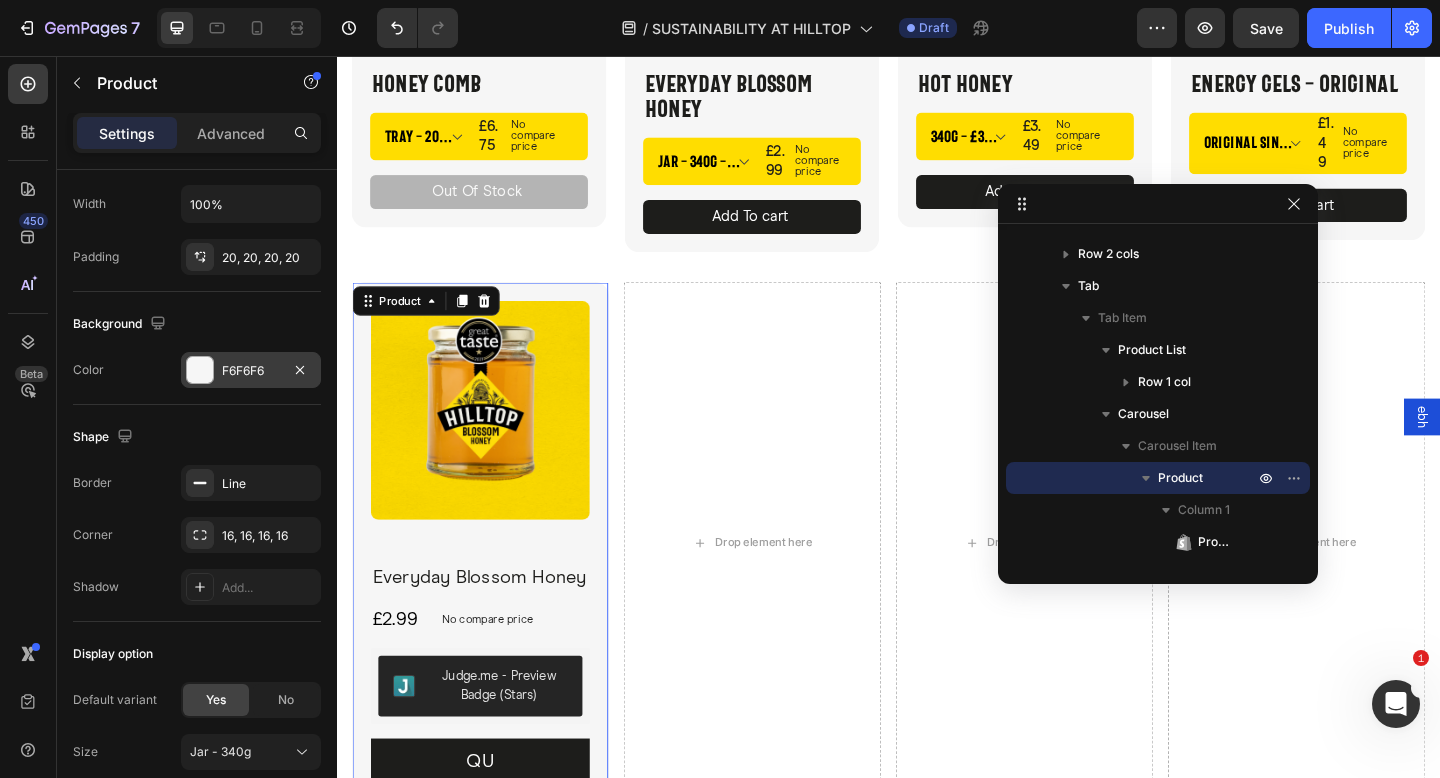 click on "F6F6F6" at bounding box center (251, 371) 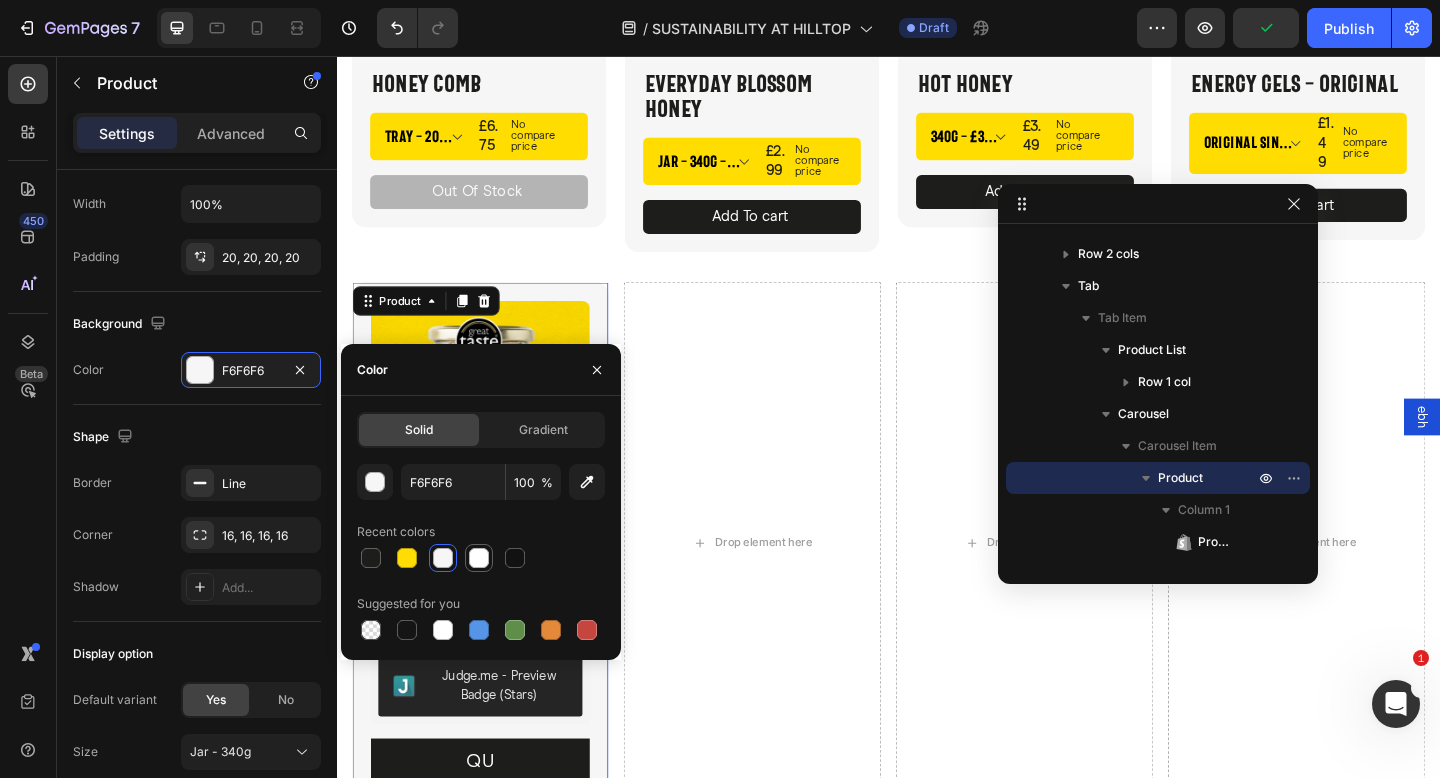 click at bounding box center [479, 558] 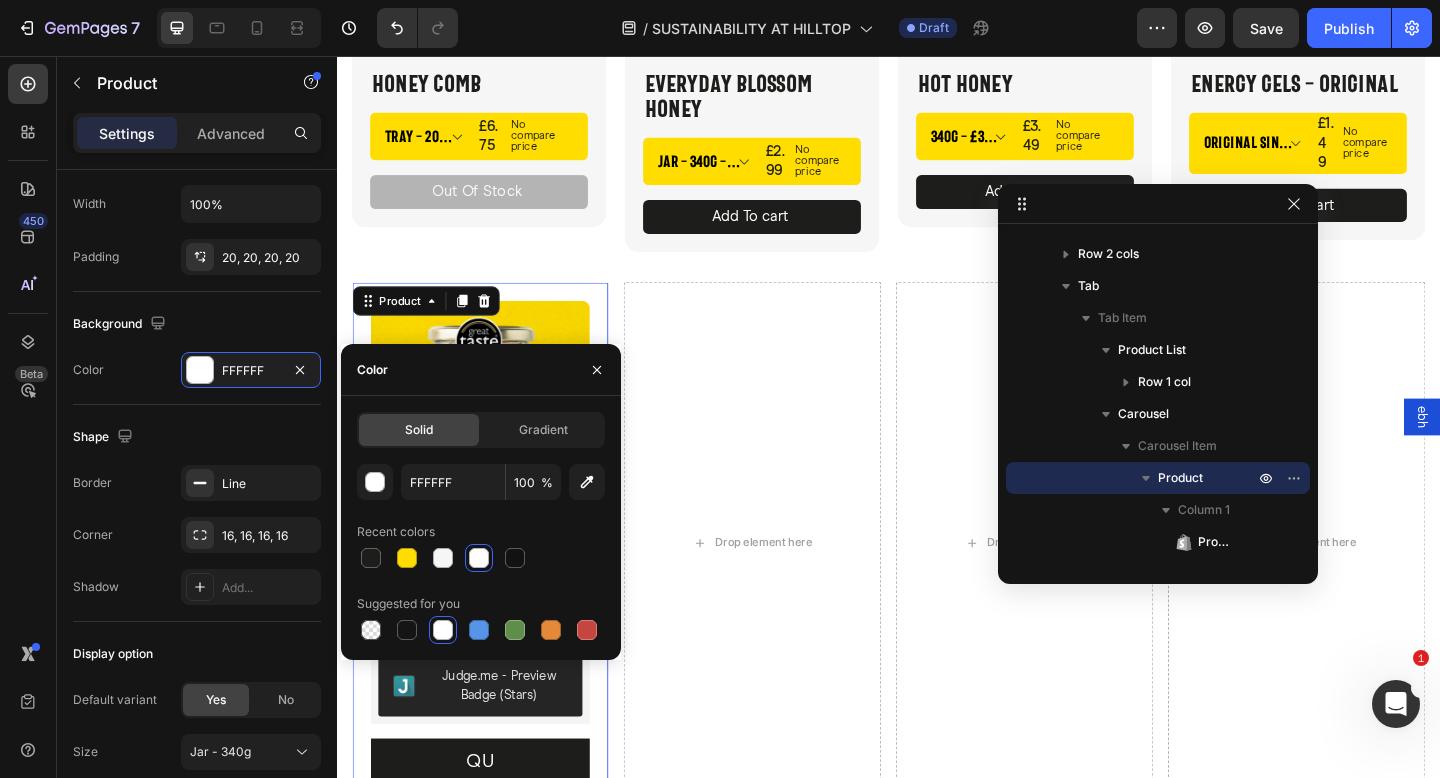 click 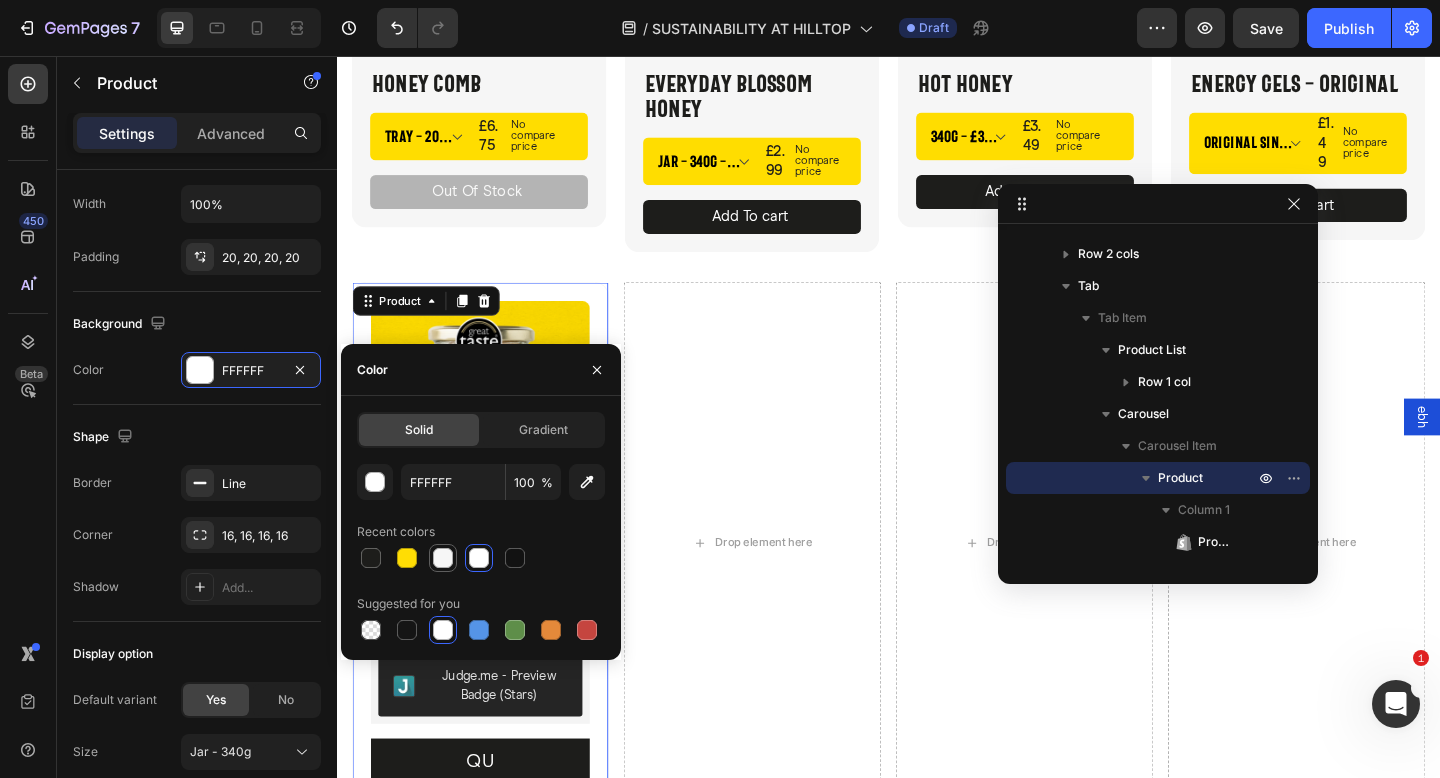 click at bounding box center [443, 558] 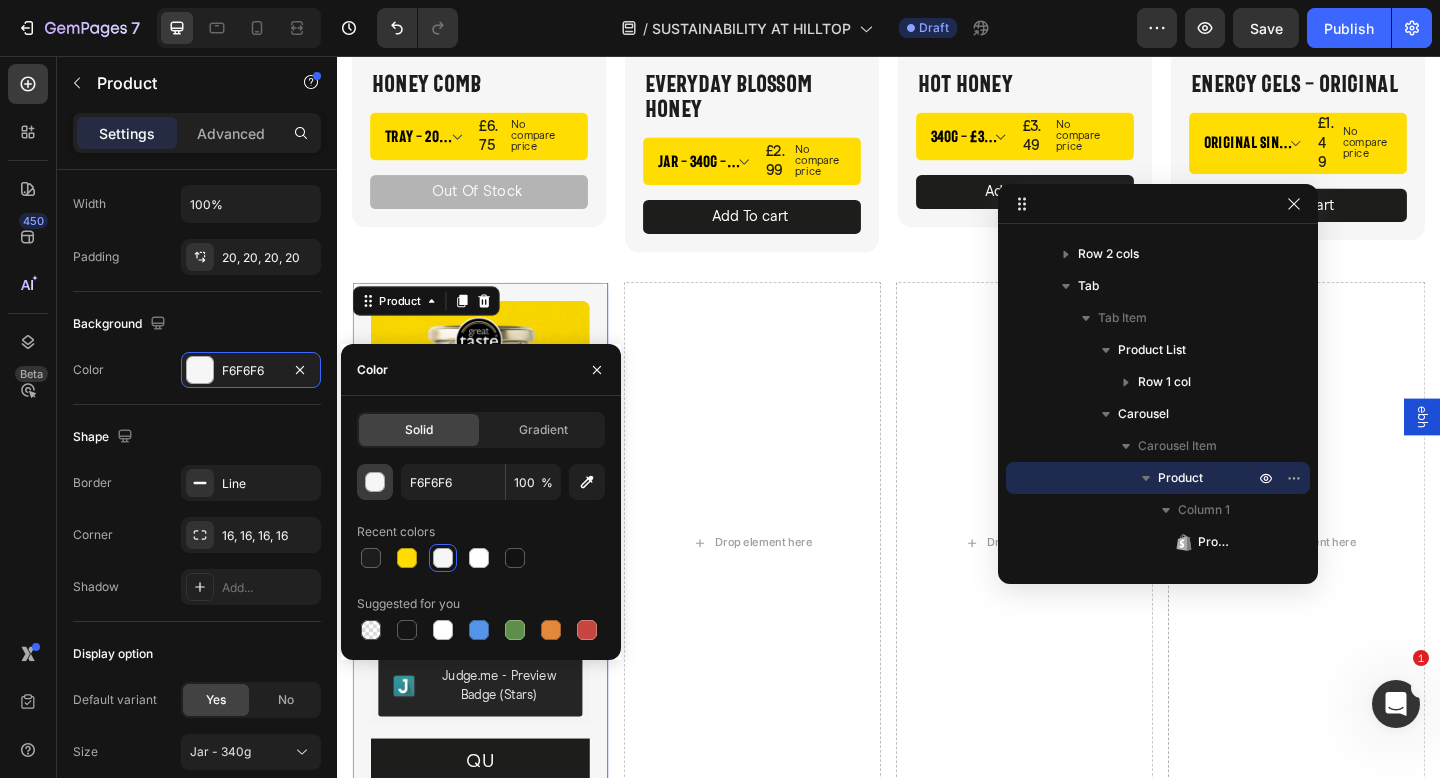 click at bounding box center (376, 483) 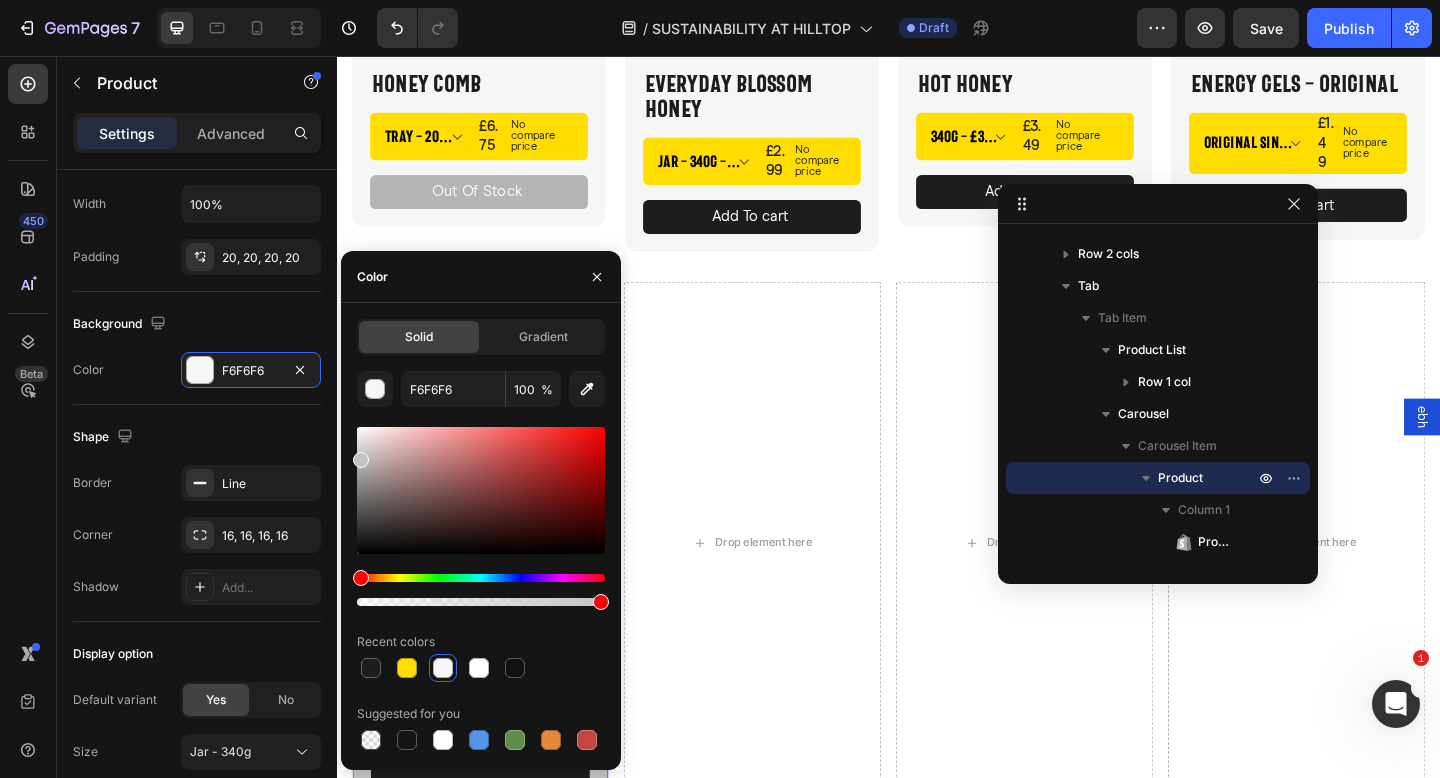 click at bounding box center [481, 490] 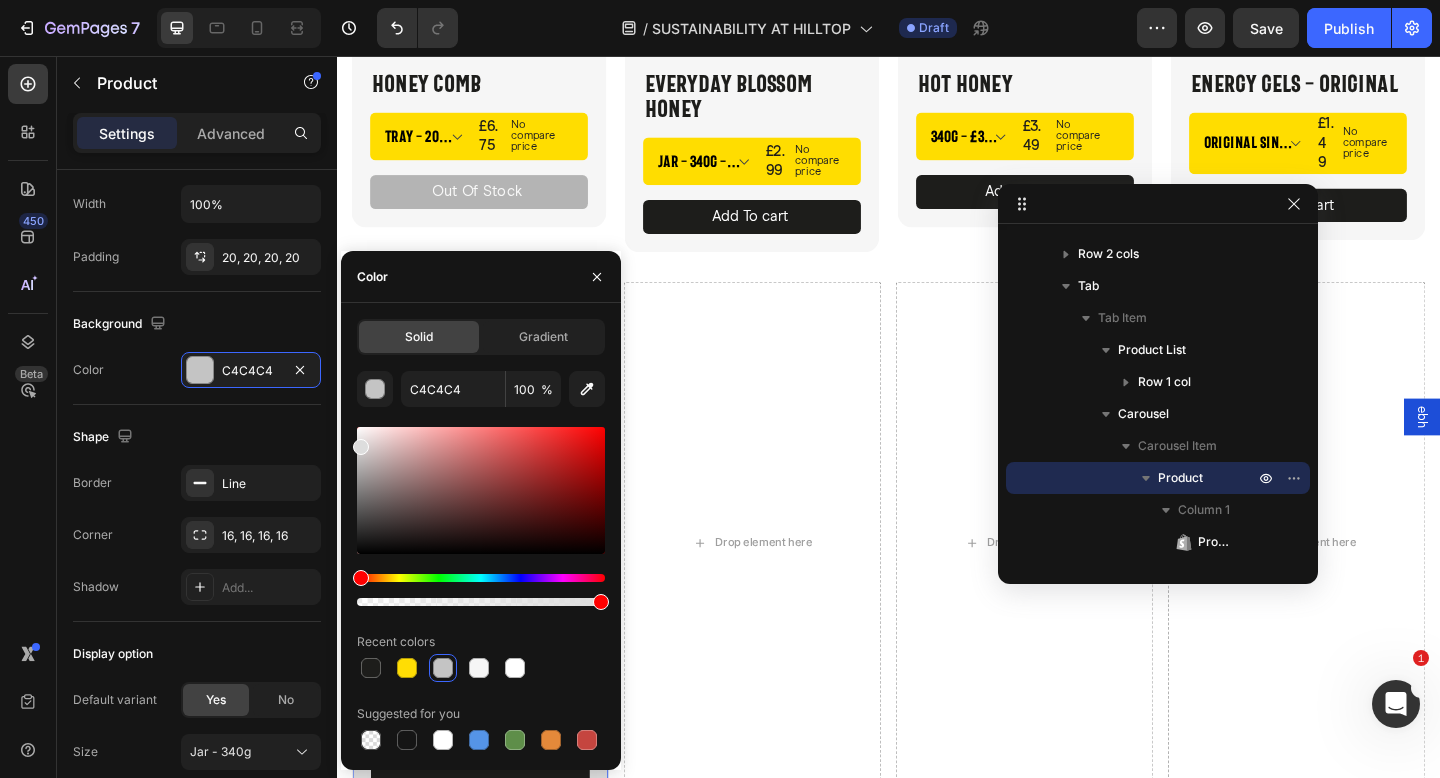 drag, startPoint x: 361, startPoint y: 455, endPoint x: 350, endPoint y: 443, distance: 16.27882 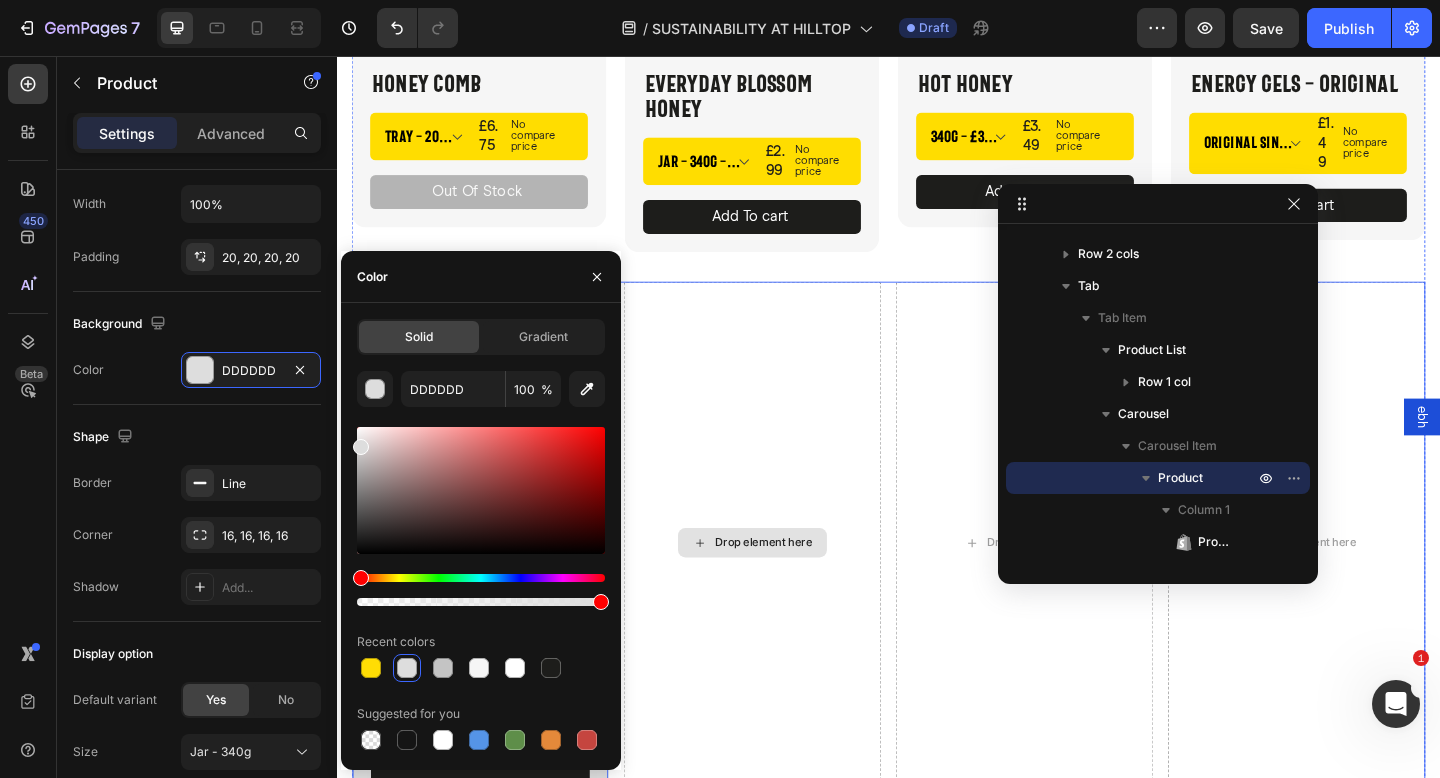 click on "Drop element here" at bounding box center [789, 586] 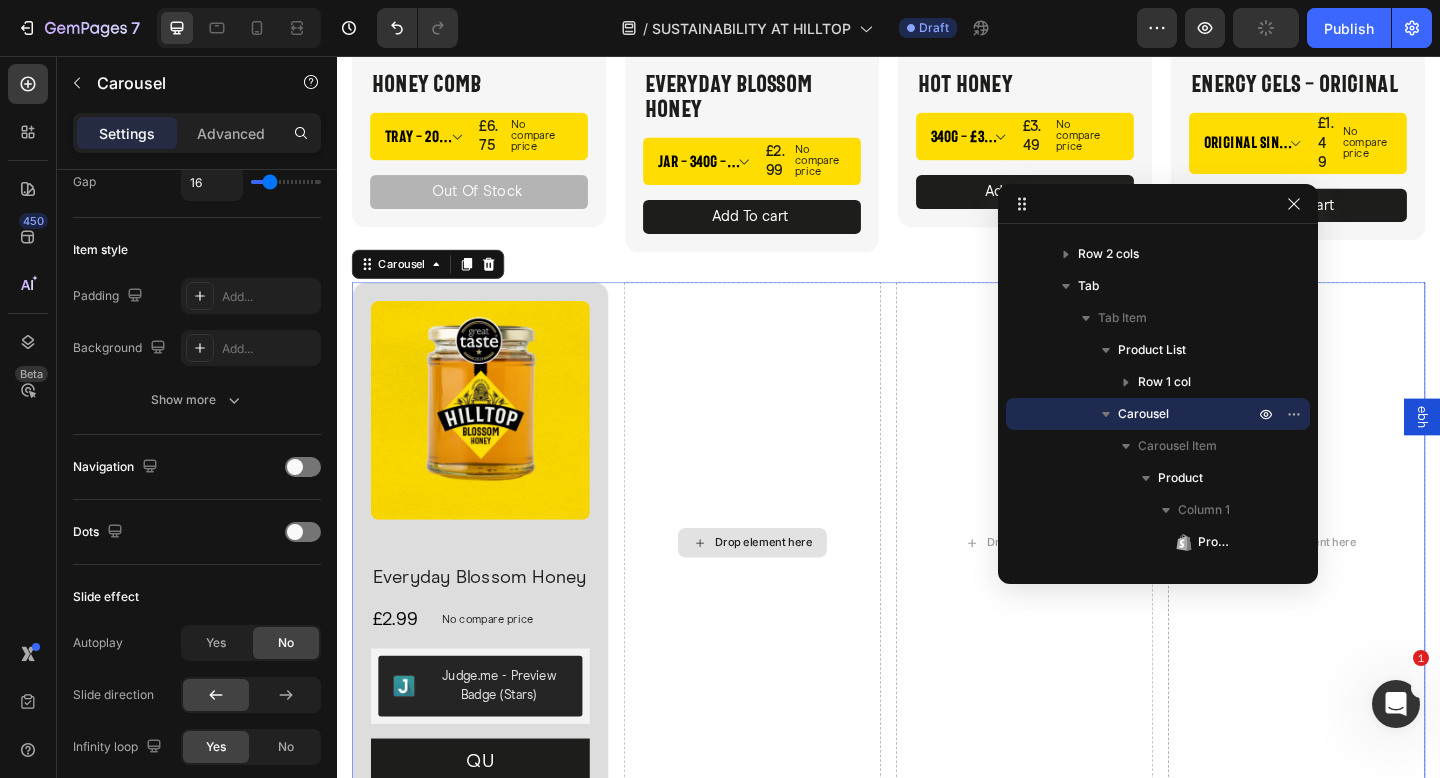 scroll, scrollTop: 0, scrollLeft: 0, axis: both 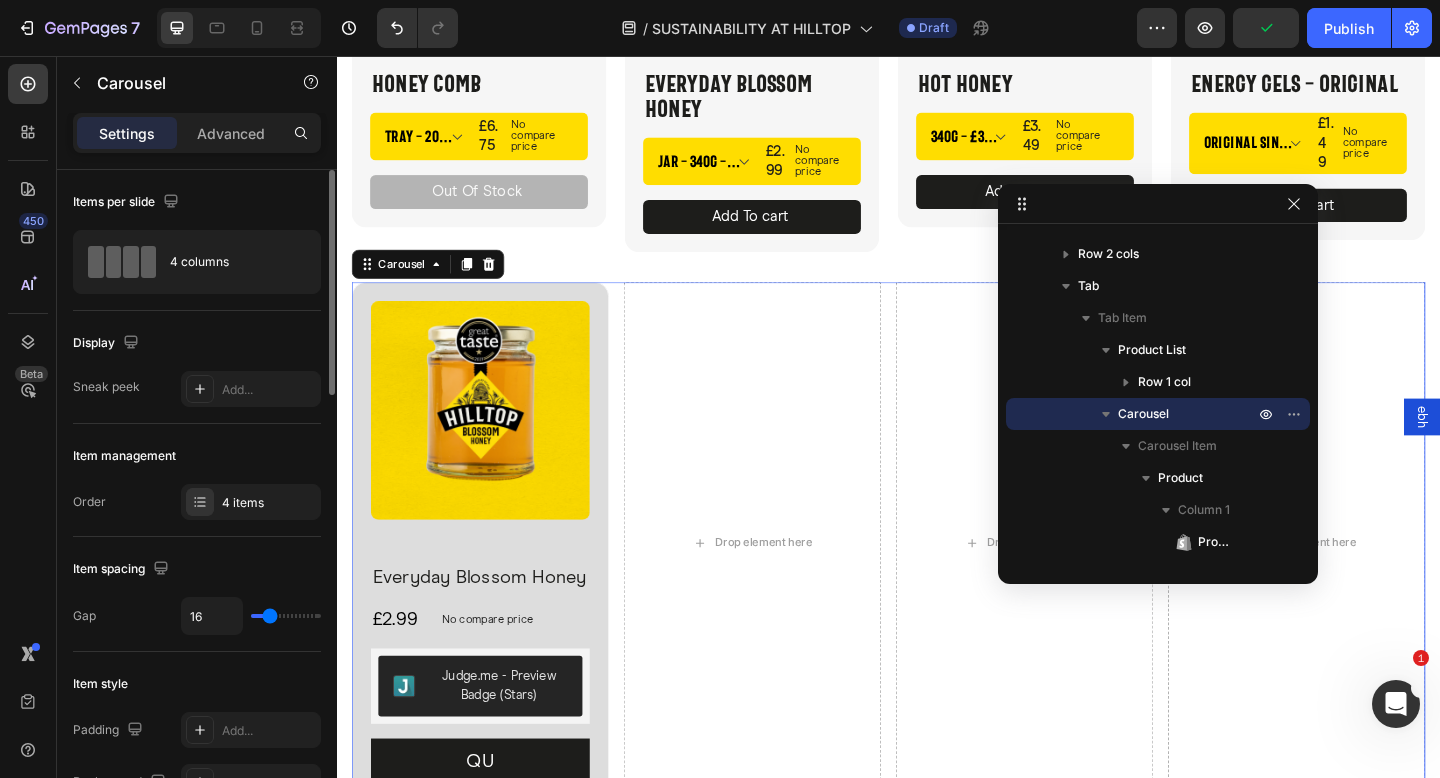 click on "Product Images Everyday Blossom Honey Product Title £2.99 Product Price Product Price No compare price Product Price Row Judge.me - Preview Badge (Stars) Judge.me QU Button Product
Drop element here
Drop element here
Drop element here" at bounding box center [937, 586] 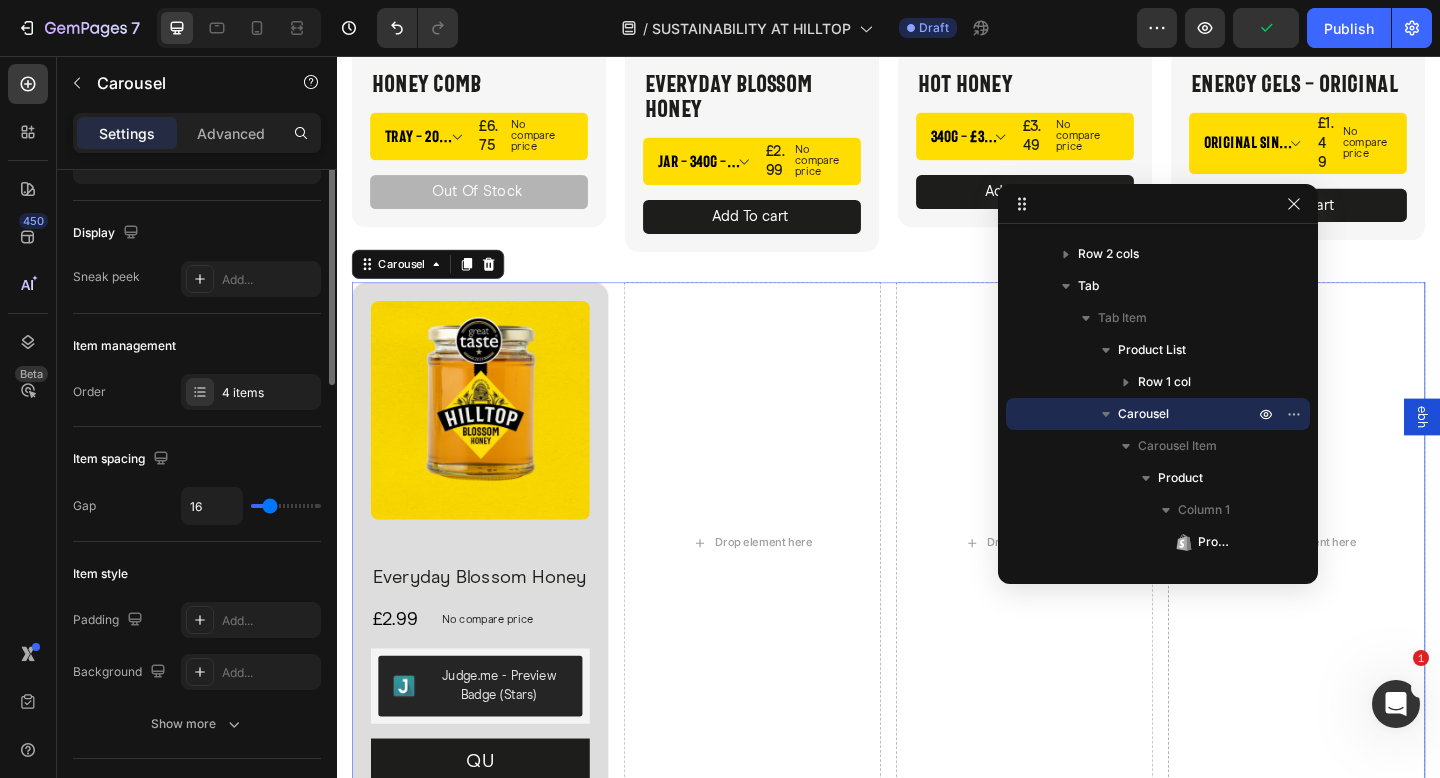 scroll, scrollTop: 143, scrollLeft: 0, axis: vertical 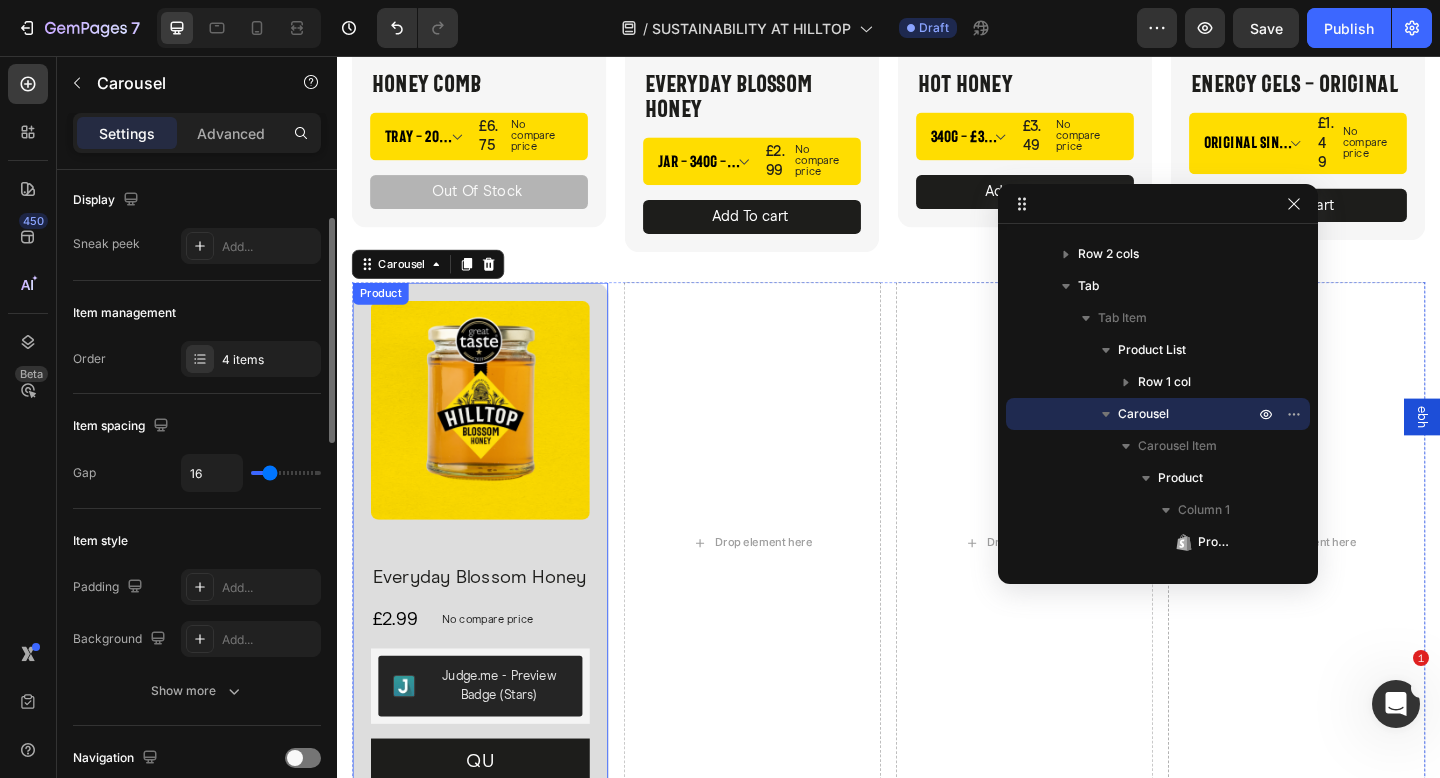click on "Product Images Everyday Blossom Honey Product Title £2.99 Product Price Product Price No compare price Product Price Row Judge.me - Preview Badge (Stars) Judge.me QU Button Product" at bounding box center (493, 586) 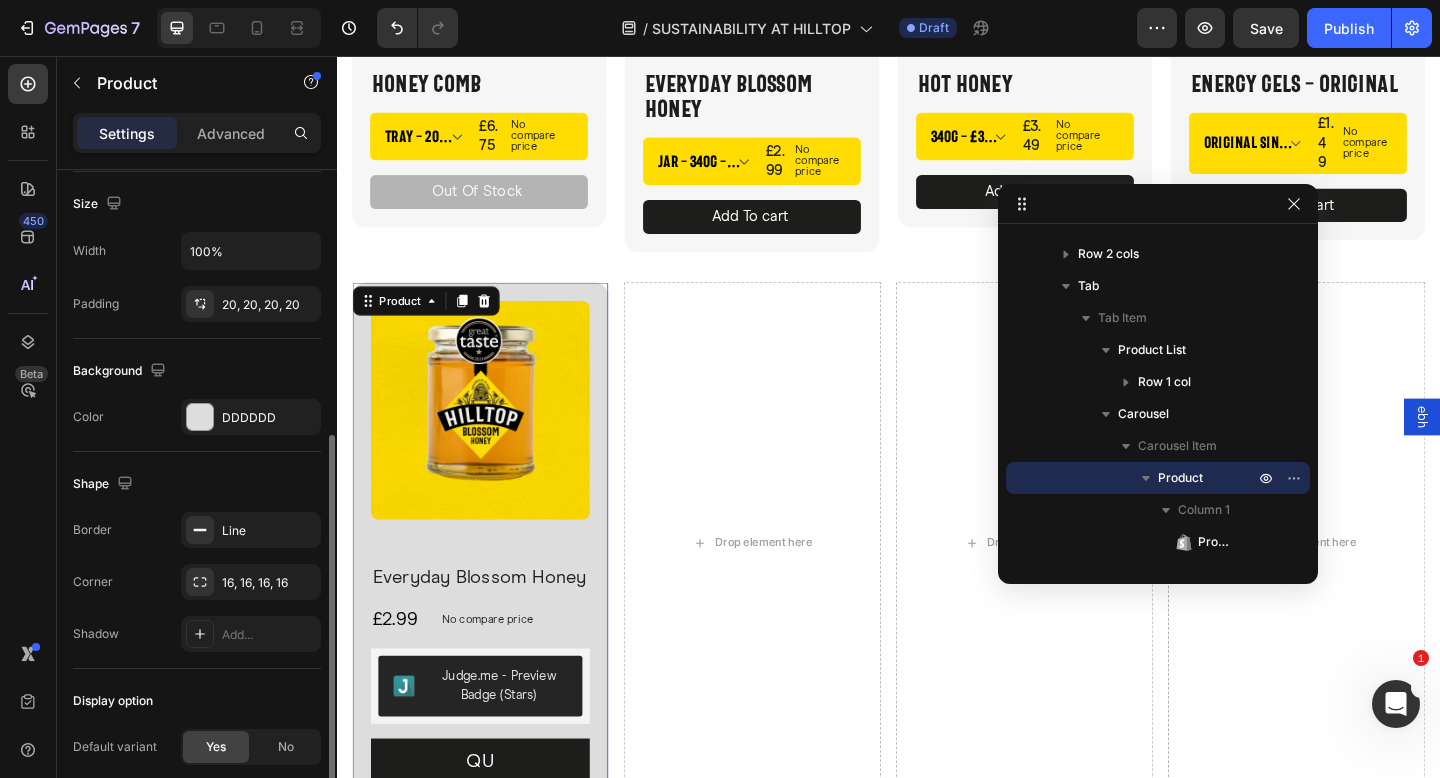 scroll, scrollTop: 433, scrollLeft: 0, axis: vertical 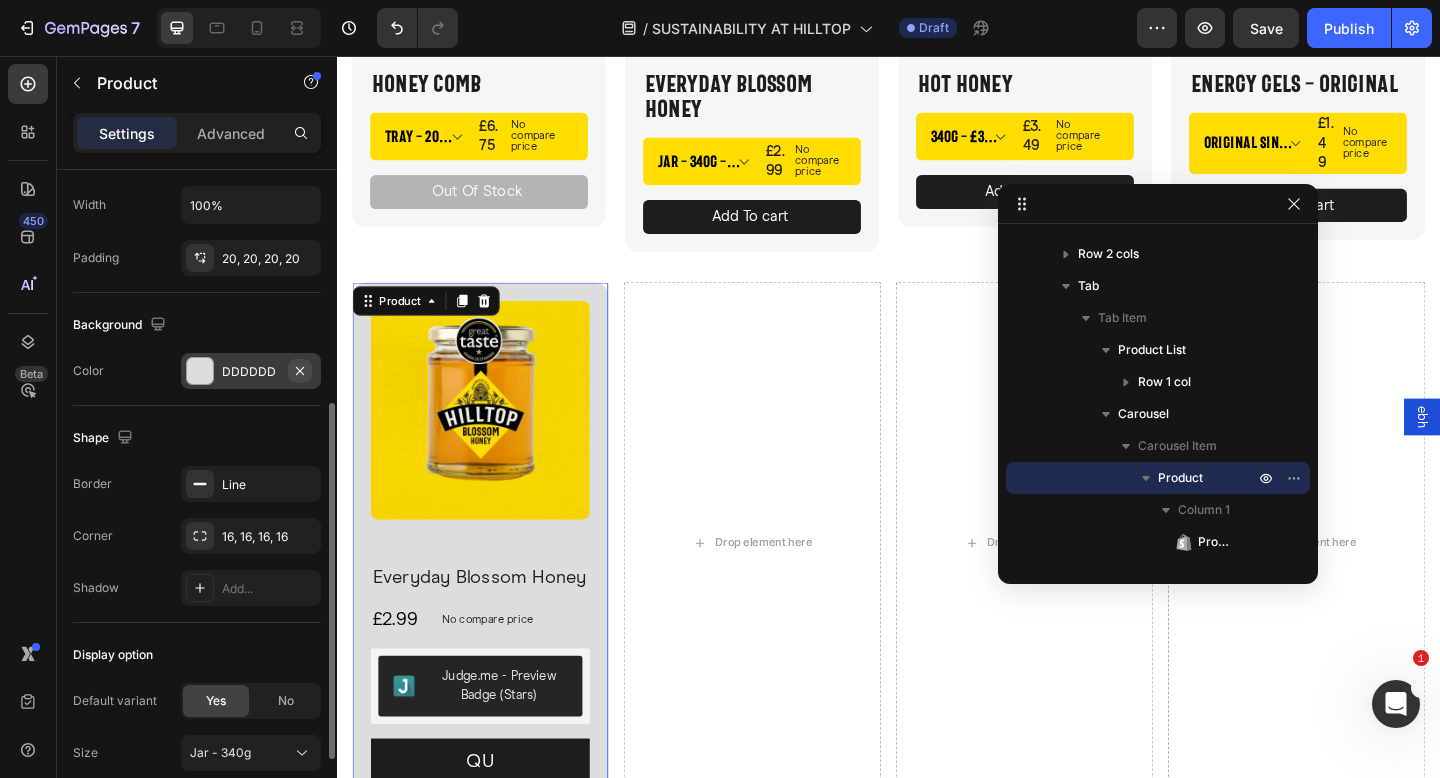 click 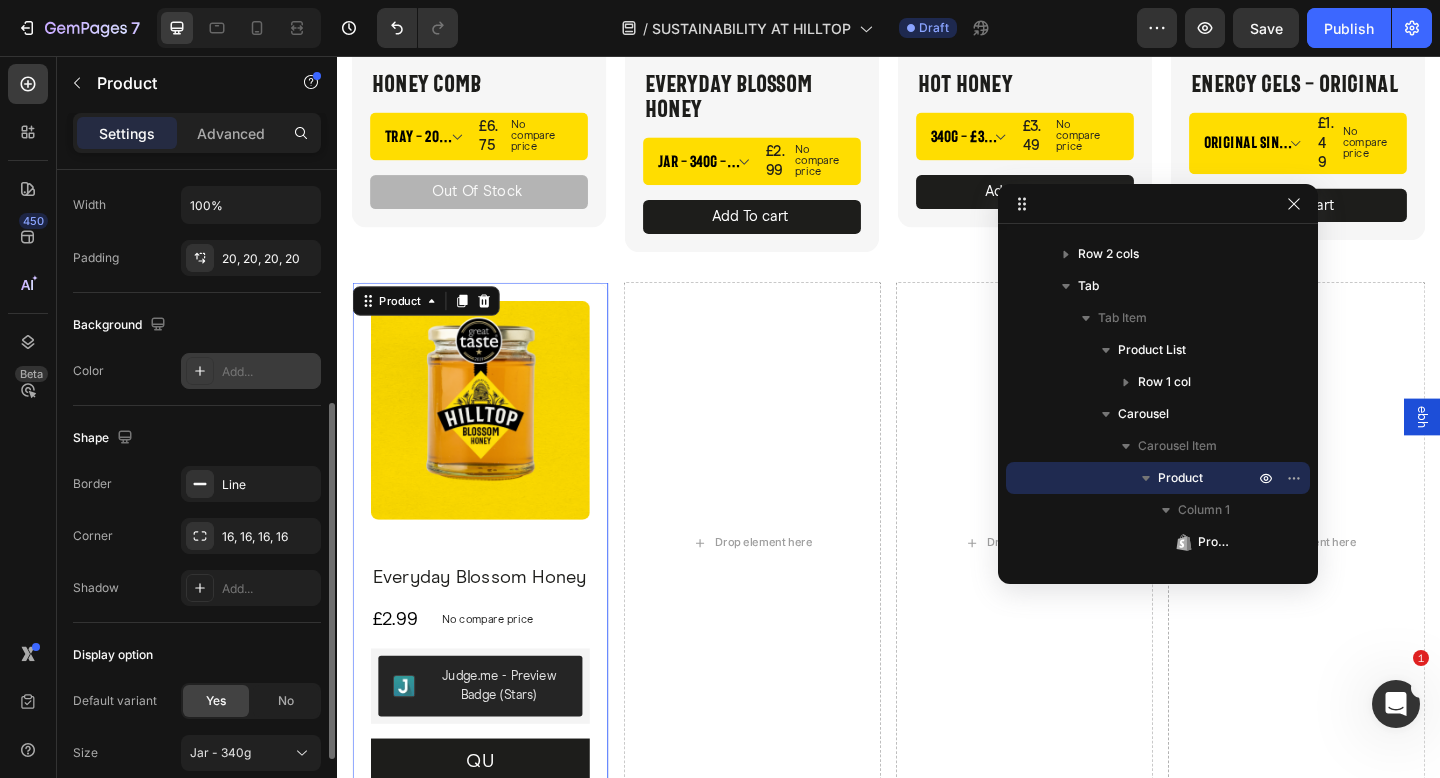click on "Add..." at bounding box center (251, 371) 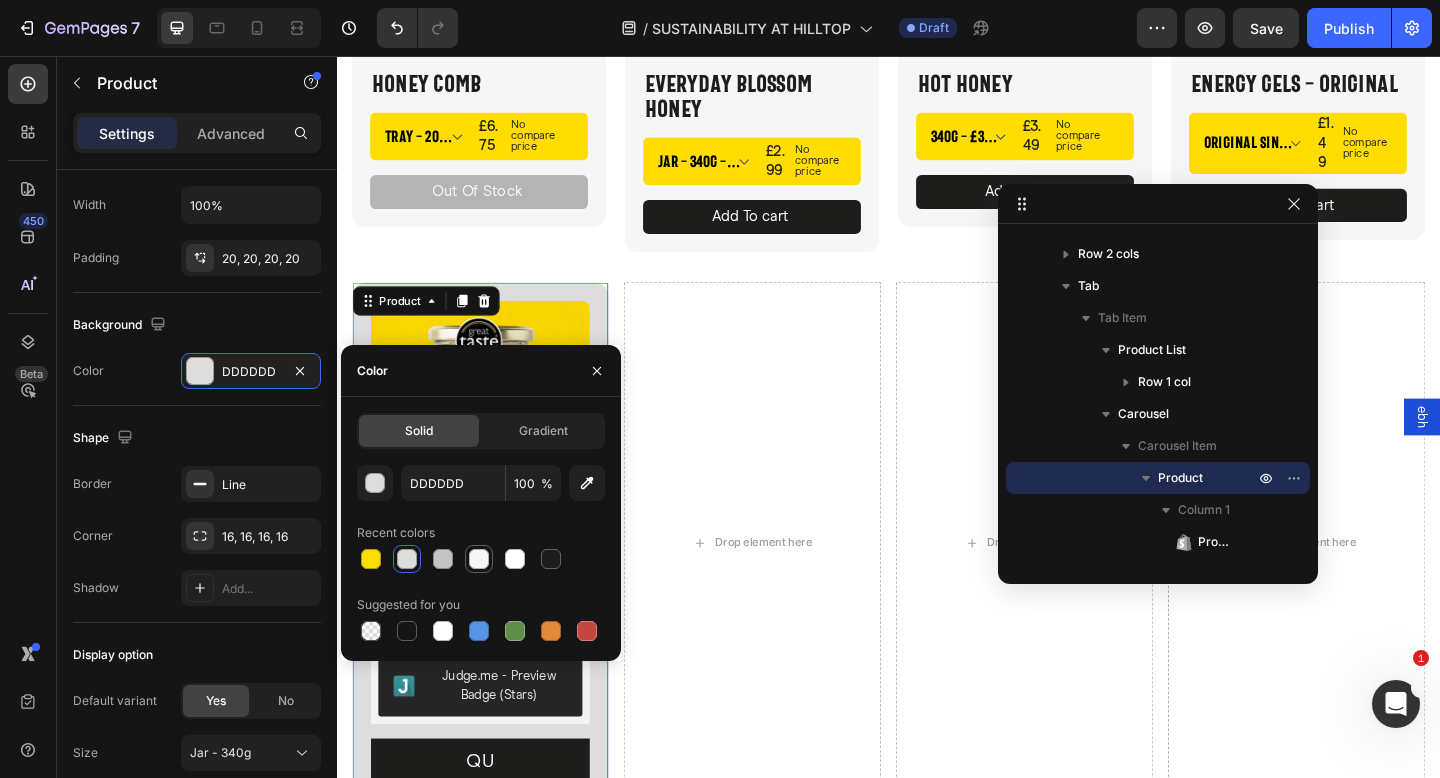 click at bounding box center [479, 559] 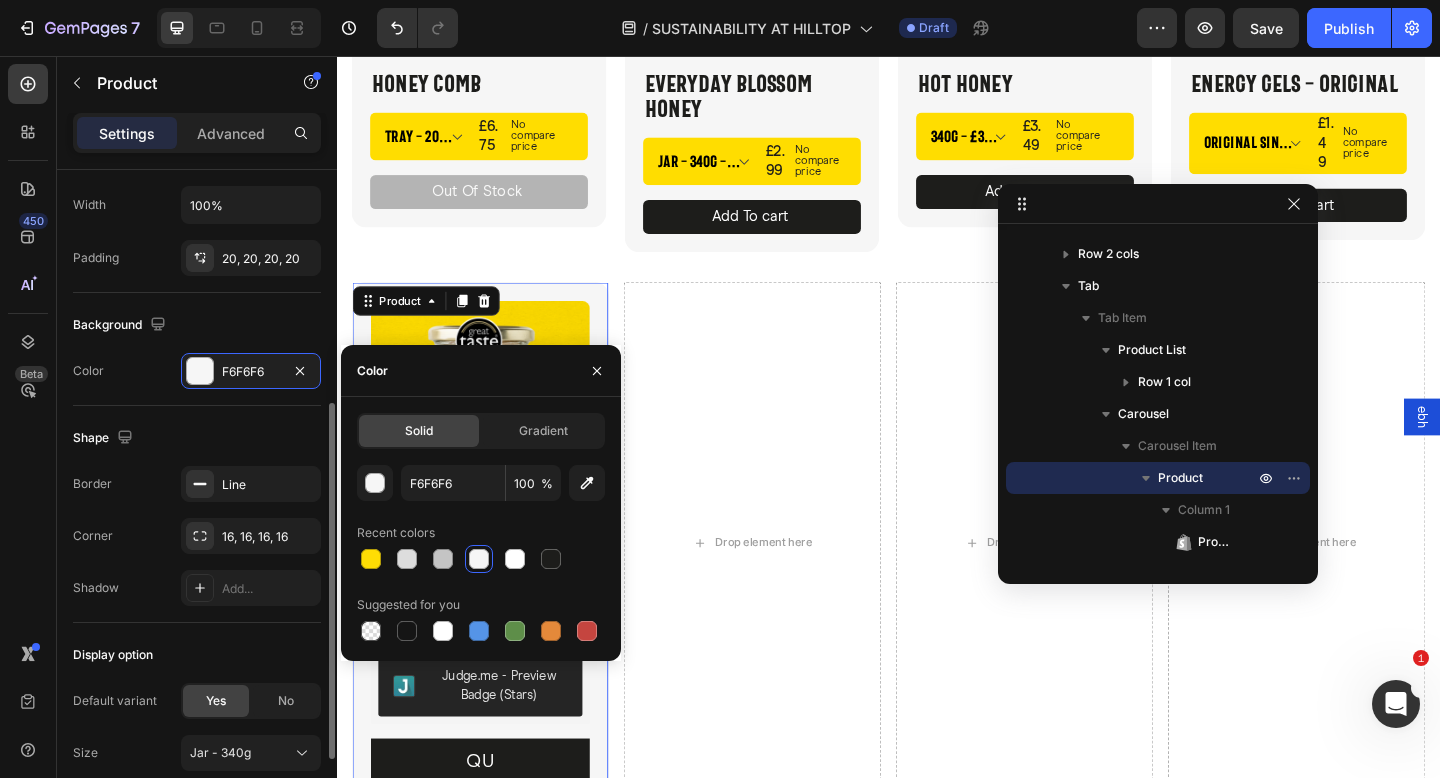 click on "Shape Border Line Corner 16, 16, 16, 16 Shadow Add..." 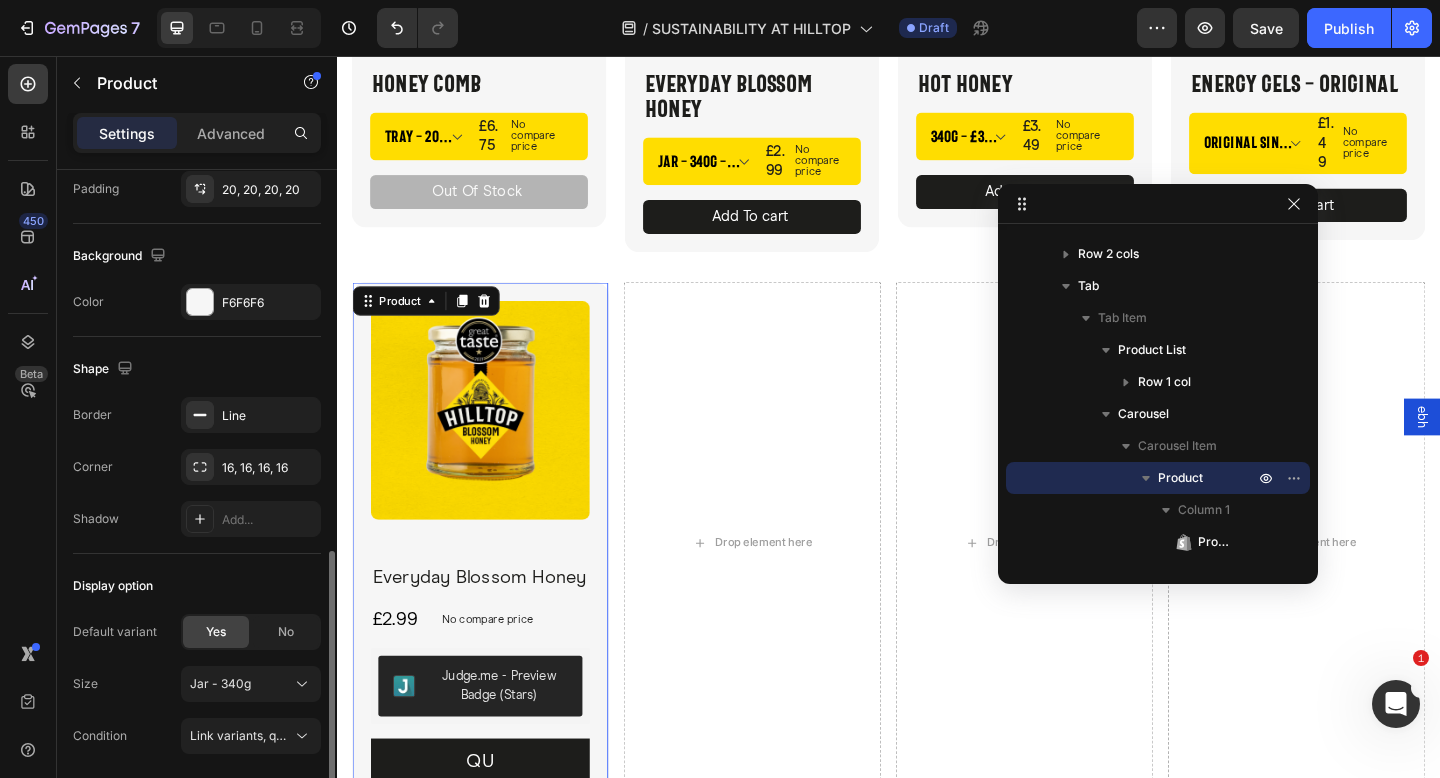 scroll, scrollTop: 574, scrollLeft: 0, axis: vertical 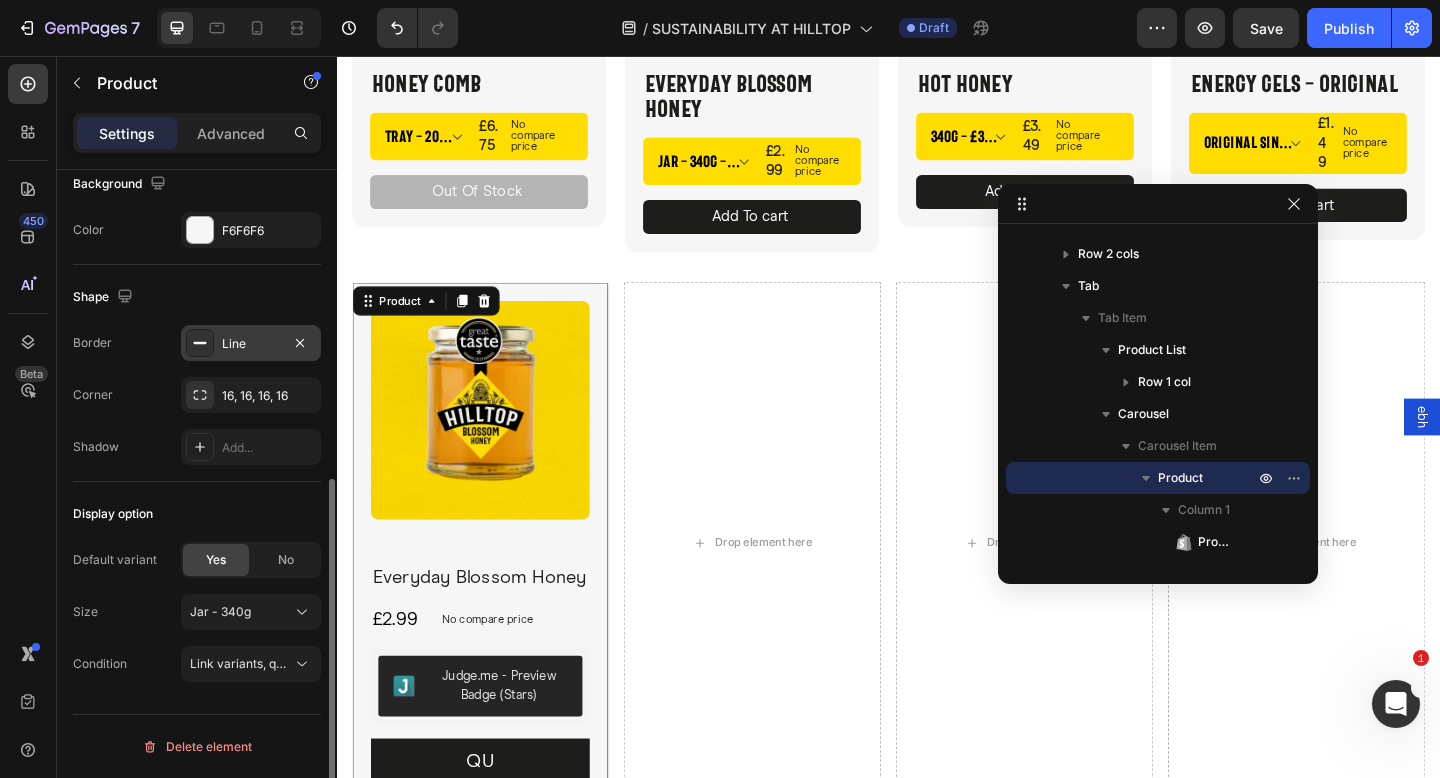 click on "Line" at bounding box center [251, 344] 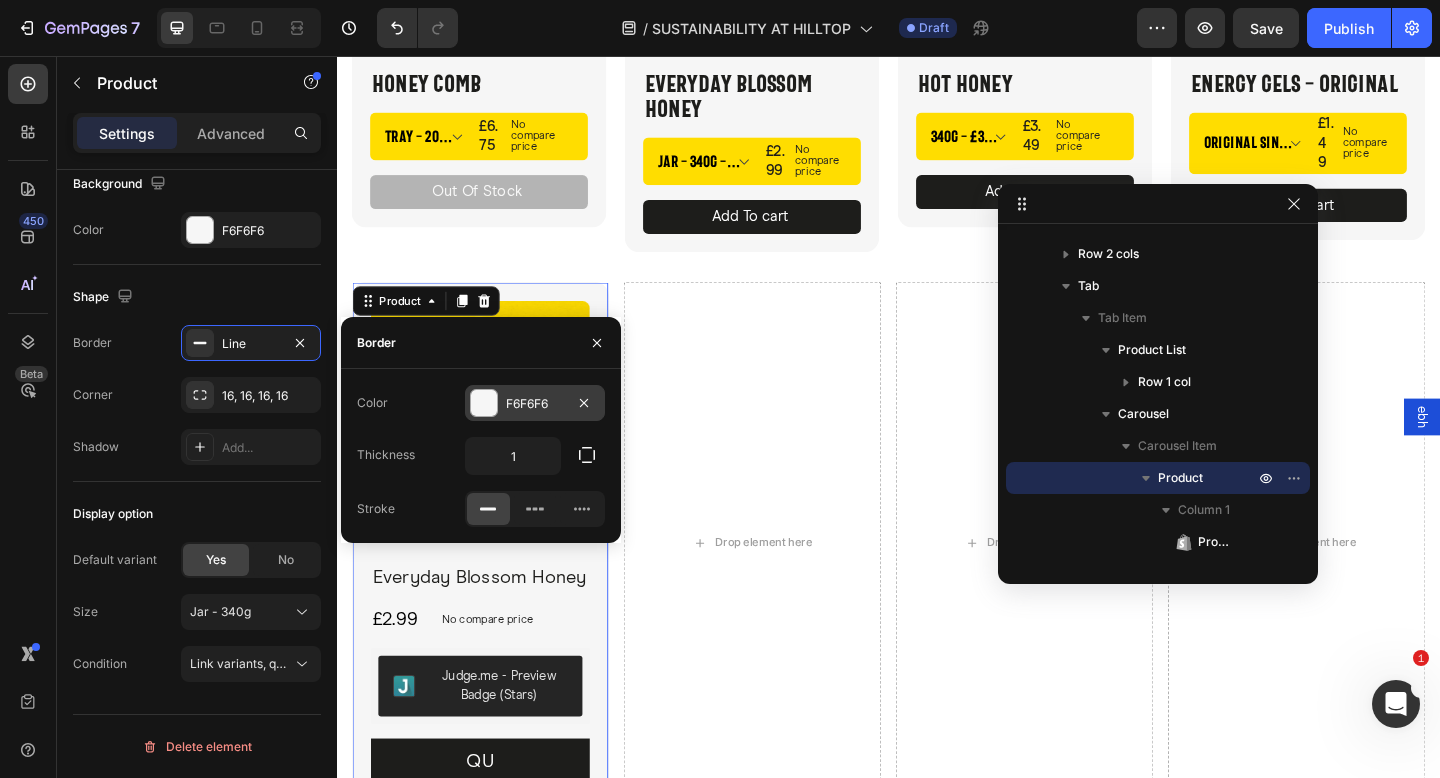 click at bounding box center (484, 403) 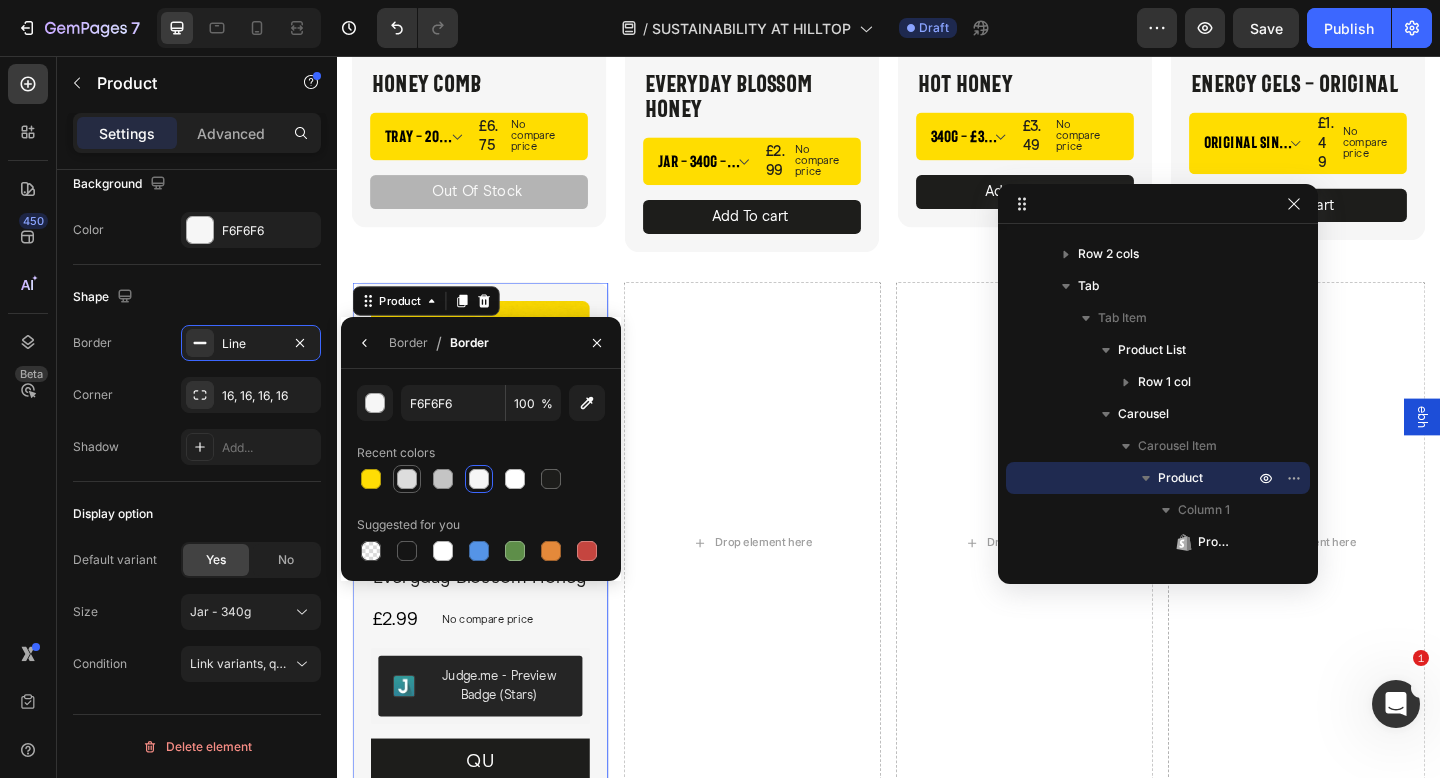 click at bounding box center (407, 479) 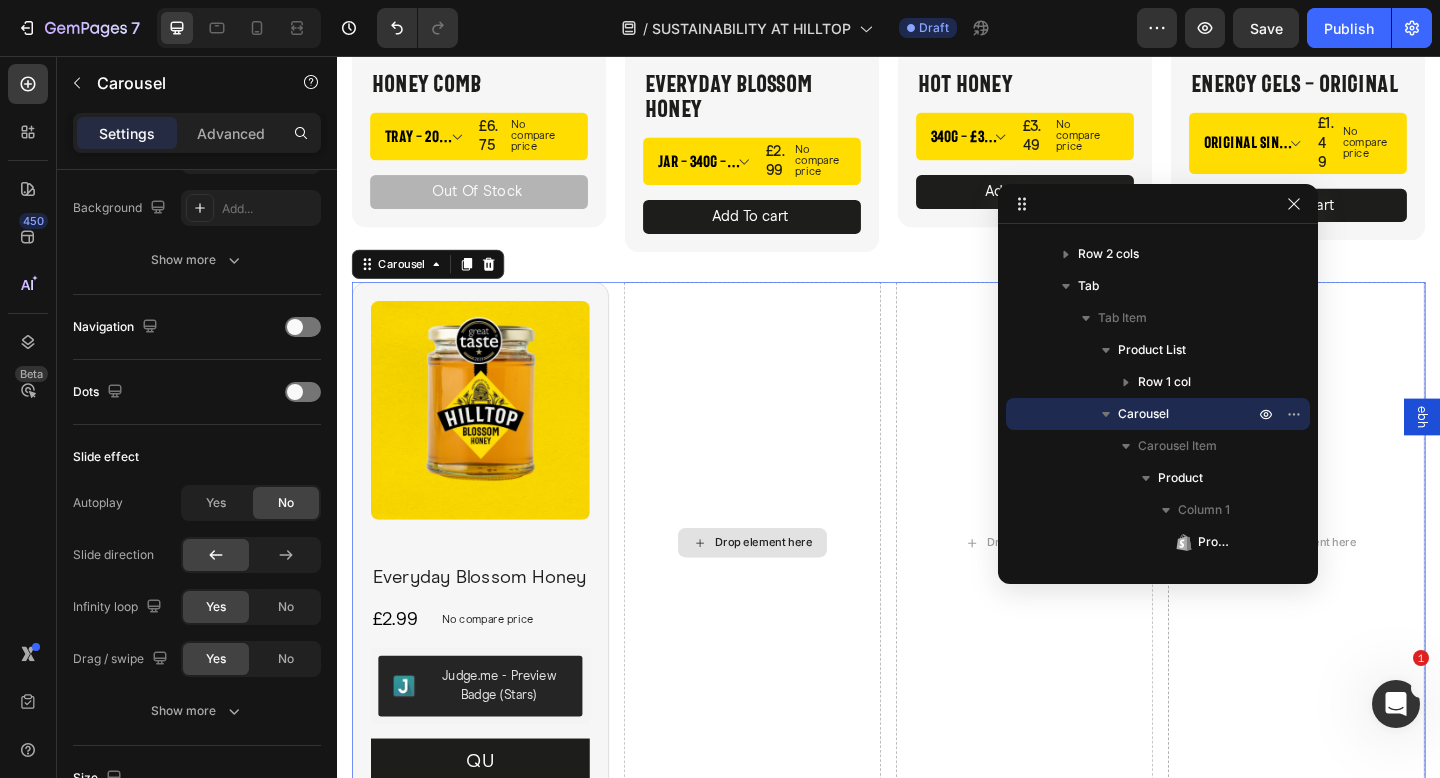 click on "Drop element here" at bounding box center [789, 586] 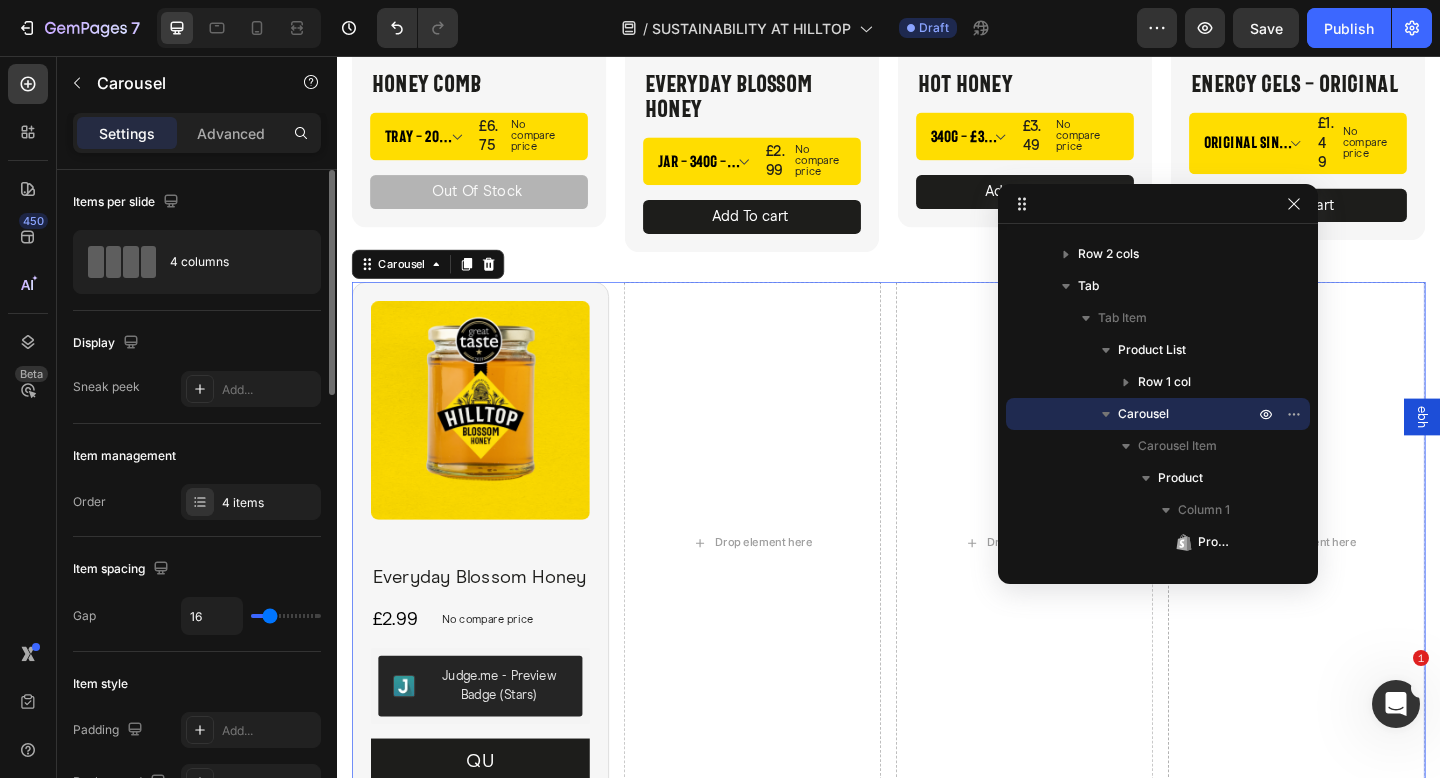 click on "Product Images Everyday Blossom Honey Product Title £2.99 Product Price Product Price No compare price Product Price Row Judge.me - Preview Badge (Stars) Judge.me QU Button Product
Drop element here
Drop element here
Drop element here" at bounding box center [937, 586] 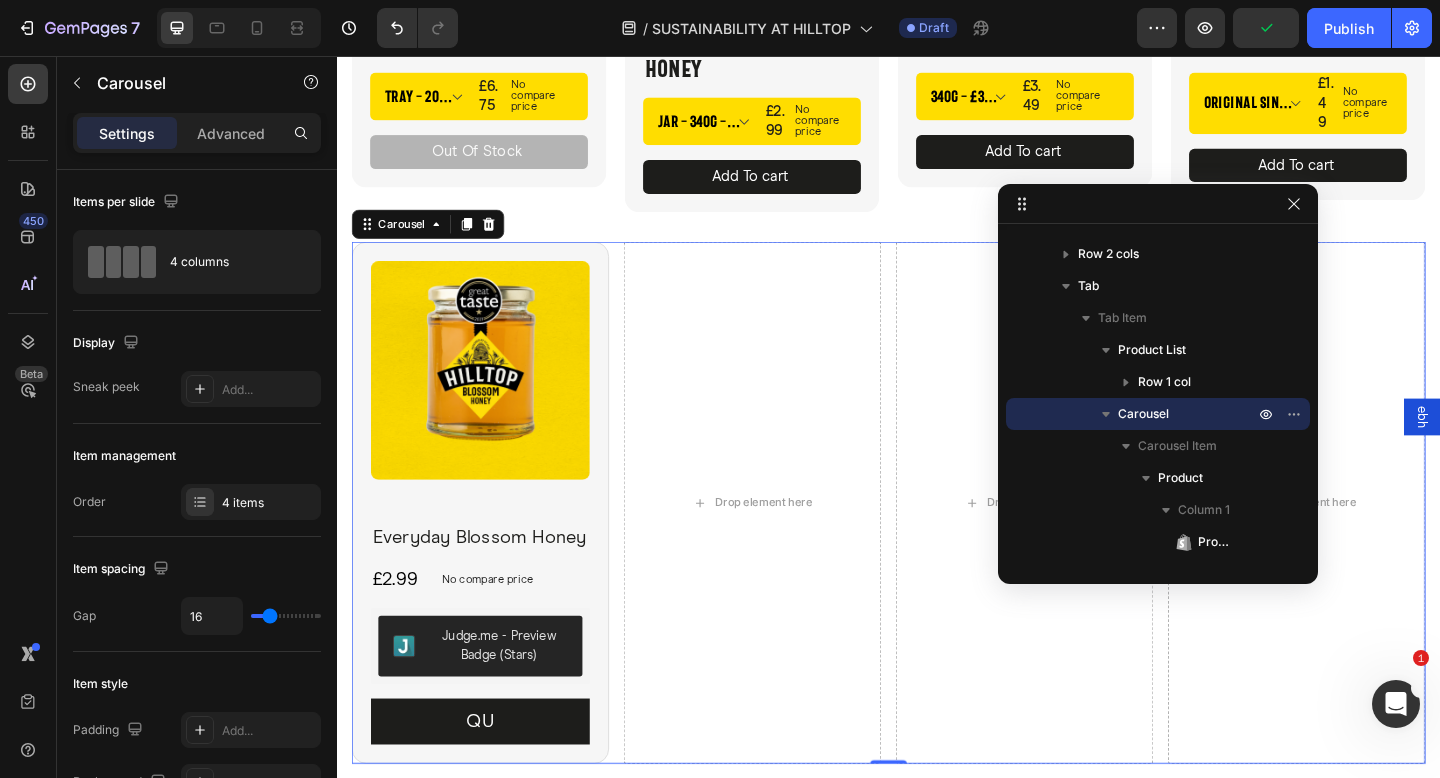 scroll, scrollTop: 4143, scrollLeft: 0, axis: vertical 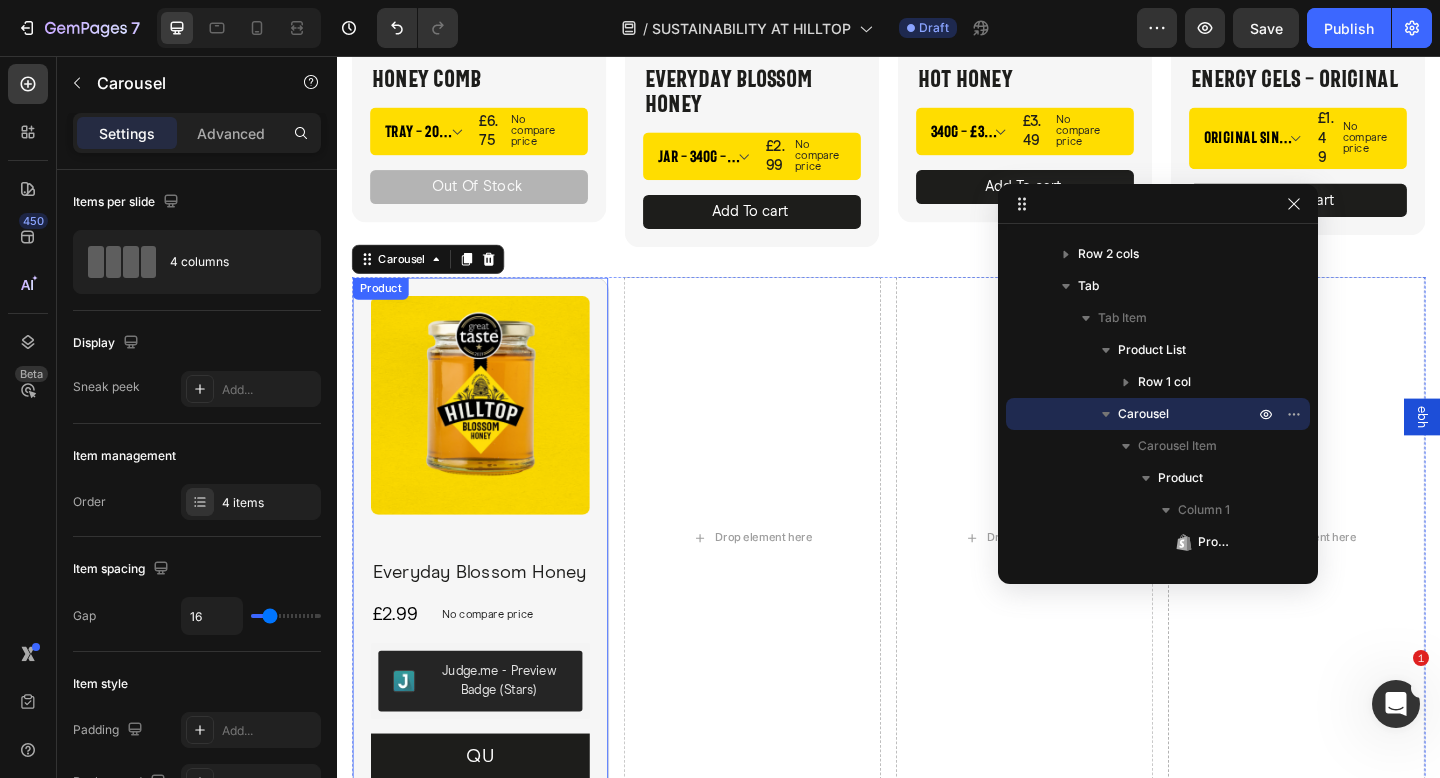 click on "Product Images Everyday Blossom Honey Product Title £2.99 Product Price Product Price No compare price Product Price Row Judge.me - Preview Badge (Stars) Judge.me QU Button Product" at bounding box center [493, 580] 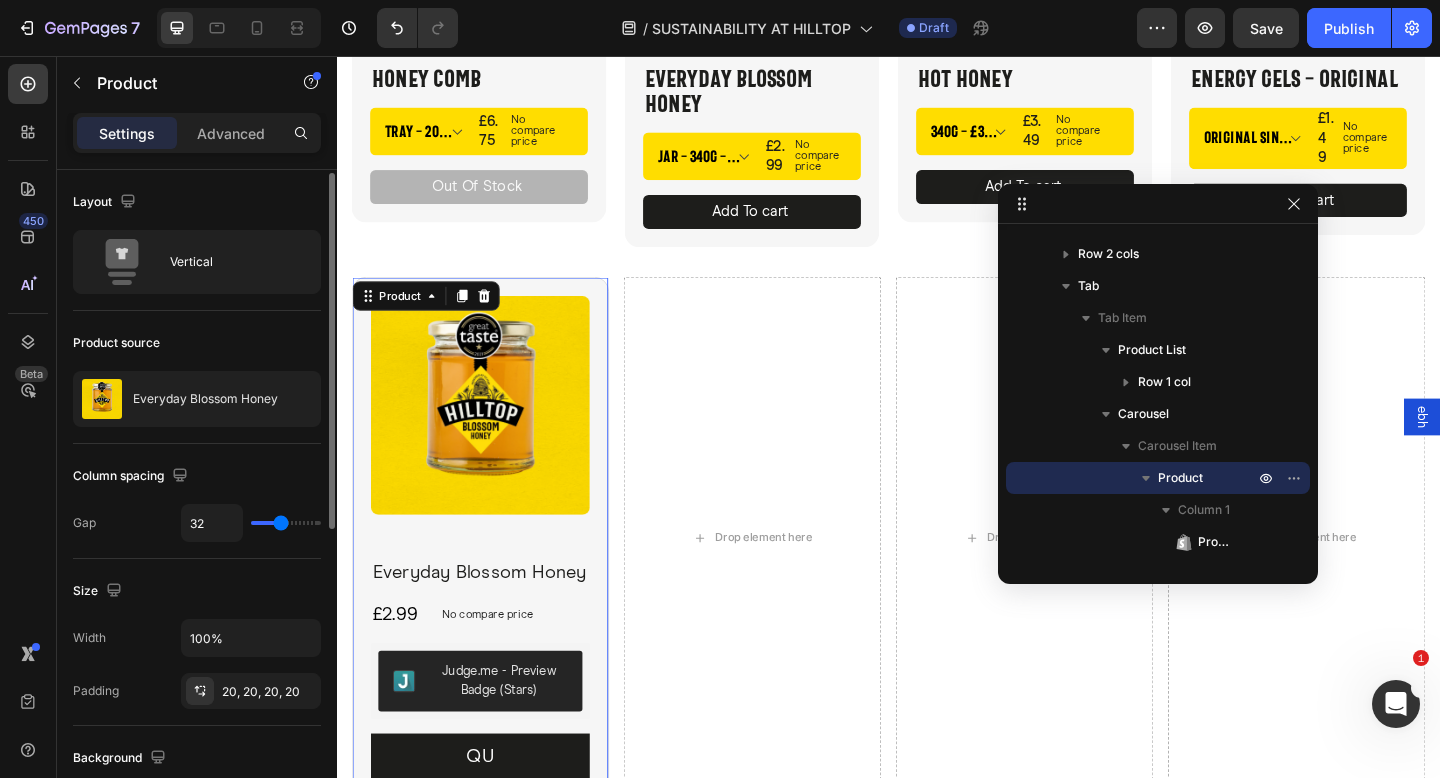 scroll, scrollTop: 124, scrollLeft: 0, axis: vertical 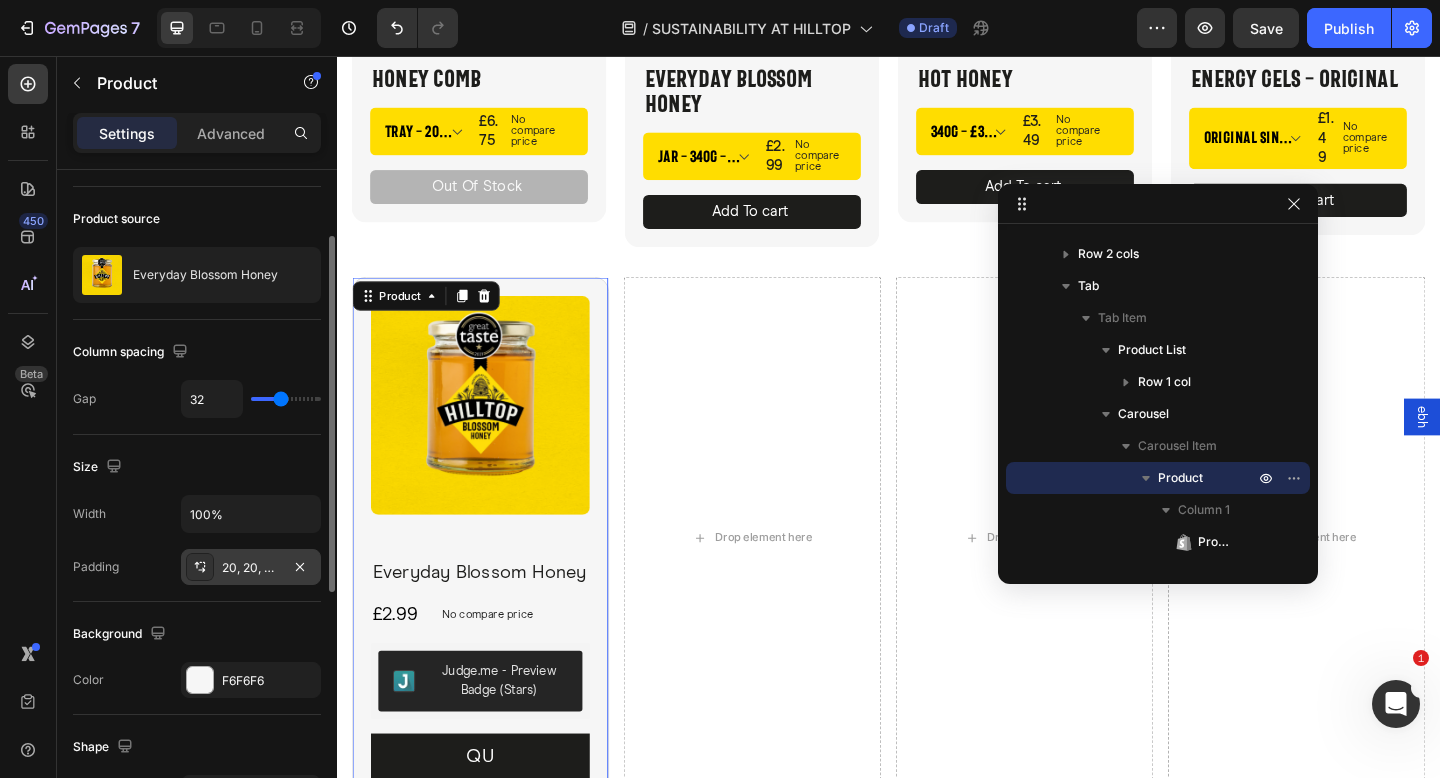 click at bounding box center [200, 567] 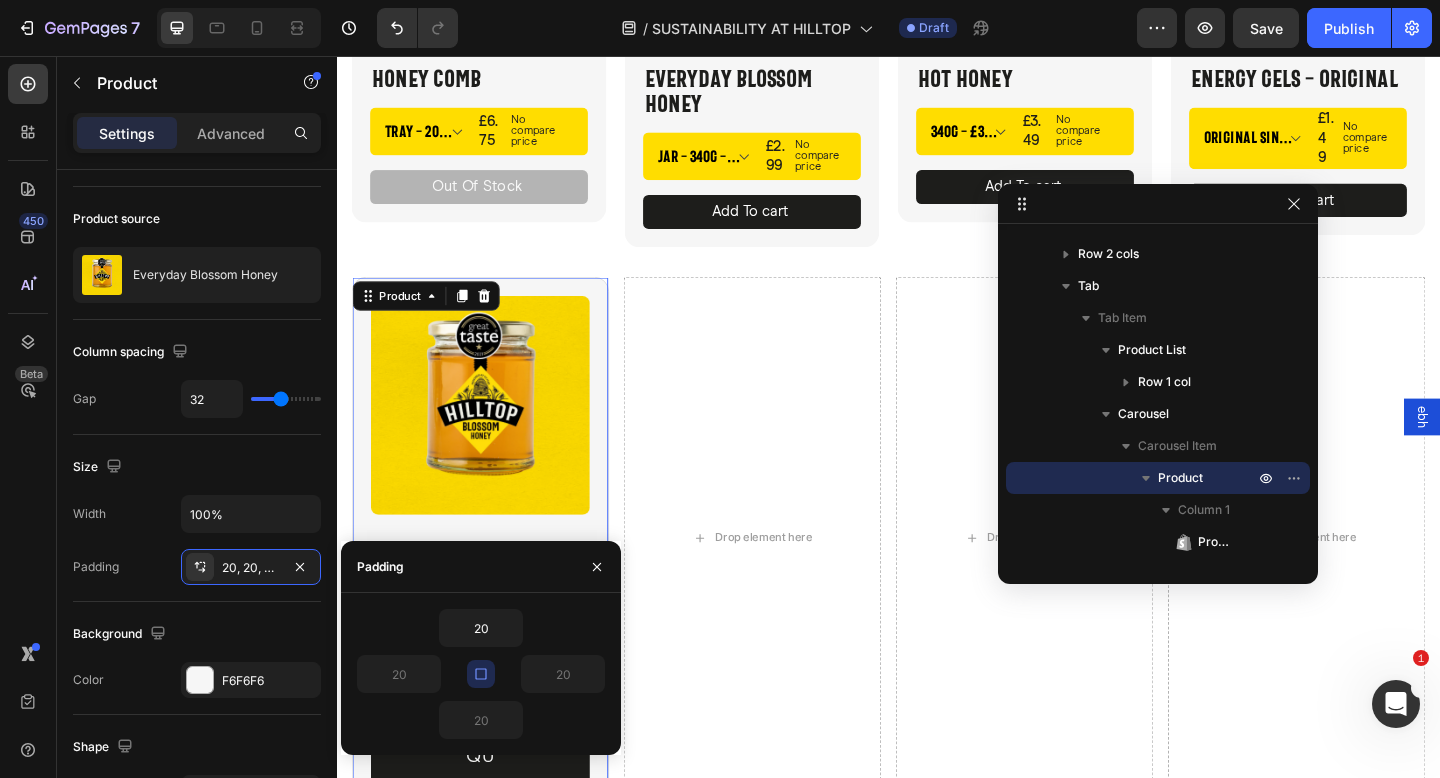 click at bounding box center [481, 674] 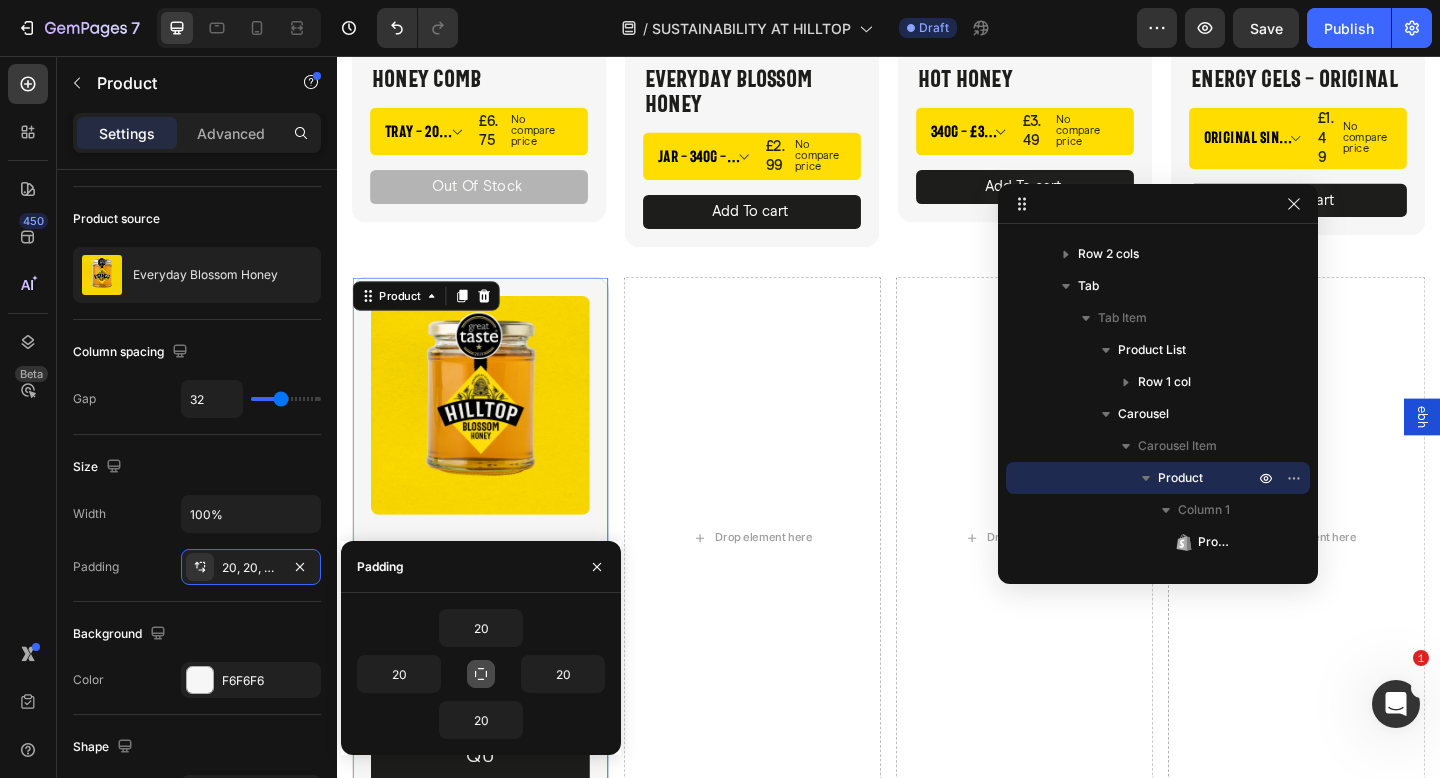 click at bounding box center (481, 674) 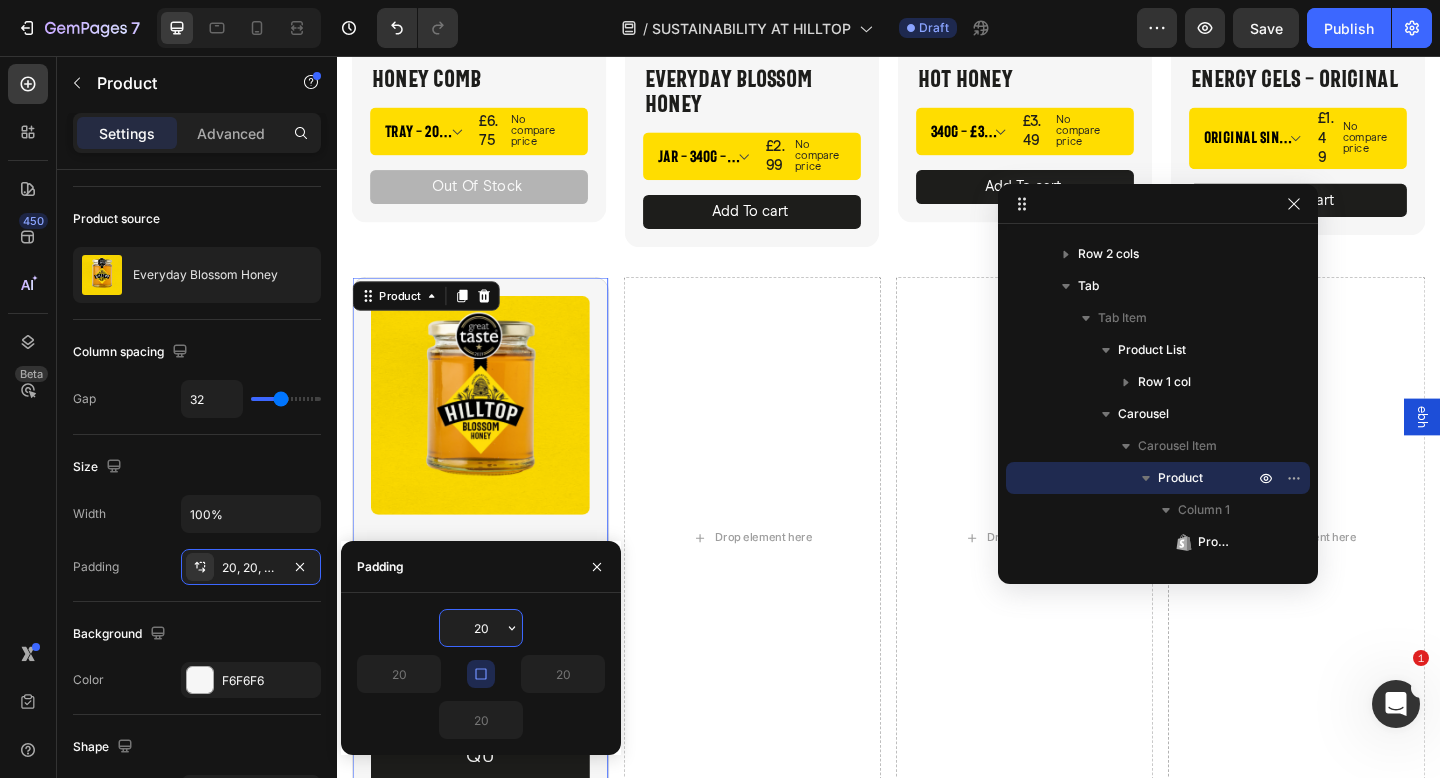 click on "20" at bounding box center [481, 628] 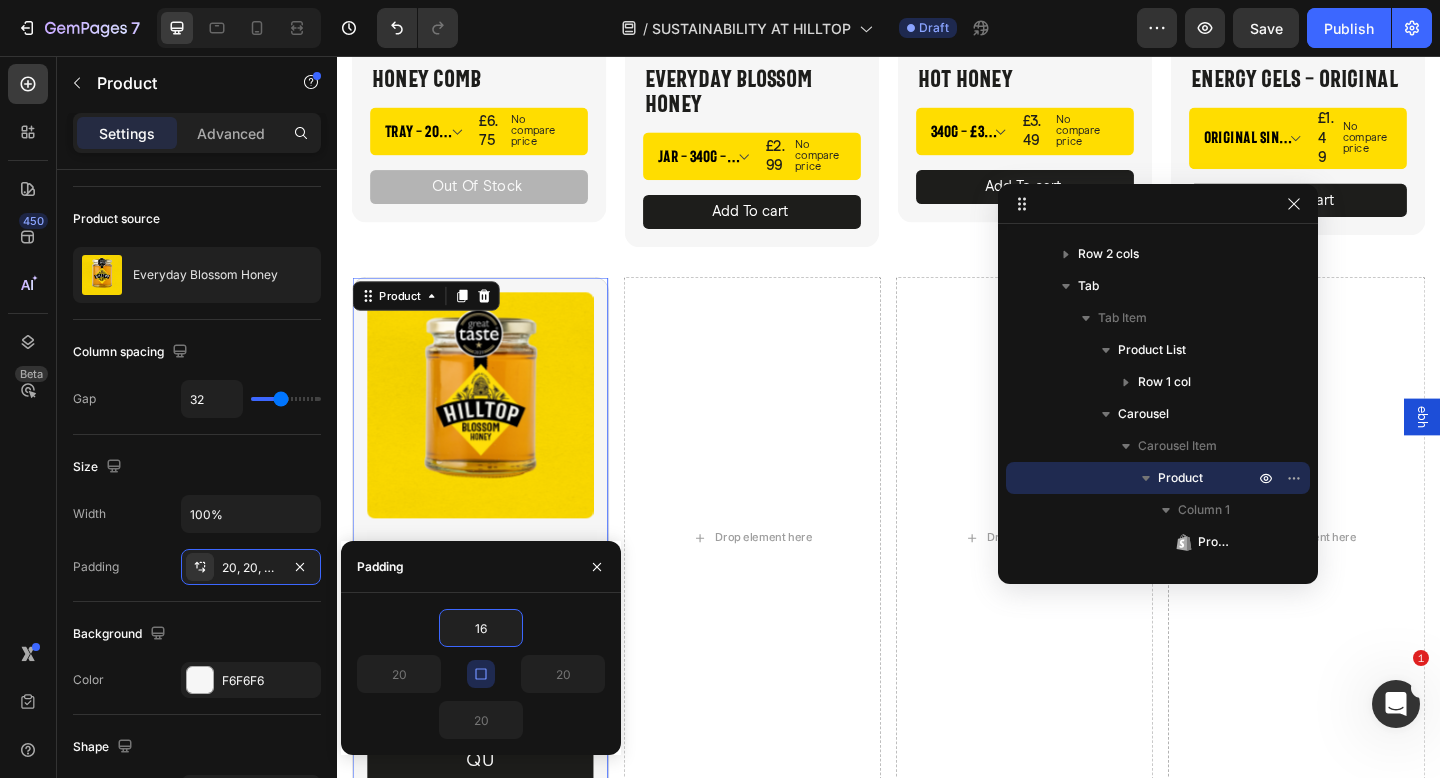 type on "16" 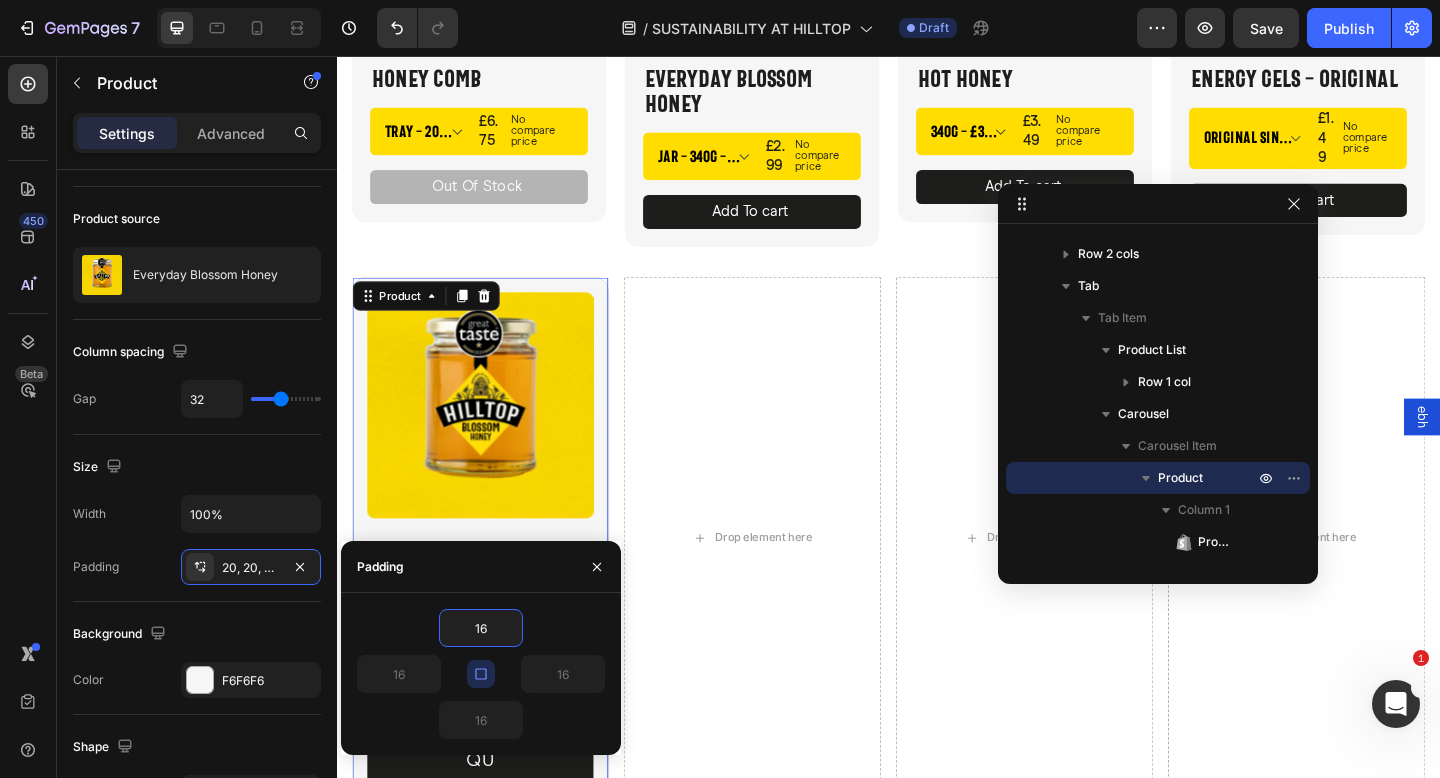 click on "16" at bounding box center [481, 628] 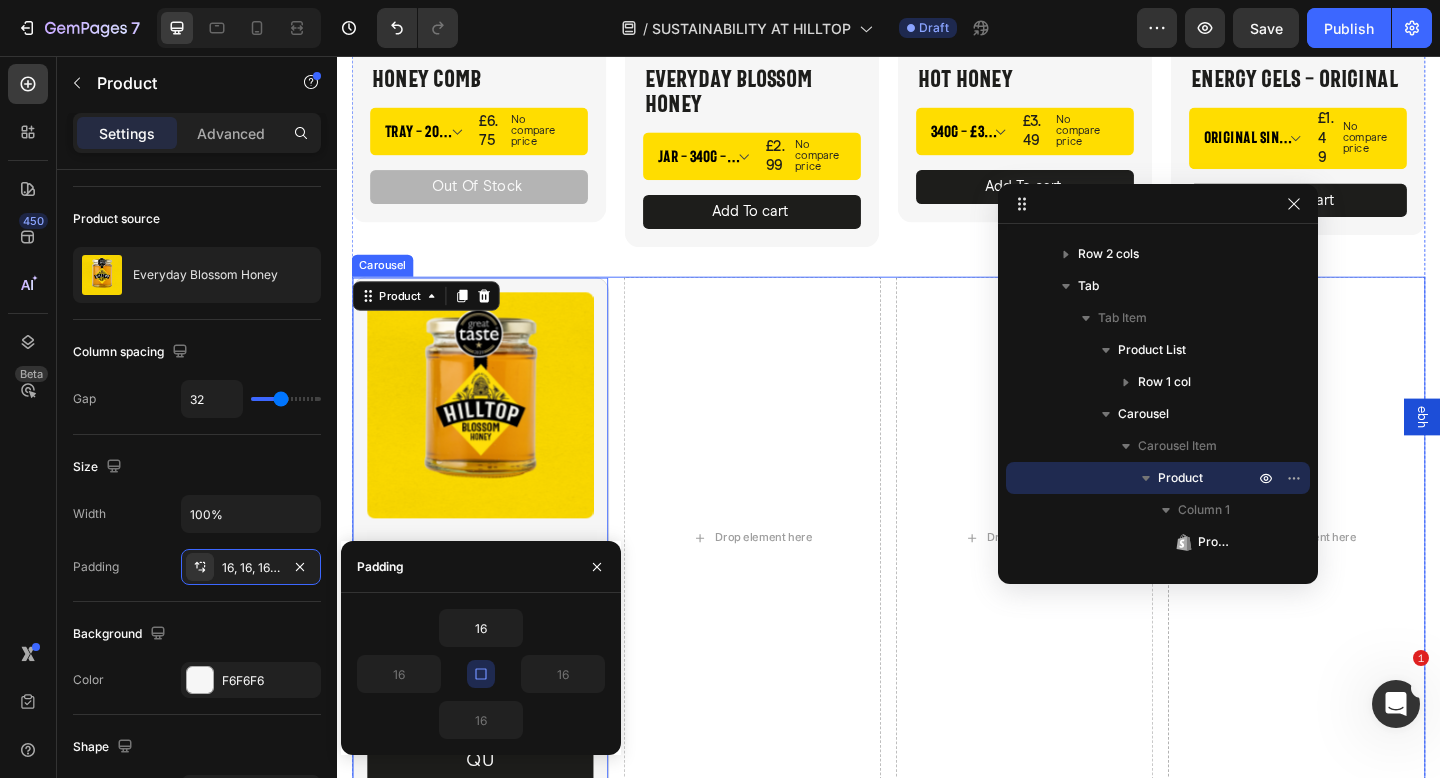 click on "Product Images Everyday Blossom Honey Product Title £2.99 Product Price Product Price No compare price Product Price Row Judge.me - Preview Badge (Stars) Judge.me QU Button Product   0
Drop element here
Drop element here
Drop element here" at bounding box center (937, 580) 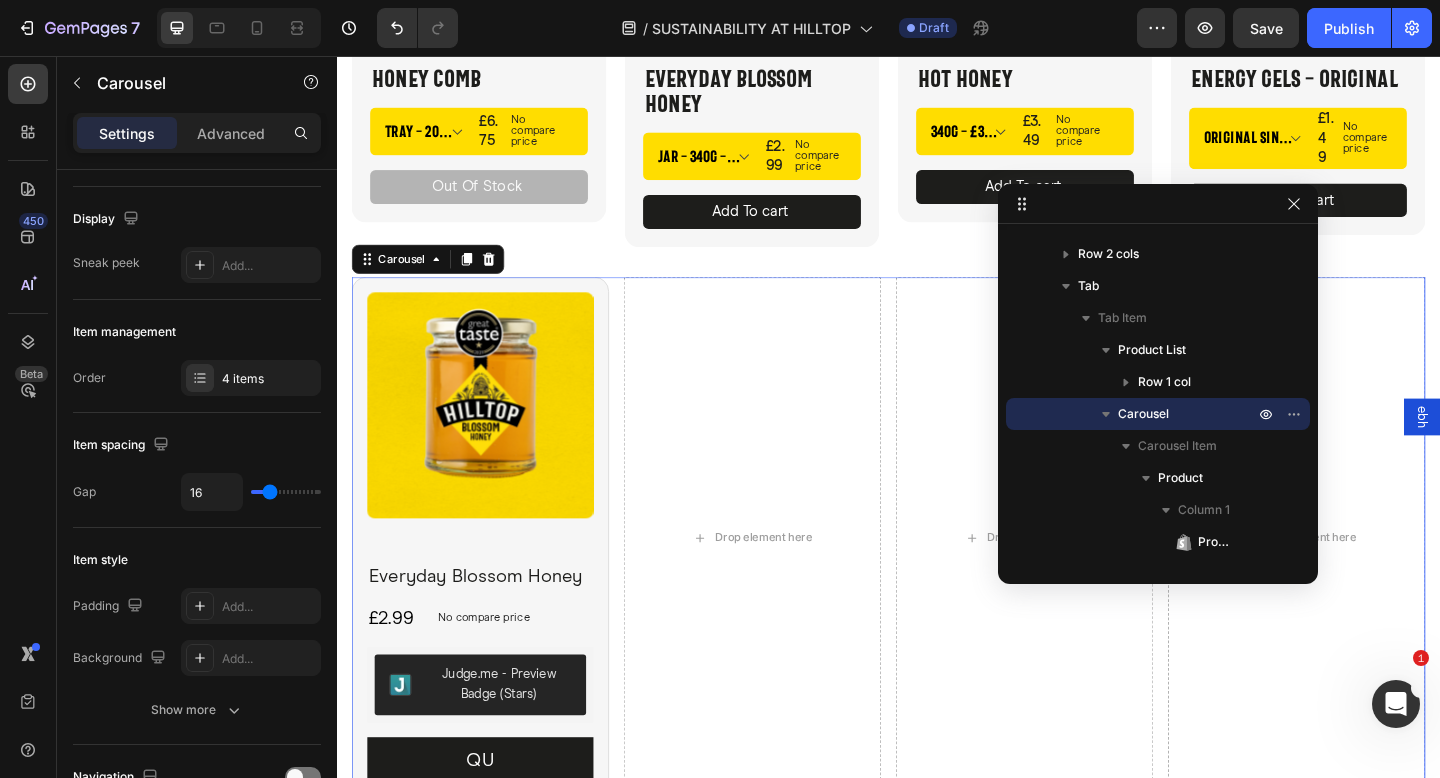 scroll, scrollTop: 0, scrollLeft: 0, axis: both 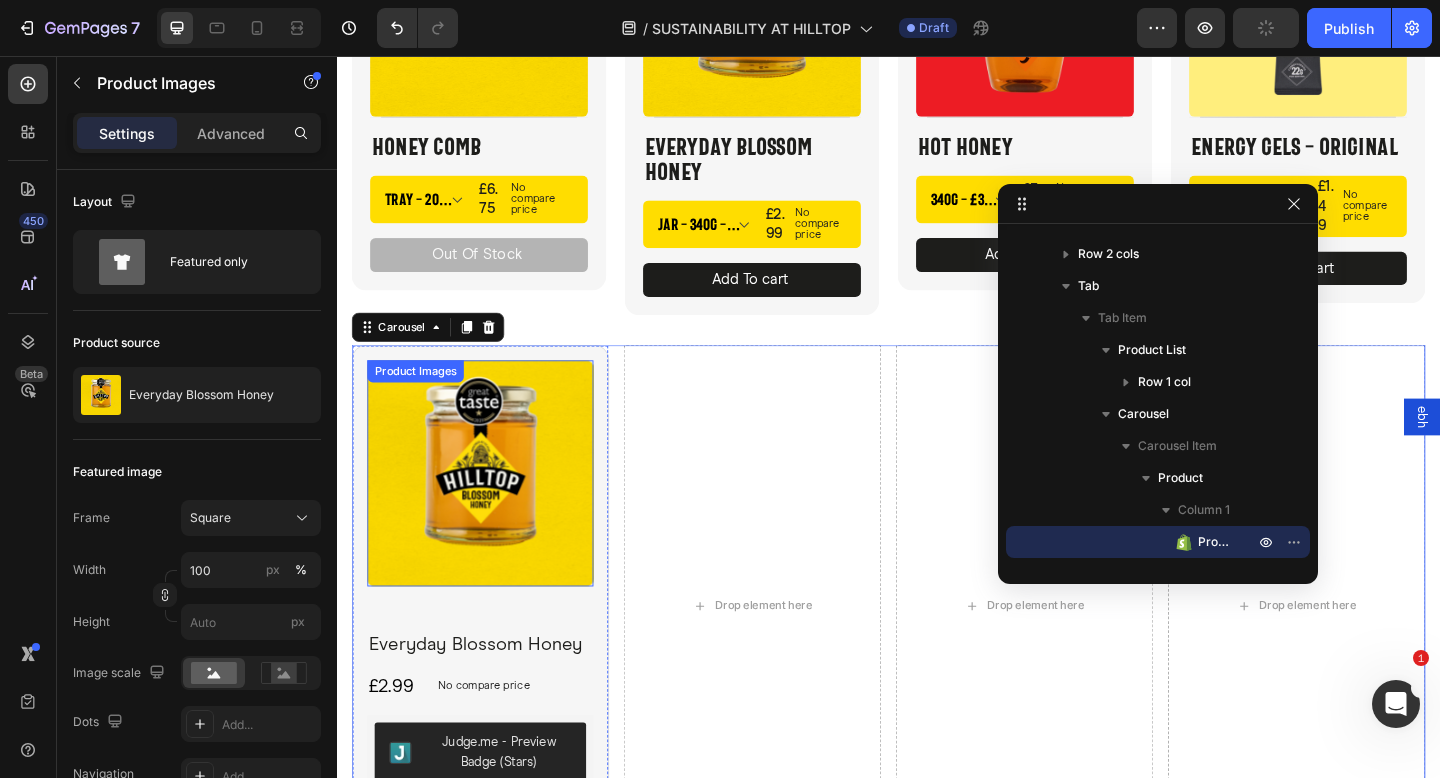 click at bounding box center (493, 510) 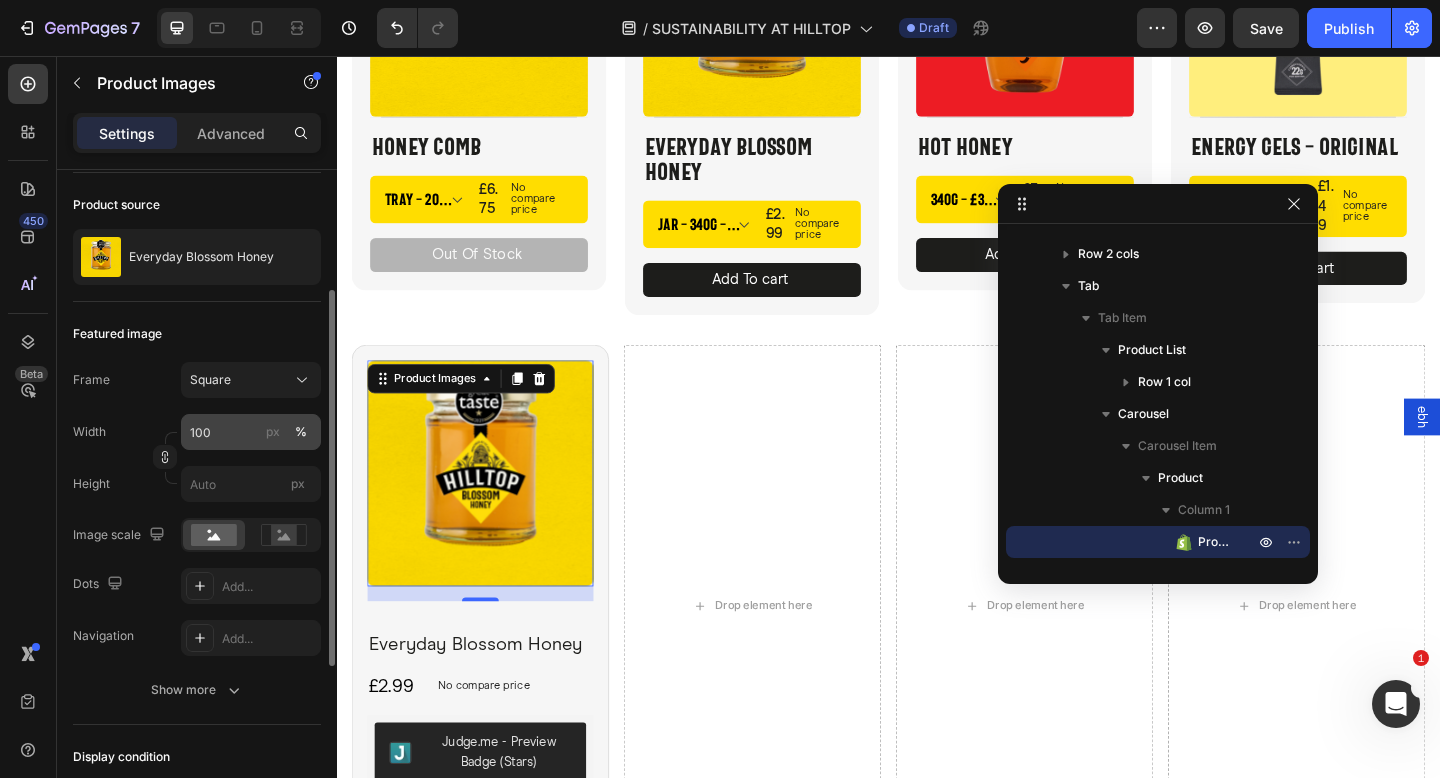scroll, scrollTop: 189, scrollLeft: 0, axis: vertical 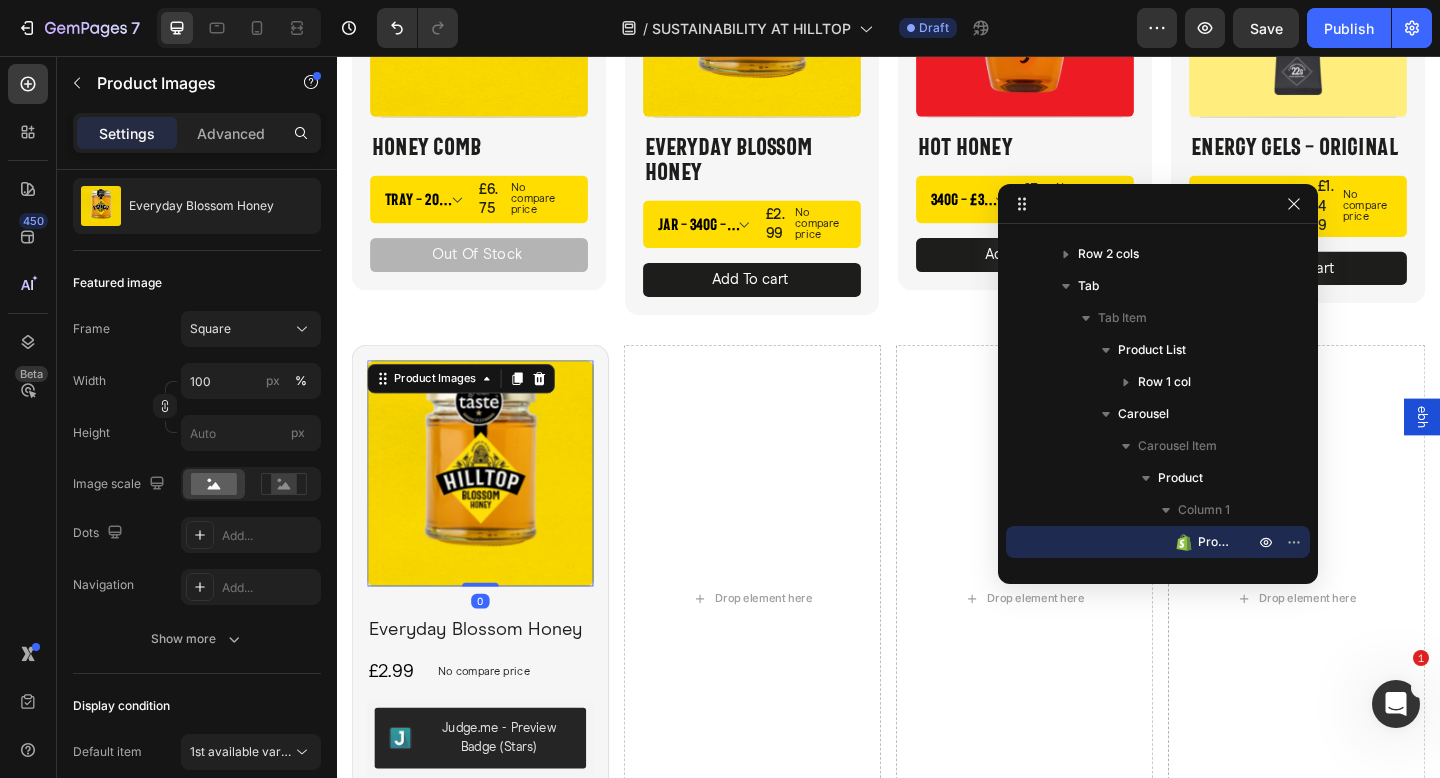 drag, startPoint x: 494, startPoint y: 646, endPoint x: 499, endPoint y: 589, distance: 57.21888 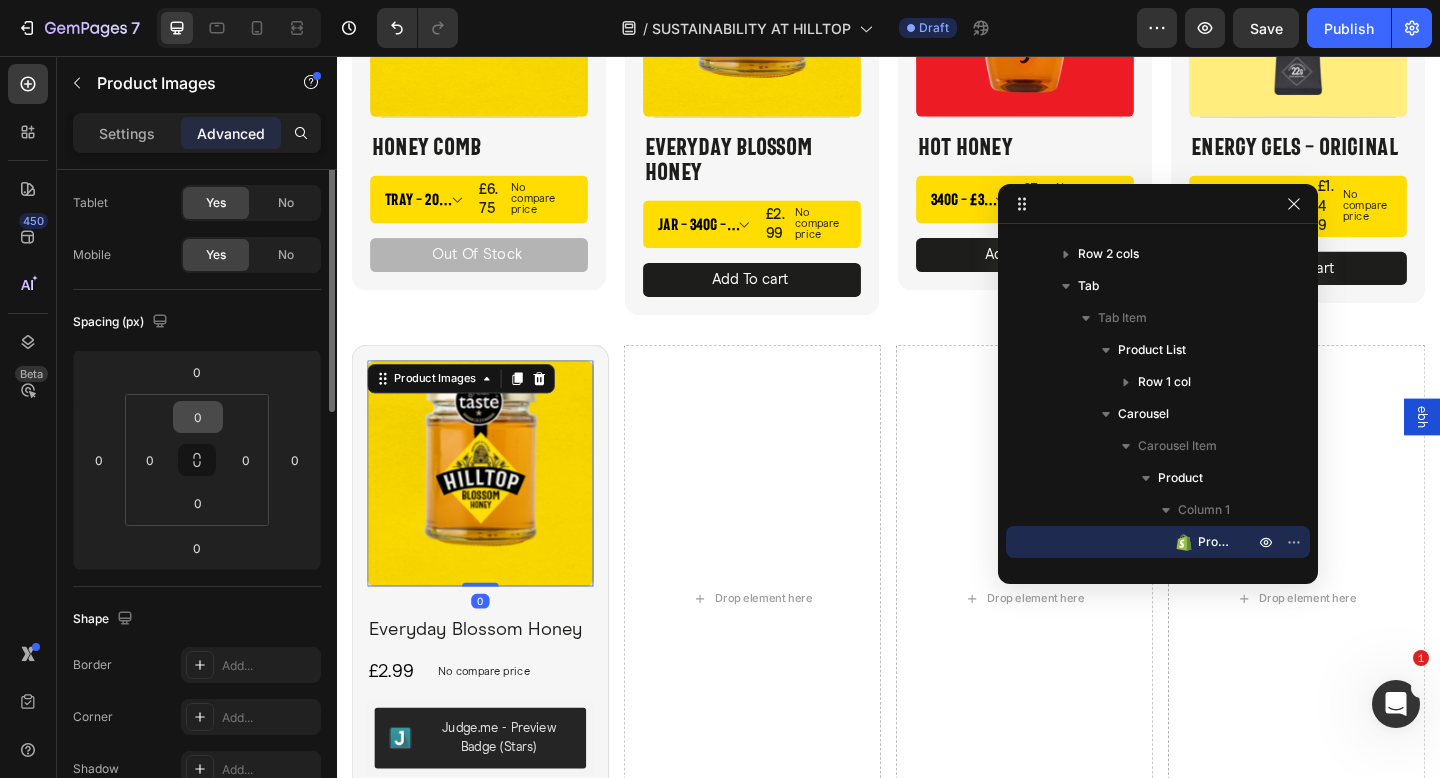 scroll, scrollTop: 0, scrollLeft: 0, axis: both 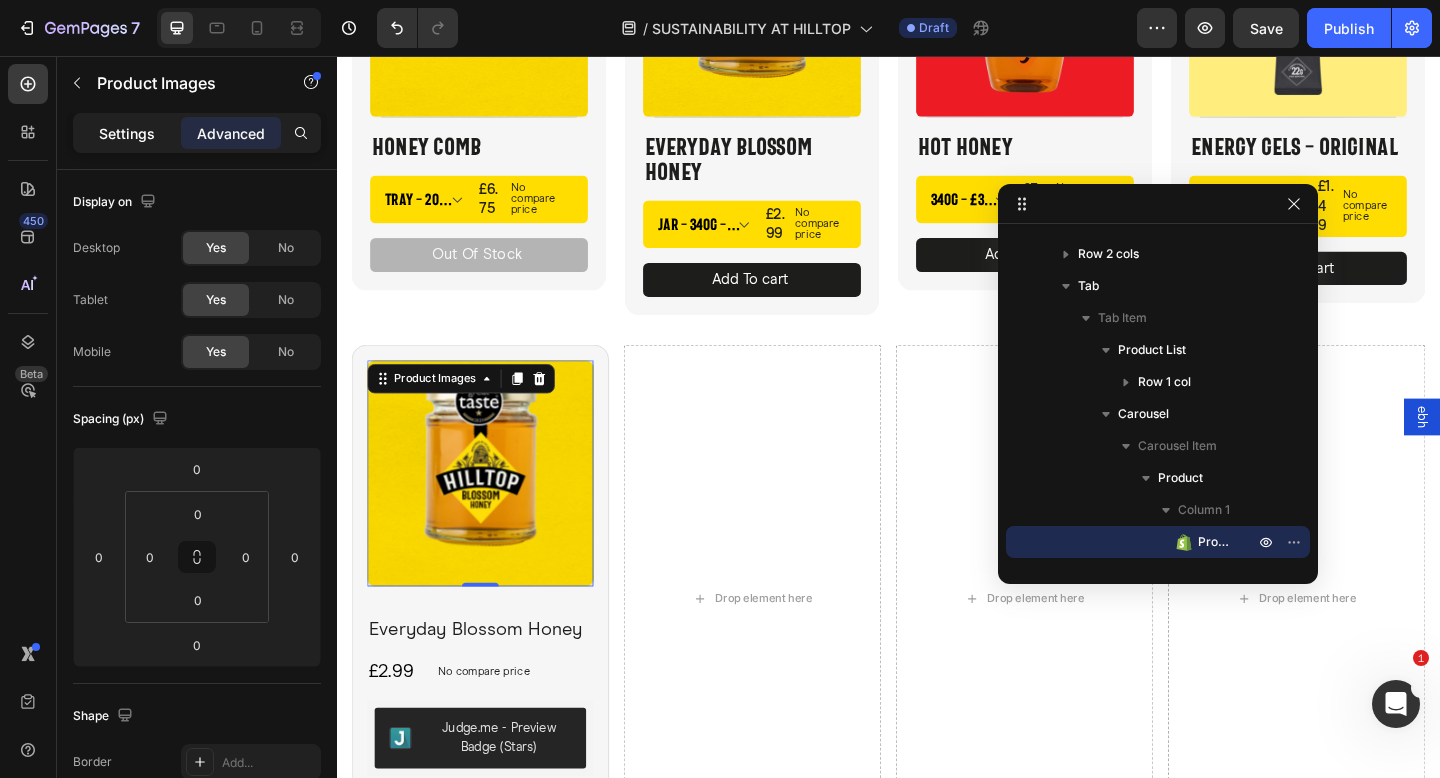 click on "Settings" at bounding box center (127, 133) 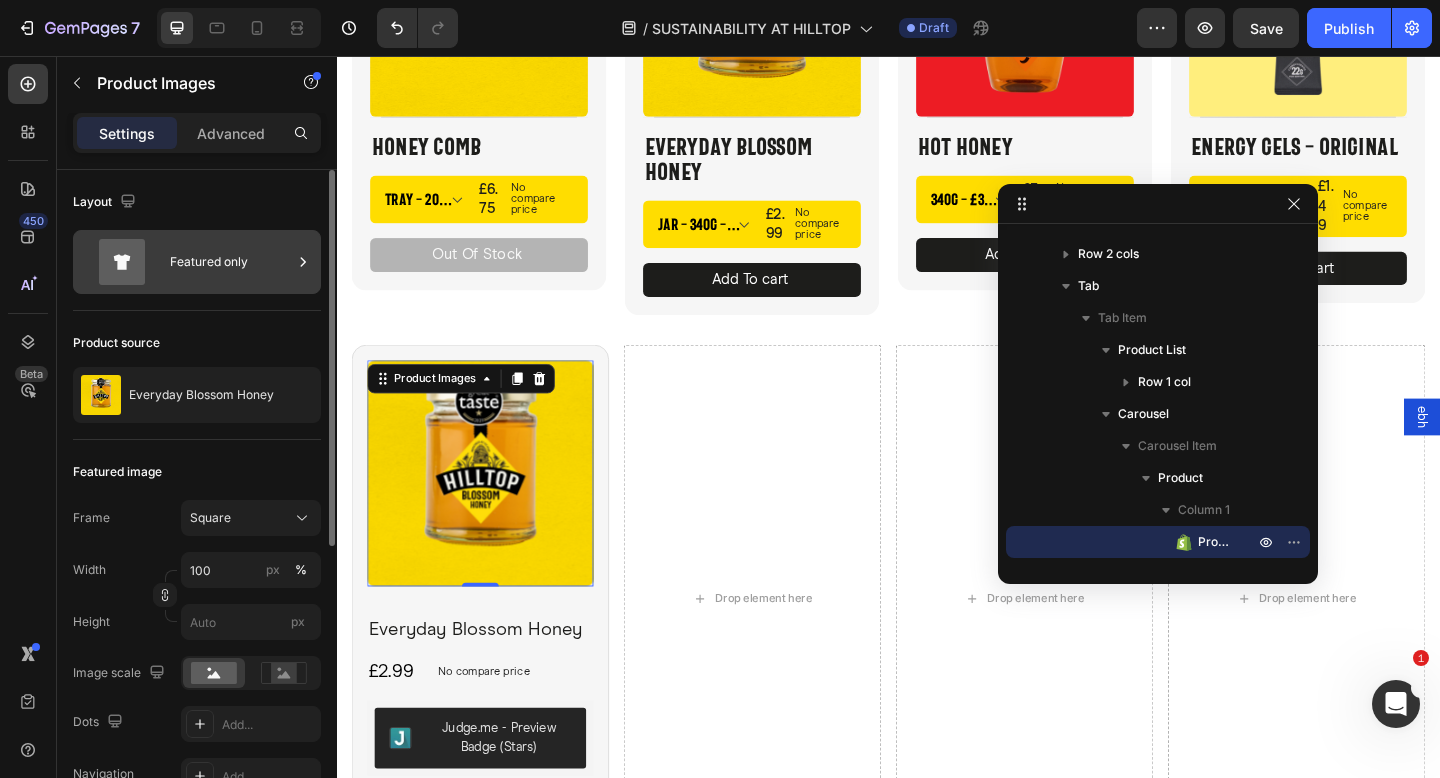 click on "Featured only" at bounding box center [231, 262] 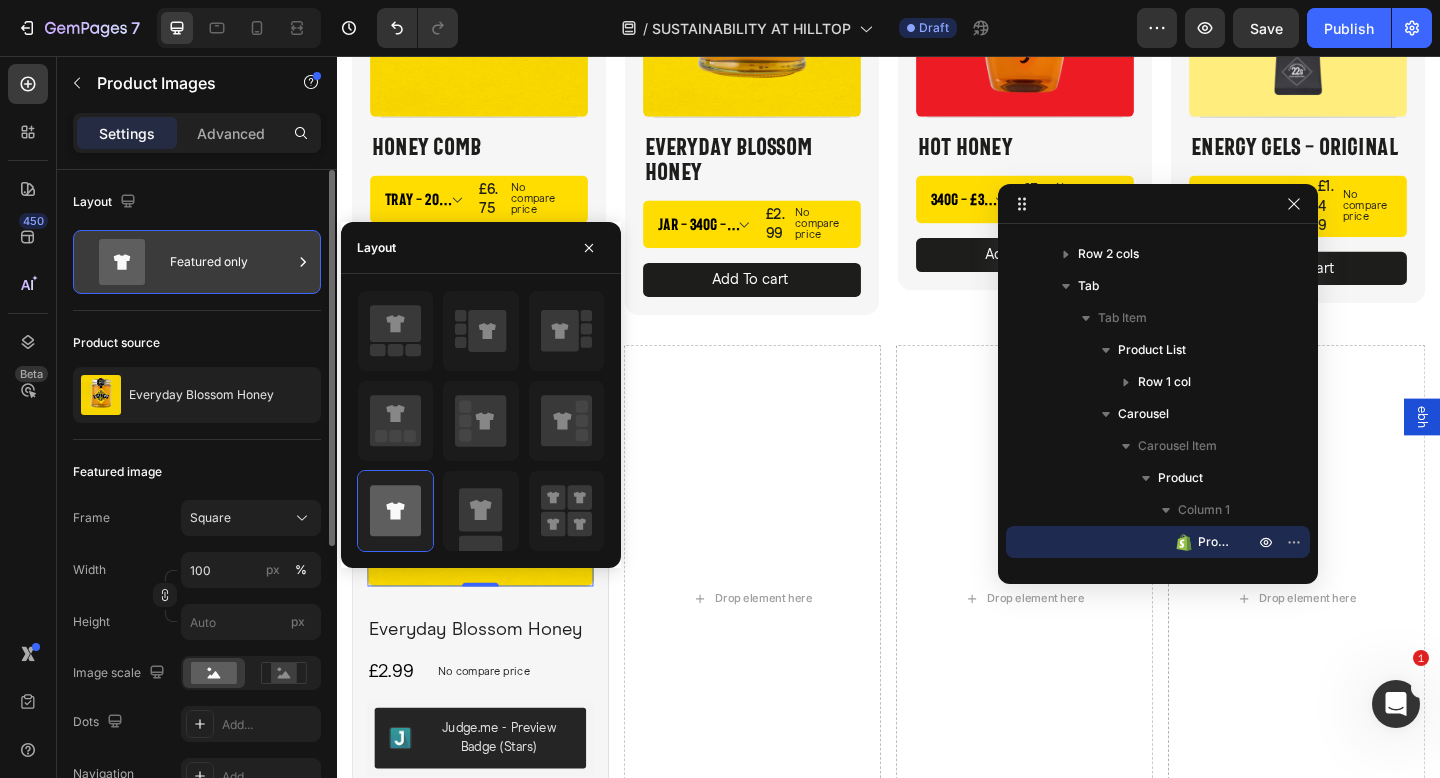click on "Featured only" at bounding box center (231, 262) 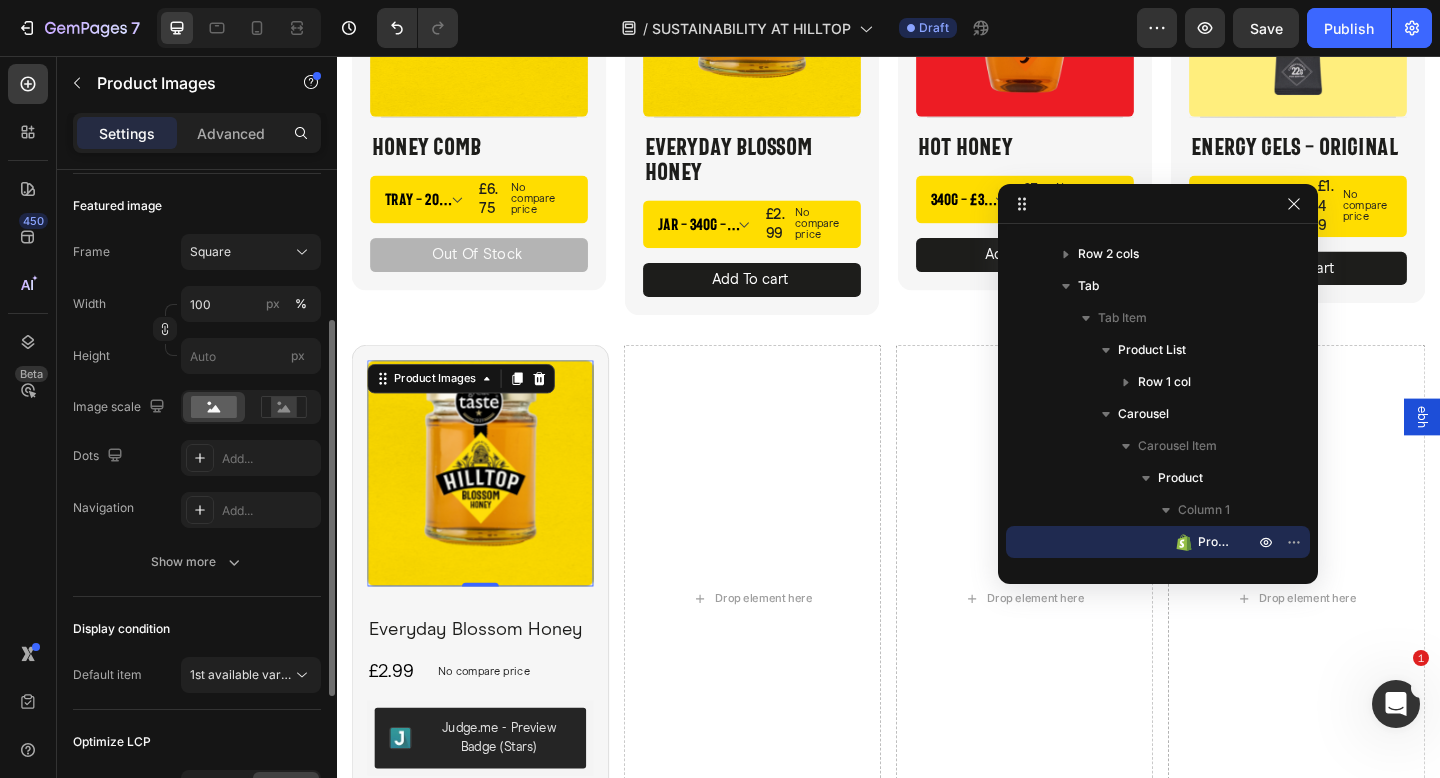 scroll, scrollTop: 269, scrollLeft: 0, axis: vertical 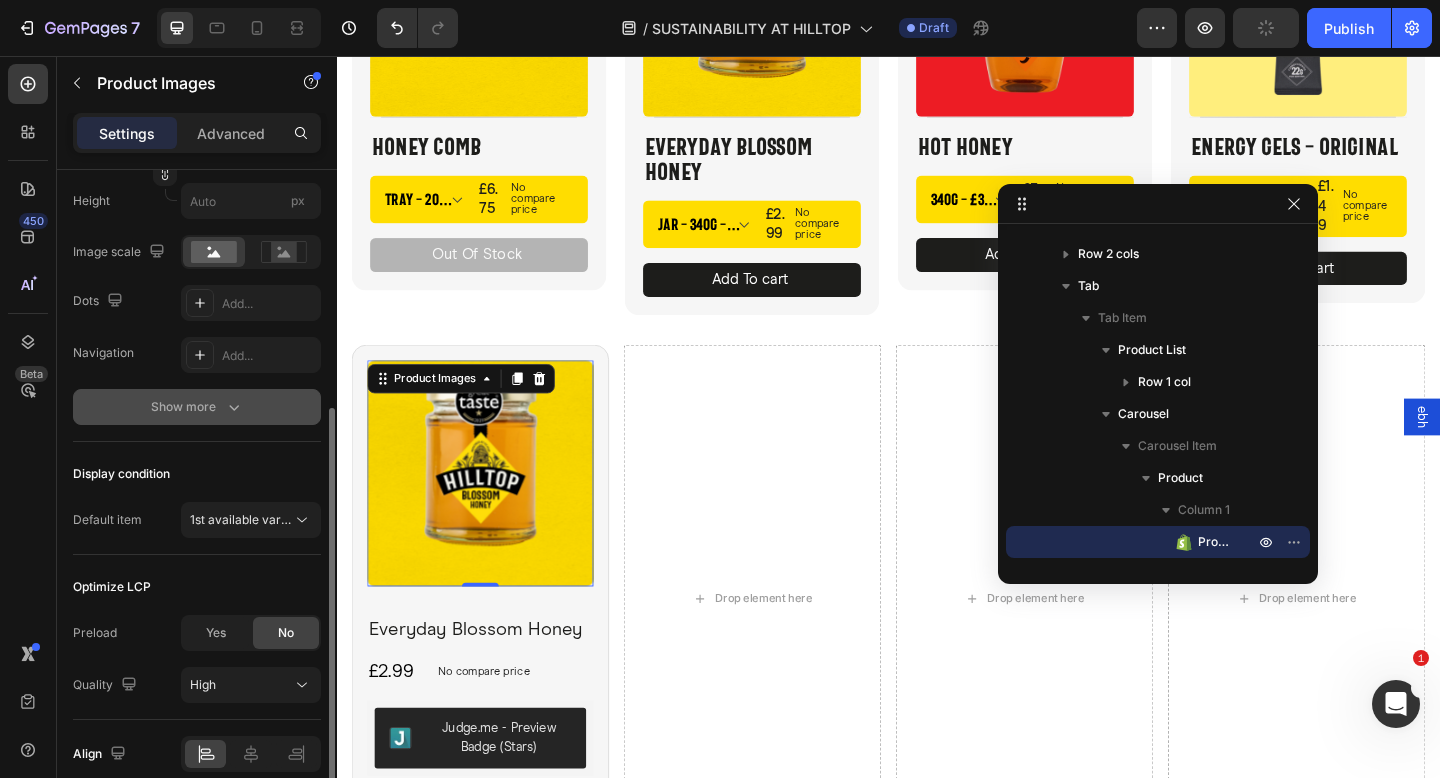 click 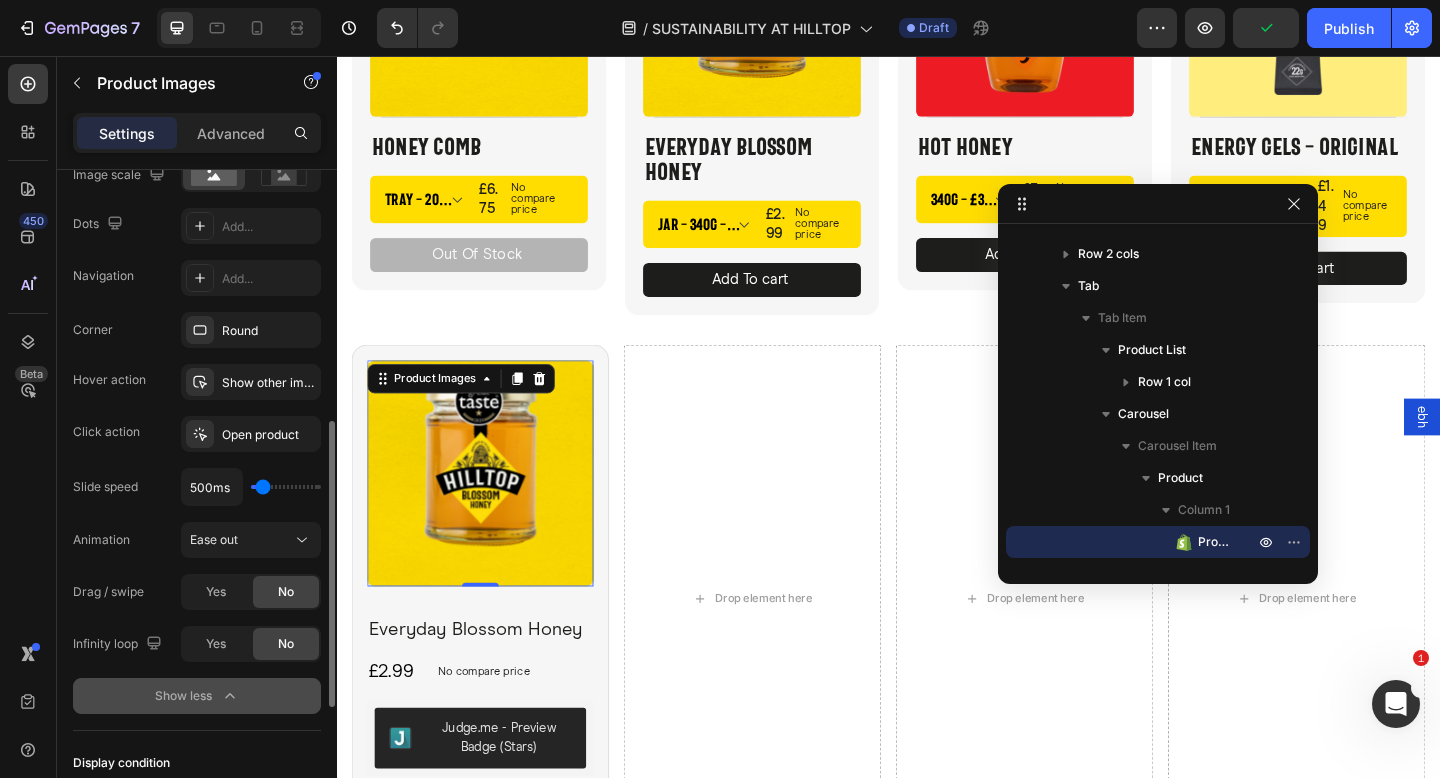 scroll, scrollTop: 523, scrollLeft: 0, axis: vertical 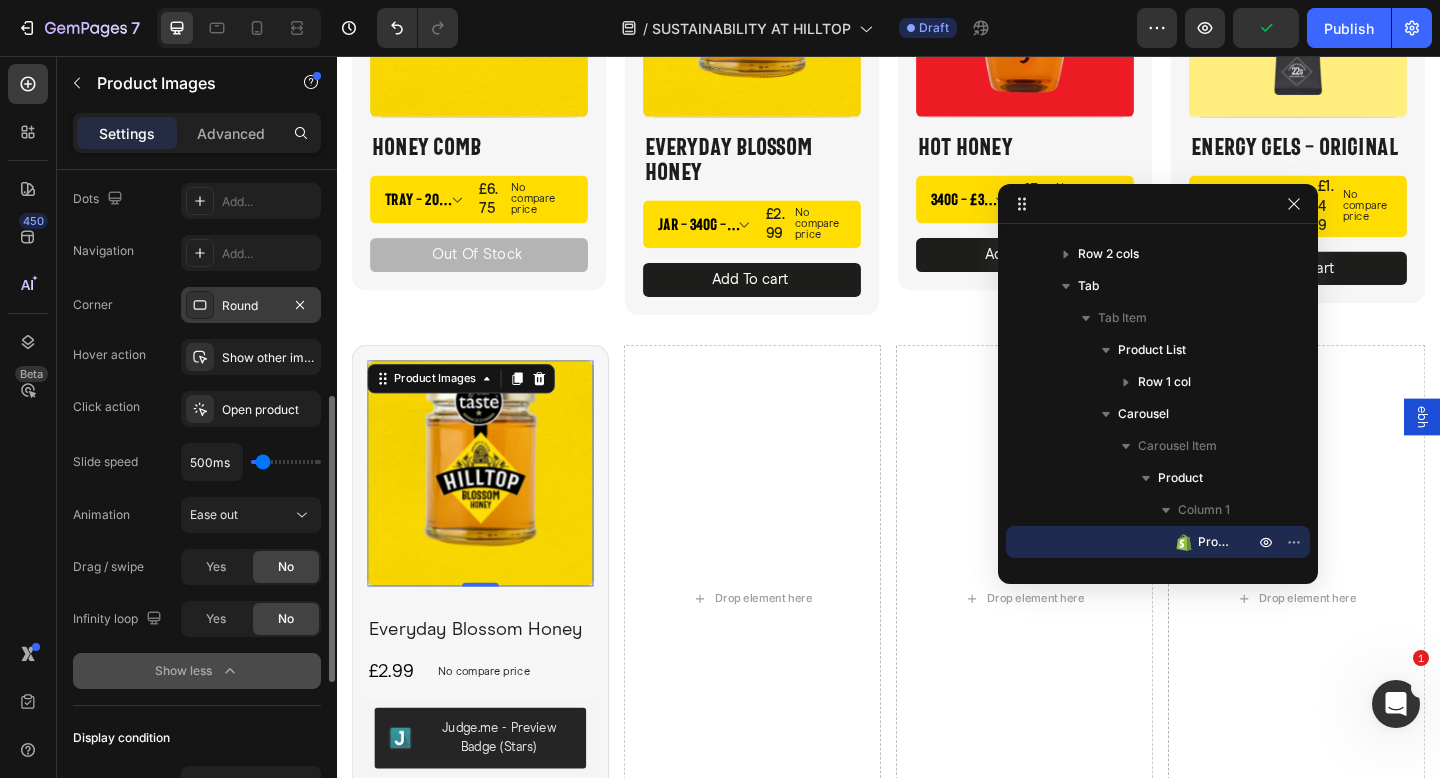 click on "Round" at bounding box center (251, 306) 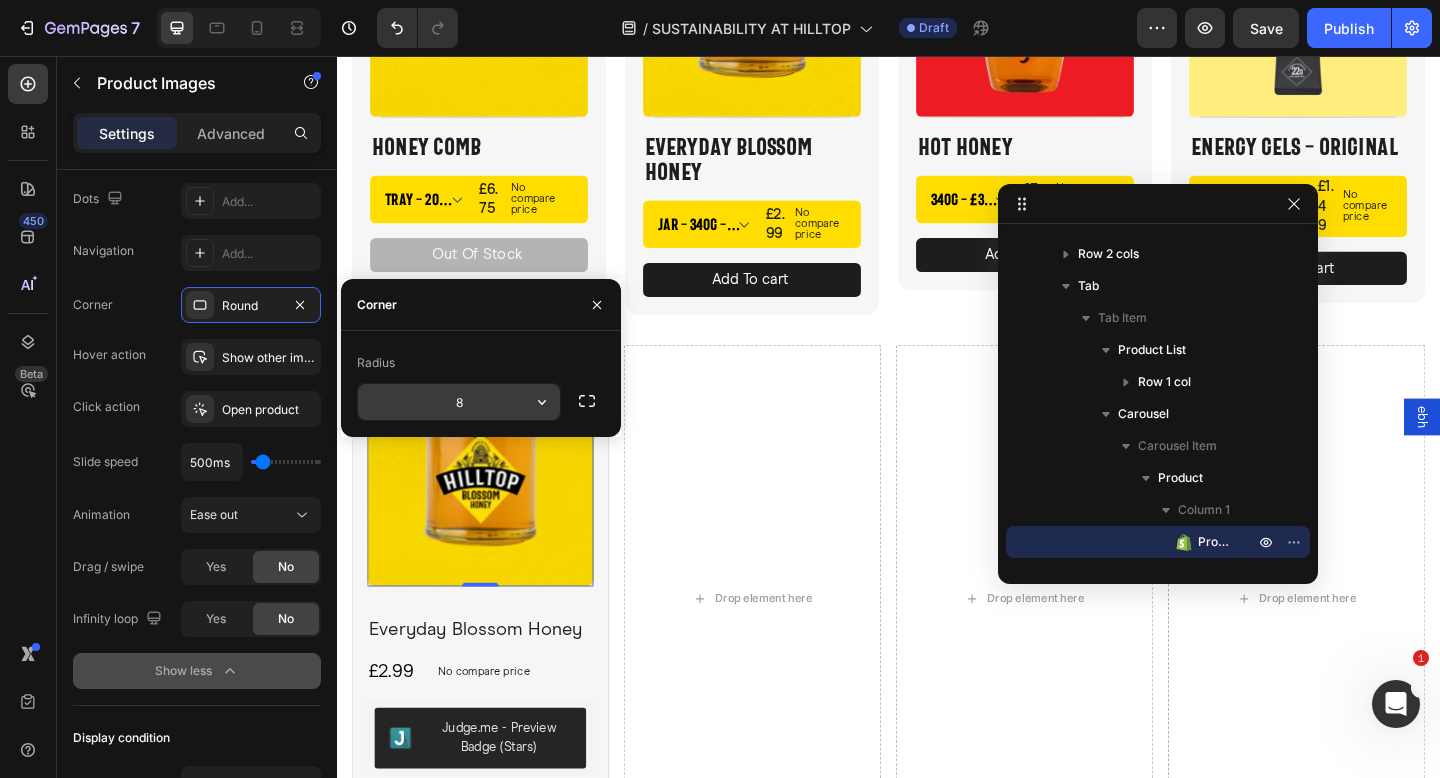 click on "8" at bounding box center [459, 402] 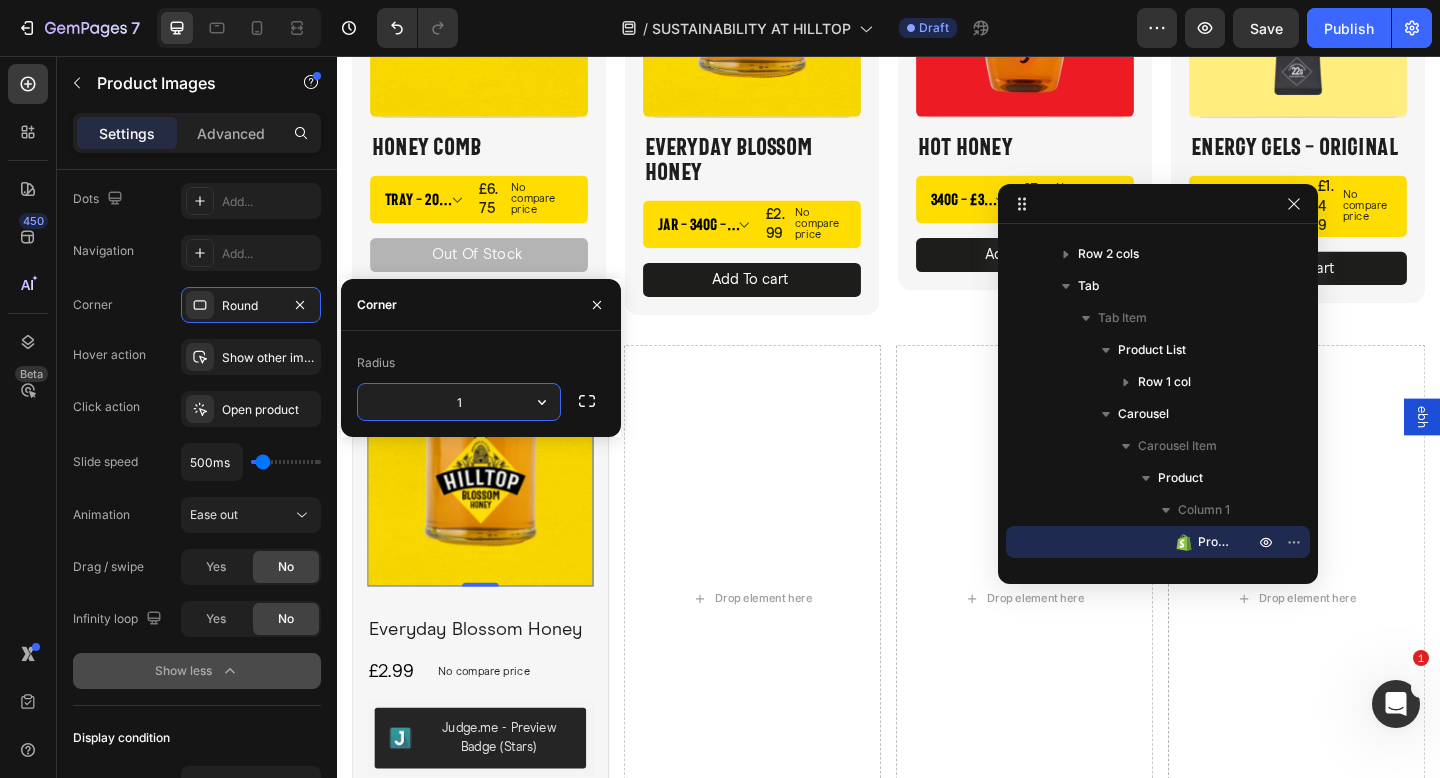type on "16" 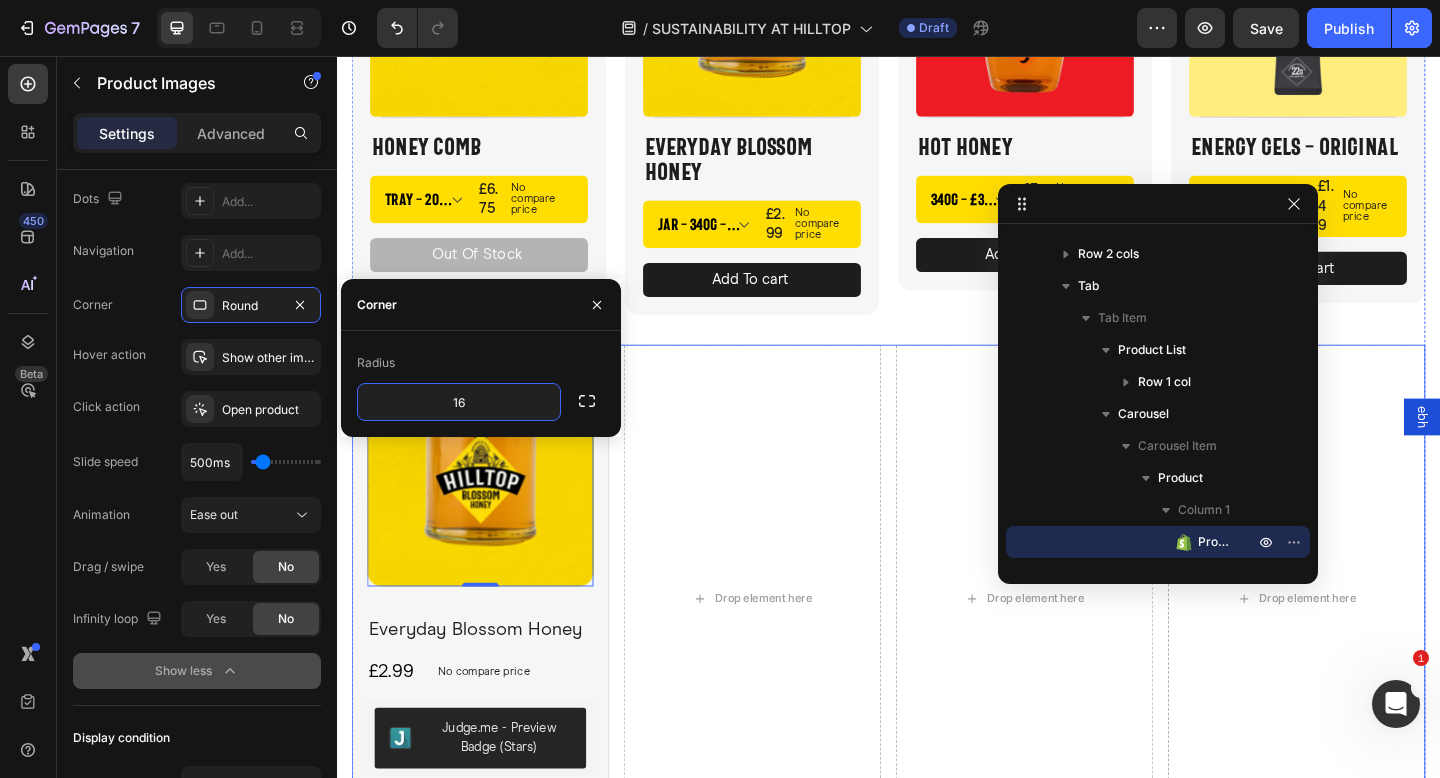 click on "Product Images   0 Everyday Blossom Honey Product Title £2.99 Product Price Product Price No compare price Product Price Row Judge.me - Preview Badge (Stars) Judge.me QU Button Product
Drop element here
Drop element here
Drop element here" at bounding box center (937, 646) 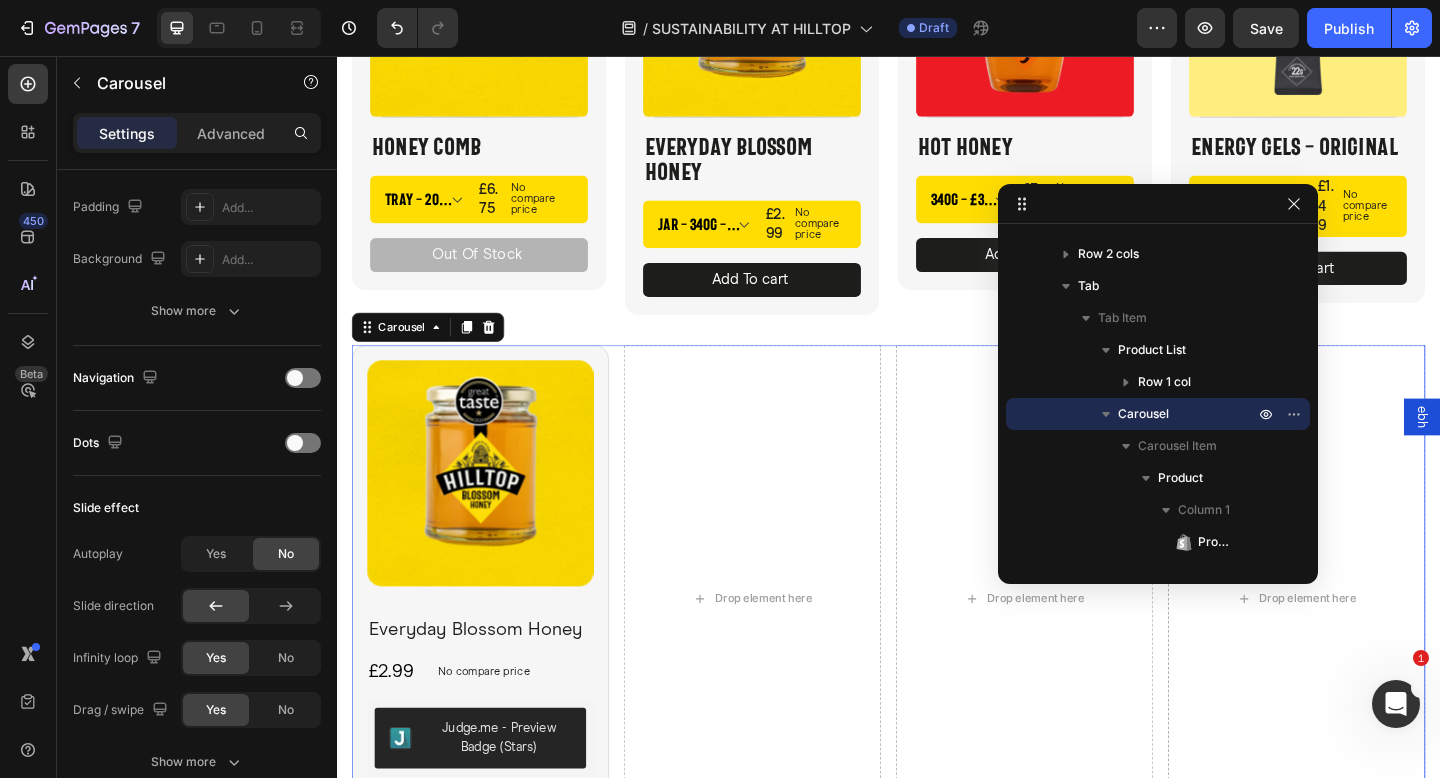 scroll, scrollTop: 0, scrollLeft: 0, axis: both 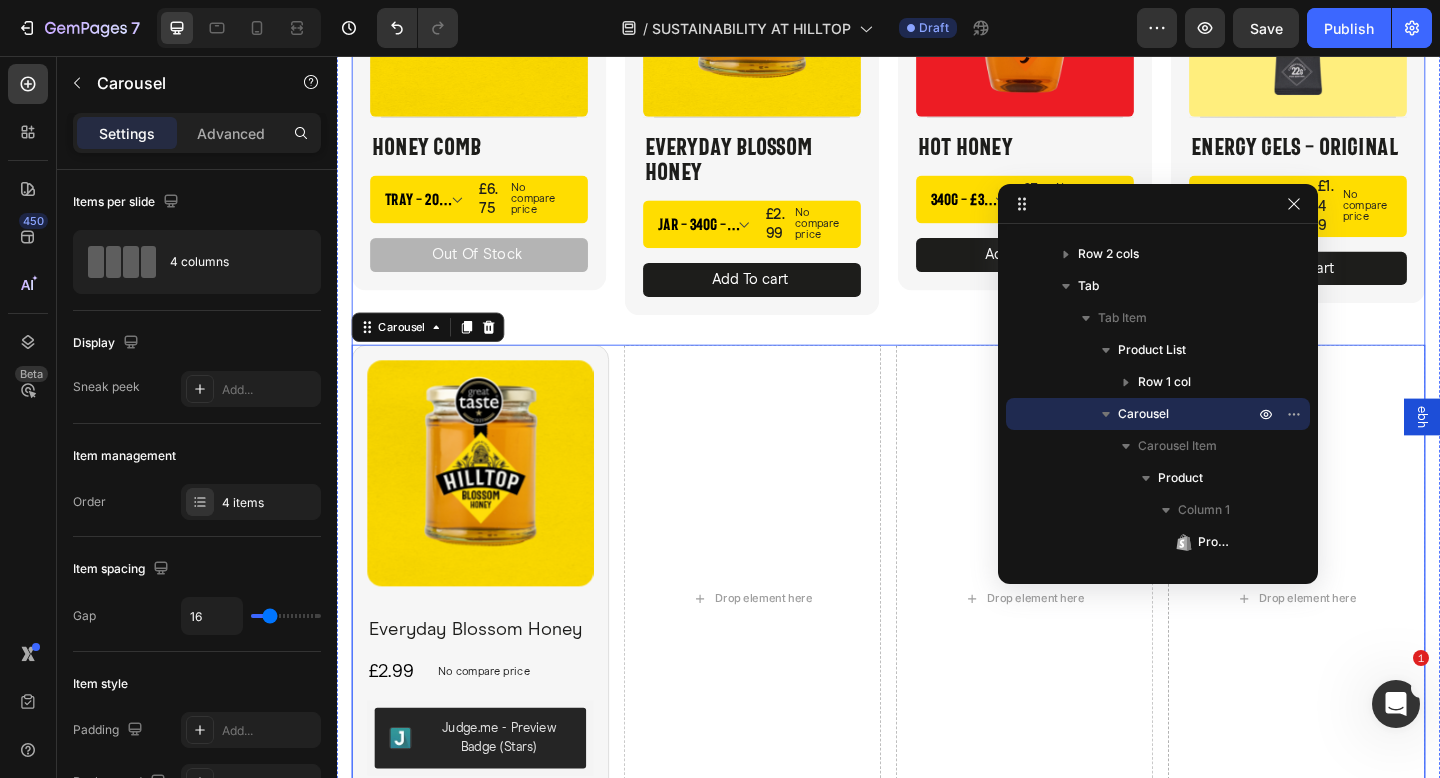 click on "Product Images Everyday Blossom Honey Product Title £2.99 Product Price Product Price No compare price Product Price Row Judge.me - Preview Badge (Stars) Judge.me QU Button Product
Drop element here
Drop element here
Drop element here Carousel   0" at bounding box center (937, 630) 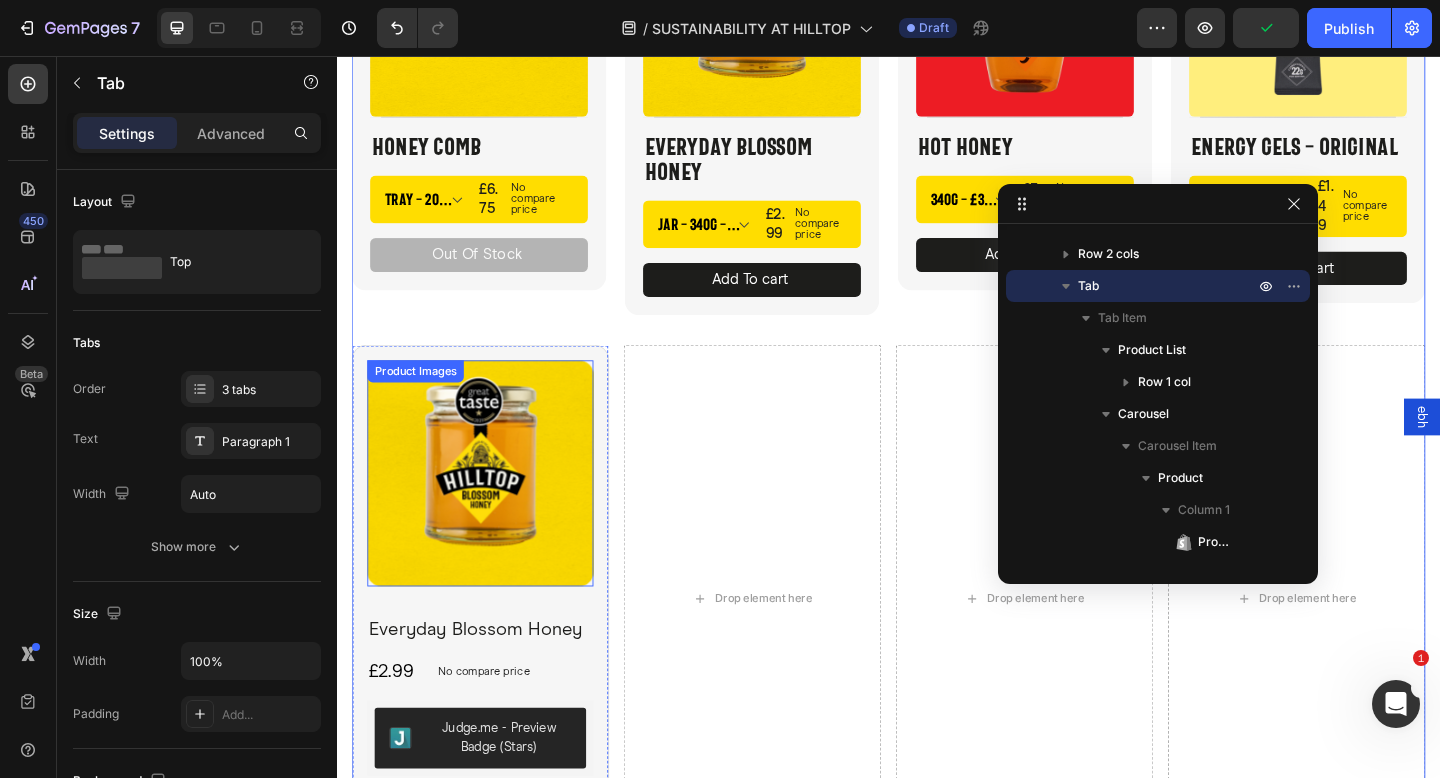 click at bounding box center (493, 510) 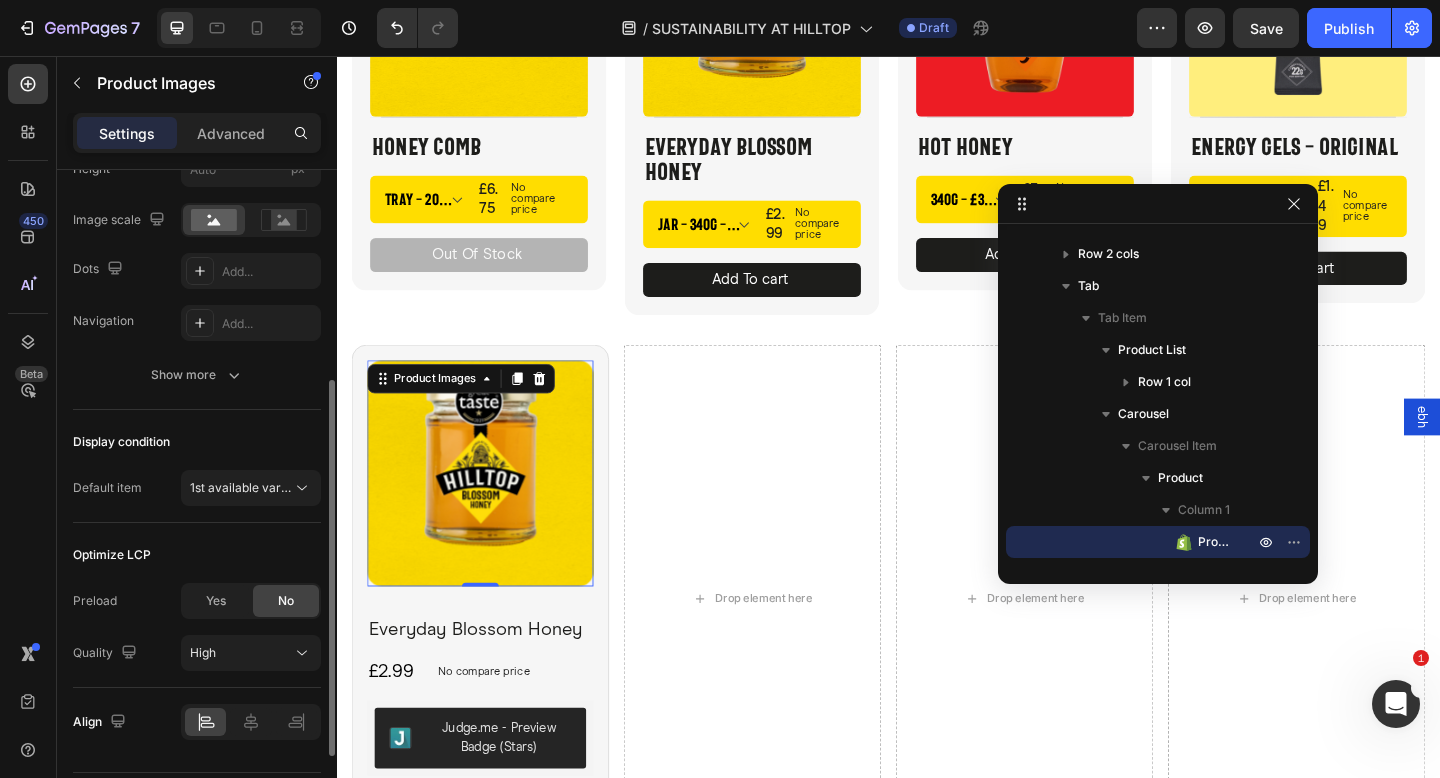 scroll, scrollTop: 511, scrollLeft: 0, axis: vertical 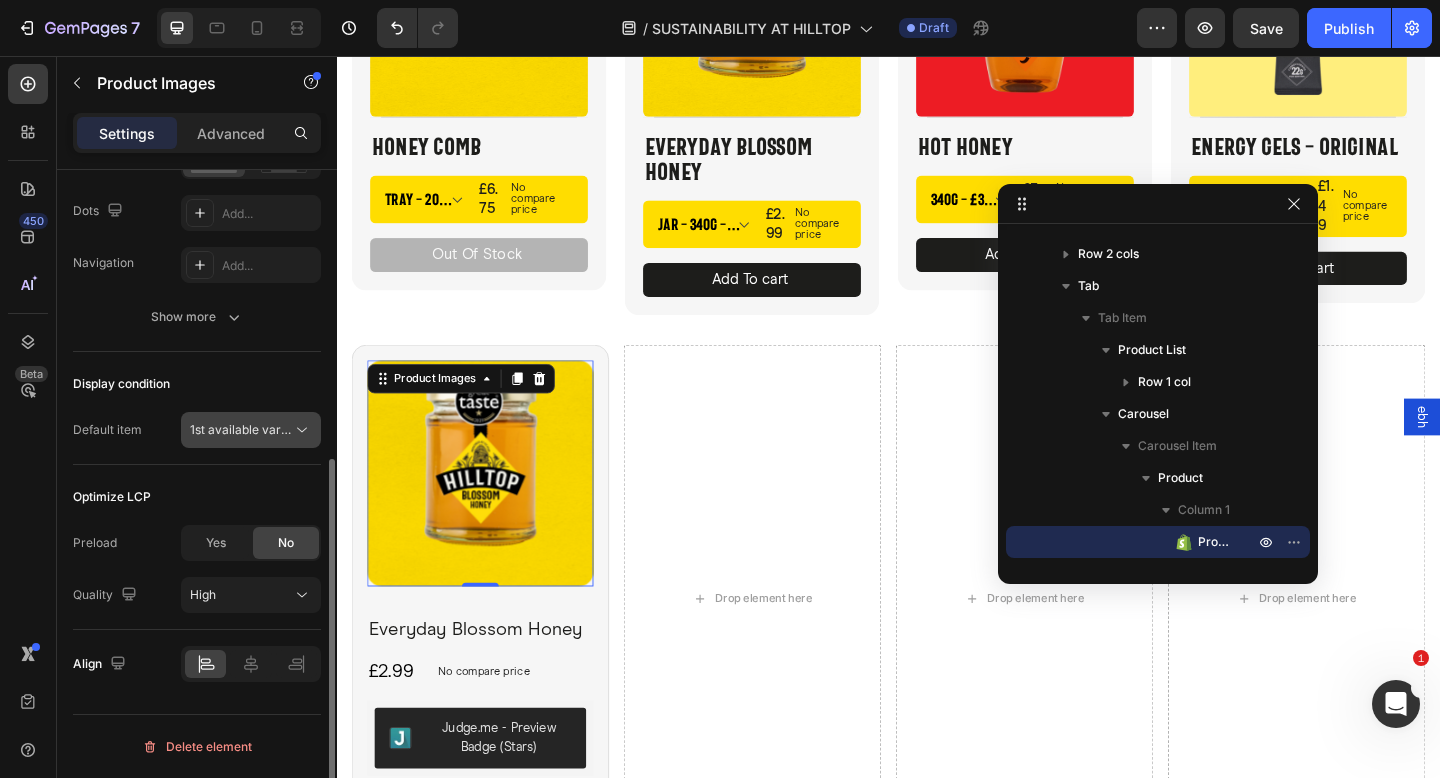 click on "1st available variant" at bounding box center [246, 429] 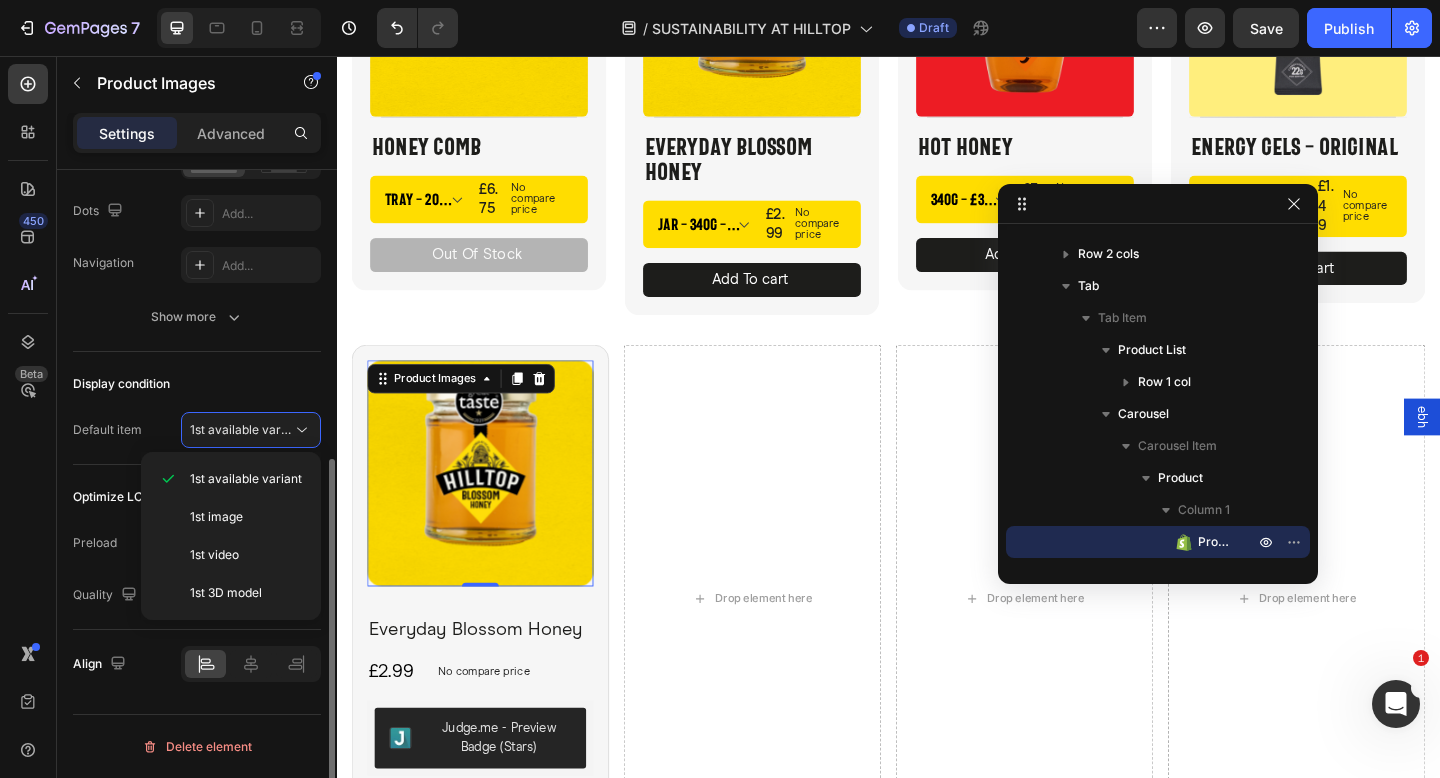 click on "Display condition" at bounding box center [197, 384] 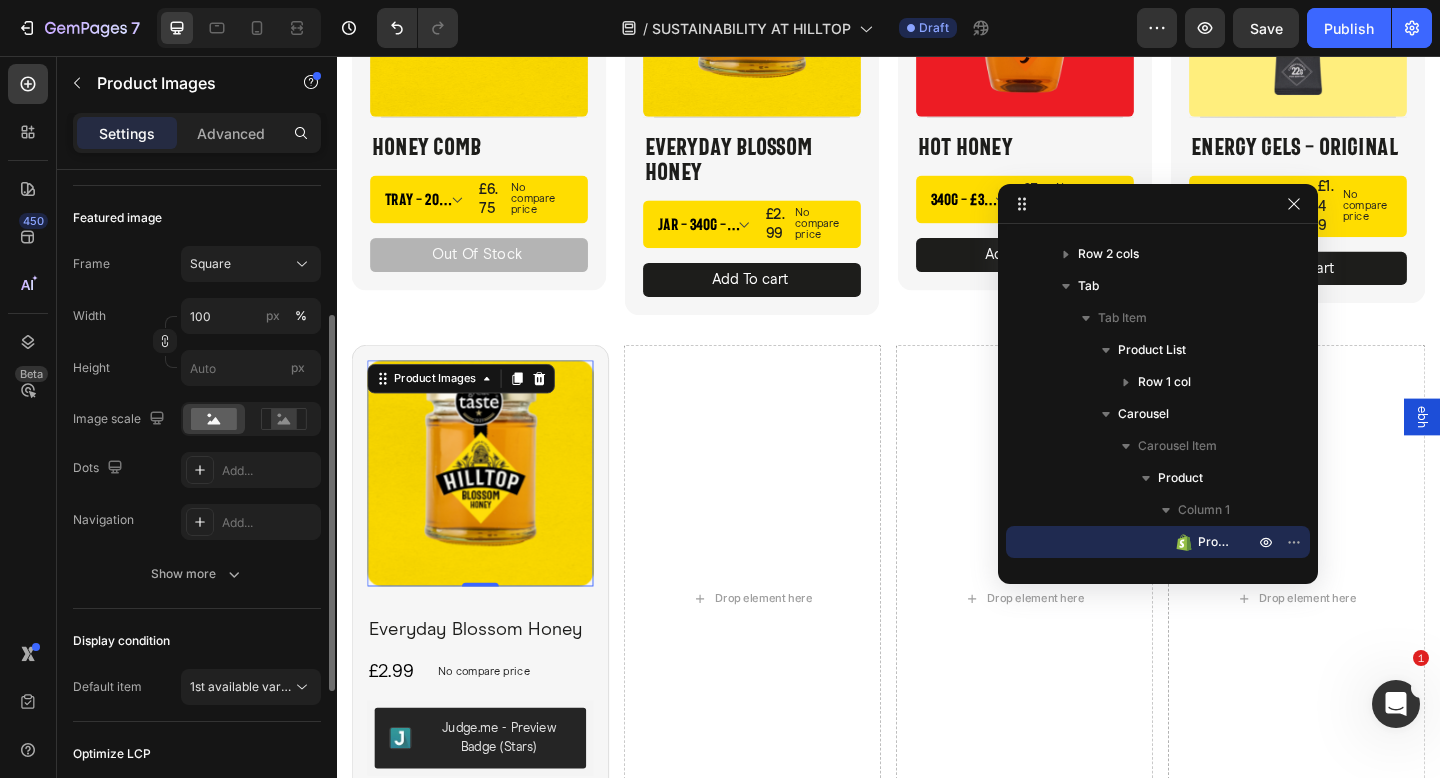 scroll, scrollTop: 256, scrollLeft: 0, axis: vertical 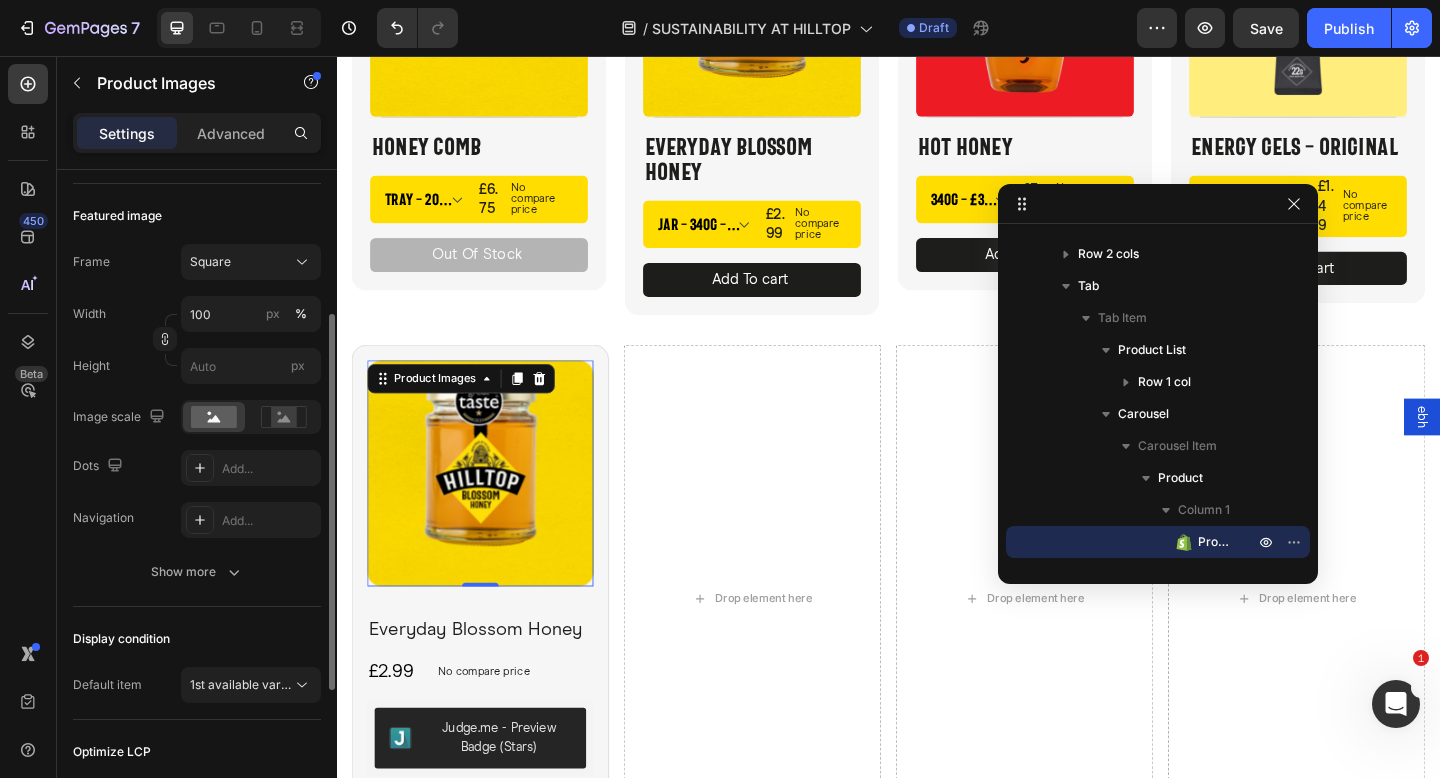 click on "Featured image Frame Square Width 100 px % Height px Image scale Dots Add... Navigation Add... Show more" 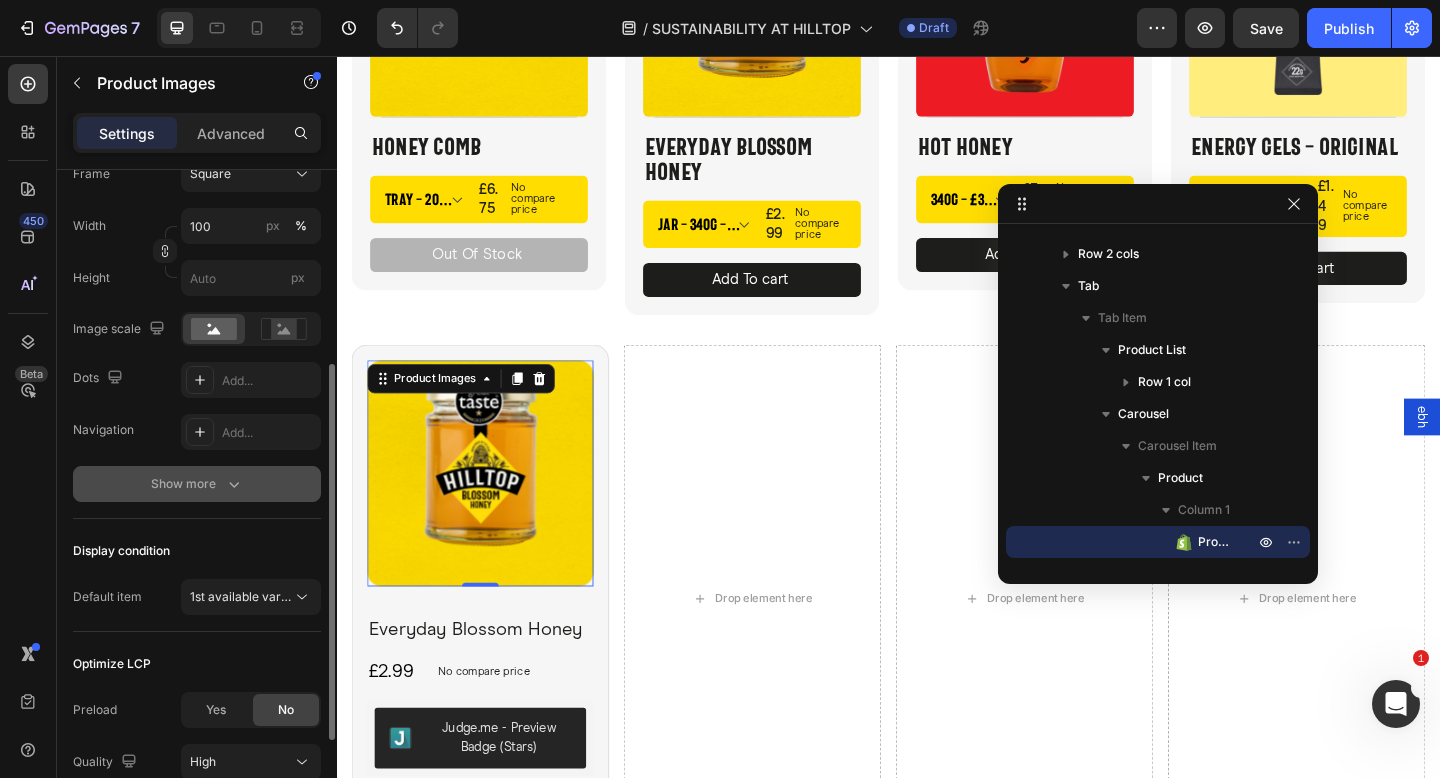 click on "Show more" at bounding box center [197, 484] 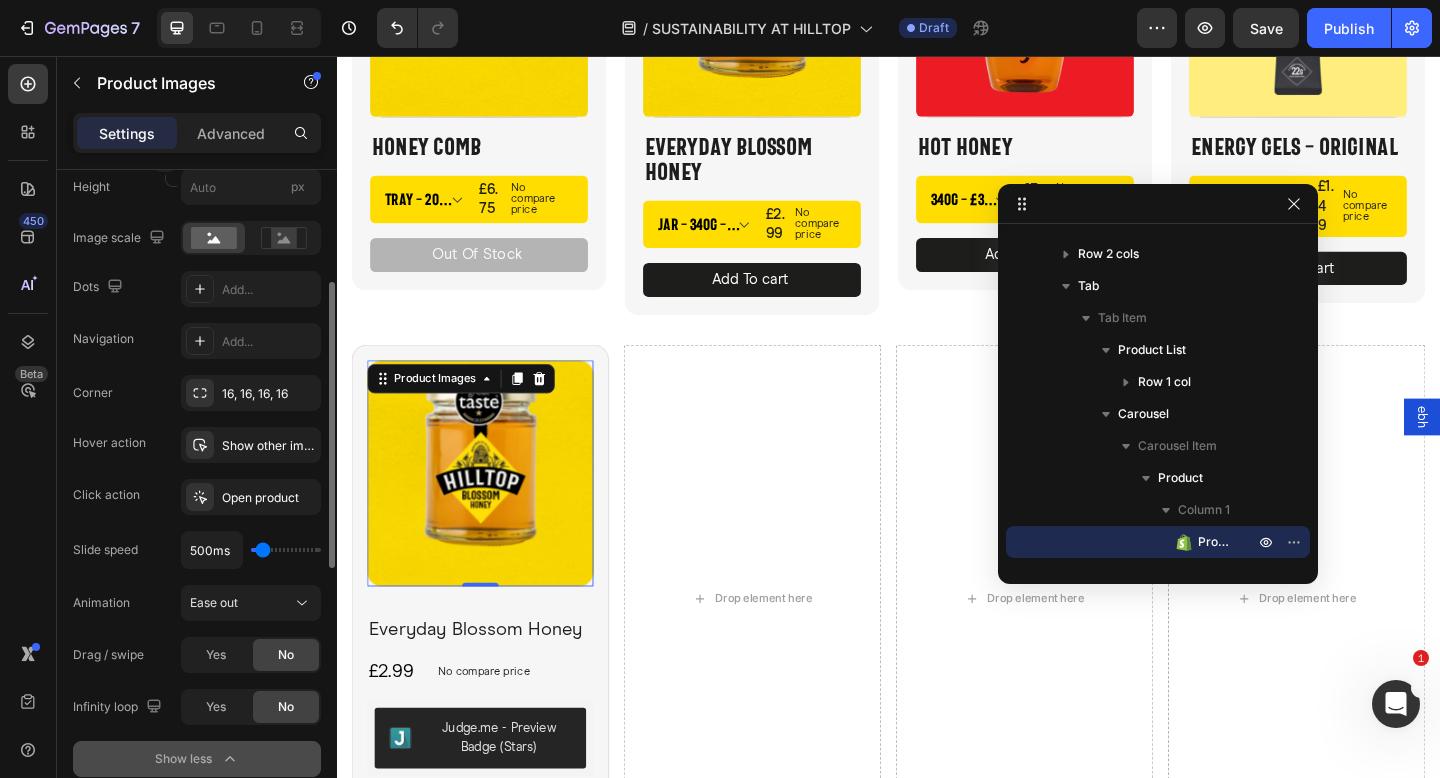 scroll, scrollTop: 443, scrollLeft: 0, axis: vertical 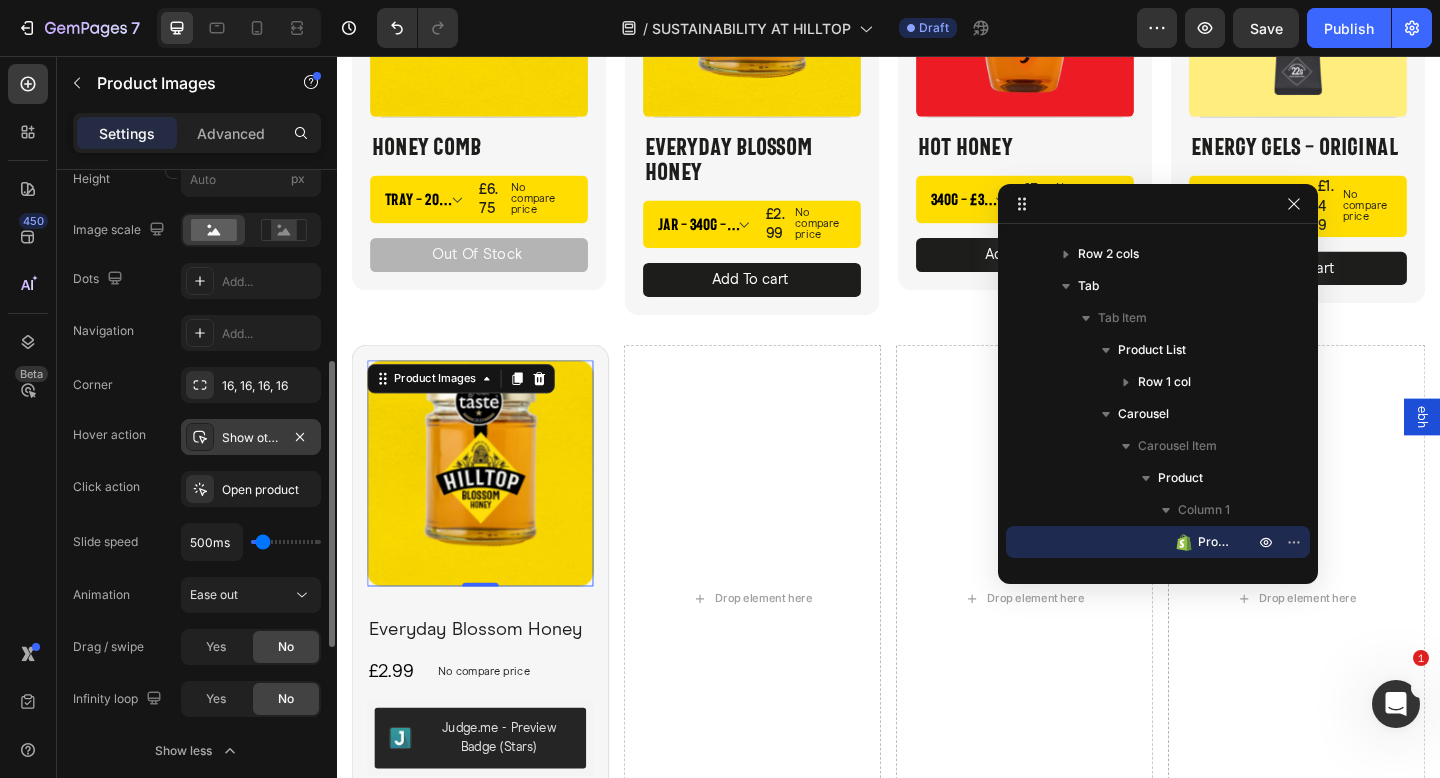 click on "Show other image" at bounding box center [251, 438] 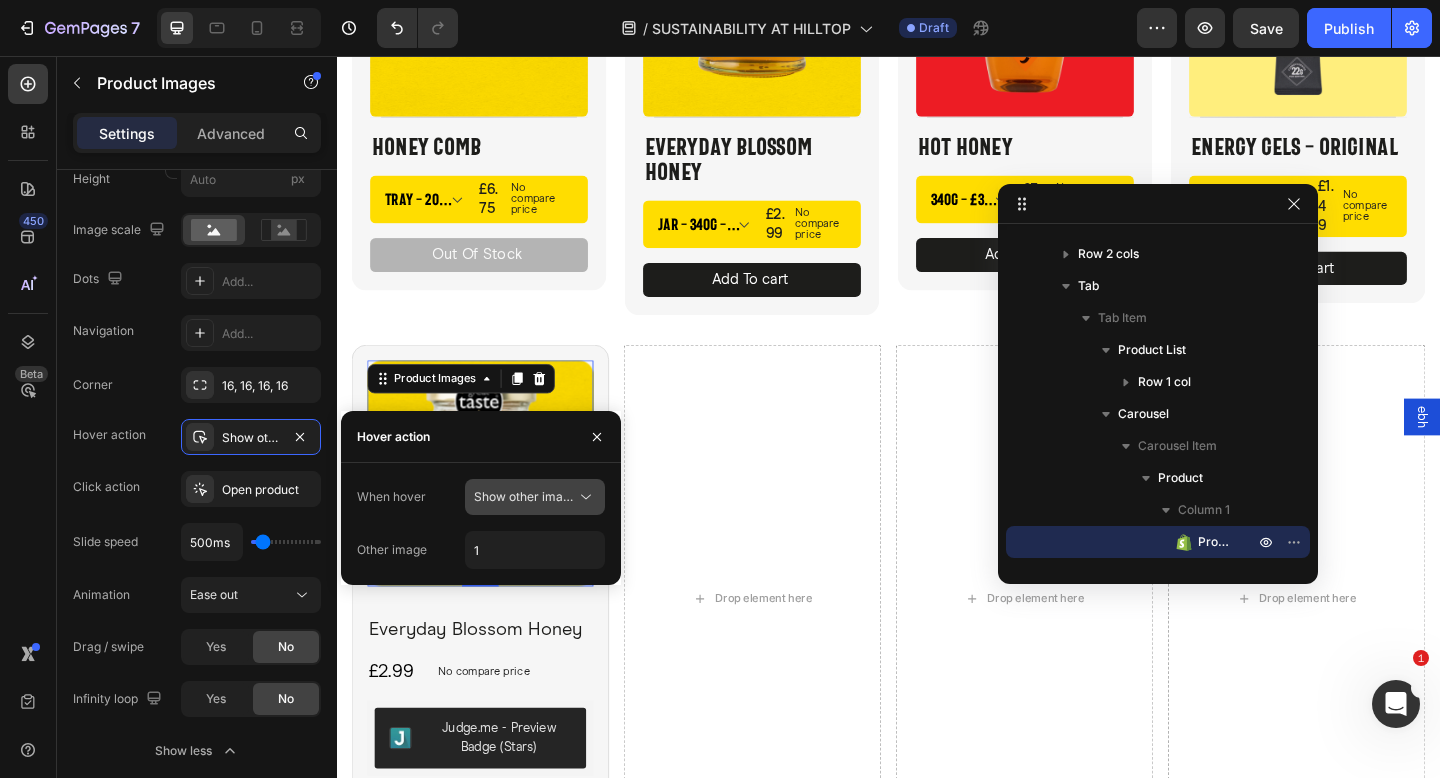 click on "Show other image" at bounding box center [525, 496] 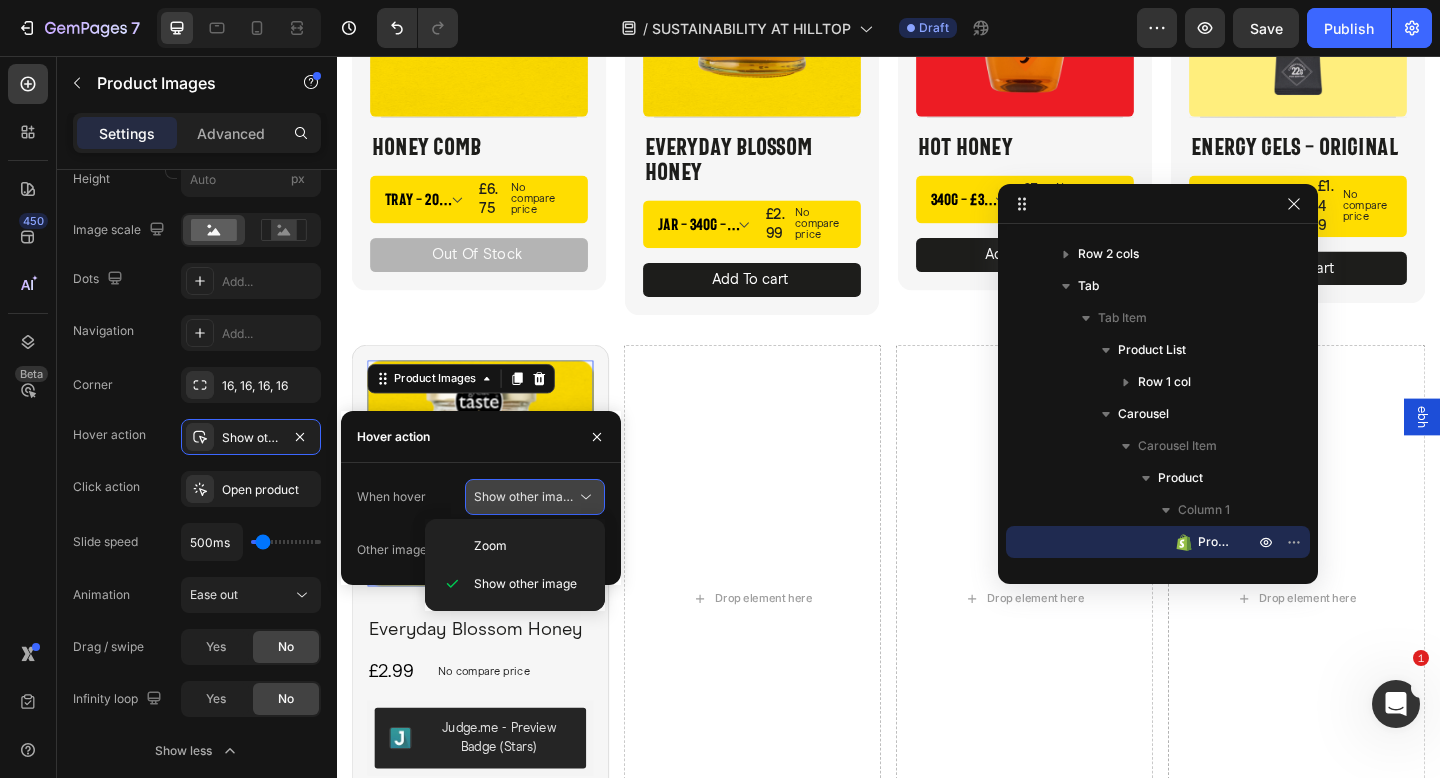 click on "Show other image" at bounding box center (525, 496) 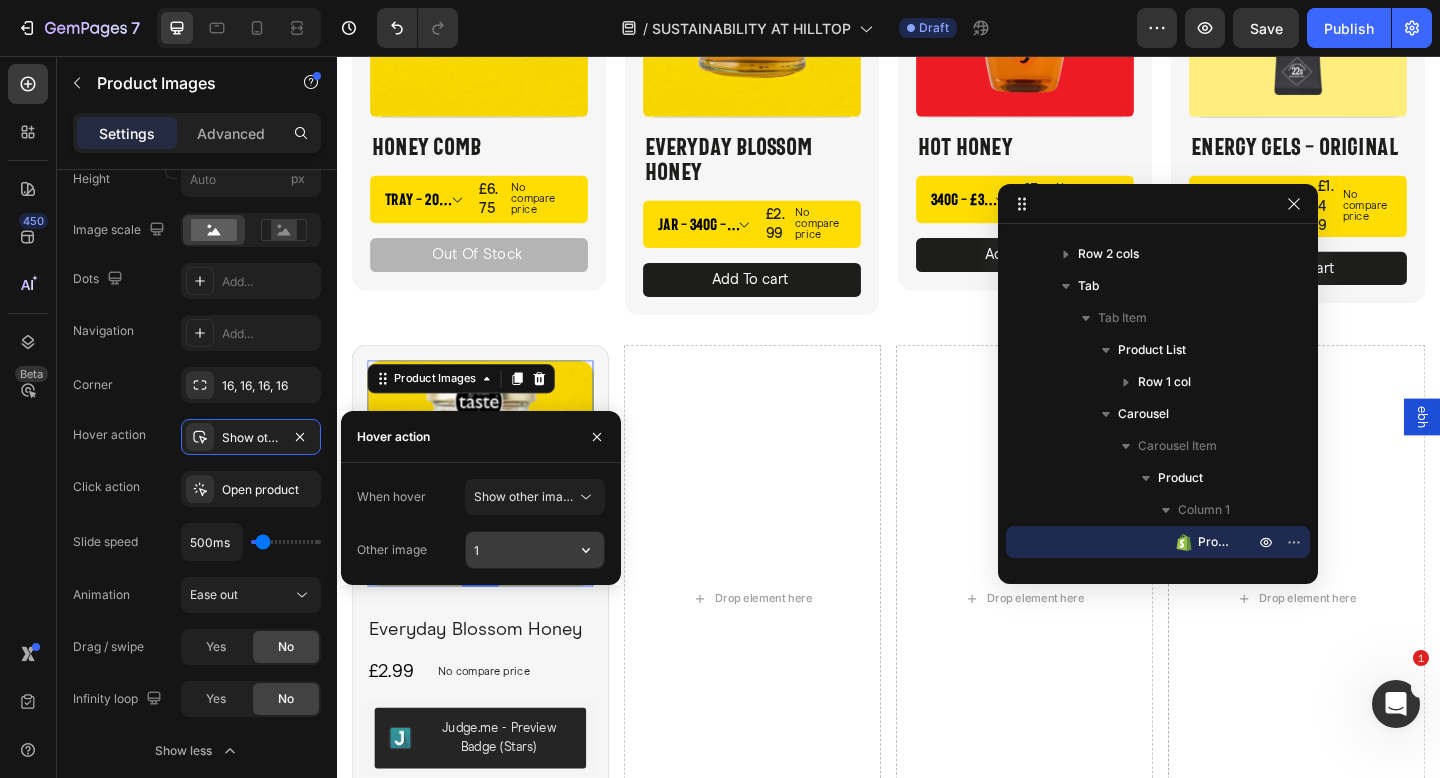 click on "1" at bounding box center (535, 550) 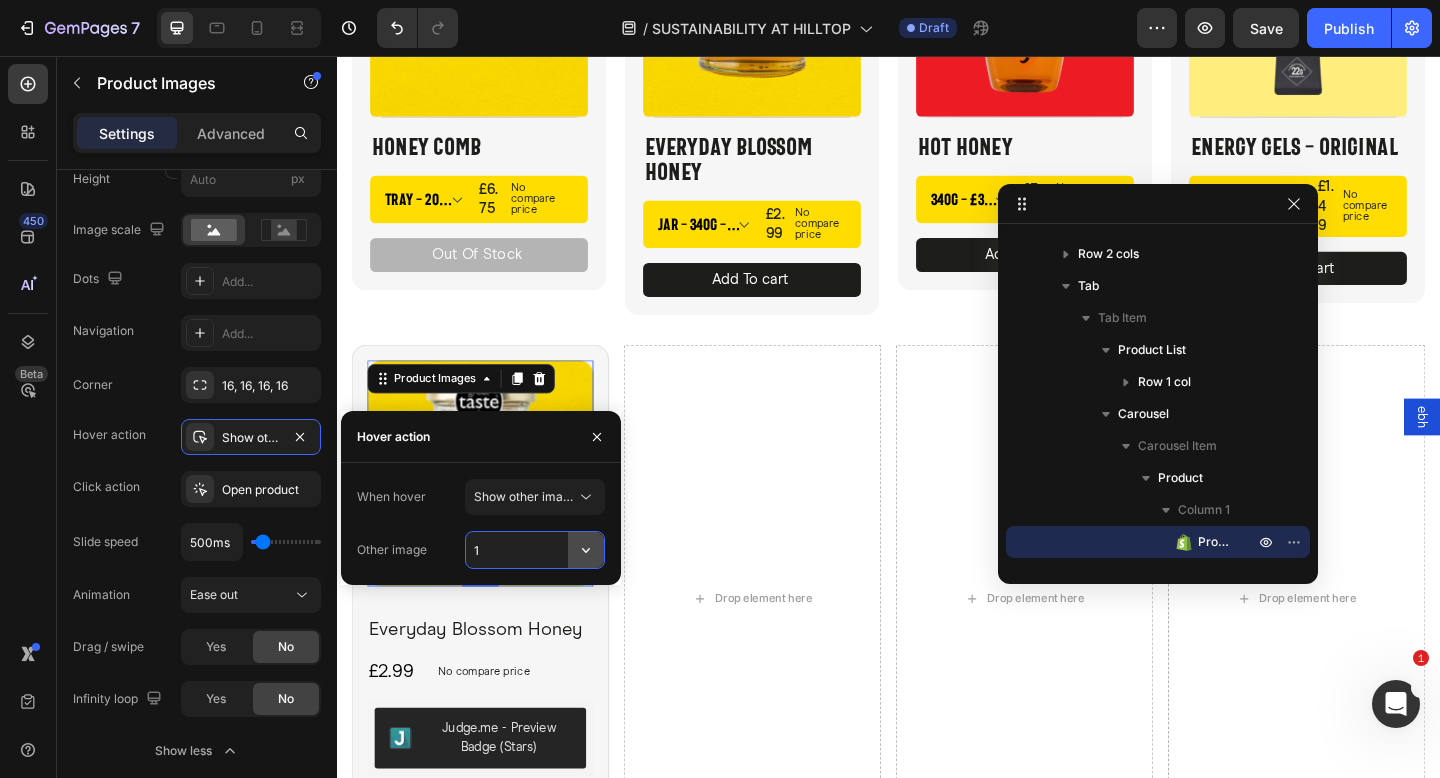 click 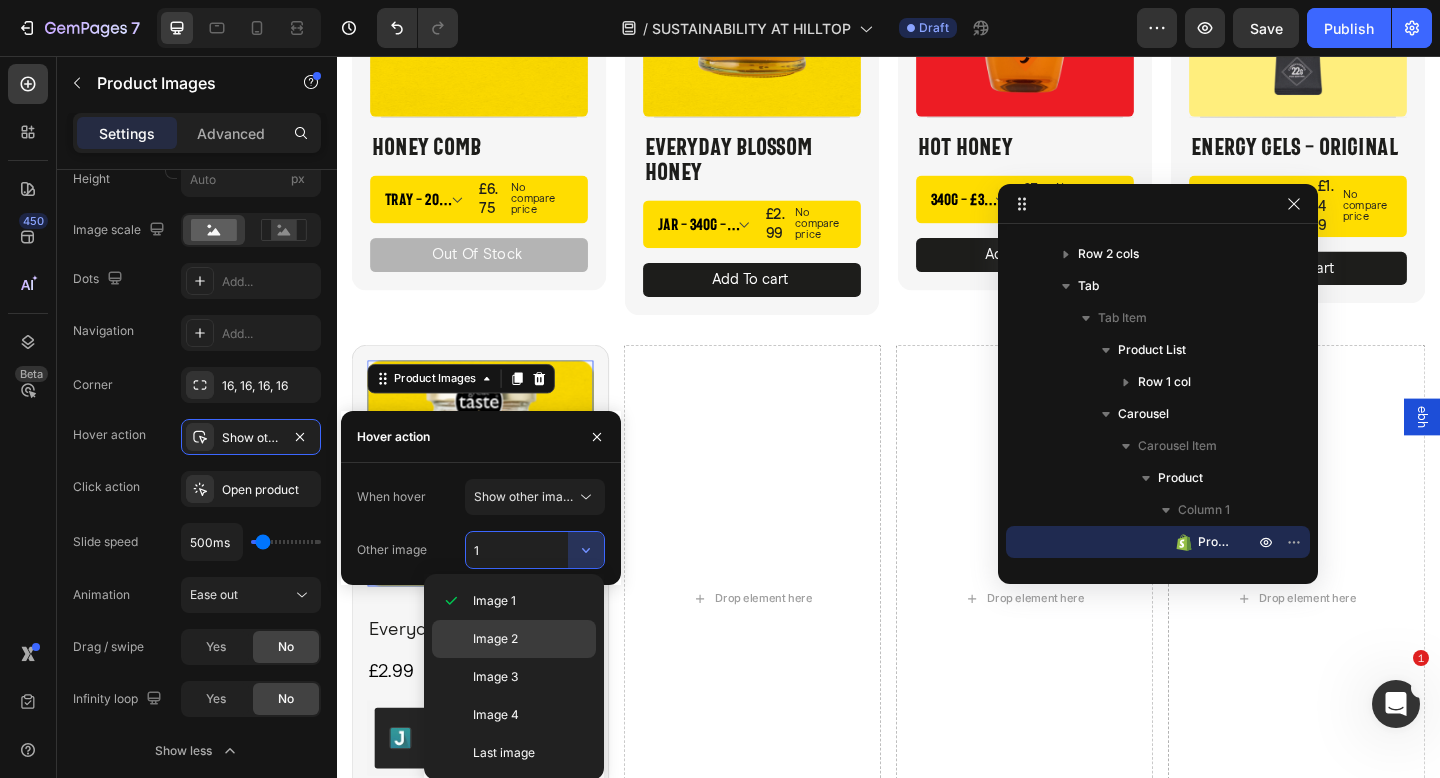 drag, startPoint x: 527, startPoint y: 630, endPoint x: 203, endPoint y: 624, distance: 324.05554 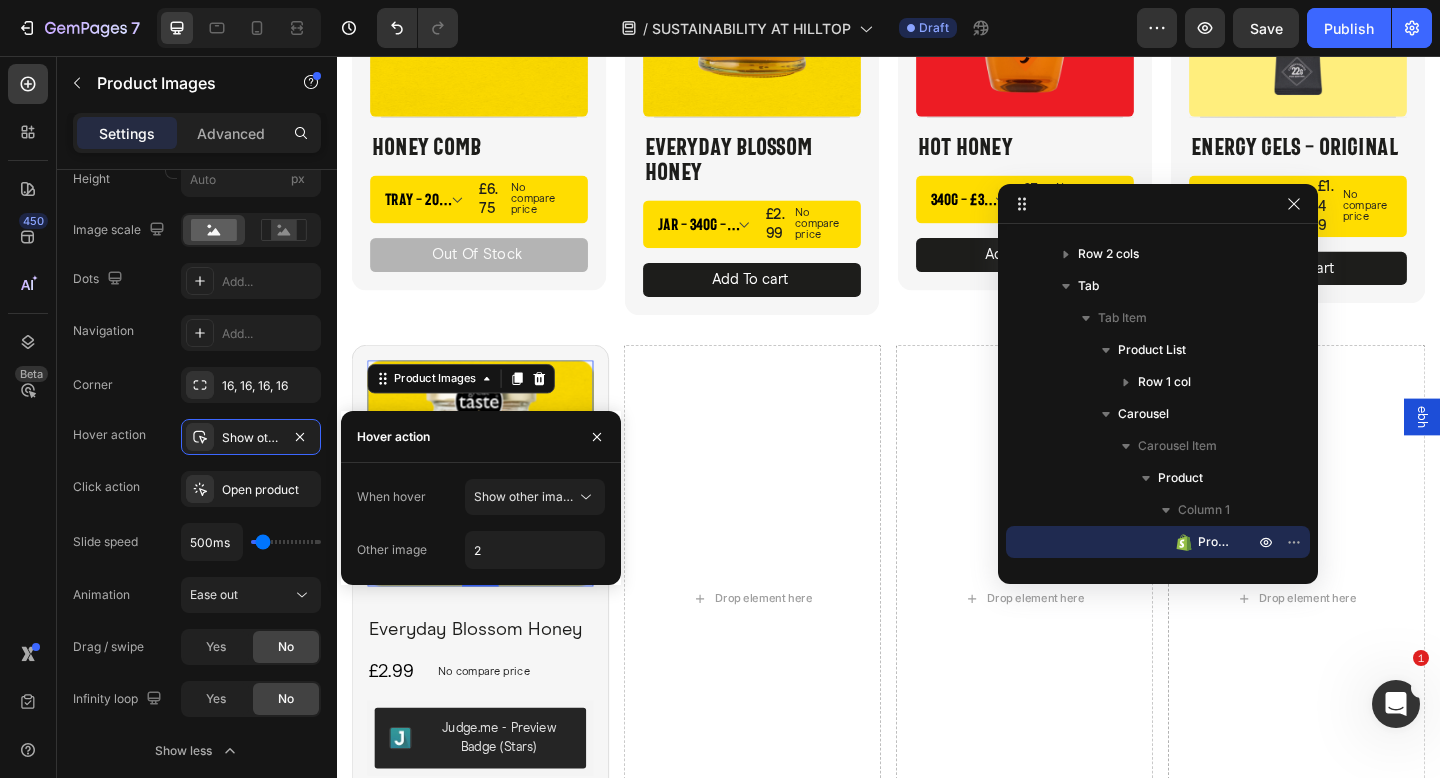 click on "When hover" at bounding box center [391, 497] 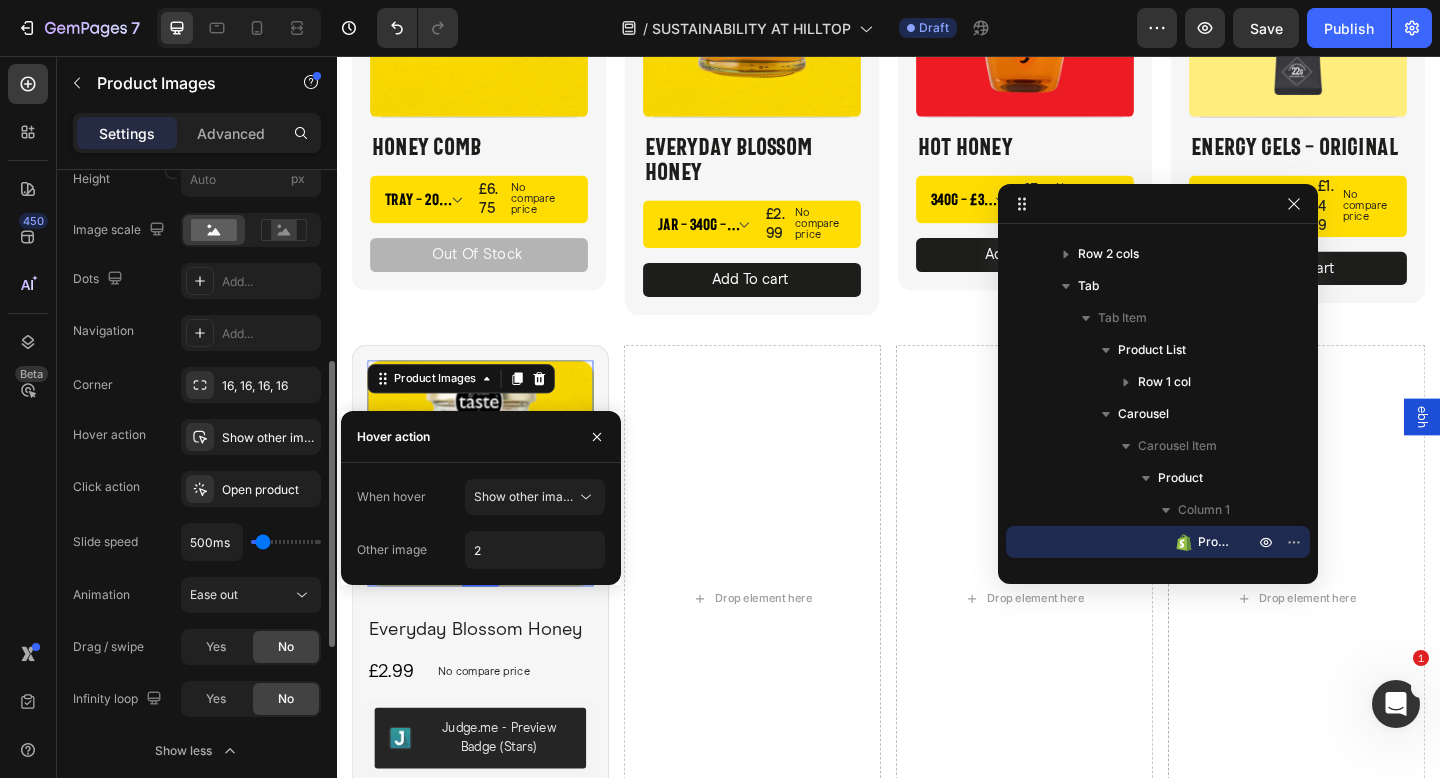 click on "Hover action Show other image" at bounding box center (197, 437) 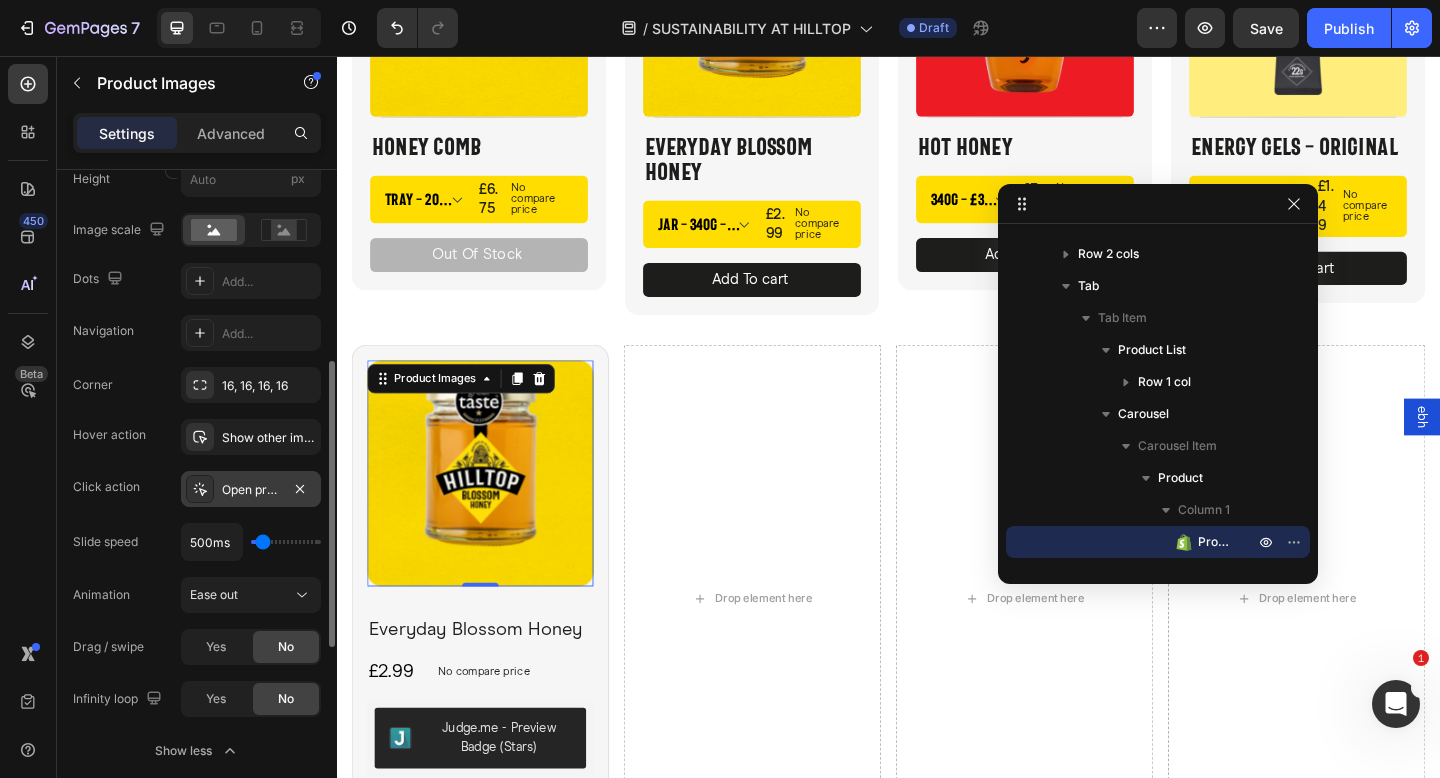 click at bounding box center (200, 489) 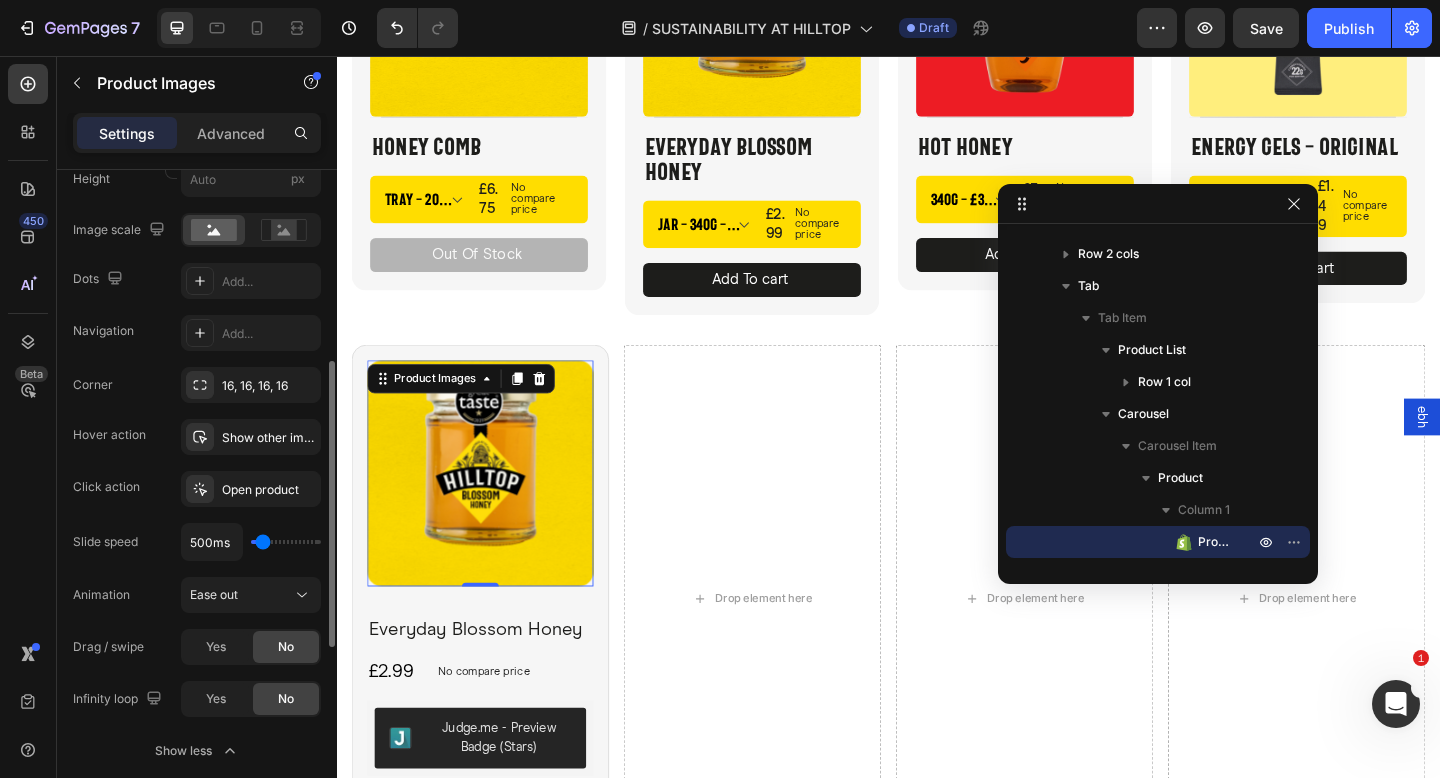 click on "Click action" at bounding box center (106, 487) 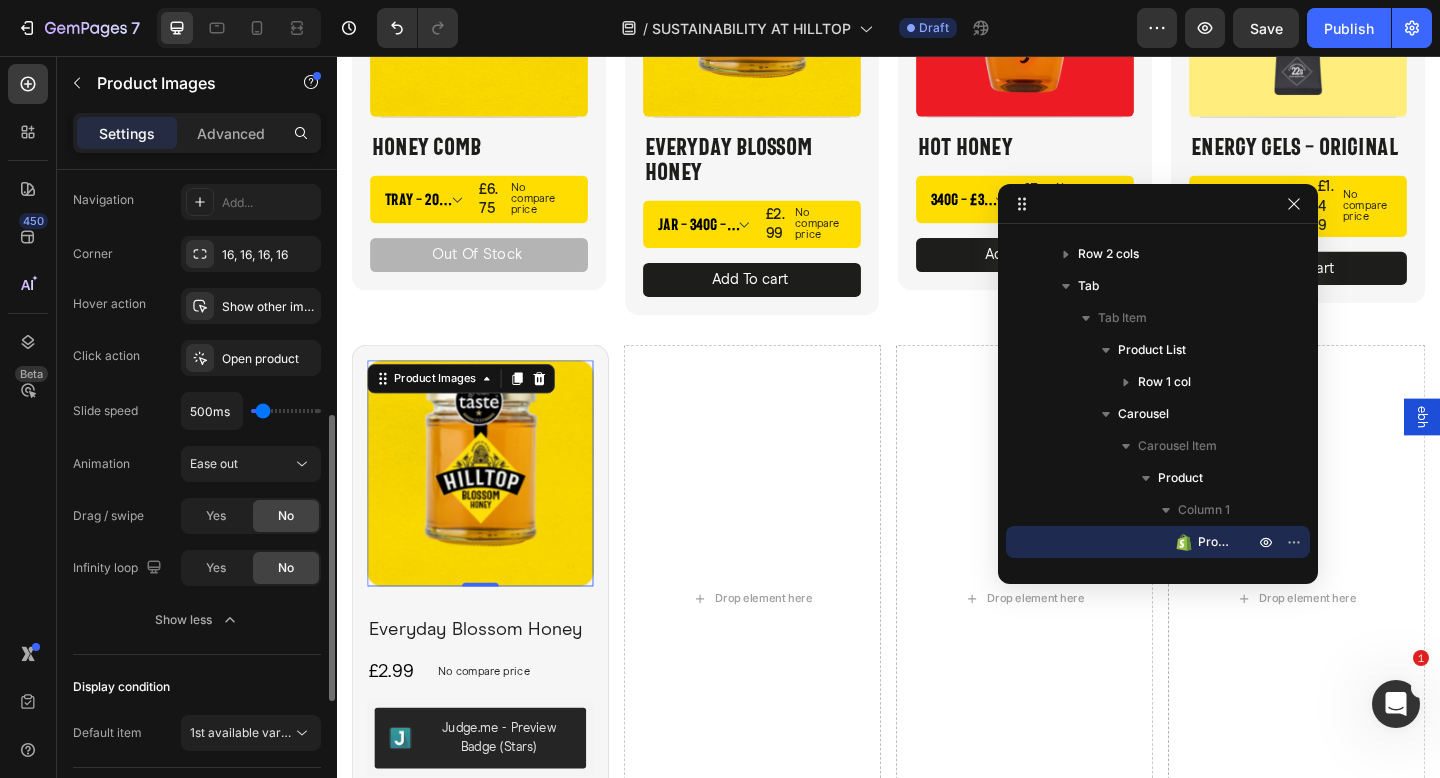 scroll, scrollTop: 583, scrollLeft: 0, axis: vertical 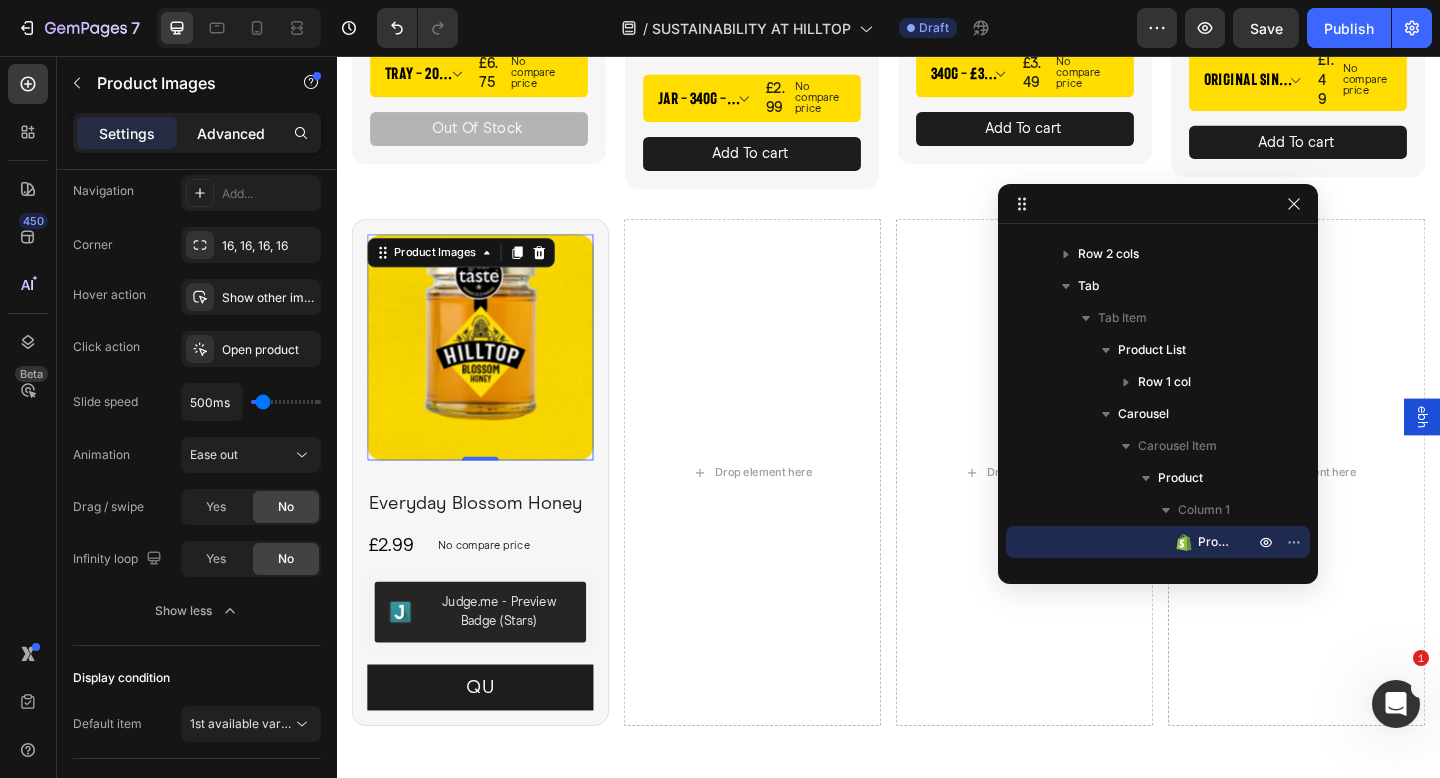 click on "Advanced" at bounding box center (231, 133) 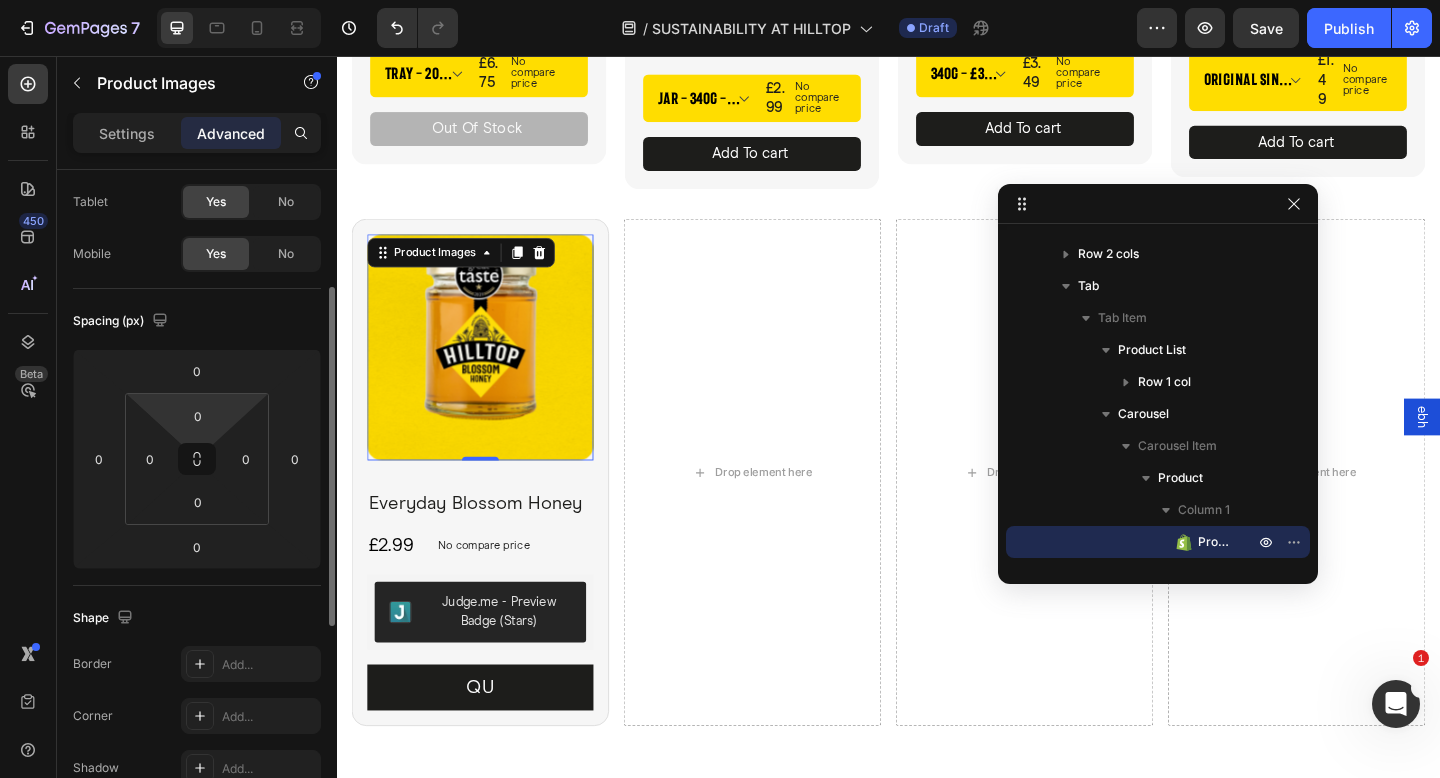 scroll, scrollTop: 167, scrollLeft: 0, axis: vertical 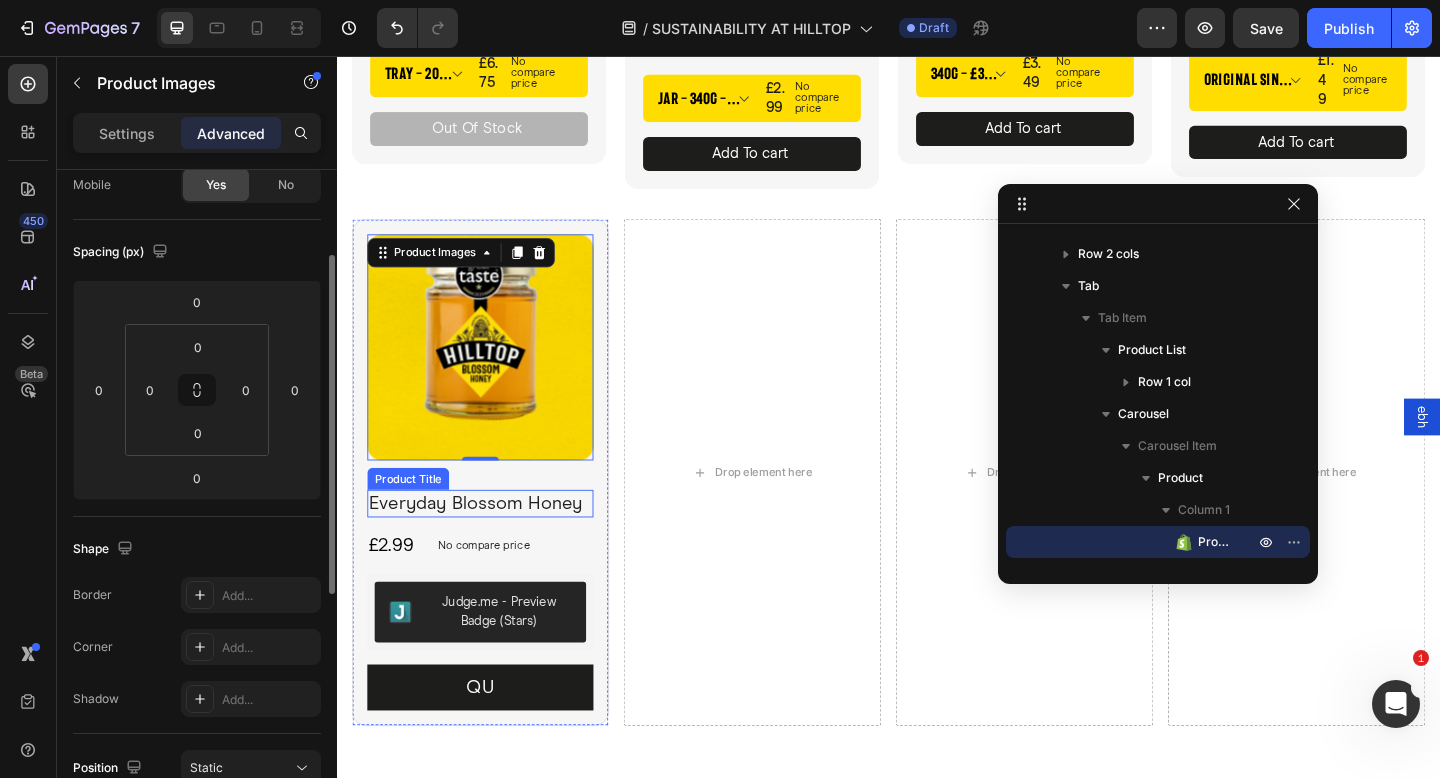 click on "Everyday Blossom Honey" at bounding box center [493, 543] 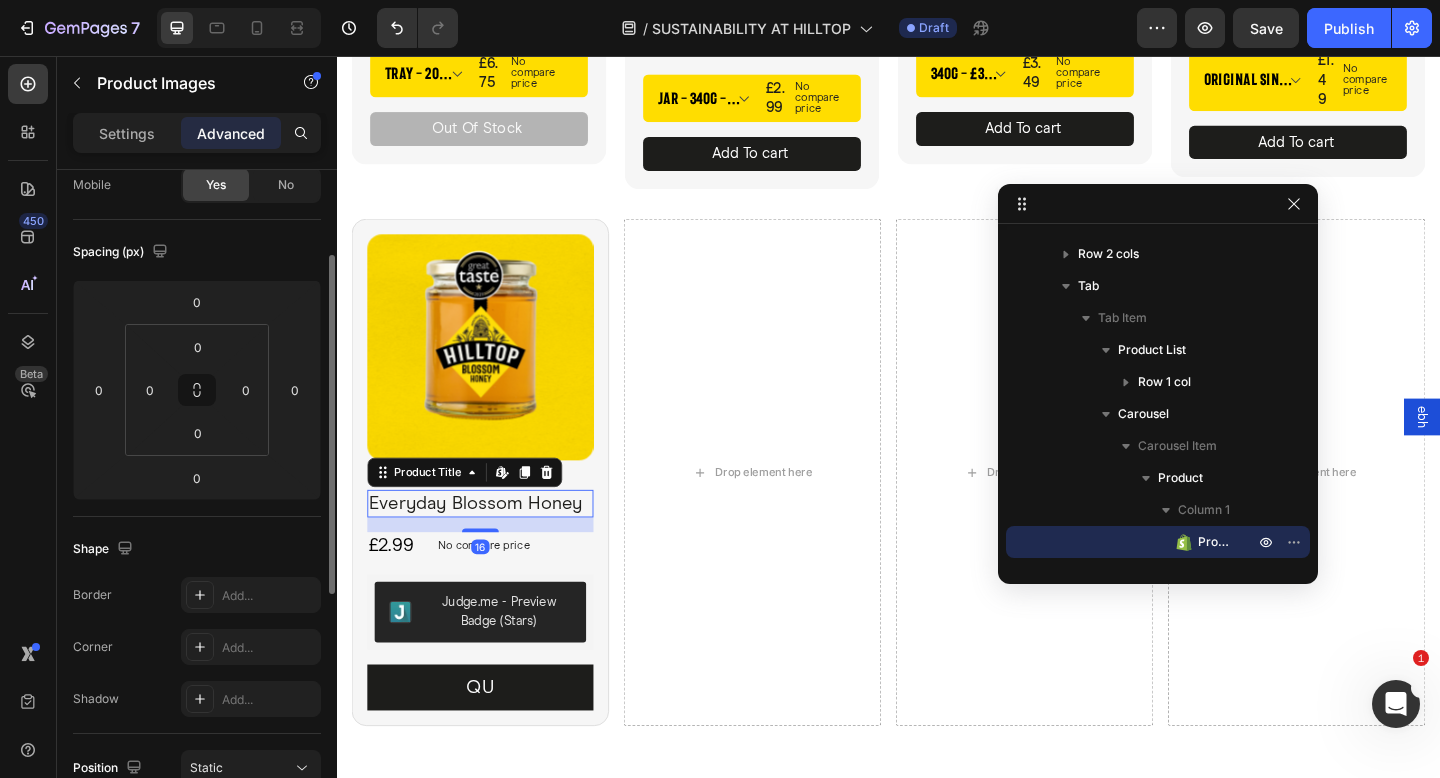 scroll, scrollTop: 570, scrollLeft: 0, axis: vertical 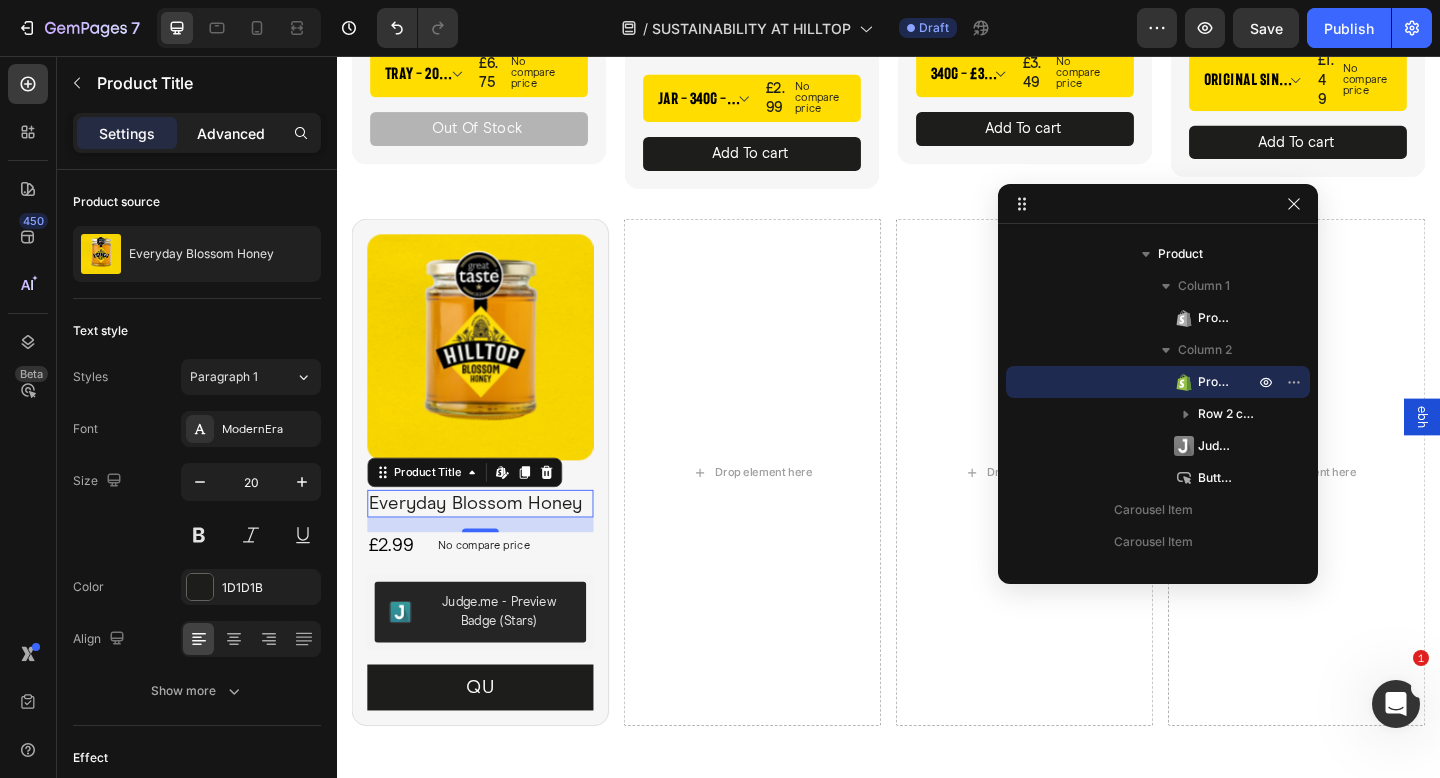 click on "Advanced" at bounding box center [231, 133] 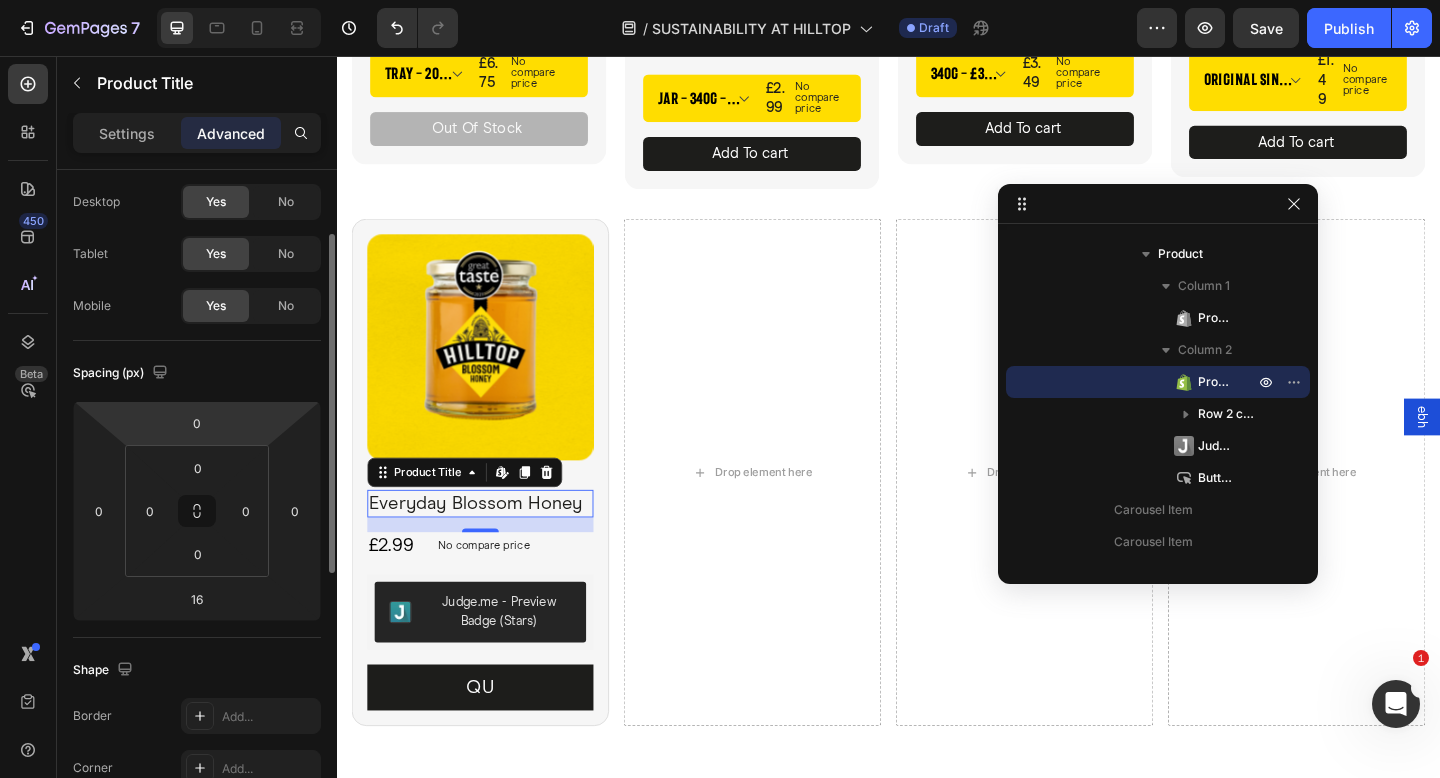 scroll, scrollTop: 90, scrollLeft: 0, axis: vertical 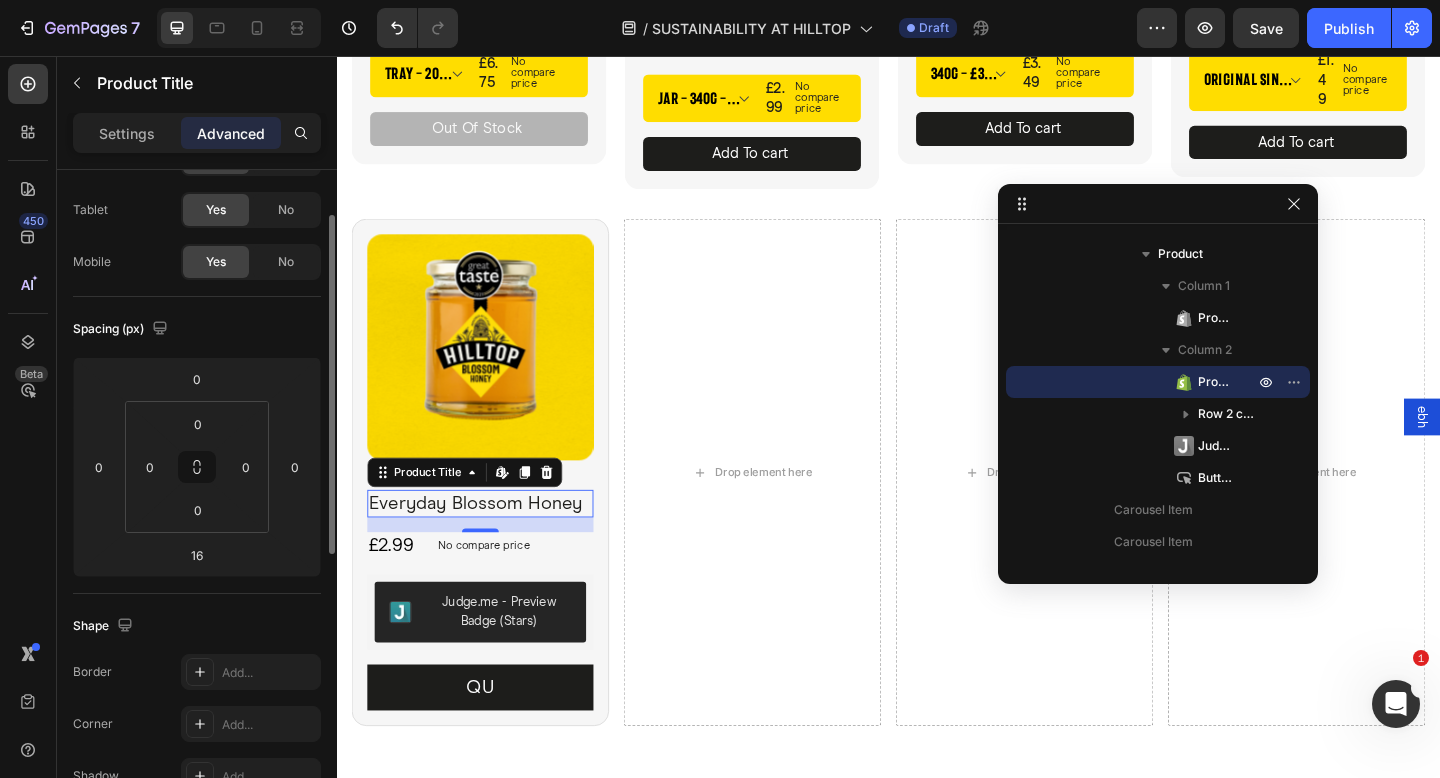 click on "Product Images Everyday Blossom Honey Product Title   Edit content in Shopify 16 £2.99 Product Price Product Price No compare price Product Price Row Judge.me - Preview Badge (Stars) Judge.me QU Button Product" at bounding box center (493, 509) 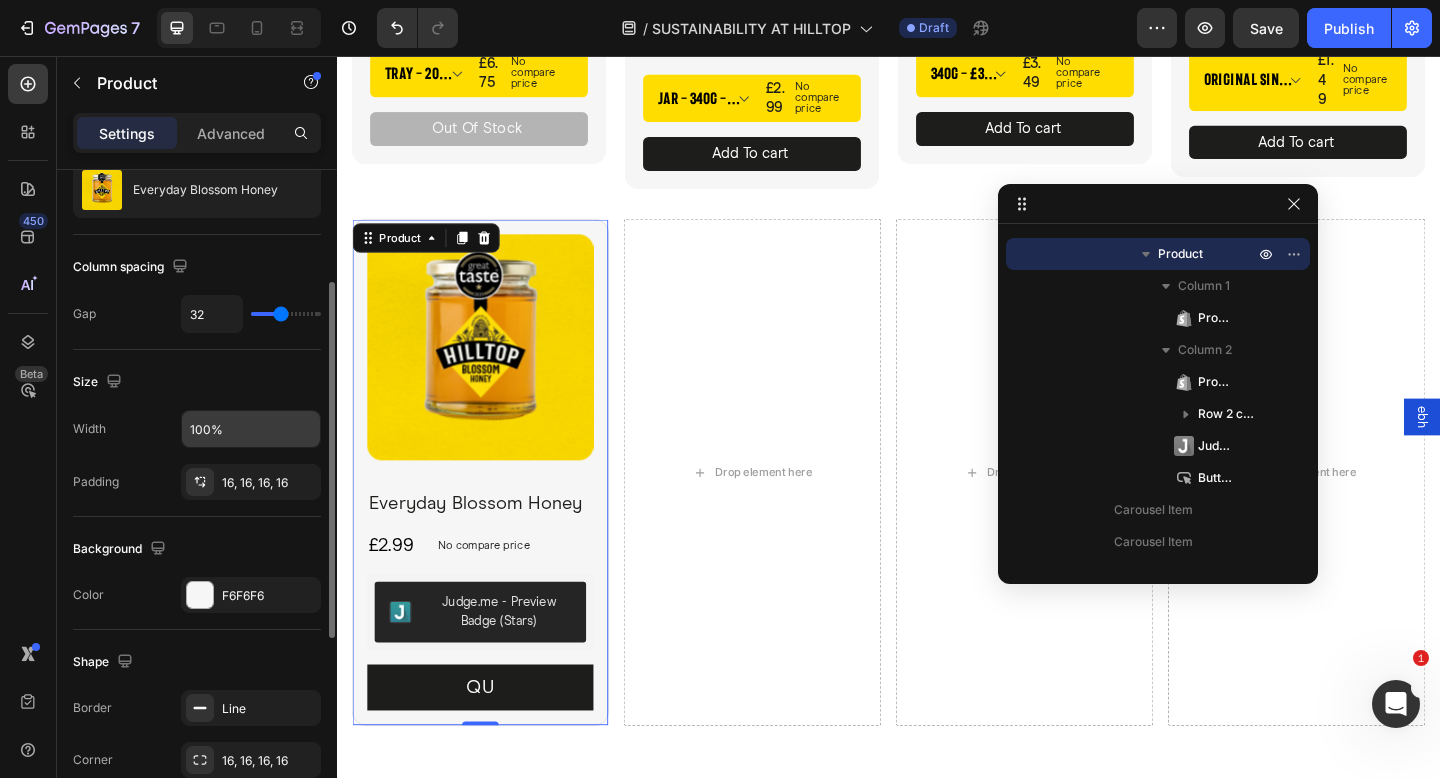 scroll, scrollTop: 208, scrollLeft: 0, axis: vertical 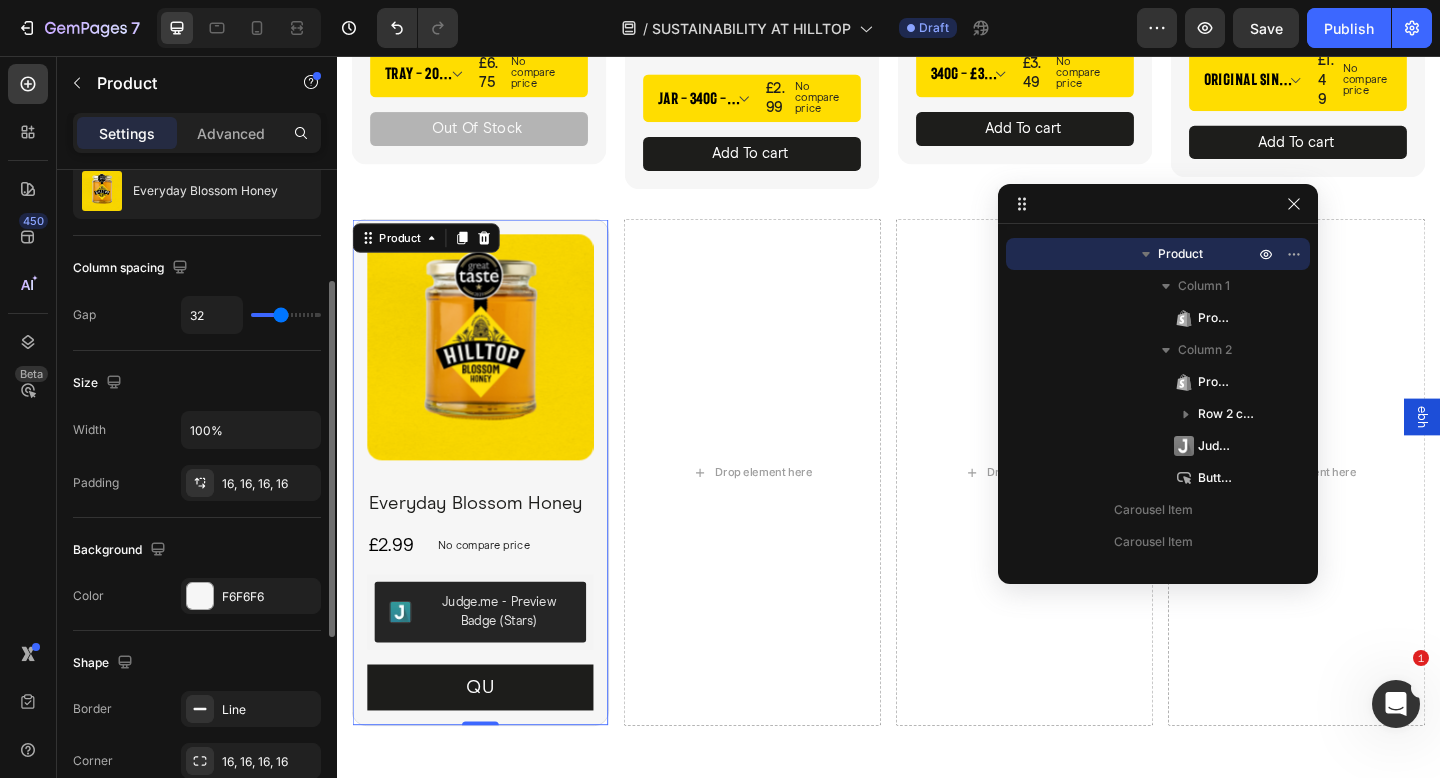 type on "24" 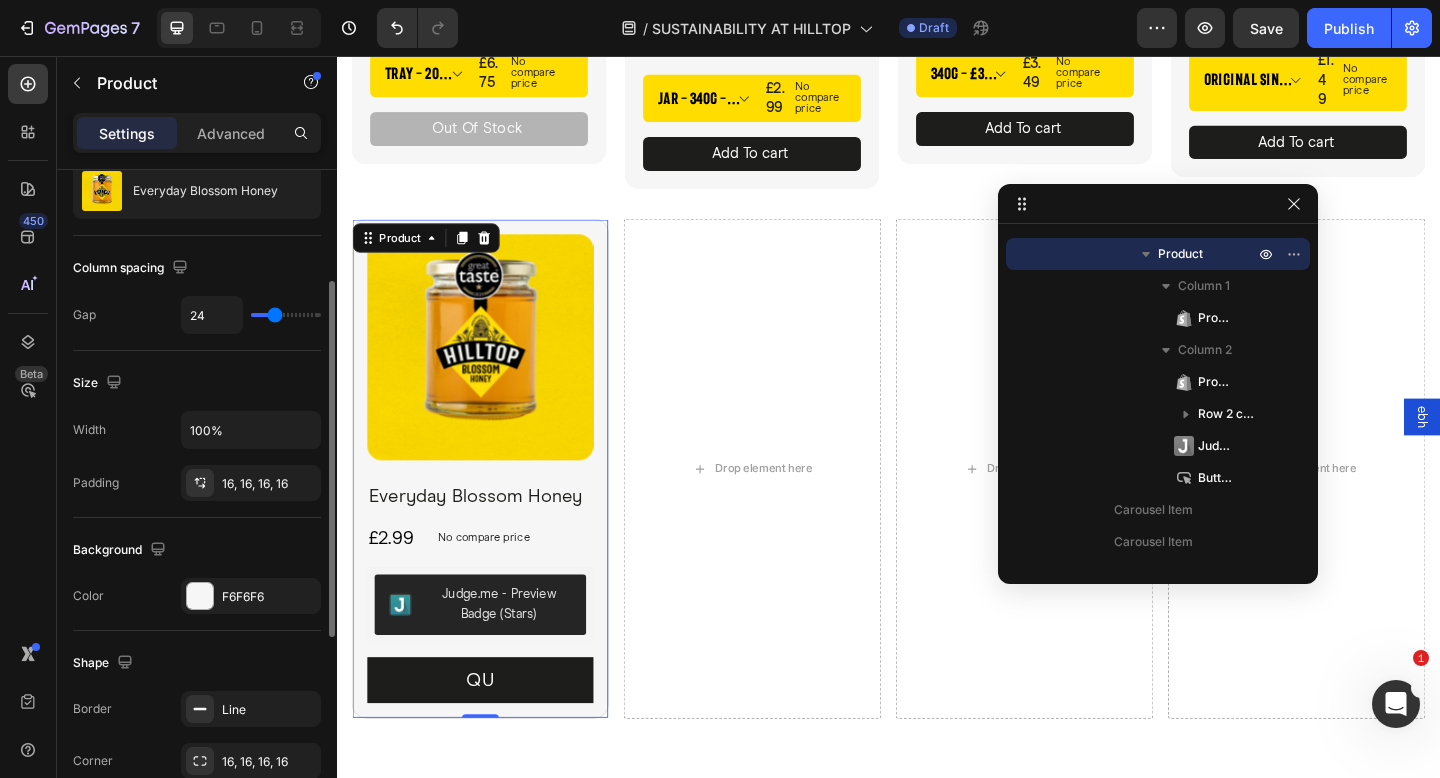 type on "20" 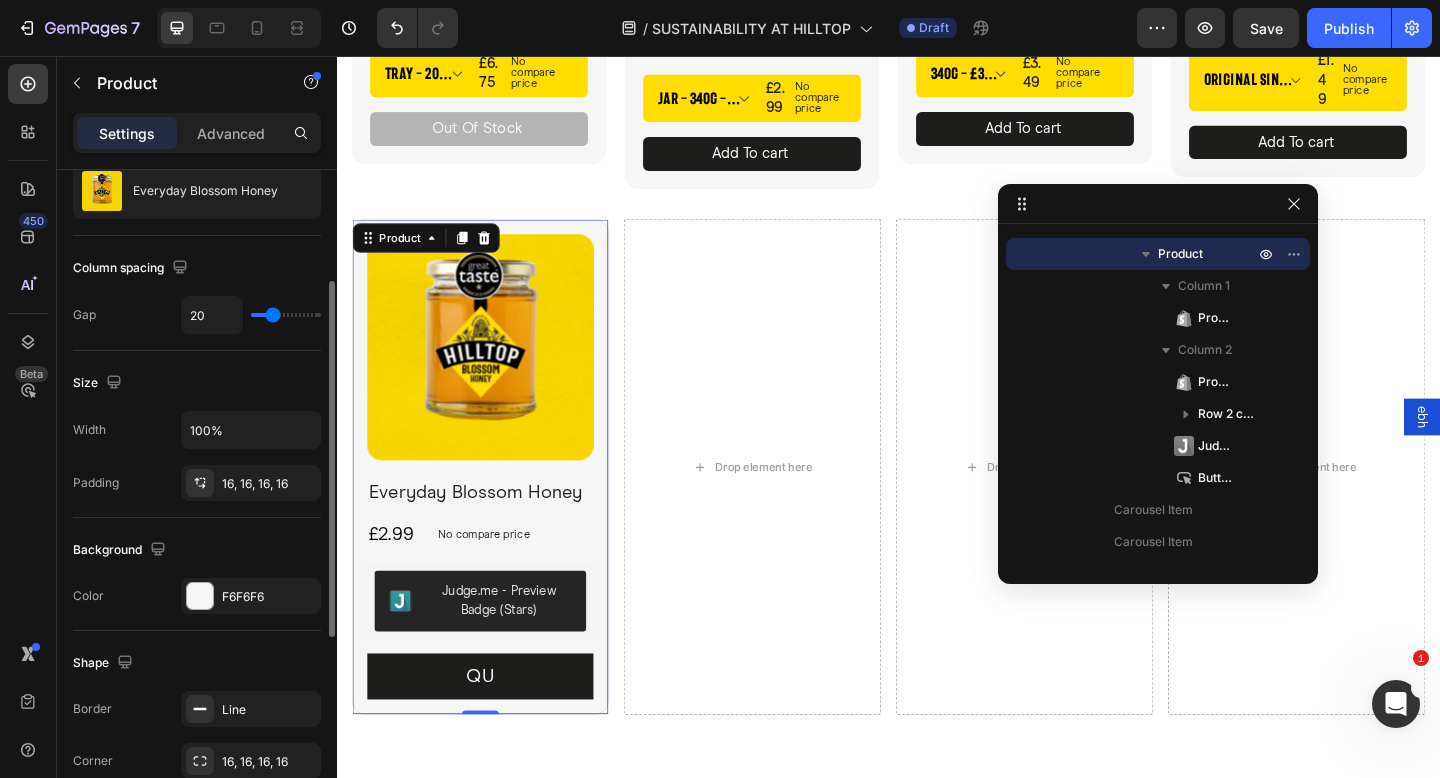 type on "19" 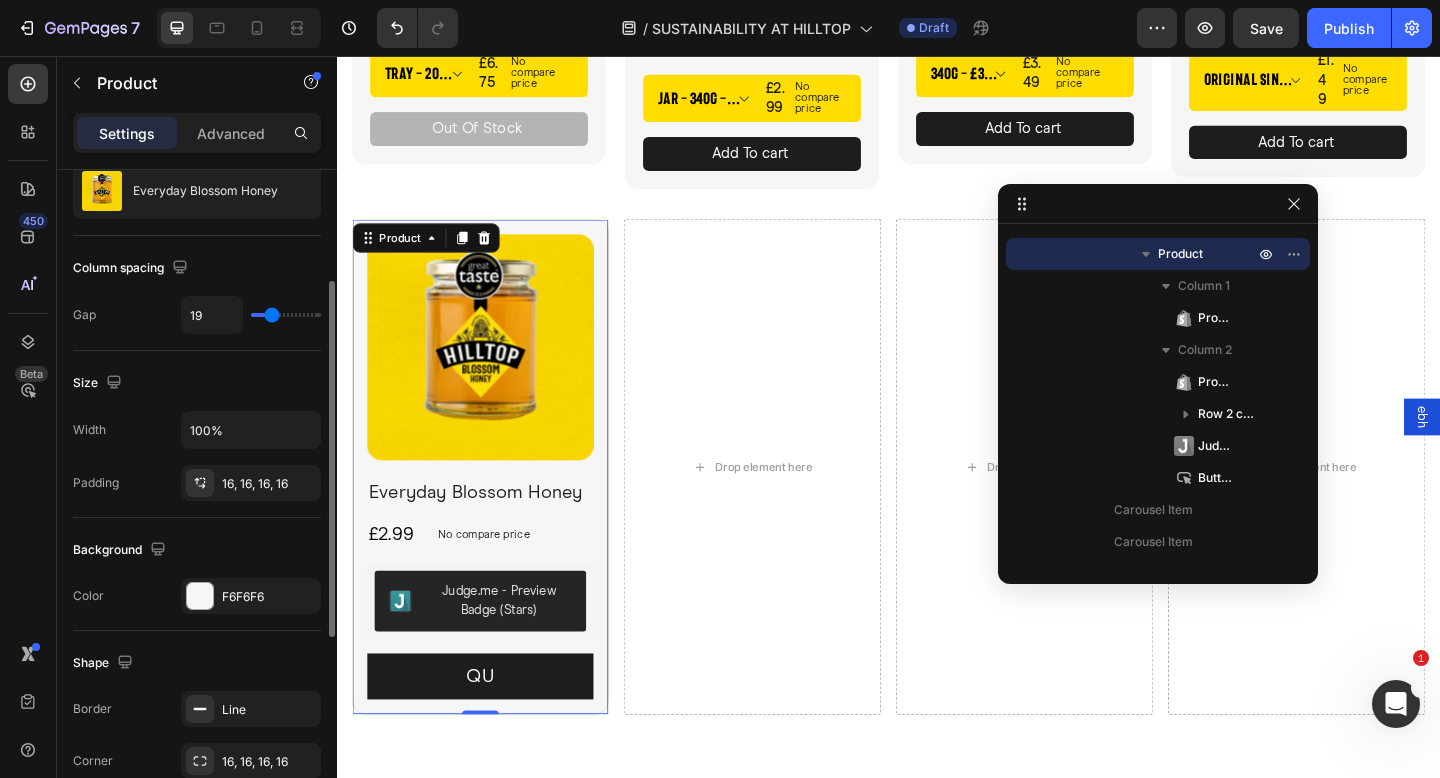 type on "18" 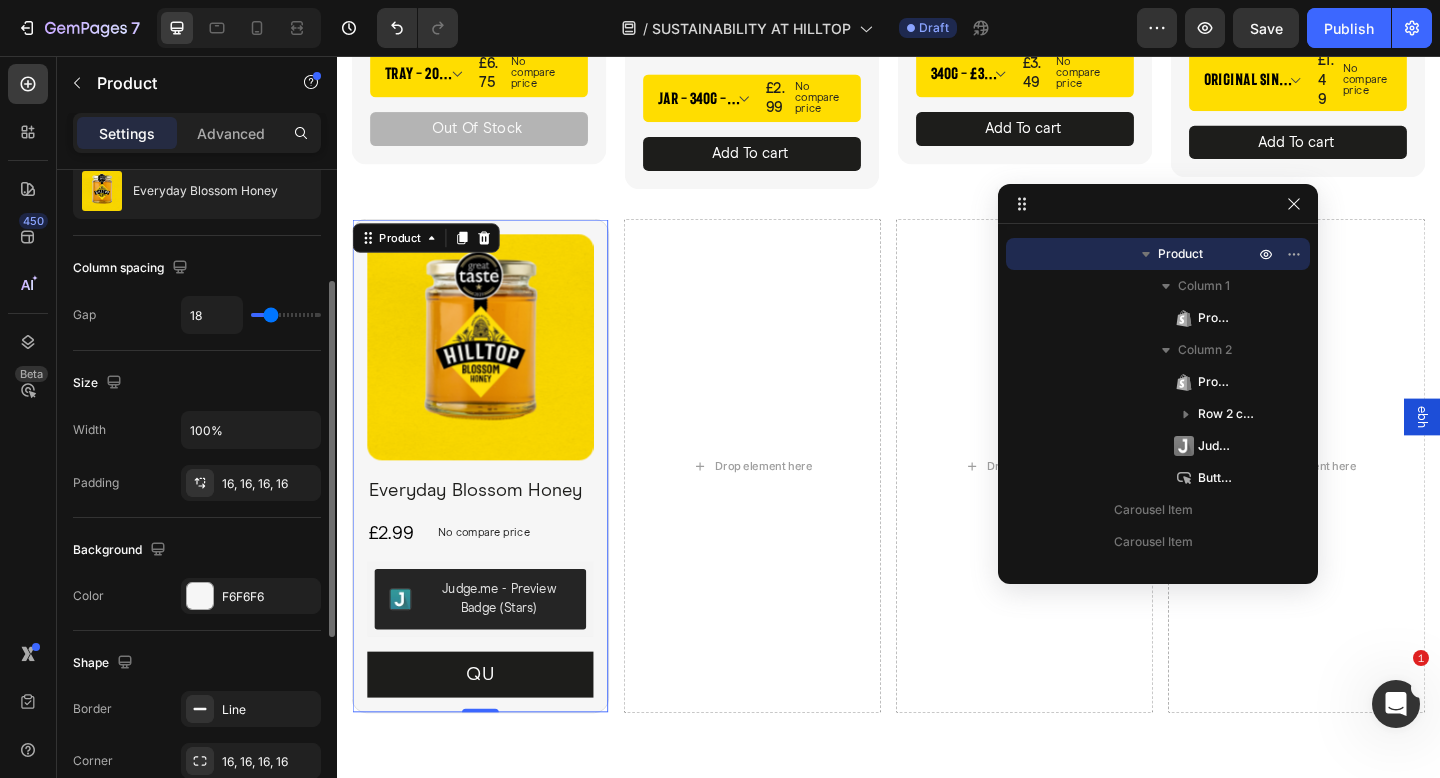 type on "16" 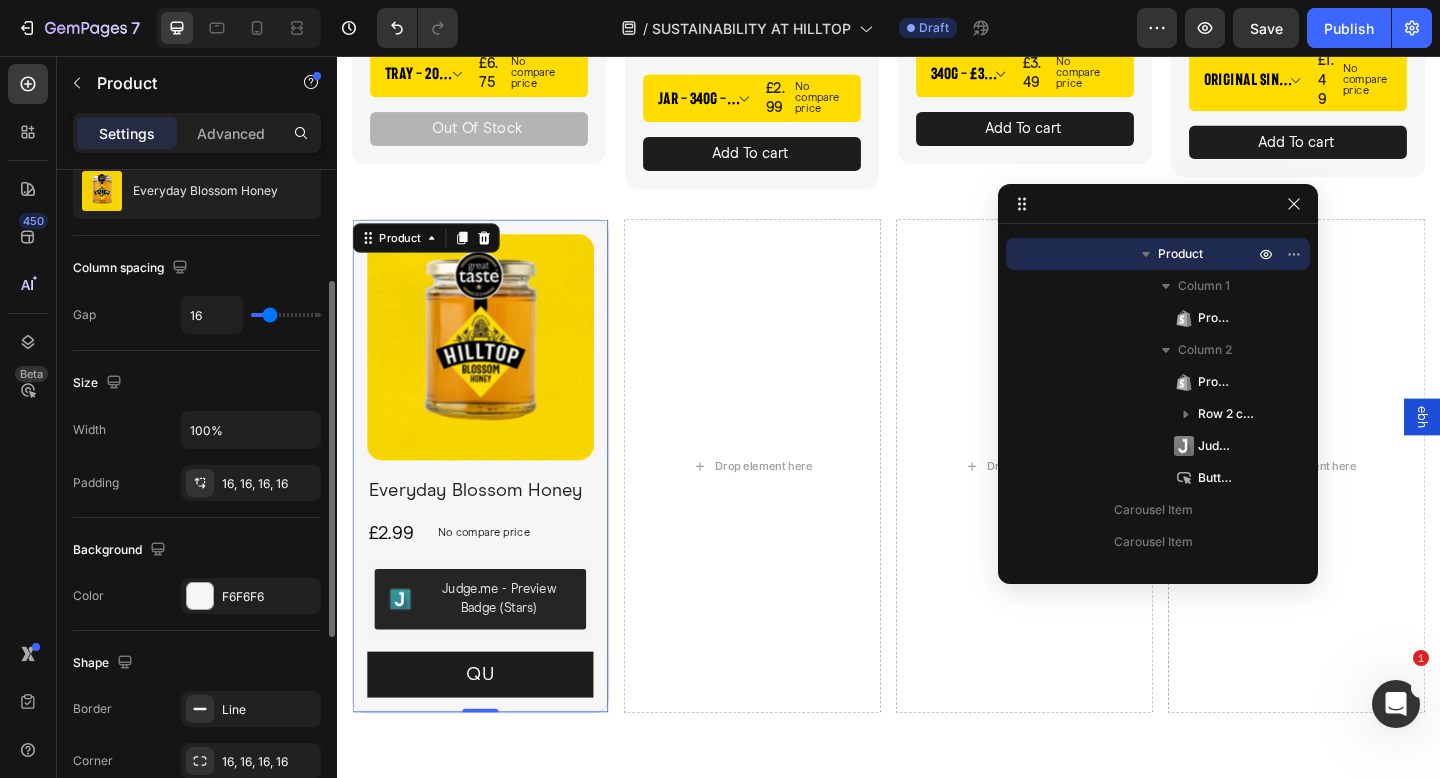 type on "13" 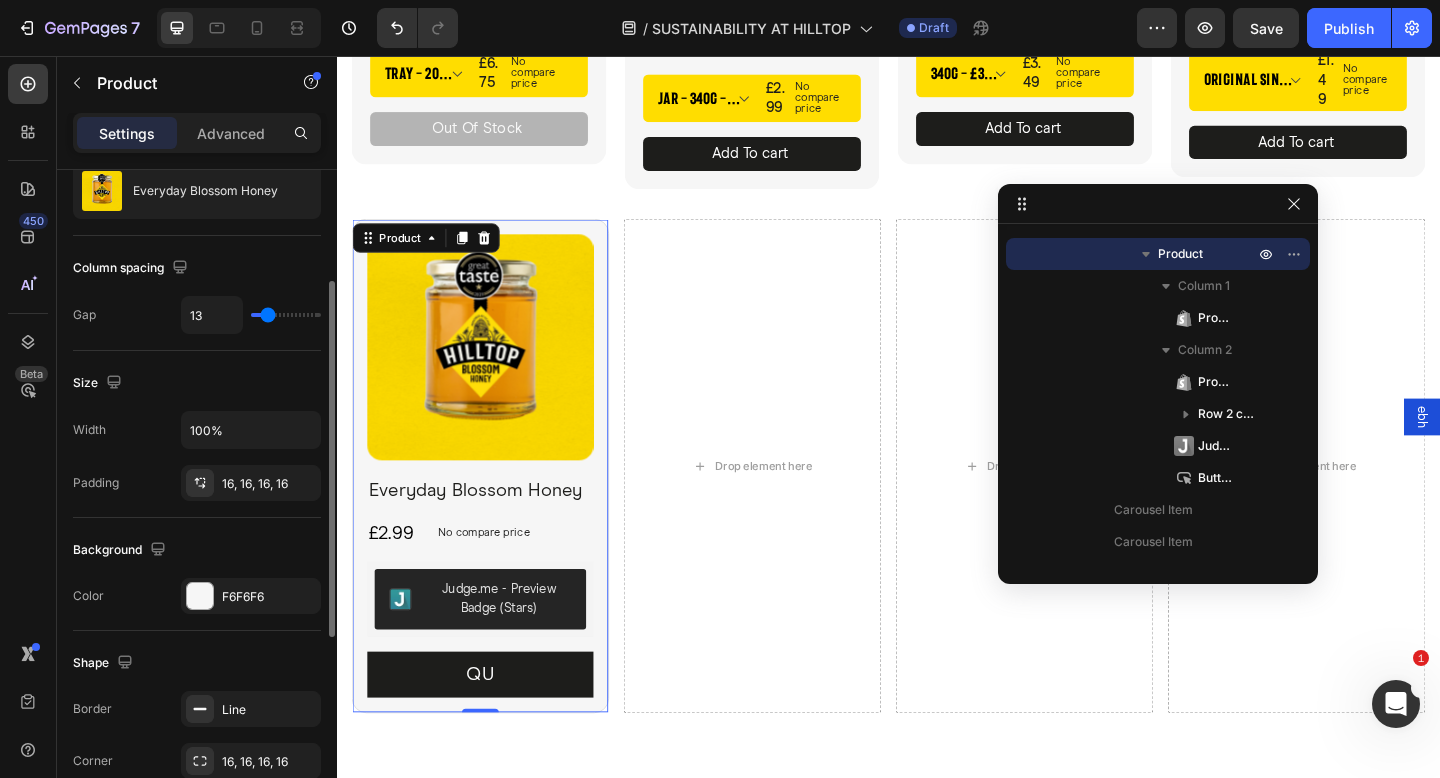 type on "12" 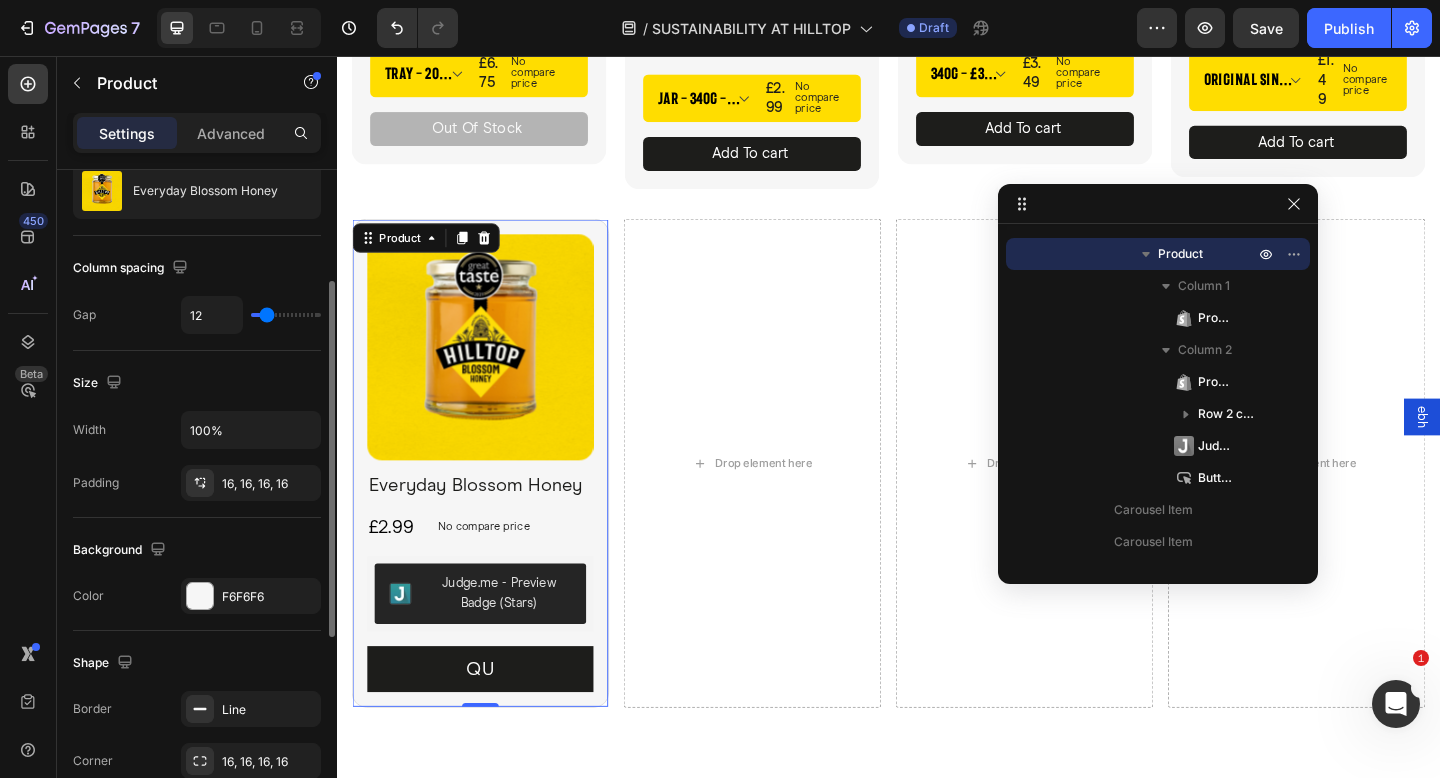 type on "11" 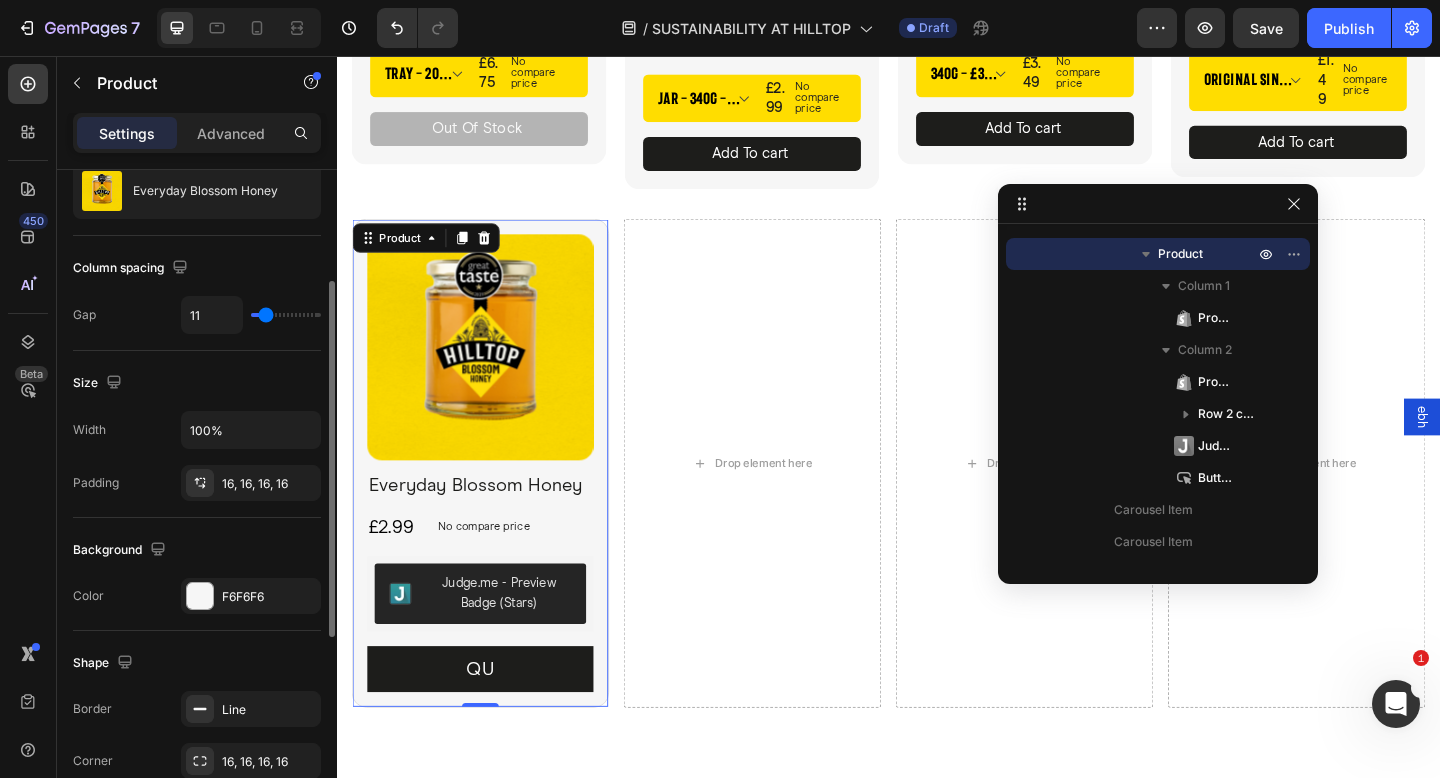 type on "10" 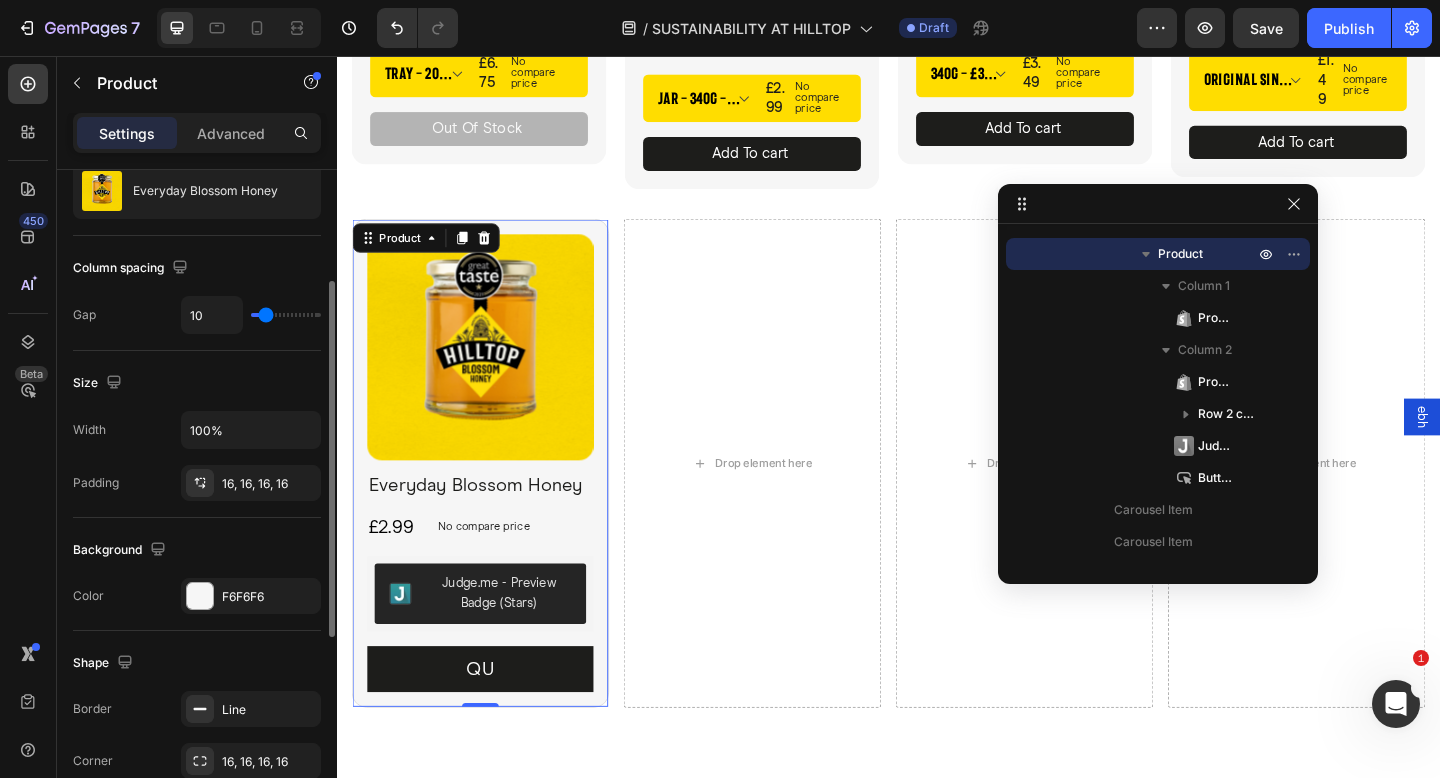 type on "5" 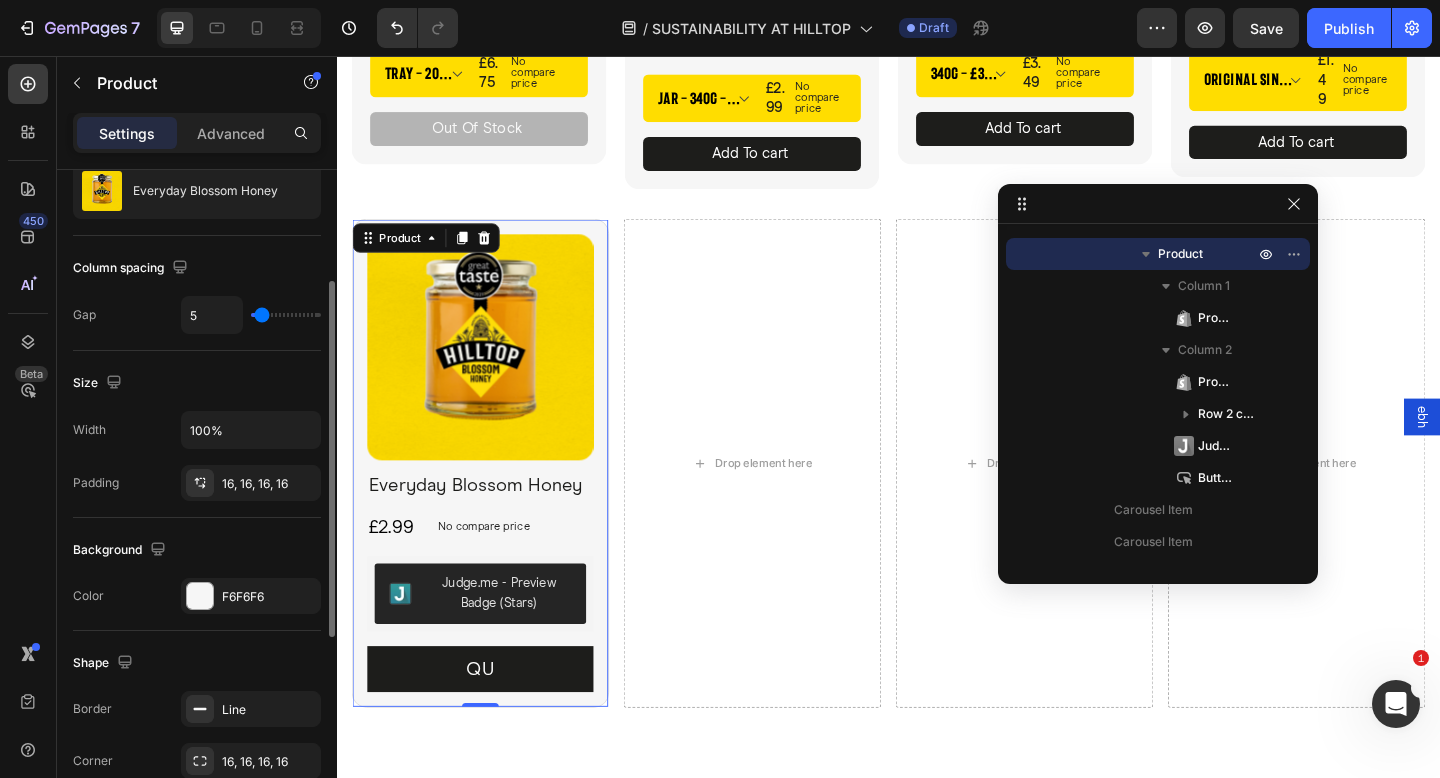 type on "4" 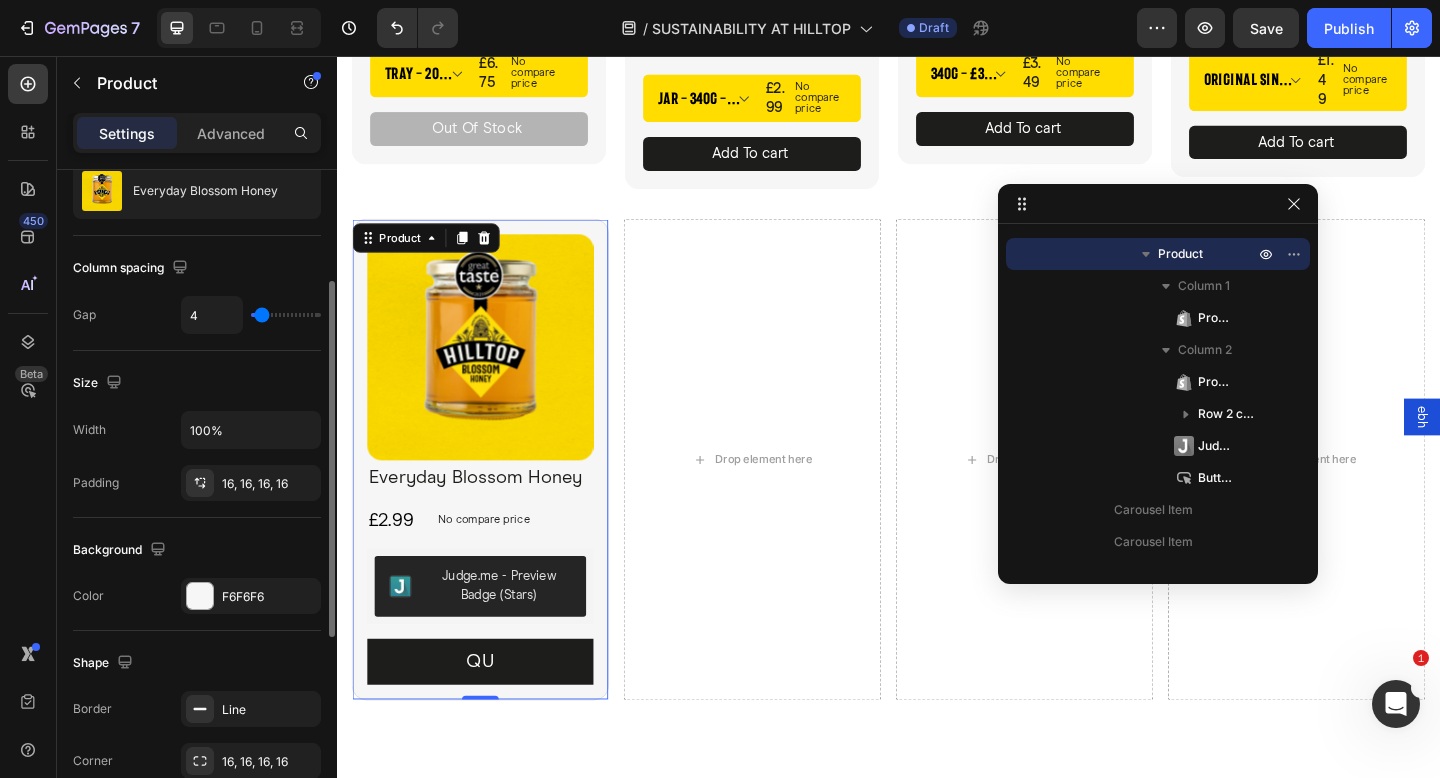 type on "5" 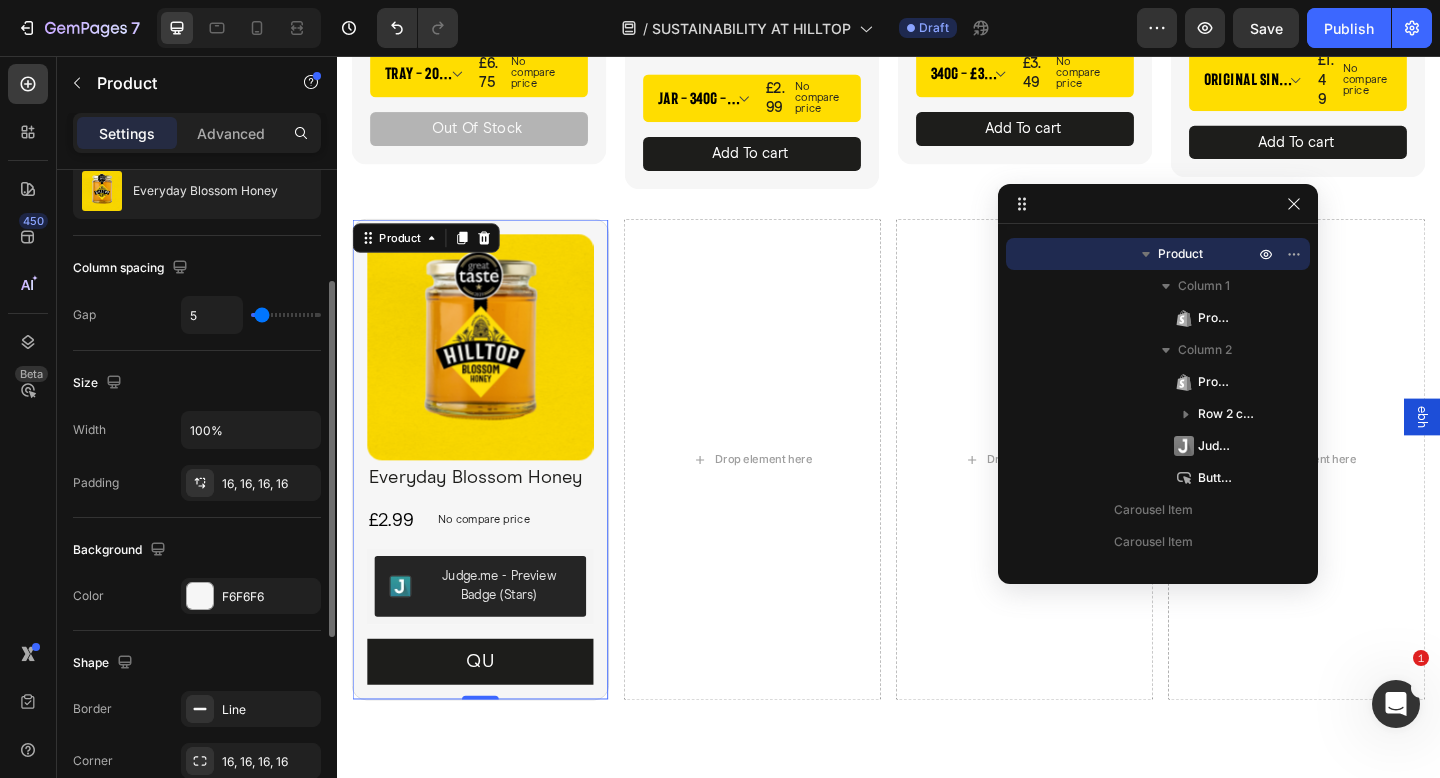 type on "6" 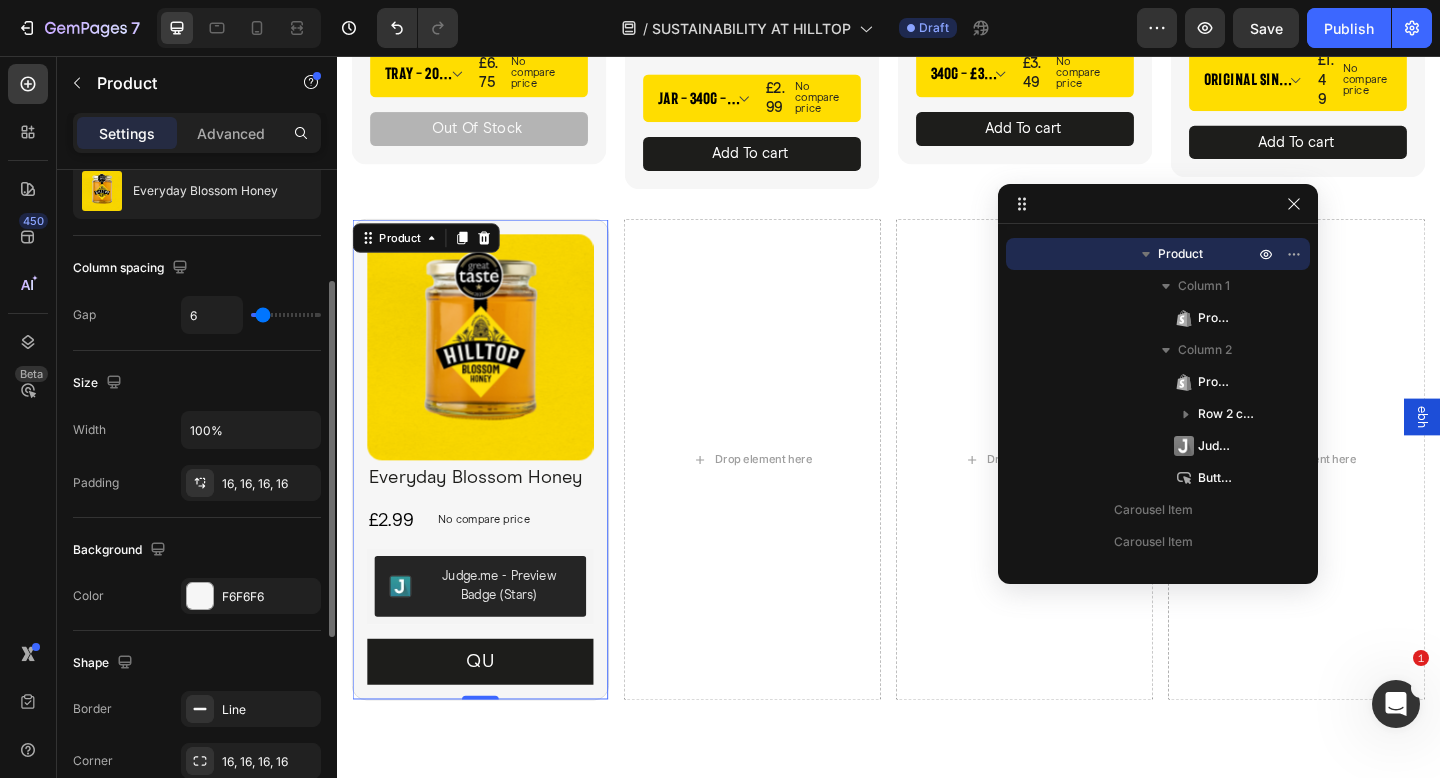 type on "7" 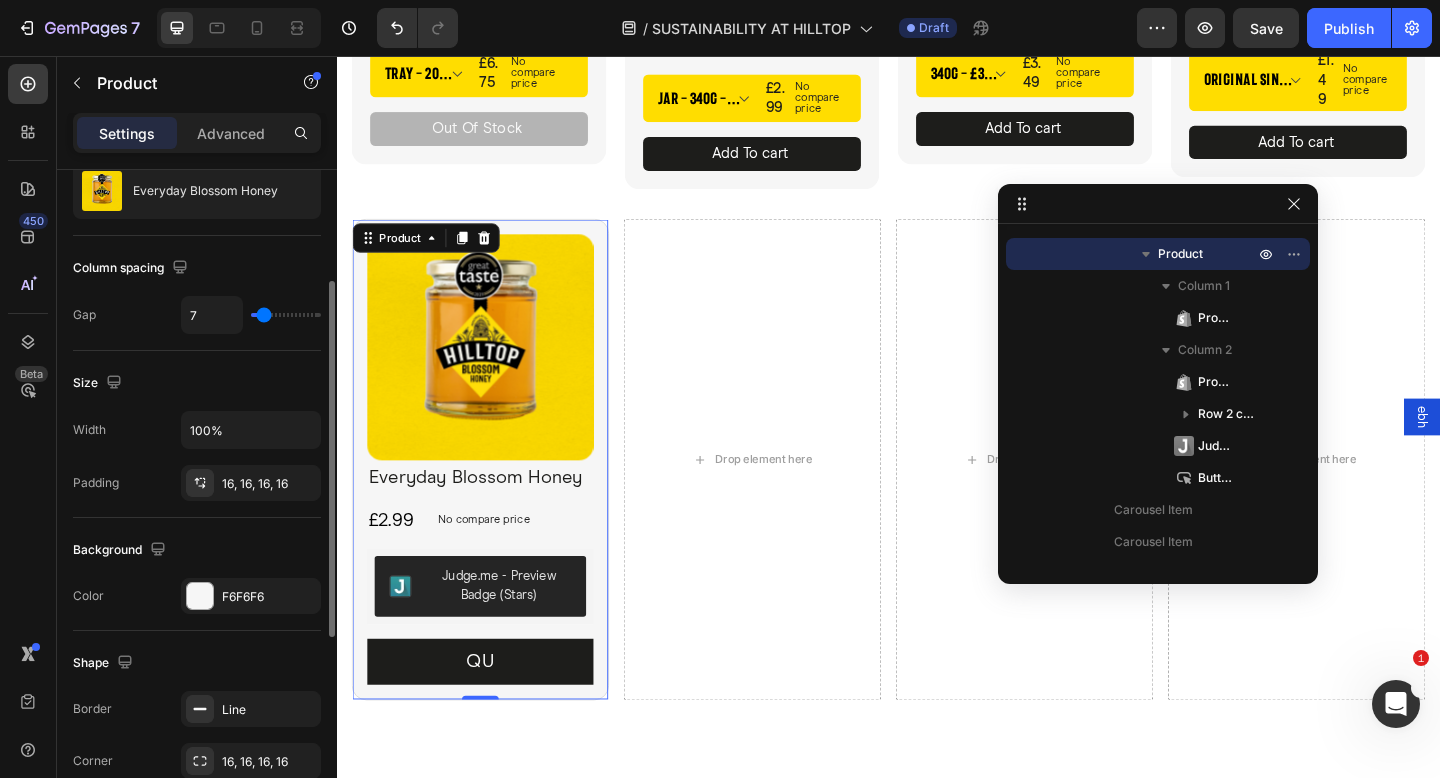 type on "8" 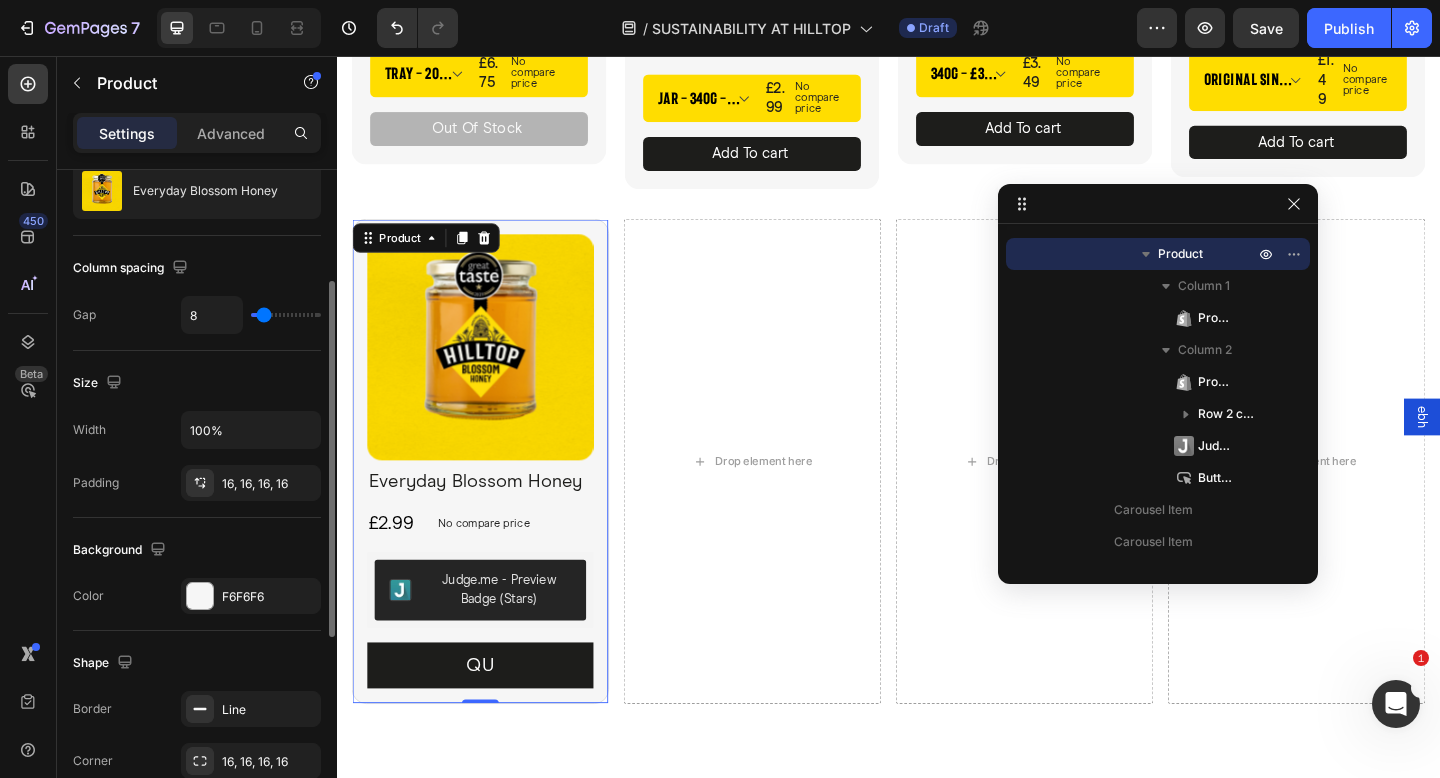 type on "9" 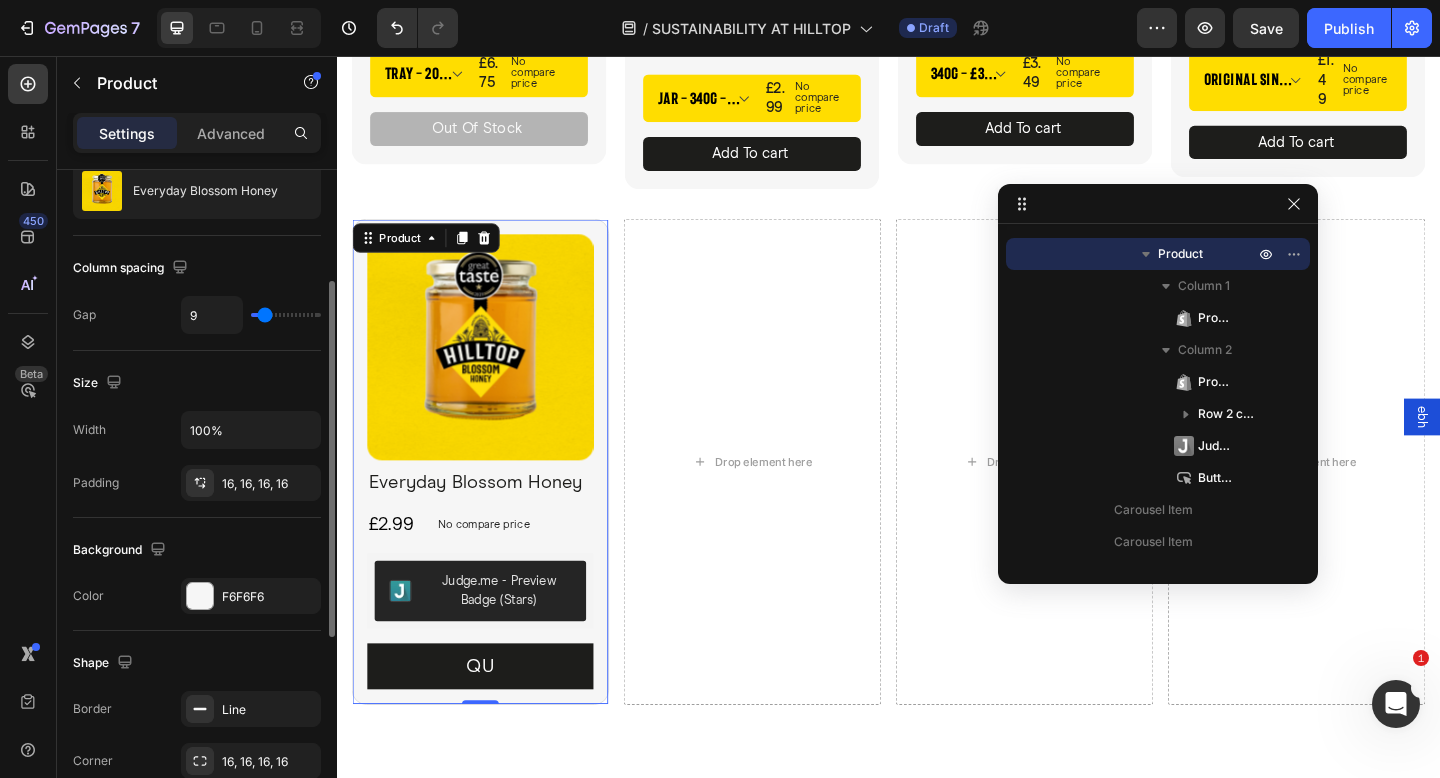 type on "10" 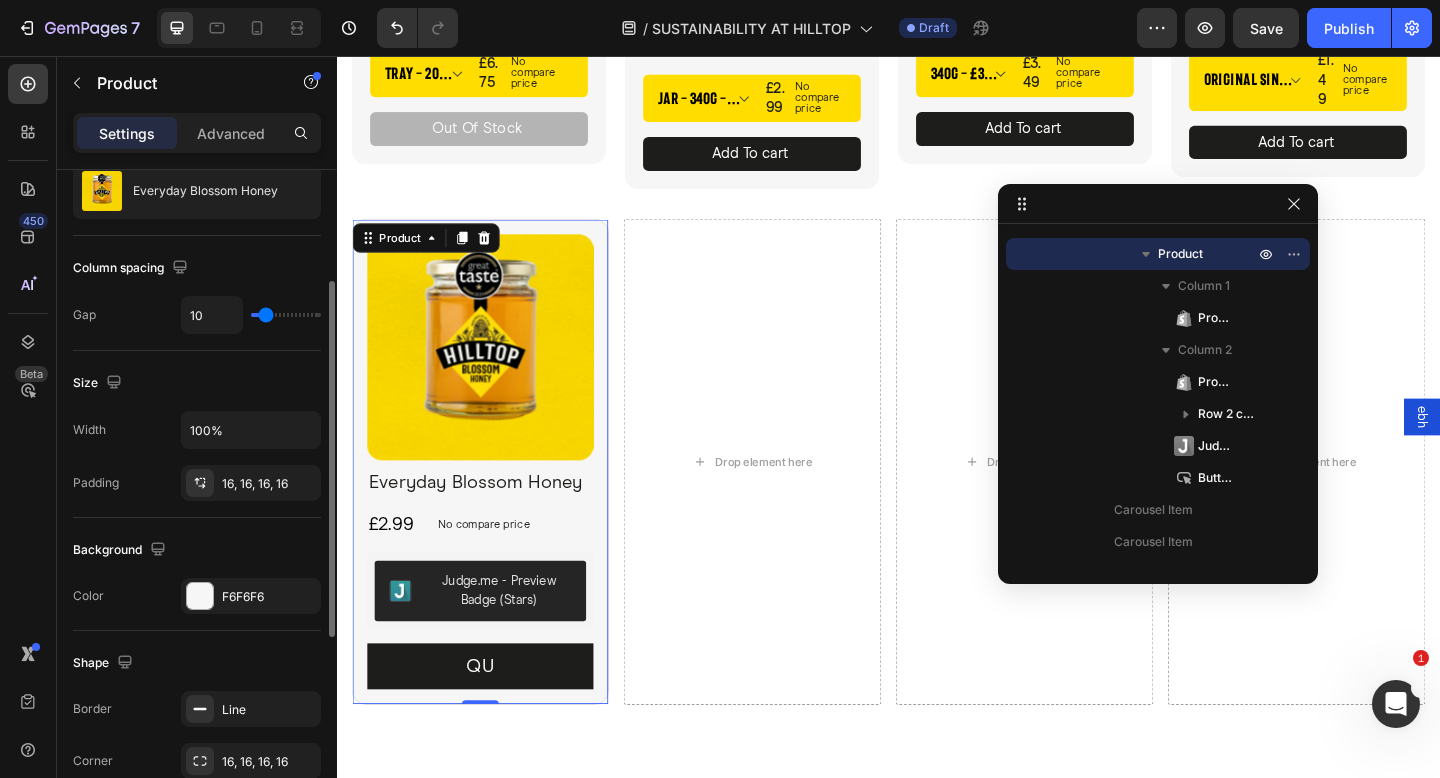 type on "11" 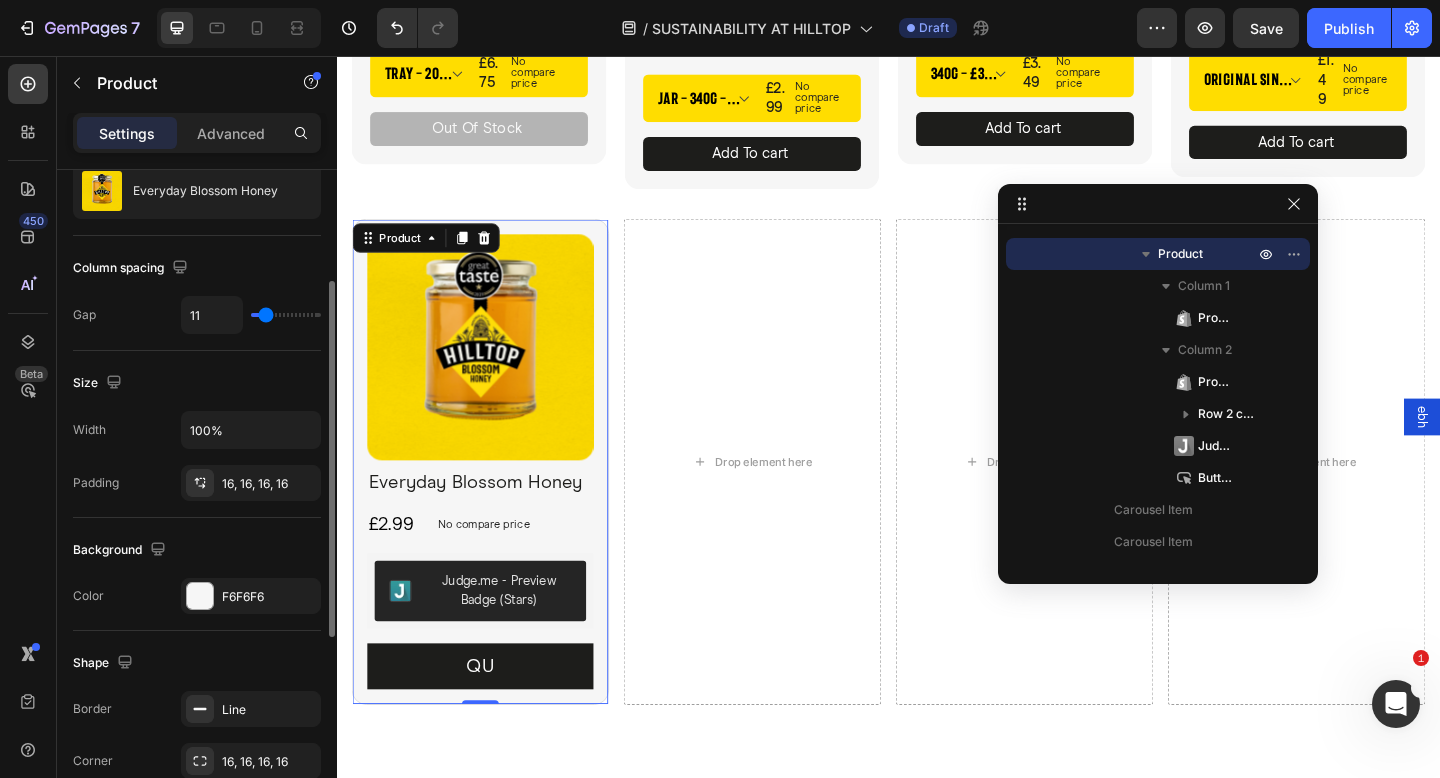 type on "13" 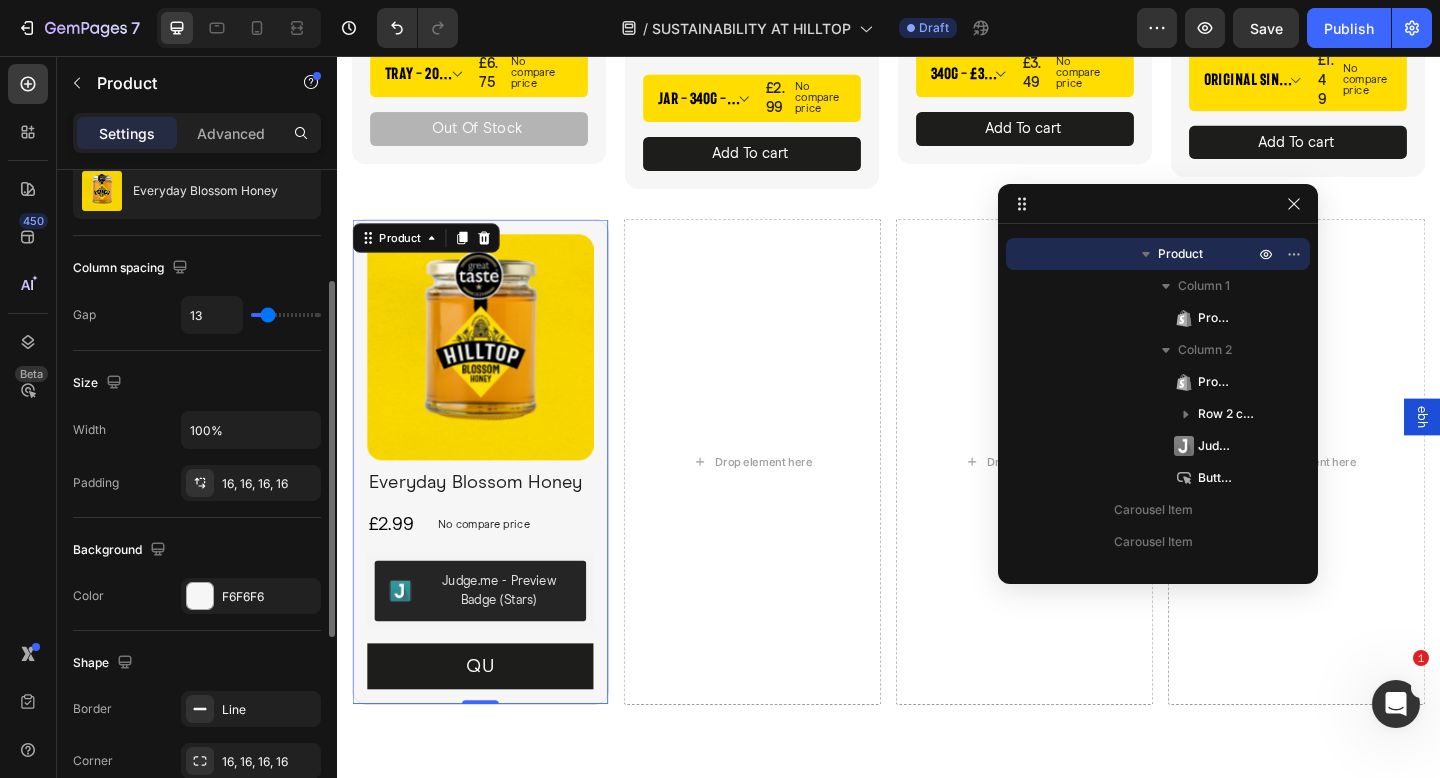 type on "34" 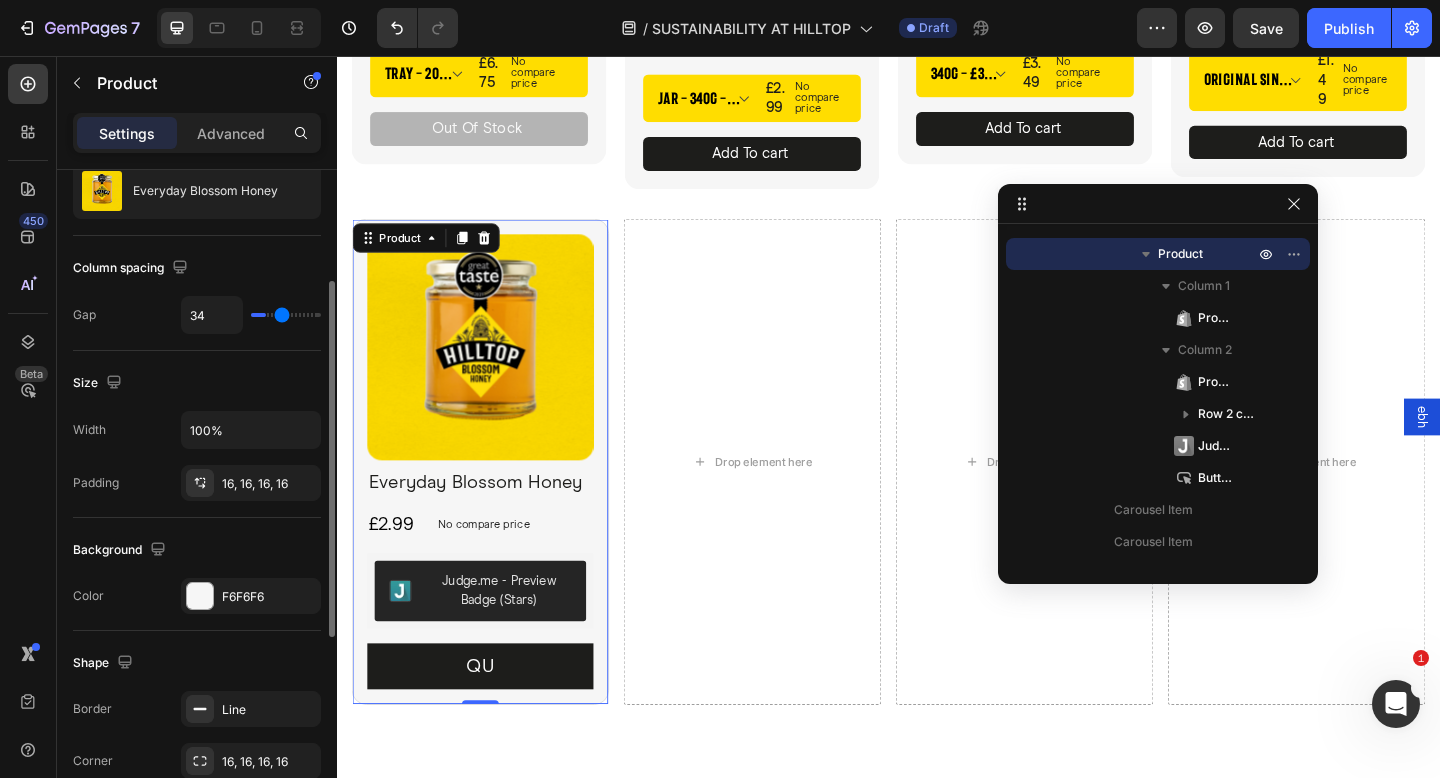 type on "49" 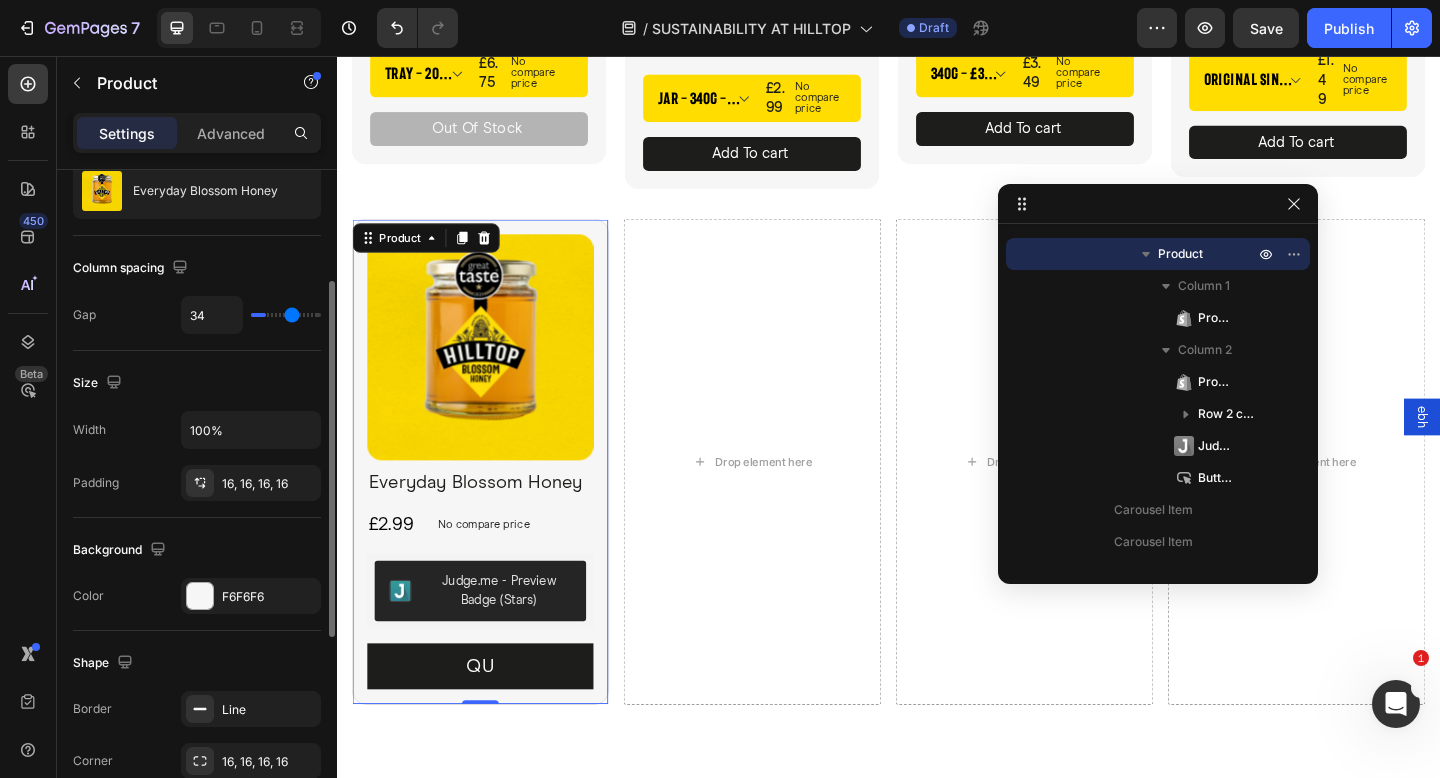 click at bounding box center (286, 315) 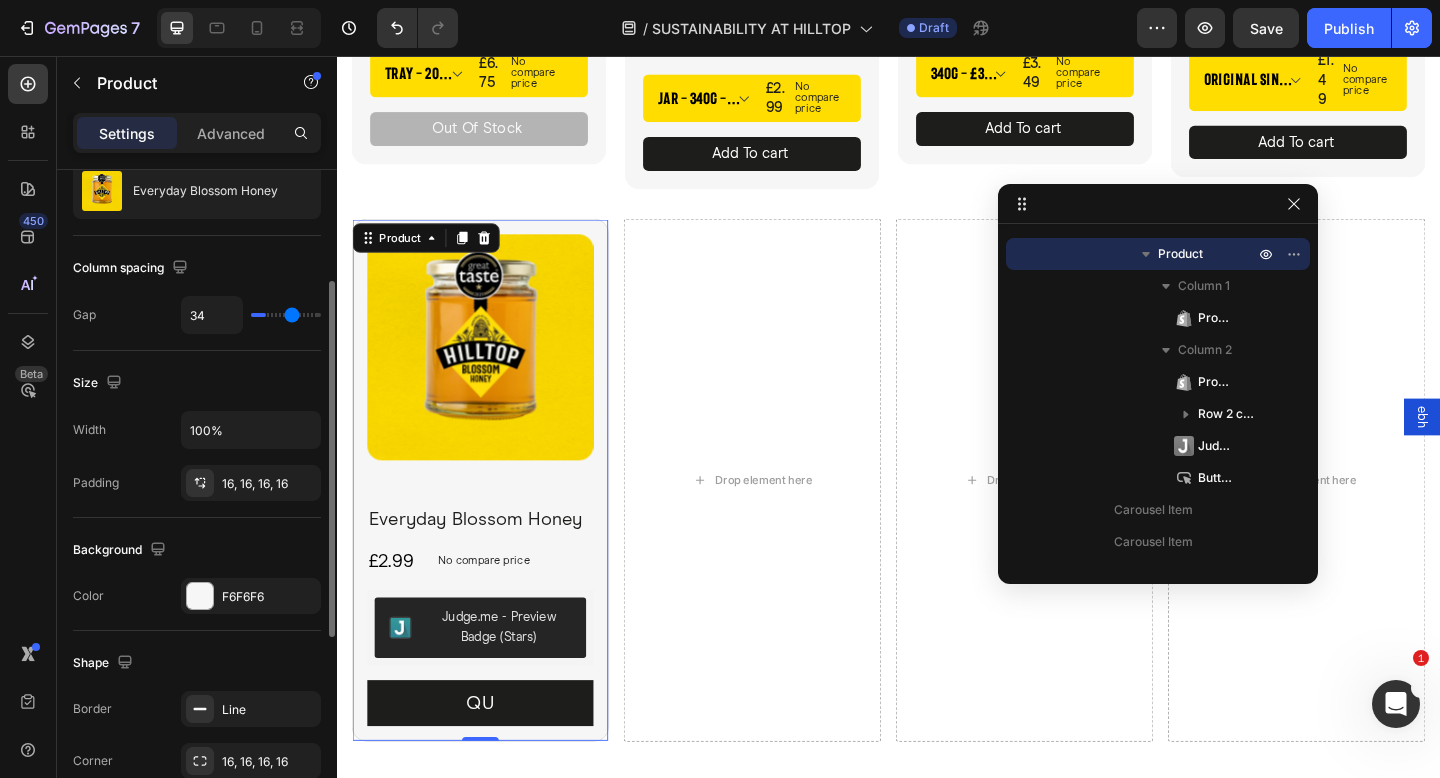 type on "49" 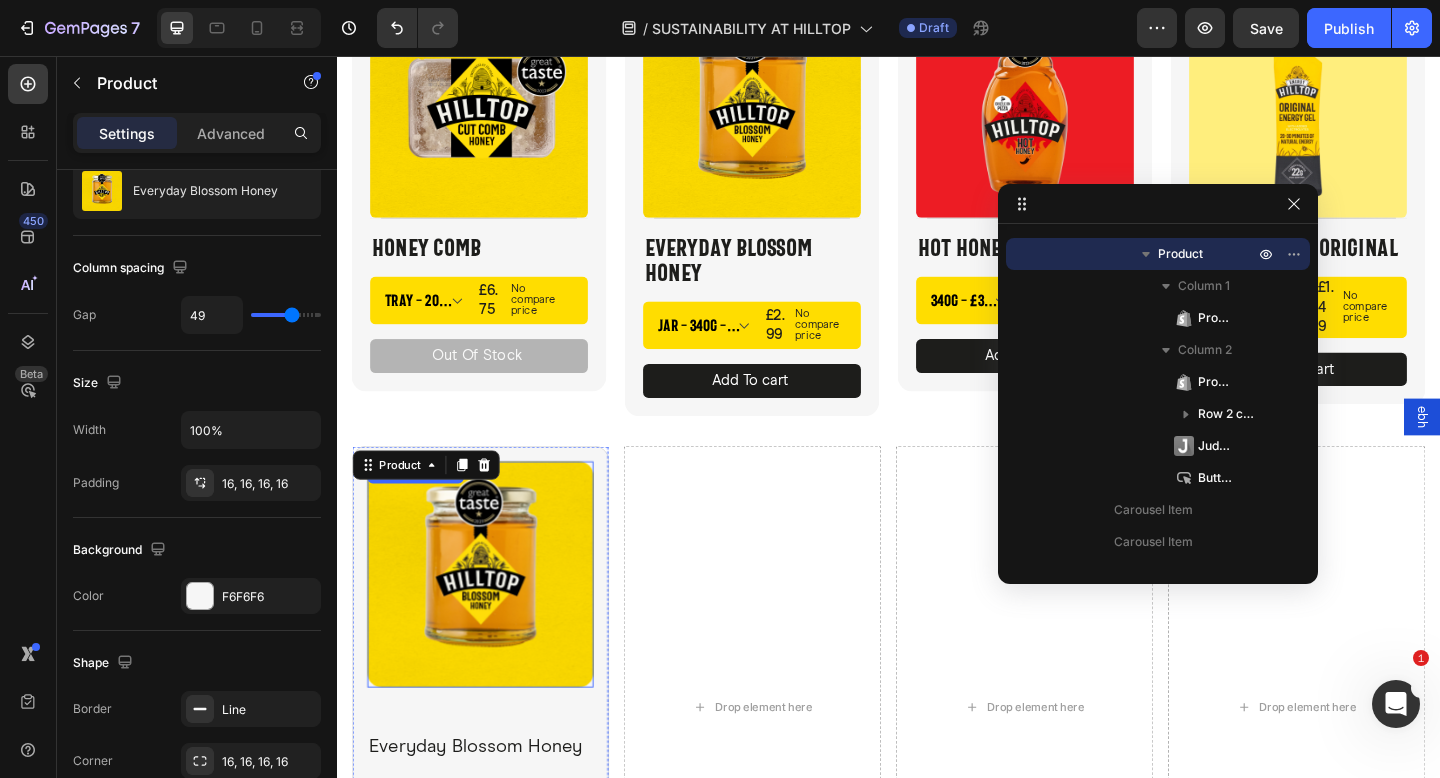 scroll, scrollTop: 3940, scrollLeft: 0, axis: vertical 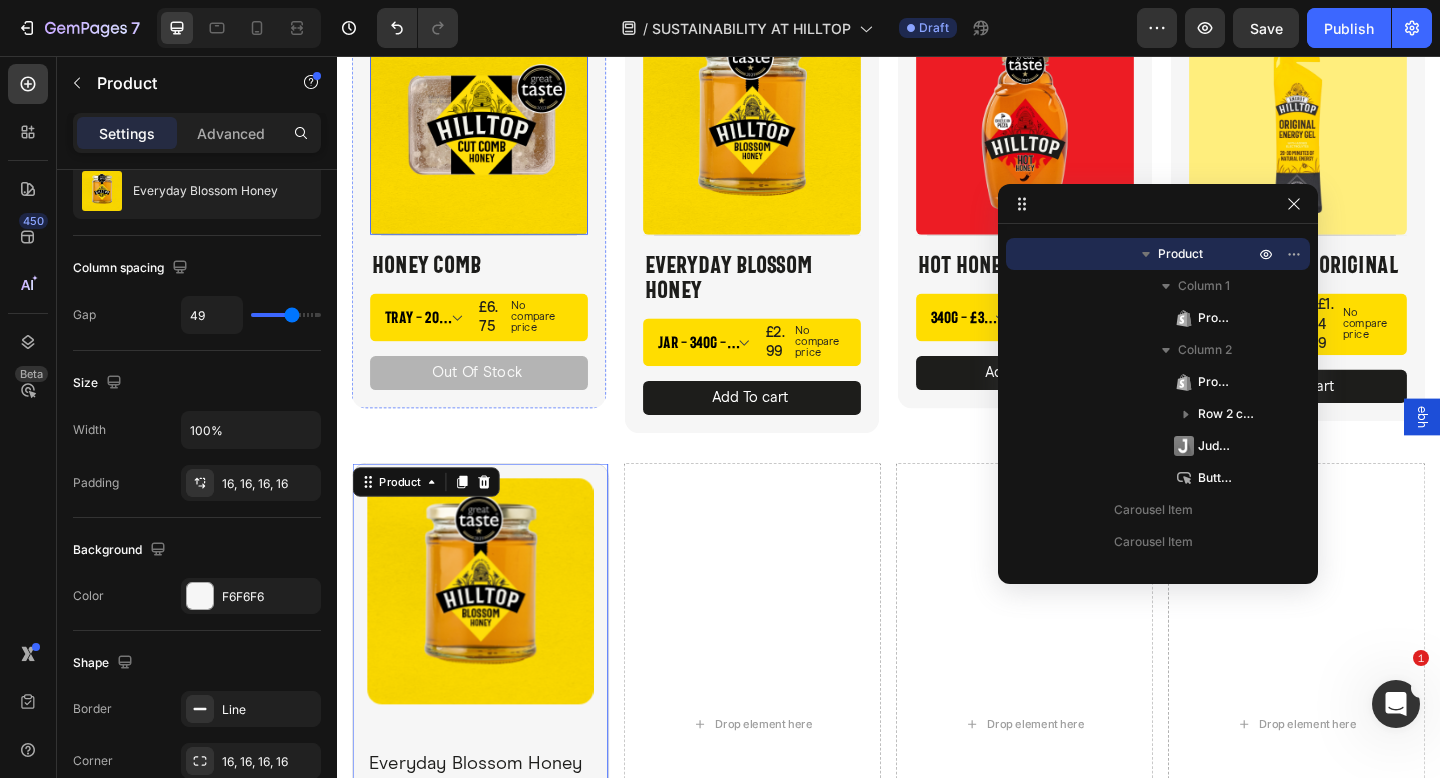 click at bounding box center [491, 132] 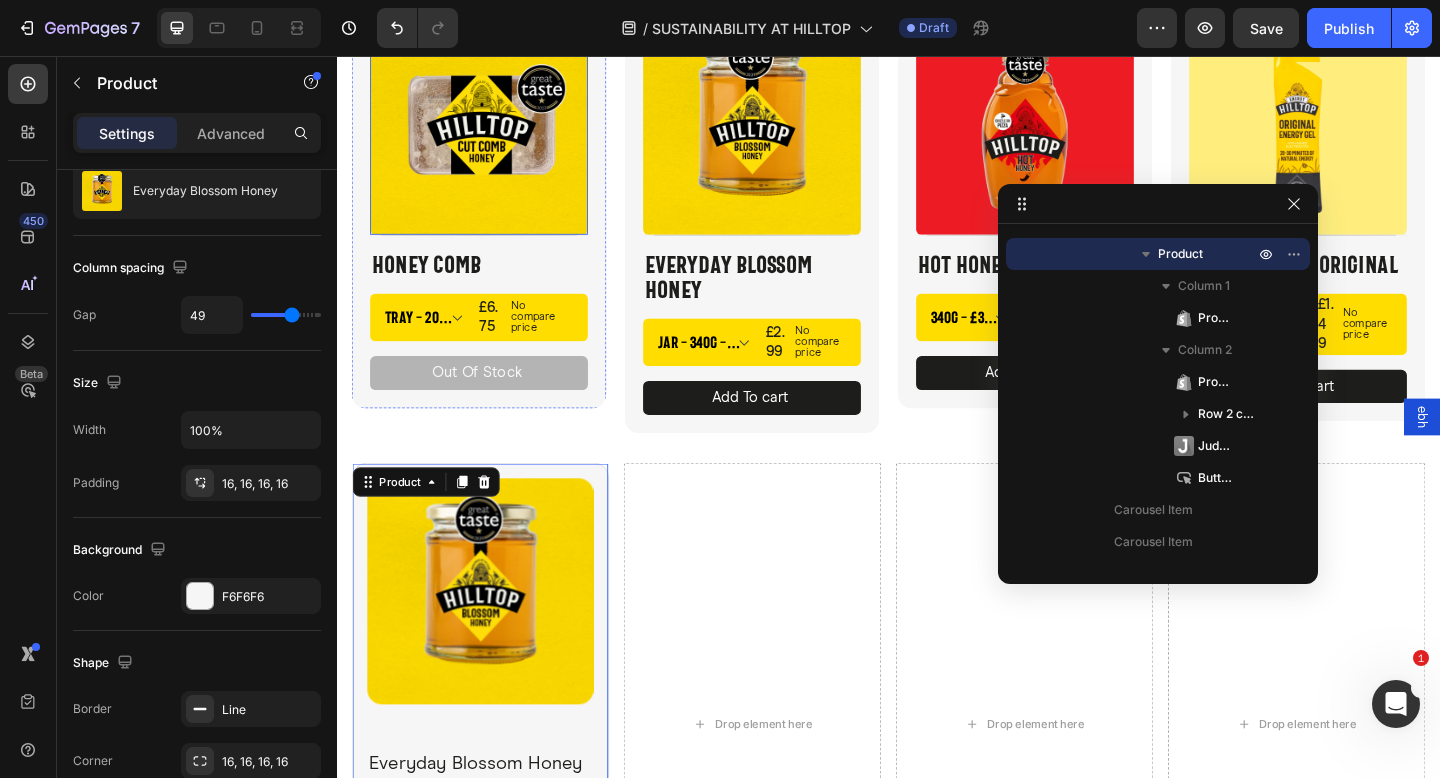 scroll, scrollTop: 410, scrollLeft: 0, axis: vertical 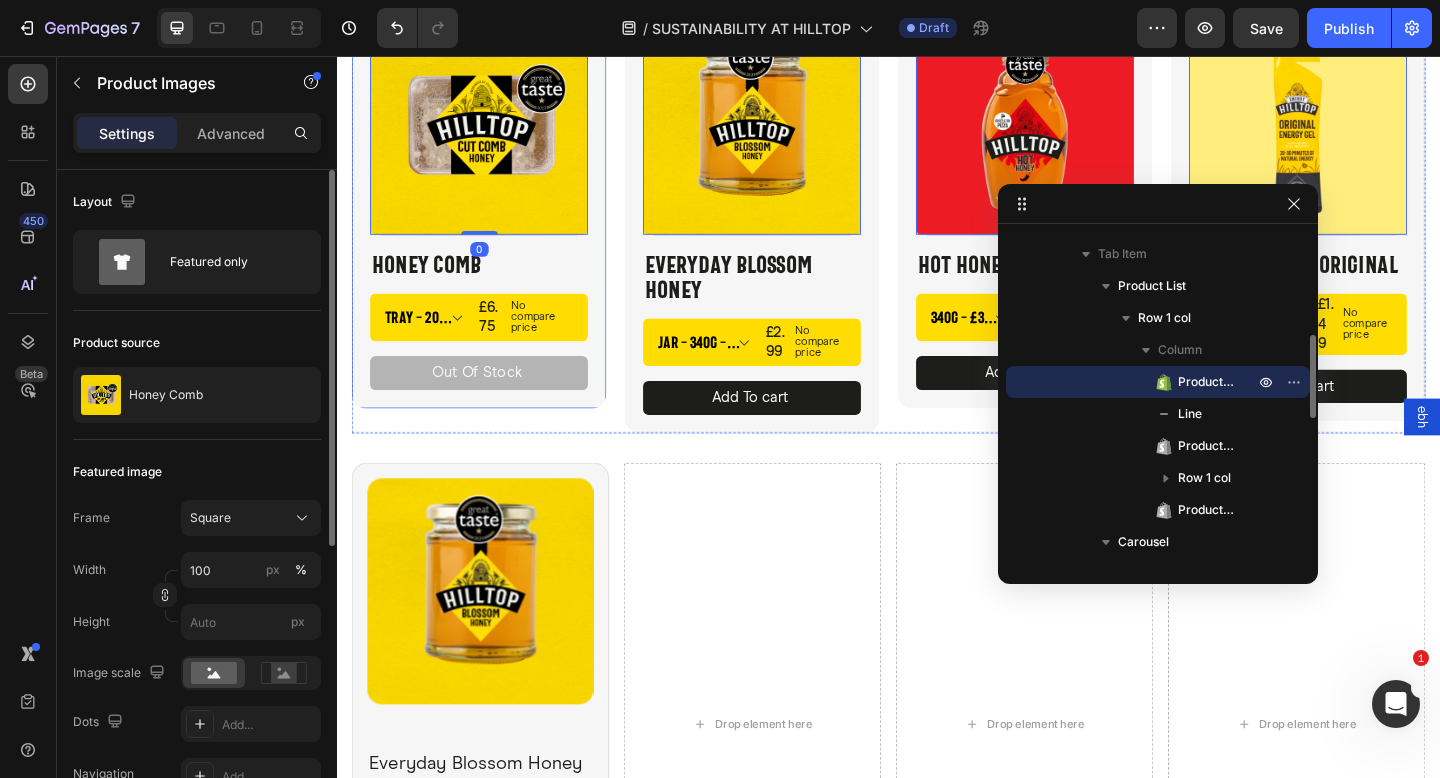 click on "Product Images   0                Title Line Honey Comb Product Title   Tray - 200g - £6.75  Tray - 400g - £11.50  Product Variants & Swatches £6.75 Product Price Product Price No compare price Product Price Row Out Of Stock Product Cart Button" at bounding box center [491, 217] 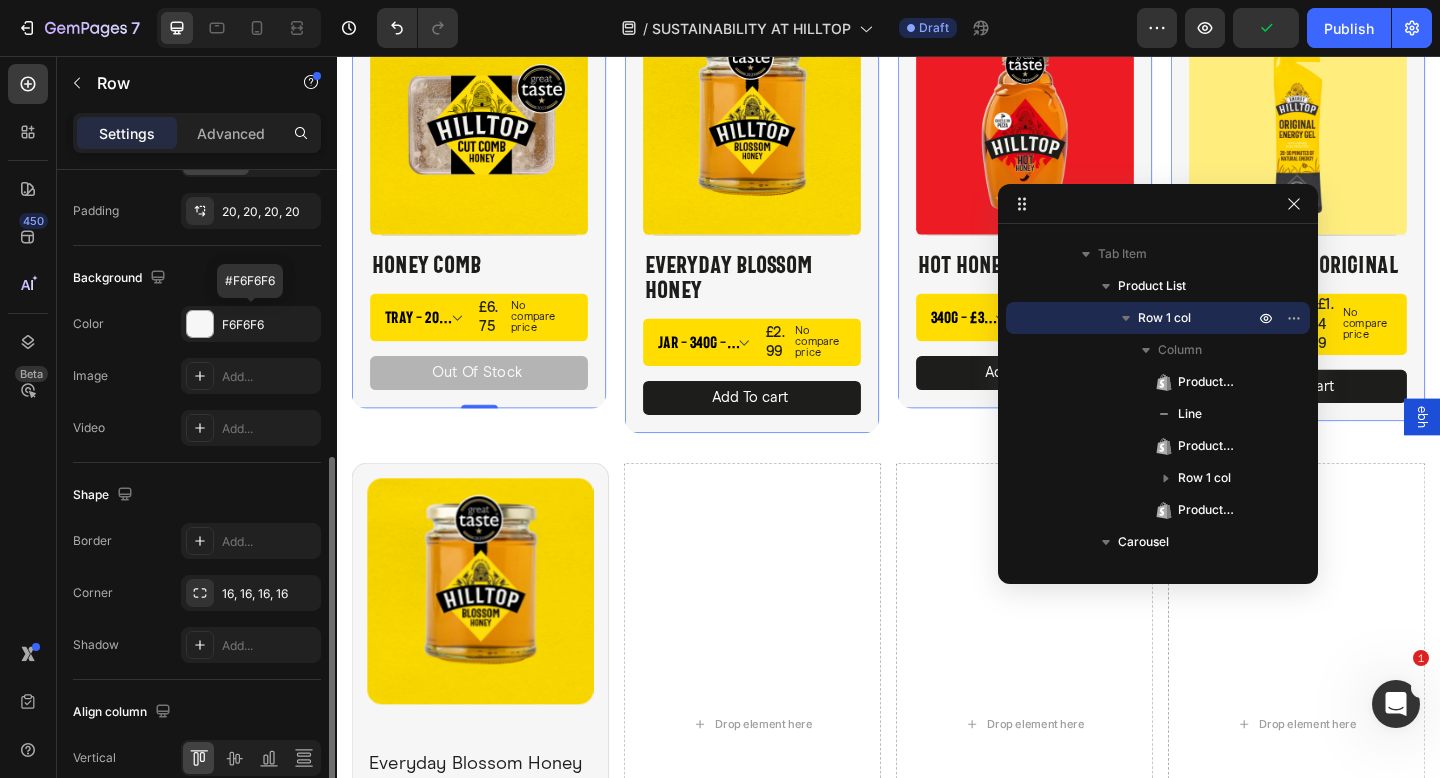 scroll, scrollTop: 668, scrollLeft: 0, axis: vertical 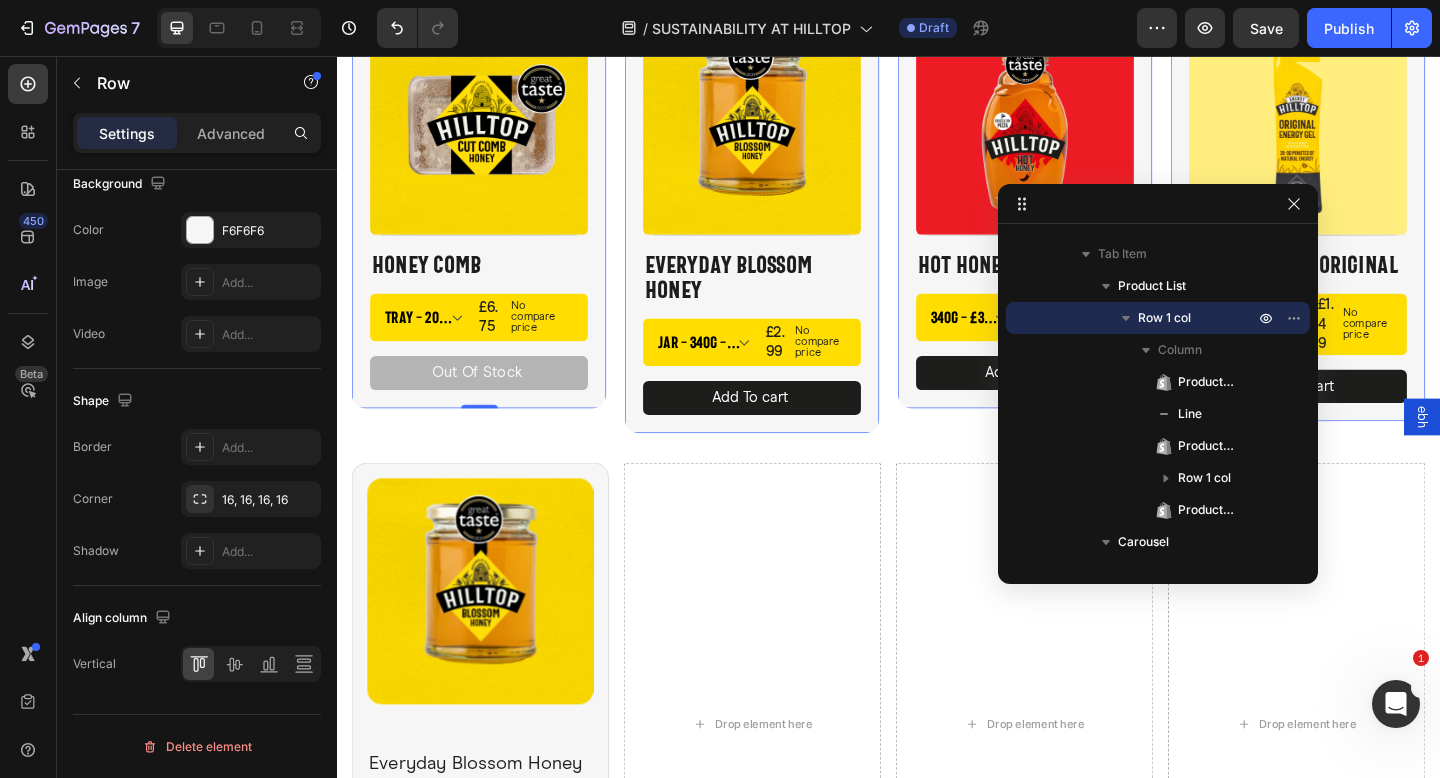 click on "Product Images                Title Line Honey Comb Product Title   Tray - 200g - £6.75  Tray - 400g - £11.50  Product Variants & Swatches £6.75 Product Price Product Price No compare price Product Price Row Out Of Stock Product Cart Button" at bounding box center [491, 217] 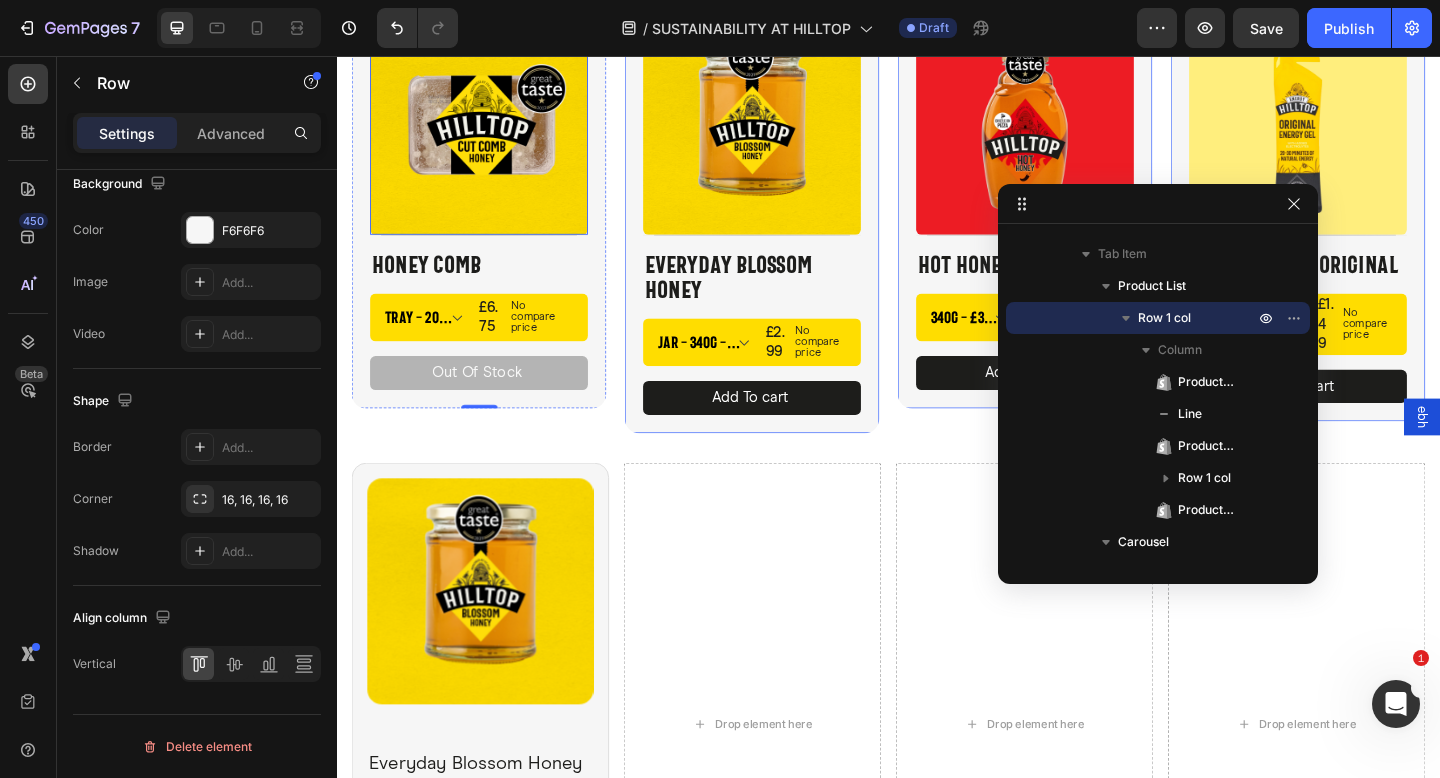 click at bounding box center [491, 132] 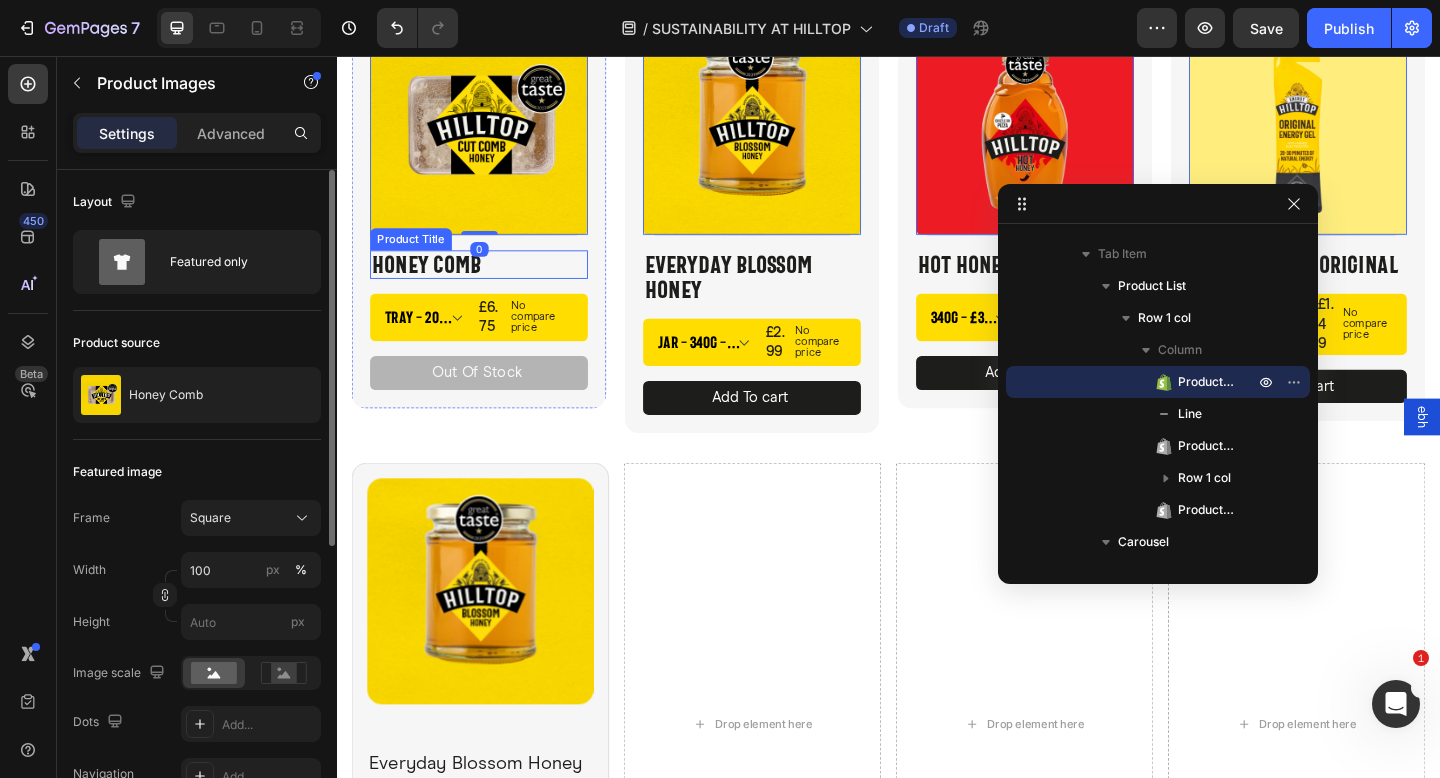 click on "Honey Comb" at bounding box center [491, 283] 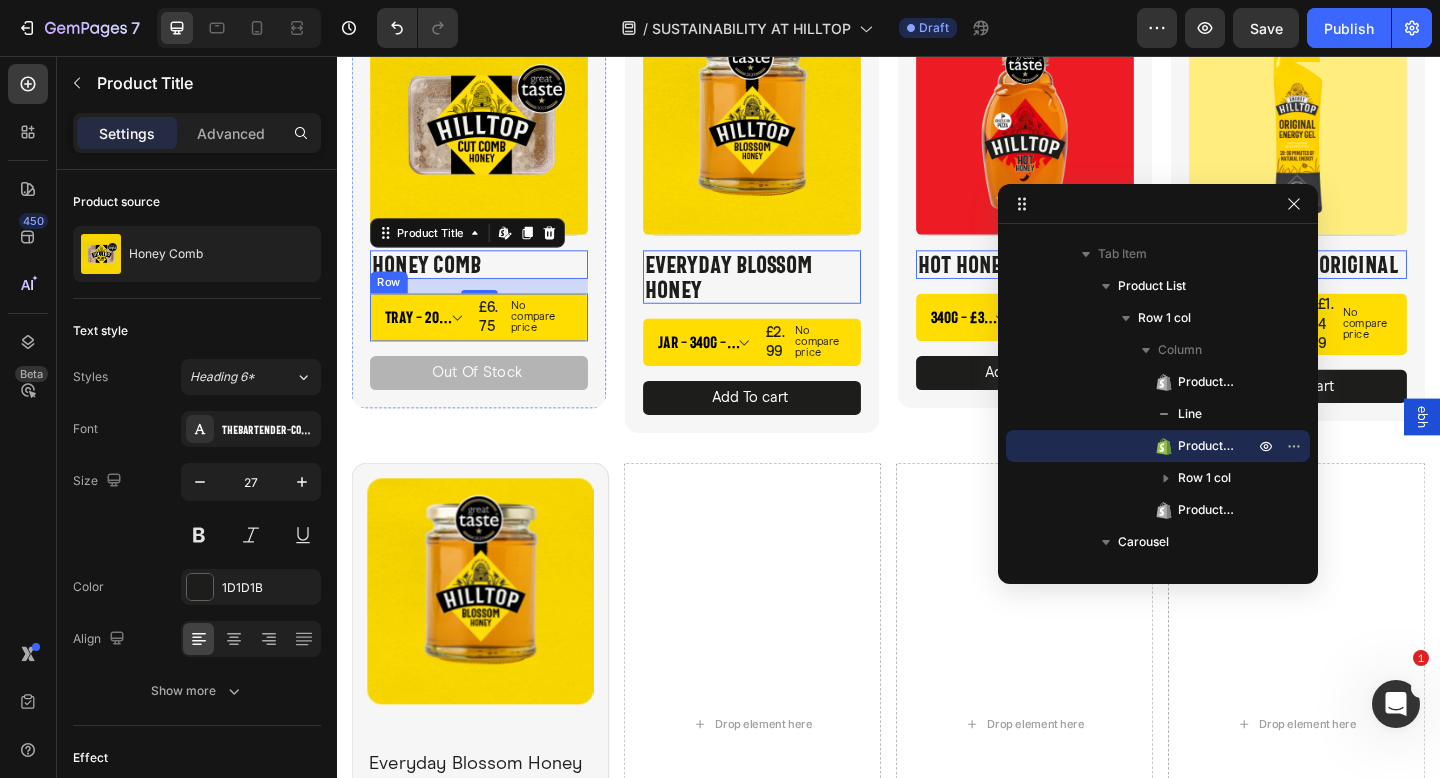 click on "Tray - 200g - £6.75  Tray - 400g - £11.50  Product Variants & Swatches £6.75 Product Price Product Price No compare price Product Price" at bounding box center [486, 341] 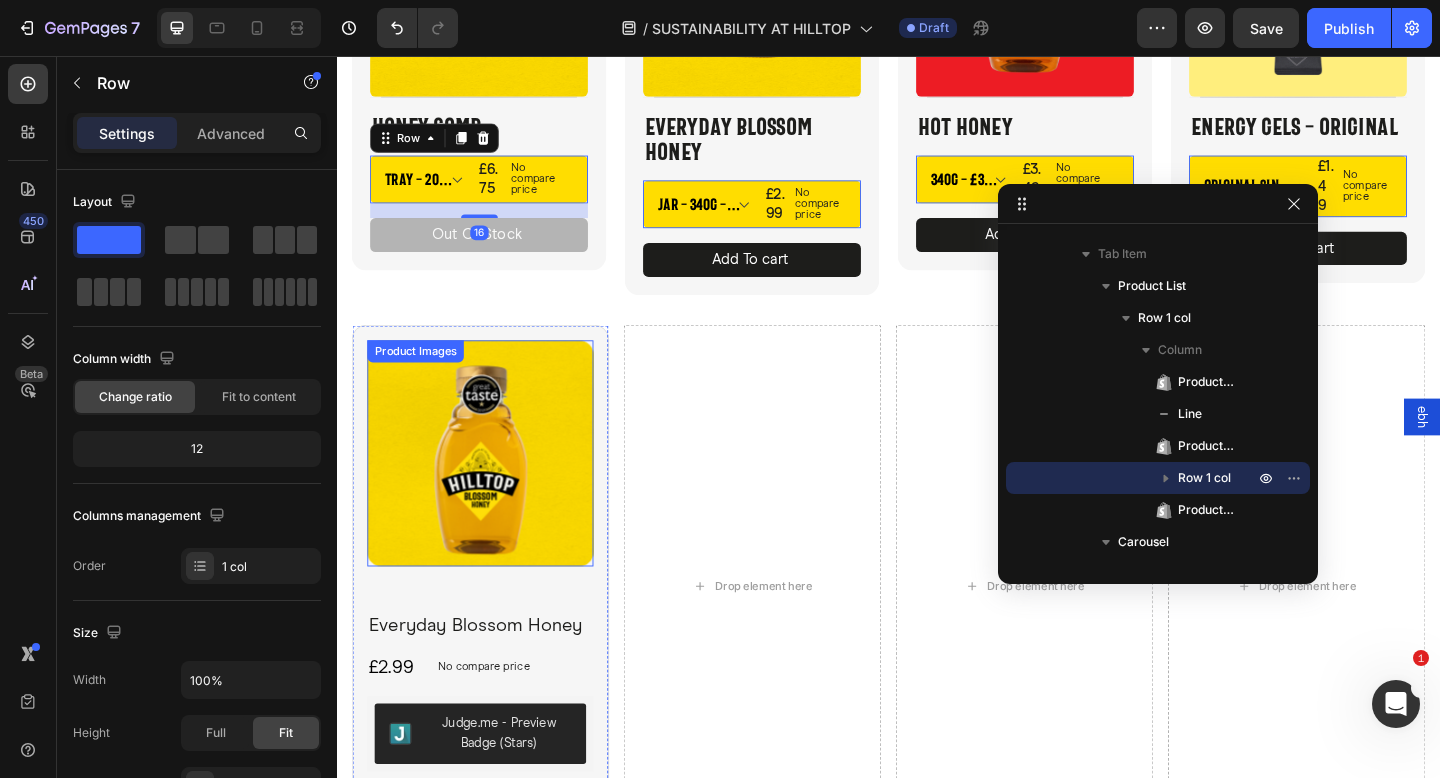 scroll, scrollTop: 4099, scrollLeft: 0, axis: vertical 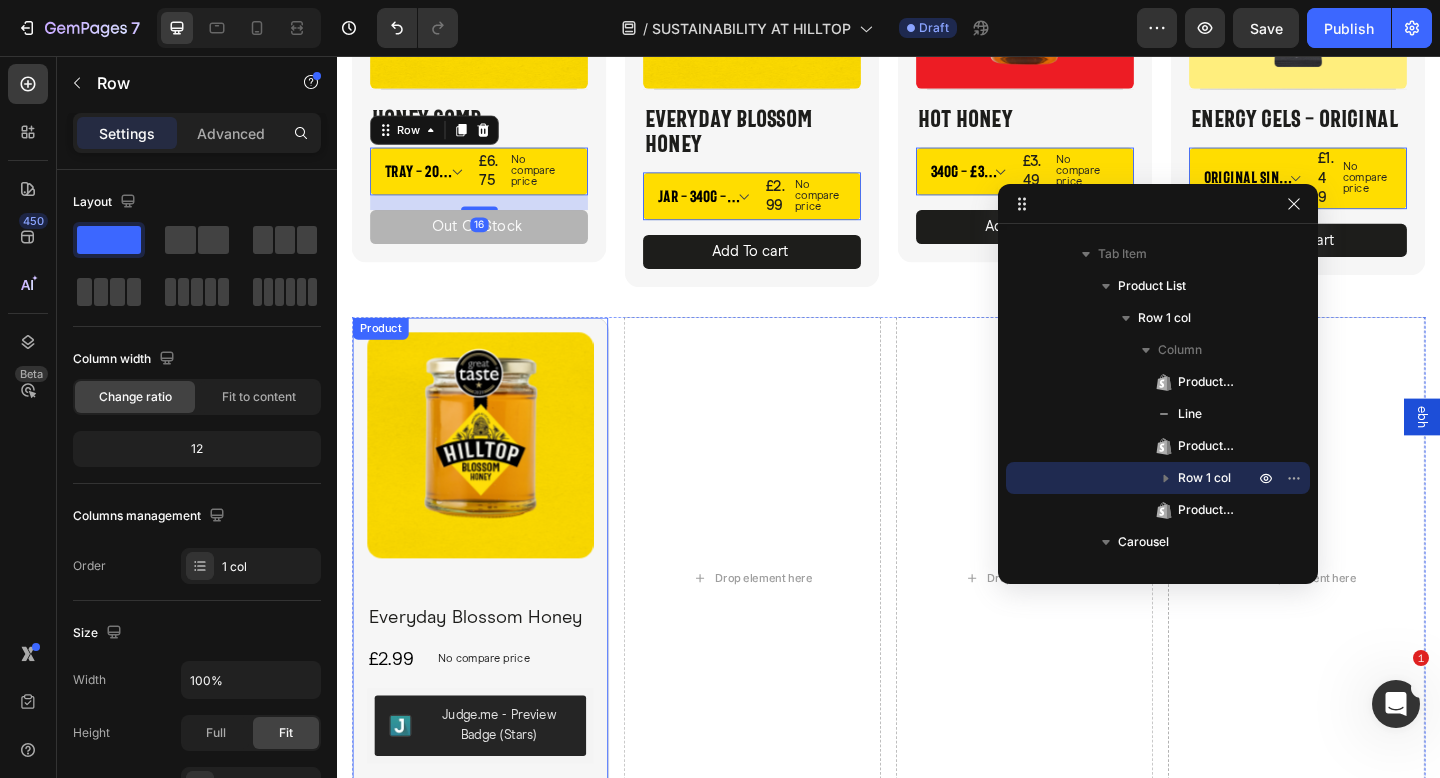 click on "Product Images Everyday Blossom Honey Product Title £2.99 Product Price Product Price No compare price Product Price Row Judge.me - Preview Badge (Stars) Judge.me QU Button Product" at bounding box center [493, 624] 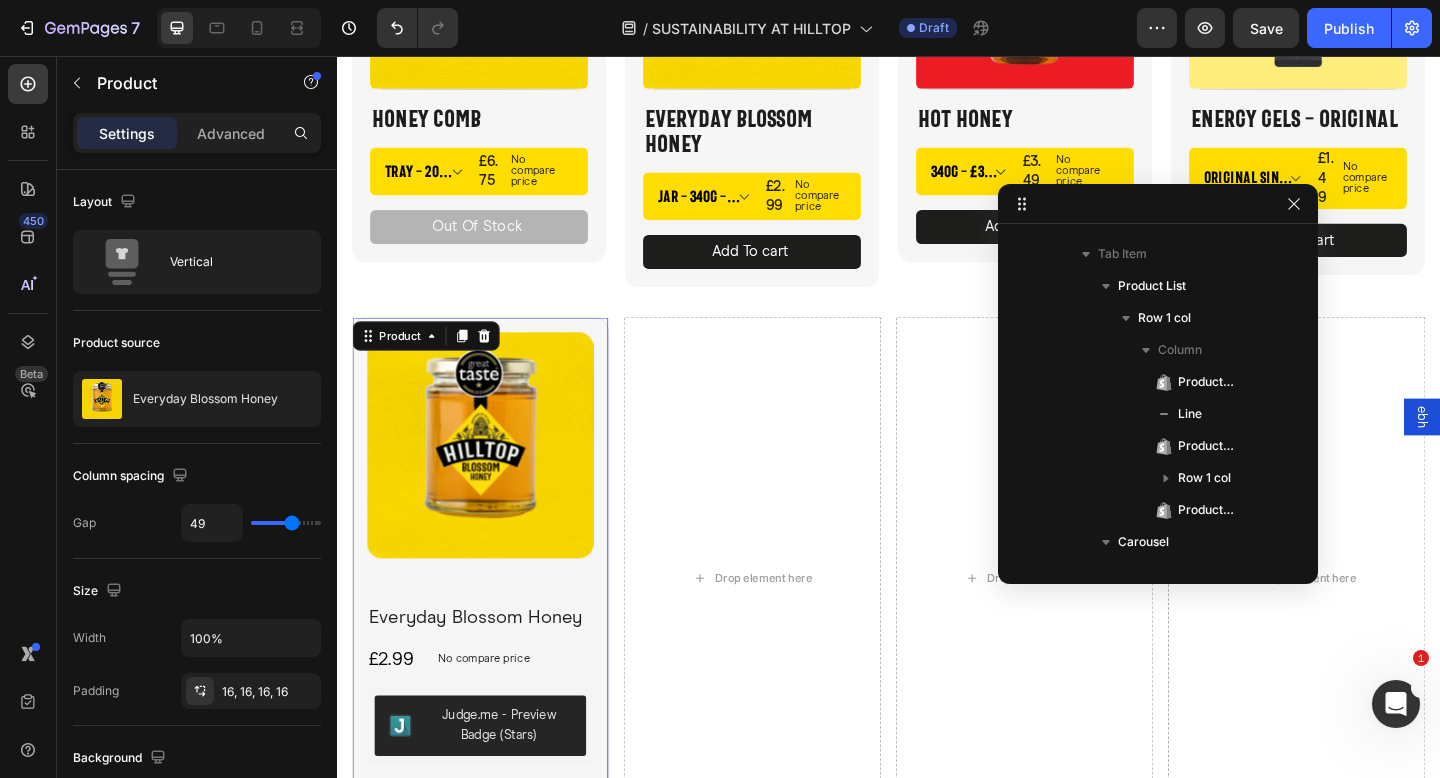 scroll, scrollTop: 634, scrollLeft: 0, axis: vertical 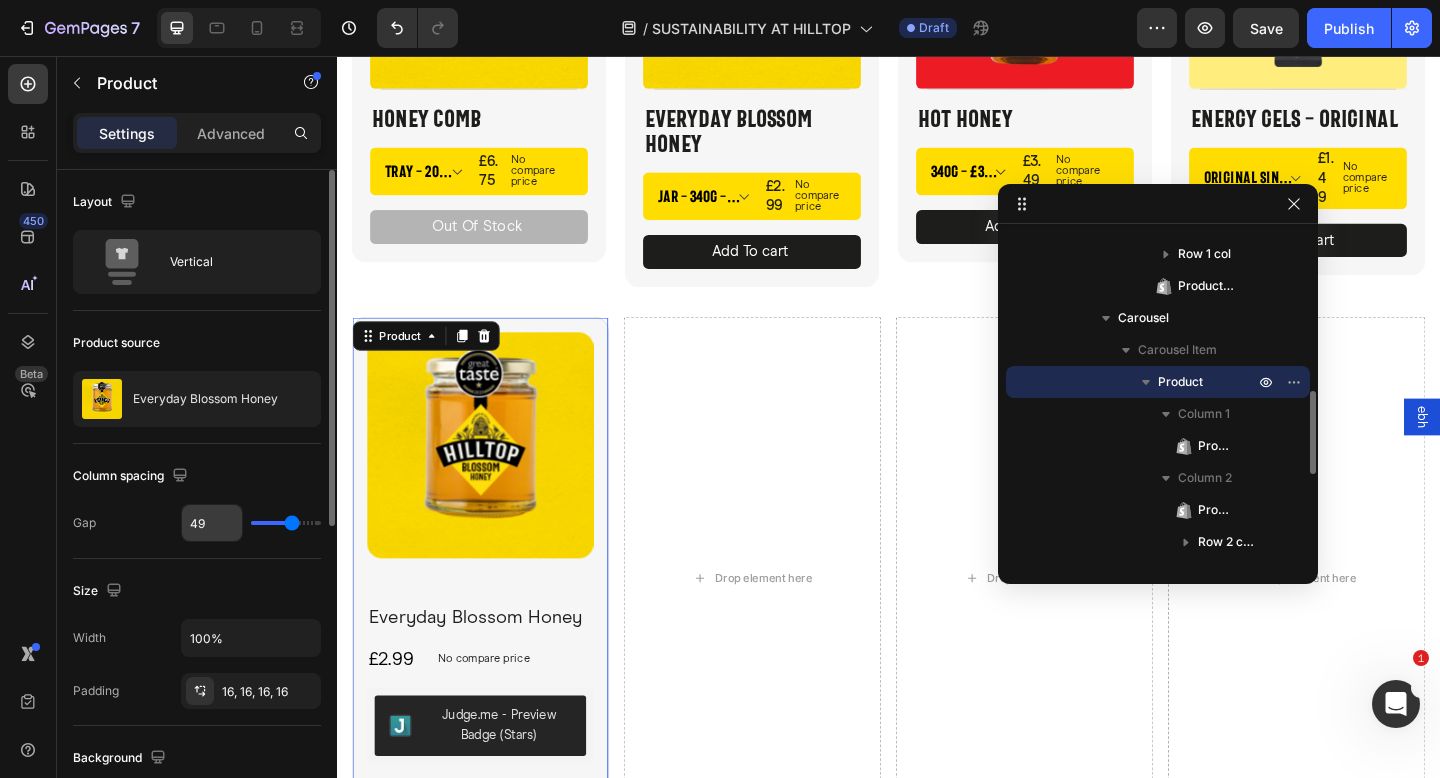click on "49" at bounding box center (212, 523) 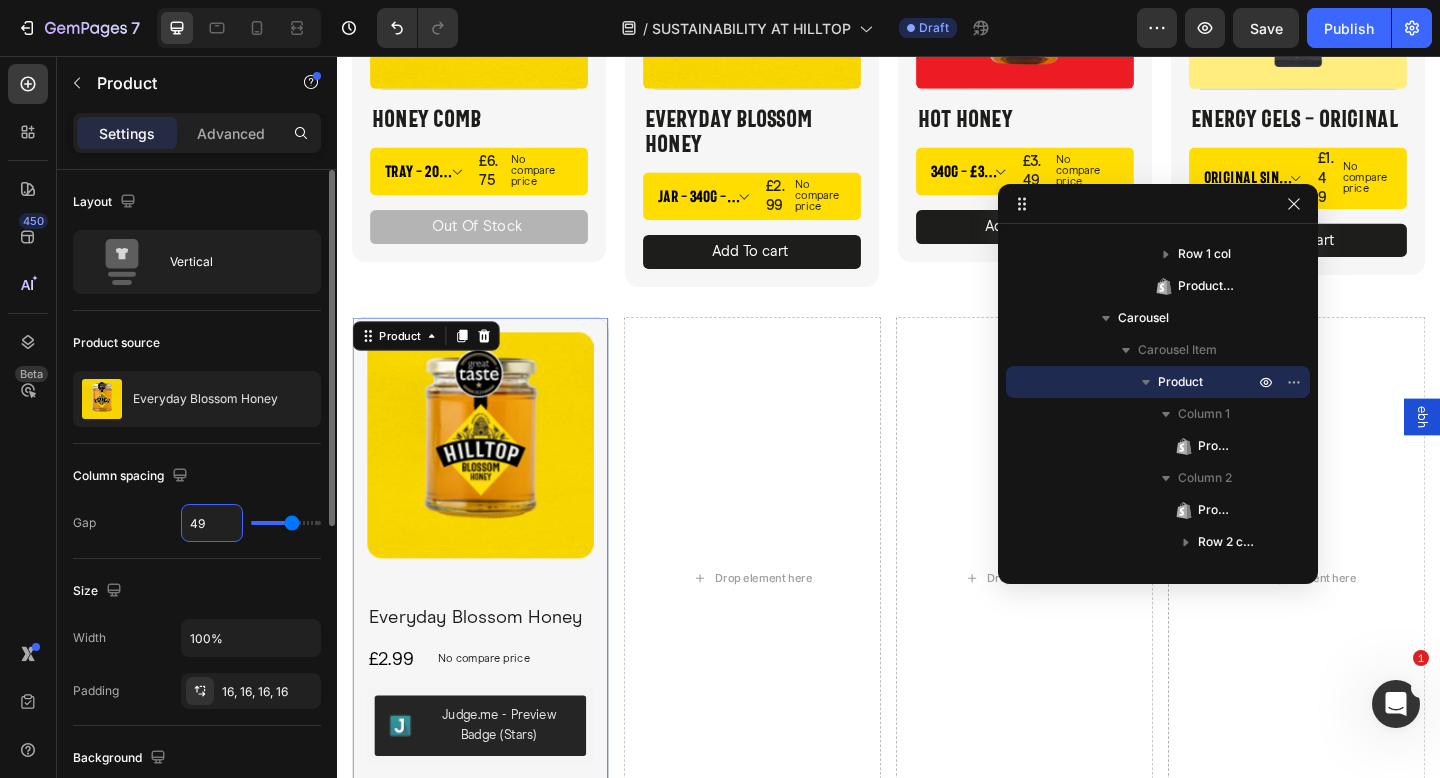 type on "1" 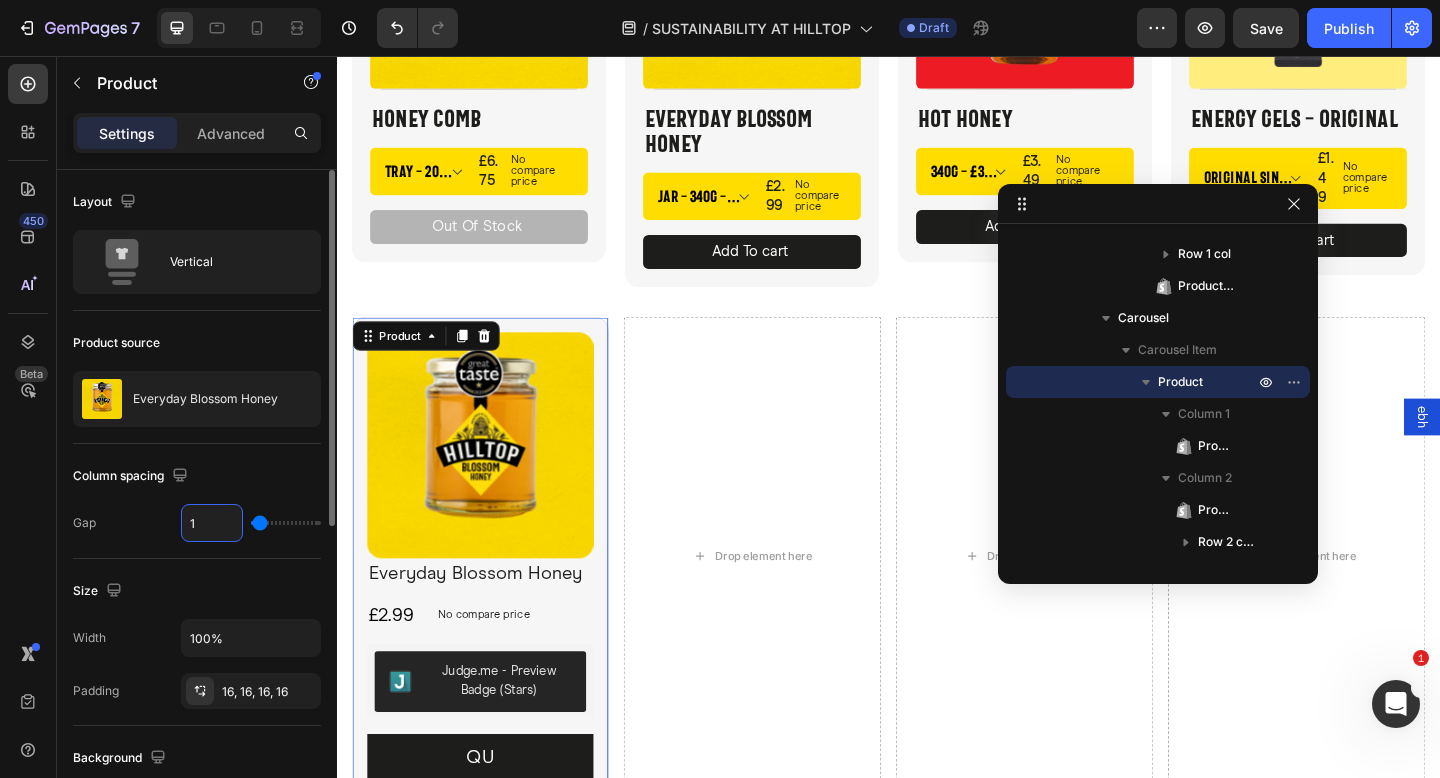 type on "16" 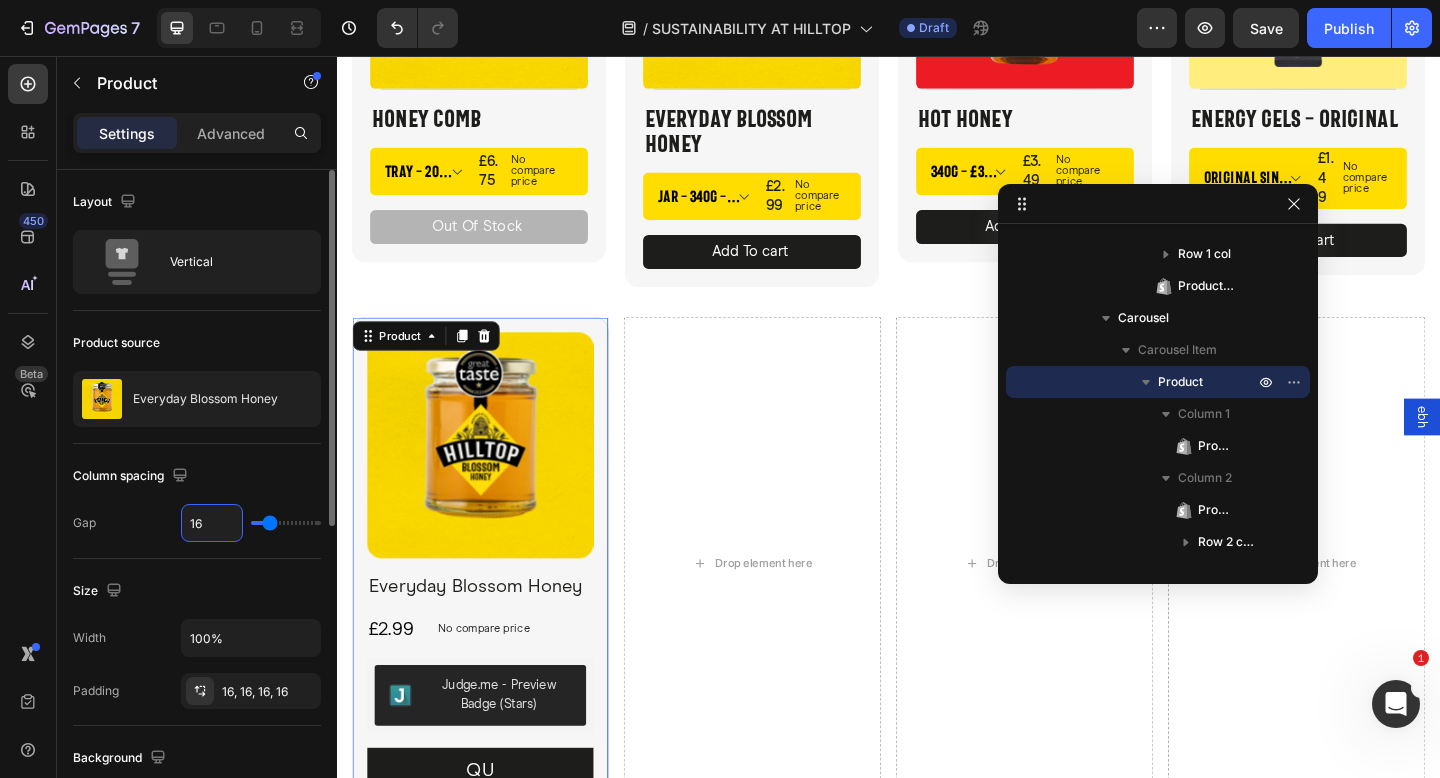 type on "16" 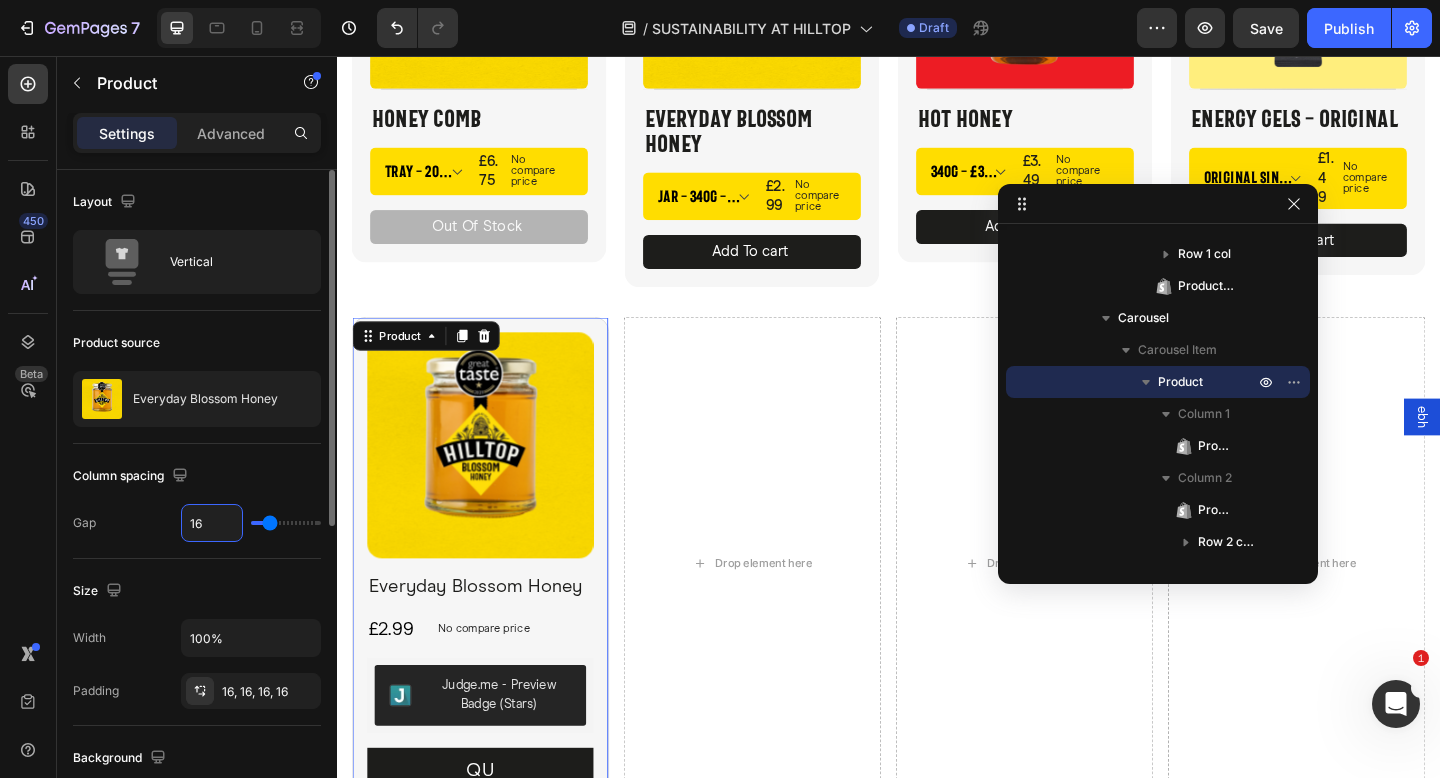 click on "Column spacing" at bounding box center [197, 476] 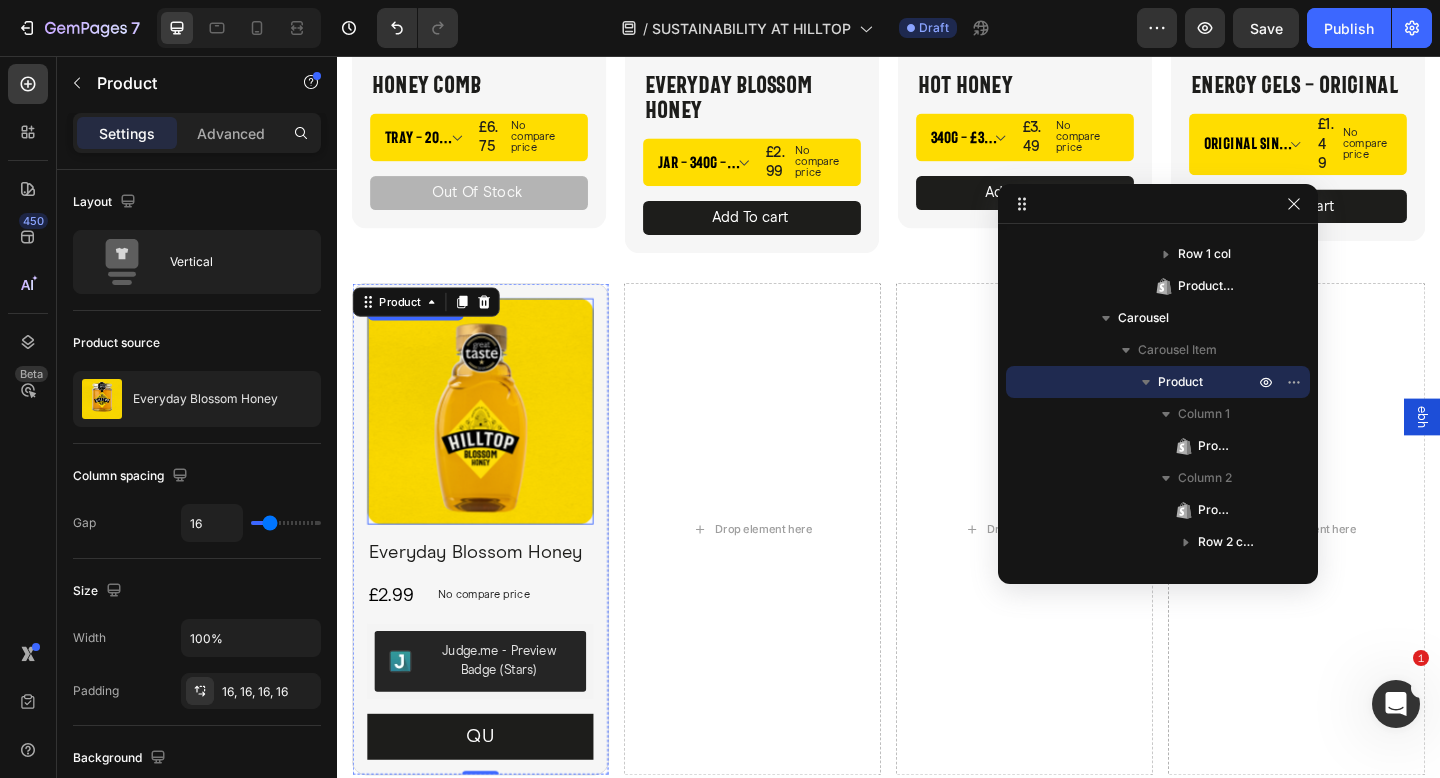 scroll, scrollTop: 4118, scrollLeft: 0, axis: vertical 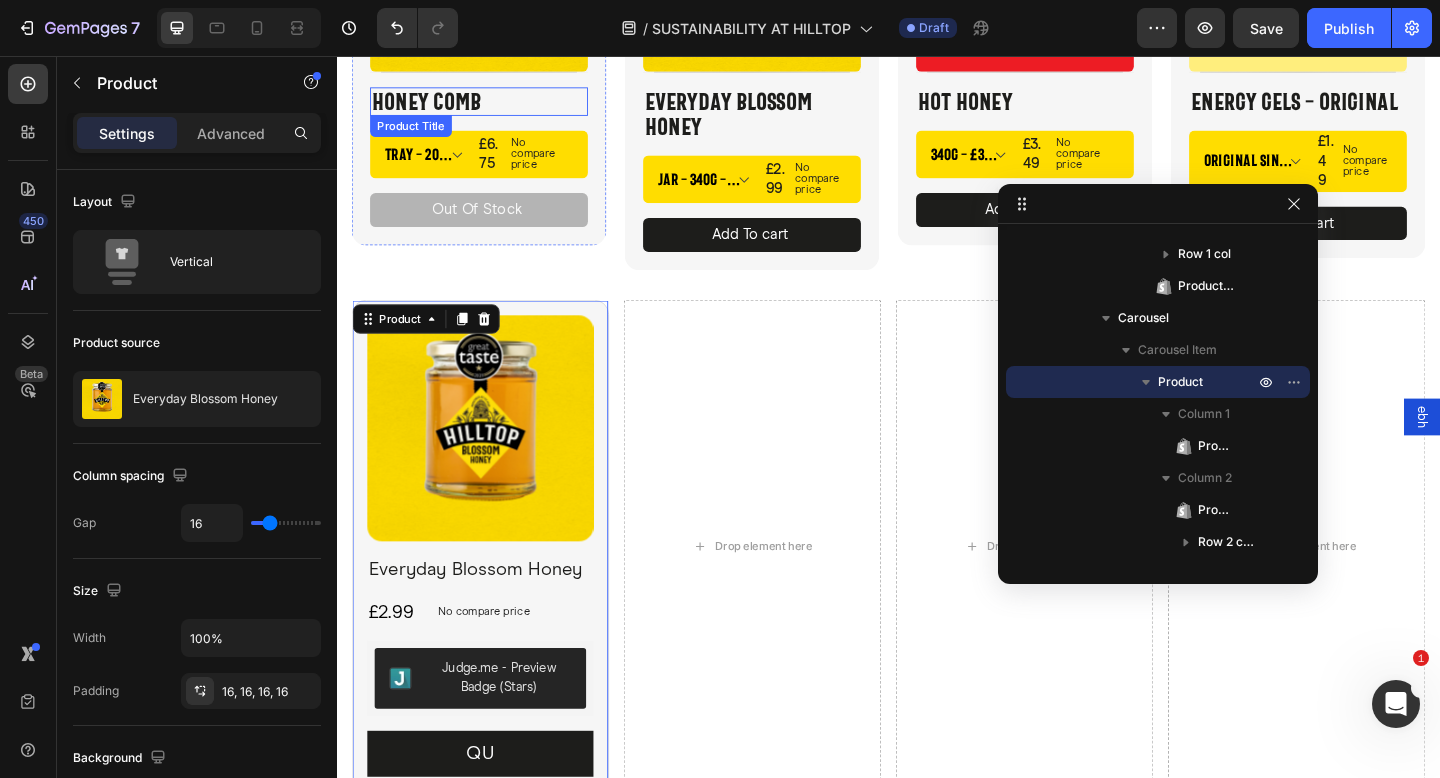 click on "Honey Comb" at bounding box center [491, 105] 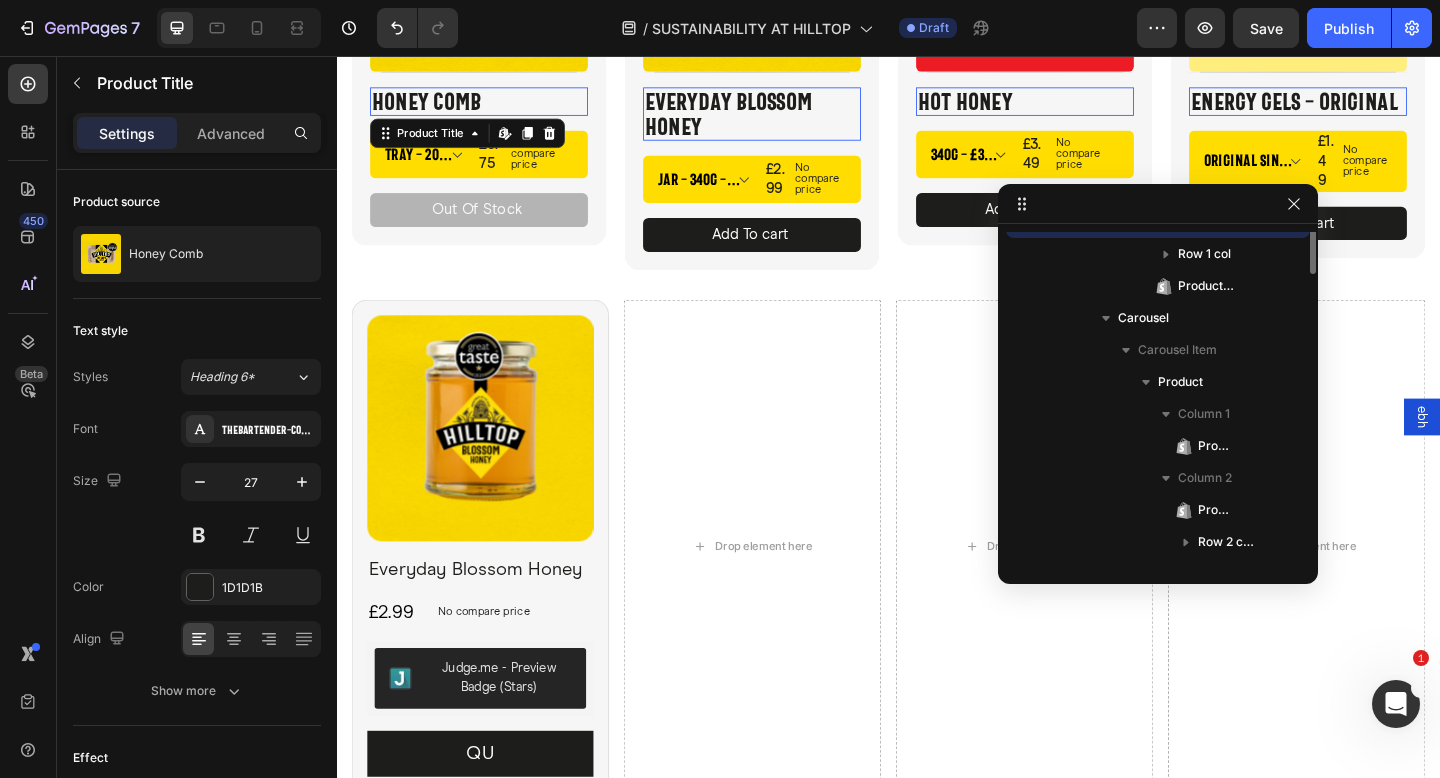 scroll, scrollTop: 474, scrollLeft: 0, axis: vertical 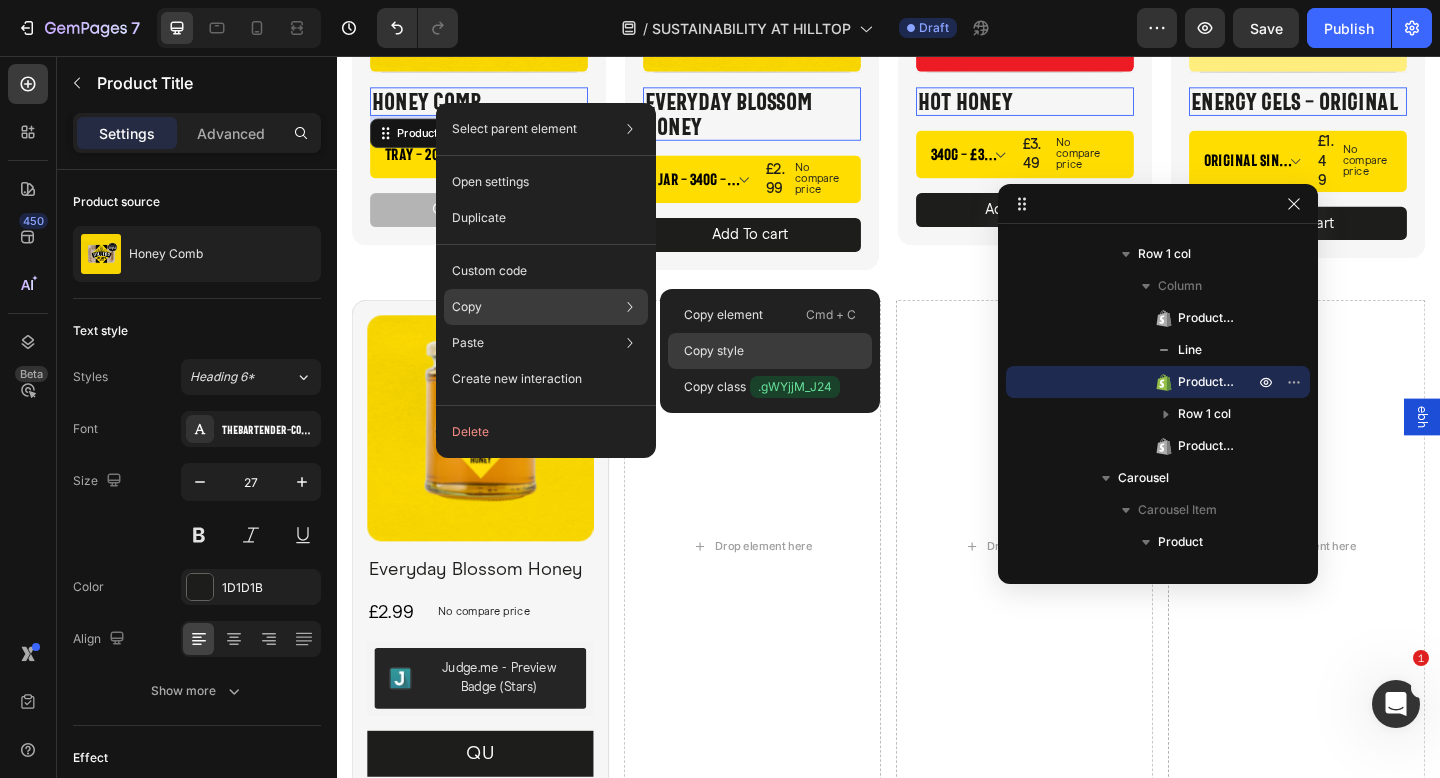 click on "Copy style" at bounding box center [714, 351] 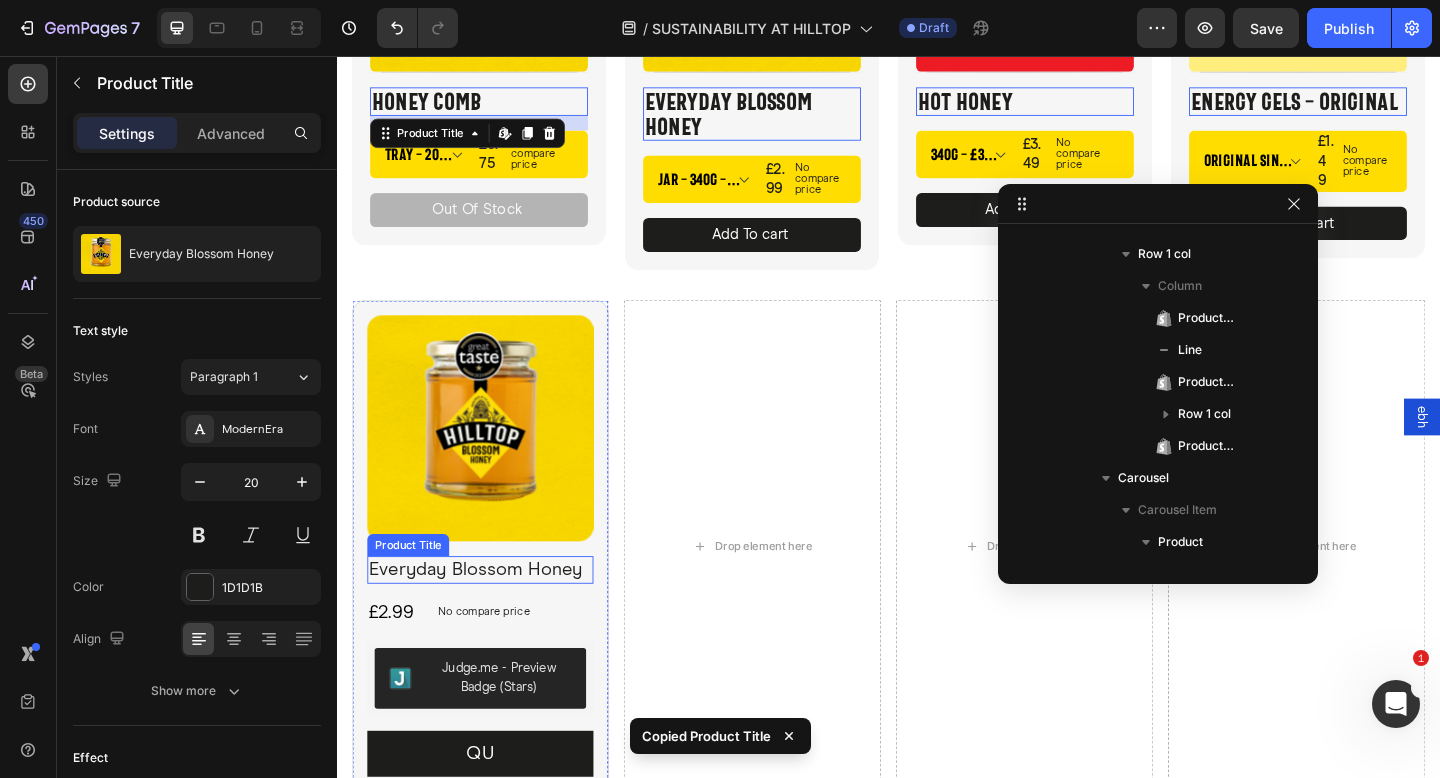 click on "Everyday Blossom Honey" at bounding box center [493, 615] 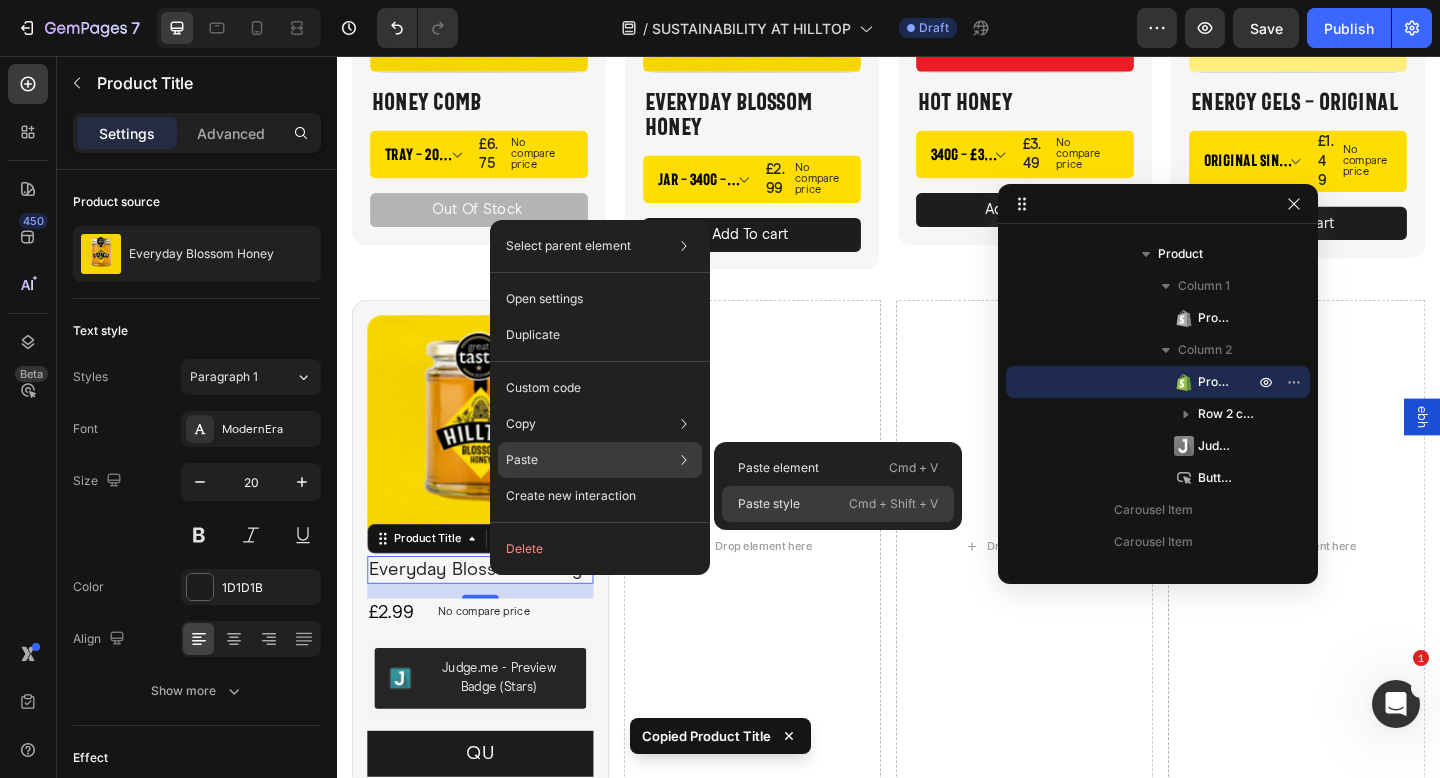 click on "Paste style" at bounding box center (769, 504) 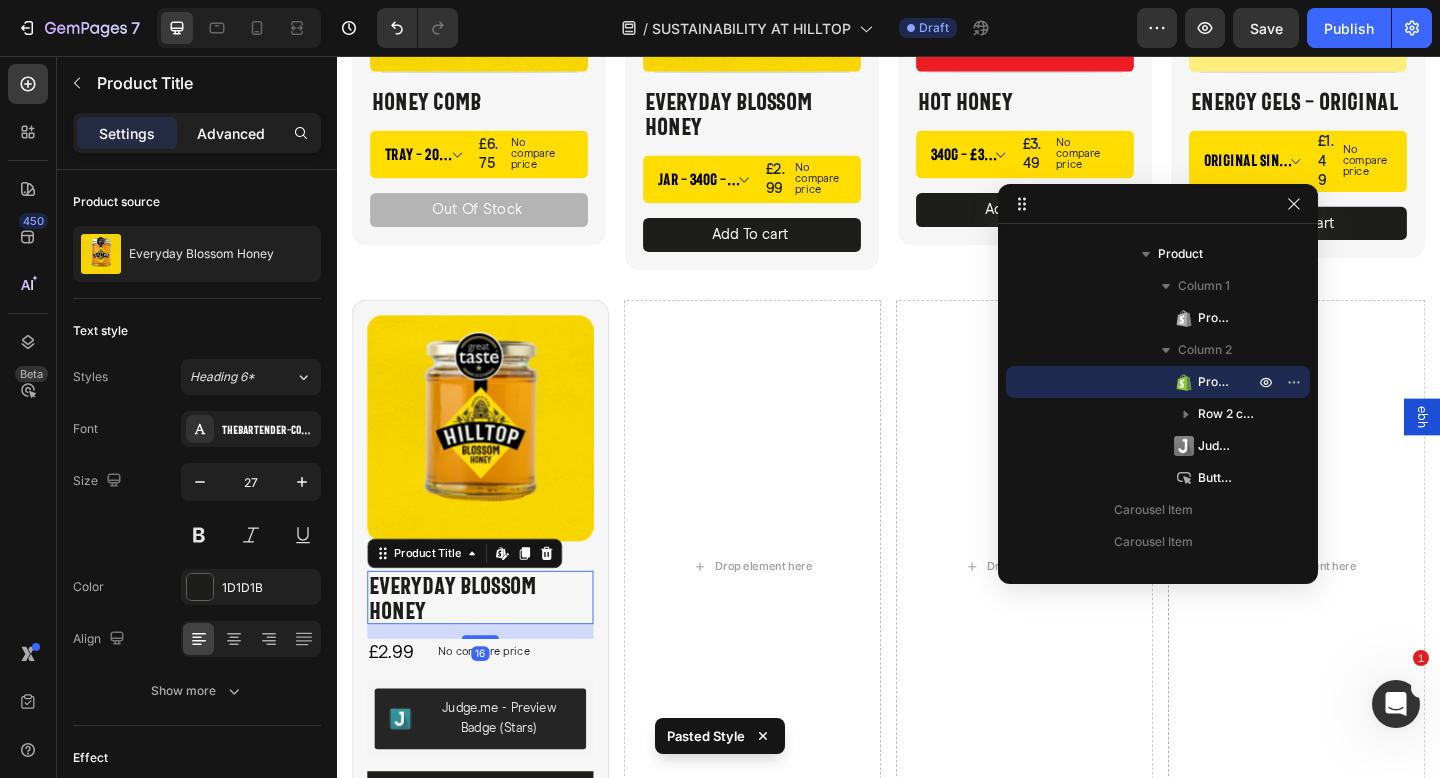 click on "Advanced" 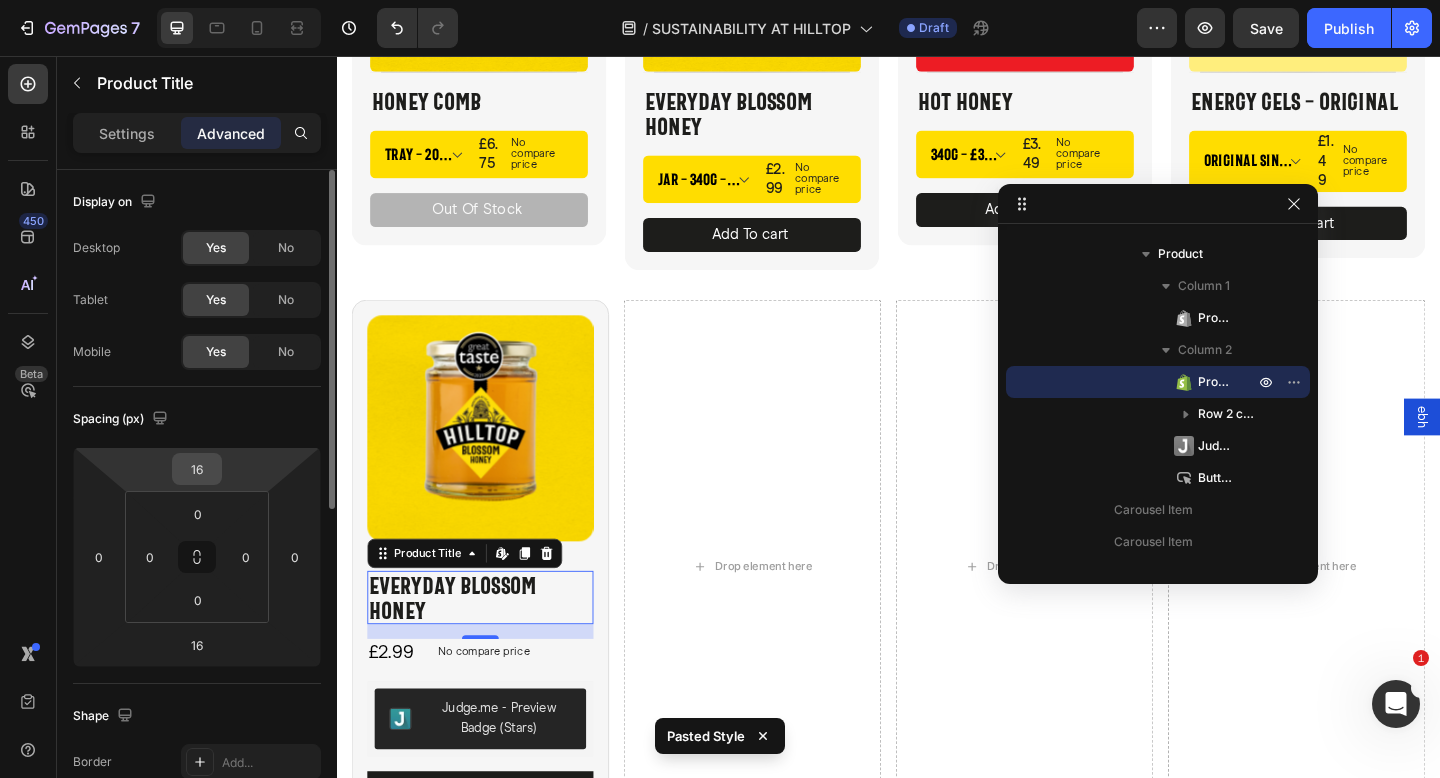 click on "16" at bounding box center [197, 469] 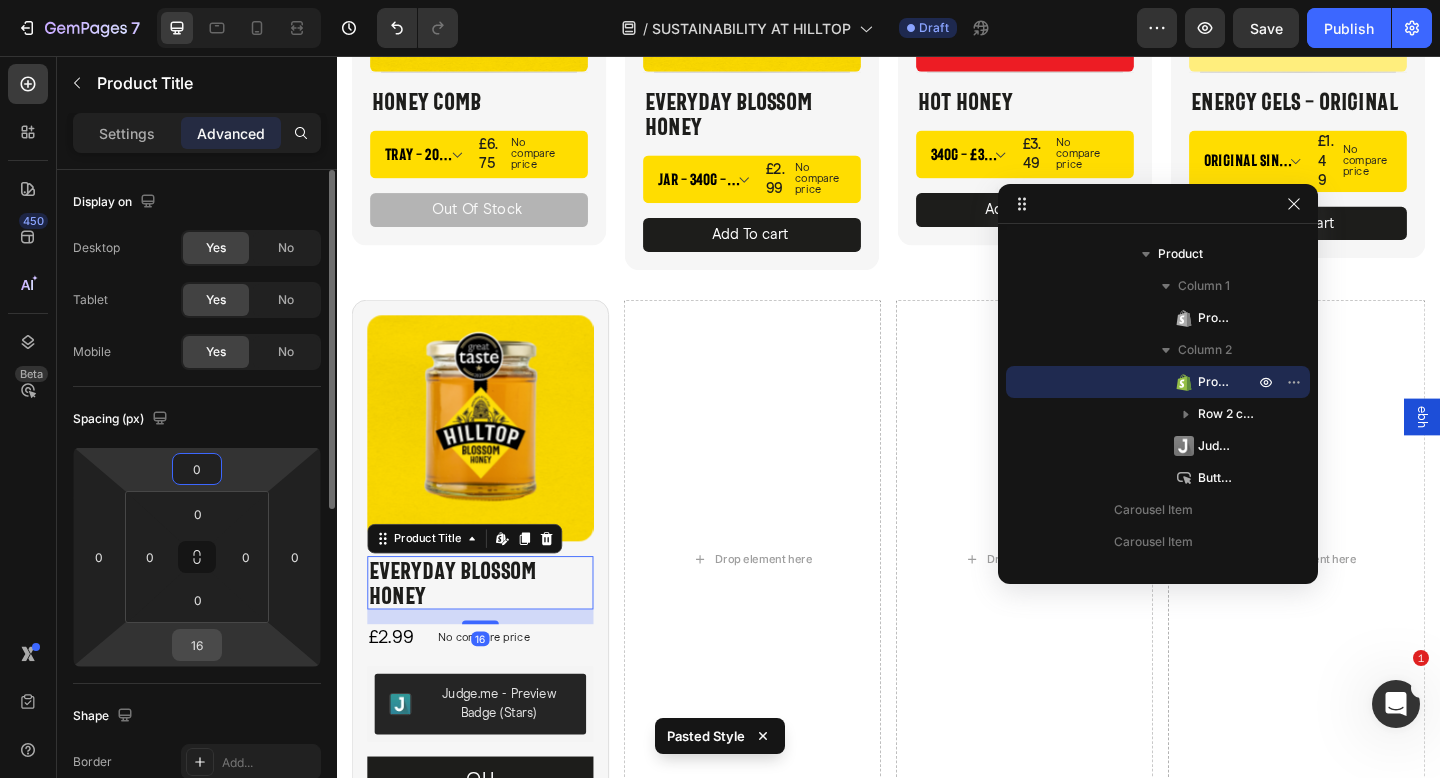 type on "0" 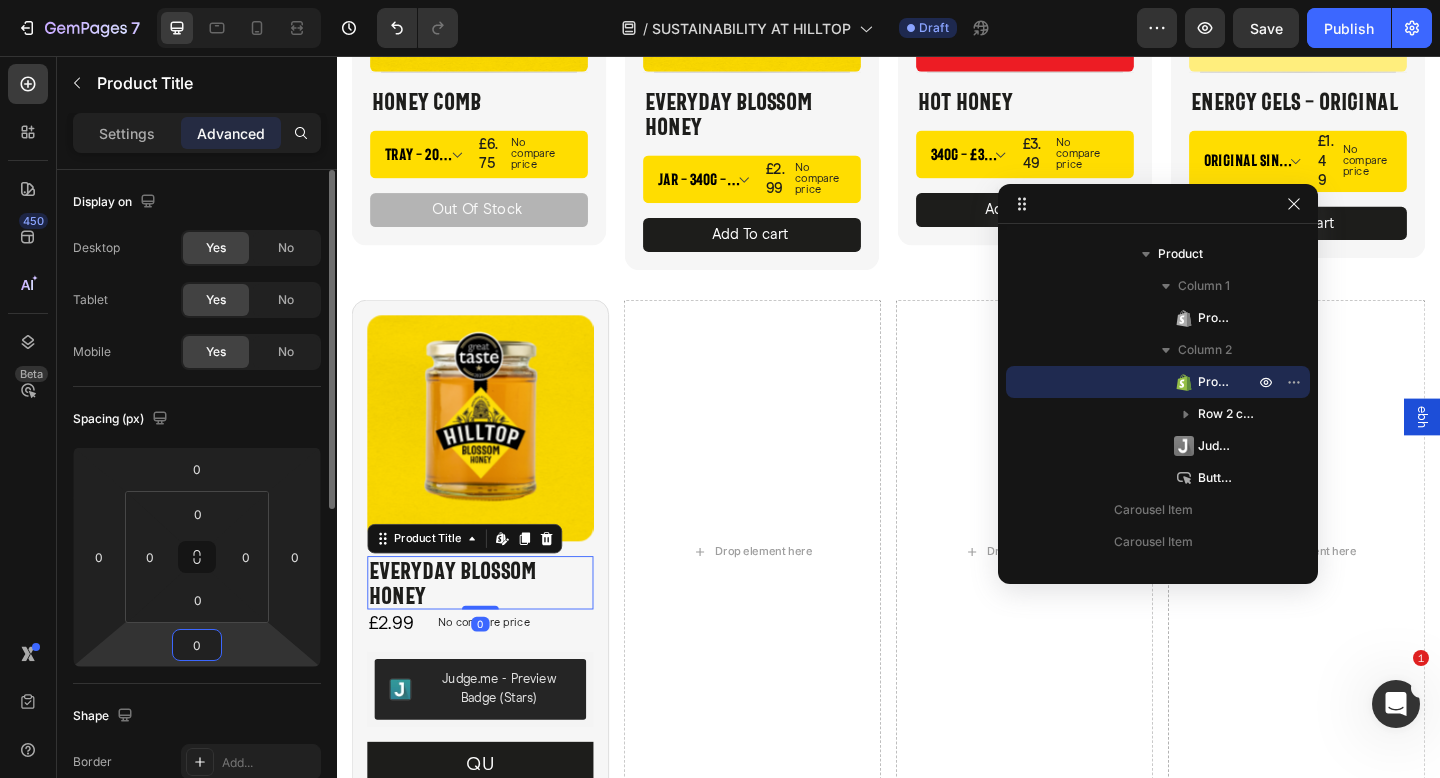 type on "0" 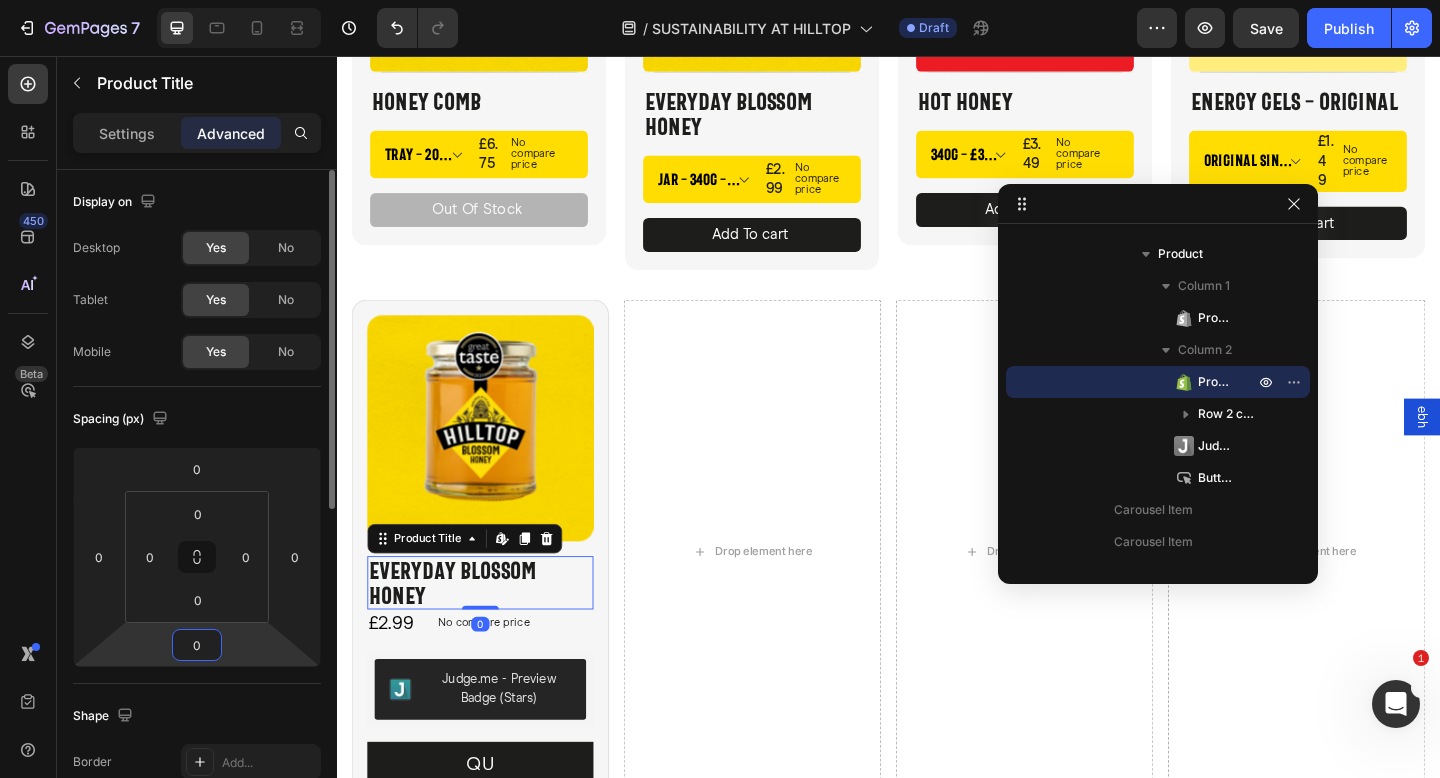 click on "Display on Desktop Yes No Tablet Yes No Mobile Yes No" 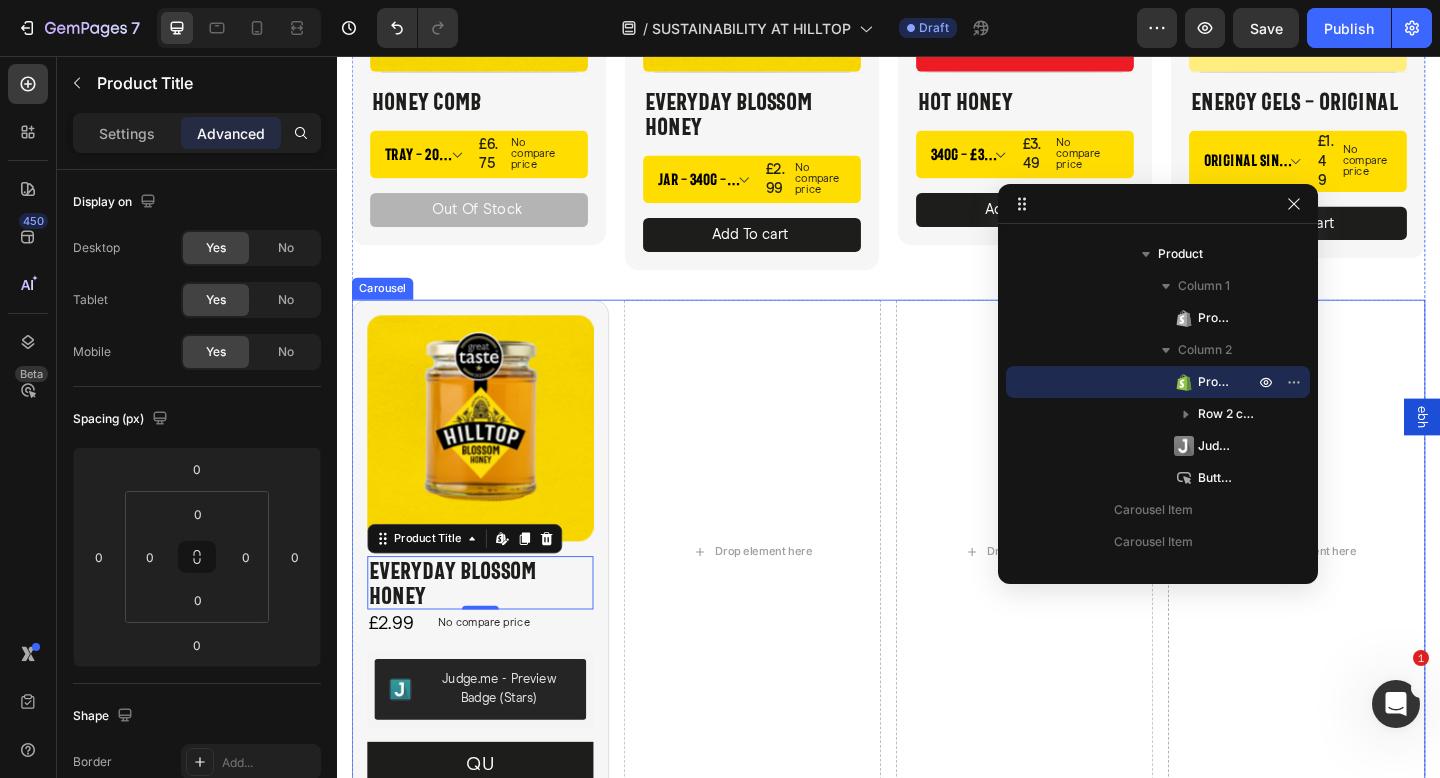 click on "Product Images Everyday Blossom Honey Product Title   Edit content in Shopify 0 £2.99 Product Price Product Price No compare price Product Price Row Judge.me - Preview Badge (Stars) Judge.me QU Button Product
Drop element here
Drop element here
Drop element here" at bounding box center (937, 595) 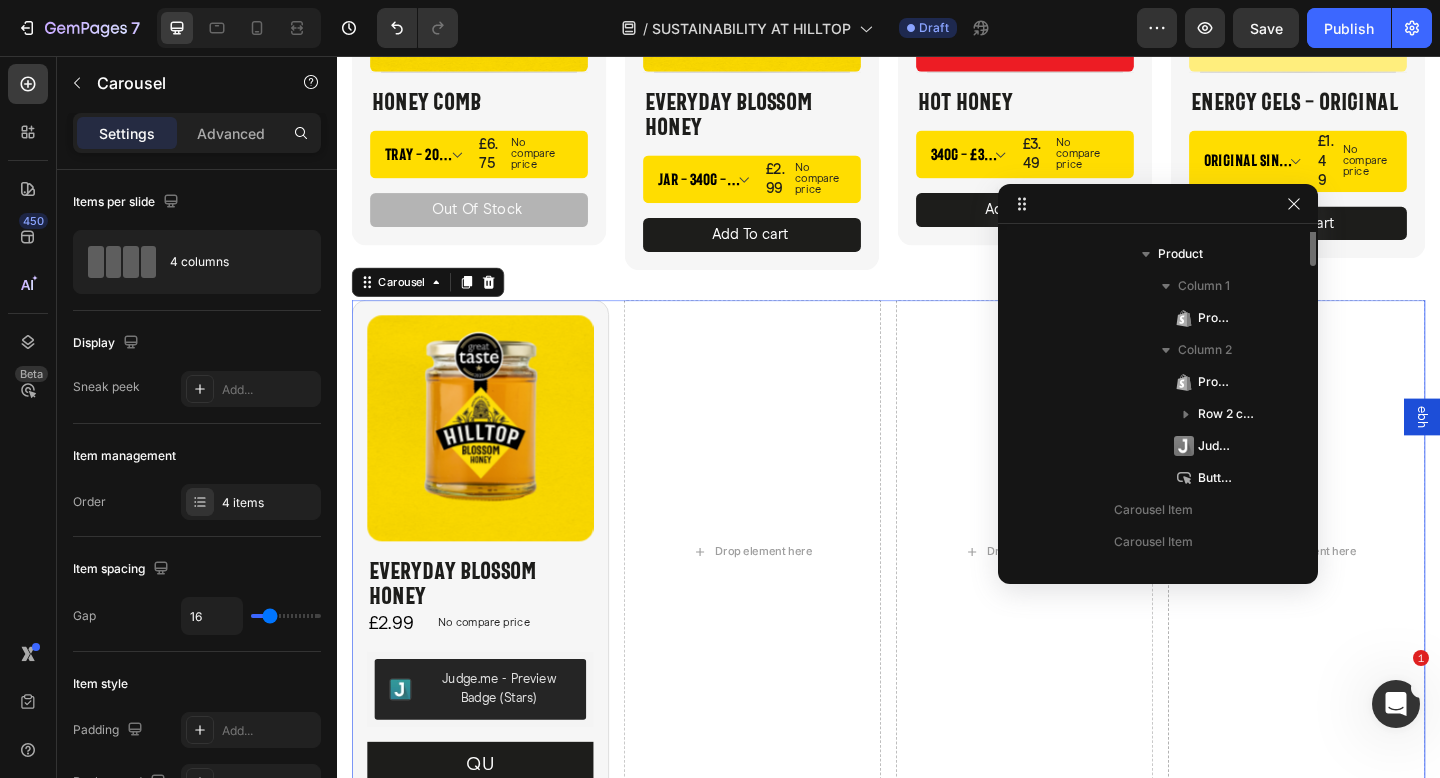 scroll, scrollTop: 570, scrollLeft: 0, axis: vertical 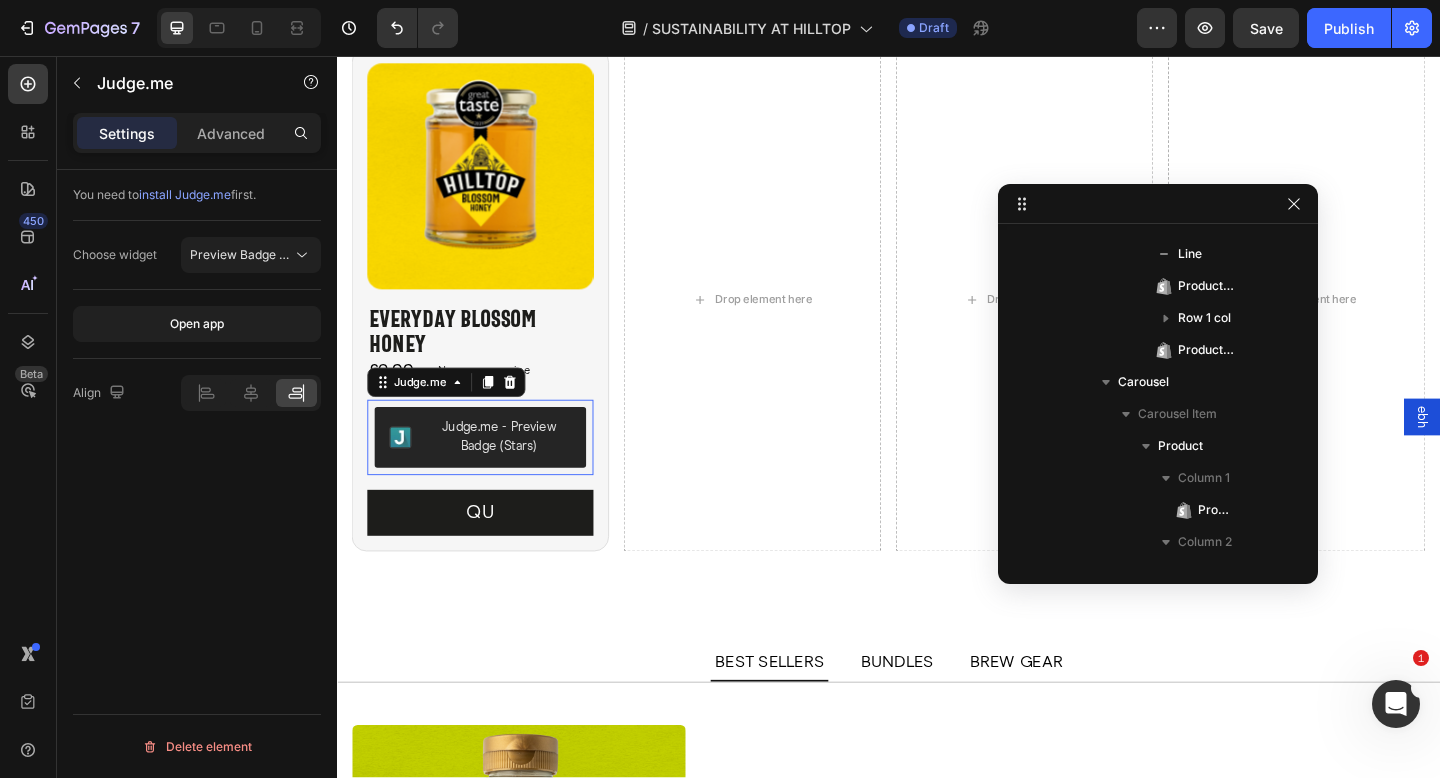 click on "Judge.me - Preview Badge (Stars)" at bounding box center [513, 471] 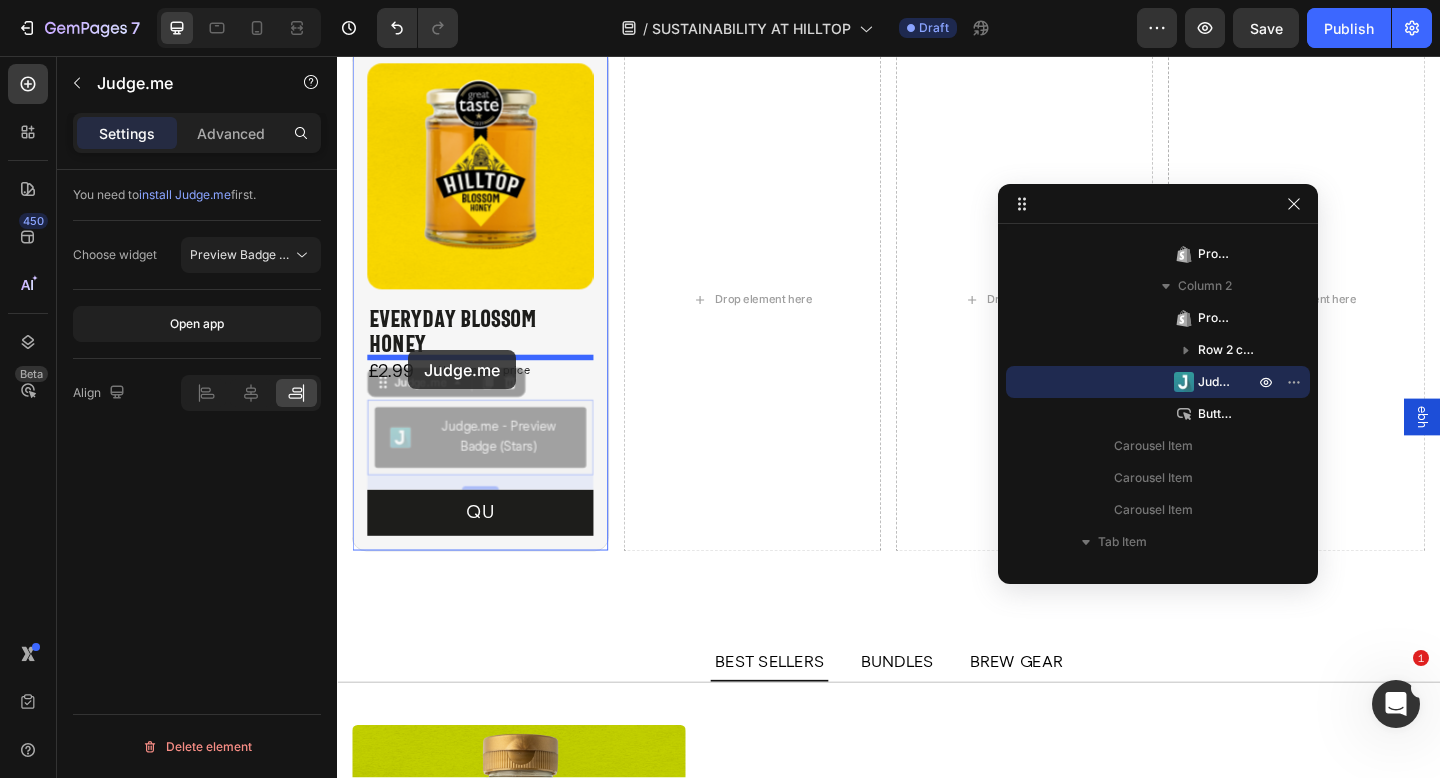 drag, startPoint x: 387, startPoint y: 417, endPoint x: 414, endPoint y: 376, distance: 49.09175 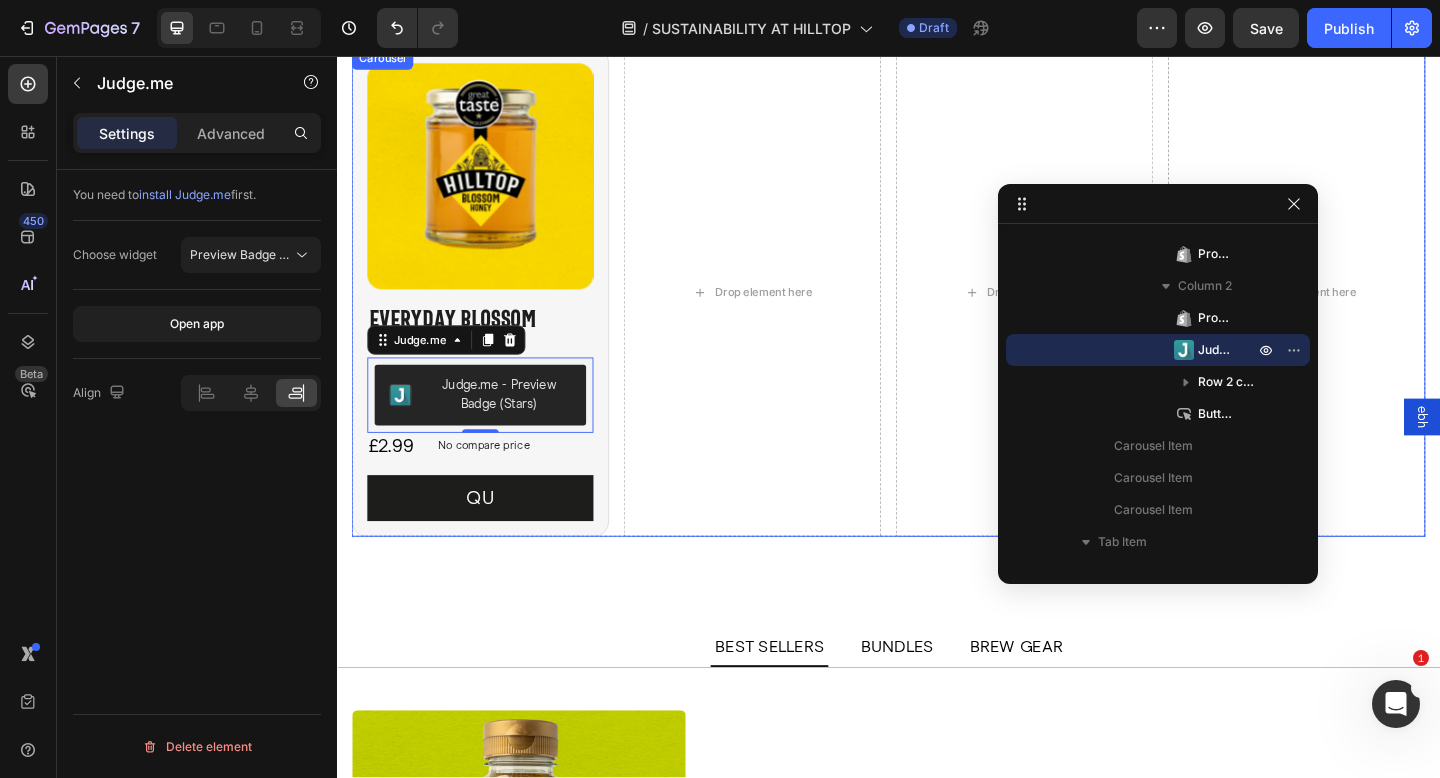 click on "Product Images Everyday Blossom Honey Product Title Judge.me - Preview Badge (Stars) Judge.me   16 £2.99 Product Price Product Price No compare price Product Price Row QU Button Product
Drop element here
Drop element here
Drop element here" at bounding box center (937, 313) 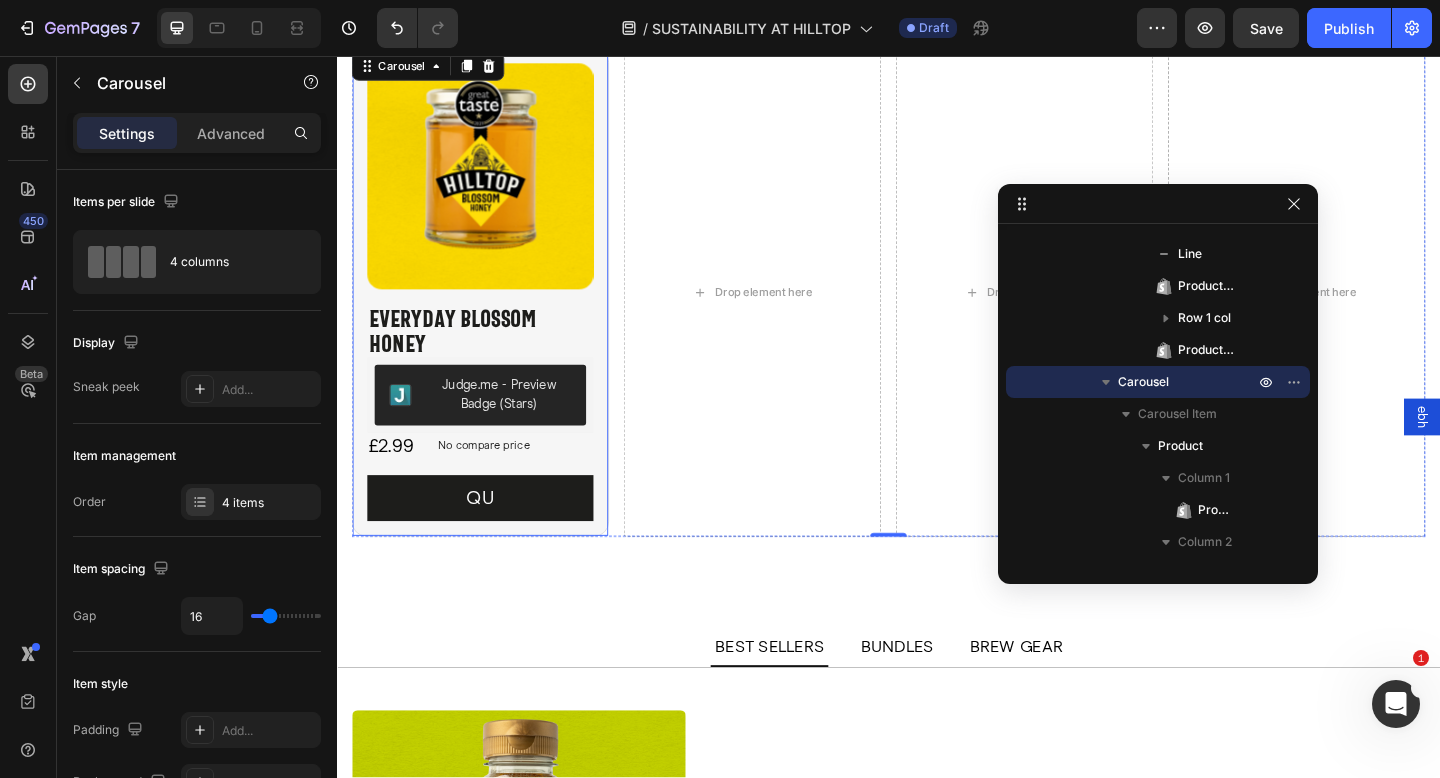 click on "Product Images Everyday Blossom Honey Product Title Judge.me - Preview Badge (Stars) Judge.me £2.99 Product Price Product Price No compare price Product Price Row QU Button Product" at bounding box center (493, 313) 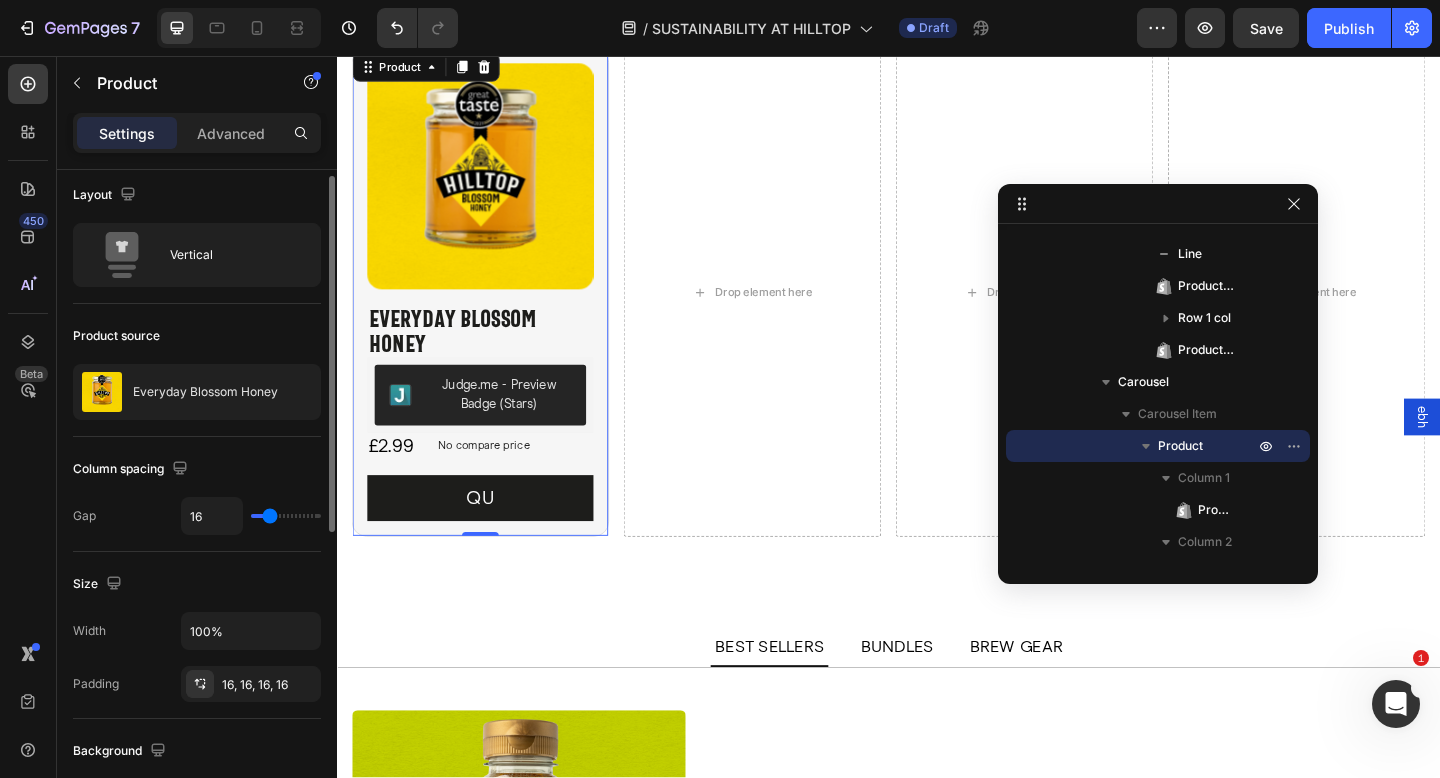 scroll, scrollTop: 9, scrollLeft: 0, axis: vertical 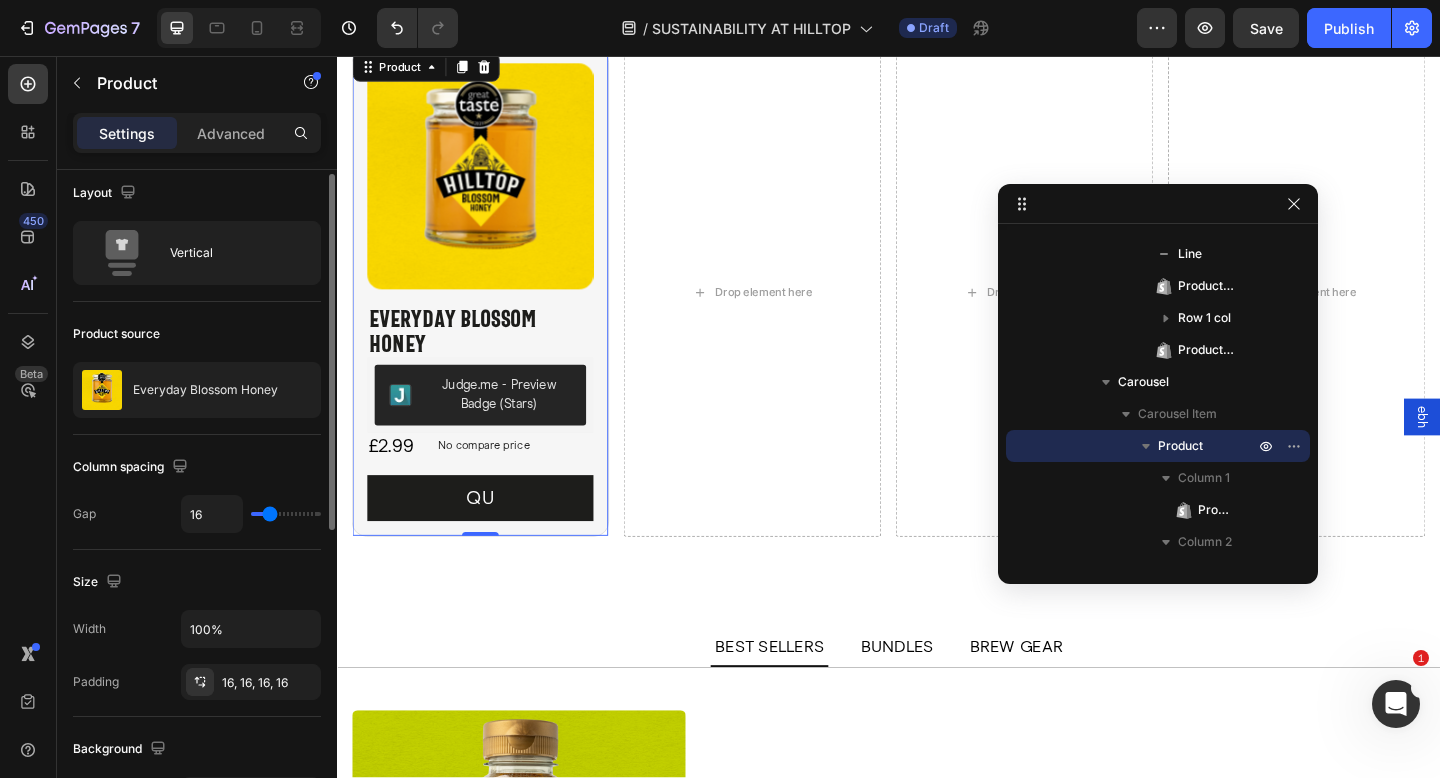 type on "19" 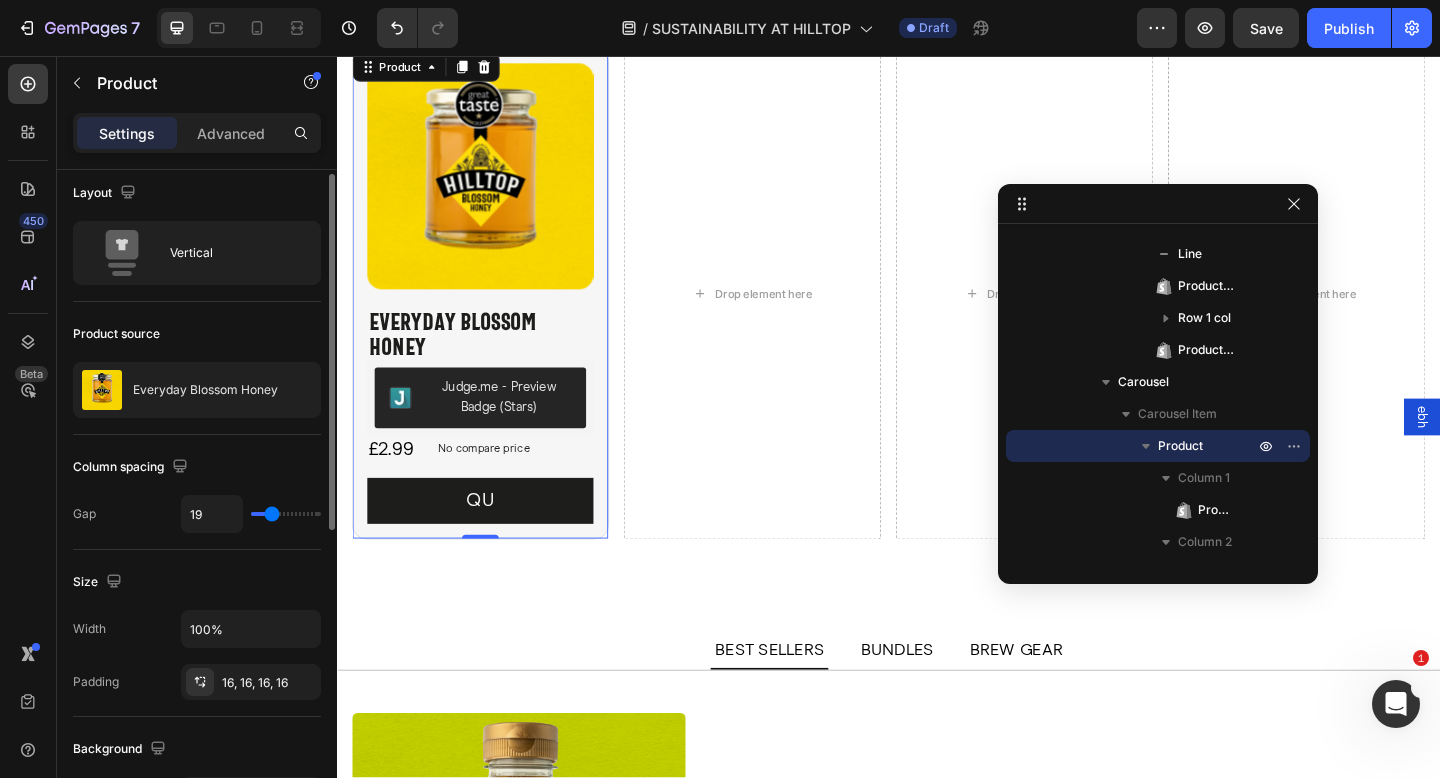 type on "20" 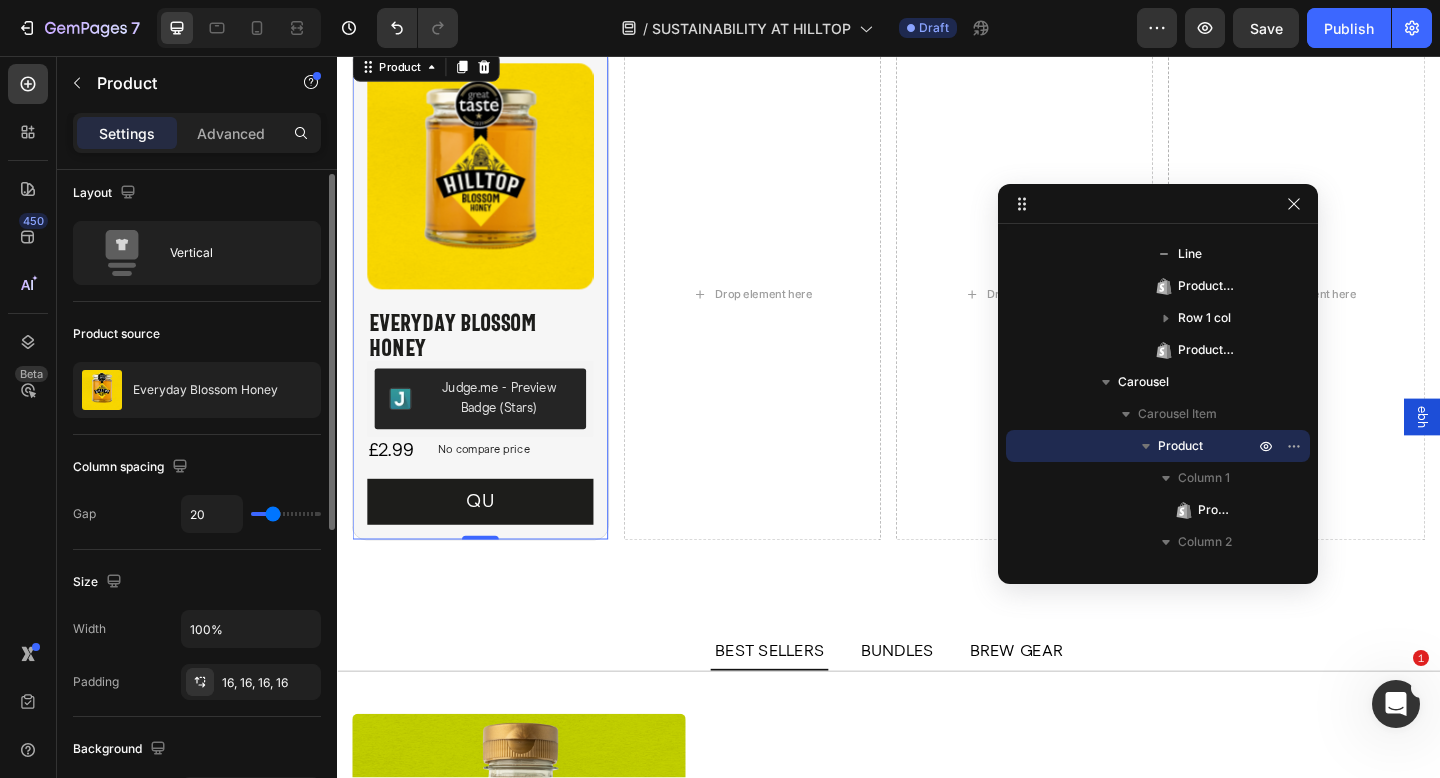 type on "42" 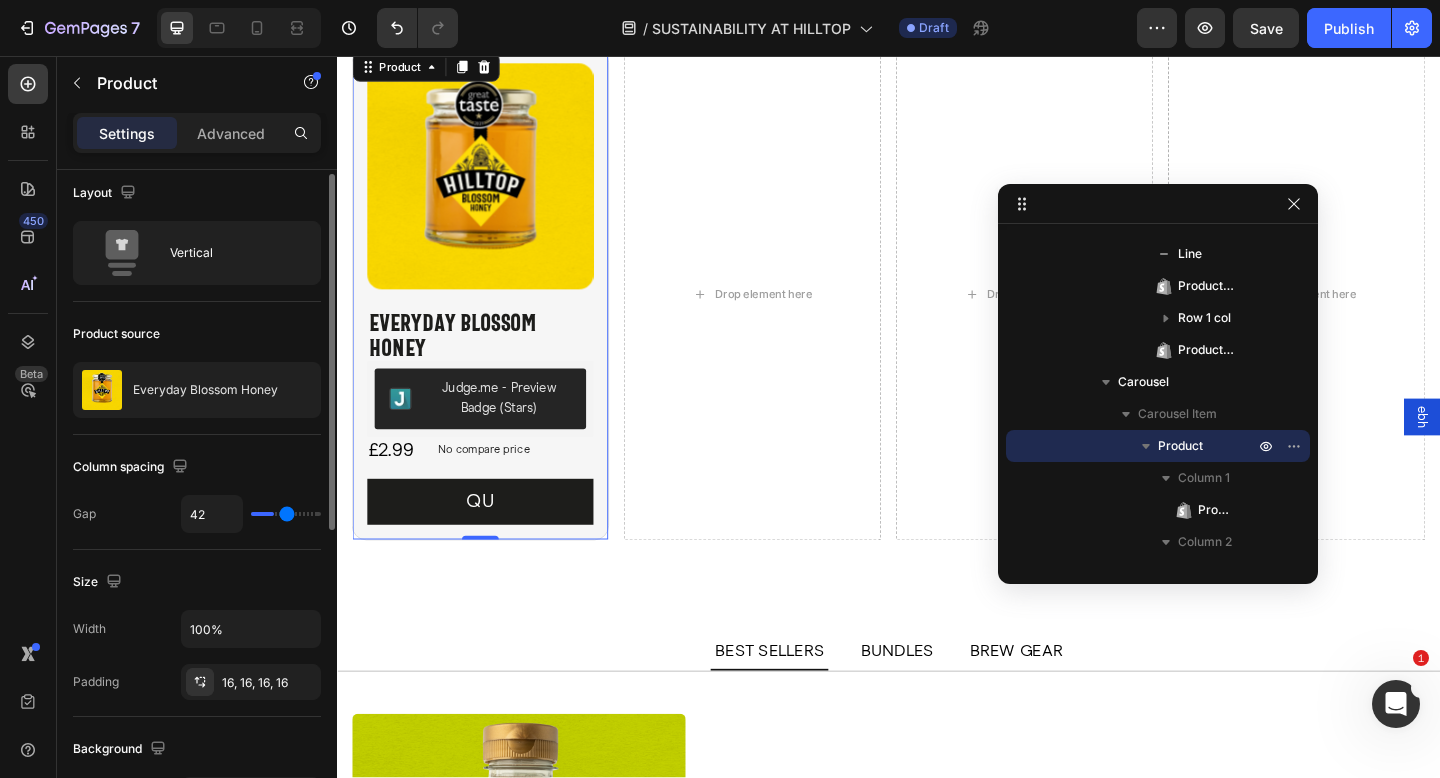 type on "46" 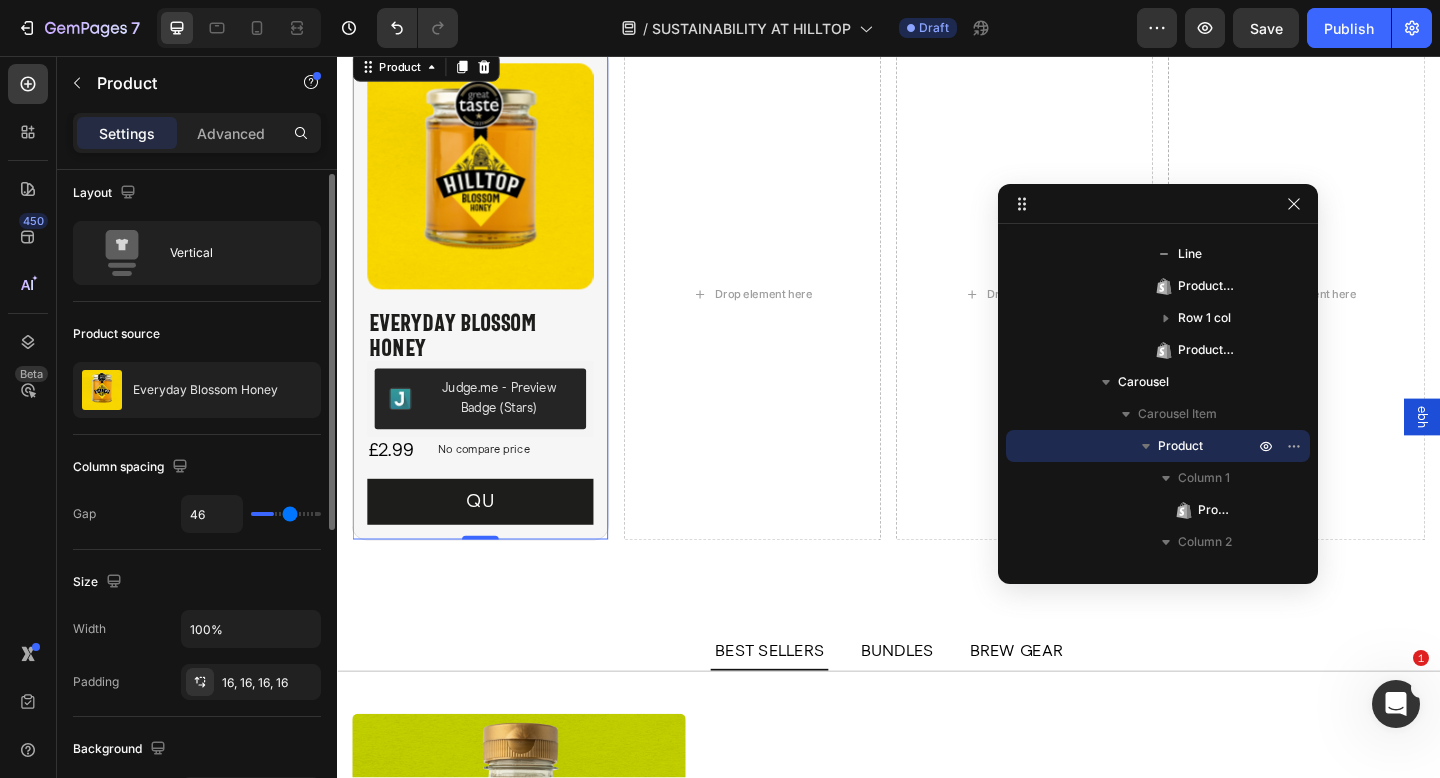 type on "48" 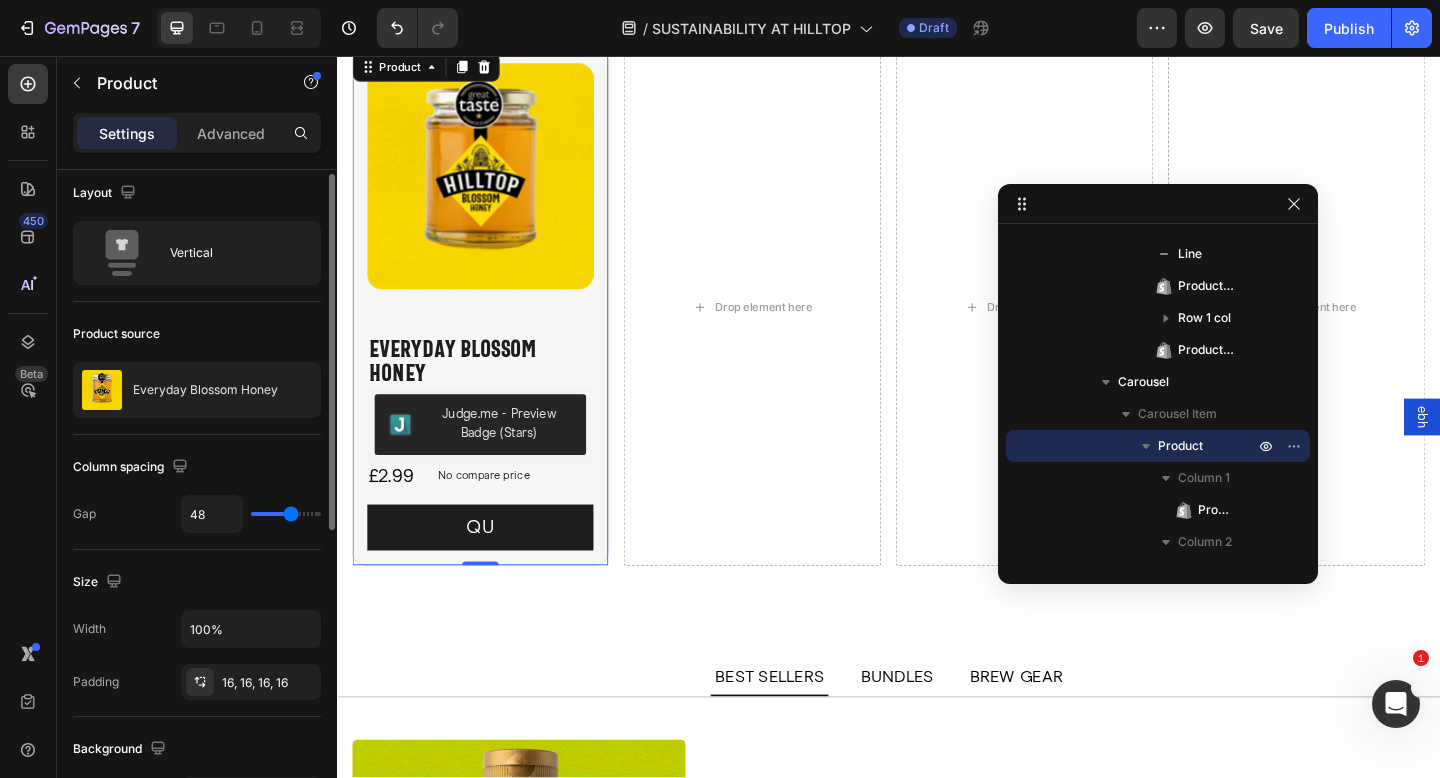 type on "55" 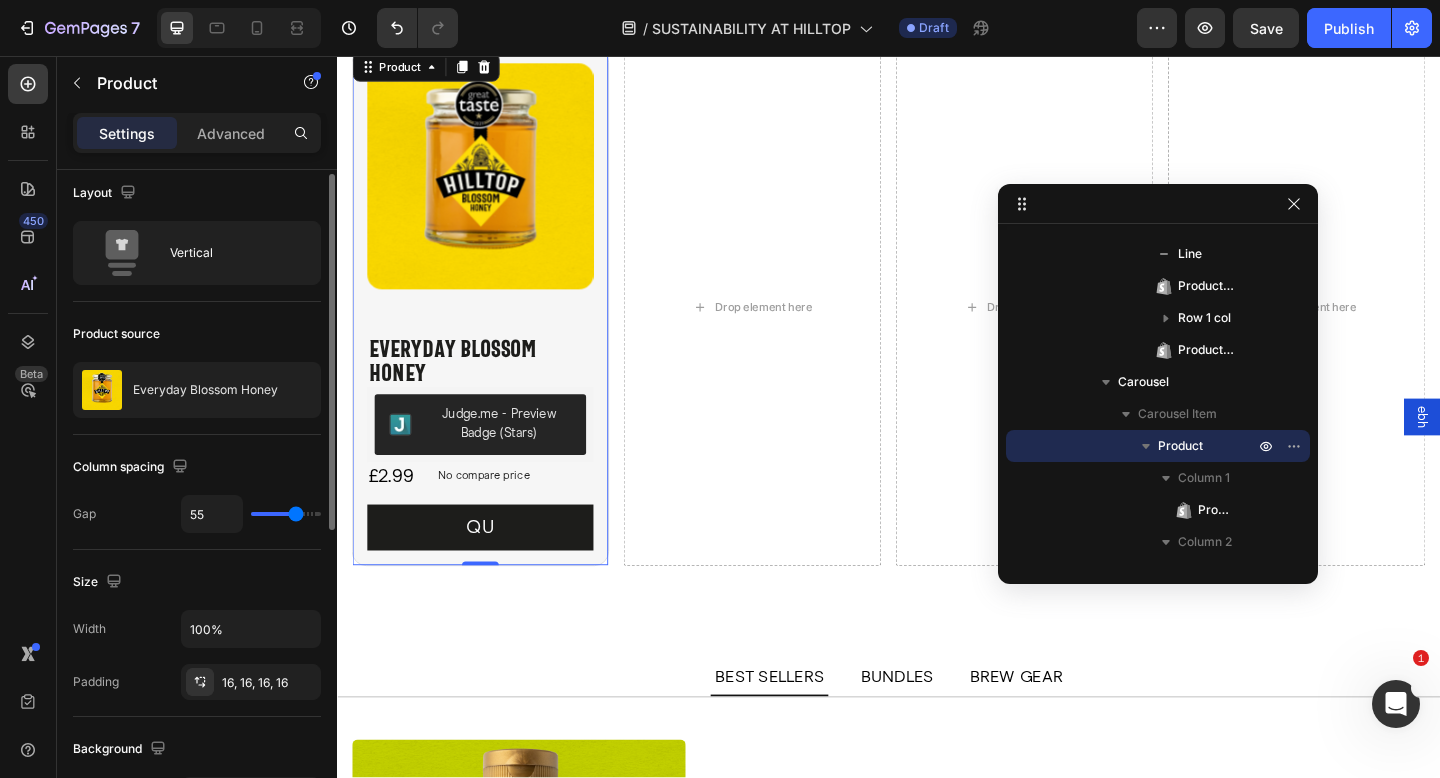 drag, startPoint x: 265, startPoint y: 510, endPoint x: 296, endPoint y: 515, distance: 31.400637 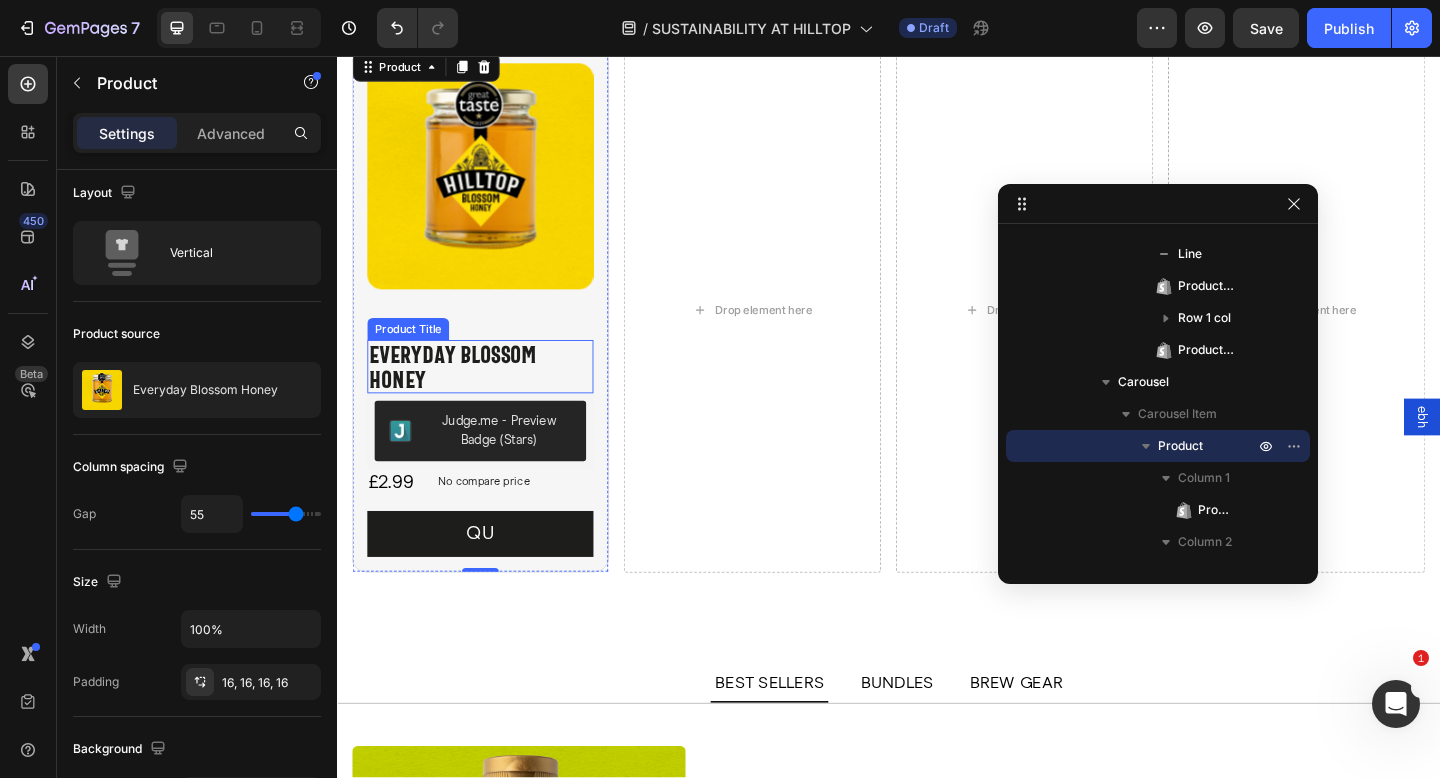 click on "Everyday Blossom Honey" at bounding box center (493, 394) 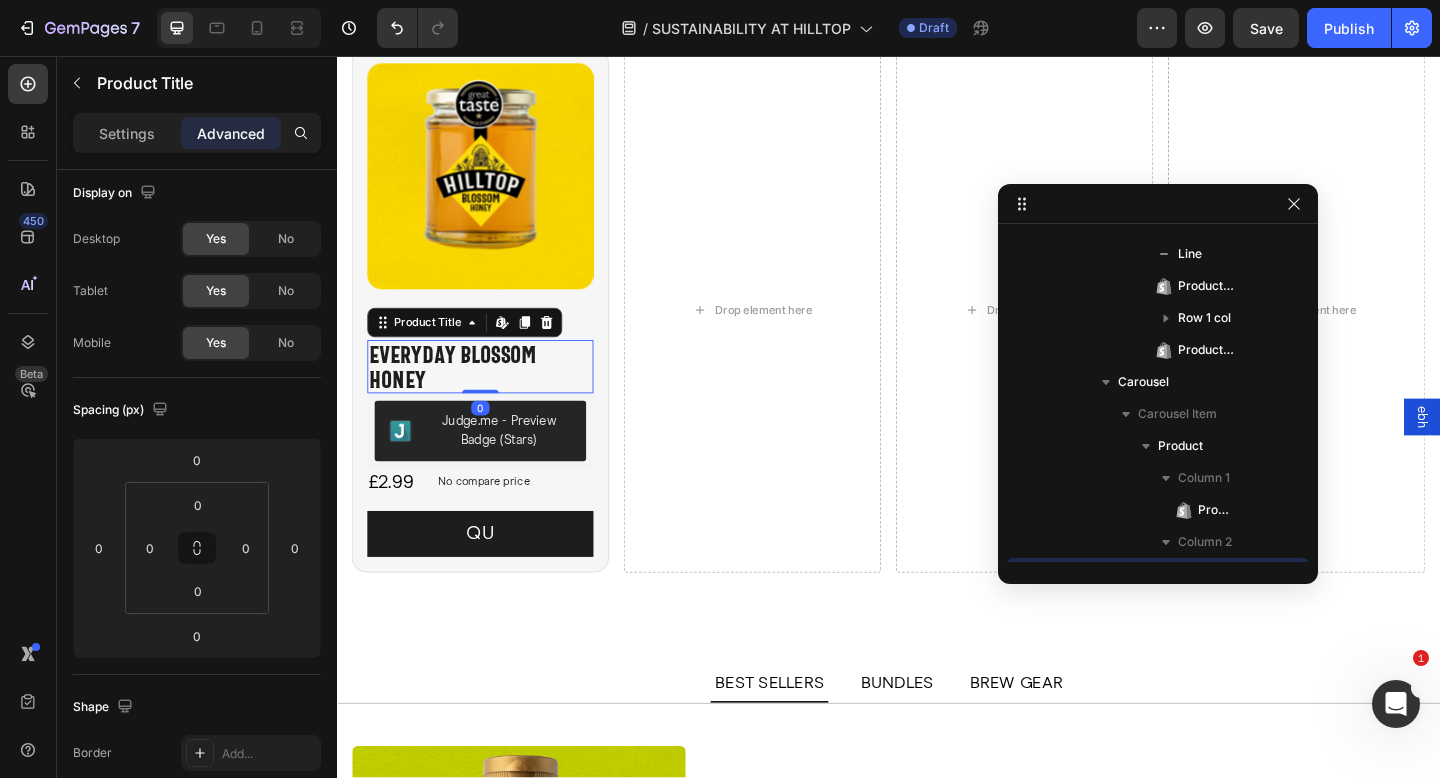 scroll, scrollTop: 762, scrollLeft: 0, axis: vertical 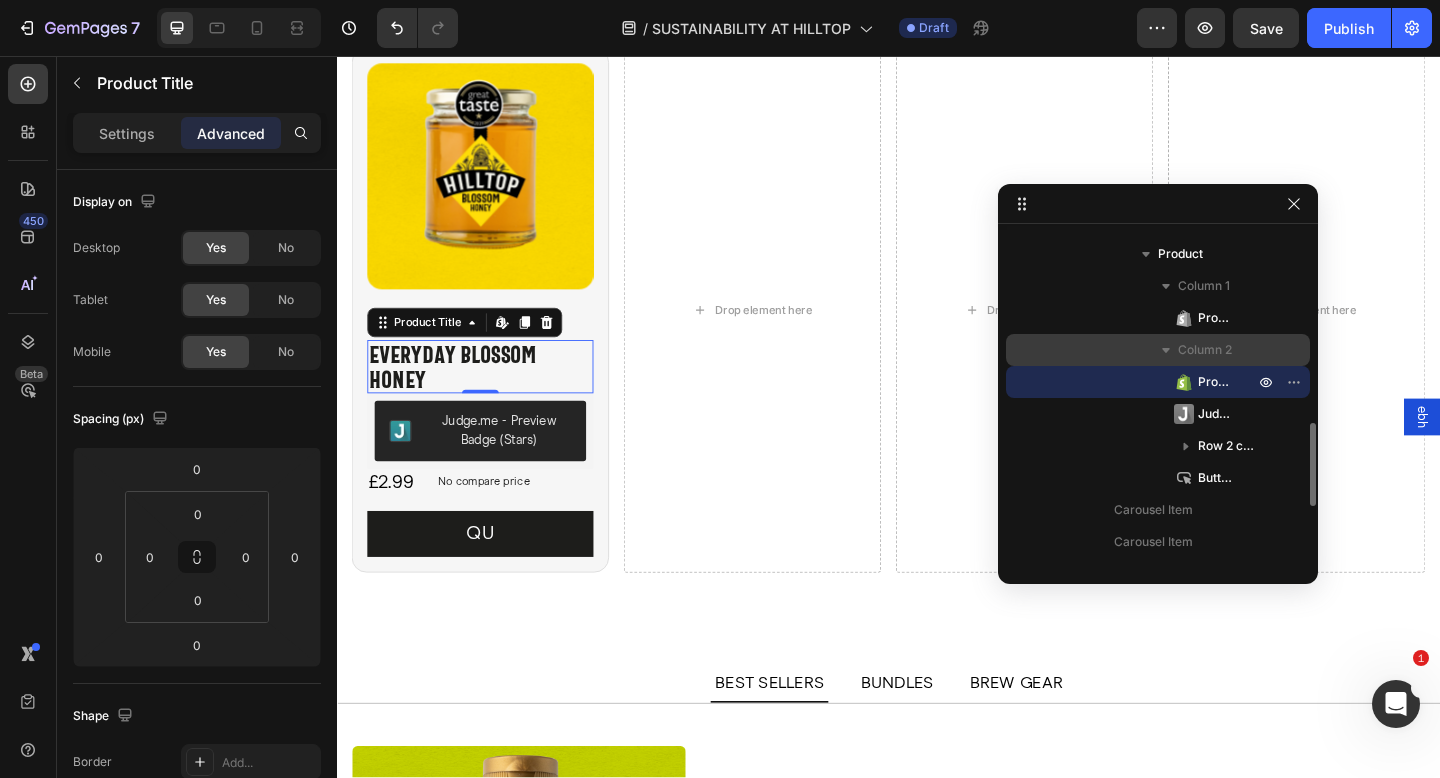 click 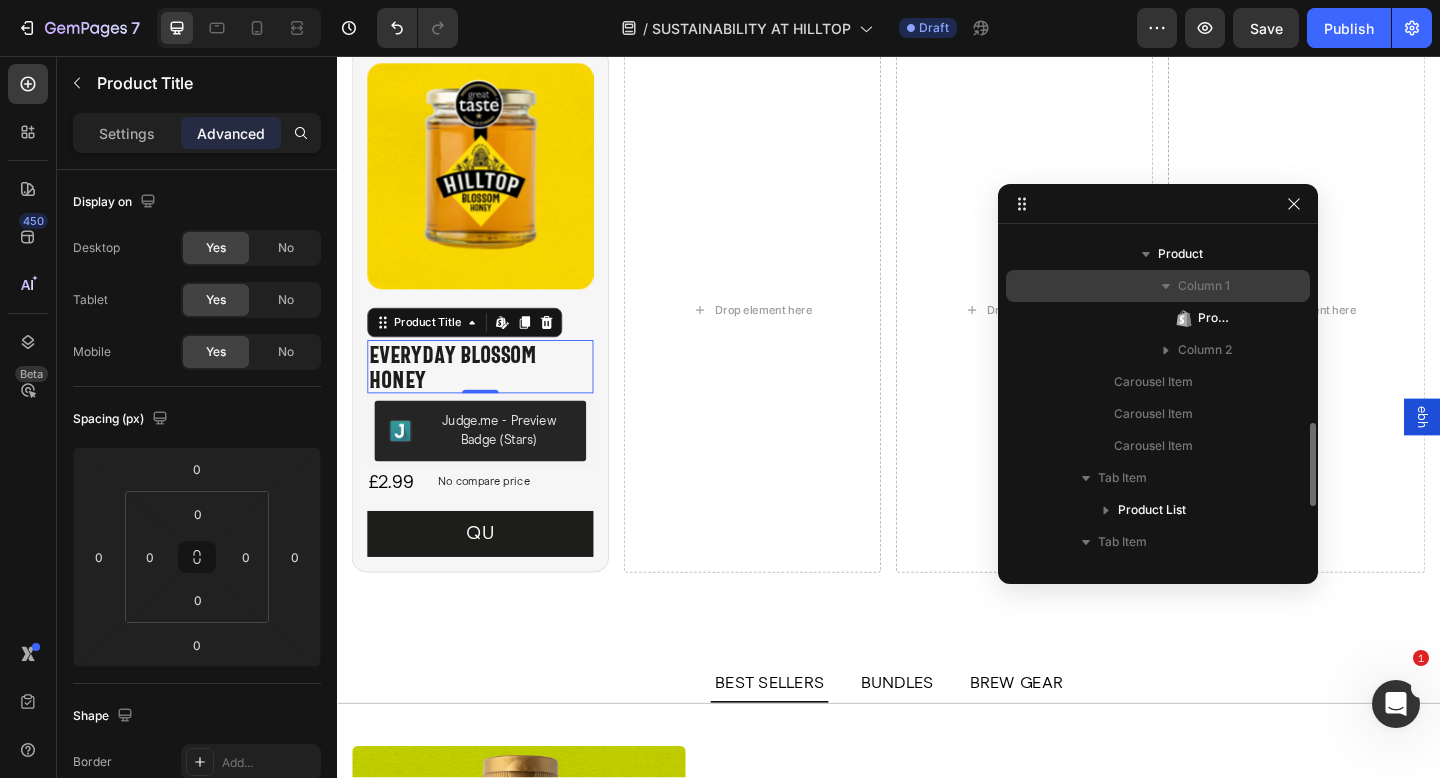 click 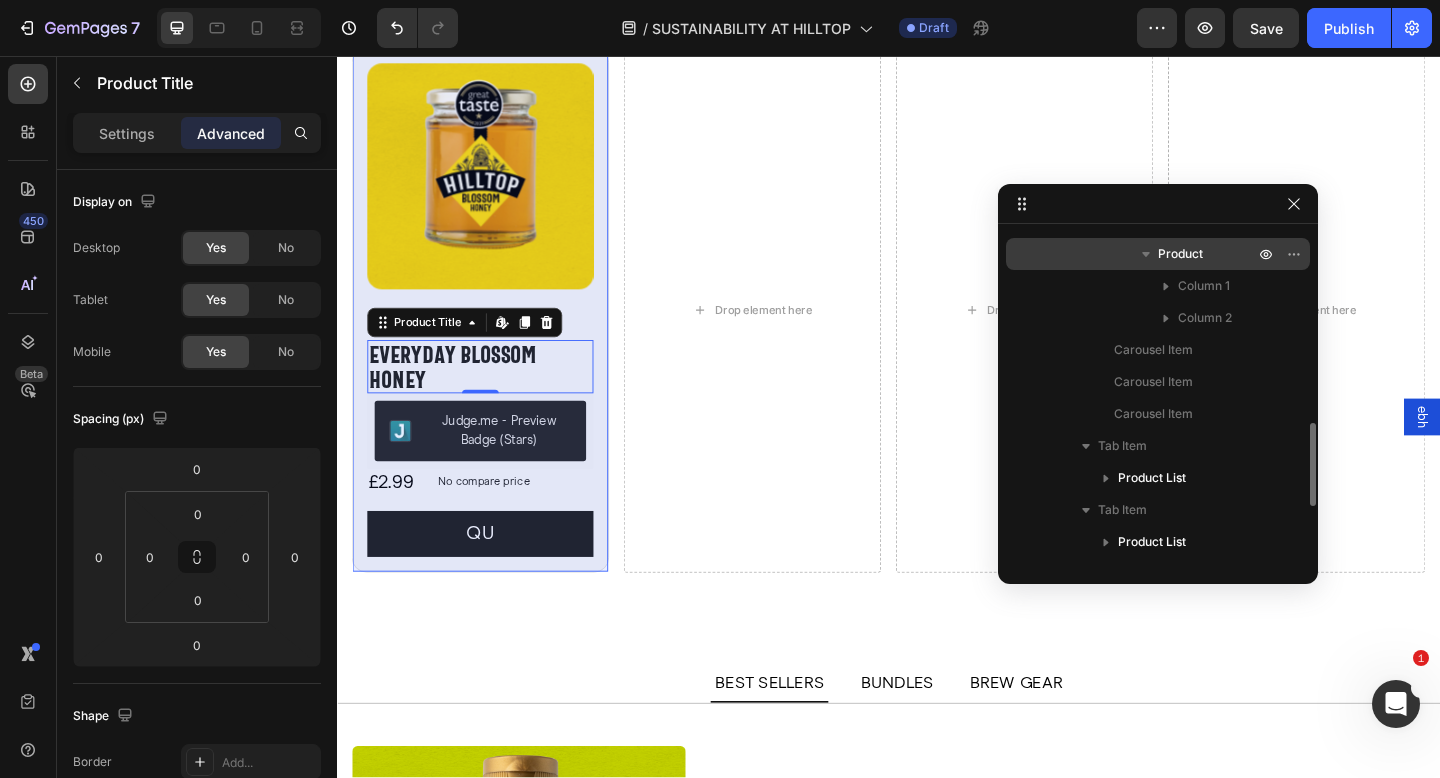 click on "Product" at bounding box center (1180, 254) 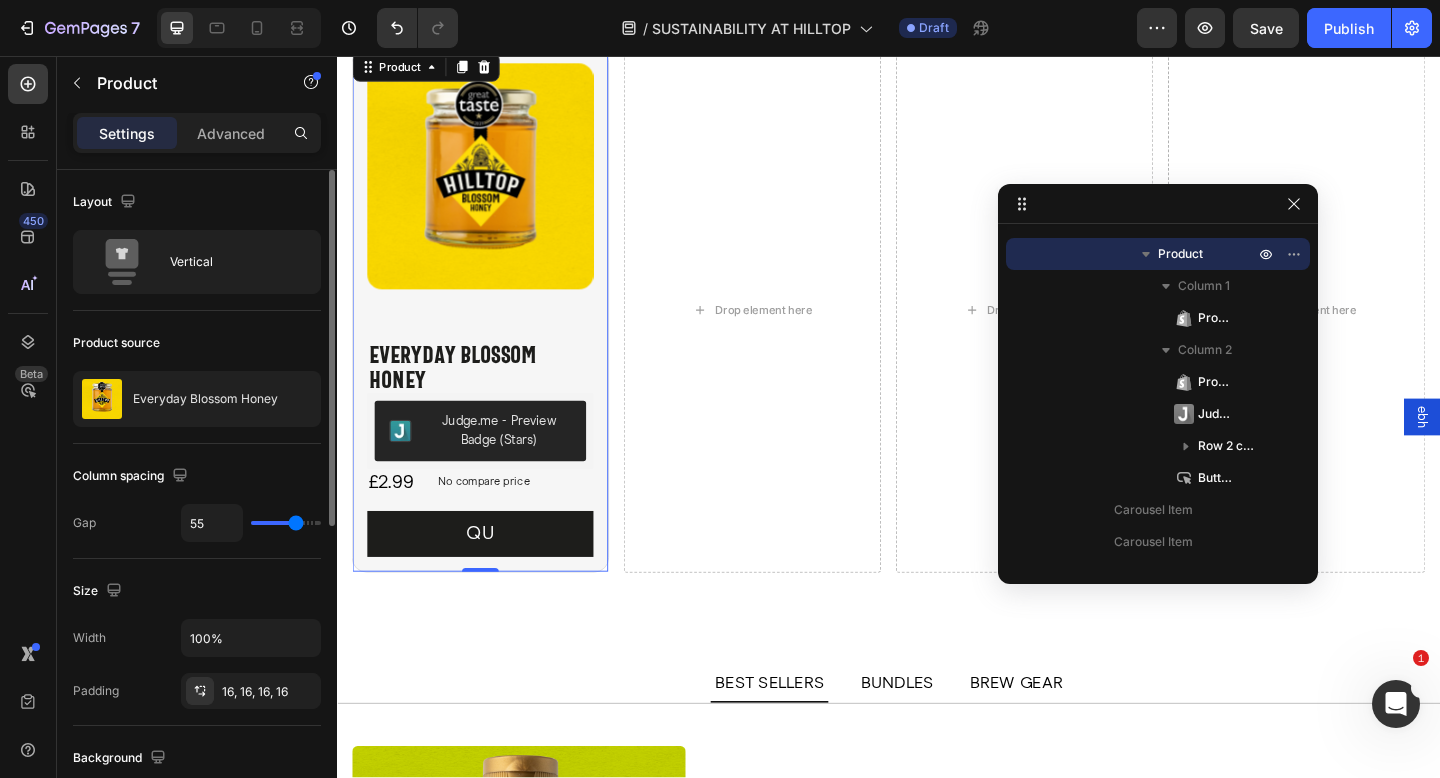 type on "51" 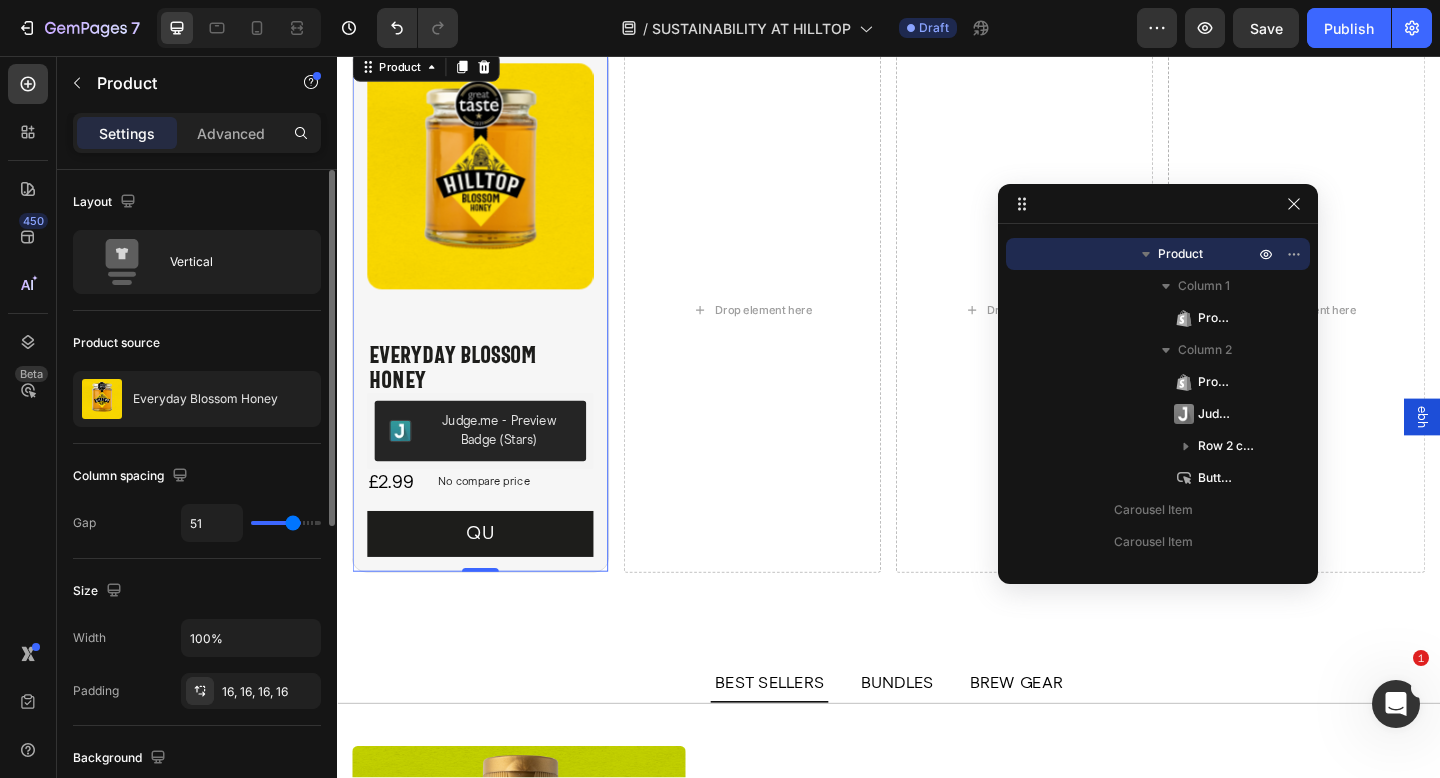 type on "47" 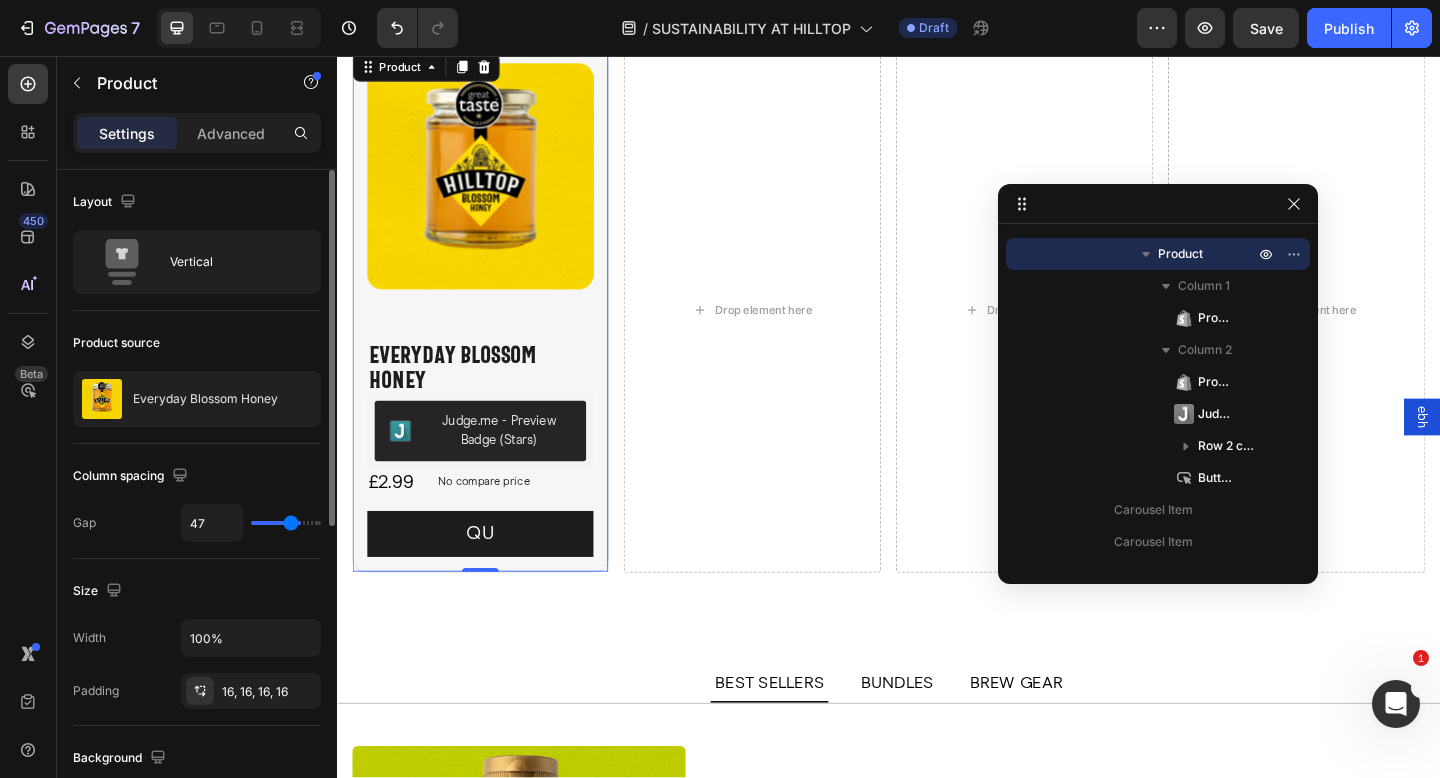 type on "0" 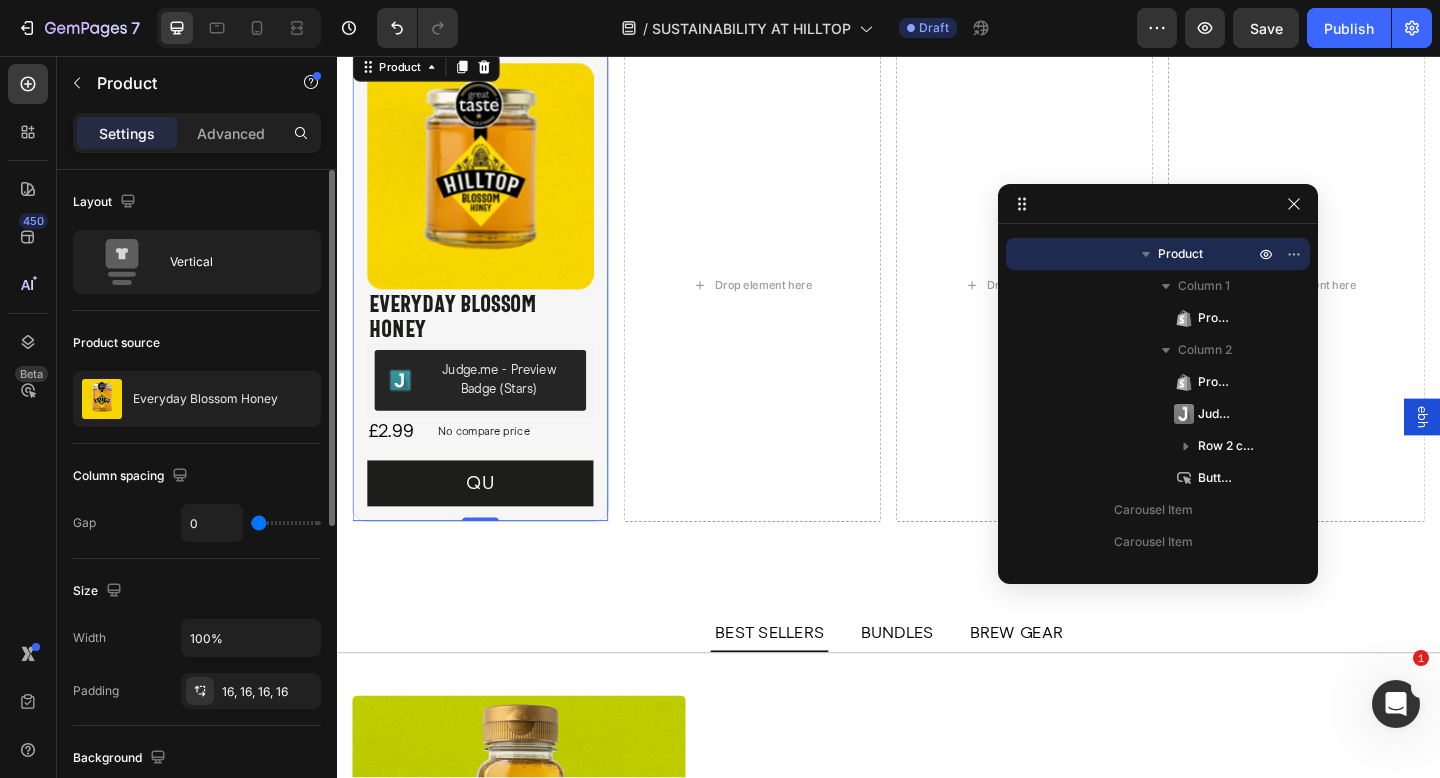drag, startPoint x: 293, startPoint y: 523, endPoint x: 212, endPoint y: 521, distance: 81.02469 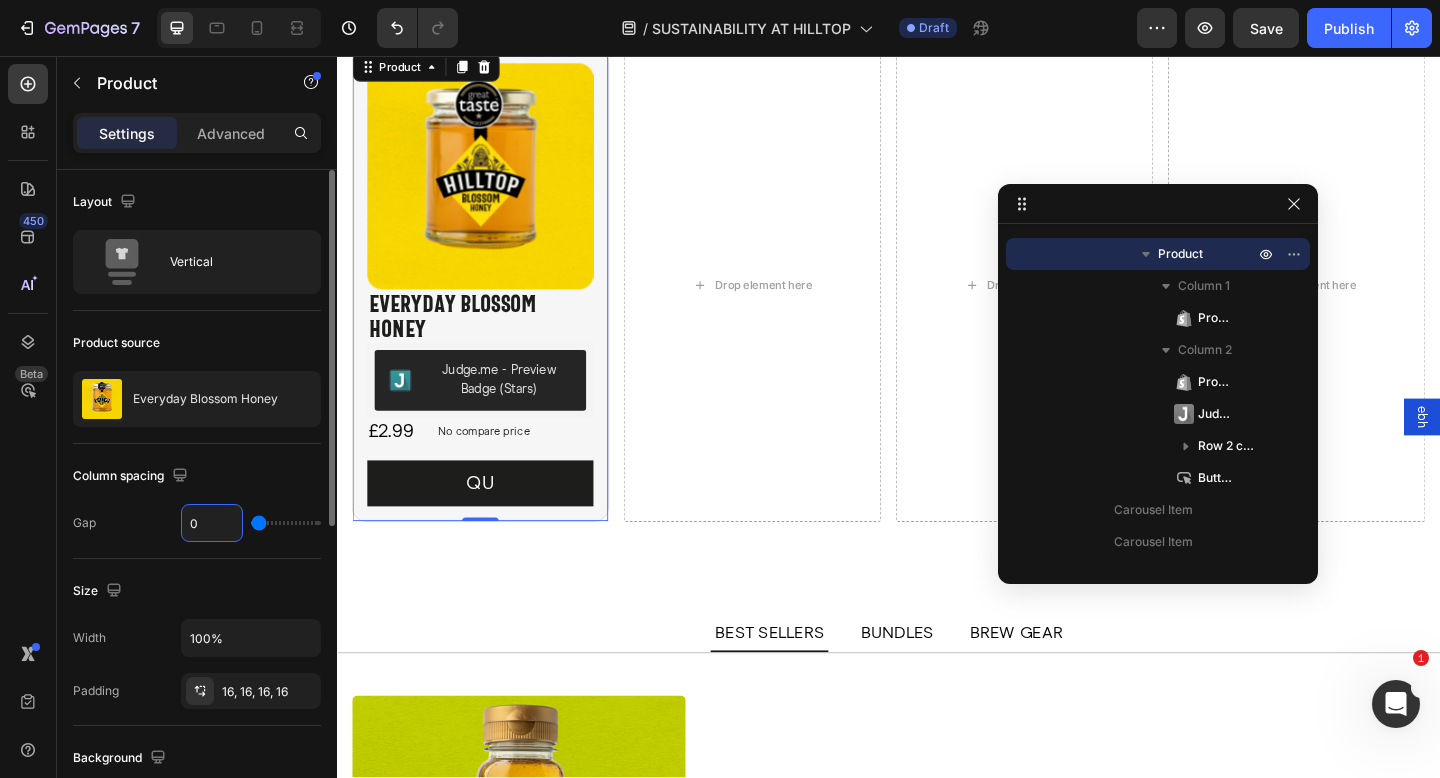 click on "0" at bounding box center (212, 523) 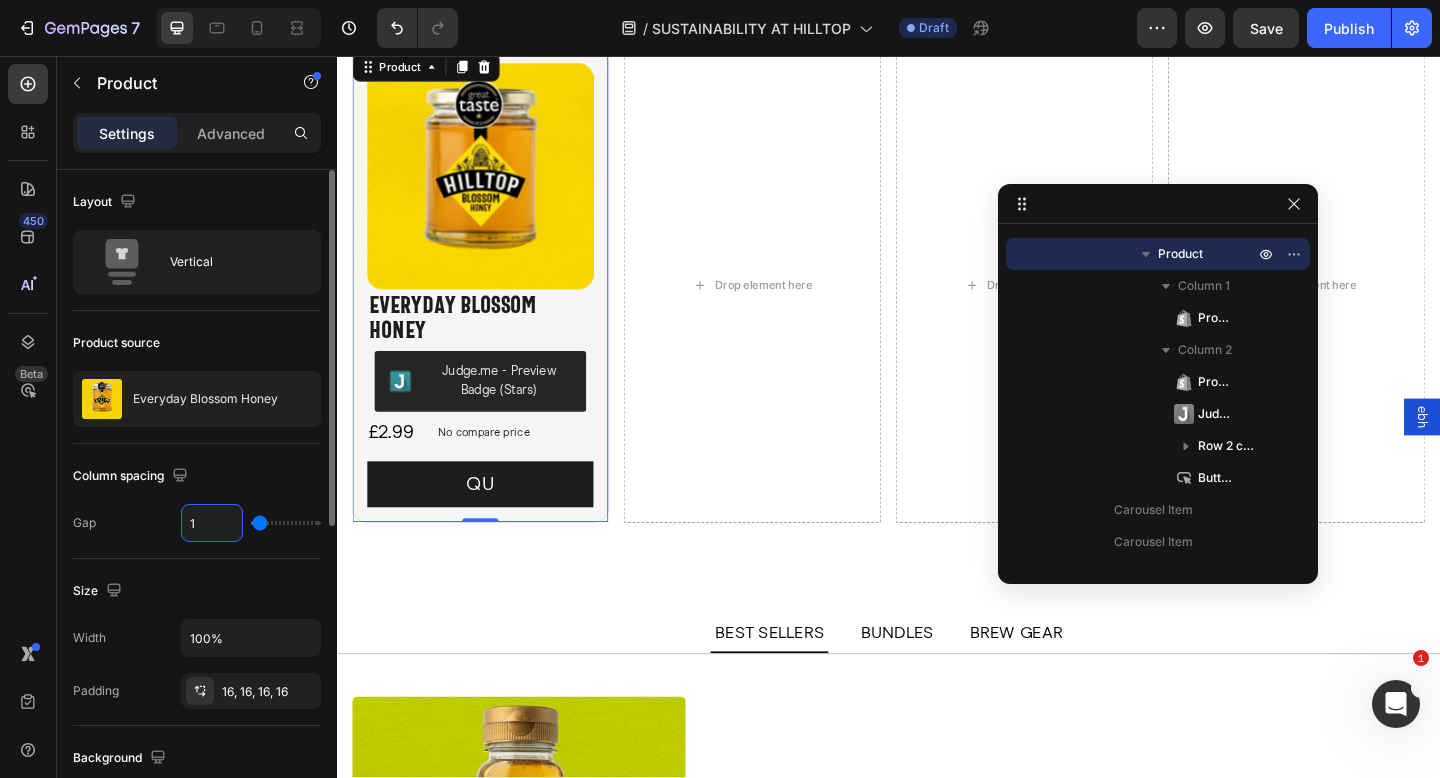type on "16" 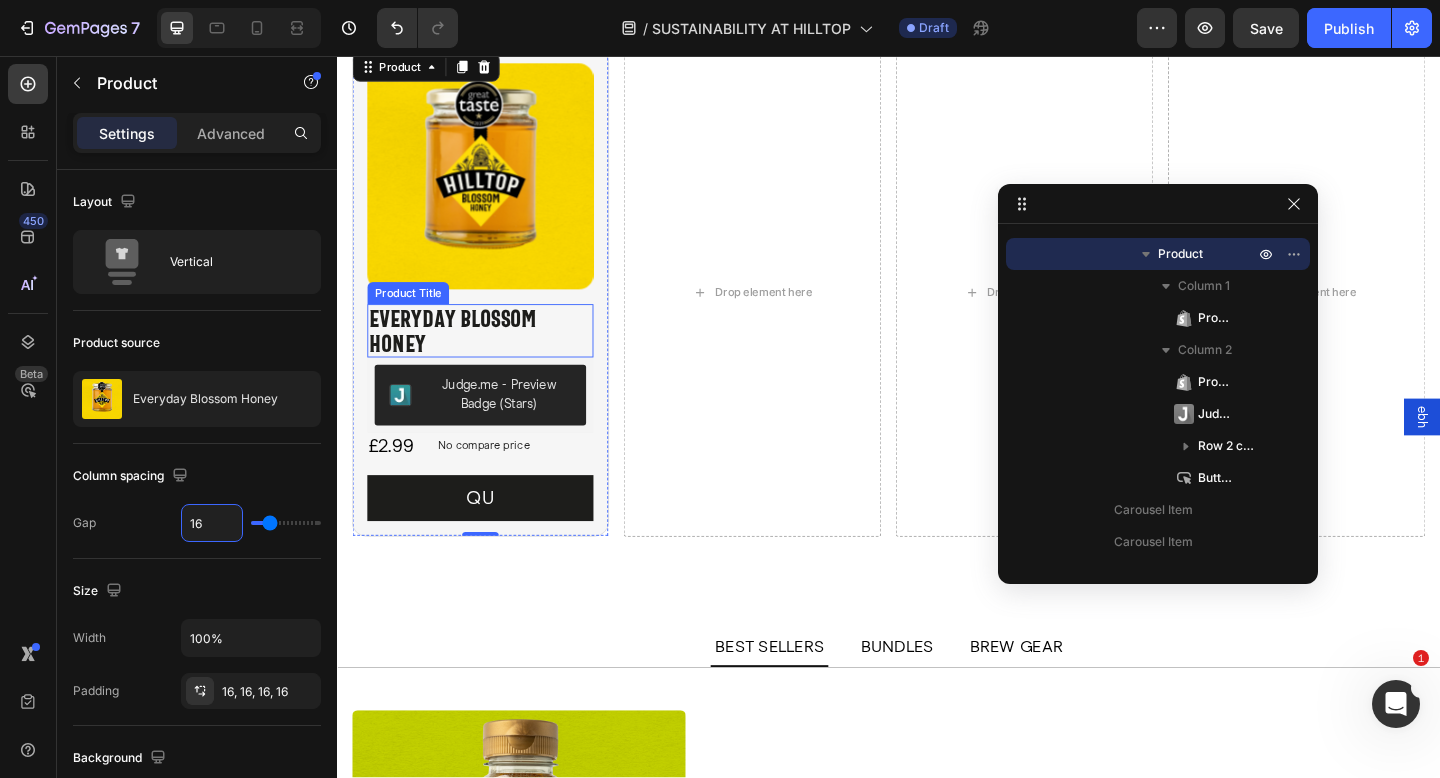 click on "Everyday Blossom Honey" at bounding box center (493, 355) 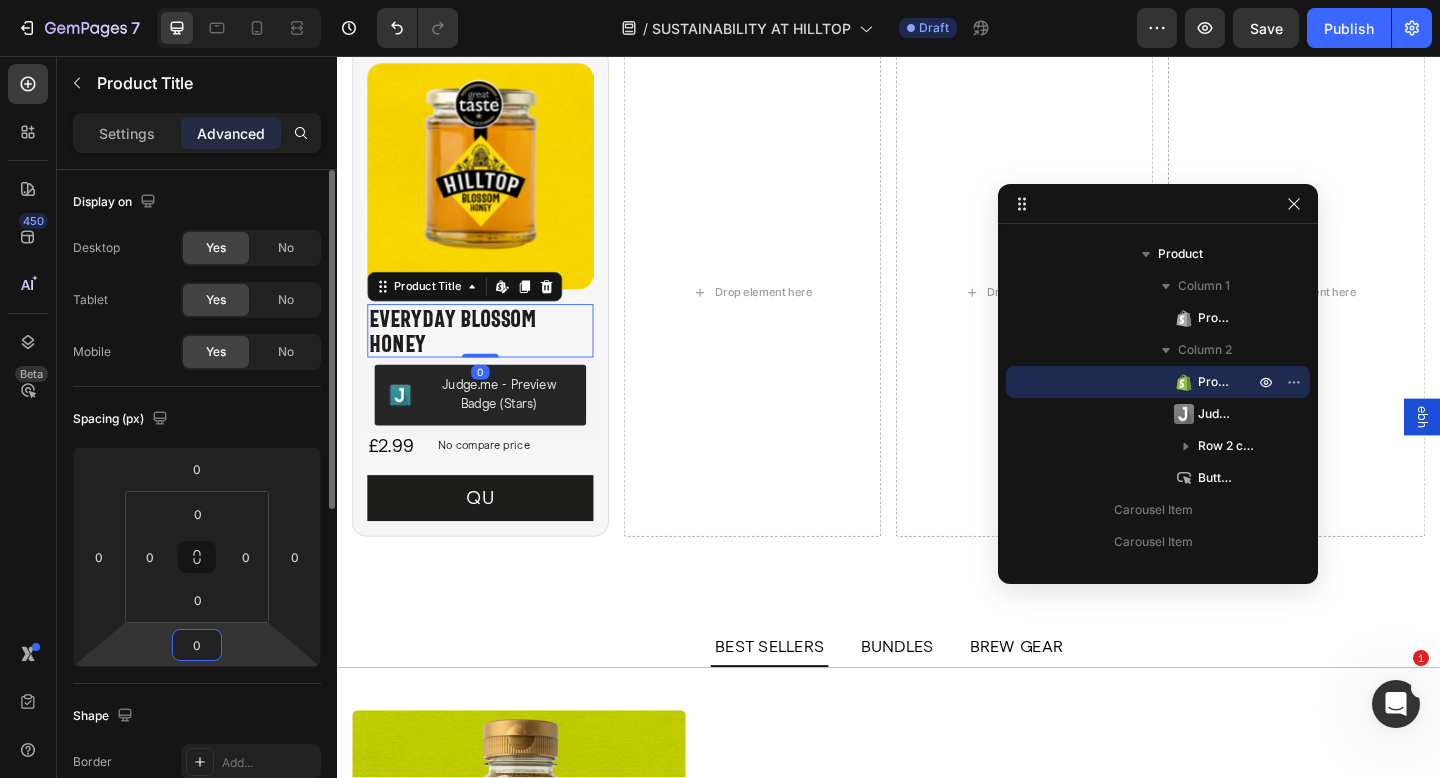 click on "0" at bounding box center (197, 645) 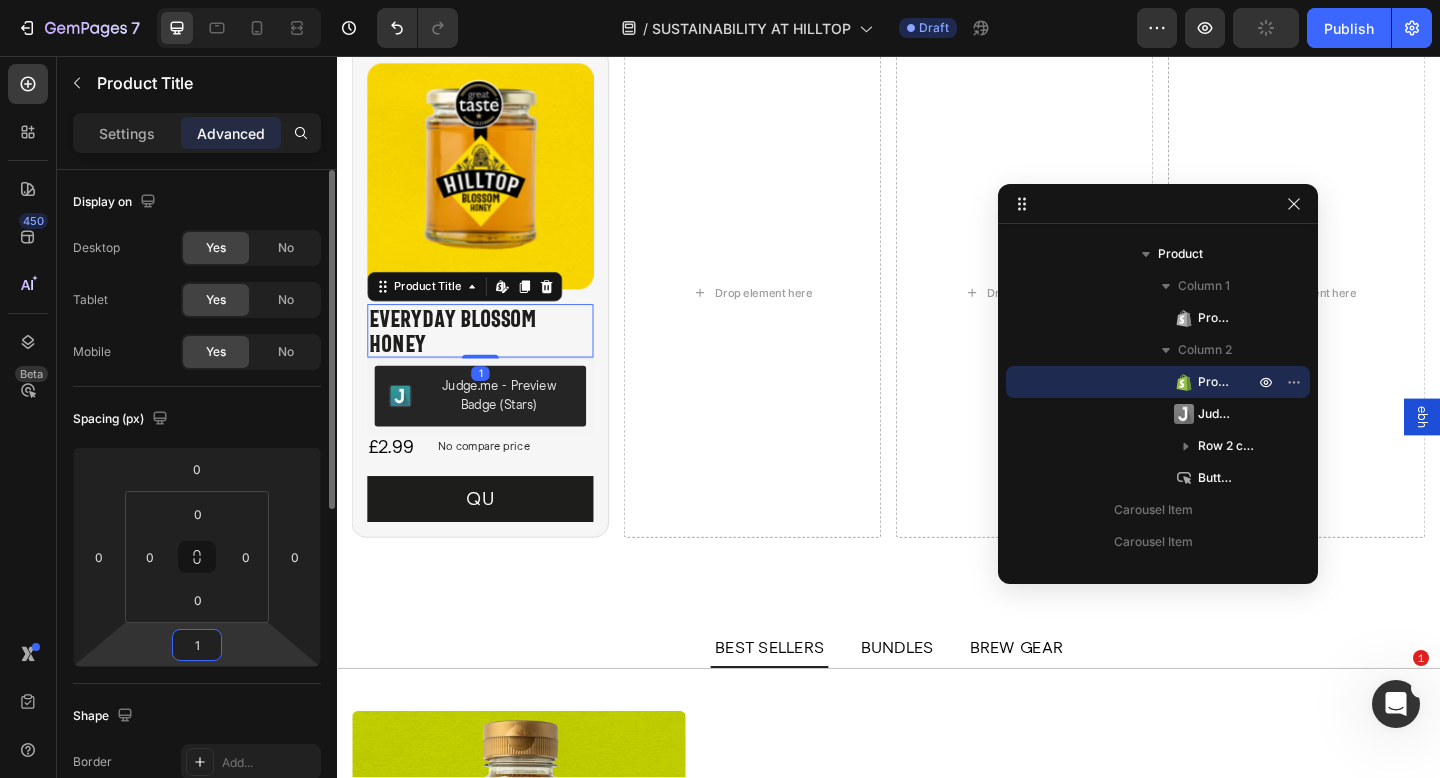 type on "16" 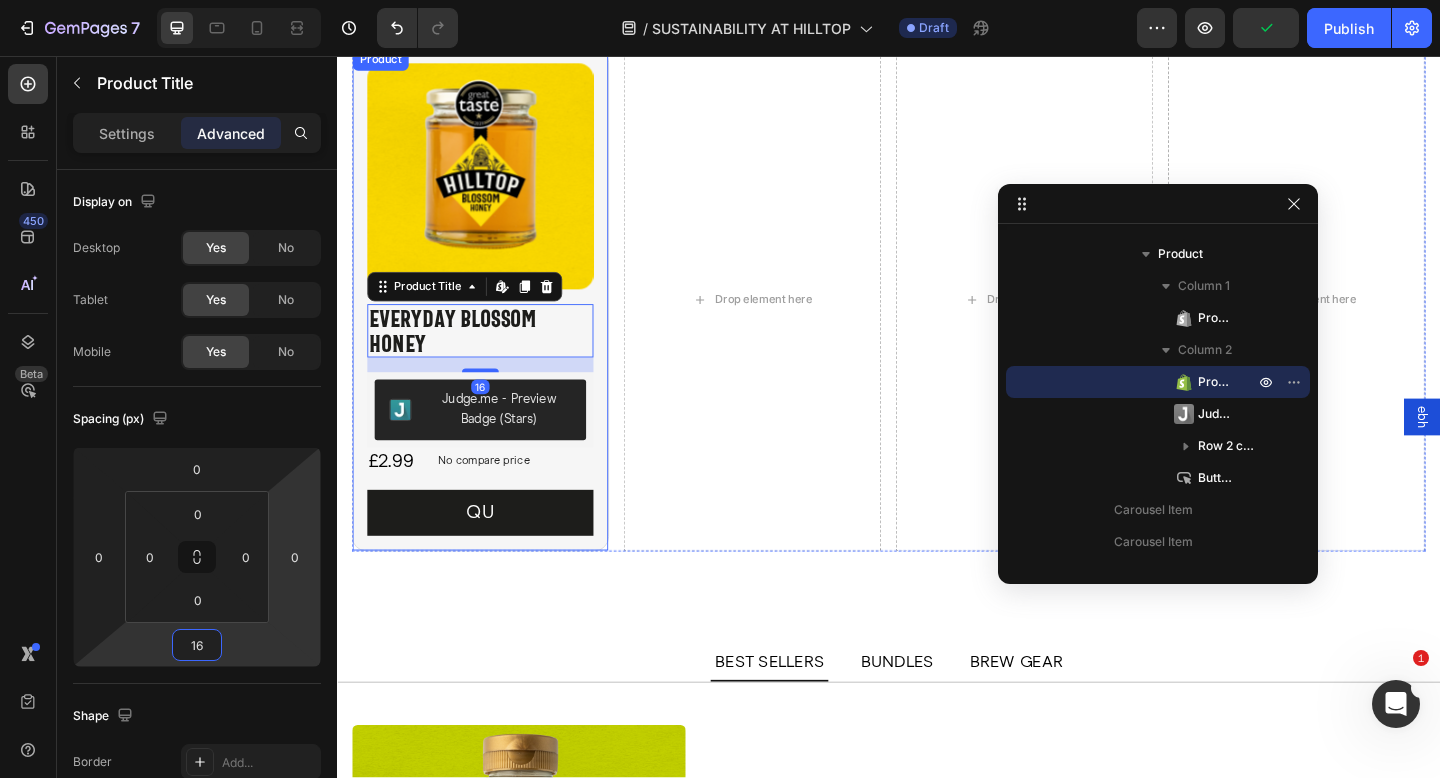 click on "Product Images Everyday Blossom Honey Product Title   Edit content in Shopify 16 Judge.me - Preview Badge (Stars) Judge.me £2.99 Product Price Product Price No compare price Product Price Row QU Button Product" at bounding box center [493, 321] 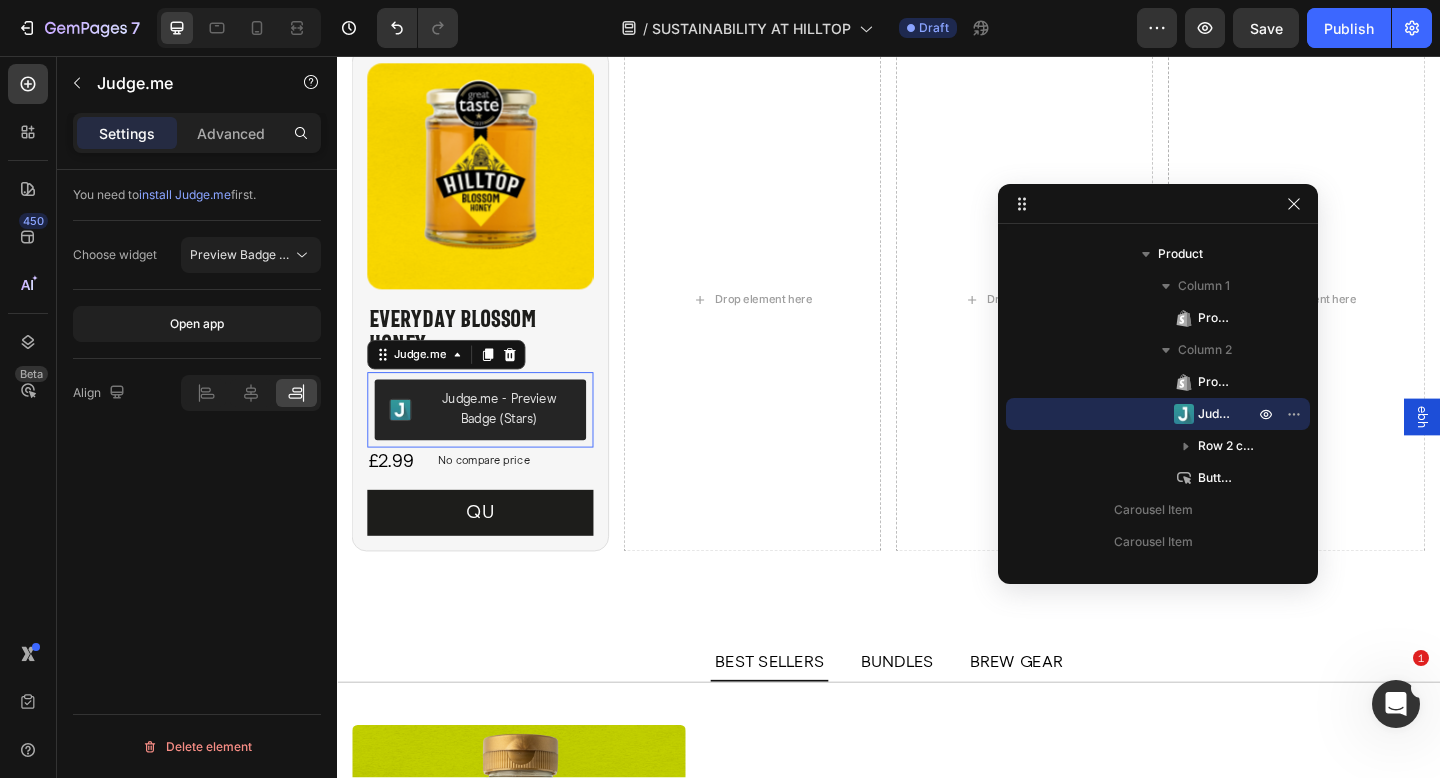 click on "Judge.me - Preview Badge (Stars)" at bounding box center [513, 441] 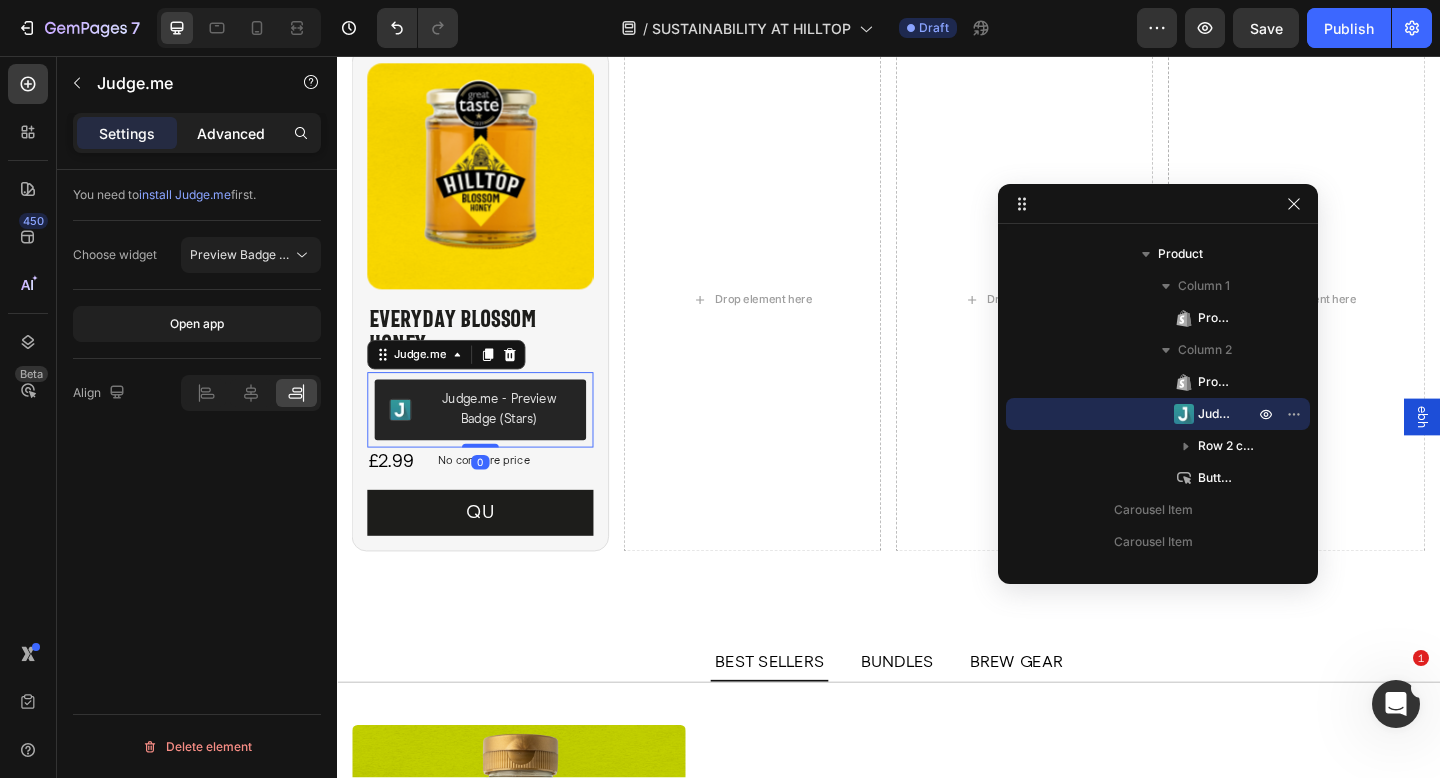 click on "Advanced" at bounding box center [231, 133] 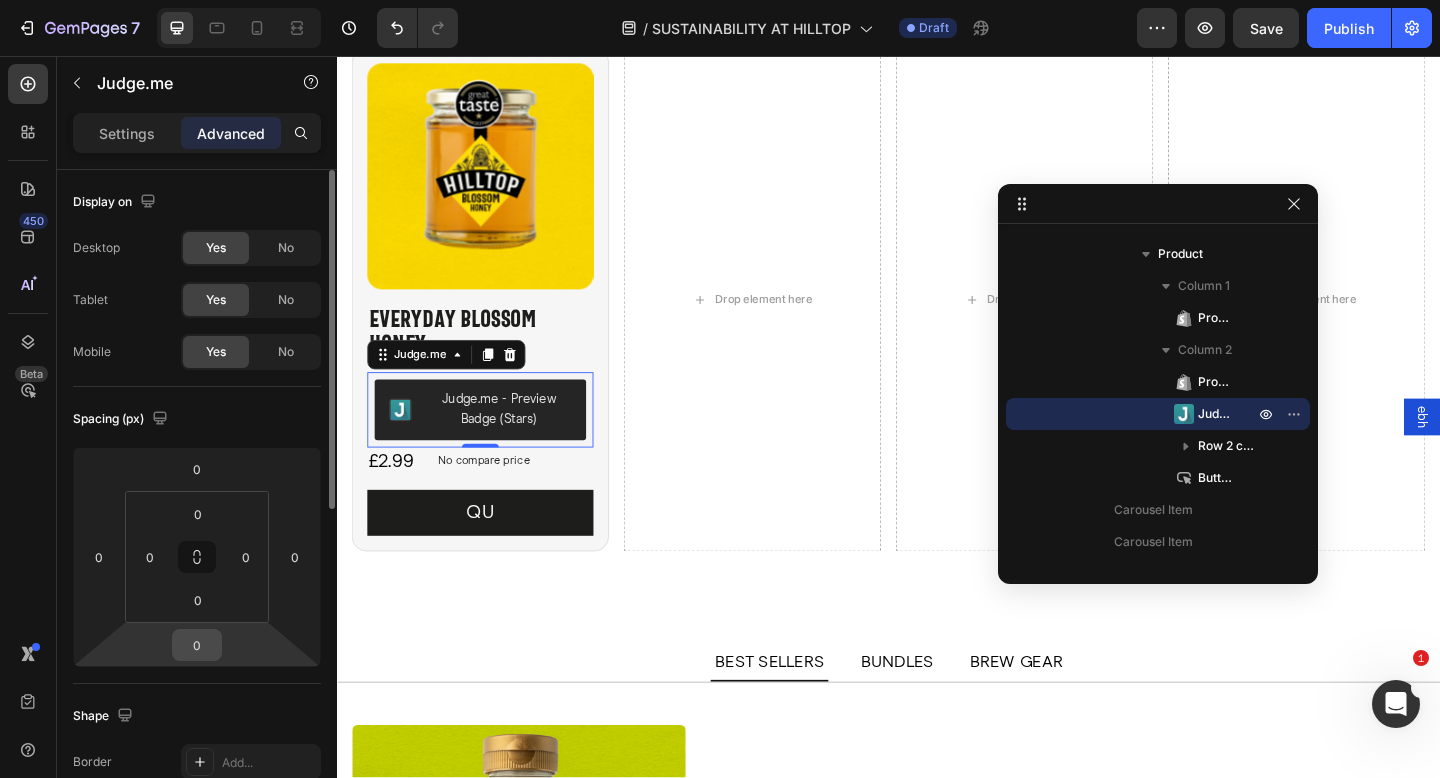 click on "0" at bounding box center (197, 645) 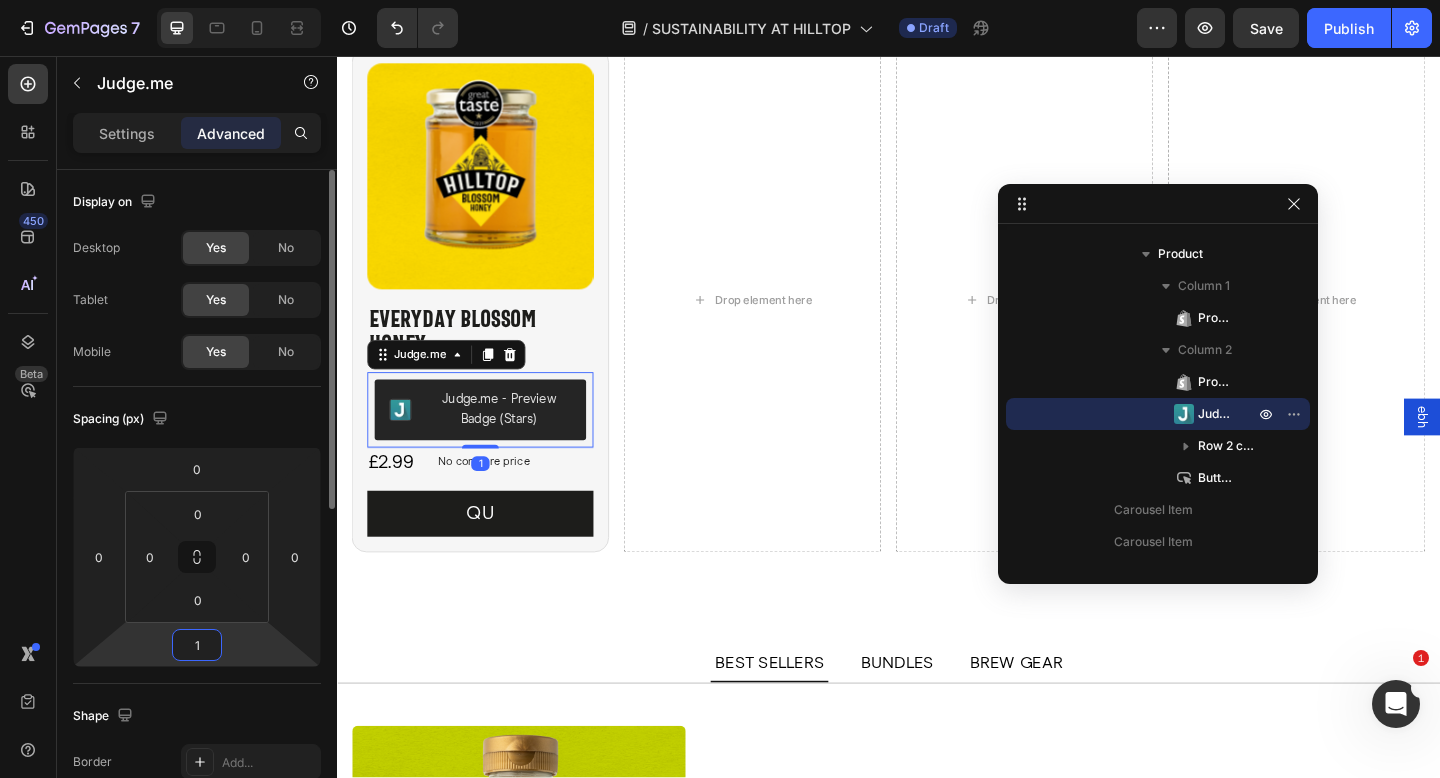 type on "16" 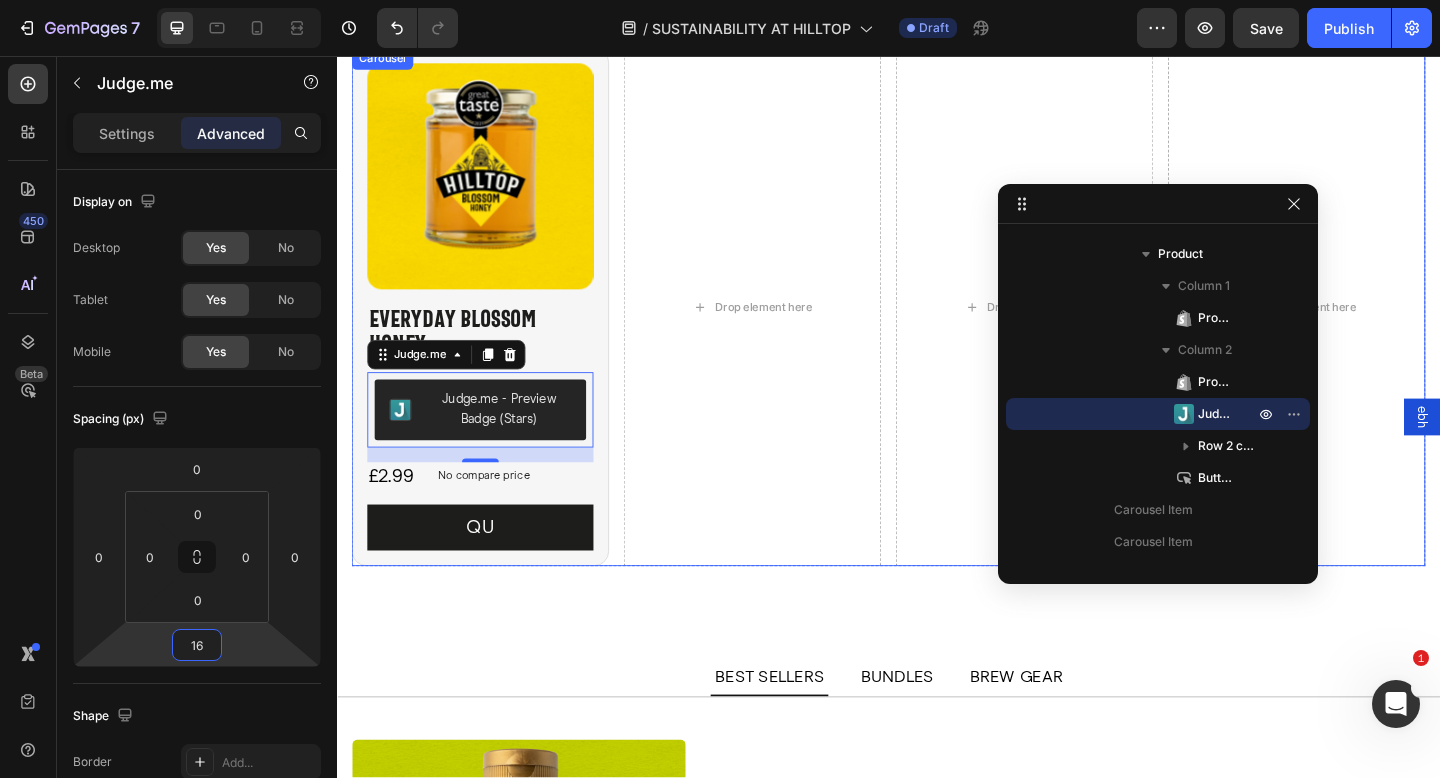 click on "Product Images Everyday Blossom Honey Product Title Judge.me - Preview Badge (Stars) Judge.me   16 £2.99 Product Price Product Price No compare price Product Price Row QU Button Product
Drop element here
Drop element here
Drop element here" at bounding box center [937, 329] 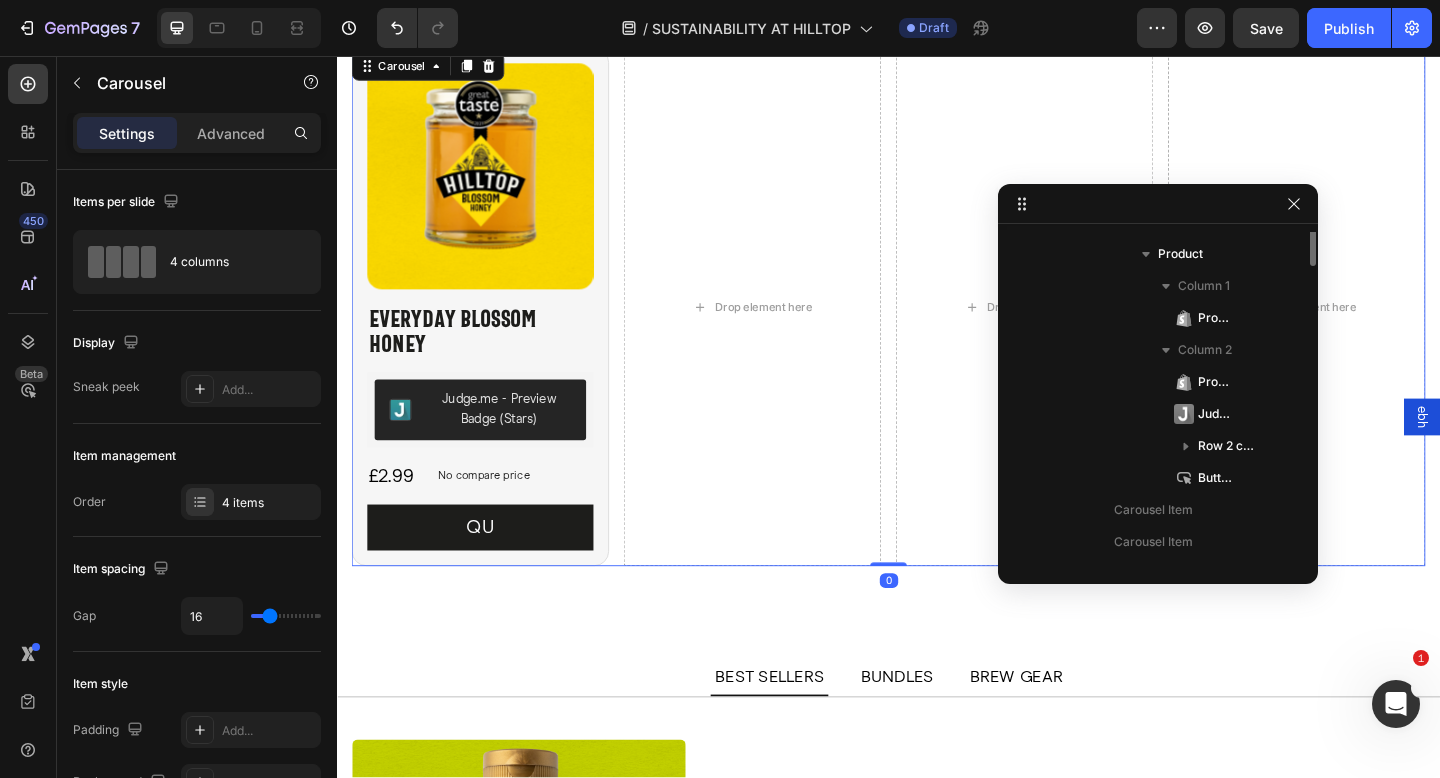 scroll, scrollTop: 570, scrollLeft: 0, axis: vertical 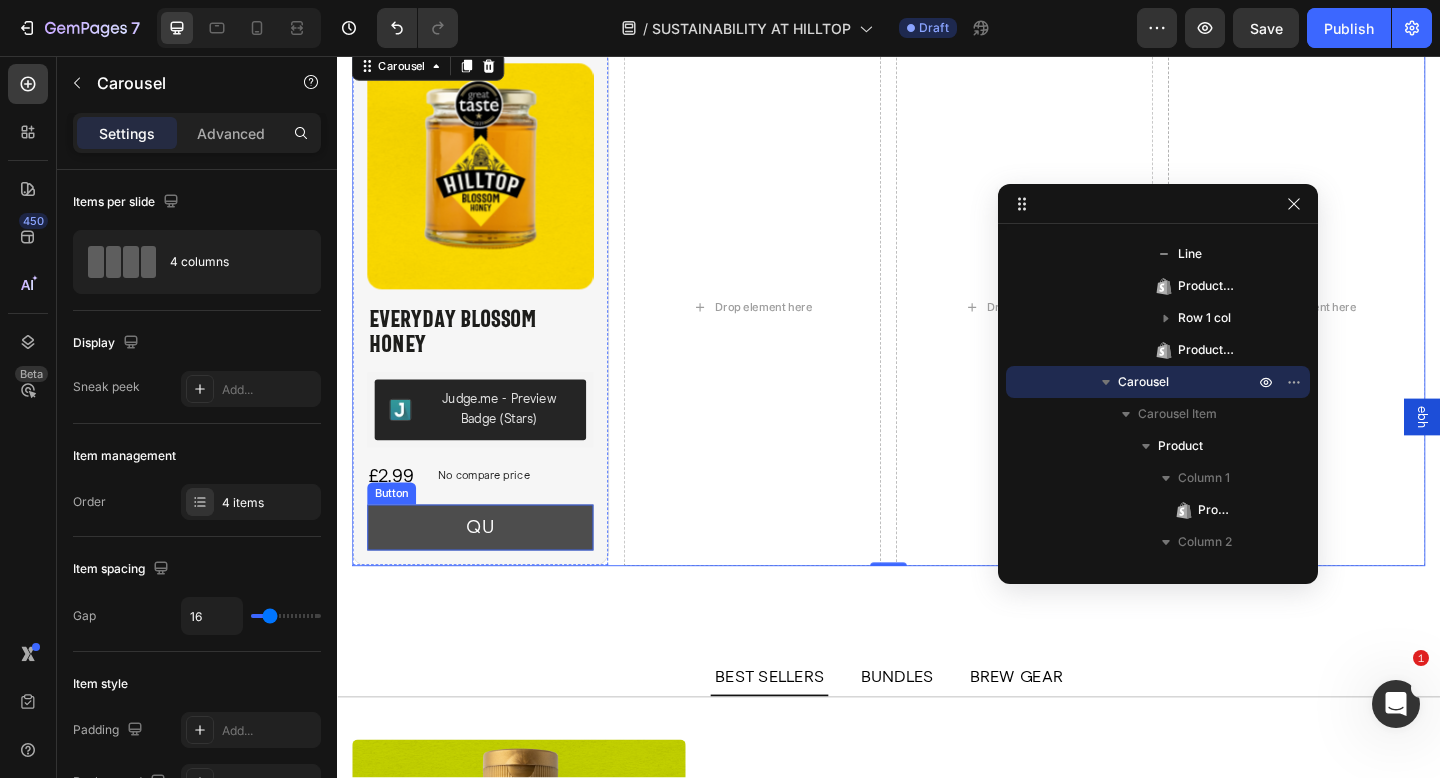 click on "QU" at bounding box center [493, 569] 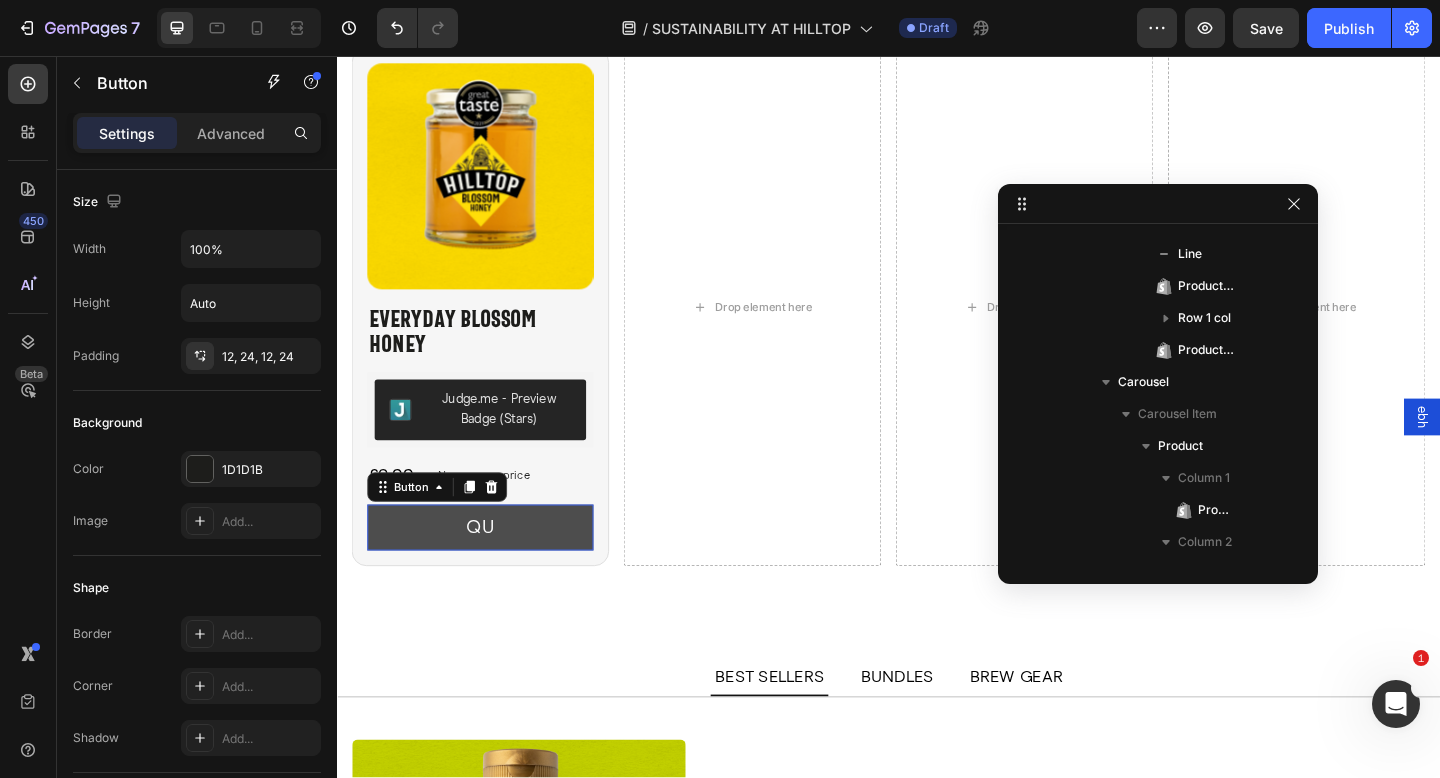 scroll, scrollTop: 858, scrollLeft: 0, axis: vertical 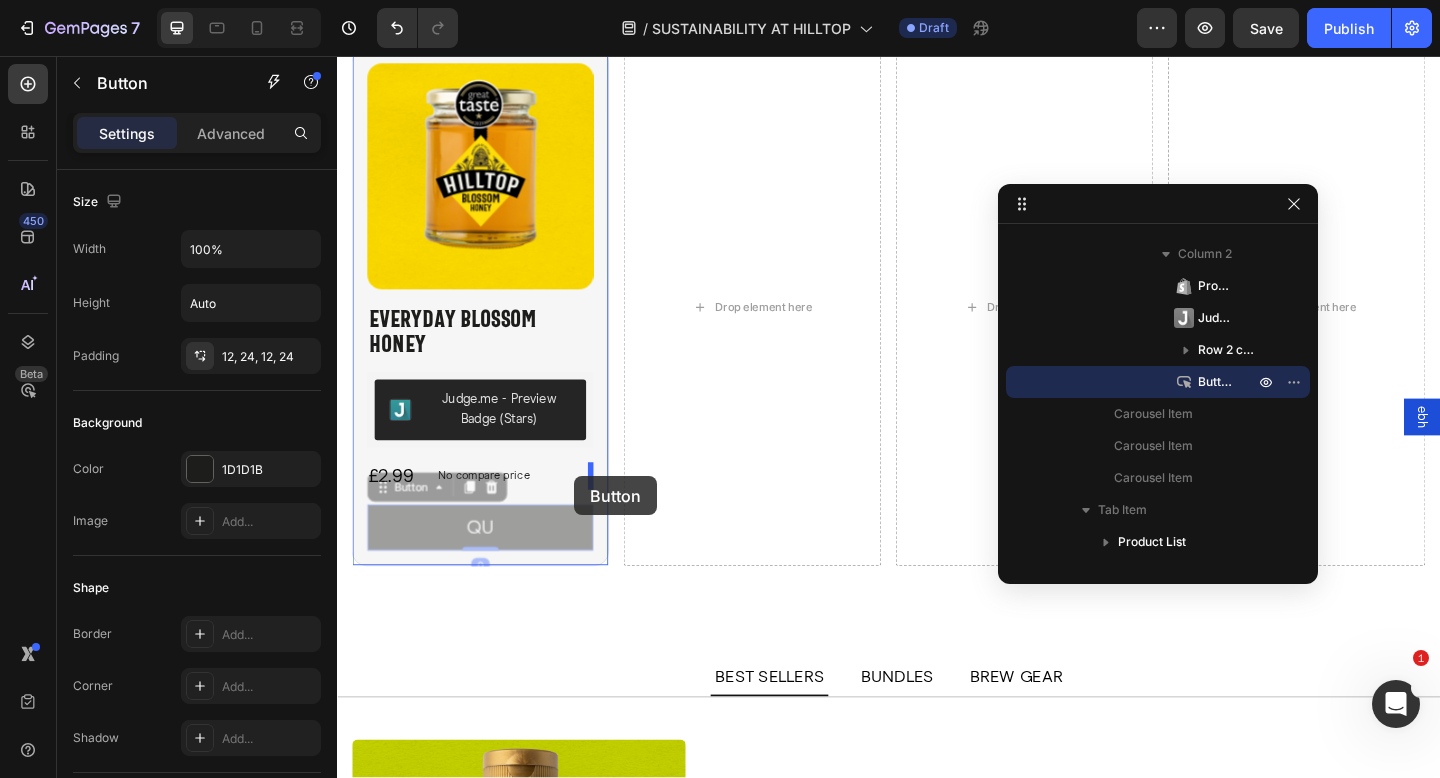 drag, startPoint x: 386, startPoint y: 525, endPoint x: 595, endPoint y: 513, distance: 209.34421 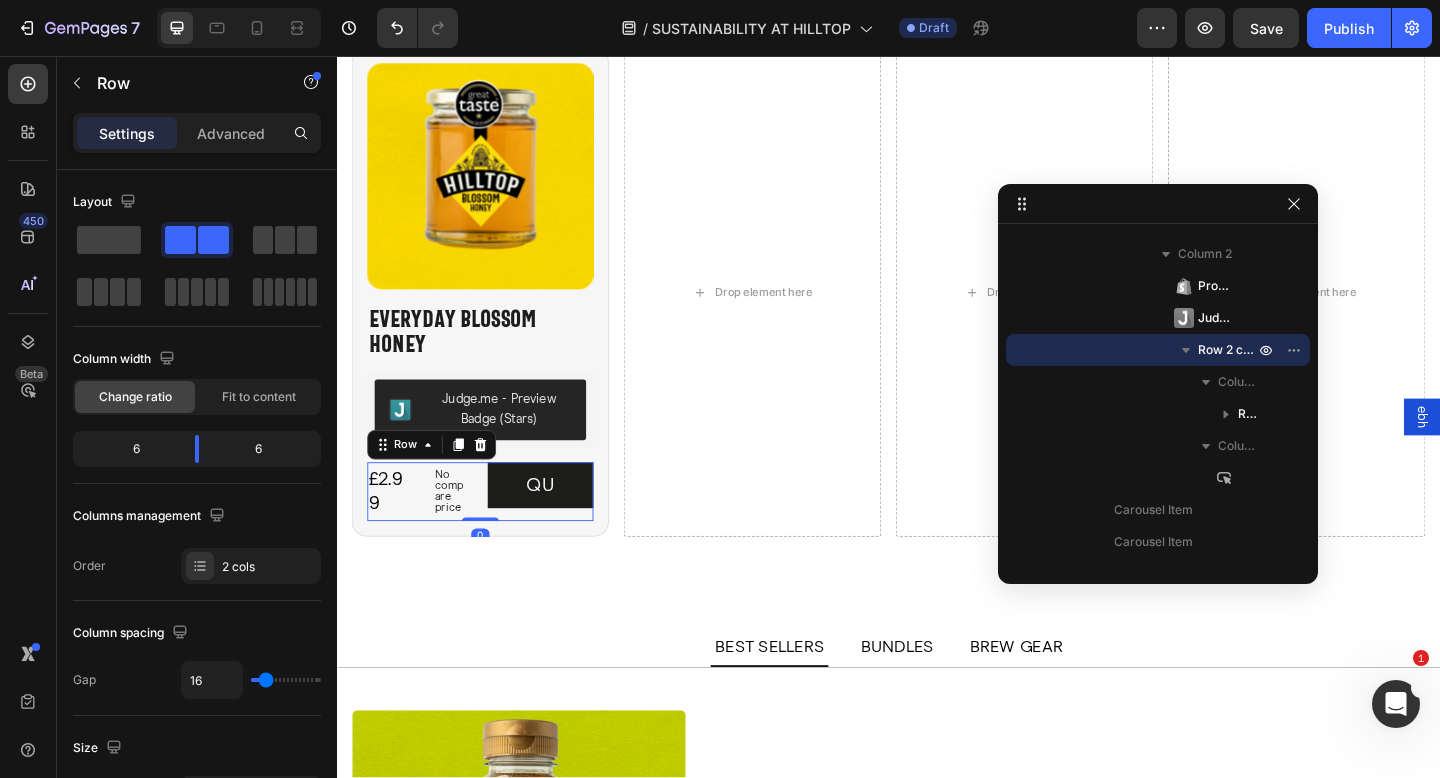 click on "£2.99 Product Price Product Price No compare price Product Price Row QU Button Row   0" at bounding box center [493, 530] 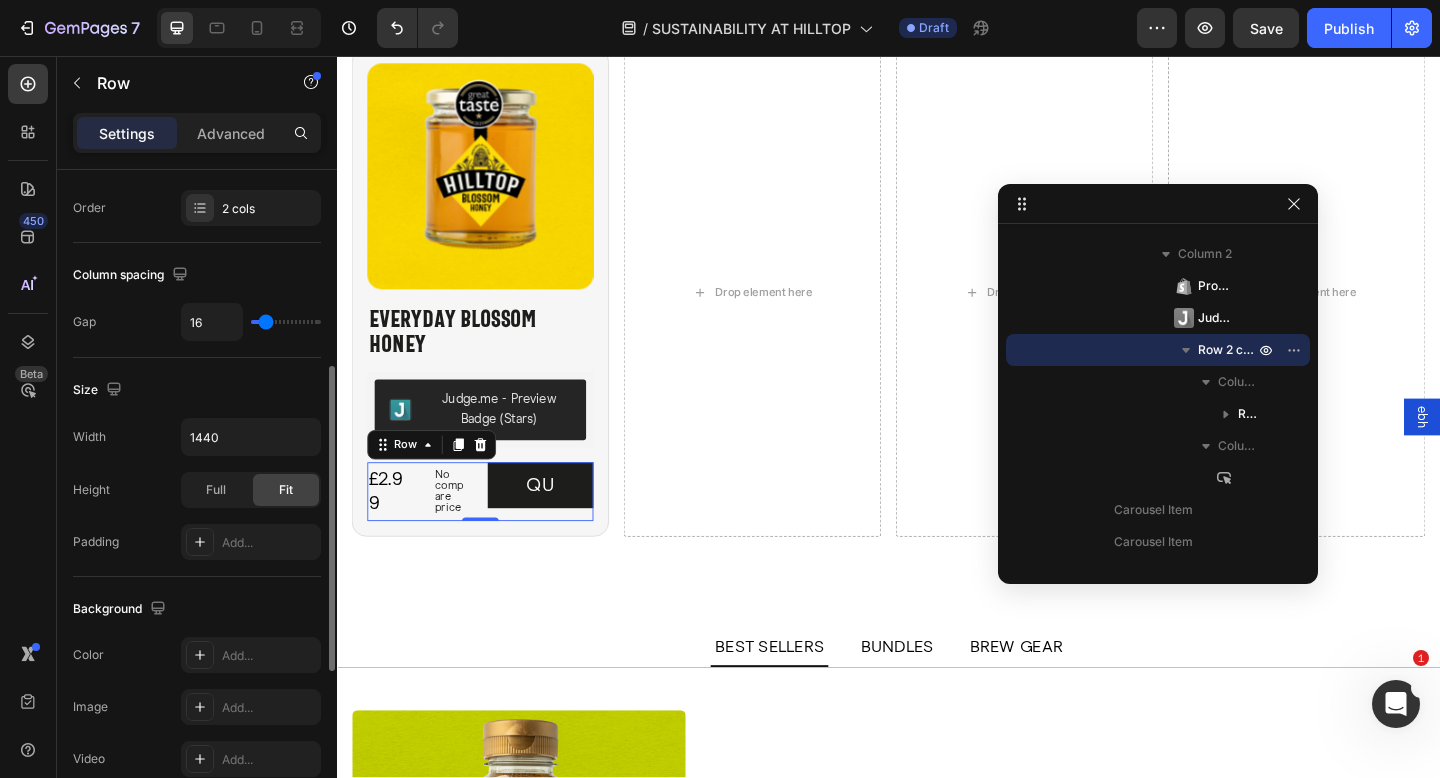 scroll, scrollTop: 380, scrollLeft: 0, axis: vertical 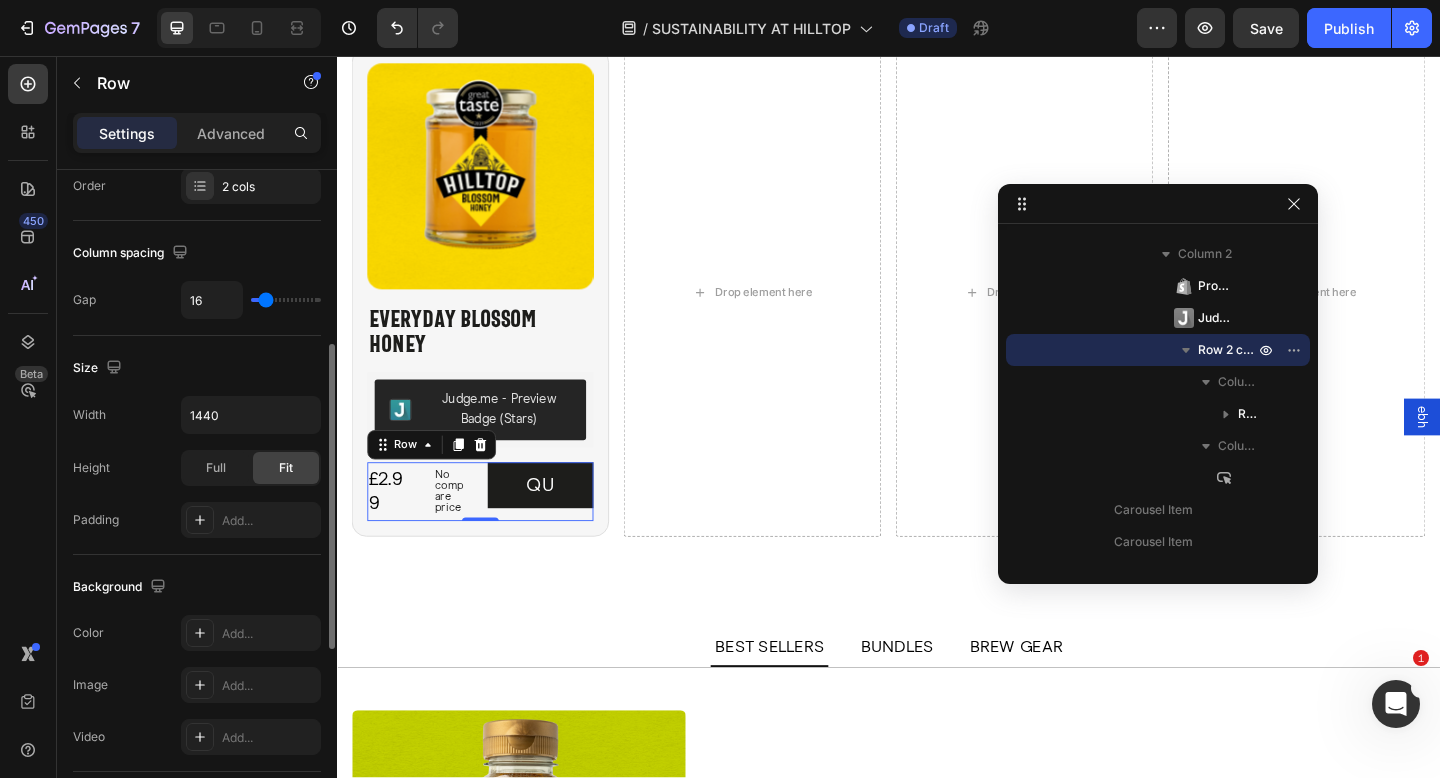 click on "Width 1440 Height Full Fit Padding Add..." at bounding box center (197, 467) 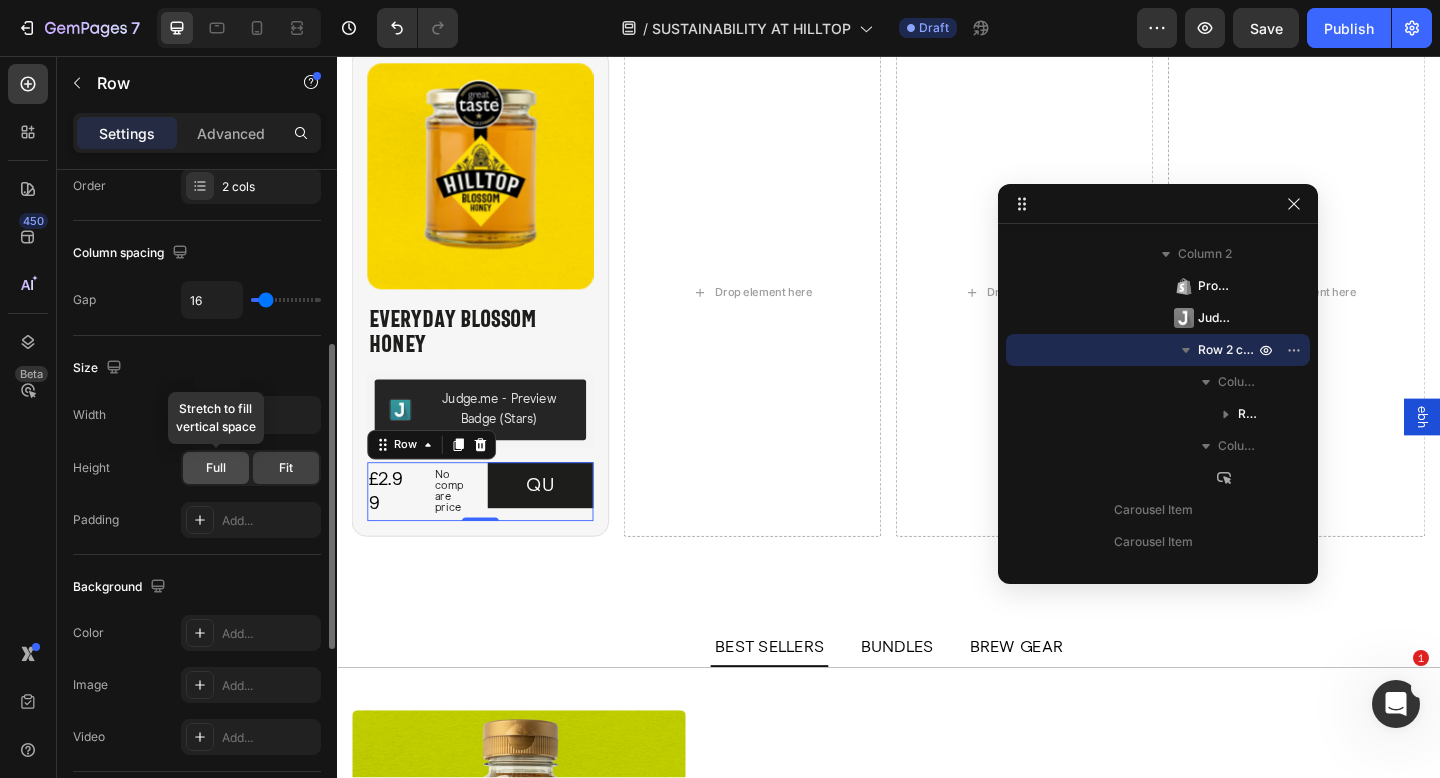 click on "Full" 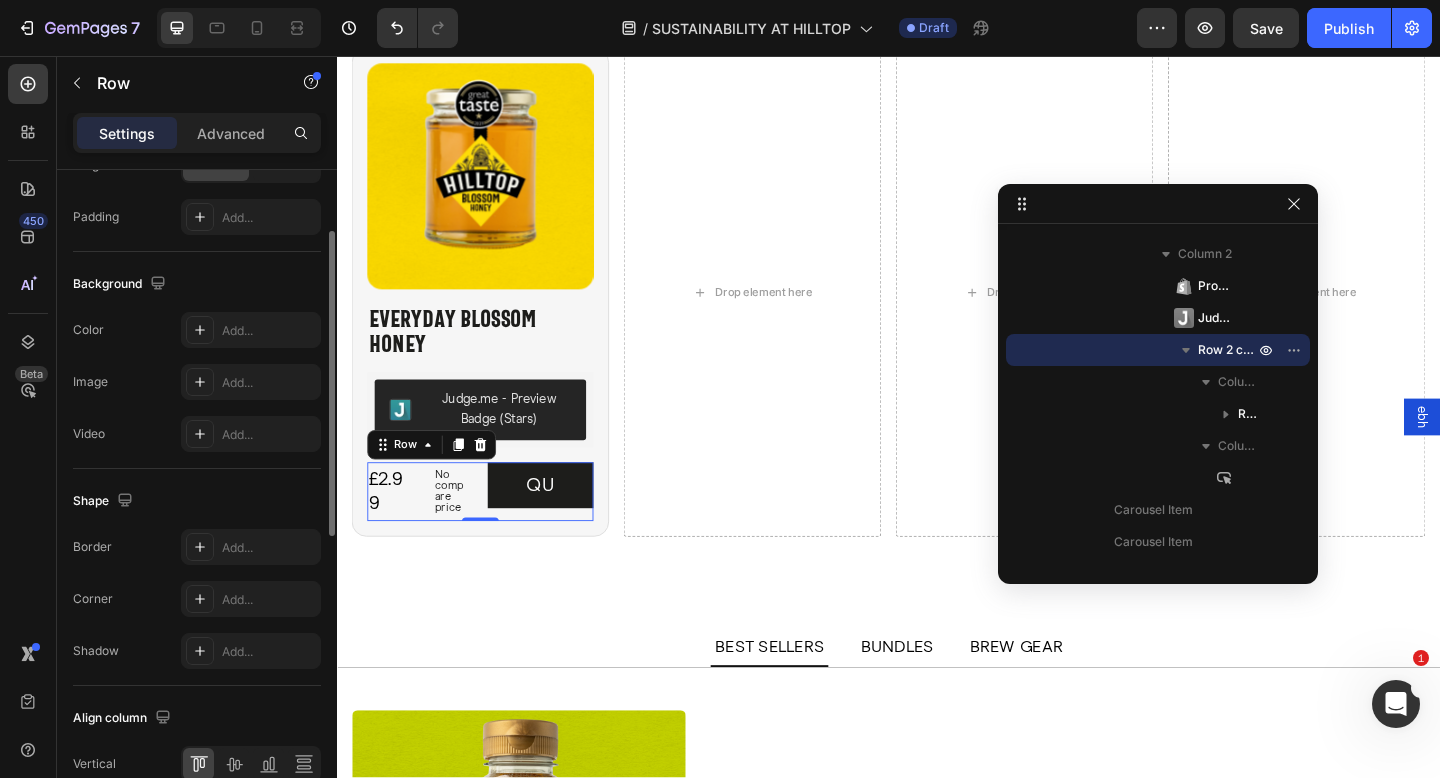 scroll, scrollTop: 783, scrollLeft: 0, axis: vertical 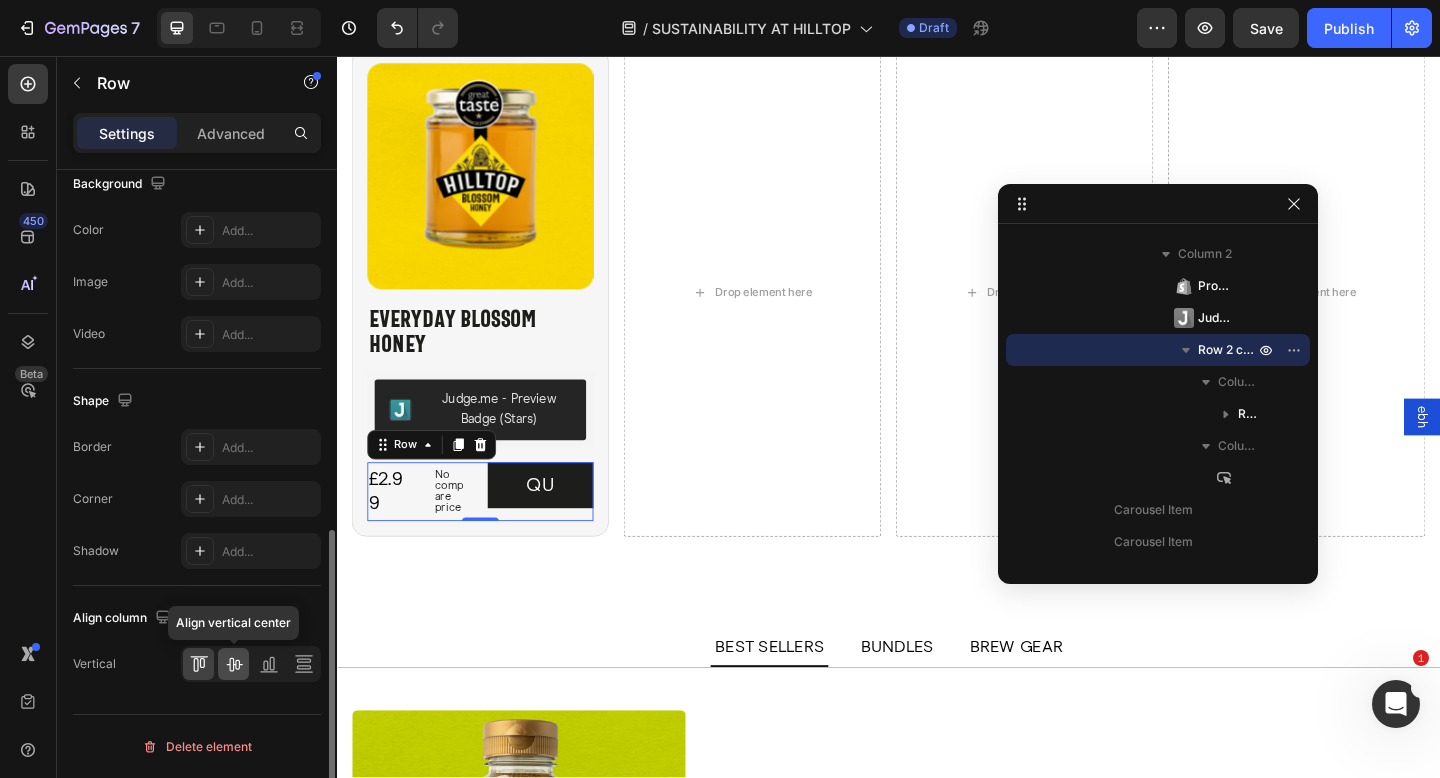 click 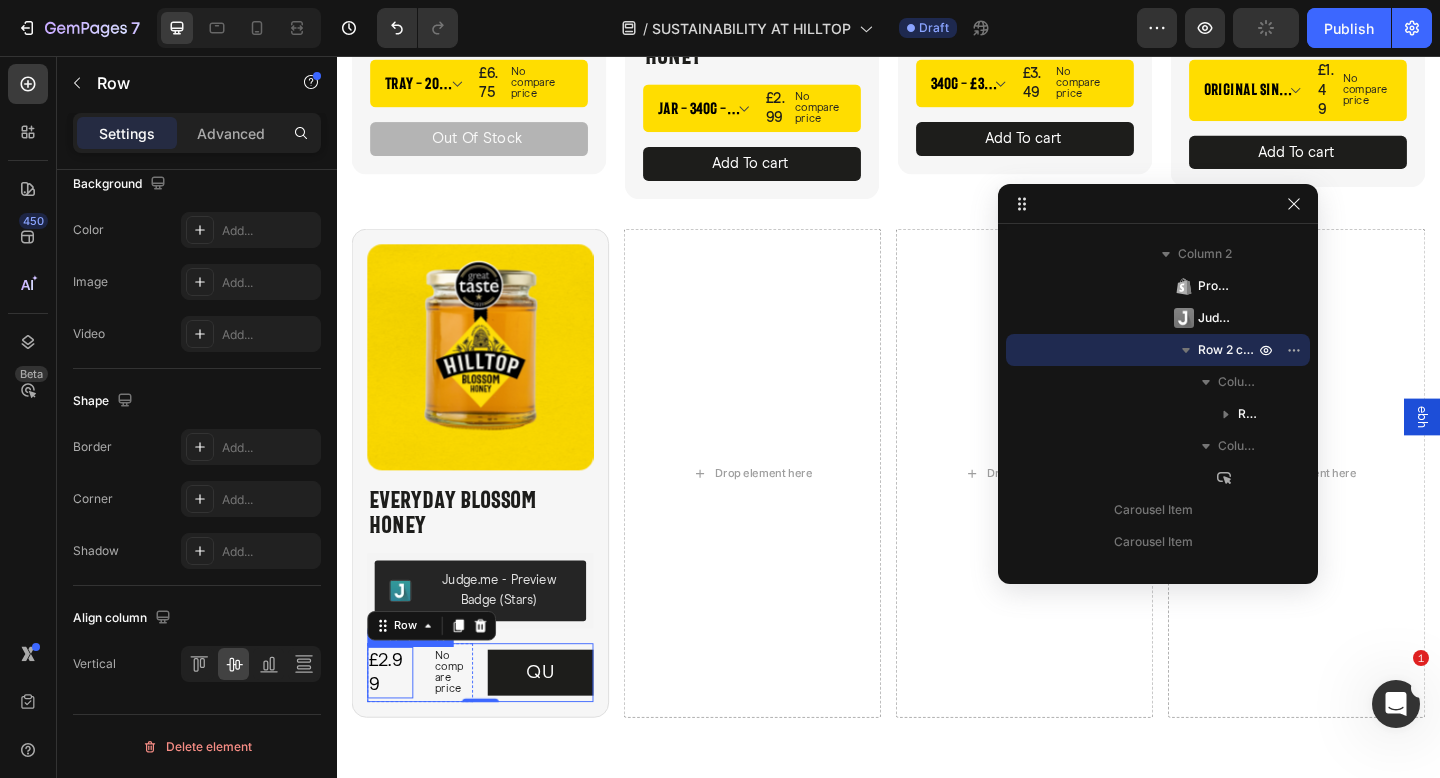 scroll, scrollTop: 4187, scrollLeft: 0, axis: vertical 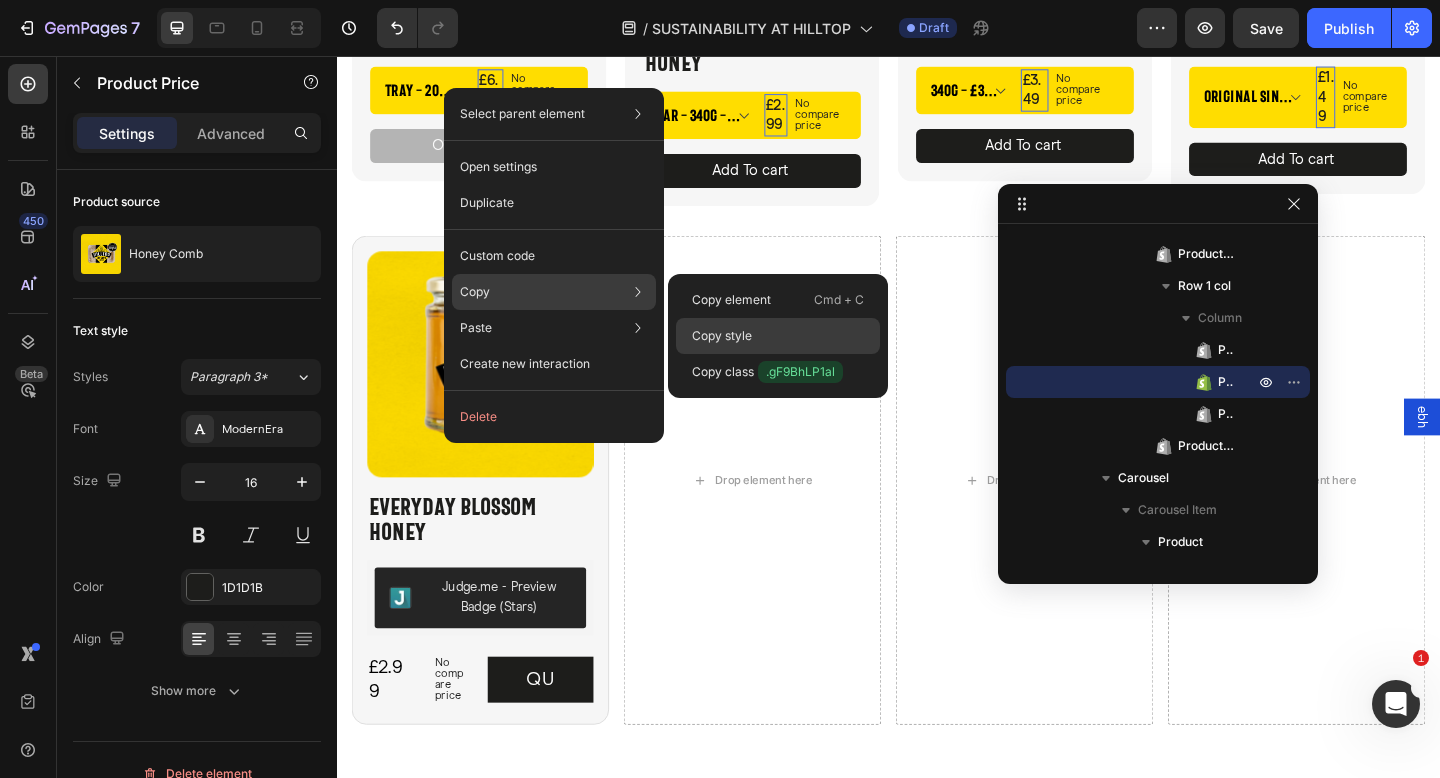 click on "Copy style" at bounding box center [722, 336] 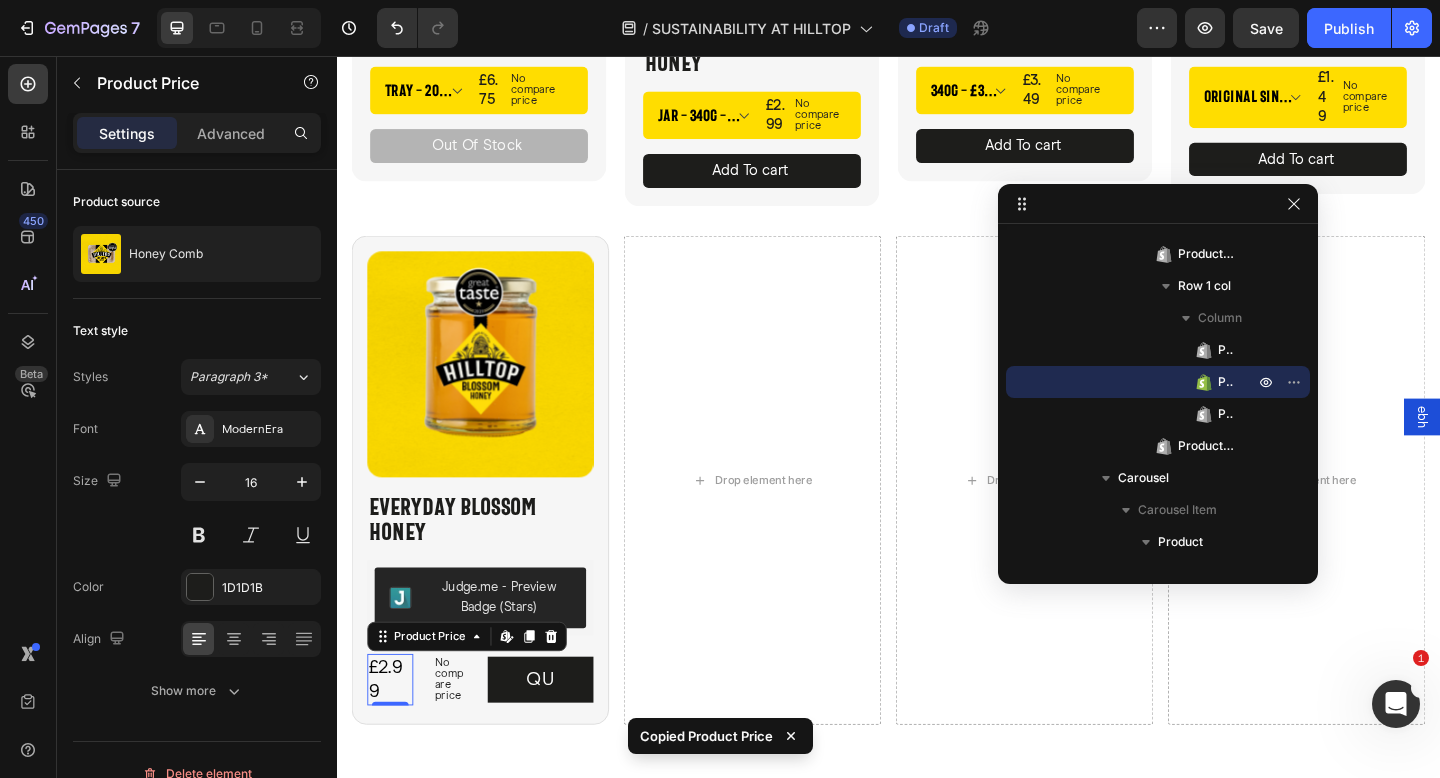 scroll, scrollTop: 1082, scrollLeft: 0, axis: vertical 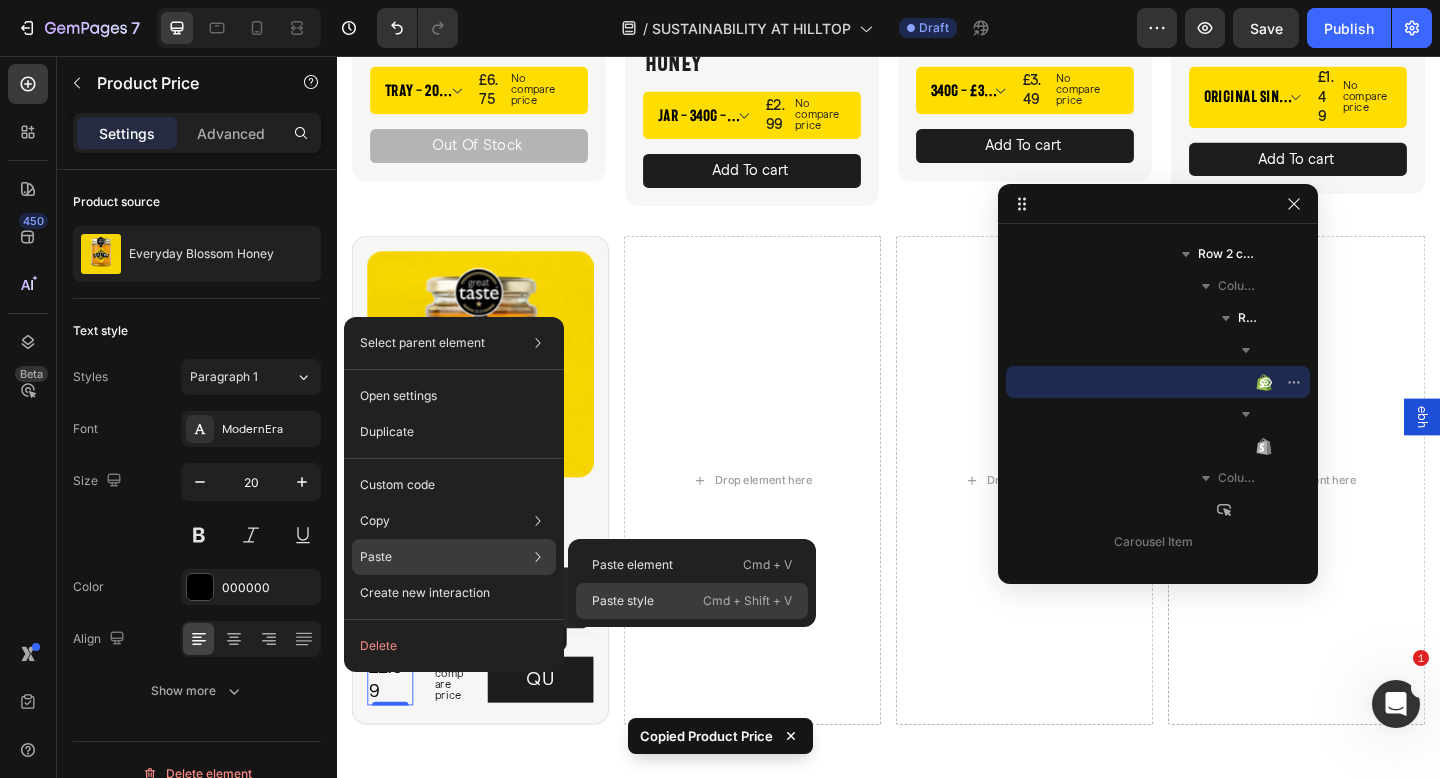 click on "Paste style" at bounding box center (623, 601) 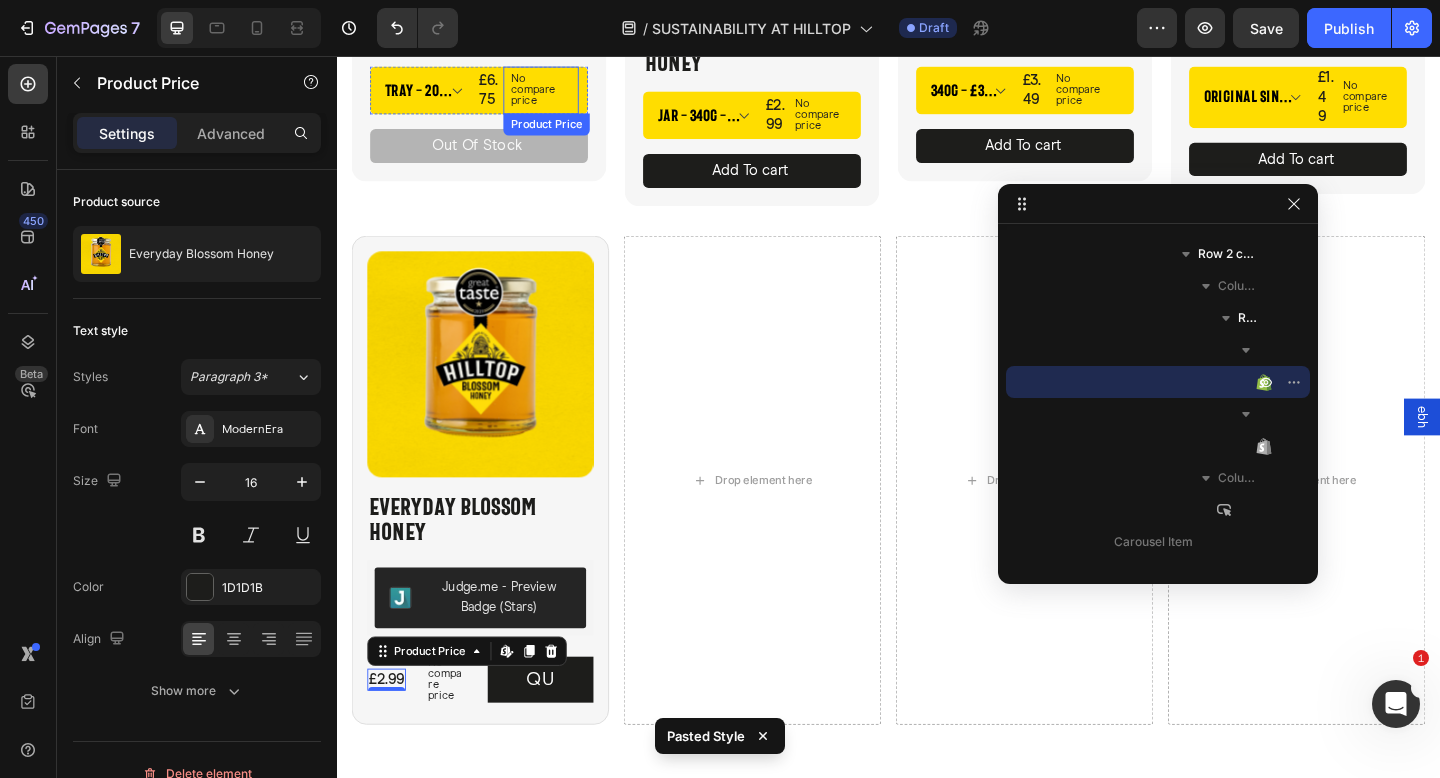 scroll, scrollTop: 634, scrollLeft: 0, axis: vertical 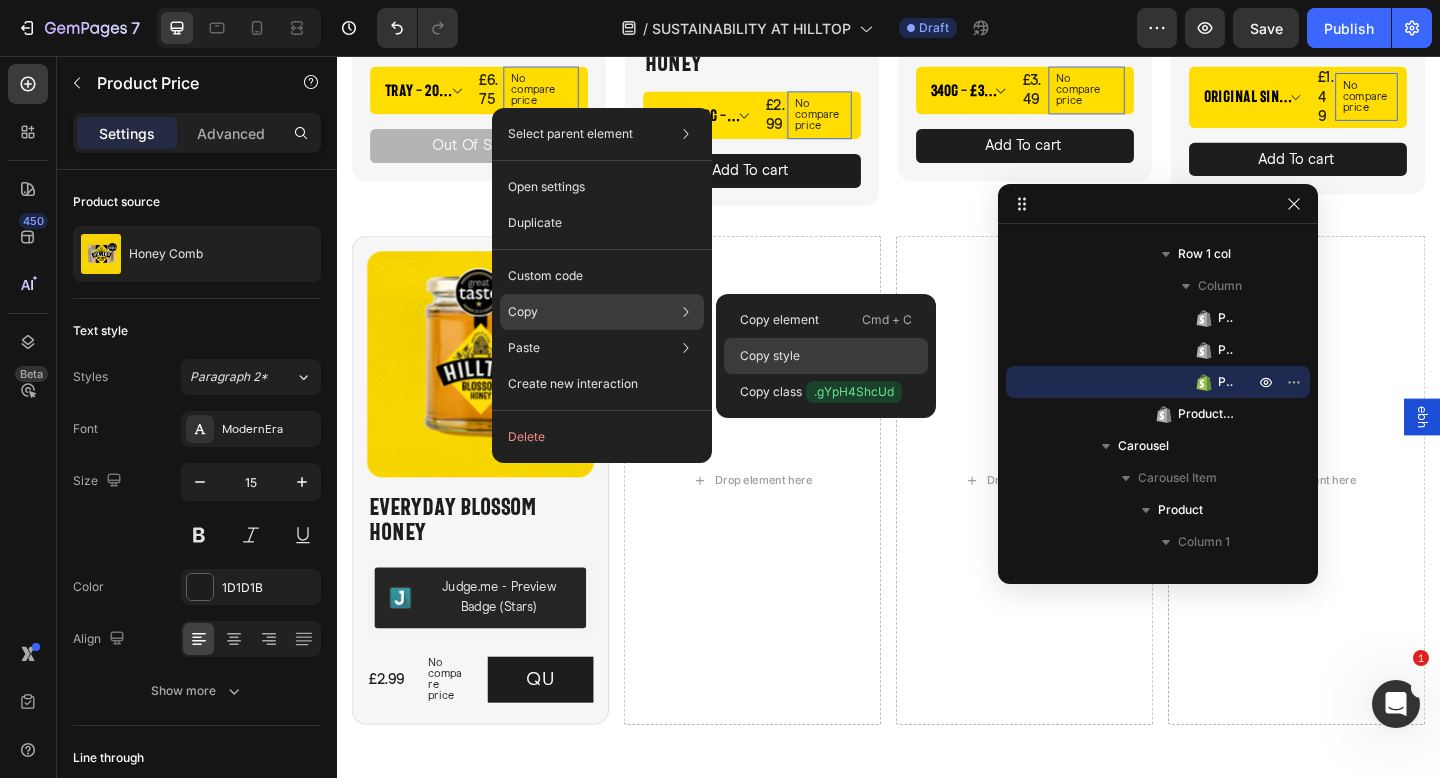 click on "Copy style" 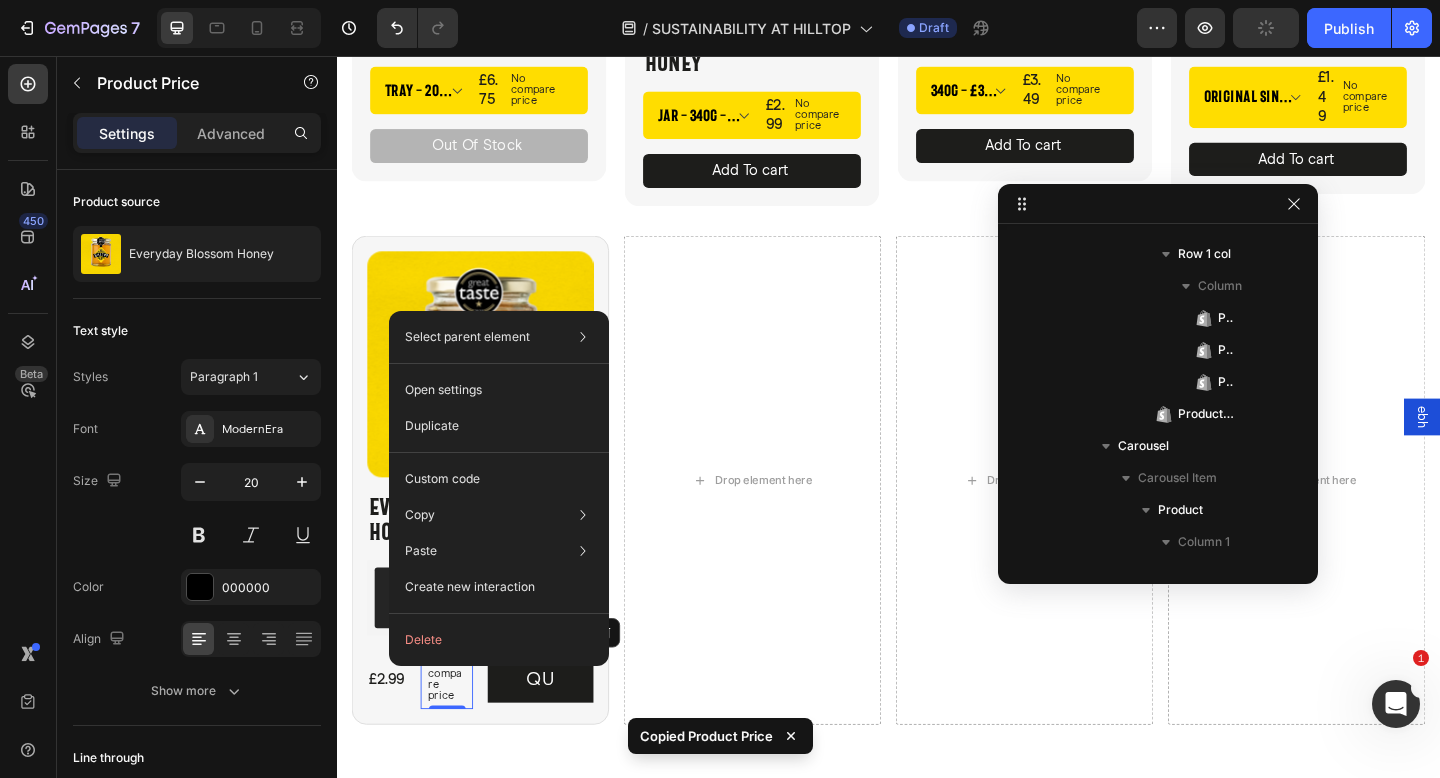 scroll, scrollTop: 1146, scrollLeft: 0, axis: vertical 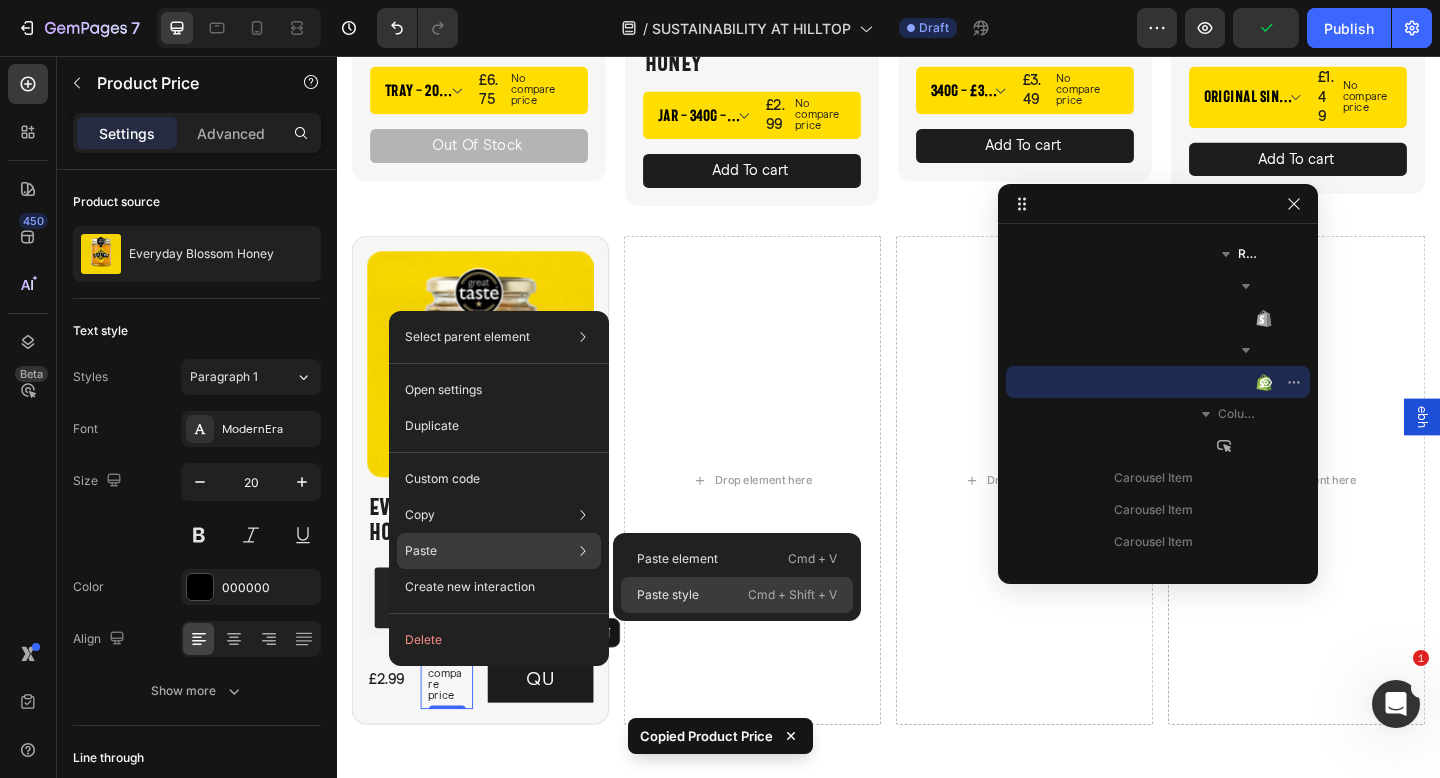 click on "Paste style" at bounding box center [668, 595] 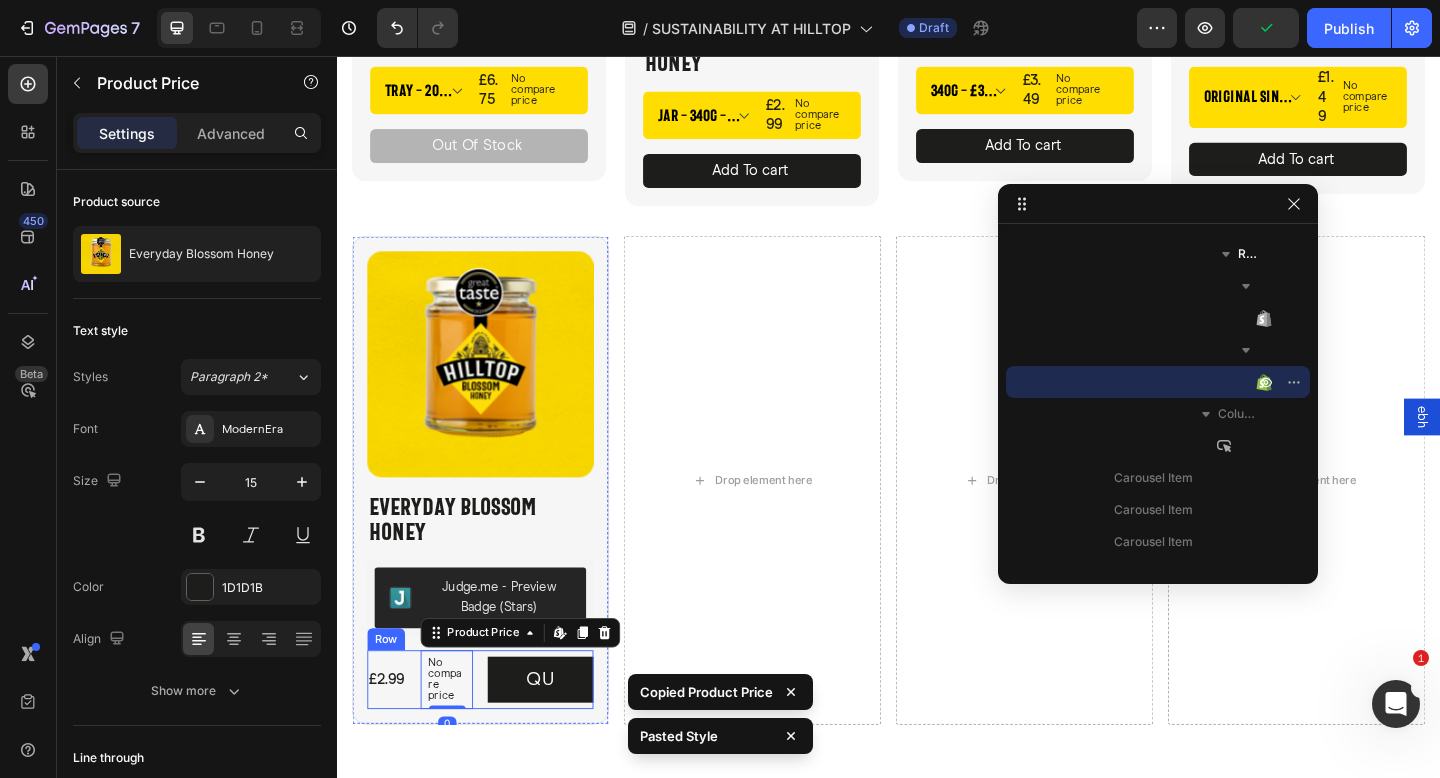 click on "£2.99 Product Price Product Price No compare price Product Price   Edit content in Shopify 0 Row QU Button Row" at bounding box center (493, 735) 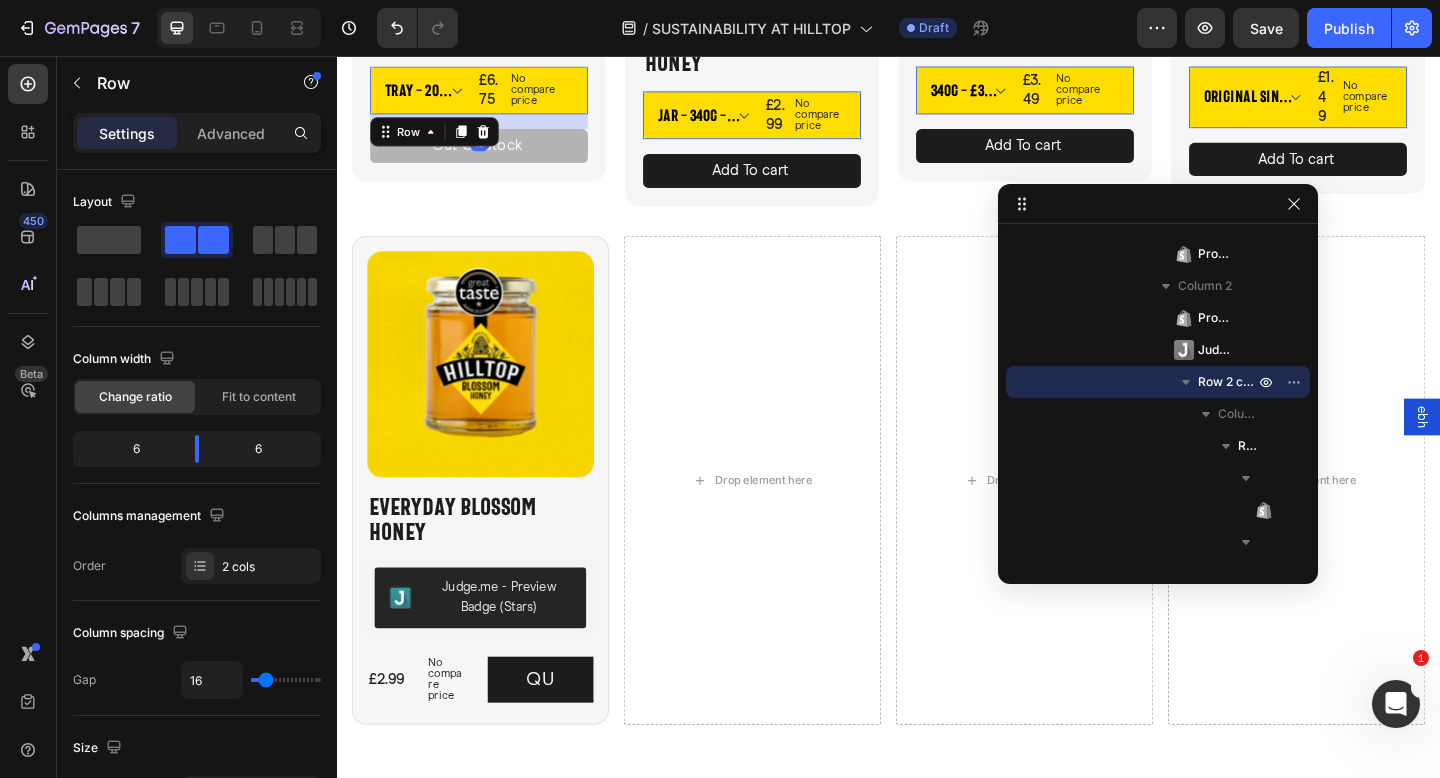 scroll, scrollTop: 506, scrollLeft: 0, axis: vertical 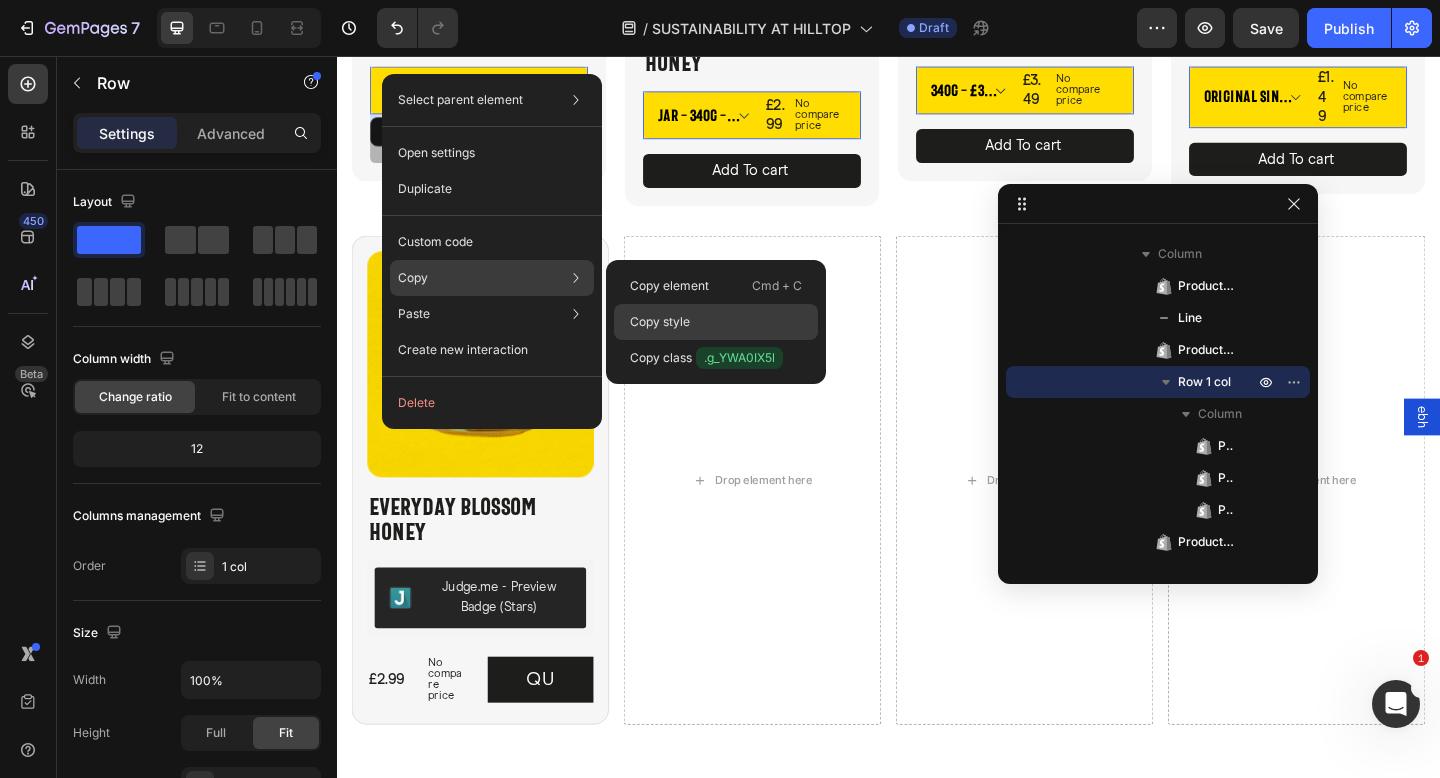 click on "Copy style" 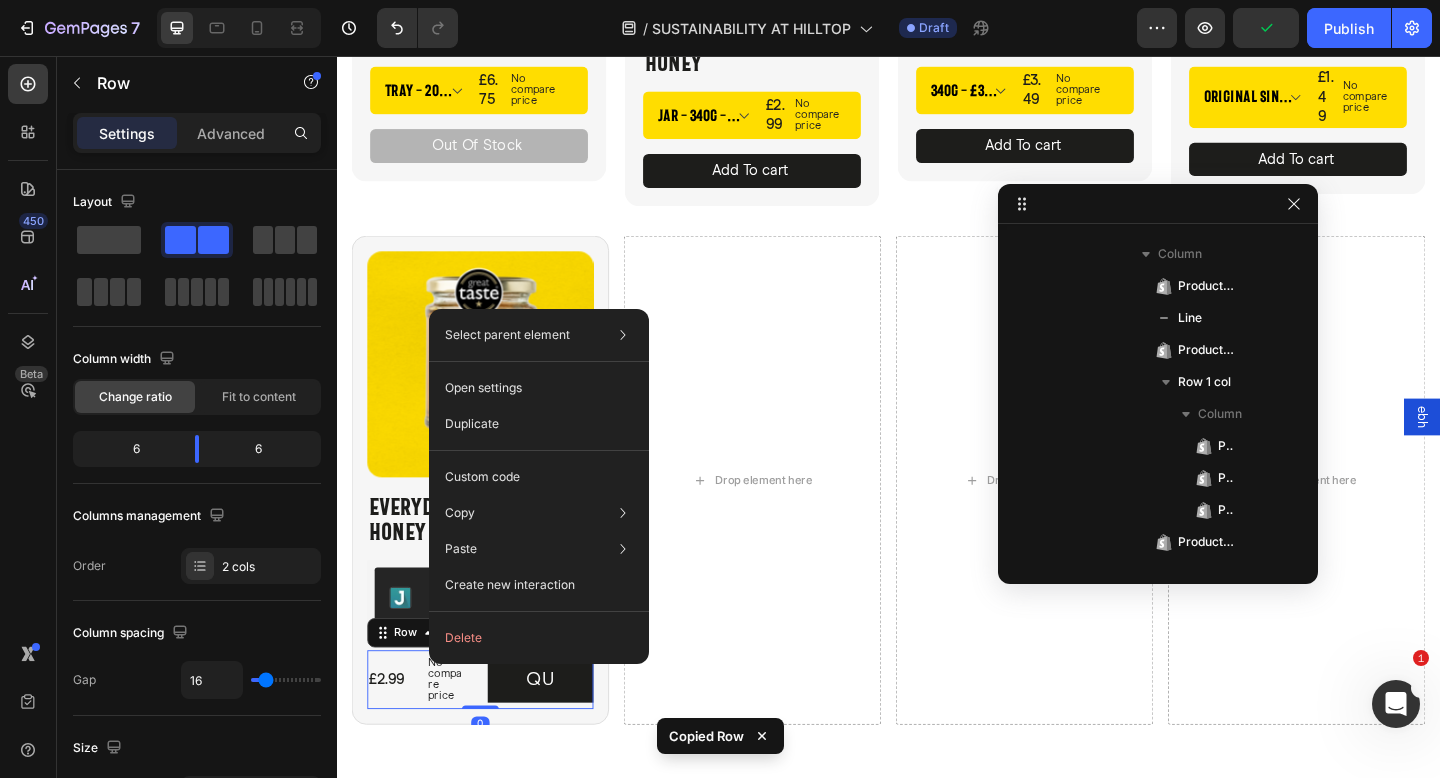 scroll, scrollTop: 954, scrollLeft: 0, axis: vertical 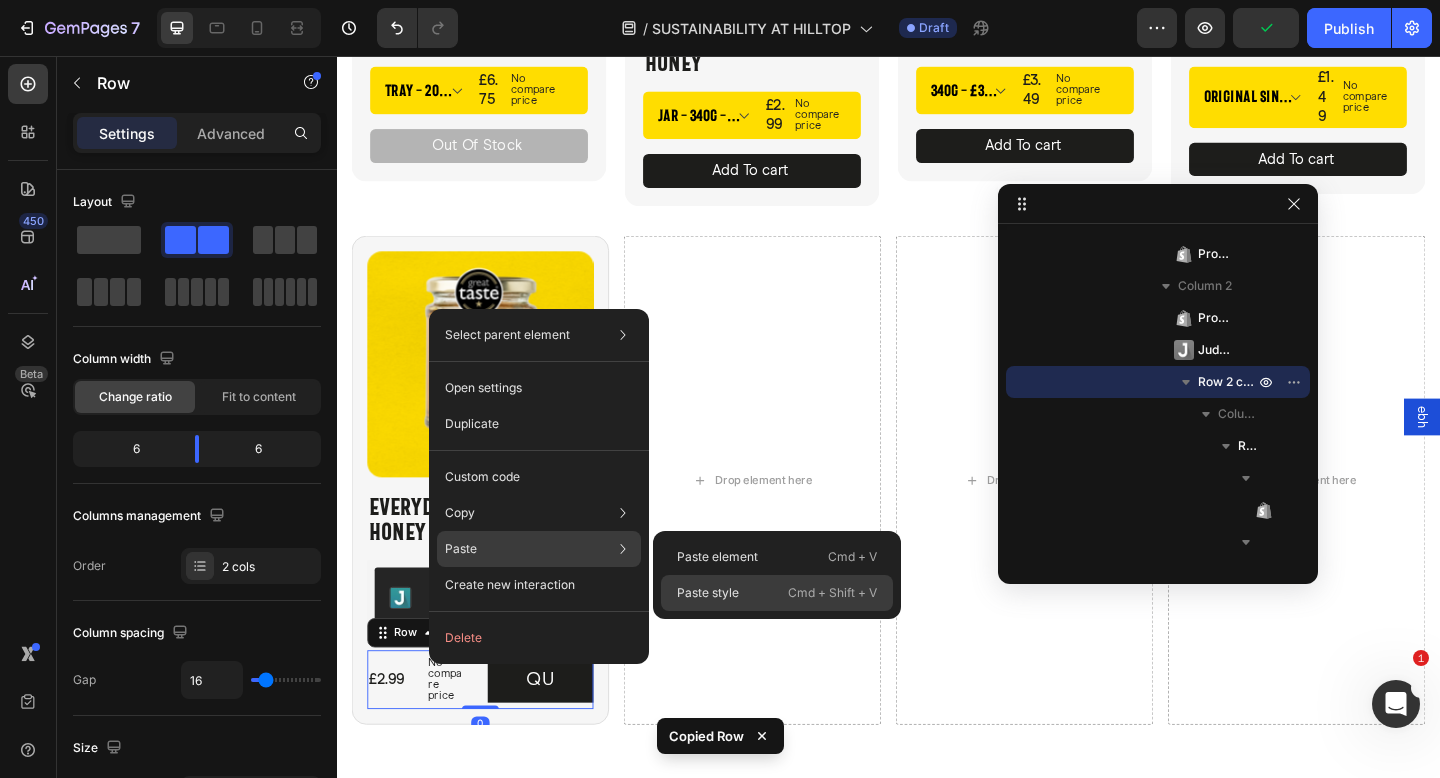 click on "Paste style  Cmd + Shift + V" 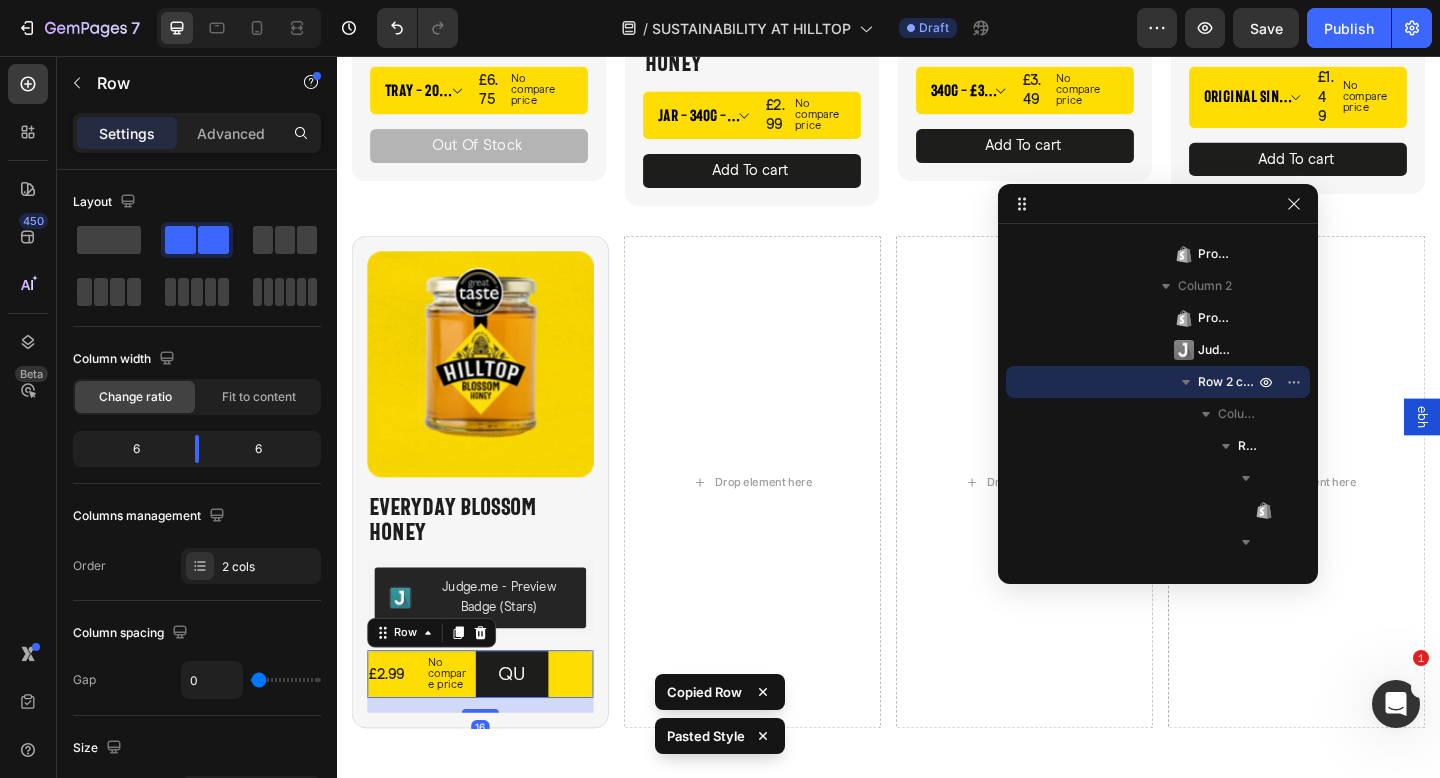 click on "QU Button" at bounding box center (547, 729) 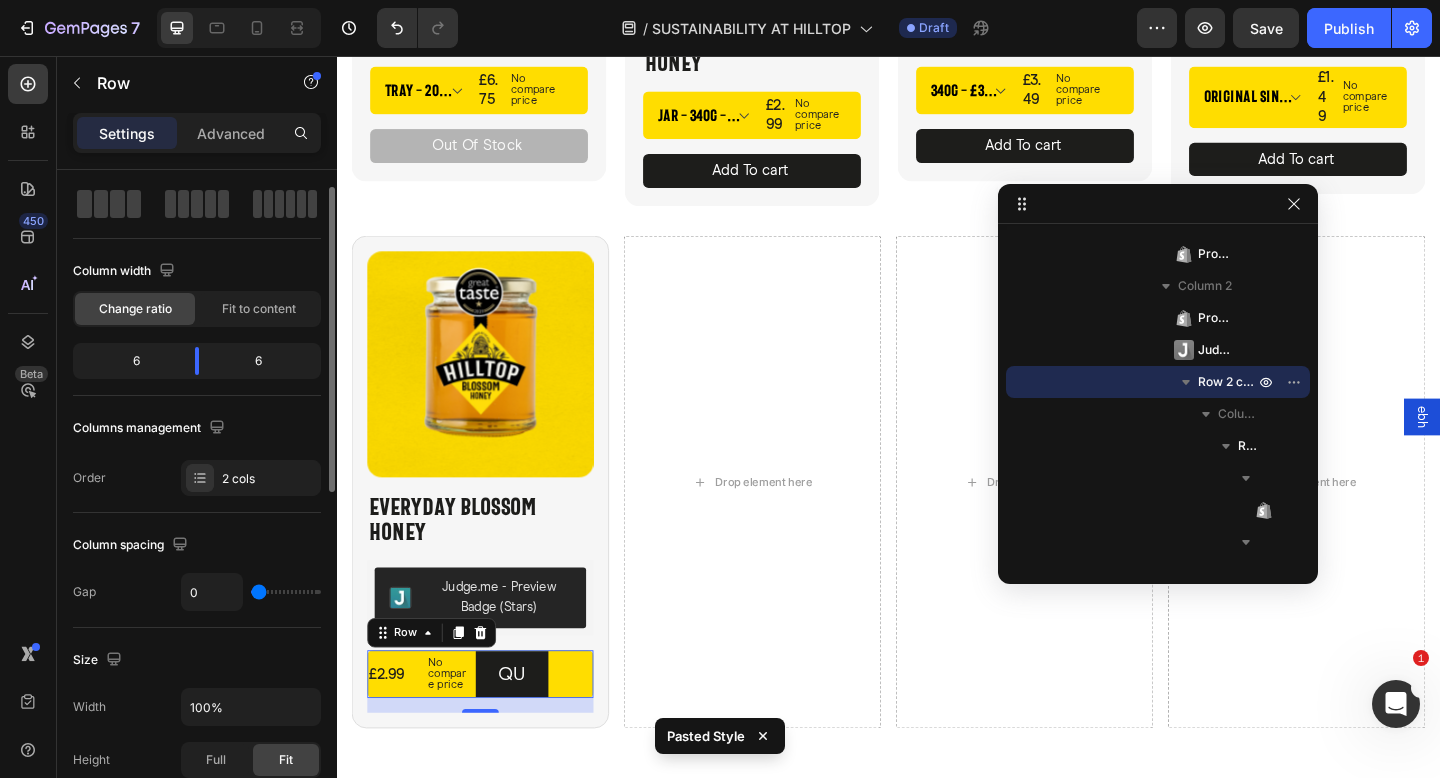 scroll, scrollTop: 105, scrollLeft: 0, axis: vertical 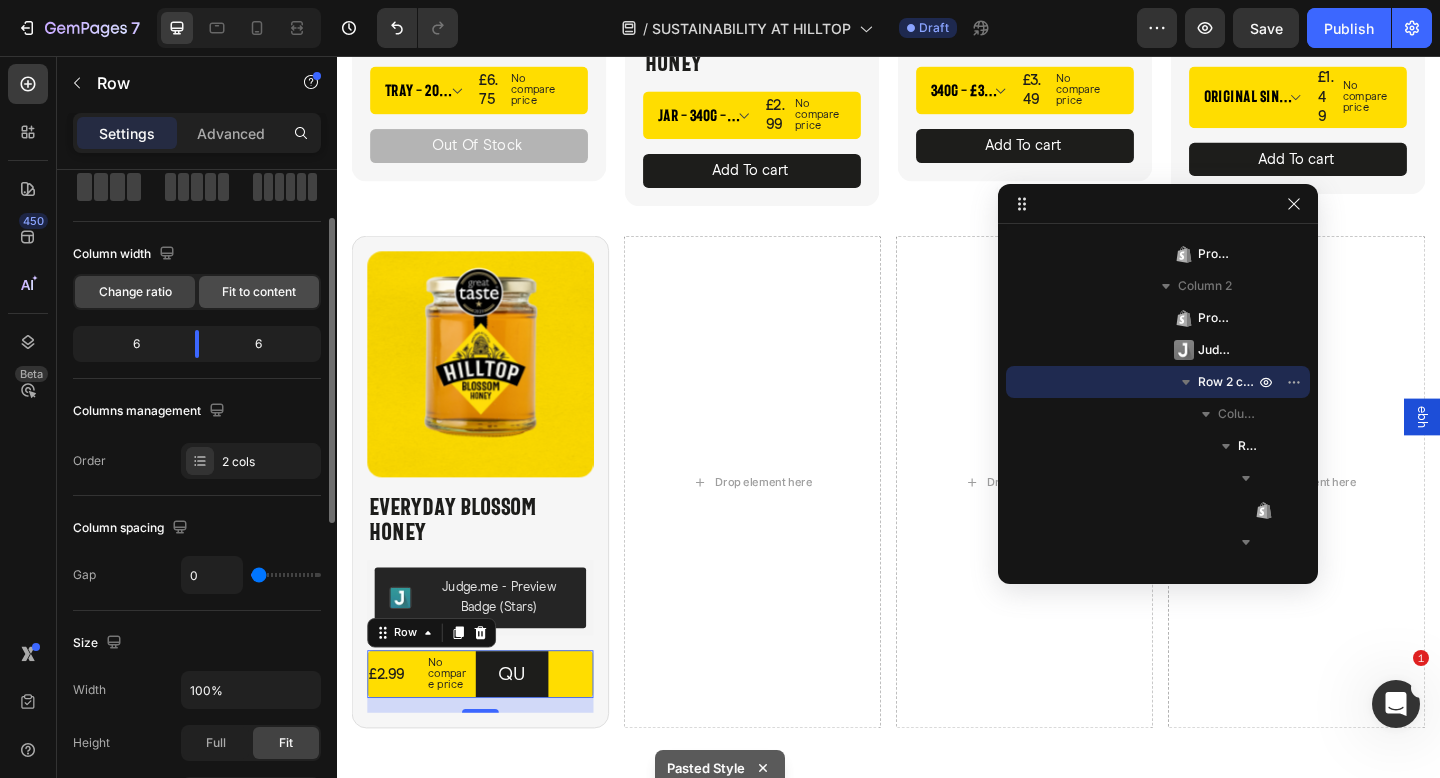 click on "Fit to content" 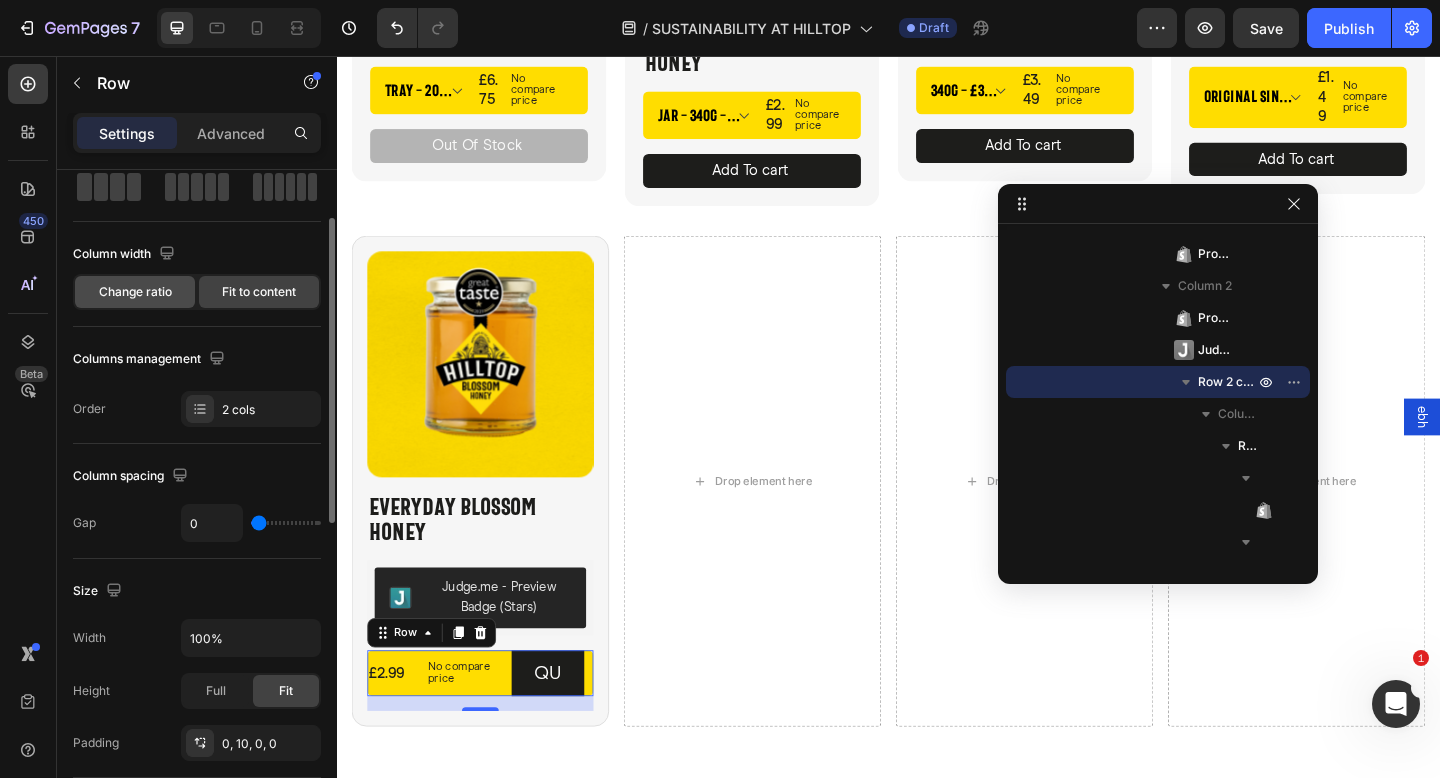 click on "Change ratio" 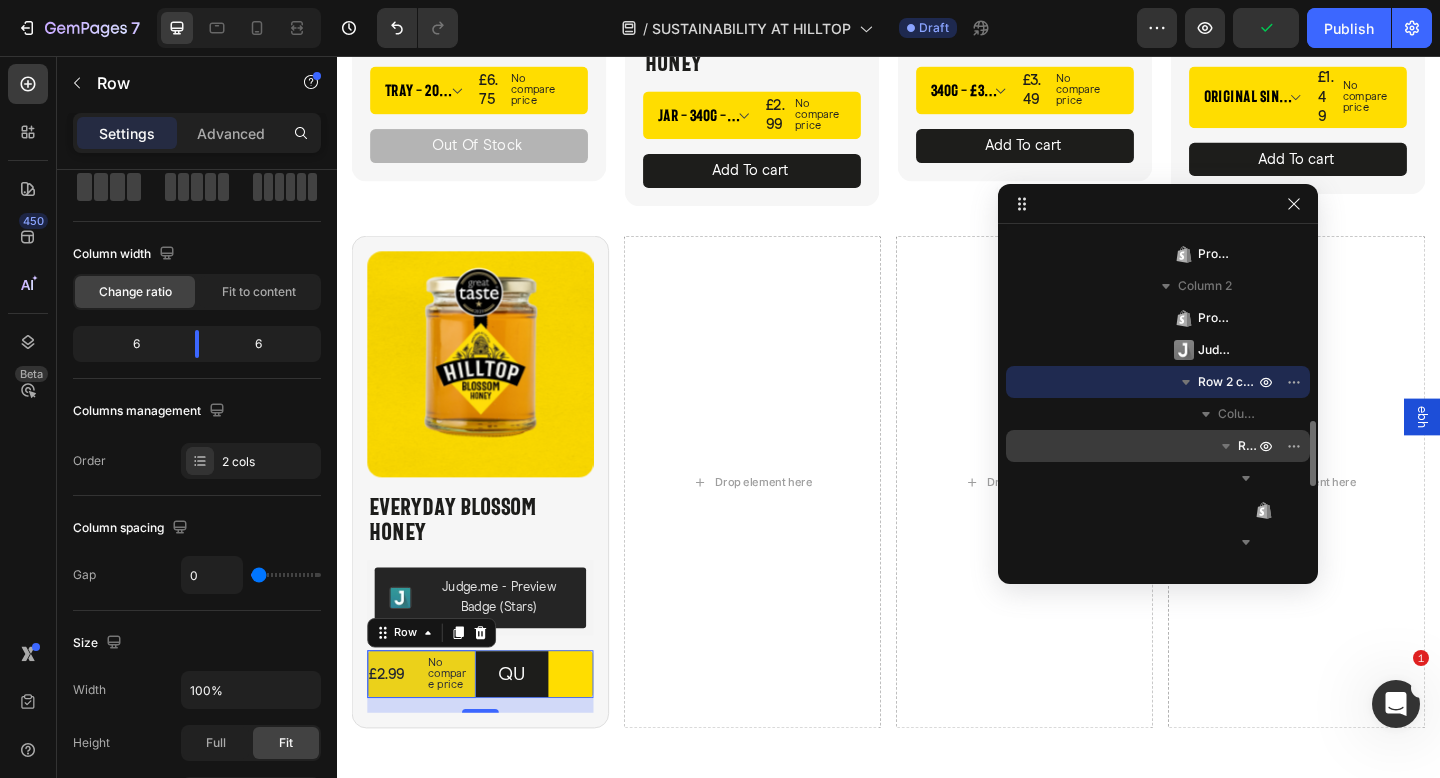 click 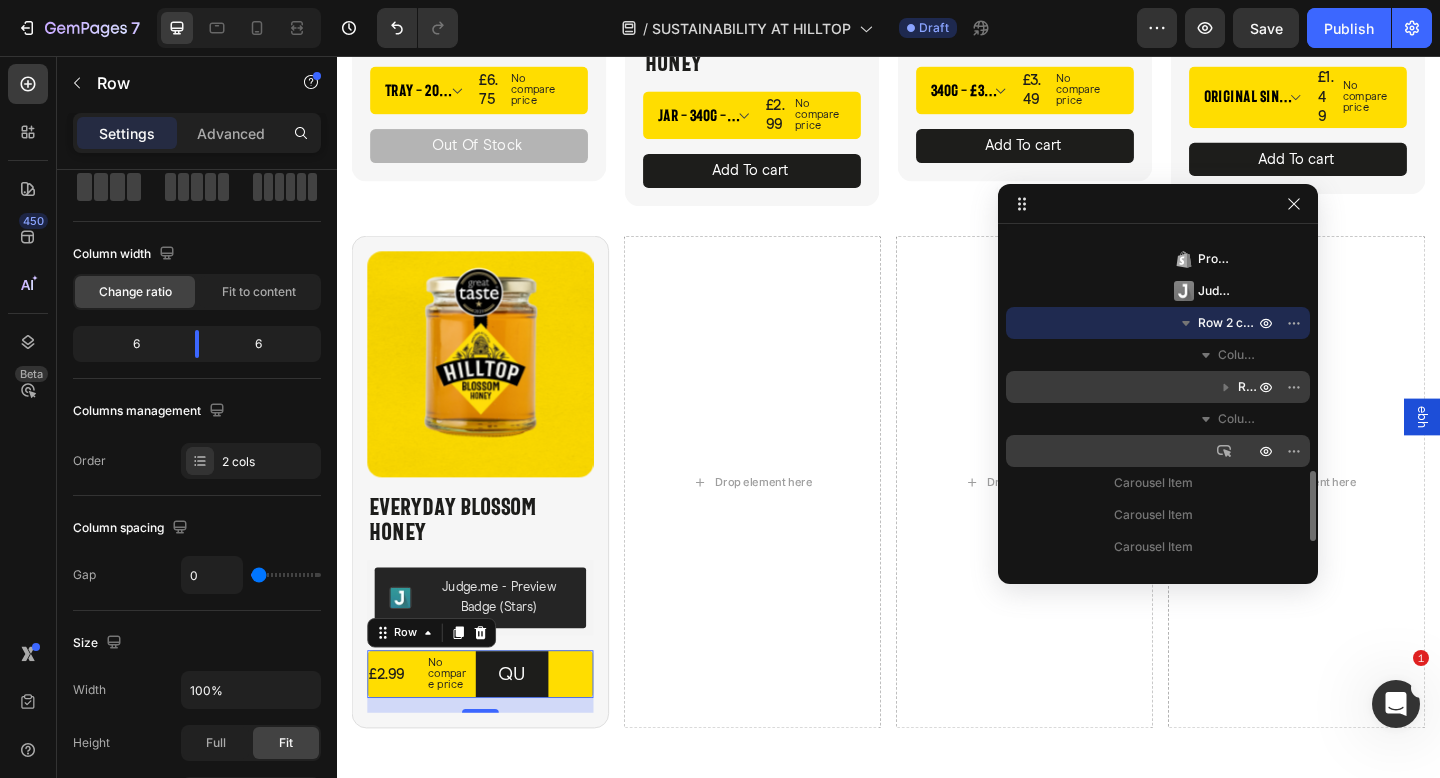scroll, scrollTop: 1032, scrollLeft: 0, axis: vertical 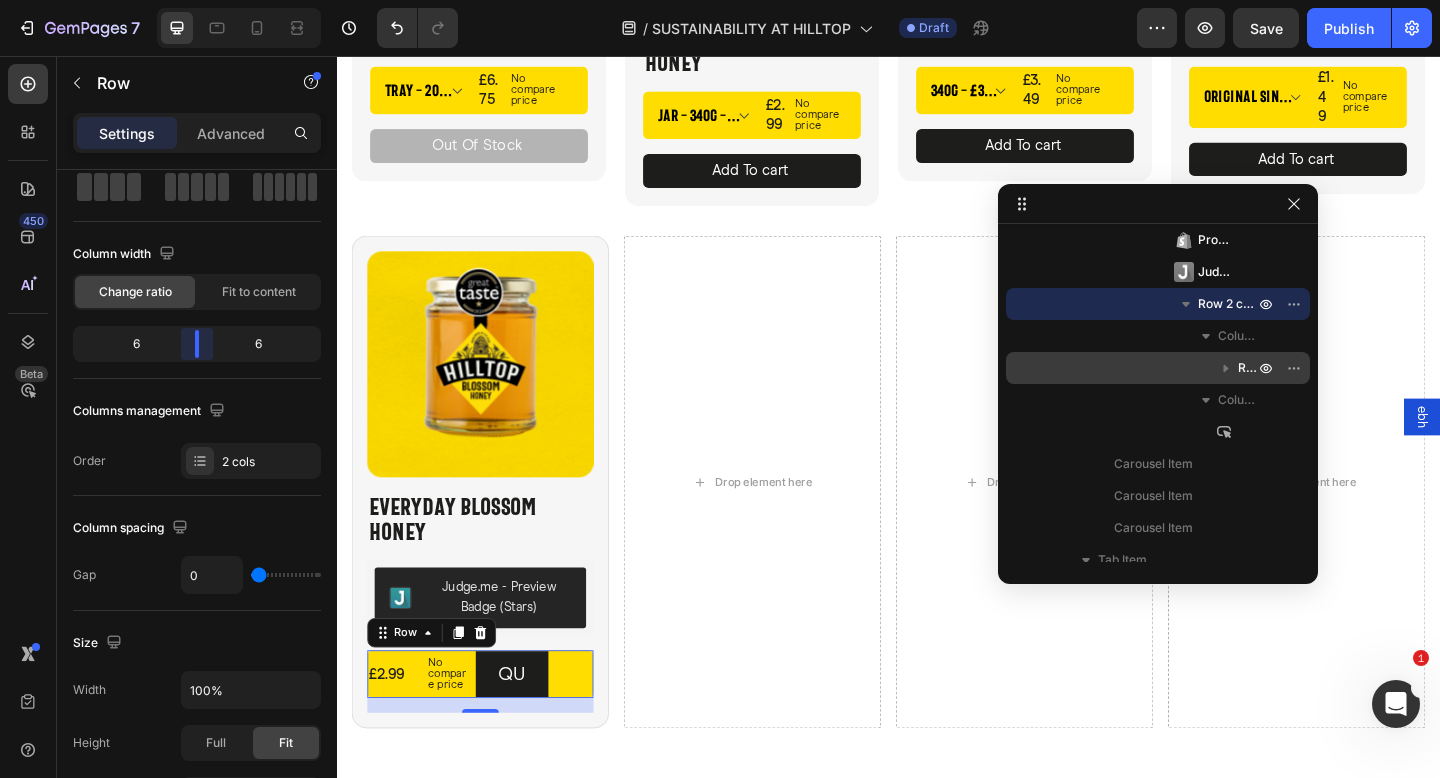 click on "7  Version history  /  SUSTAINABILITY AT HILLTOP Draft Preview  Save   Publish  450 Beta Sections(18) Elements(83) Section Element Hero Section Product Detail Brands Trusted Badges Guarantee Product Breakdown How to use Testimonials Compare Bundle FAQs Social Proof Brand Story Product List Collection Blog List Contact Sticky Add to Cart Custom Footer Browse Library 450 Layout
Row
Row
Row
Row Text
Heading
Text Block Button
Button
Button Media
Image
Image
Video" at bounding box center [720, 0] 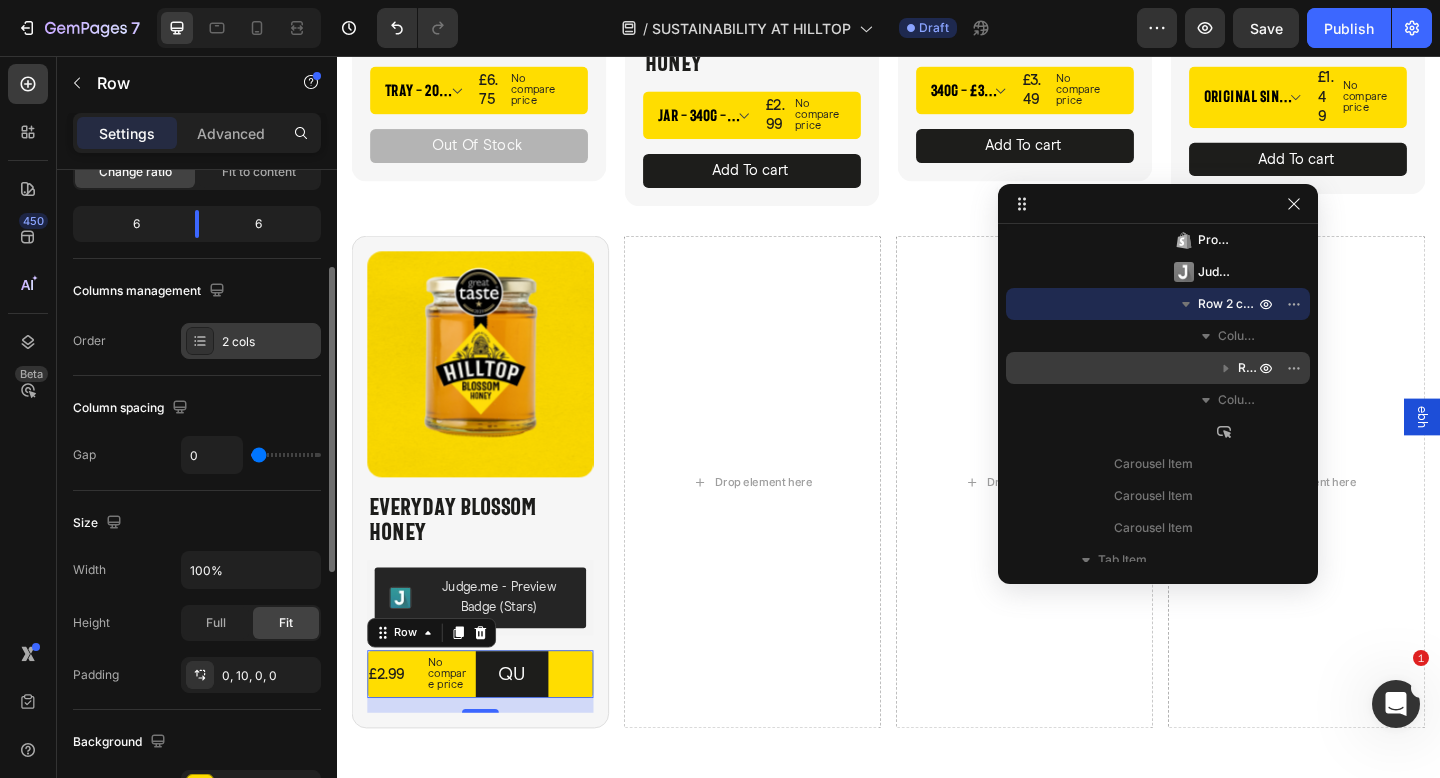 scroll, scrollTop: 232, scrollLeft: 0, axis: vertical 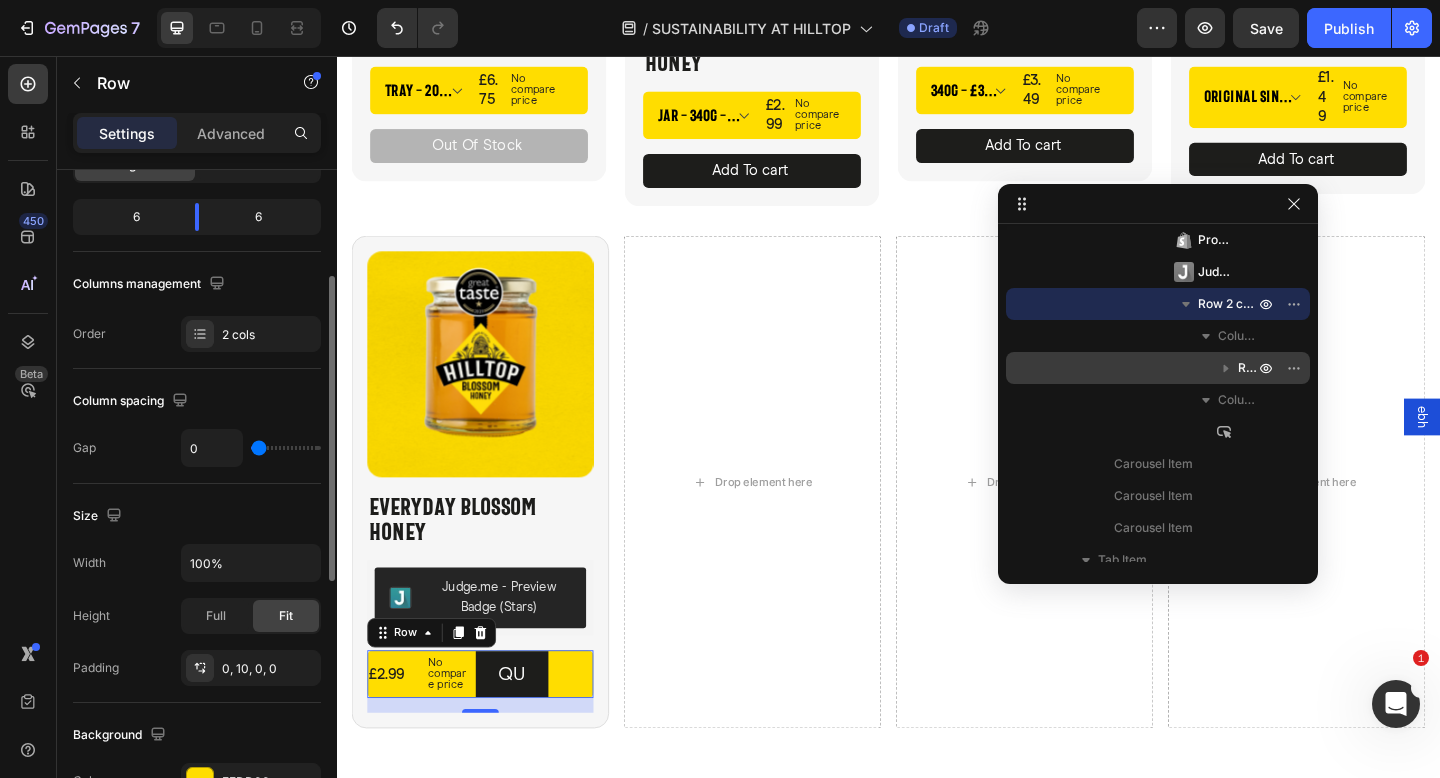 click at bounding box center (286, 448) 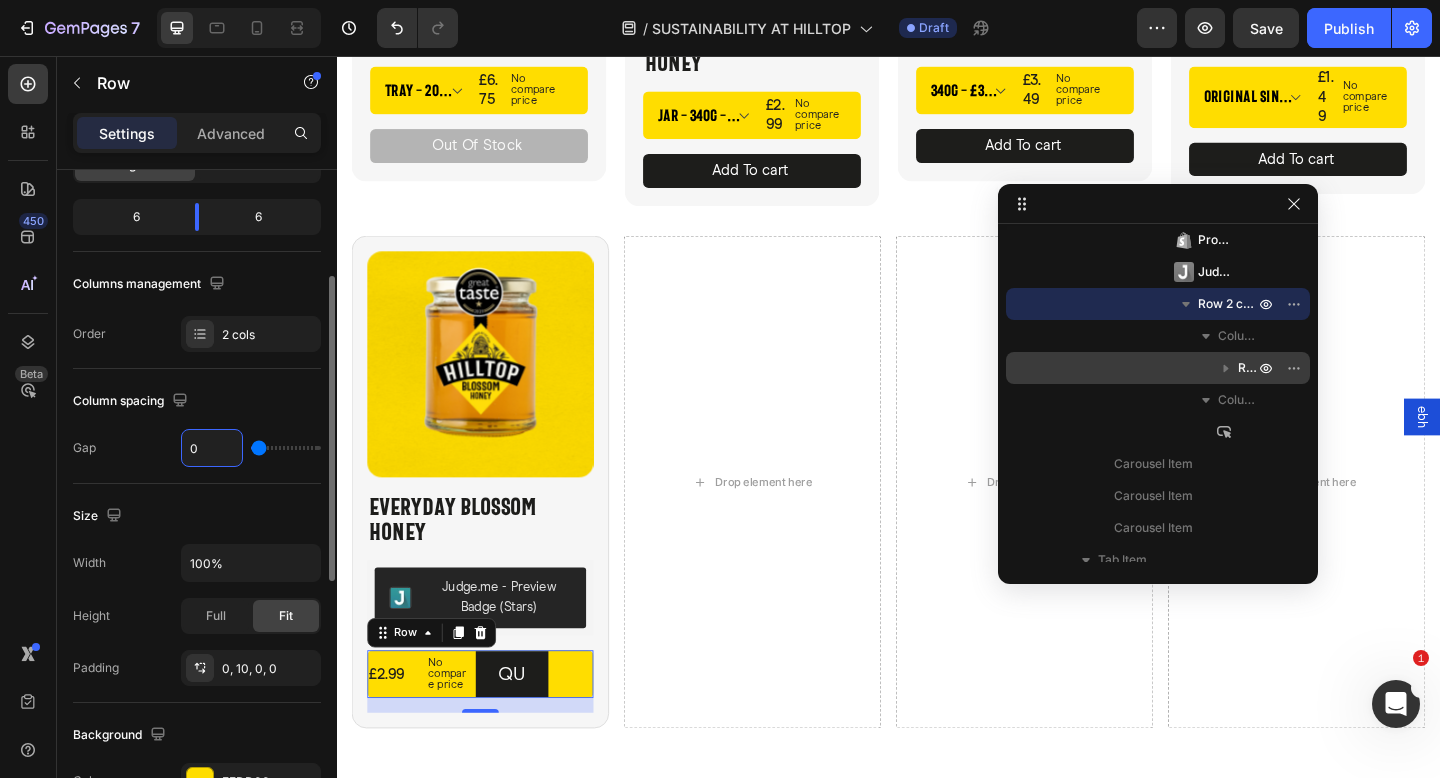 click on "0" at bounding box center [212, 448] 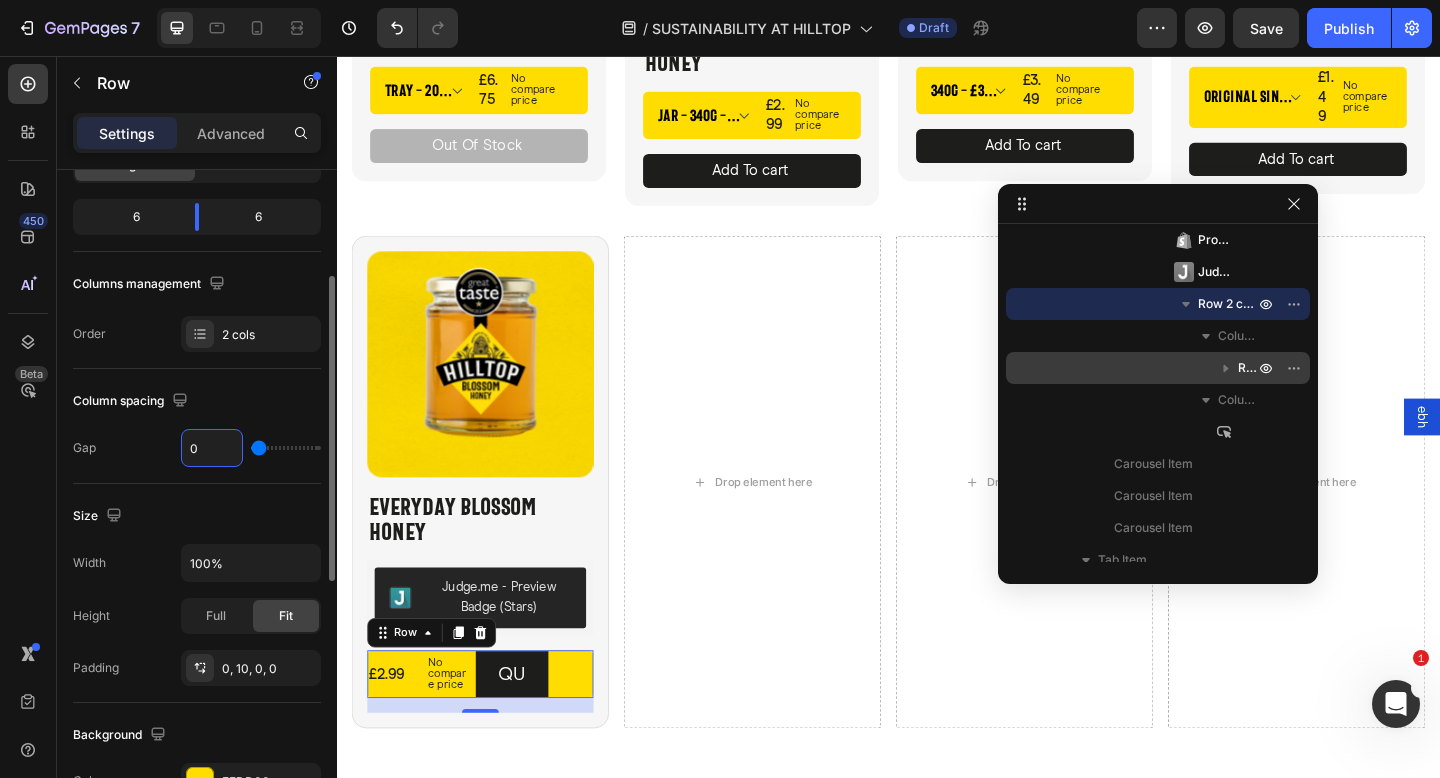 type on "8" 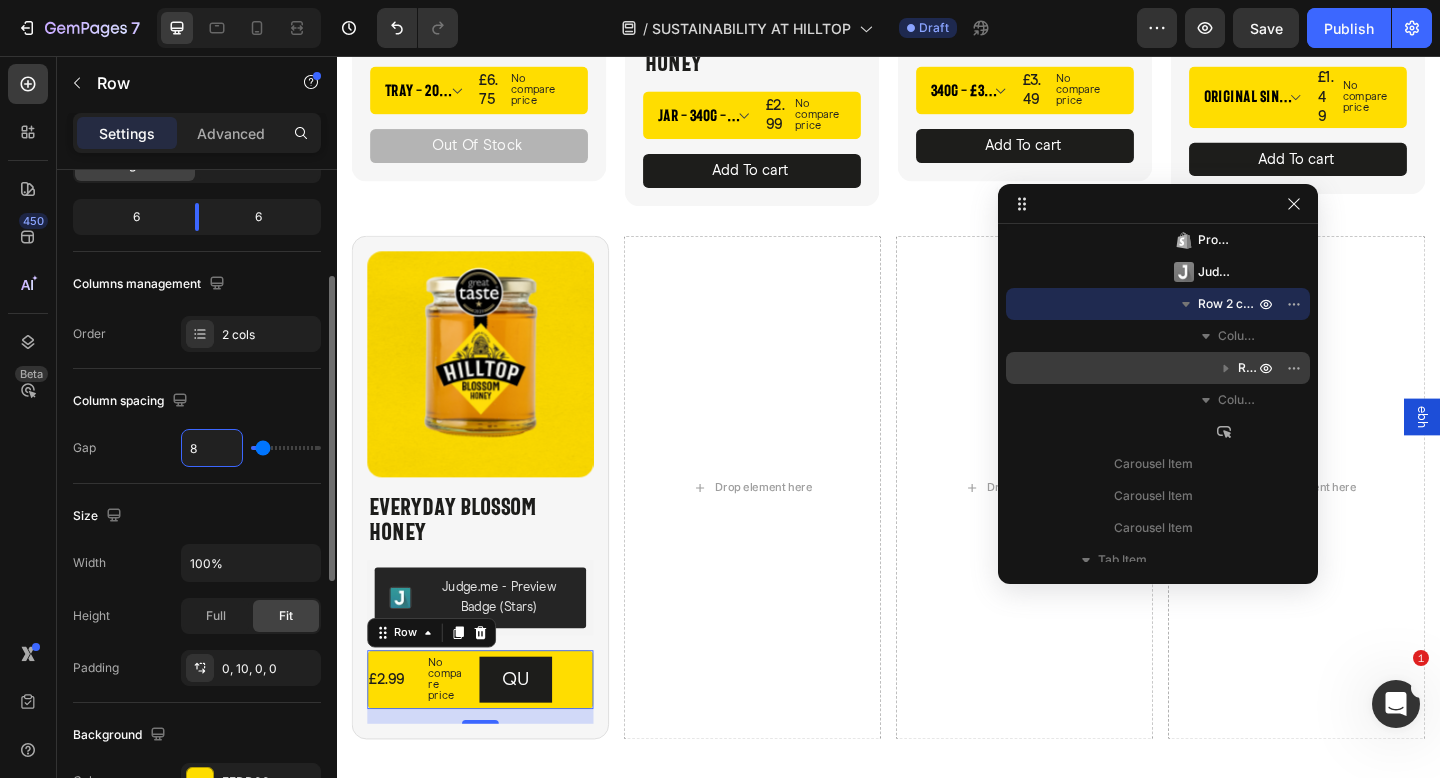 type on "8" 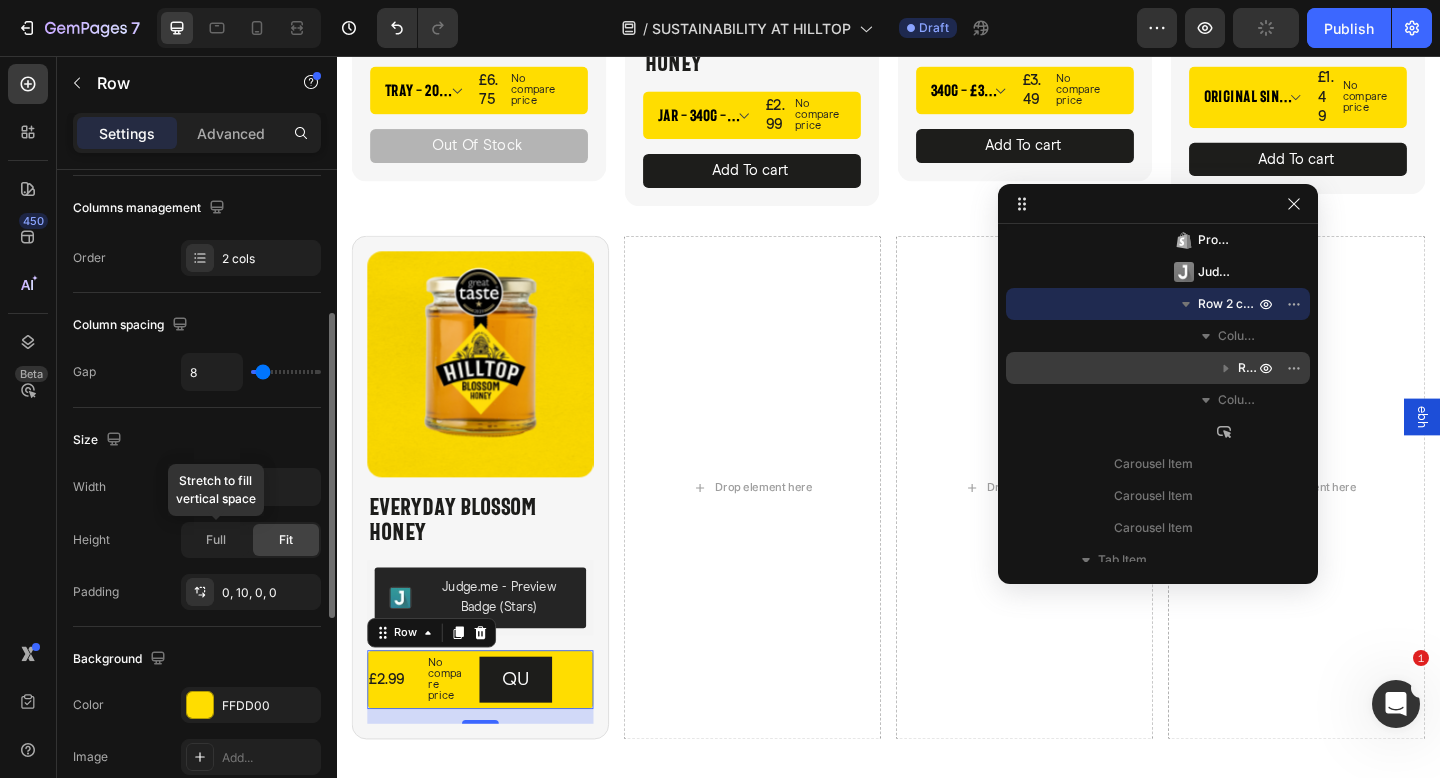 scroll, scrollTop: 309, scrollLeft: 0, axis: vertical 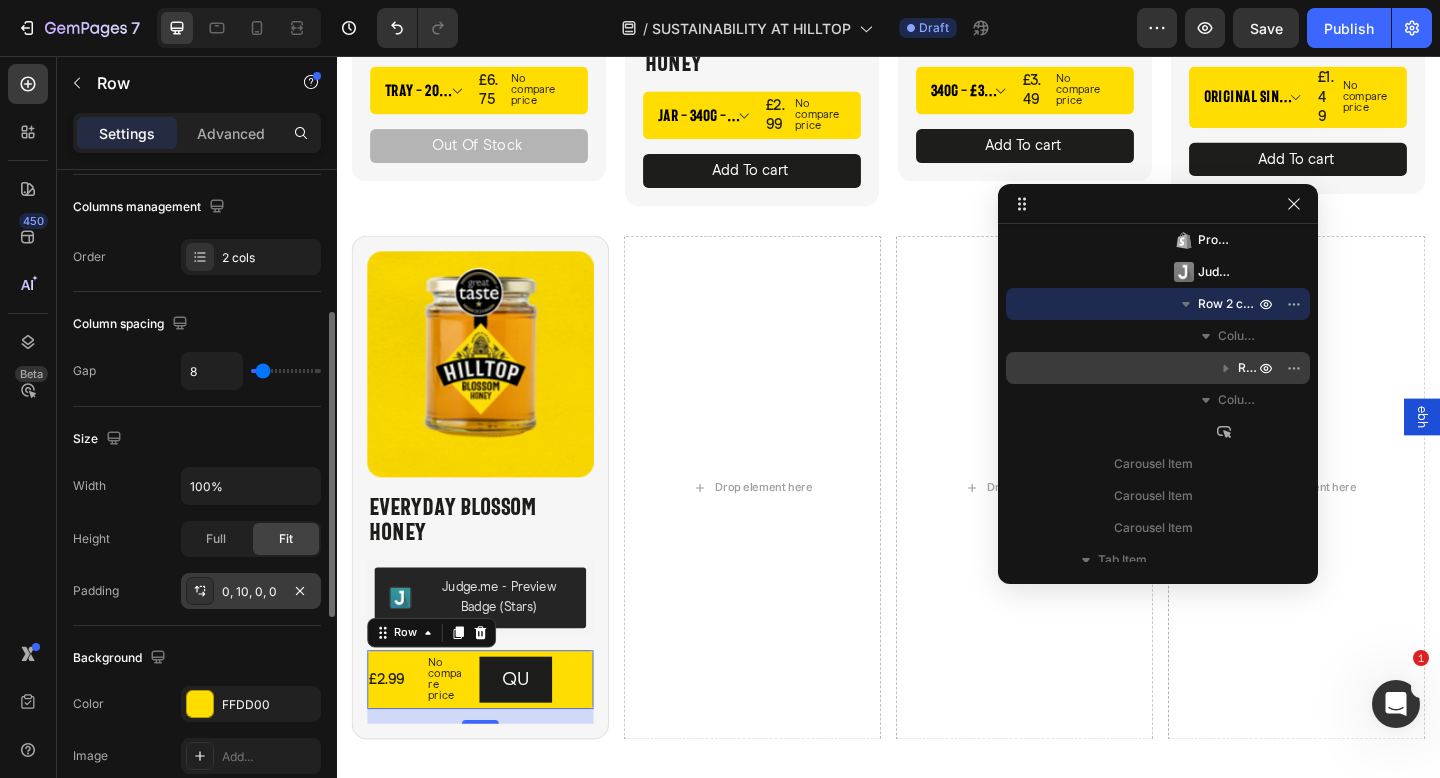 click on "0, 10, 0, 0" at bounding box center [251, 592] 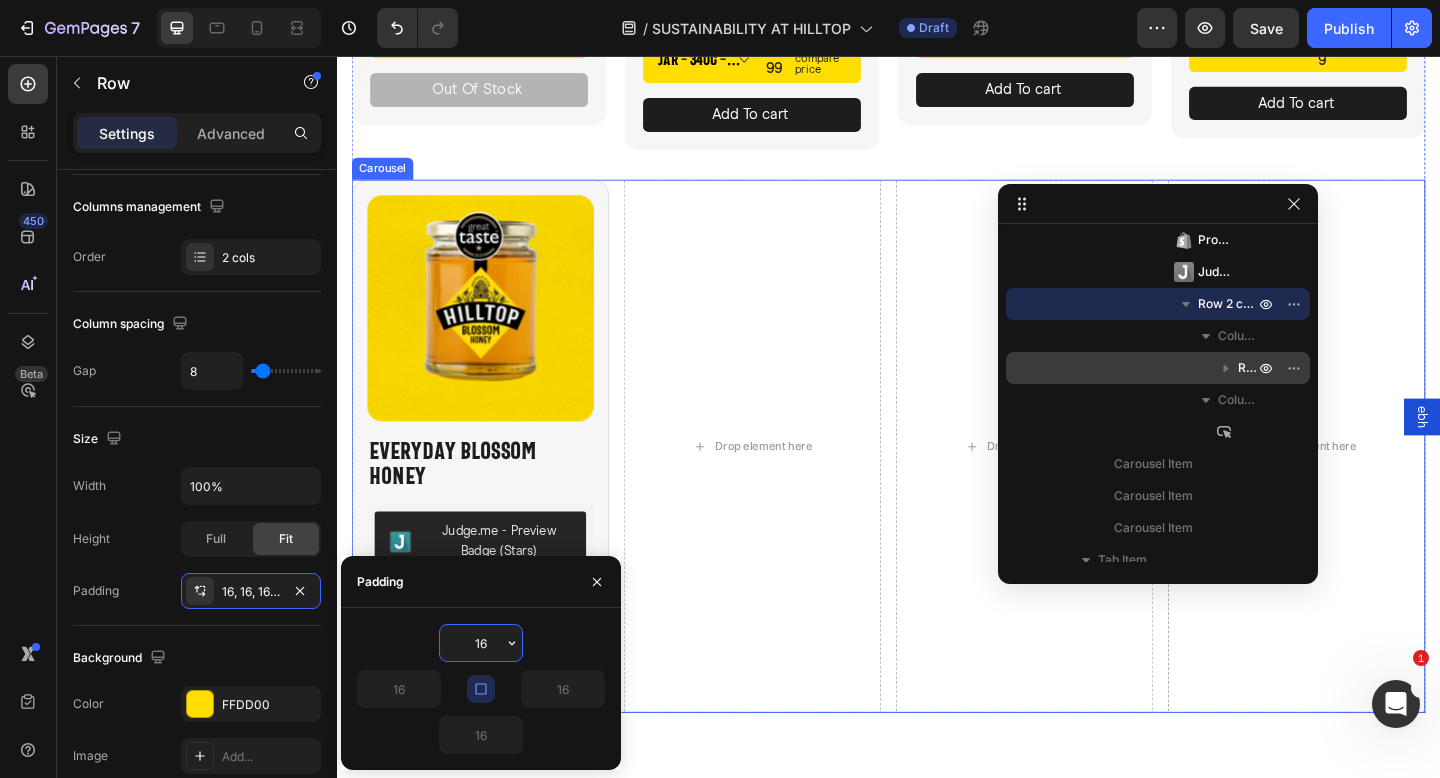 scroll, scrollTop: 4381, scrollLeft: 0, axis: vertical 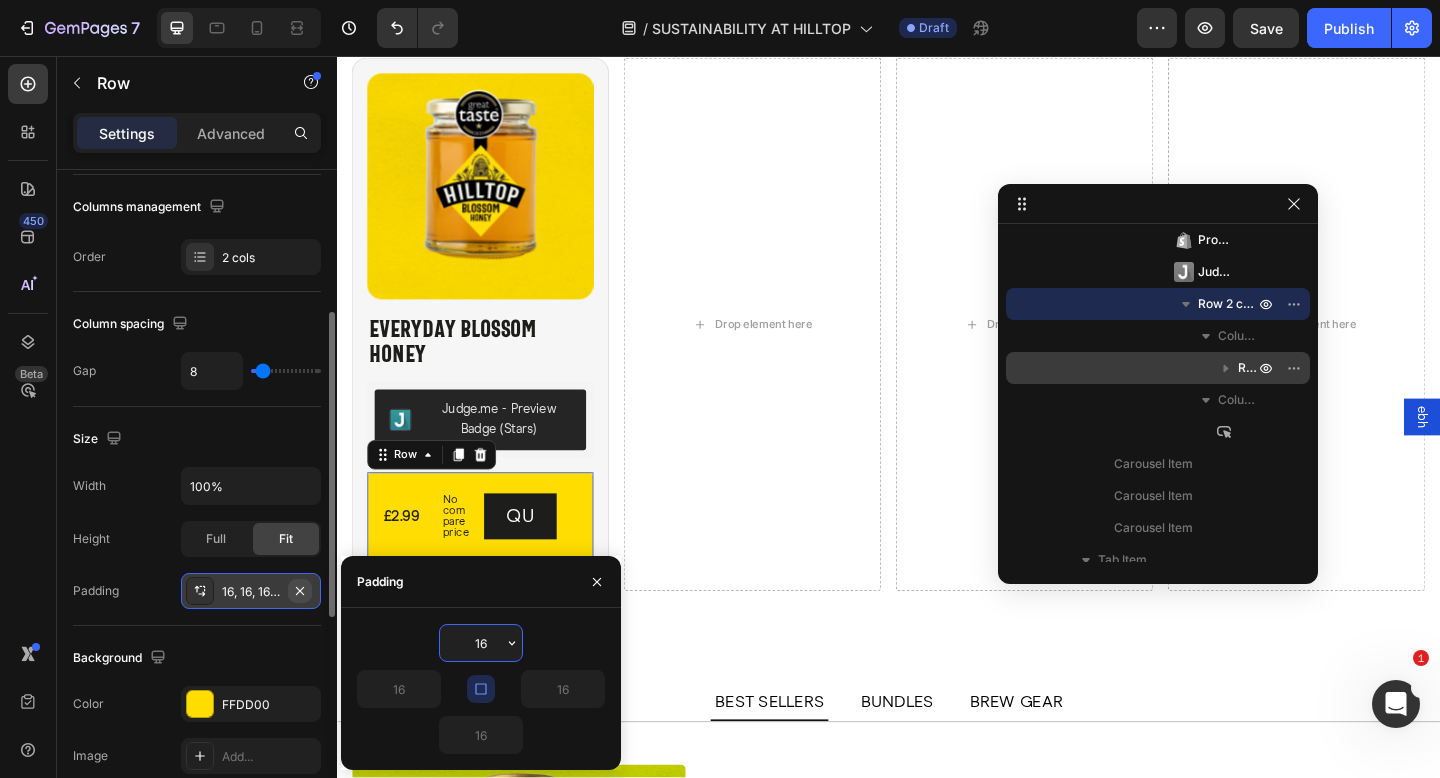 click 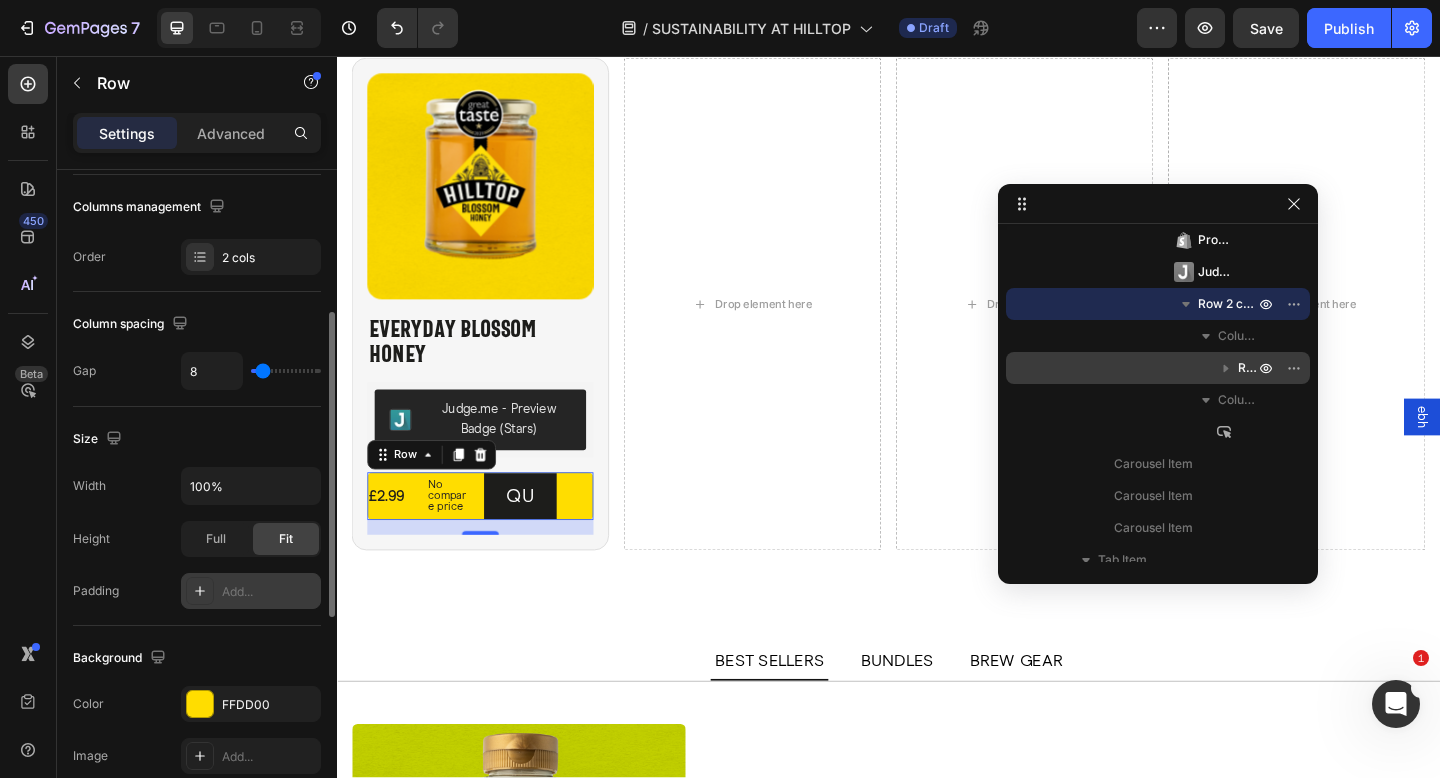 click on "Add..." at bounding box center [269, 592] 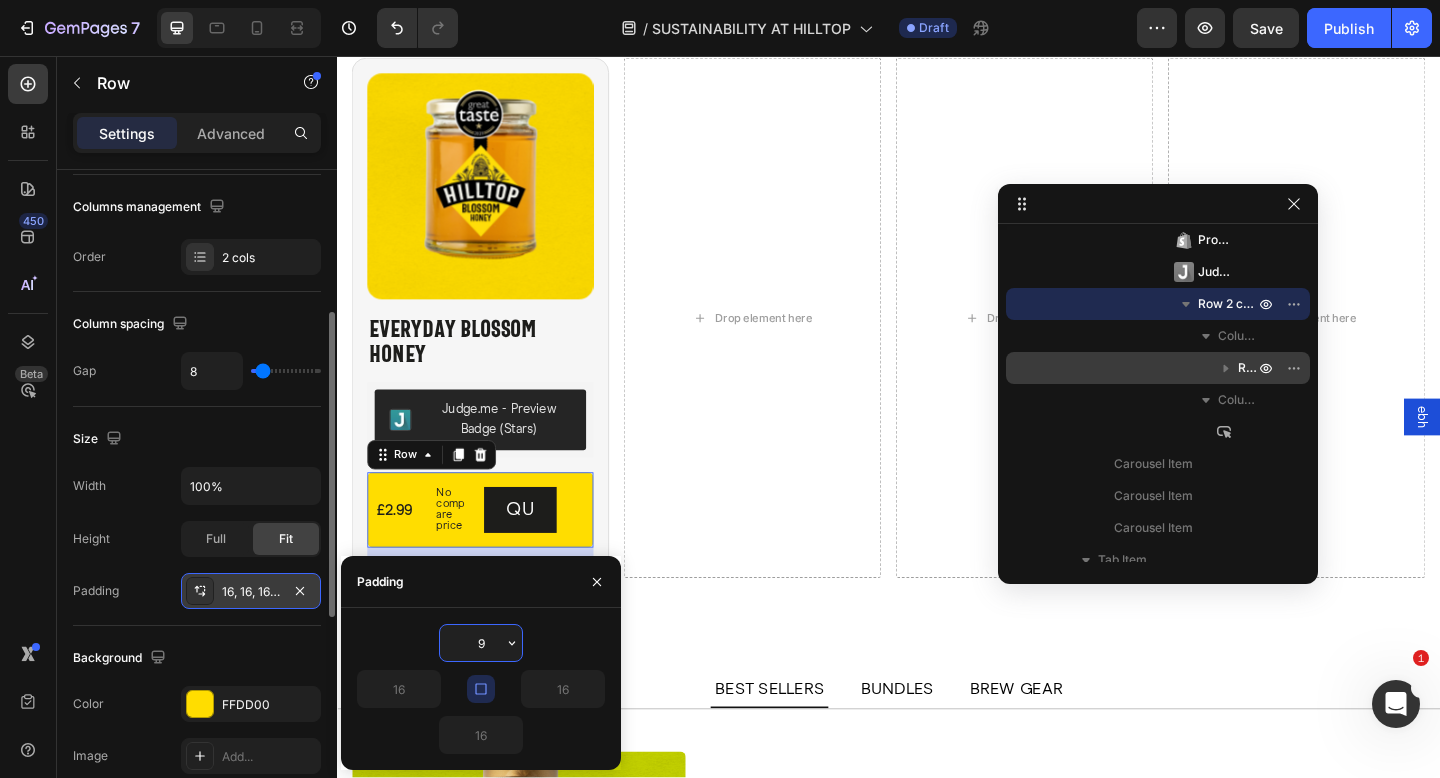 type on "8" 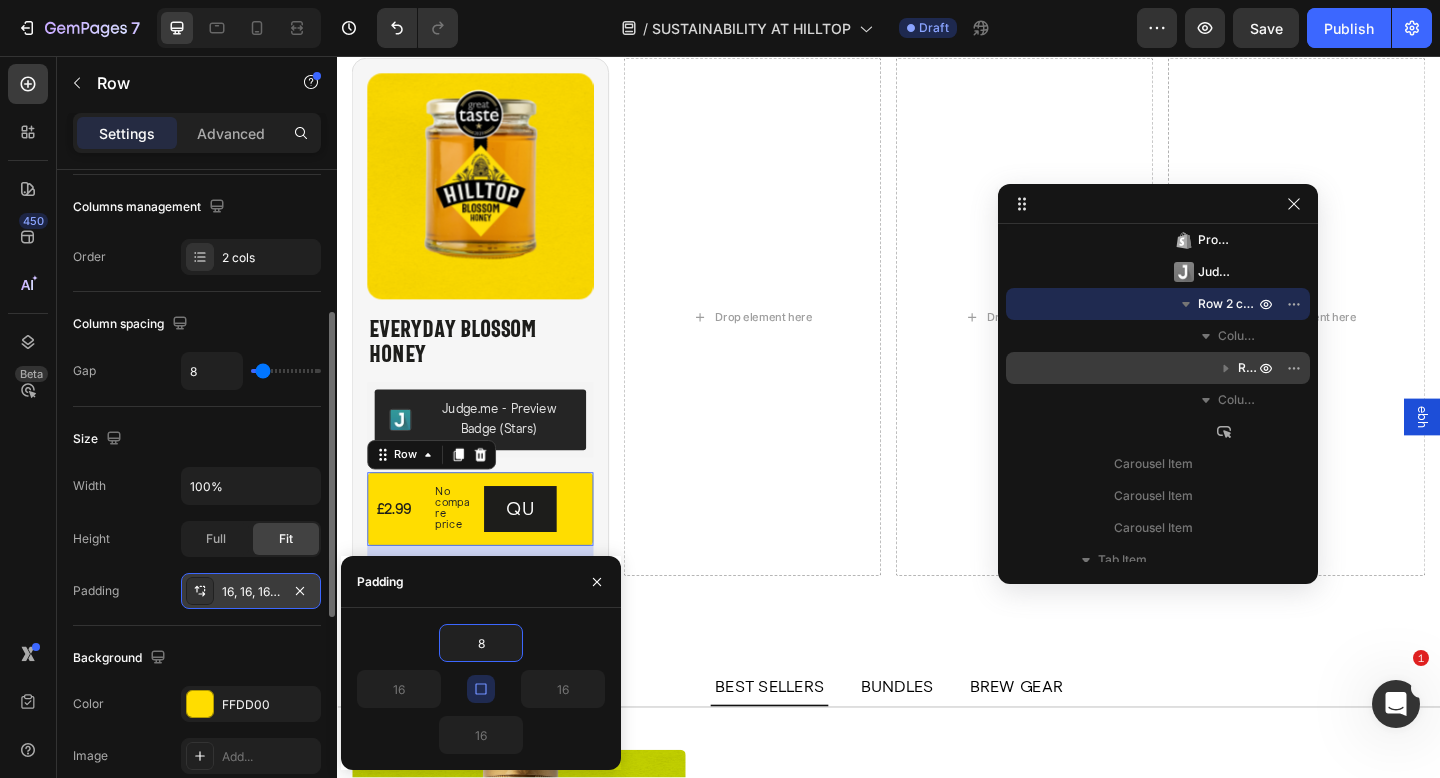 click on "8 16 16 16" at bounding box center [481, 689] 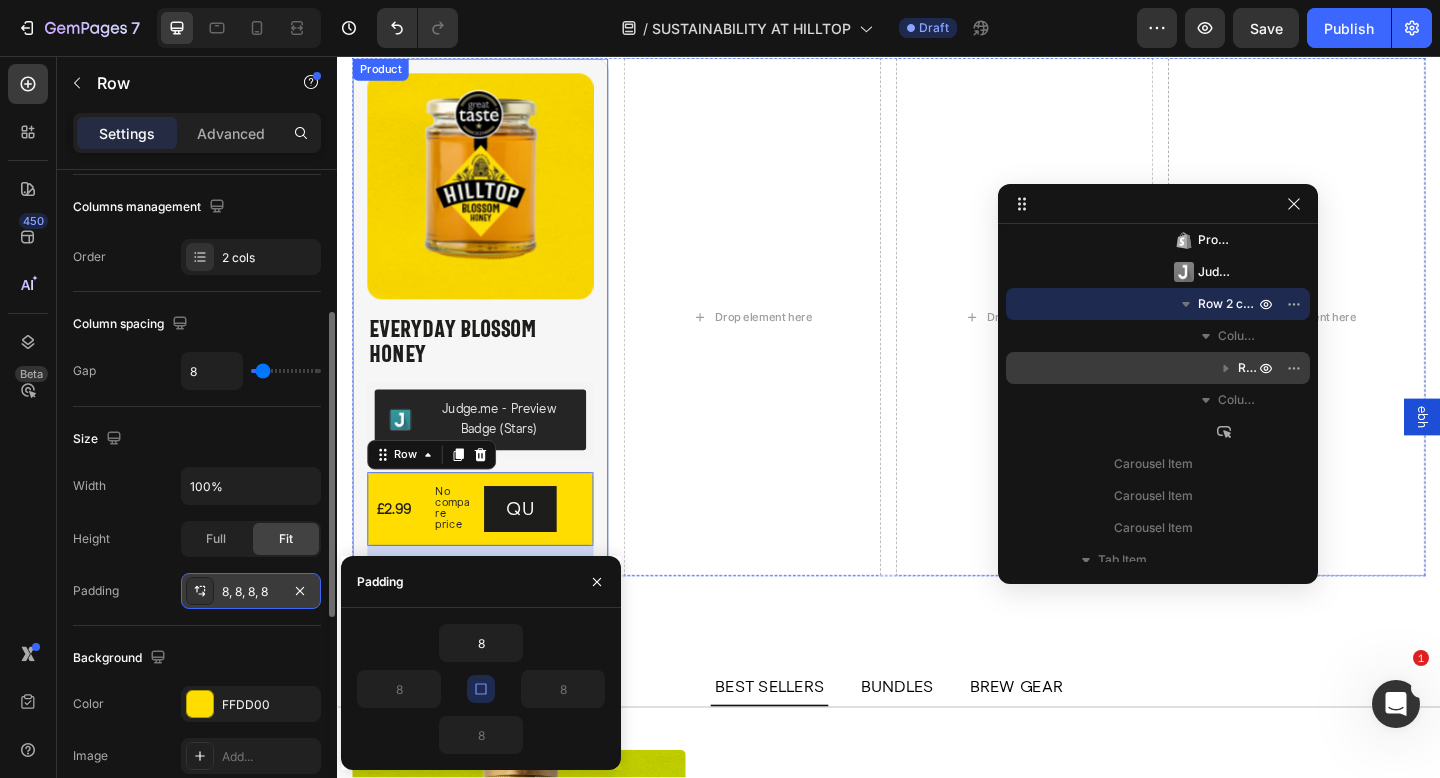 click on "Product Images Everyday Blossom Honey Product Title Judge.me - Preview Badge (Stars) Judge.me £2.99 Product Price Product Price No compare price Product Price Row QU Button Row   16 Product" at bounding box center (493, 340) 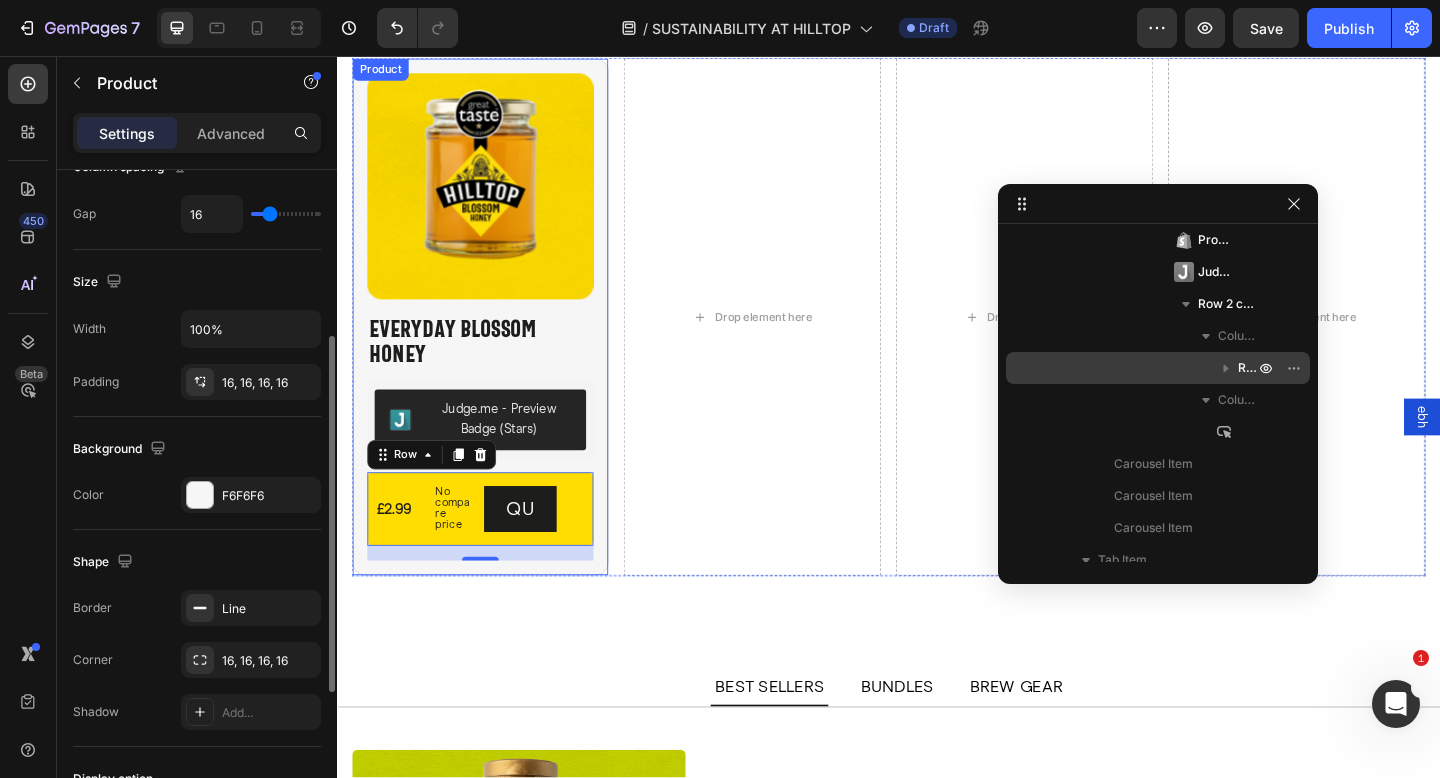 scroll, scrollTop: 762, scrollLeft: 0, axis: vertical 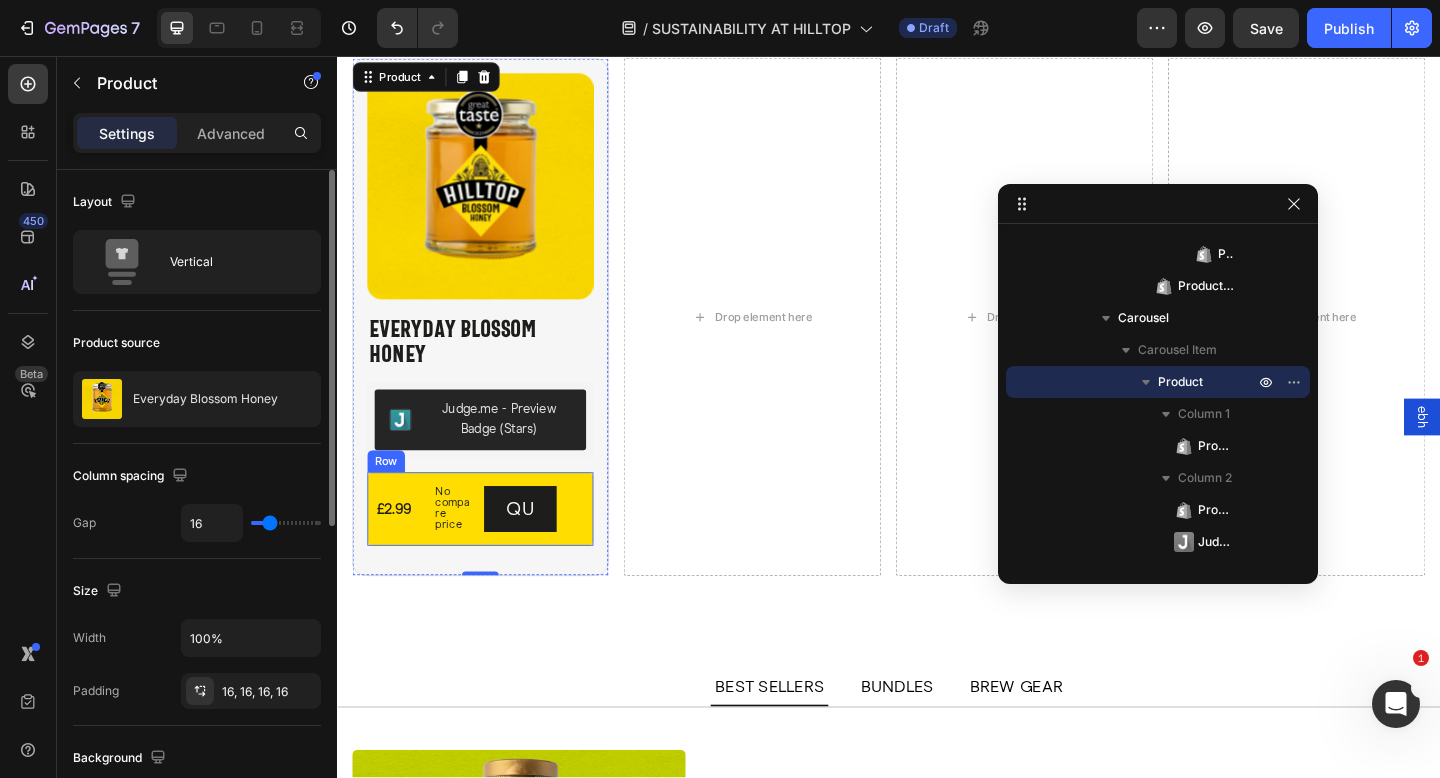 click on "£2.99 Product Price Product Price No compare price Product Price Row QU Button Row" at bounding box center (493, 549) 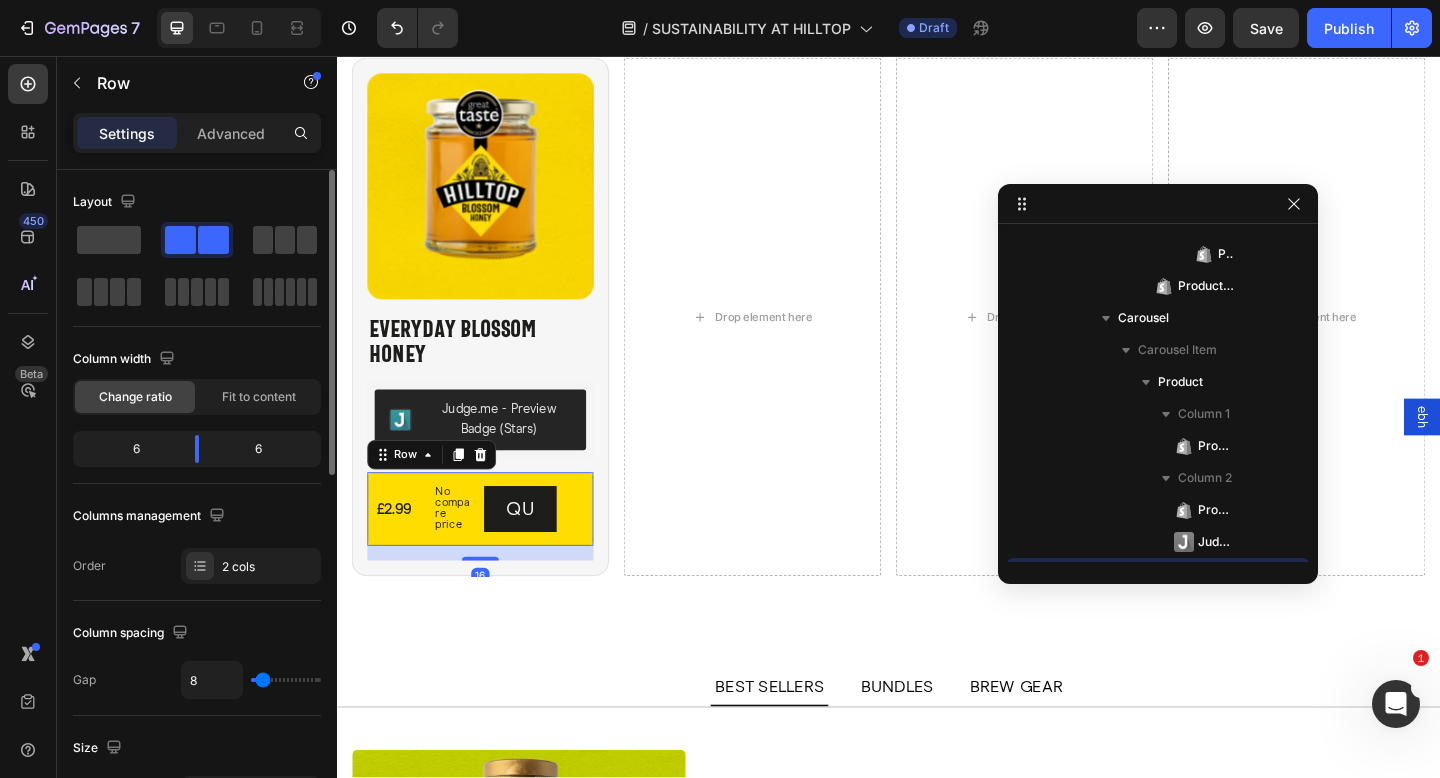 scroll, scrollTop: 954, scrollLeft: 0, axis: vertical 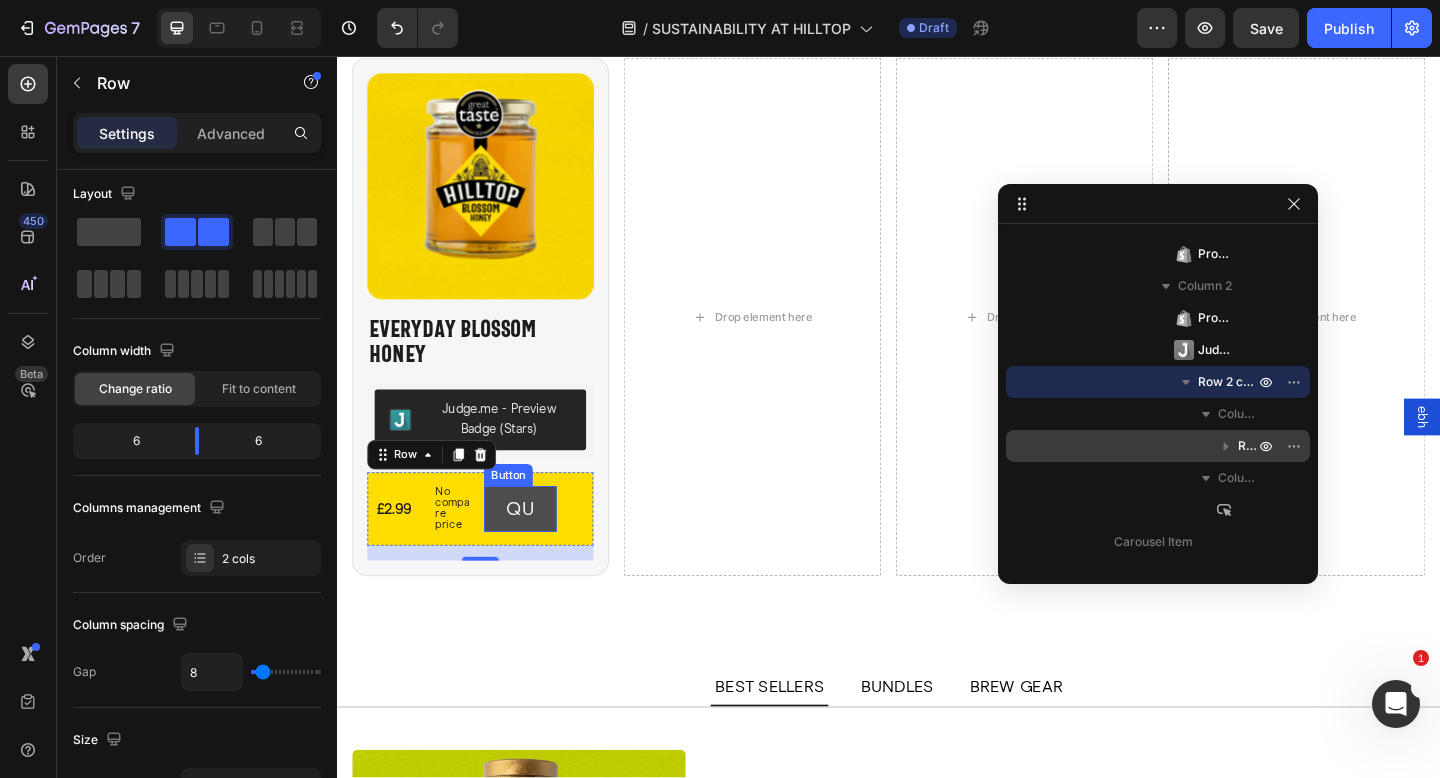click on "QU" at bounding box center [536, 549] 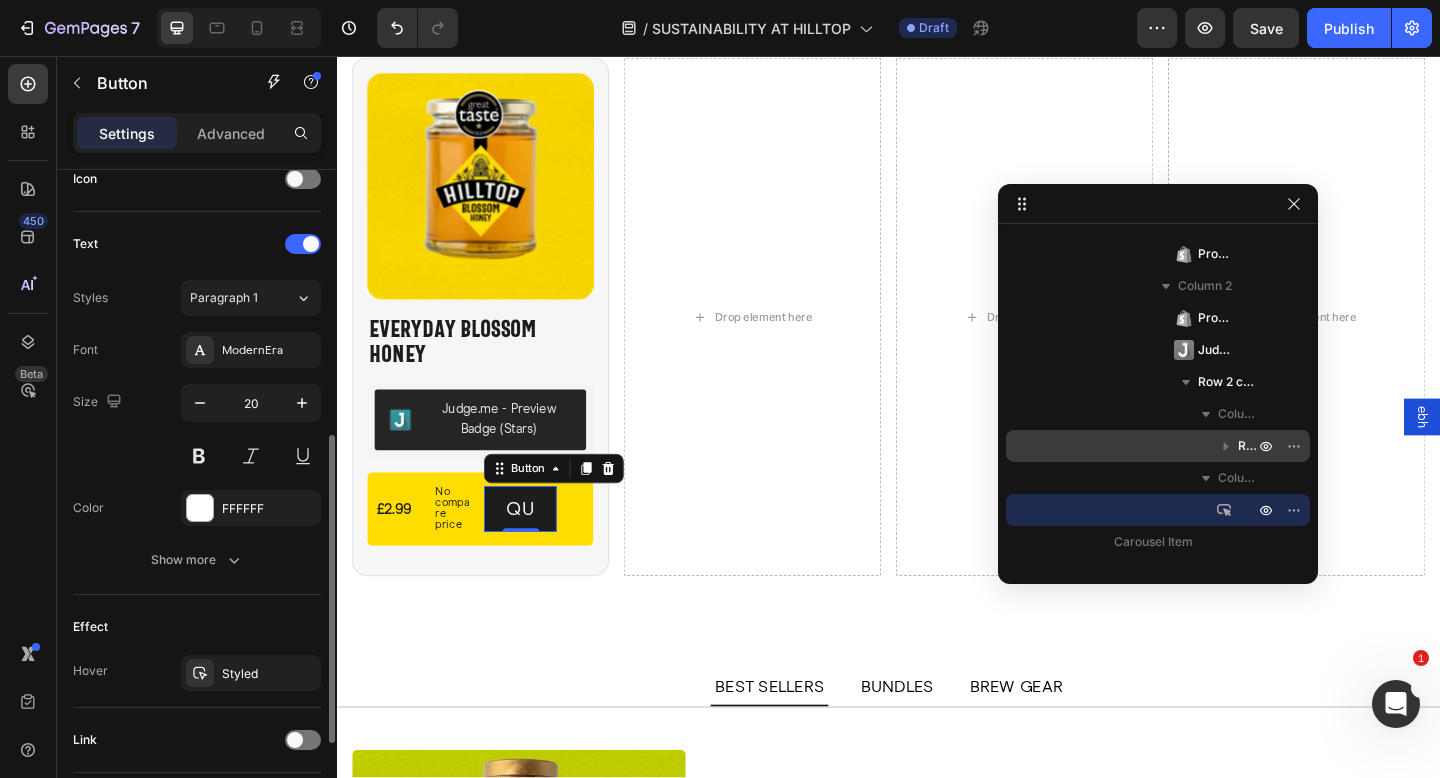 scroll, scrollTop: 0, scrollLeft: 0, axis: both 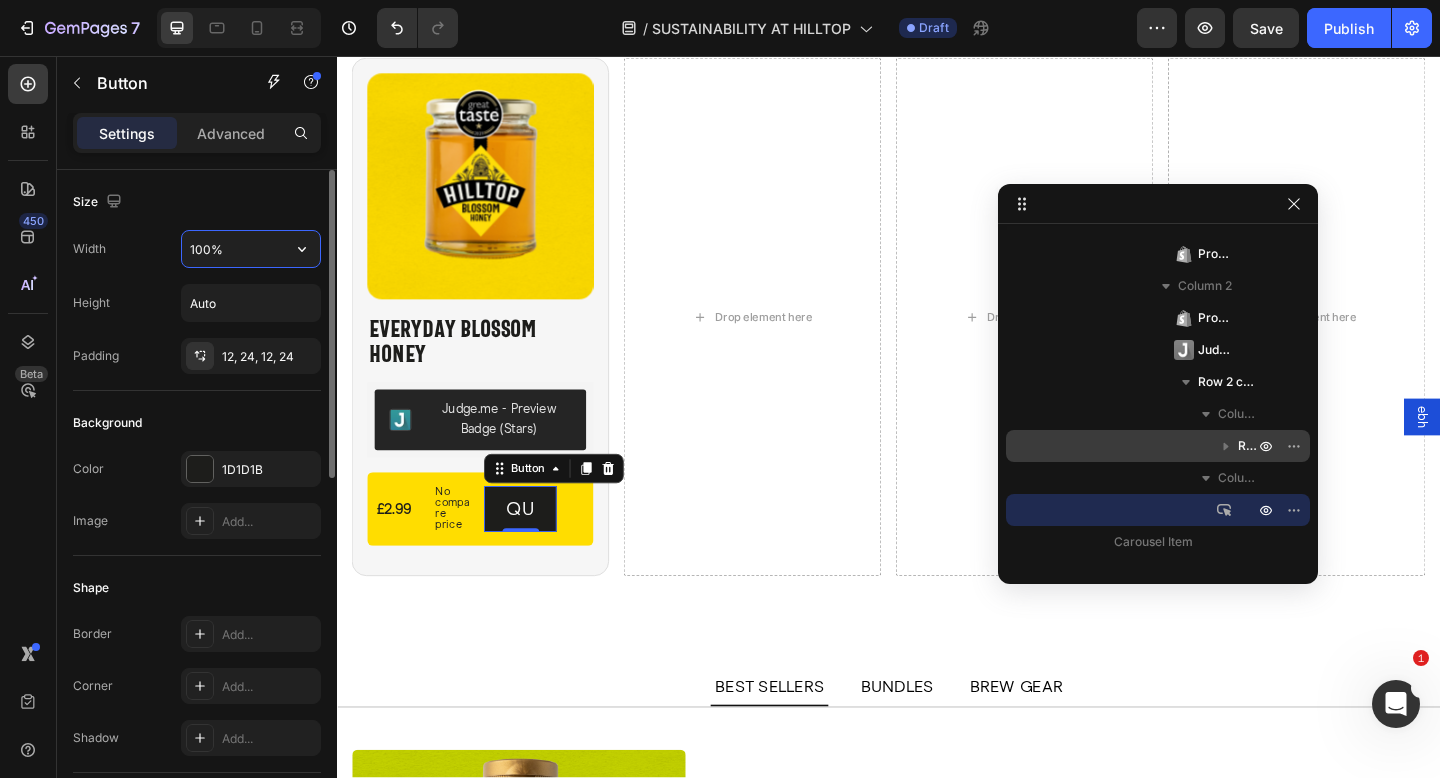click on "100%" at bounding box center (251, 249) 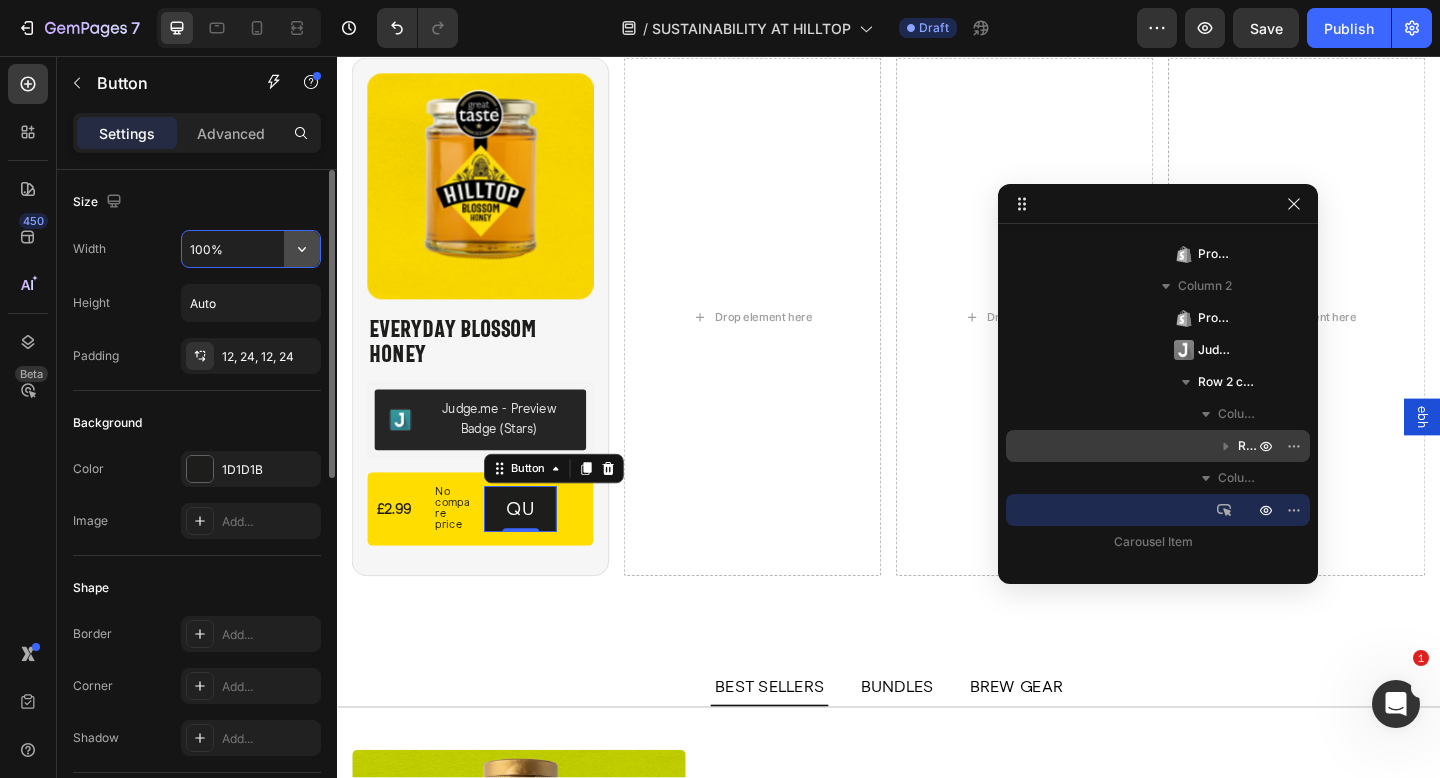 click 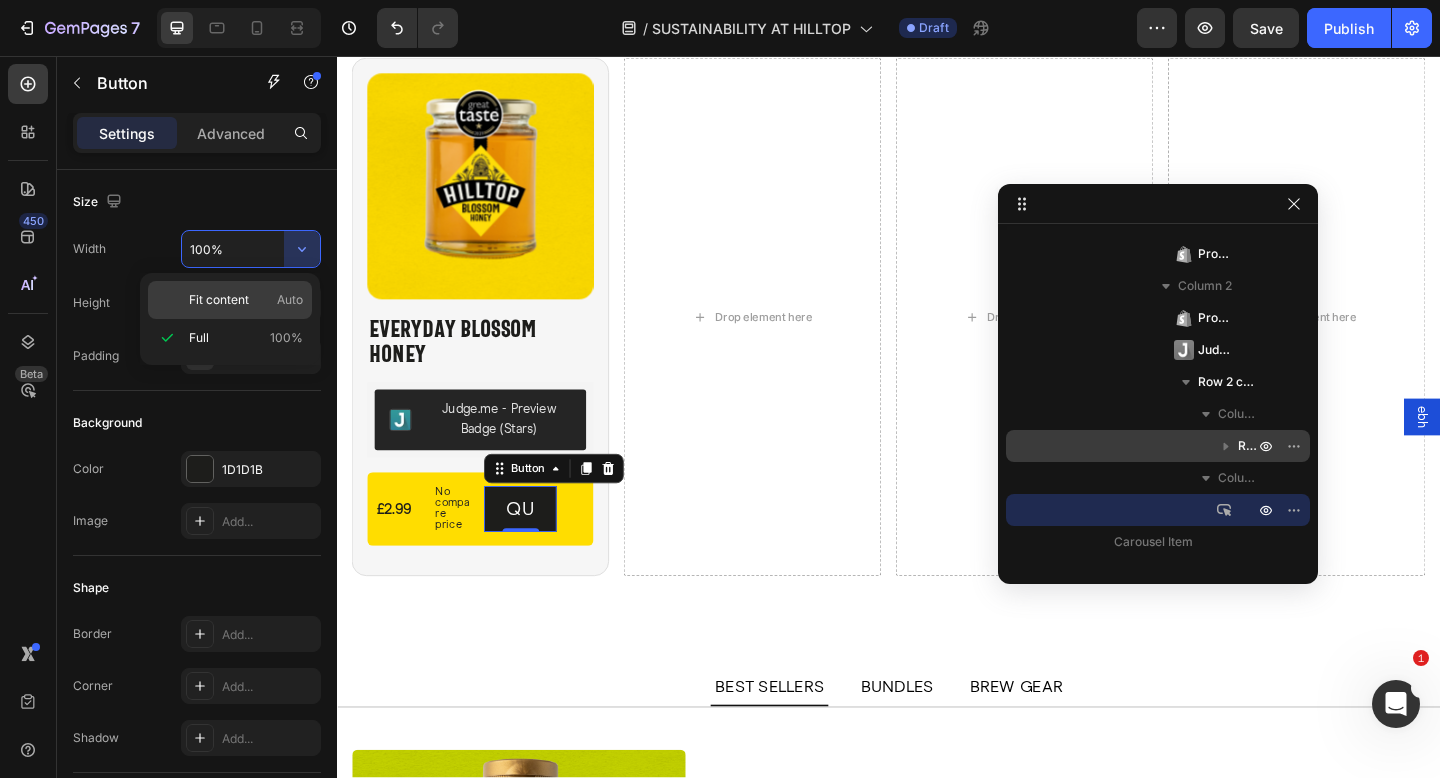 click on "Fit content Auto" 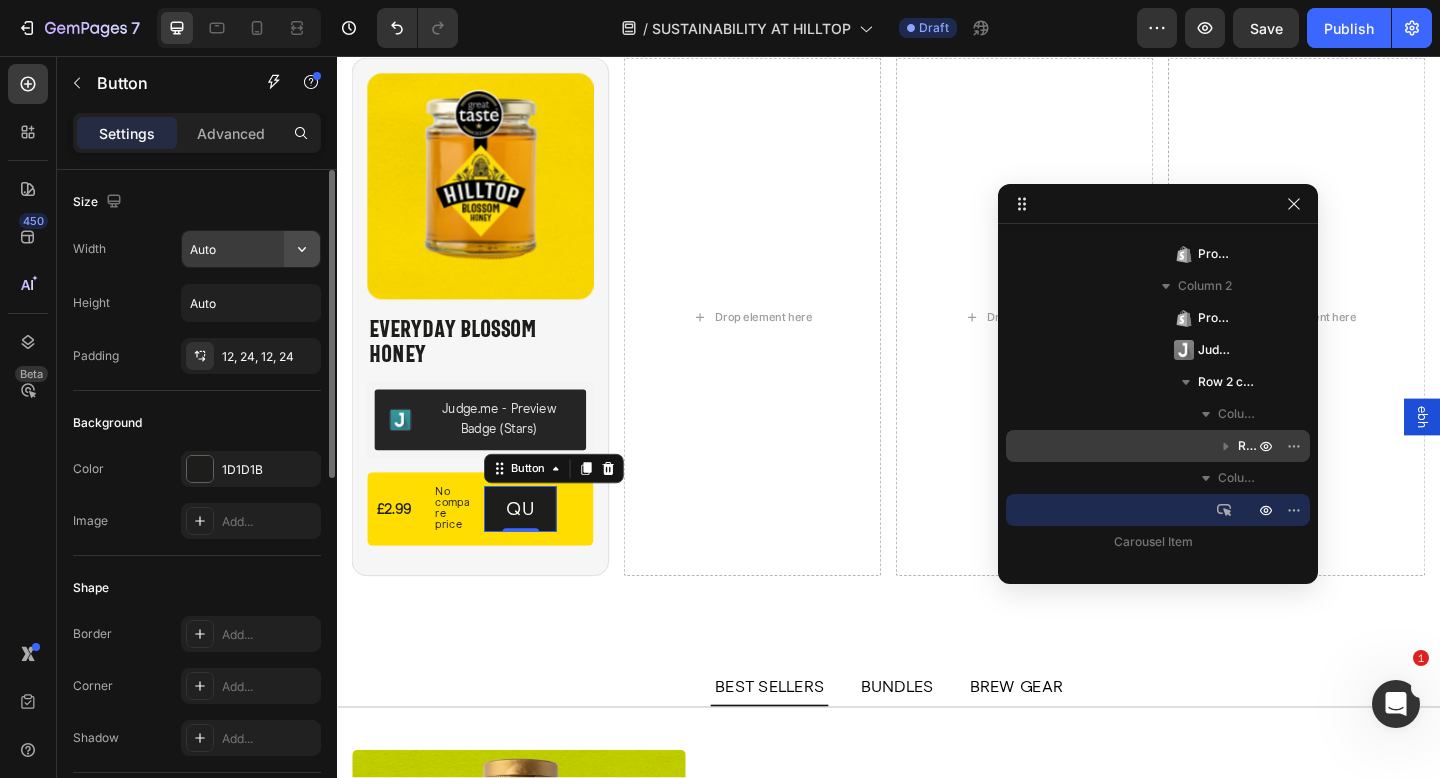 click 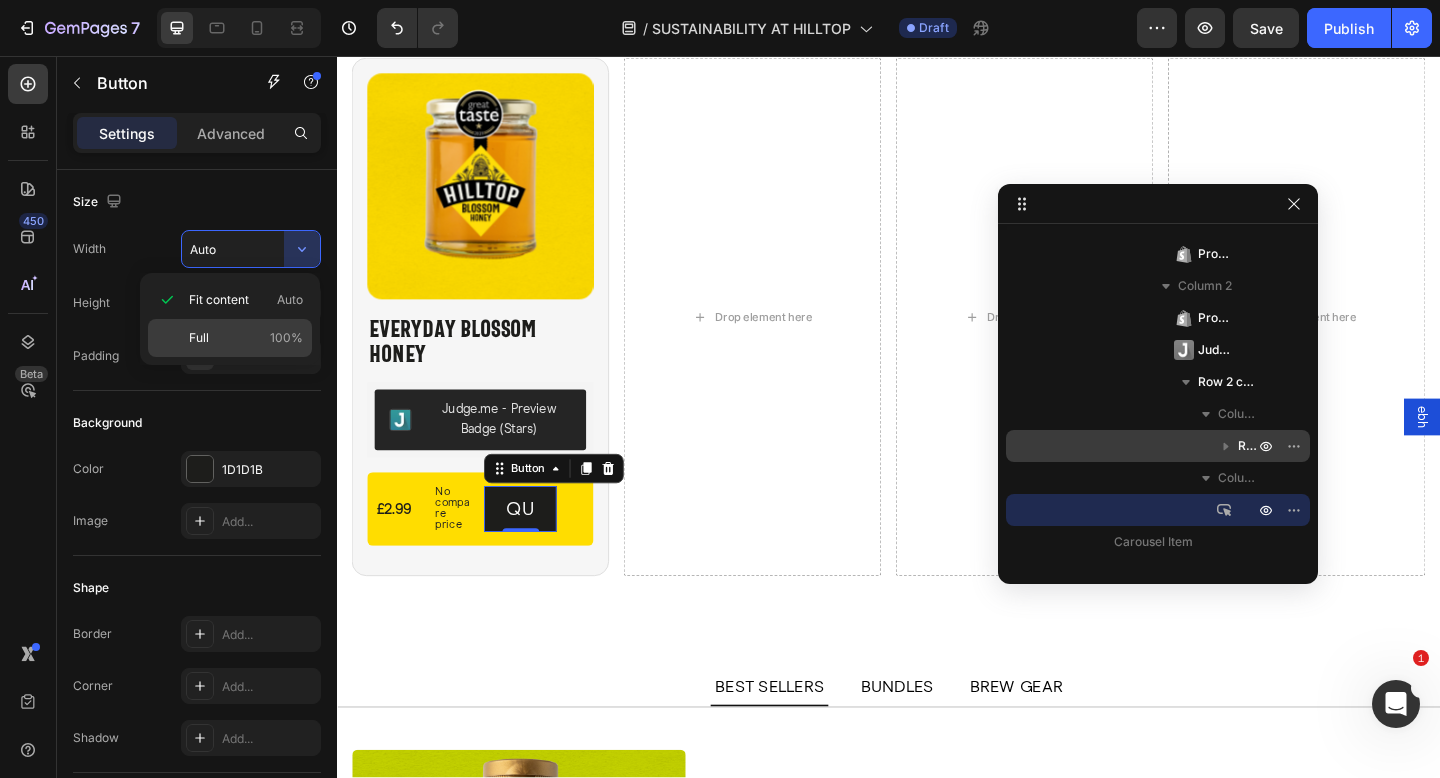 click on "100%" at bounding box center [286, 338] 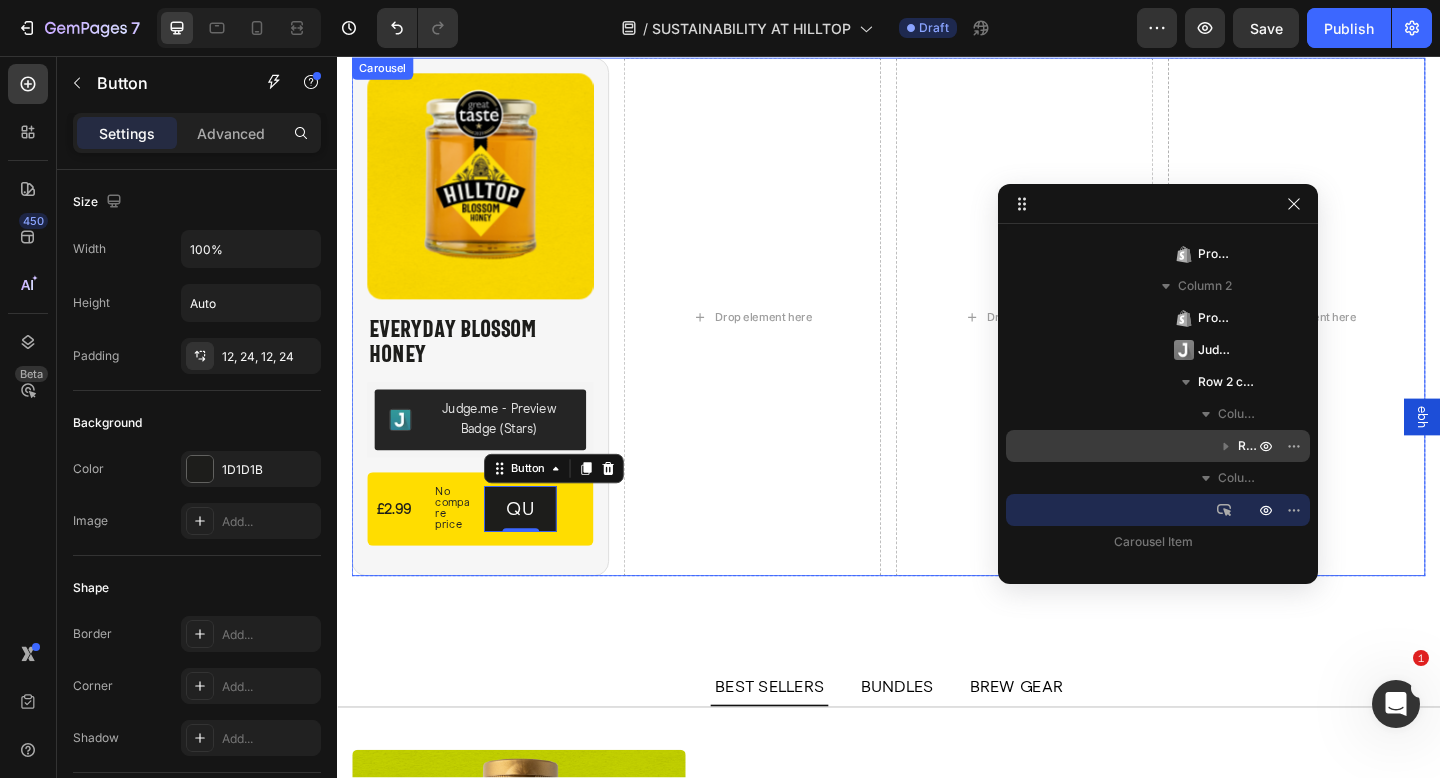 click on "Product Images Everyday Blossom Honey Product Title Judge.me - Preview Badge (Stars) Judge.me £2.99 Product Price Product Price No compare price Product Price Row QU Button   0 Row Product
Drop element here
Drop element here
Drop element here" at bounding box center [937, 340] 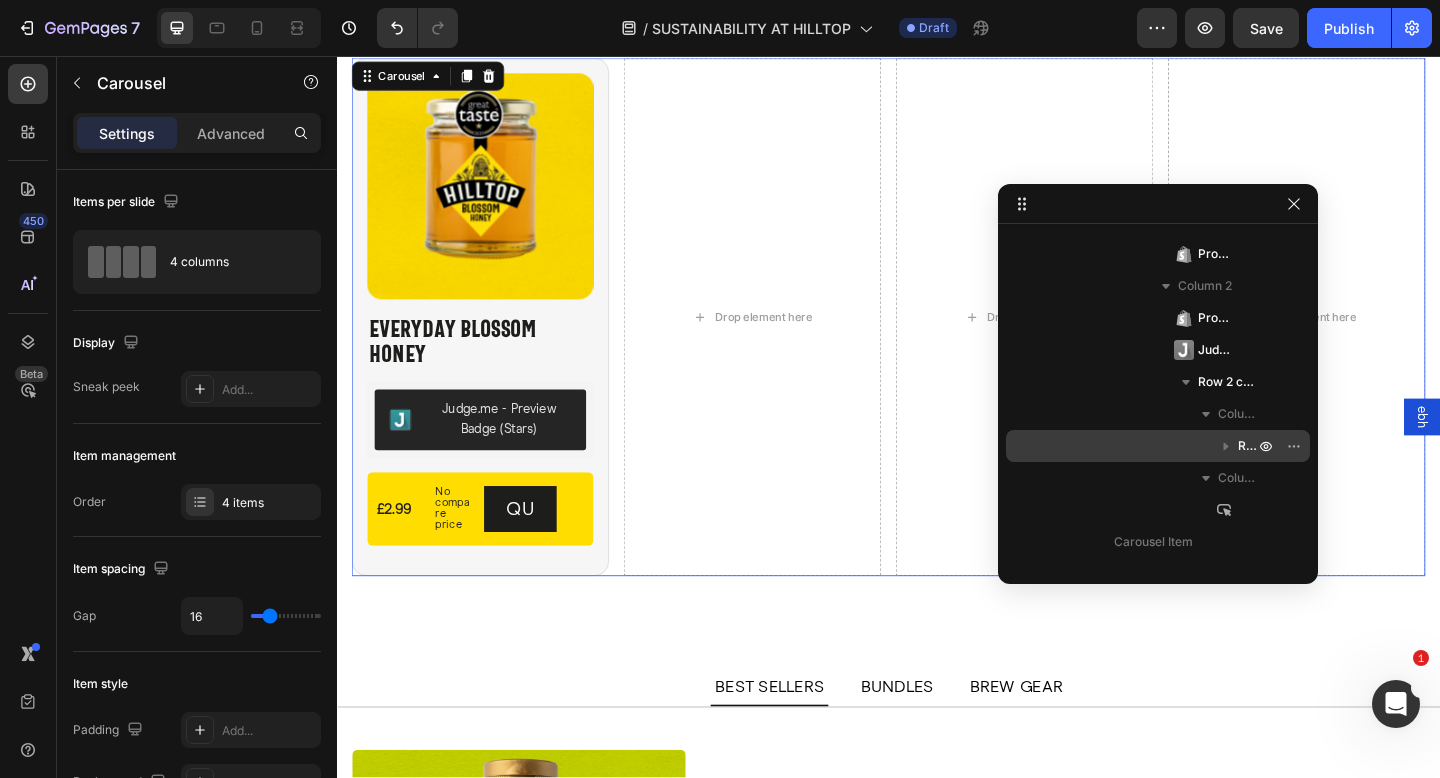 scroll, scrollTop: 698, scrollLeft: 0, axis: vertical 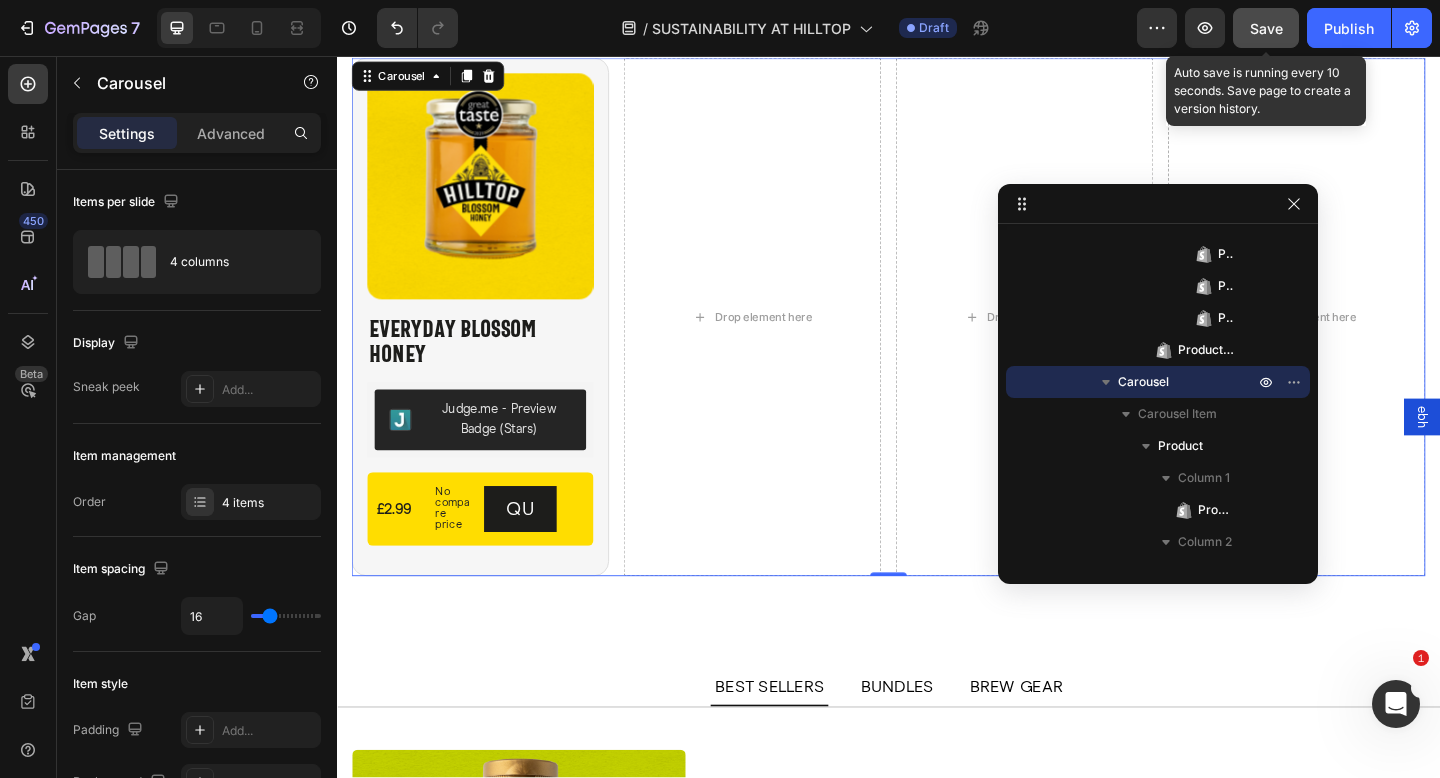 drag, startPoint x: 1263, startPoint y: 23, endPoint x: 781, endPoint y: 119, distance: 491.4672 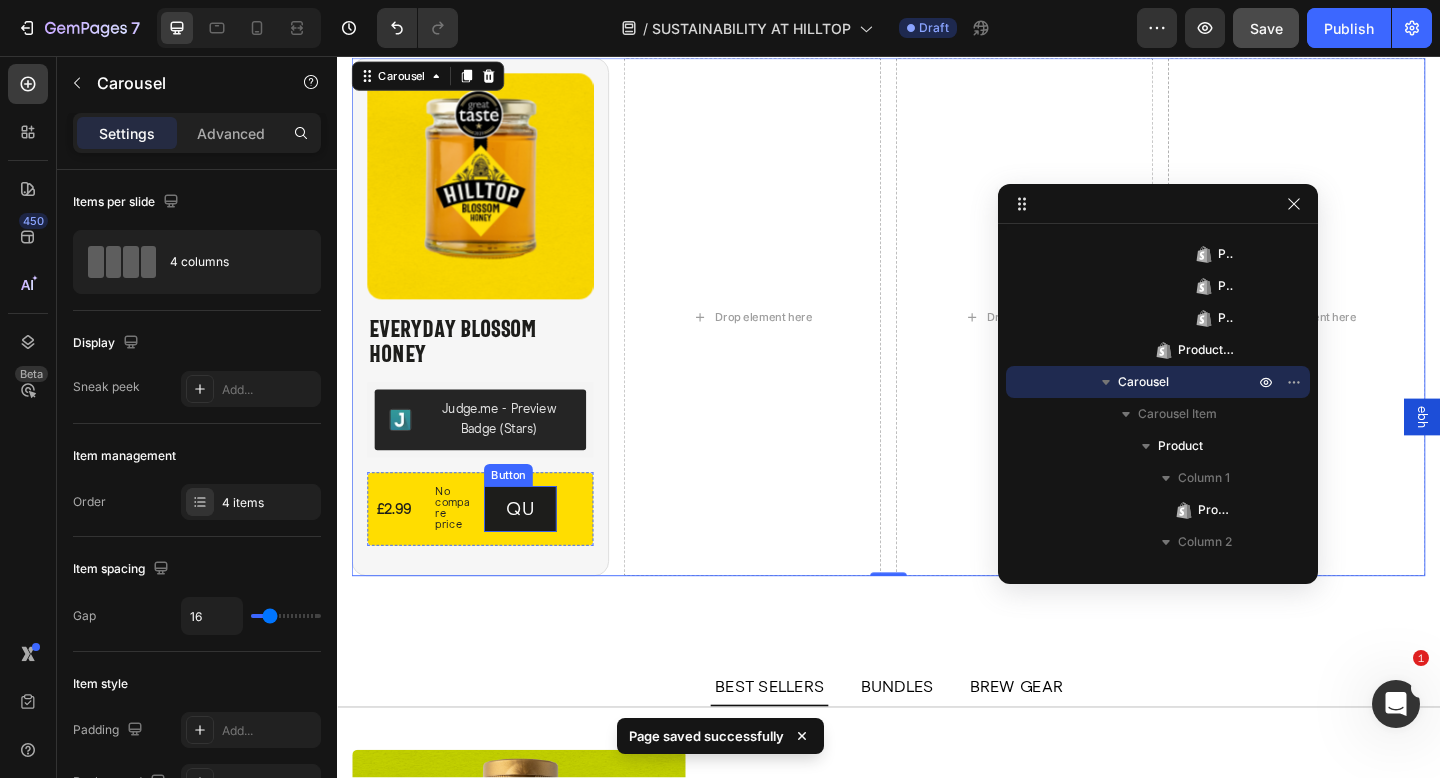 click on "QU Button" at bounding box center (552, 549) 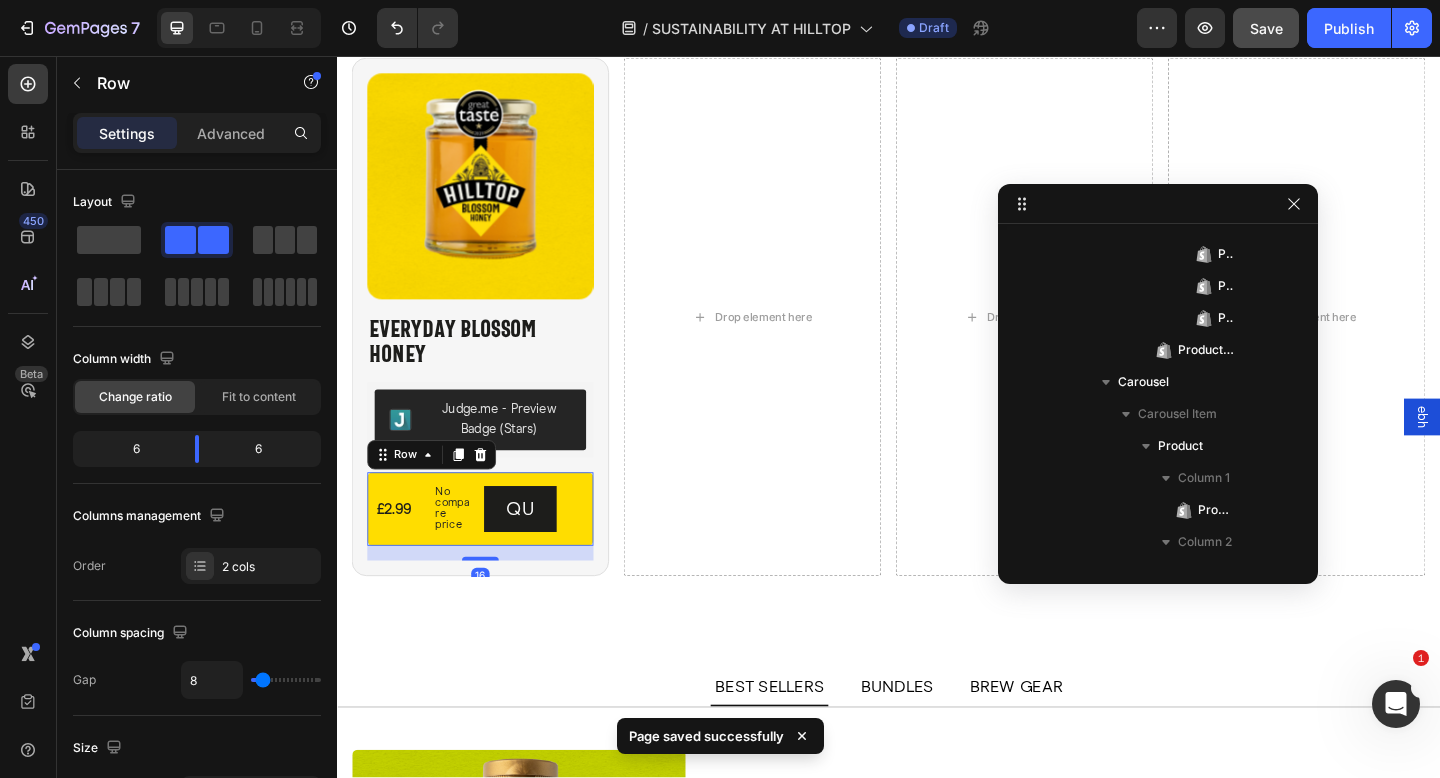 scroll, scrollTop: 954, scrollLeft: 0, axis: vertical 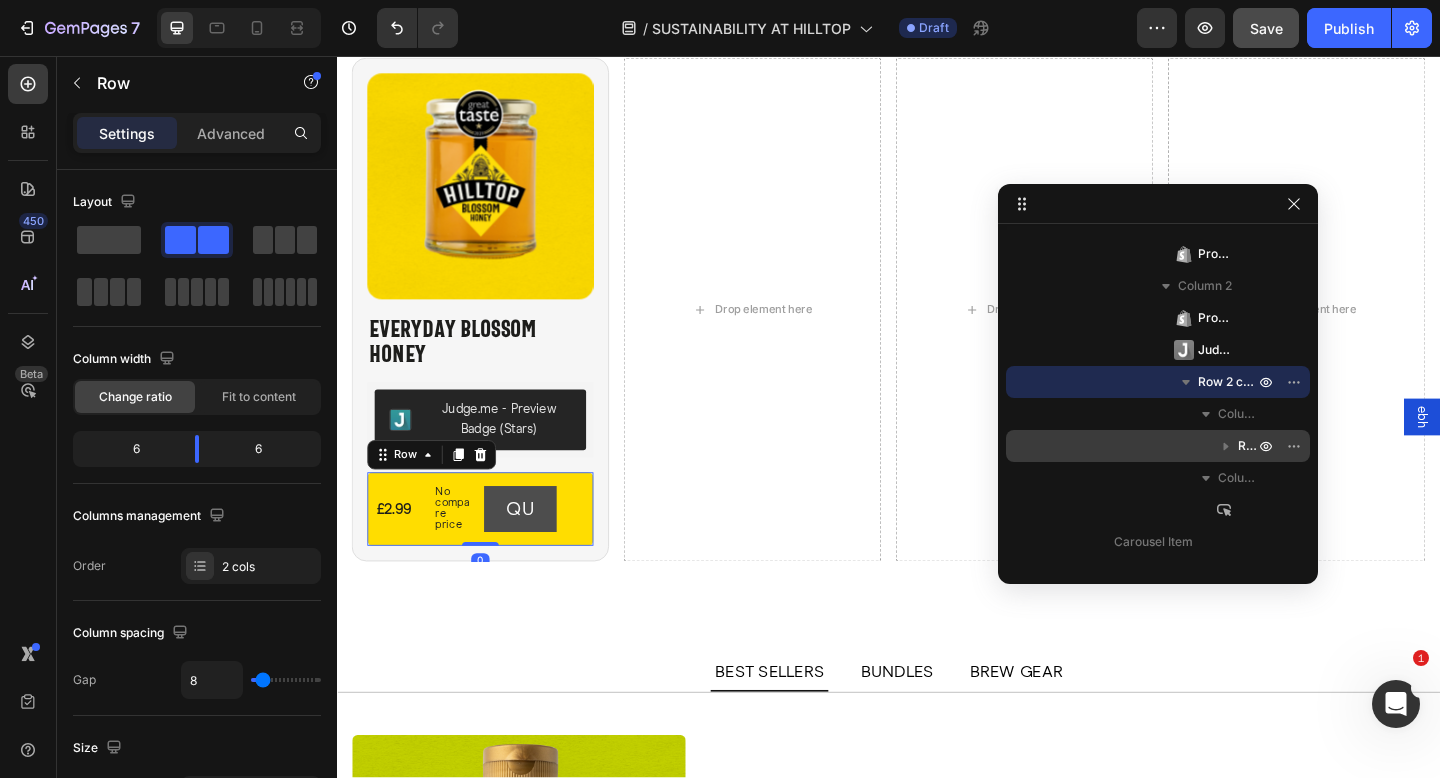 drag, startPoint x: 496, startPoint y: 602, endPoint x: 504, endPoint y: 549, distance: 53.600372 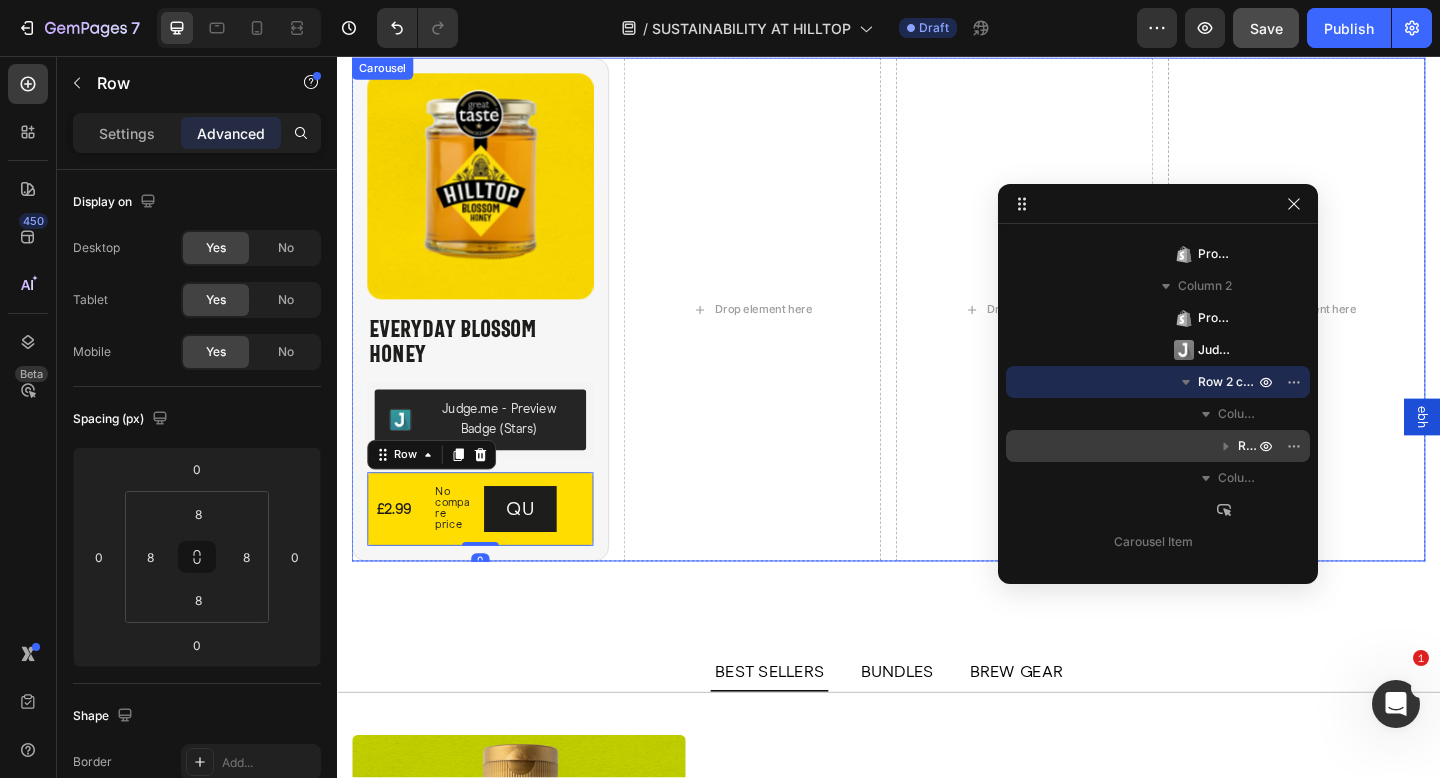 click on "Product Images Everyday Blossom Honey Product Title Judge.me - Preview Badge (Stars) Judge.me £2.99 Product Price Product Price No compare price Product Price Row QU Button Row   0 Product
Drop element here
Drop element here
Drop element here" at bounding box center (937, 332) 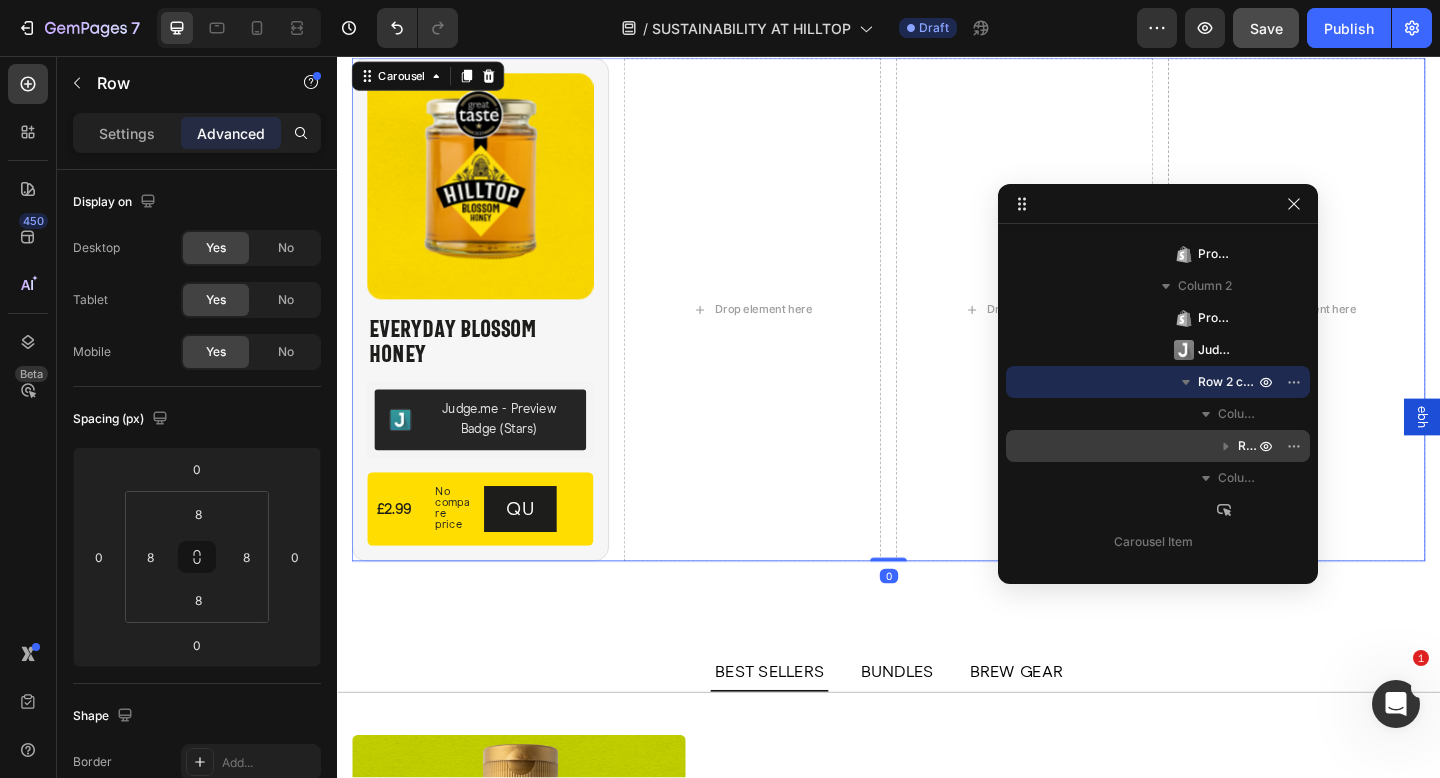 scroll, scrollTop: 698, scrollLeft: 0, axis: vertical 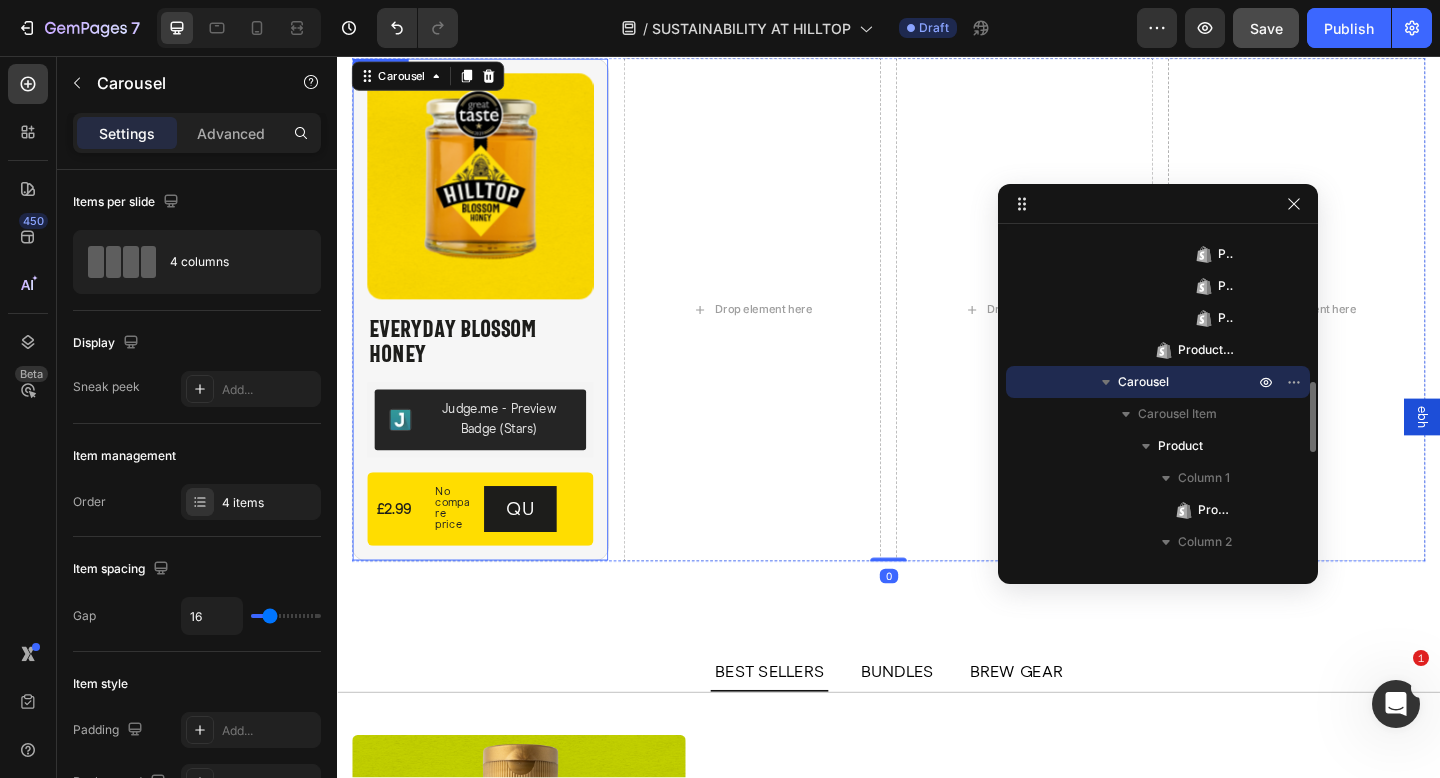 click on "Judge.me - Preview Badge (Stars)" at bounding box center (493, 452) 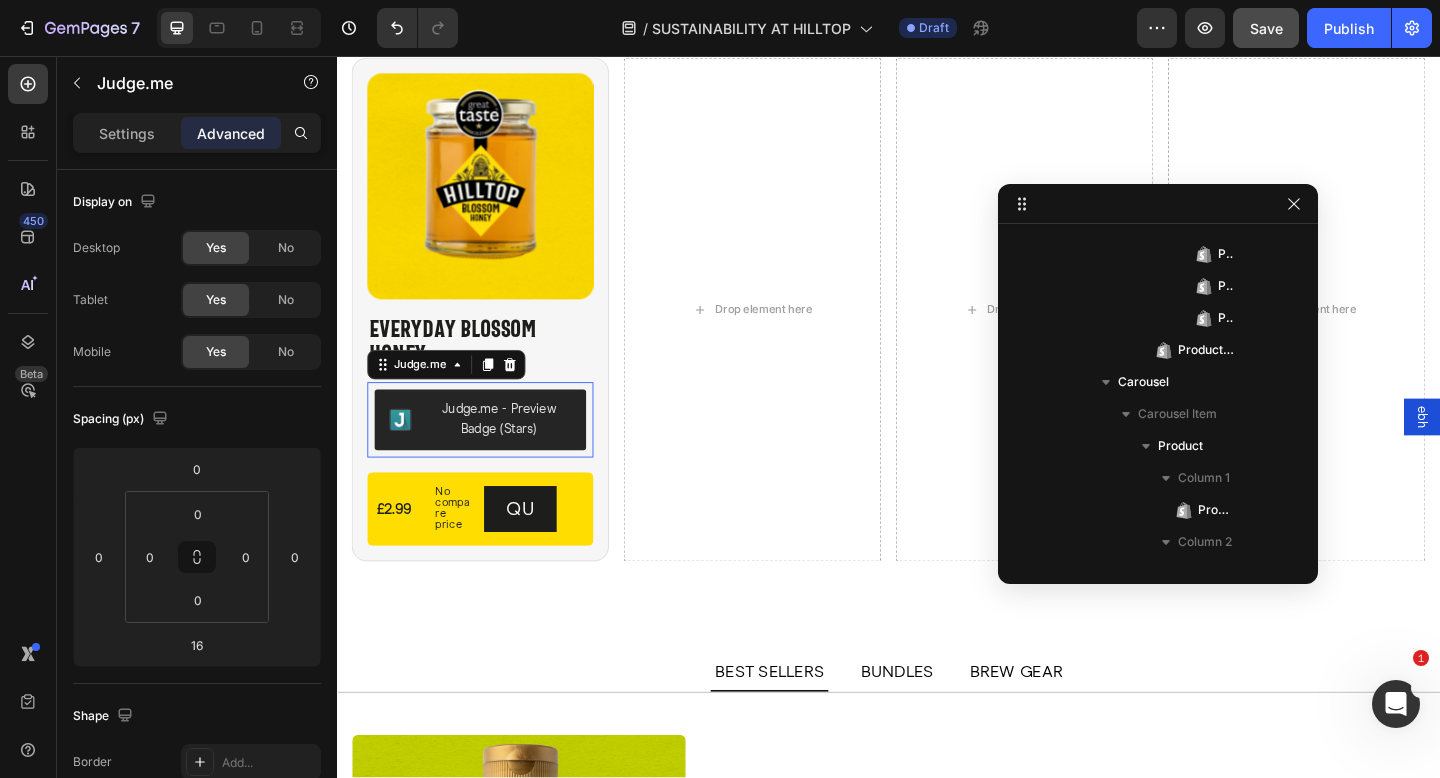 scroll, scrollTop: 922, scrollLeft: 0, axis: vertical 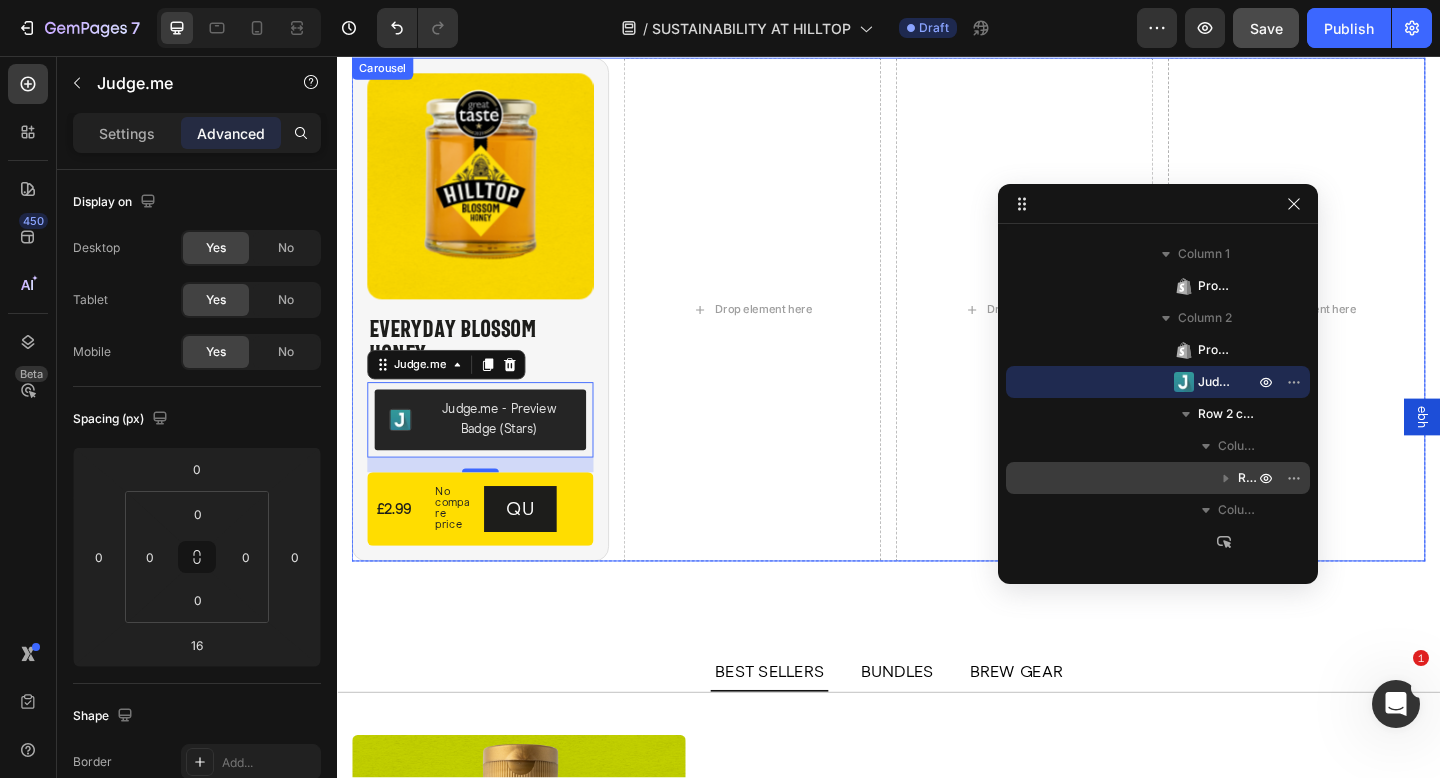 click on "Product Images Everyday Blossom Honey Product Title Judge.me - Preview Badge (Stars) Judge.me   16 £2.99 Product Price Product Price No compare price Product Price Row QU Button Row Product
Drop element here
Drop element here
Drop element here" at bounding box center [937, 332] 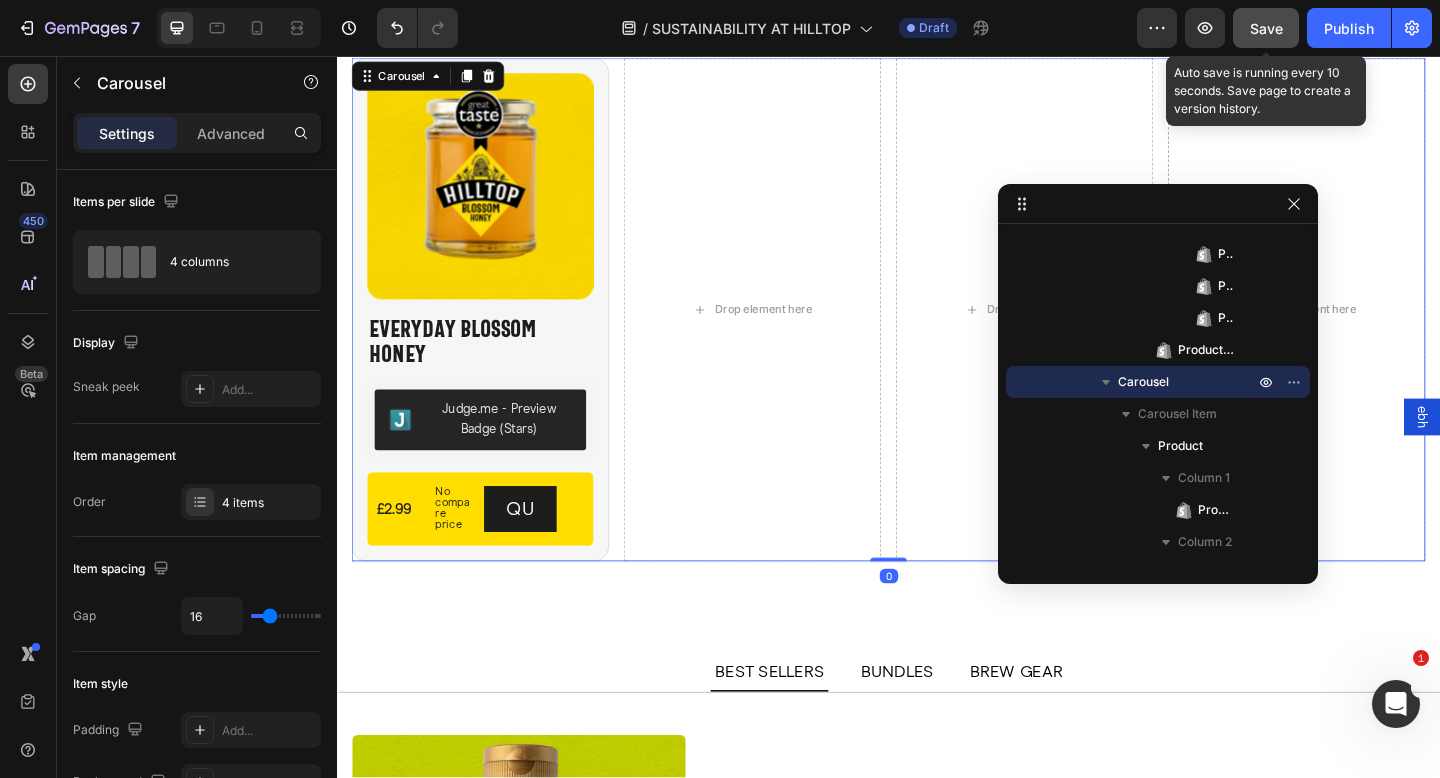 click on "Save" 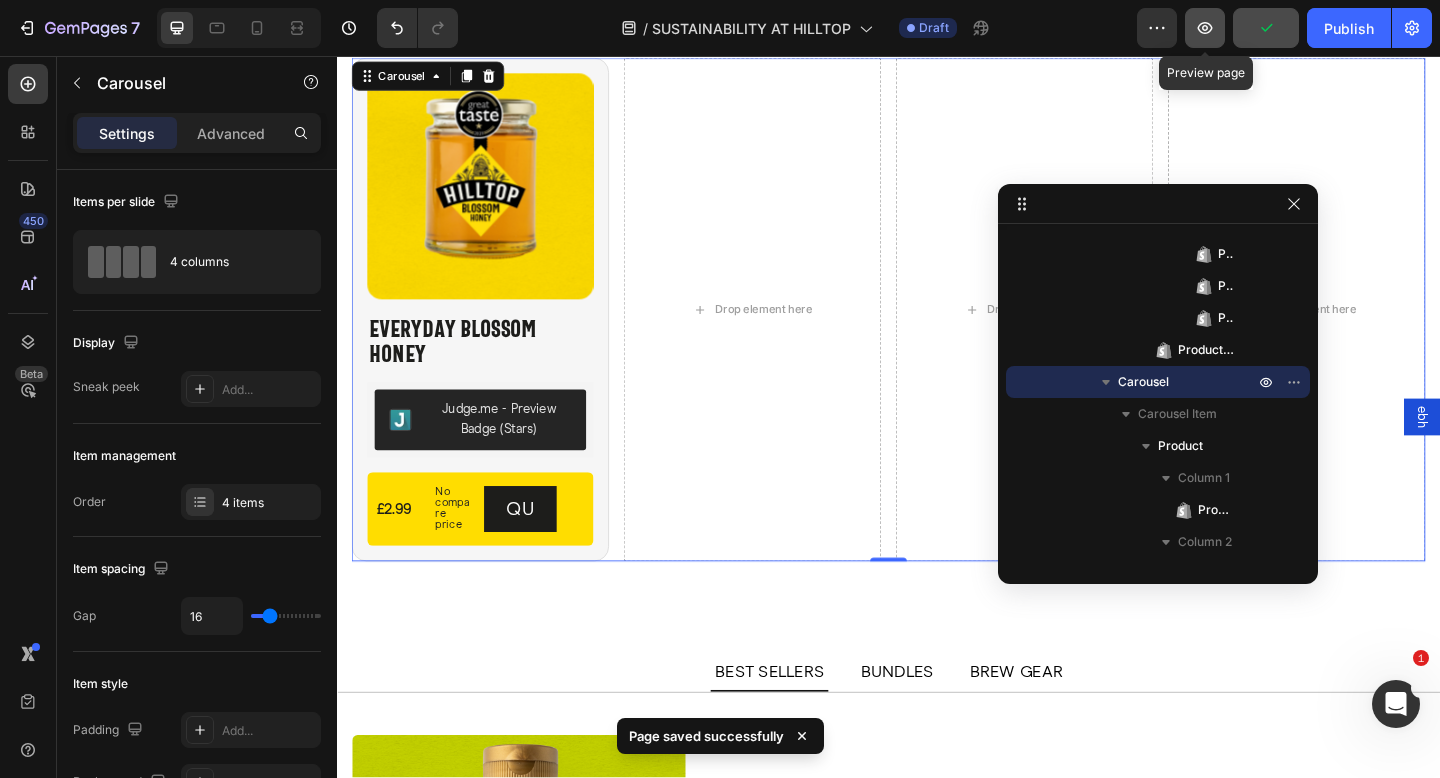 click 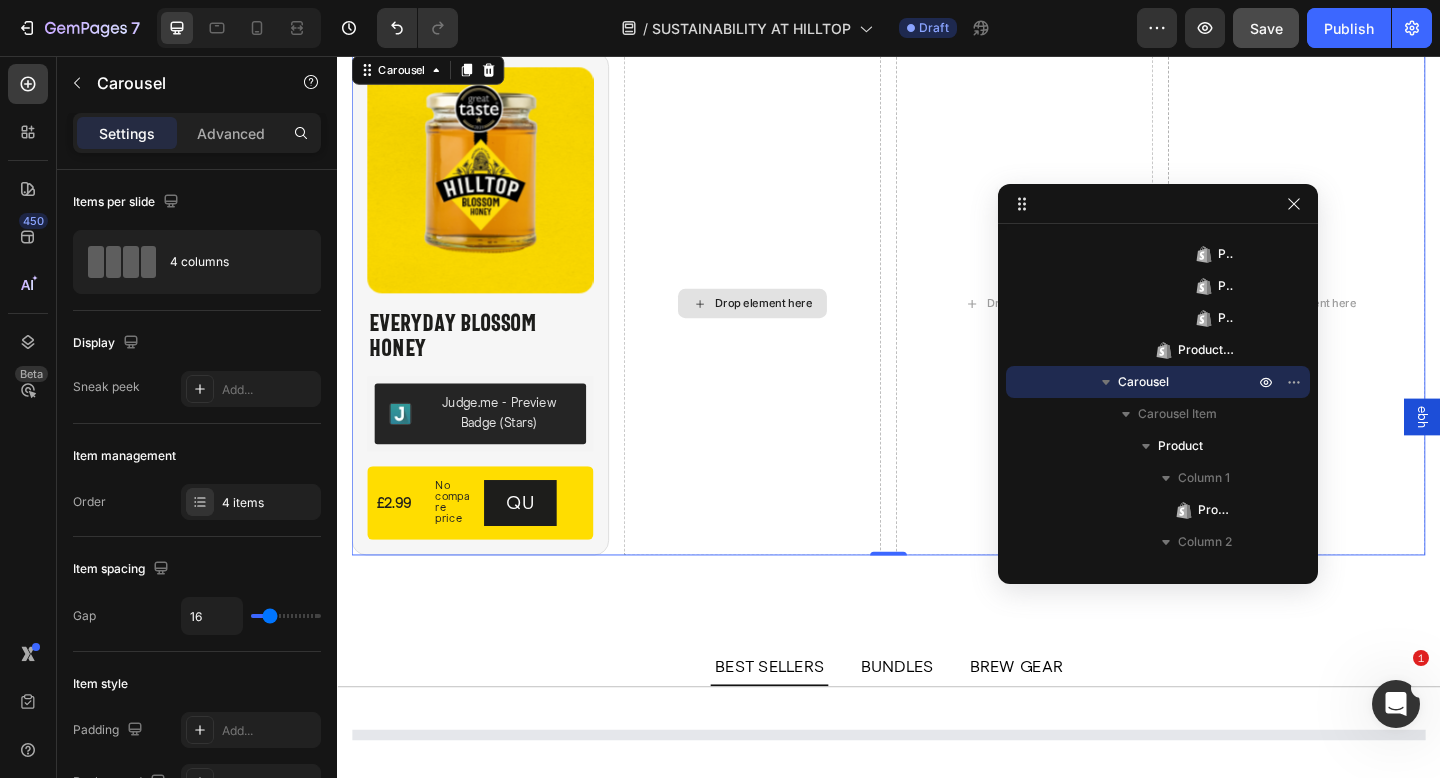 scroll, scrollTop: 4408, scrollLeft: 0, axis: vertical 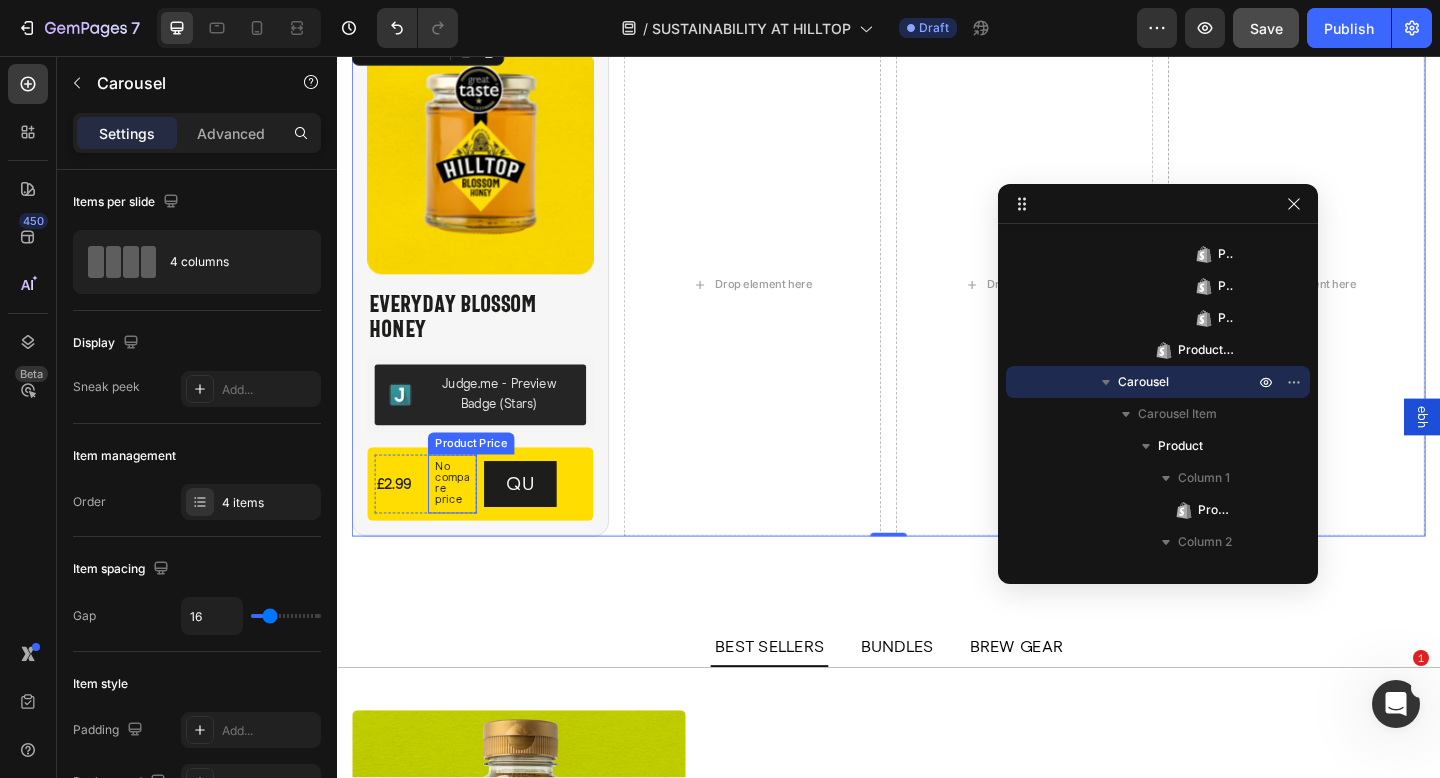 click on "No compare price" at bounding box center (462, 522) 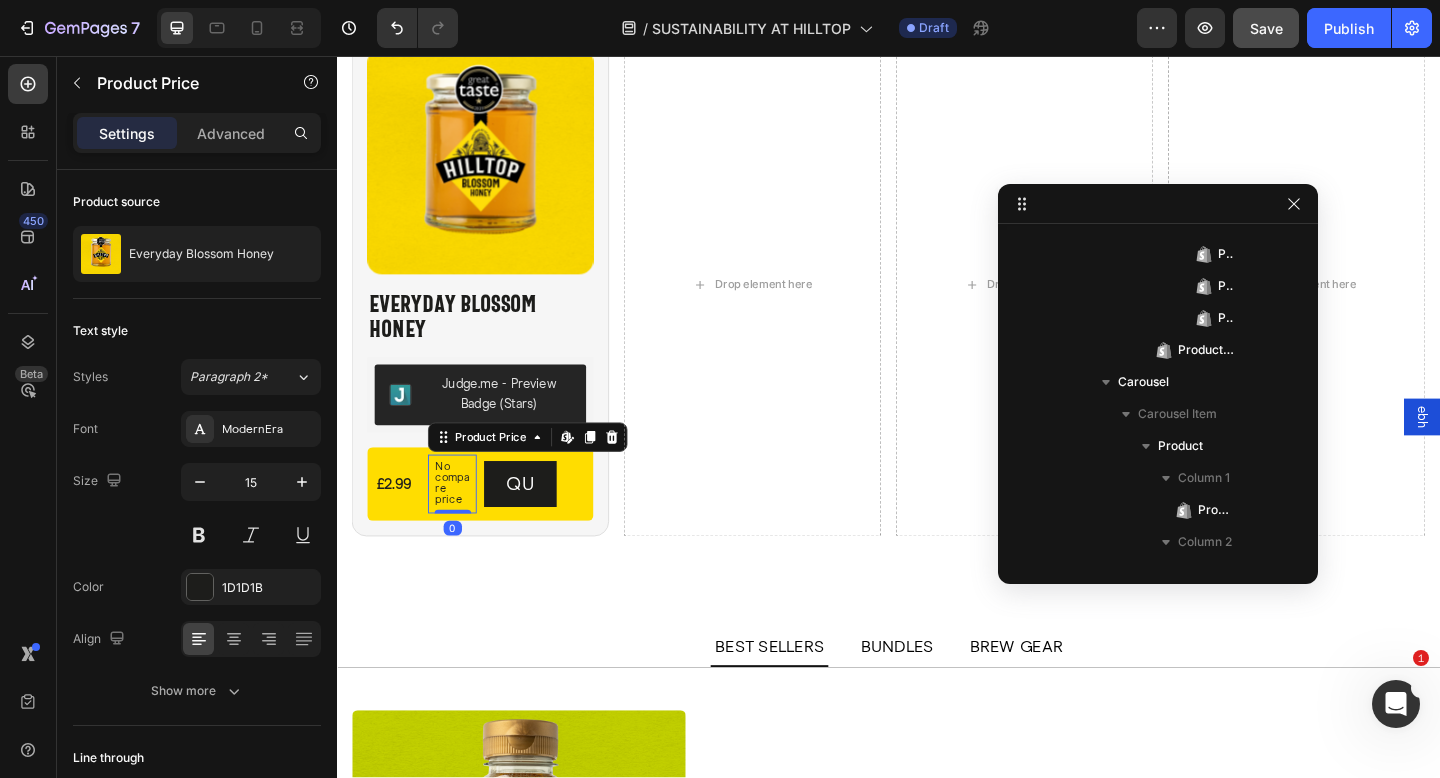 scroll, scrollTop: 1146, scrollLeft: 0, axis: vertical 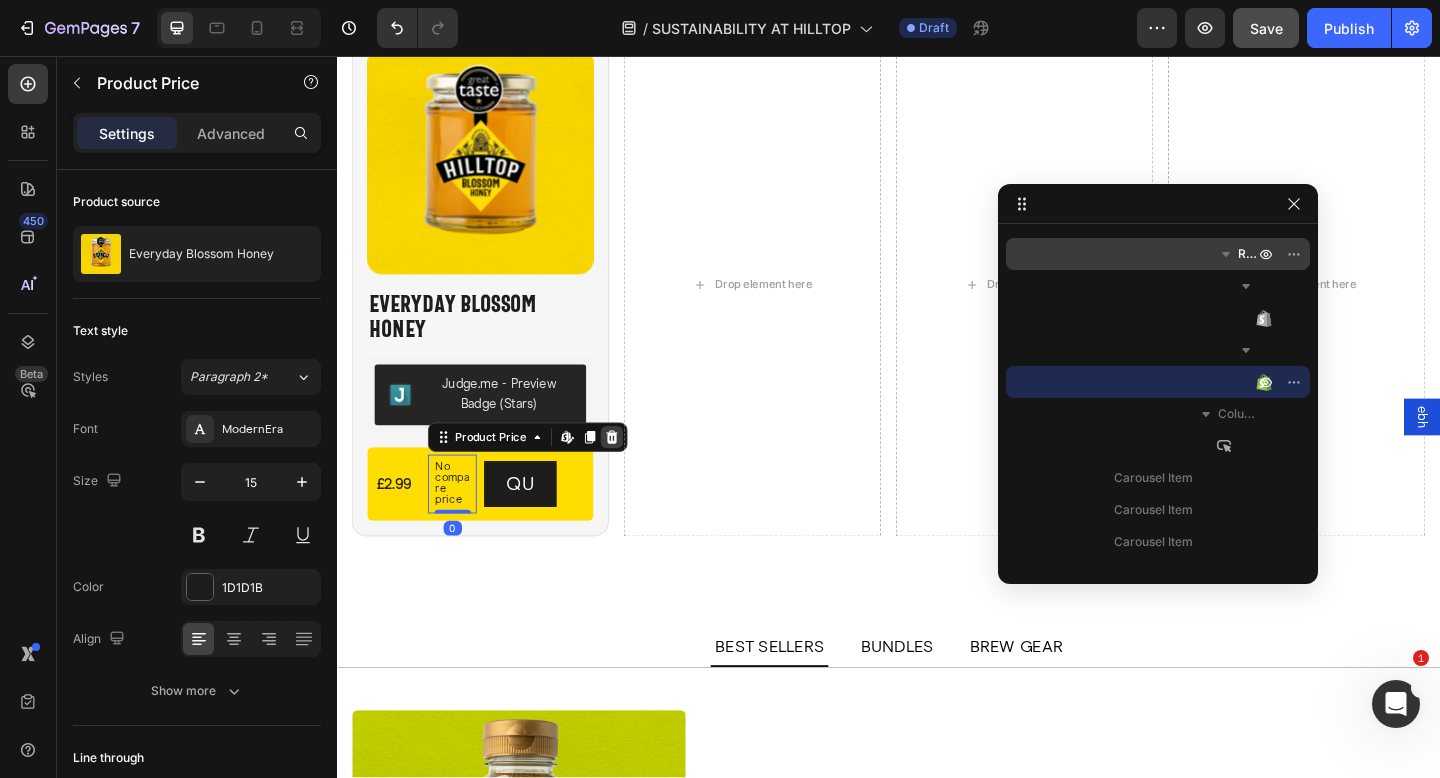 click 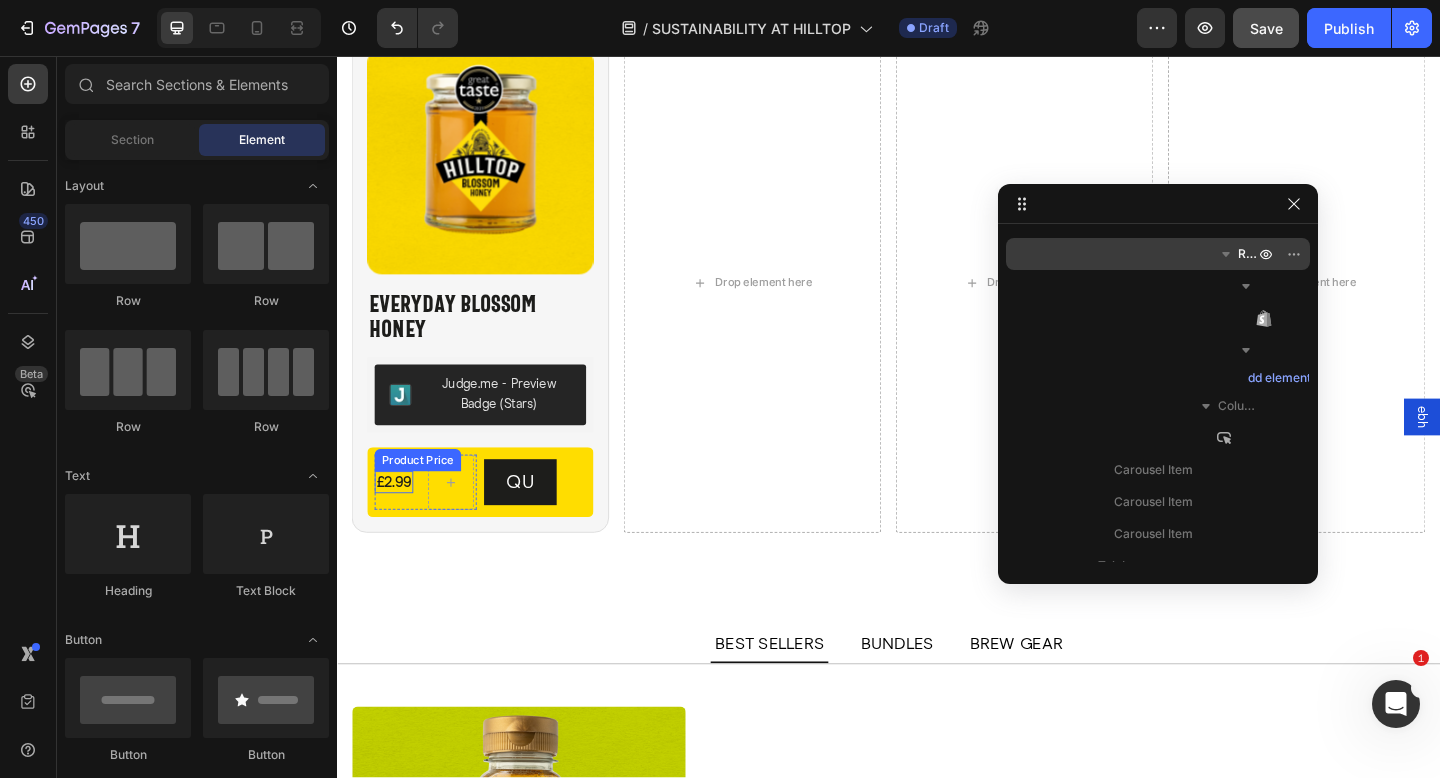 click on "£2.99" at bounding box center (399, 520) 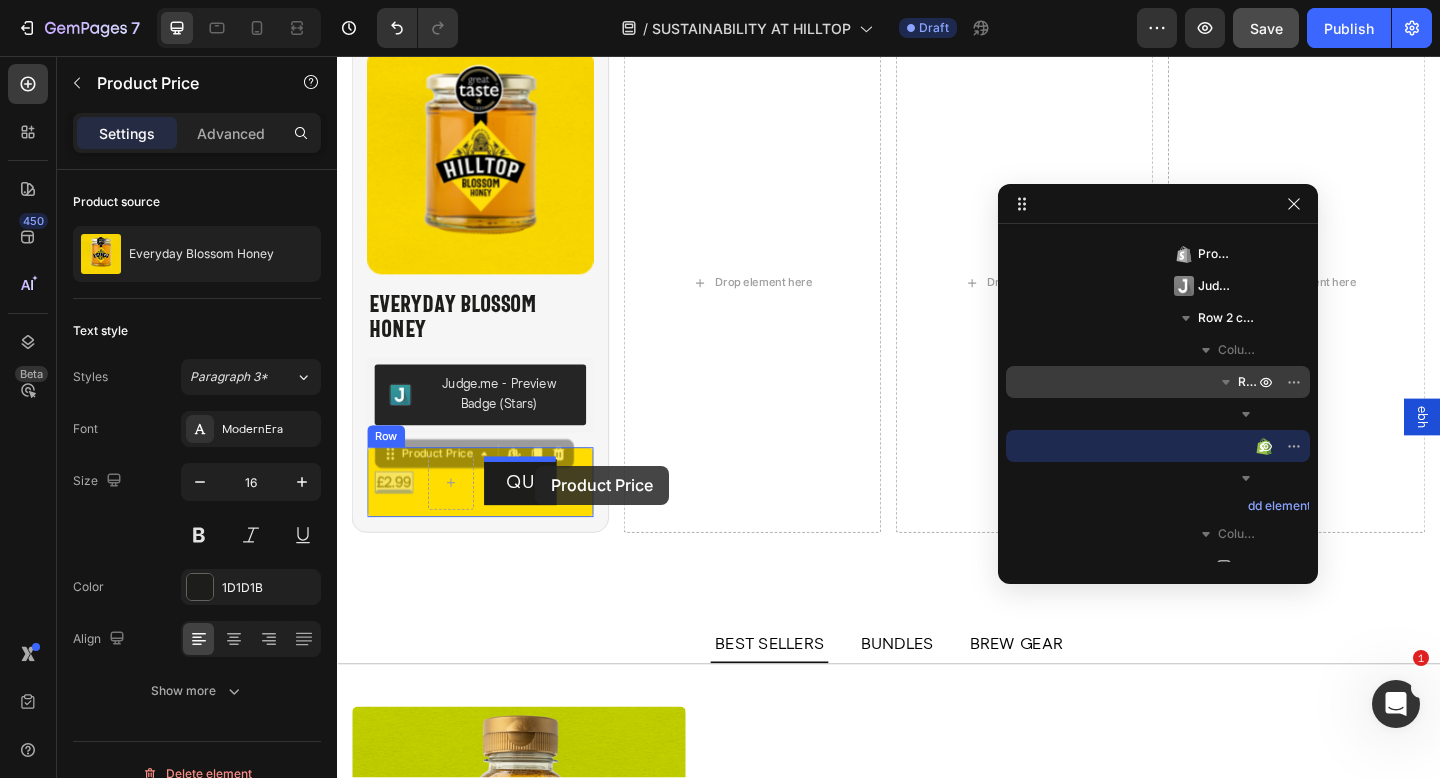 drag, startPoint x: 388, startPoint y: 490, endPoint x: 552, endPoint y: 502, distance: 164.43843 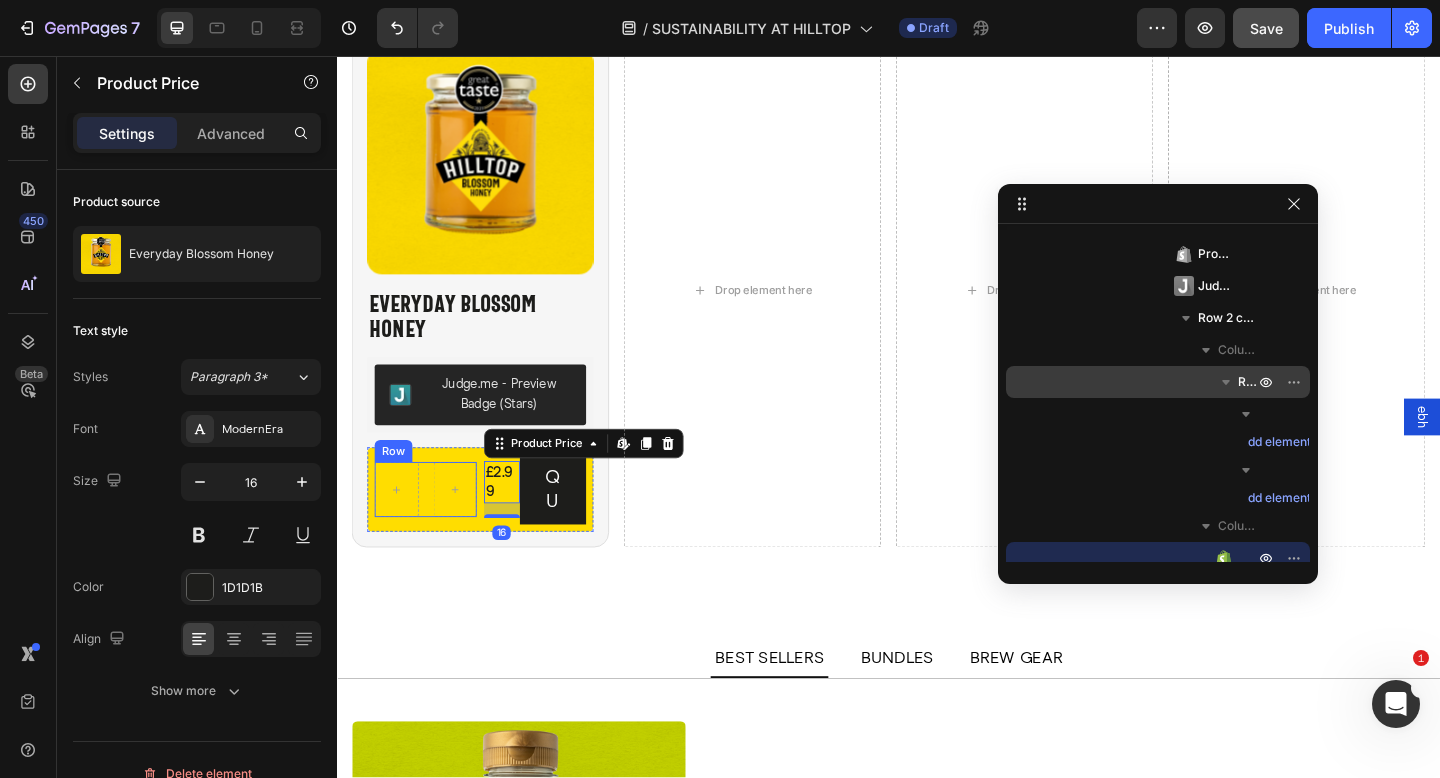 click on "Row" at bounding box center [433, 528] 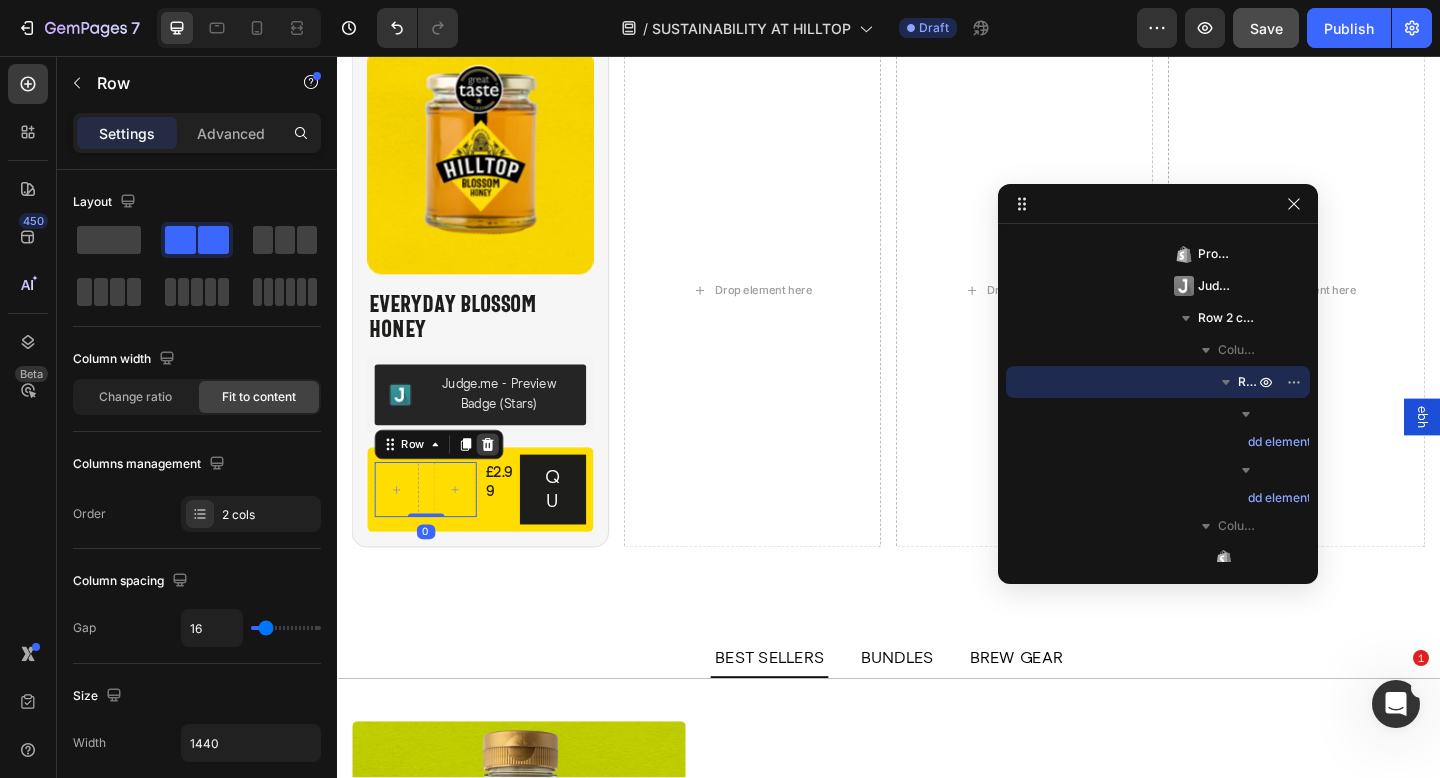 click 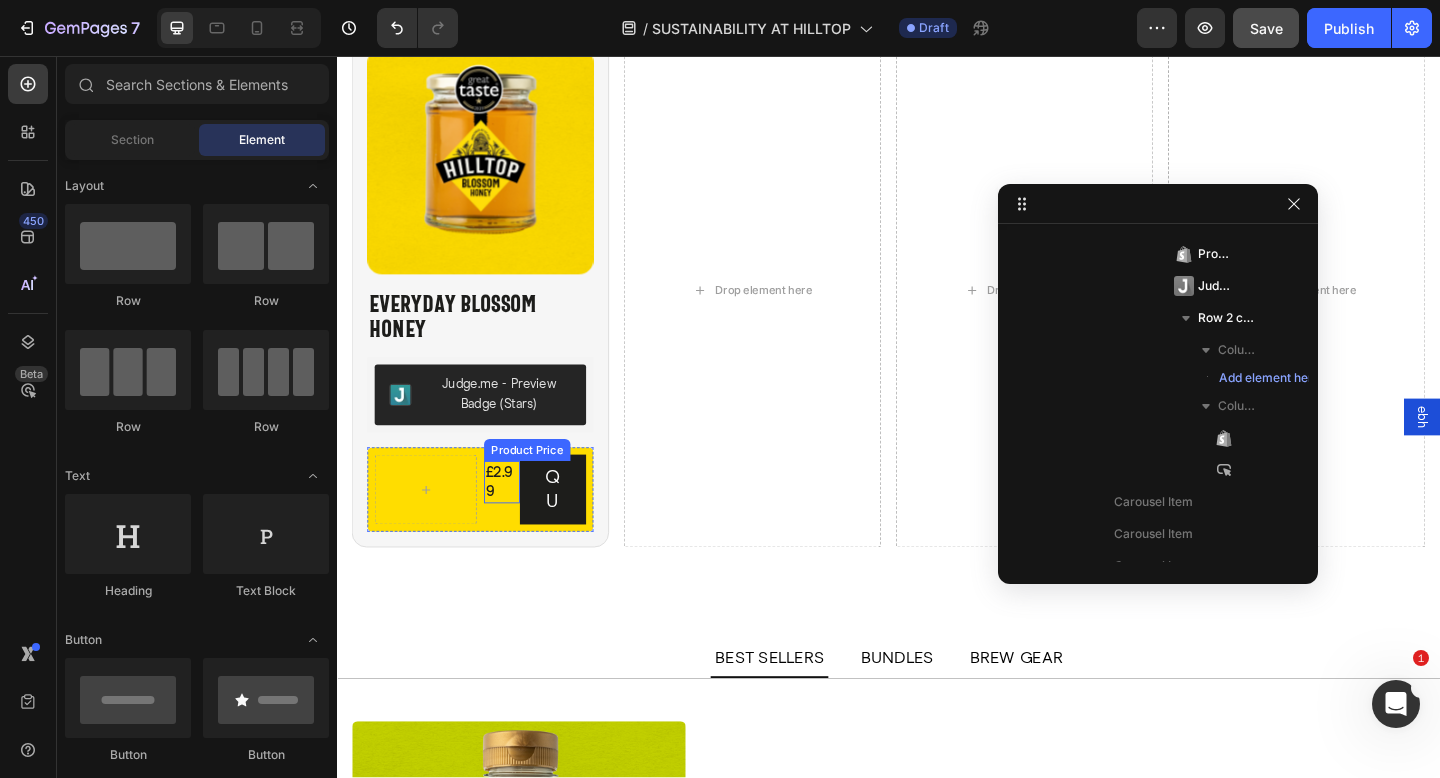 click on "£2.99" at bounding box center (516, 520) 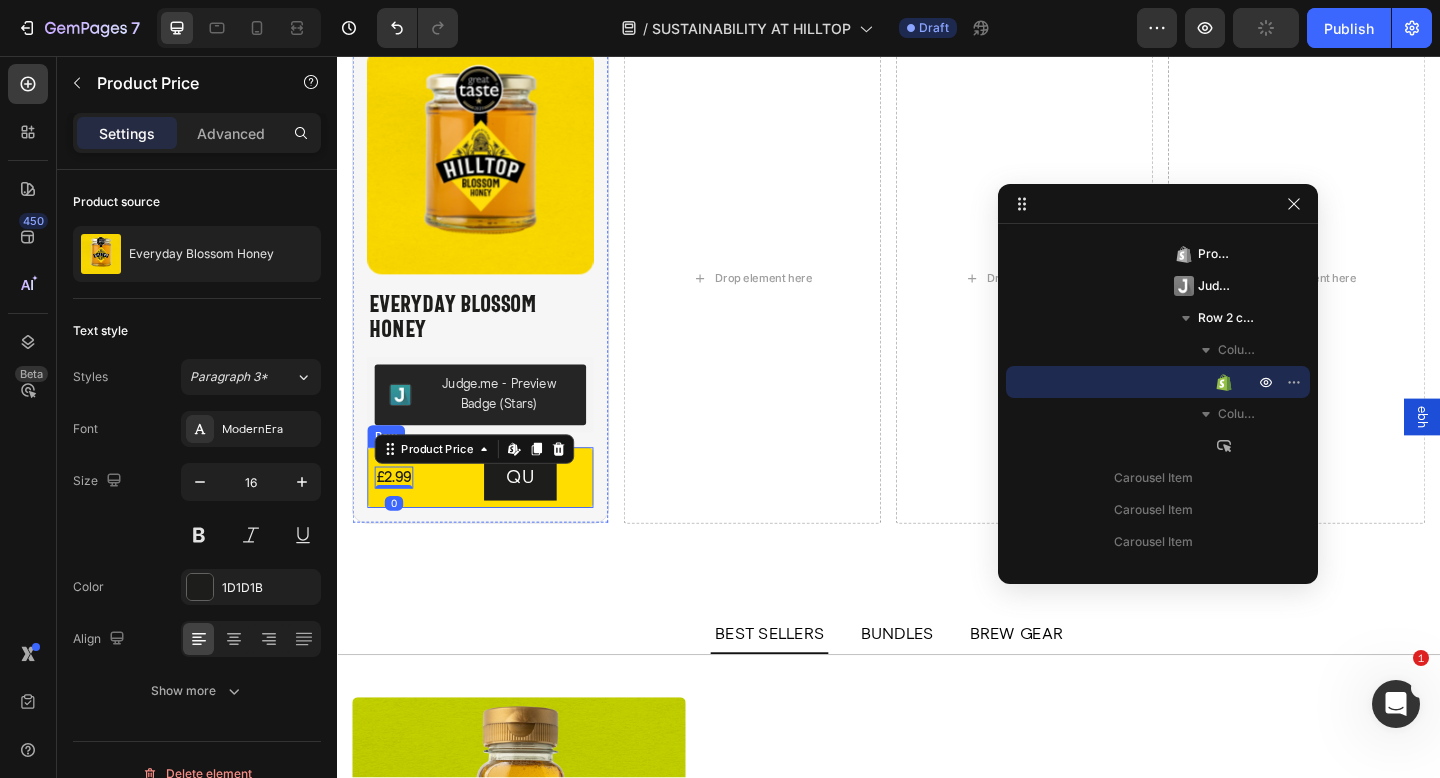 click on "£2.99 Product Price   Edit content in Shopify 0 Product Price   Edit content in Shopify 0" at bounding box center [433, 515] 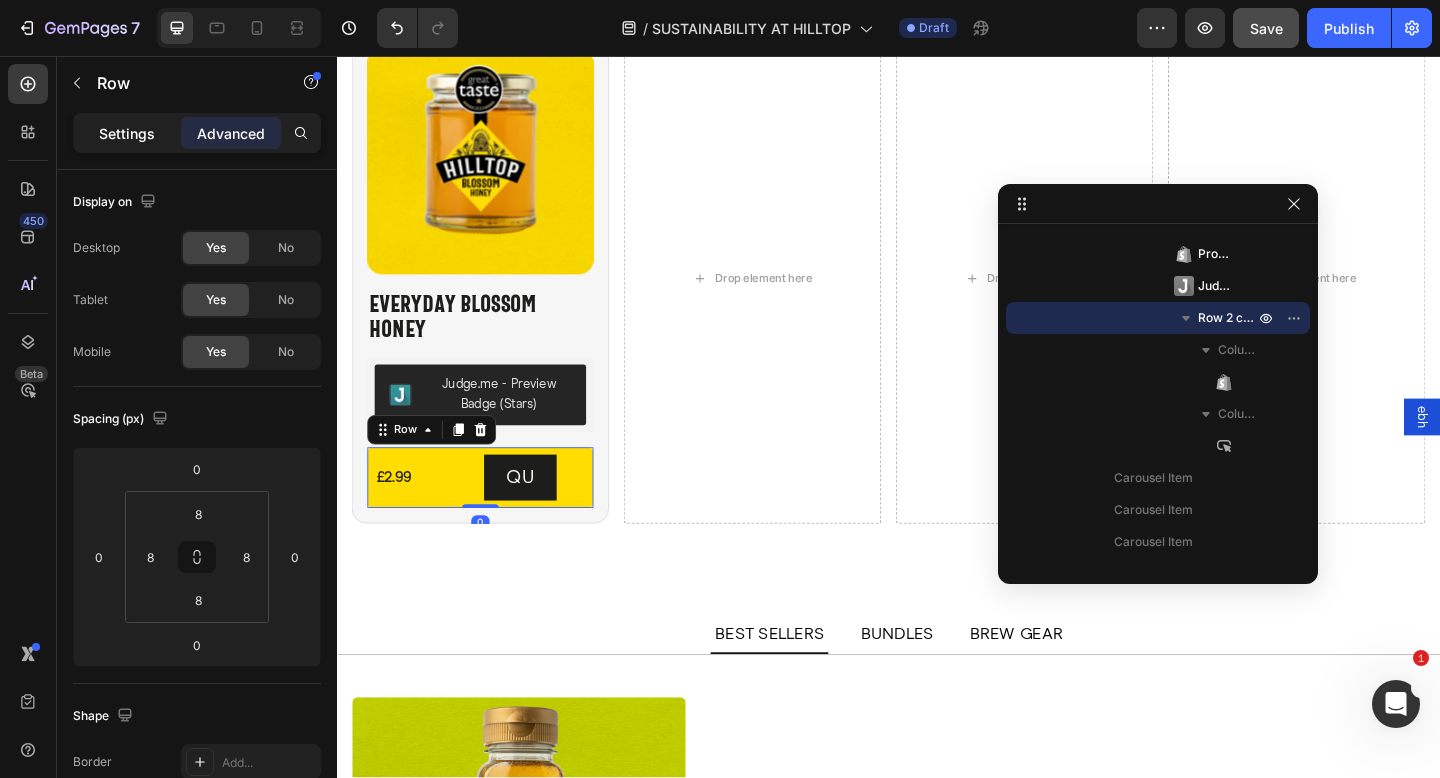 click on "Settings" at bounding box center [127, 133] 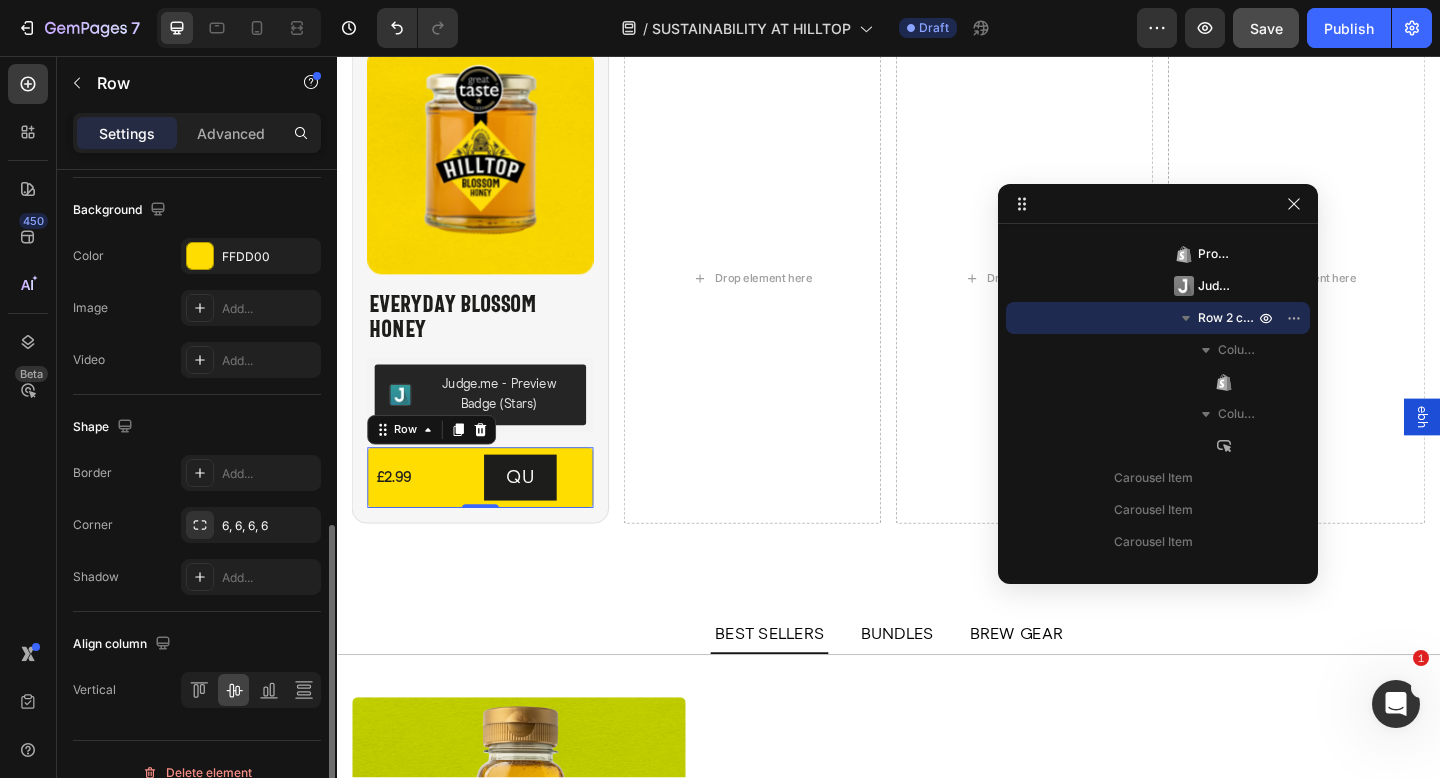 scroll, scrollTop: 783, scrollLeft: 0, axis: vertical 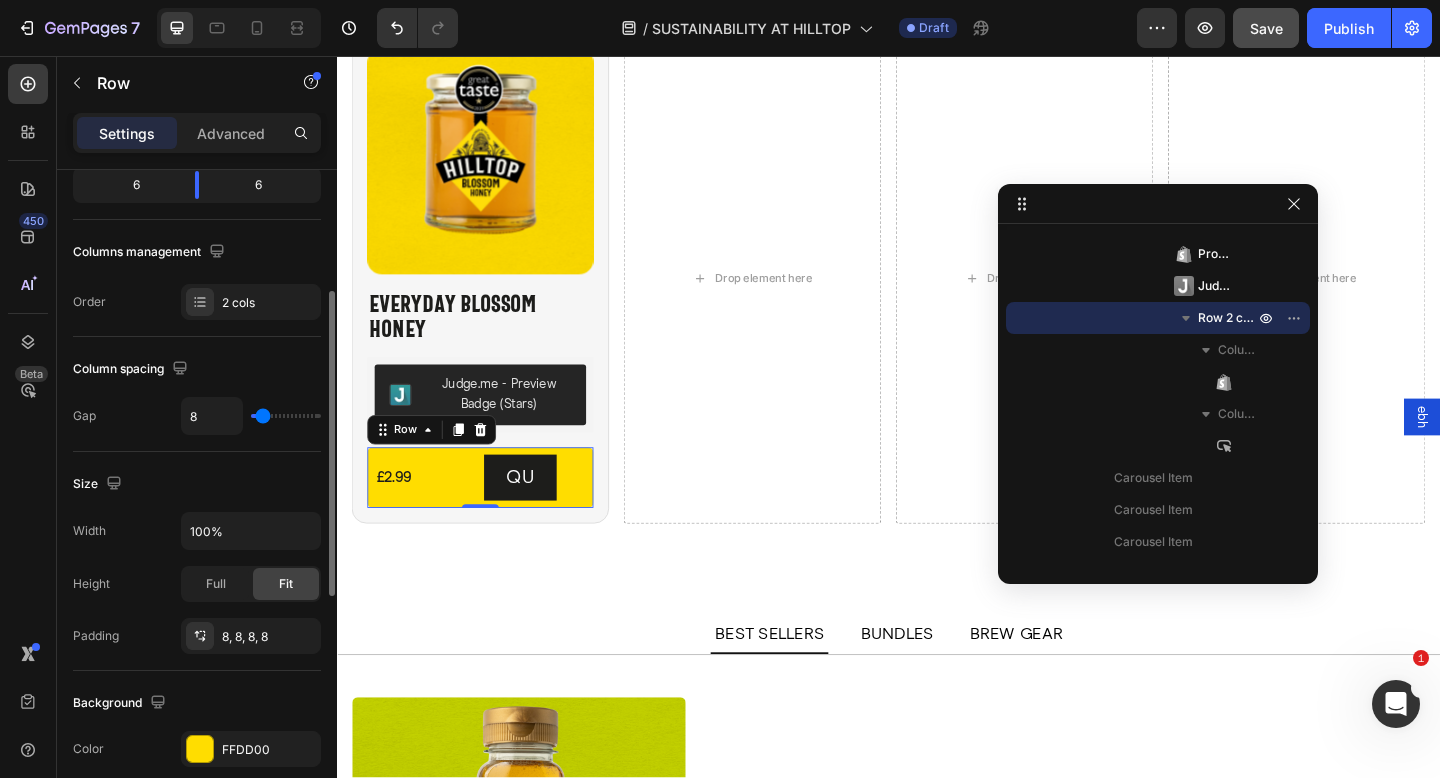 click on "Full Fit" at bounding box center [251, 584] 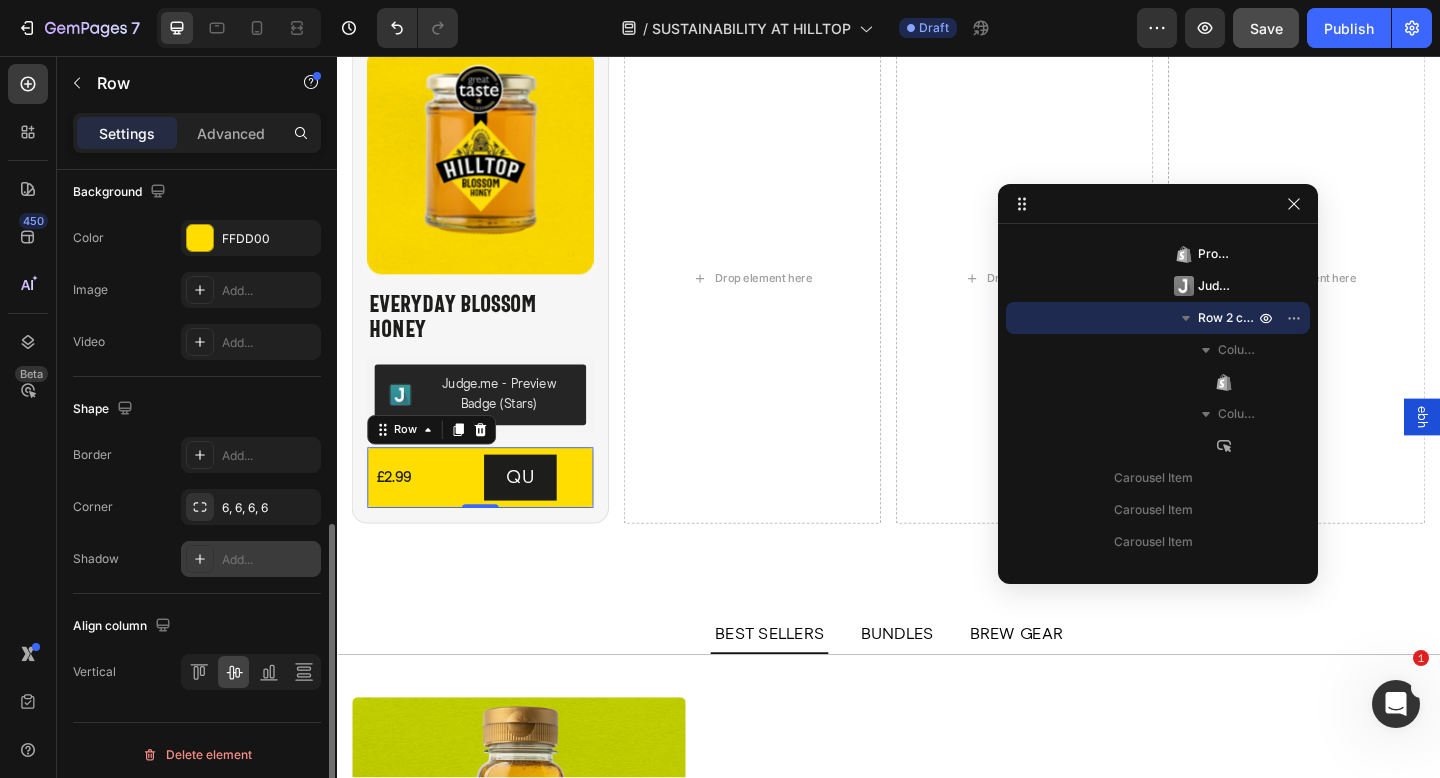 scroll, scrollTop: 774, scrollLeft: 0, axis: vertical 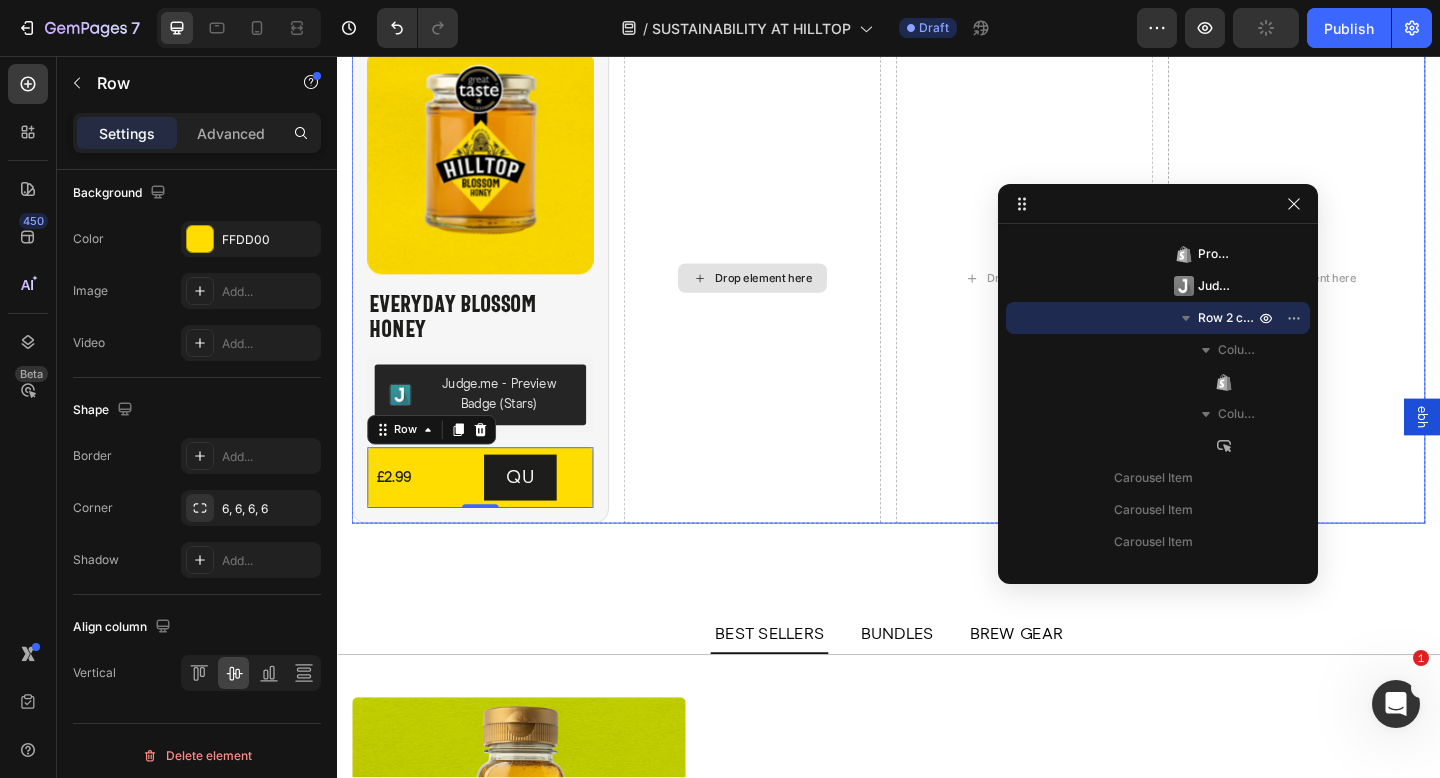 click on "Drop element here" at bounding box center (789, 298) 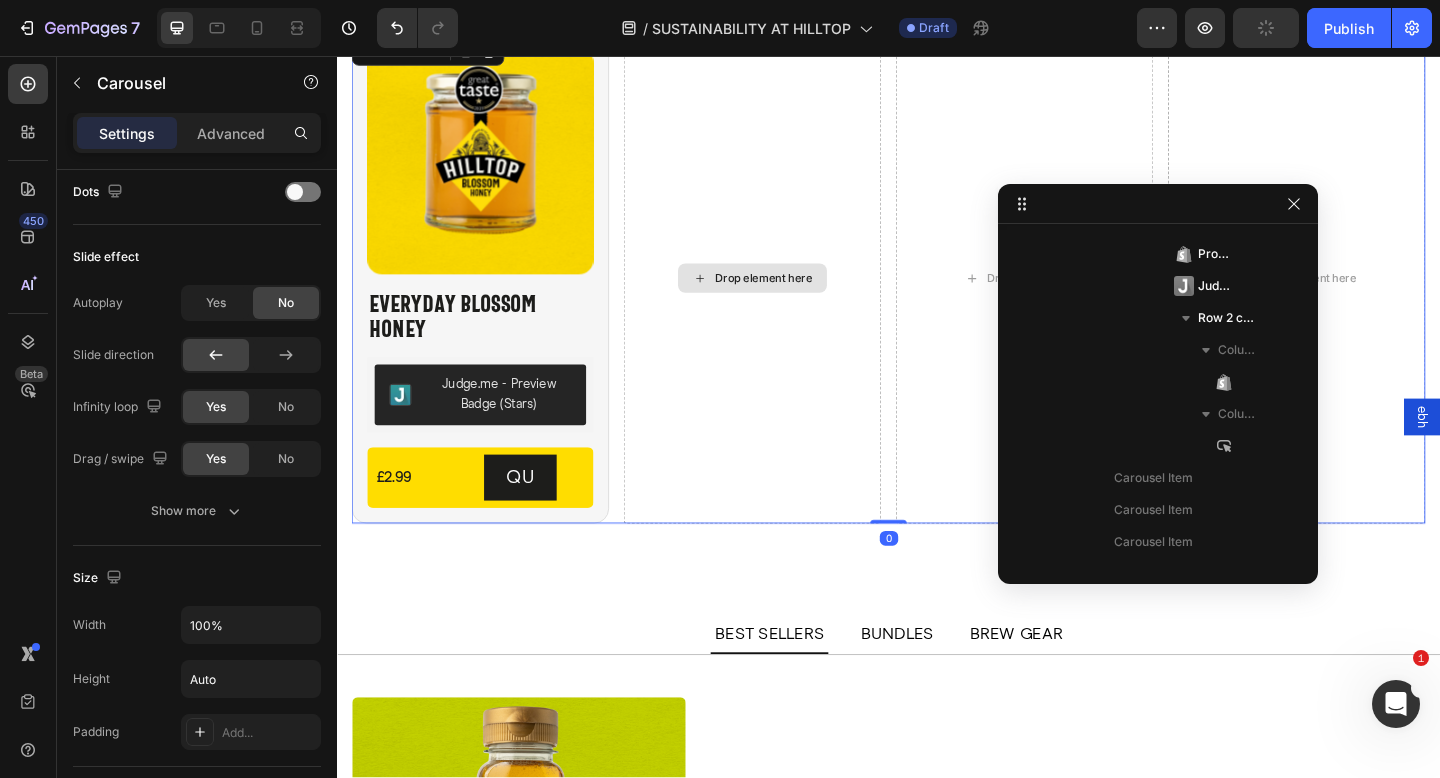 scroll, scrollTop: 826, scrollLeft: 0, axis: vertical 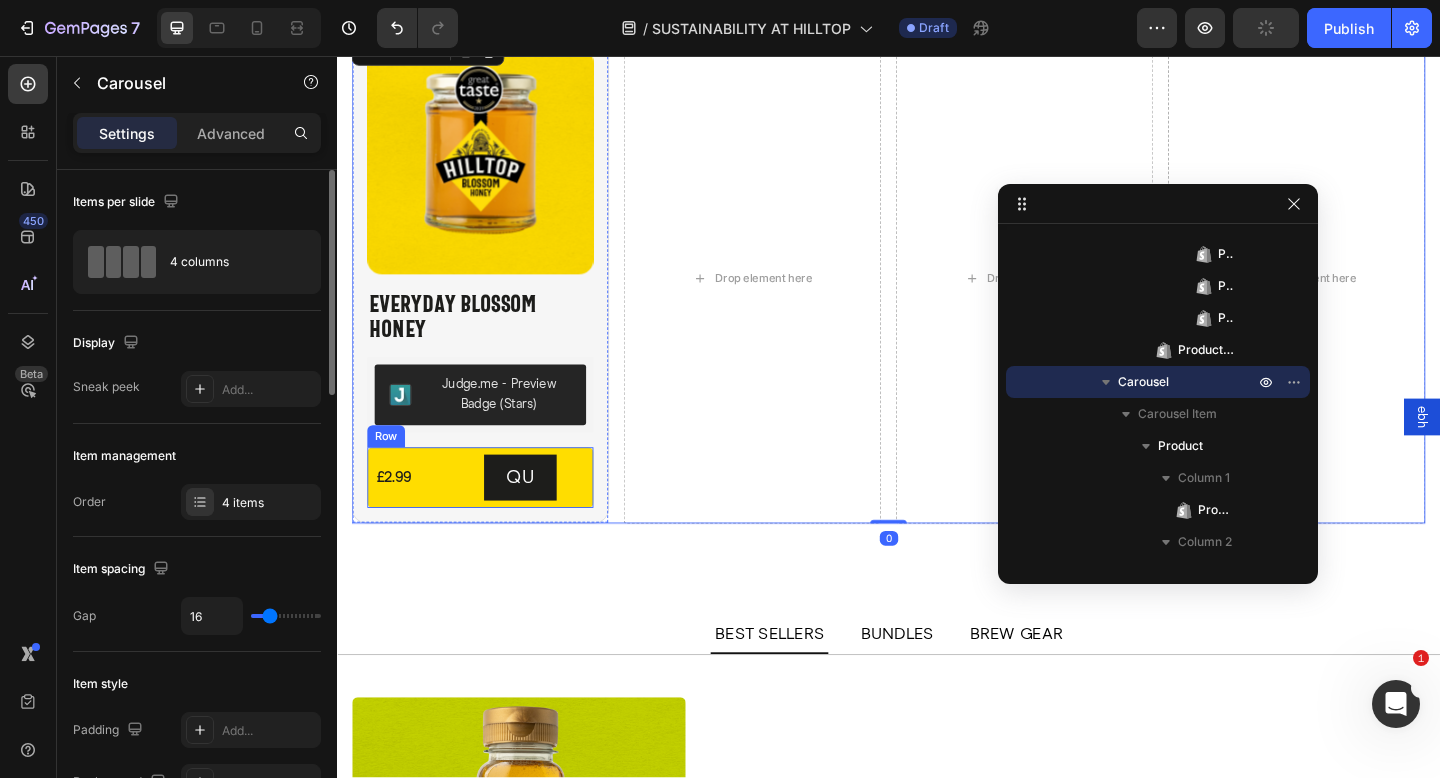 click on "QU Button" at bounding box center (552, 515) 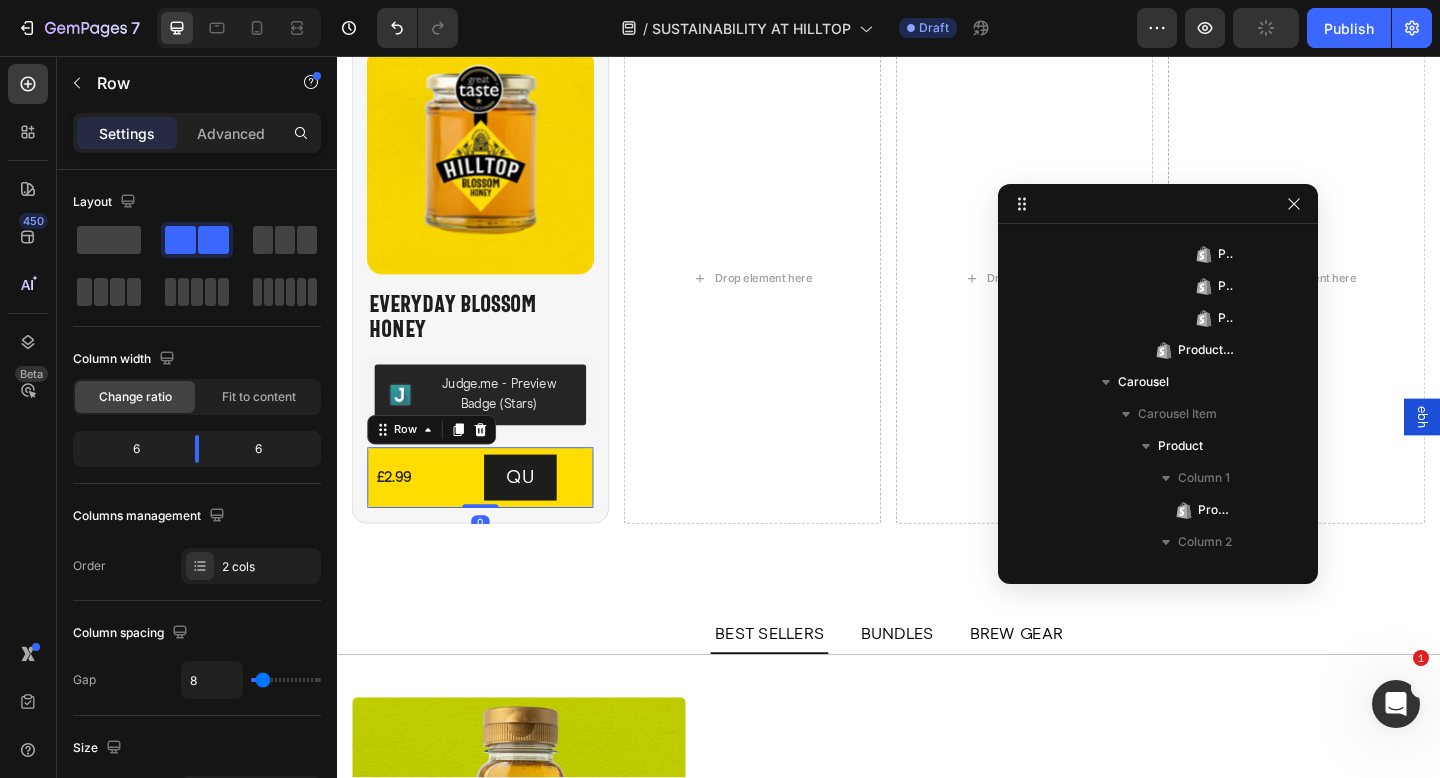 scroll, scrollTop: 1082, scrollLeft: 0, axis: vertical 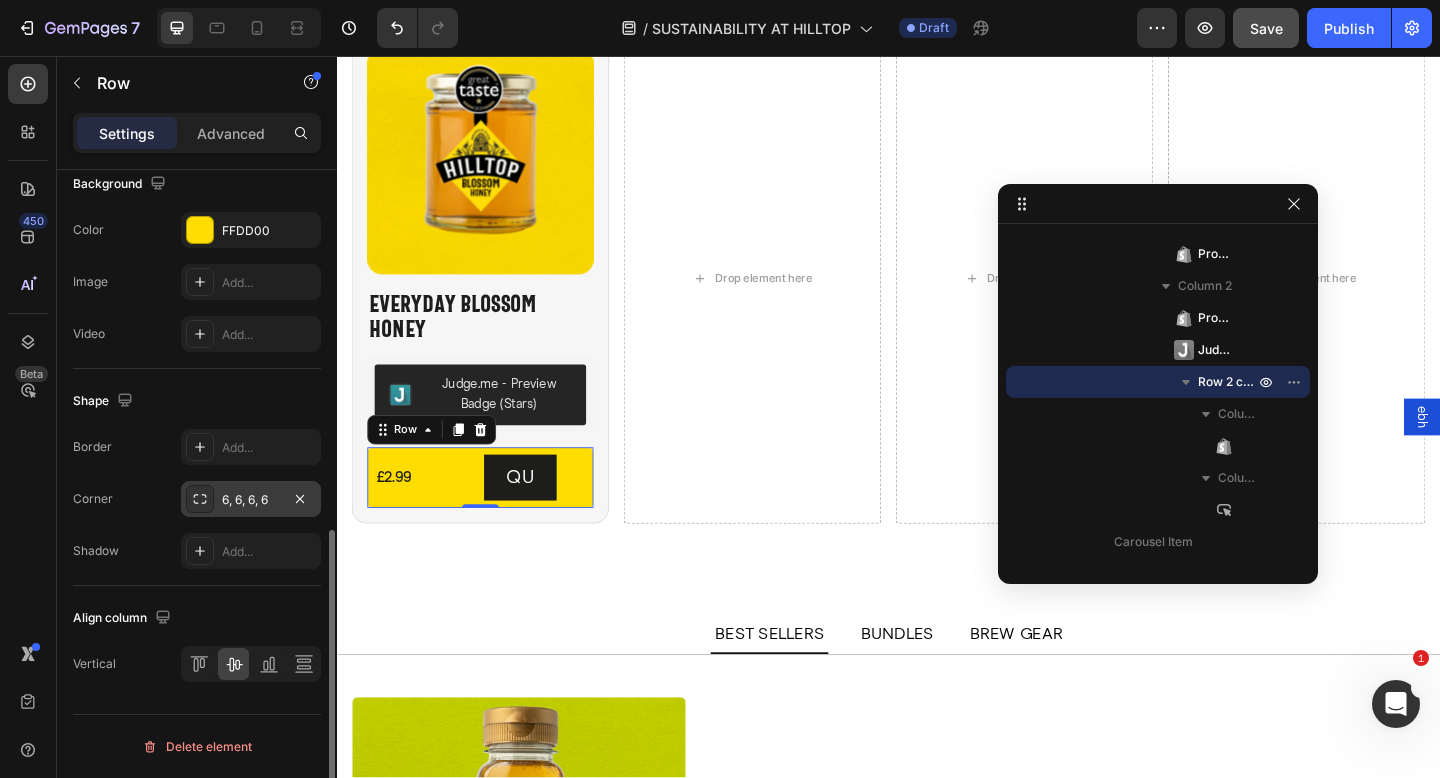 click on "6, 6, 6, 6" at bounding box center [251, 500] 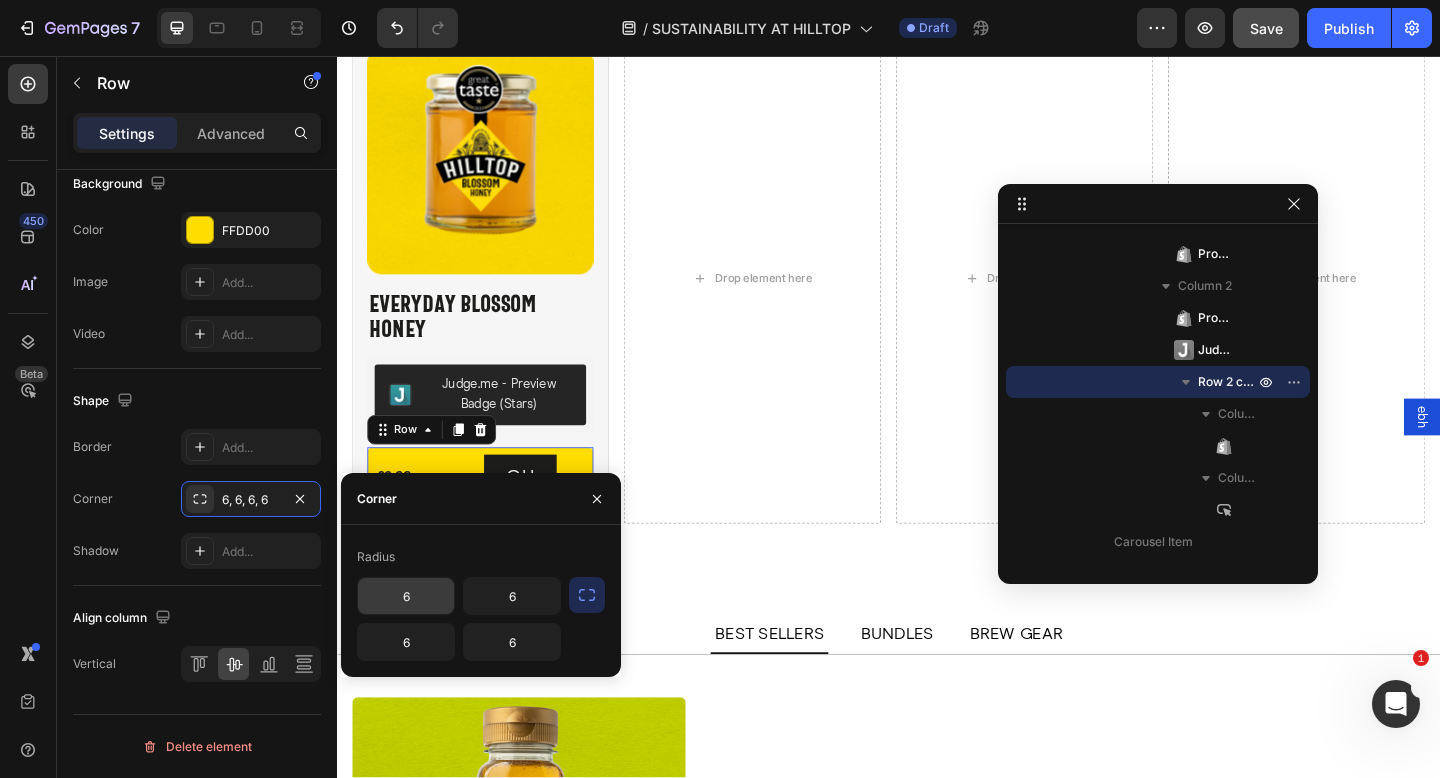 click on "6" at bounding box center [406, 596] 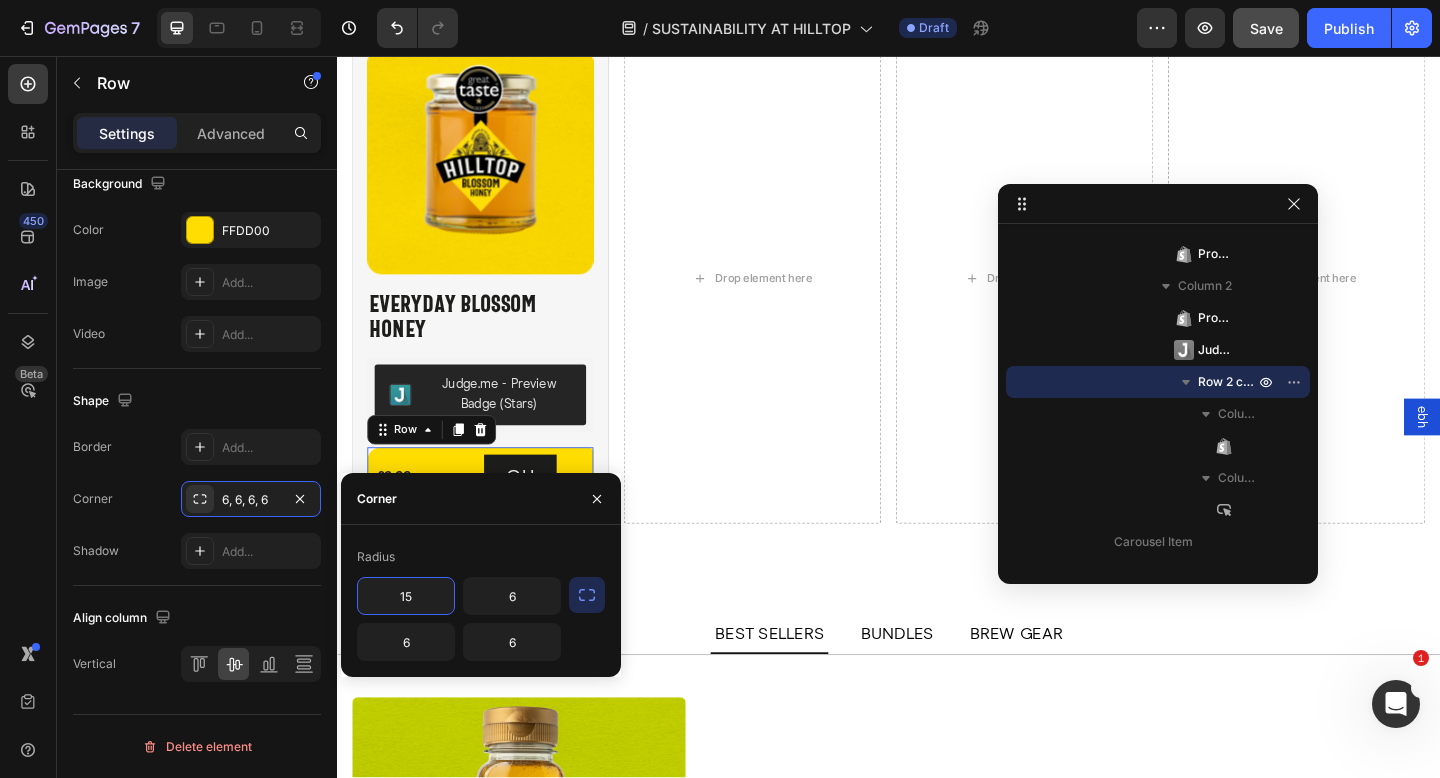 type on "16" 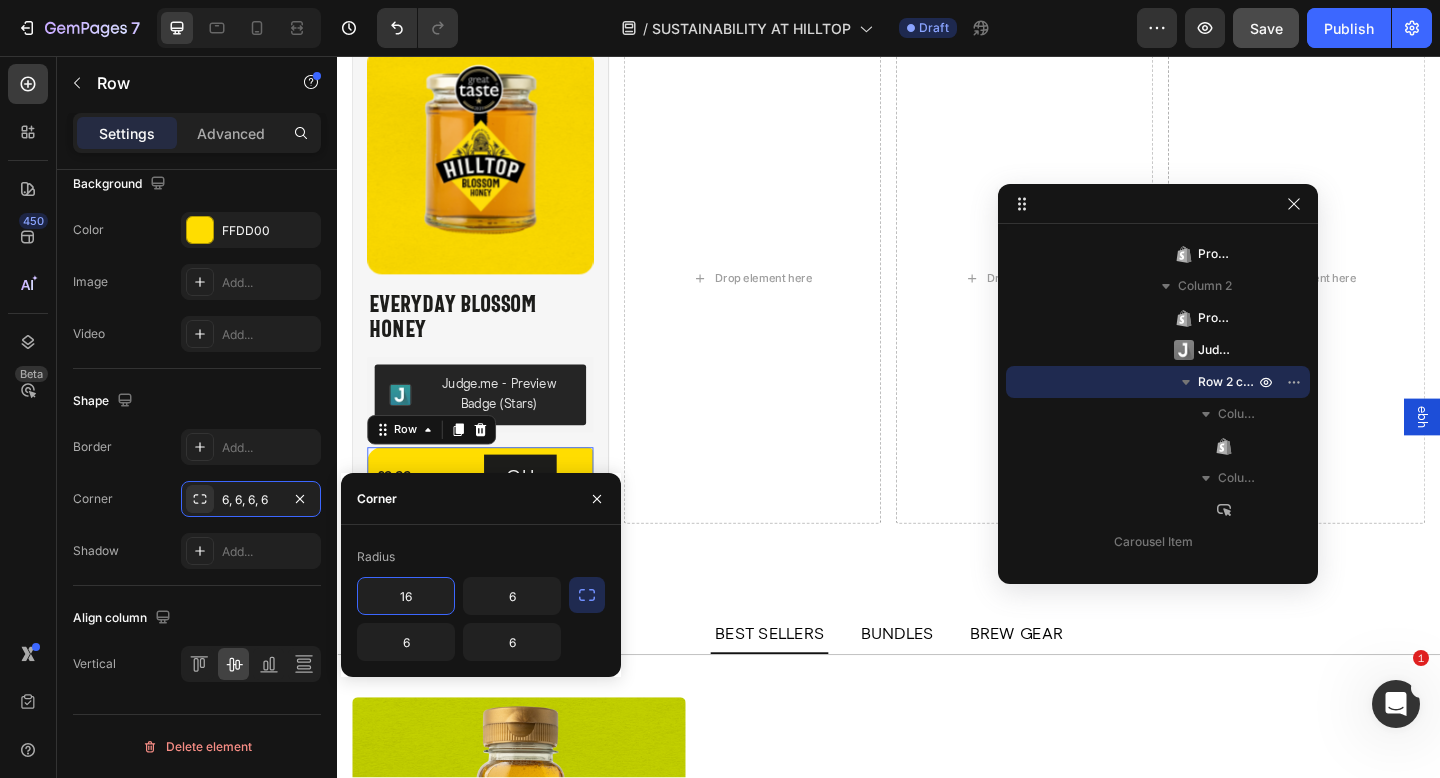 click on "Radius" at bounding box center (481, 557) 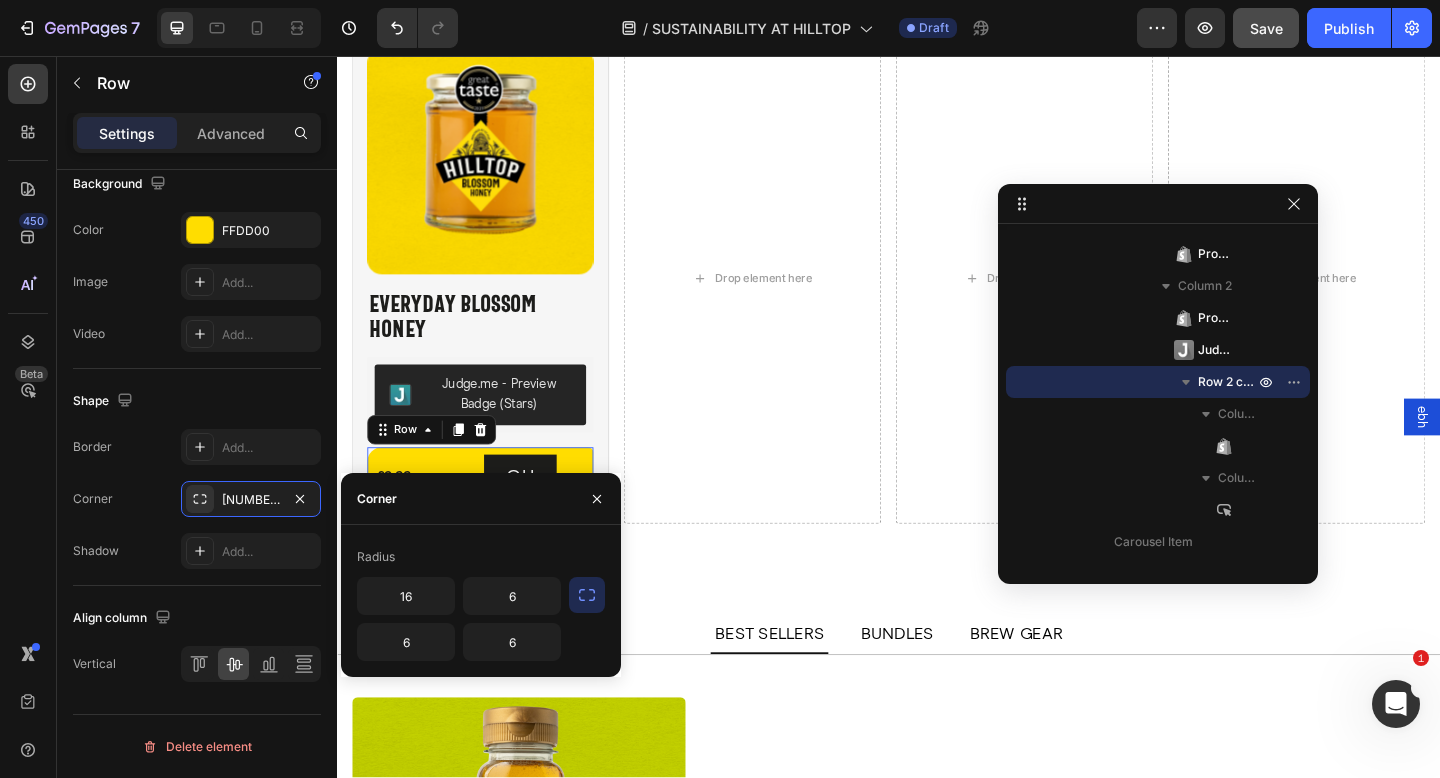 click 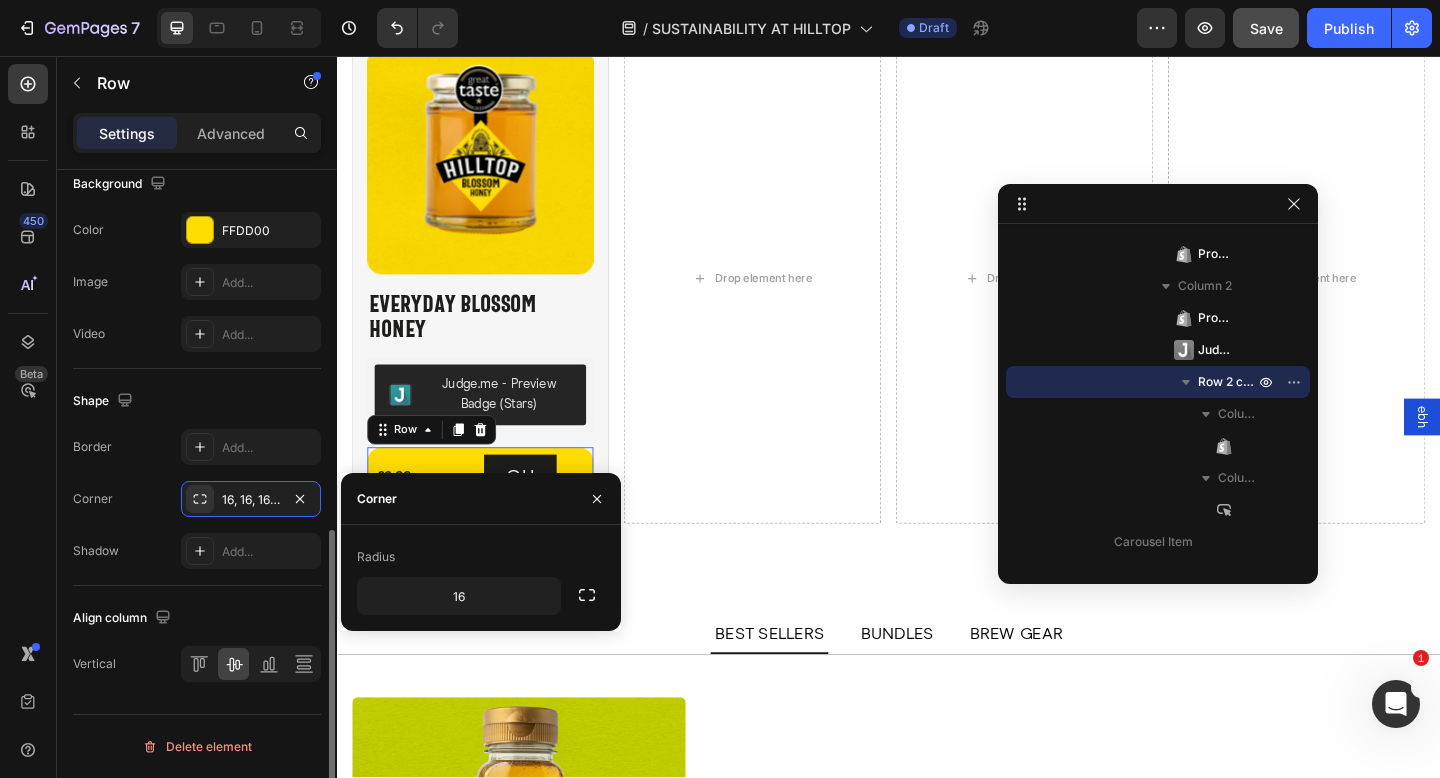 click on "Border Add... Corner 16, 16, 16, 16 Shadow Add..." at bounding box center [197, 499] 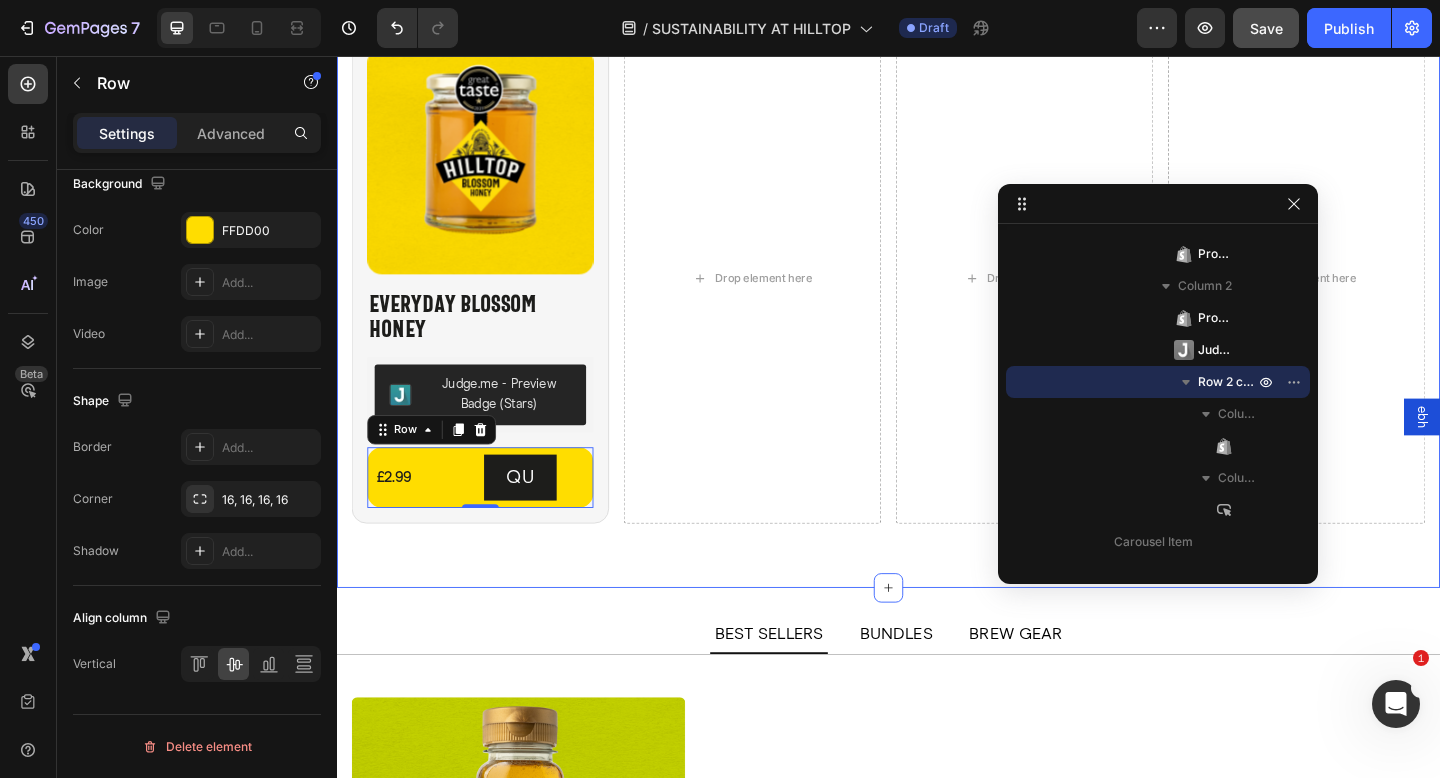 click on "Shop Now Heading
View All Button Row Best Sellers Blossom Honey Manuka Honey Product Images                Title Line Honey Comb Product Title   Tray - 200g - £6.75  Tray - 400g - £11.50  Product Variants & Swatches £6.75 Product Price Product Price No compare price Product Price Row Out Of Stock Product Cart Button Row Product List Product Images                Title Line Everyday Blossom Honey Product Title   Squeezy - 250g - £1.85  Jar - 340g - £2.99  Squeezy - 340g - £2.99  Squeezy - 720g - £4.59  Big Squeezy - 1.36kg - £7.50  Product Variants & Swatches £2.99 Product Price Product Price No compare price Product Price Row Add To cart Product Cart Button Row Product List Product Images                Title Line Hot Honey Product Title   340g - £3.49  720g - NEW - £5.49  Product Variants & Swatches £3.49 Product Price Product Price No compare price Product Price Row Add To cart Product Cart Button Row Product List Product Images                Title Line Energy Gels - Original" at bounding box center (937, -5) 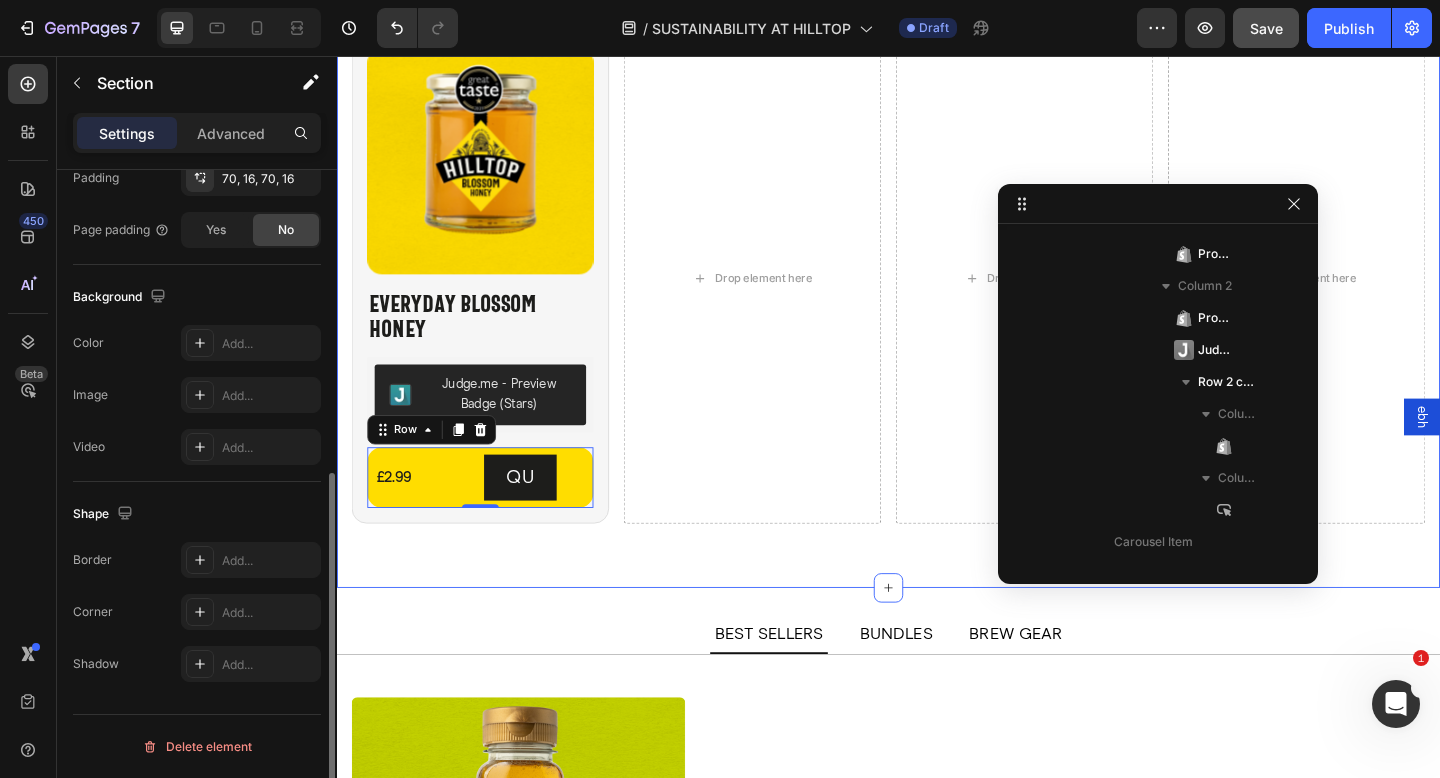 scroll, scrollTop: 154, scrollLeft: 0, axis: vertical 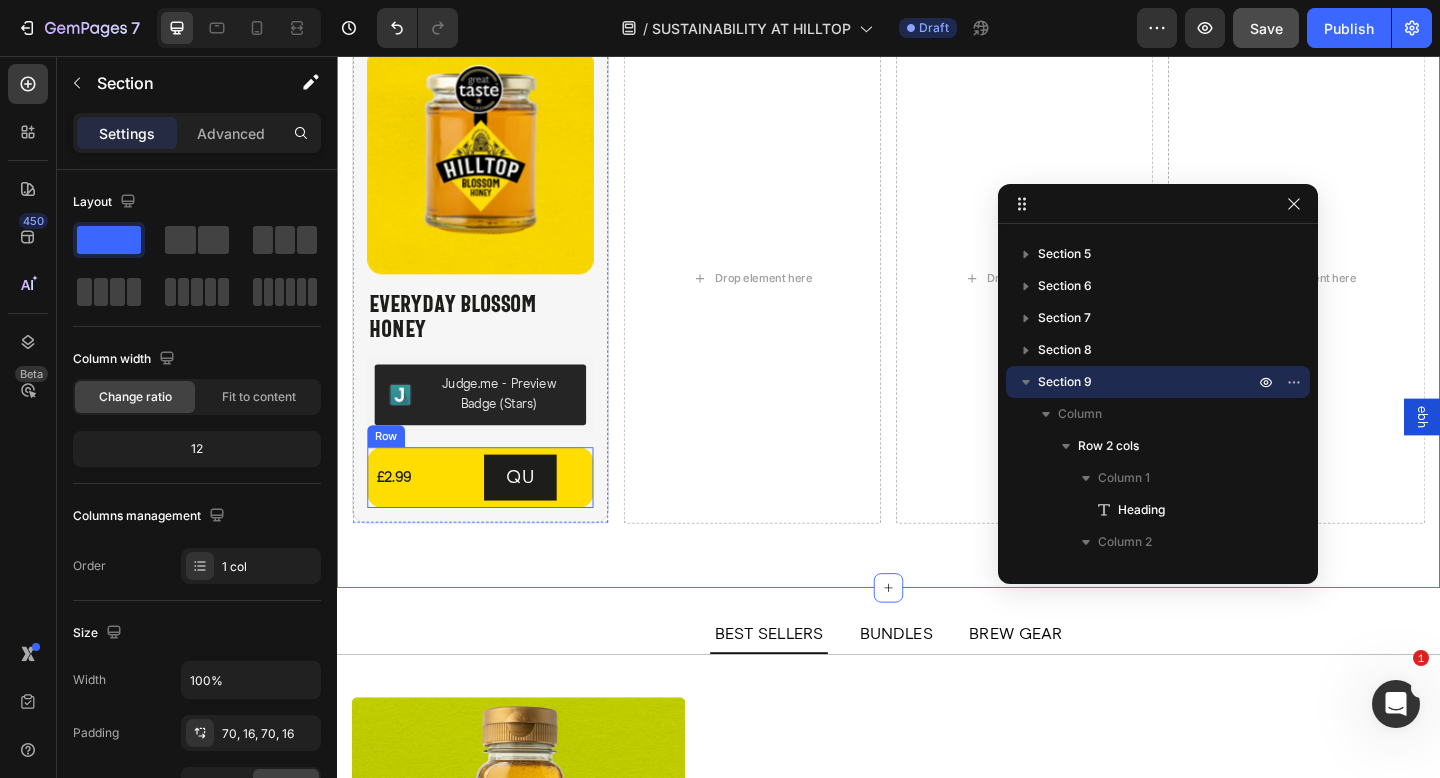 click on "QU Button" at bounding box center [552, 515] 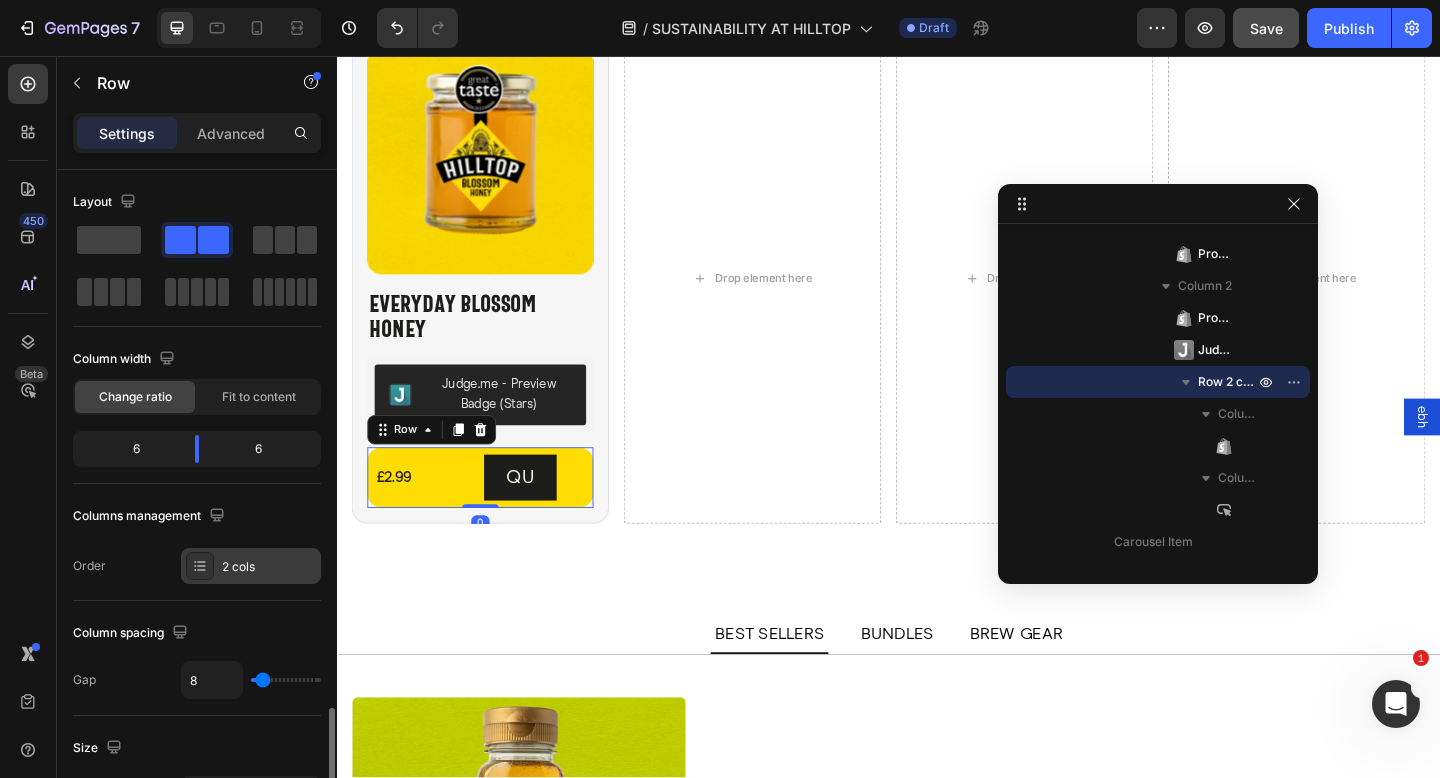 scroll, scrollTop: 783, scrollLeft: 0, axis: vertical 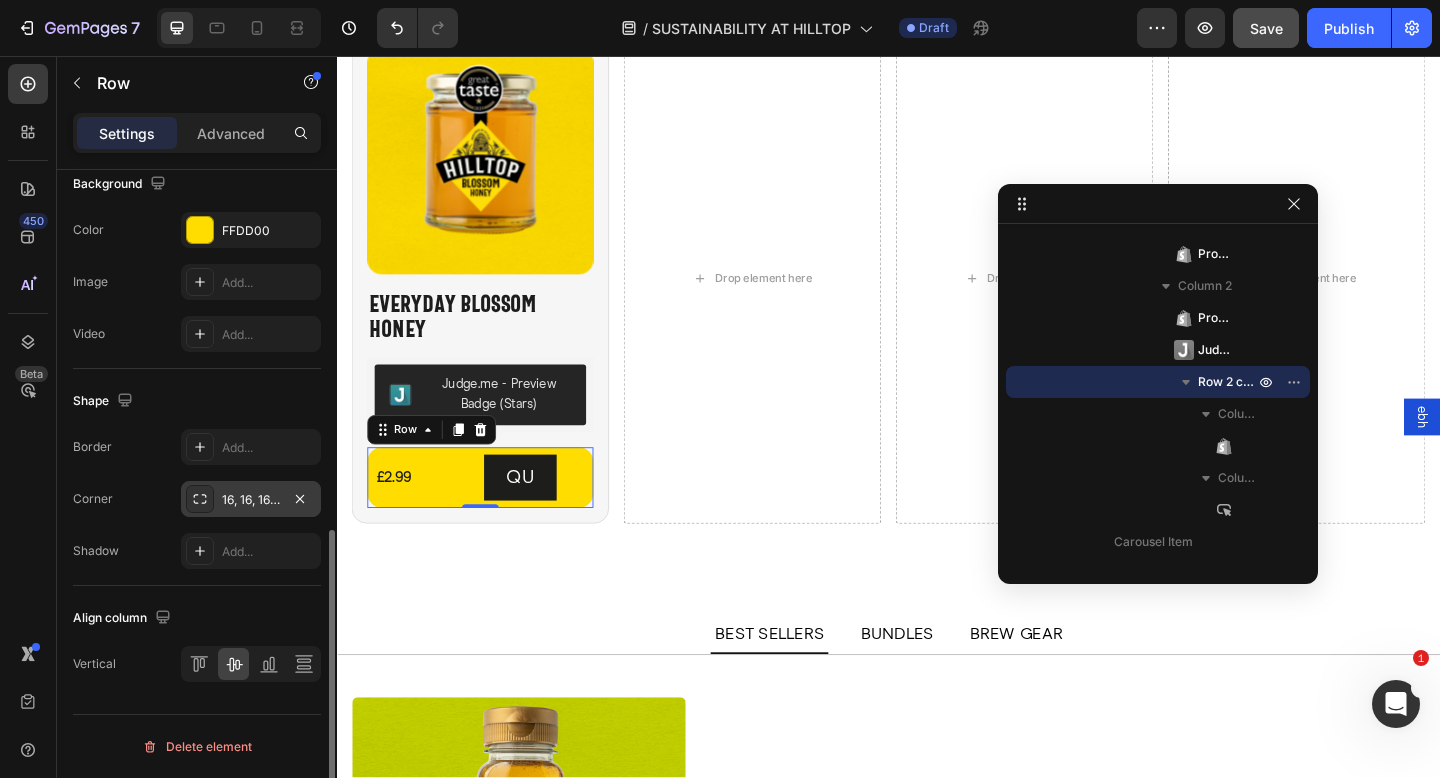 click on "16, 16, 16, 16" at bounding box center (251, 499) 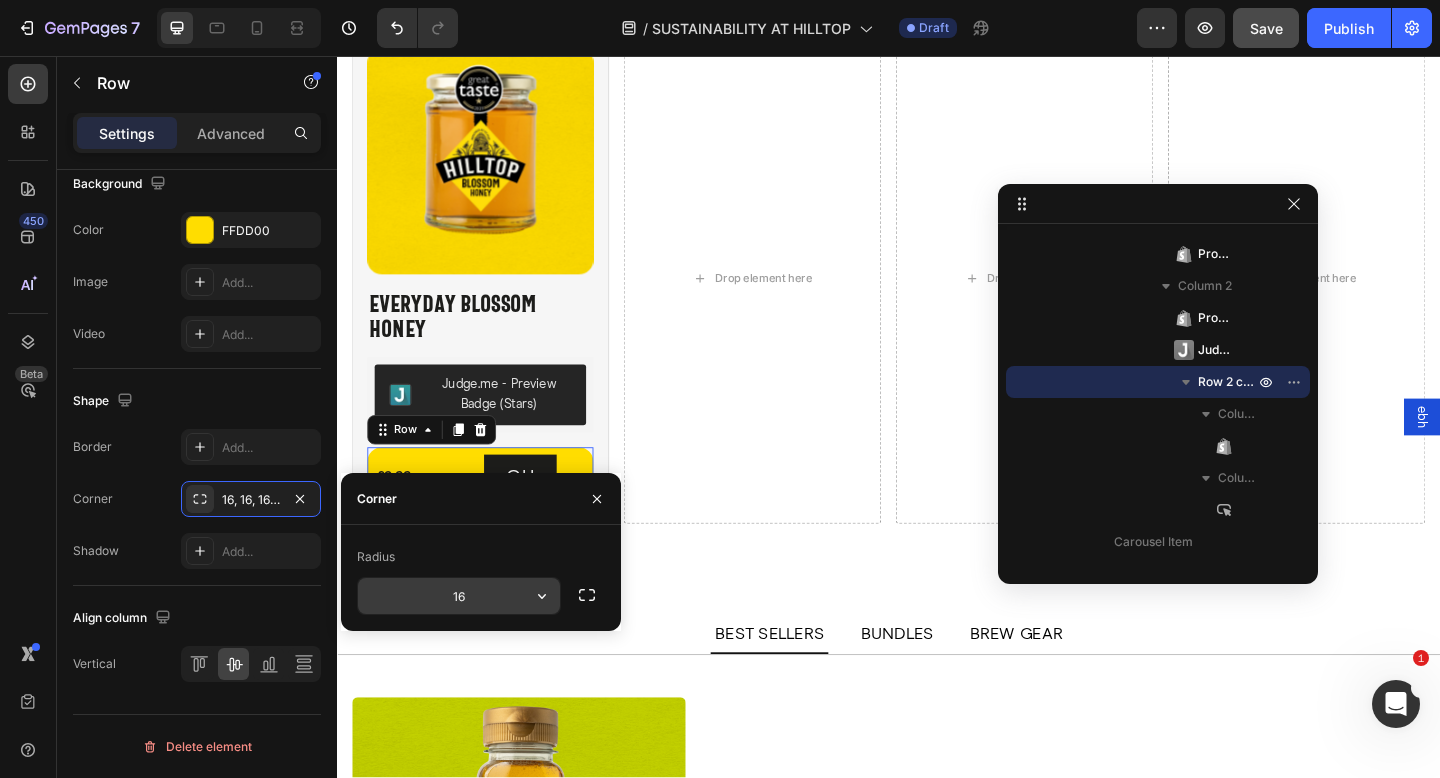 click on "16" at bounding box center [459, 596] 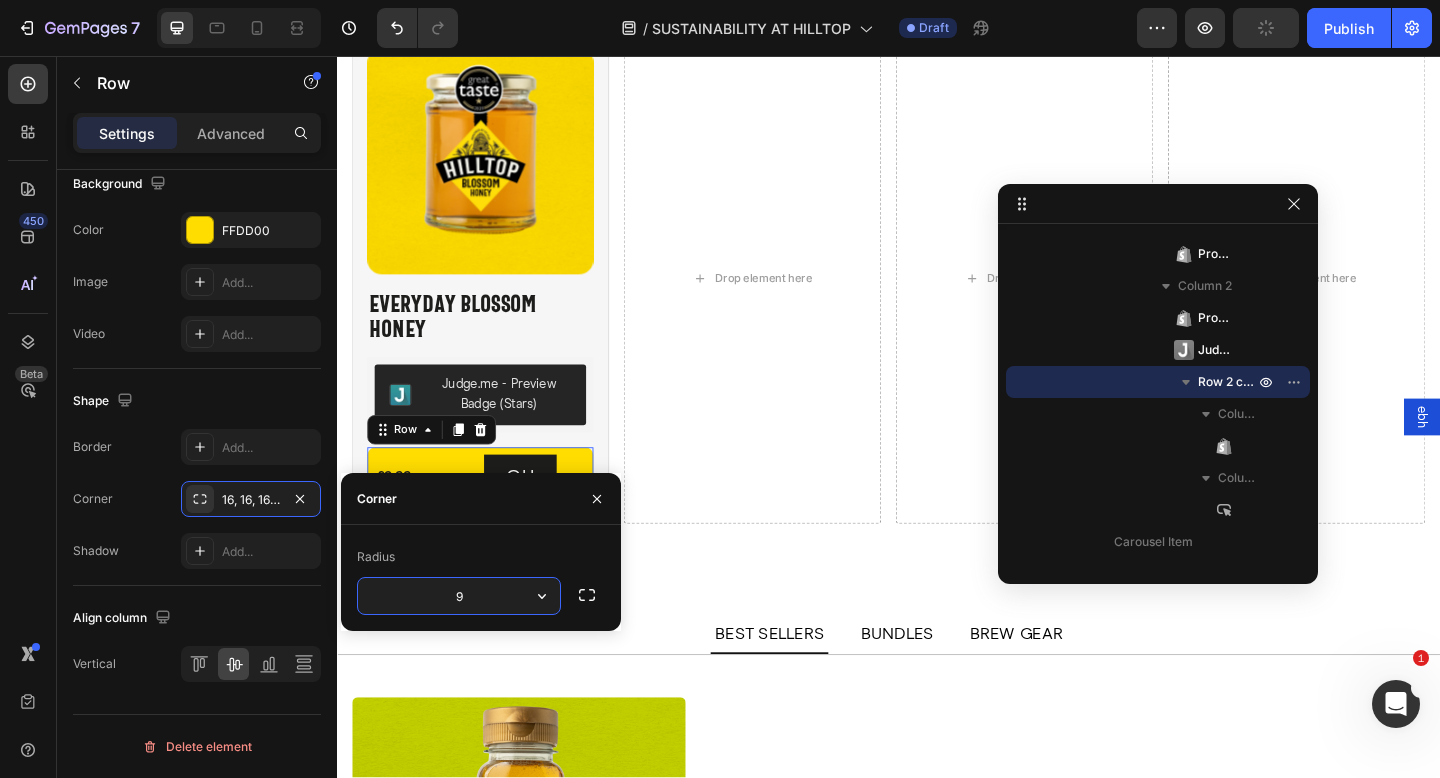type on "8" 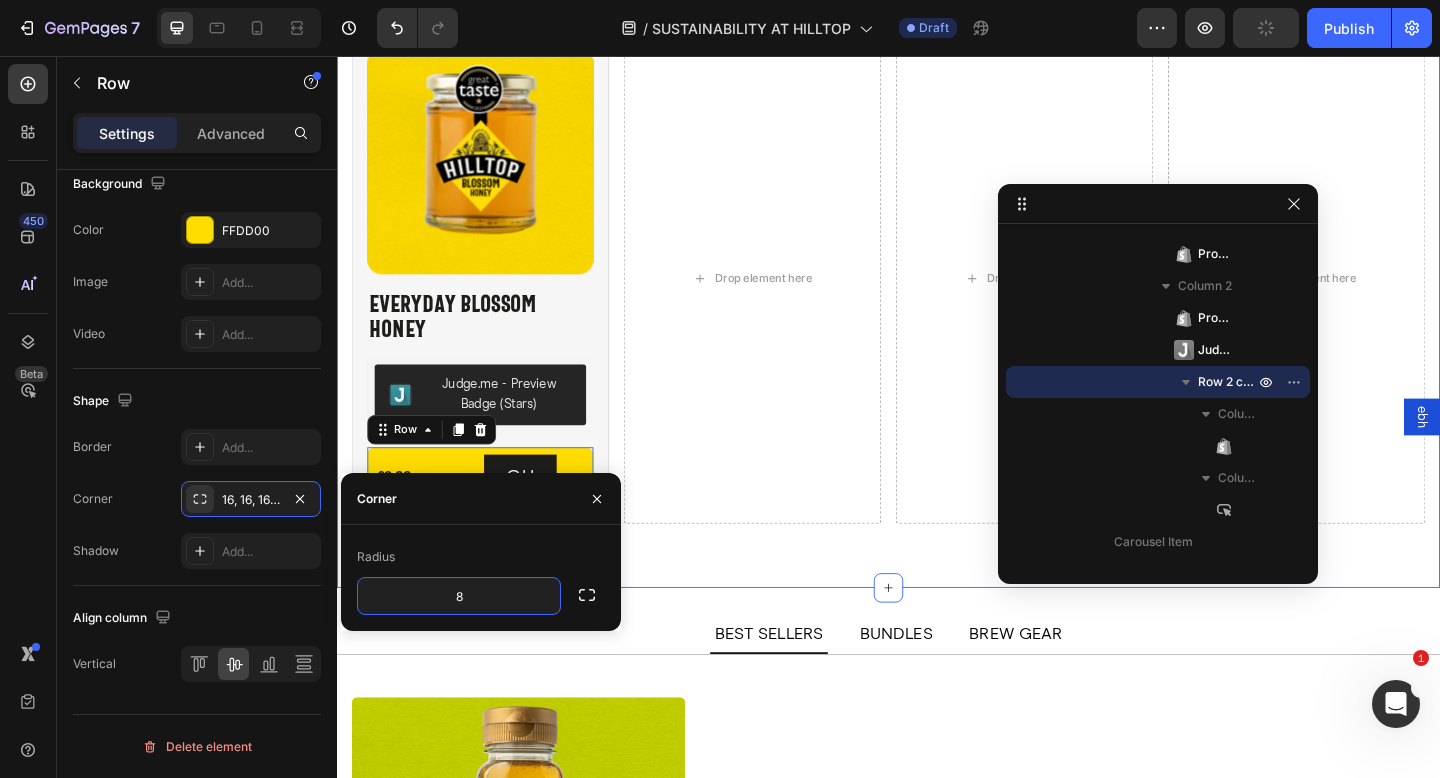 click on "Shop Now Heading
View All Button Row Best Sellers Blossom Honey Manuka Honey Product Images                Title Line Honey Comb Product Title   Tray - 200g - £6.75  Tray - 400g - £11.50  Product Variants & Swatches £6.75 Product Price Product Price No compare price Product Price Row Out Of Stock Product Cart Button Row Product List Product Images                Title Line Everyday Blossom Honey Product Title   Squeezy - 250g - £1.85  Jar - 340g - £2.99  Squeezy - 340g - £2.99  Squeezy - 720g - £4.59  Big Squeezy - 1.36kg - £7.50  Product Variants & Swatches £2.99 Product Price Product Price No compare price Product Price Row Add To cart Product Cart Button Row Product List Product Images                Title Line Hot Honey Product Title   340g - £3.49  720g - NEW - £5.49  Product Variants & Swatches £3.49 Product Price Product Price No compare price Product Price Row Add To cart Product Cart Button Row Product List Product Images                Title Line Energy Gels - Original" at bounding box center [937, -5] 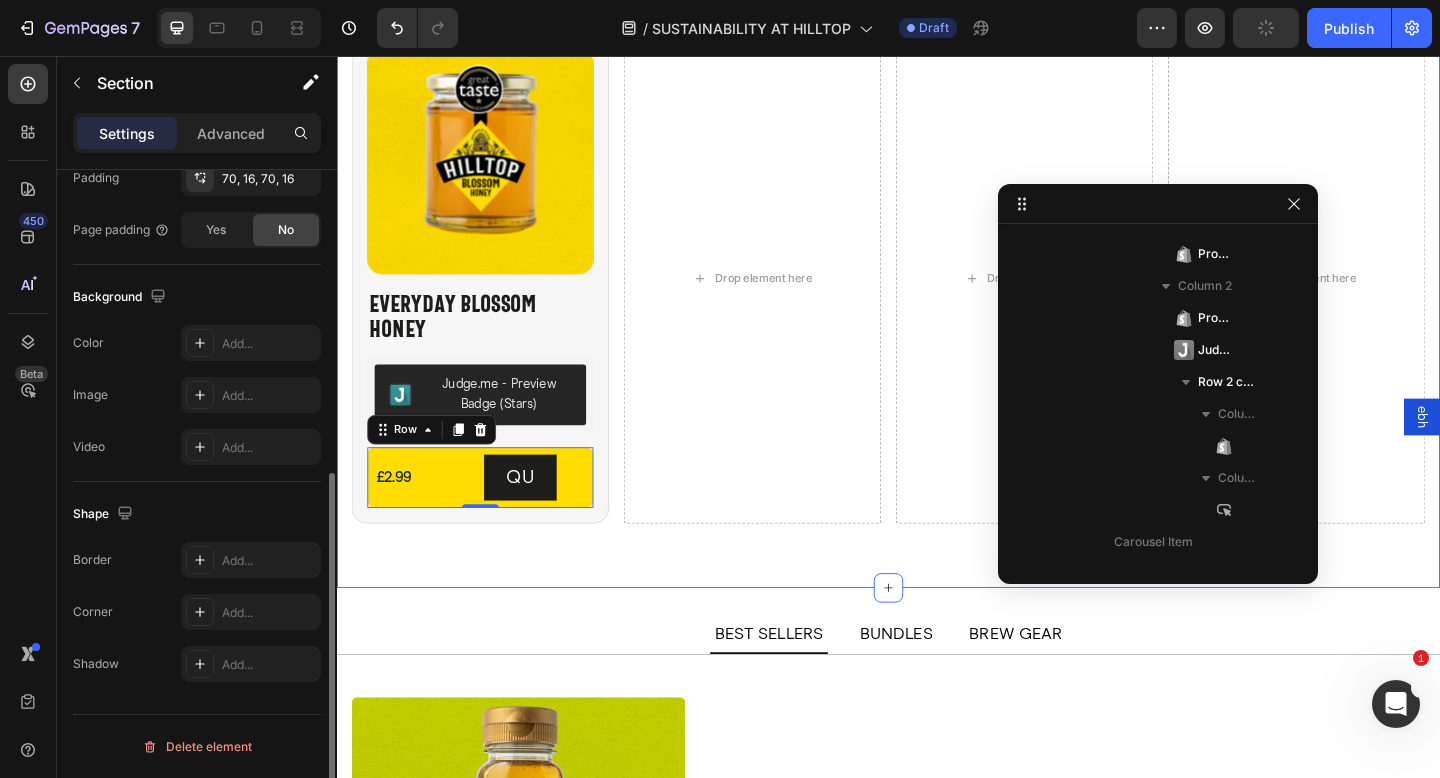 scroll, scrollTop: 154, scrollLeft: 0, axis: vertical 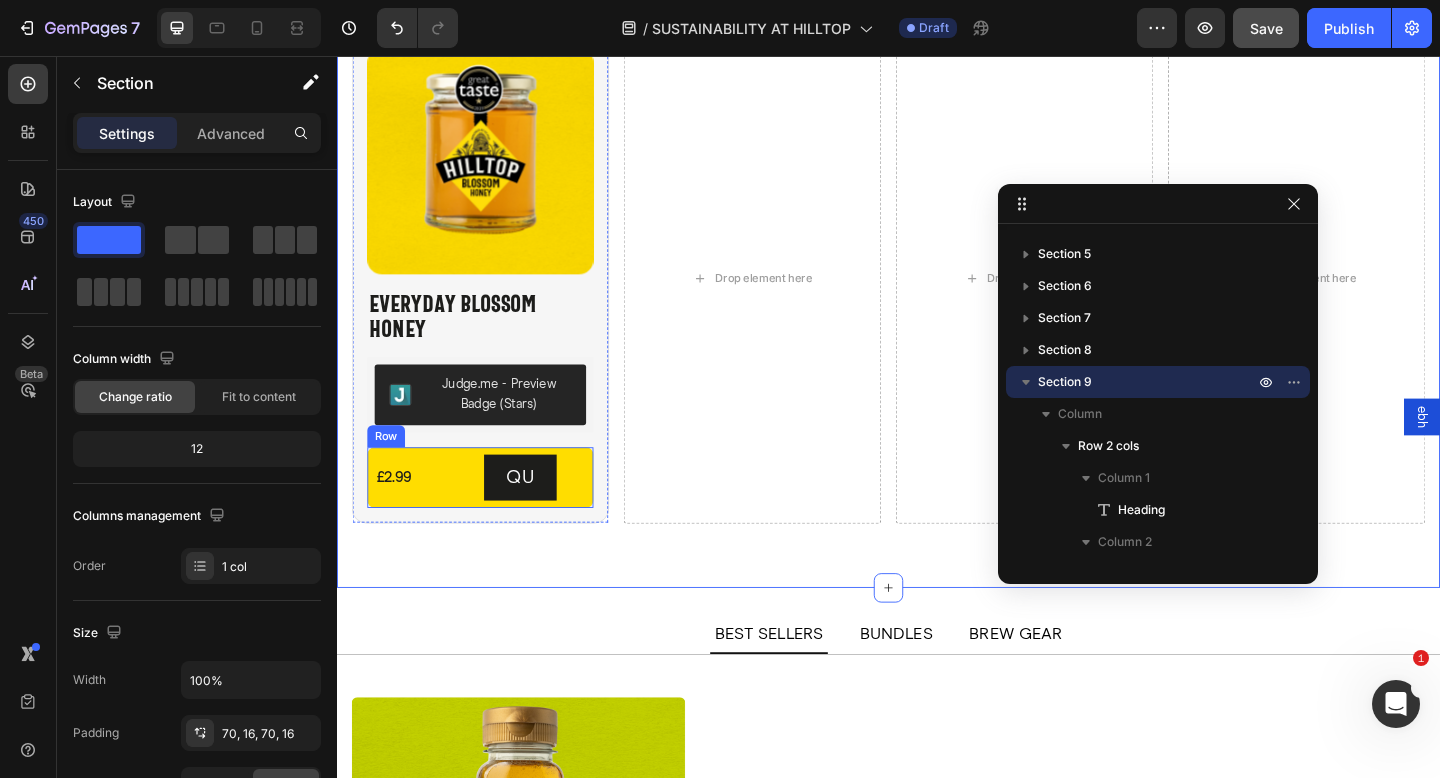 click on "QU Button" at bounding box center [552, 515] 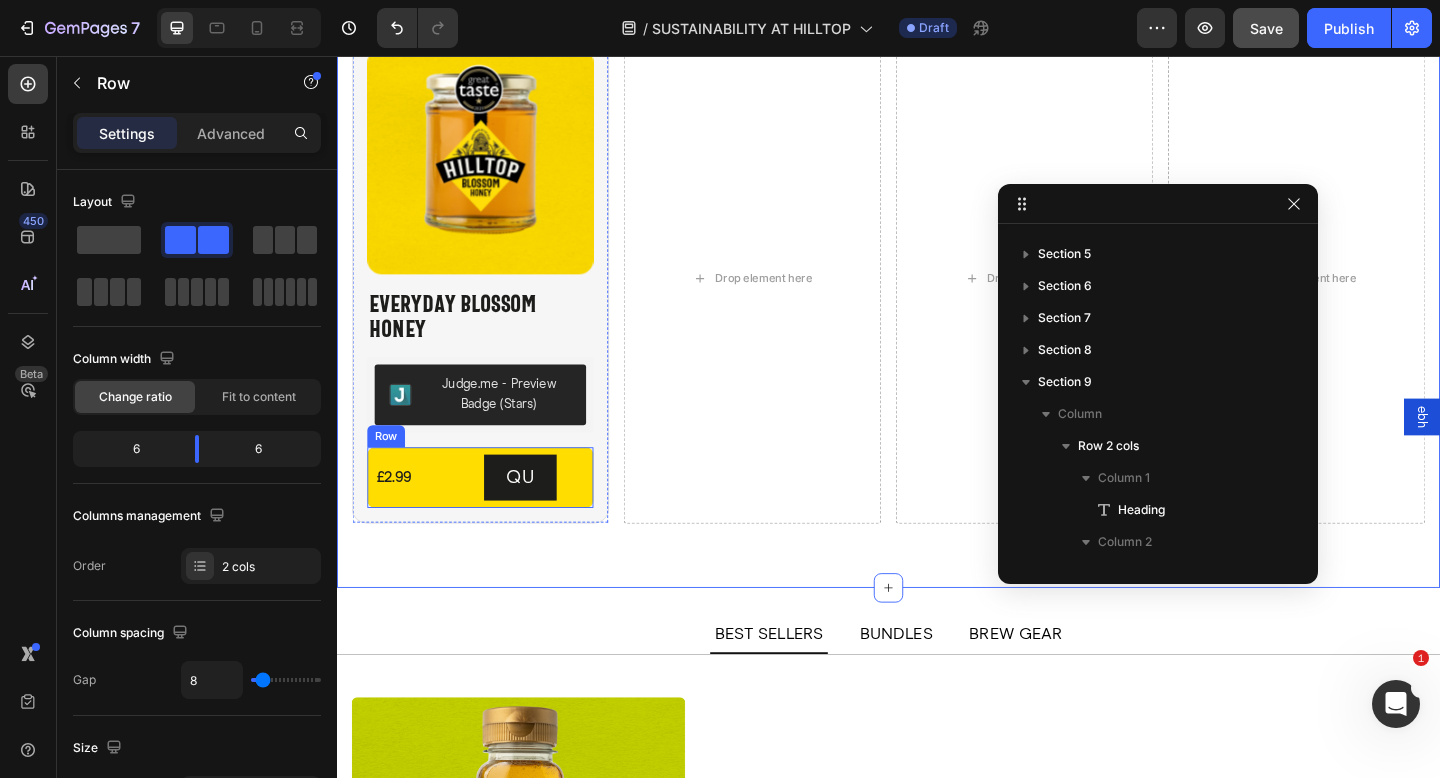 scroll, scrollTop: 1082, scrollLeft: 0, axis: vertical 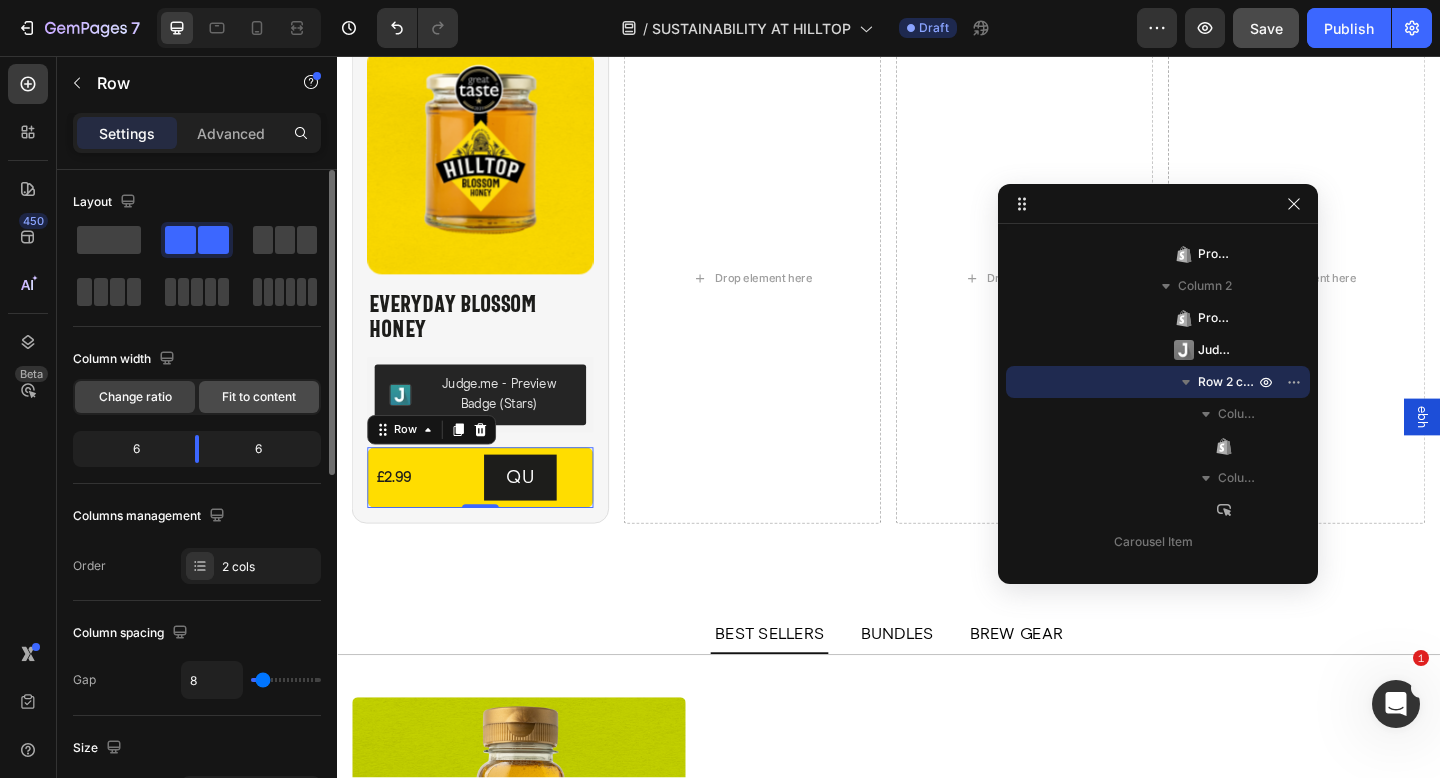 click on "Fit to content" 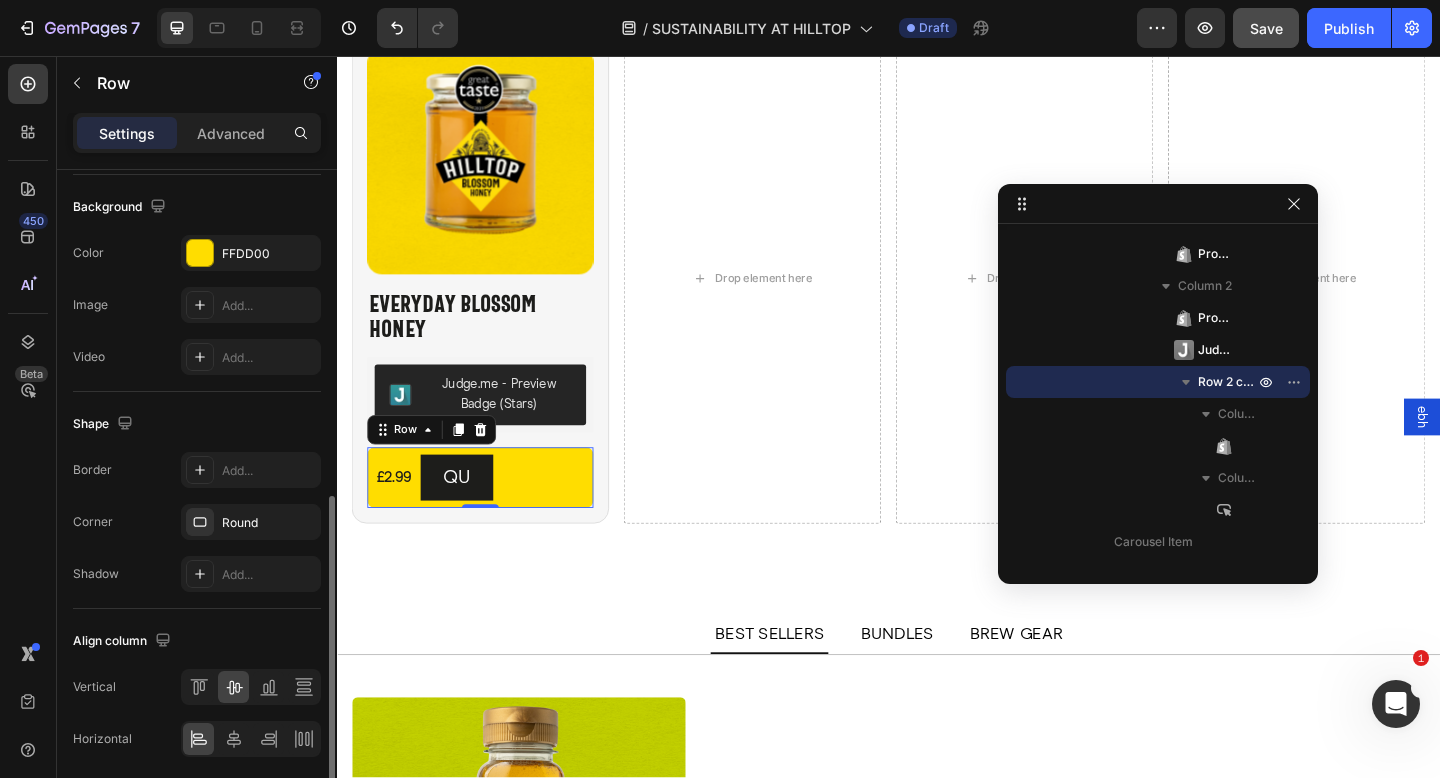 scroll, scrollTop: 709, scrollLeft: 0, axis: vertical 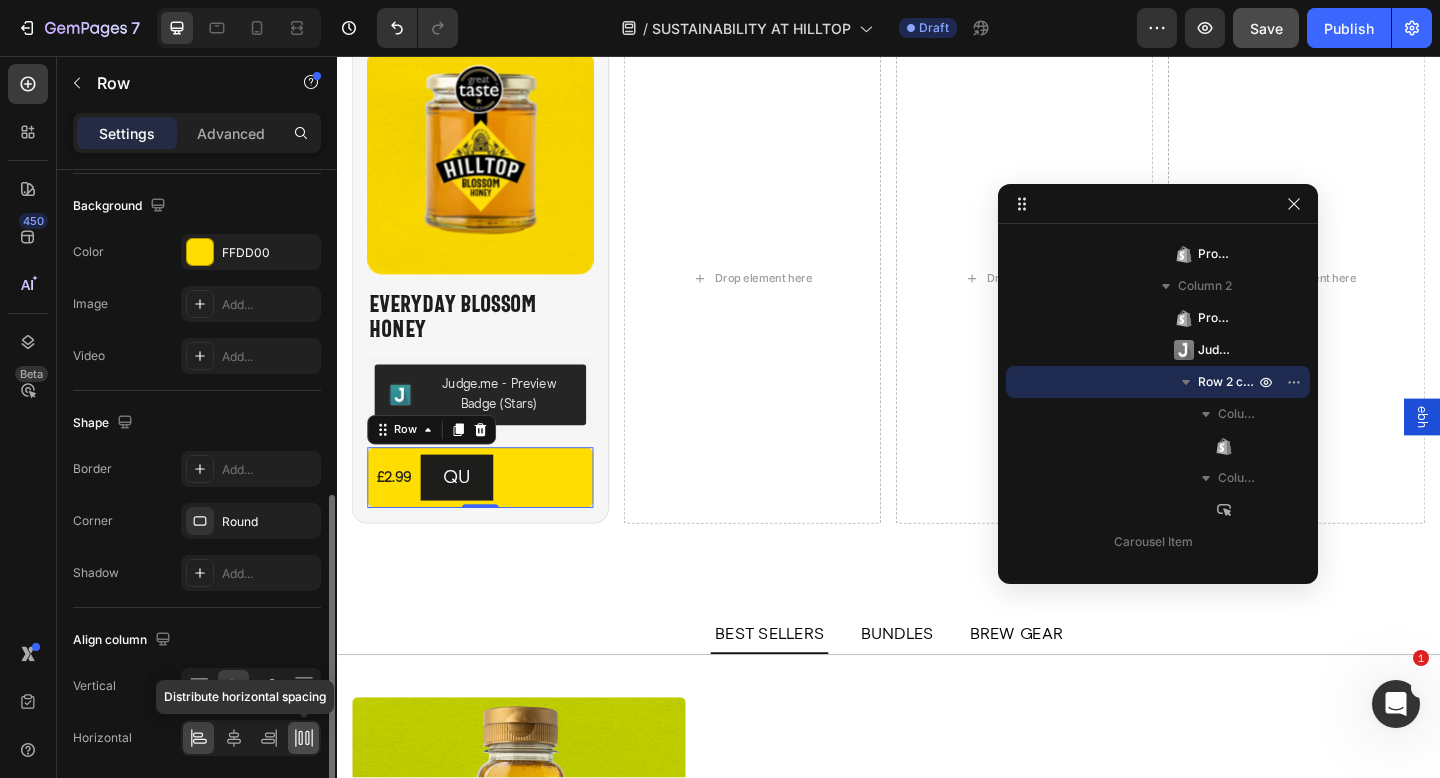 click 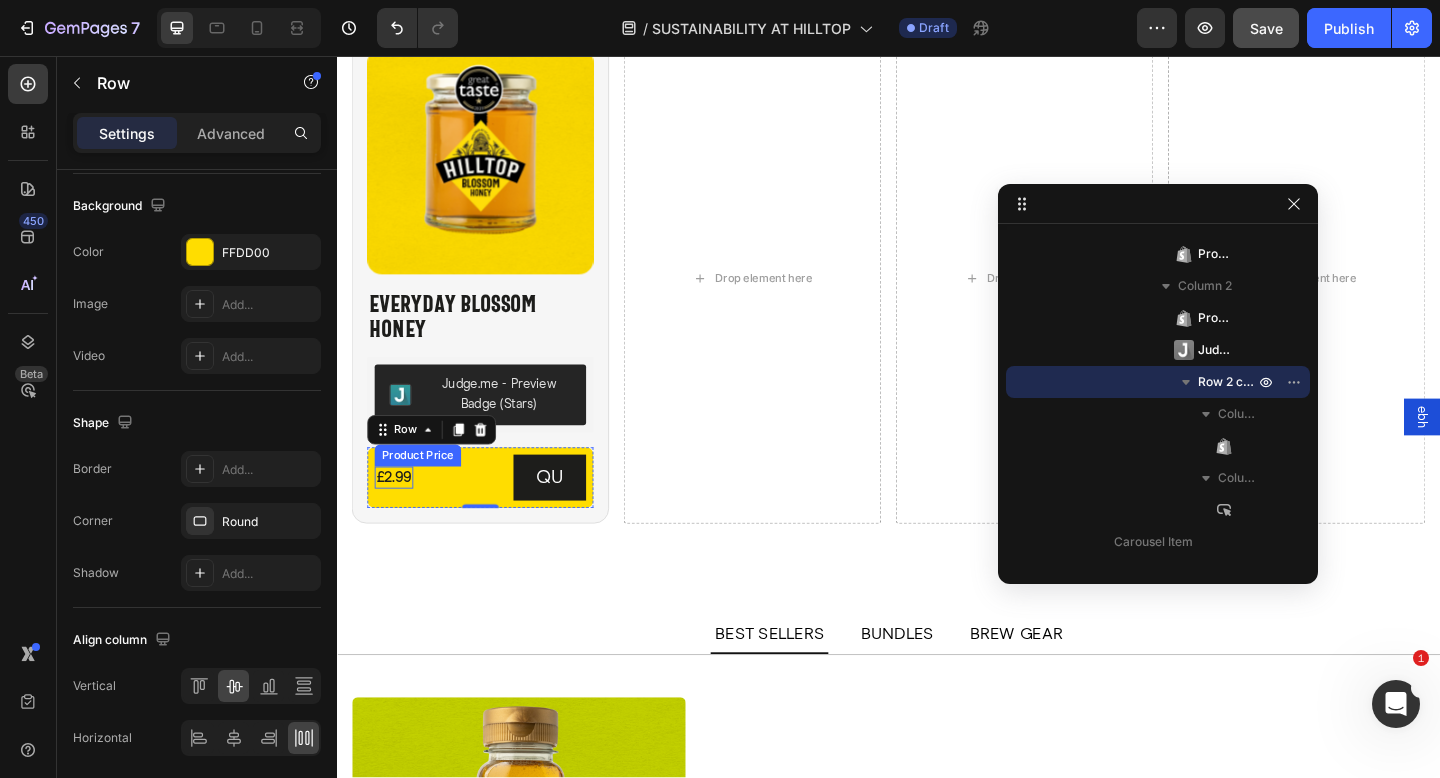 click on "£2.99" at bounding box center (399, 515) 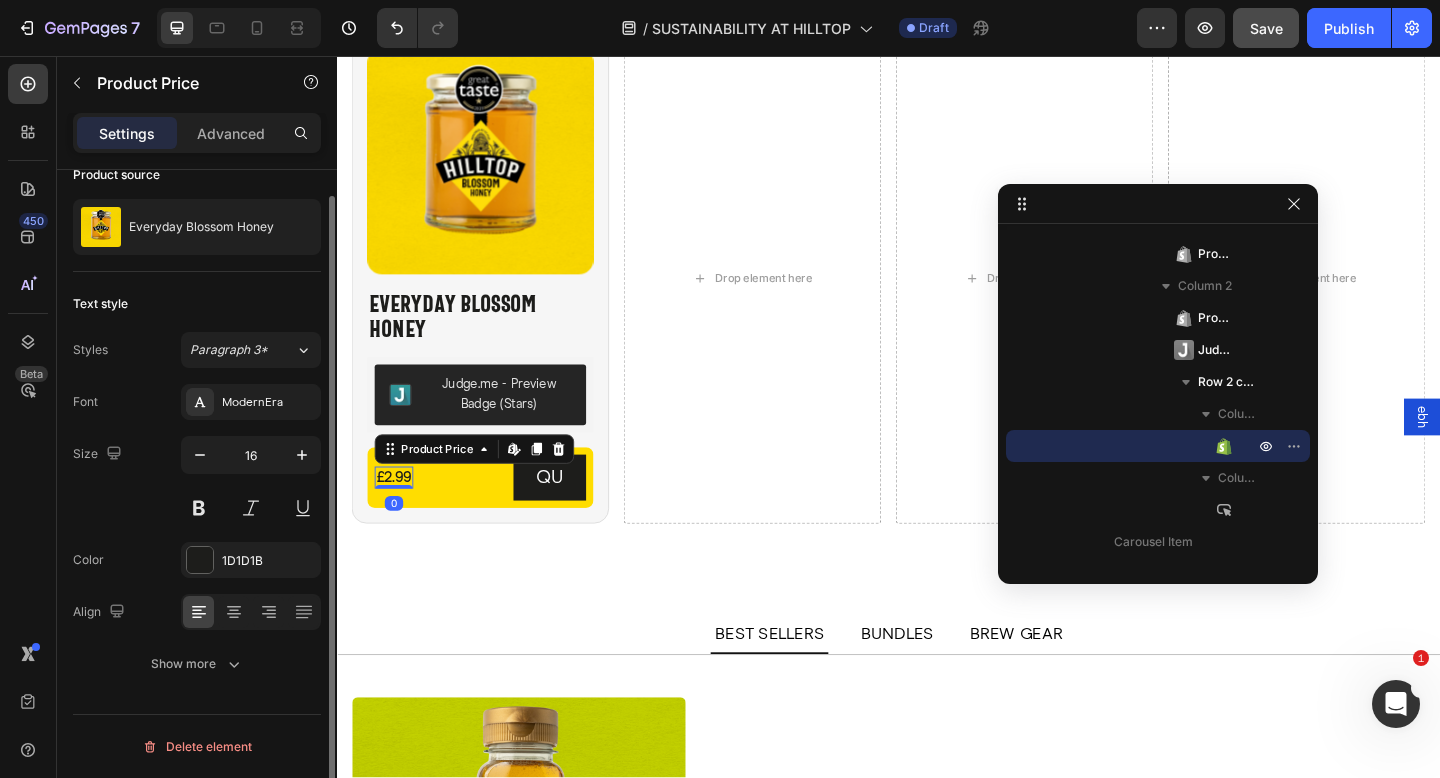 scroll, scrollTop: 0, scrollLeft: 0, axis: both 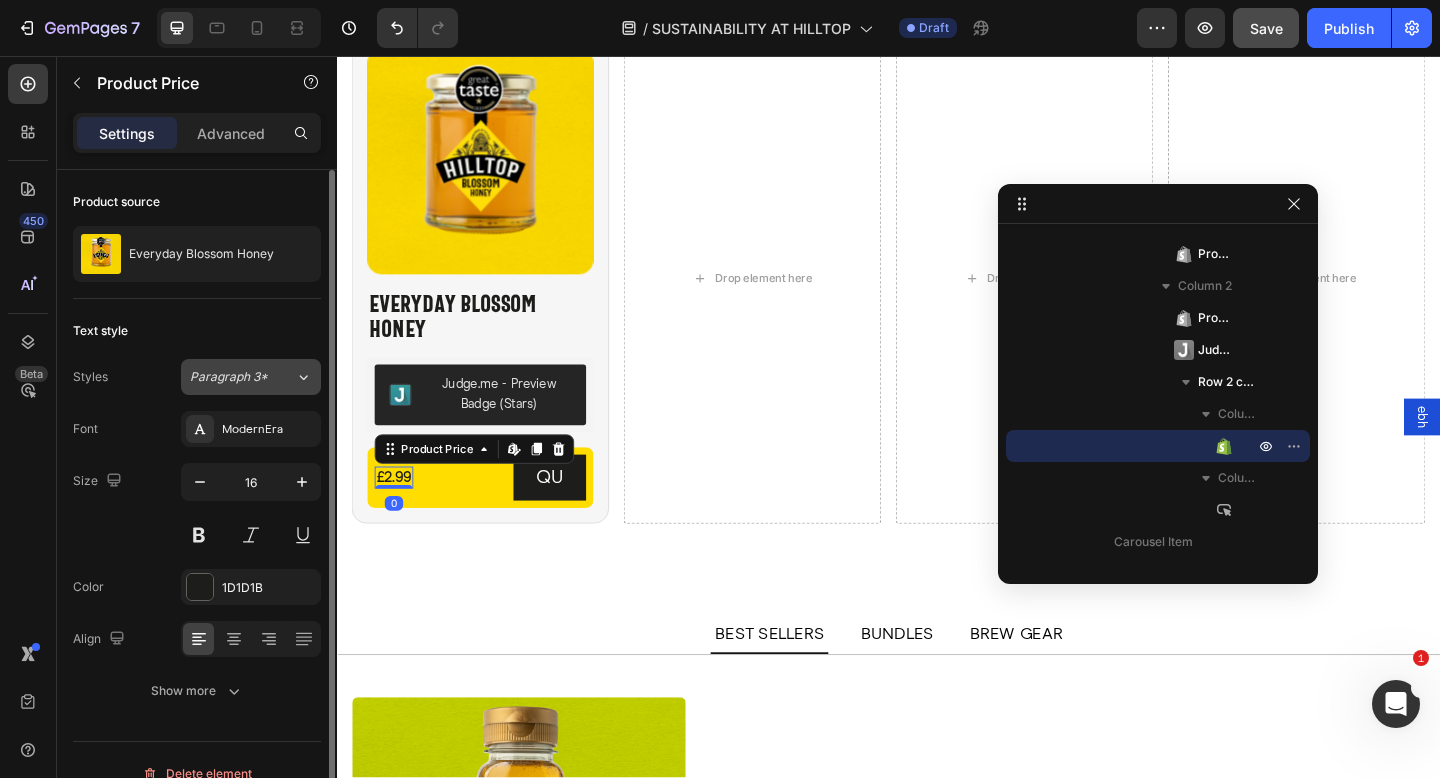 click on "Paragraph 3*" 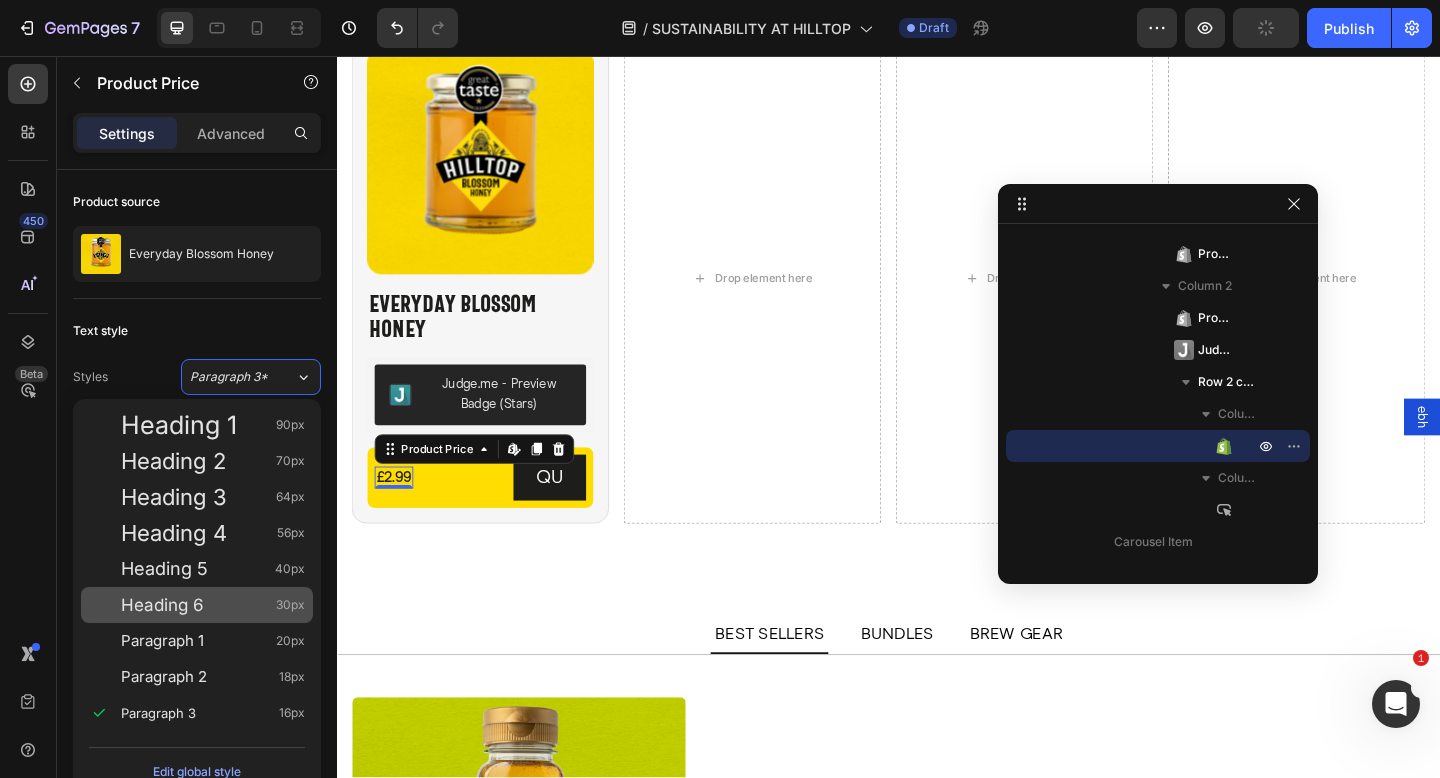 click on "Heading 6 30px" at bounding box center (213, 605) 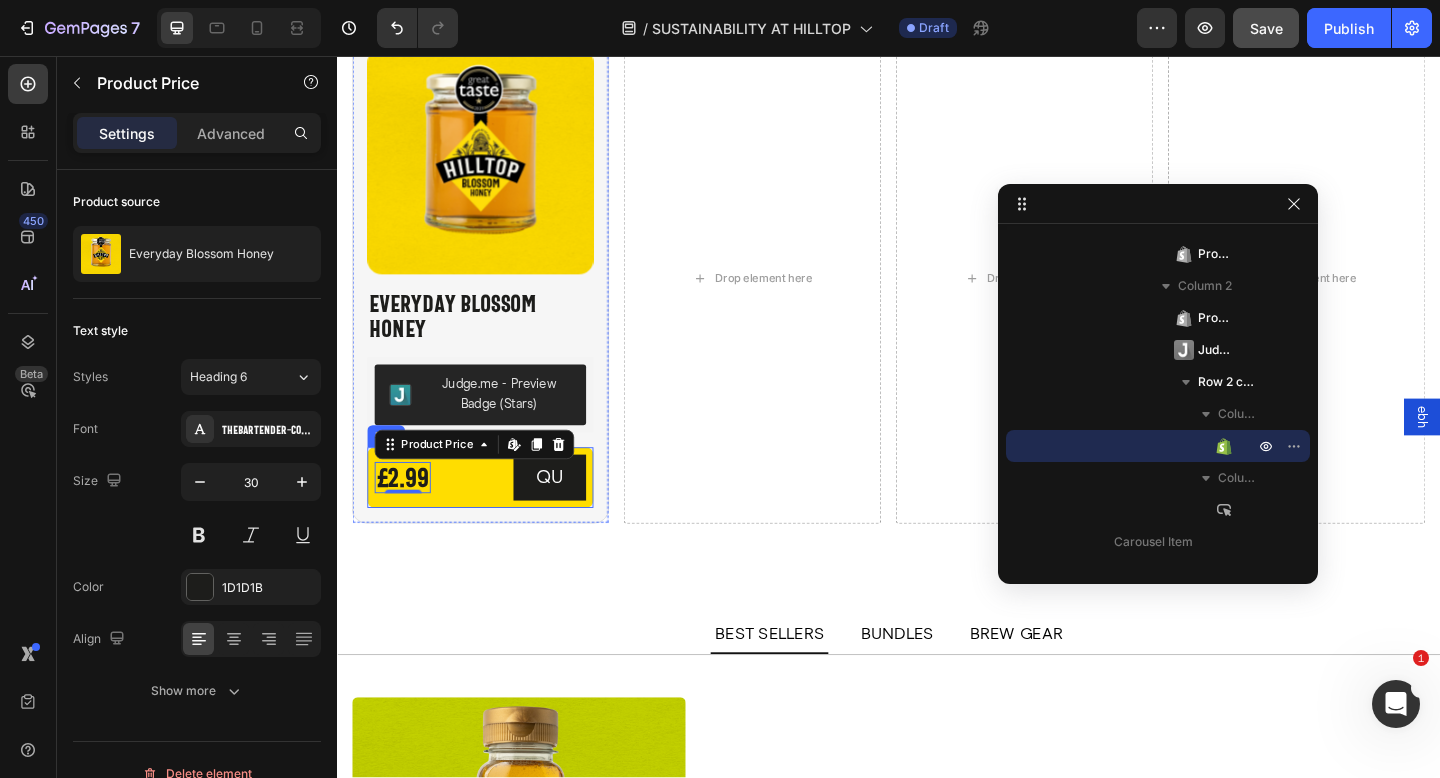 click on "£2.99 Product Price   Edit content in Shopify 0 Product Price   Edit content in Shopify 0 QU Button Row" at bounding box center (493, 515) 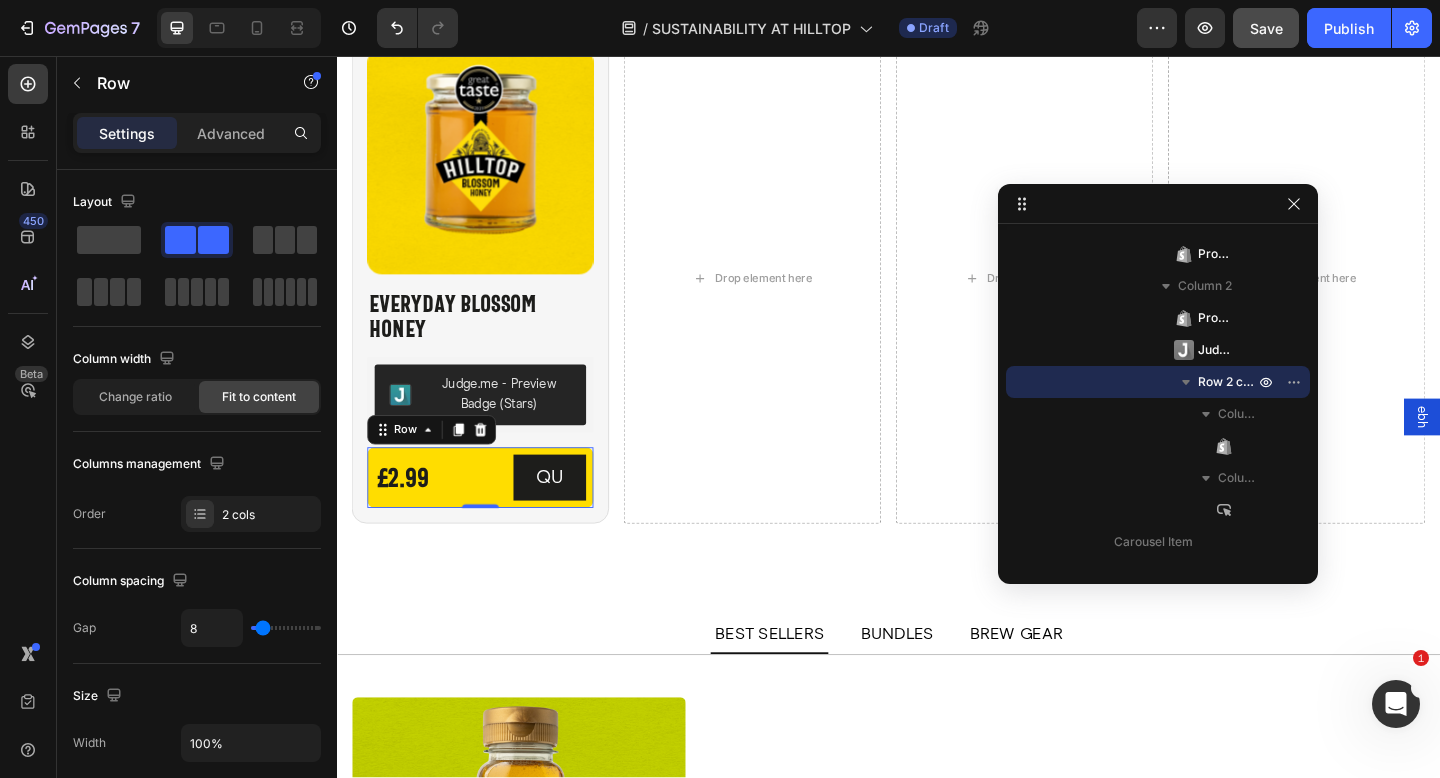 click on "£2.99 Product Price Product Price QU Button Row   0" at bounding box center [493, 515] 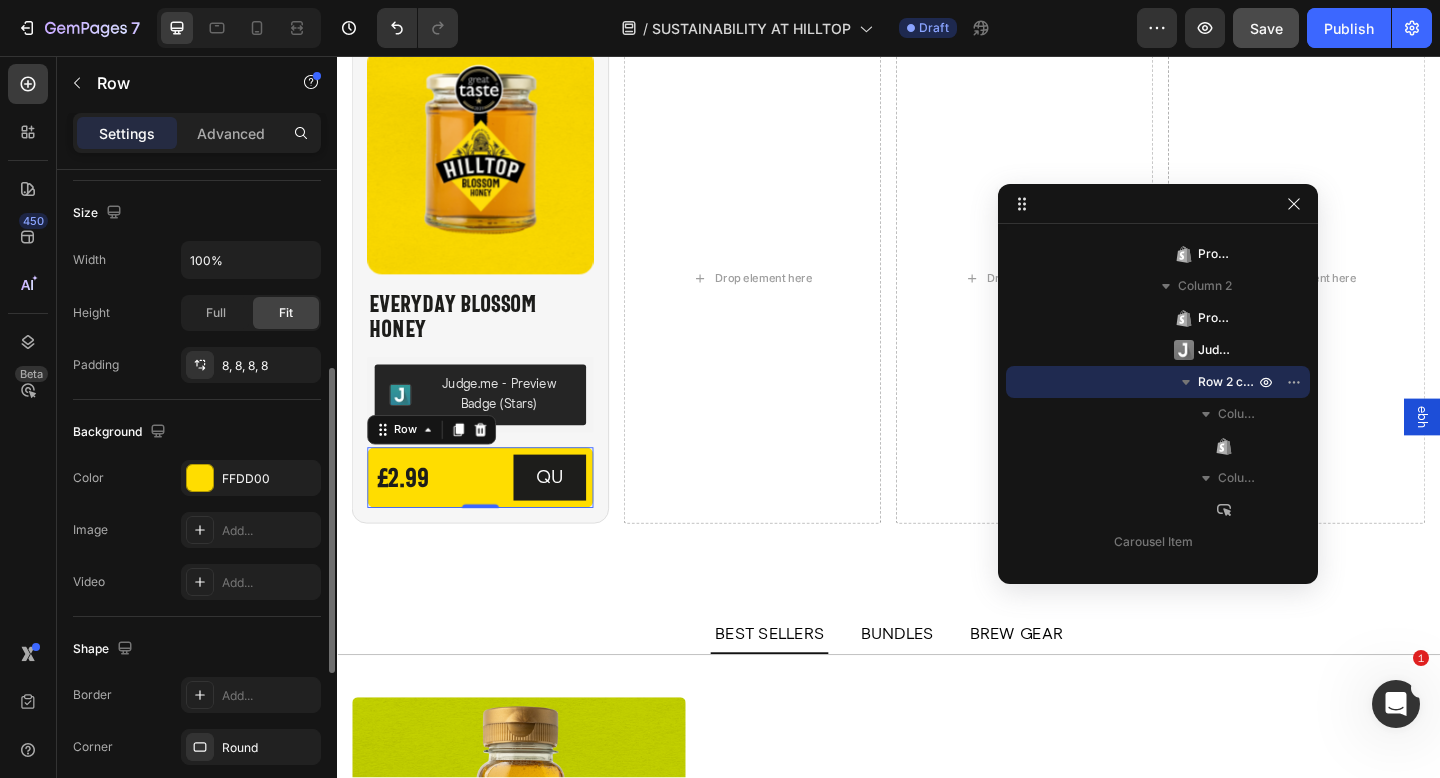 scroll, scrollTop: 497, scrollLeft: 0, axis: vertical 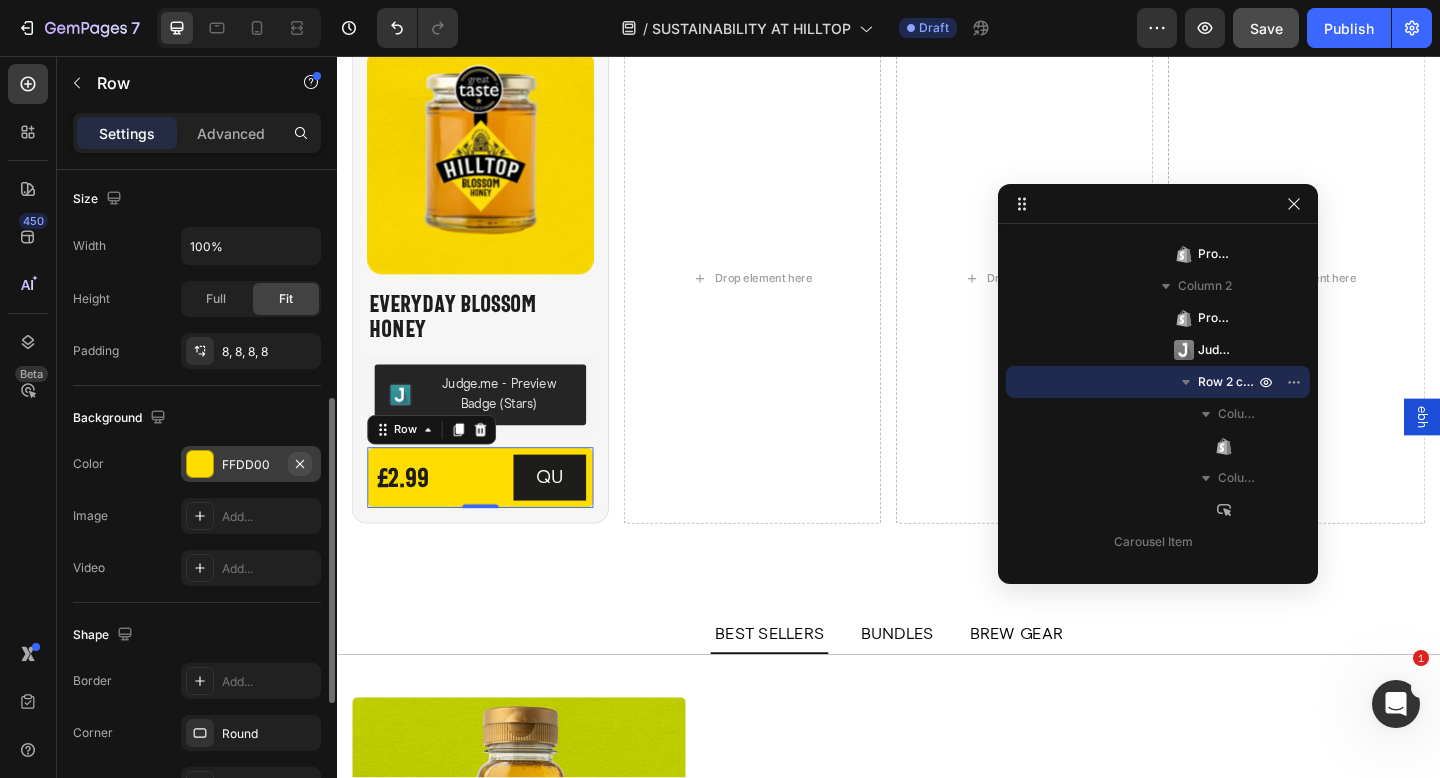 click 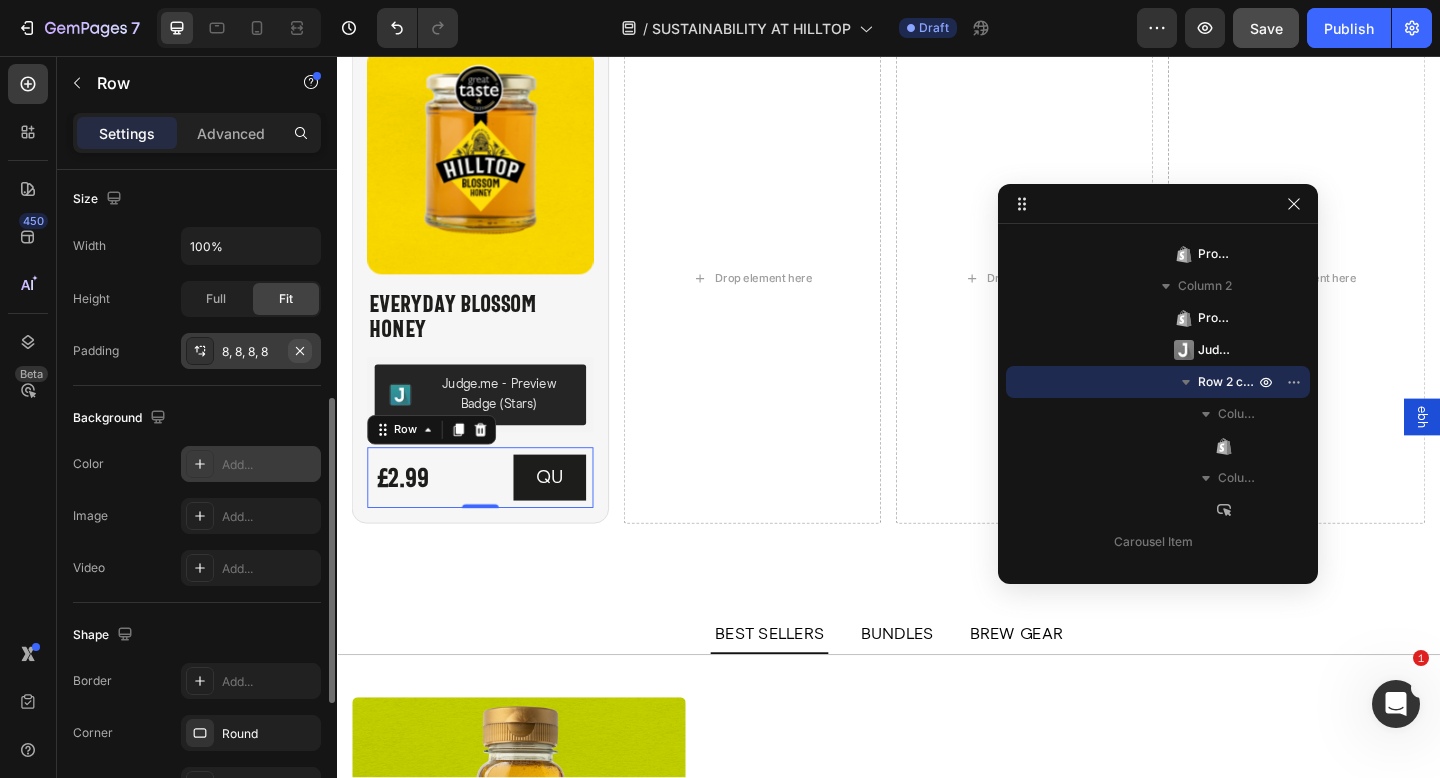click 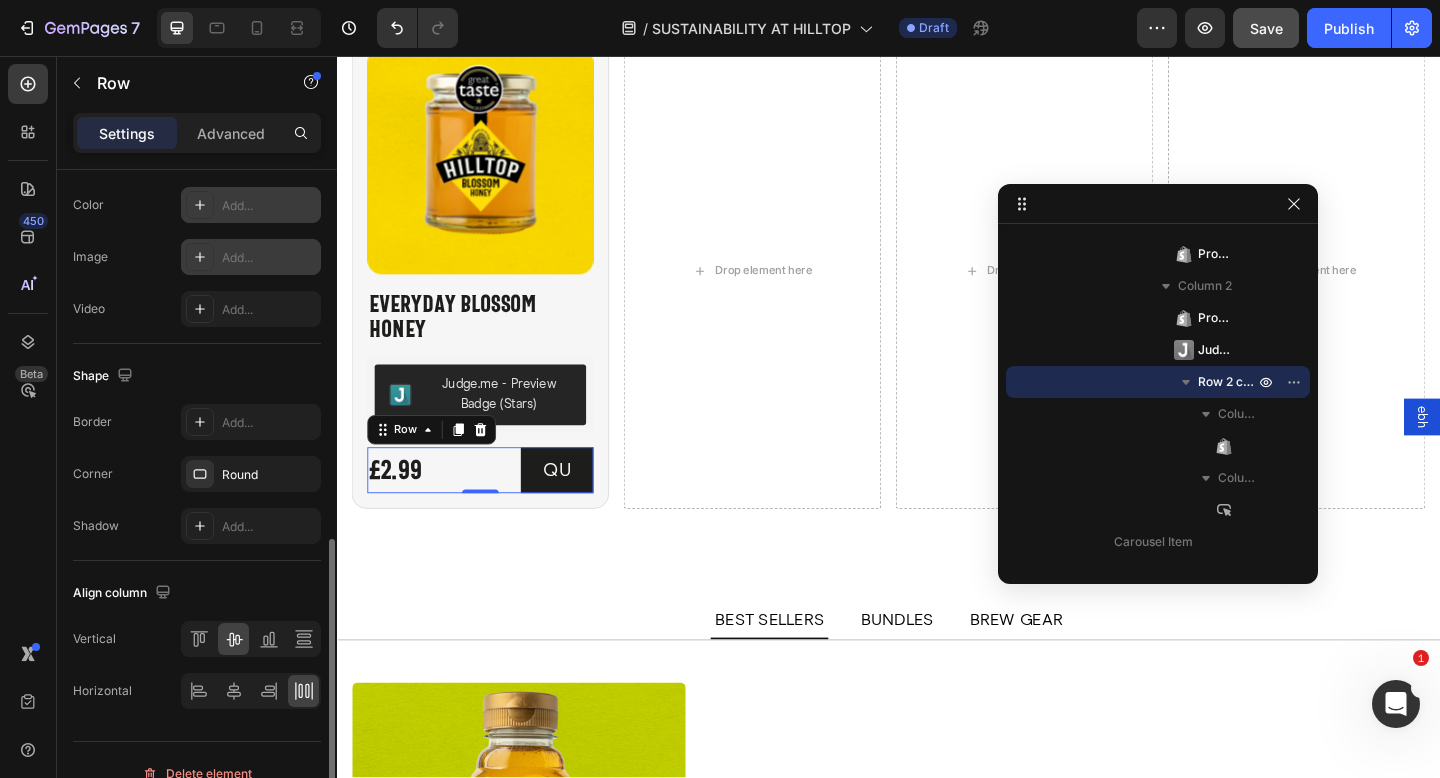 scroll, scrollTop: 783, scrollLeft: 0, axis: vertical 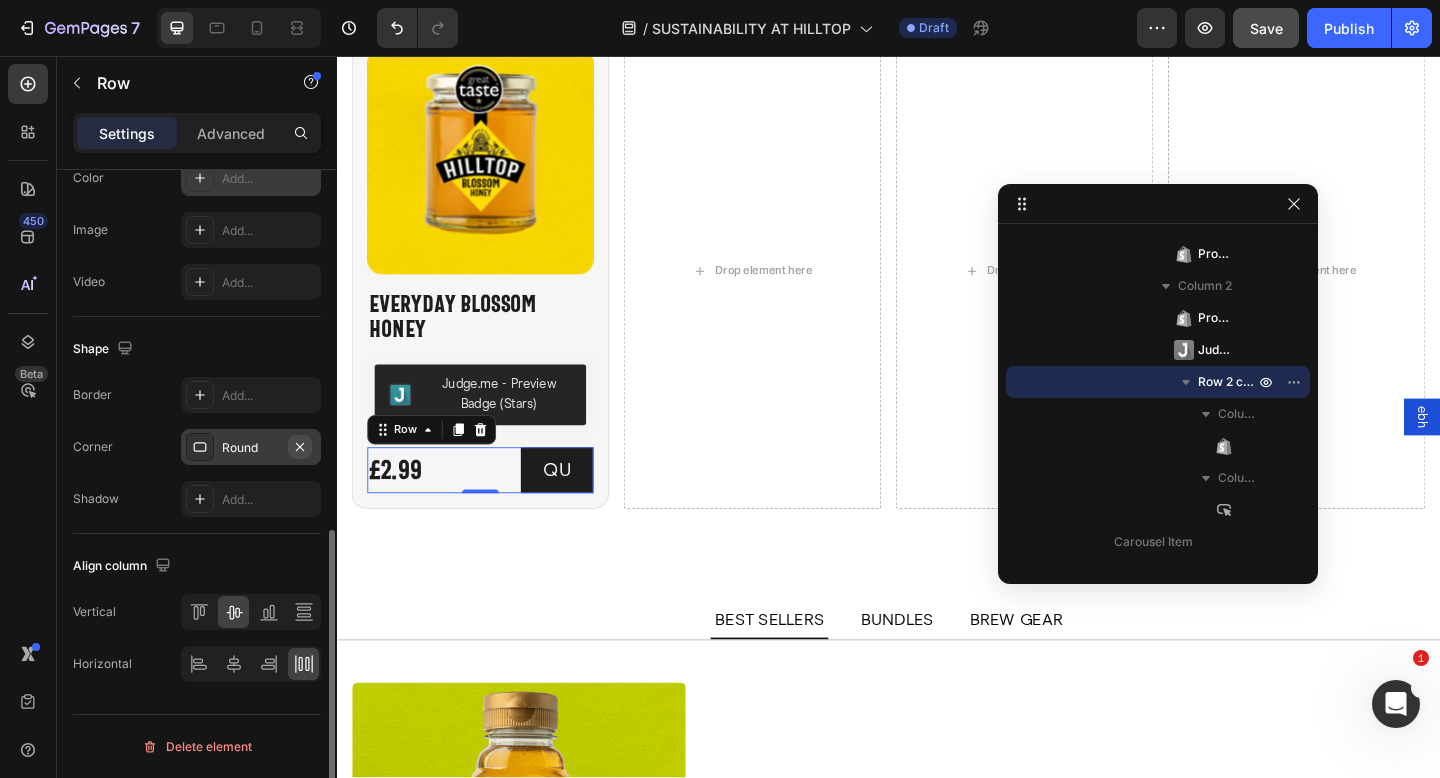 click 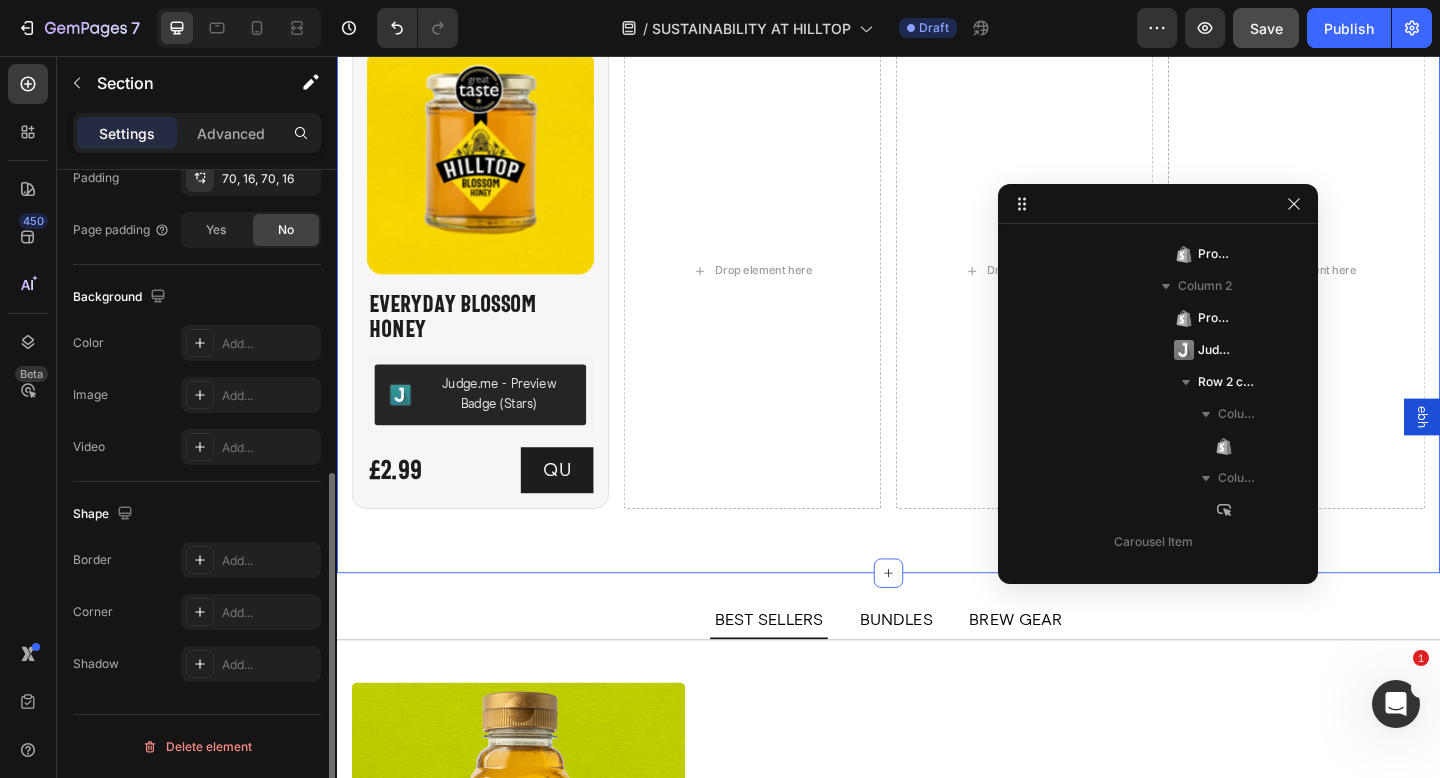 click on "Shop Now Heading
View All Button Row Best Sellers Blossom Honey Manuka Honey Product Images                Title Line Honey Comb Product Title   Tray - 200g - £6.75  Tray - 400g - £11.50  Product Variants & Swatches £6.75 Product Price Product Price No compare price Product Price Row Out Of Stock Product Cart Button Row Product List Product Images                Title Line Everyday Blossom Honey Product Title   Squeezy - 250g - £1.85  Jar - 340g - £2.99  Squeezy - 340g - £2.99  Squeezy - 720g - £4.59  Big Squeezy - 1.36kg - £7.50  Product Variants & Swatches £2.99 Product Price Product Price No compare price Product Price Row Add To cart Product Cart Button Row Product List Product Images                Title Line Hot Honey Product Title   340g - £3.49  720g - NEW - £5.49  Product Variants & Swatches £3.49 Product Price Product Price No compare price Product Price Row Add To cart Product Cart Button Row Product List Product Images                Title Line Energy Gels - Original" at bounding box center (937, -13) 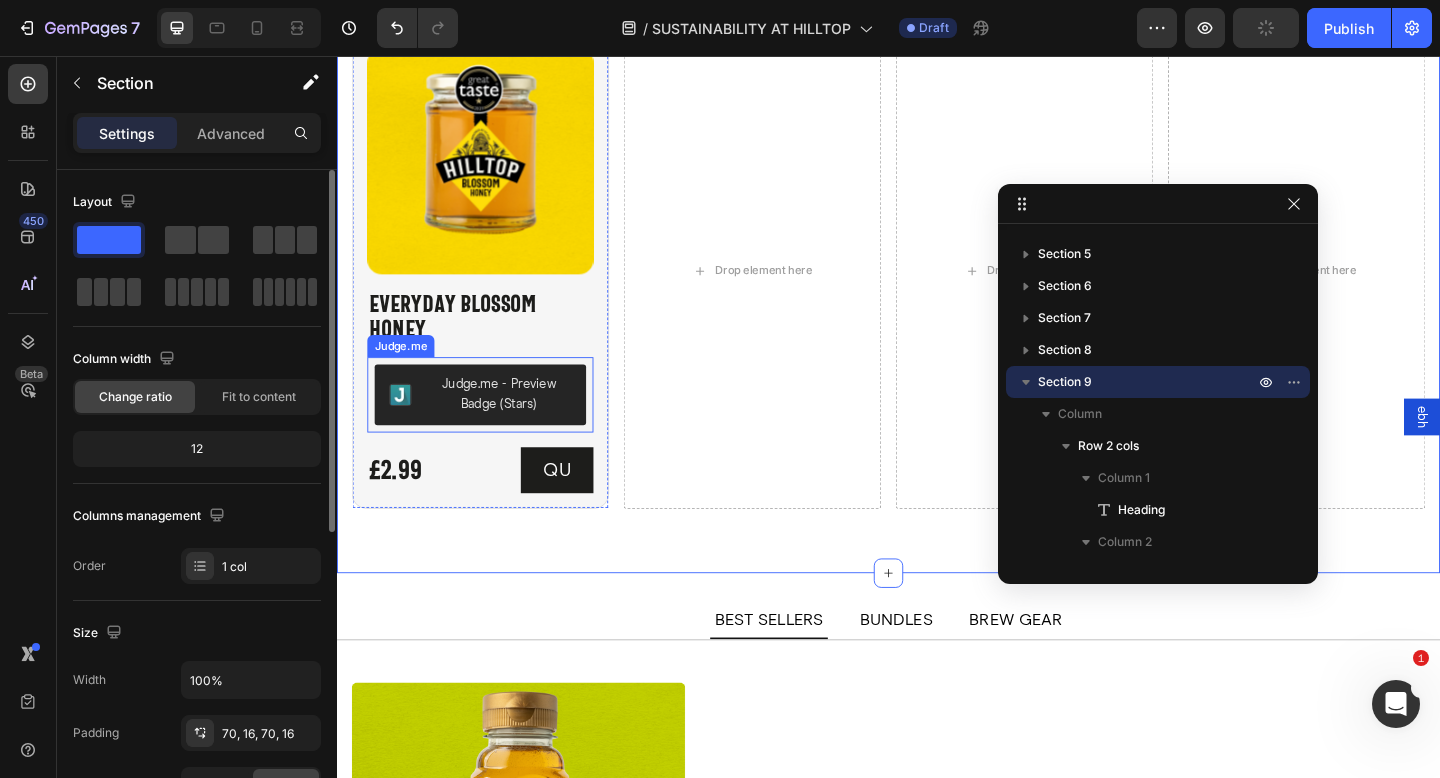 click on "Judge.me - Preview Badge (Stars)" at bounding box center (513, 425) 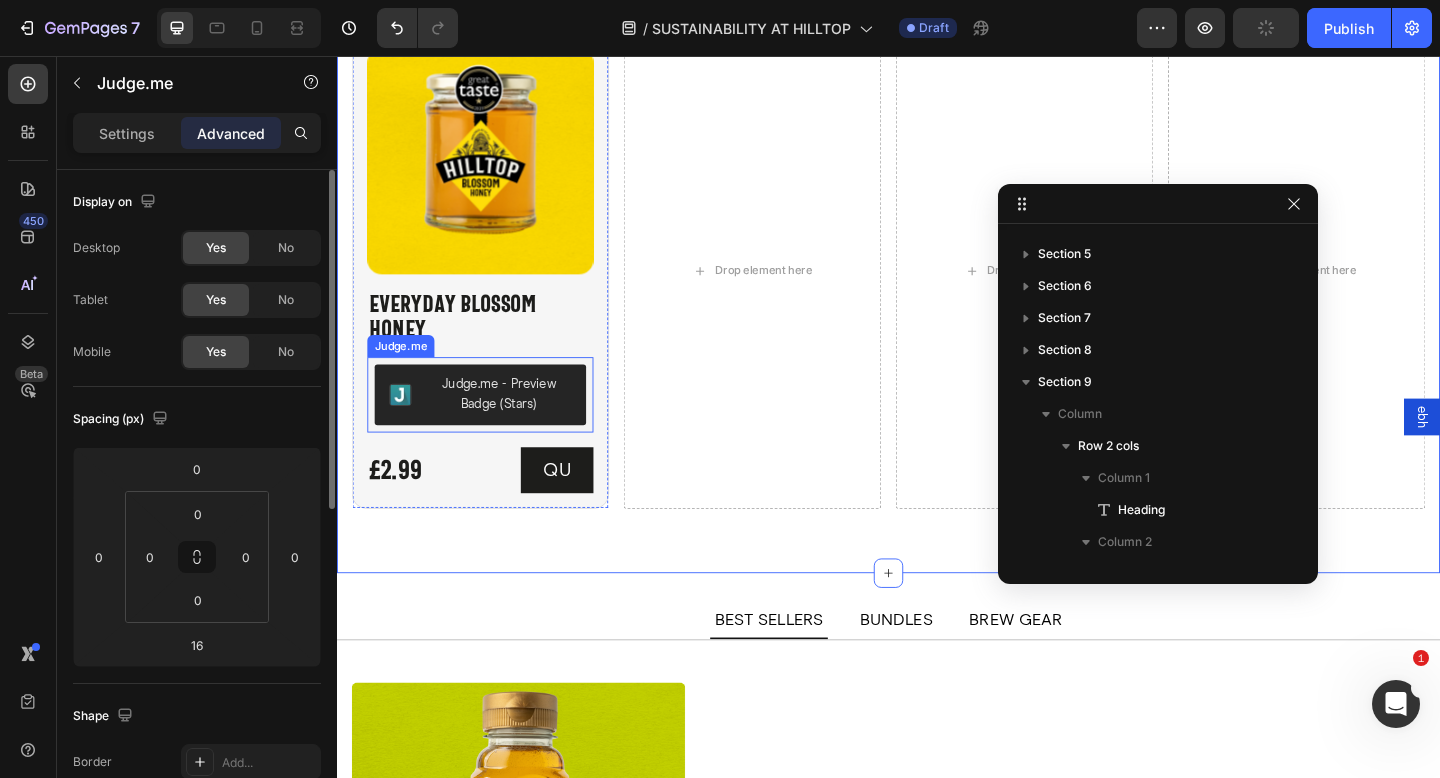 scroll, scrollTop: 1050, scrollLeft: 0, axis: vertical 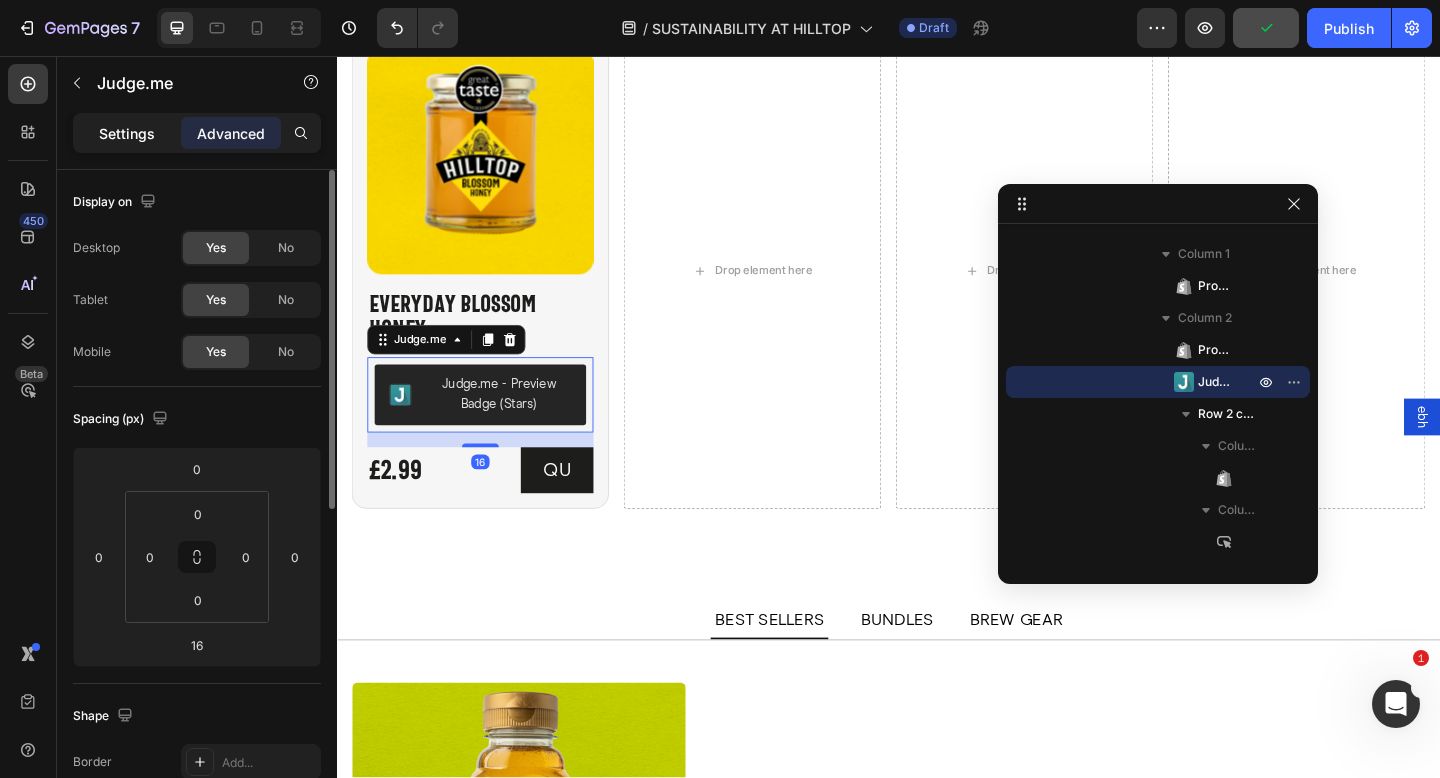 click on "Settings" at bounding box center (127, 133) 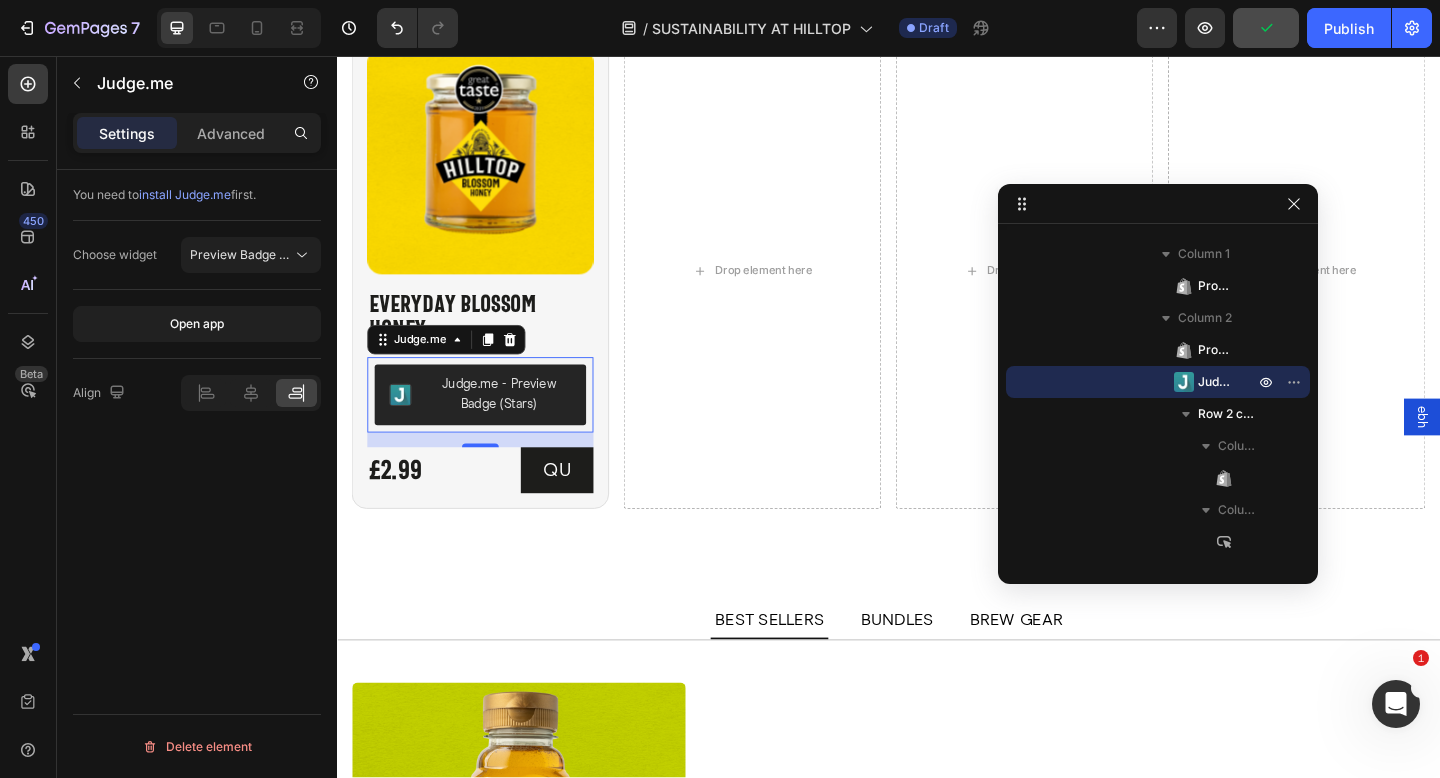click on "Align" 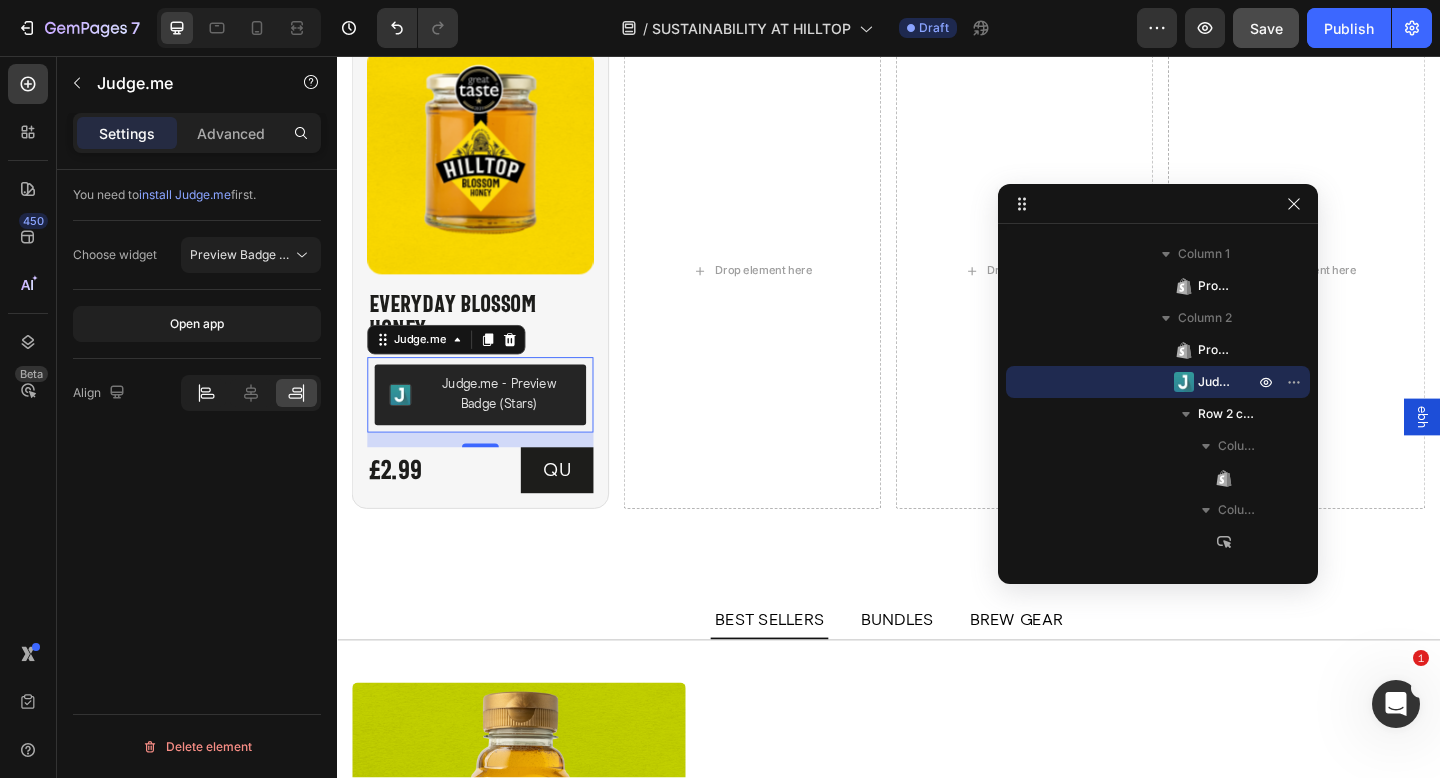 click 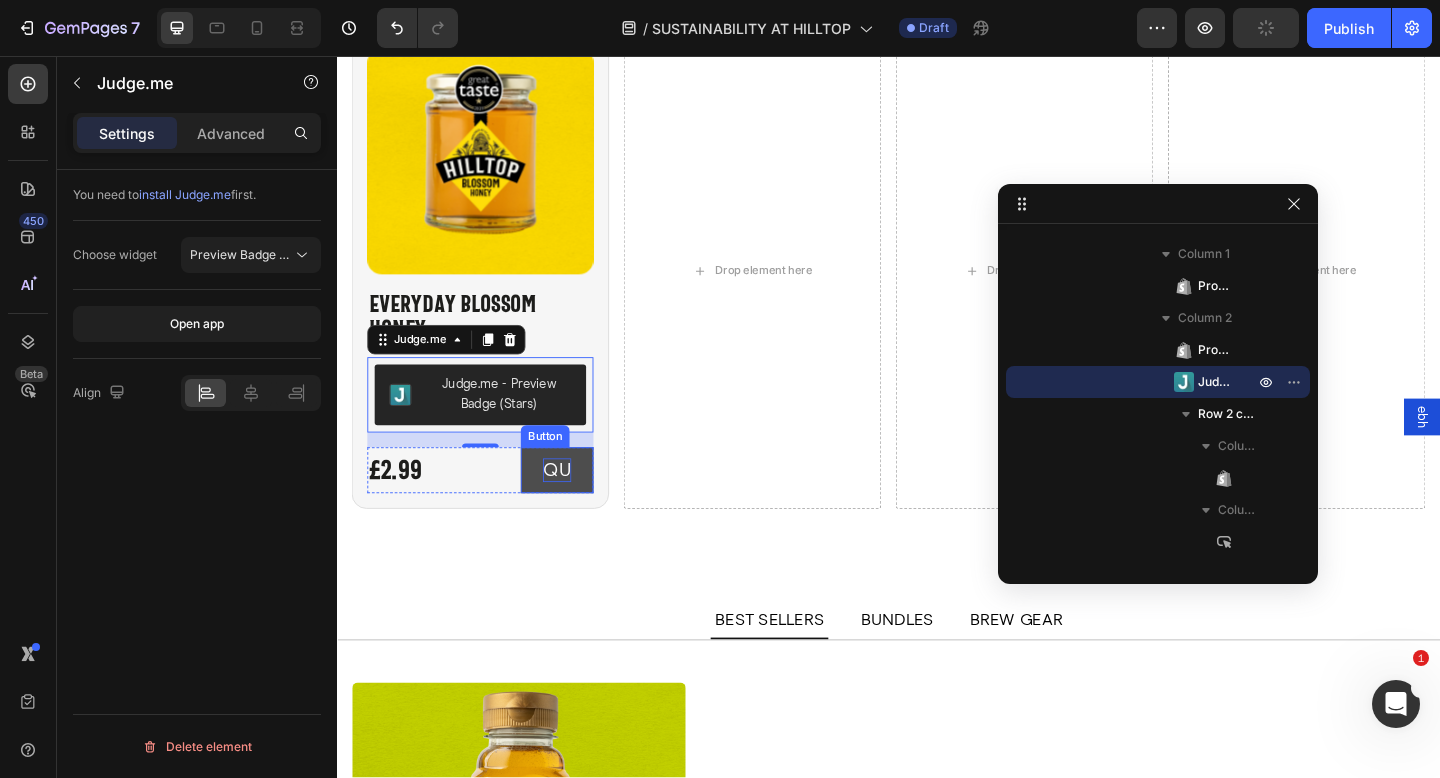 click on "QU" at bounding box center [576, 507] 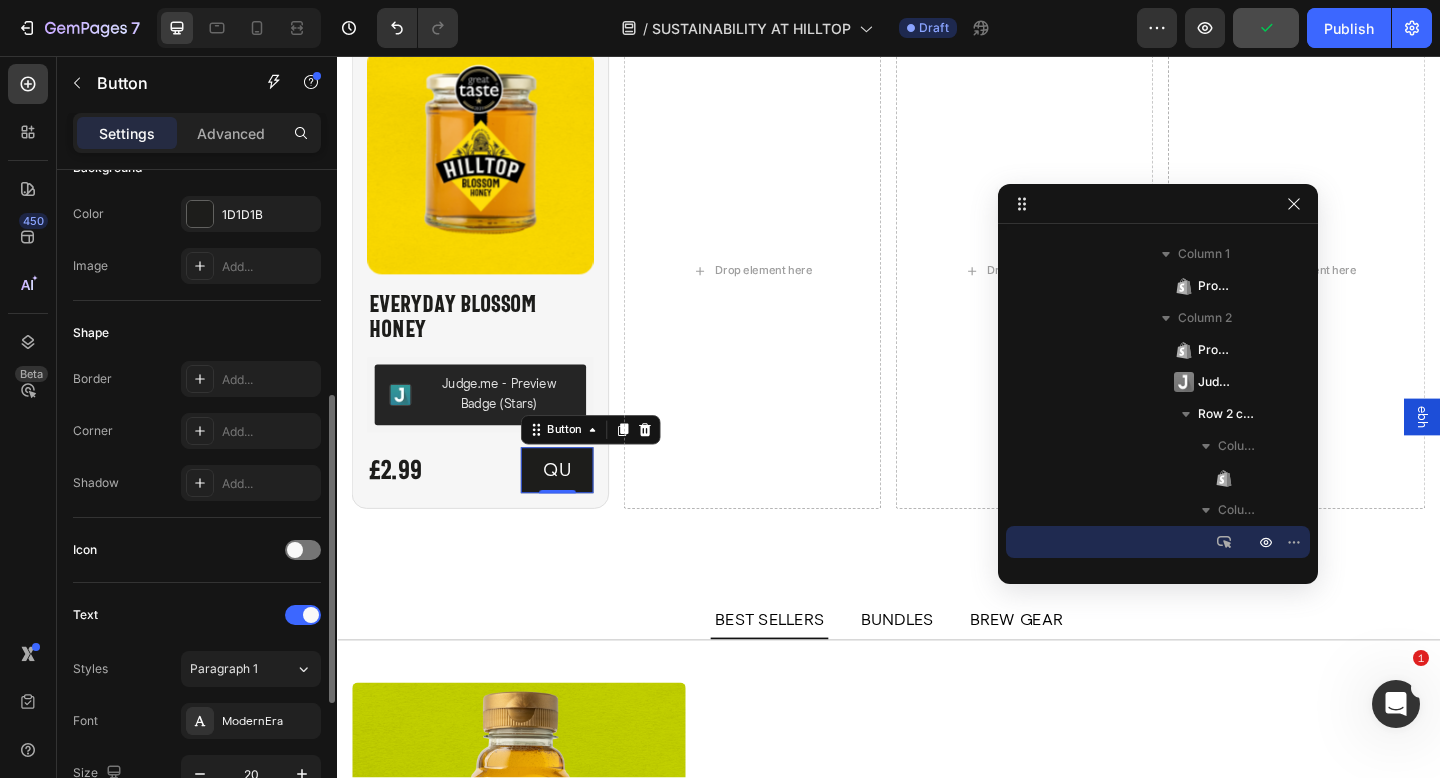 scroll, scrollTop: 328, scrollLeft: 0, axis: vertical 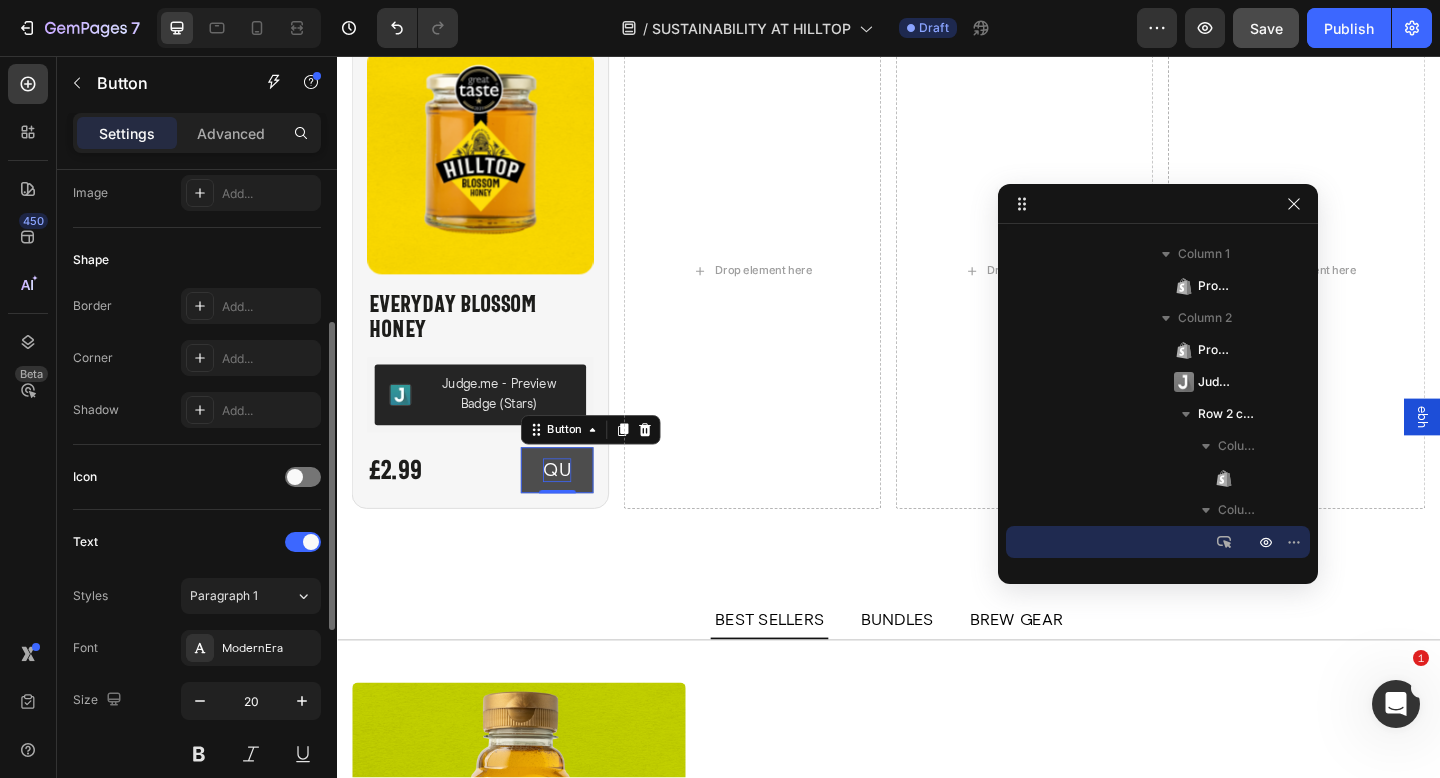 click on "QU" at bounding box center [576, 507] 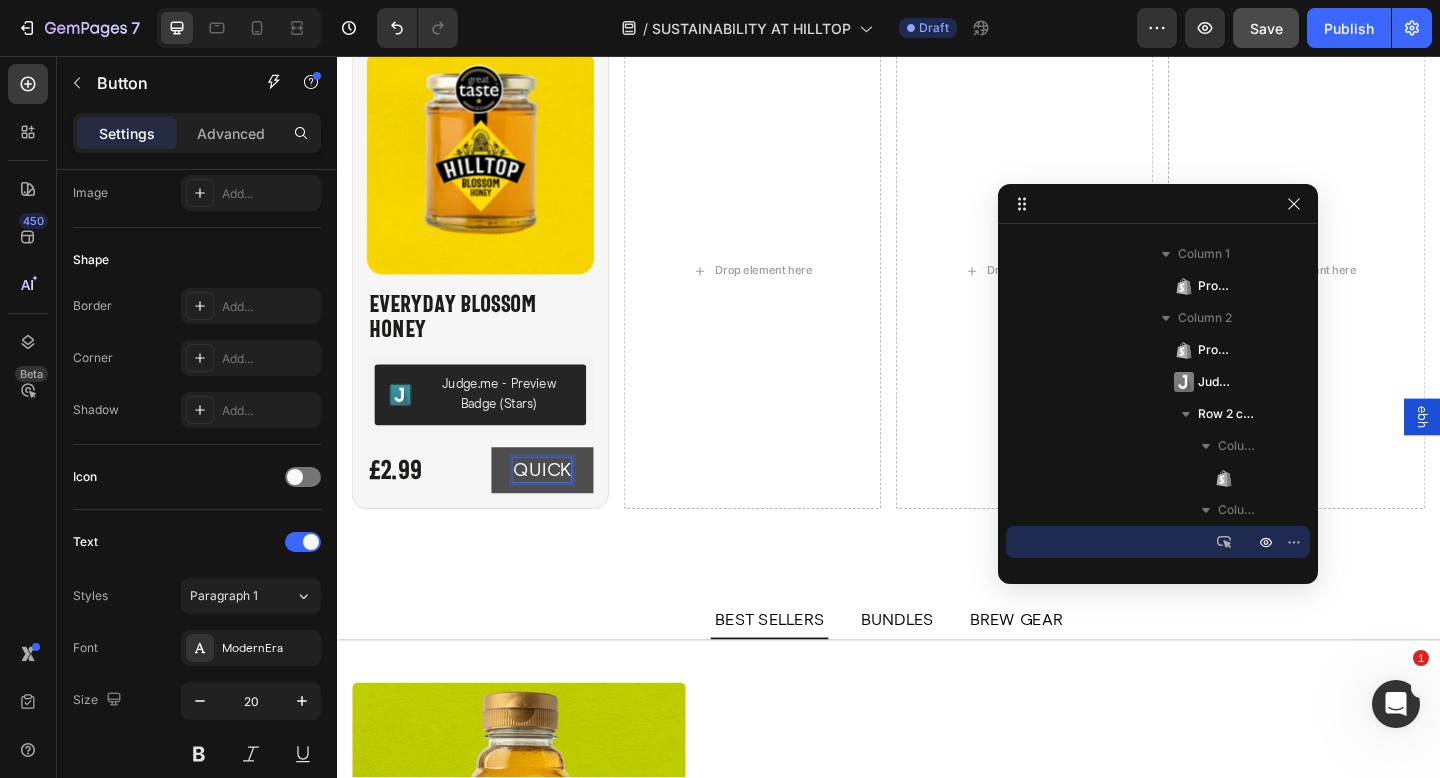 click on "QUICK" at bounding box center (560, 507) 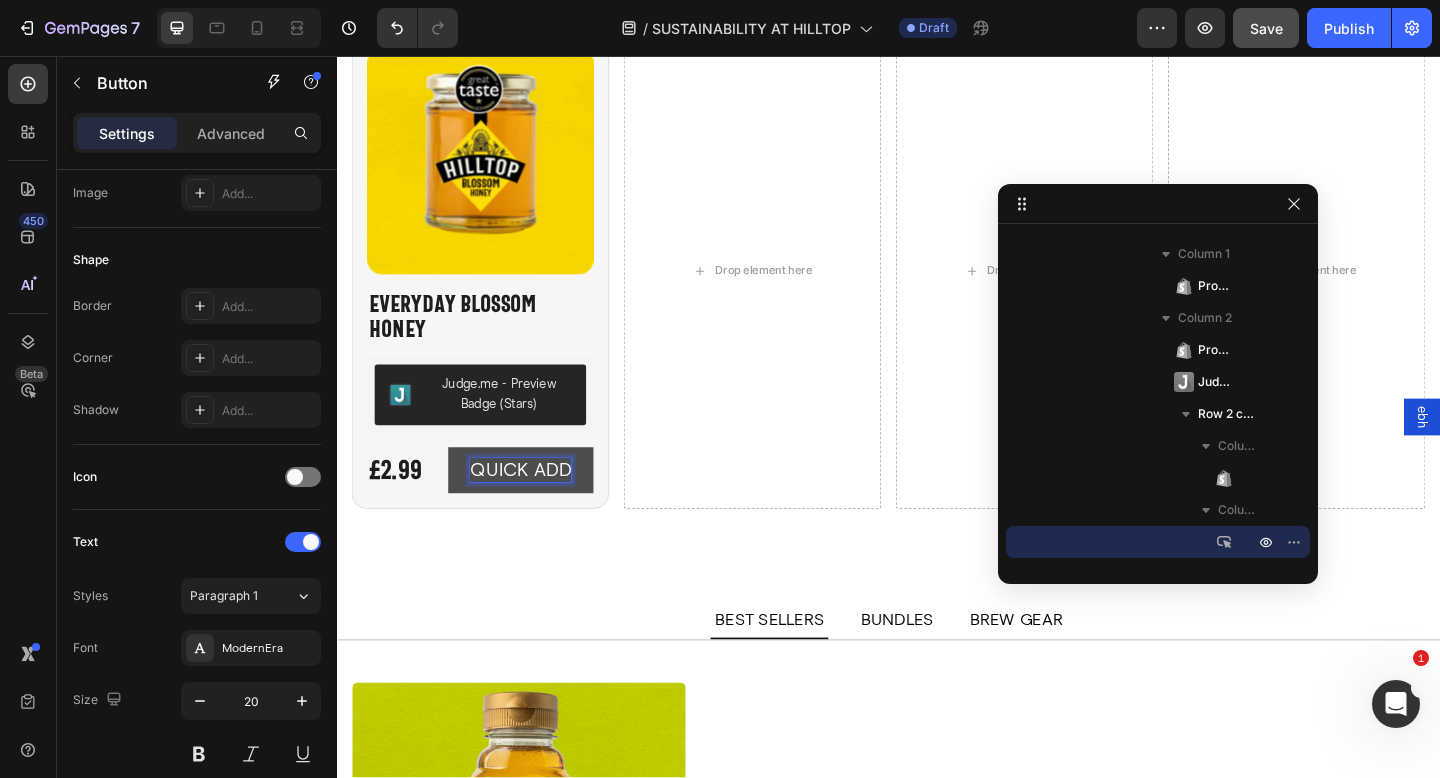 click on "QUICK ADD" at bounding box center [537, 507] 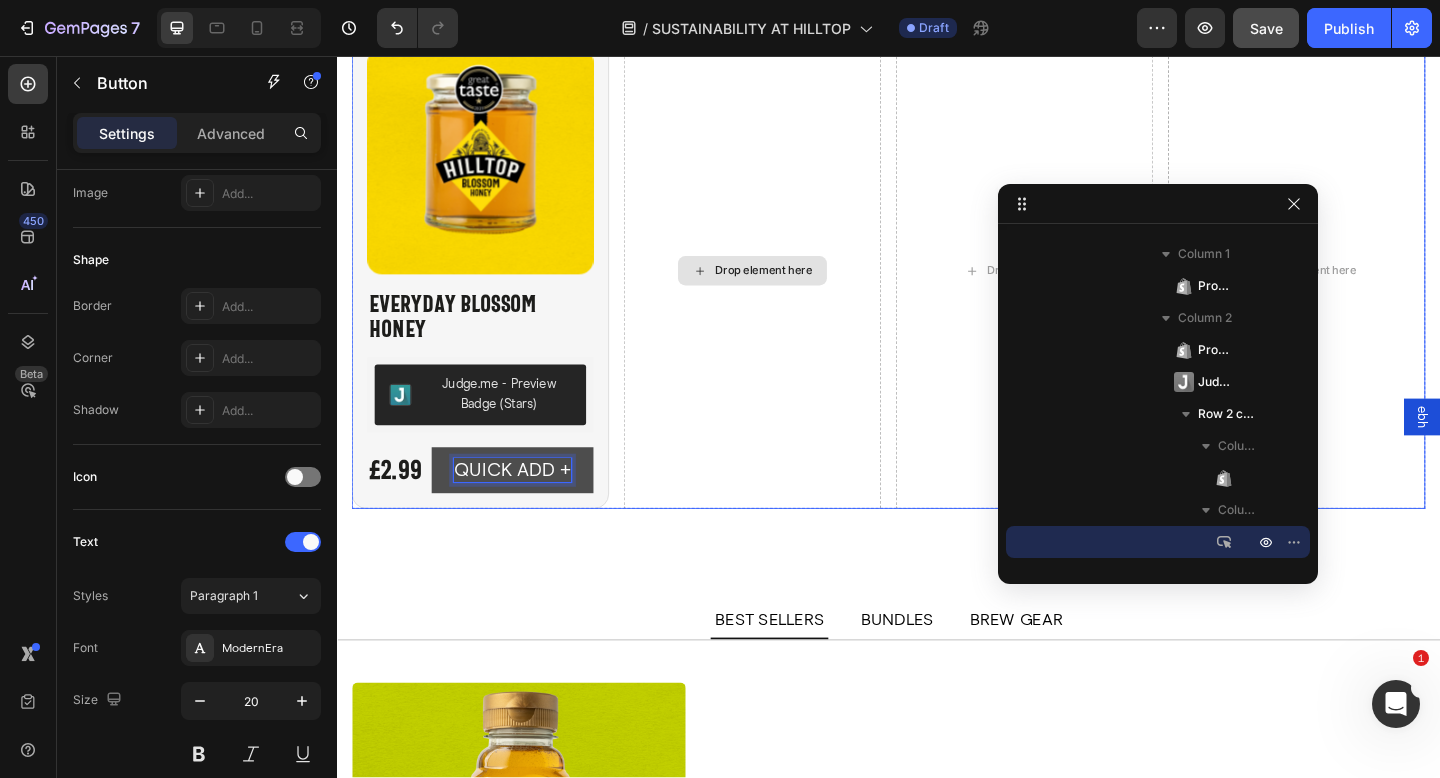 click on "Shop Now Heading
View All Button Row Best Sellers Blossom Honey Manuka Honey Product Images                Title Line Honey Comb Product Title   Tray - 200g - £6.75  Tray - 400g - £11.50  Product Variants & Swatches £6.75 Product Price Product Price No compare price Product Price Row Out Of Stock Product Cart Button Row Product List Product Images                Title Line Everyday Blossom Honey Product Title   Squeezy - 250g - £1.85  Jar - 340g - £2.99  Squeezy - 340g - £2.99  Squeezy - 720g - £4.59  Big Squeezy - 1.36kg - £7.50  Product Variants & Swatches £2.99 Product Price Product Price No compare price Product Price Row Add To cart Product Cart Button Row Product List Product Images                Title Line Hot Honey Product Title   340g - £3.49  720g - NEW - £5.49  Product Variants & Swatches £3.49 Product Price Product Price No compare price Product Price Row Add To cart Product Cart Button Row Product List Product Images                Title Line Energy Gels - Original" at bounding box center [937, -13] 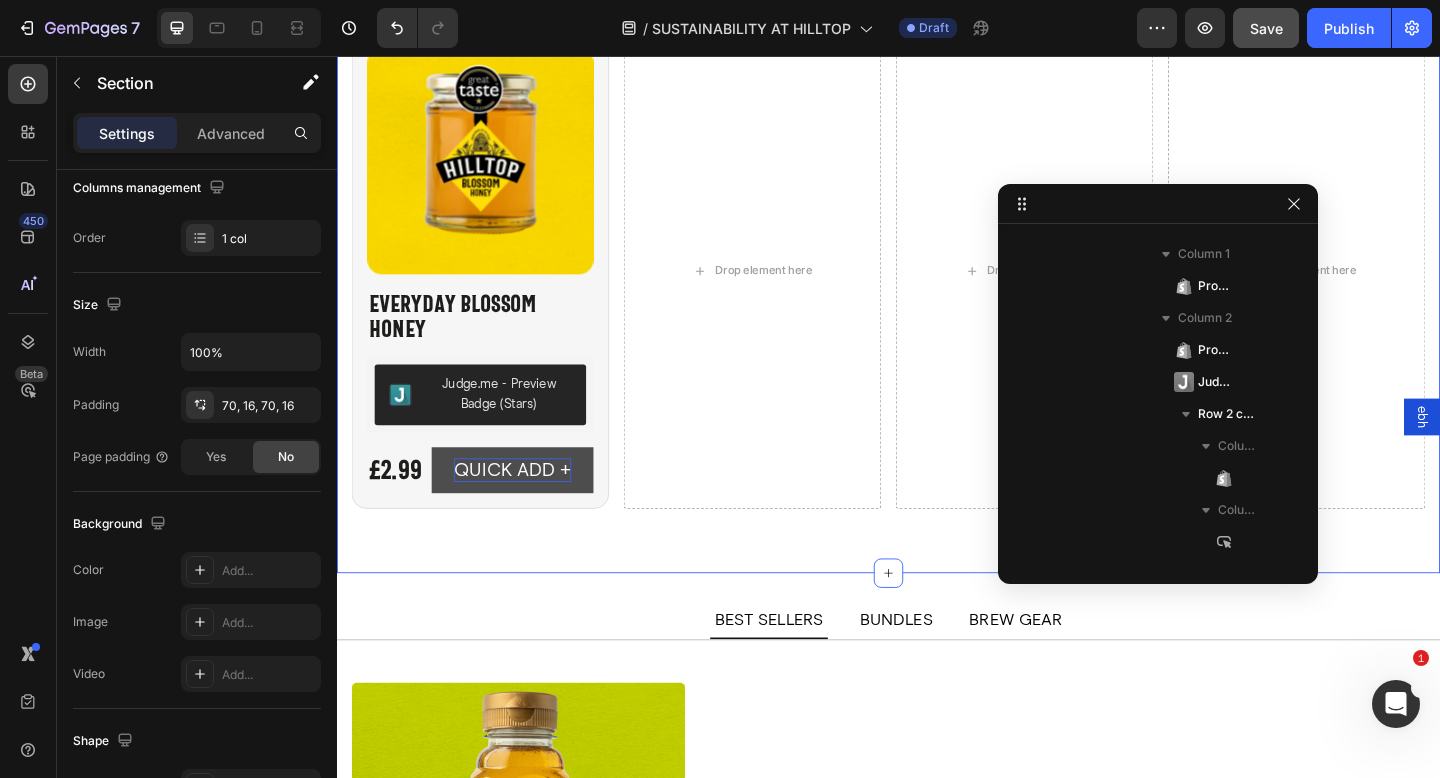 scroll, scrollTop: 154, scrollLeft: 0, axis: vertical 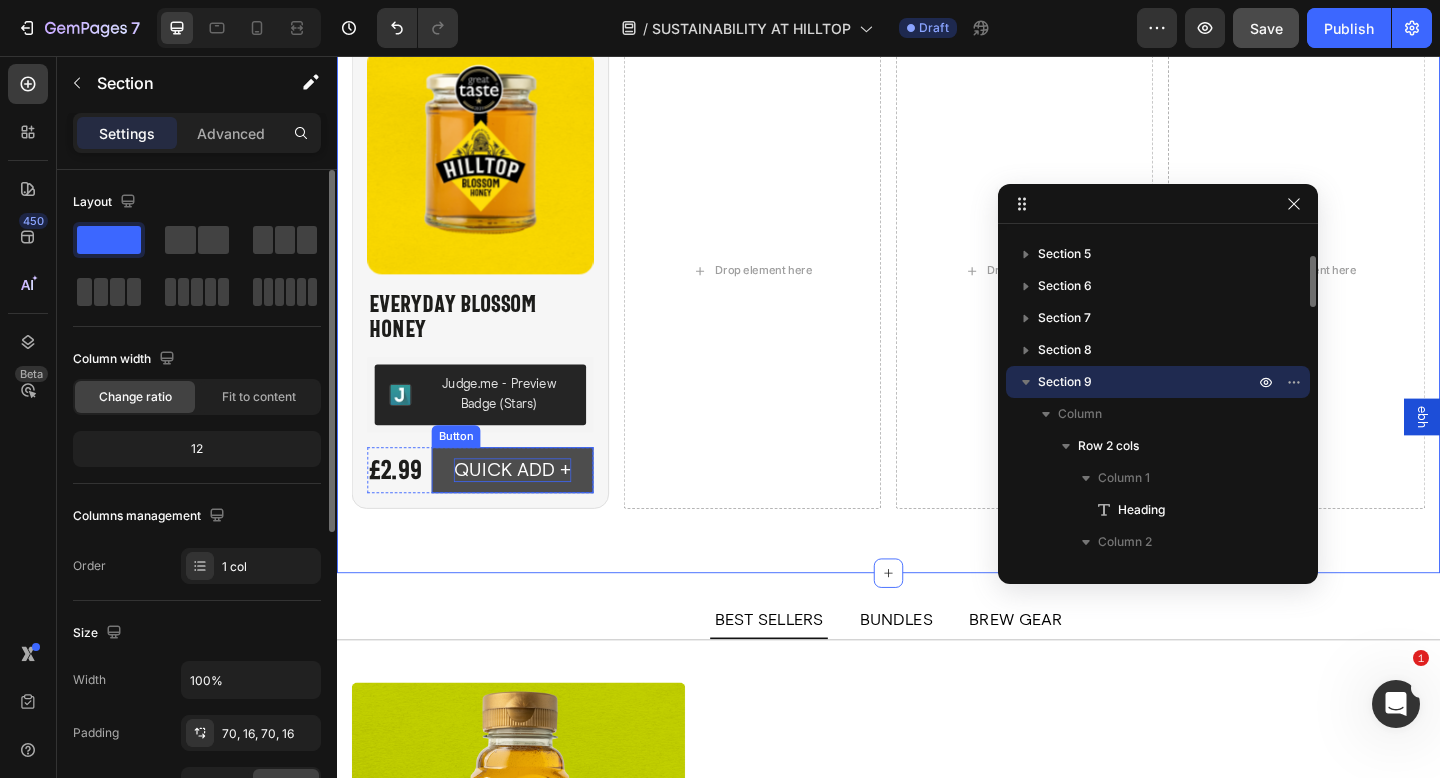 click on "QUICK ADD +" at bounding box center [528, 507] 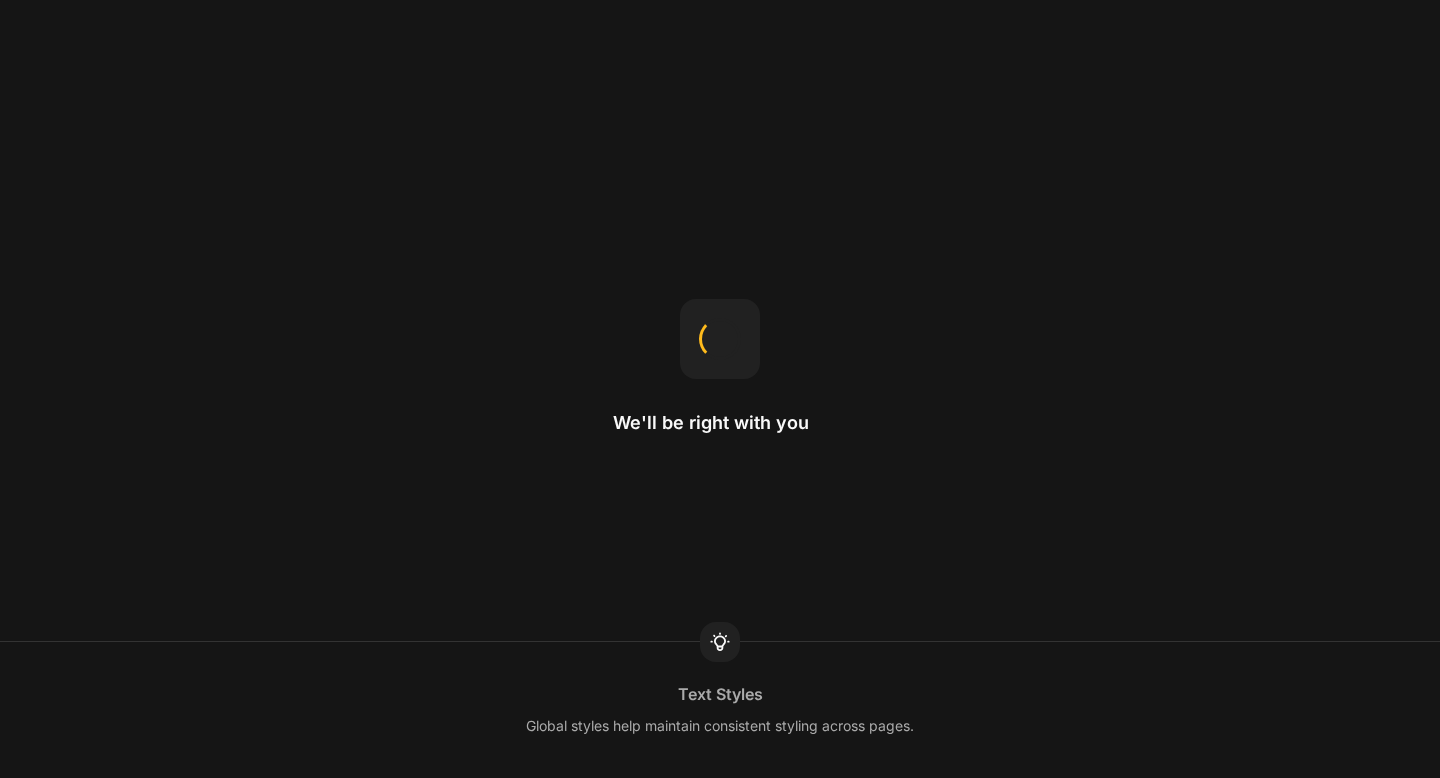 scroll, scrollTop: 0, scrollLeft: 0, axis: both 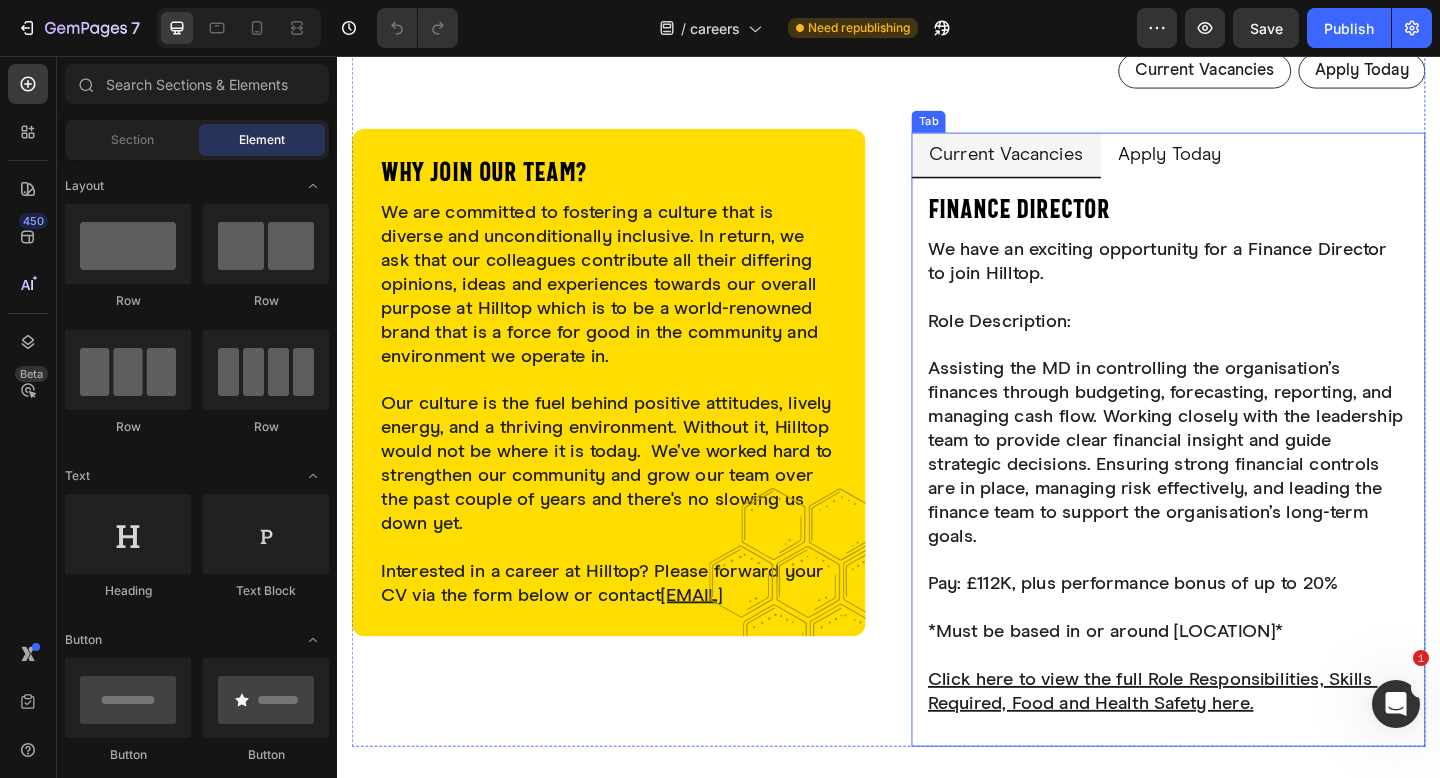 click on "Apply Today" at bounding box center (1243, 164) 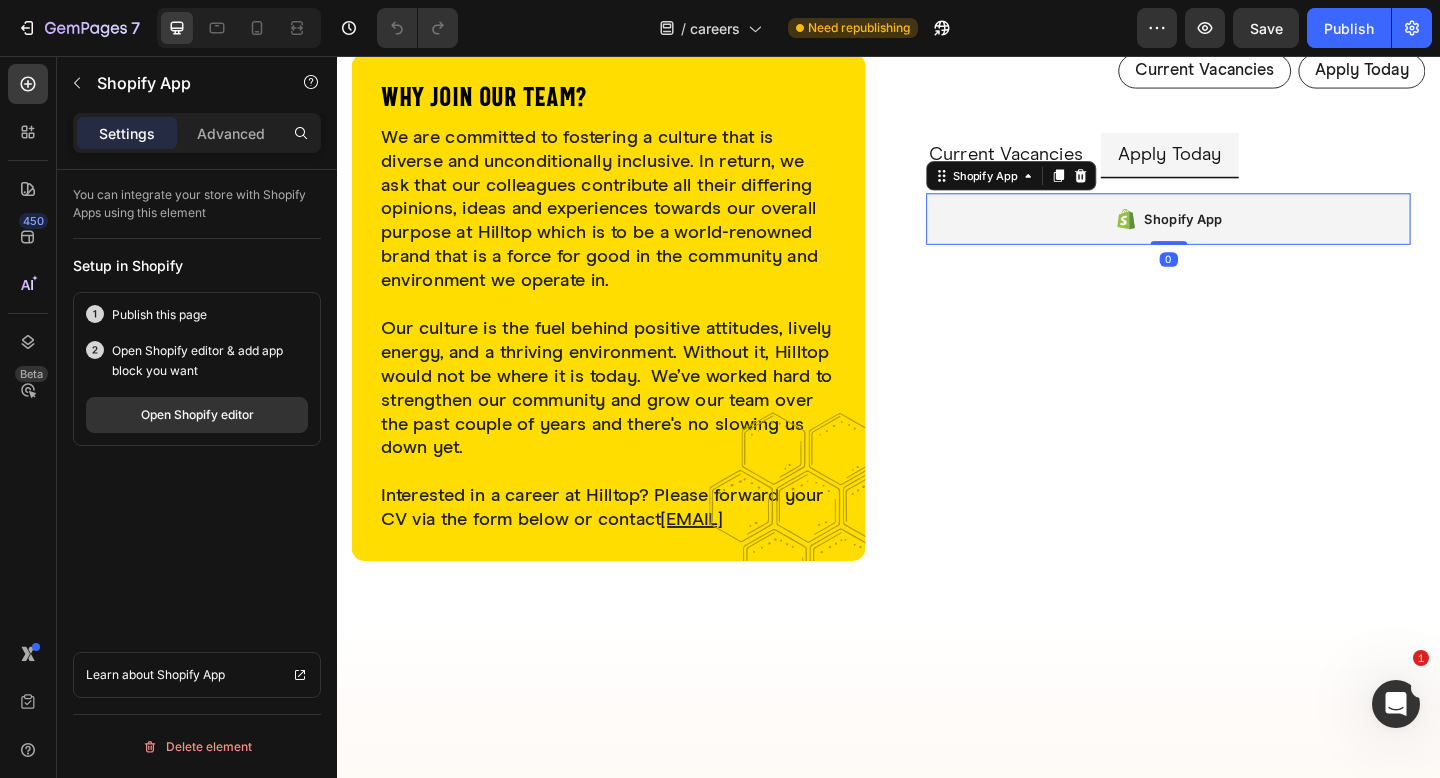 click on "Shopify App" at bounding box center [1258, 234] 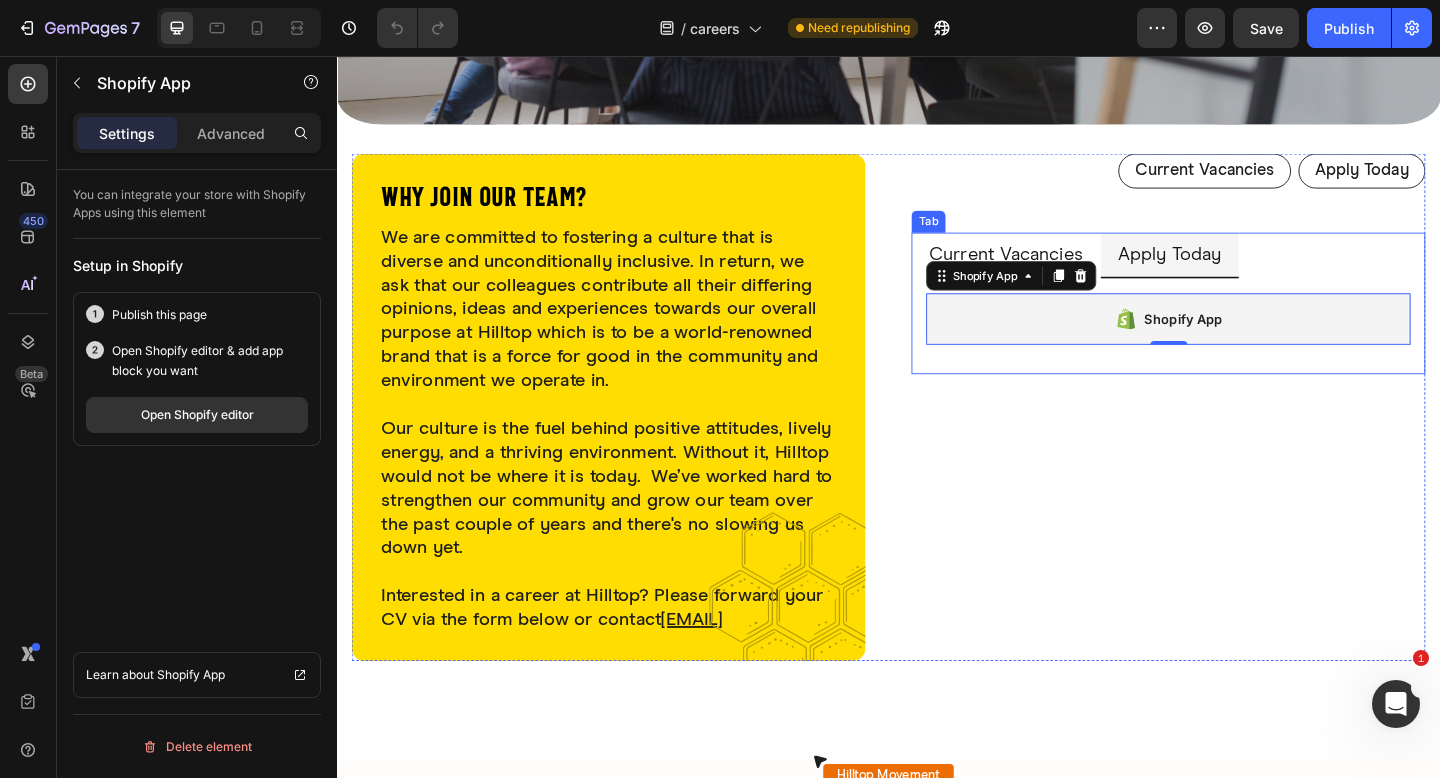 scroll, scrollTop: 701, scrollLeft: 0, axis: vertical 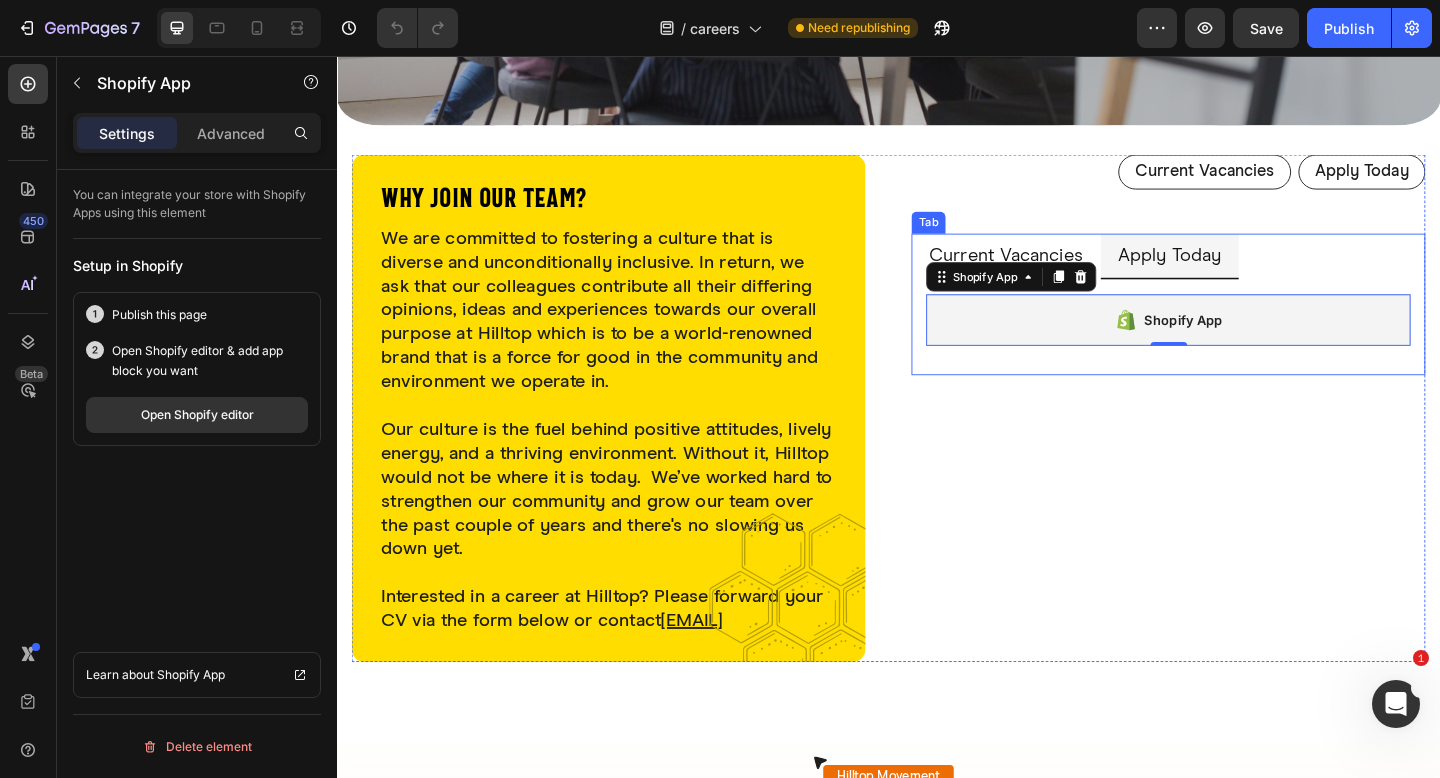 click on "Current Vacancies Apply Today" at bounding box center (1241, 275) 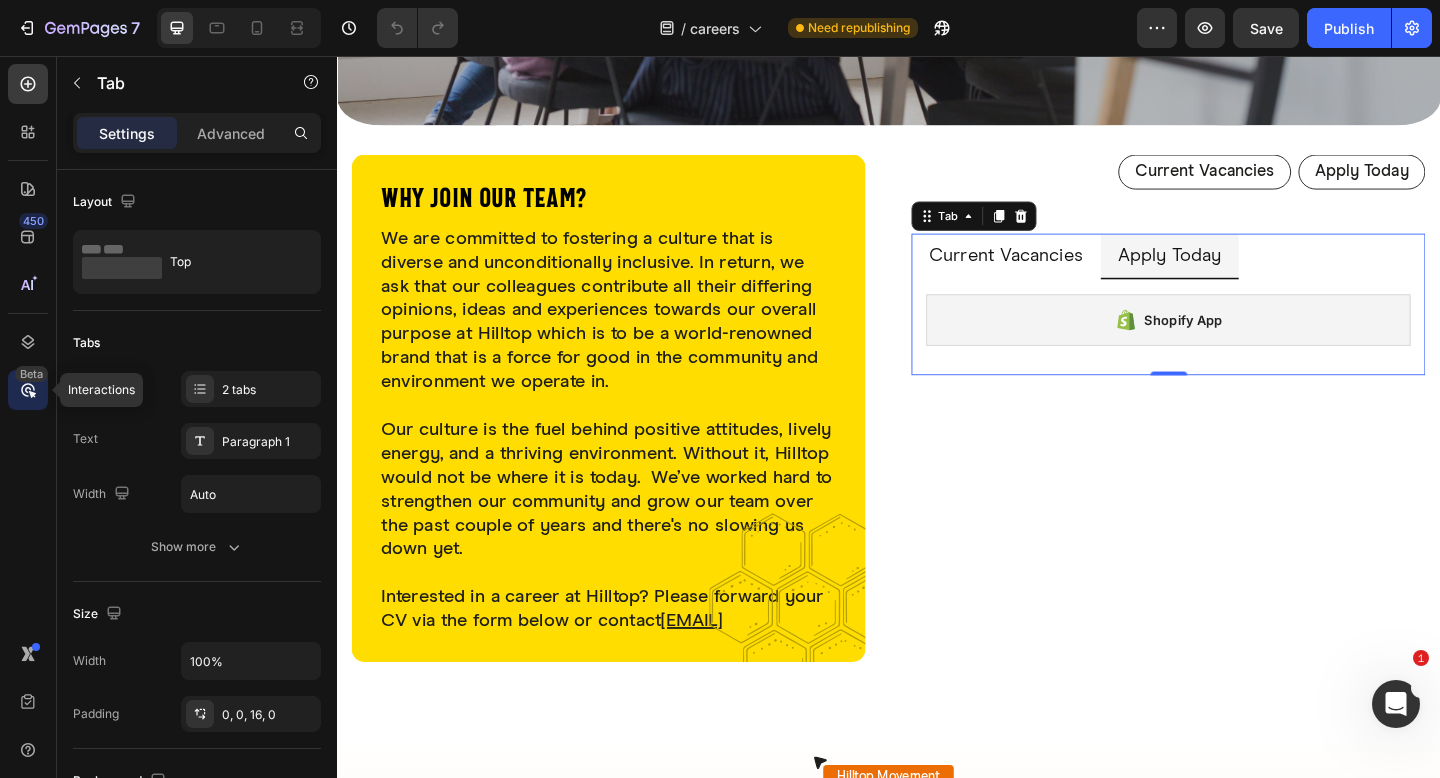 click 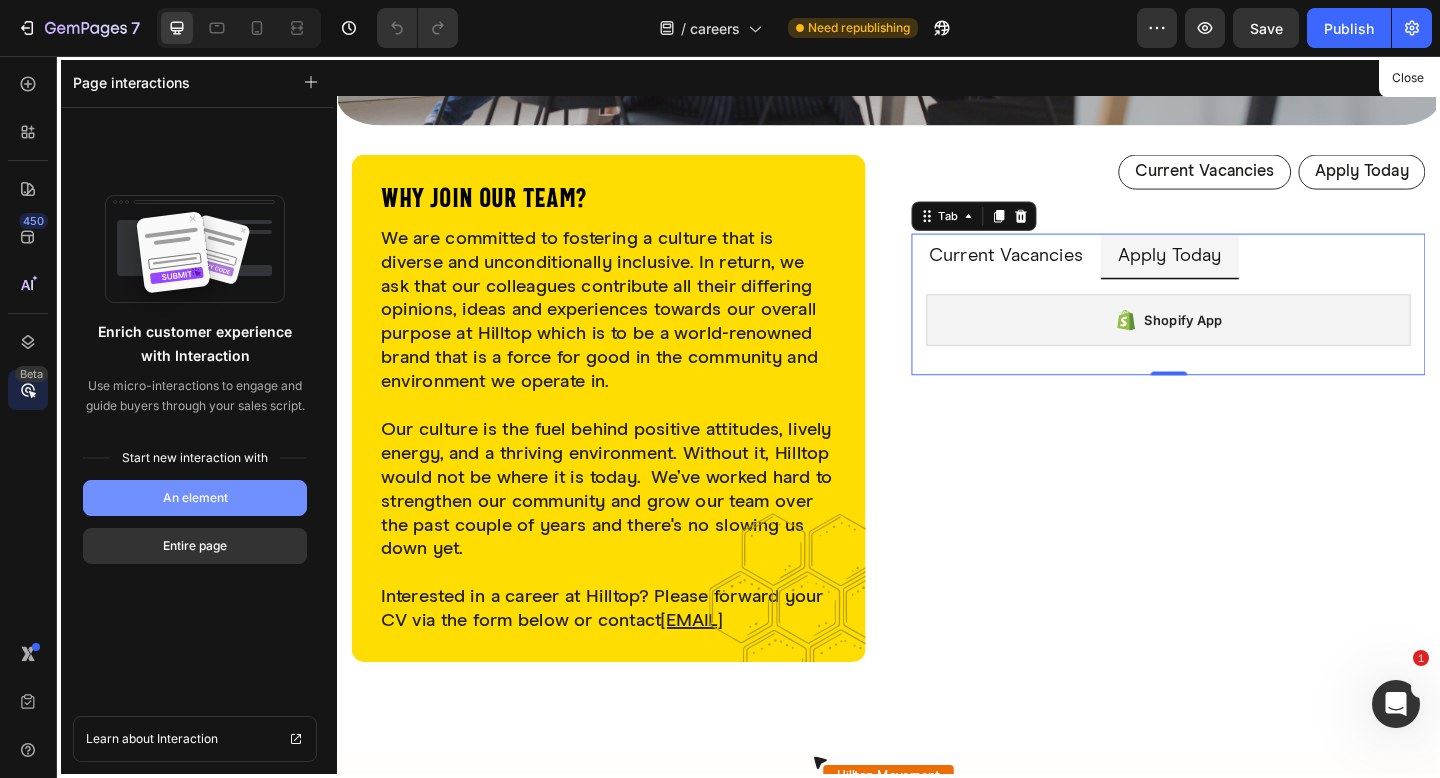 click on "An element" at bounding box center [195, 498] 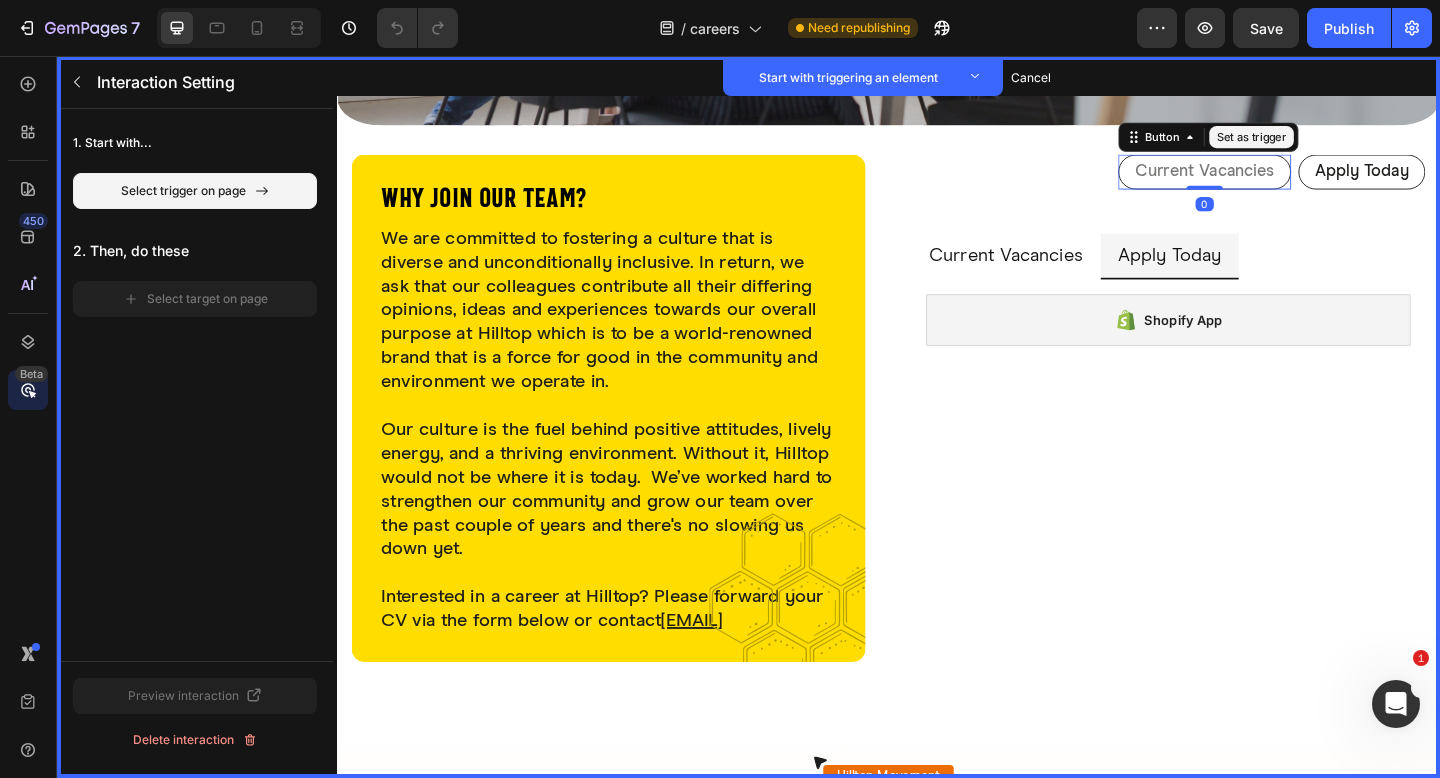 click on "Current Vacancies" at bounding box center [1281, 183] 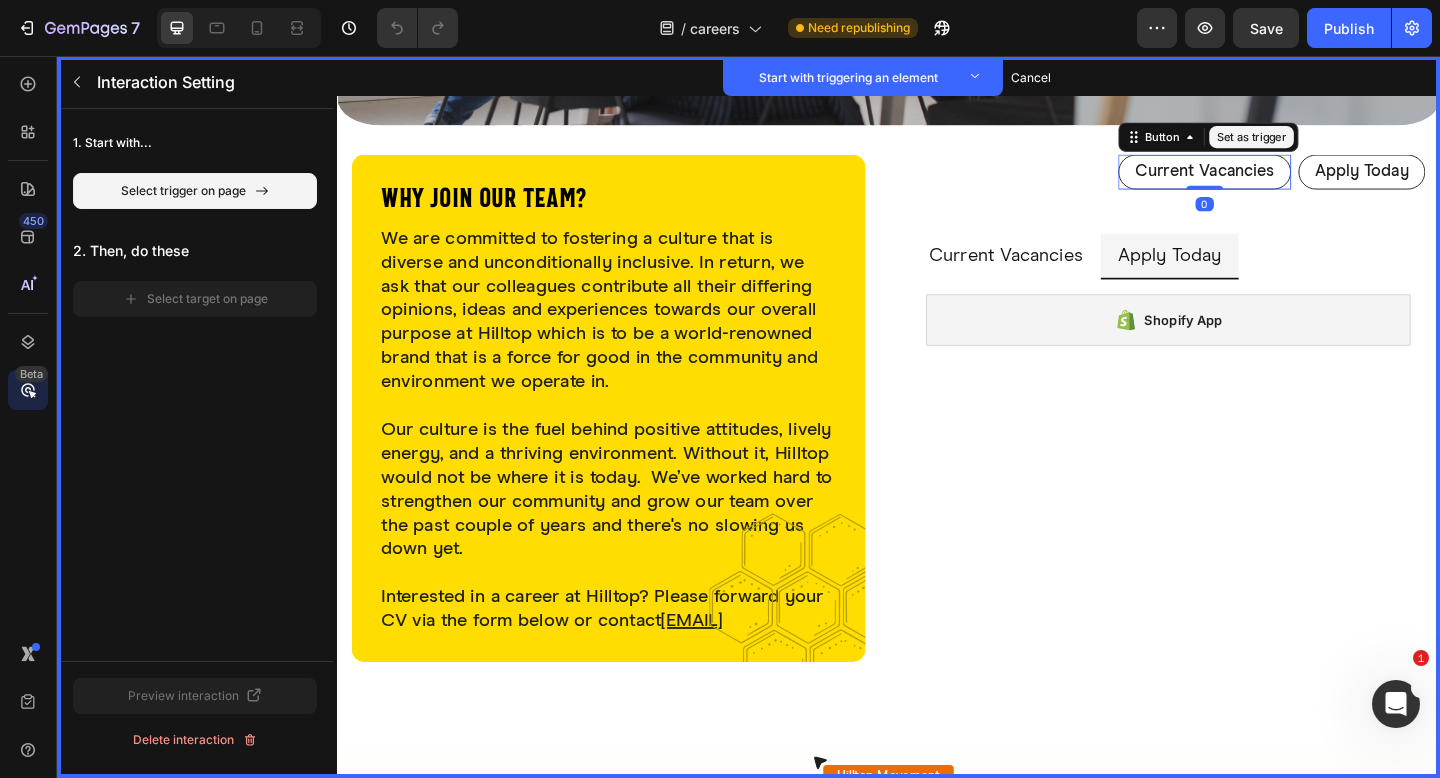 click on "Set as trigger" at bounding box center (1332, 145) 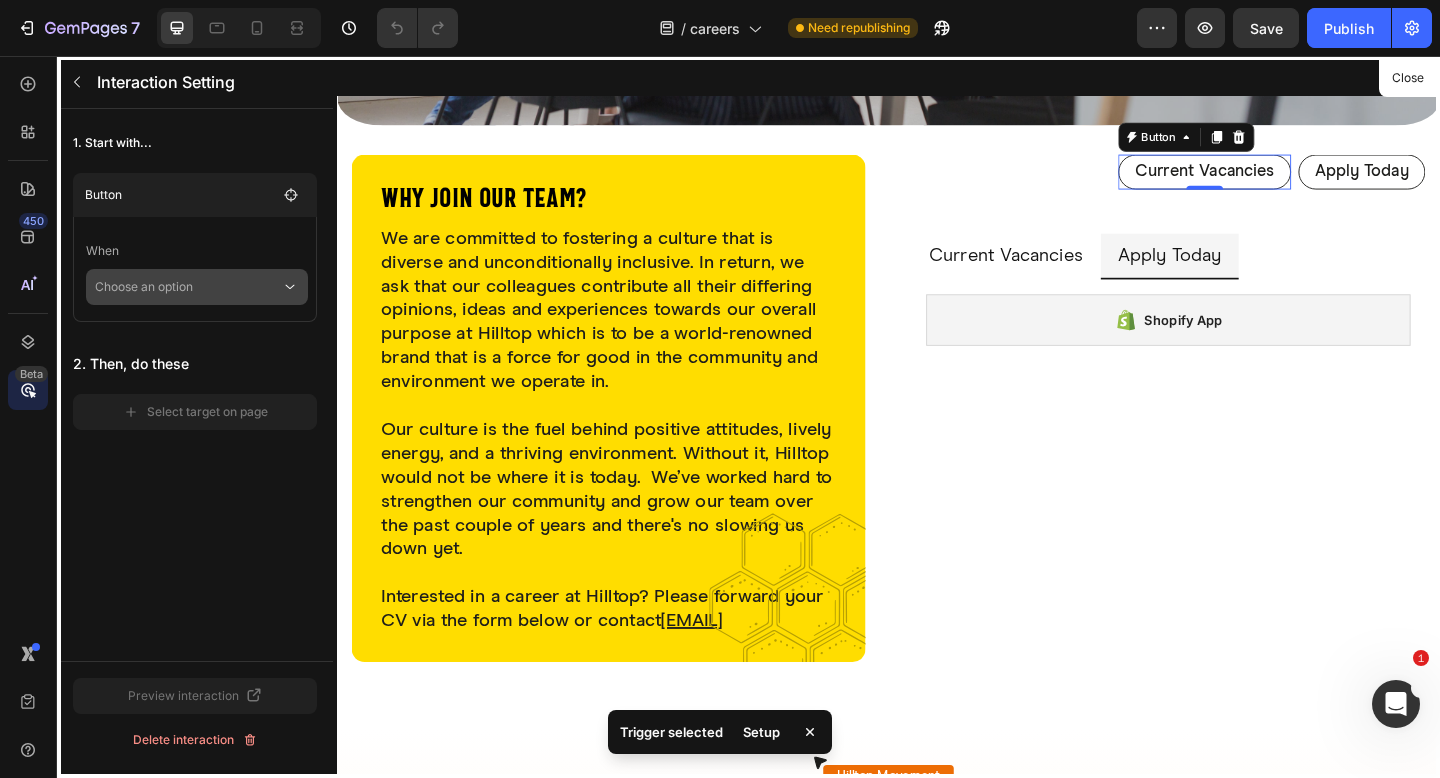 click on "Choose an option" 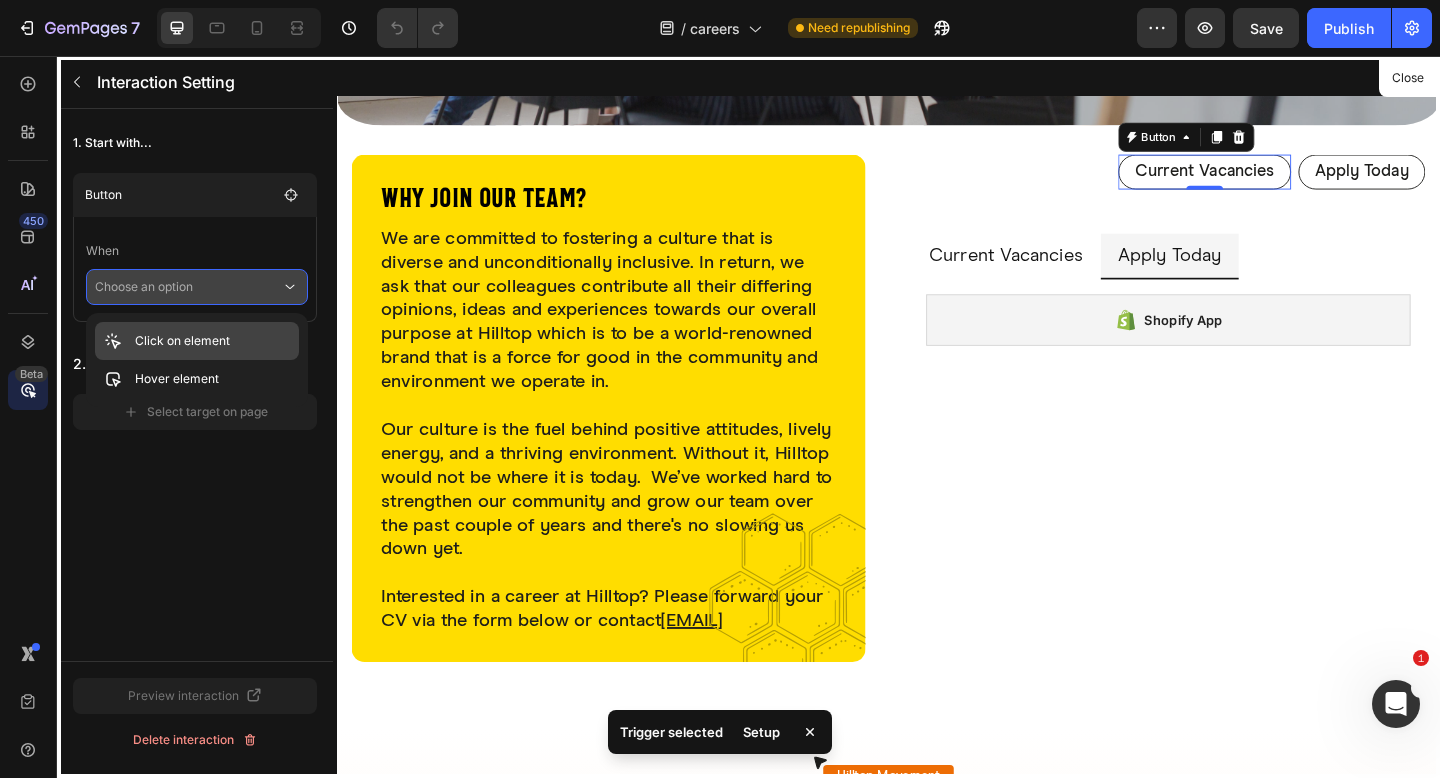 click on "Click on element" 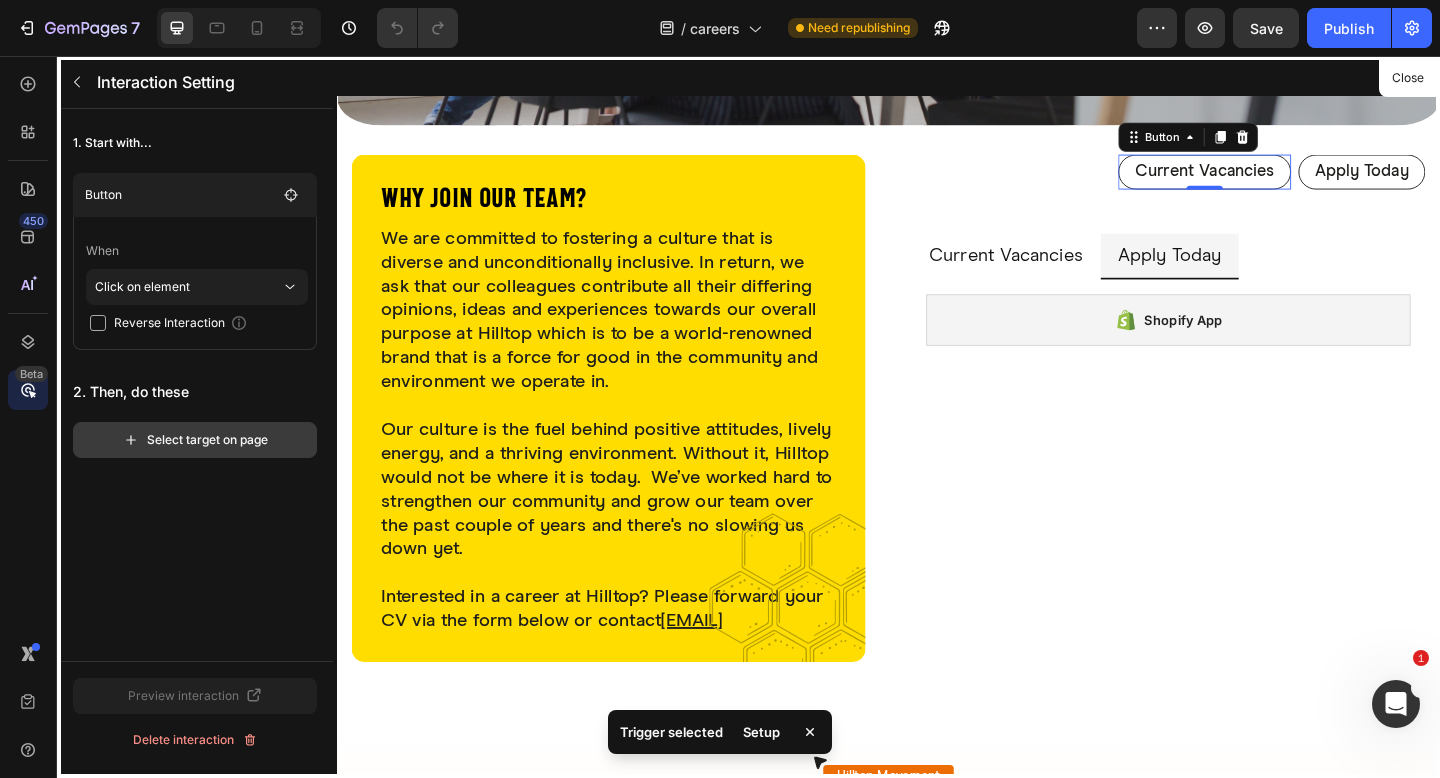 click on "Select target on page" 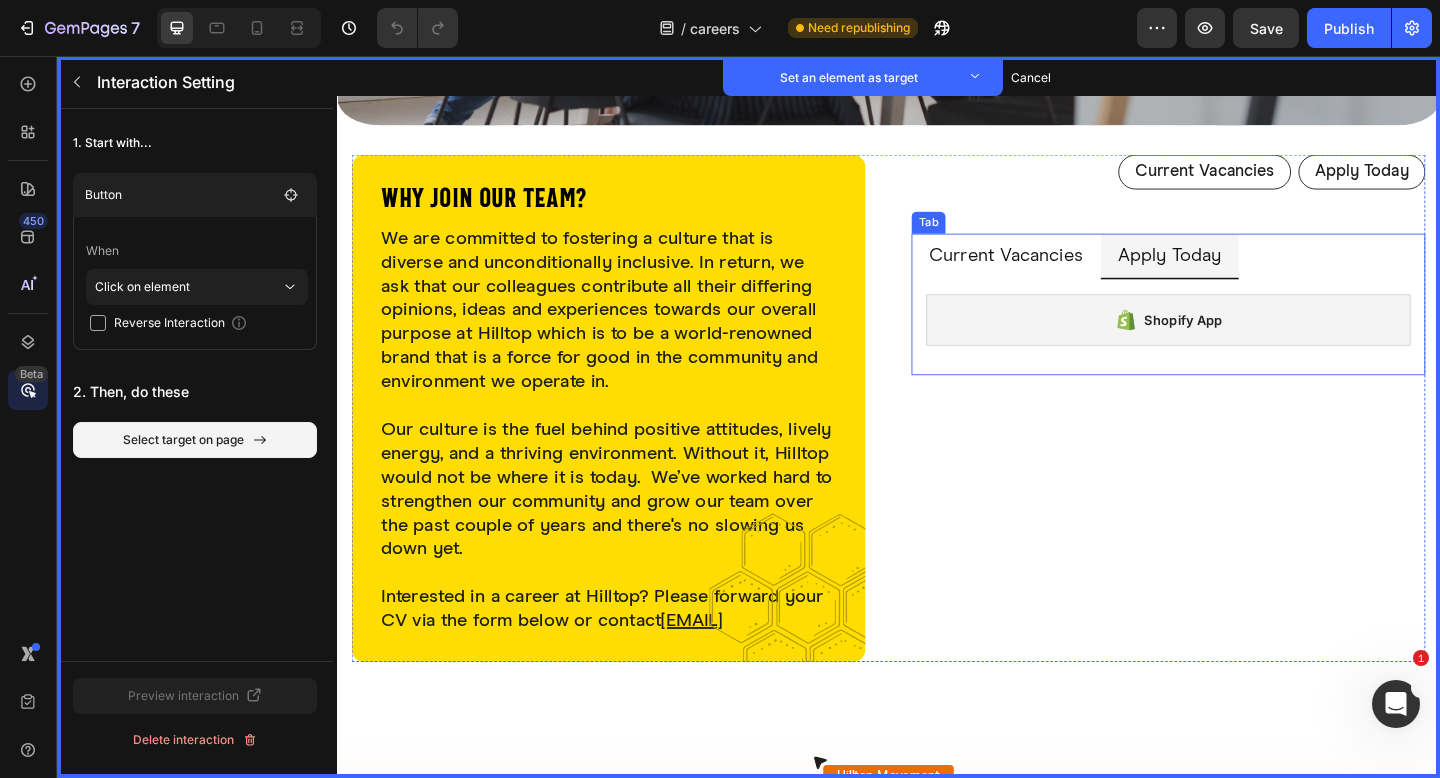 click on "Finance Director Heading Set as target We have an exciting opportunity for a Finance Director to join Hilltop.    Role Description:    Assisting the MD in controlling the organisation’s finances through budgeting, forecasting, reporting, and managing cash flow. Working closely with the leadership team to provide clear financial insight and guide strategic decisions. Ensuring strong financial controls are in place, managing risk effectively, and leading the finance team to support the organisation’s long-term goals.    Pay: £112K, plus performance bonus of up to 20%    *Must be based in or around Newtown*    Click here to view the full Role Responsibilities, Skills Required, Food and Health Safety here. Text block Set as target
Shopify App Shopify App Set as target" at bounding box center [1241, 344] 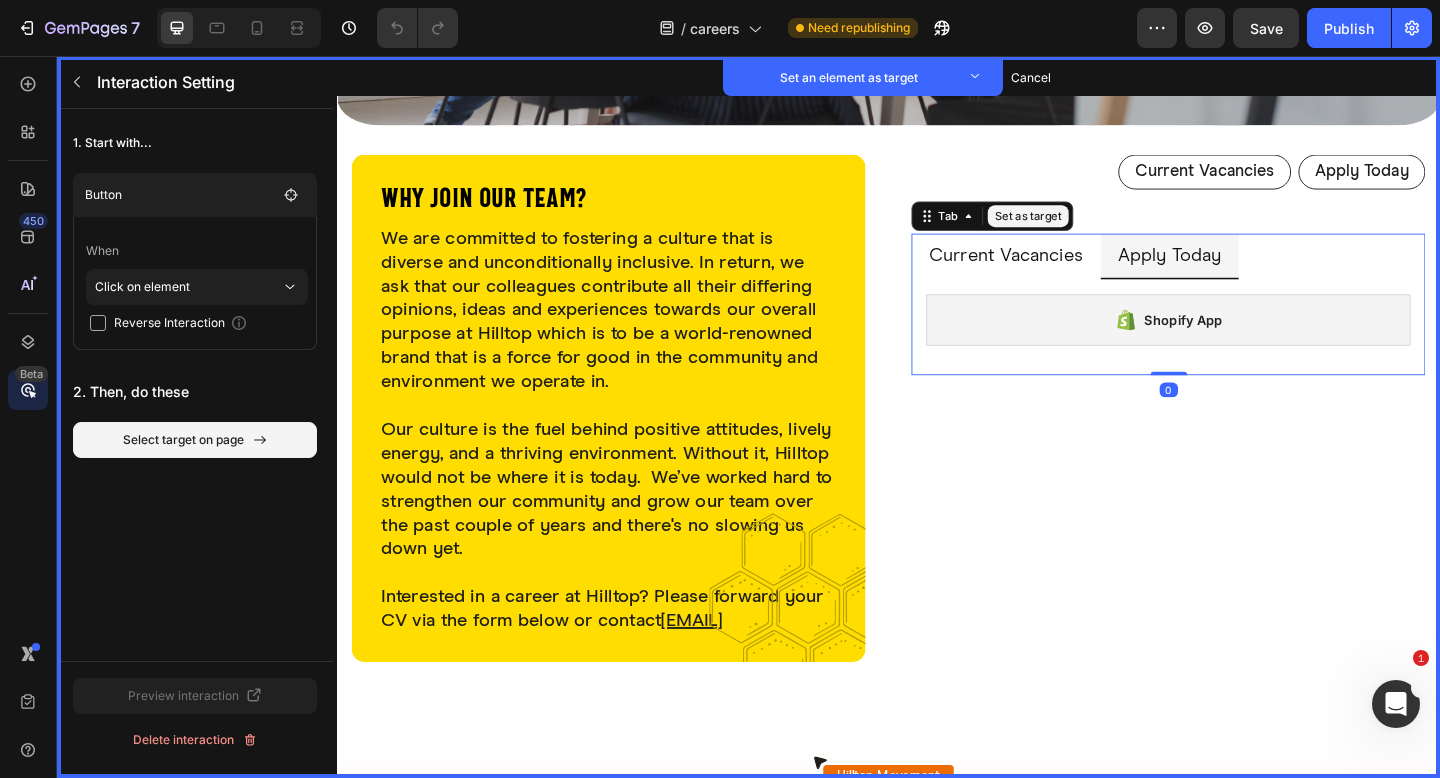 click on "Set as target" at bounding box center [1089, 231] 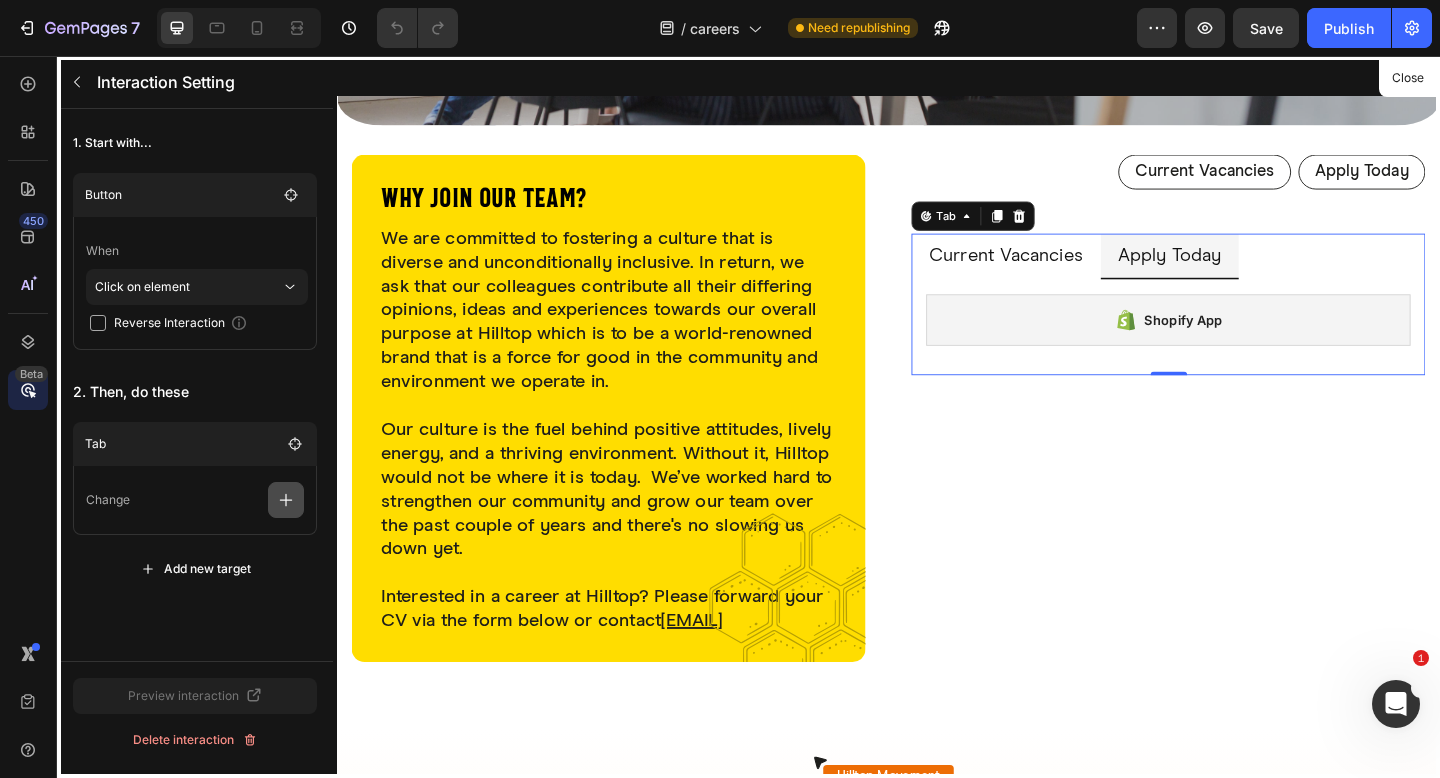 click 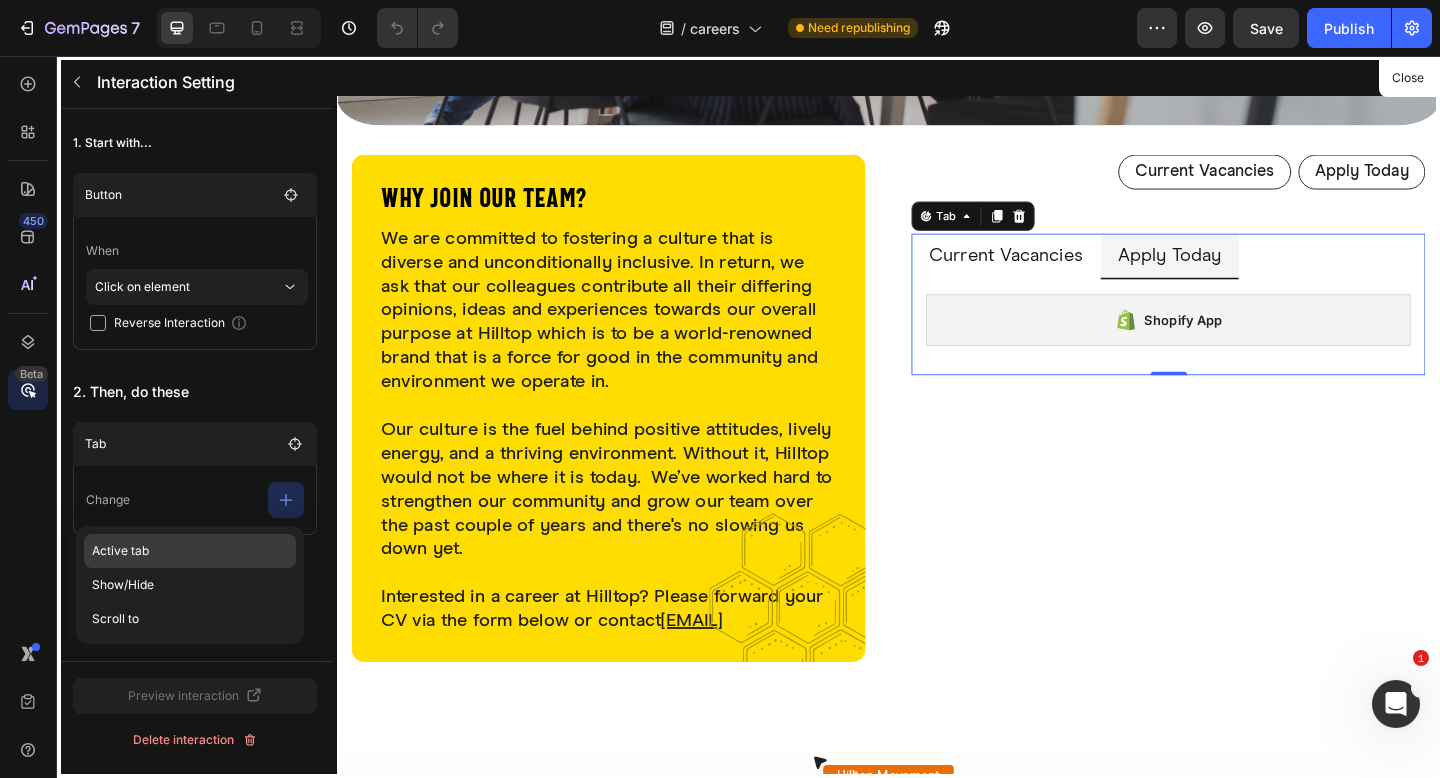 click on "Active tab" 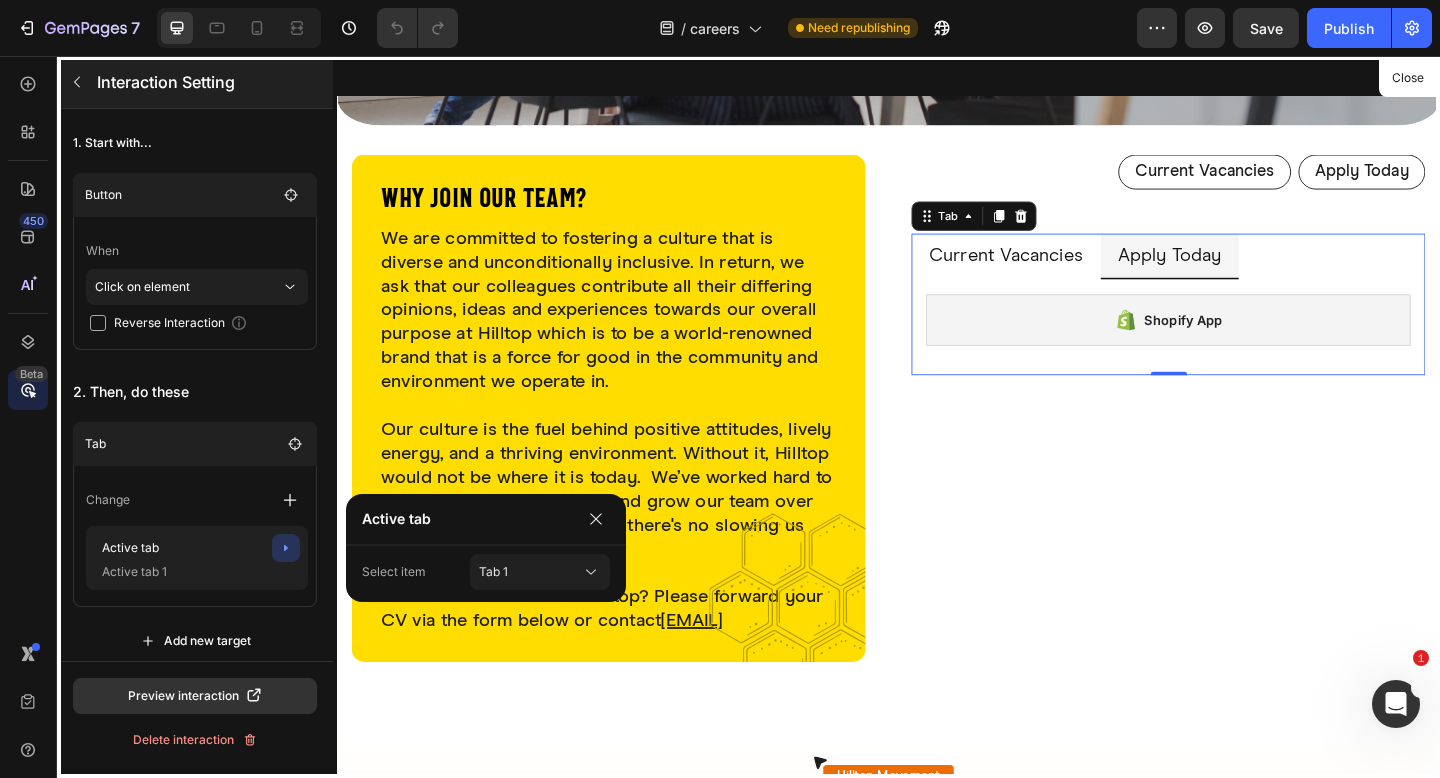 click at bounding box center (77, 82) 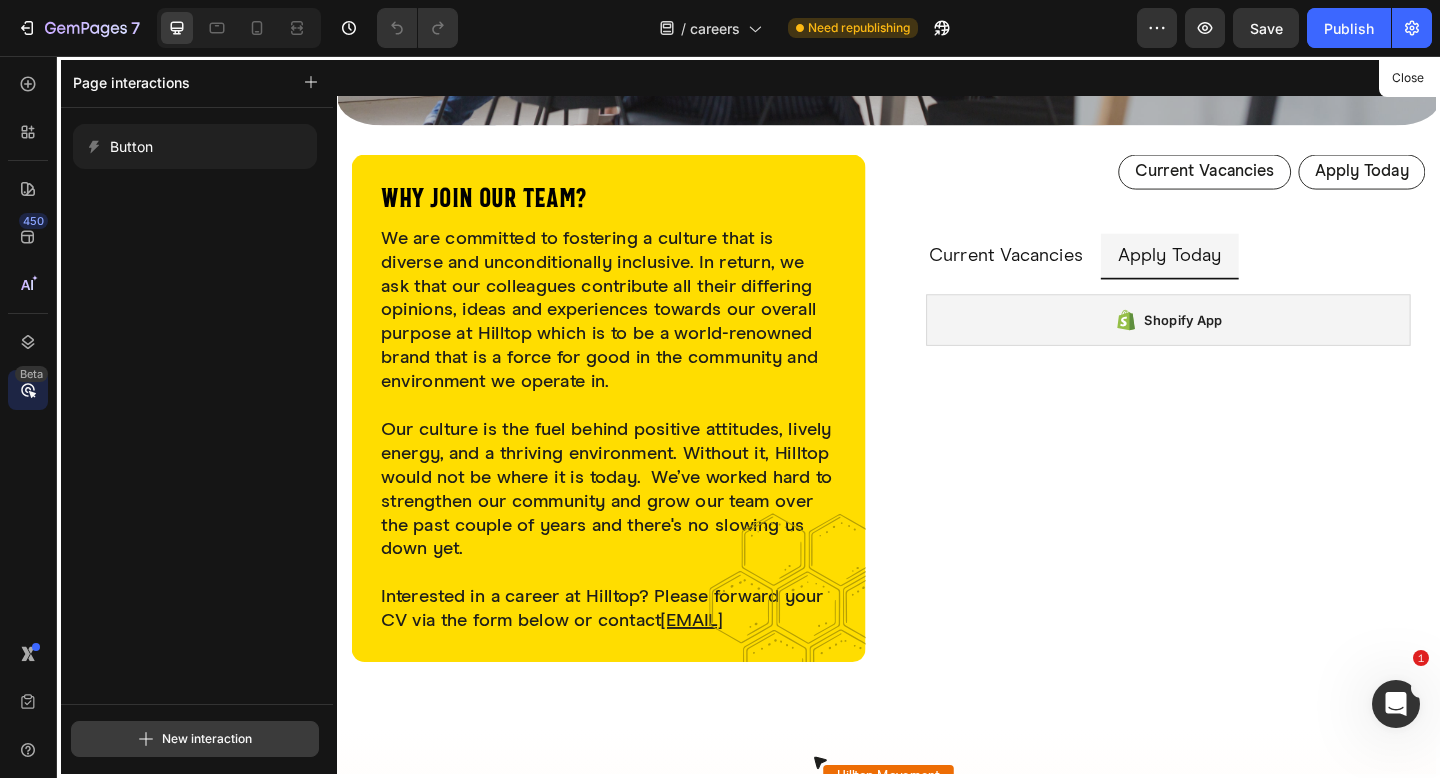 click on "New interaction" at bounding box center (195, 739) 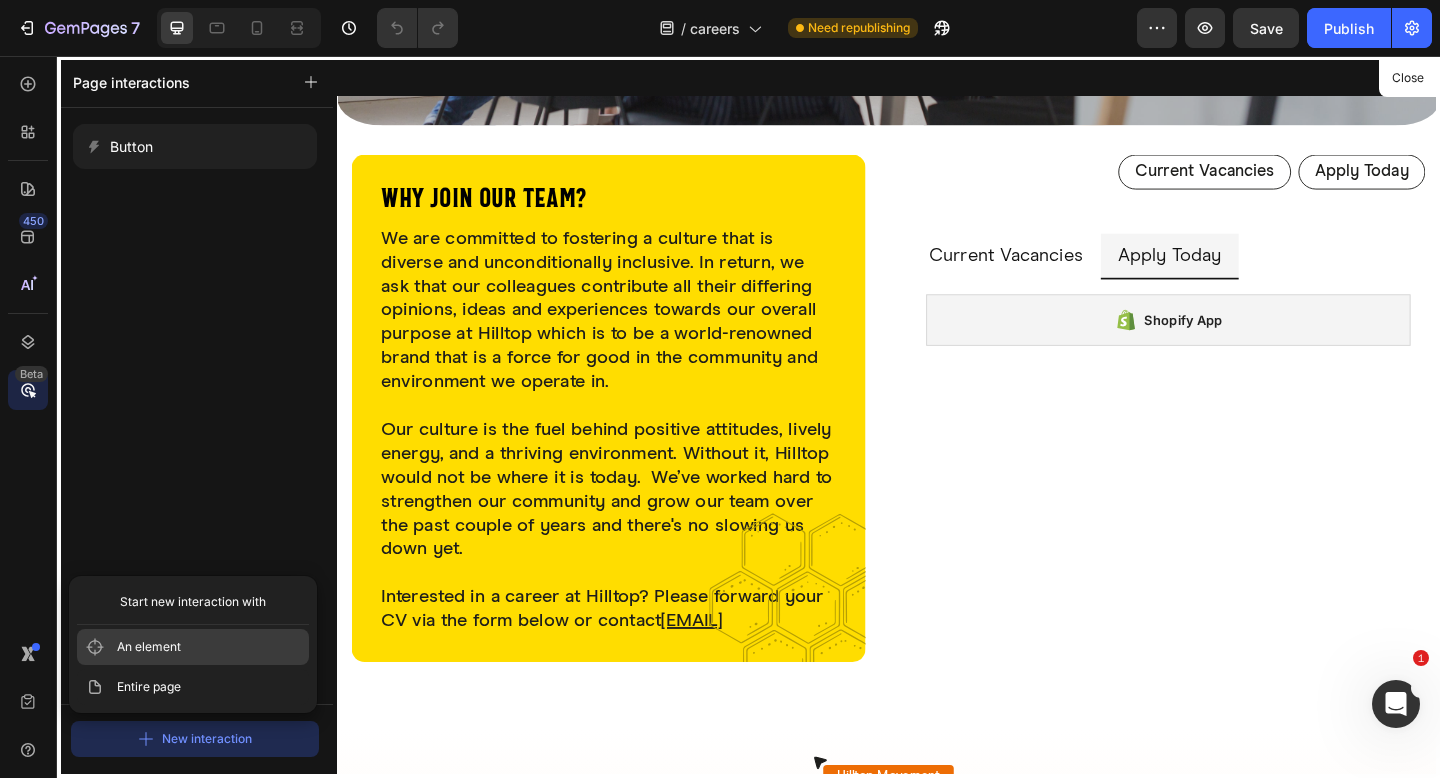 click on "An element" at bounding box center (193, 647) 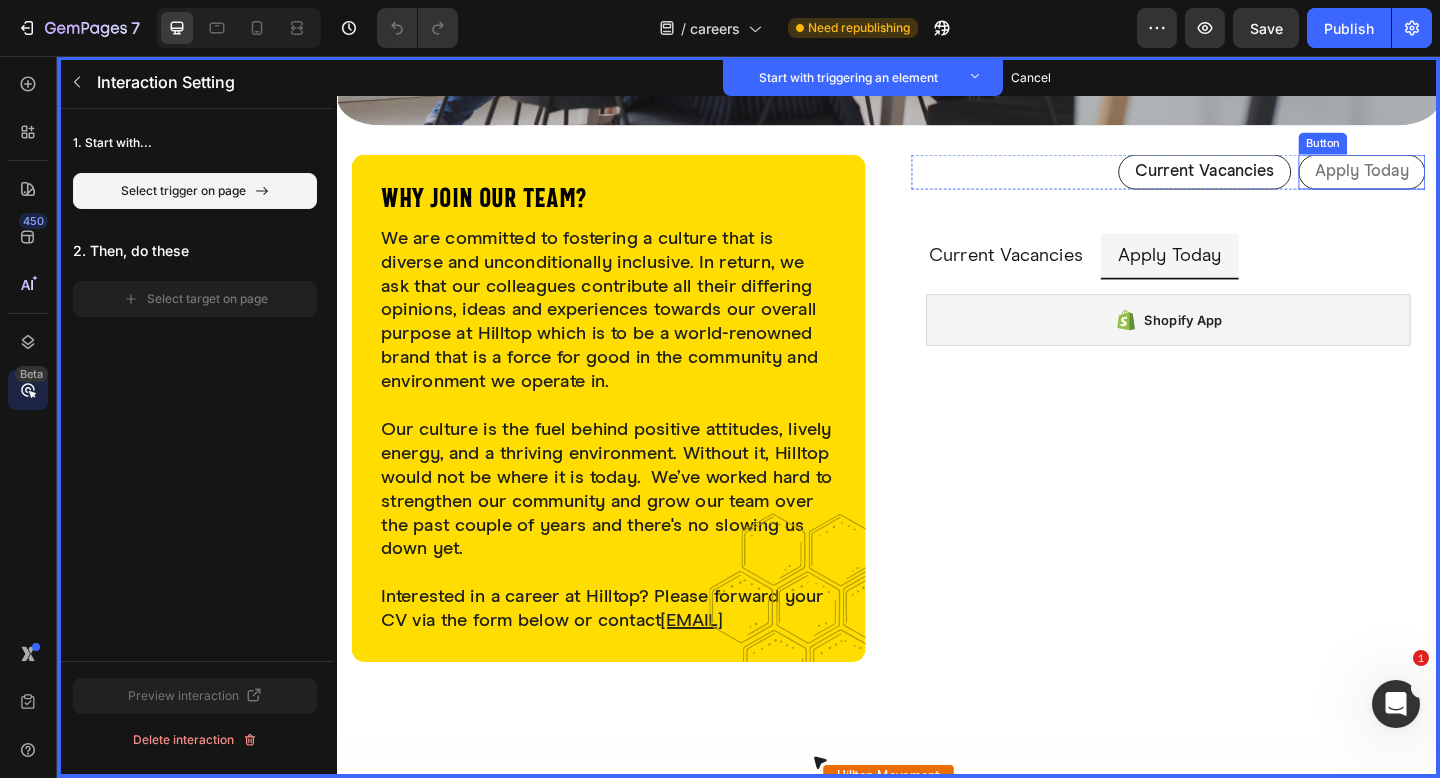 click on "Apply Today" at bounding box center (1452, 183) 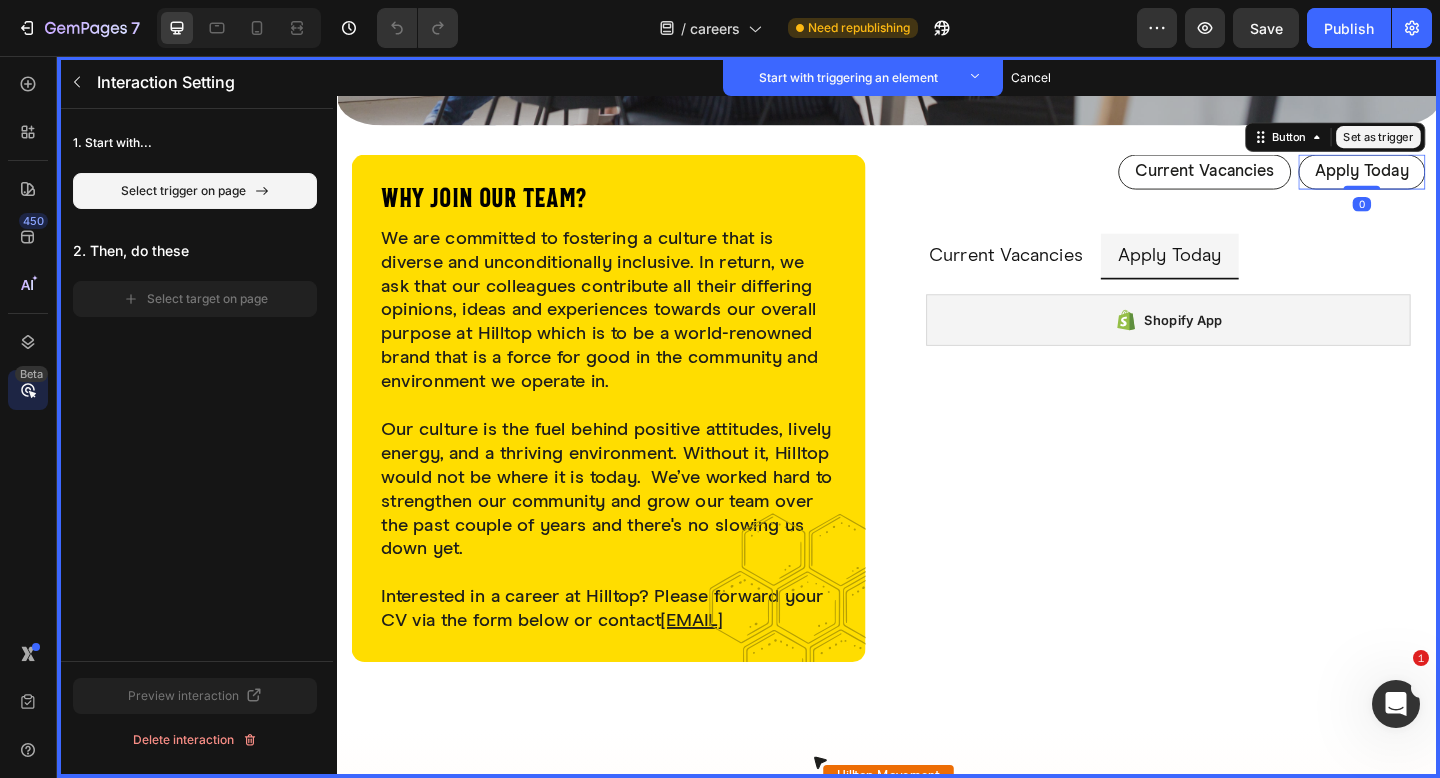 click on "Set as trigger" at bounding box center (1470, 145) 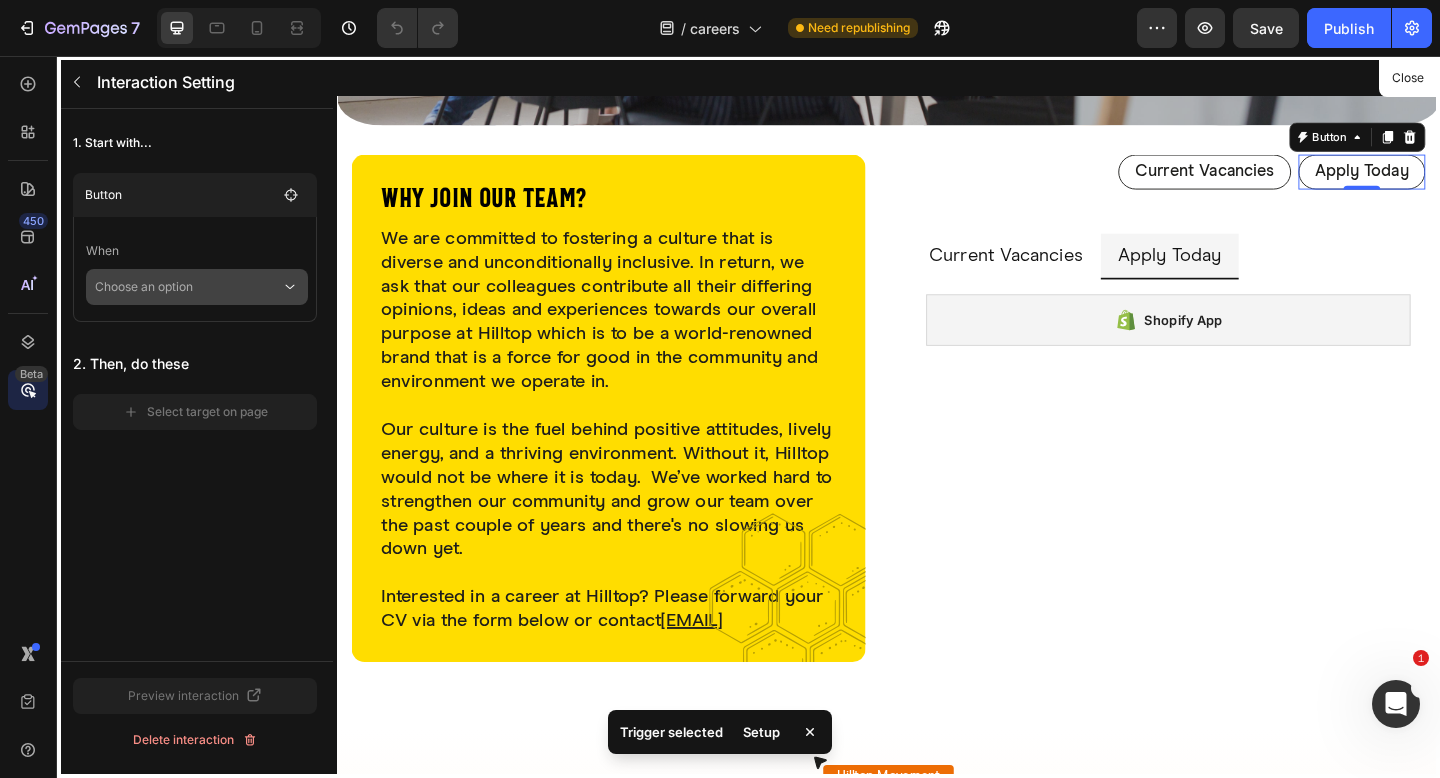 click on "Choose an option" at bounding box center [188, 287] 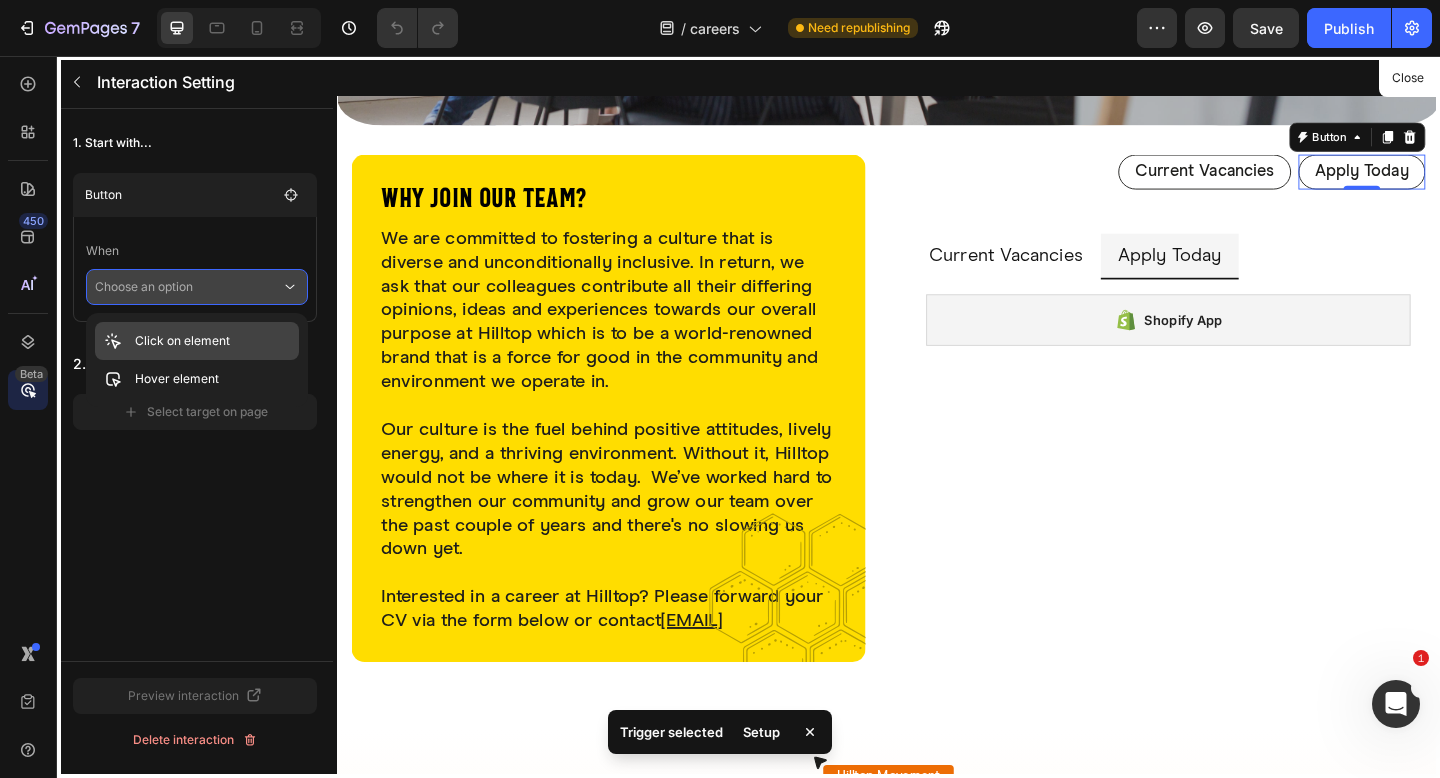 click on "Click on element" 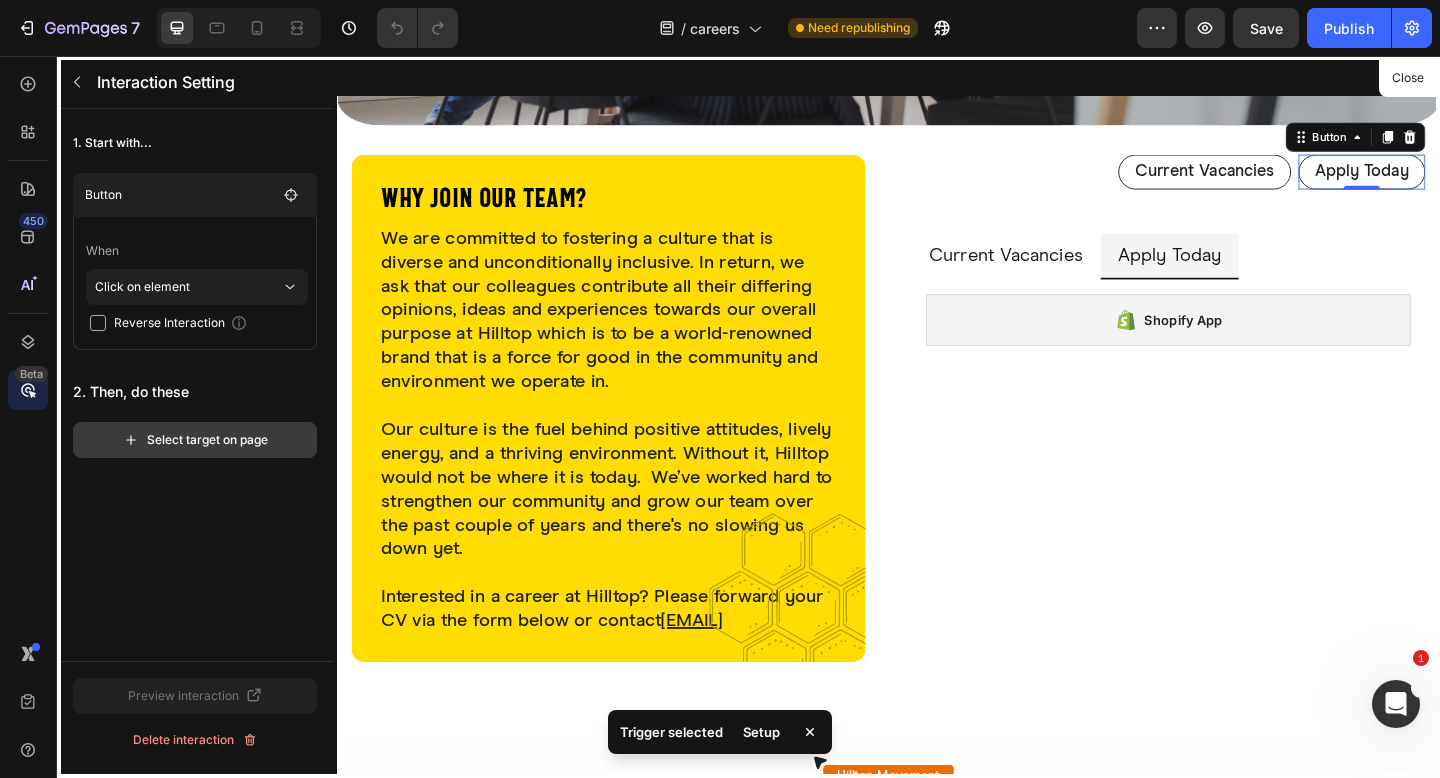 click on "Select target on page" at bounding box center (195, 440) 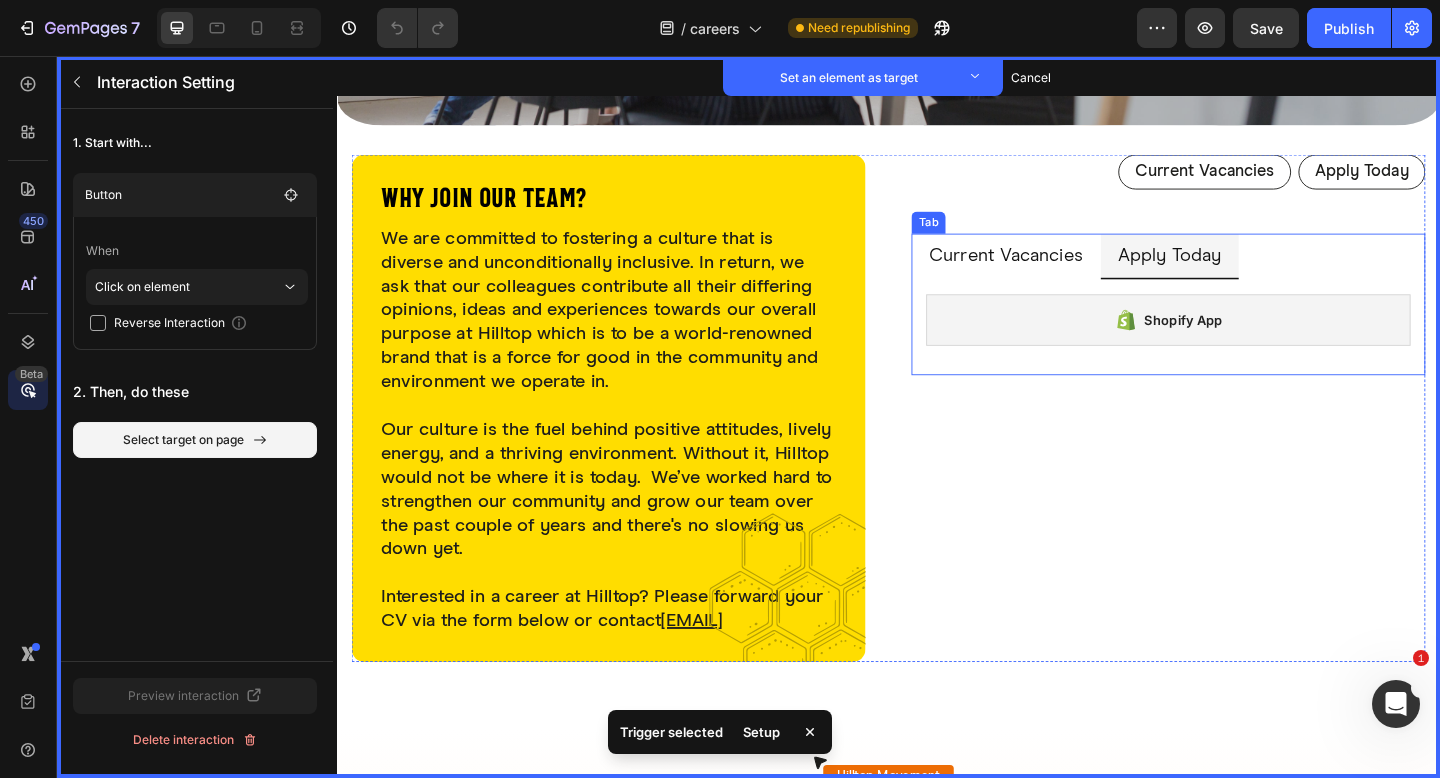 click on "Finance Director Heading Set as target We have an exciting opportunity for a Finance Director to join Hilltop.    Role Description:    Assisting the MD in controlling the organisation’s finances through budgeting, forecasting, reporting, and managing cash flow. Working closely with the leadership team to provide clear financial insight and guide strategic decisions. Ensuring strong financial controls are in place, managing risk effectively, and leading the finance team to support the organisation’s long-term goals.    Pay: £112K, plus performance bonus of up to 20%    *Must be based in or around Newtown*    Click here to view the full Role Responsibilities, Skills Required, Food and Health Safety here. Text block Set as target
Shopify App Shopify App Set as target" at bounding box center (1241, 344) 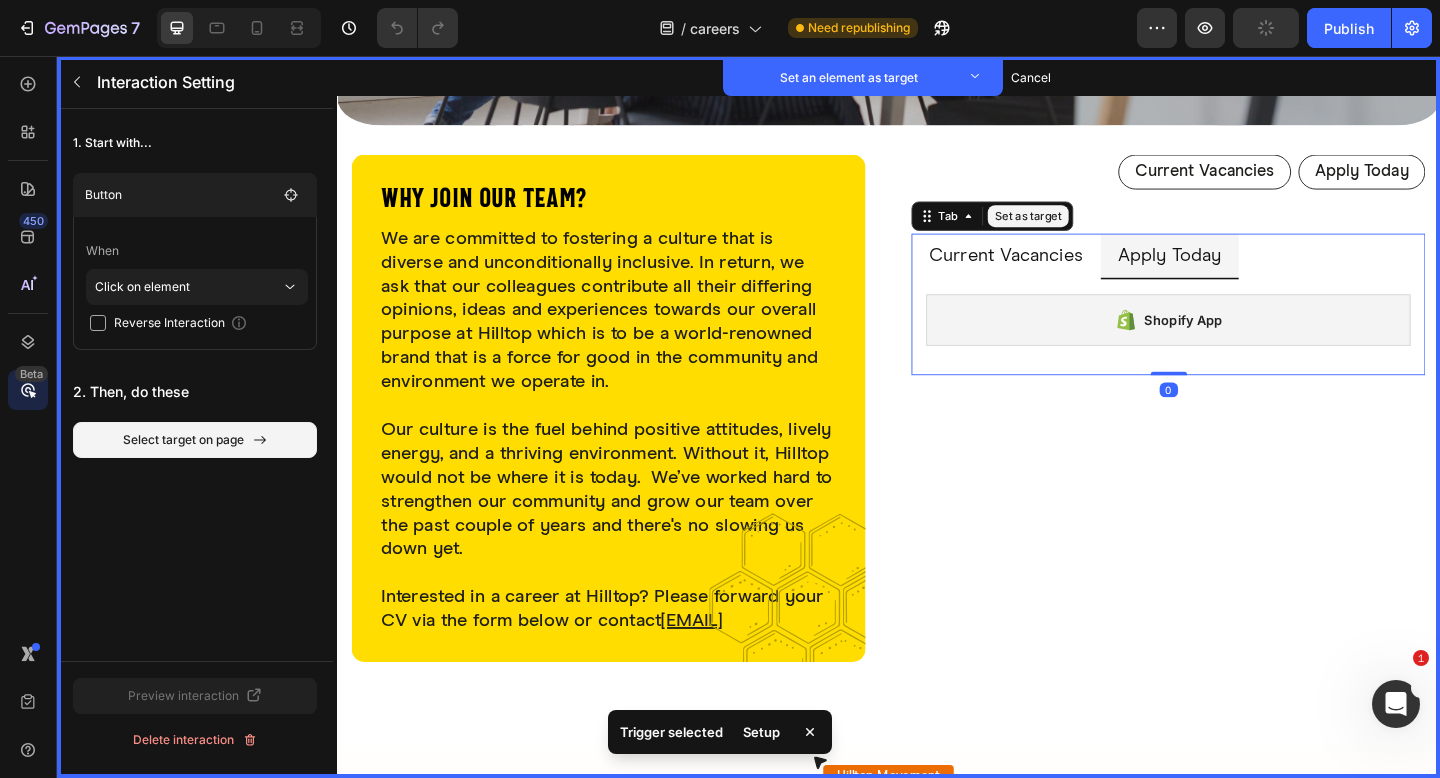 click on "Set as target" at bounding box center [1089, 231] 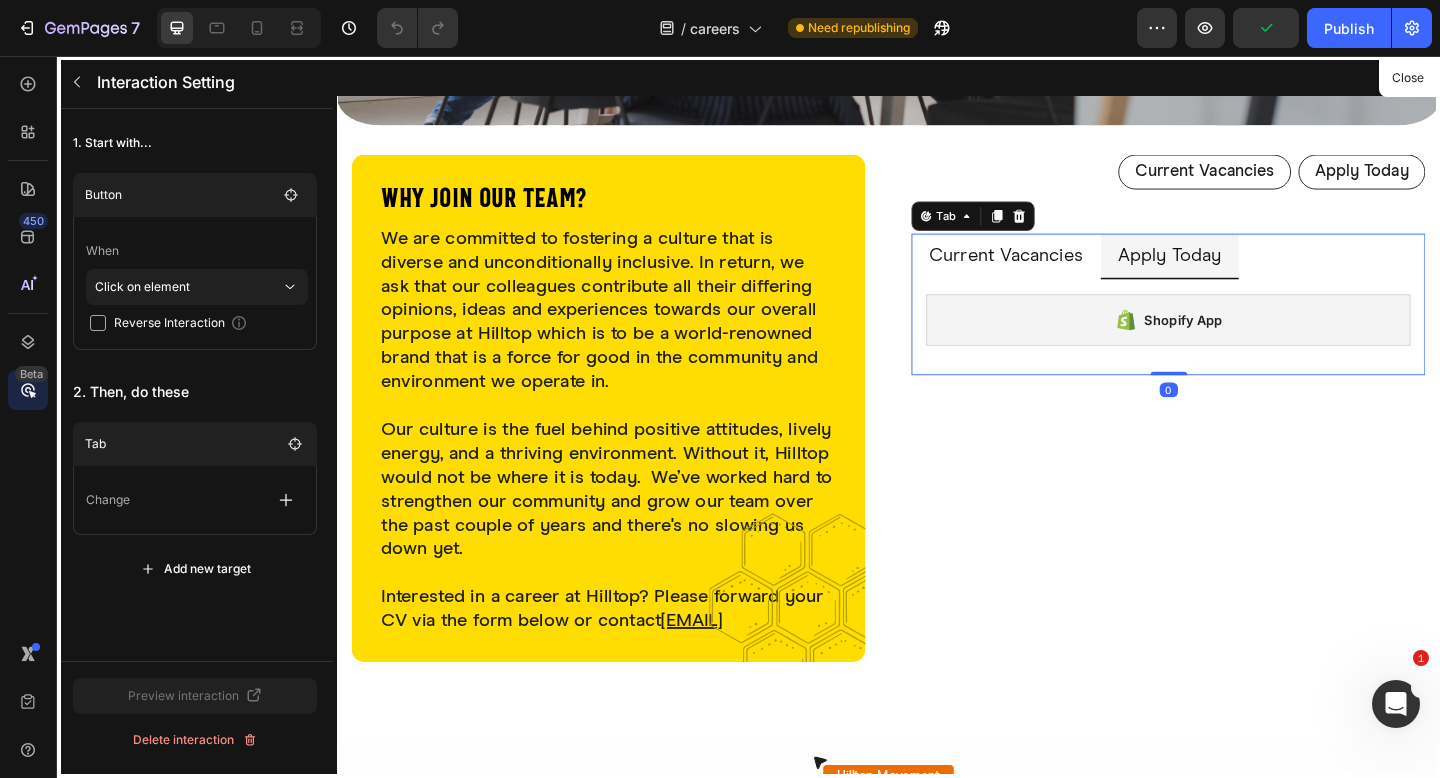 click on "Change" at bounding box center [195, 500] 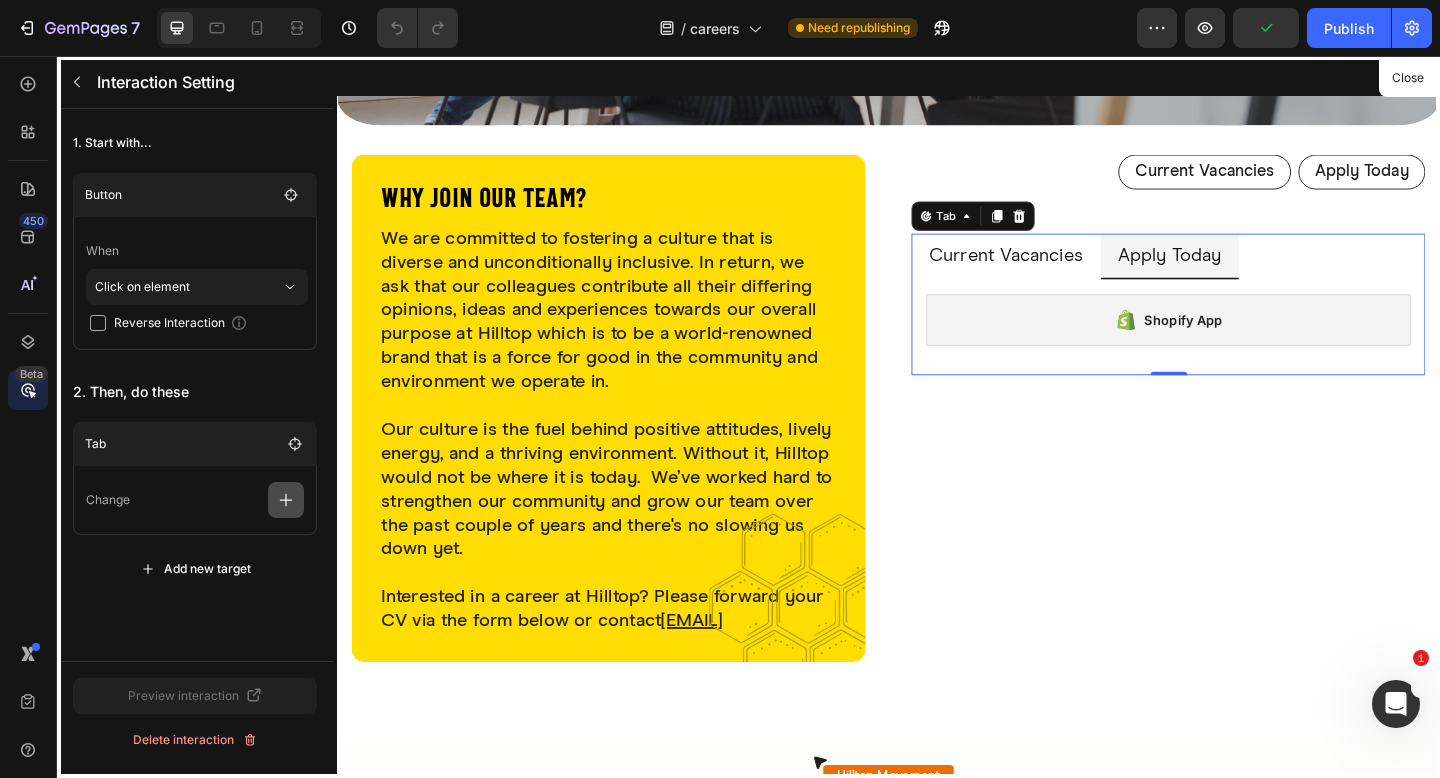 click 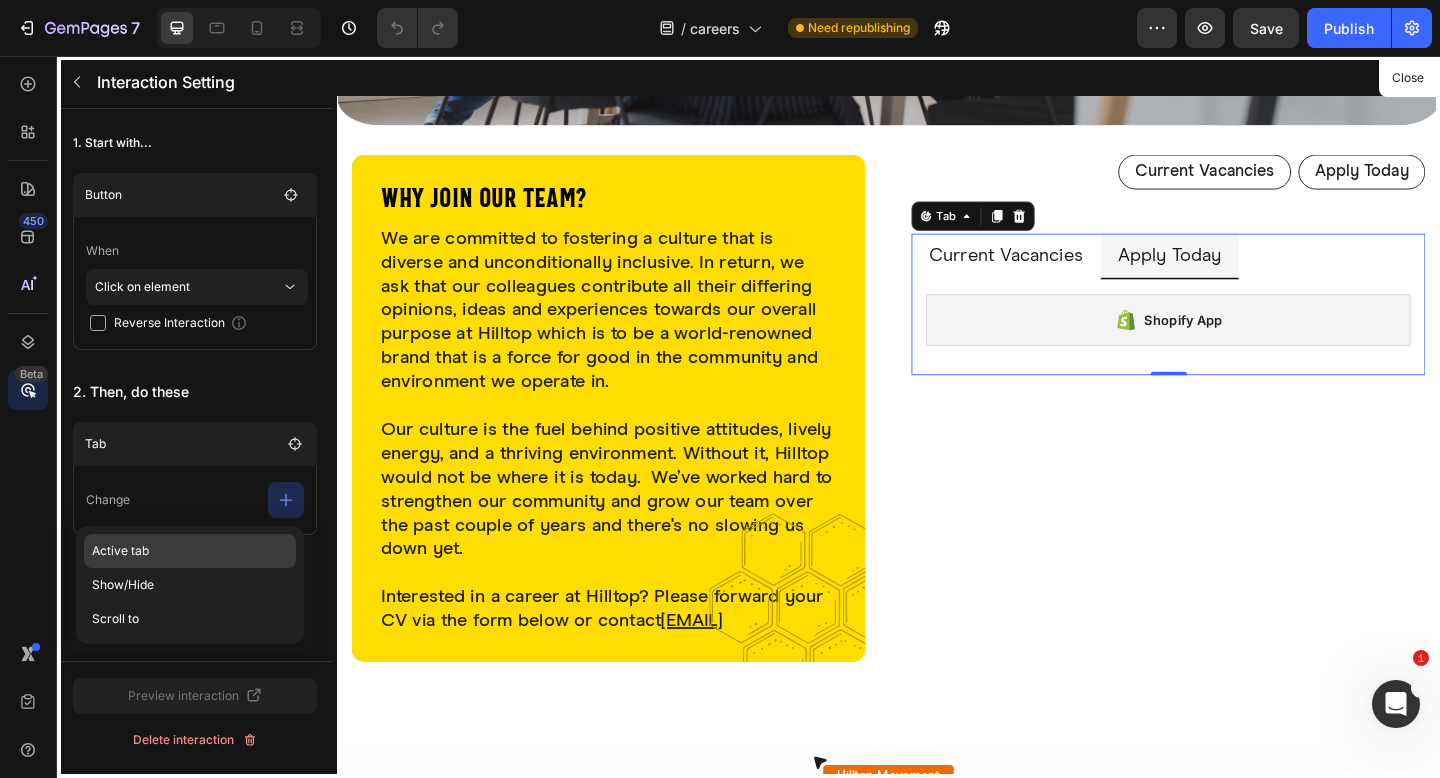 click on "Active tab" 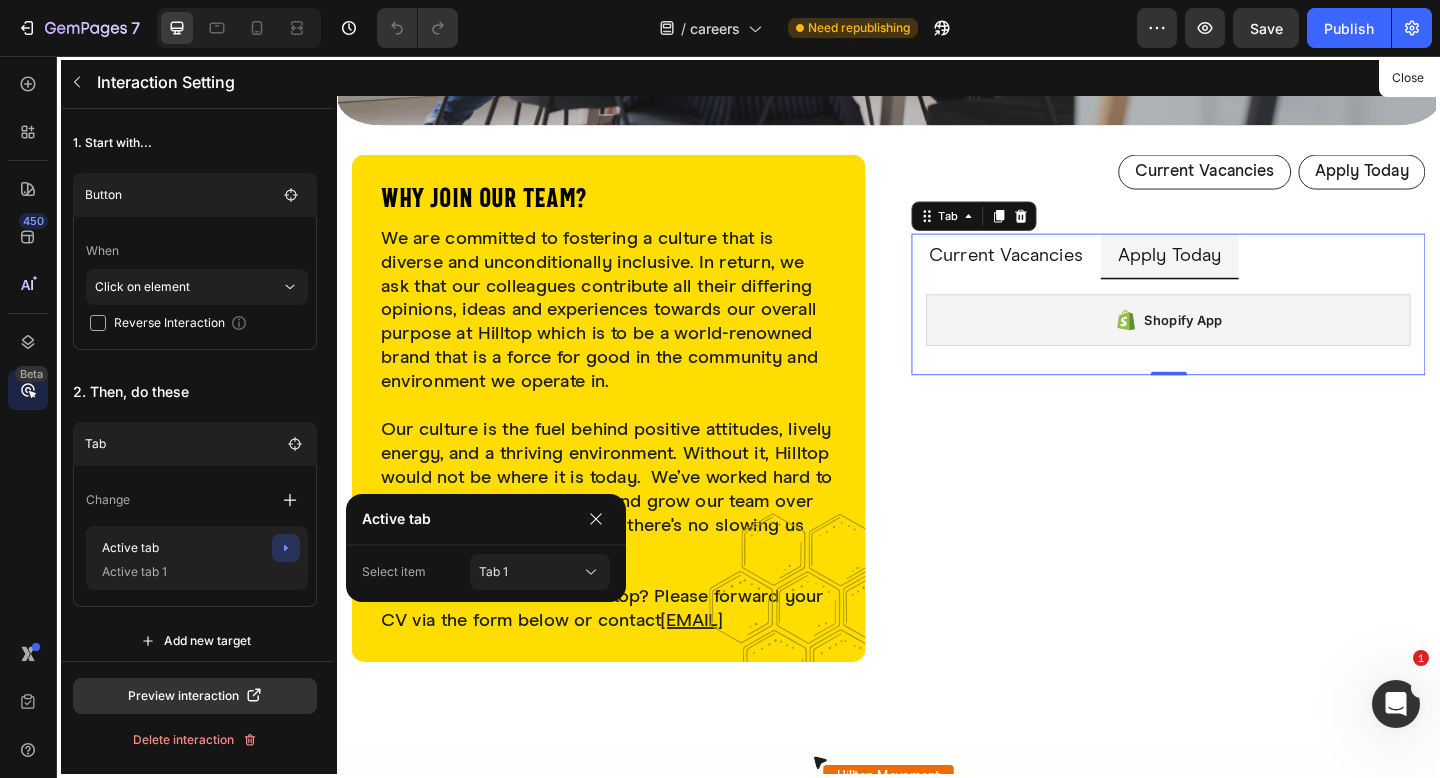 click on "Active tab" at bounding box center [486, 520] 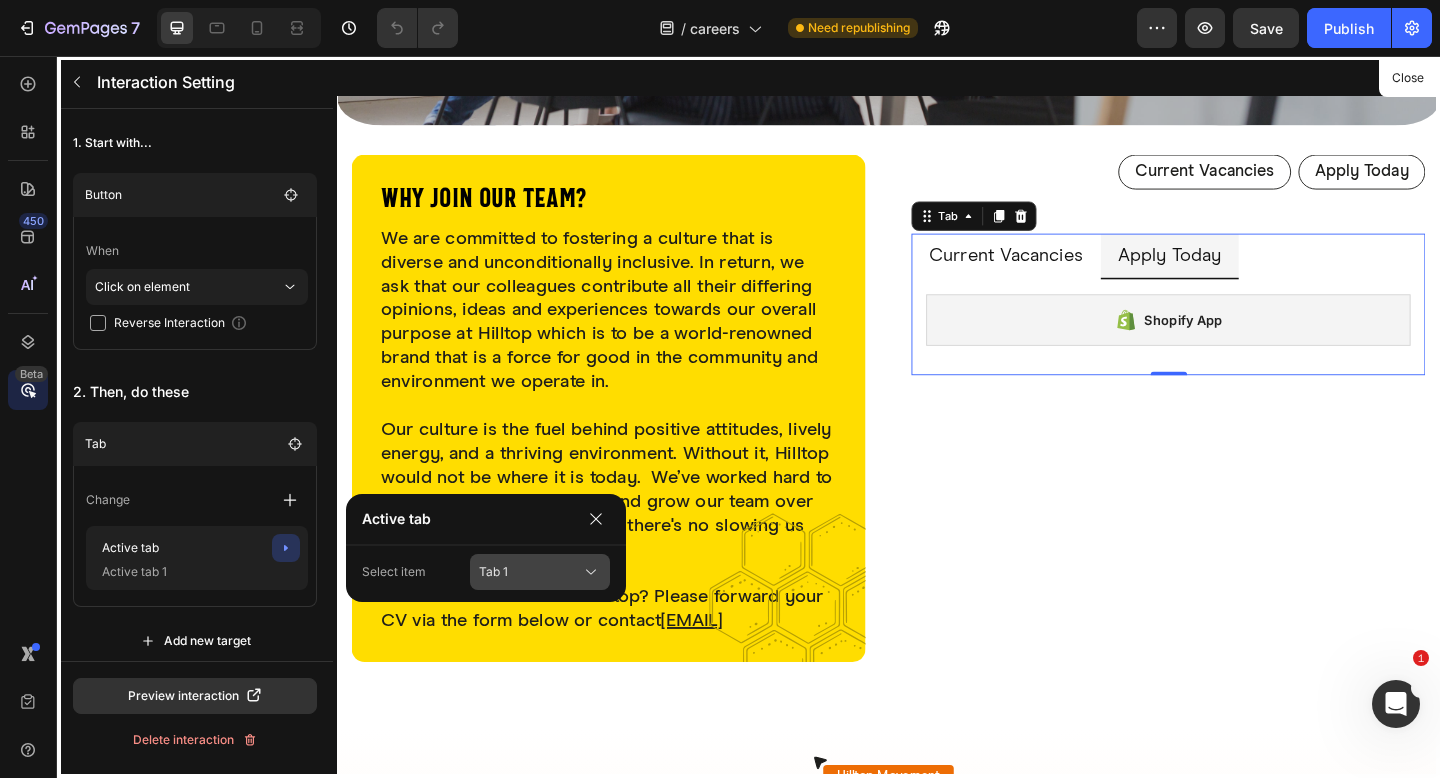 click on "Tab 1" at bounding box center (528, 572) 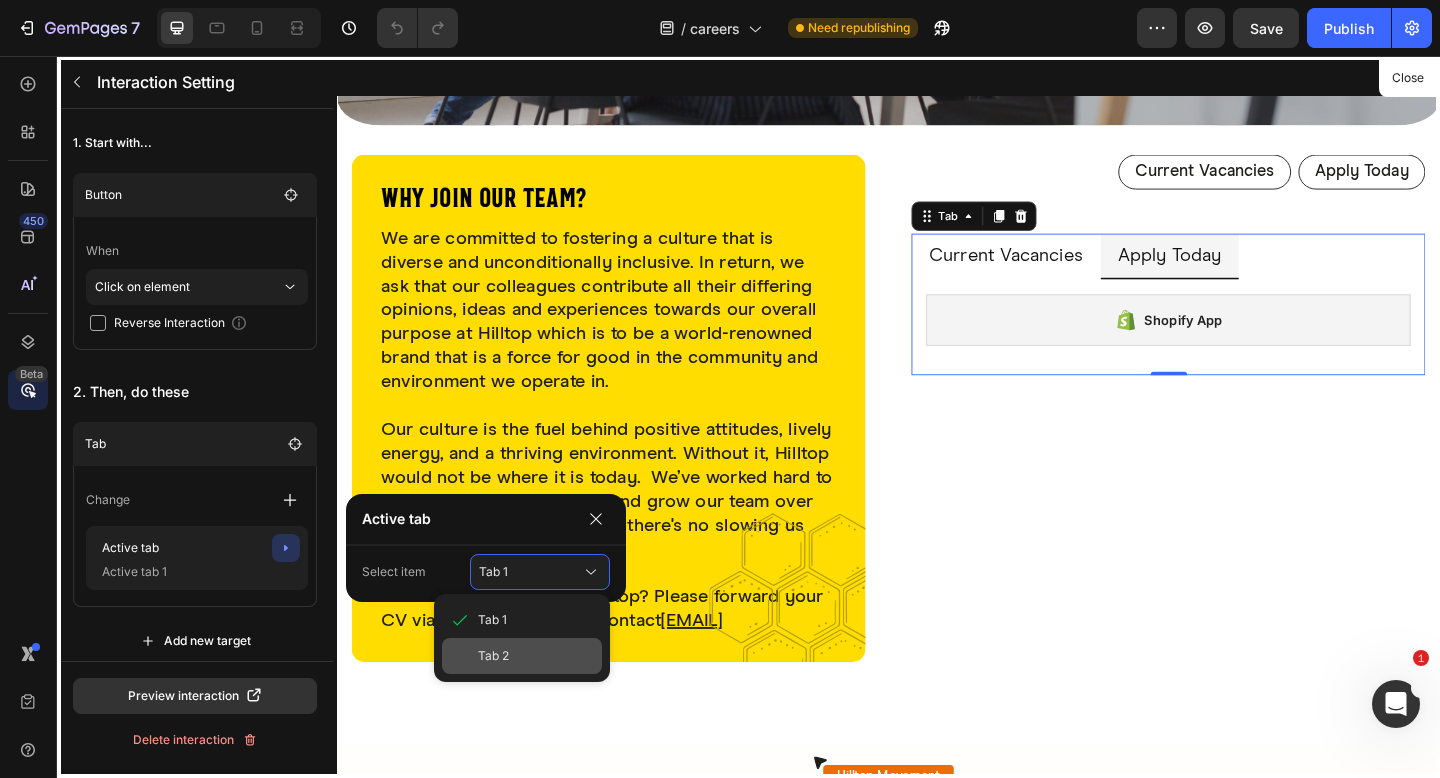 click on "Tab 2" 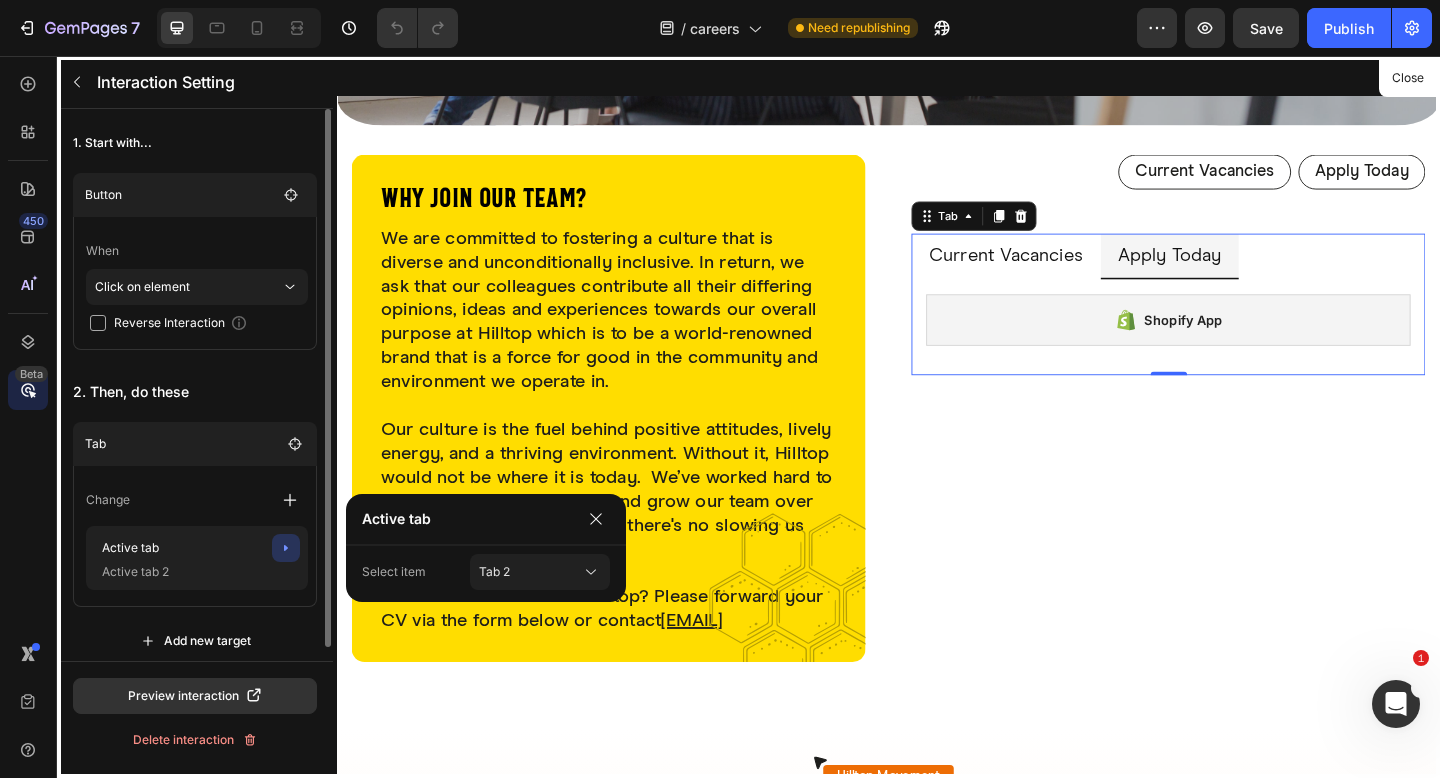 click on "2. Then, do these" at bounding box center [195, 392] 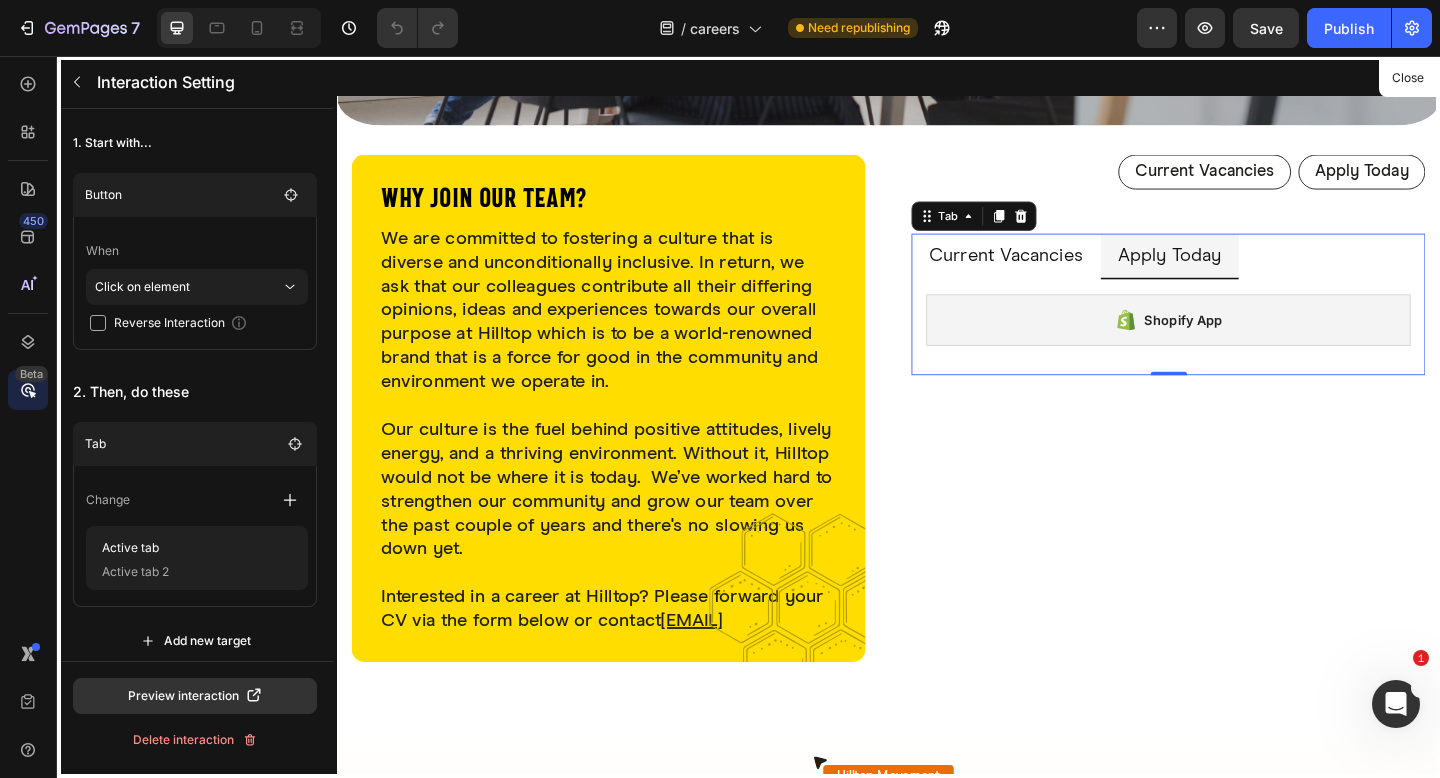 click at bounding box center [937, 448] 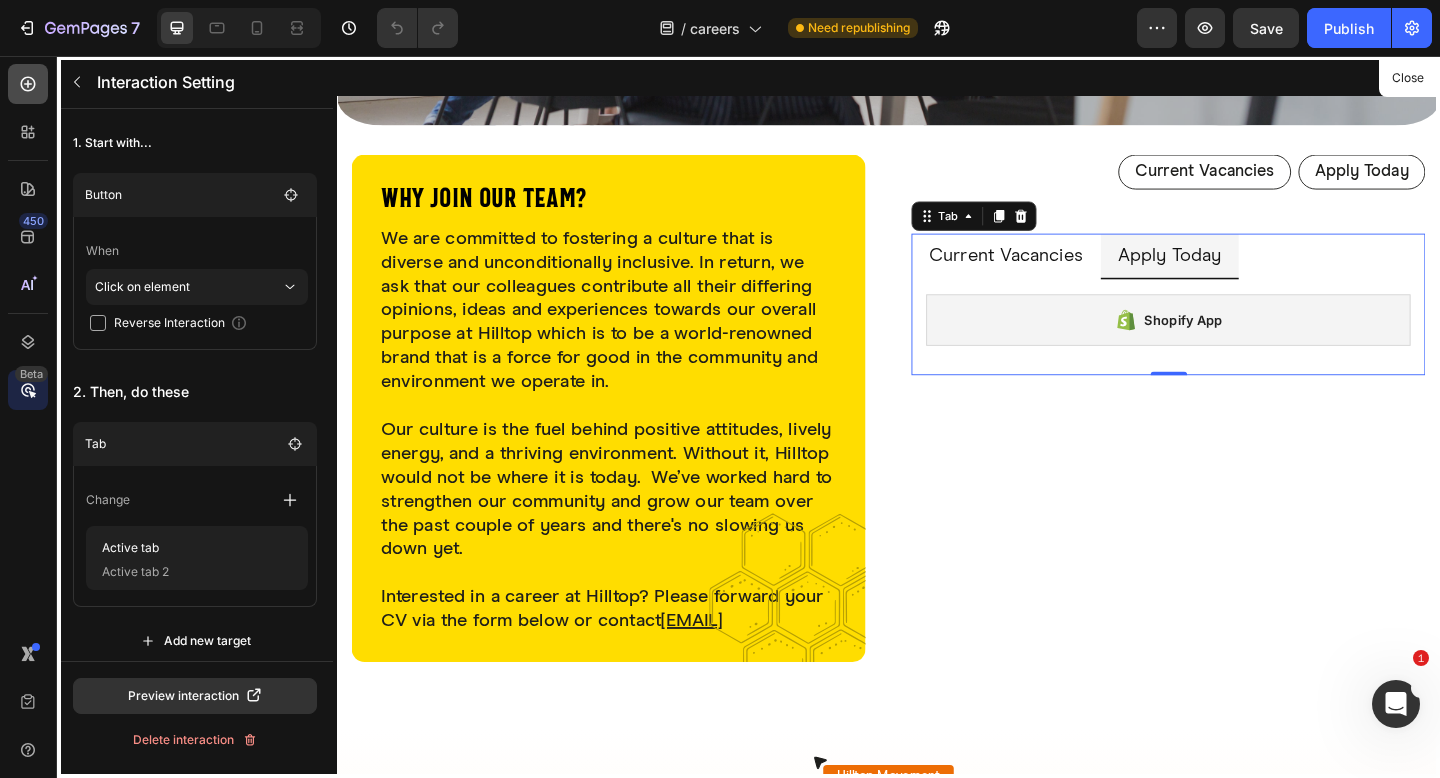 click 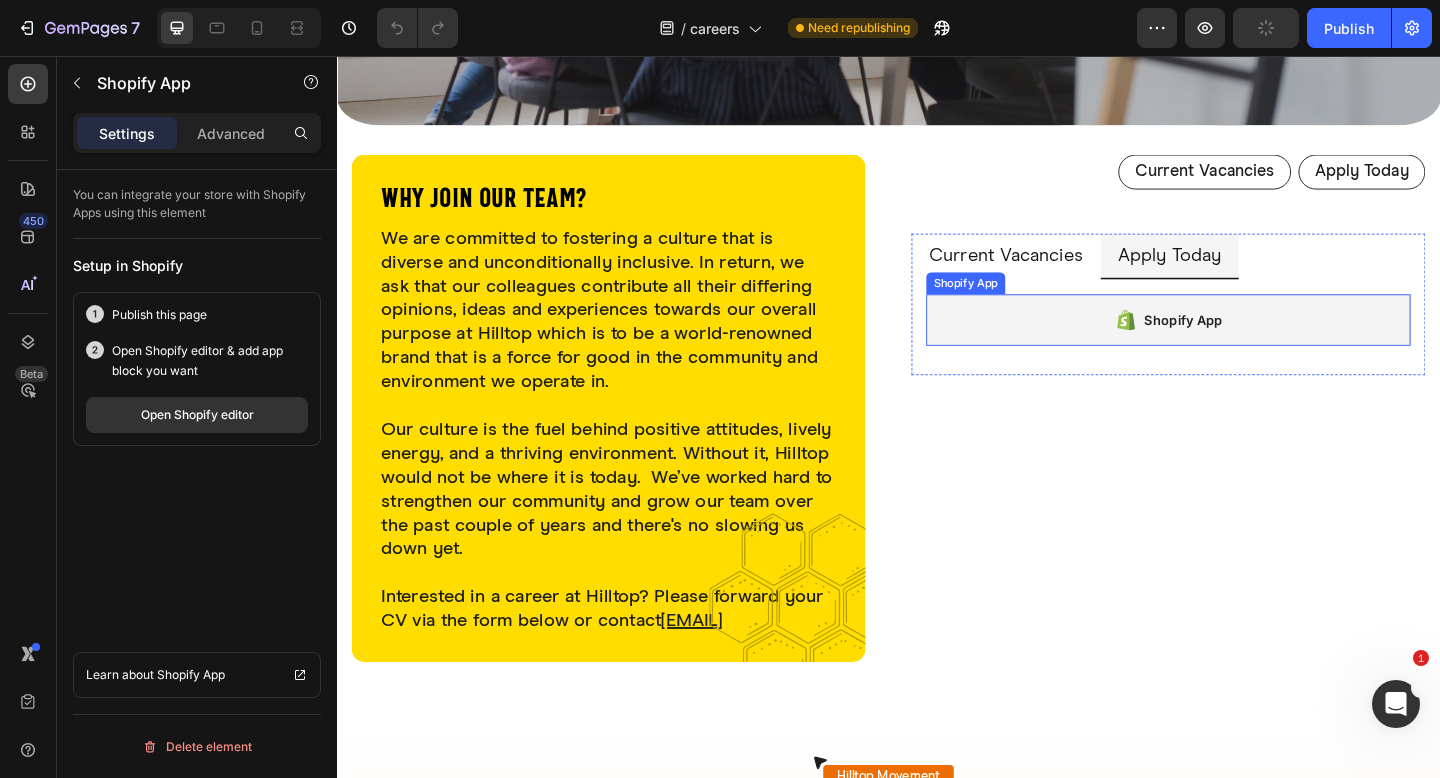 click on "Shopify App" at bounding box center (1021, 304) 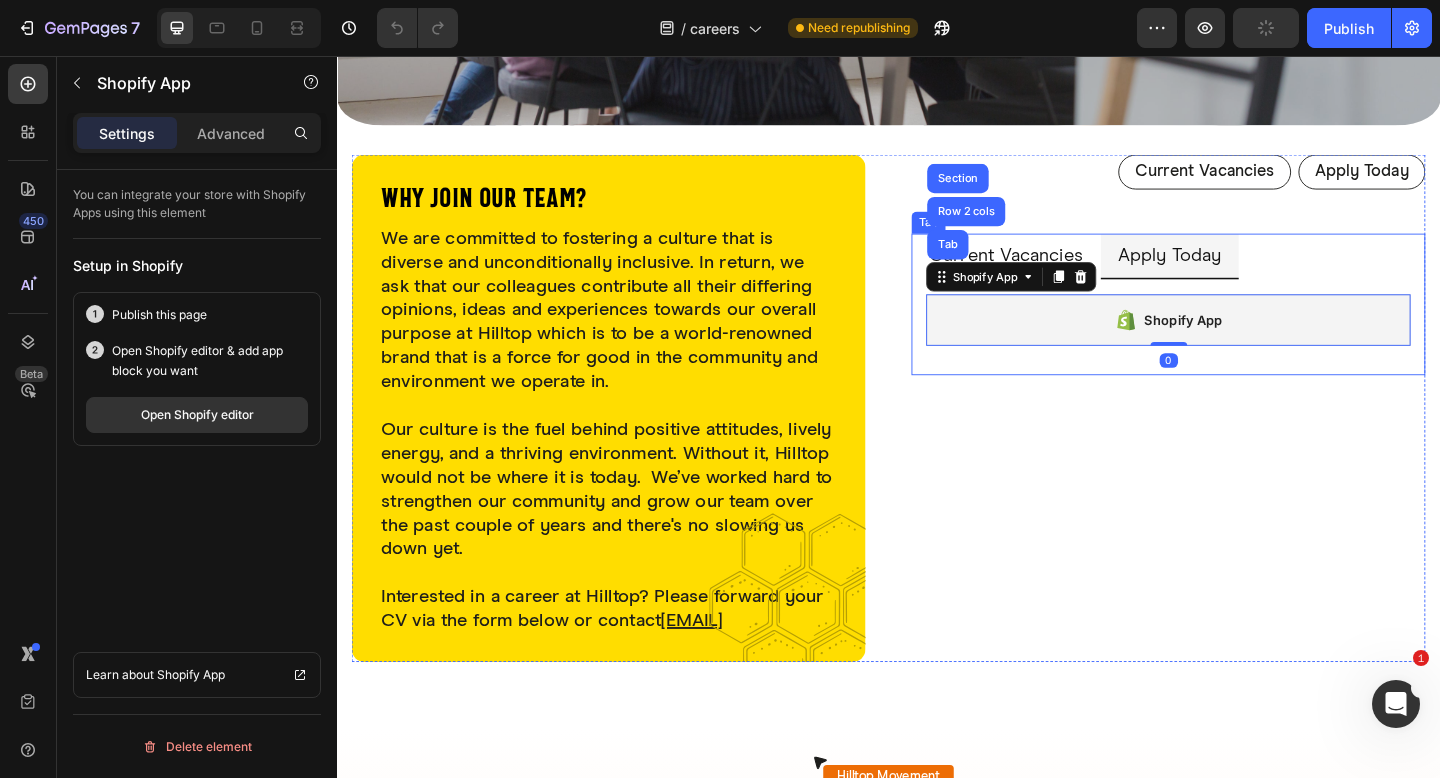 click on "Finance Director Heading We have an exciting opportunity for a Finance Director to join Hilltop.    Role Description:    Assisting the MD in controlling the organisation’s finances through budgeting, forecasting, reporting, and managing cash flow. Working closely with the leadership team to provide clear financial insight and guide strategic decisions. Ensuring strong financial controls are in place, managing risk effectively, and leading the finance team to support the organisation’s long-term goals.    Pay: £112K, plus performance bonus of up to 20%    *Must be based in or around Newtown*    Click here to view the full Role Responsibilities, Skills Required, Food and Health Safety here. Text block
Shopify App Shopify App Tab Row 2 cols Section   0" at bounding box center [1241, 344] 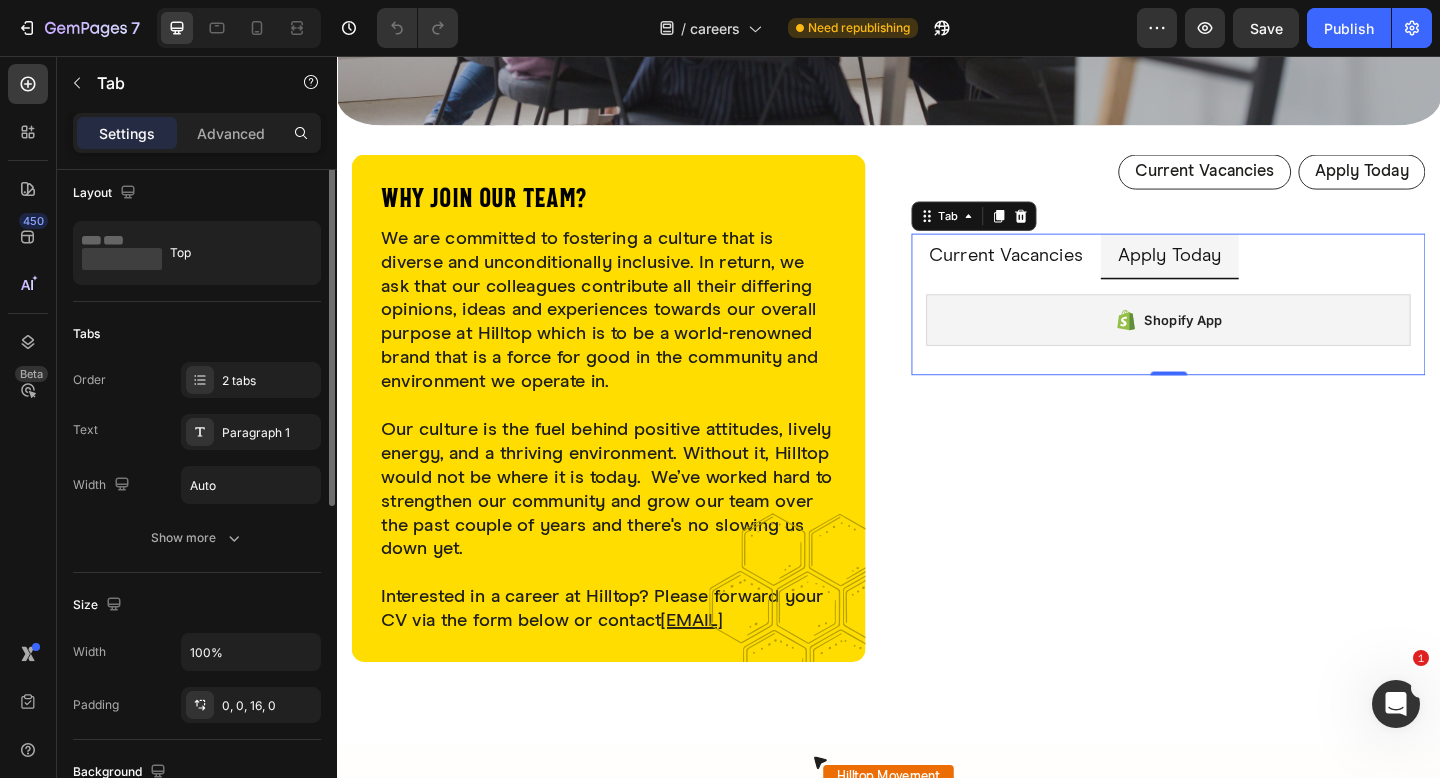 scroll, scrollTop: 0, scrollLeft: 0, axis: both 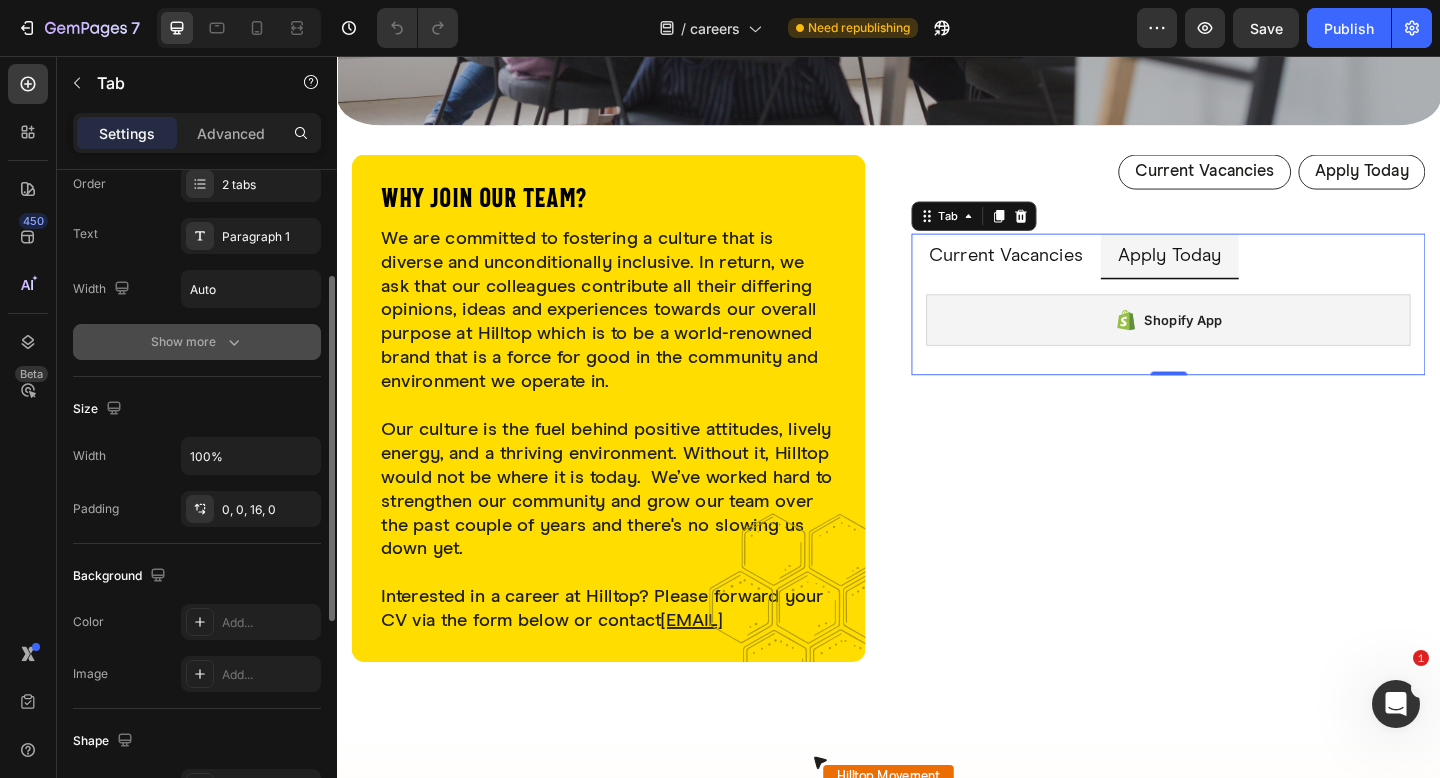 click 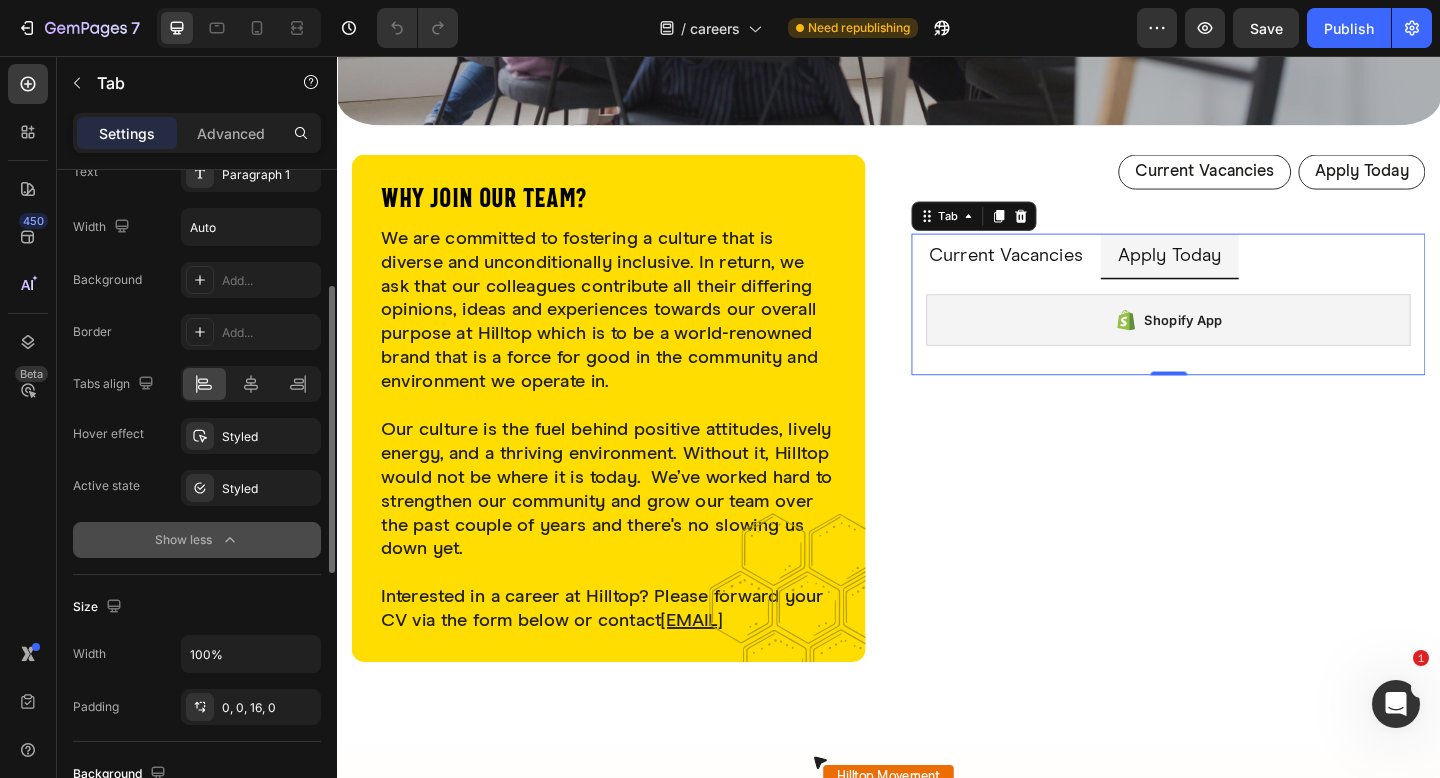 scroll, scrollTop: 268, scrollLeft: 0, axis: vertical 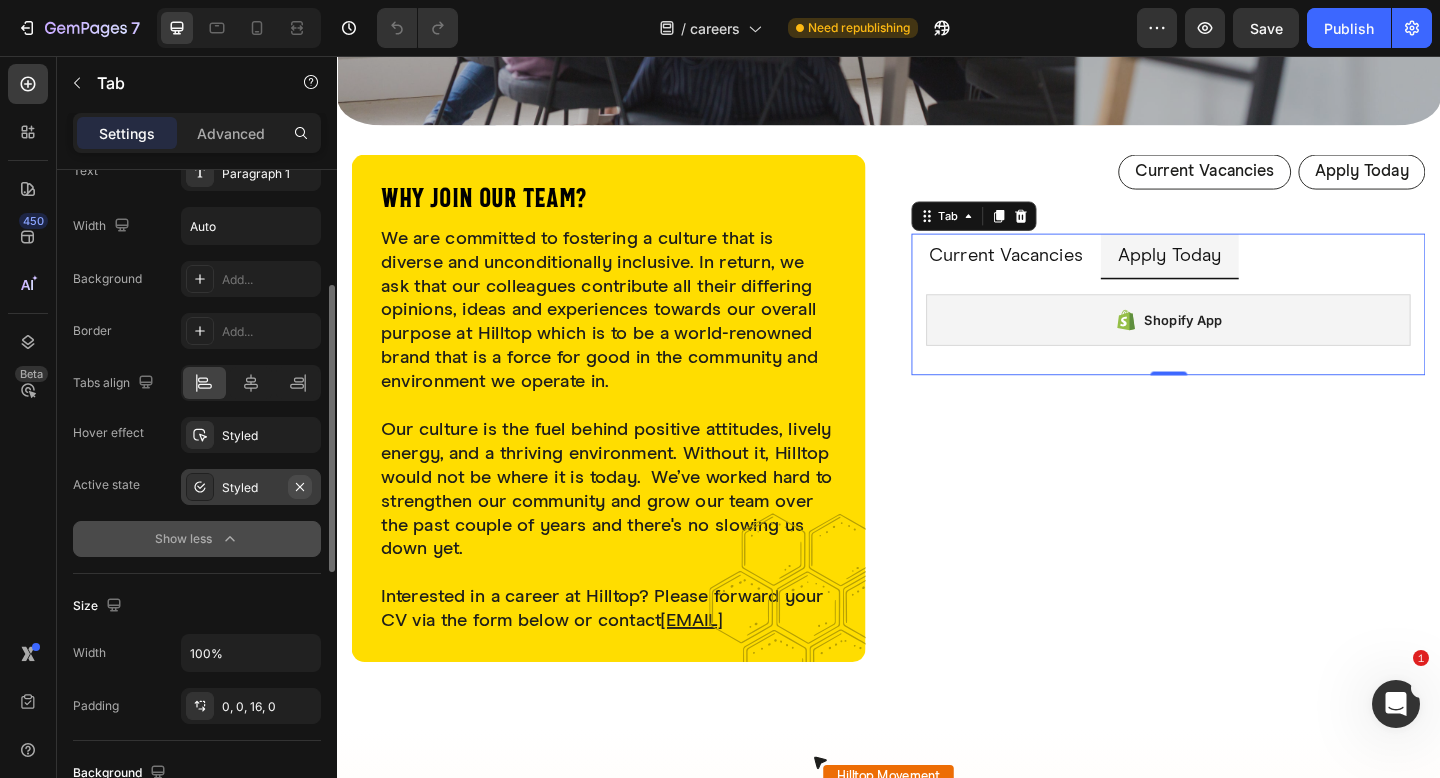 click 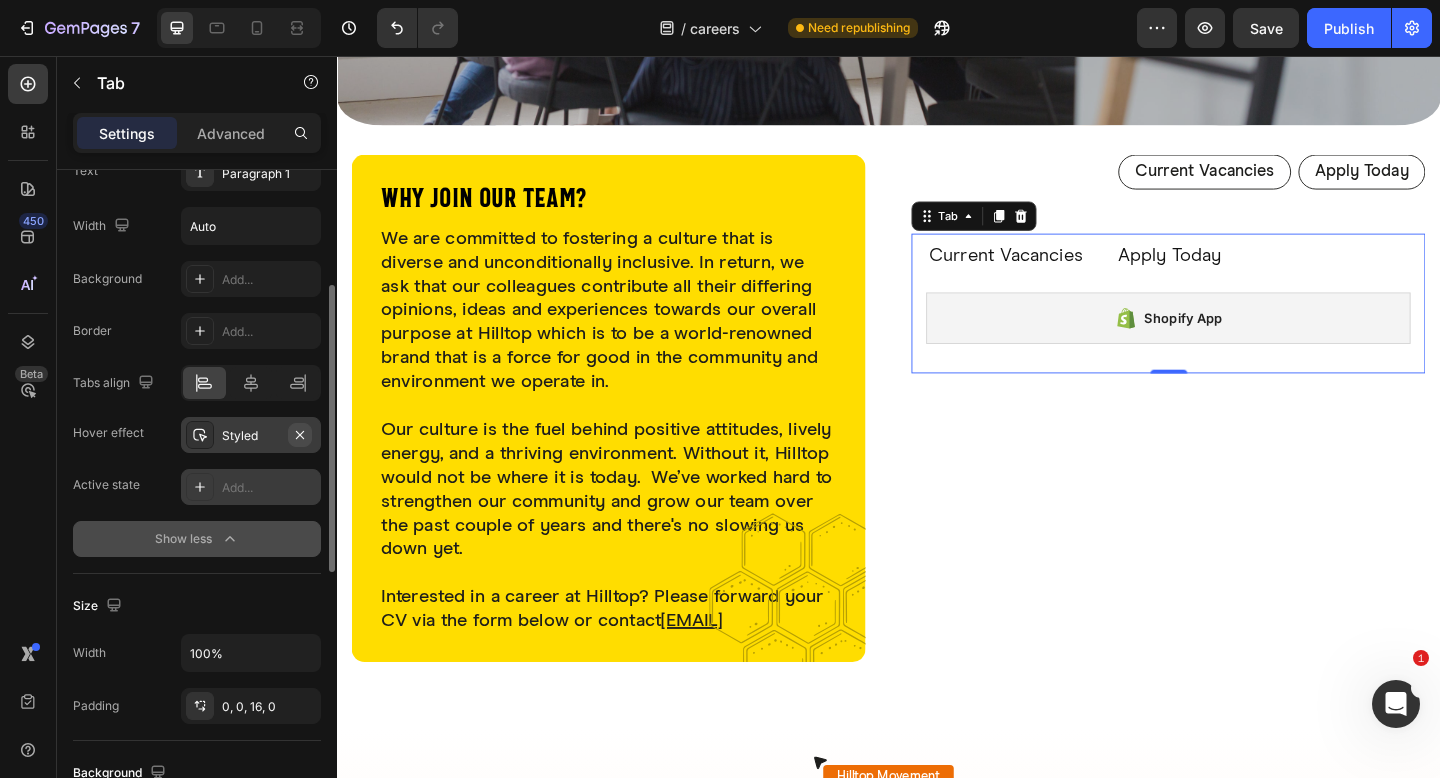 click 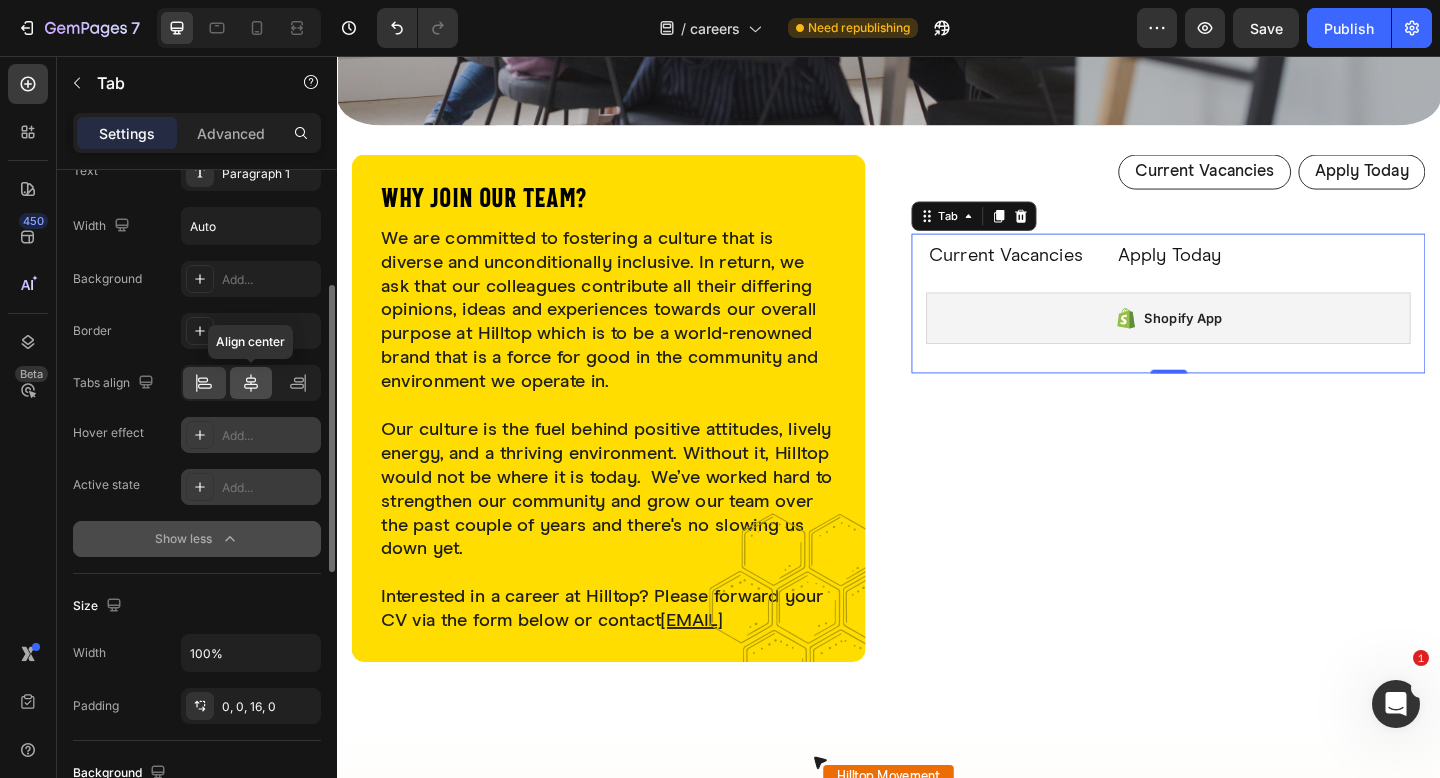 click 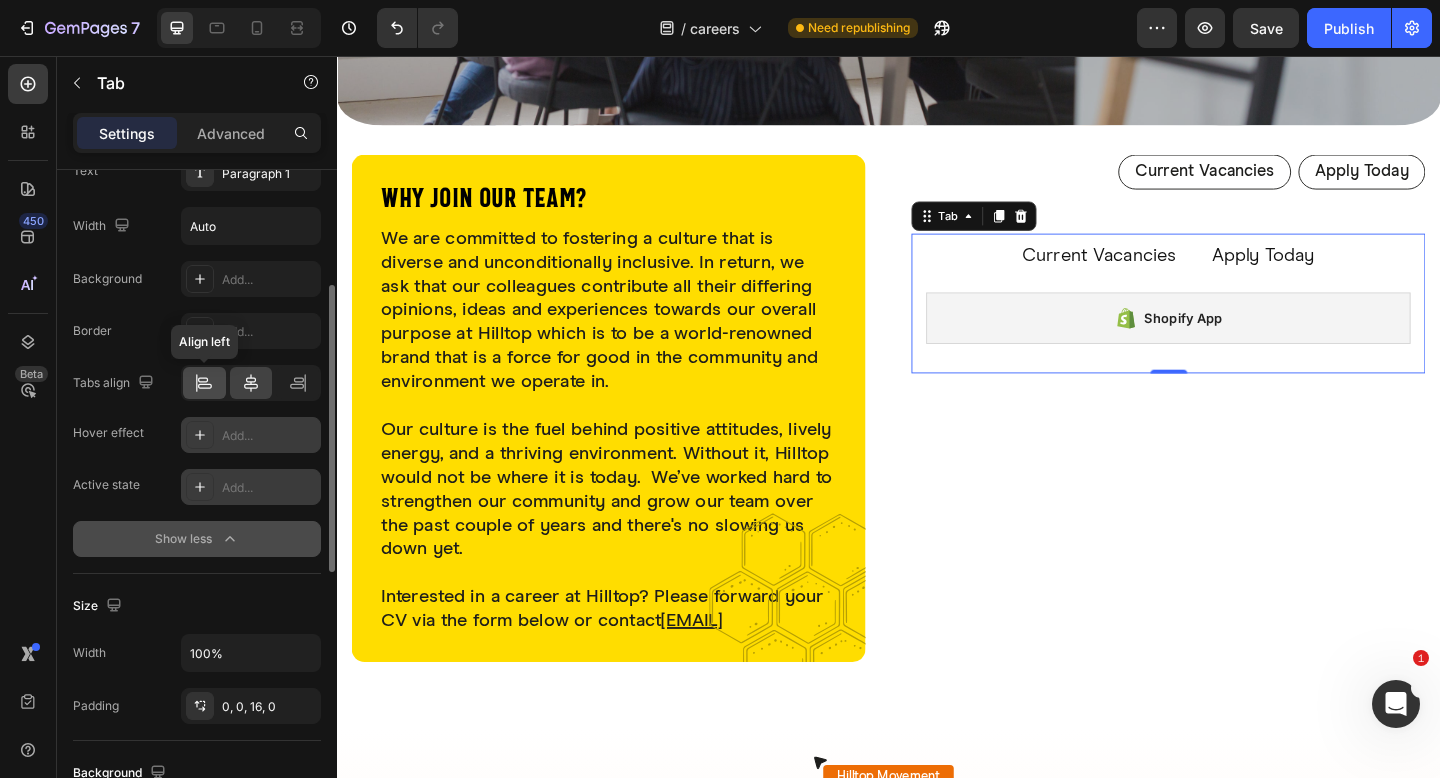 click 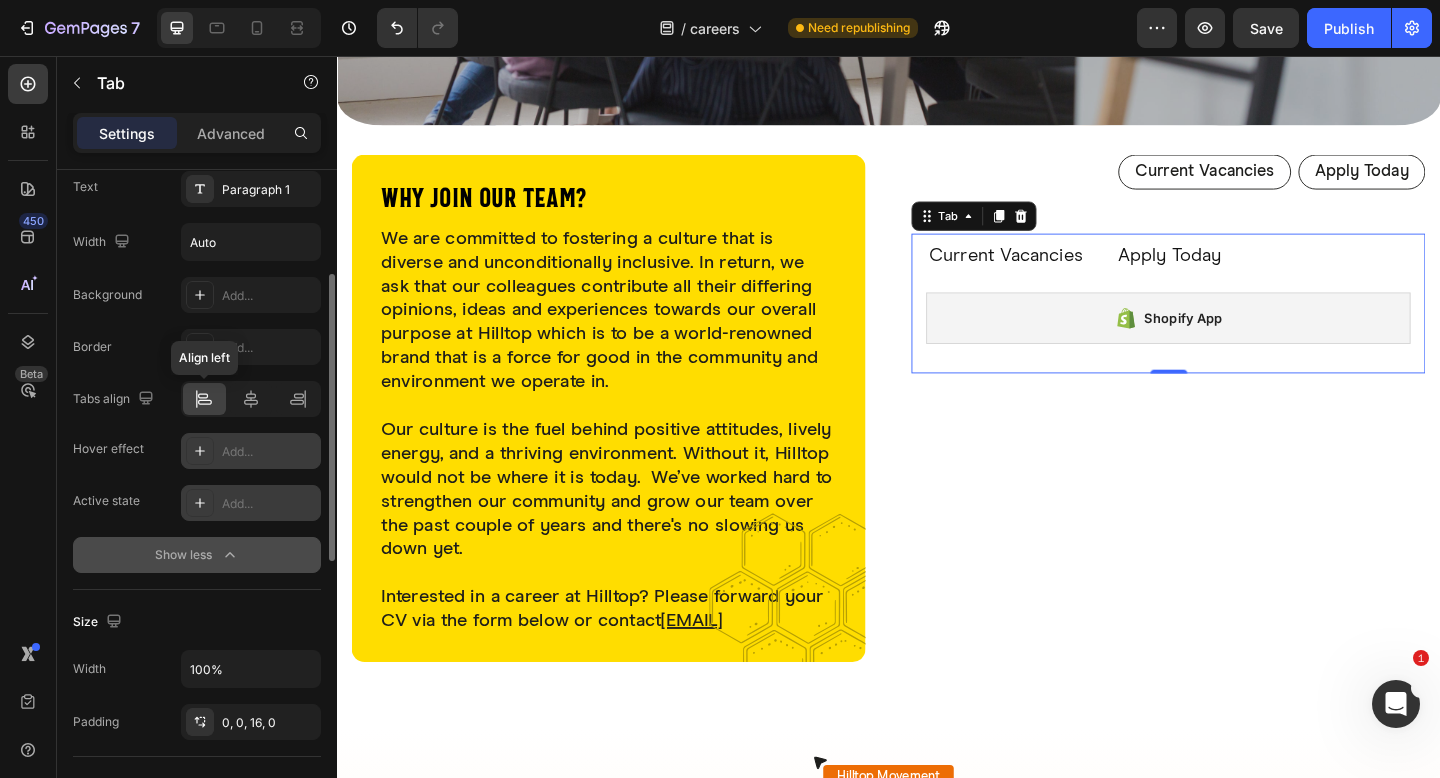 scroll, scrollTop: 249, scrollLeft: 0, axis: vertical 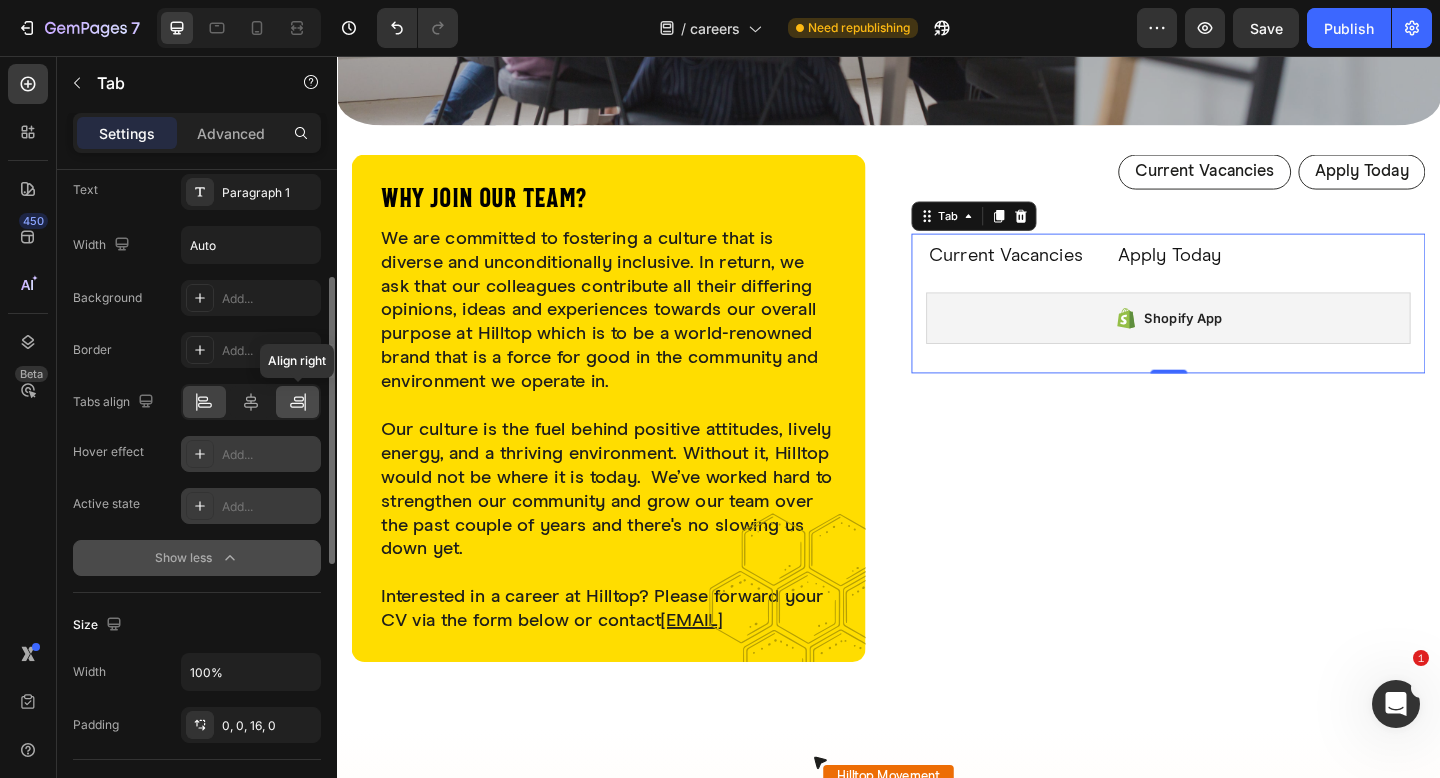 click 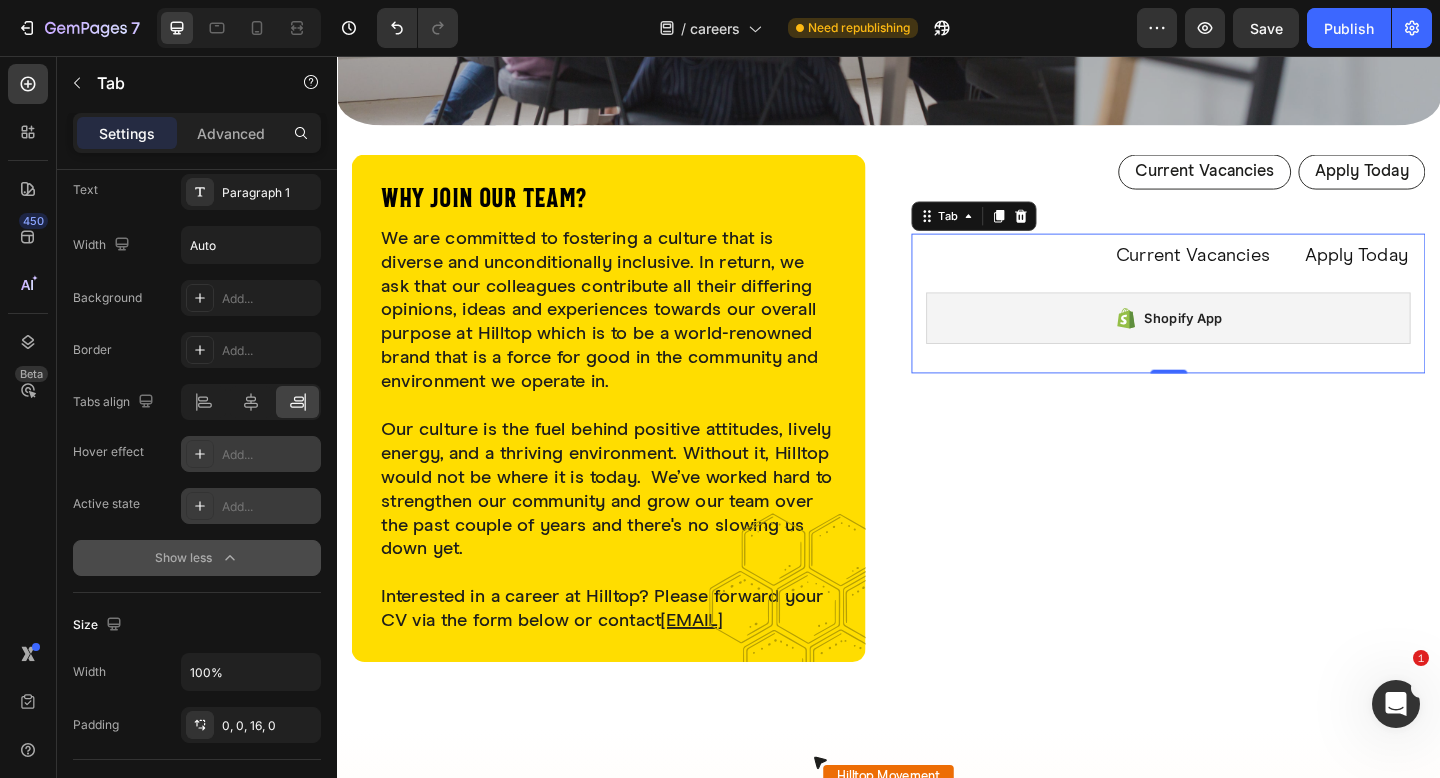 click on "Add..." at bounding box center [269, 507] 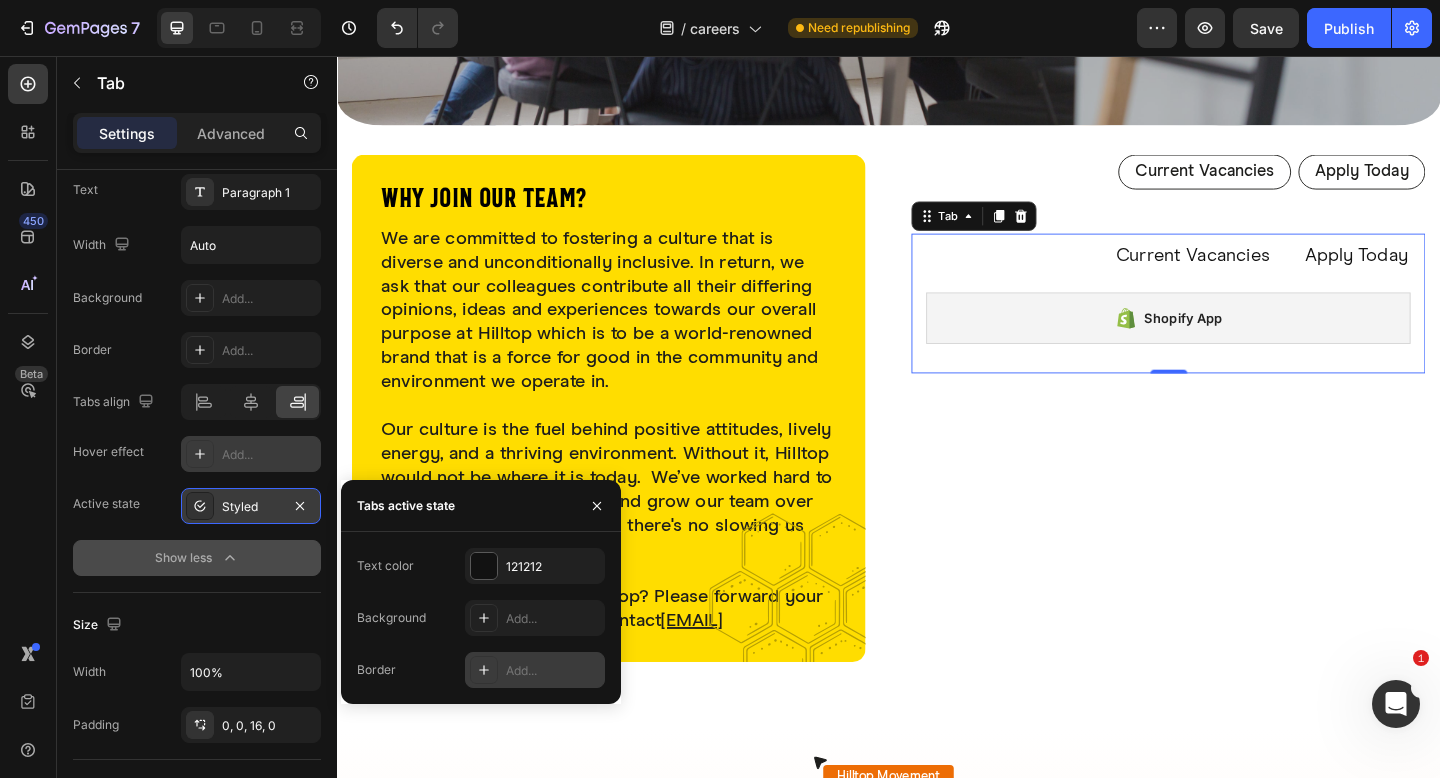 click on "Add..." at bounding box center [535, 670] 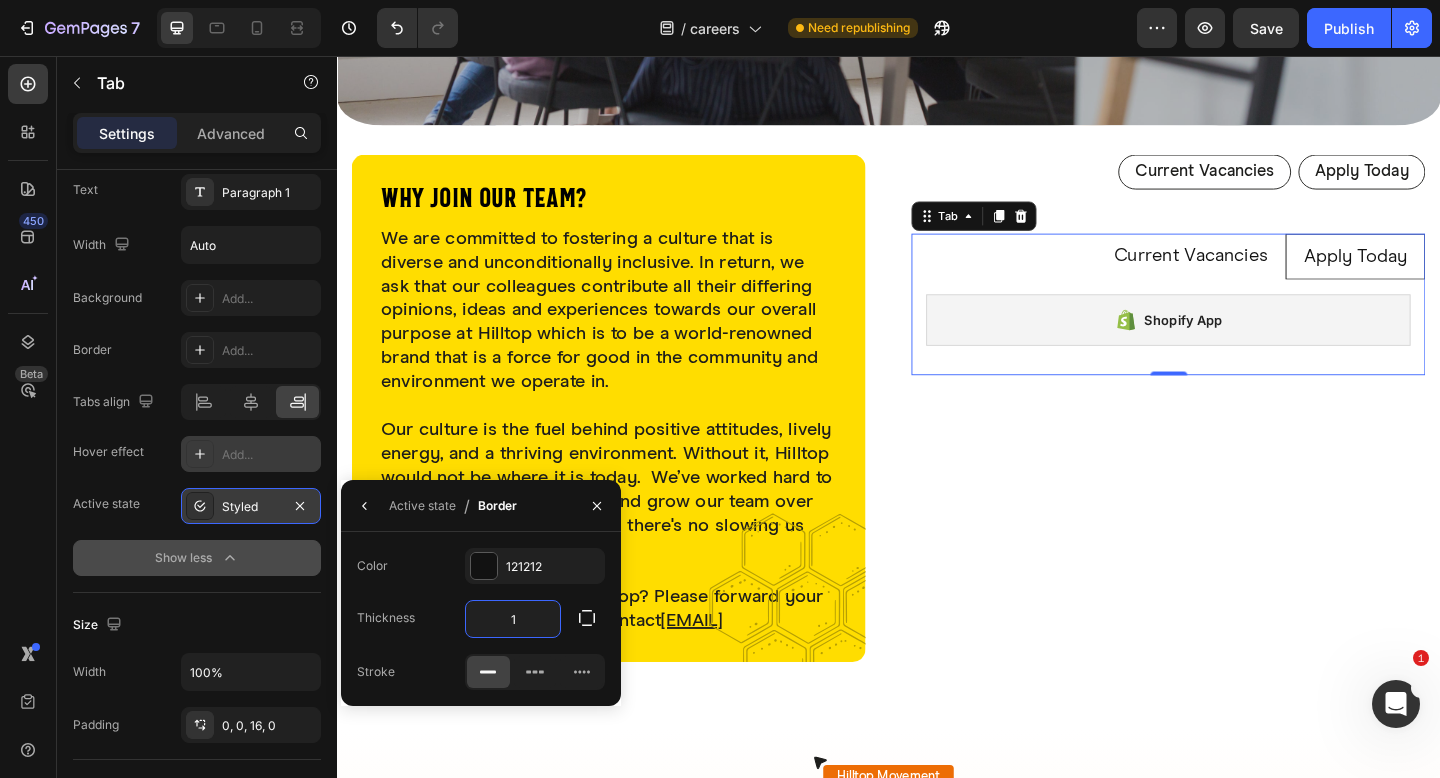 click on "1" at bounding box center (513, 619) 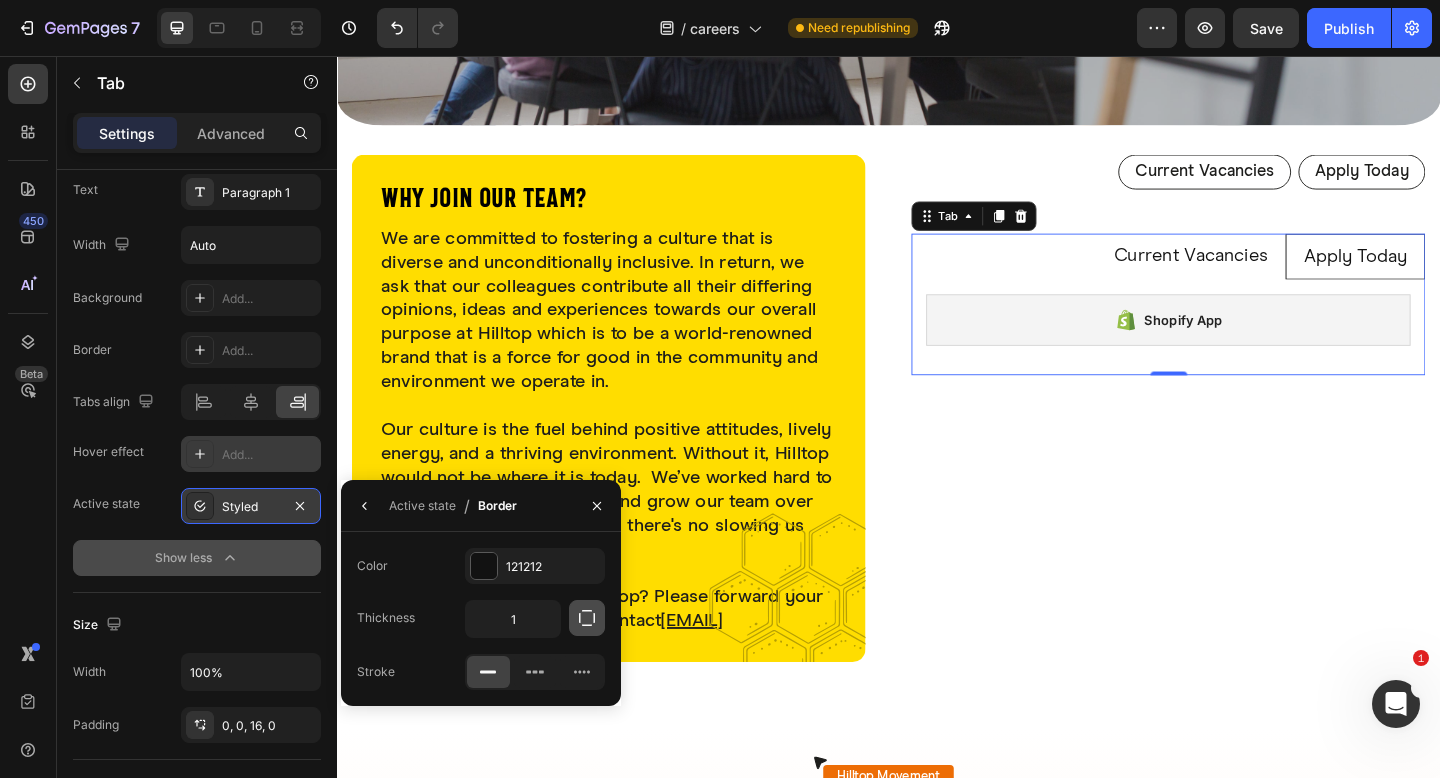 click at bounding box center (587, 618) 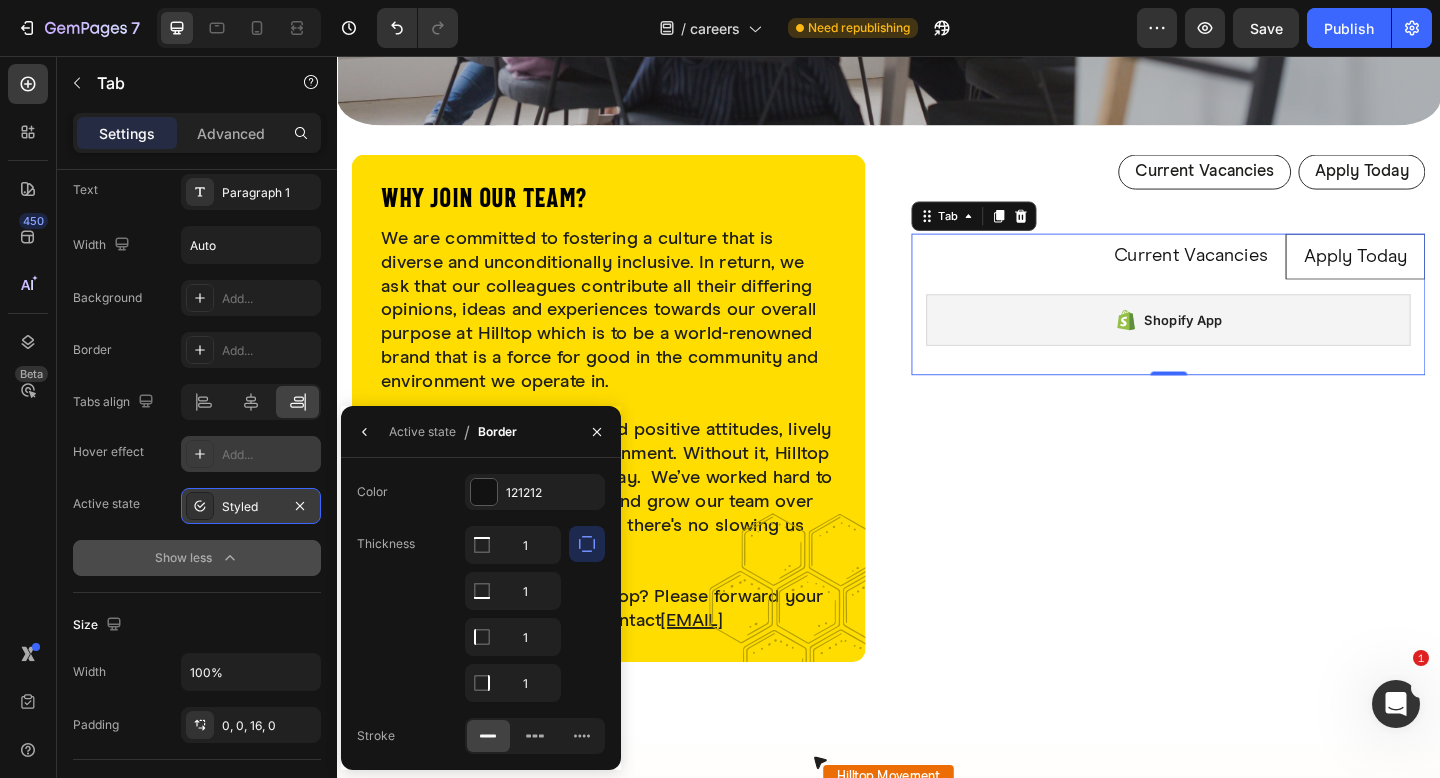 click on "Thickness 1 1 1 1" 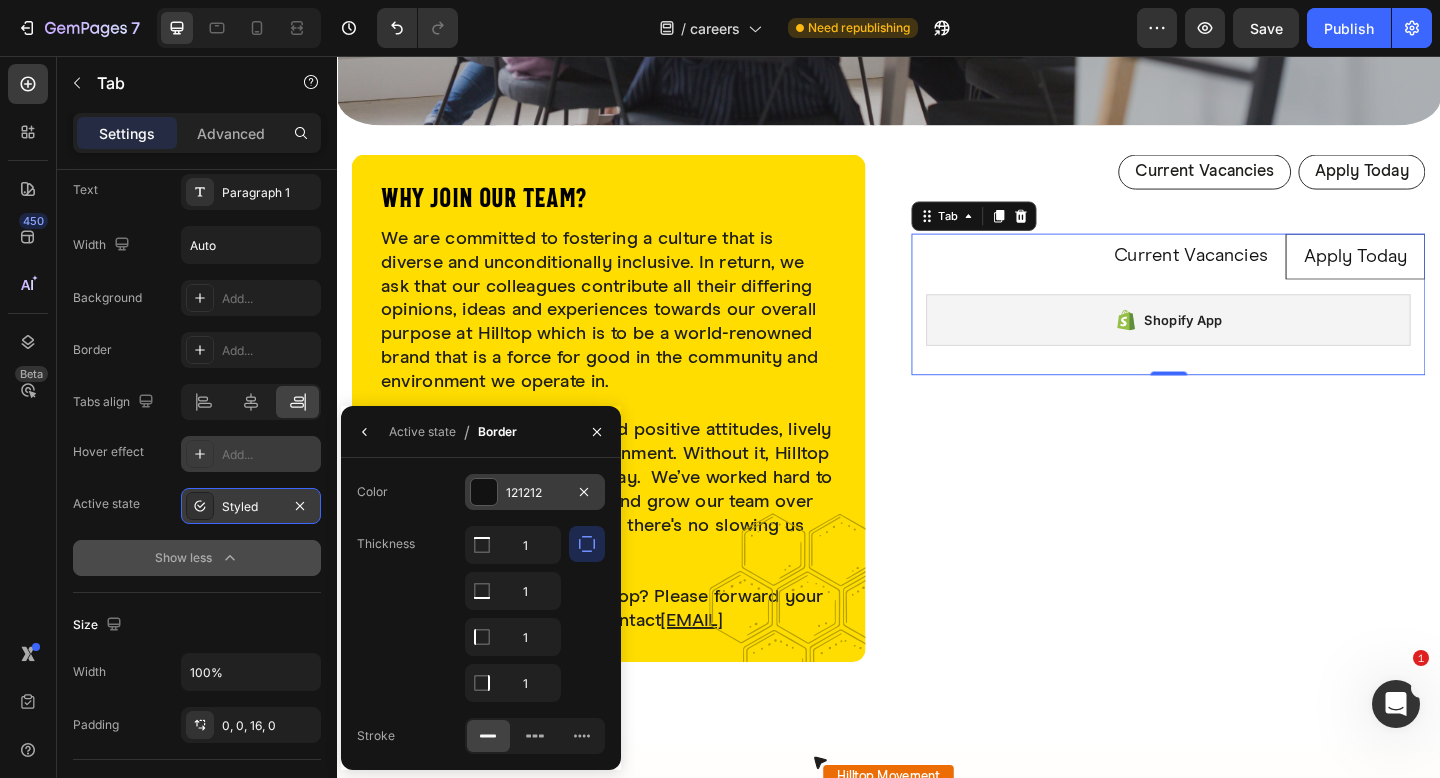 click on "121212" at bounding box center (535, 493) 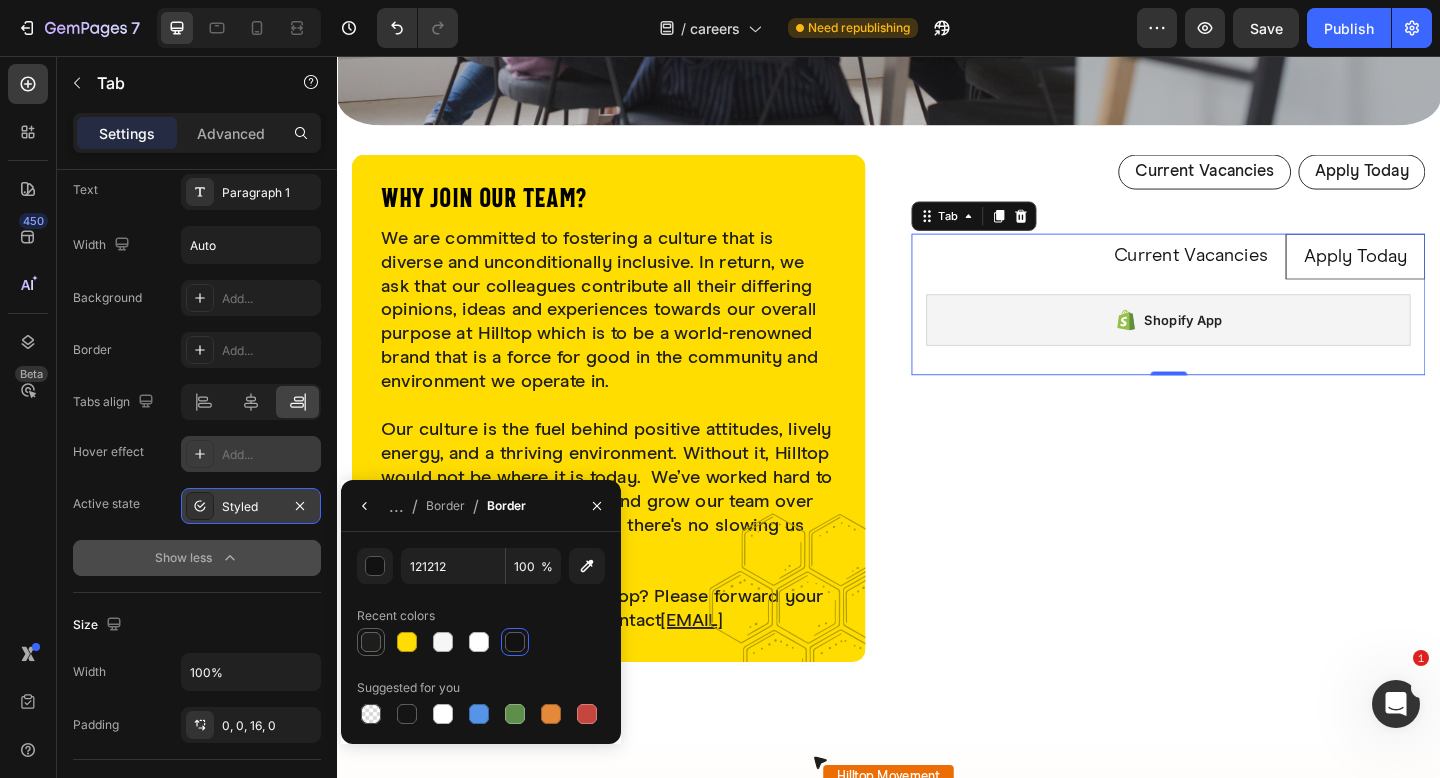 click at bounding box center [371, 642] 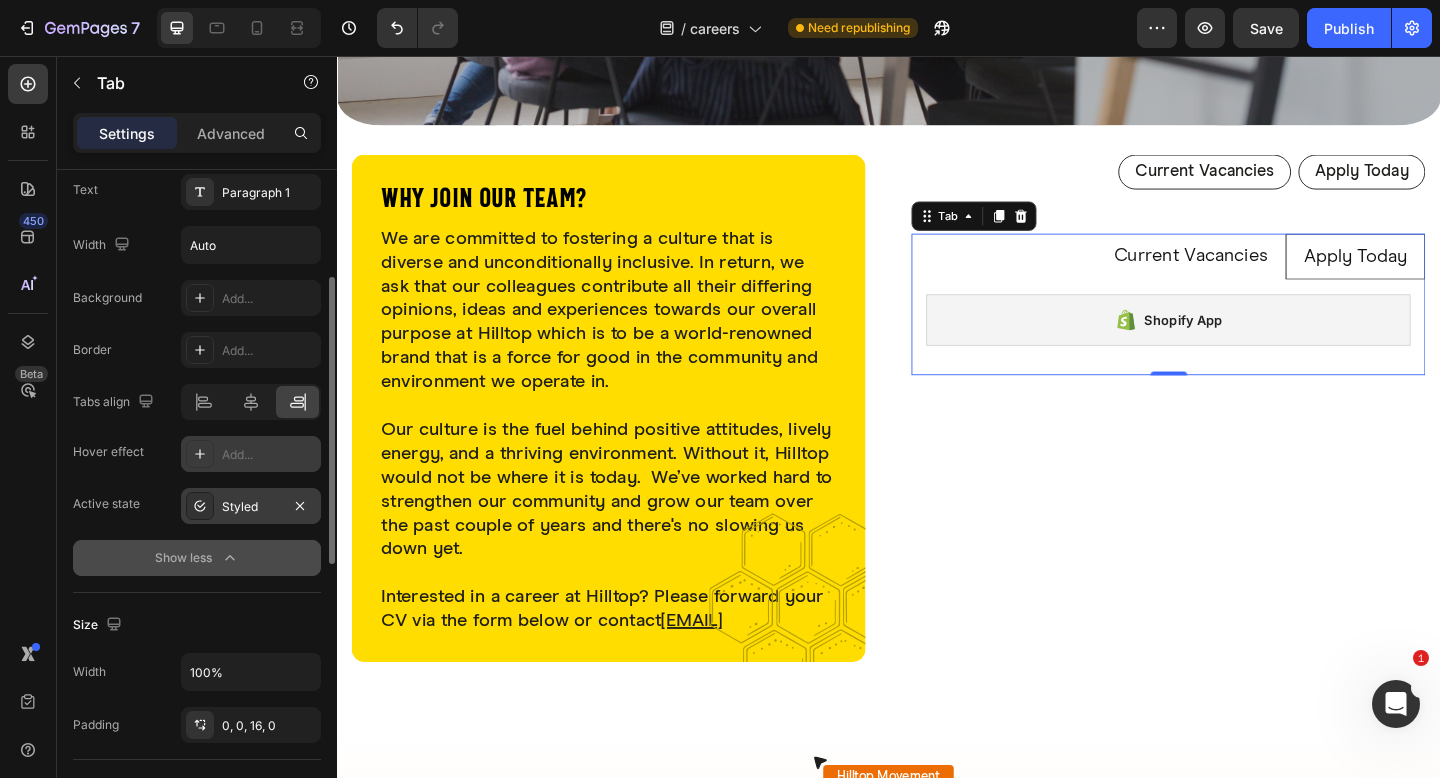 click on "Background Add... Border Add... Tabs align Hover effect Add... Active state Styled" 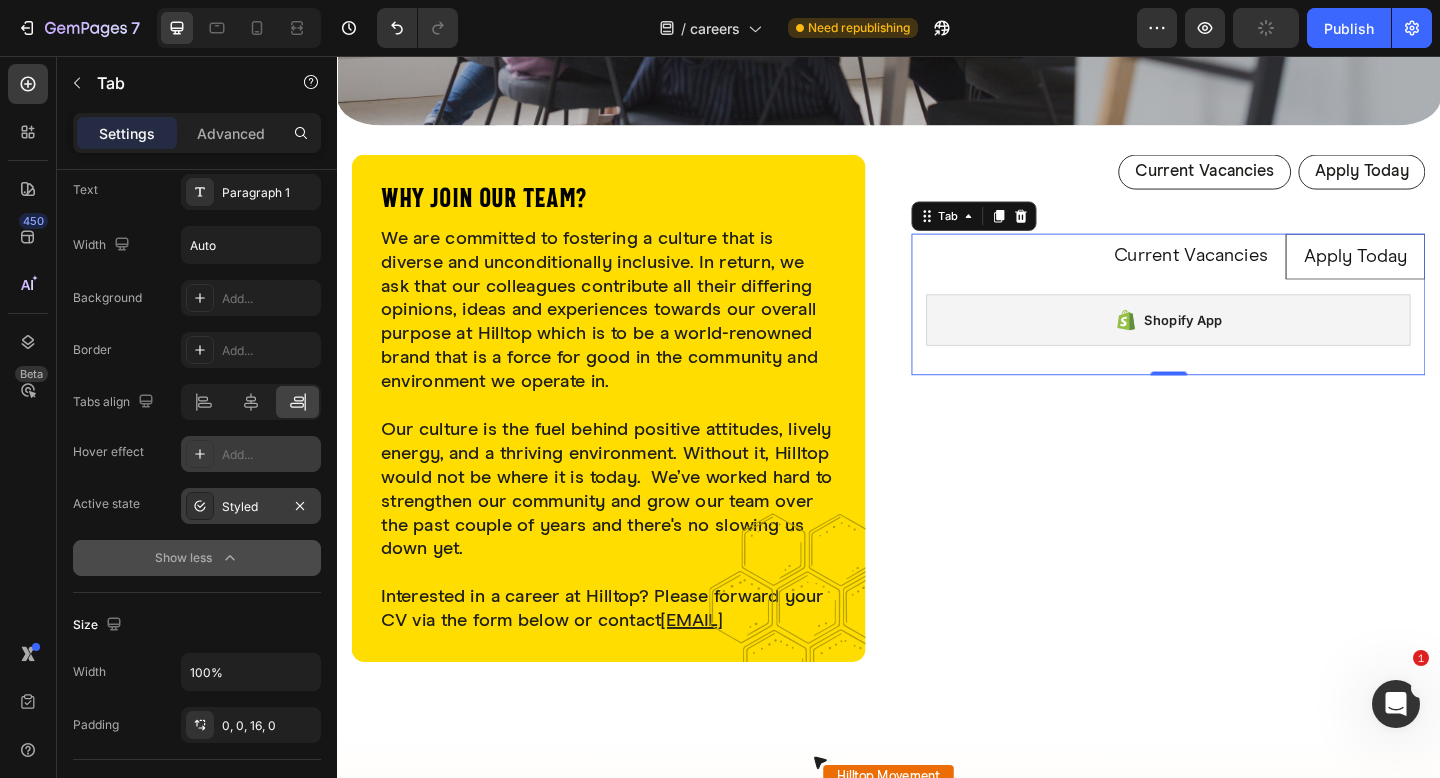 click on "Add..." at bounding box center [269, 455] 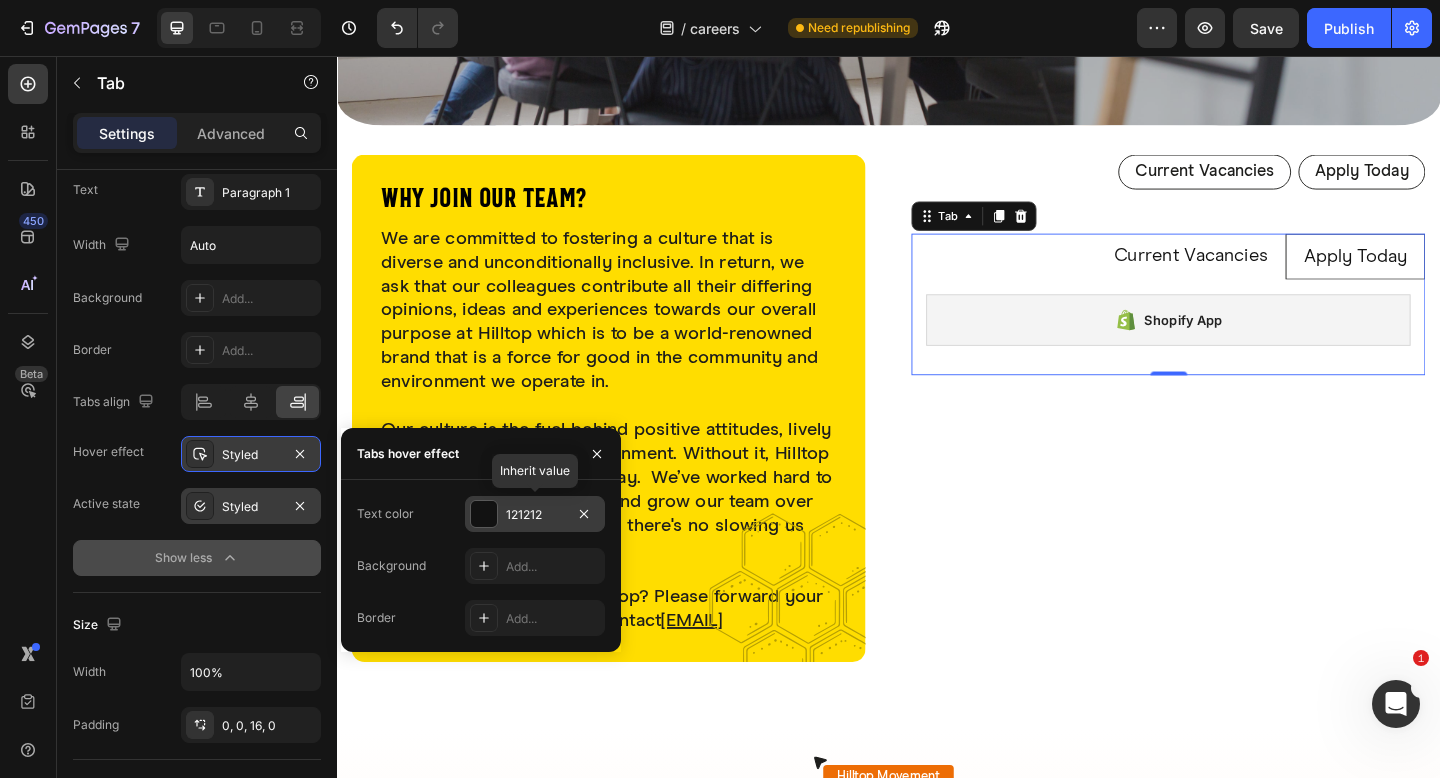 click at bounding box center [484, 514] 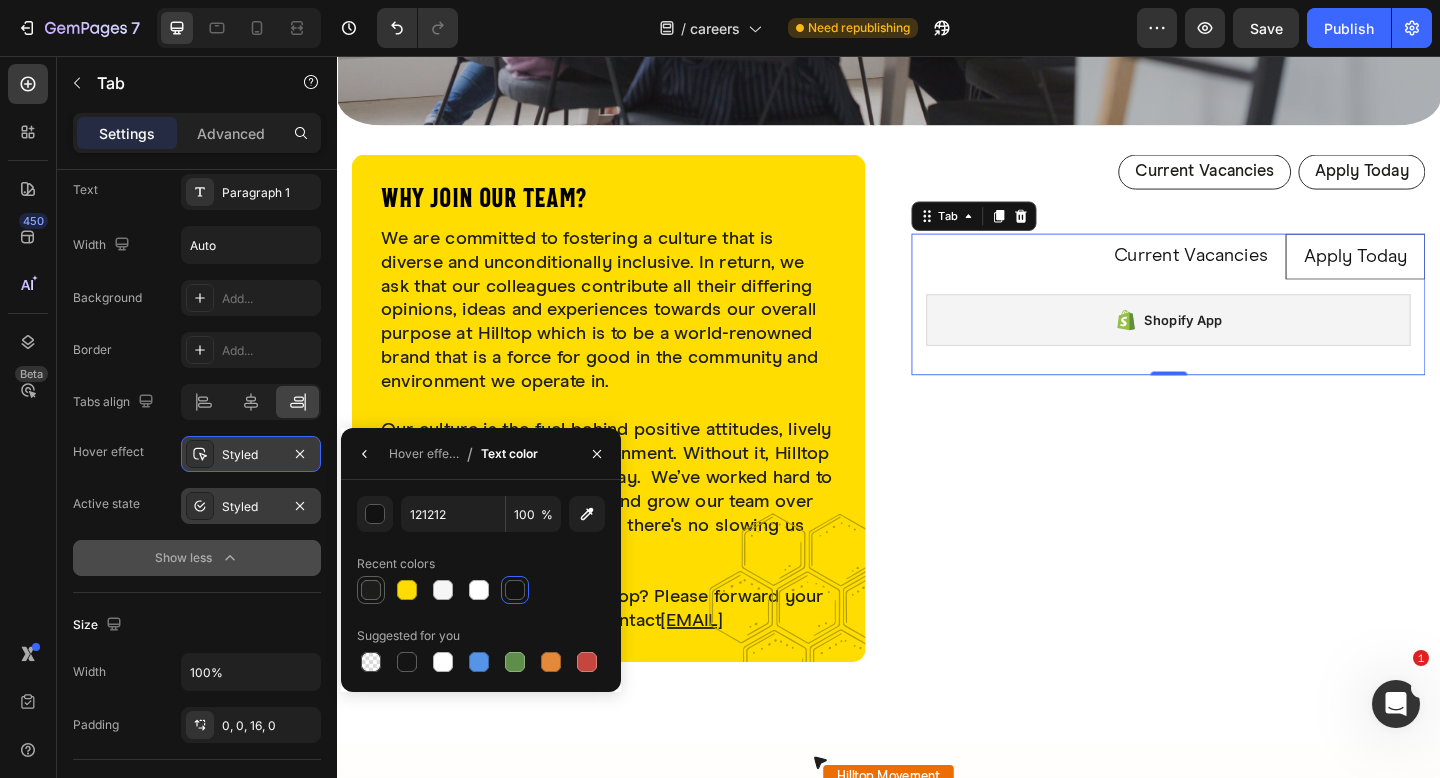 click at bounding box center [371, 590] 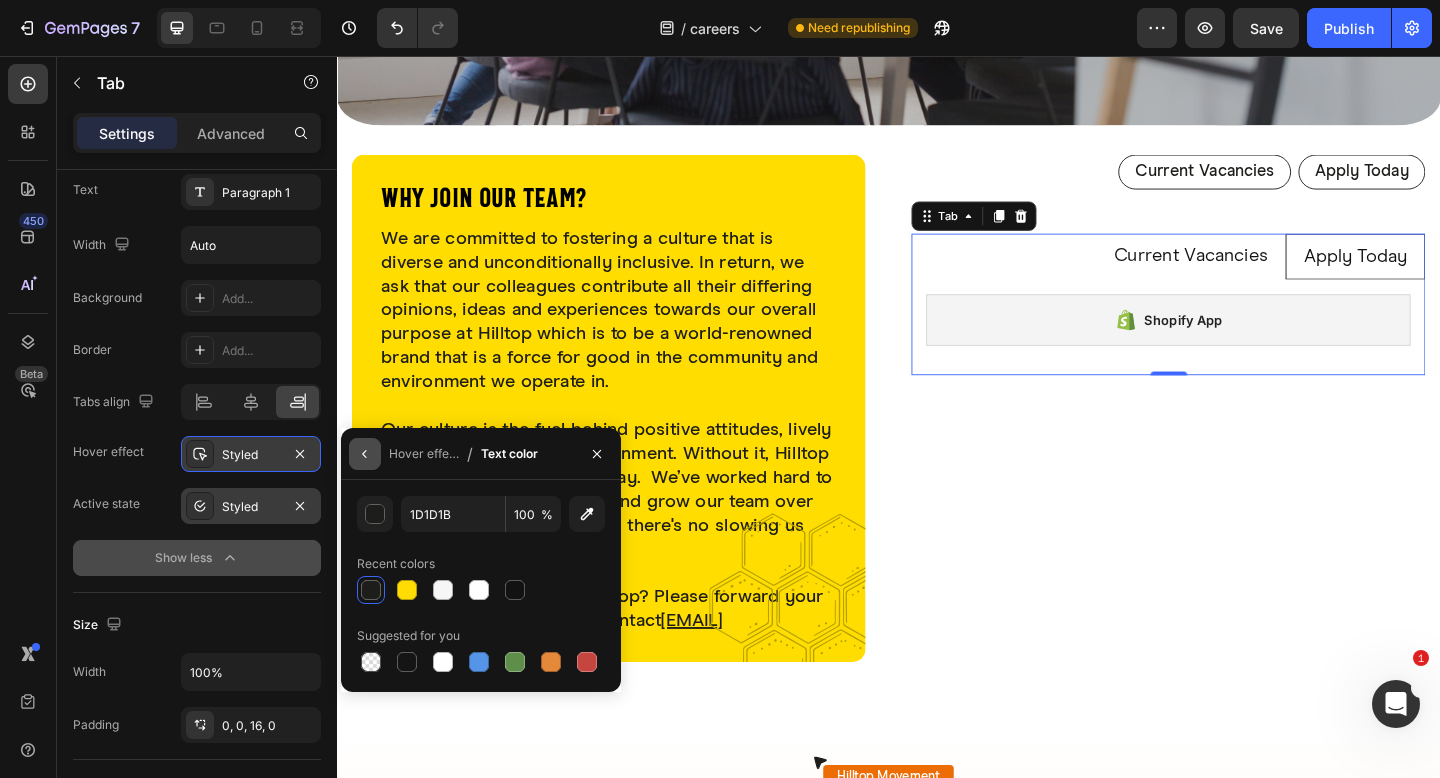 click 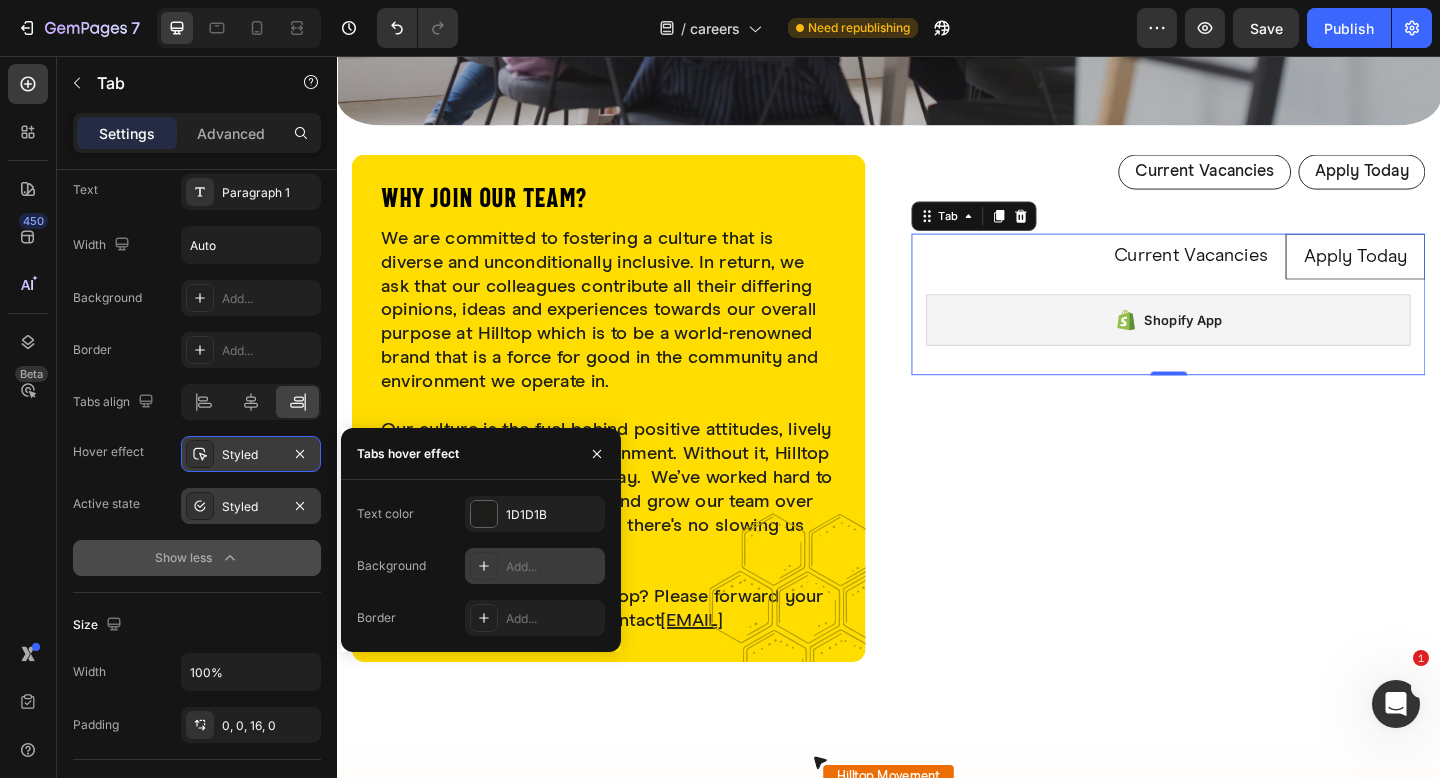 click on "Add..." at bounding box center (553, 567) 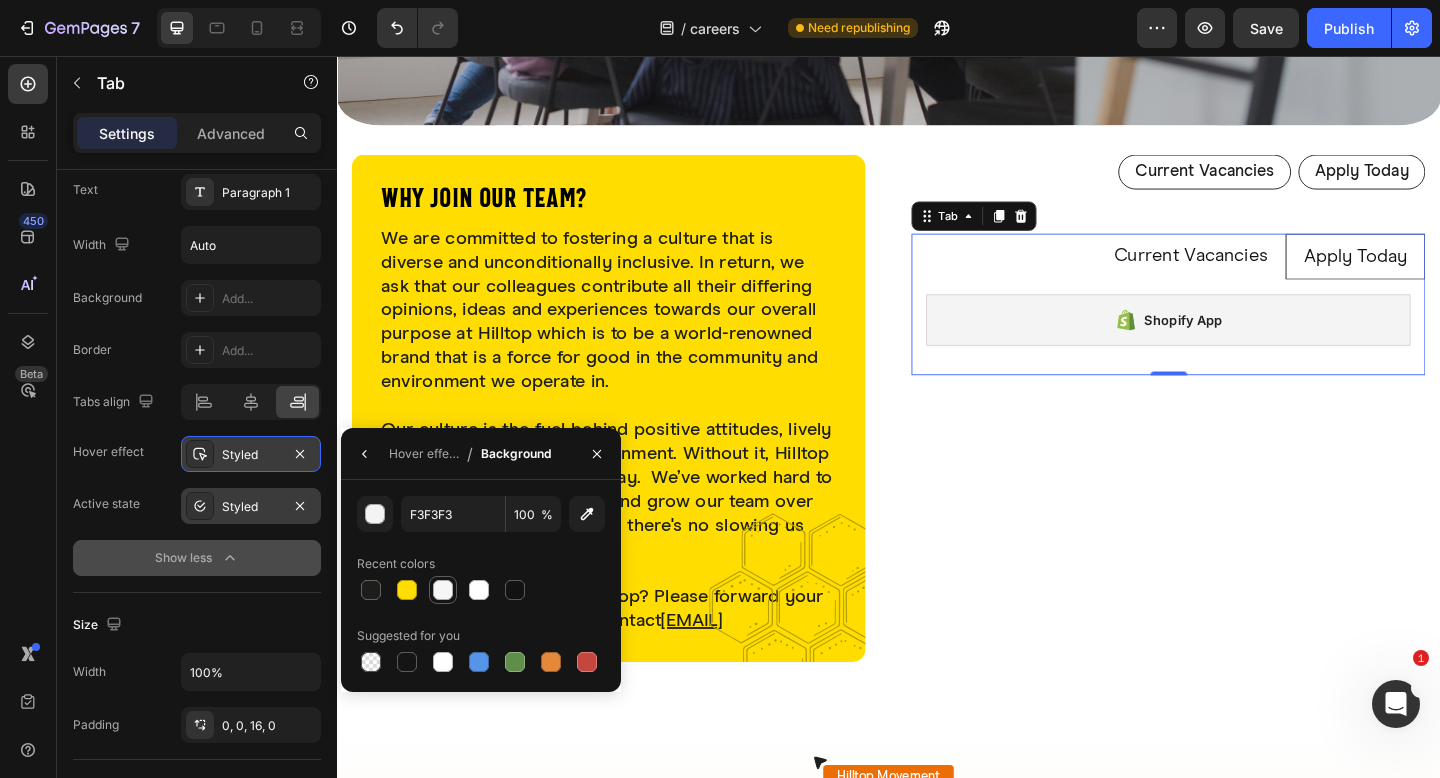 click at bounding box center [443, 590] 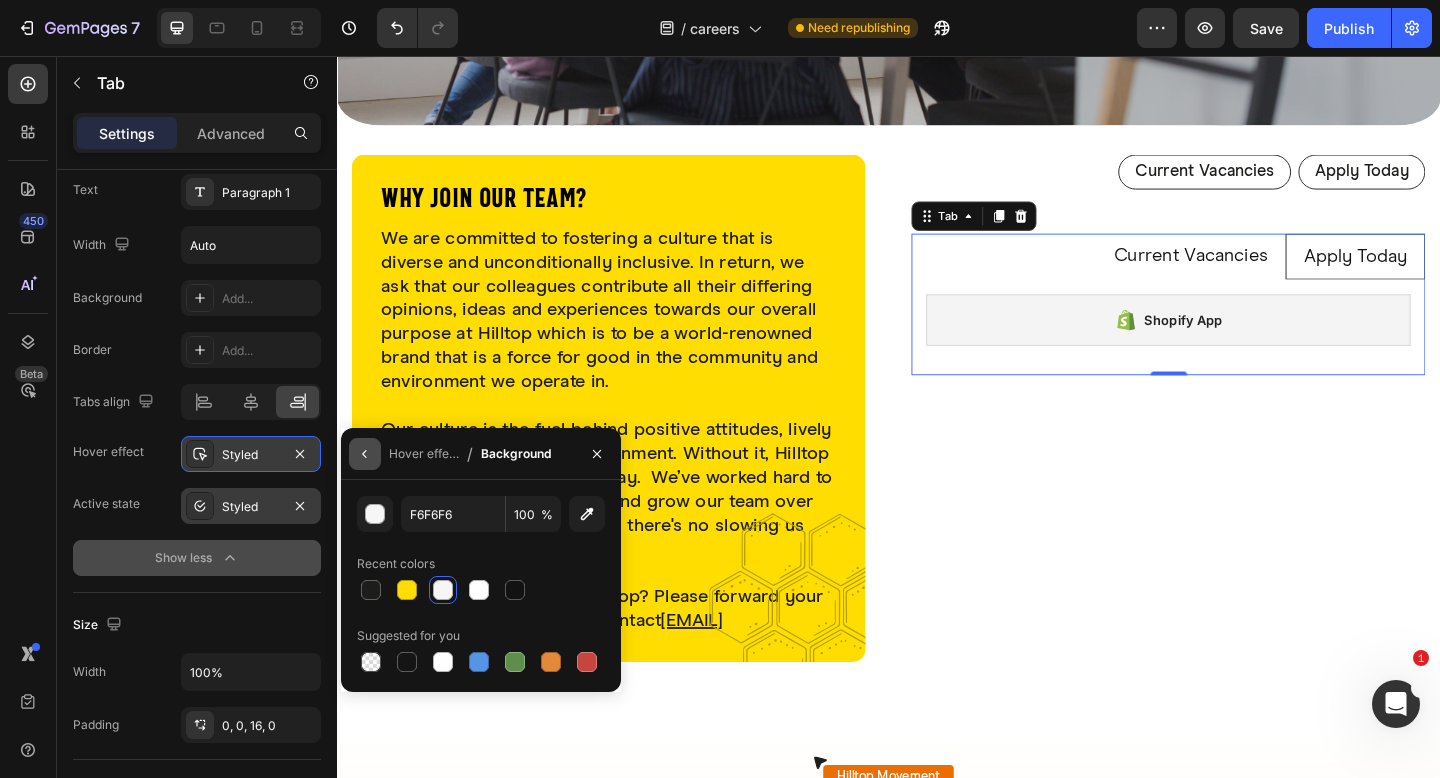 click at bounding box center [365, 454] 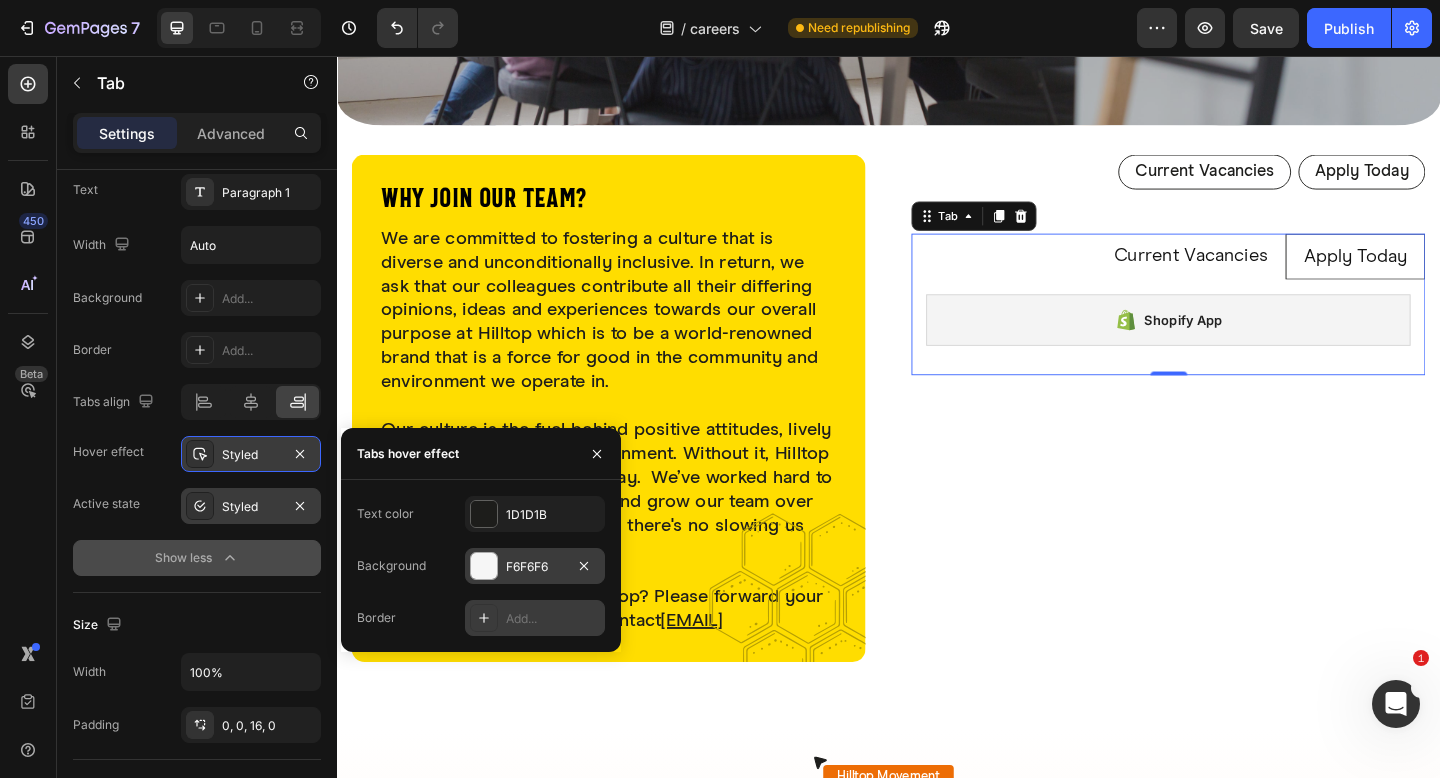 click on "Add..." at bounding box center [535, 618] 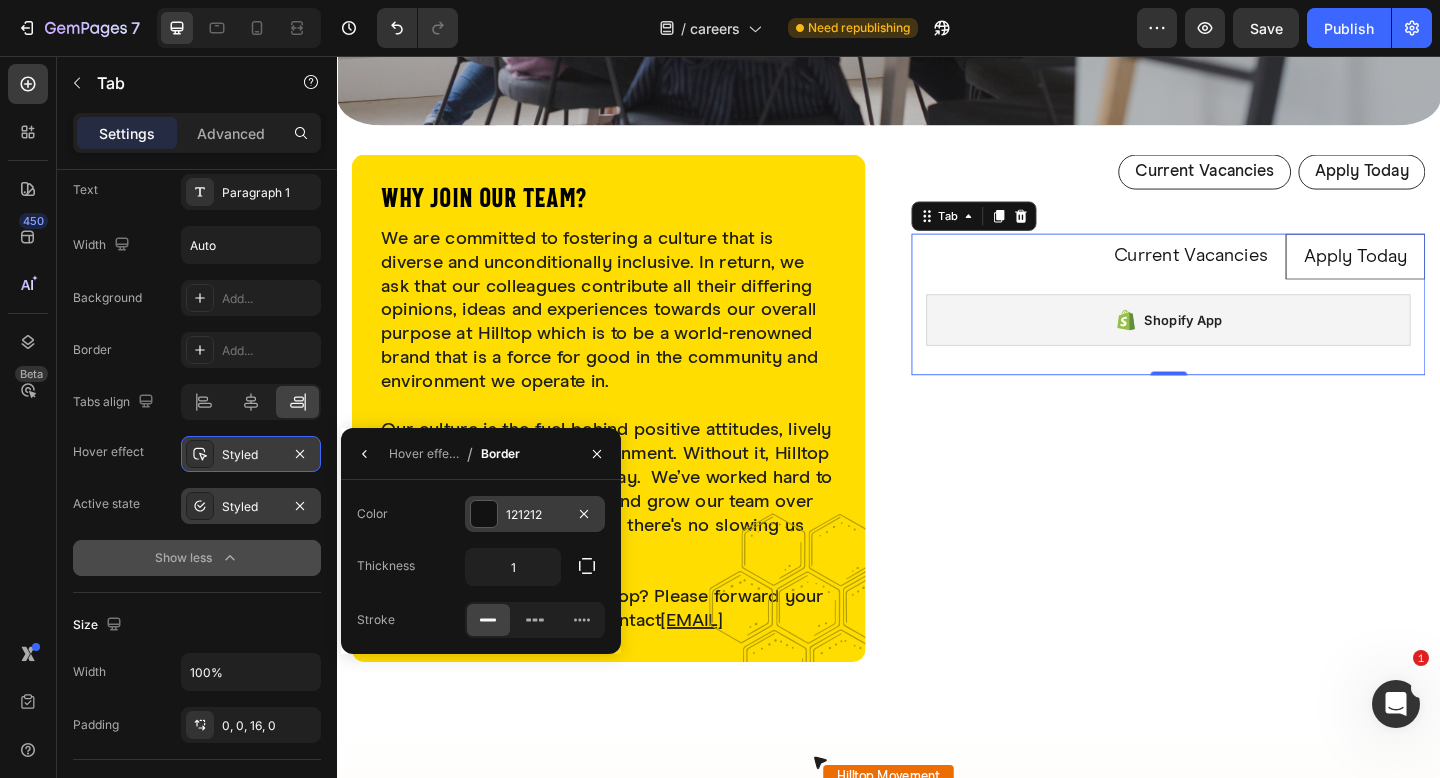 click on "121212" at bounding box center (535, 514) 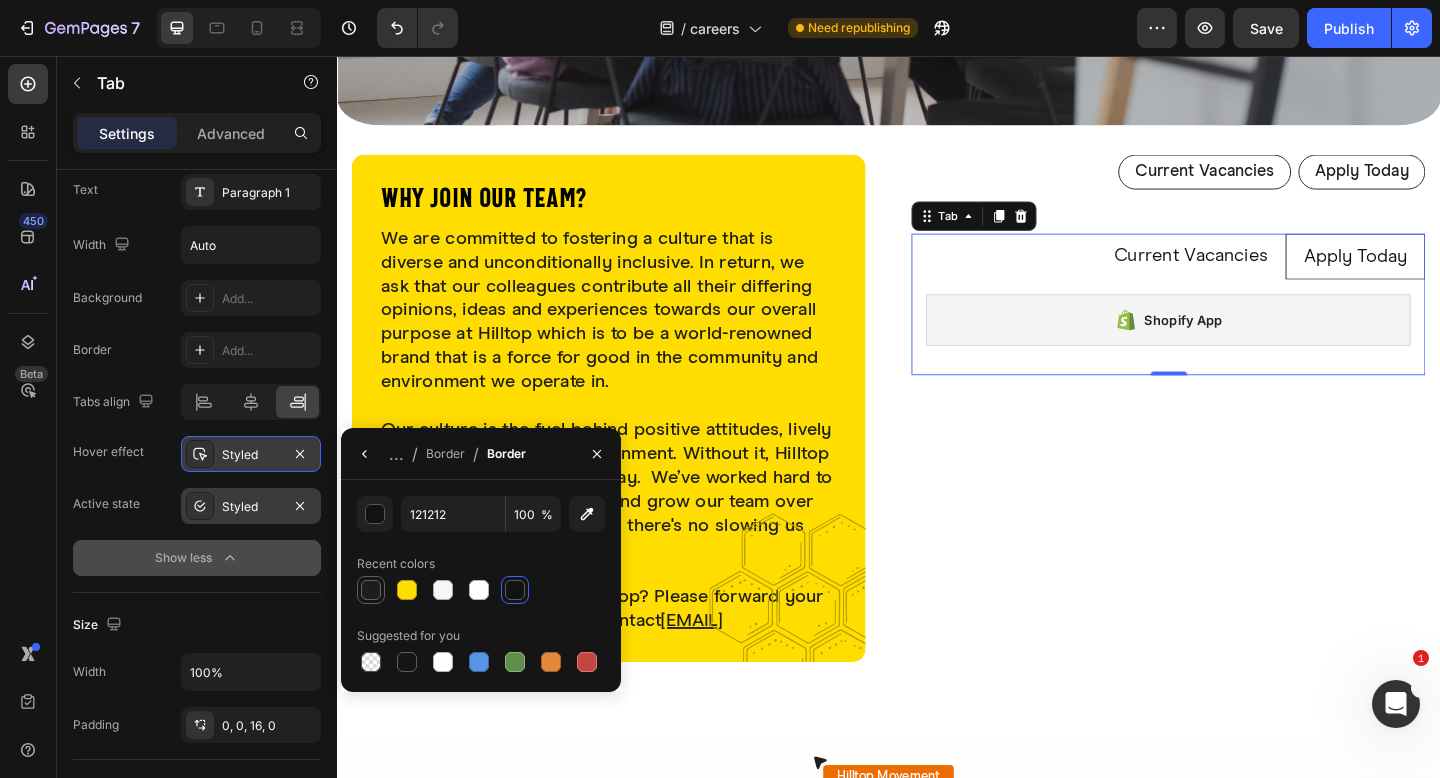 click at bounding box center (371, 590) 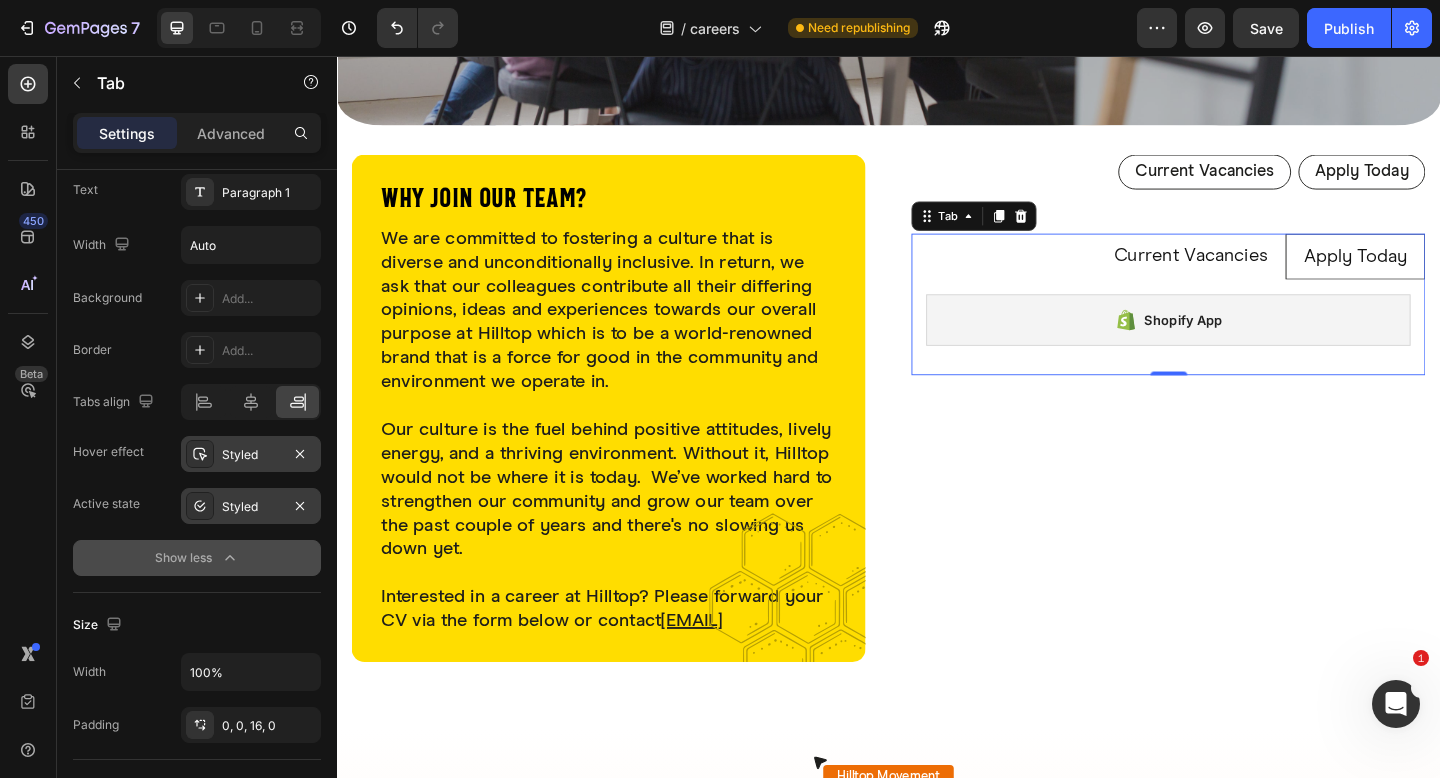 click on "450 Beta" at bounding box center (28, 349) 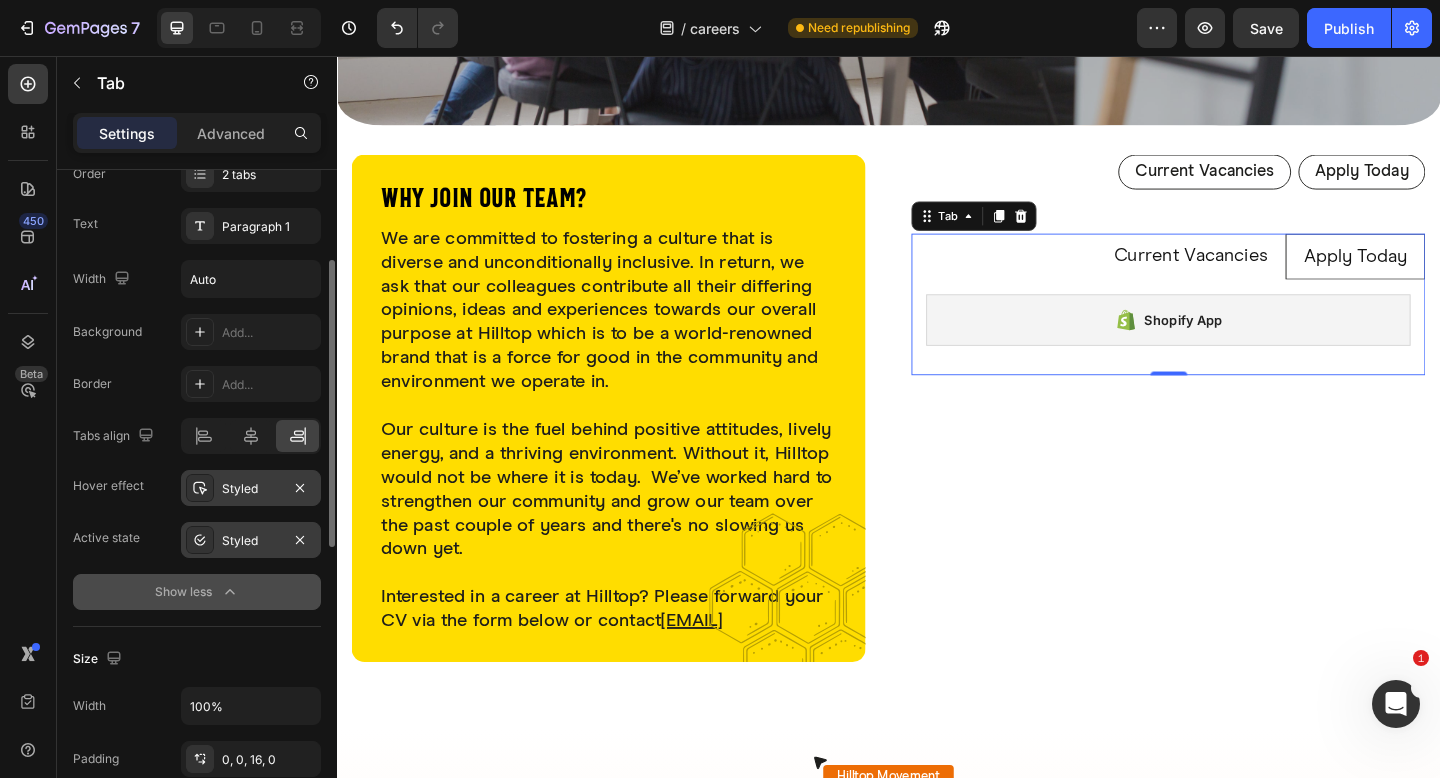 scroll, scrollTop: 213, scrollLeft: 0, axis: vertical 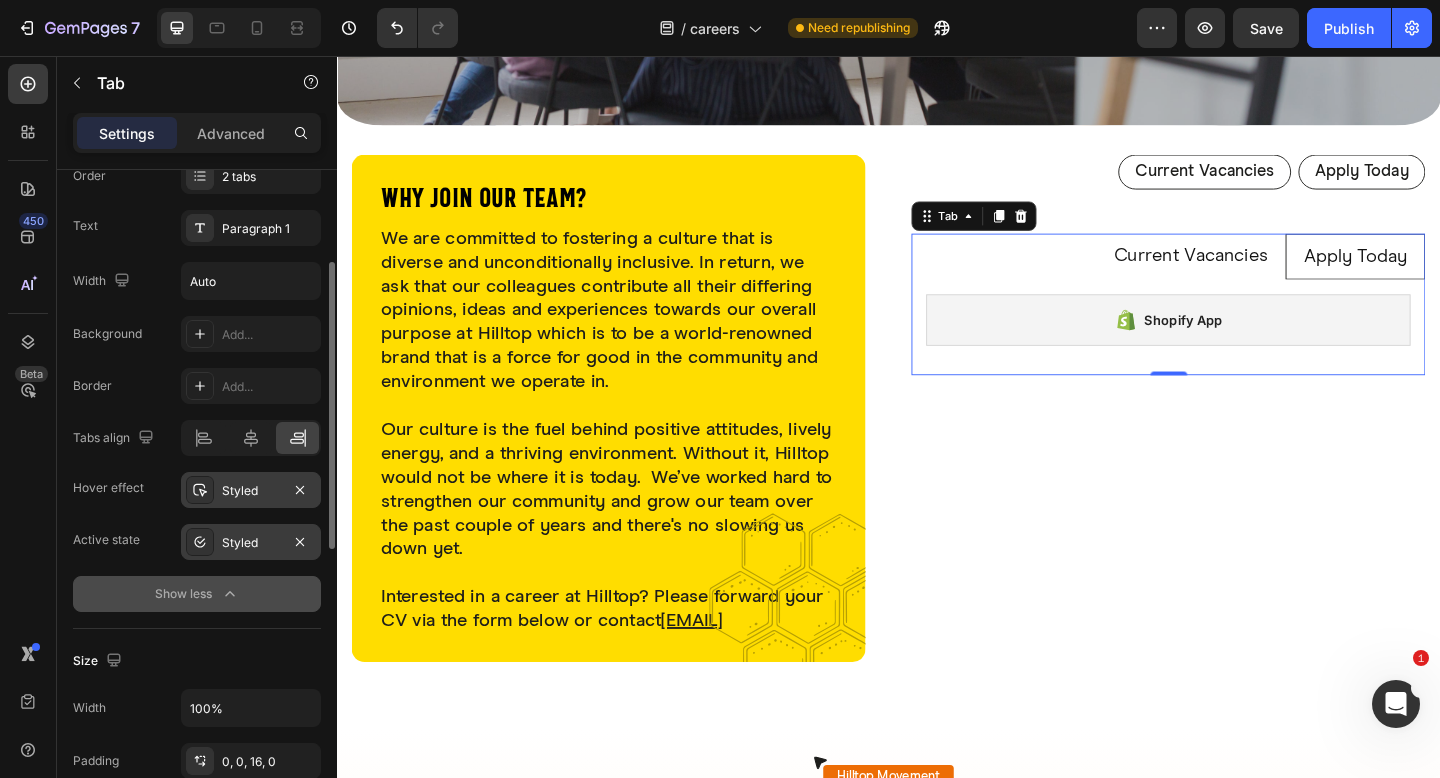 click on "Add..." at bounding box center [269, 387] 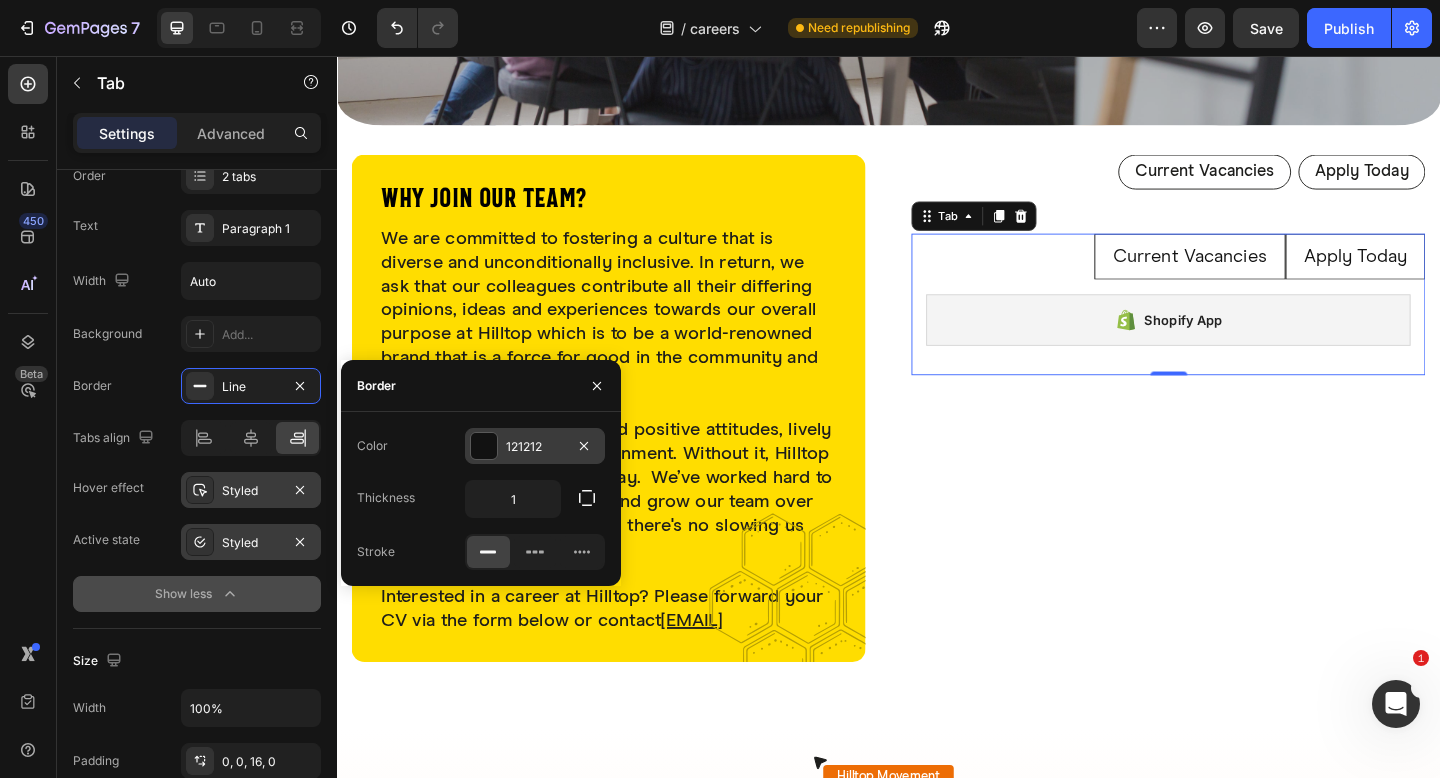 click at bounding box center (484, 446) 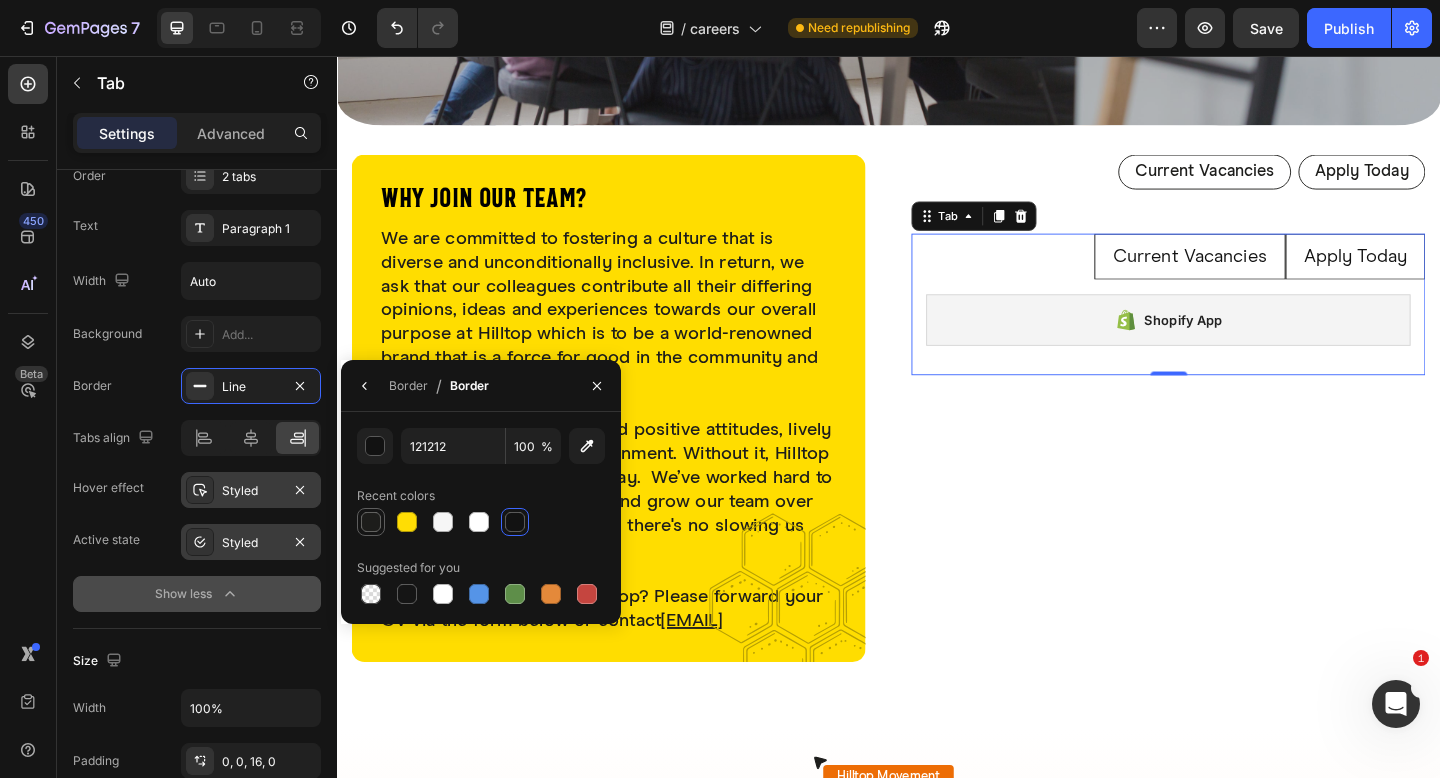 click at bounding box center (371, 522) 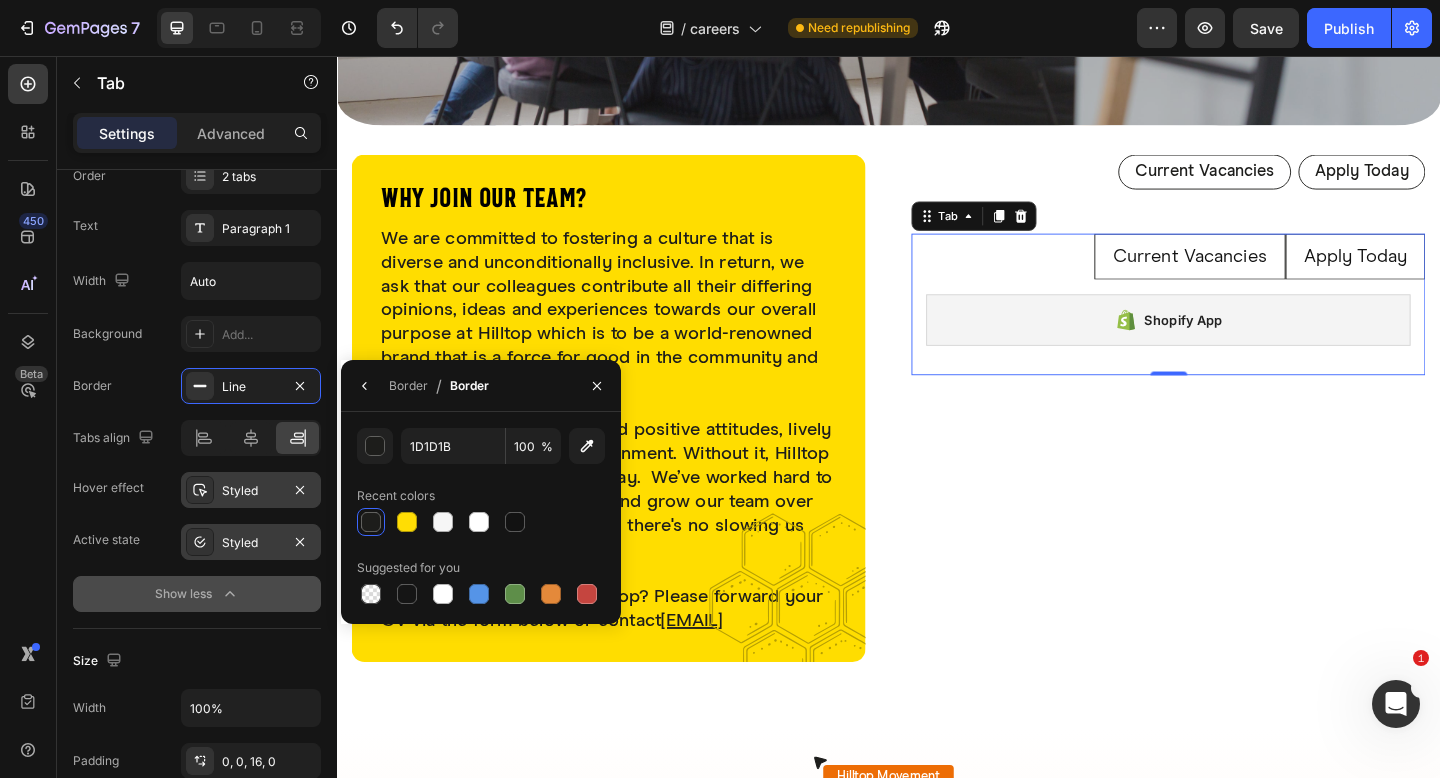 click on "450 Beta" at bounding box center (28, 417) 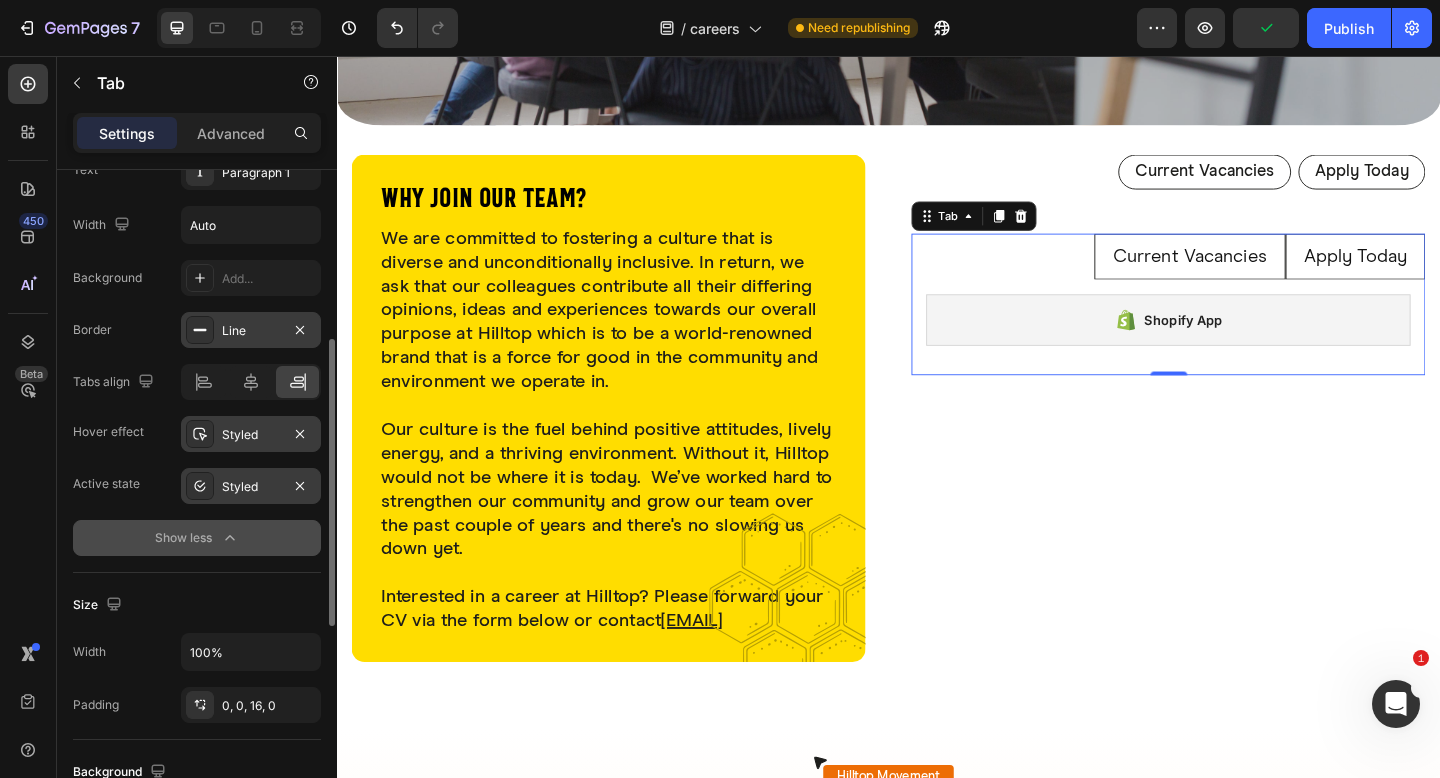 scroll, scrollTop: 306, scrollLeft: 0, axis: vertical 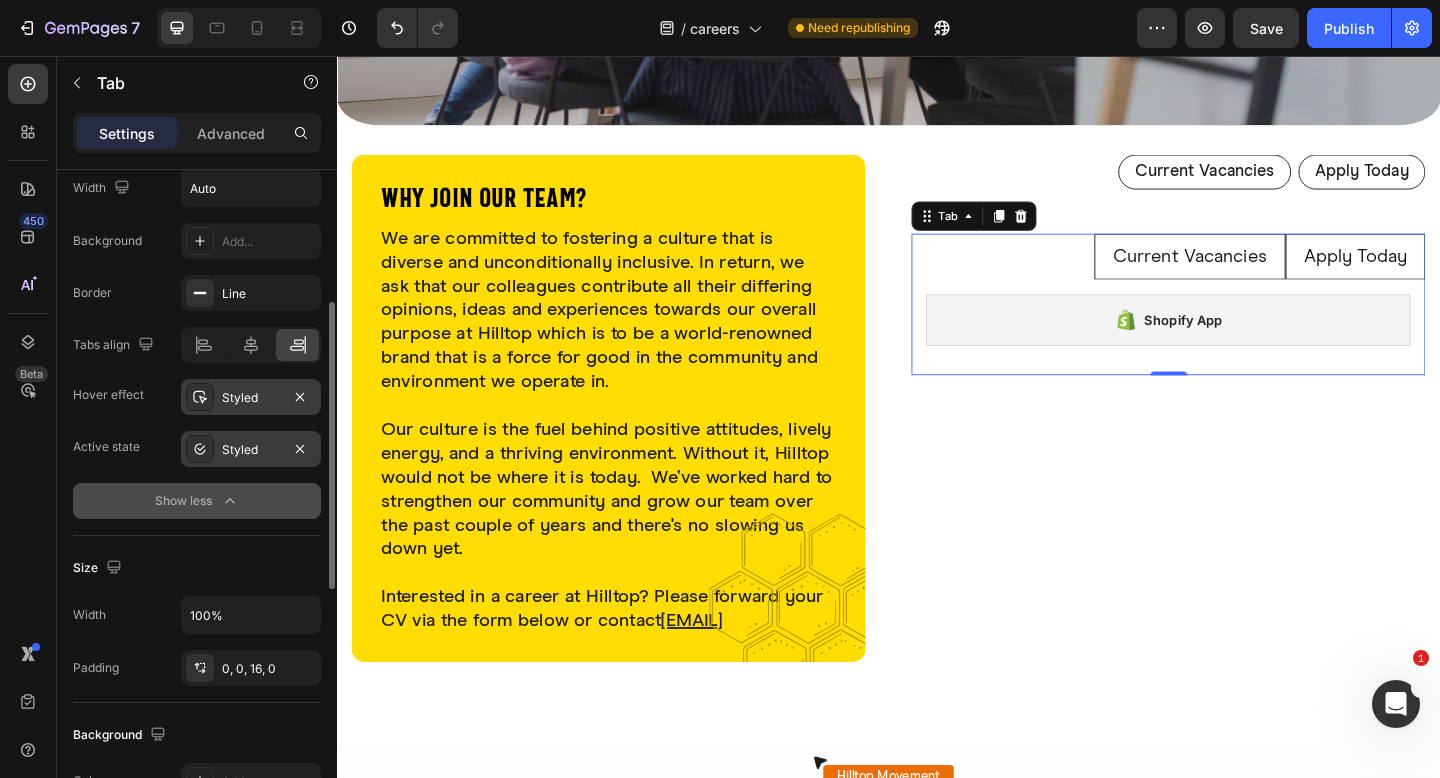 click on "Background Add... Border Line Tabs align Hover effect Styled Active state Styled Show less" 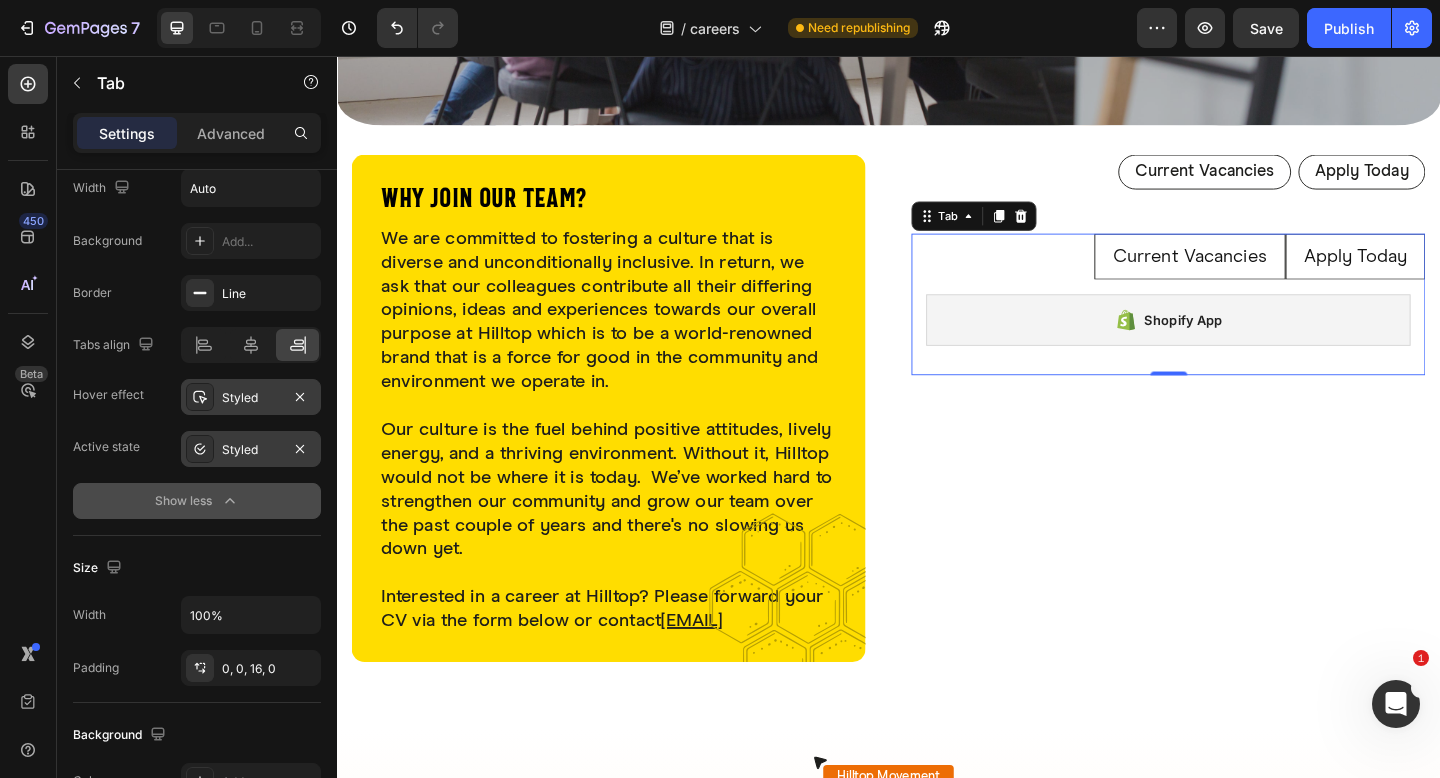 click on "Show less" at bounding box center [197, 501] 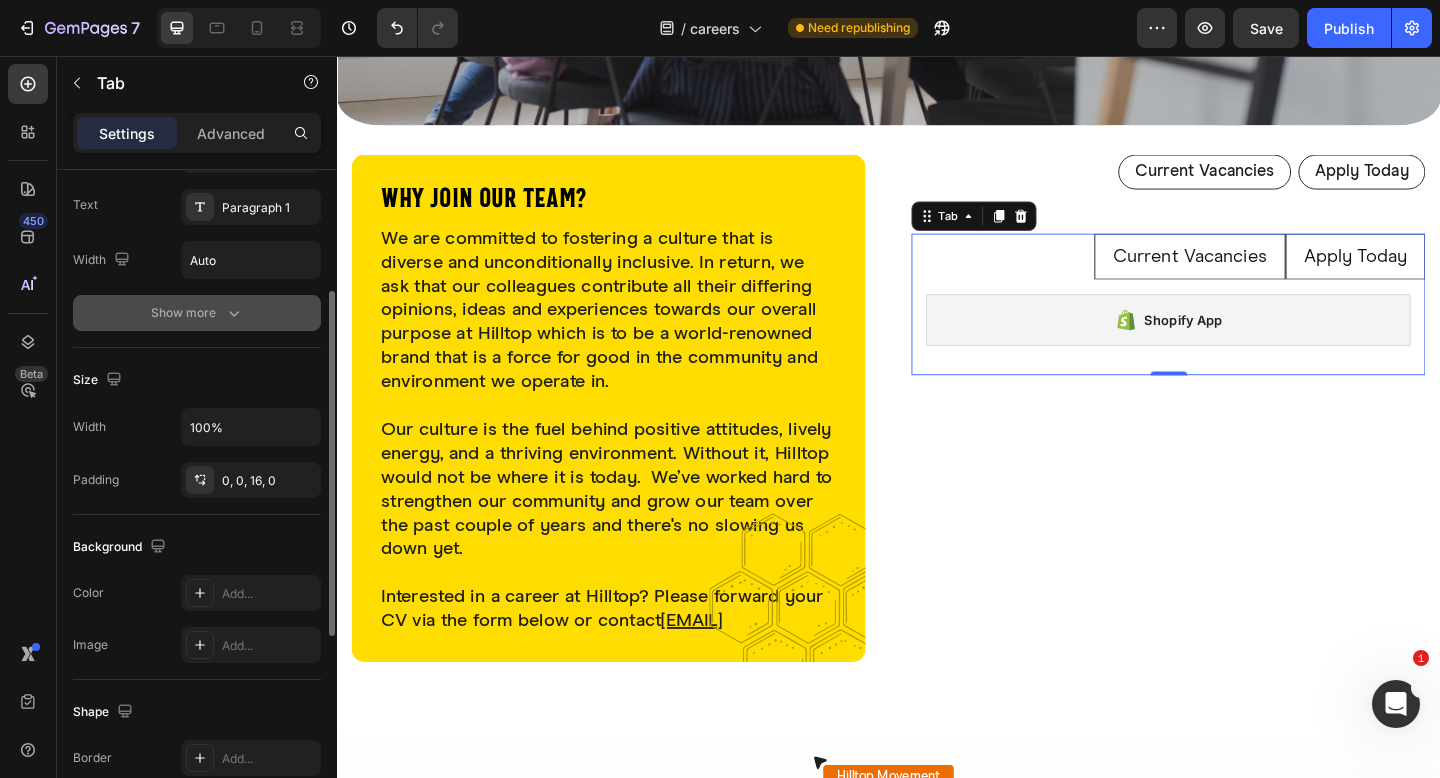 scroll, scrollTop: 231, scrollLeft: 0, axis: vertical 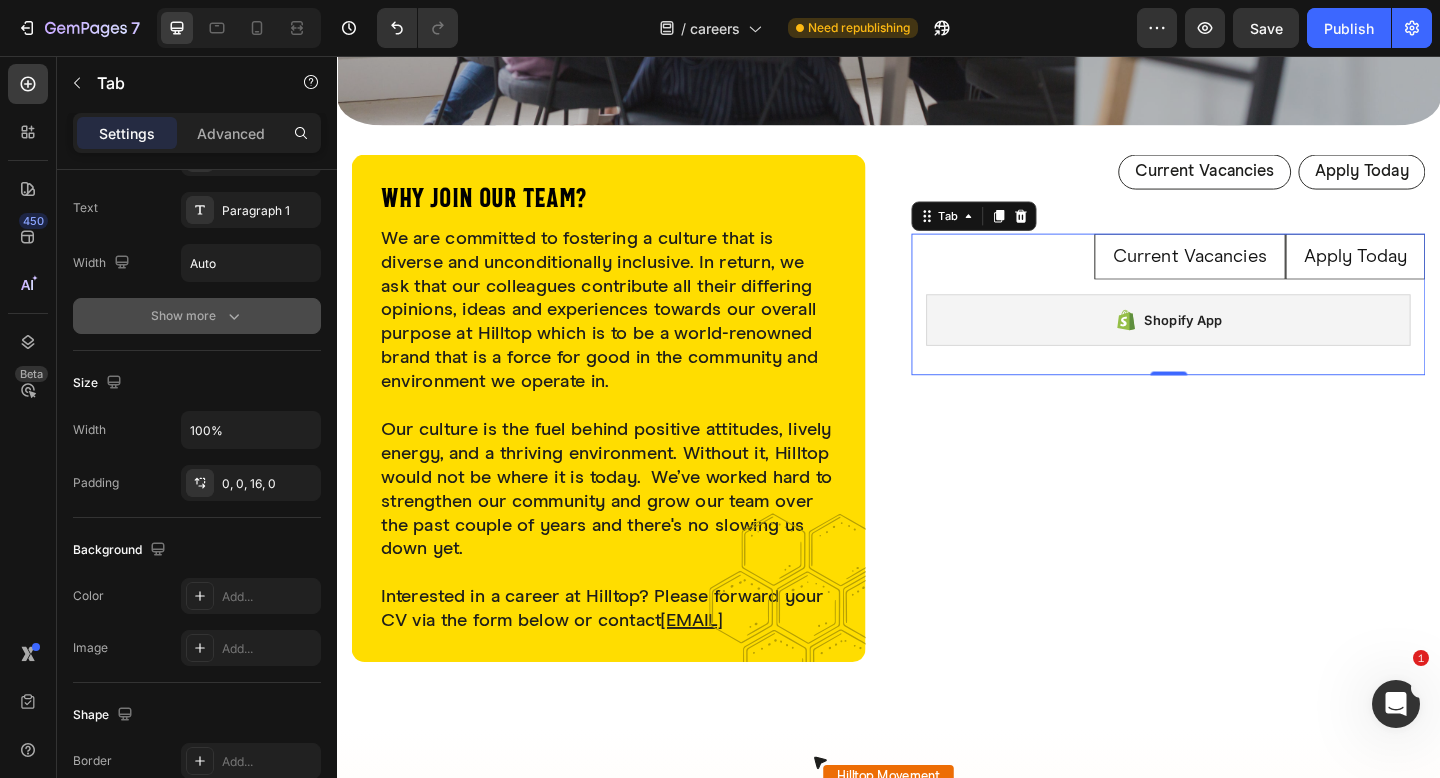 click on "Show more" at bounding box center [197, 316] 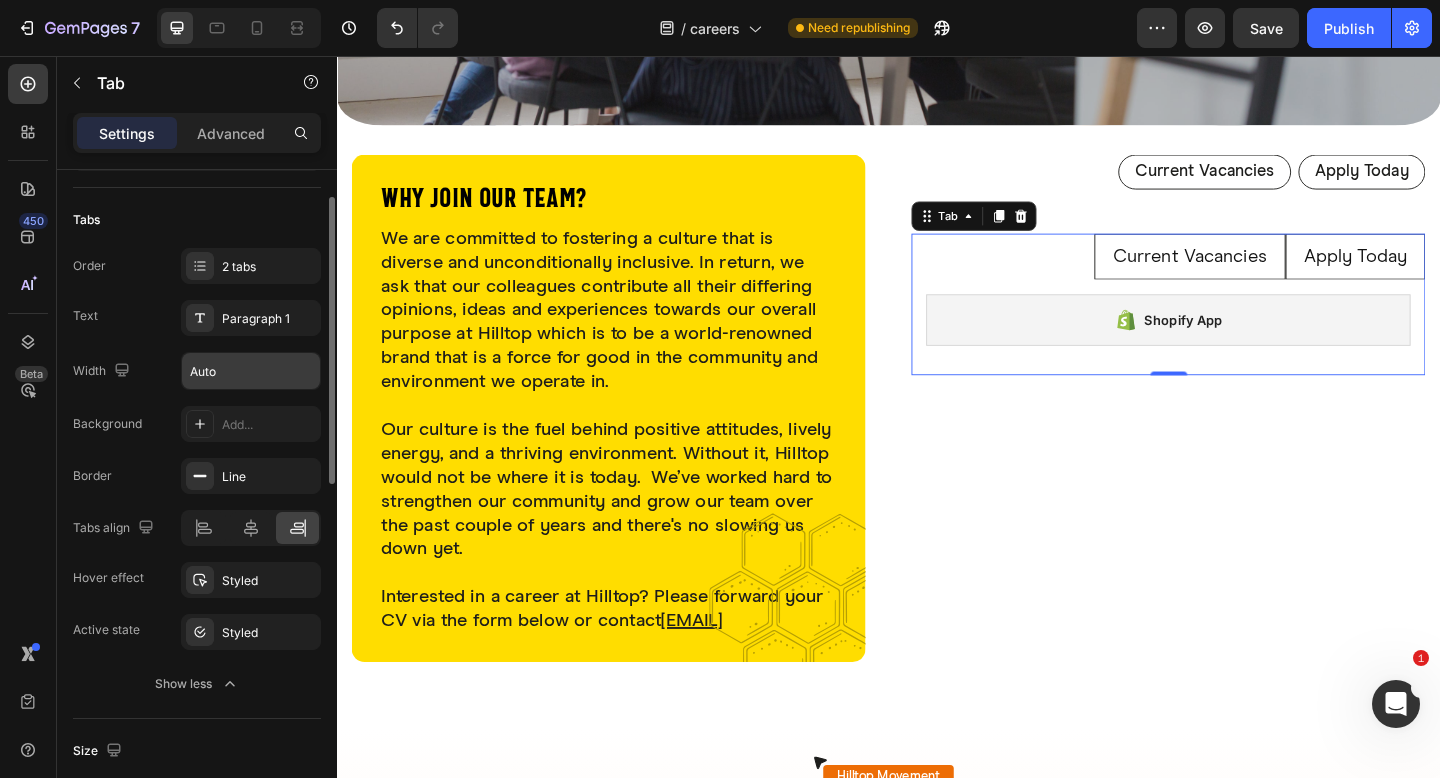scroll, scrollTop: 105, scrollLeft: 0, axis: vertical 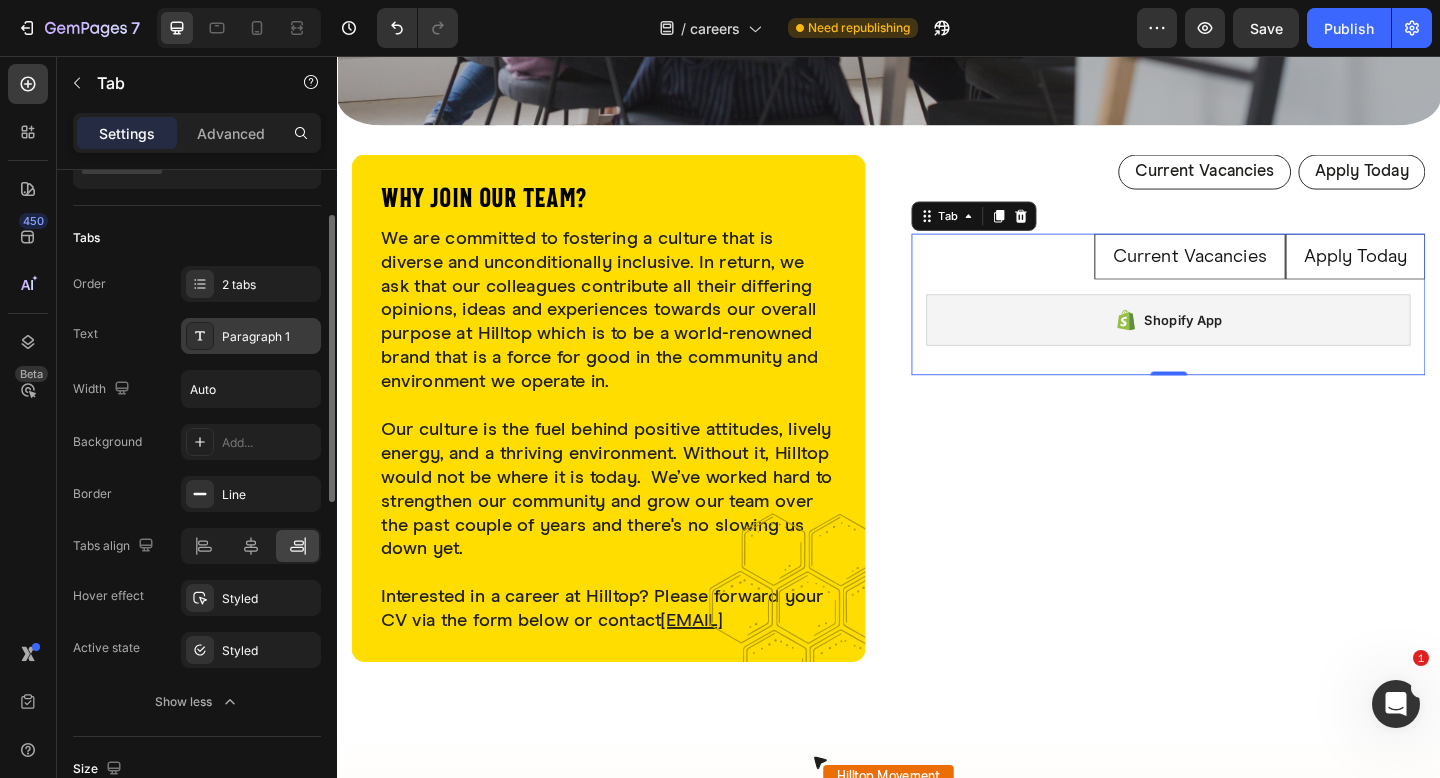 click on "Paragraph 1" at bounding box center [269, 337] 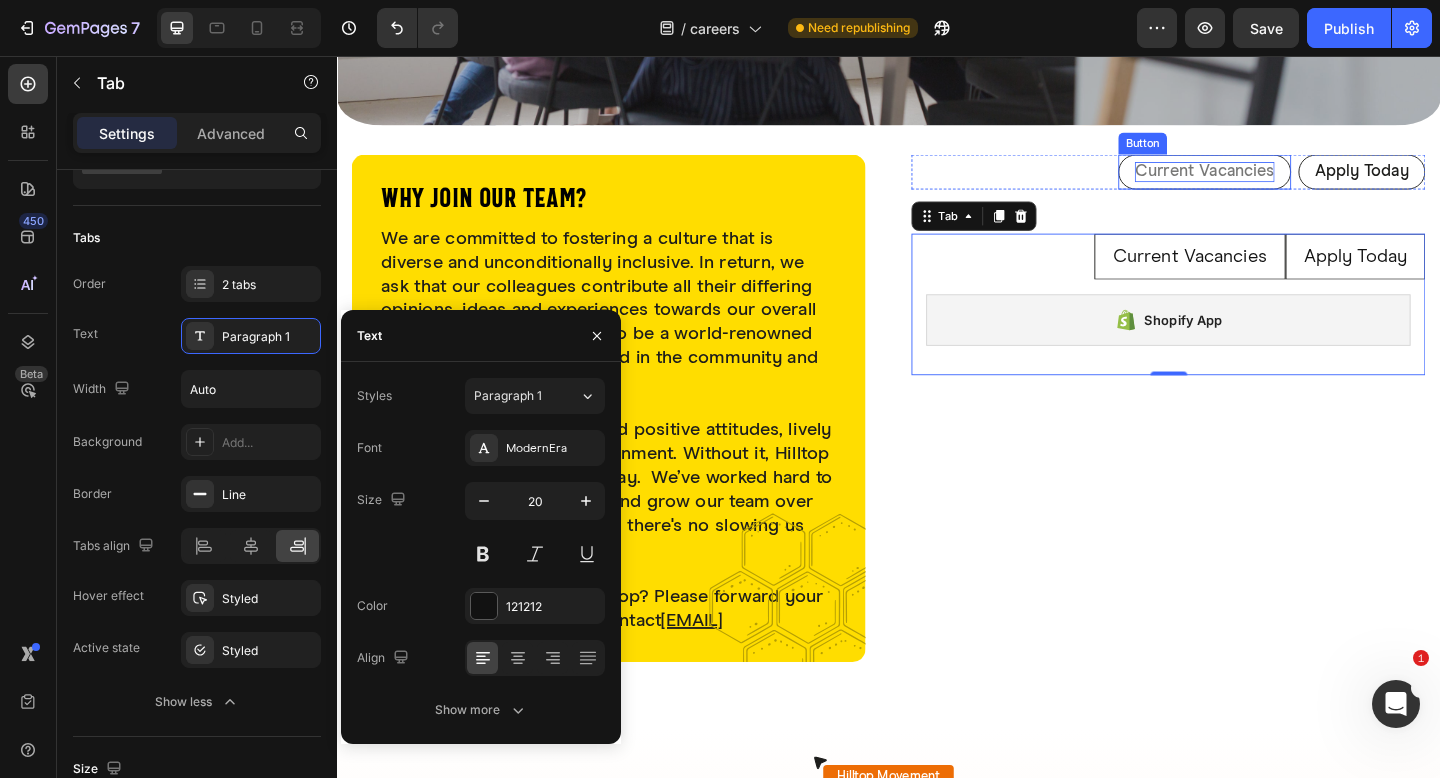 click on "Current Vacancies" at bounding box center (1281, 183) 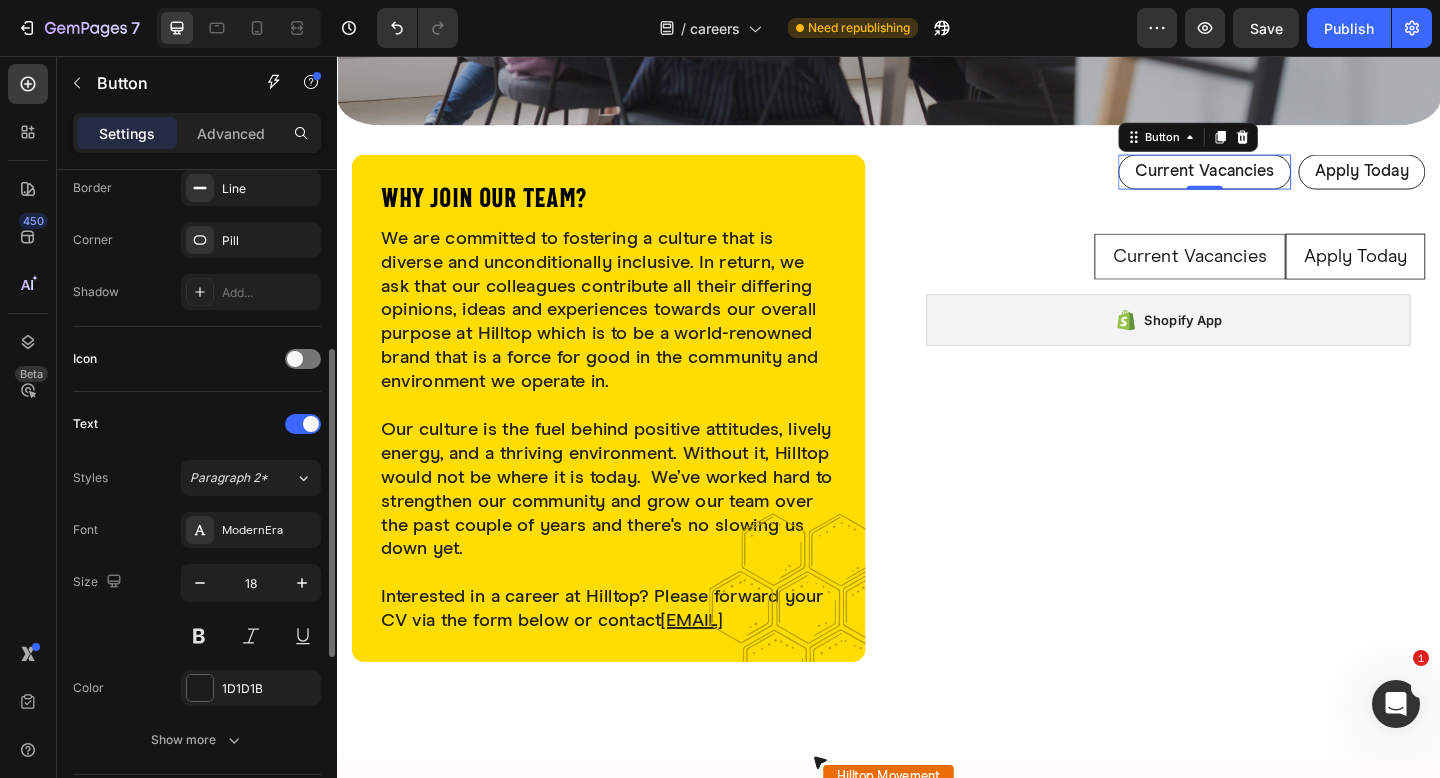 scroll, scrollTop: 454, scrollLeft: 0, axis: vertical 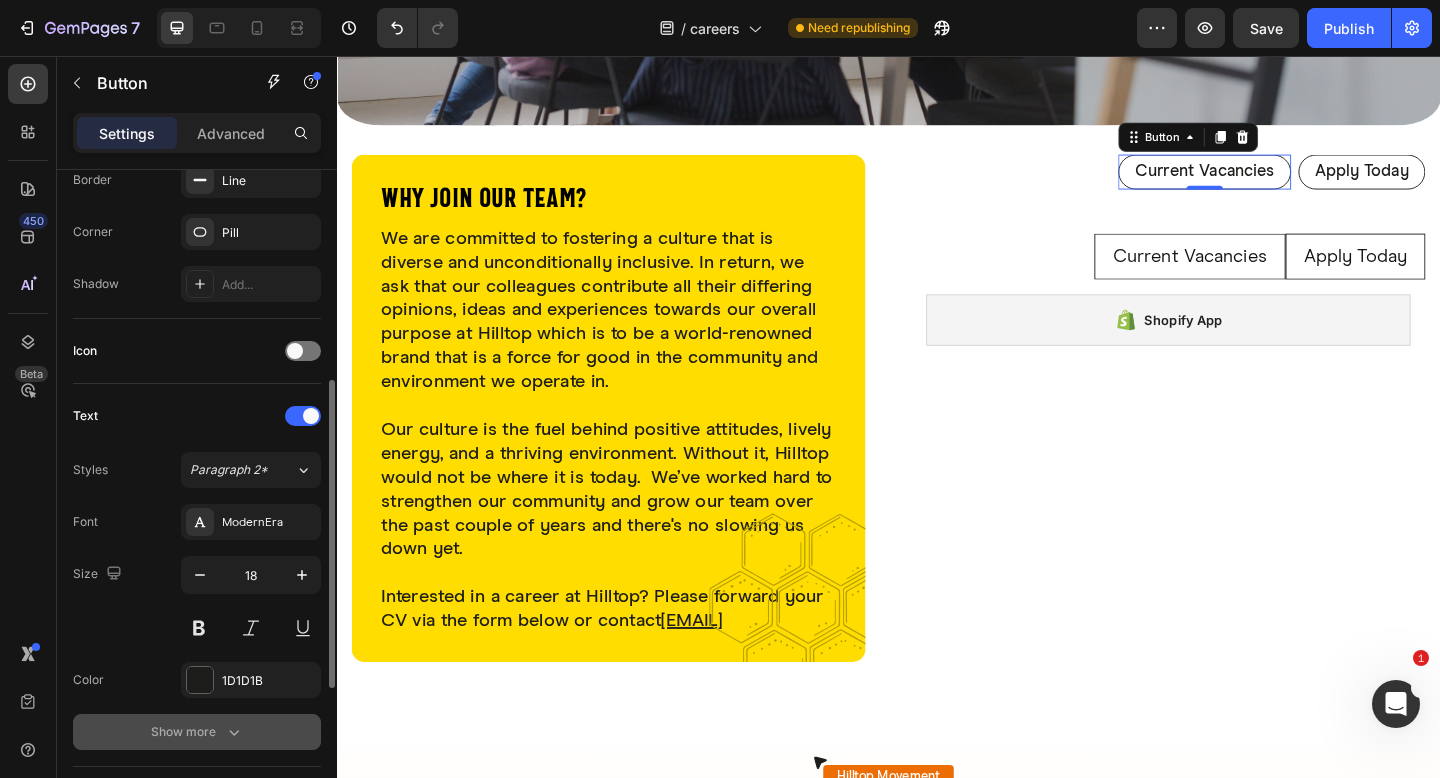 click on "Show more" at bounding box center (197, 732) 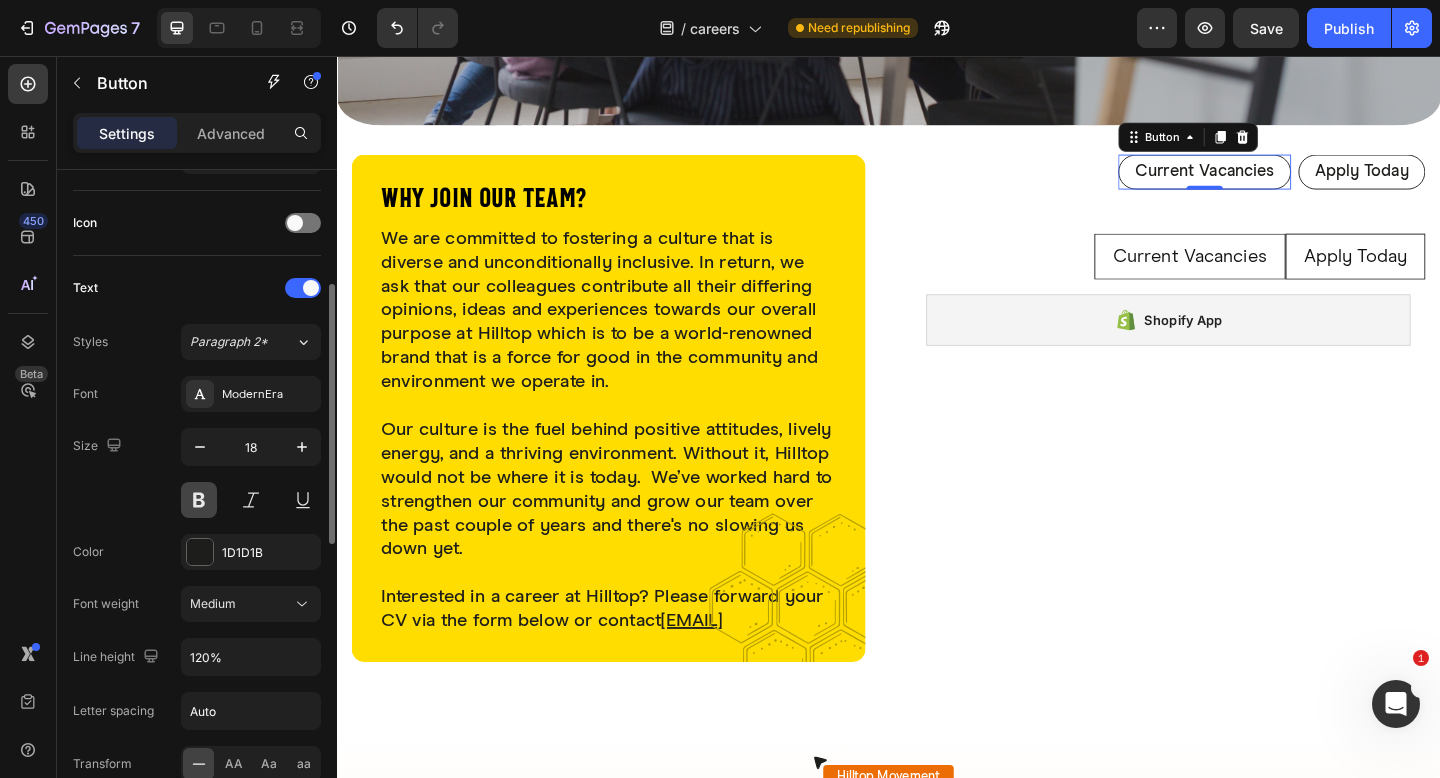 scroll, scrollTop: 612, scrollLeft: 0, axis: vertical 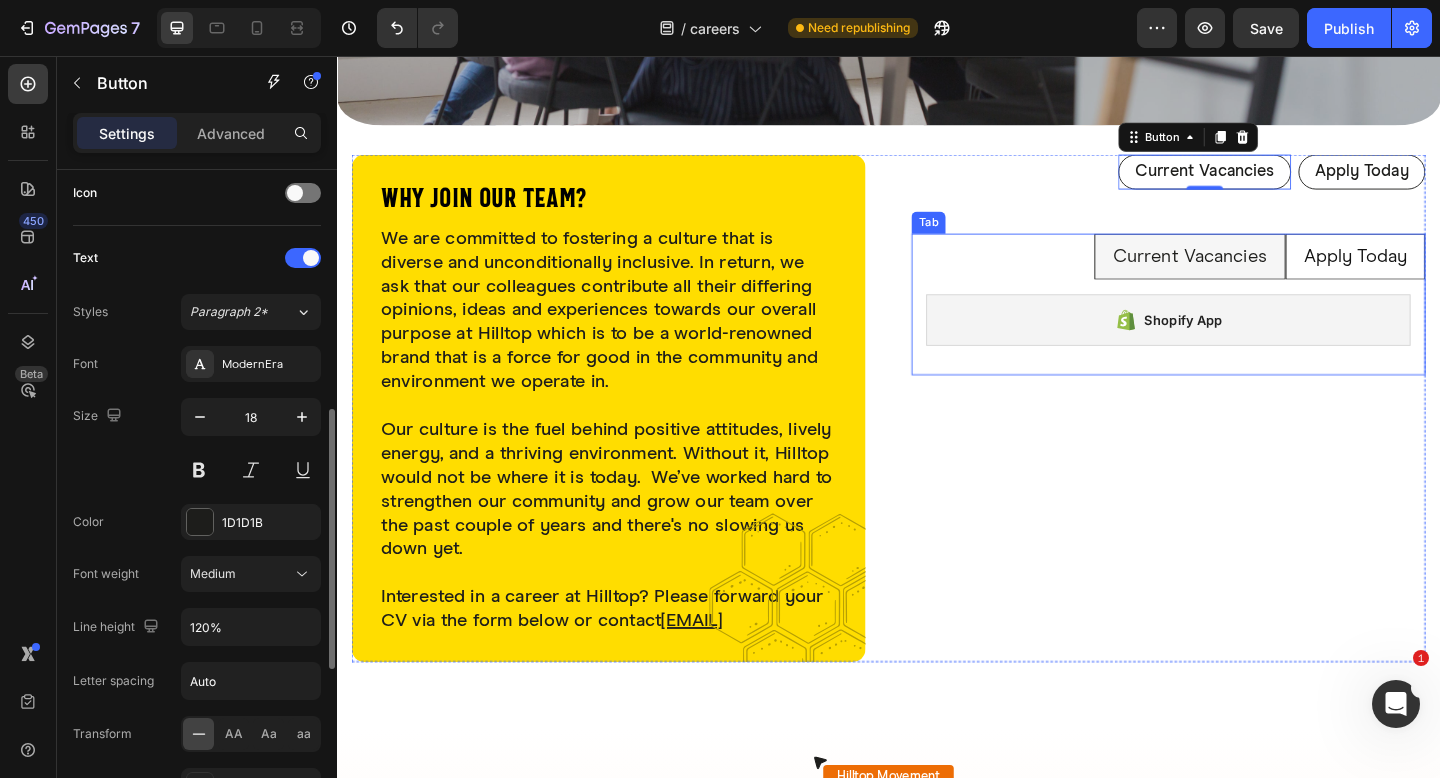 click on "Current Vacancies" at bounding box center (1265, 275) 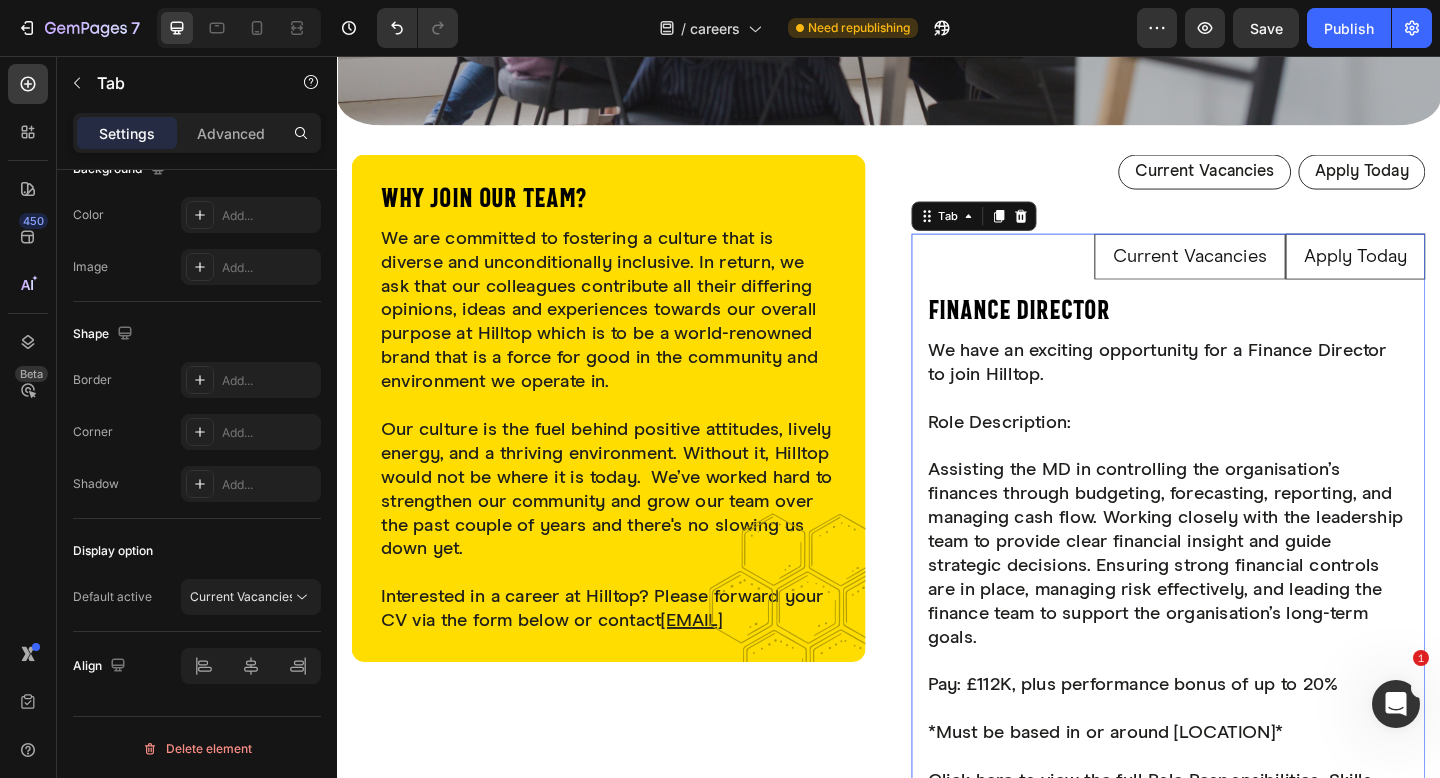 scroll, scrollTop: 0, scrollLeft: 0, axis: both 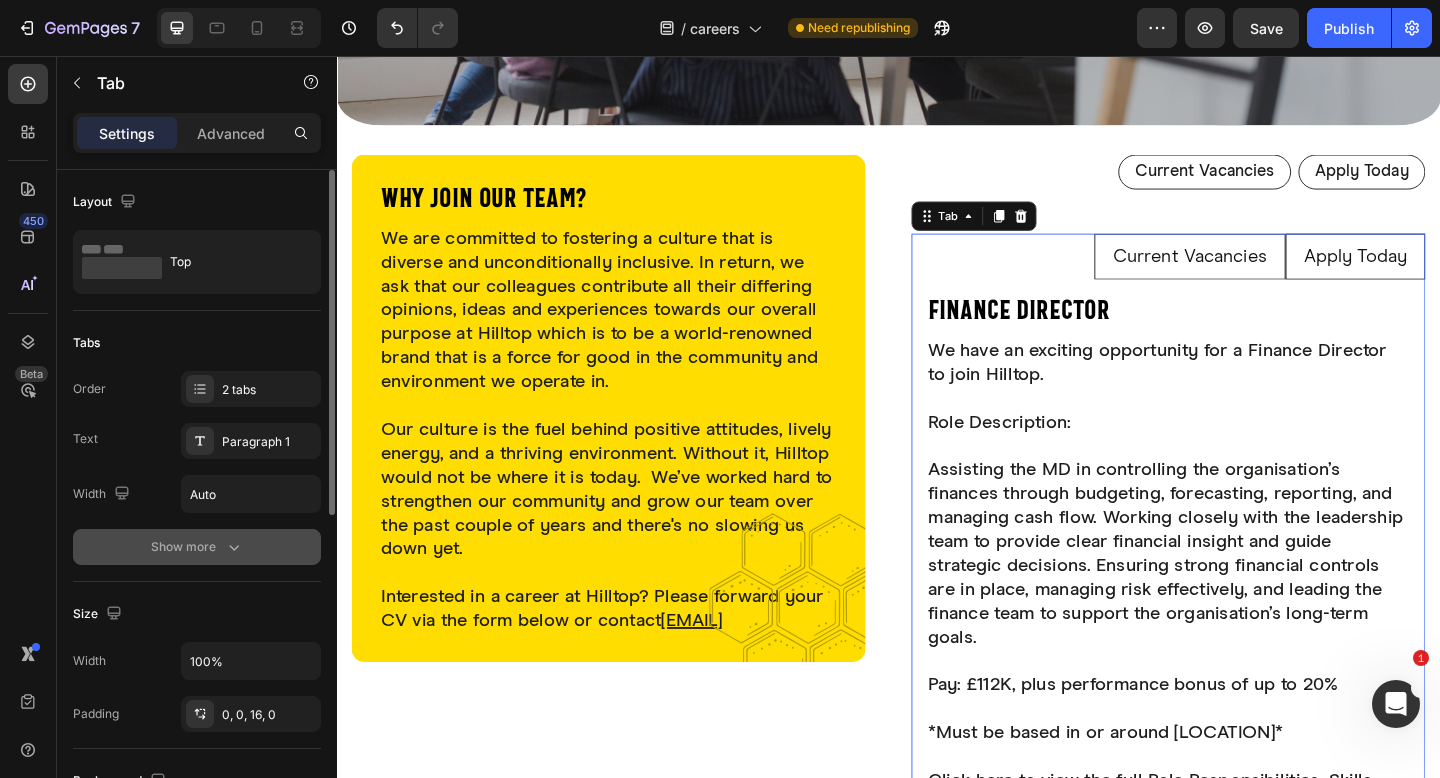 click on "Show more" at bounding box center [197, 547] 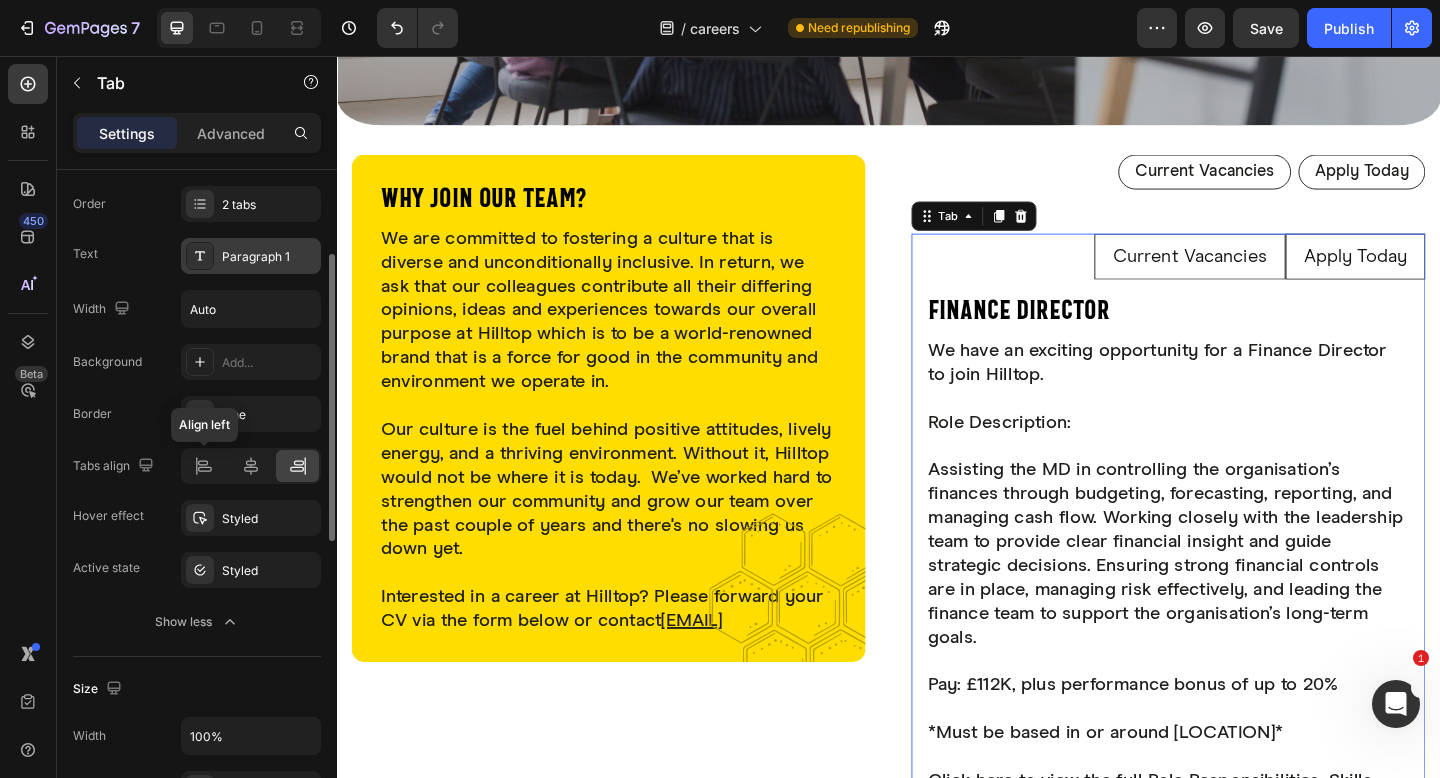 scroll, scrollTop: 188, scrollLeft: 0, axis: vertical 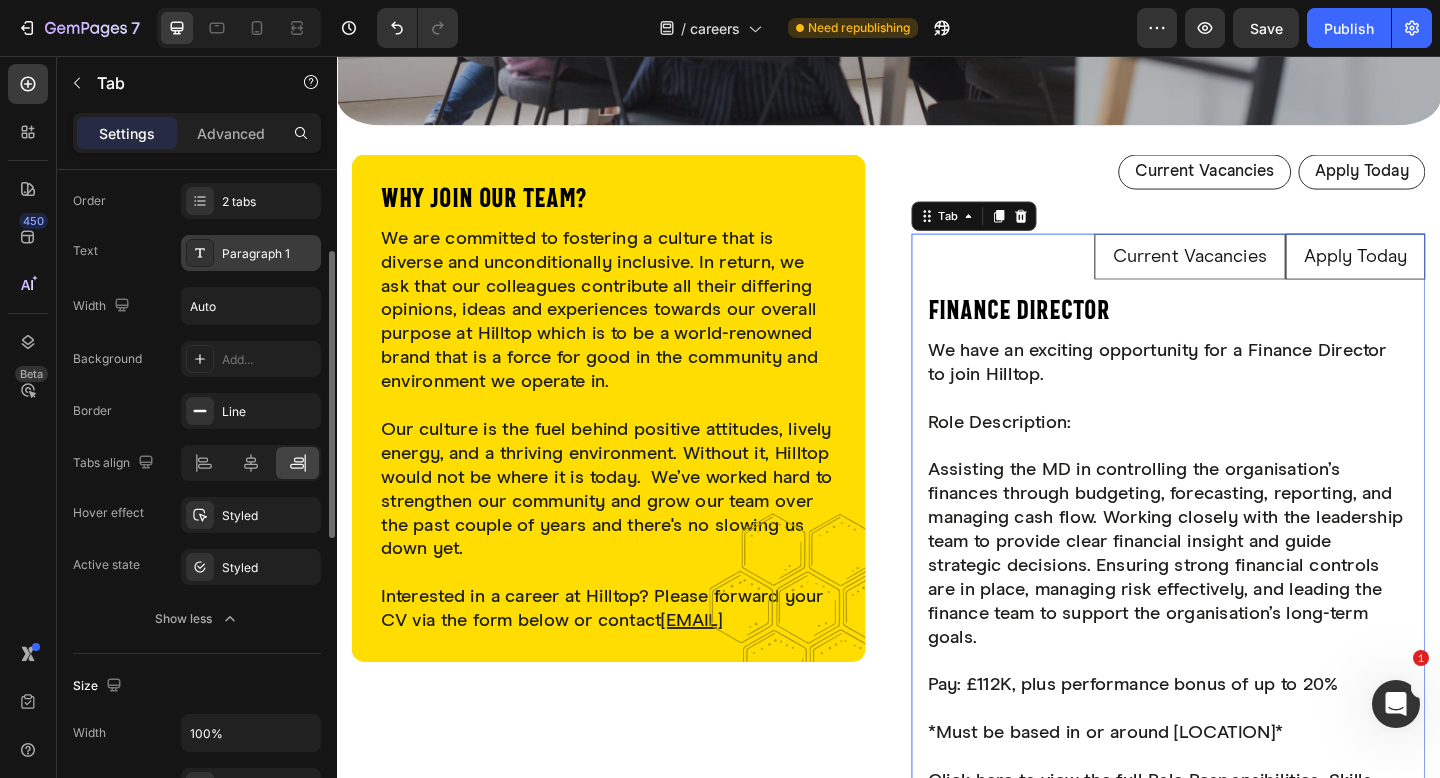 click on "Paragraph 1" at bounding box center [251, 253] 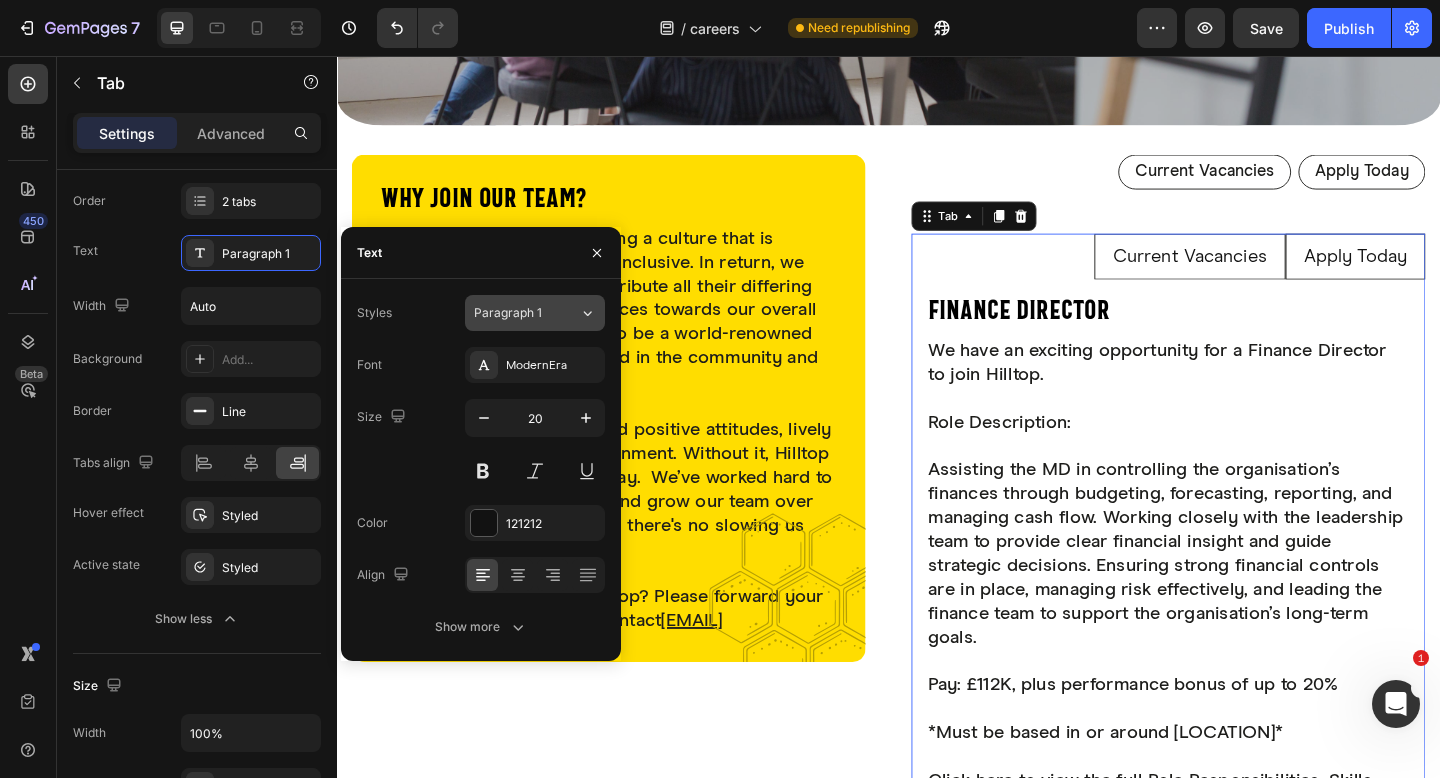 click on "Paragraph 1" at bounding box center (526, 313) 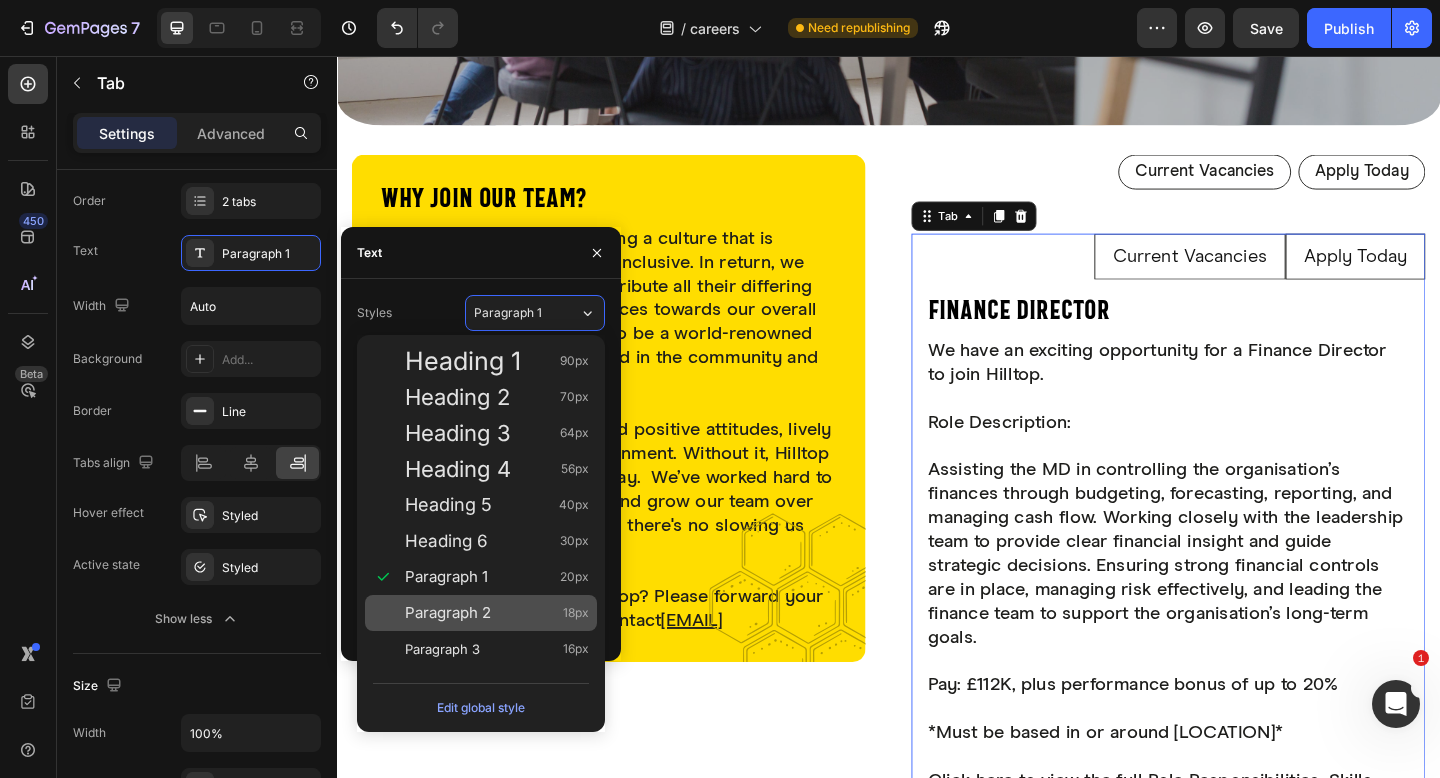click on "Paragraph 2 18px" at bounding box center (497, 613) 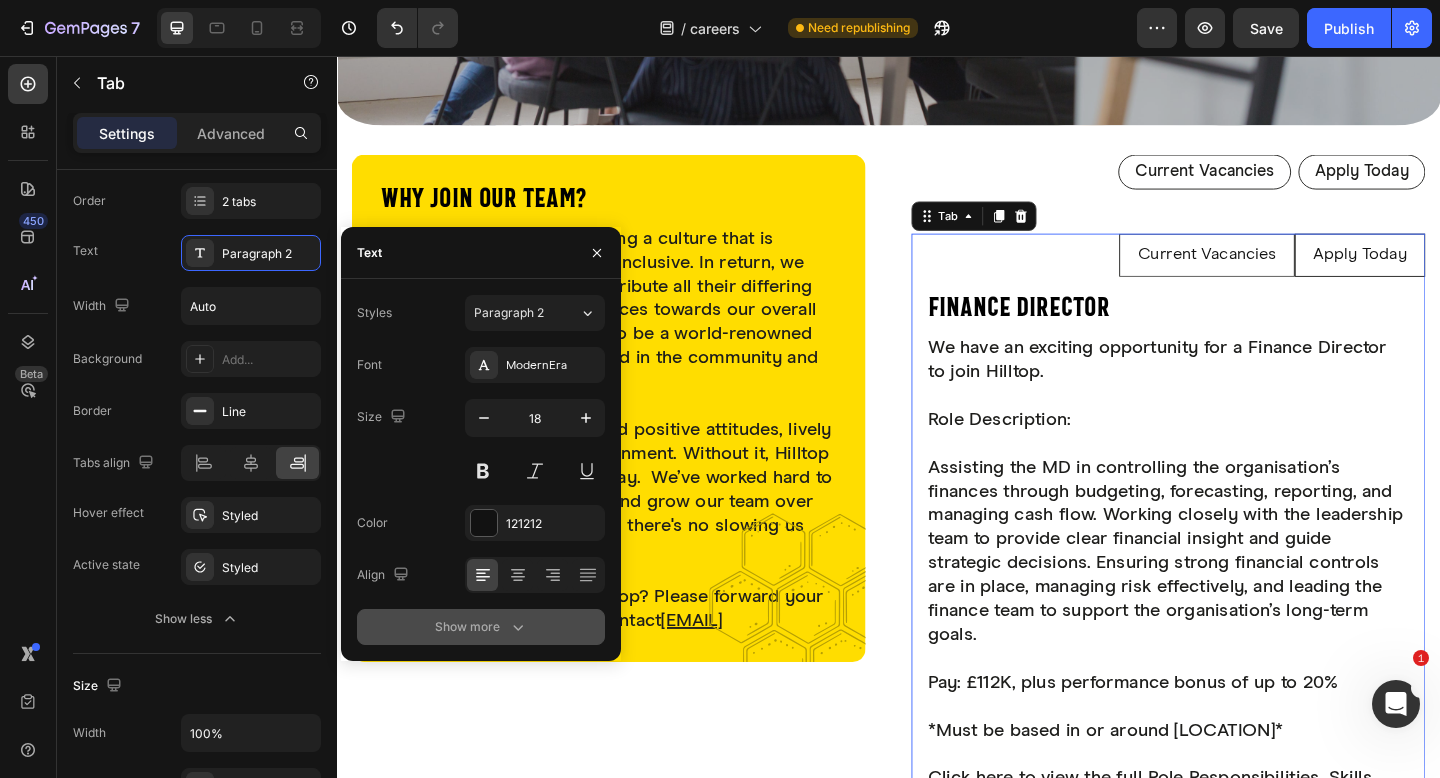 click on "Show more" at bounding box center (481, 627) 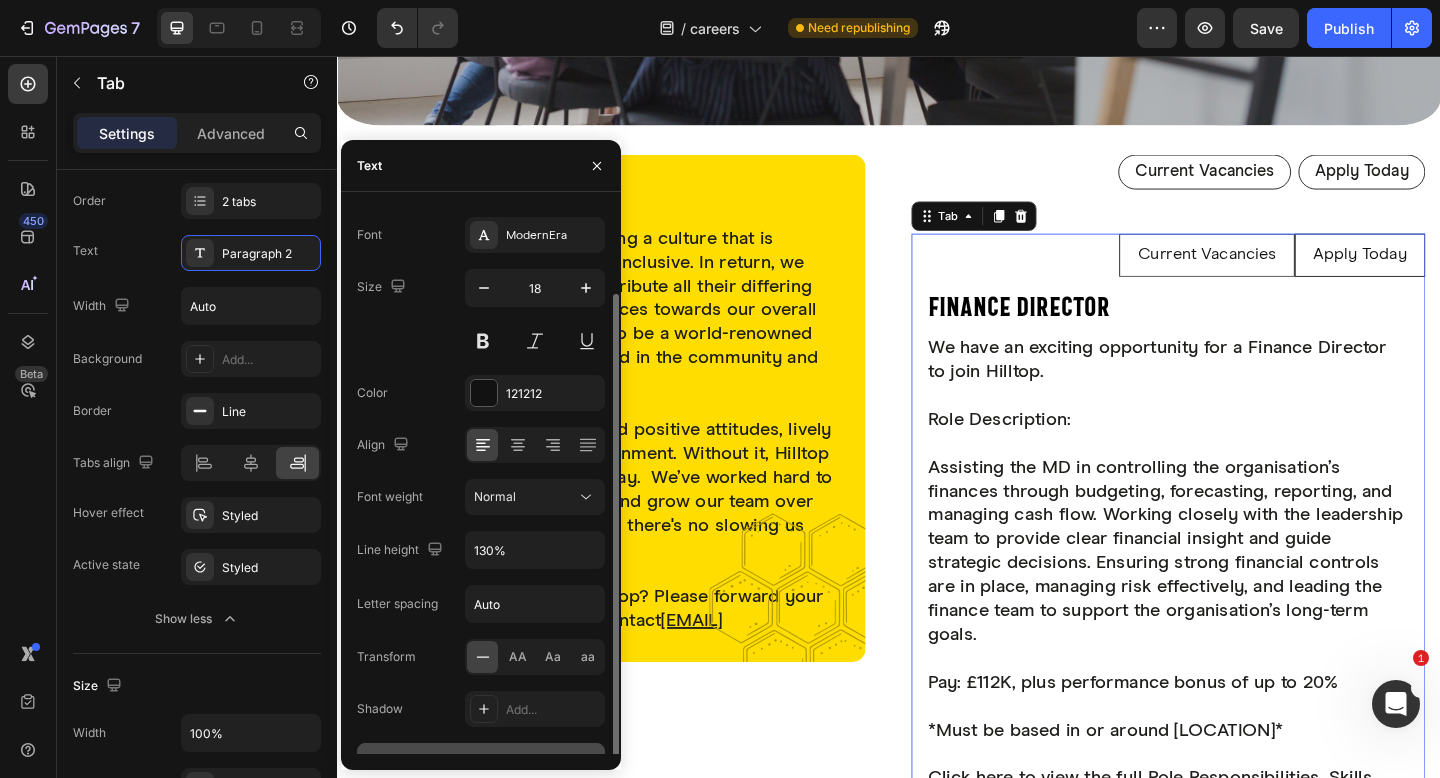 scroll, scrollTop: 68, scrollLeft: 0, axis: vertical 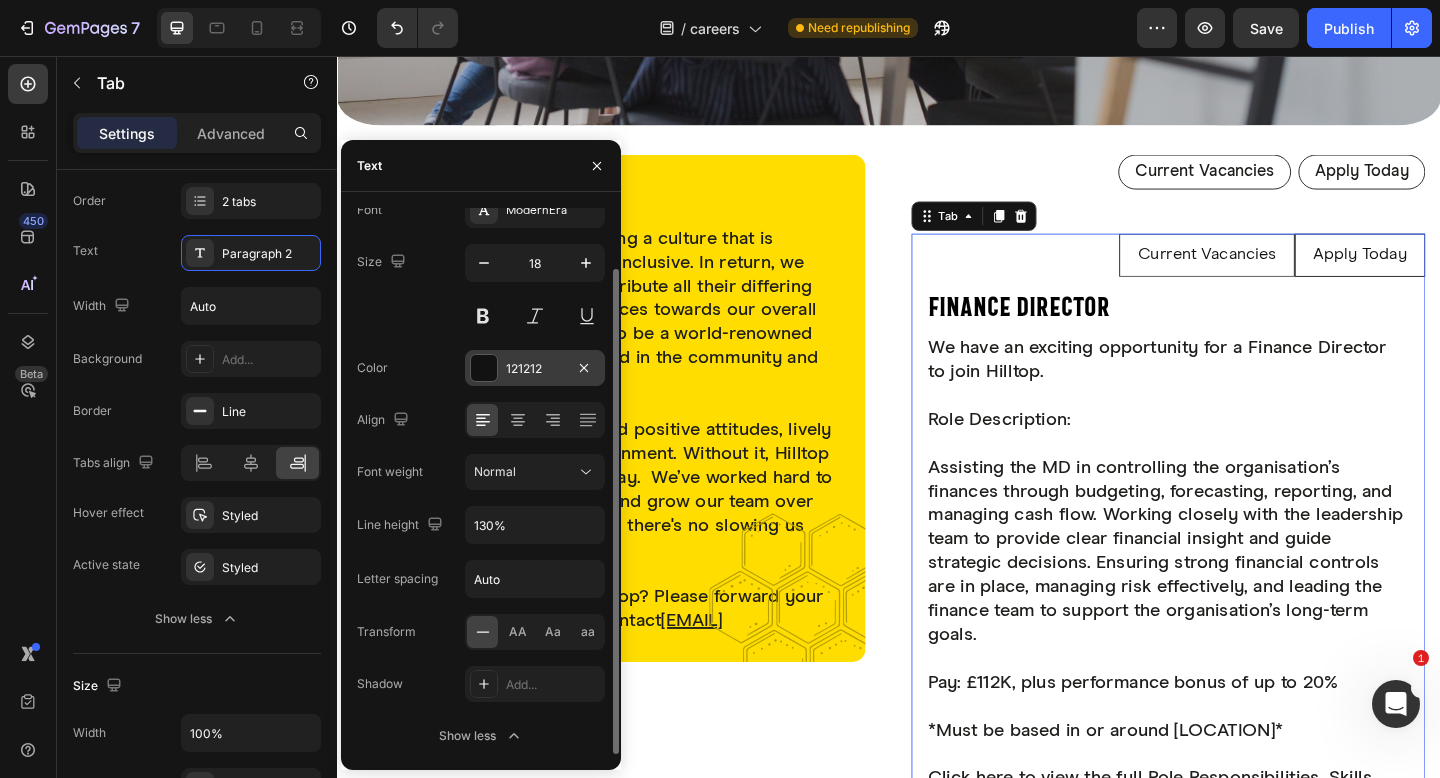 click at bounding box center [484, 368] 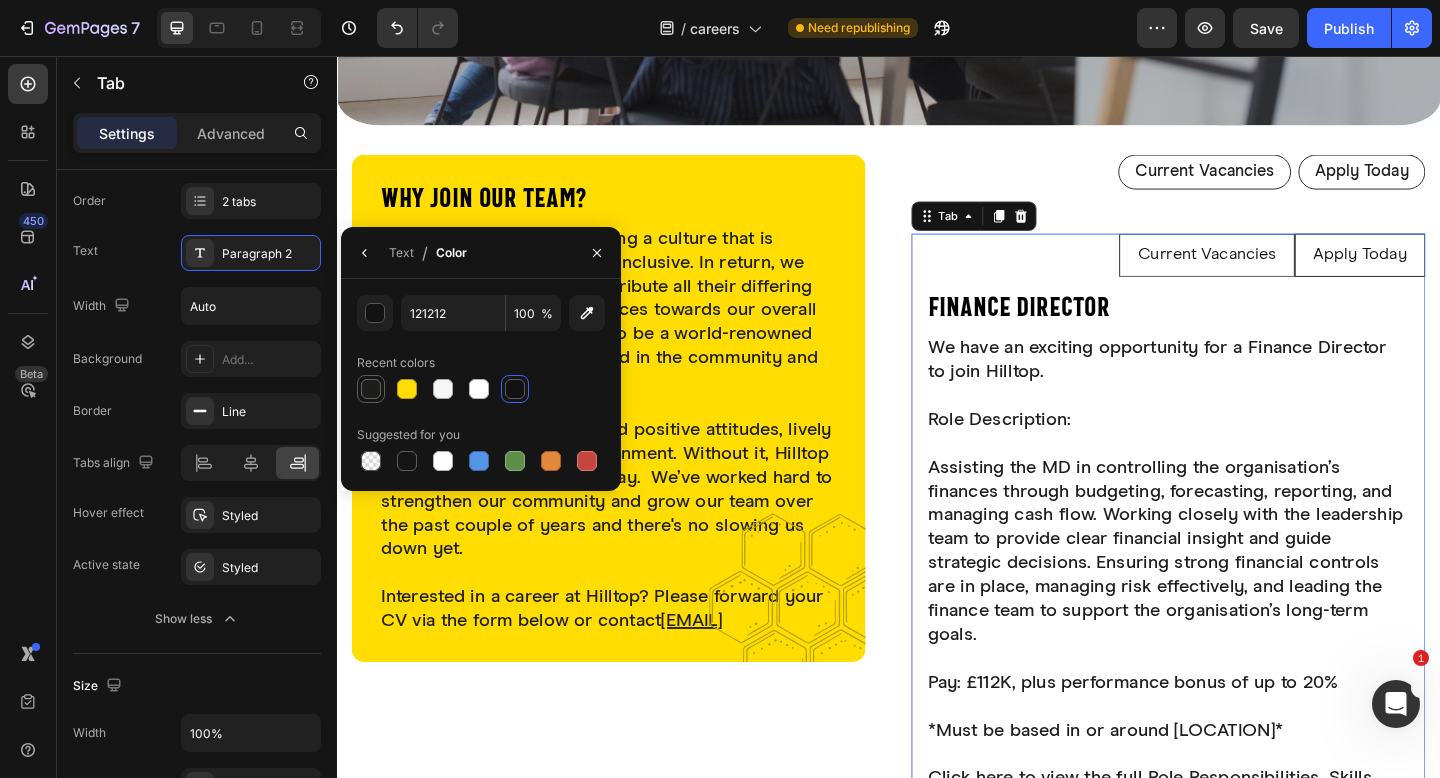 click at bounding box center [371, 389] 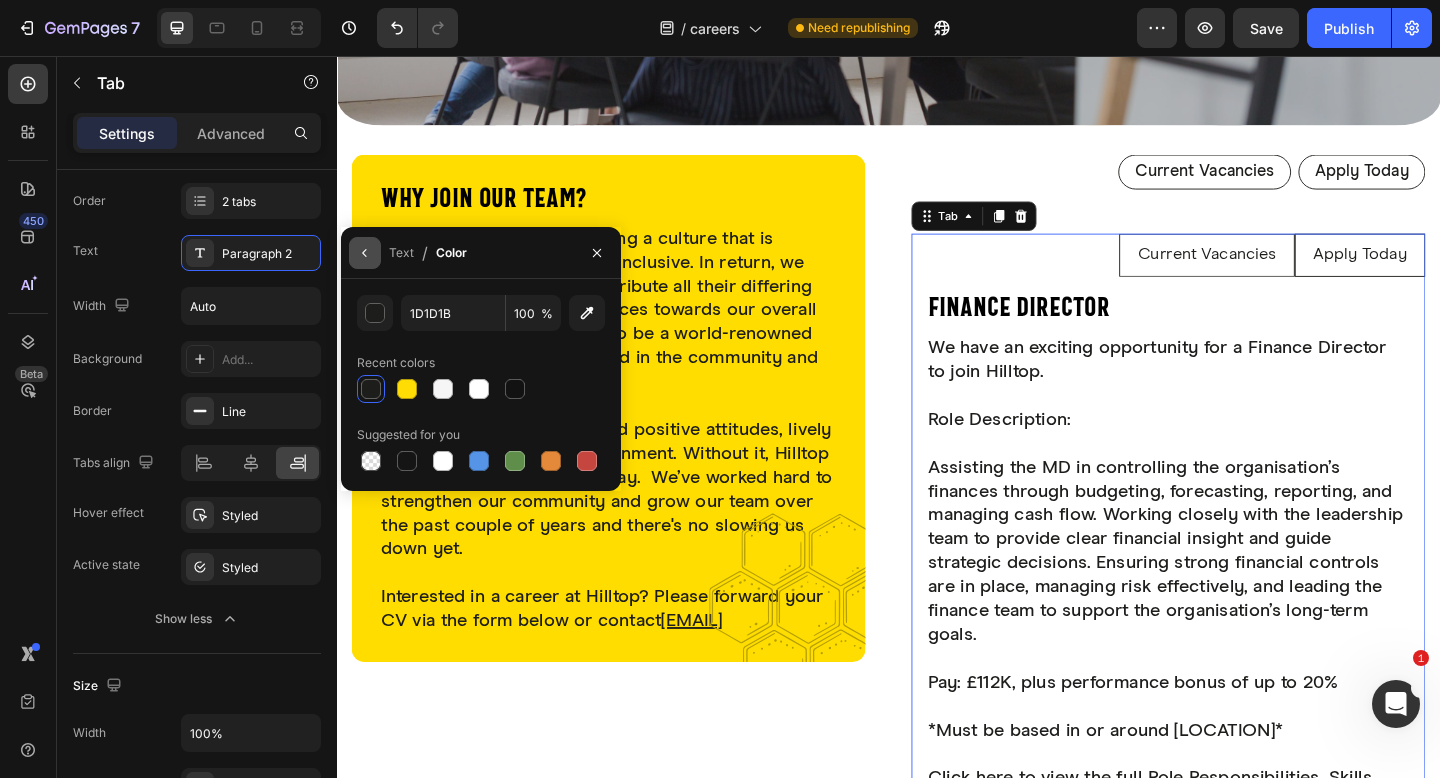 click 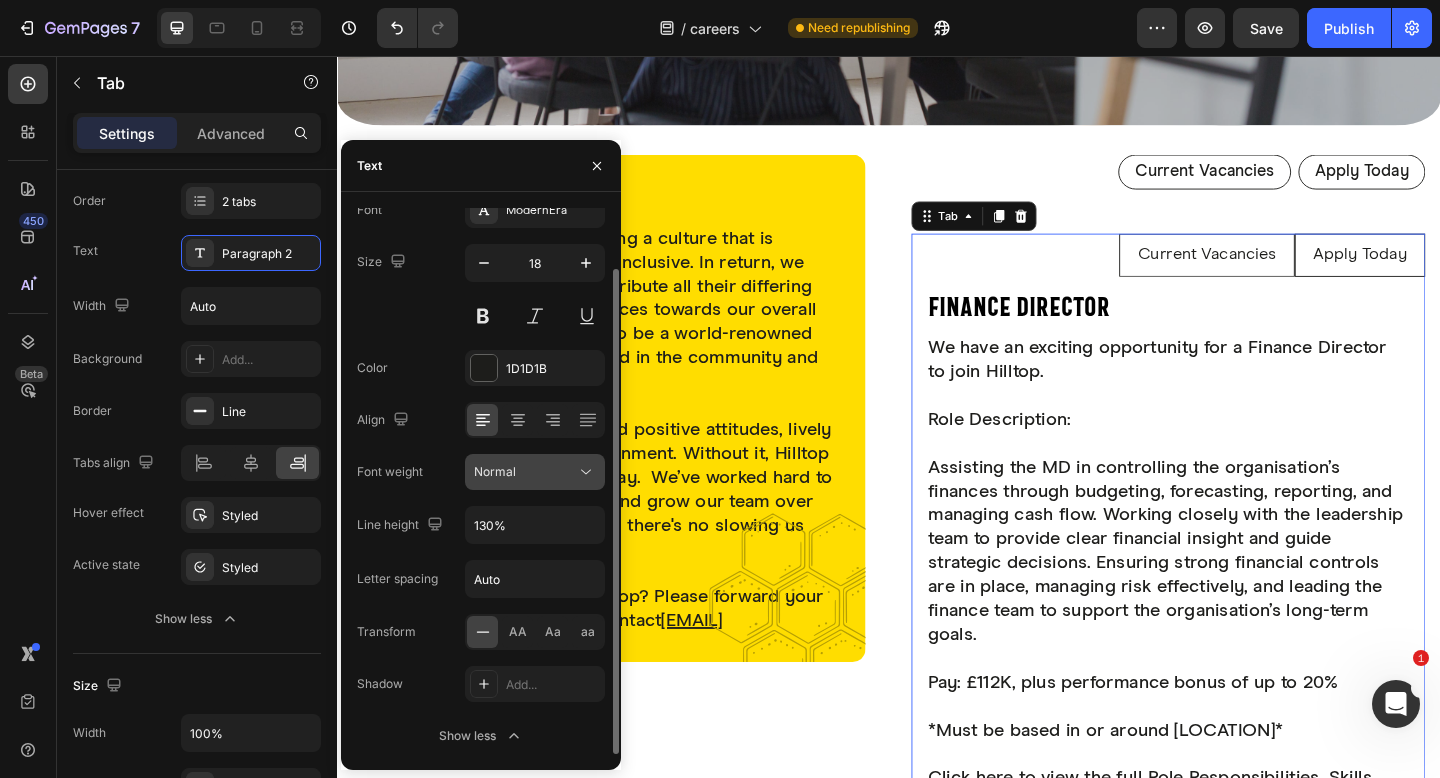 click on "Normal" 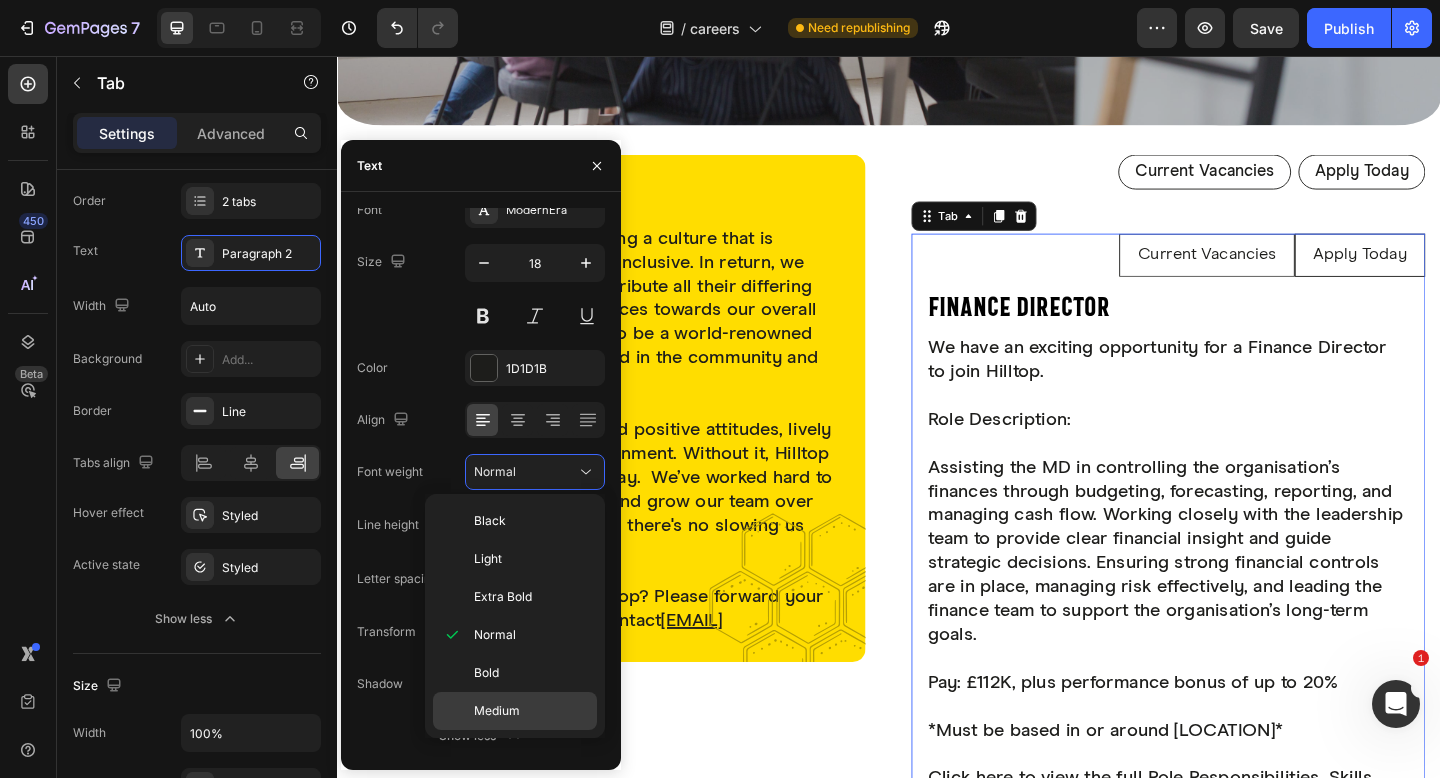 click on "Medium" at bounding box center (531, 711) 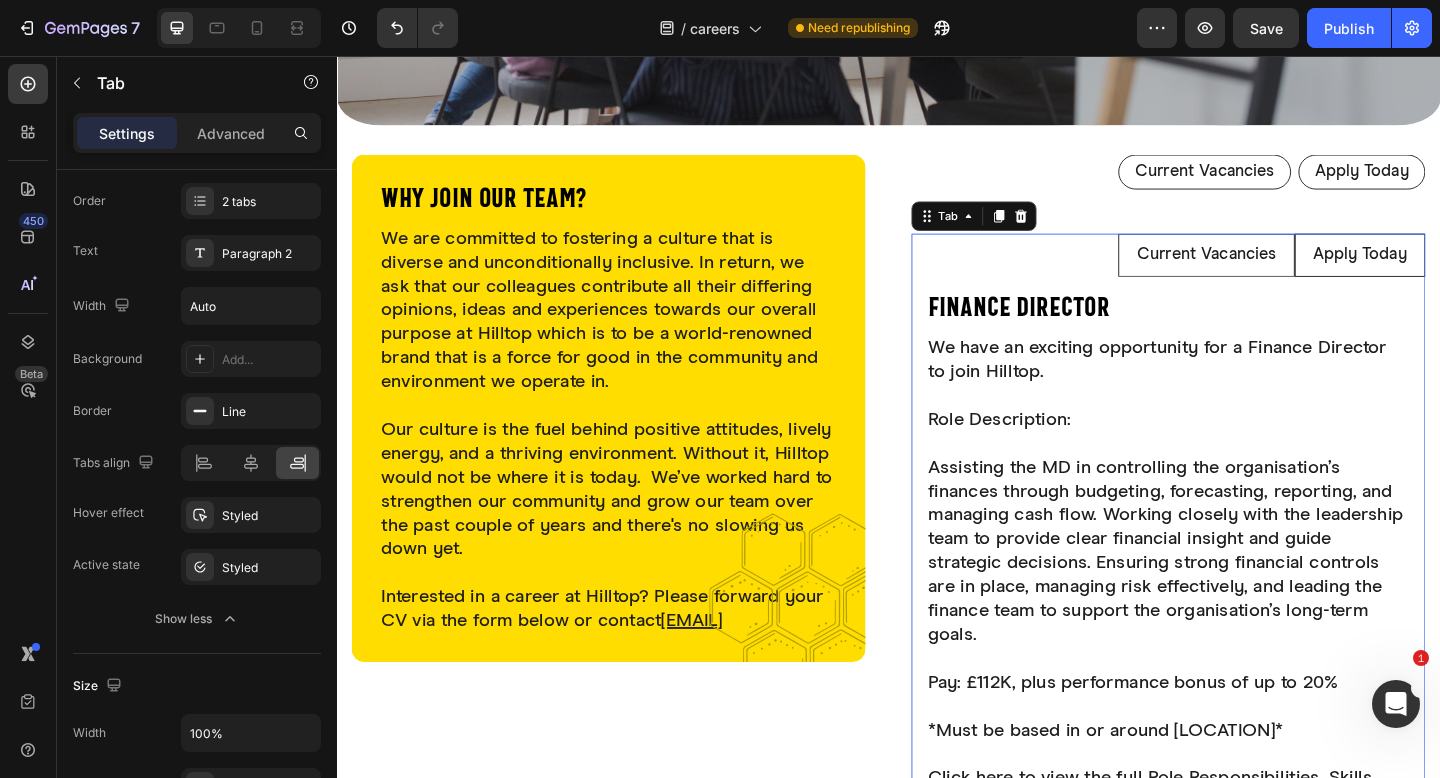 click on "450 Beta" at bounding box center [28, 417] 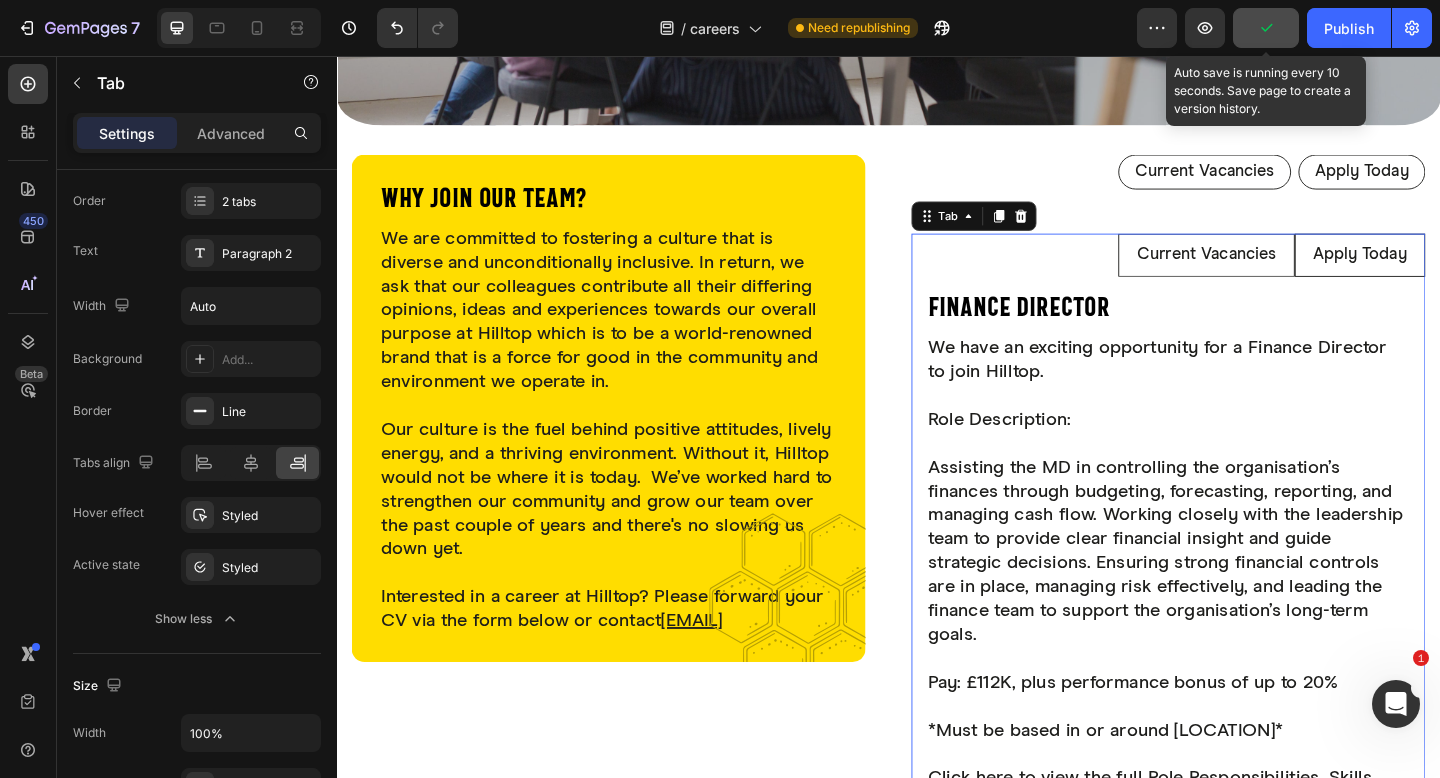 click 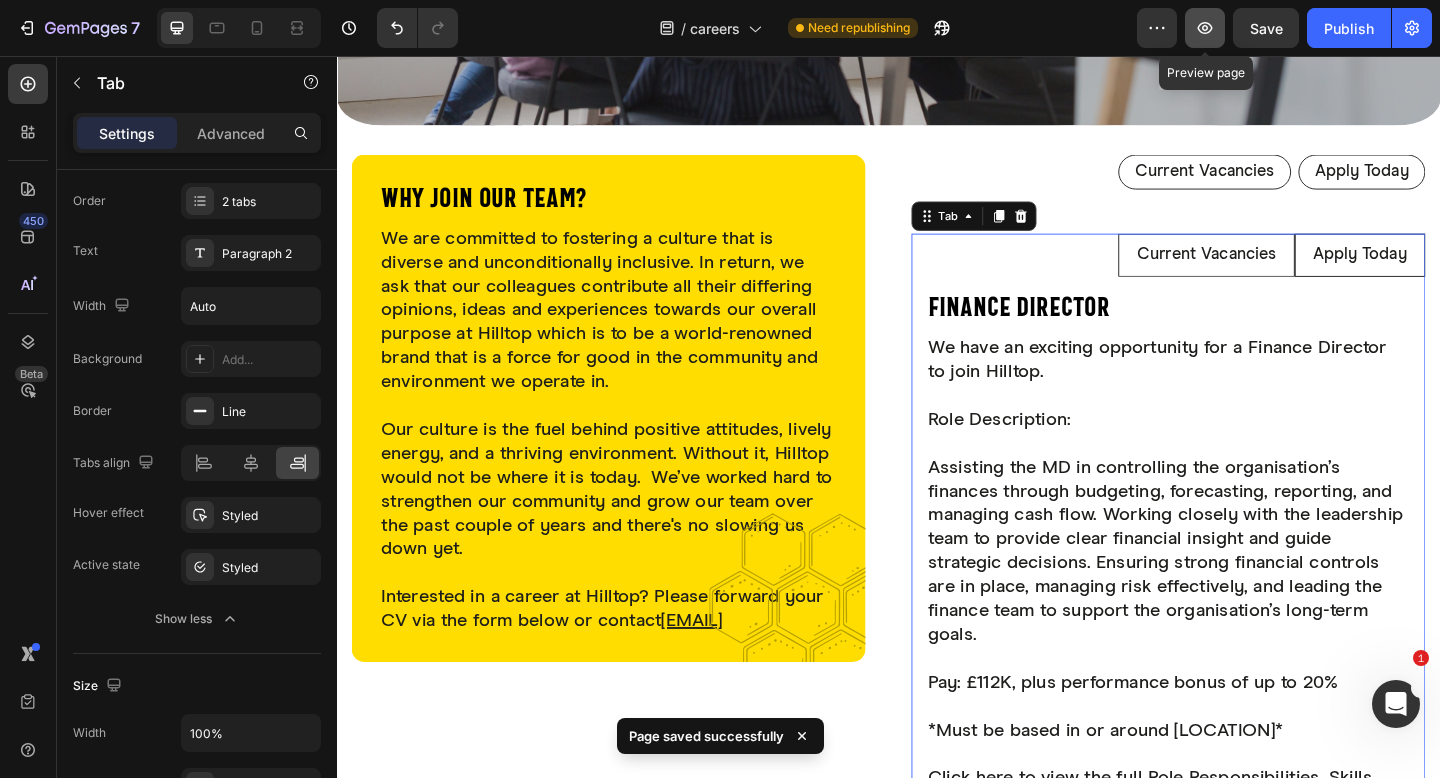 click 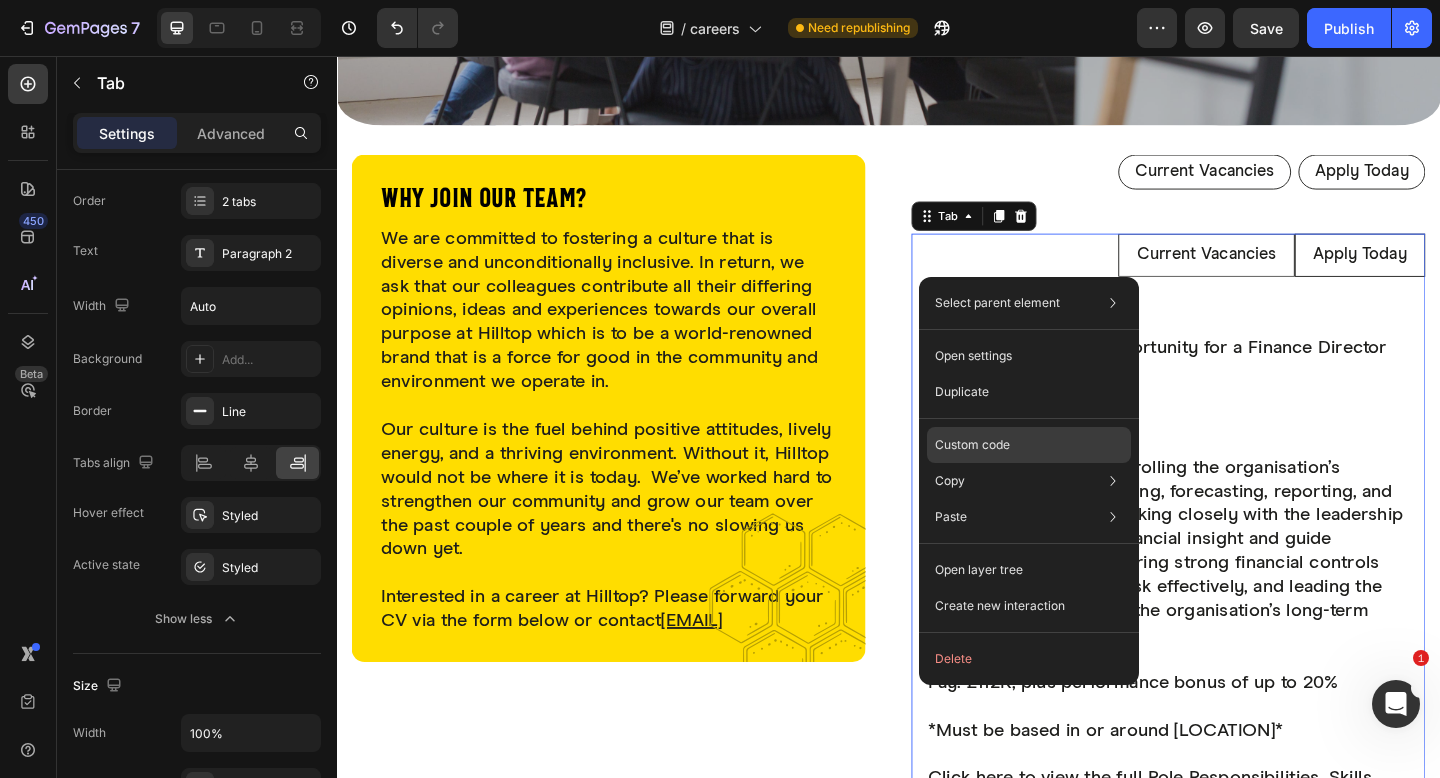 click on "Custom code" at bounding box center [972, 445] 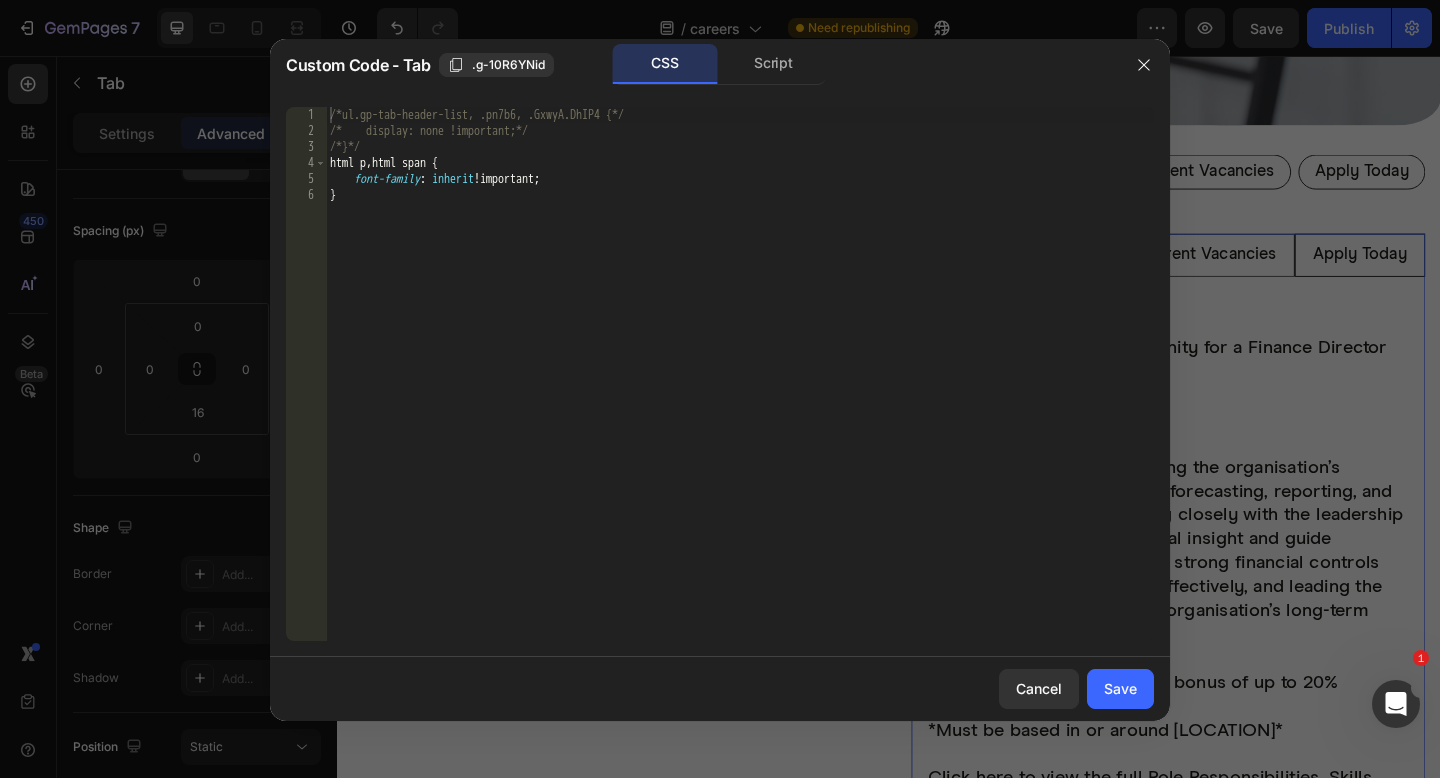 click on "/*ul.gp-tab-header-list, .pn7b6, .GxwyA.DhIP4 {*/ /*    display: none !important;*/ /*}*/ html   p ,  html   span   {      font-family :   inherit  !important ; }" at bounding box center [740, 390] 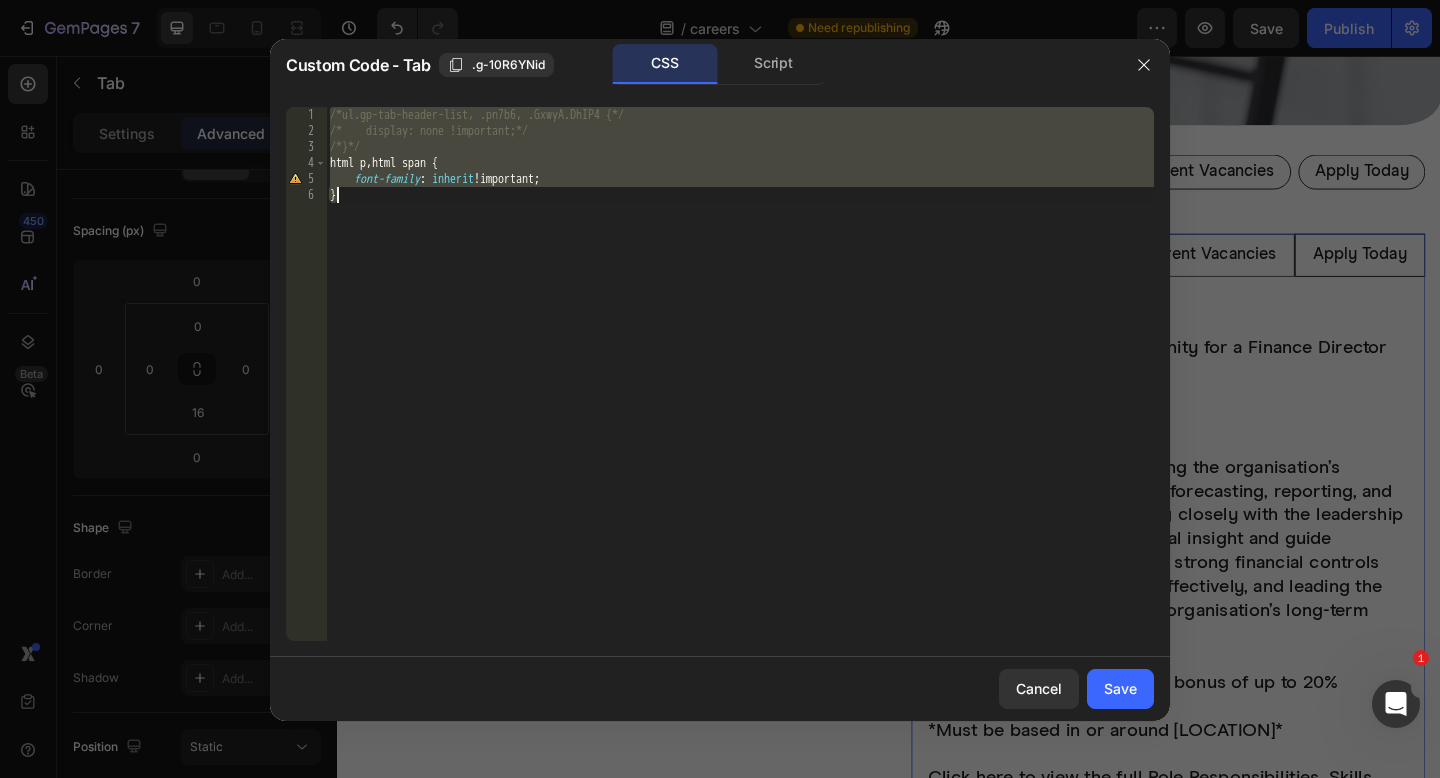 type on "}" 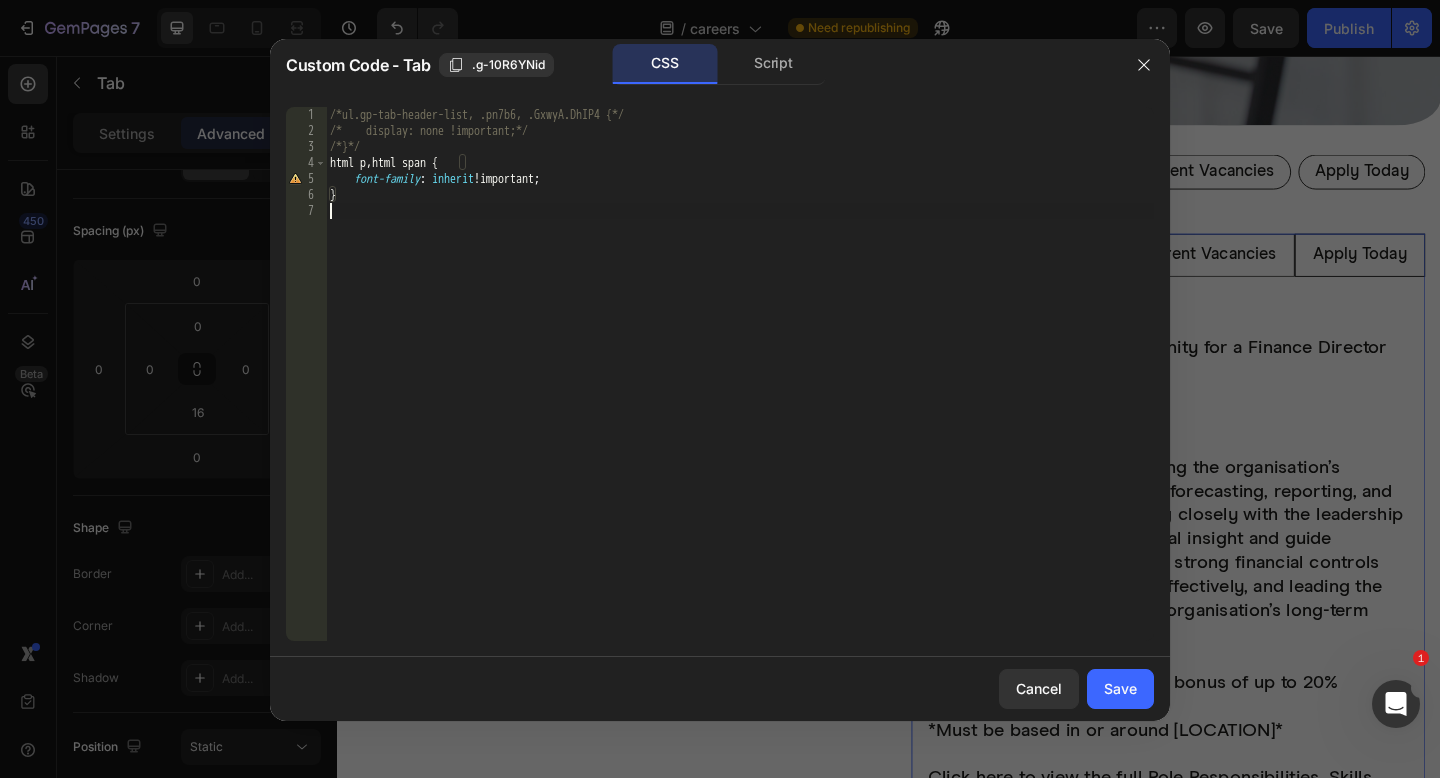 paste on "}" 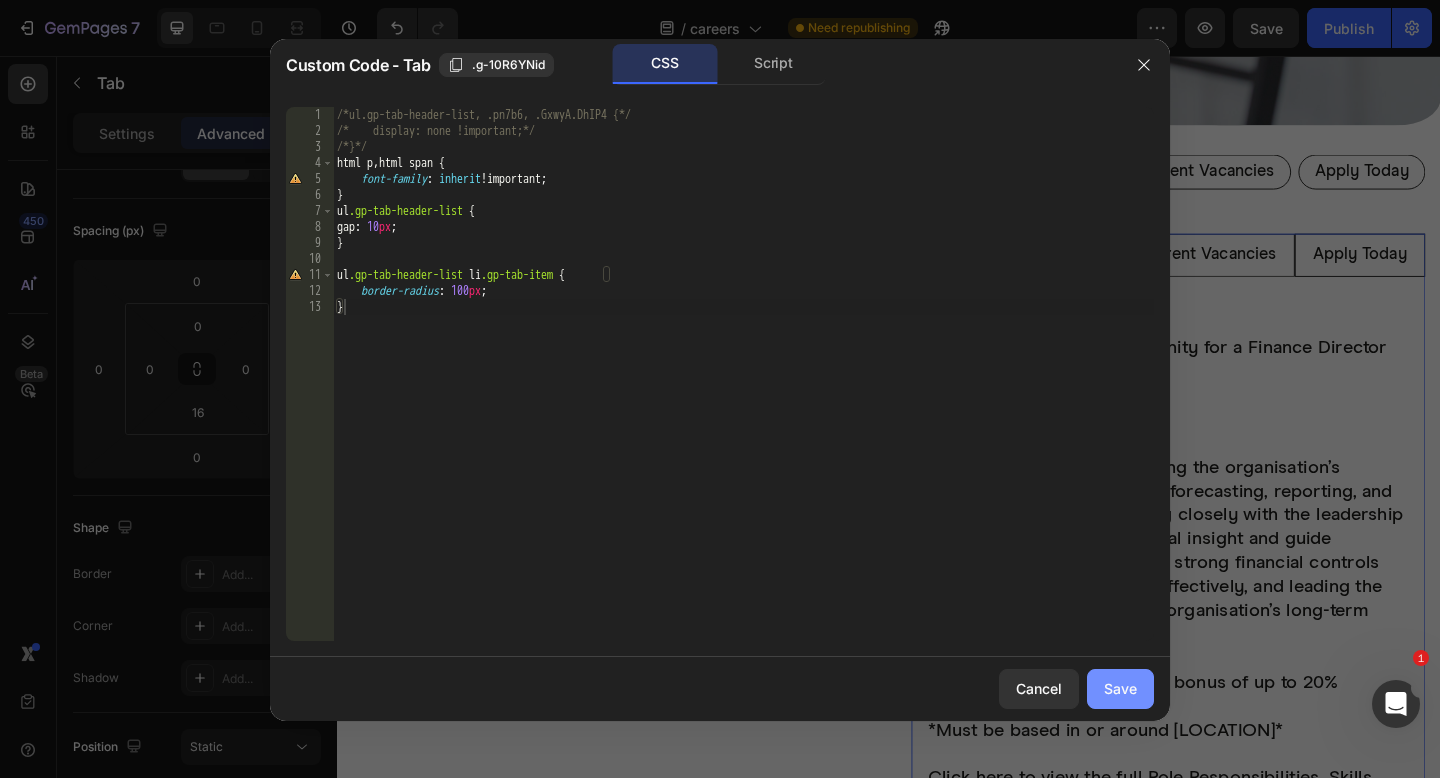 click on "Save" 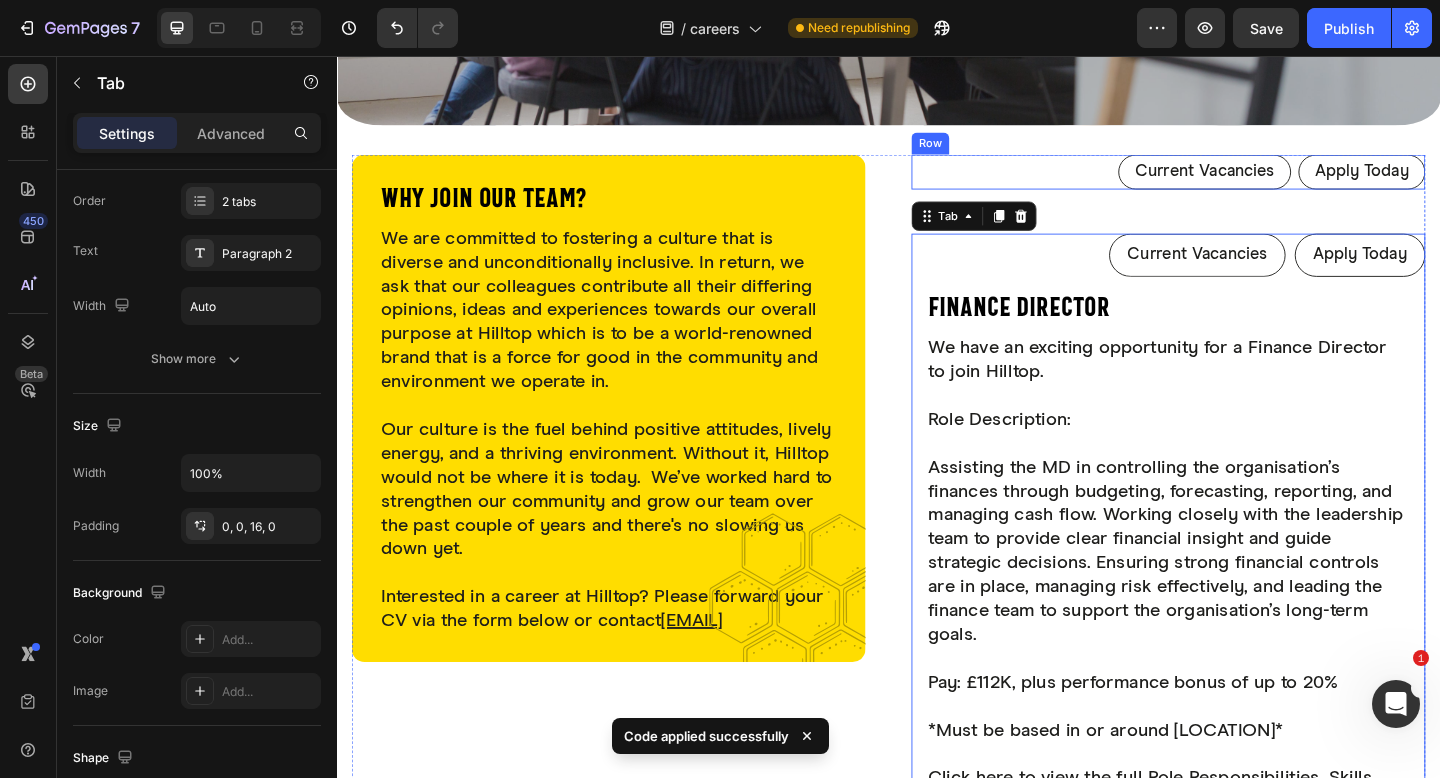 click on "Current Vacancies Button Apply Today Button Row" at bounding box center (1241, 183) 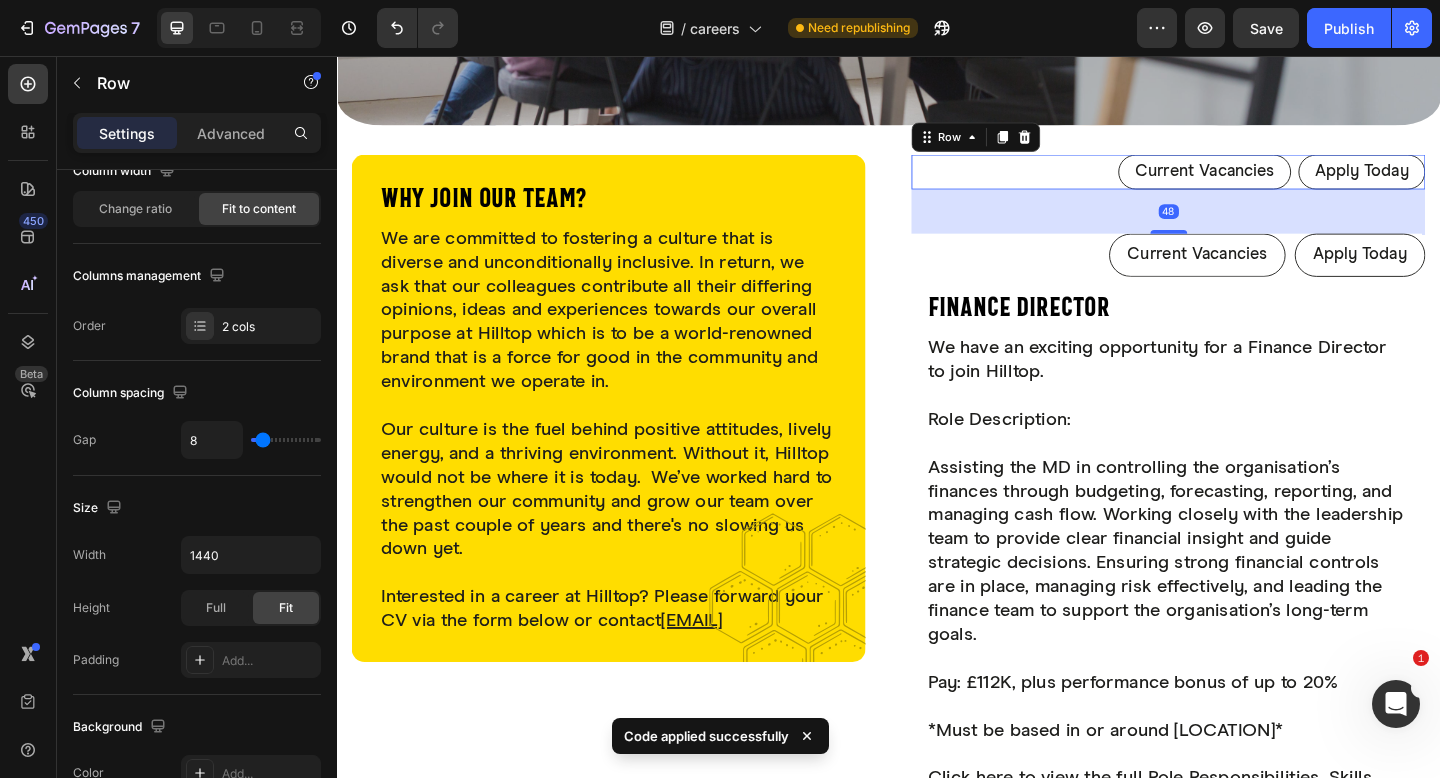 scroll, scrollTop: 0, scrollLeft: 0, axis: both 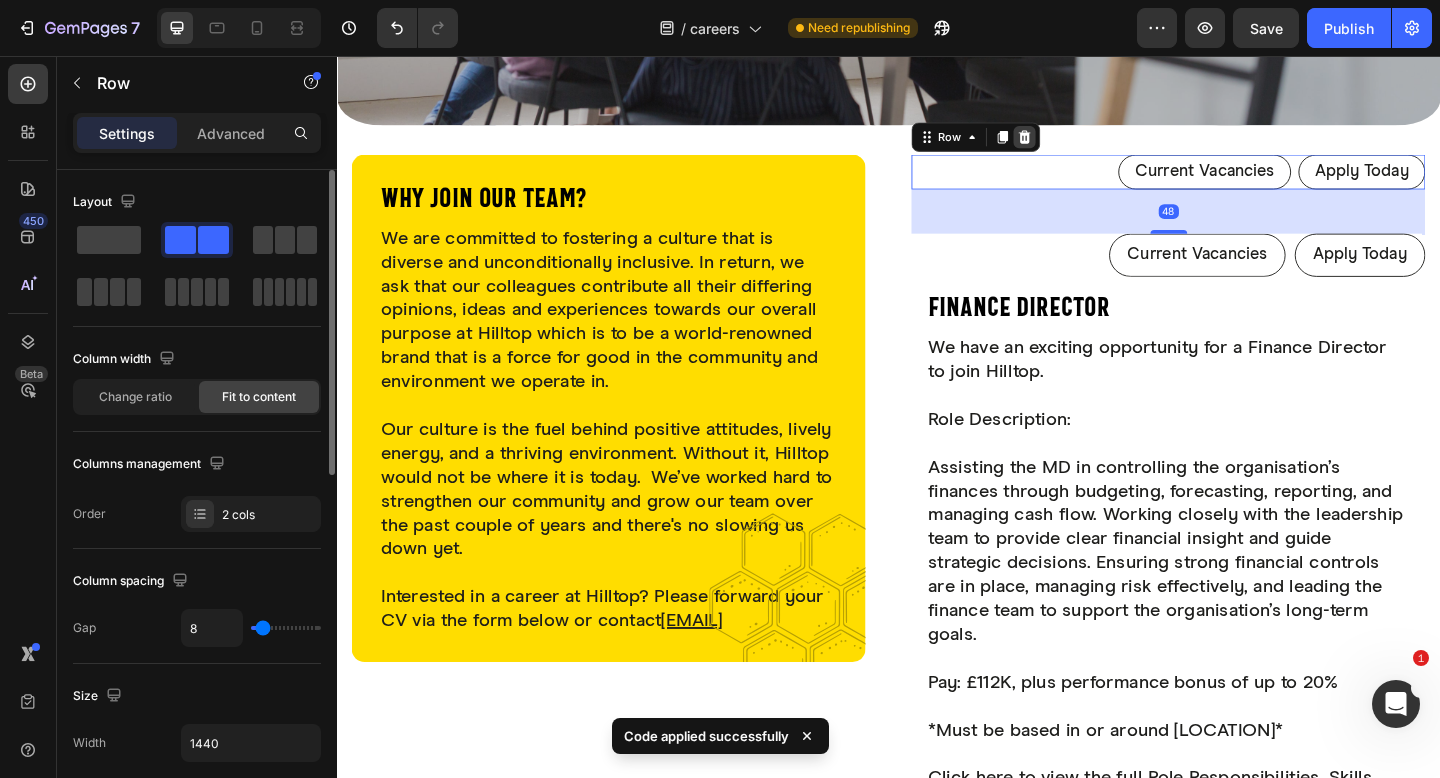 click 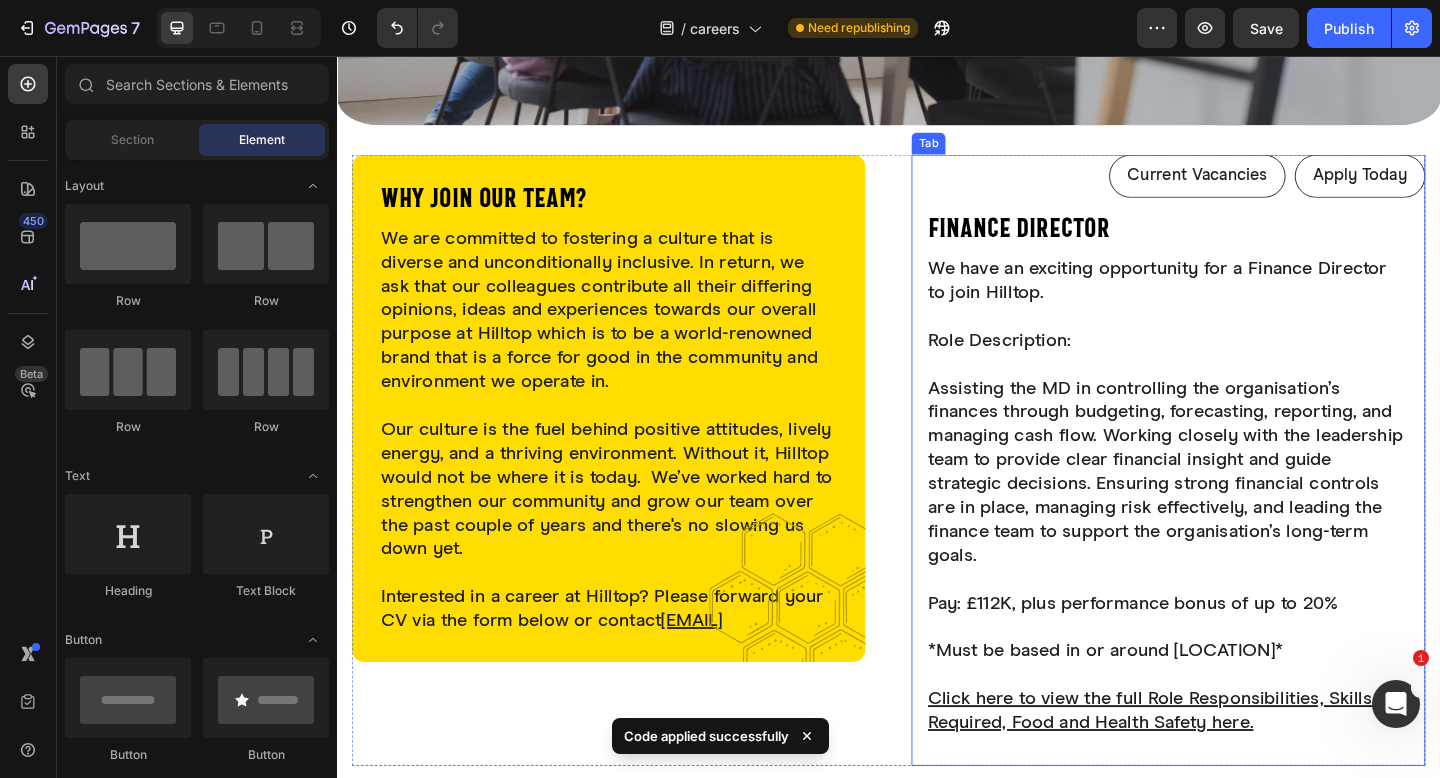 click on "Current Vacancies Apply Today" at bounding box center (1241, 187) 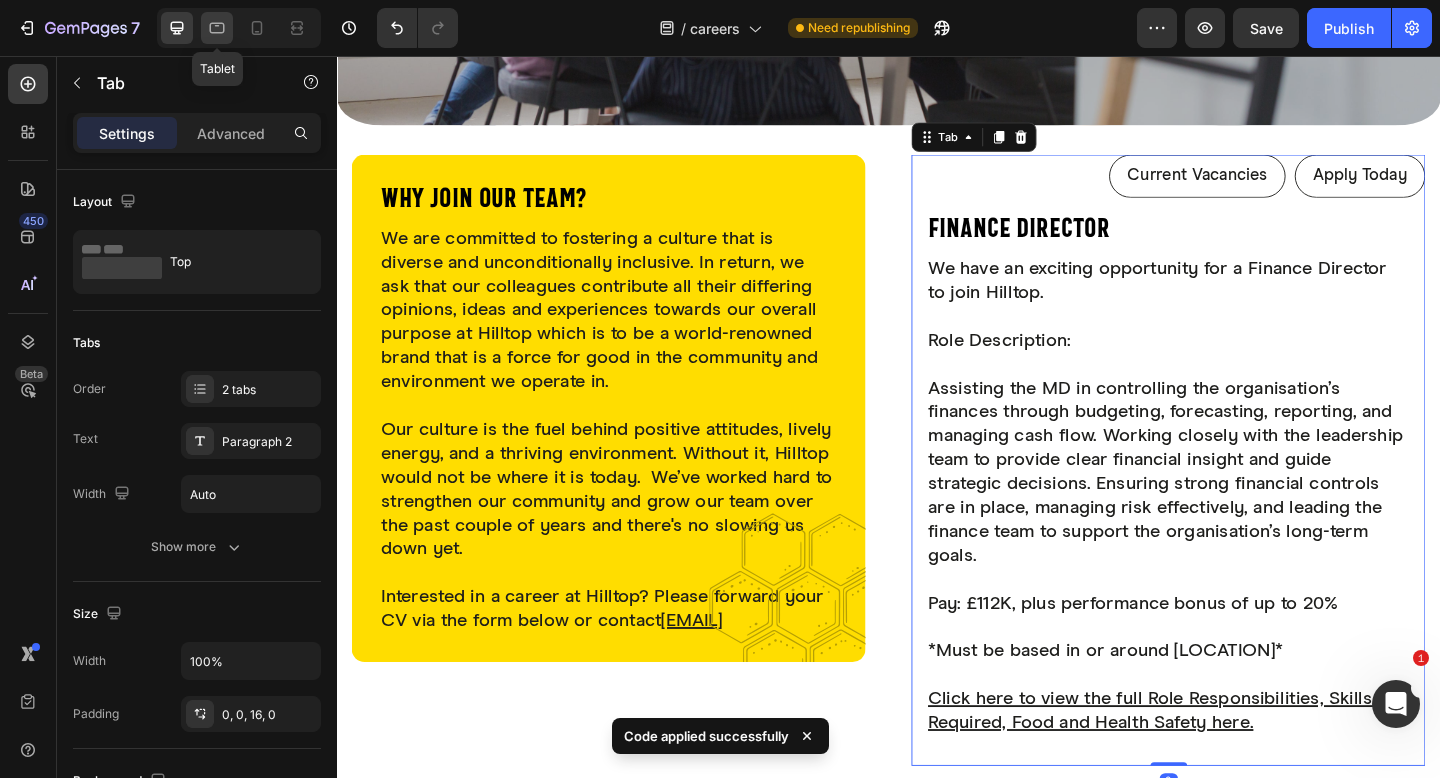 click 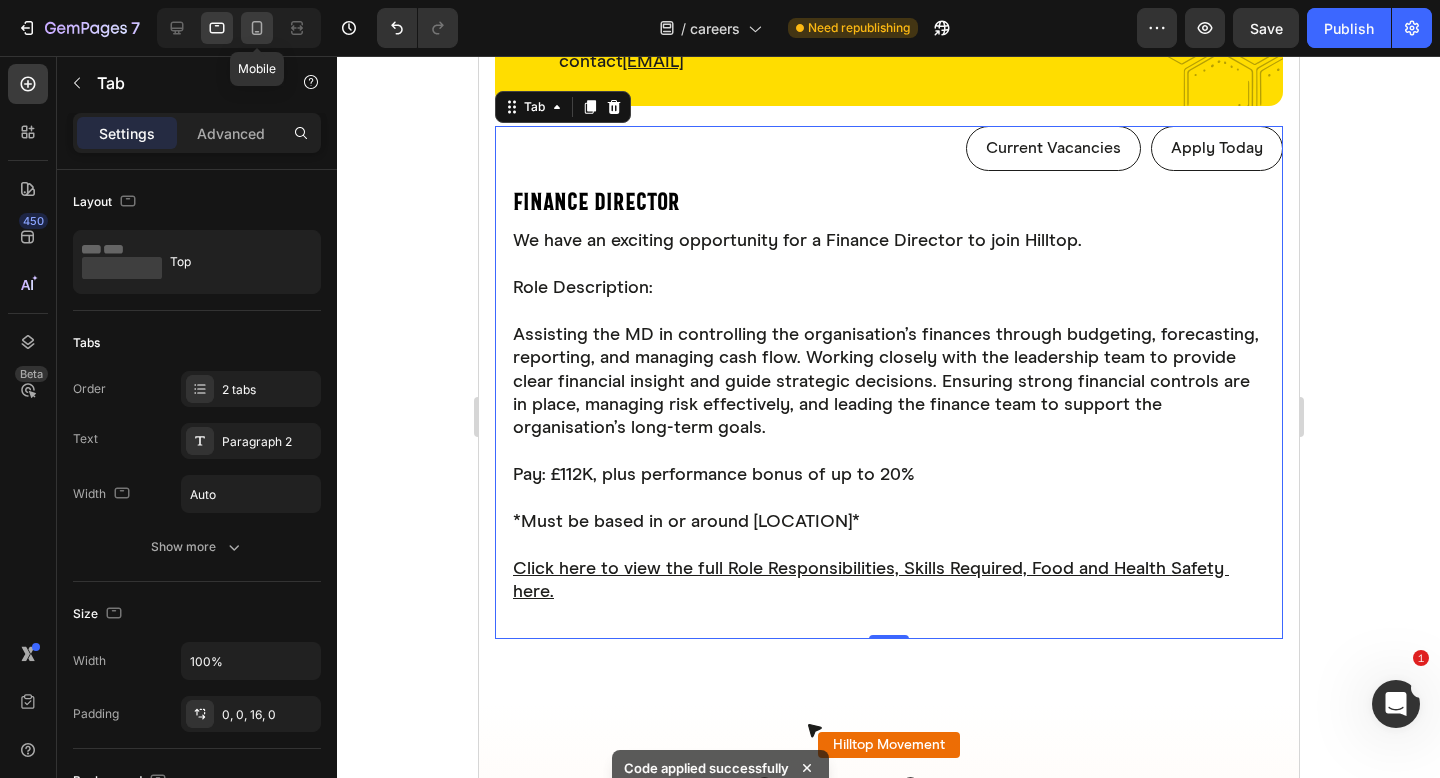 click 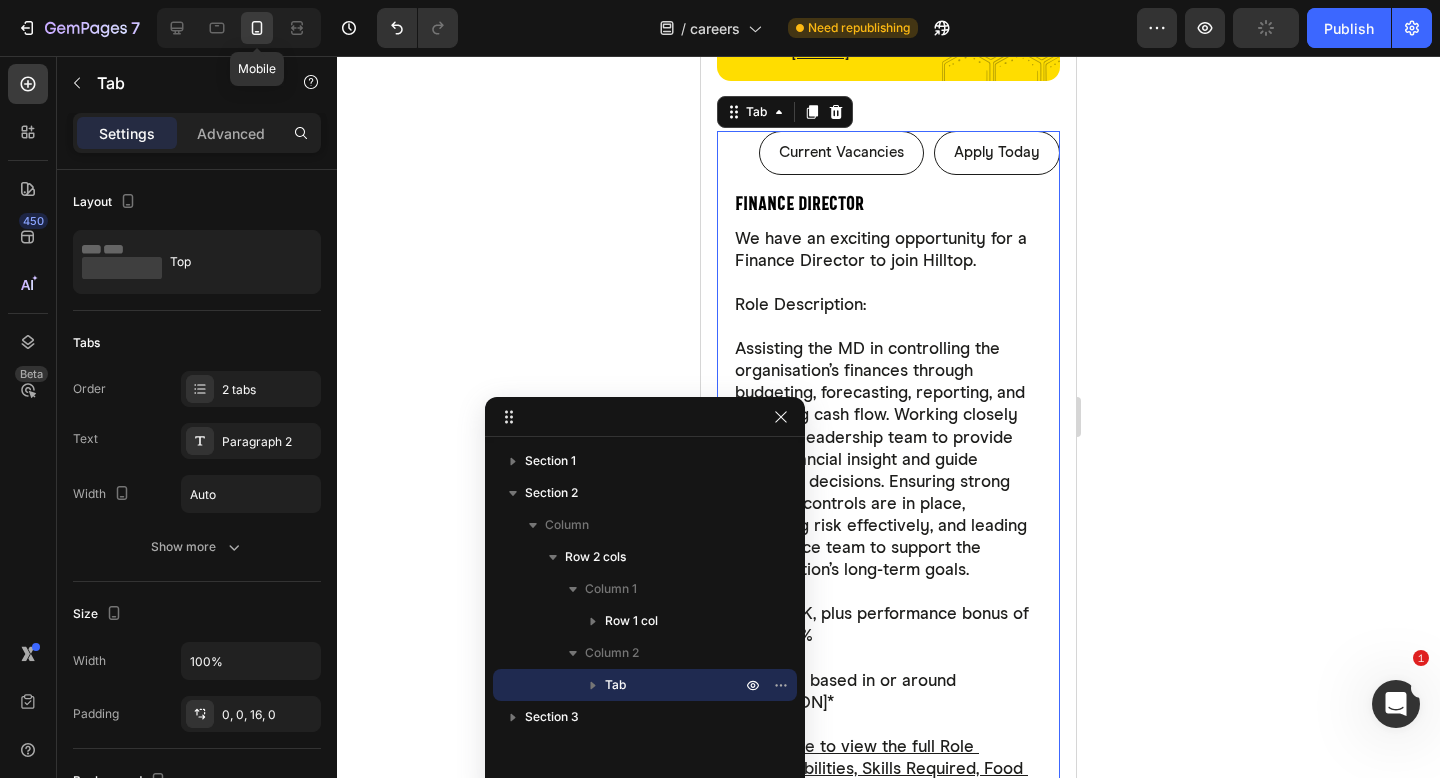scroll, scrollTop: 1010, scrollLeft: 0, axis: vertical 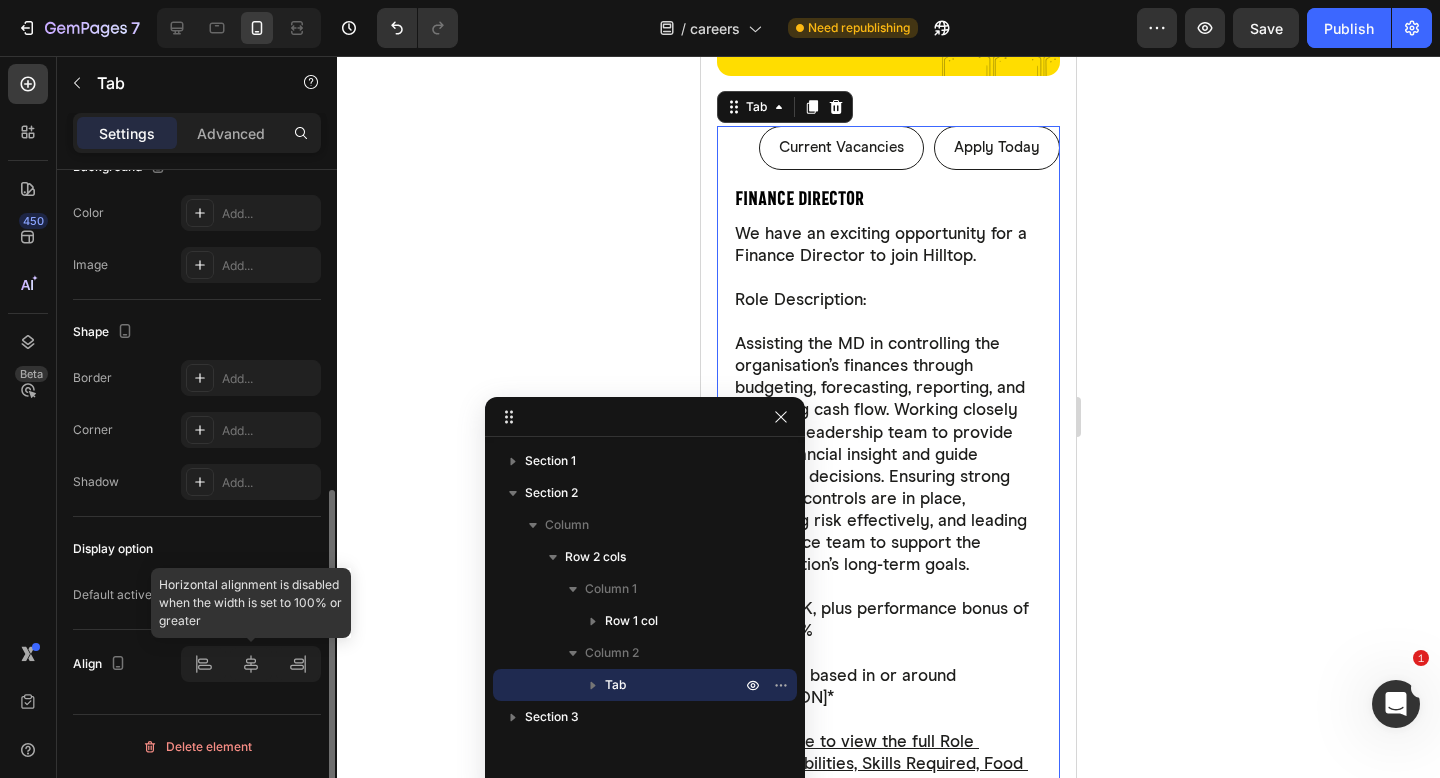 click 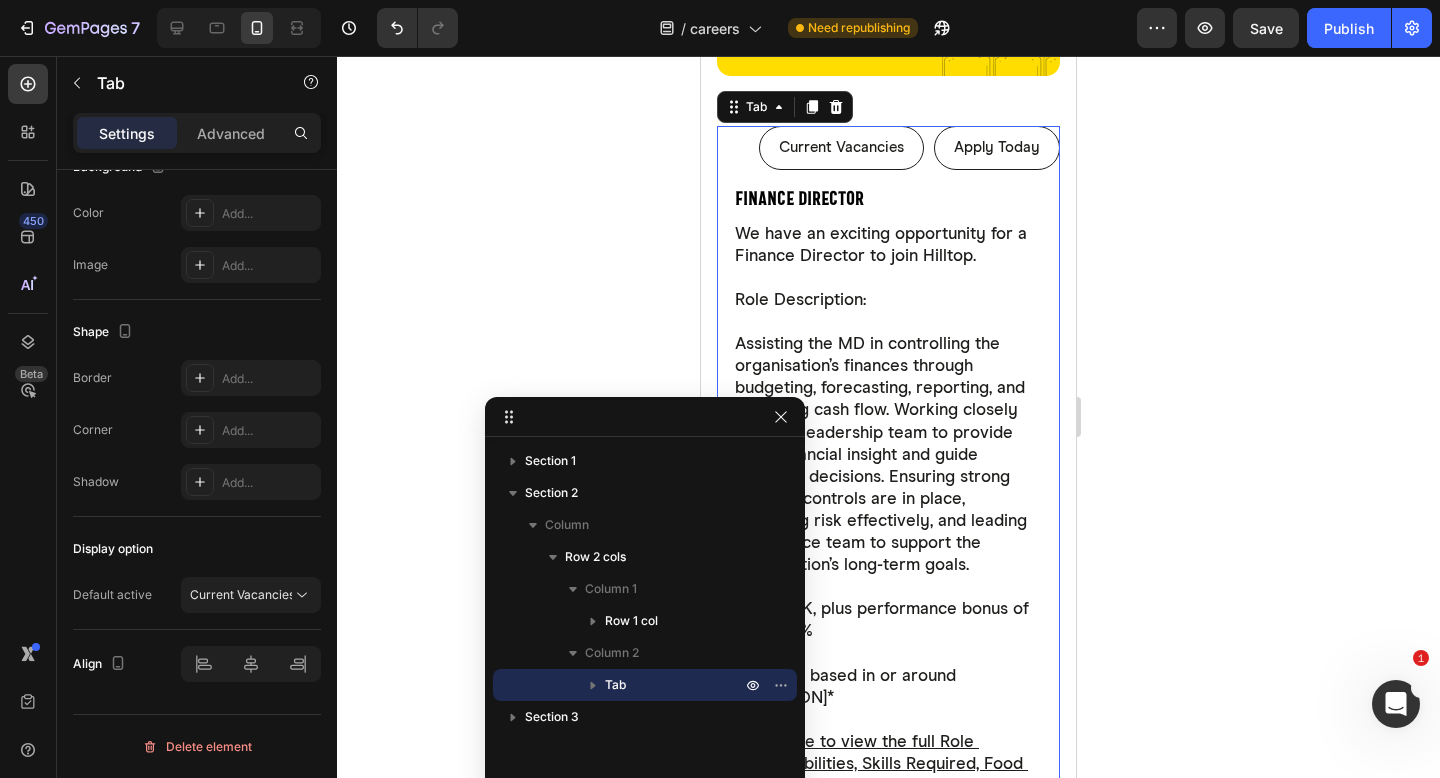 click on "Current Vacancies Apply Today" at bounding box center [888, 148] 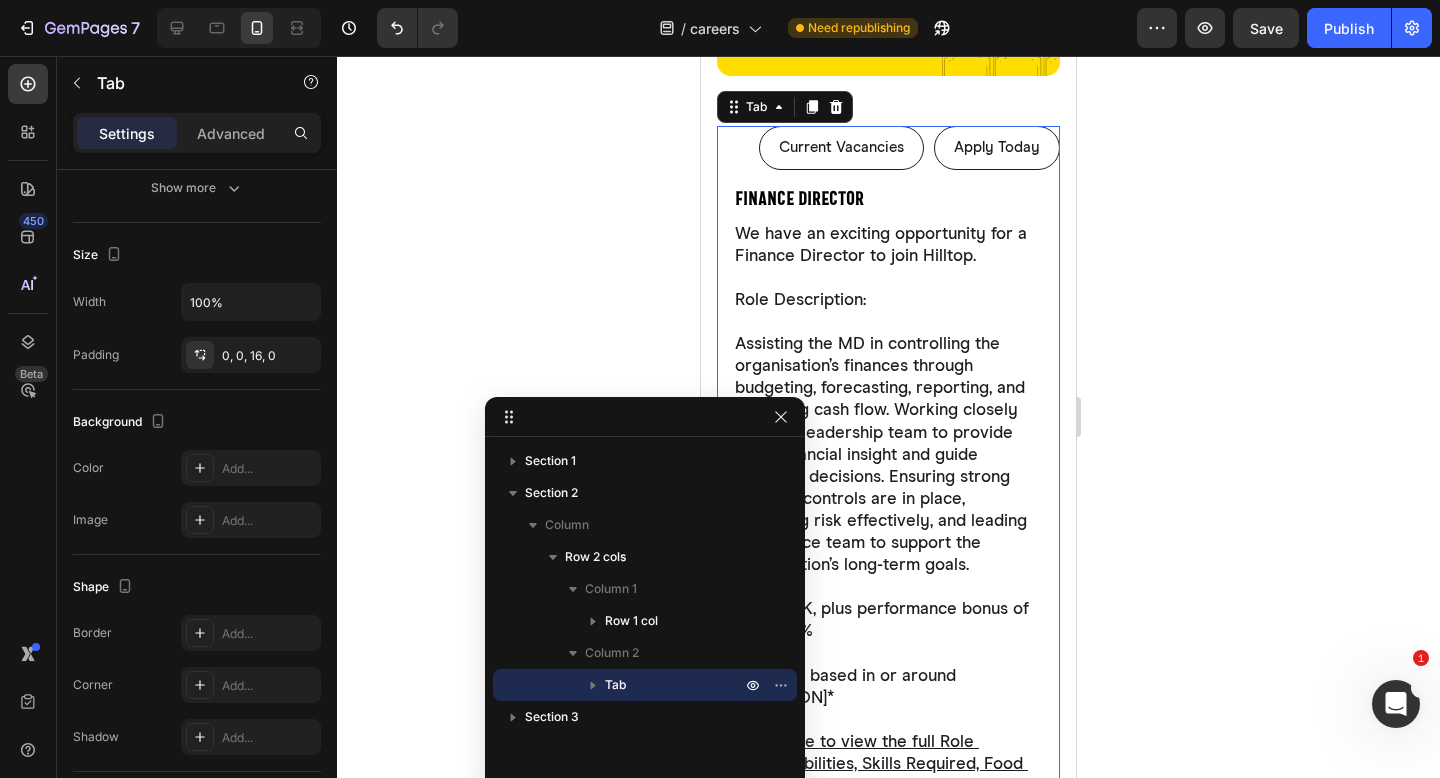 scroll, scrollTop: 0, scrollLeft: 0, axis: both 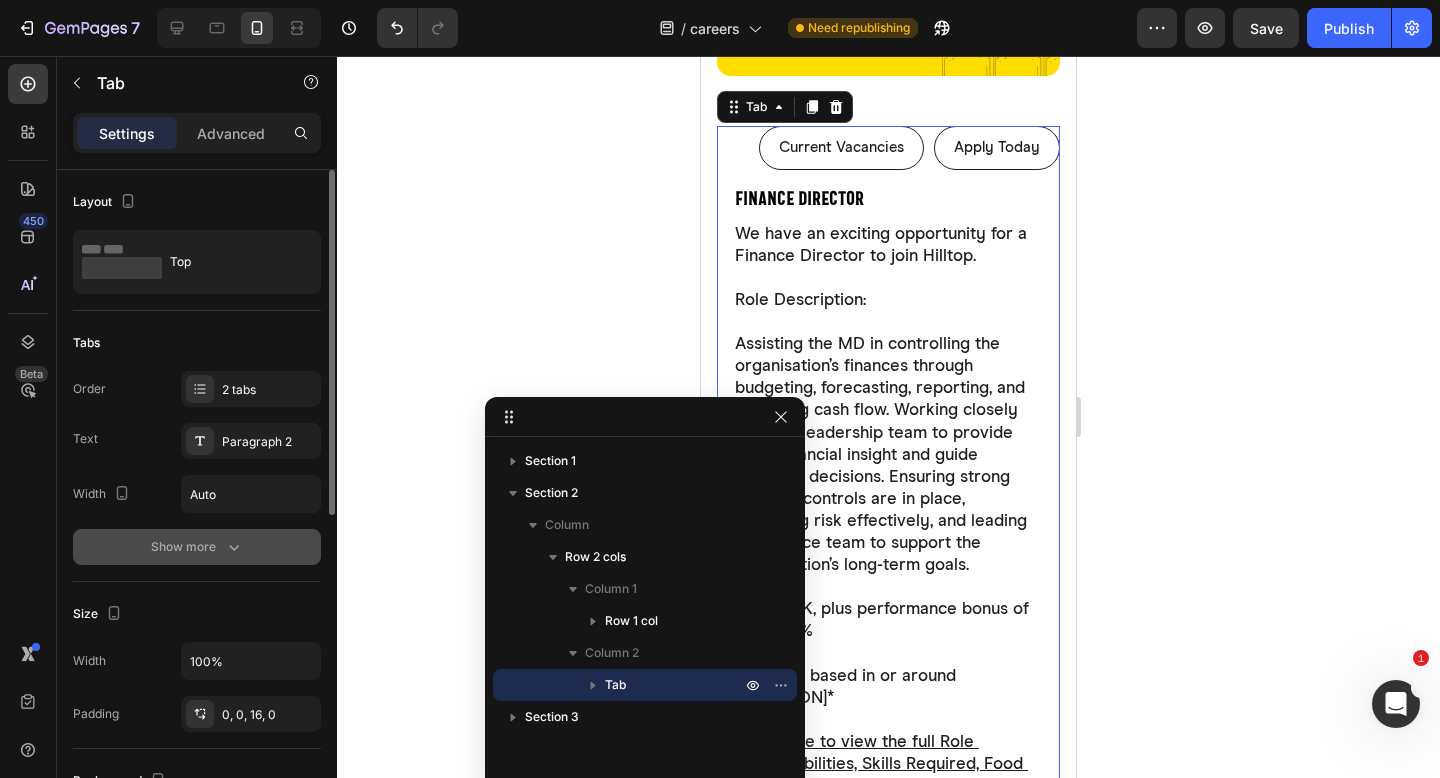 click on "Show more" at bounding box center [197, 547] 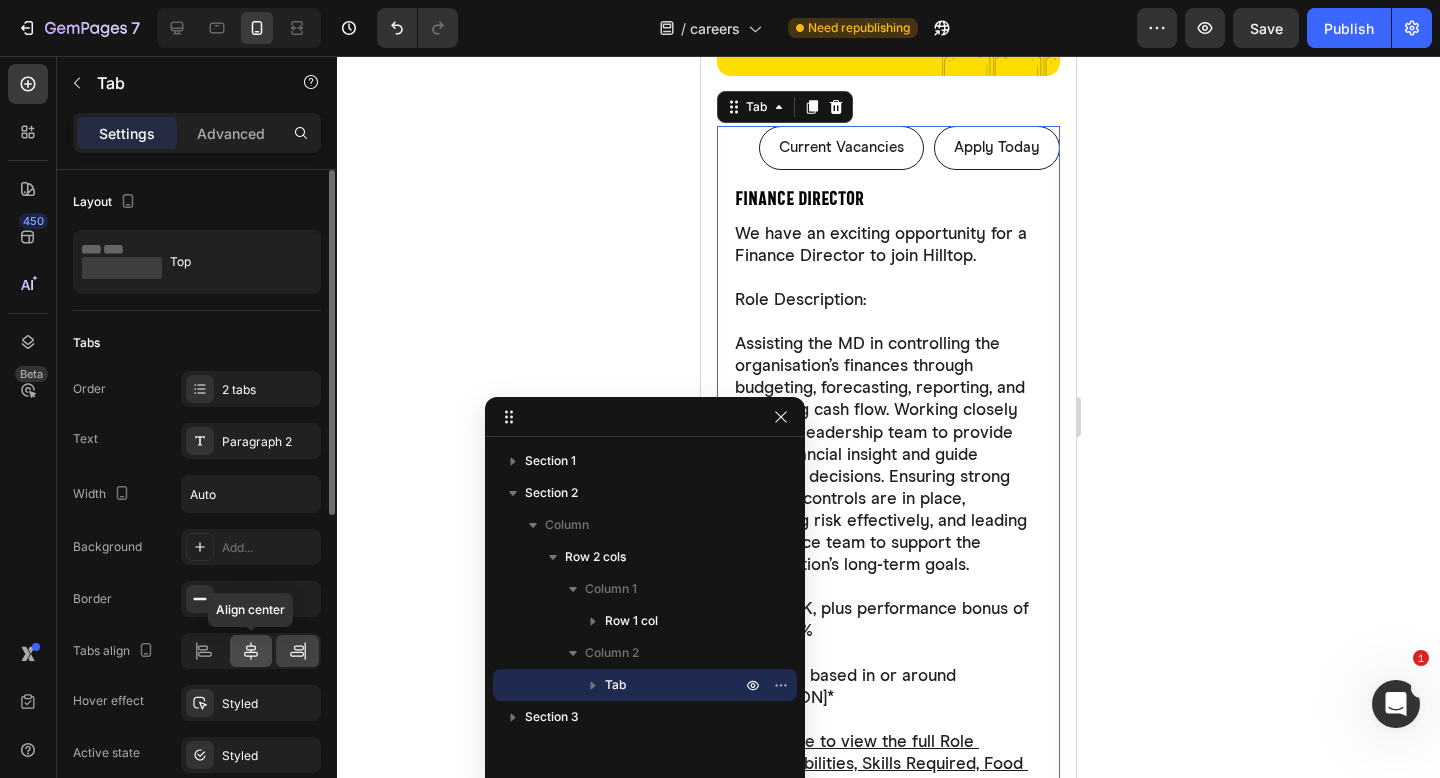 click 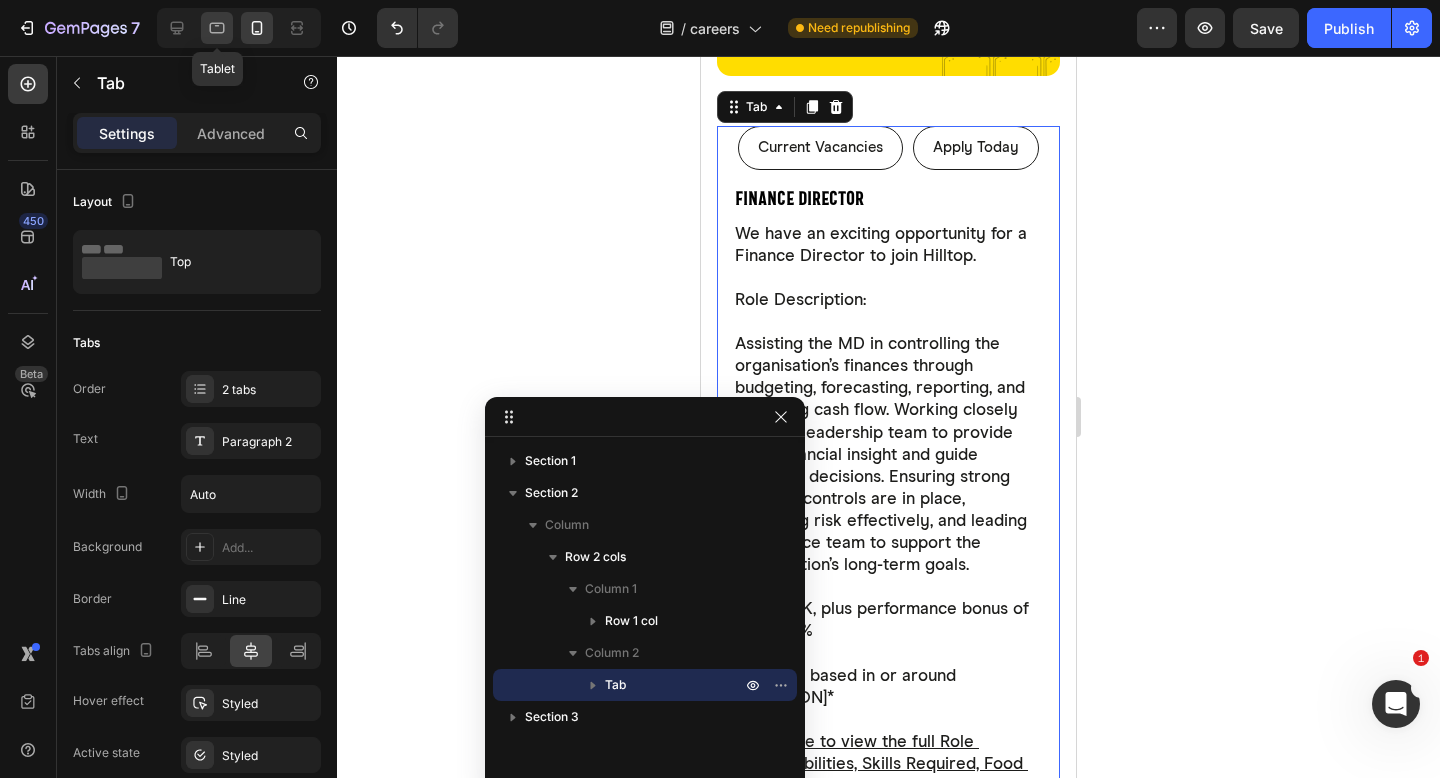 click 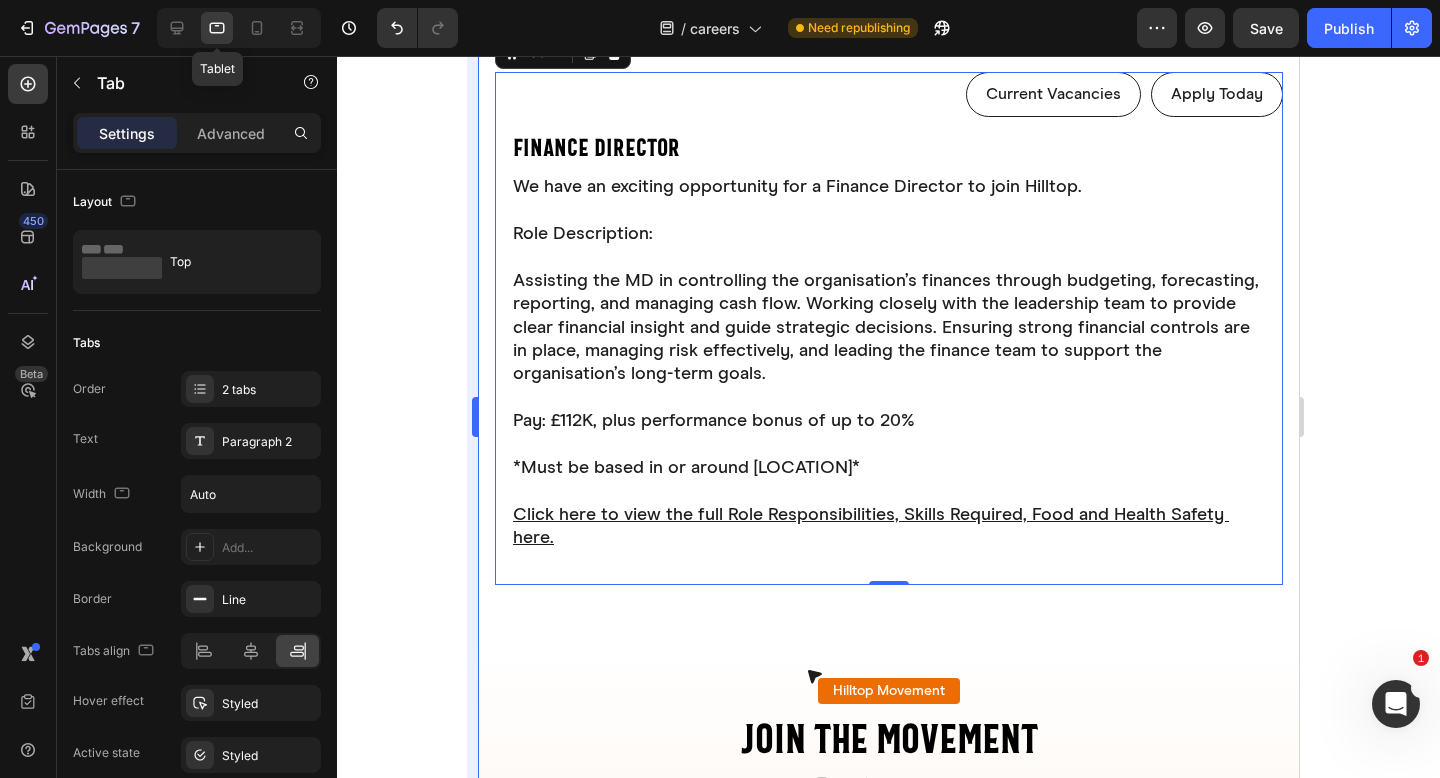 scroll, scrollTop: 785, scrollLeft: 0, axis: vertical 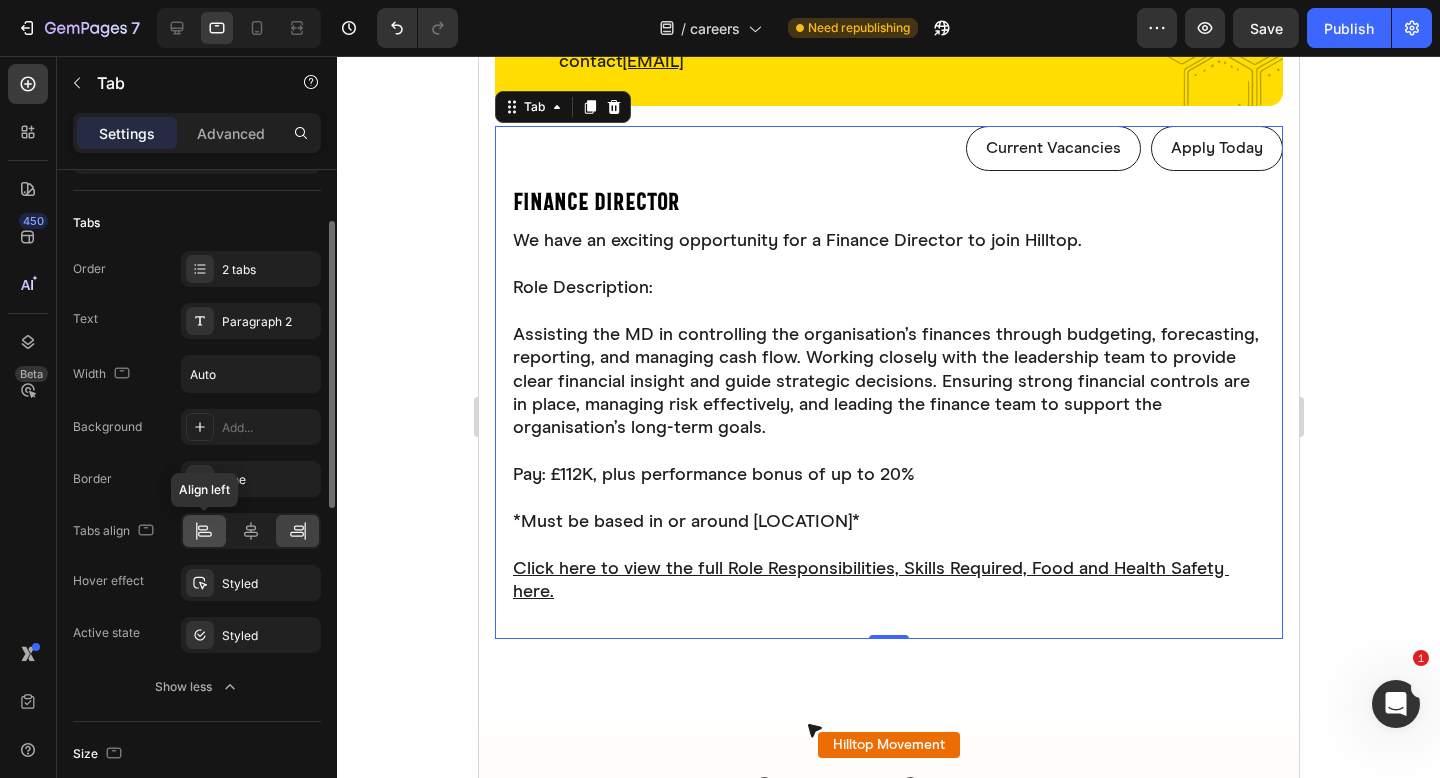 click 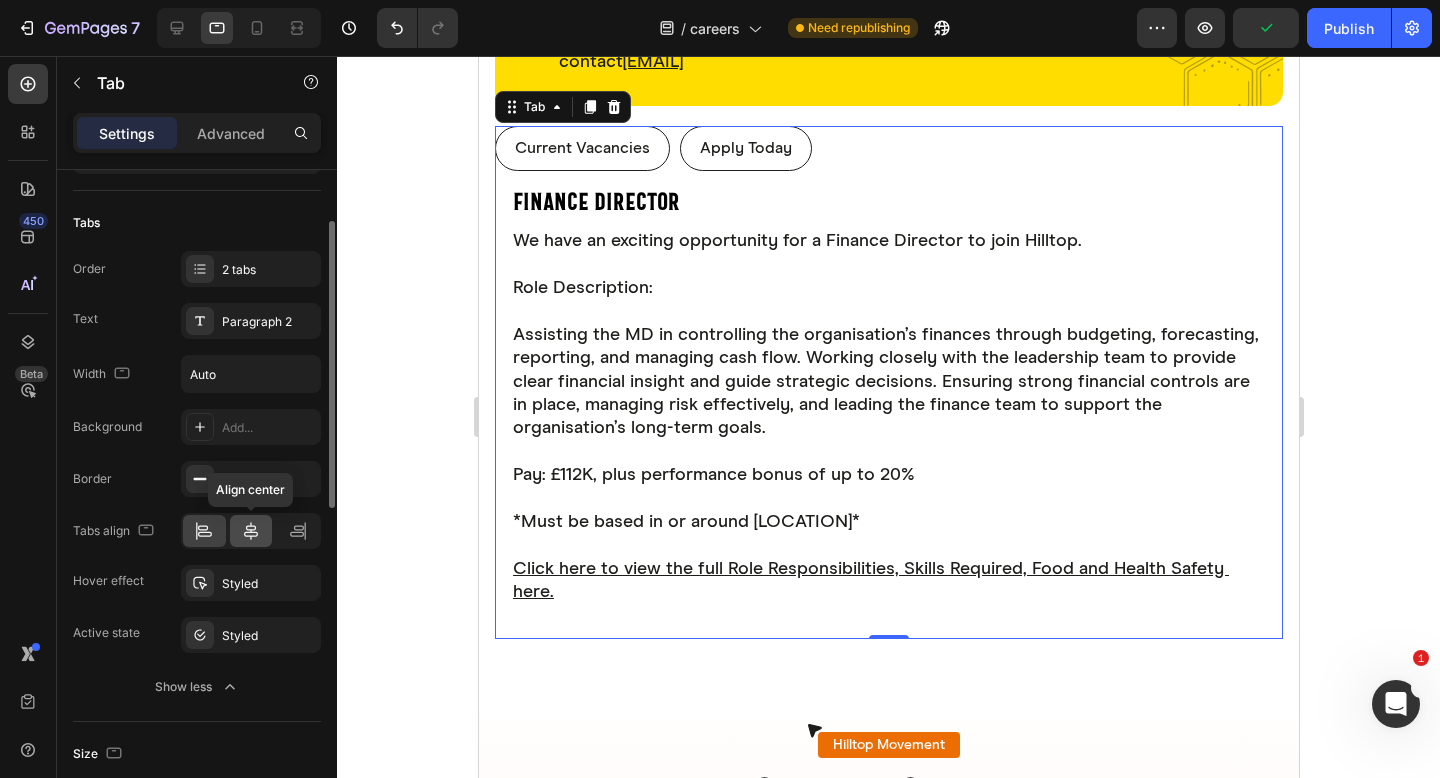 click 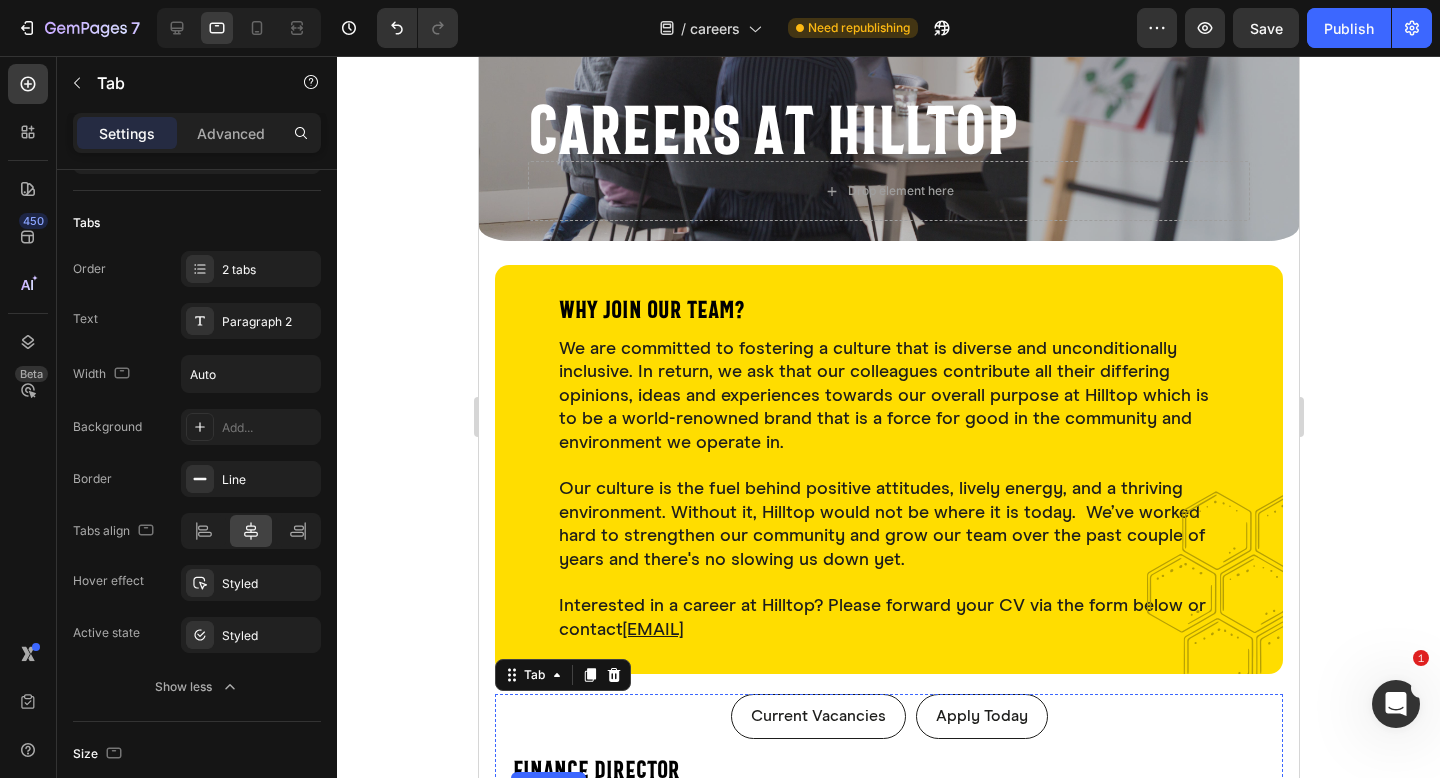 scroll, scrollTop: 214, scrollLeft: 0, axis: vertical 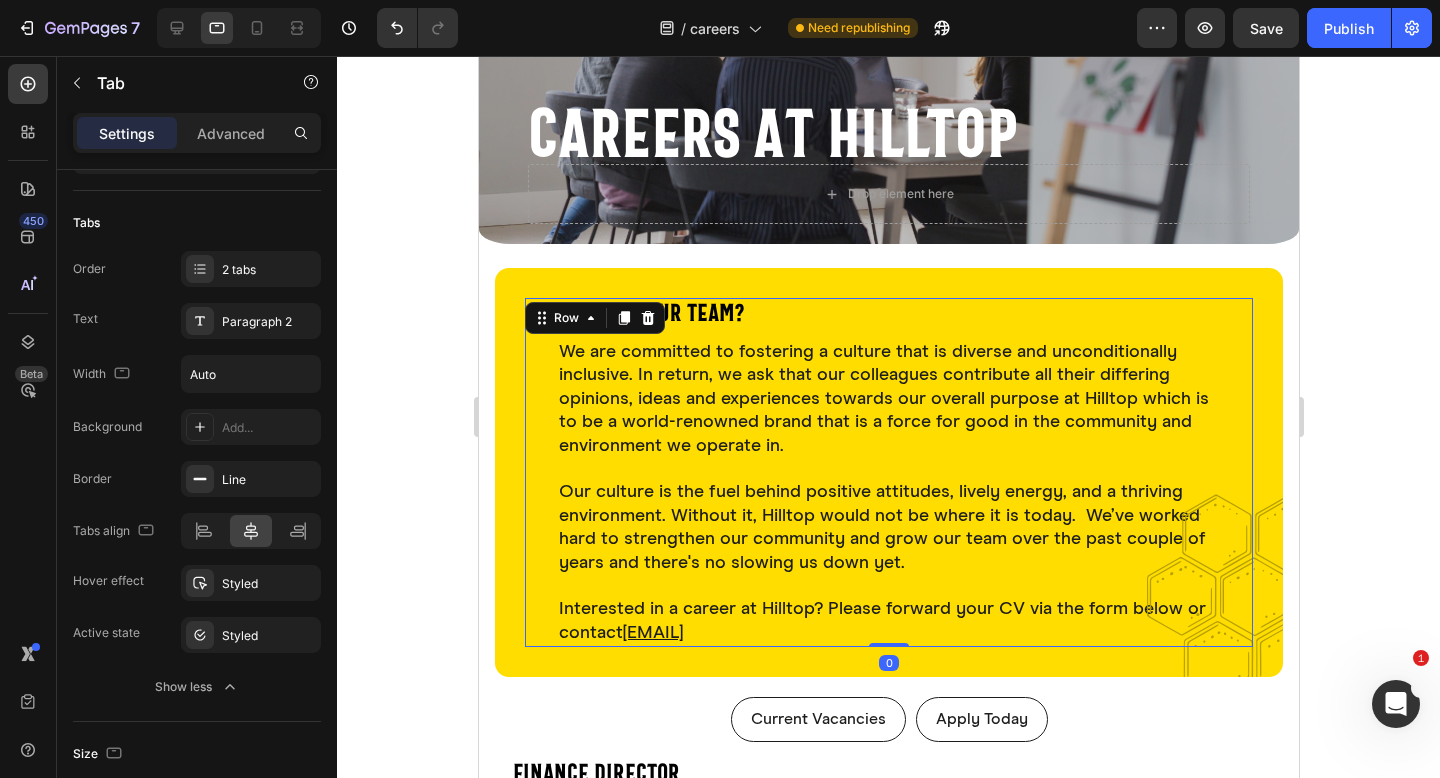 click on "Why join our team? Heading We are committed to fostering a culture that is diverse and unconditionally inclusive. In return, we ask that our colleagues contribute all their differing opinions, ideas and experiences towards our overall purpose at Hilltop which is to be a world-renowned brand that is a force for good in the community and environment we operate in.    Our culture is the fuel behind positive attitudes, lively energy, and a thriving environment. Without it, Hilltop would not be where it is today.  We’ve worked hard to strengthen our community and grow our team over the past couple of years and there's no slowing us down yet.    Interested in a career at Hilltop? Please forward your CV via the form below or contact  recruitment@lovehilltop.com Text block Row   0" at bounding box center [888, 472] 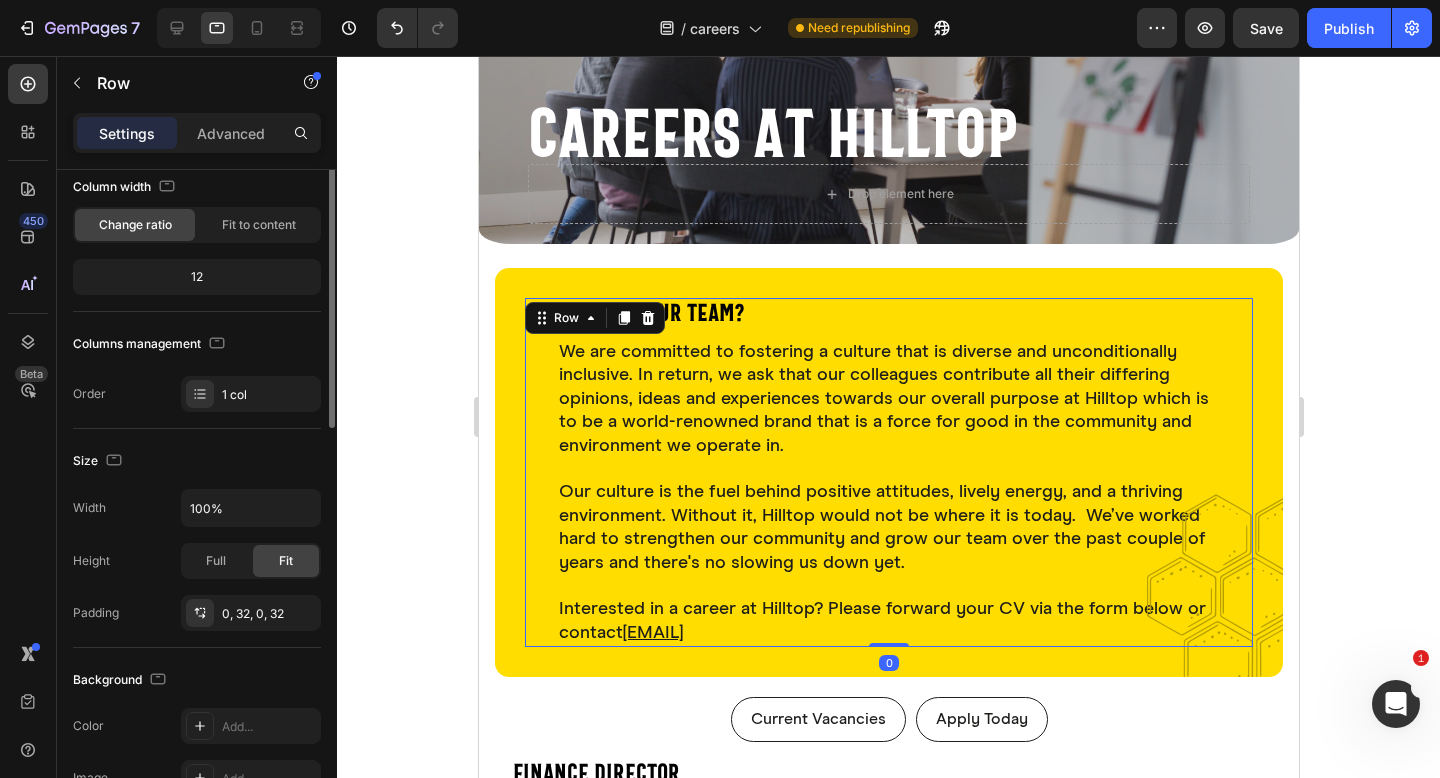 scroll, scrollTop: 0, scrollLeft: 0, axis: both 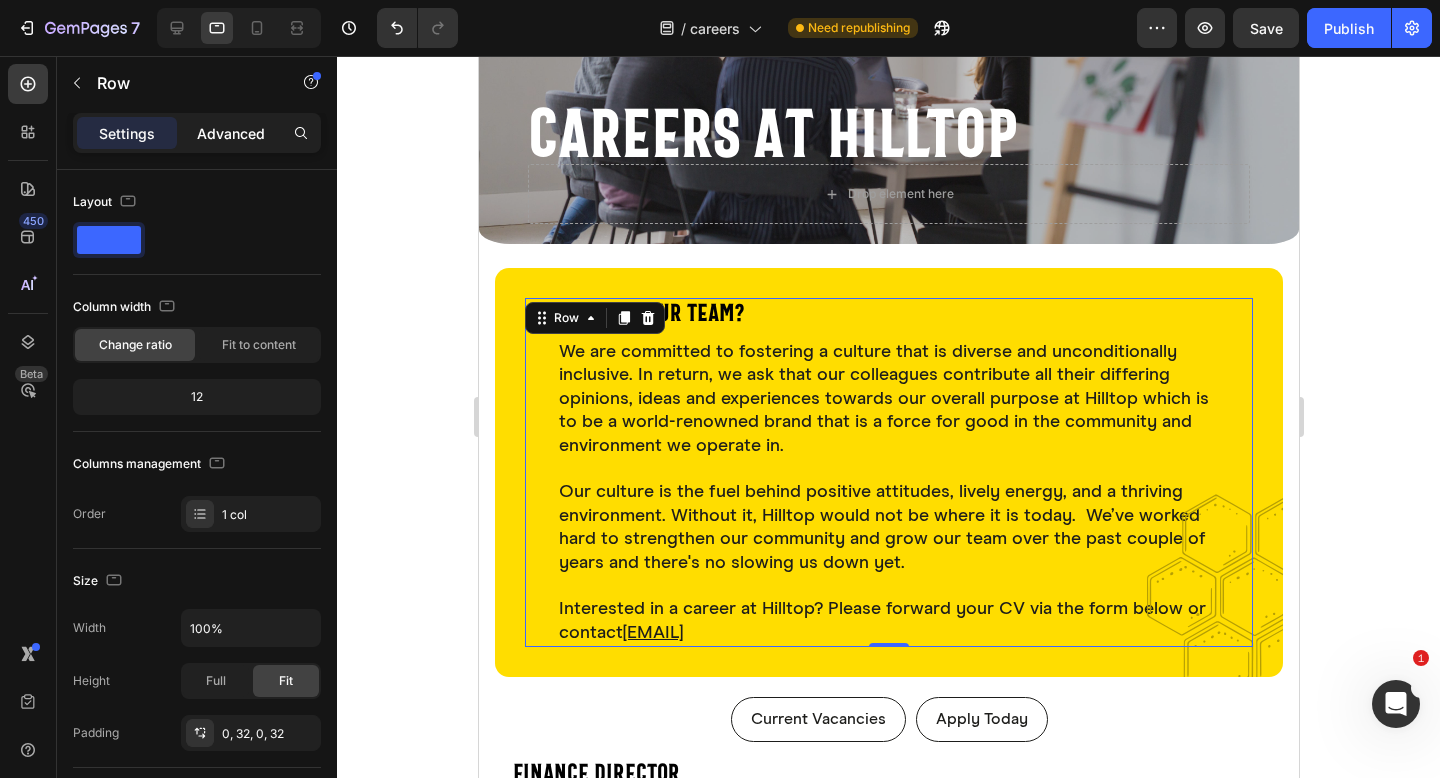click on "Advanced" at bounding box center (231, 133) 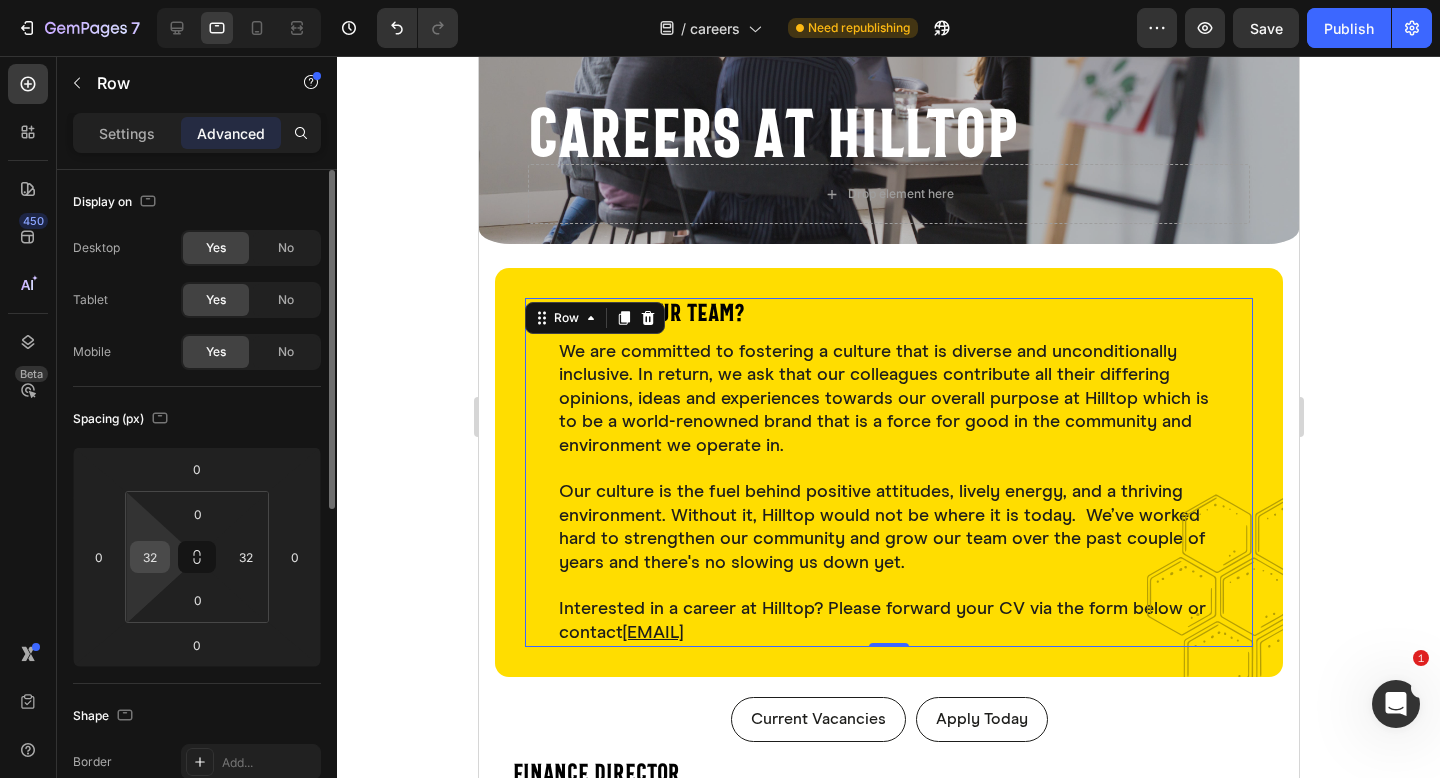 click on "32" at bounding box center (150, 557) 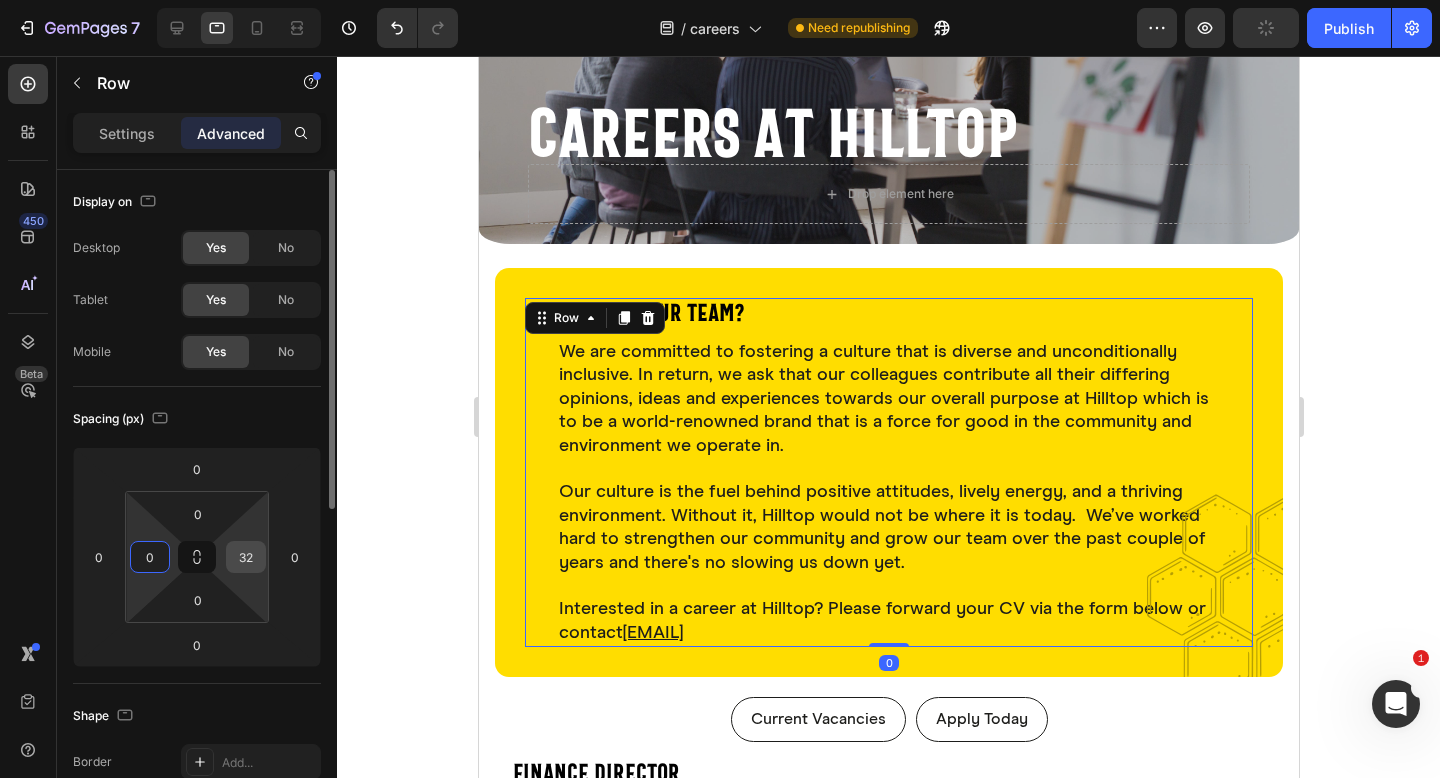 type on "0" 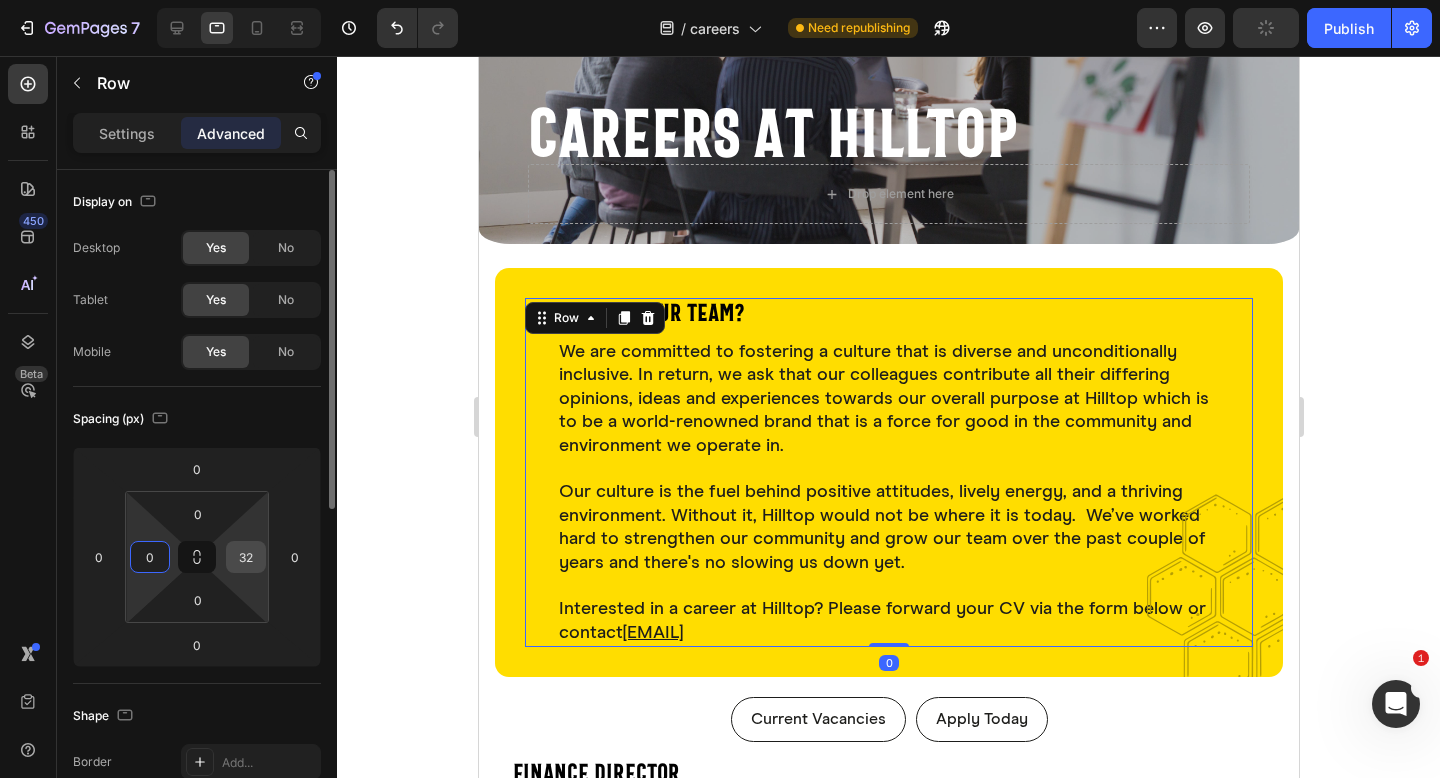 click on "32" at bounding box center [246, 557] 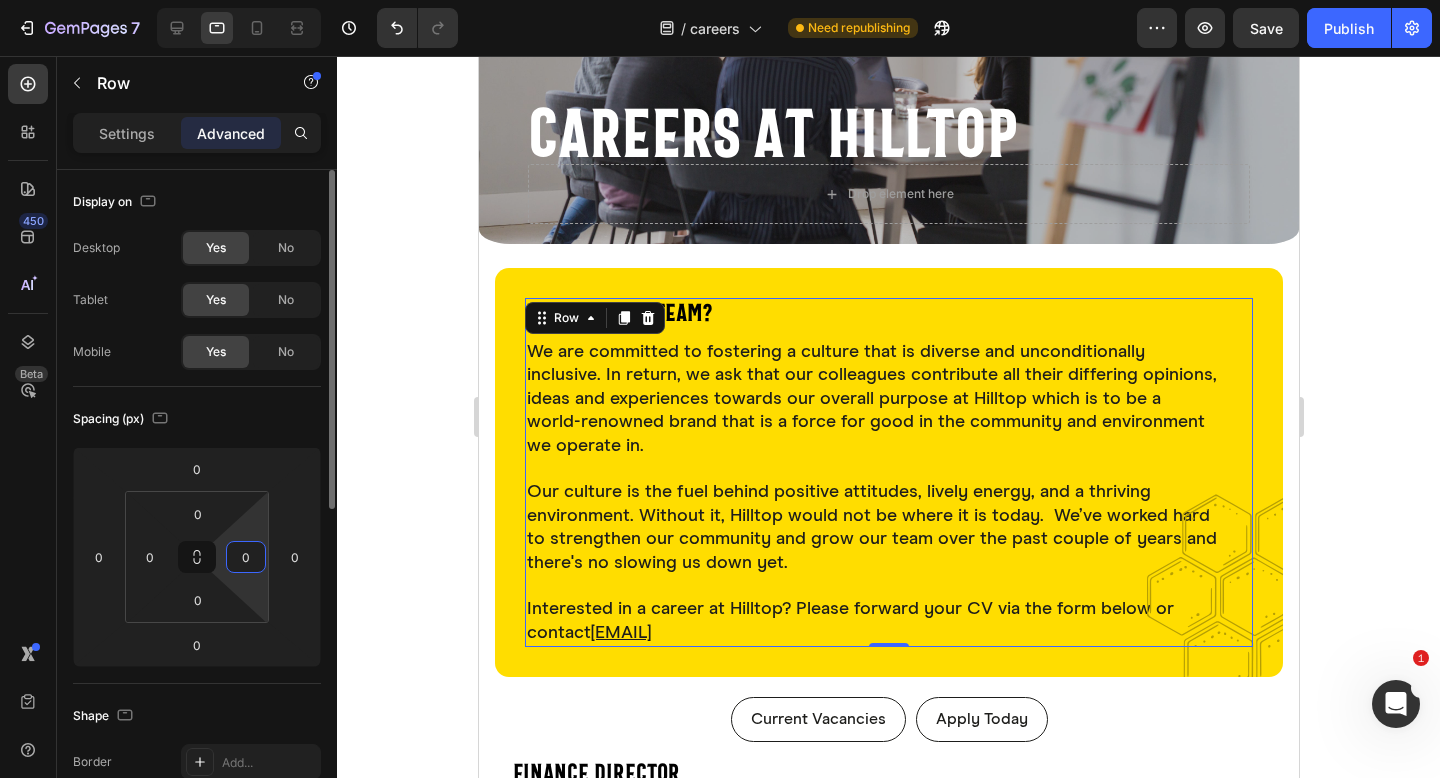 type on "0" 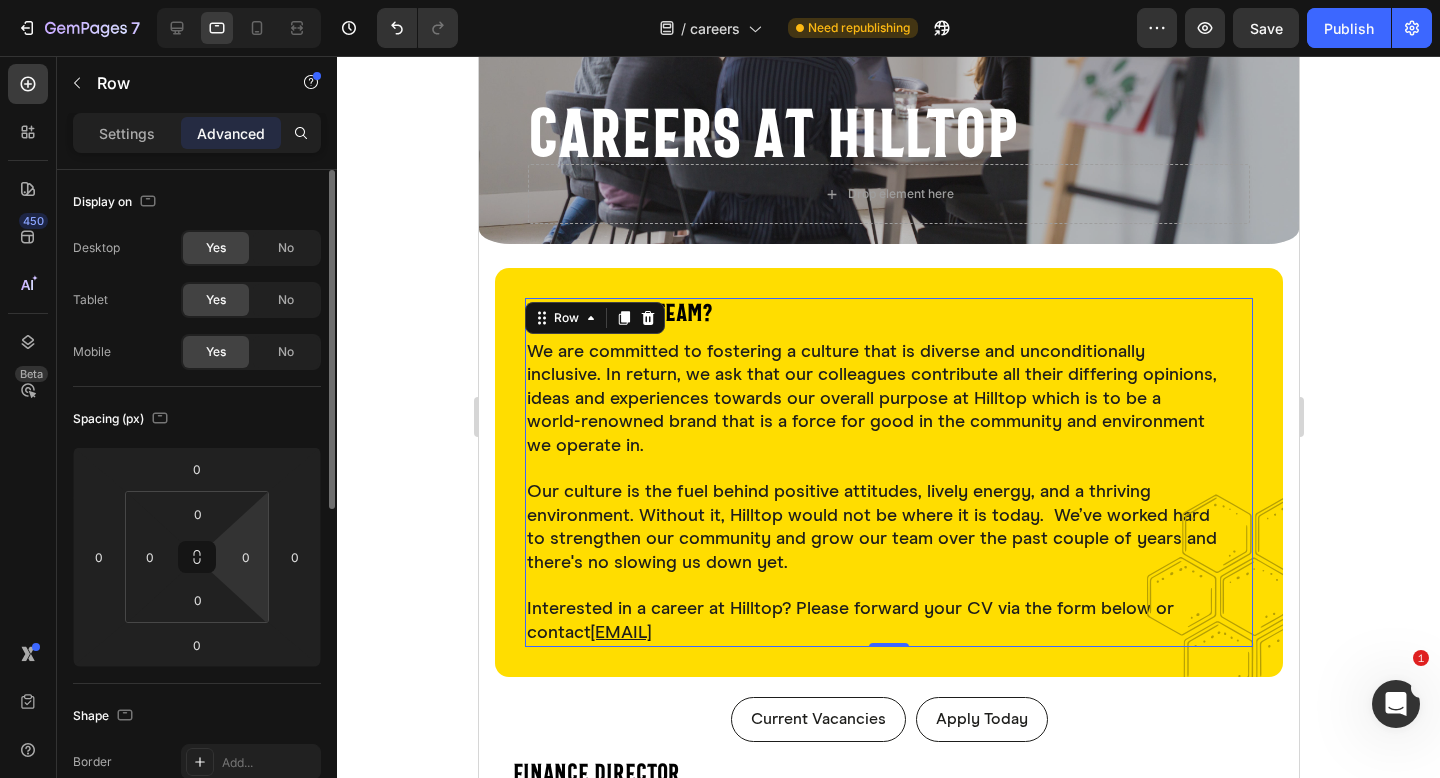 click on "Spacing (px) 0 0 0 0 0 0 0 0" 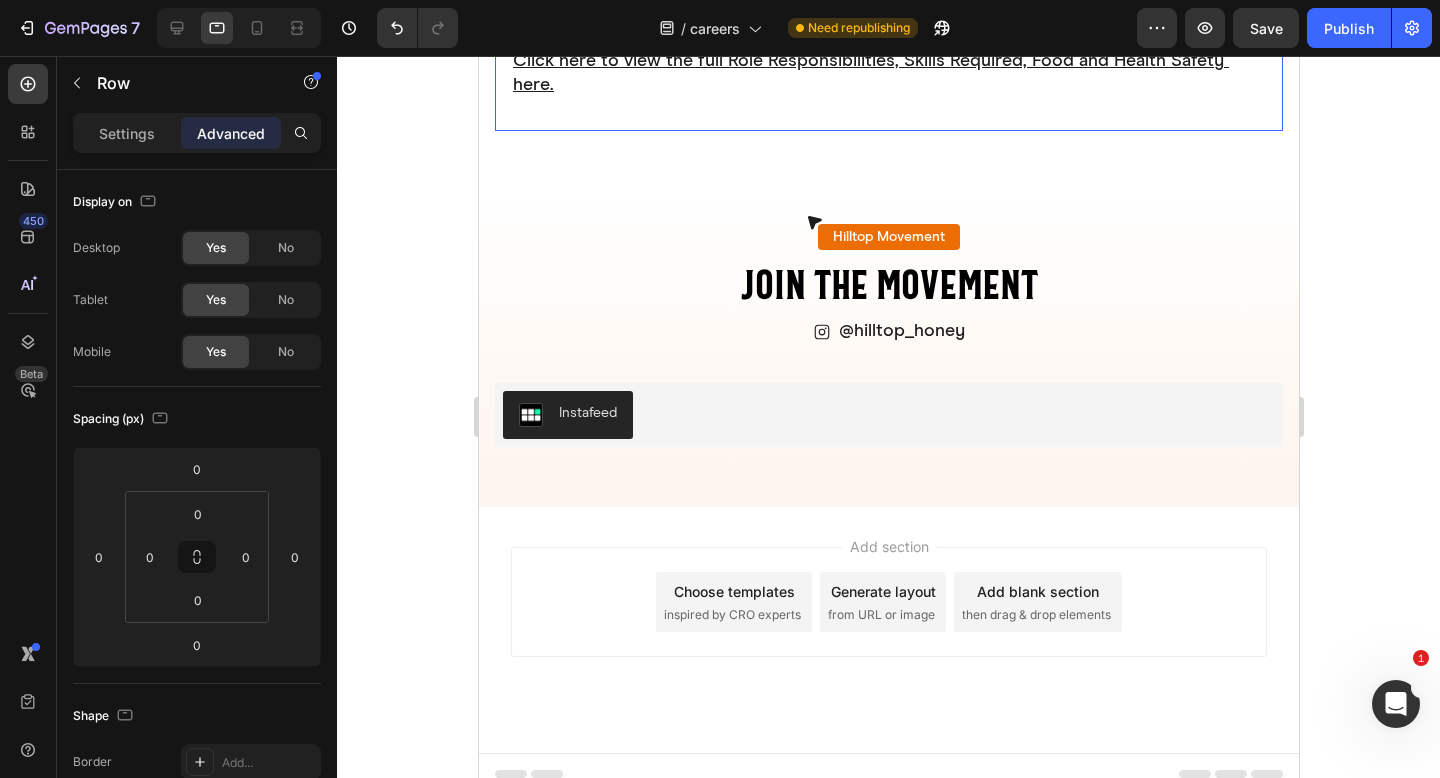 scroll, scrollTop: 1286, scrollLeft: 0, axis: vertical 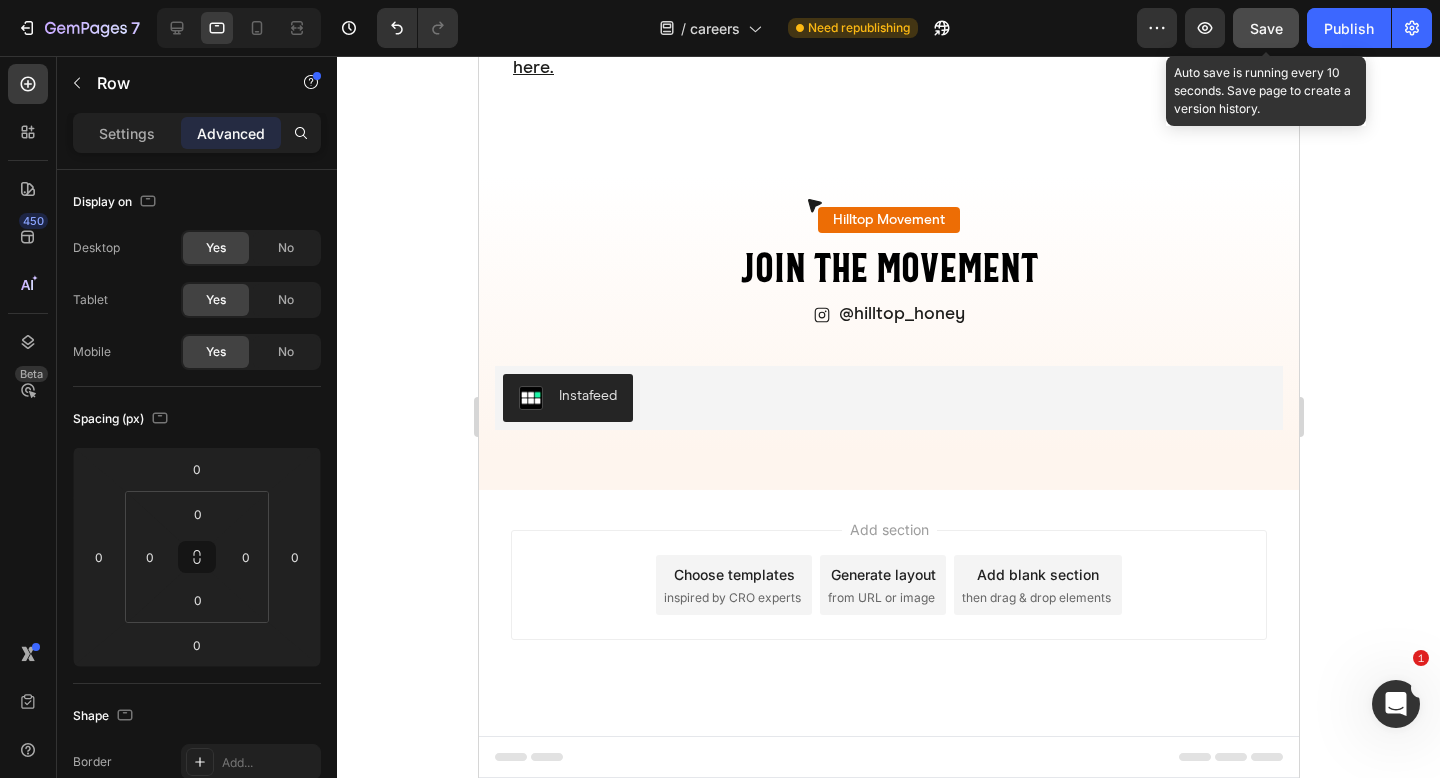 click on "Save" 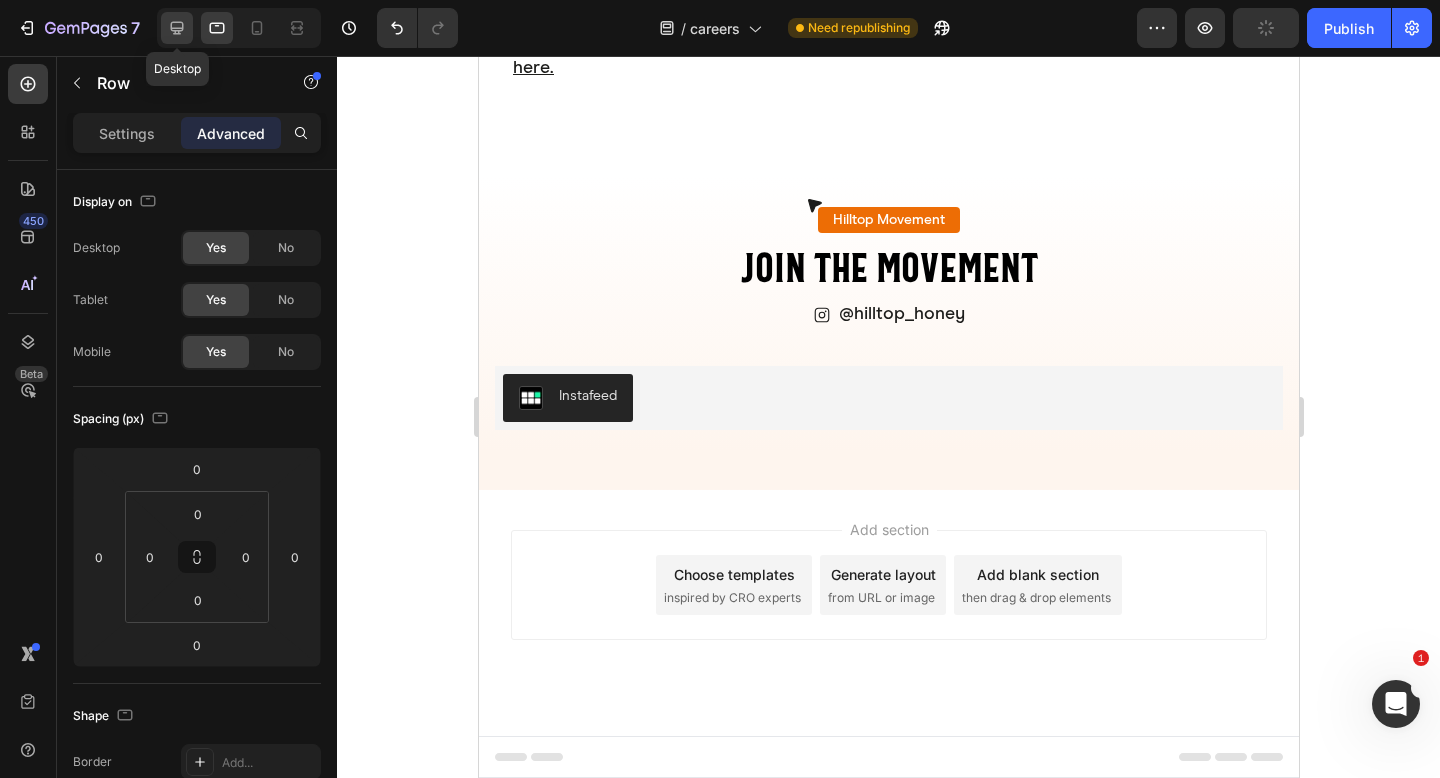 click 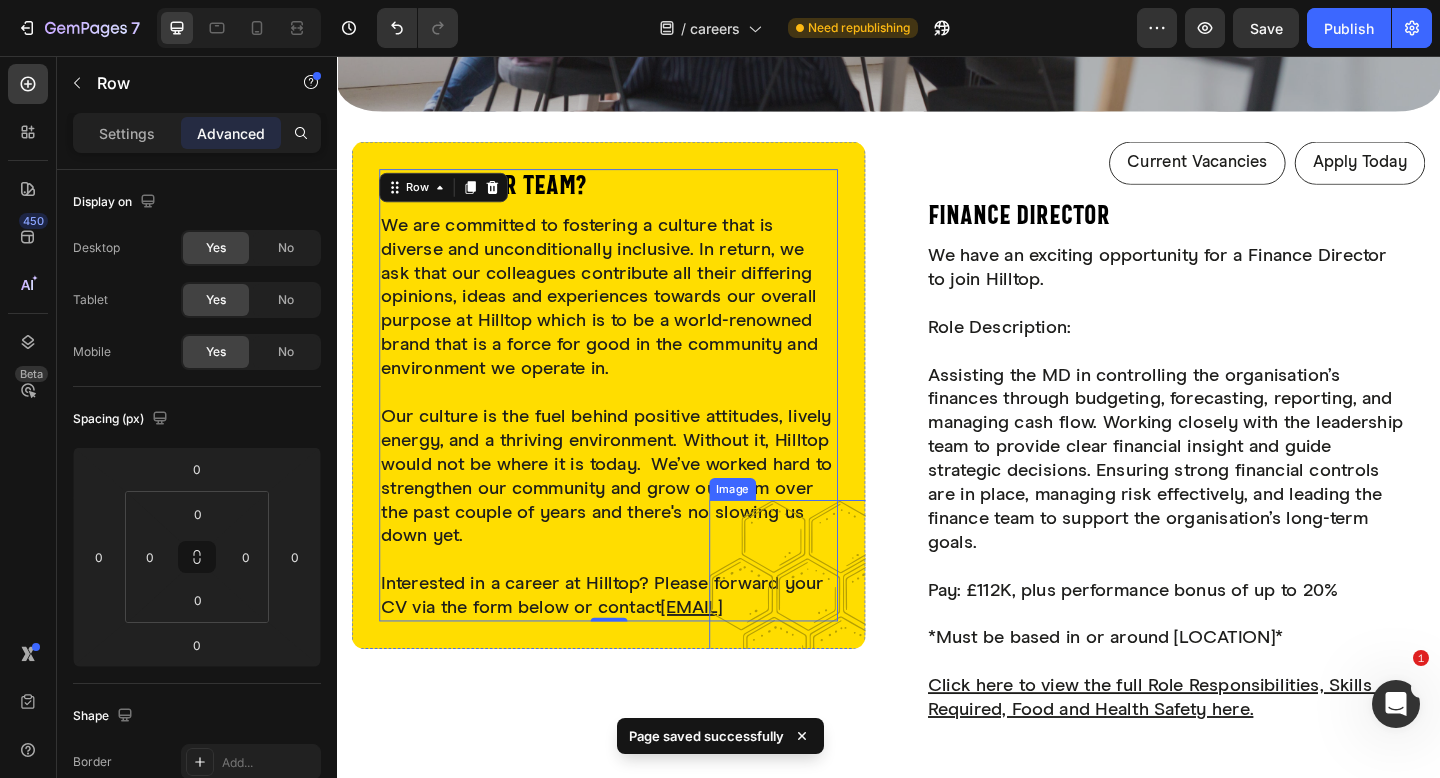 scroll, scrollTop: 737, scrollLeft: 0, axis: vertical 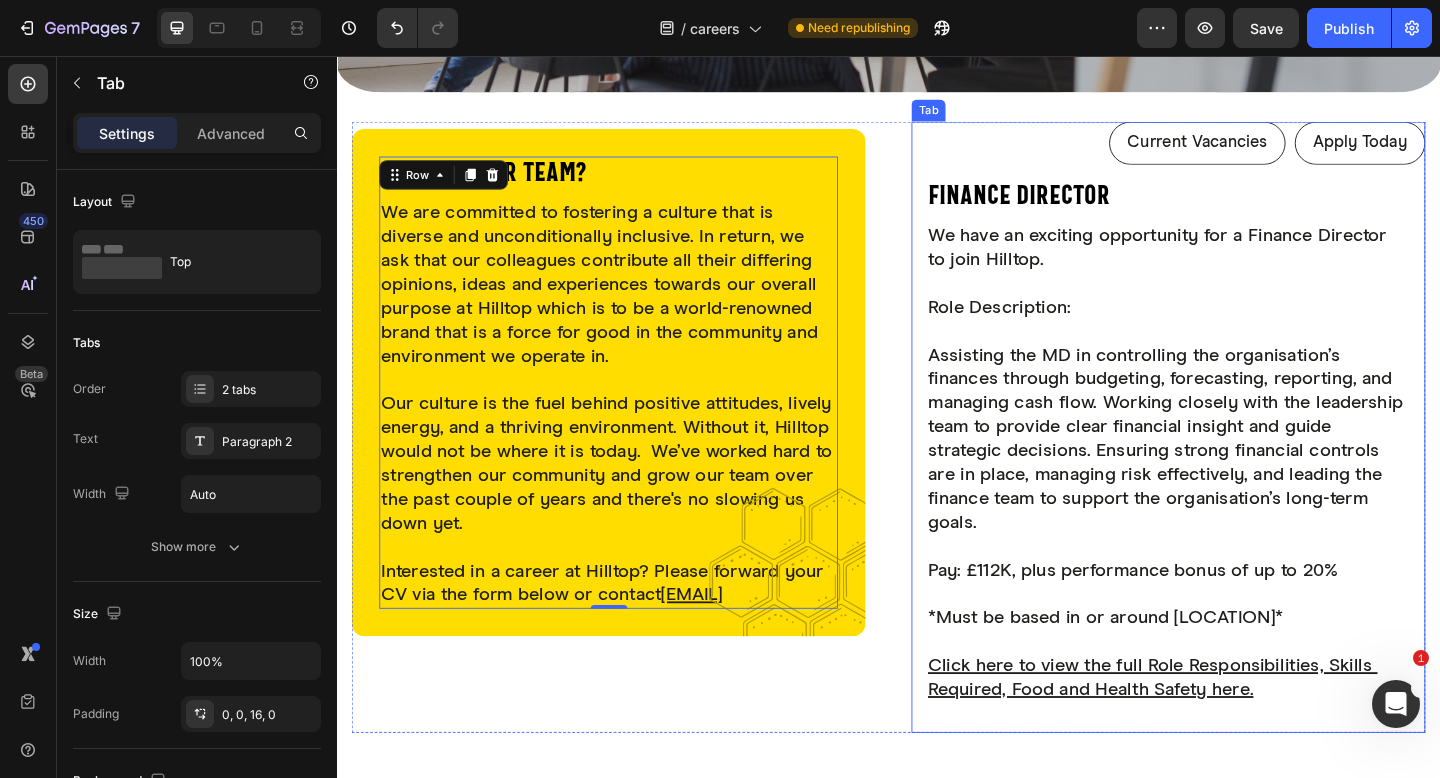click on "Current Vacancies Apply Today" at bounding box center [1241, 151] 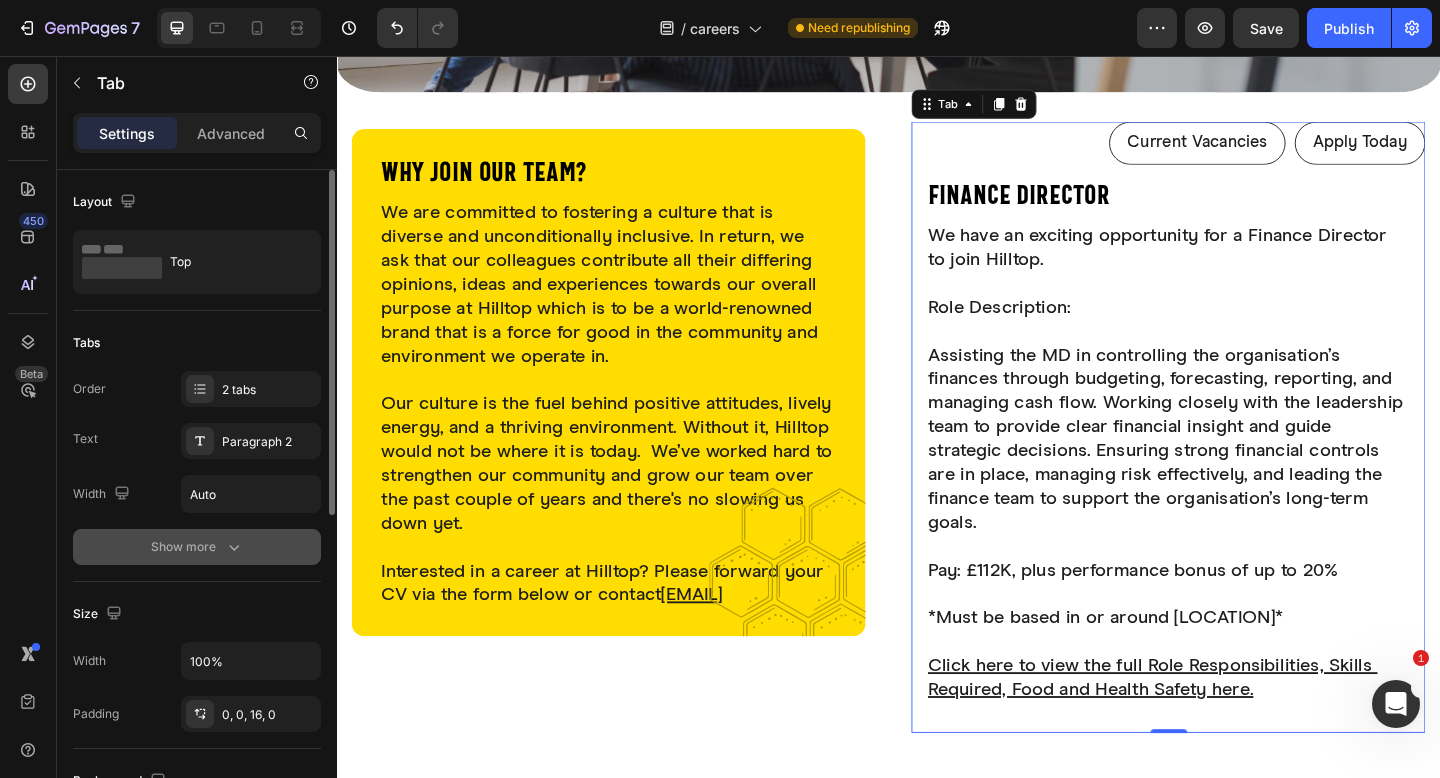 click 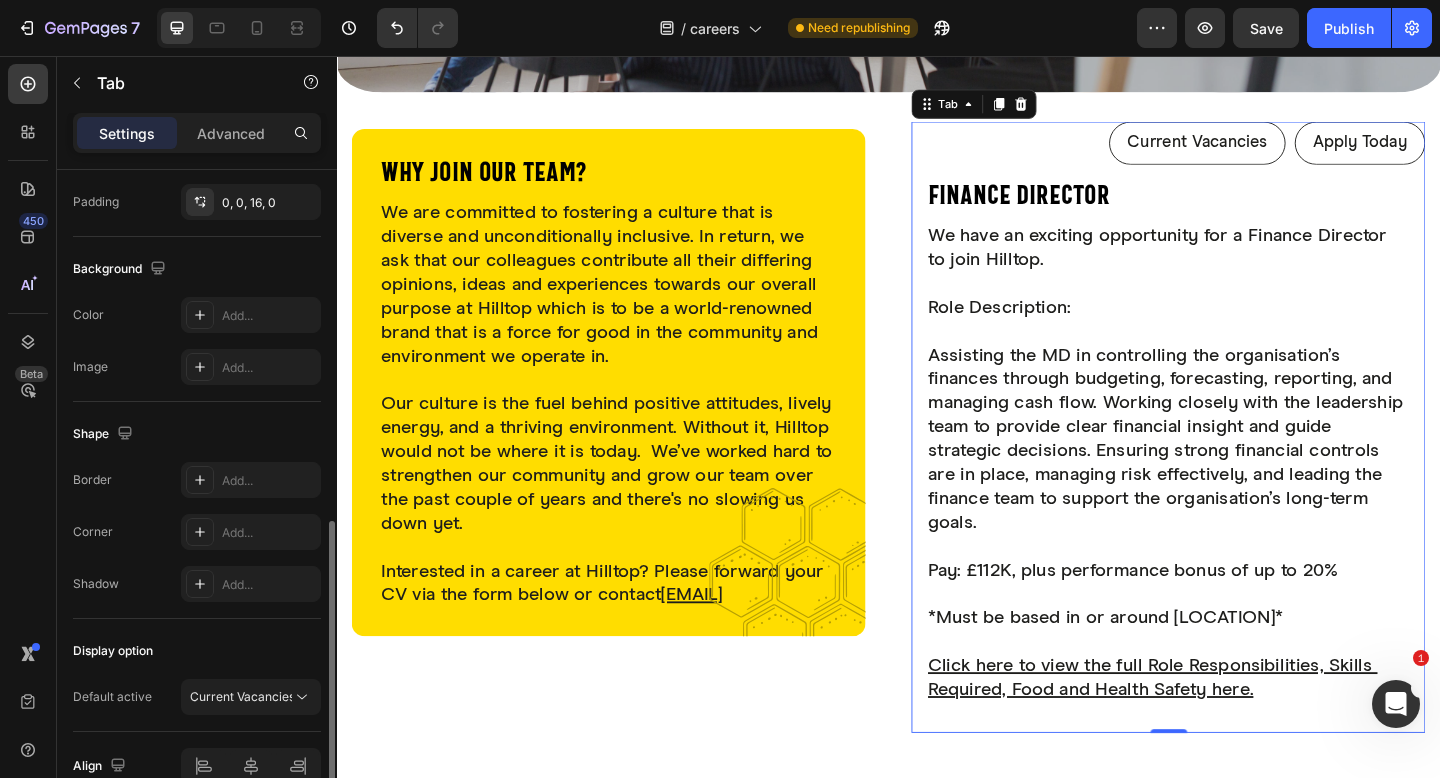 scroll, scrollTop: 874, scrollLeft: 0, axis: vertical 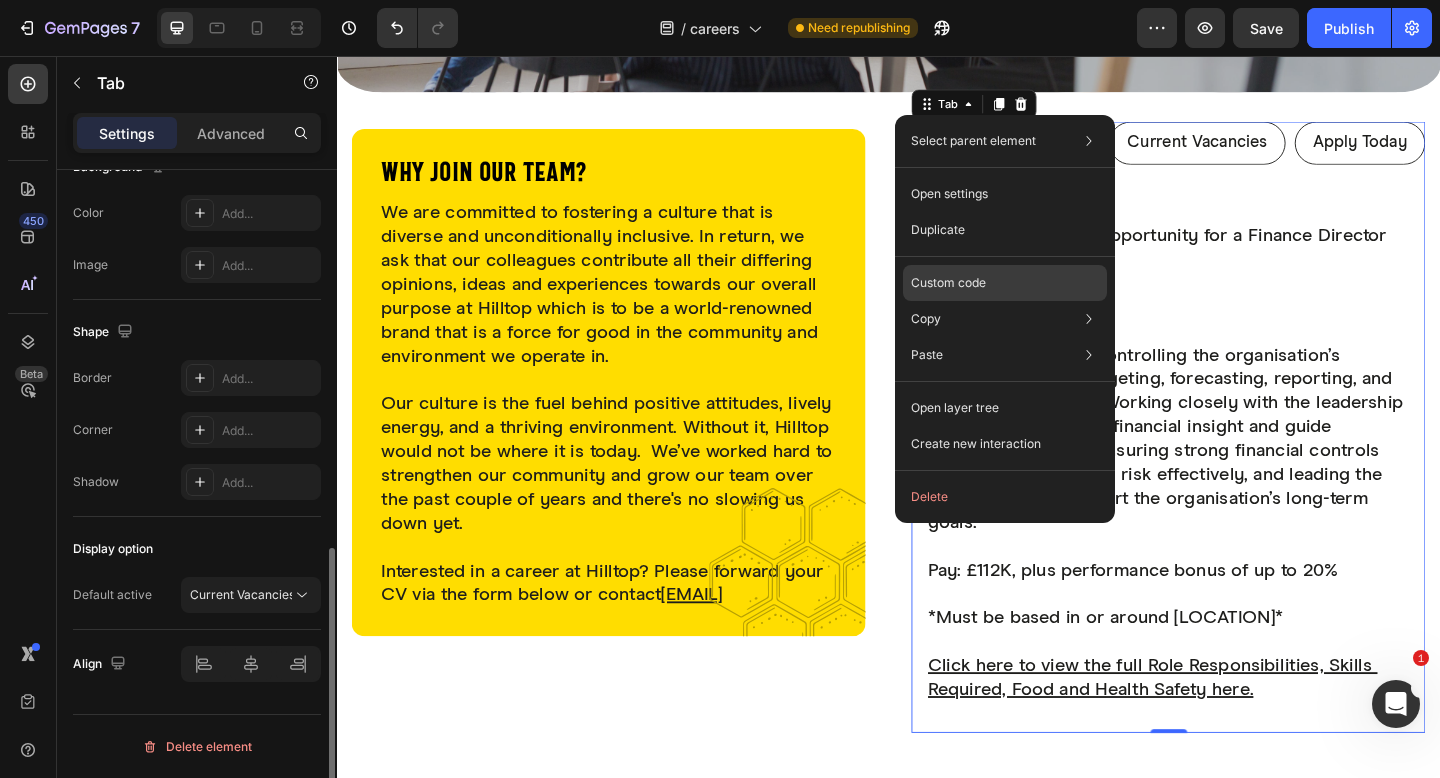 click on "Custom code" at bounding box center (948, 283) 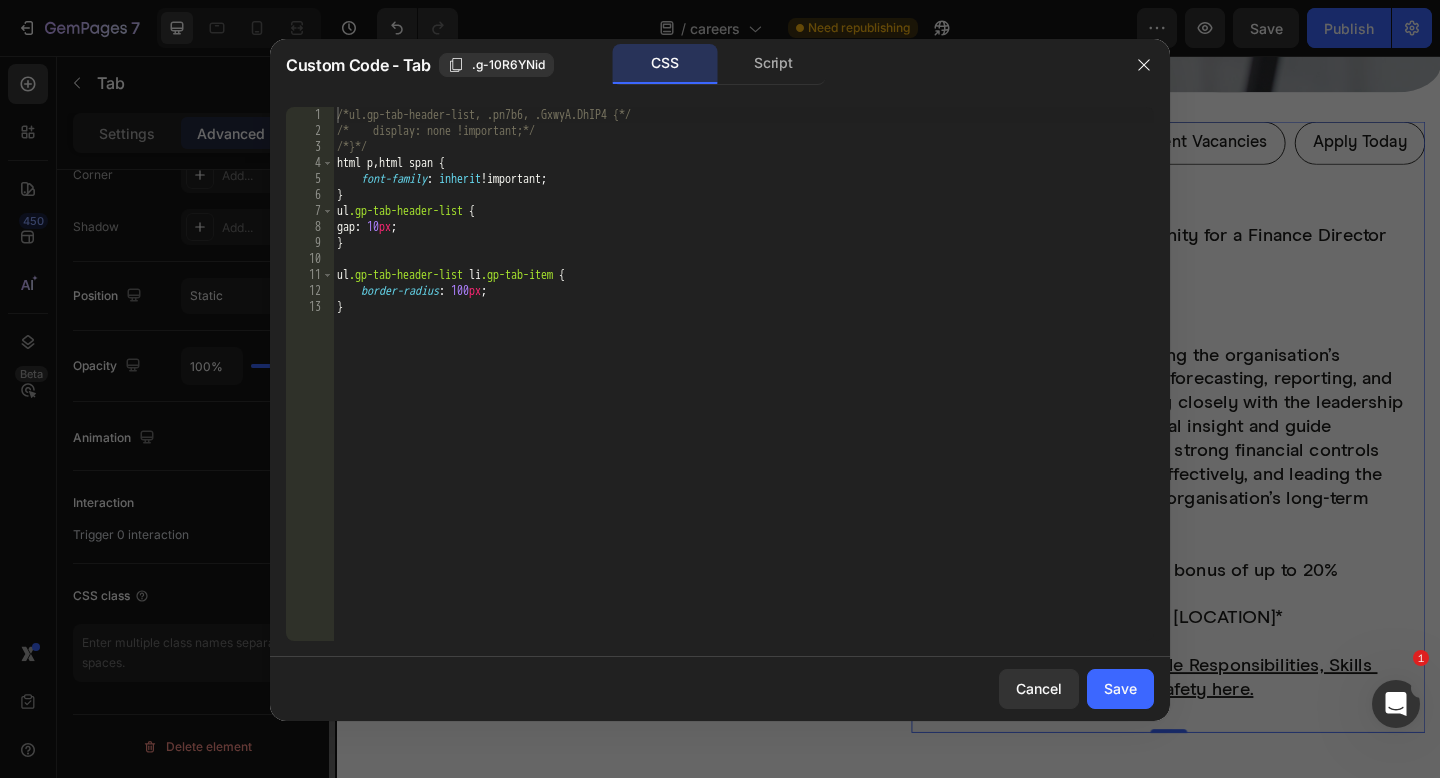 scroll, scrollTop: 639, scrollLeft: 0, axis: vertical 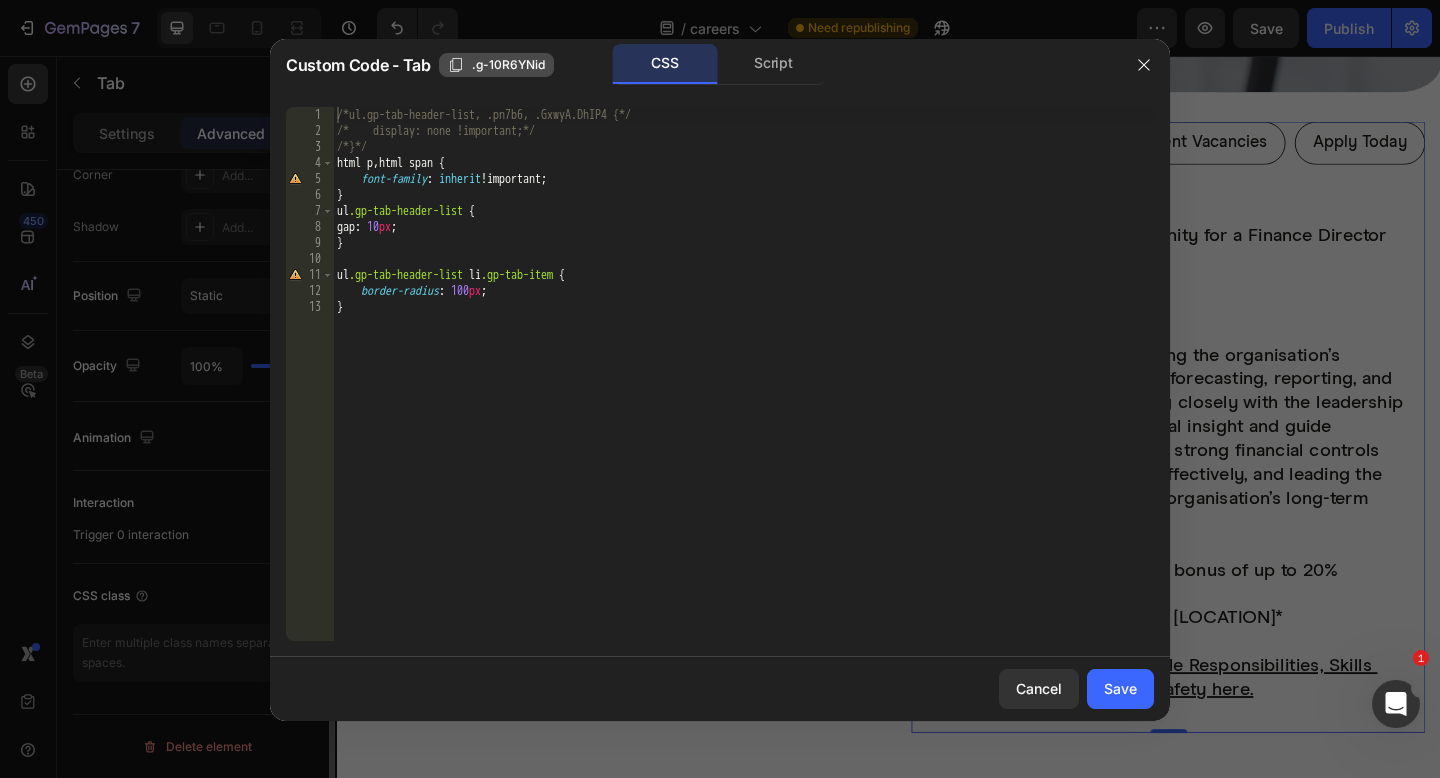click on ".g-10R6YNid" 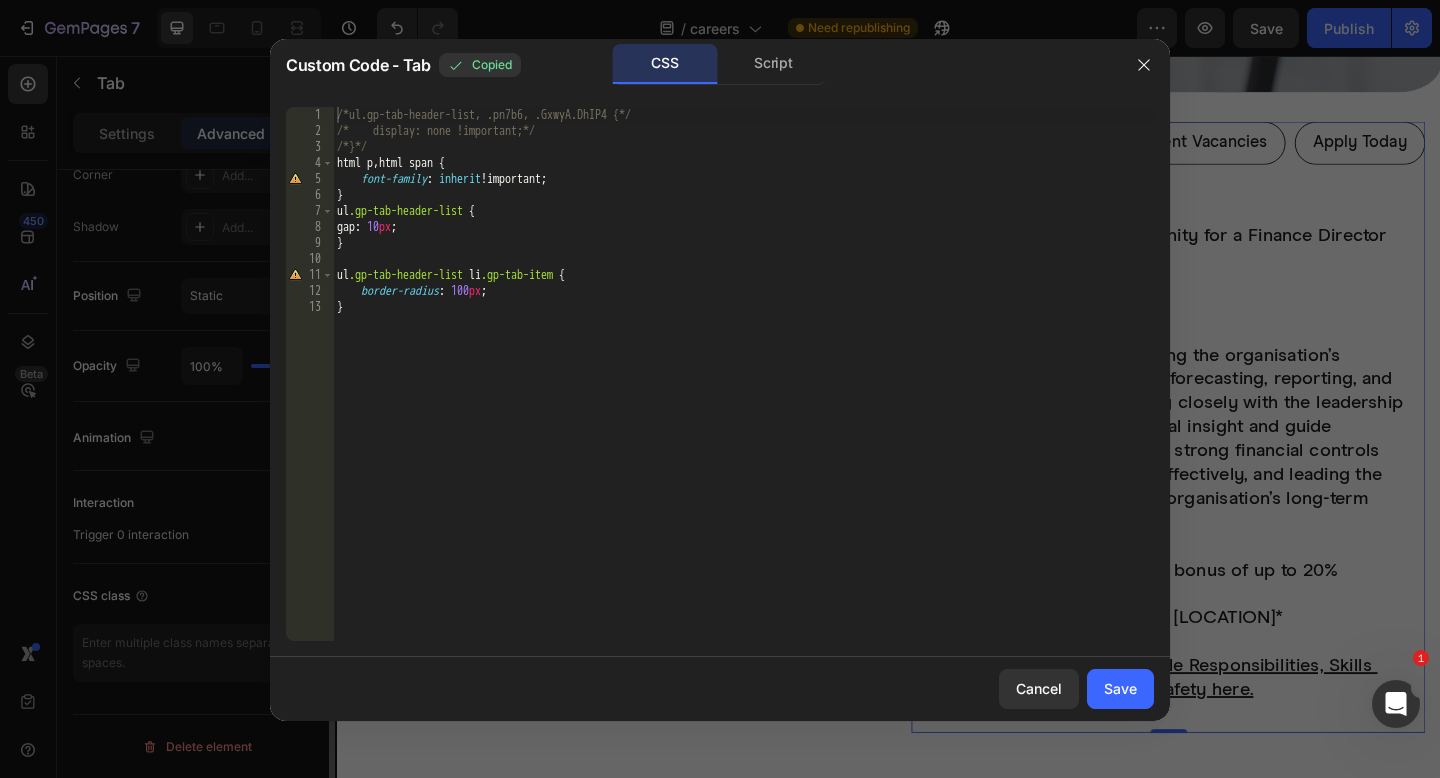 type 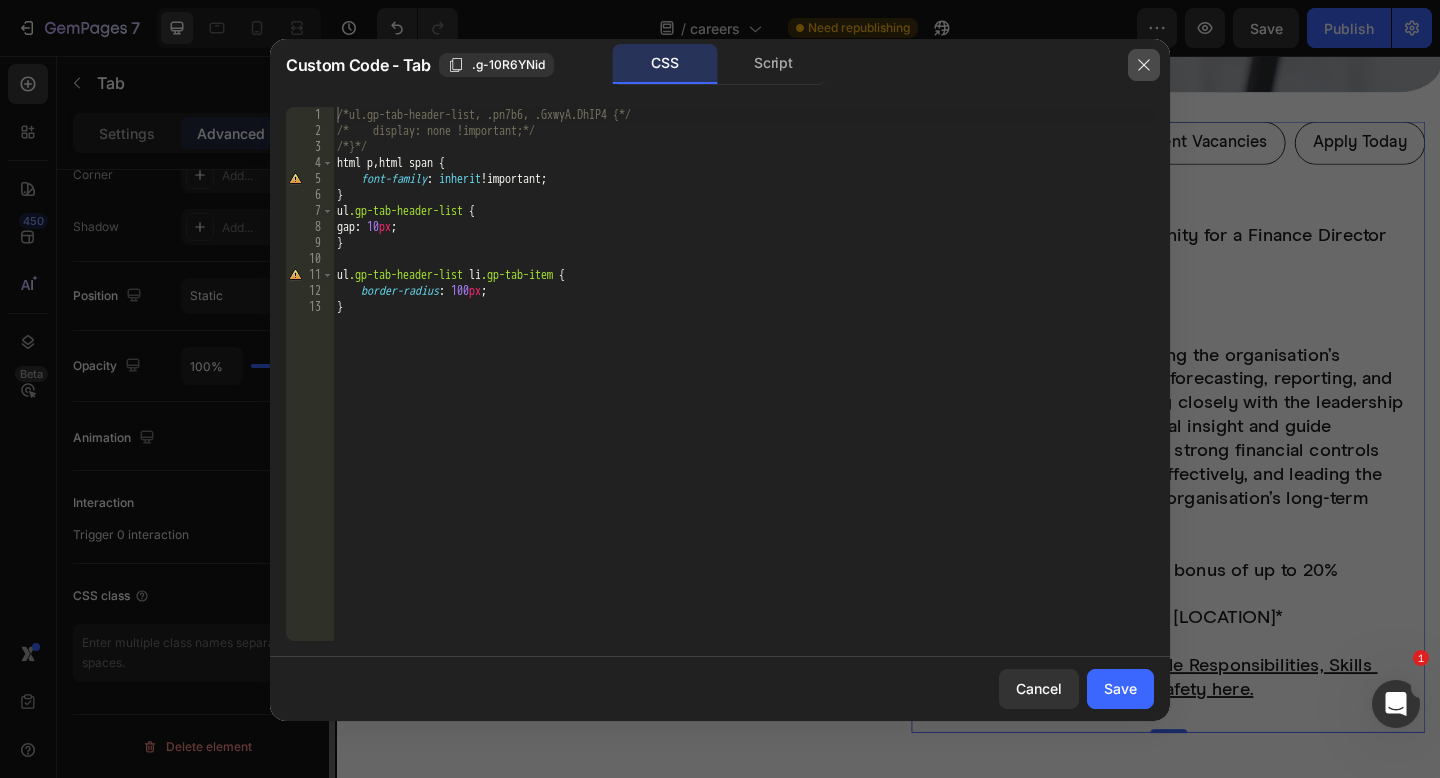 click 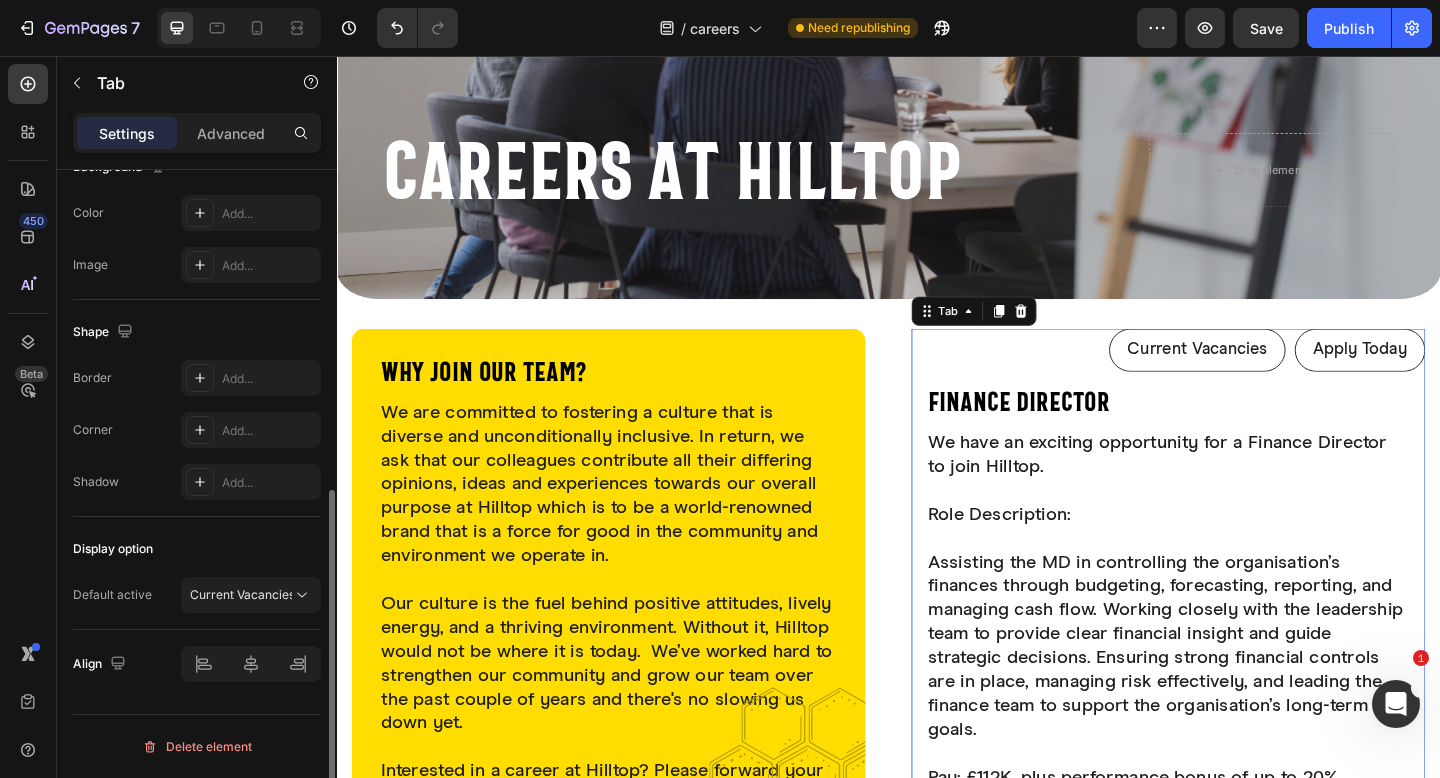 scroll, scrollTop: 510, scrollLeft: 0, axis: vertical 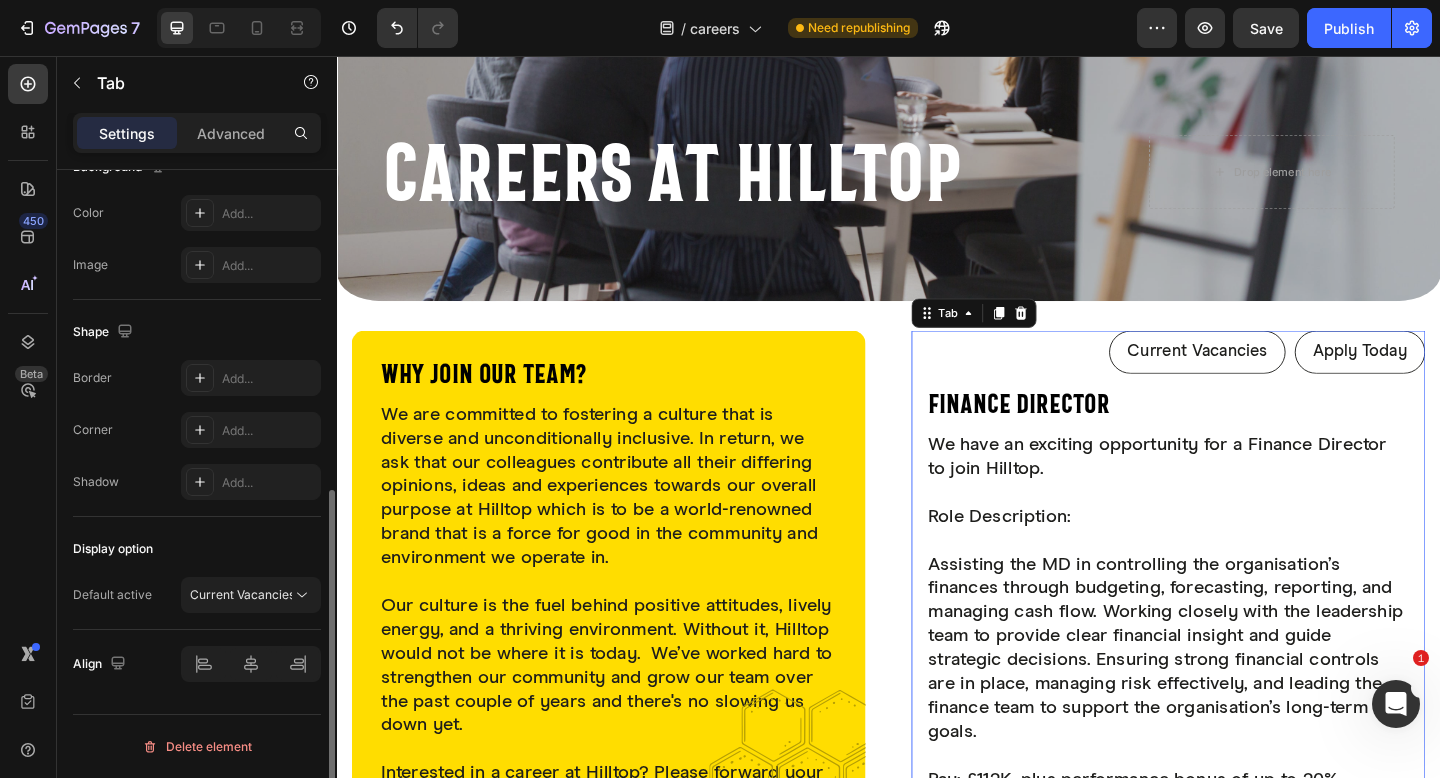 click on "Current Vacancies Apply Today" at bounding box center [1241, 378] 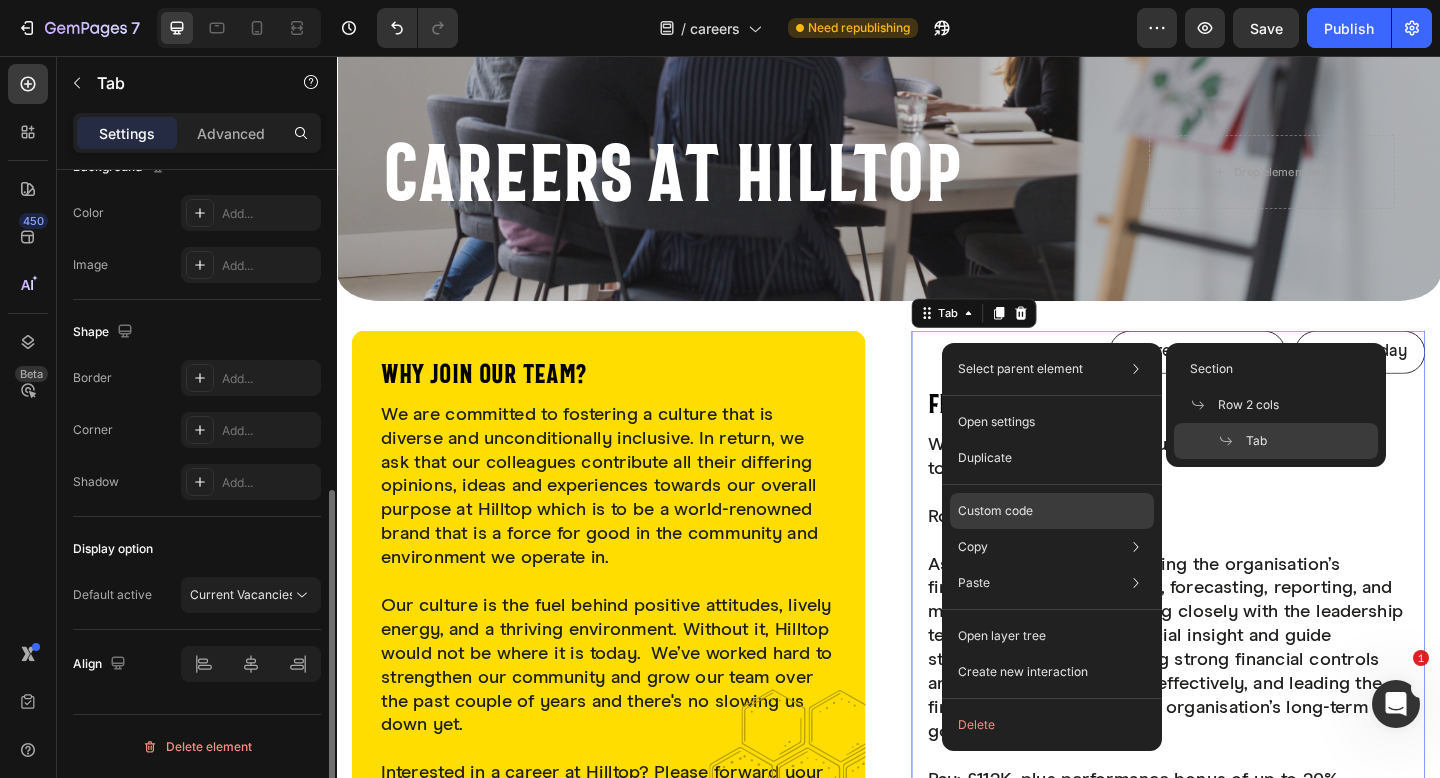 click on "Custom code" 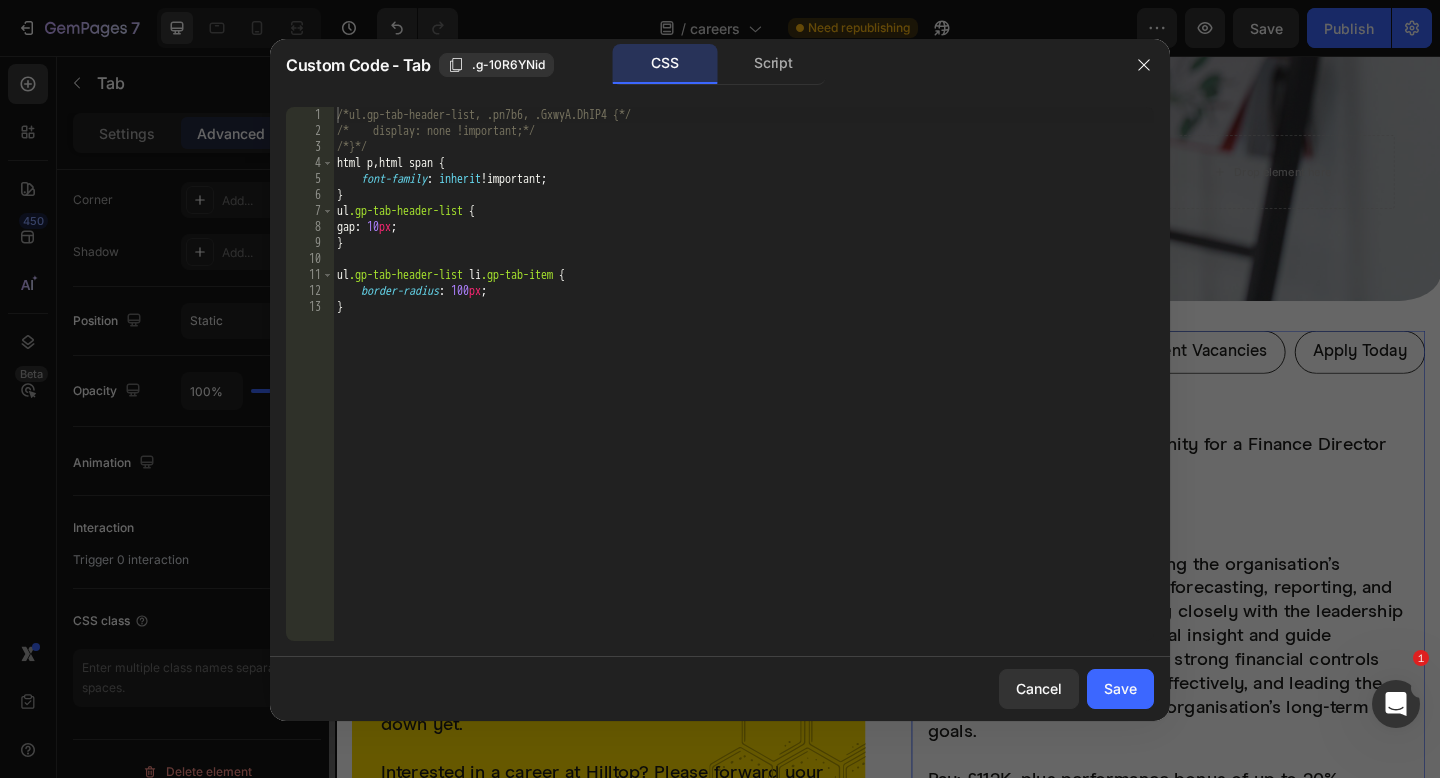 type on "}" 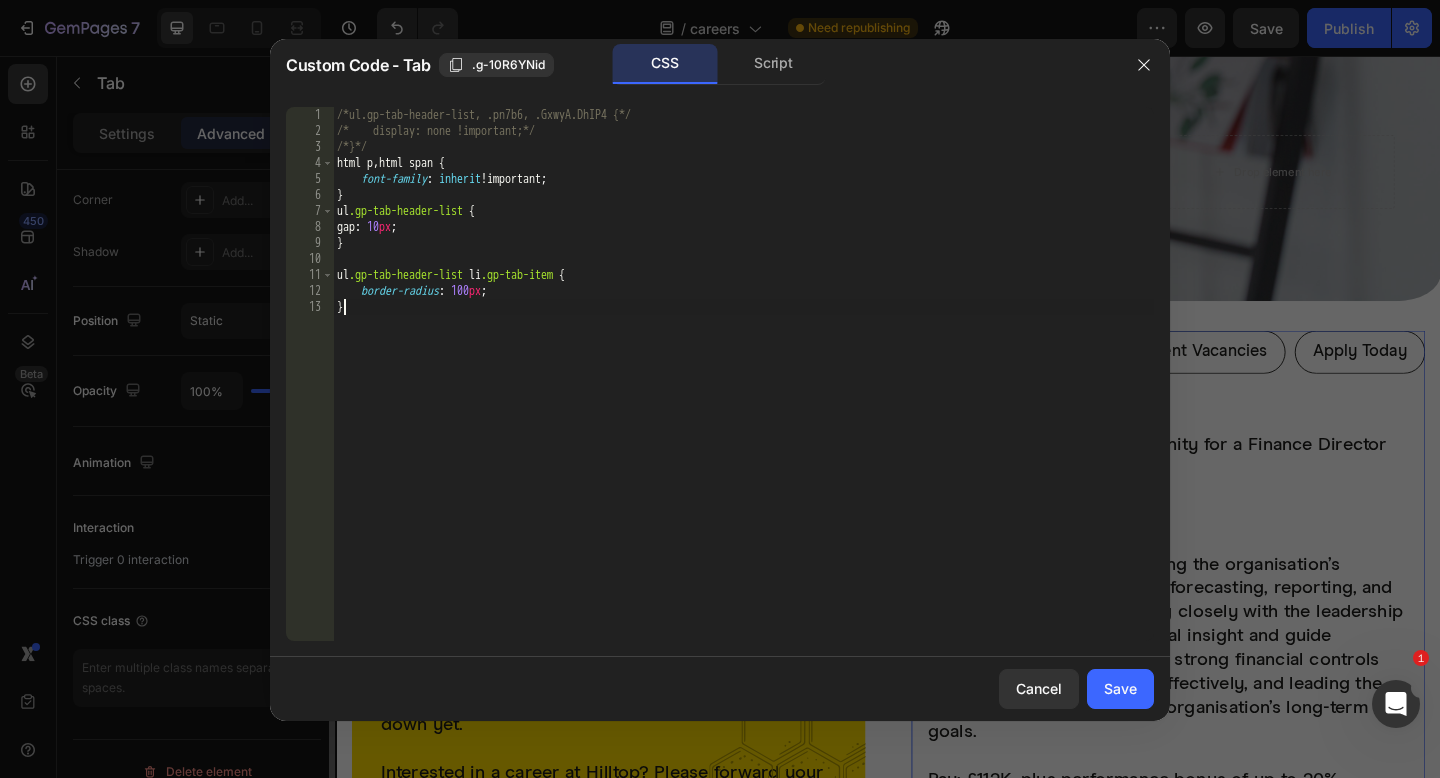 click on "/*ul.gp-tab-header-list, .pn7b6, .GxwyA.DhIP4 {*/ /*    display: none !important;*/ /*}*/ html   p ,  html   span   {      font-family :   inherit  !important ; } ul .gp-tab-header-list   {     gap :   10 px ; } ul .gp-tab-header-list   li .gp-tab-item   {      border-radius :   100 px ; }" at bounding box center [743, 390] 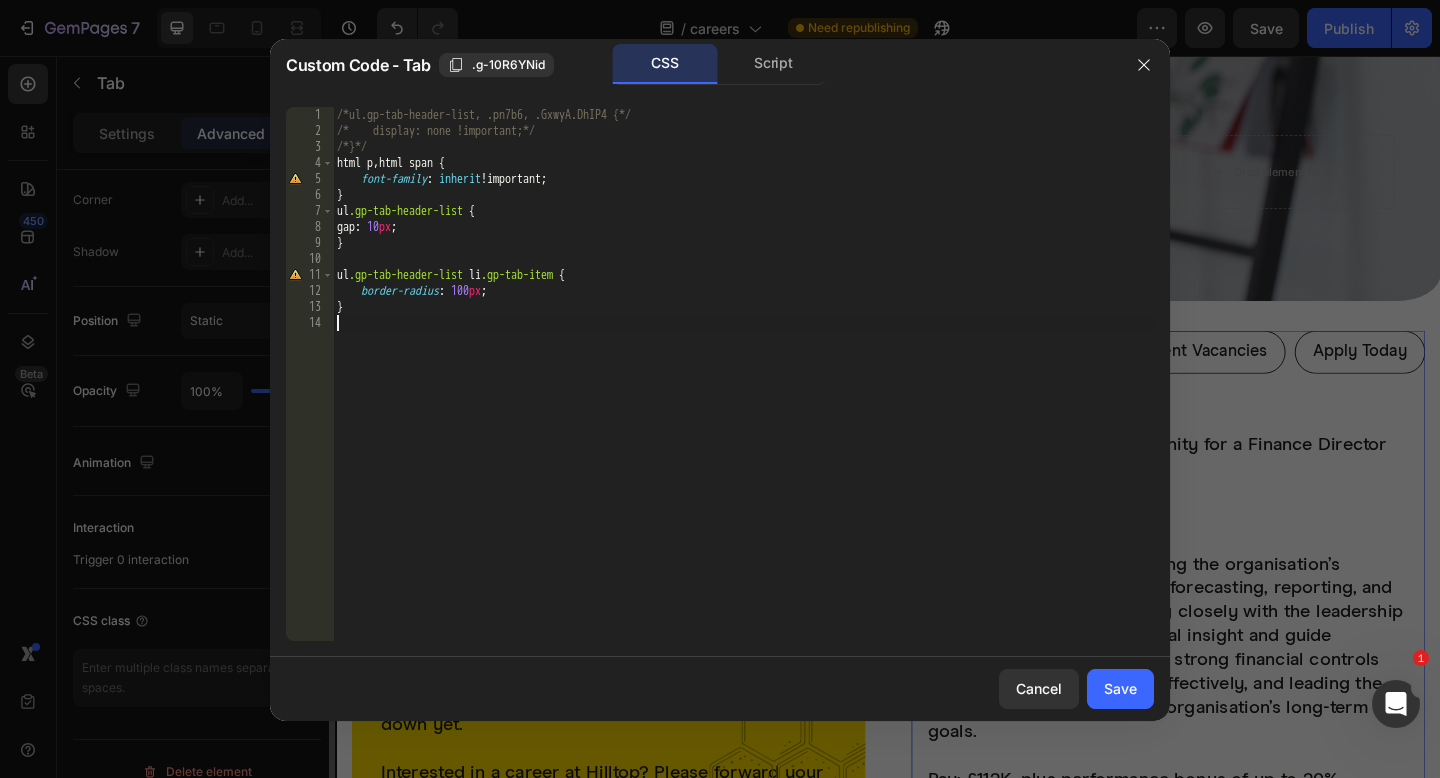 paste on "}" 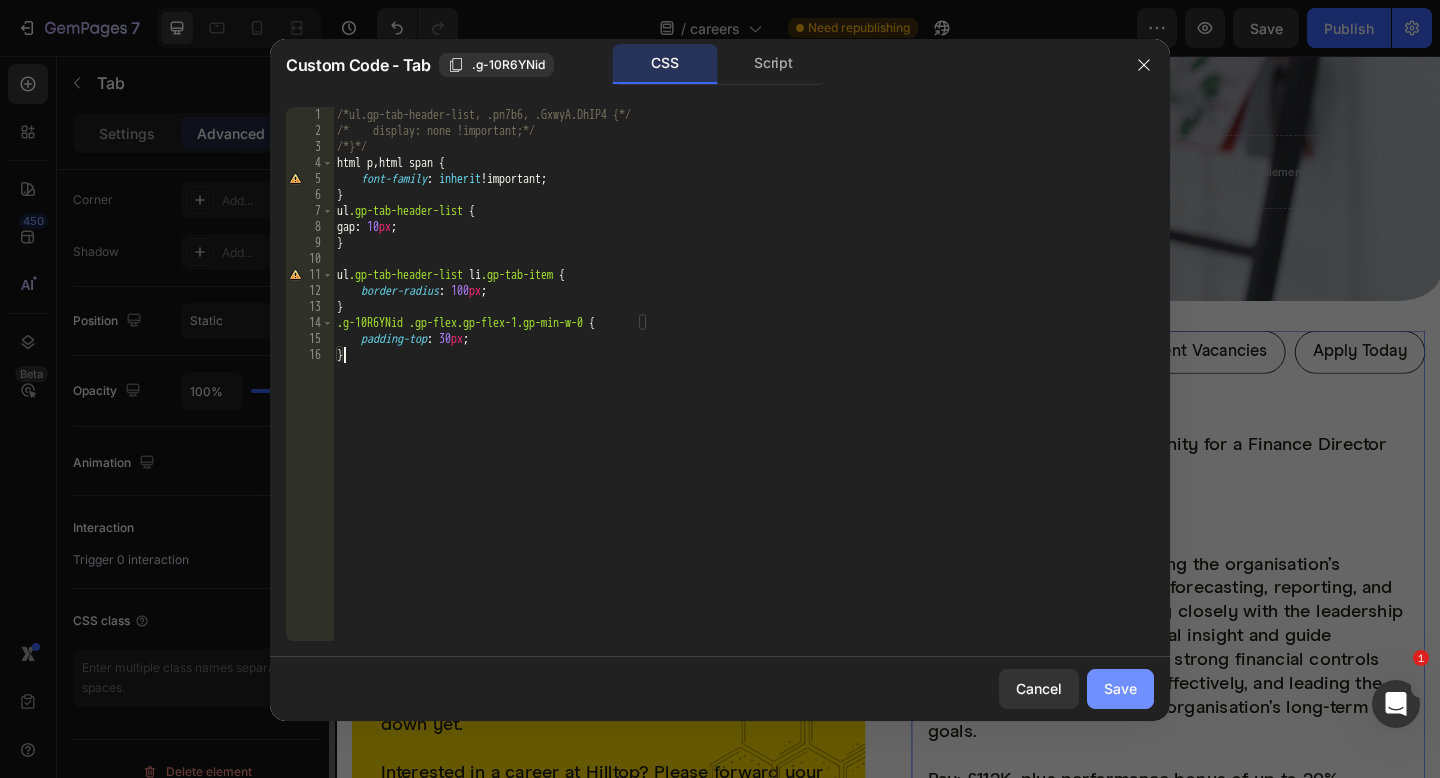 click on "Save" at bounding box center (1120, 688) 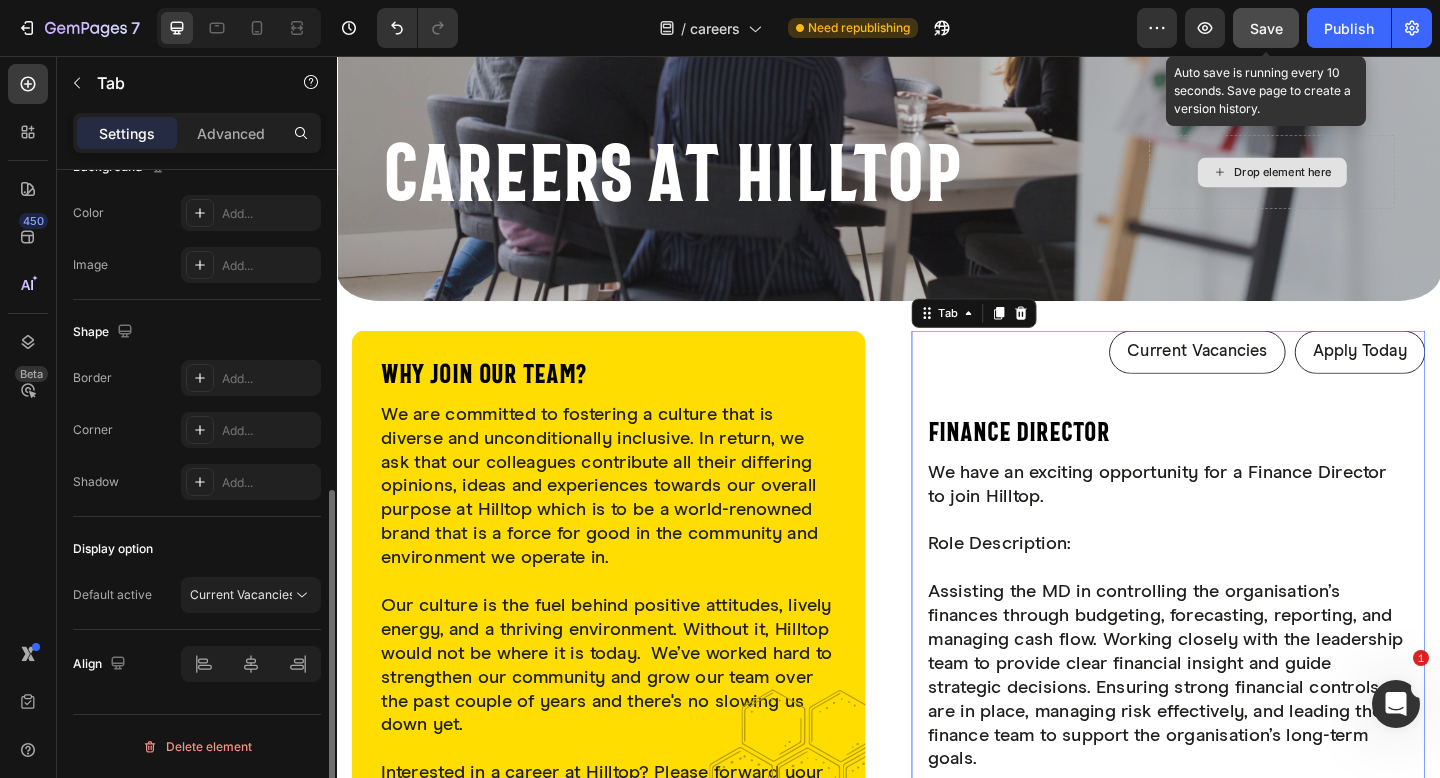 click on "Save" 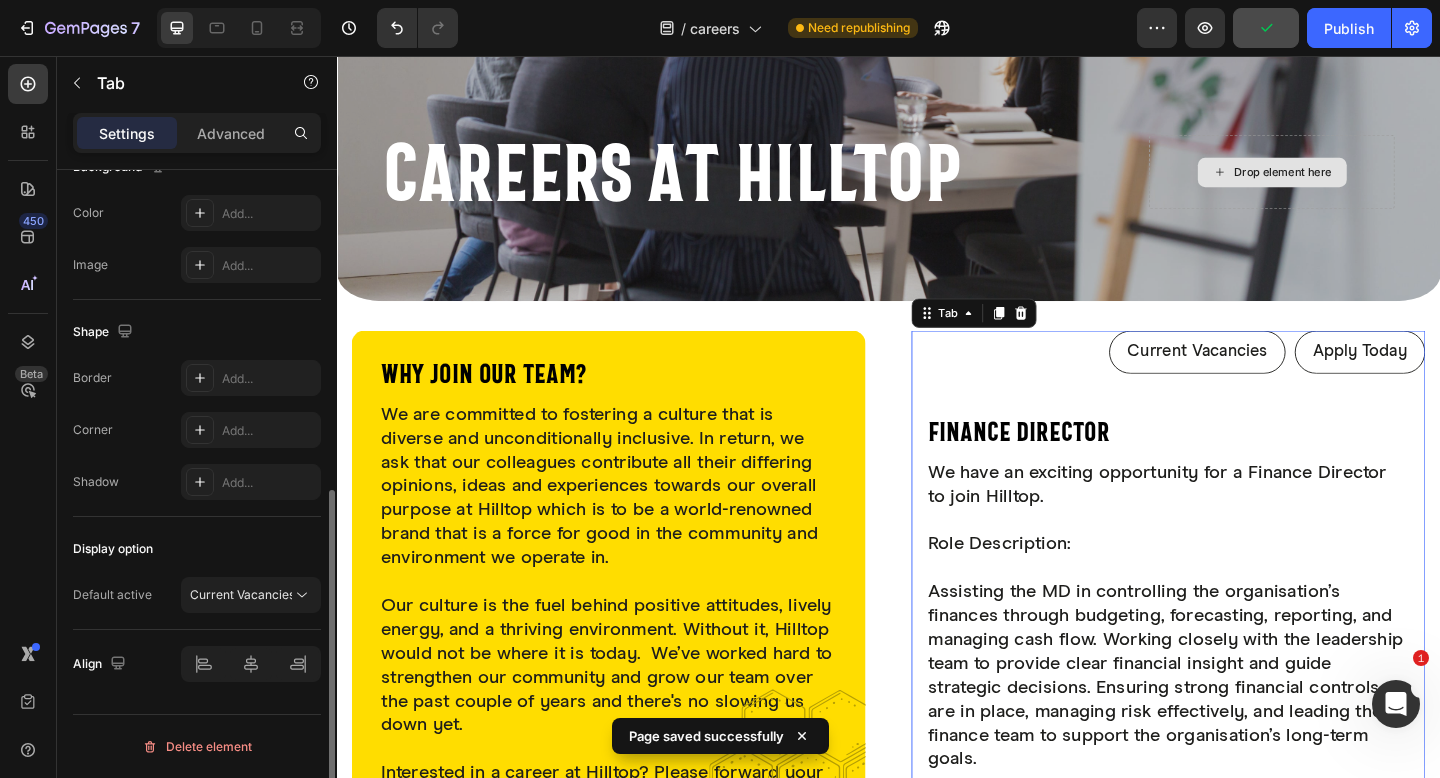 type 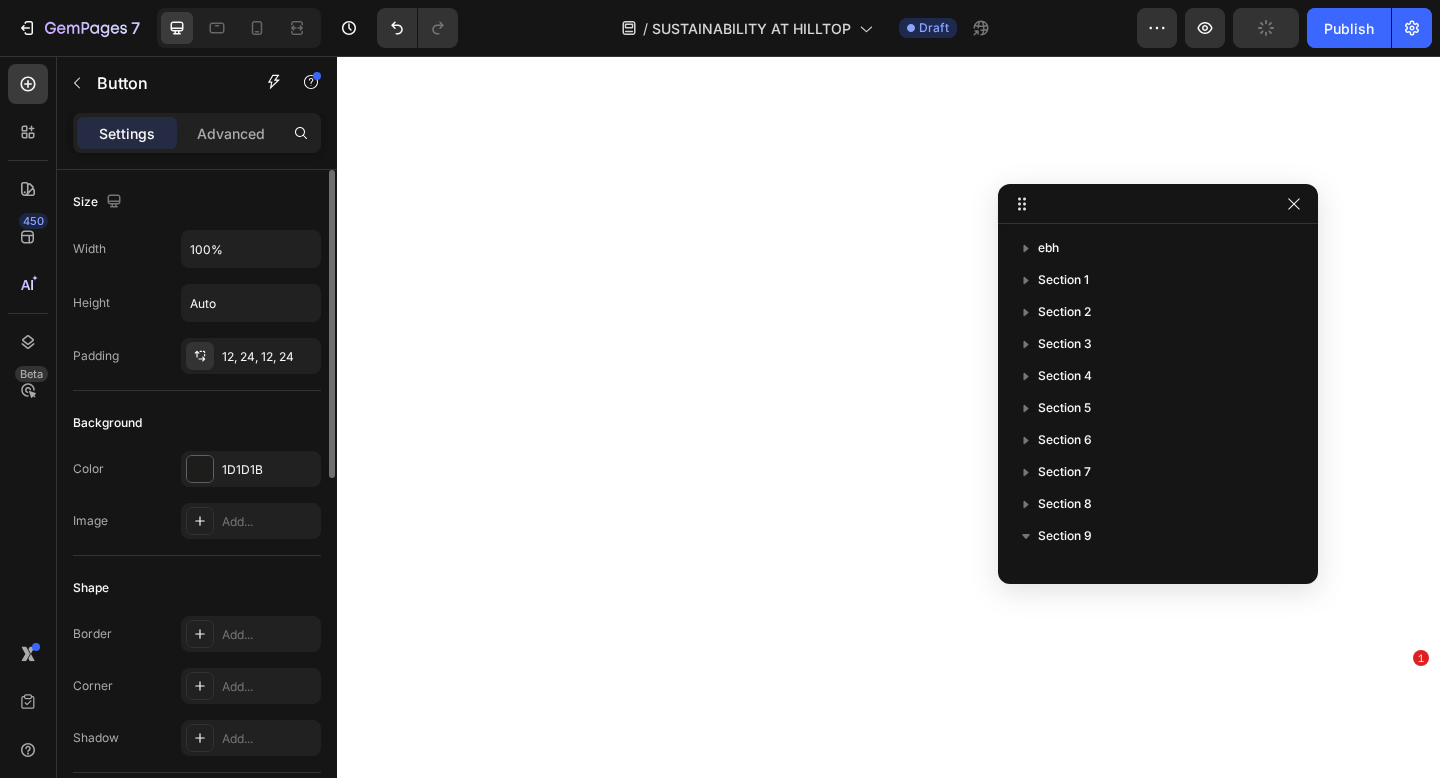 select on "574481186310718251" 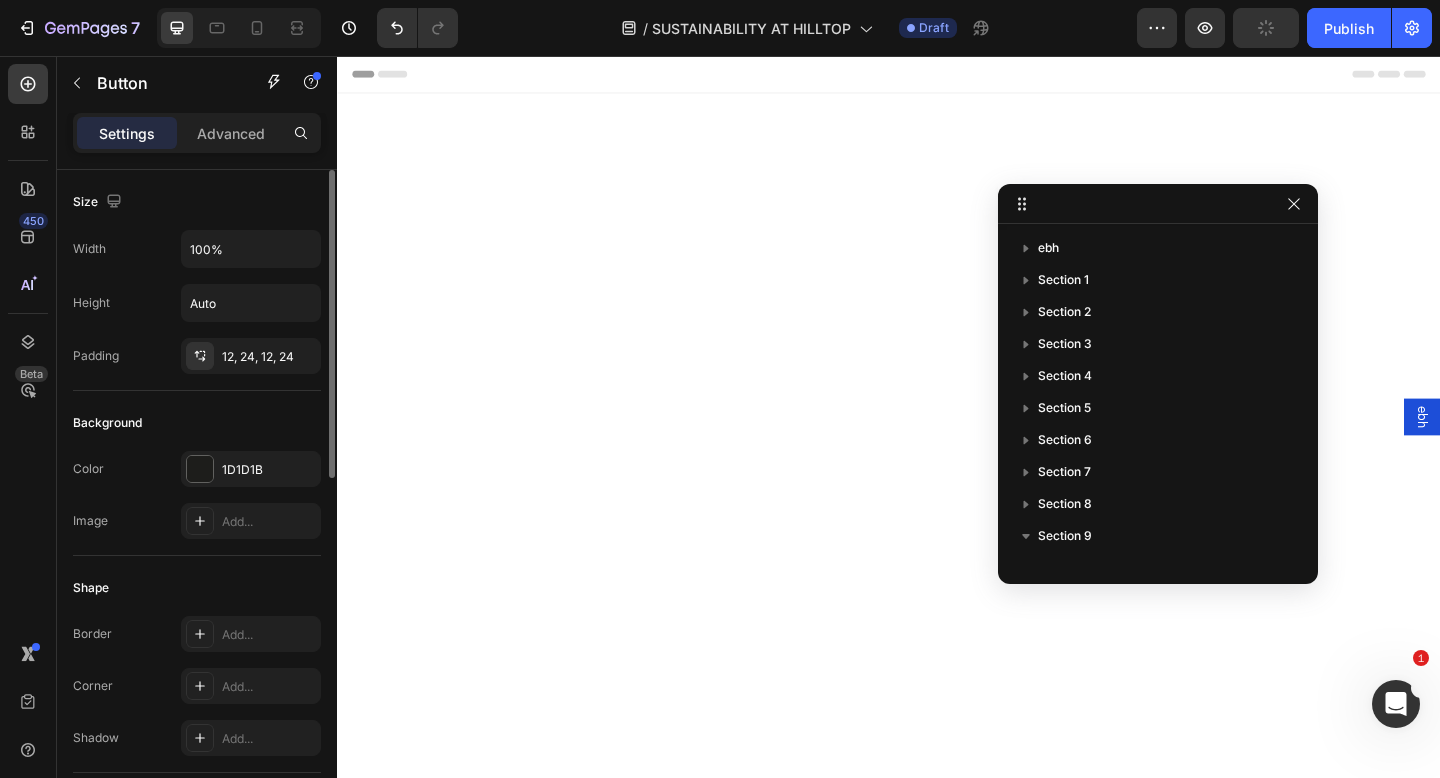 scroll, scrollTop: 0, scrollLeft: 0, axis: both 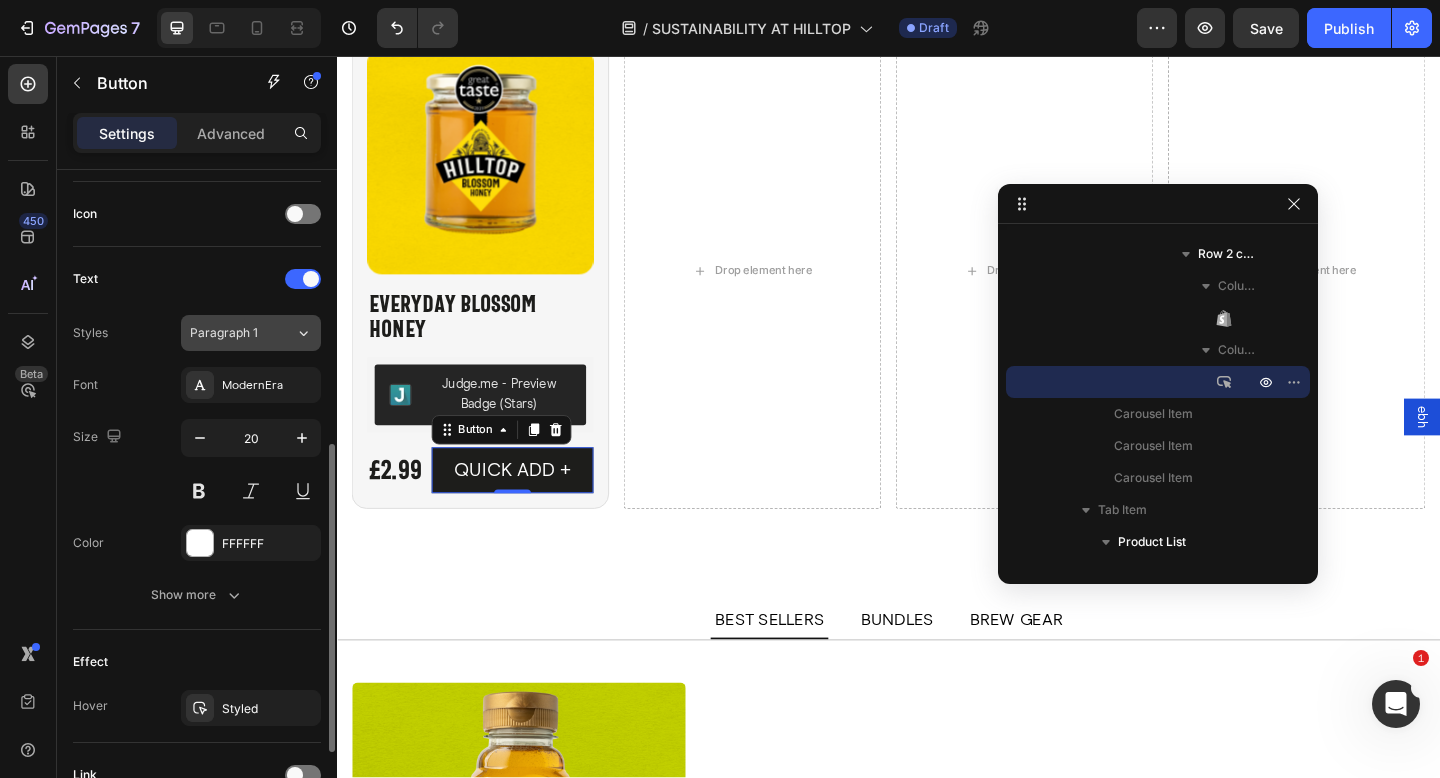 click on "Paragraph 1" at bounding box center (230, 333) 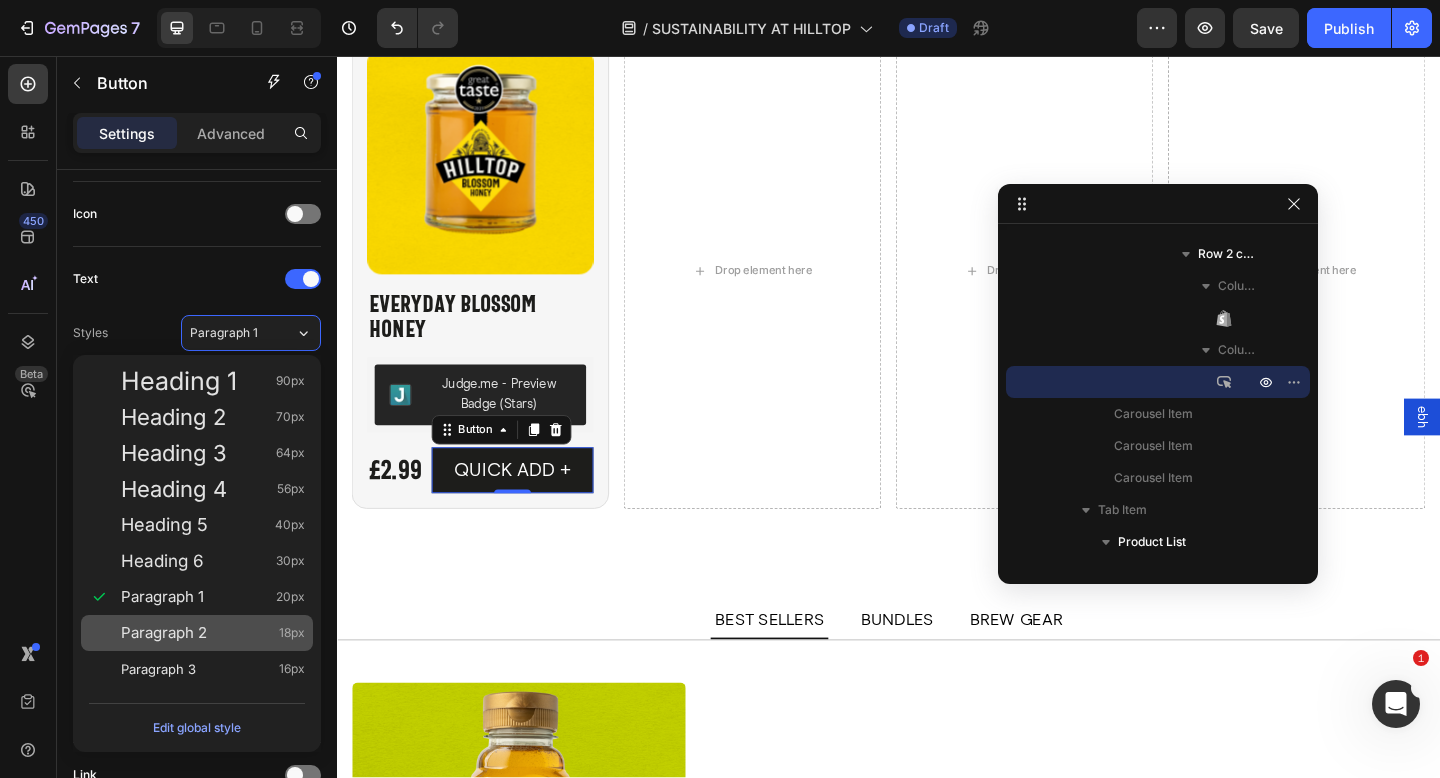click on "Paragraph 2 18px" at bounding box center [197, 633] 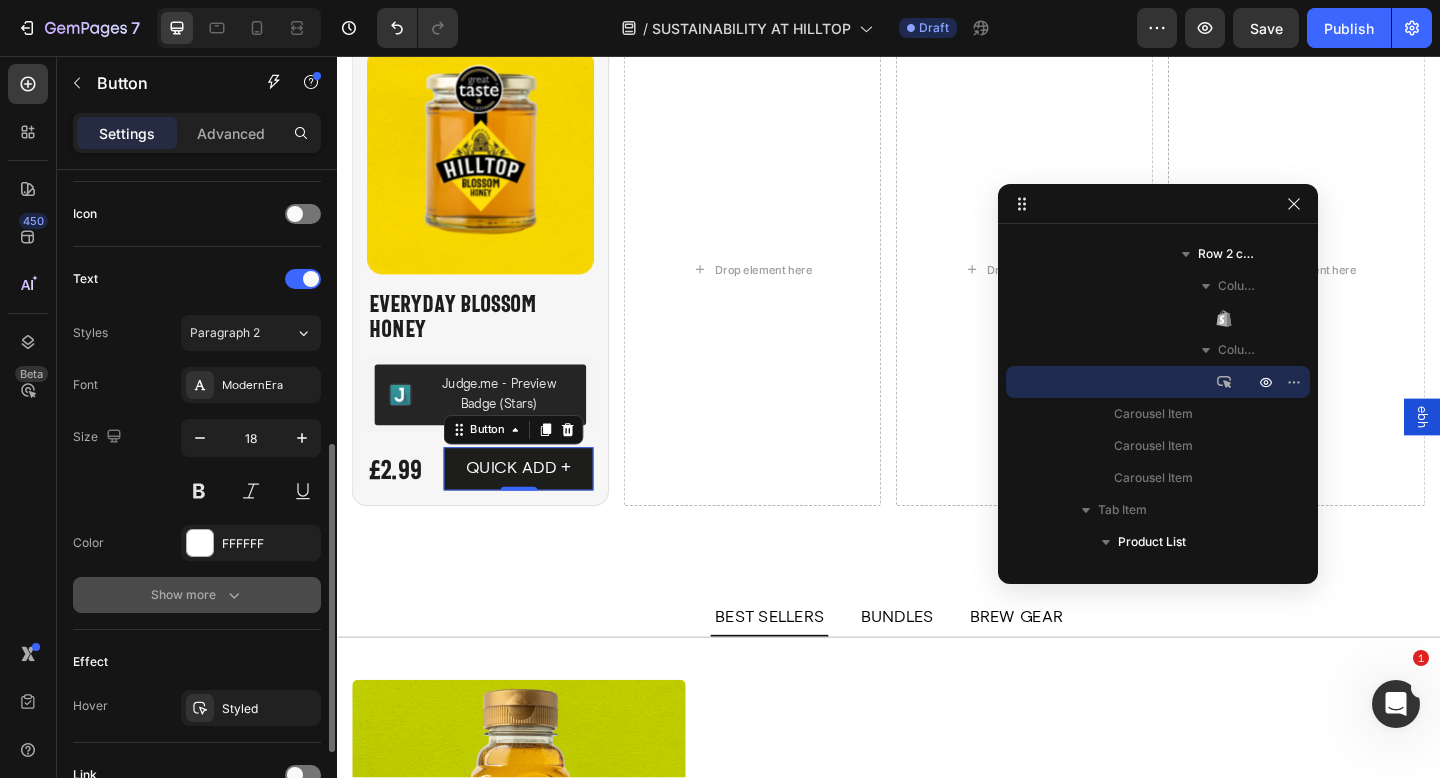 click on "Show more" at bounding box center (197, 595) 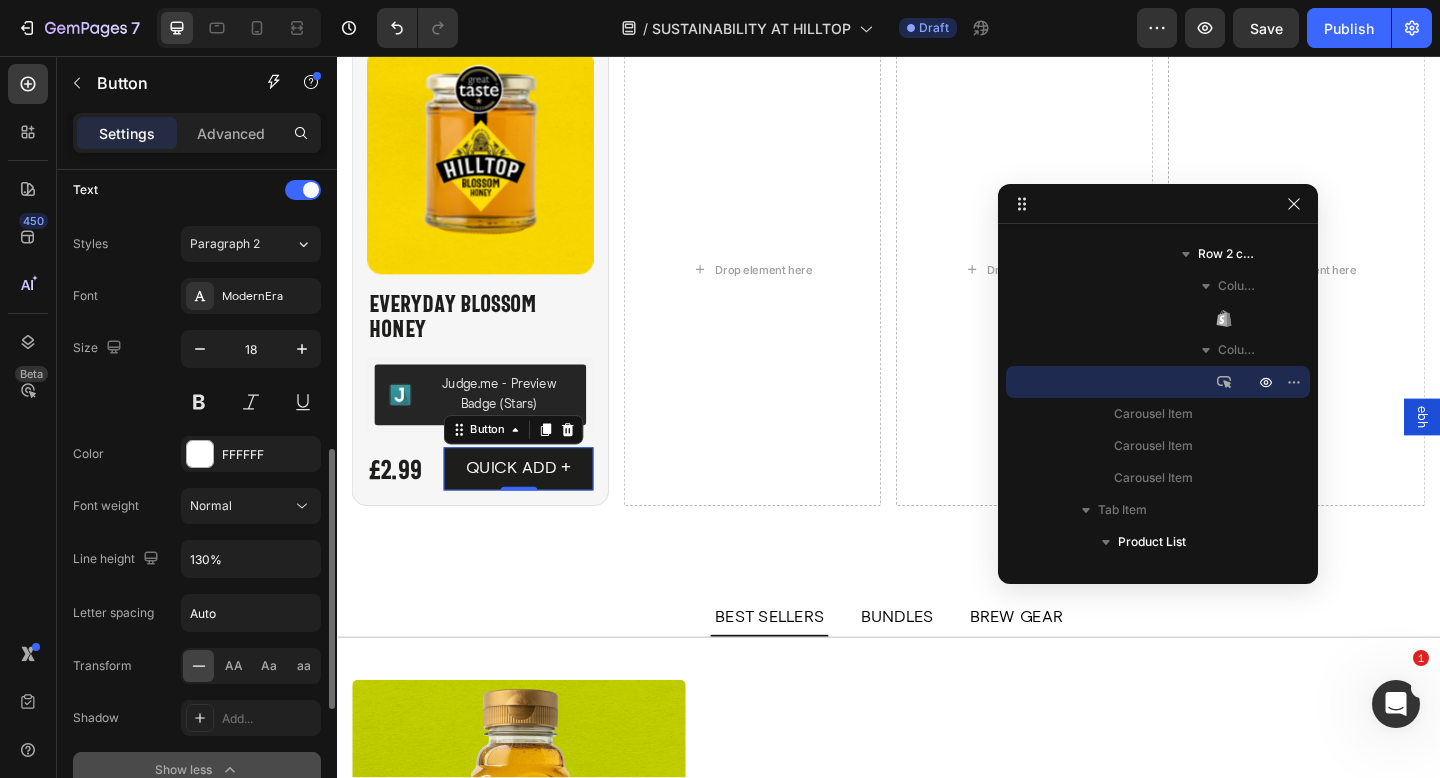 scroll, scrollTop: 724, scrollLeft: 0, axis: vertical 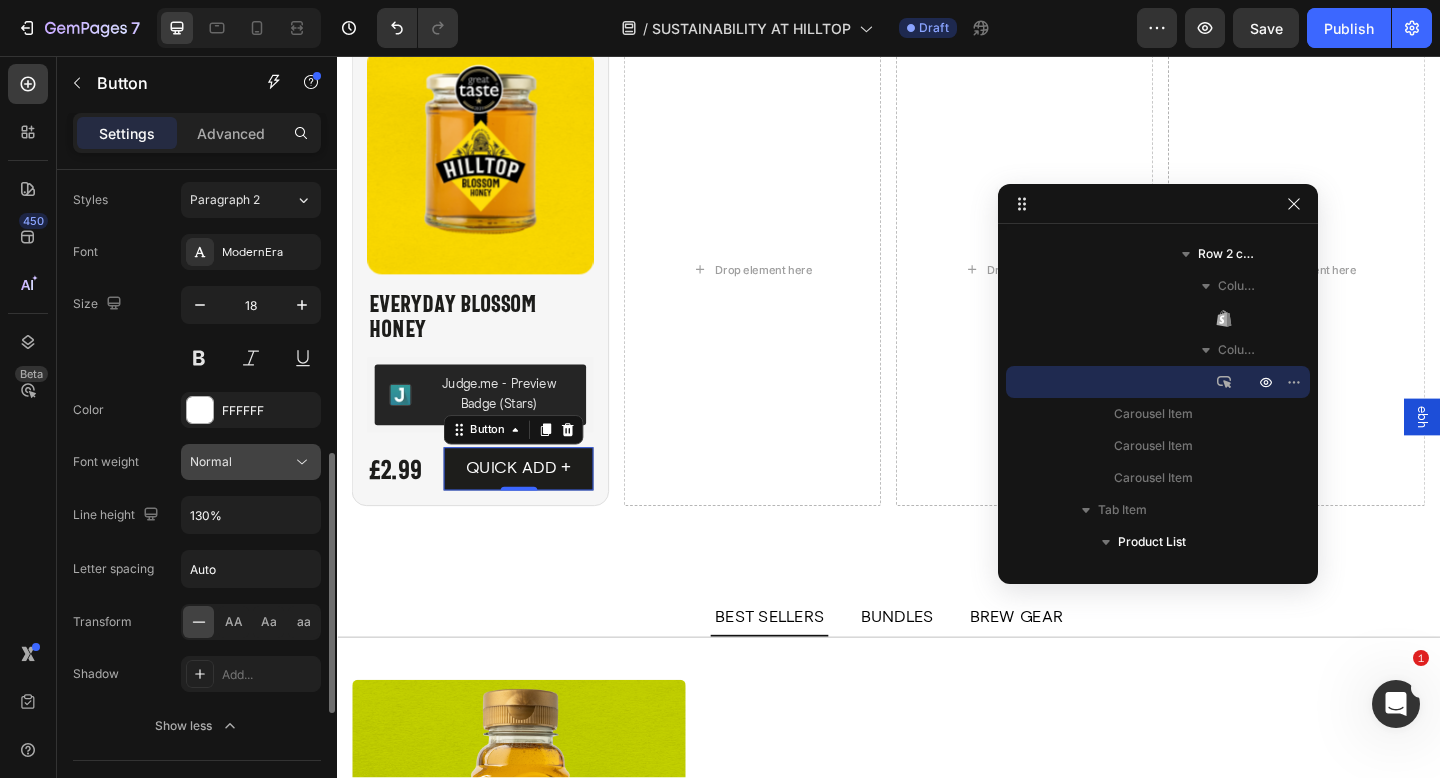 click on "Normal" at bounding box center [241, 462] 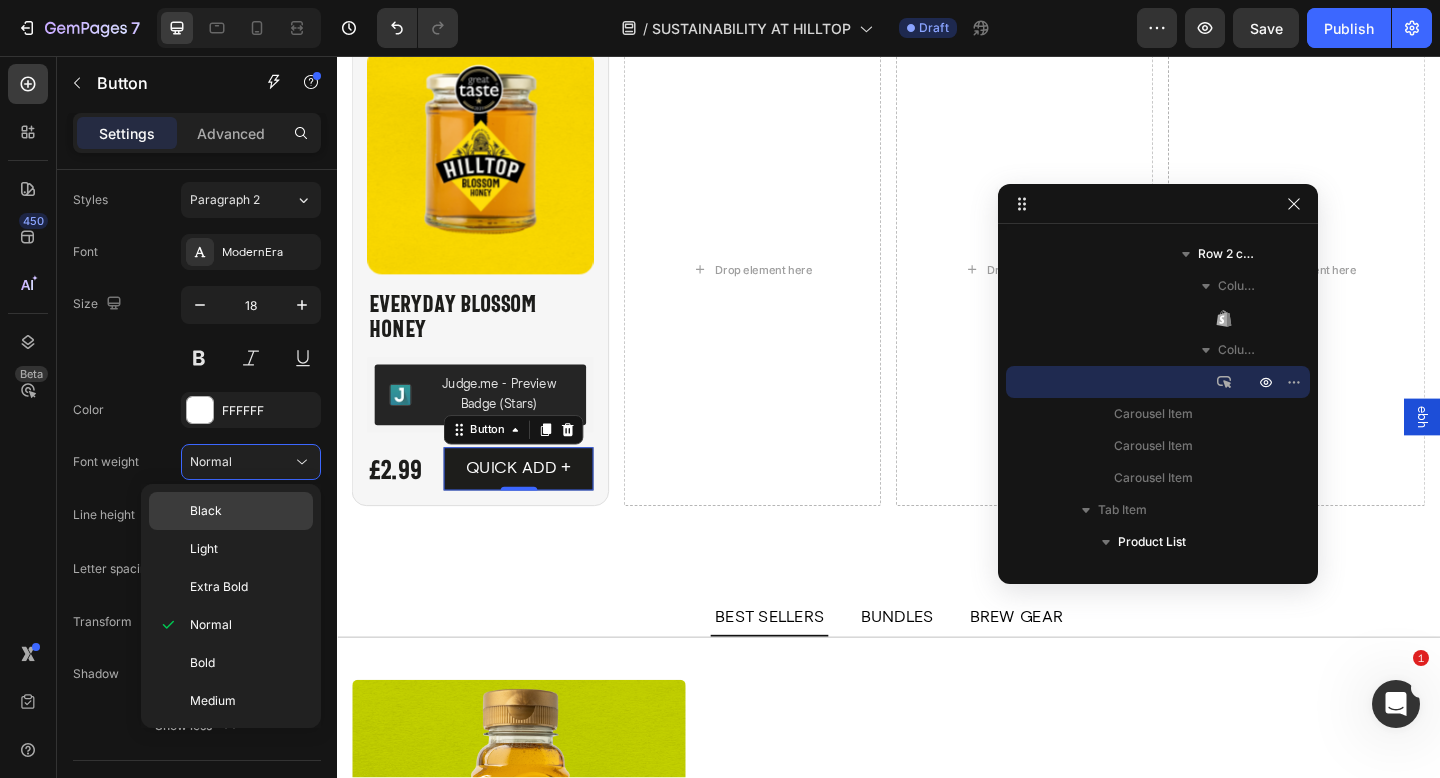 click on "Black" at bounding box center [247, 511] 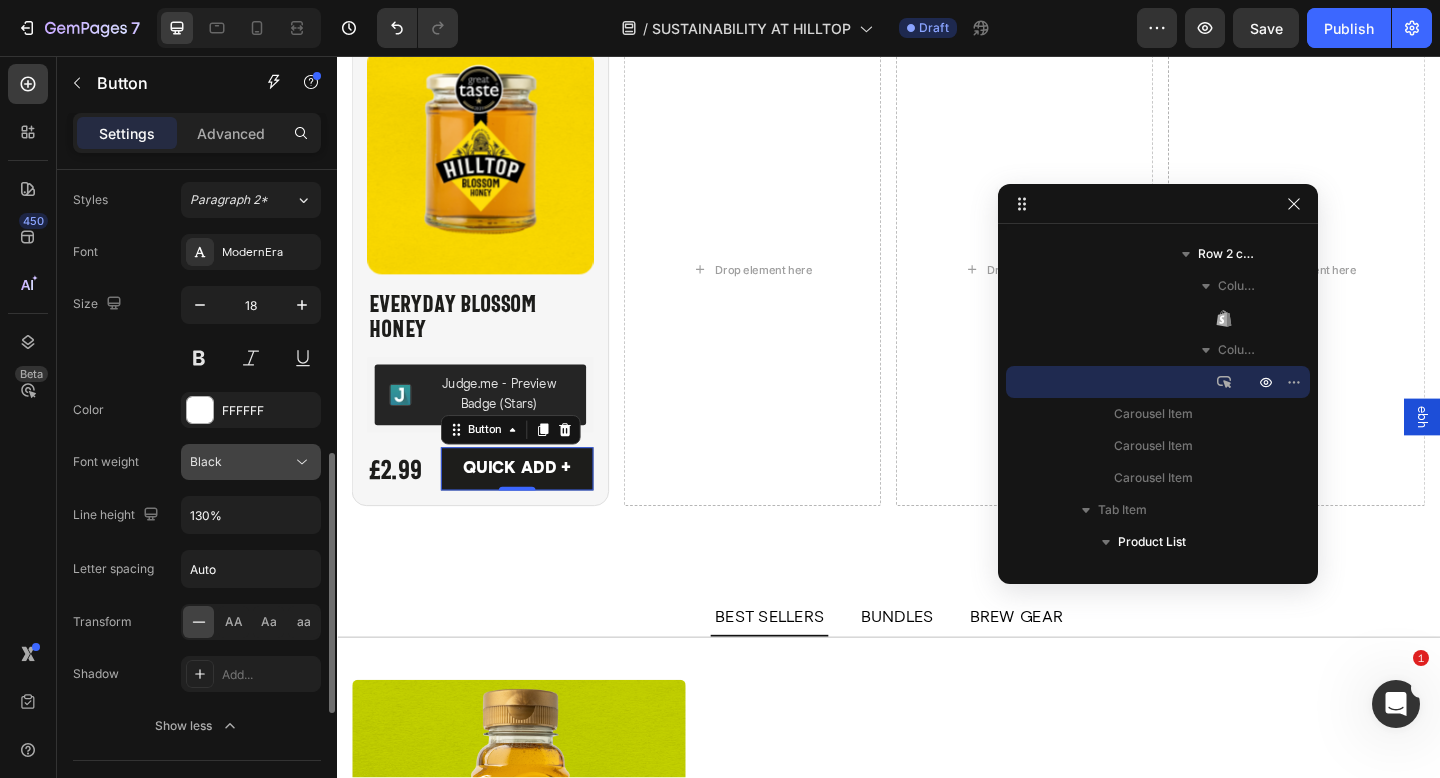 click on "Black" at bounding box center [241, 462] 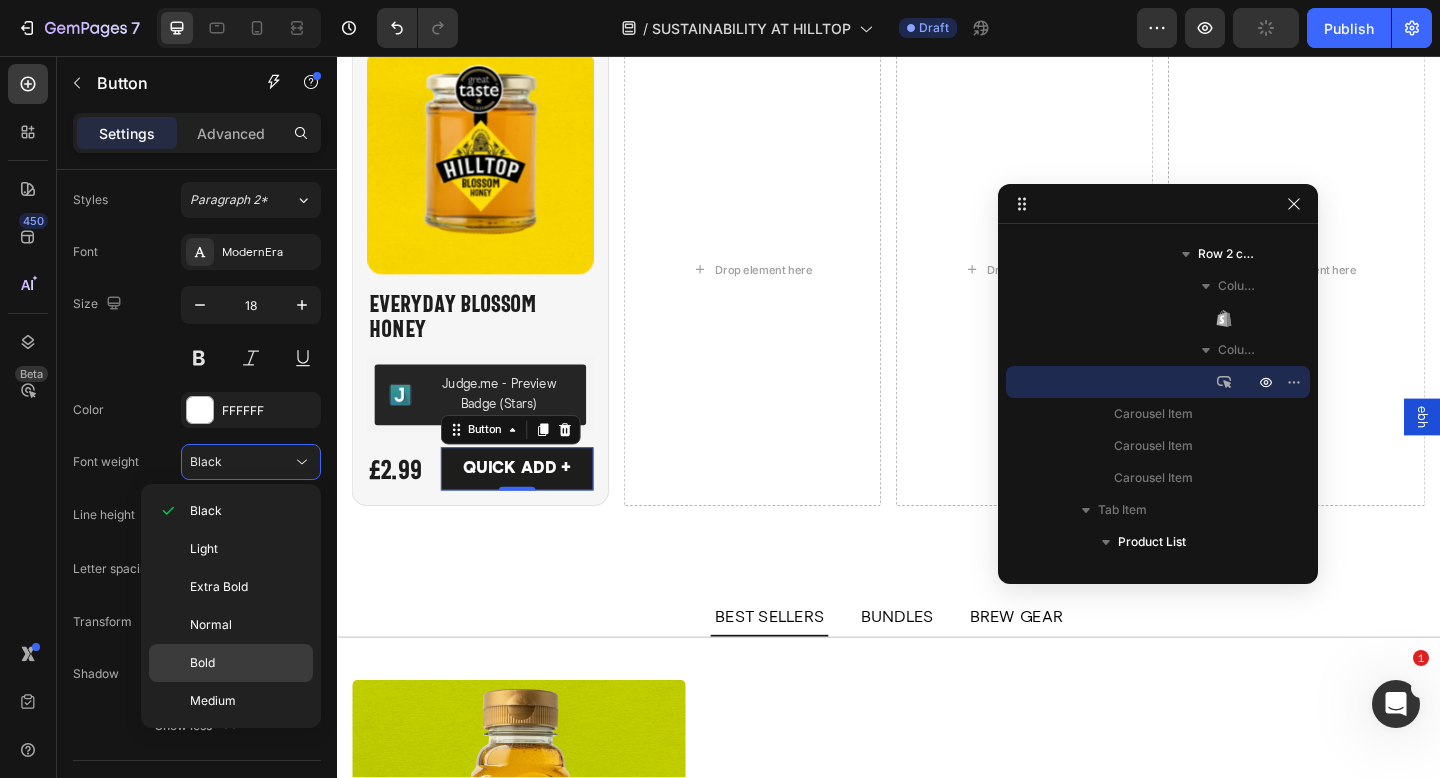 click on "Bold" 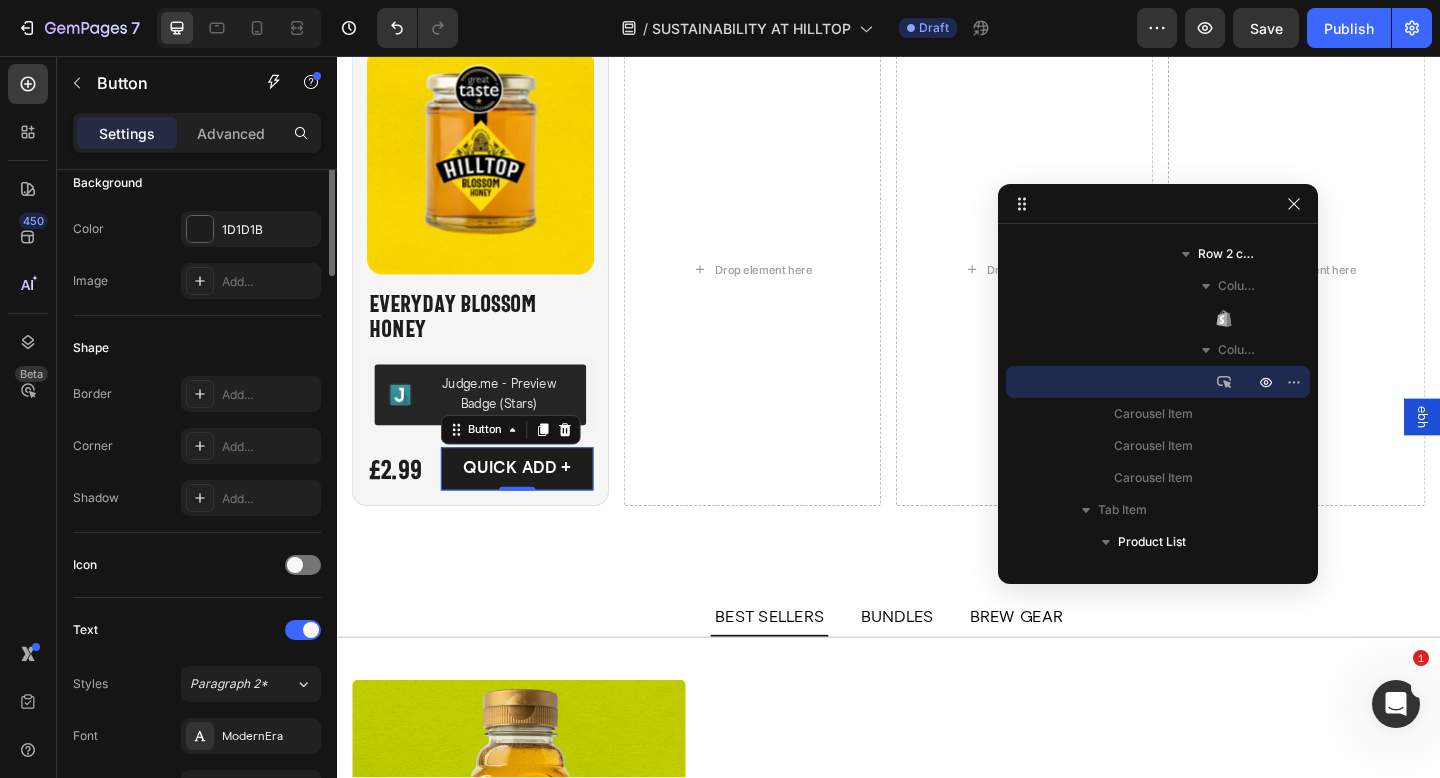 scroll, scrollTop: 0, scrollLeft: 0, axis: both 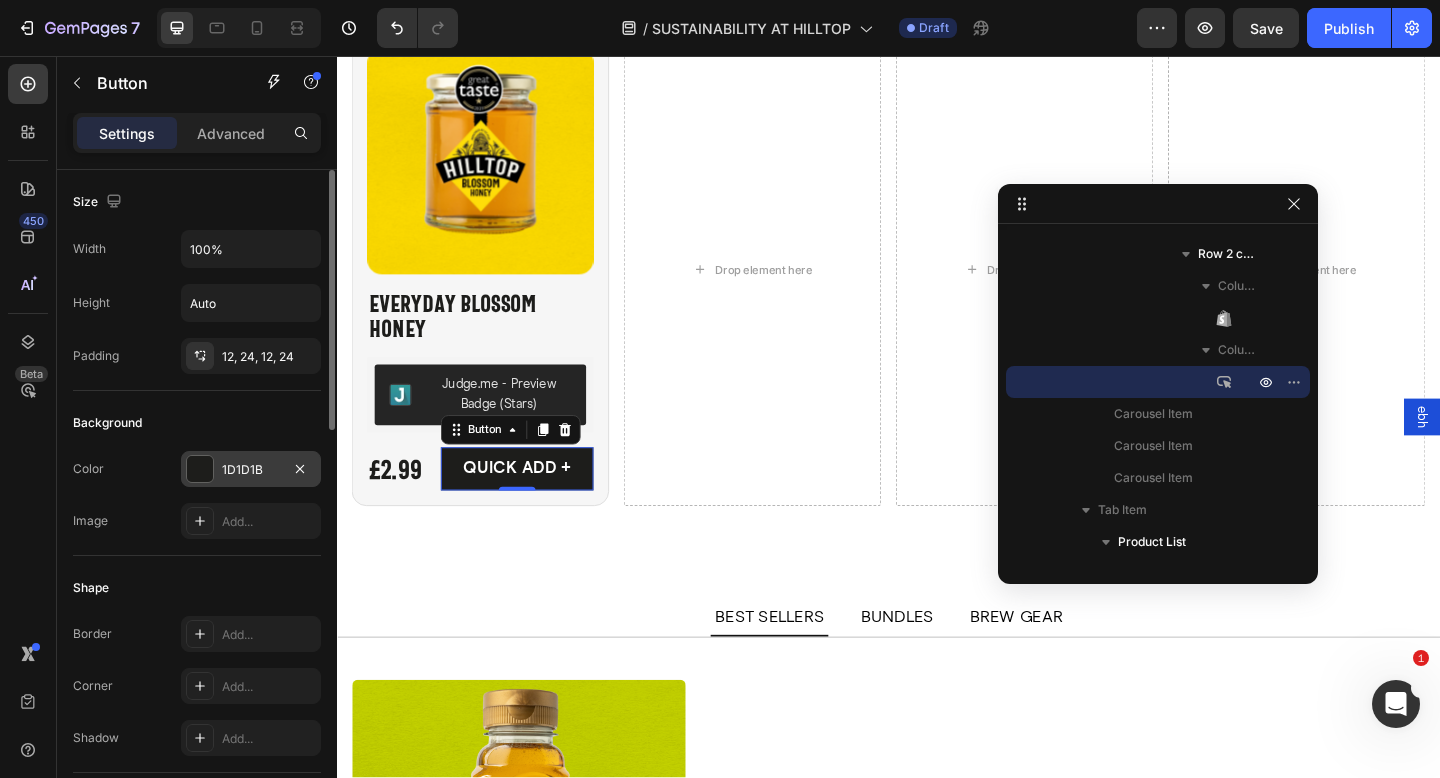 click at bounding box center (200, 469) 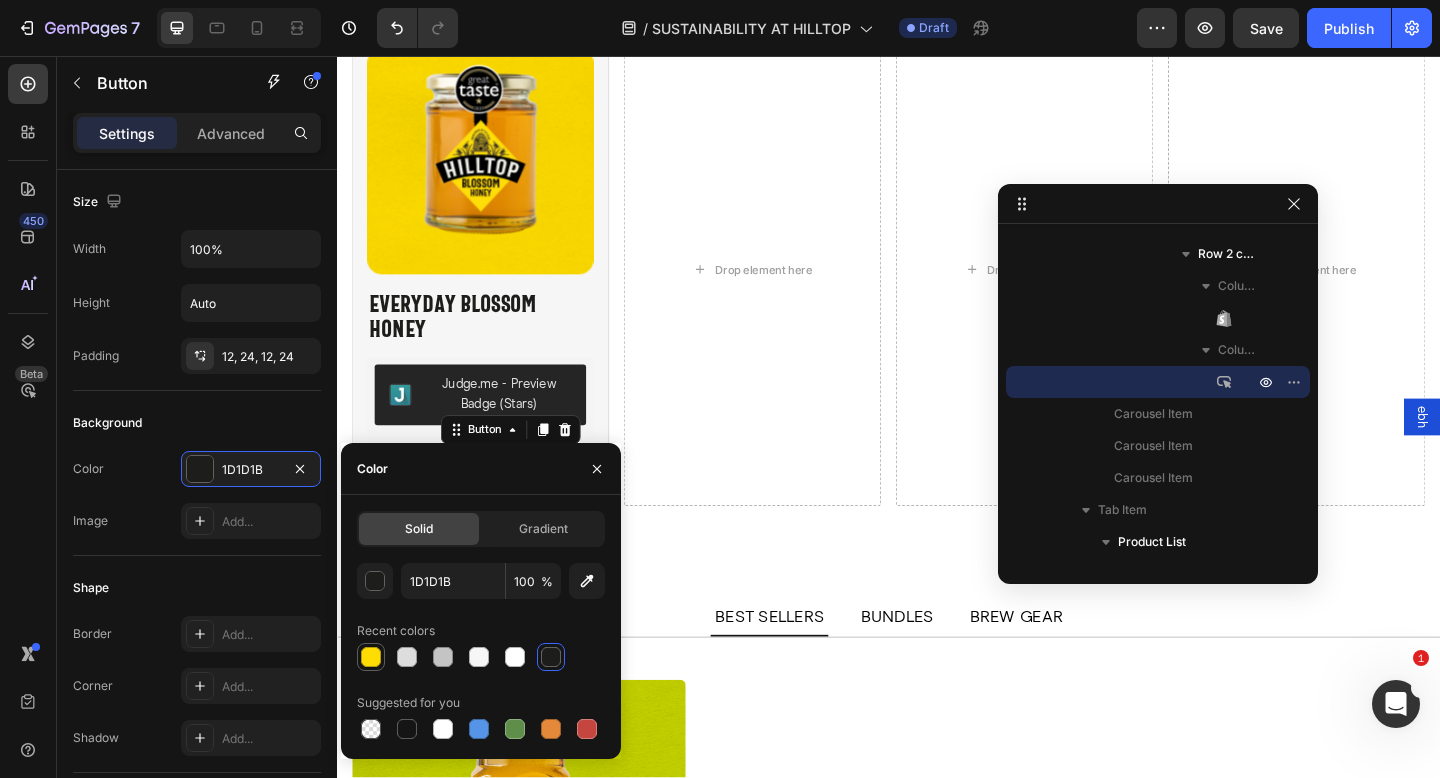 click at bounding box center [371, 657] 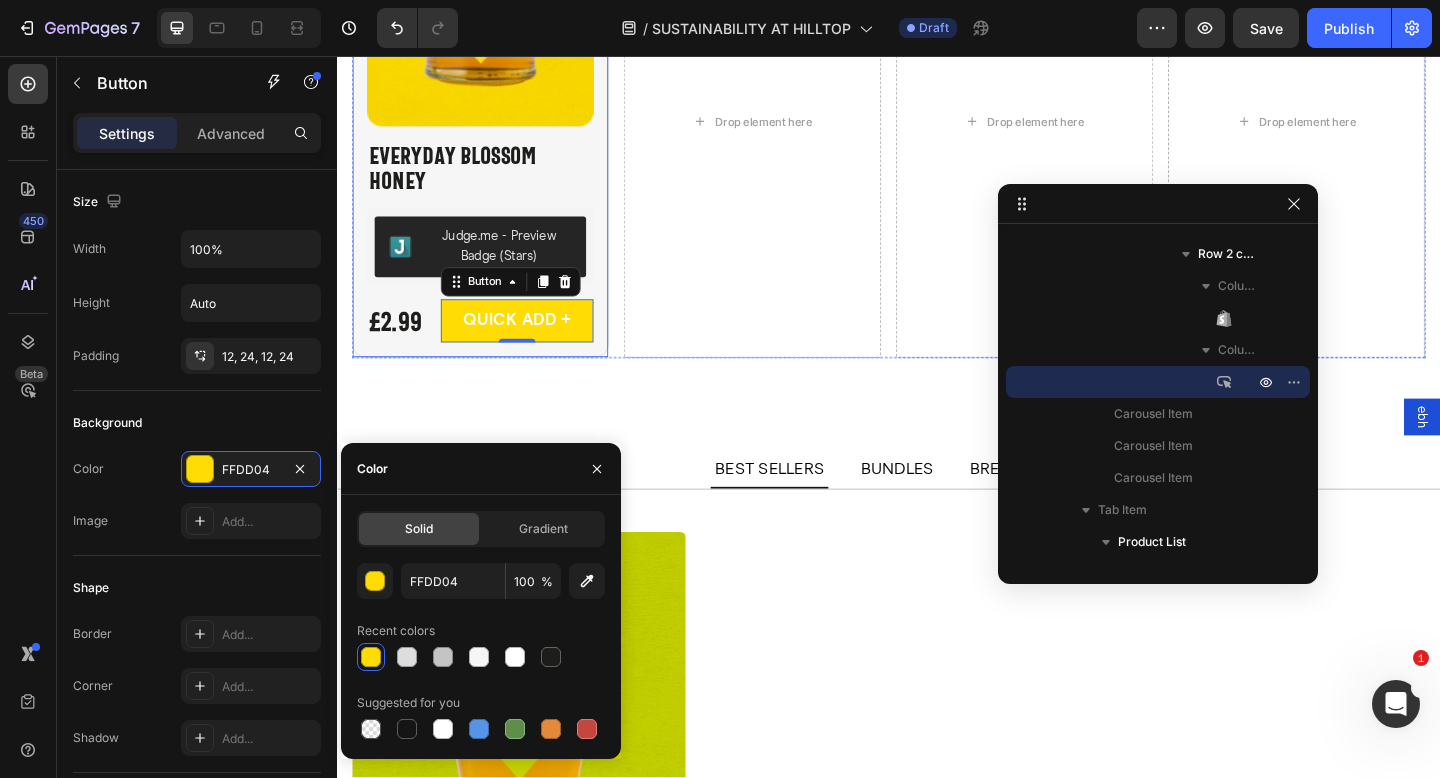 scroll, scrollTop: 4602, scrollLeft: 0, axis: vertical 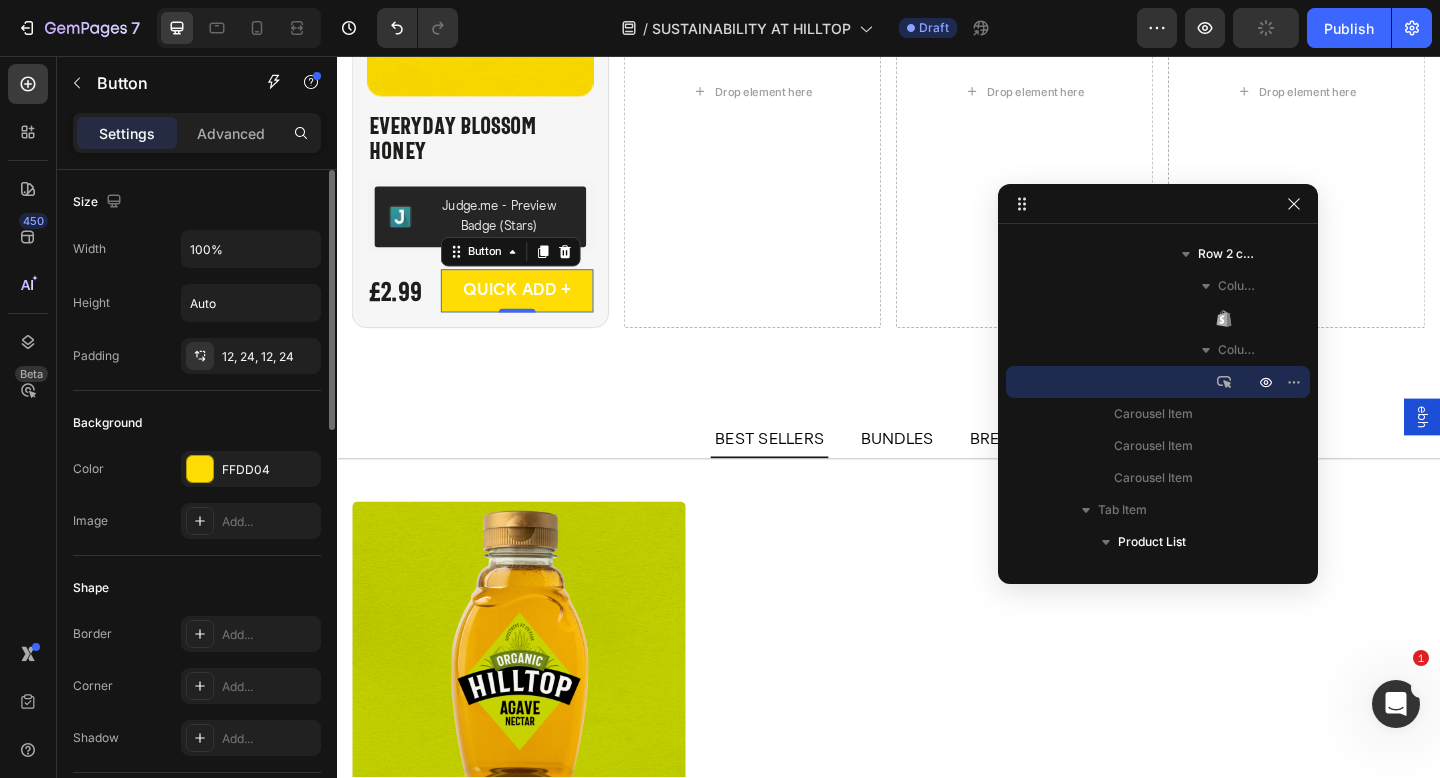 click on "Background Color FFDD04 Image Add..." 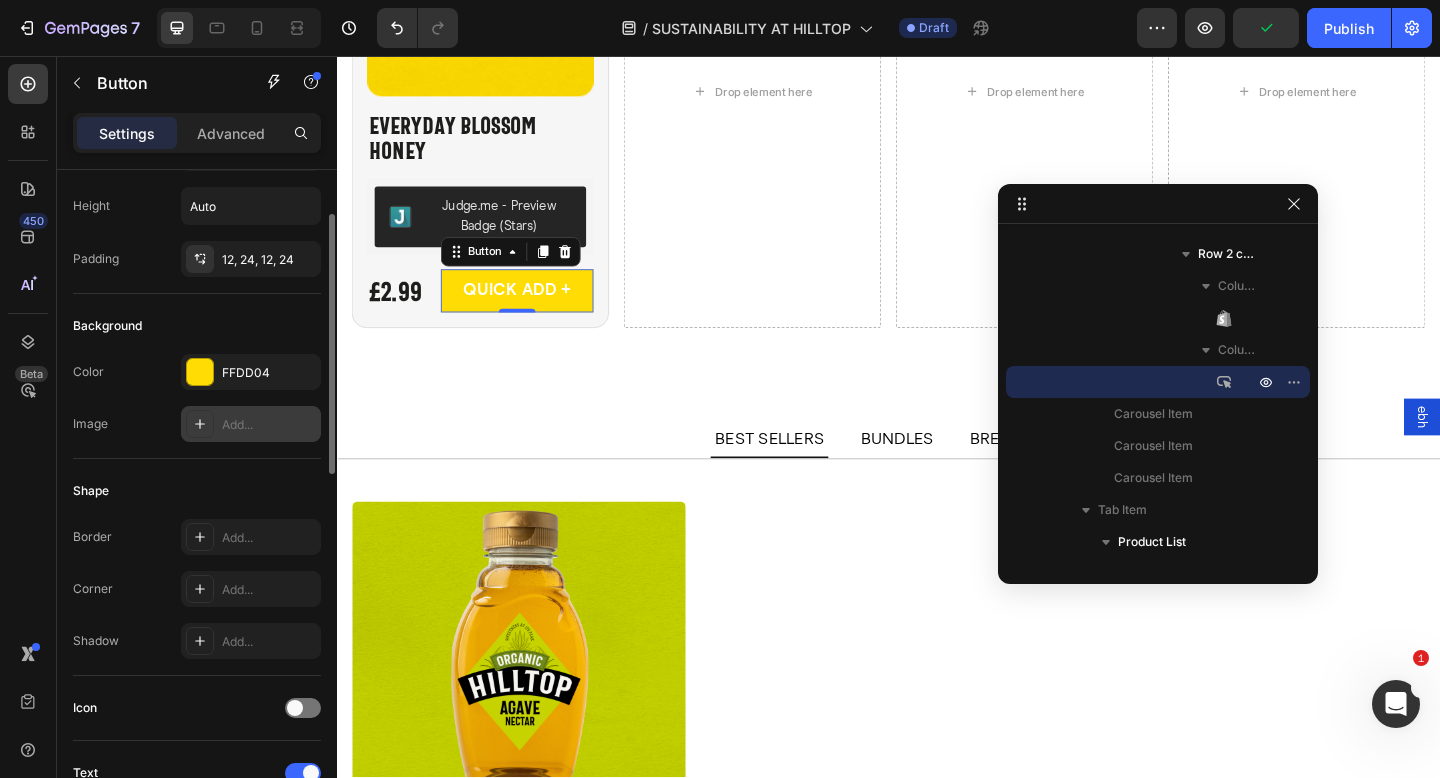scroll, scrollTop: 105, scrollLeft: 0, axis: vertical 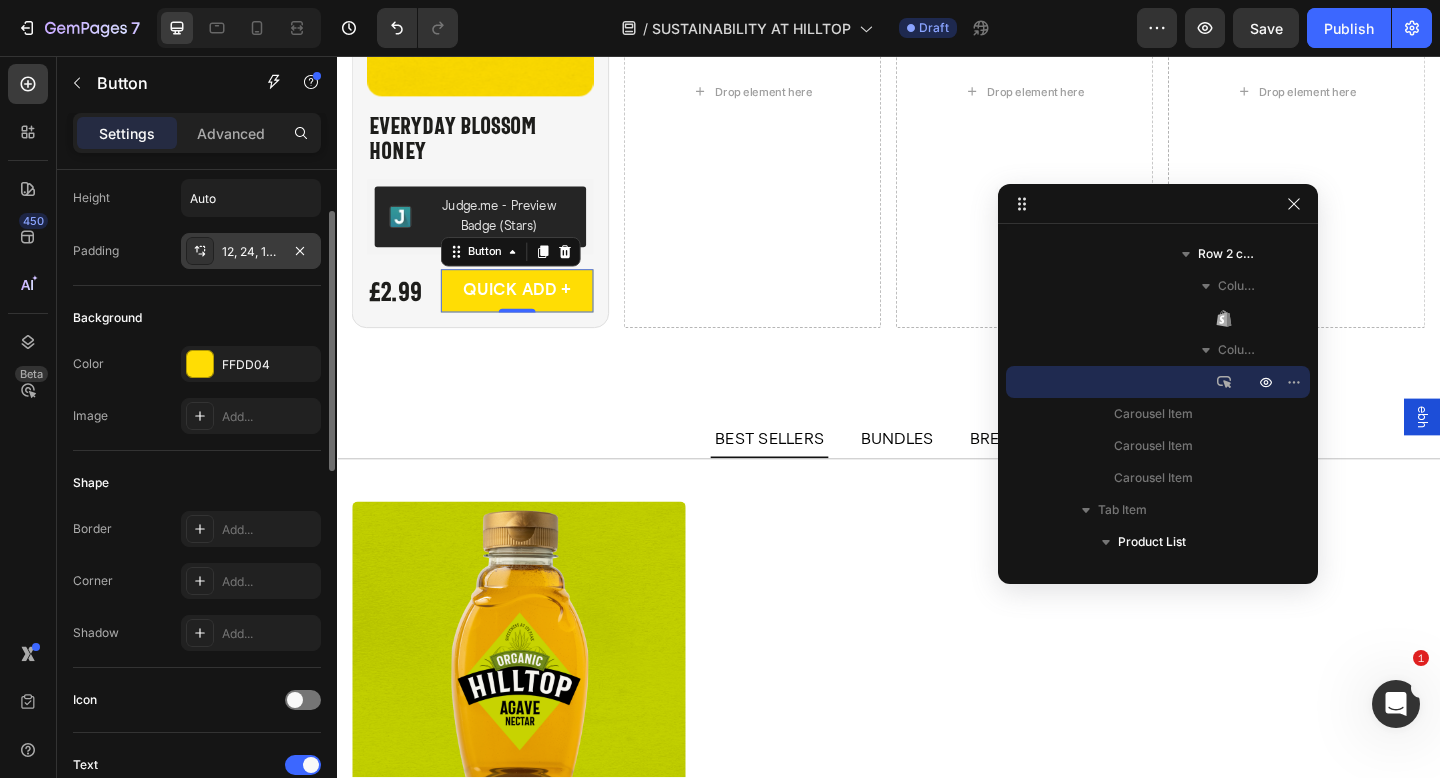 click on "12, 24, 12, 24" at bounding box center [251, 252] 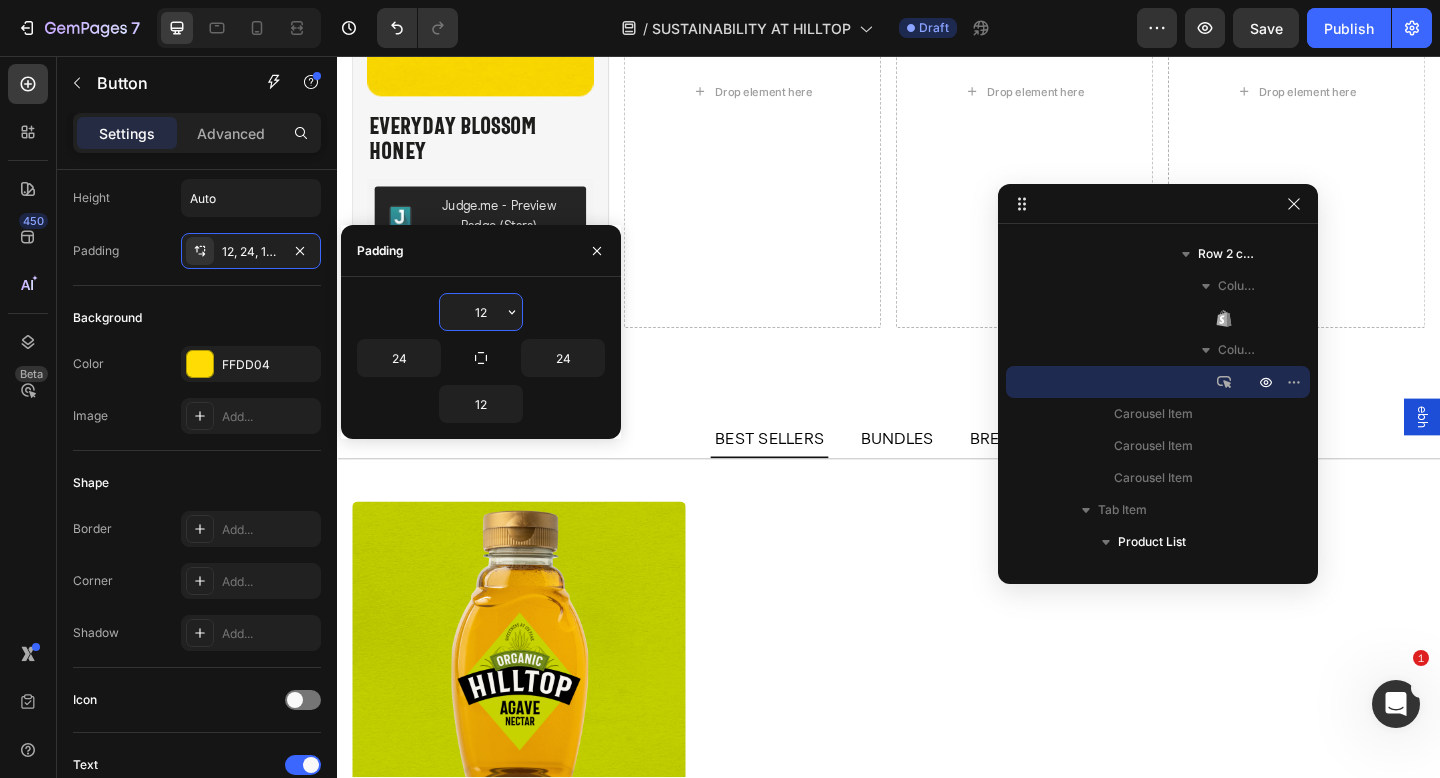 click on "12" at bounding box center (481, 312) 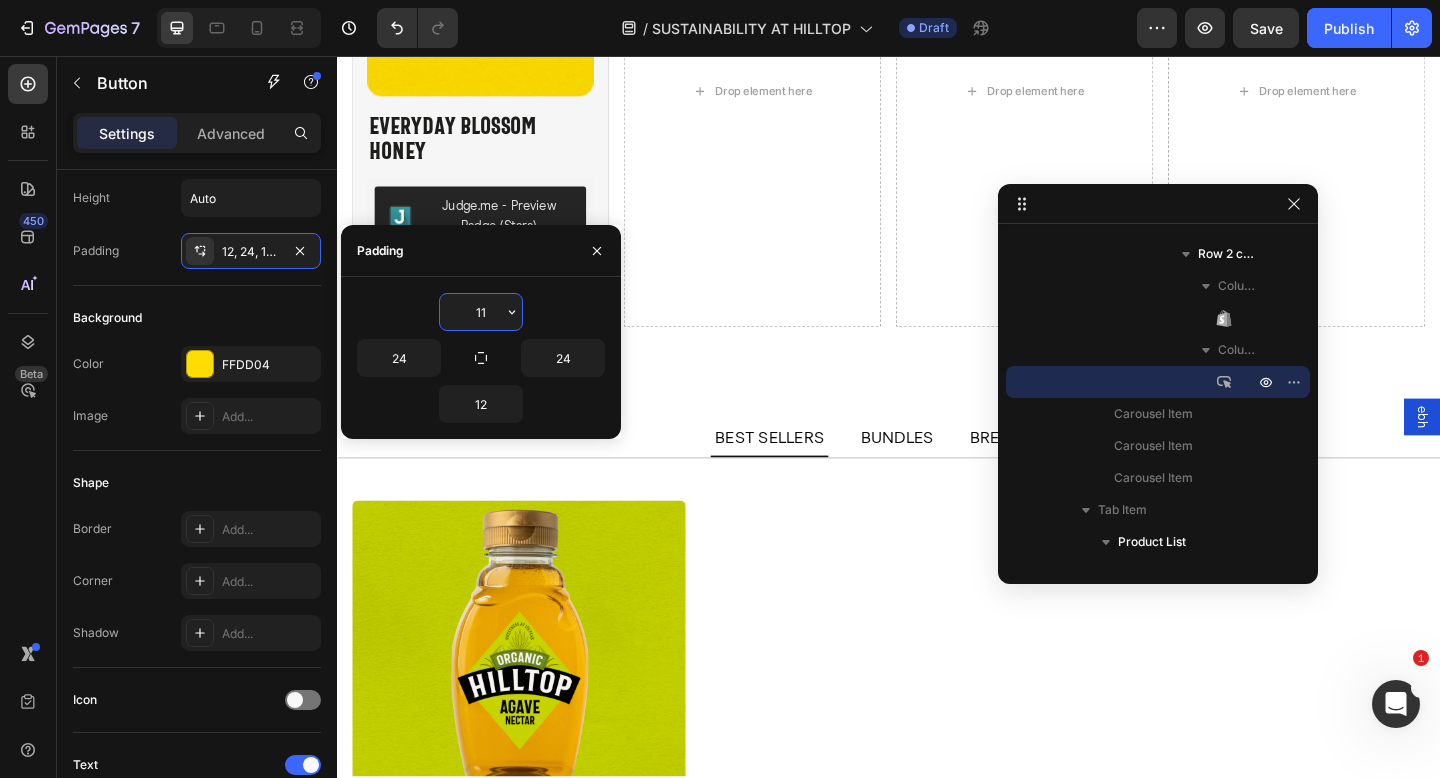 type on "10" 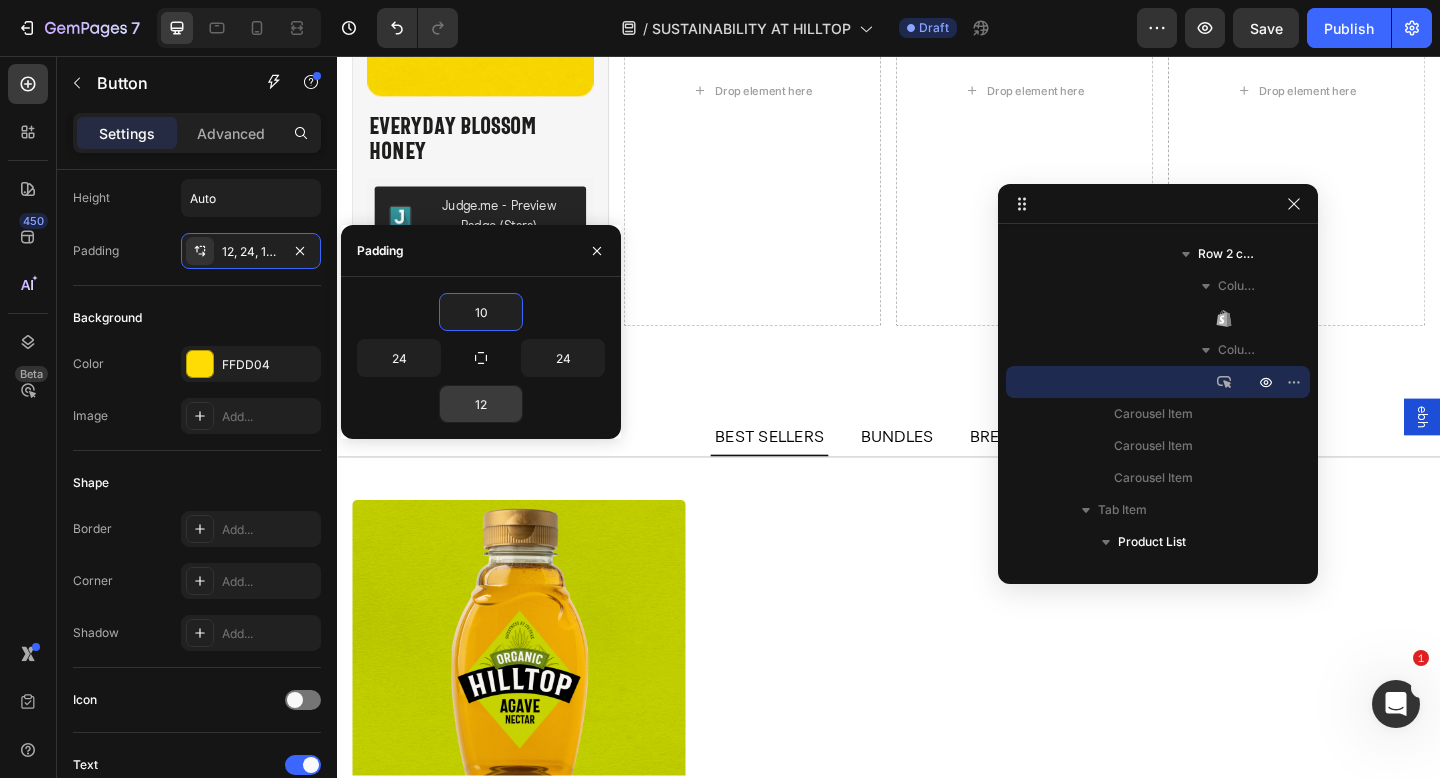 click on "12" at bounding box center [481, 404] 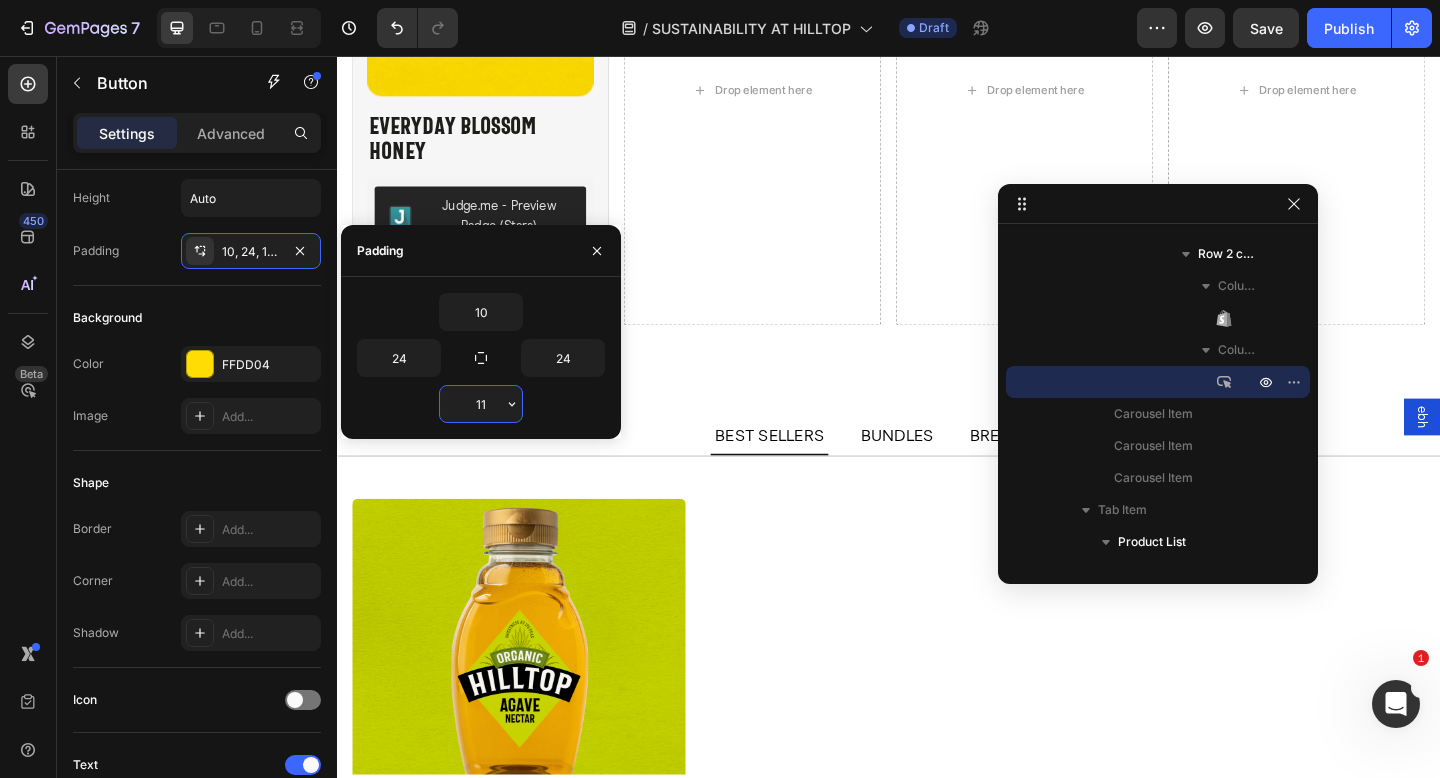 type on "10" 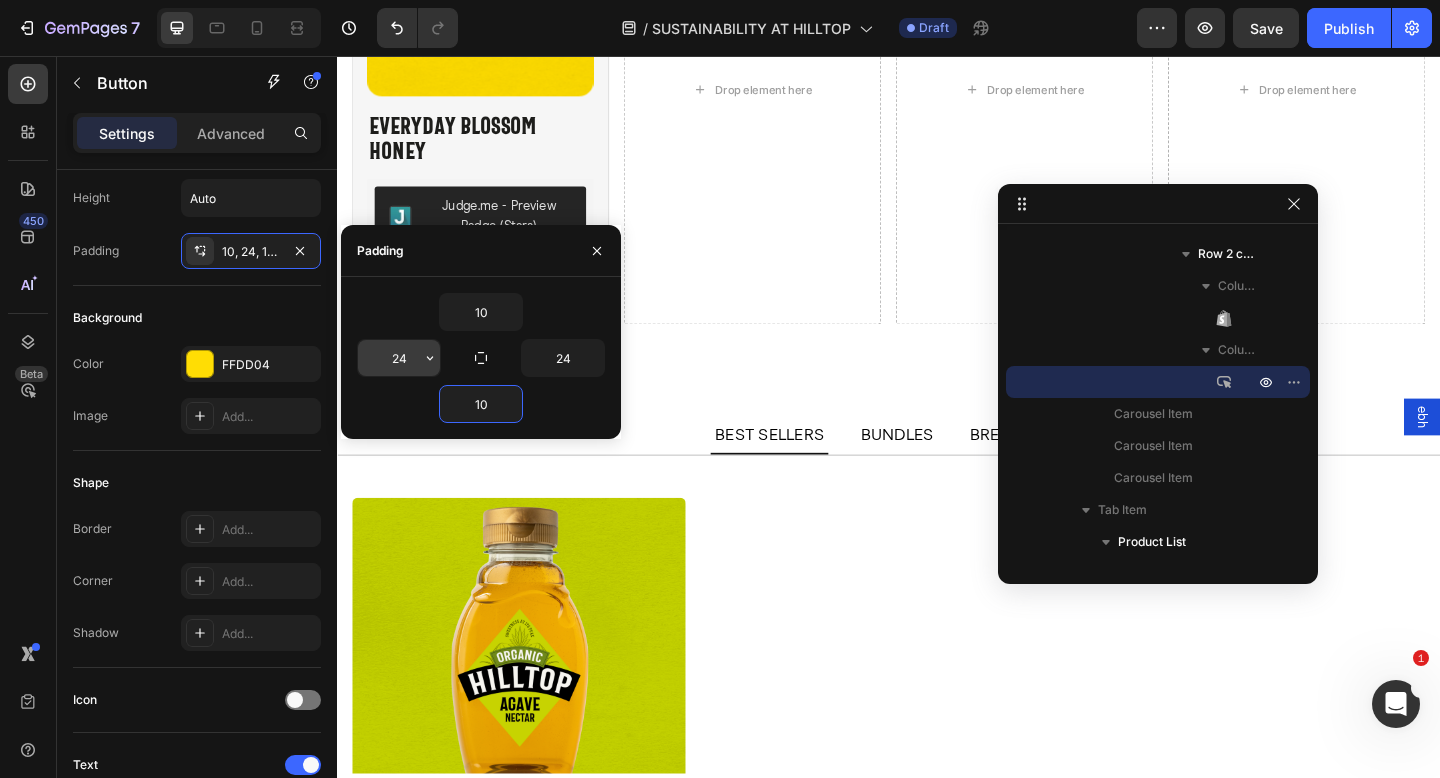 click on "24" at bounding box center [399, 358] 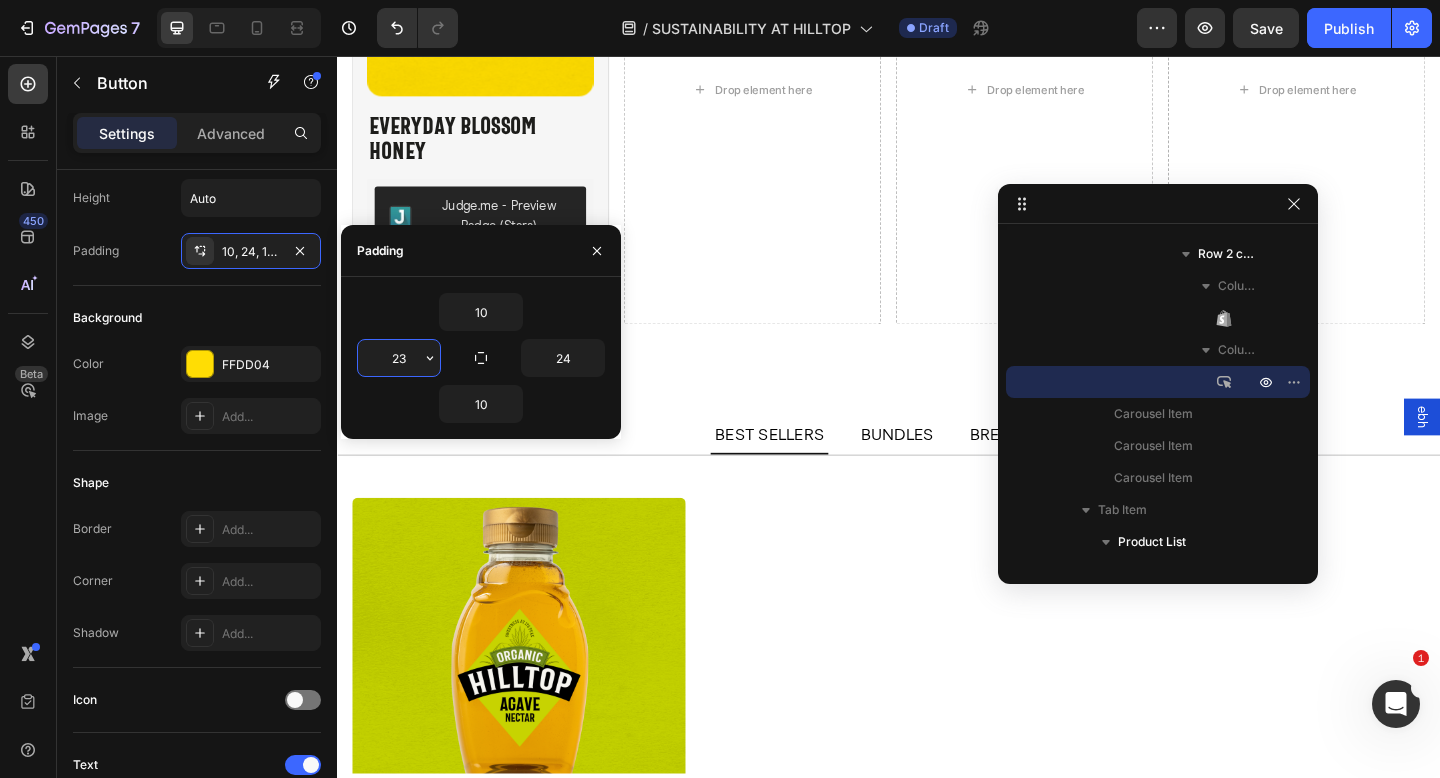 type on "22" 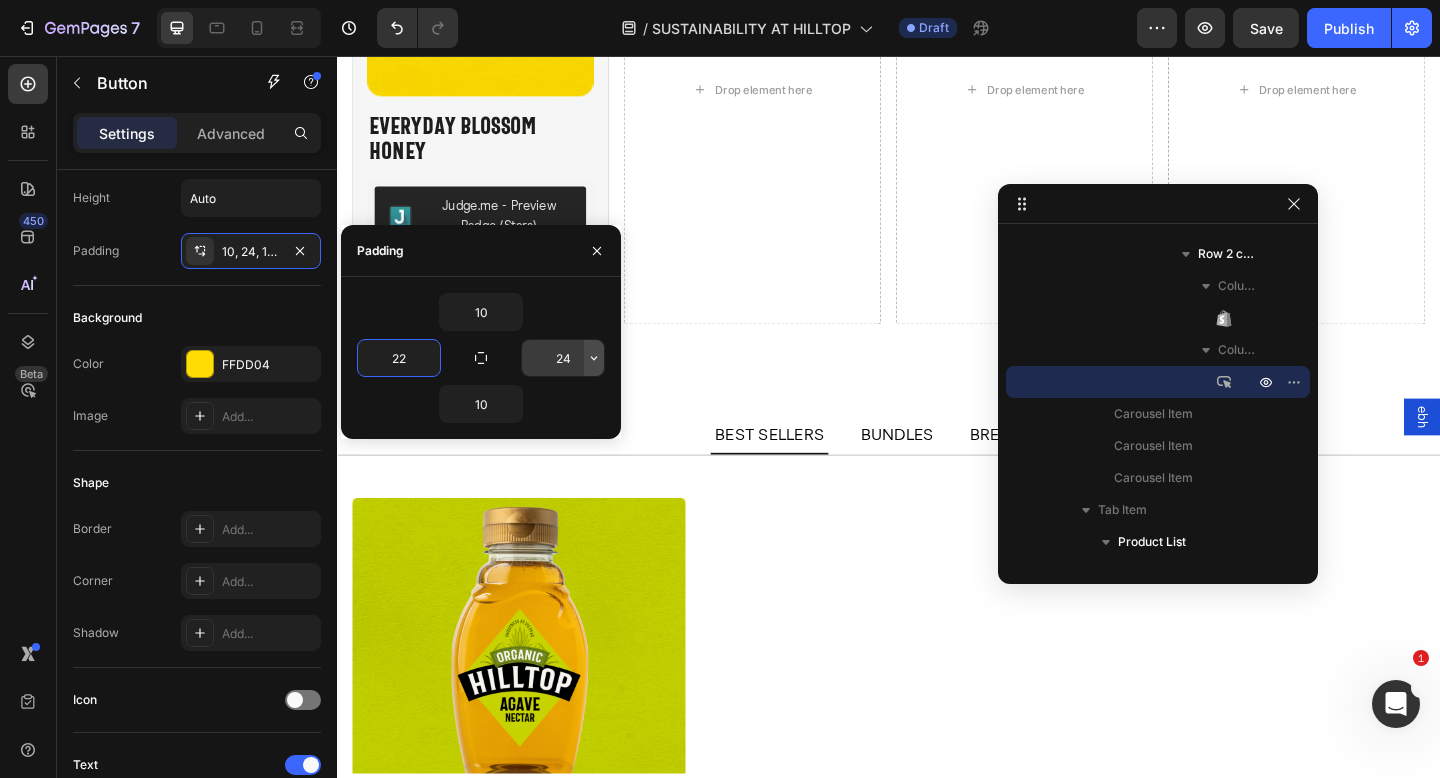 click 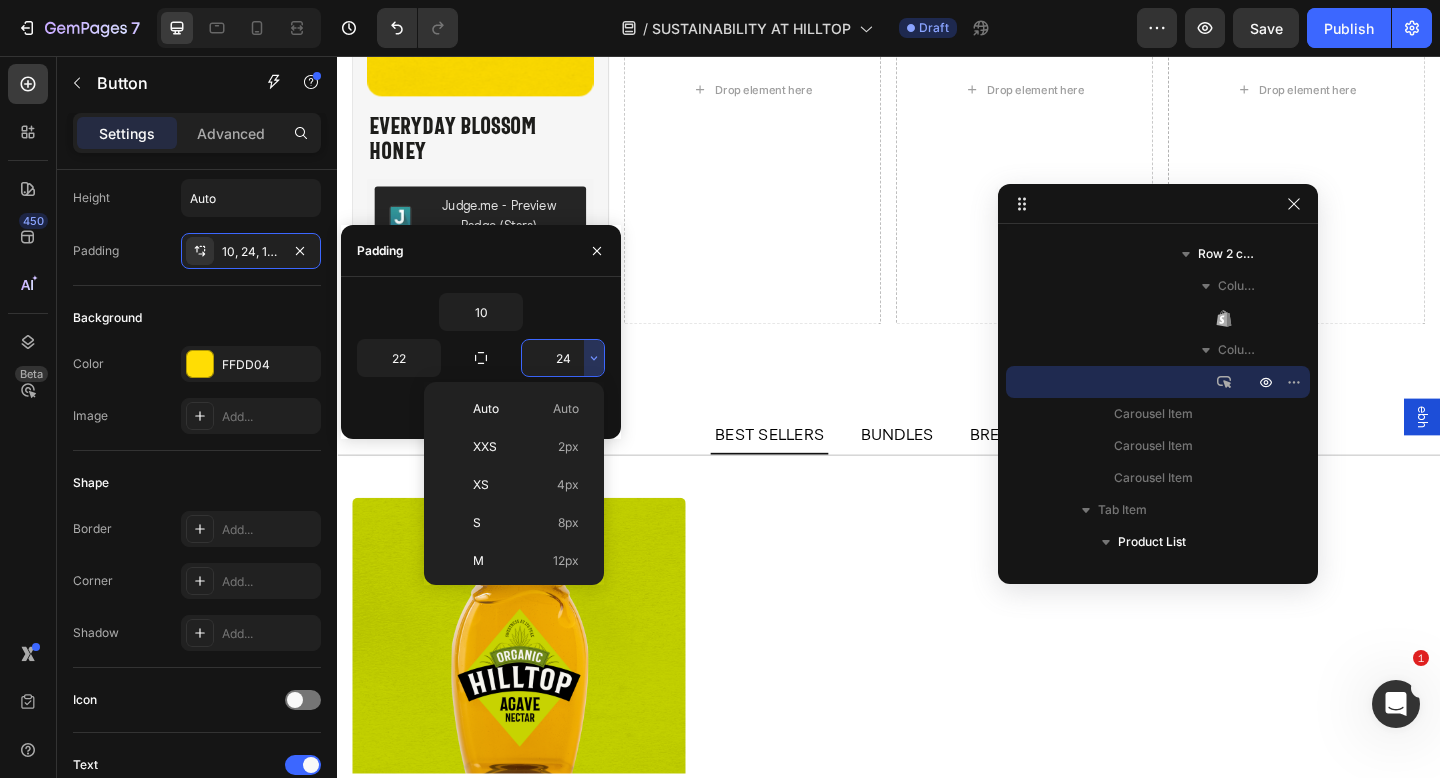 type 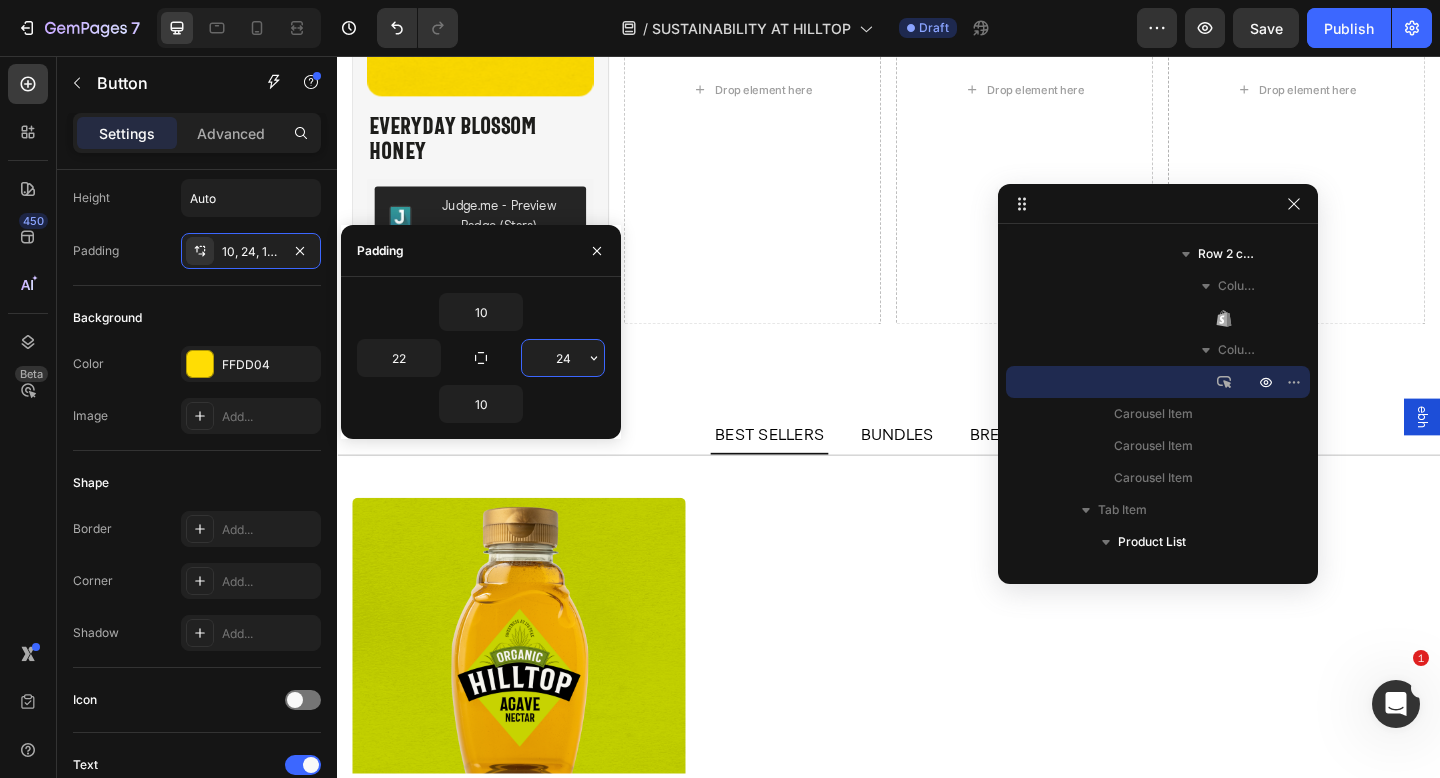 click on "24" at bounding box center [563, 358] 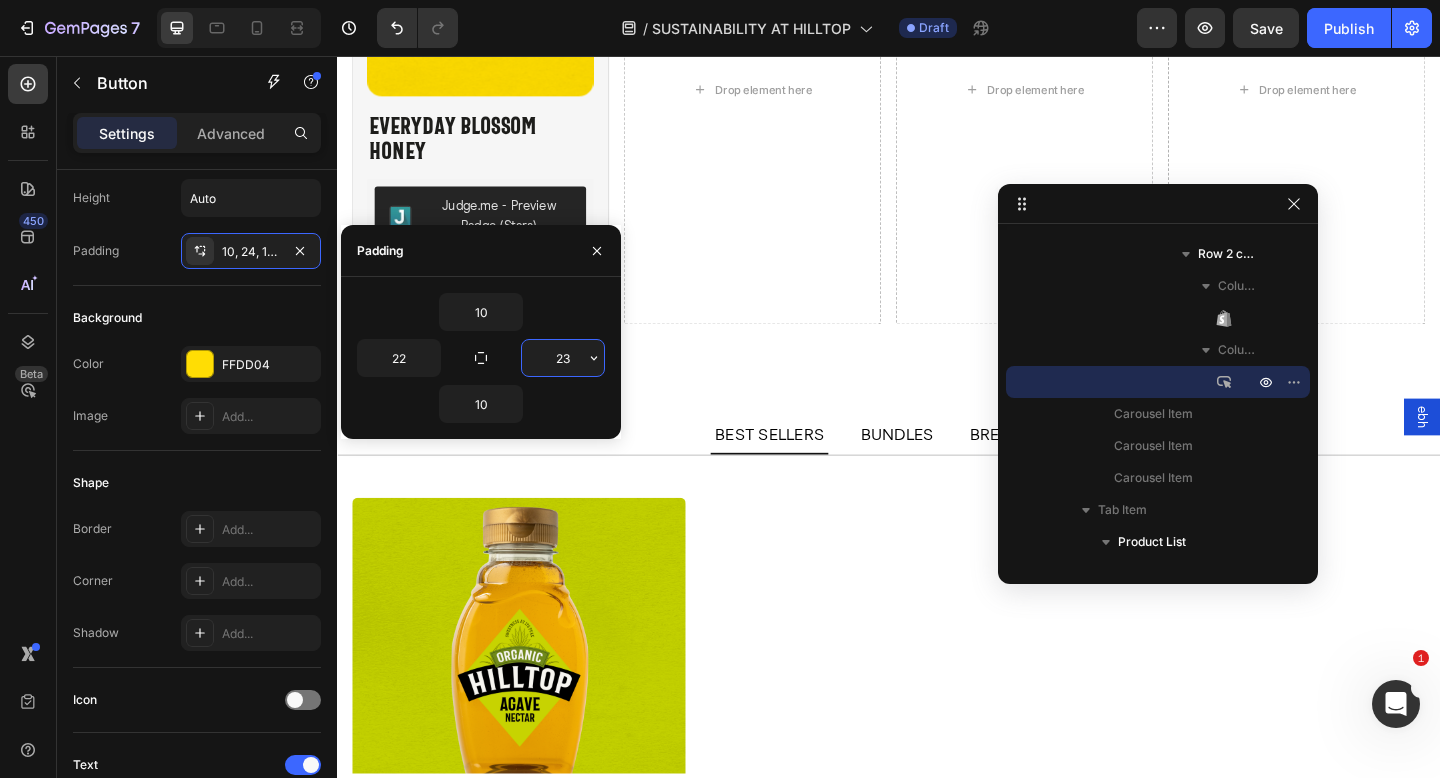 type on "22" 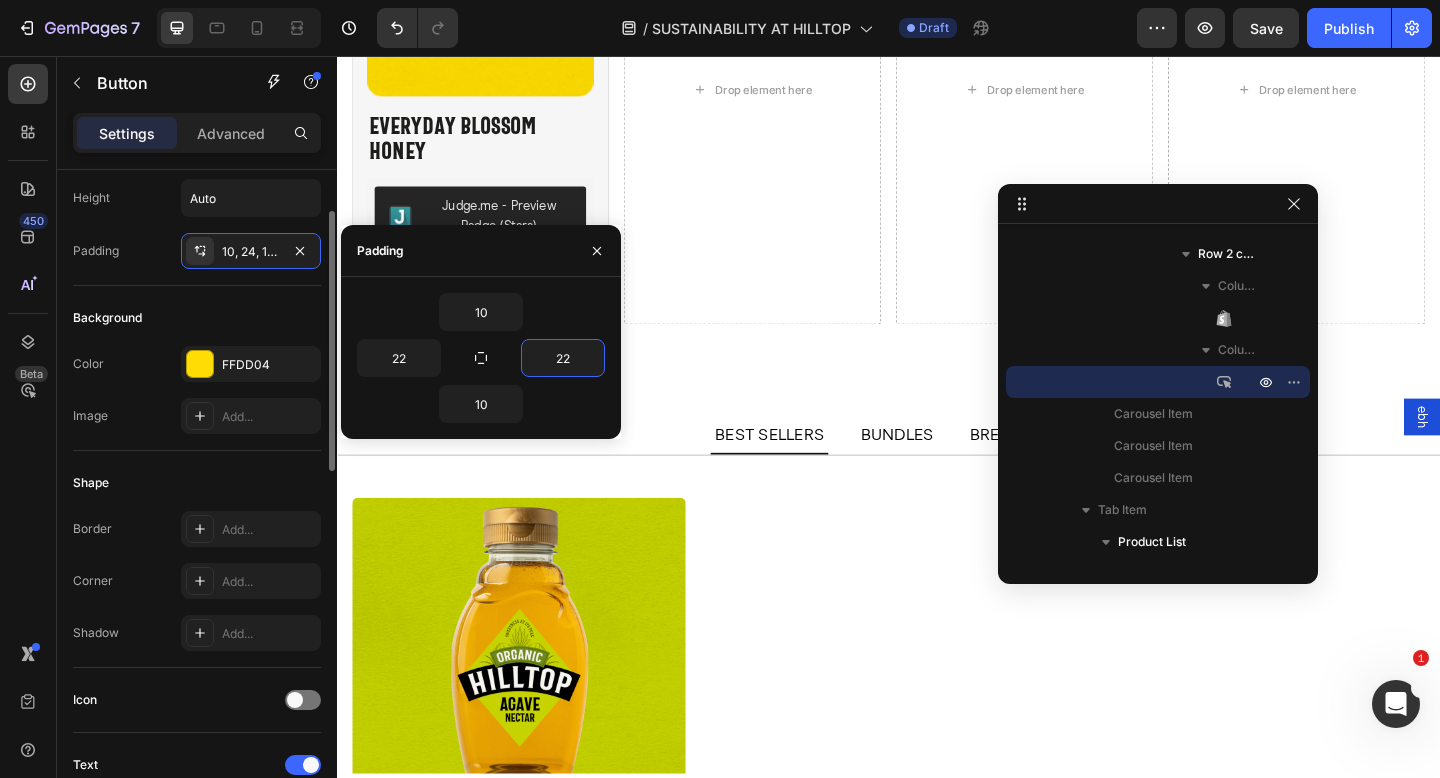 click on "Image Add..." at bounding box center [197, 416] 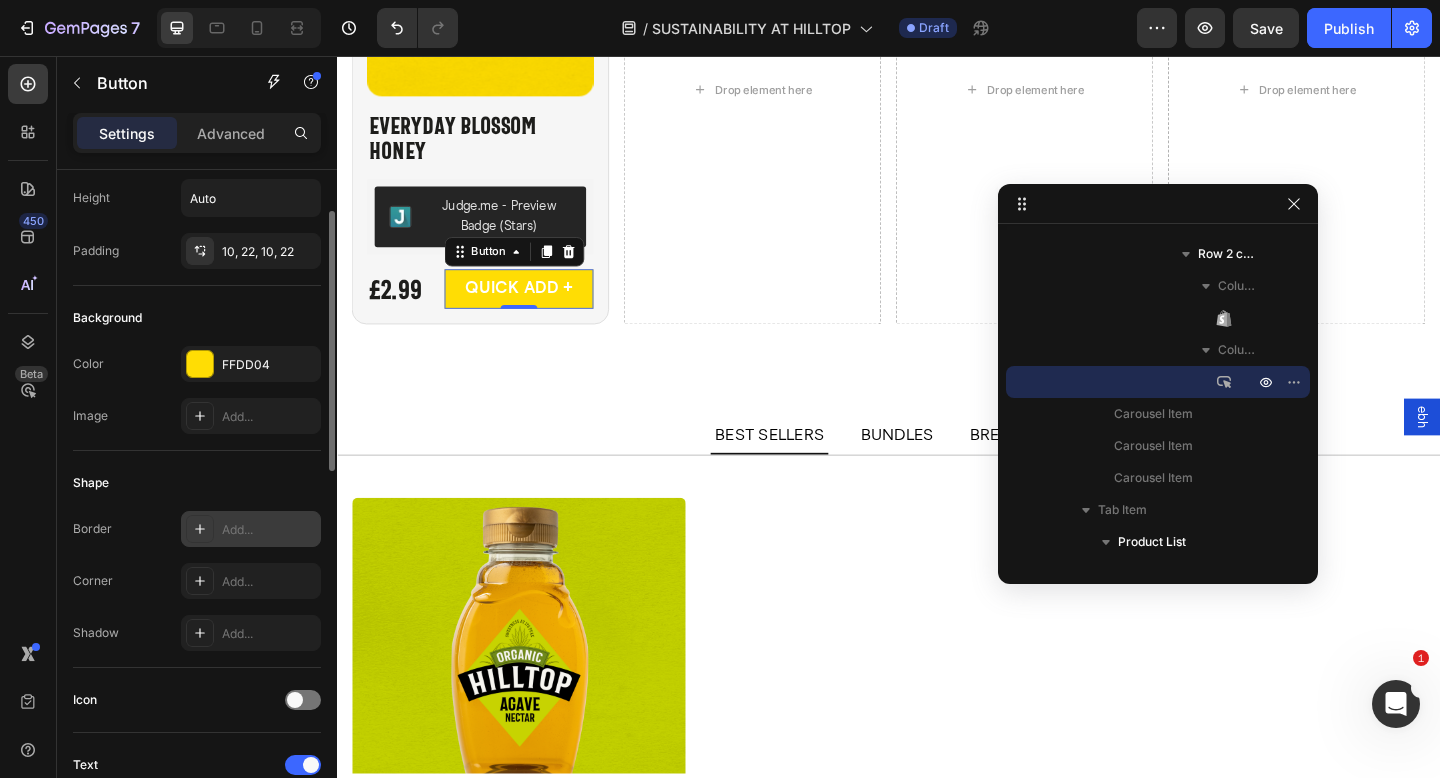 click on "Add..." at bounding box center (251, 529) 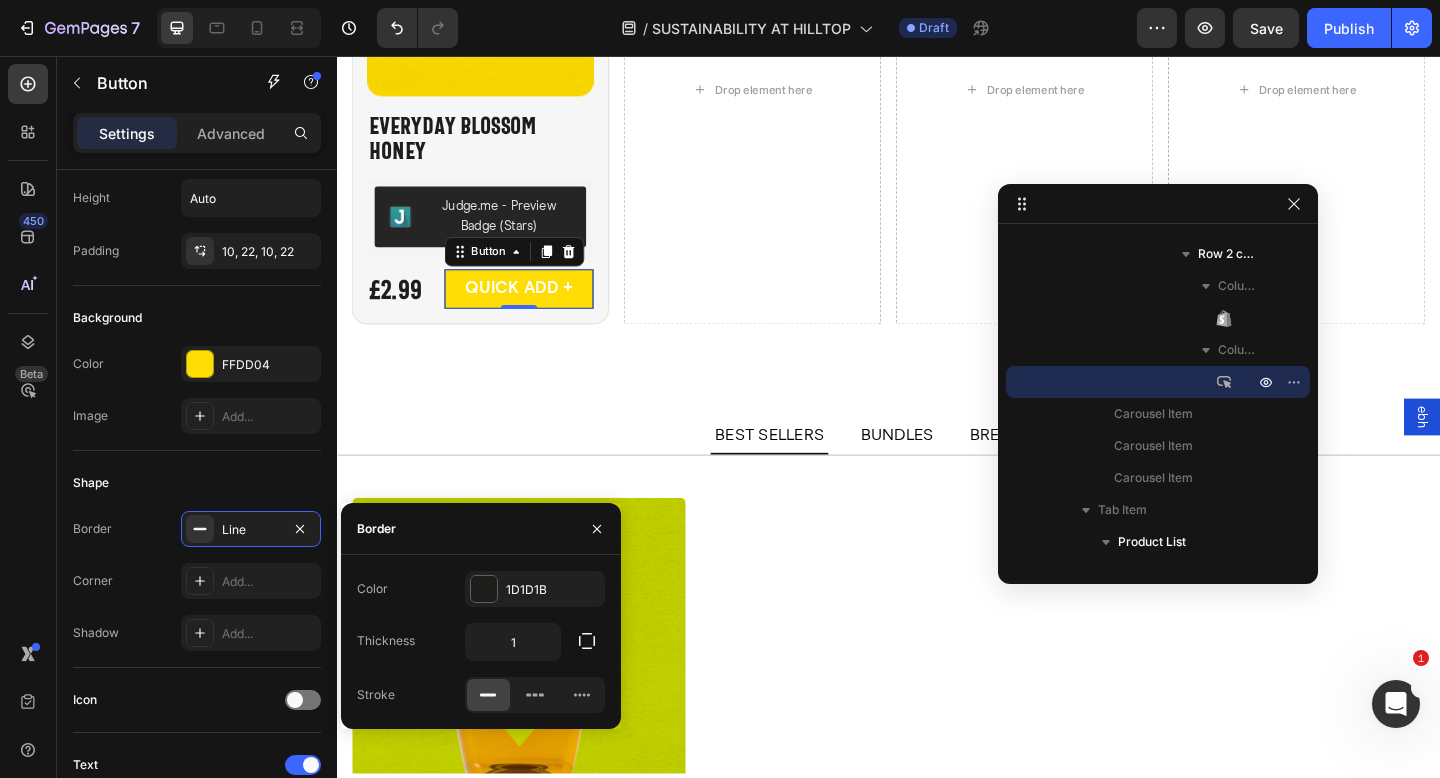 click on "Color 1D1D1B Thickness 1 Stroke" at bounding box center [481, 642] 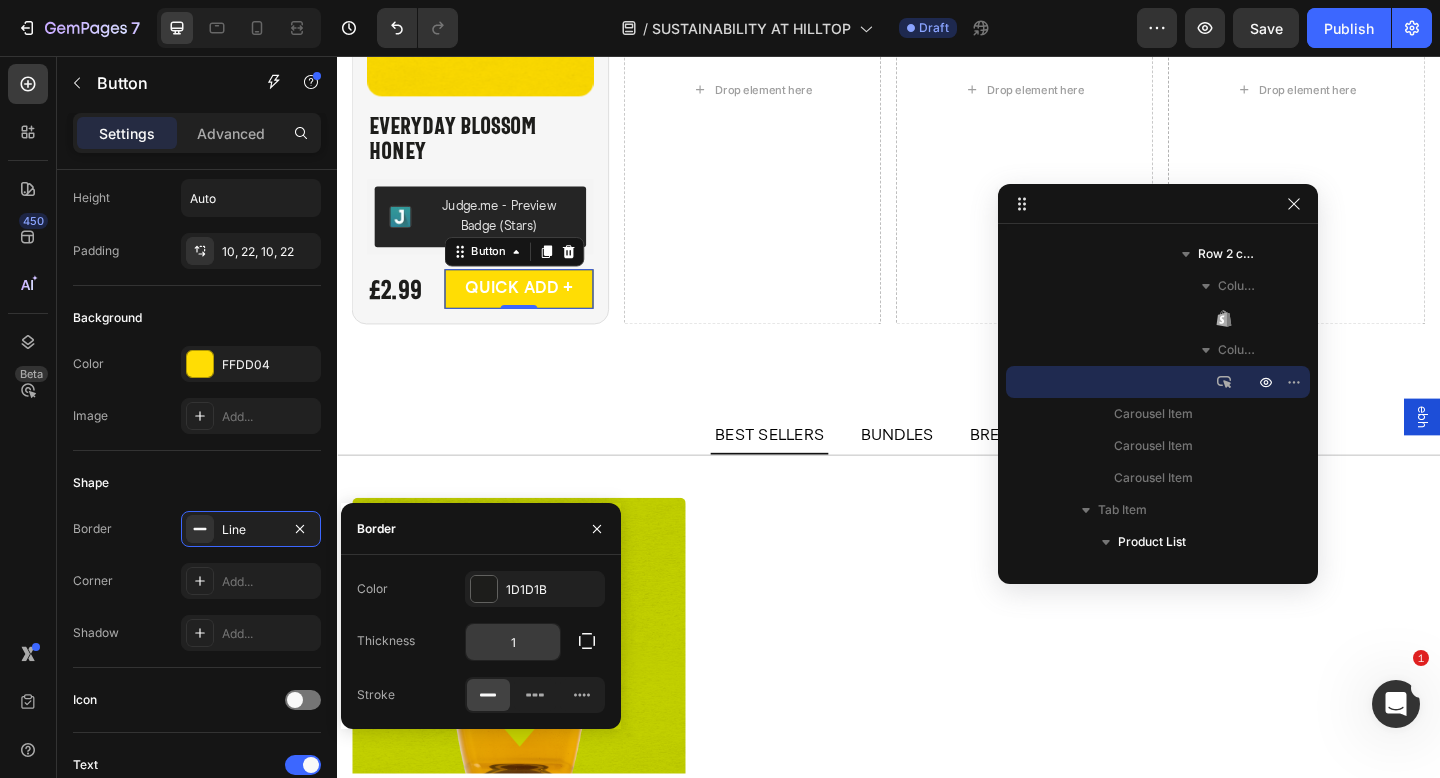 click on "1" at bounding box center (513, 642) 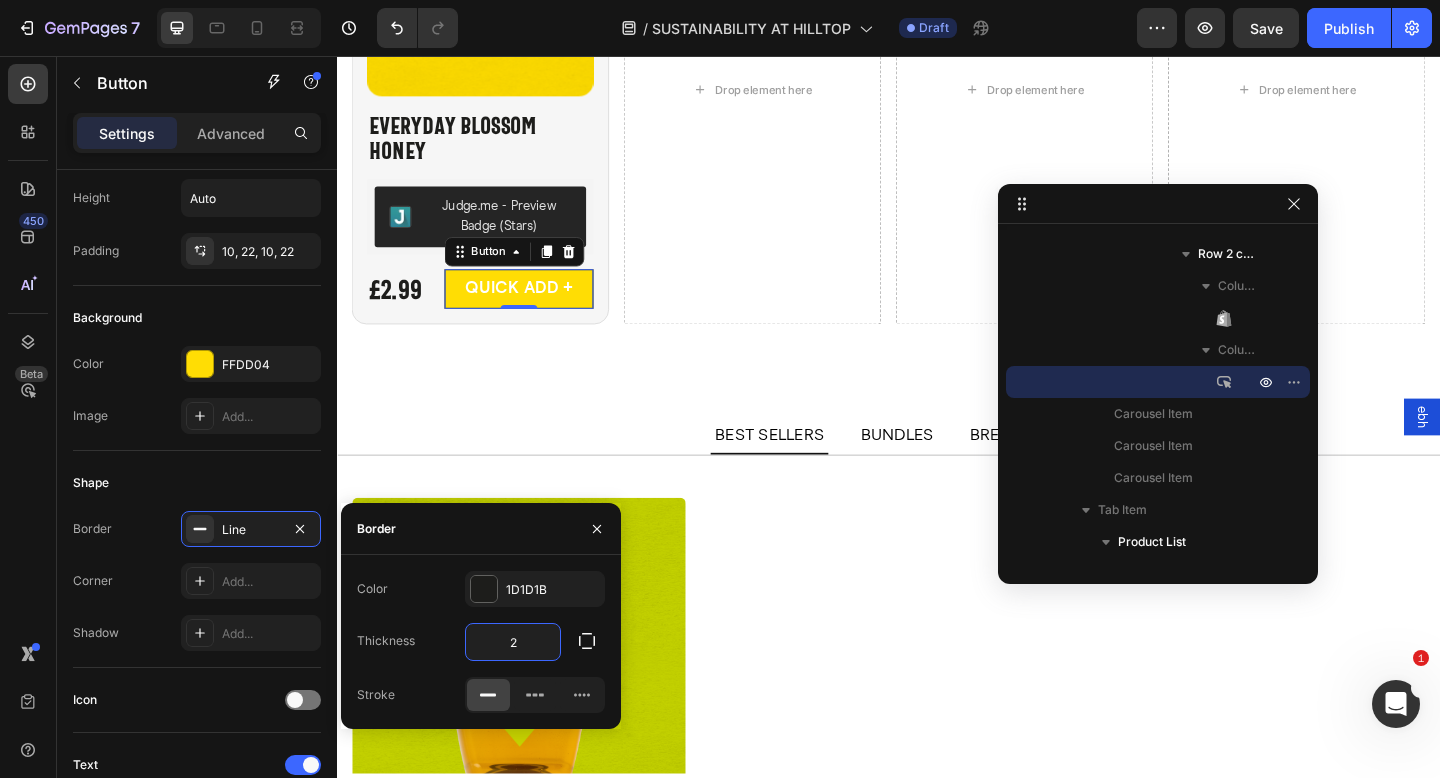 type on "3" 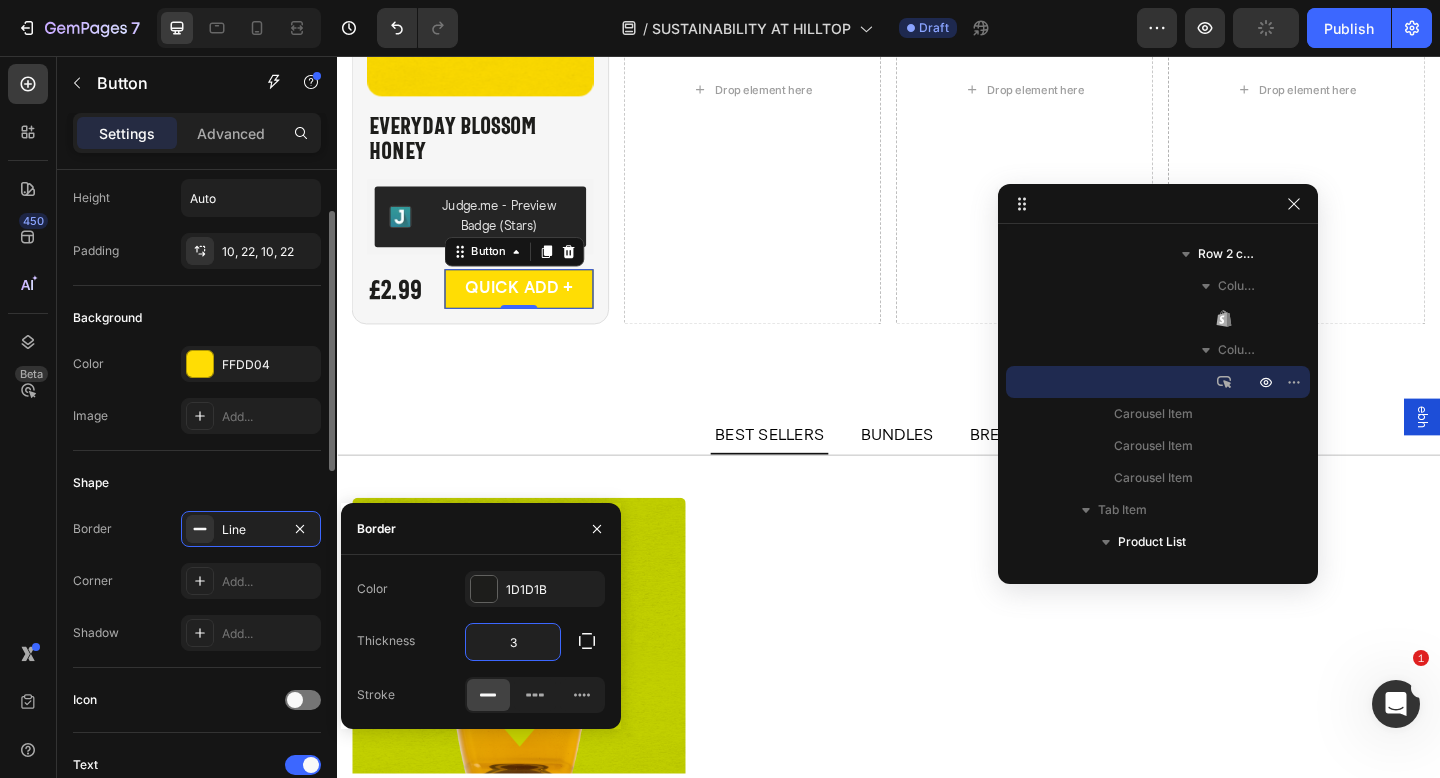 click on "Shape Border Line Corner Add... Shadow Add..." 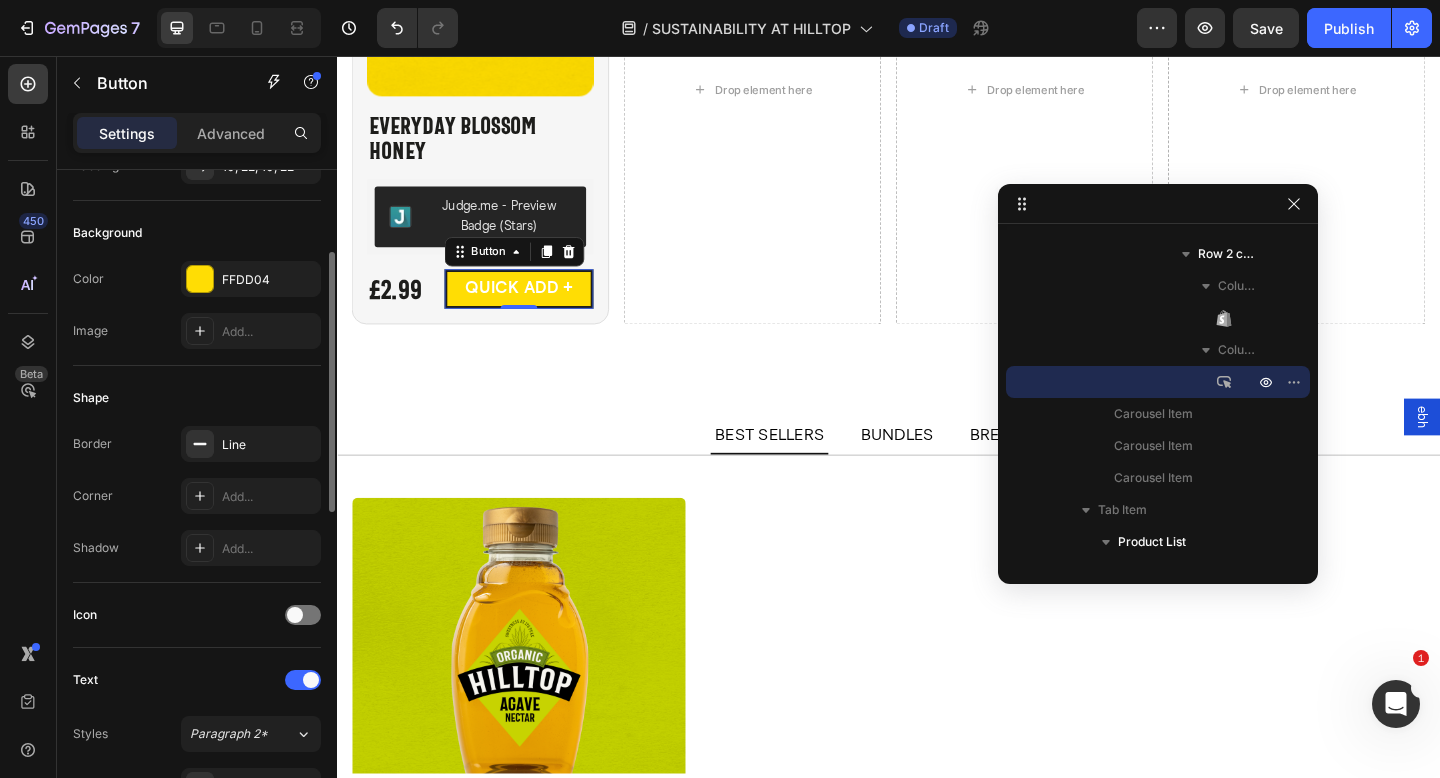 scroll, scrollTop: 206, scrollLeft: 0, axis: vertical 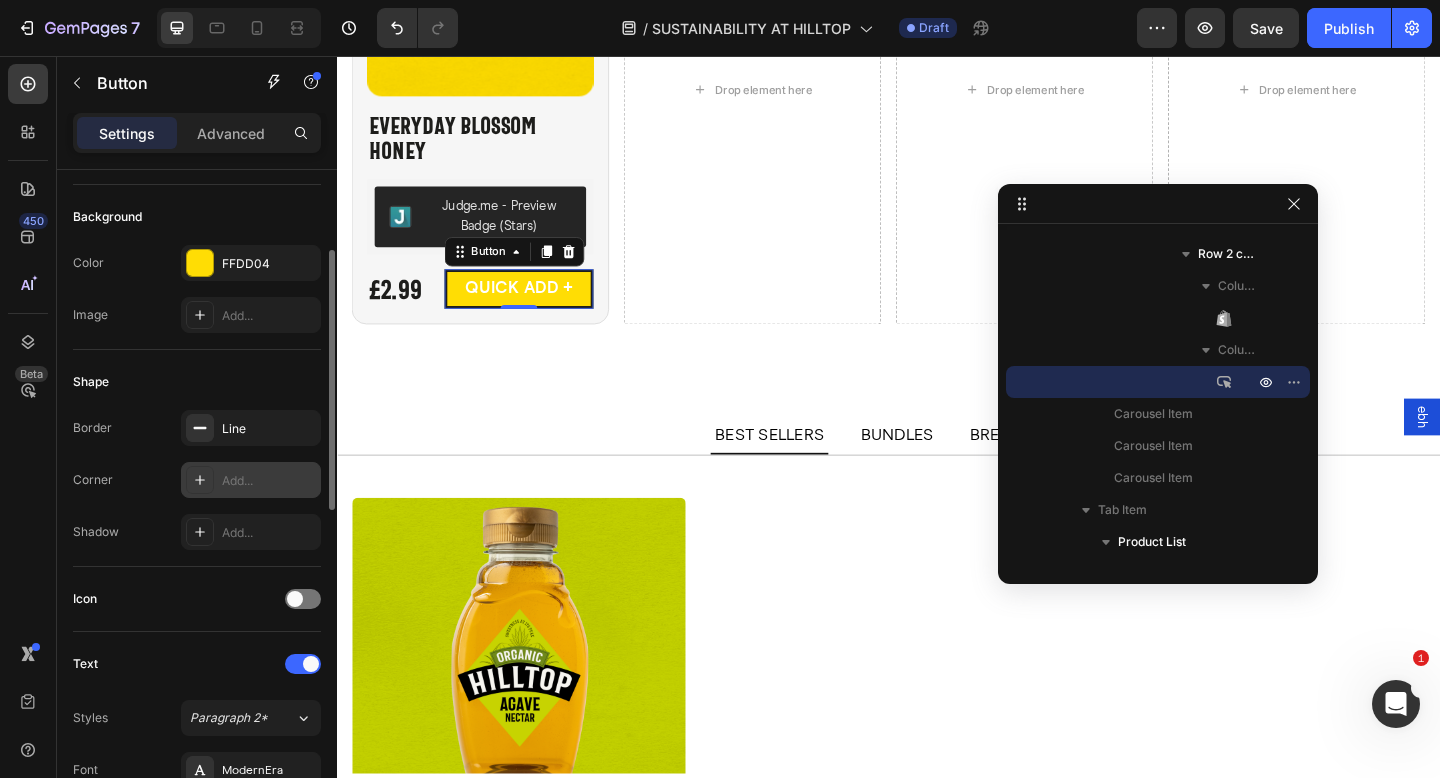 click on "Add..." at bounding box center (251, 480) 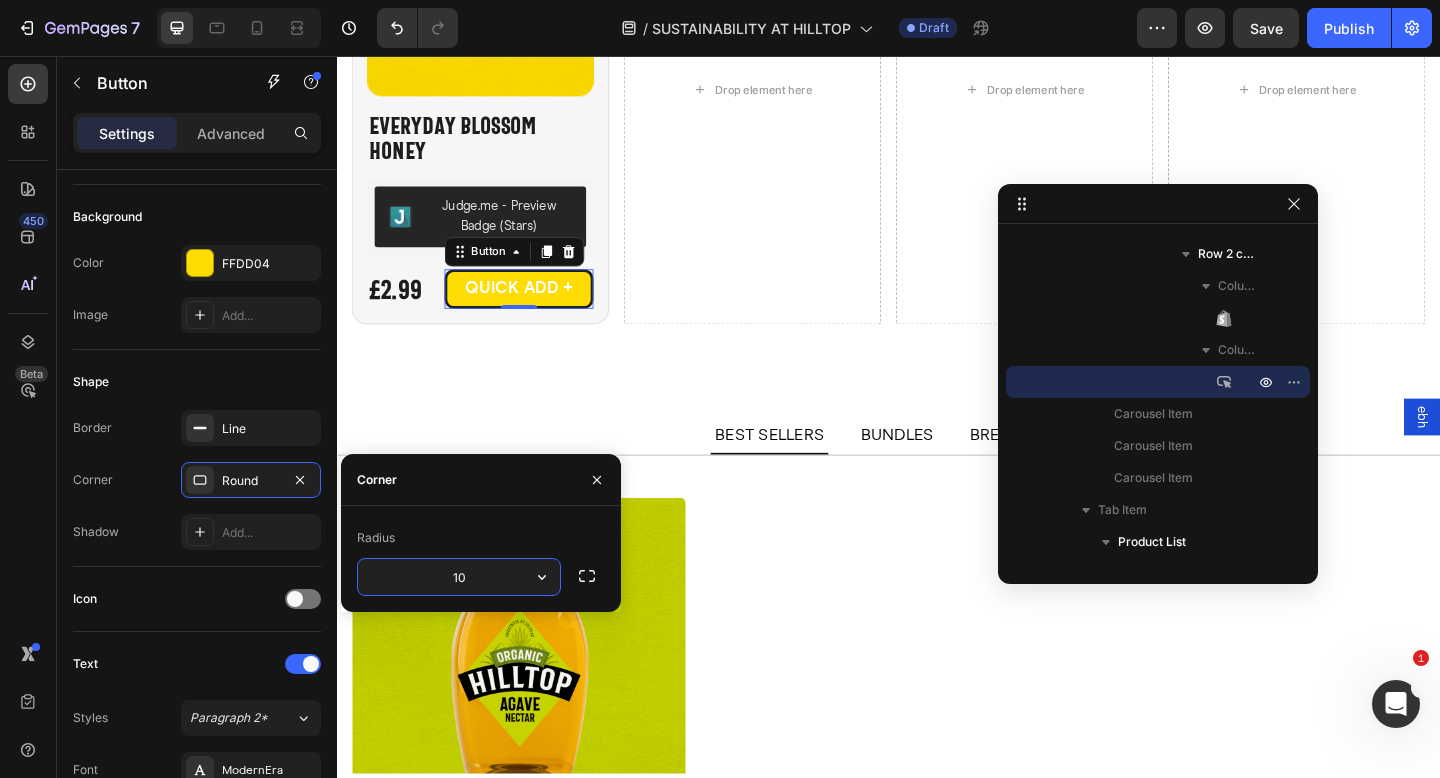 type on "100" 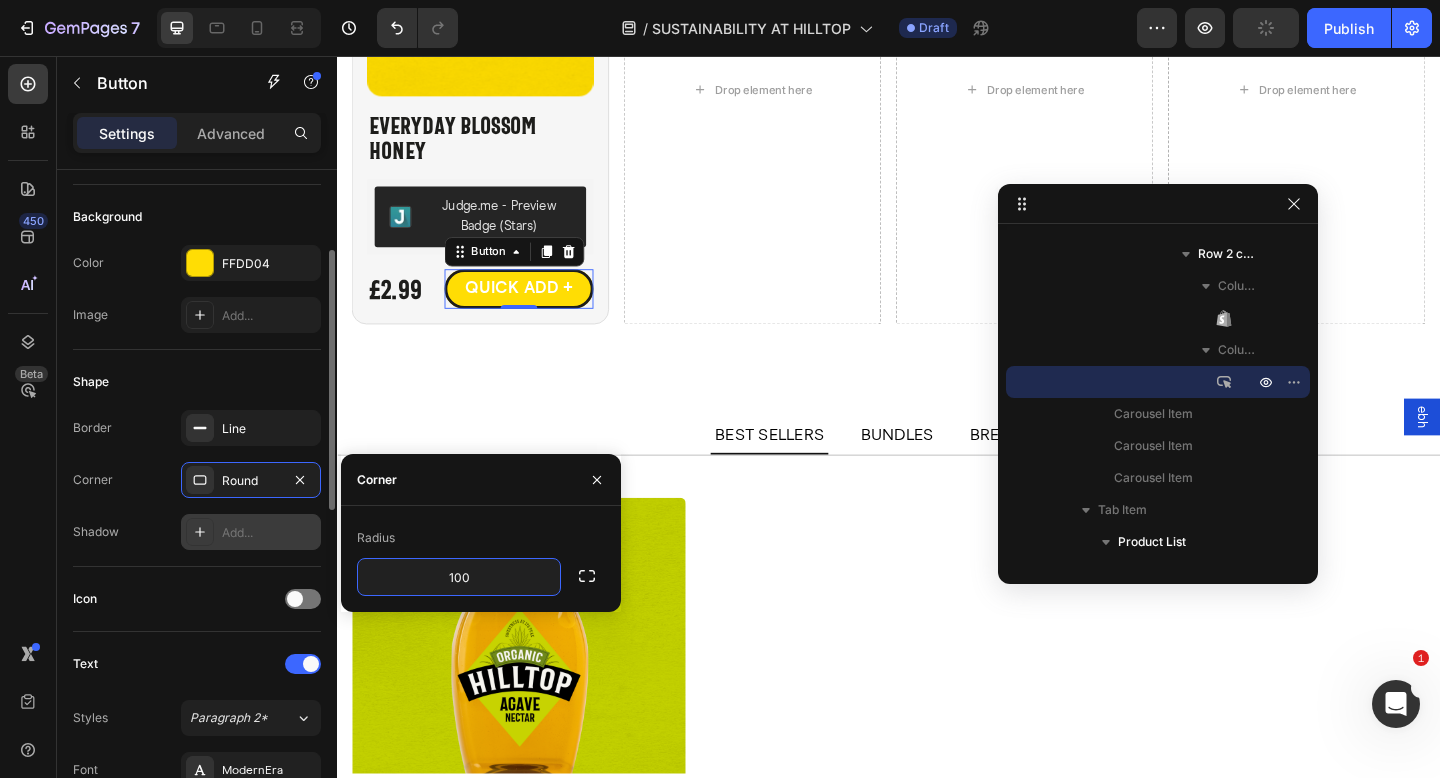 click at bounding box center (200, 532) 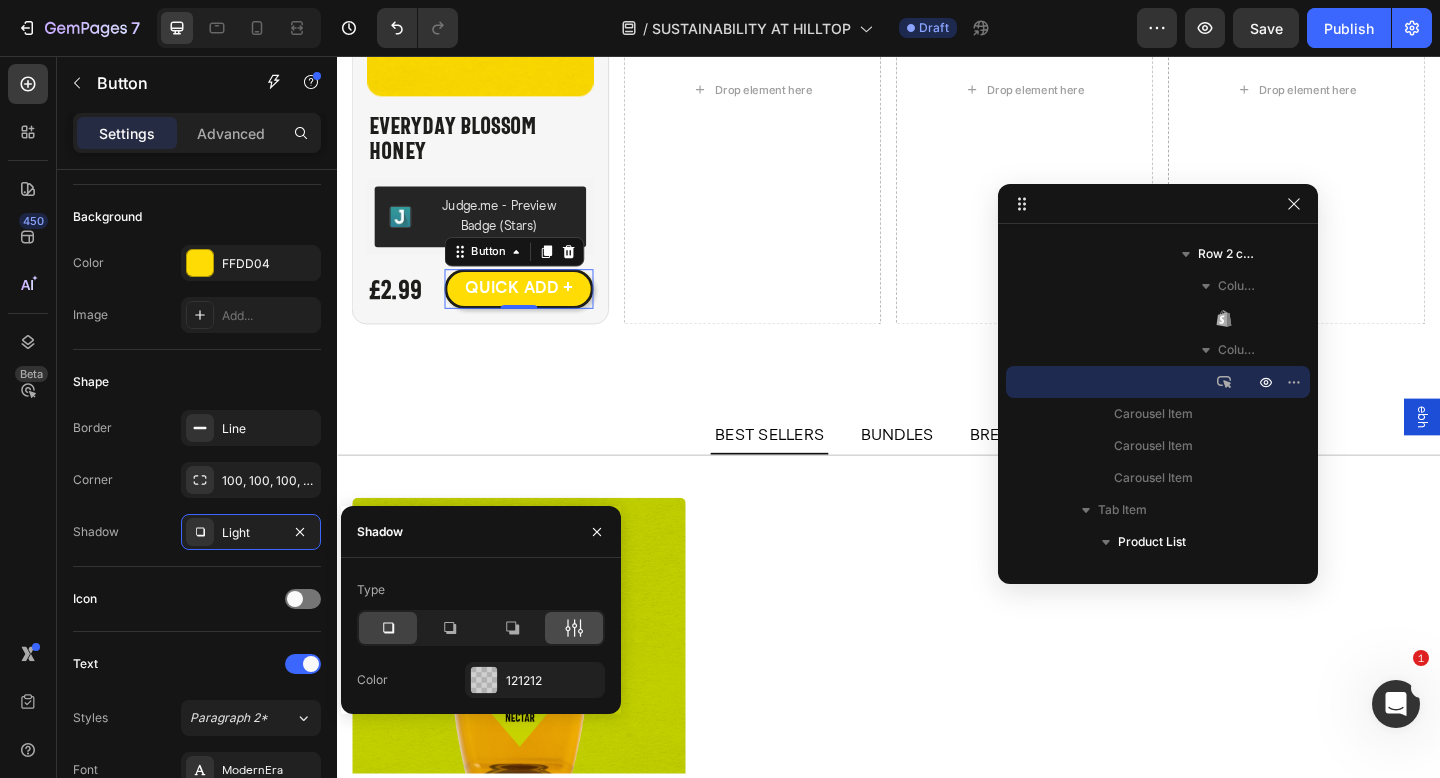click 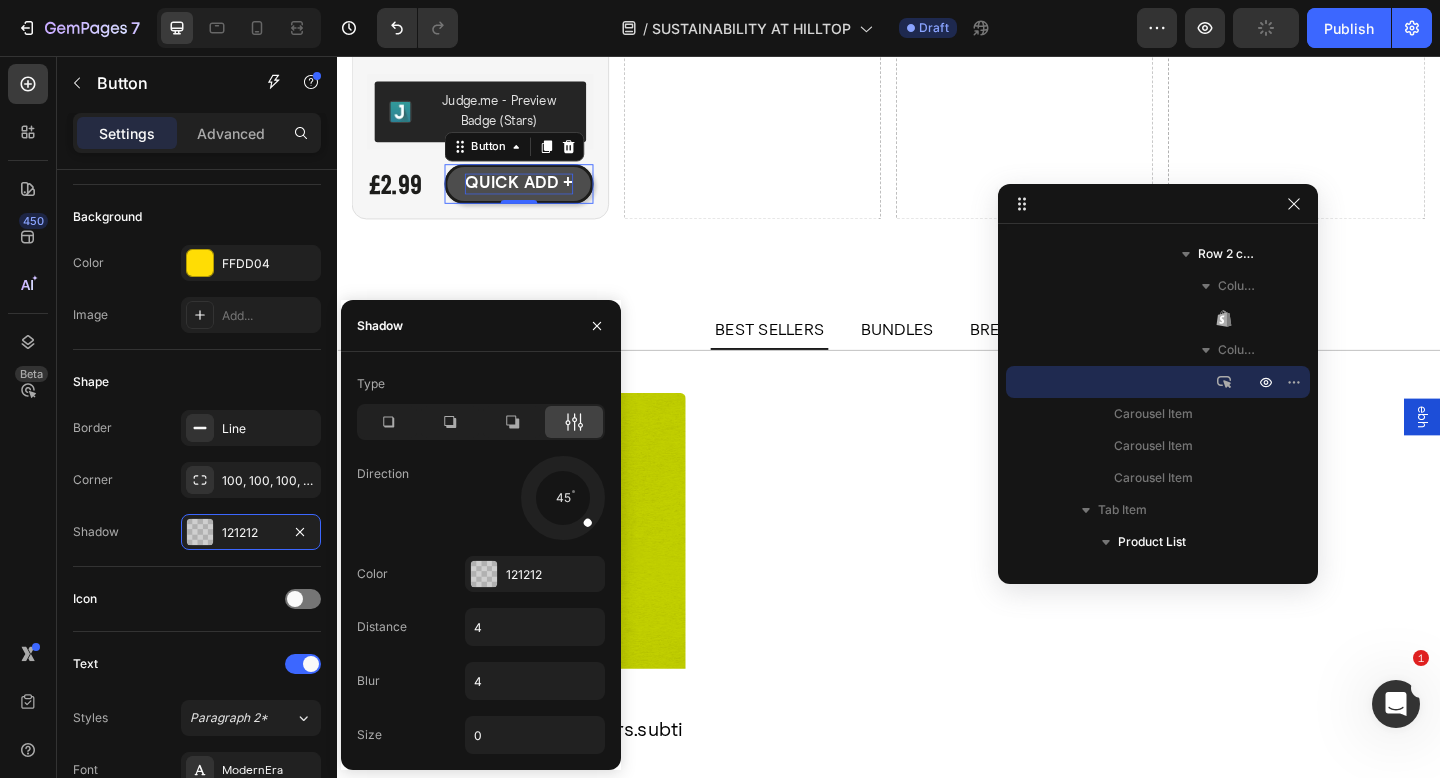 scroll, scrollTop: 4735, scrollLeft: 0, axis: vertical 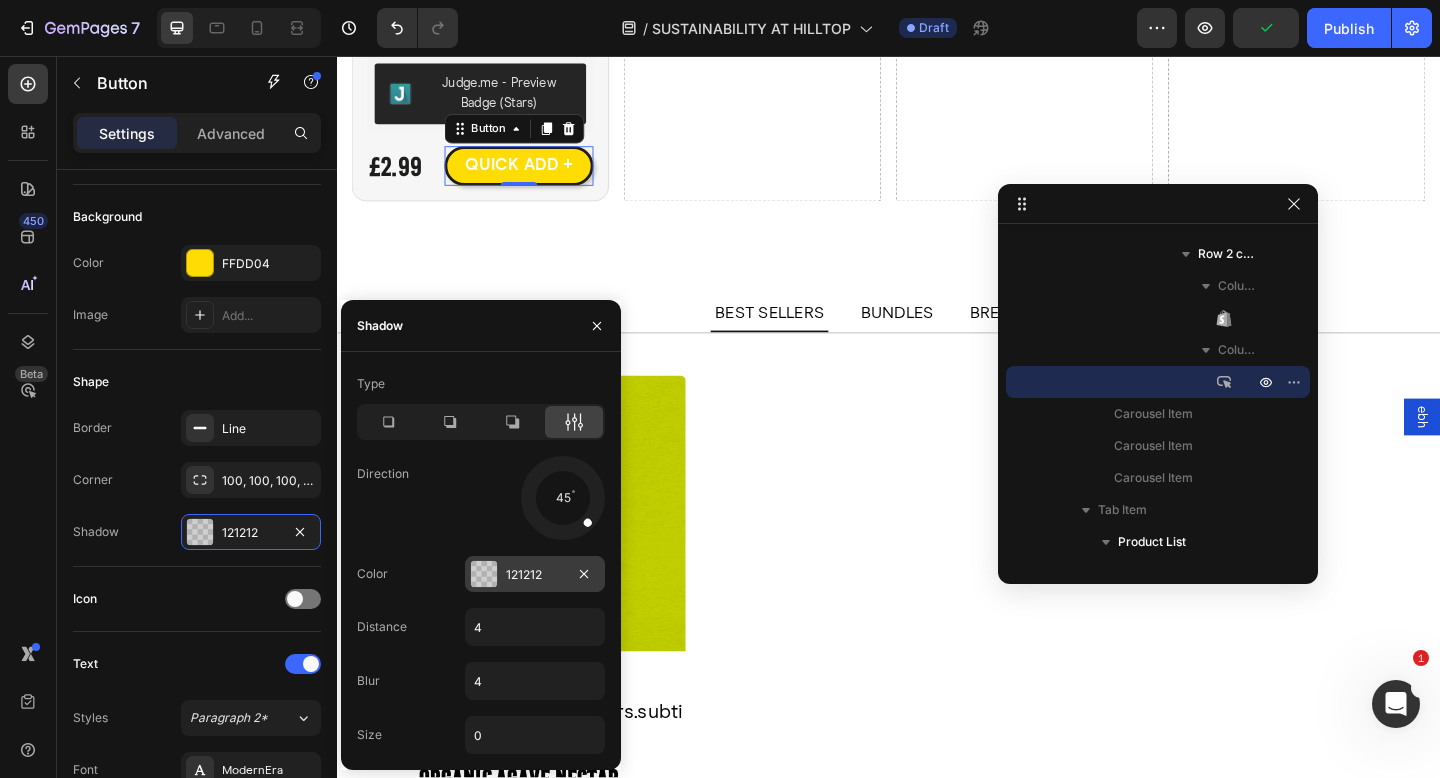 click at bounding box center (484, 574) 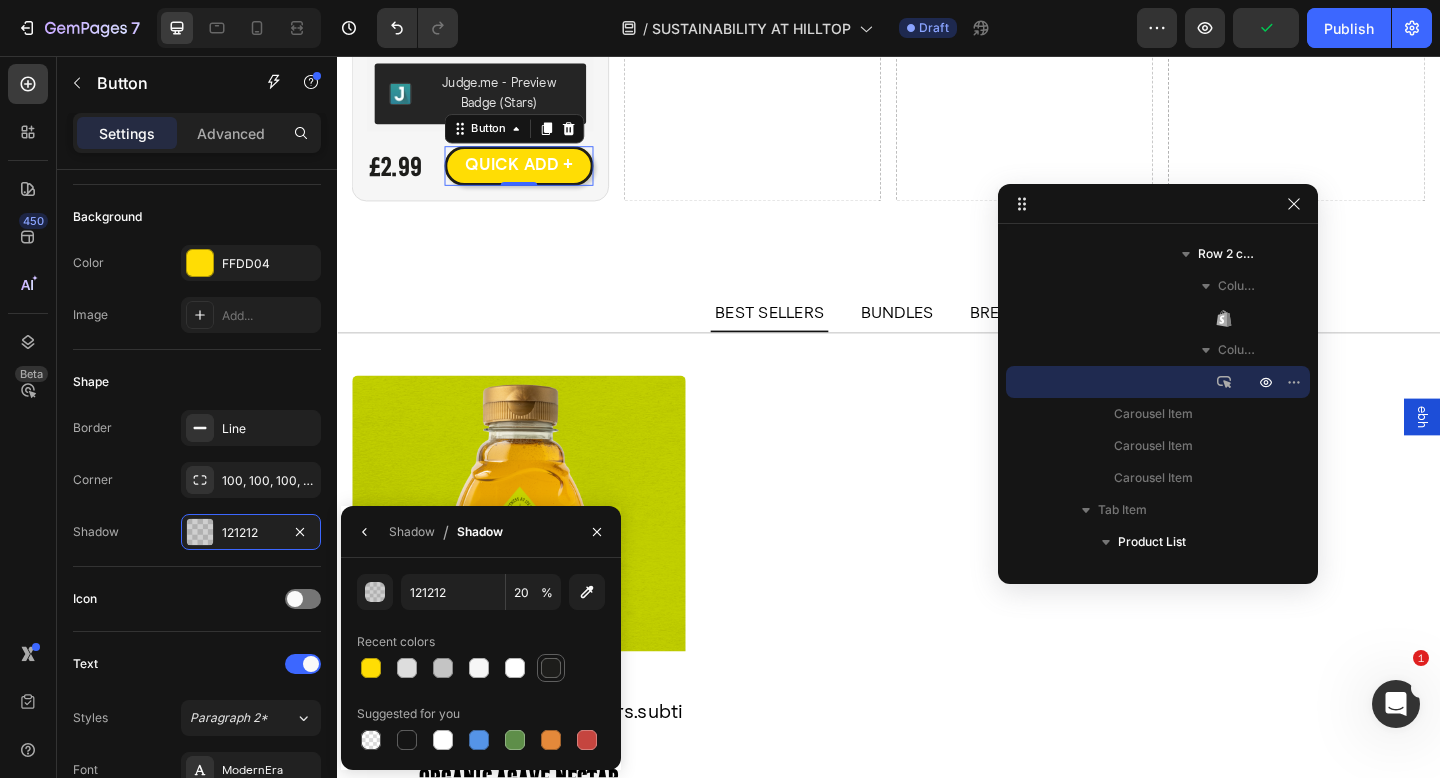 click at bounding box center [551, 668] 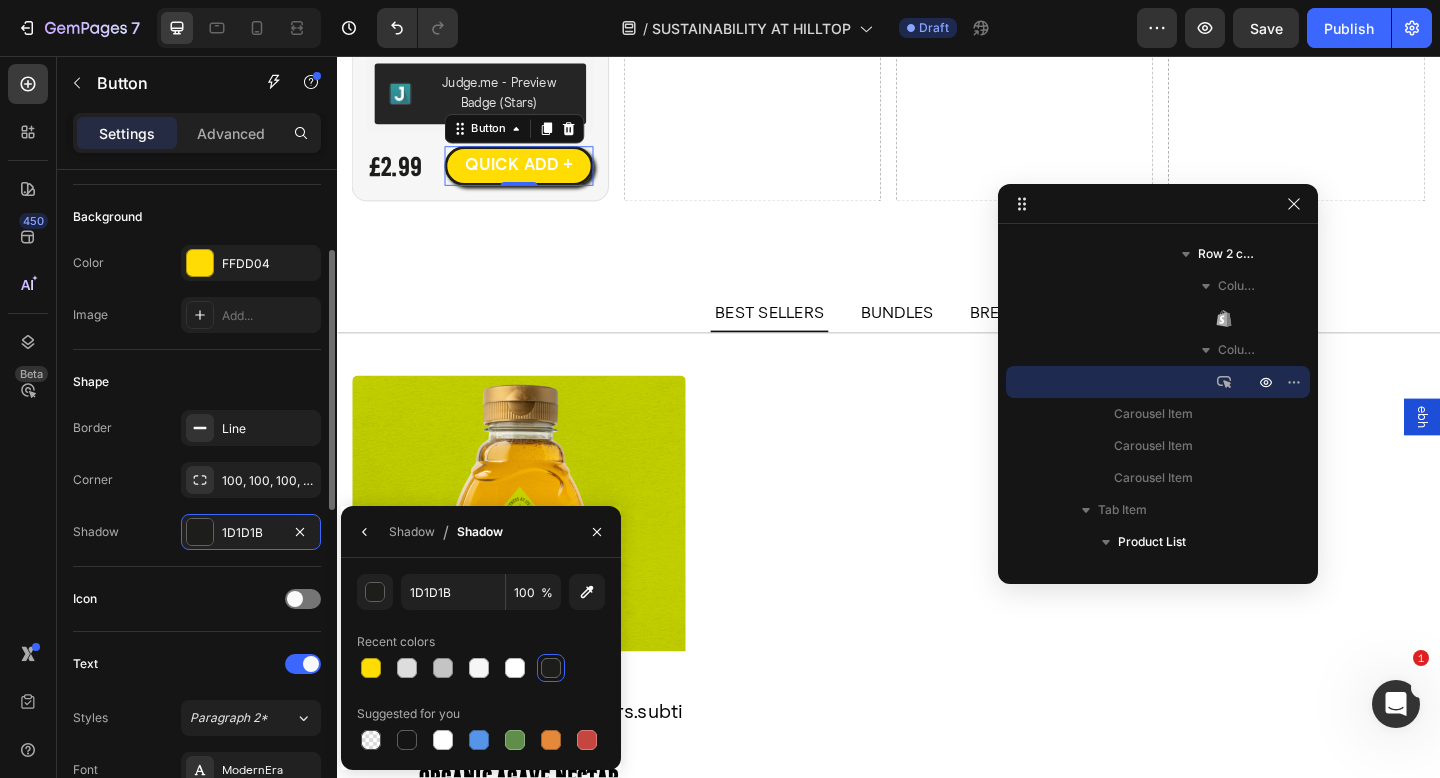 click on "Icon" 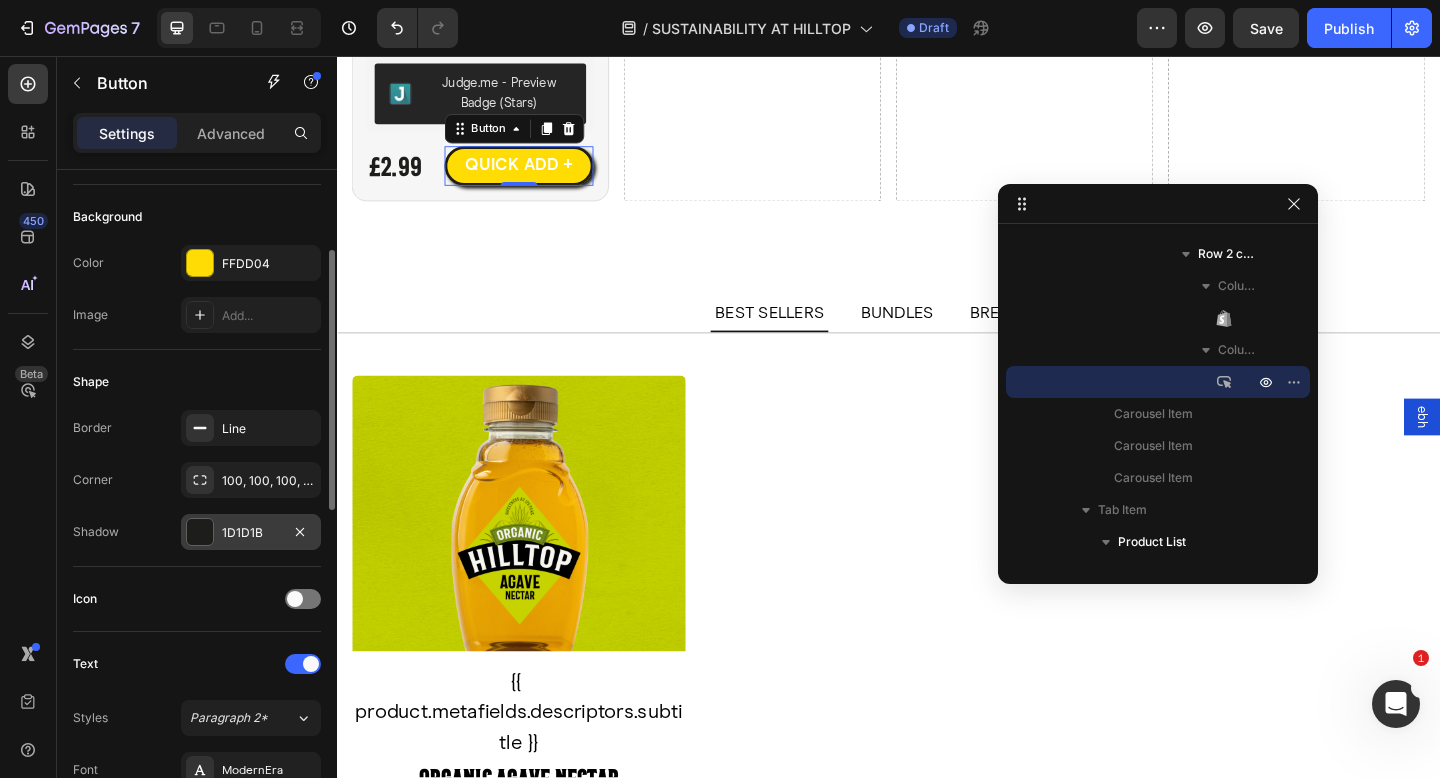 click on "1D1D1B" at bounding box center [251, 533] 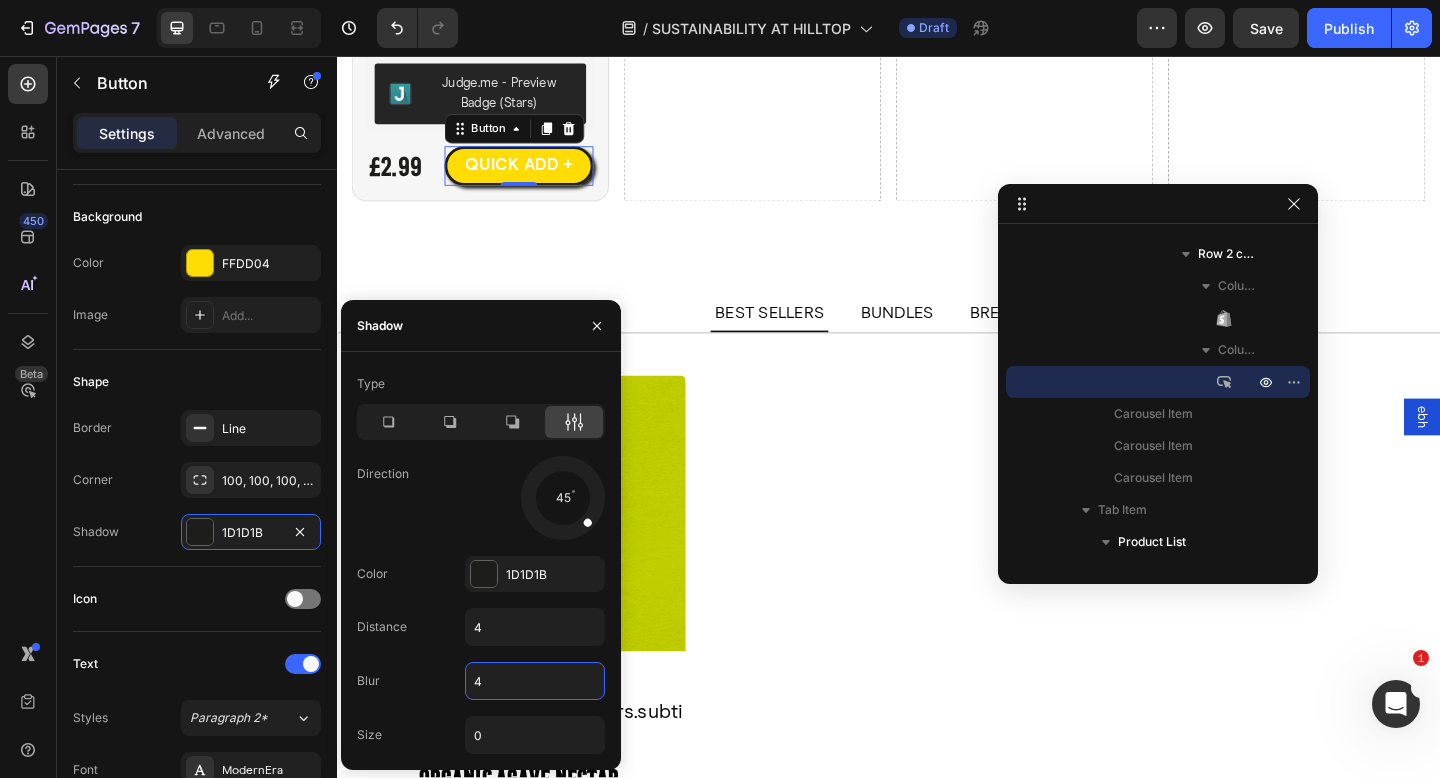 click on "4" at bounding box center [535, 681] 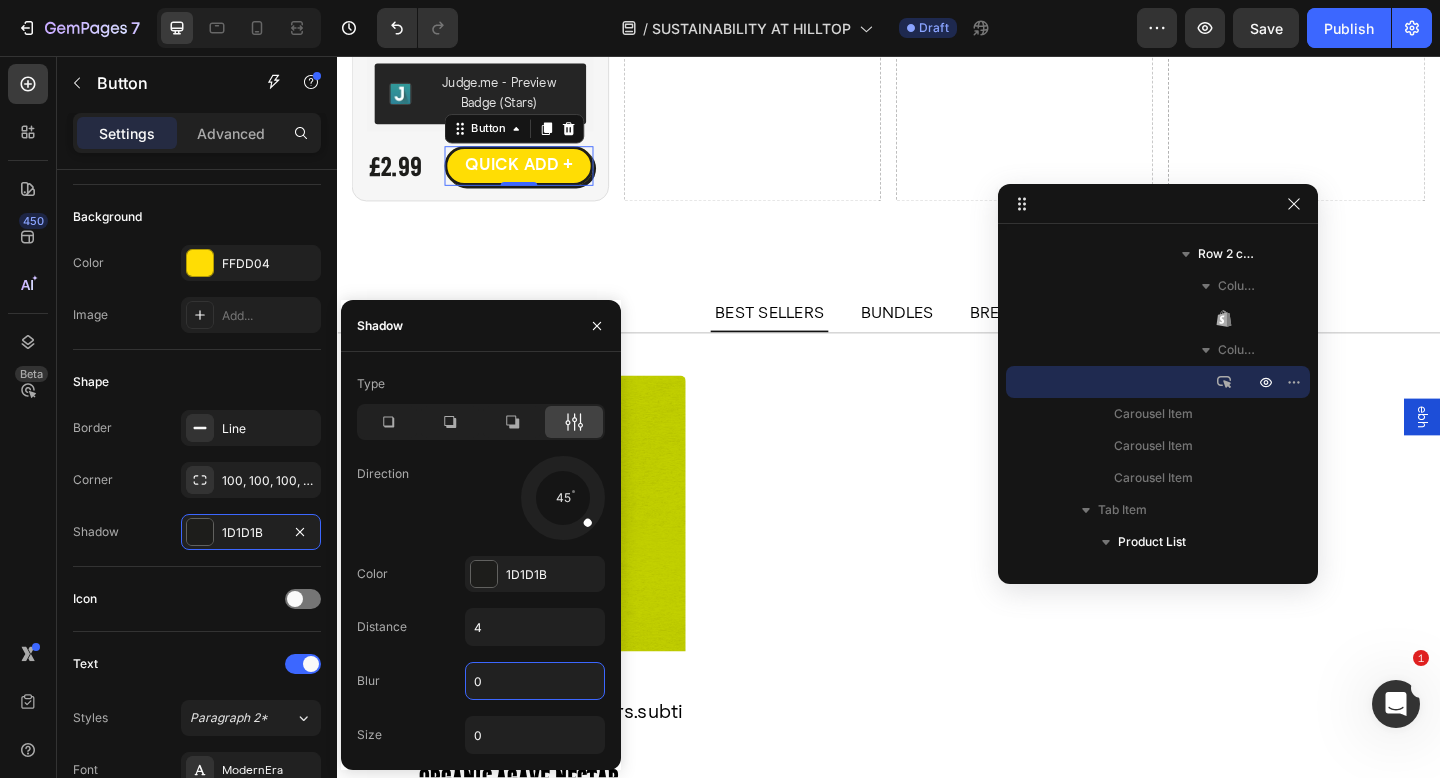 type on "0" 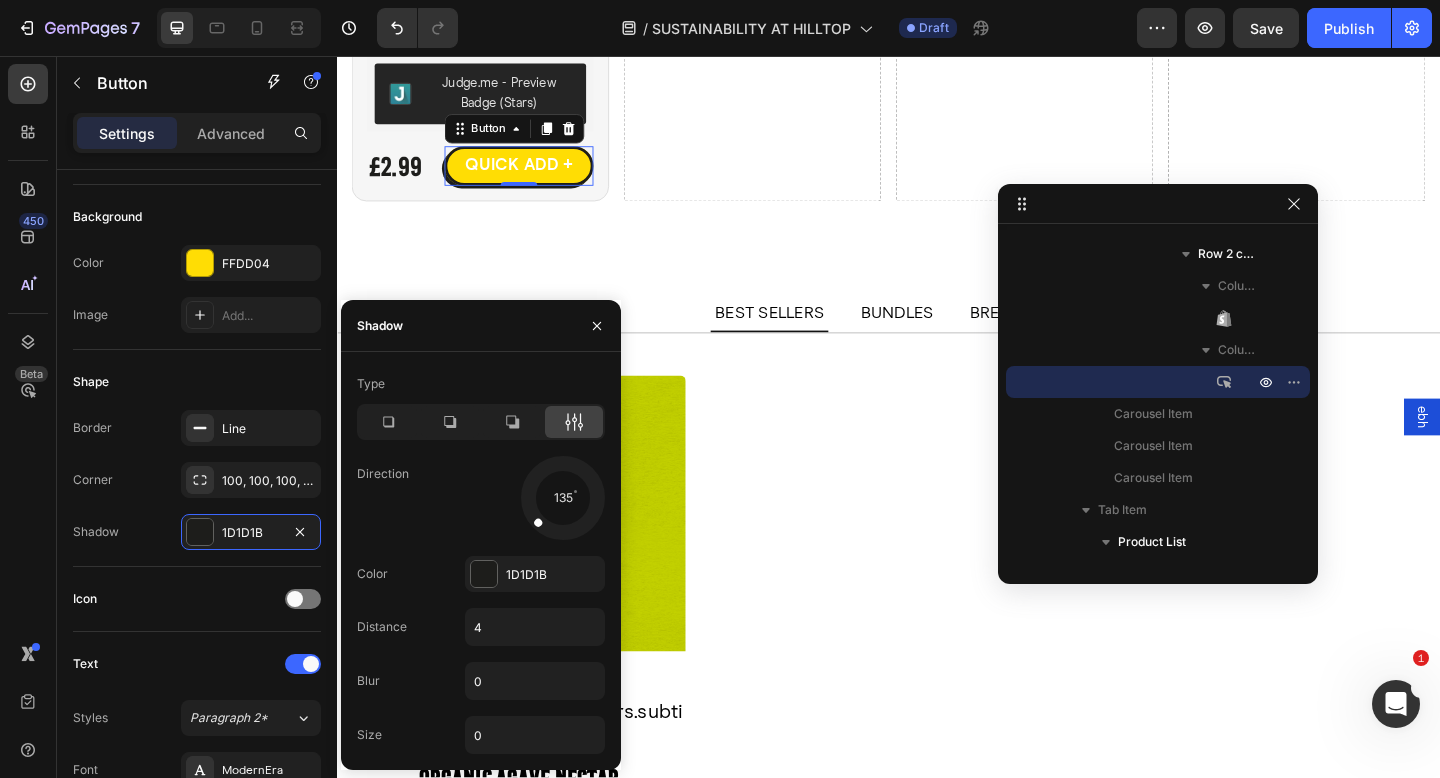 drag, startPoint x: 582, startPoint y: 522, endPoint x: 498, endPoint y: 552, distance: 89.19641 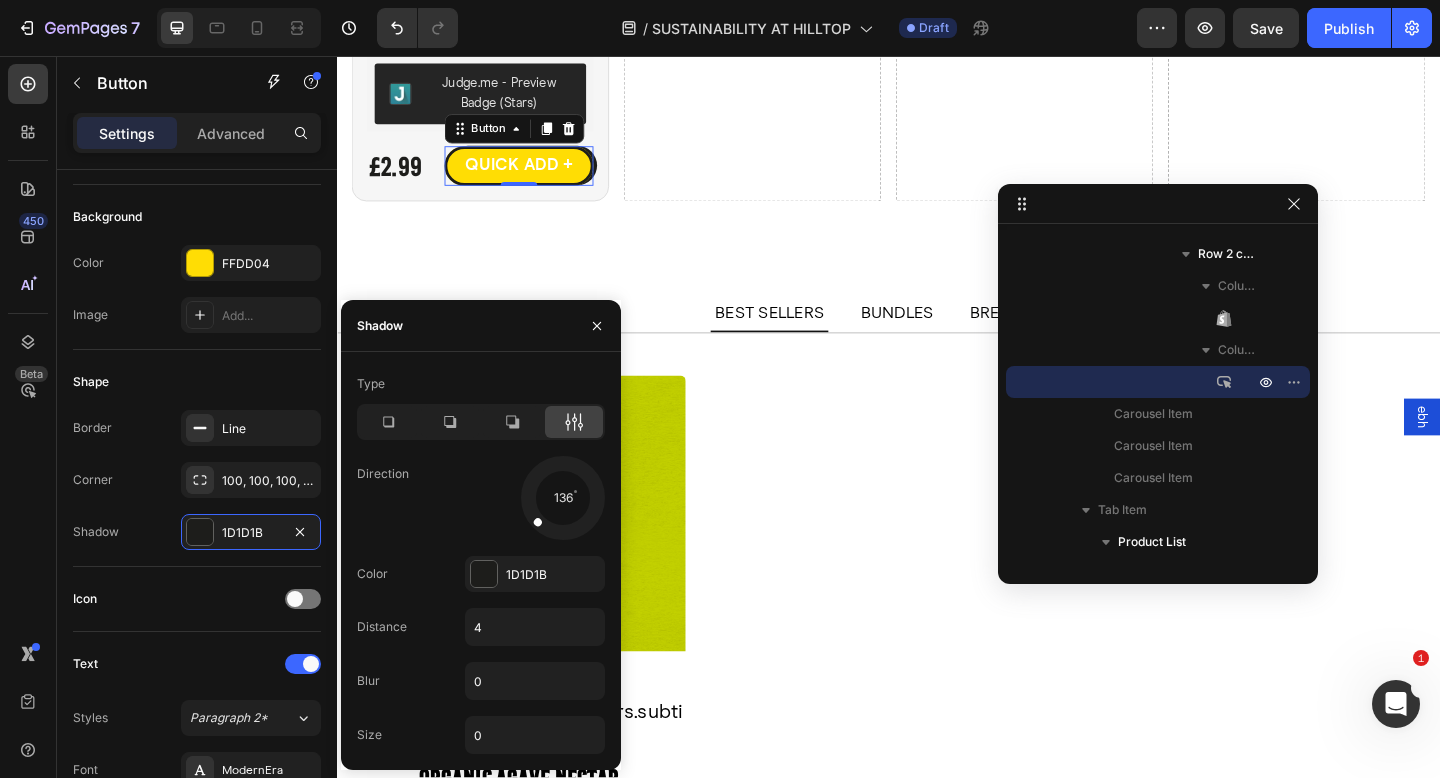 click at bounding box center (562, 497) 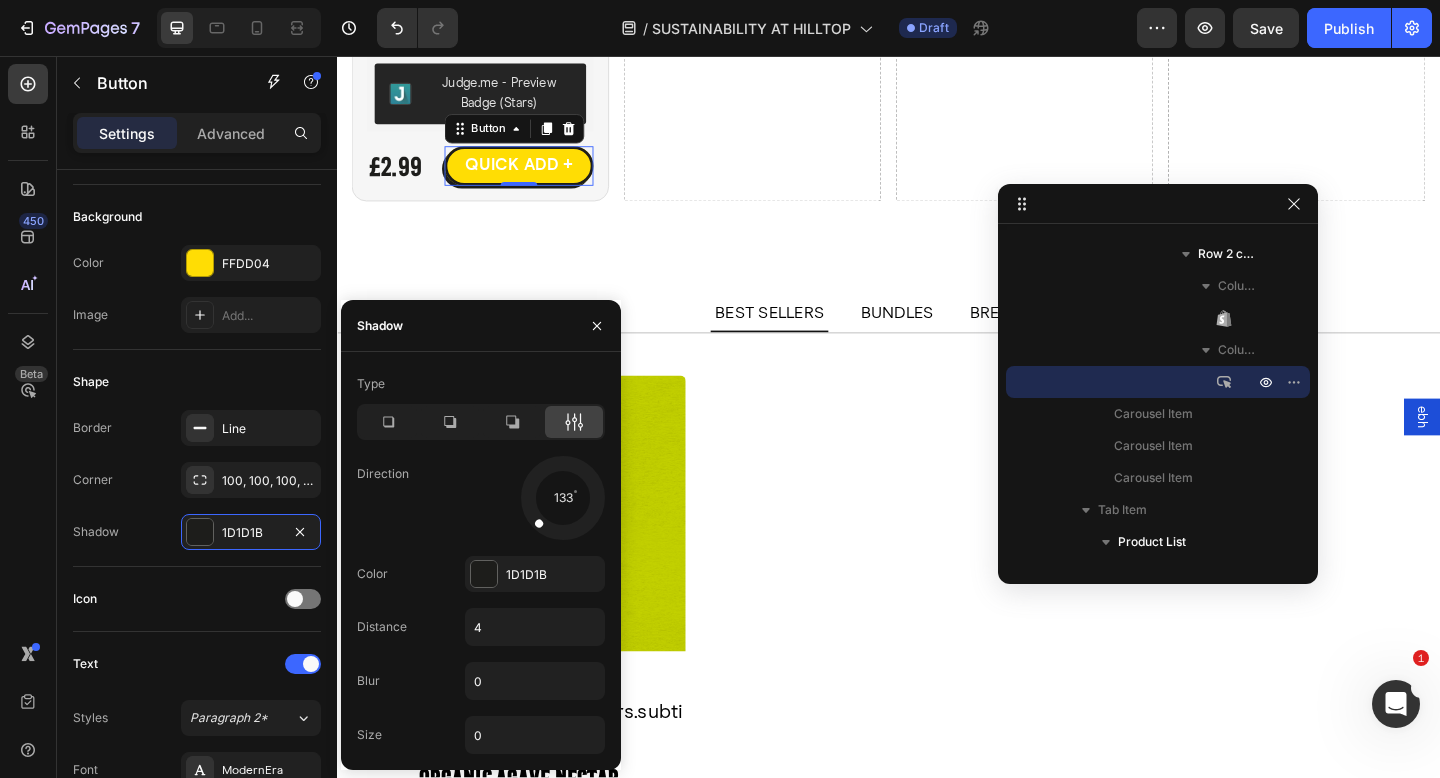 click at bounding box center [562, 497] 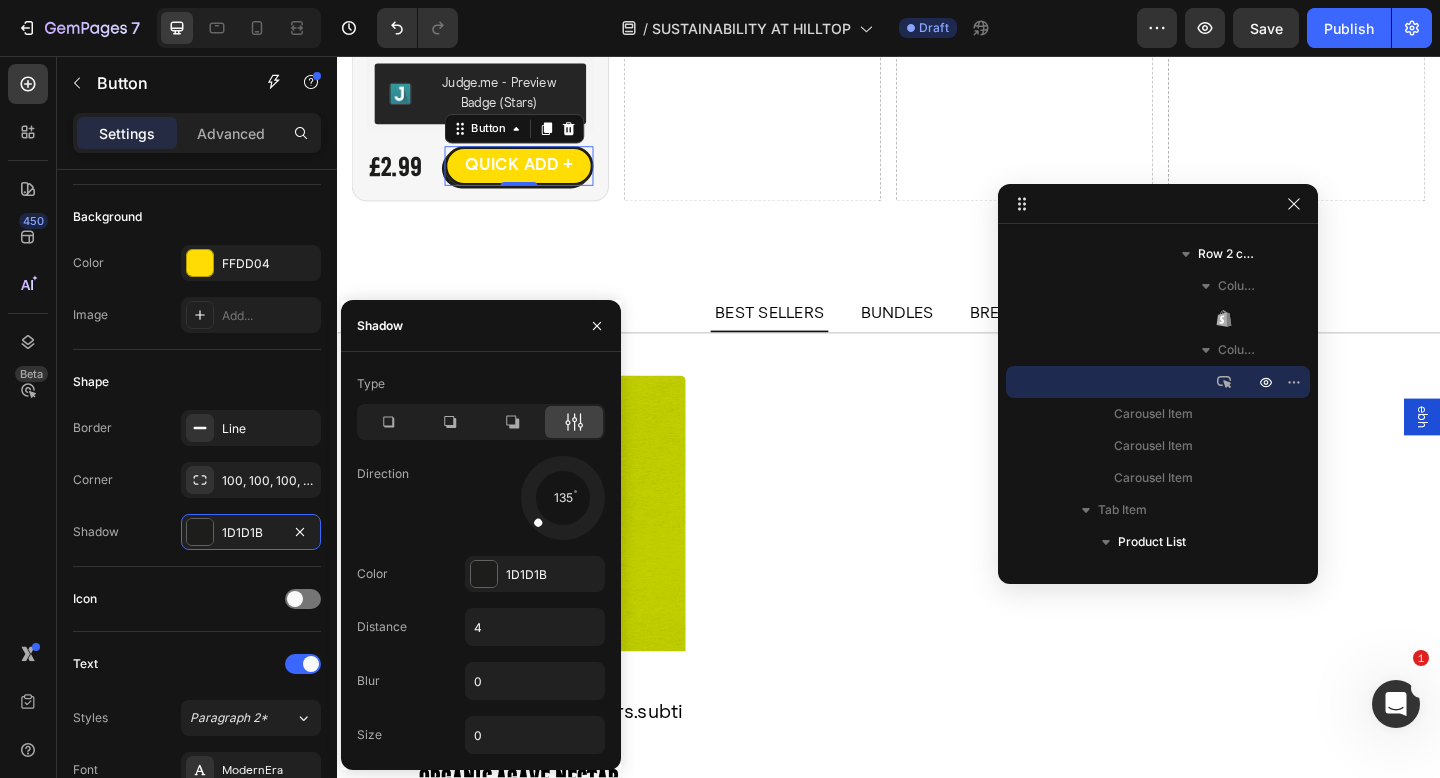 click at bounding box center [547, 513] 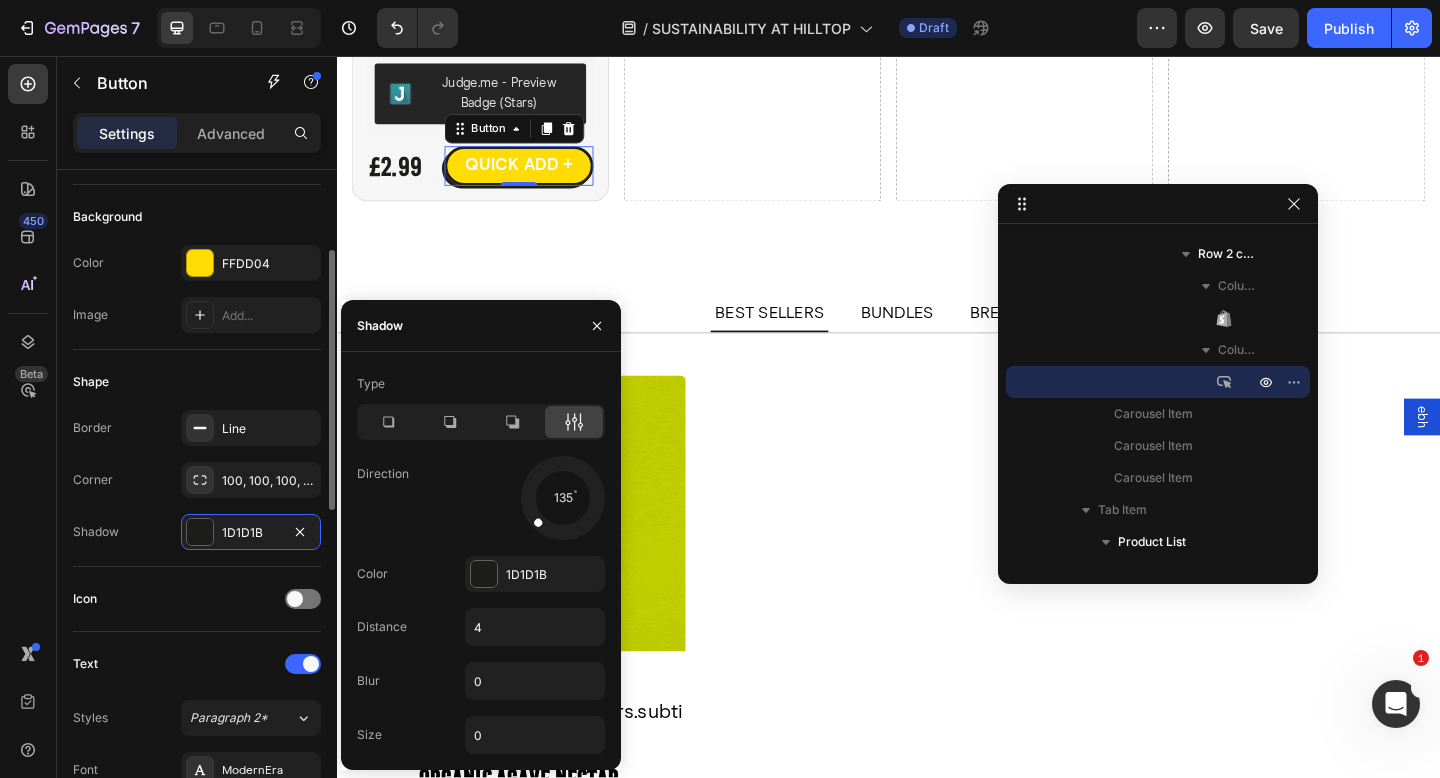 click on "Shape" at bounding box center (197, 382) 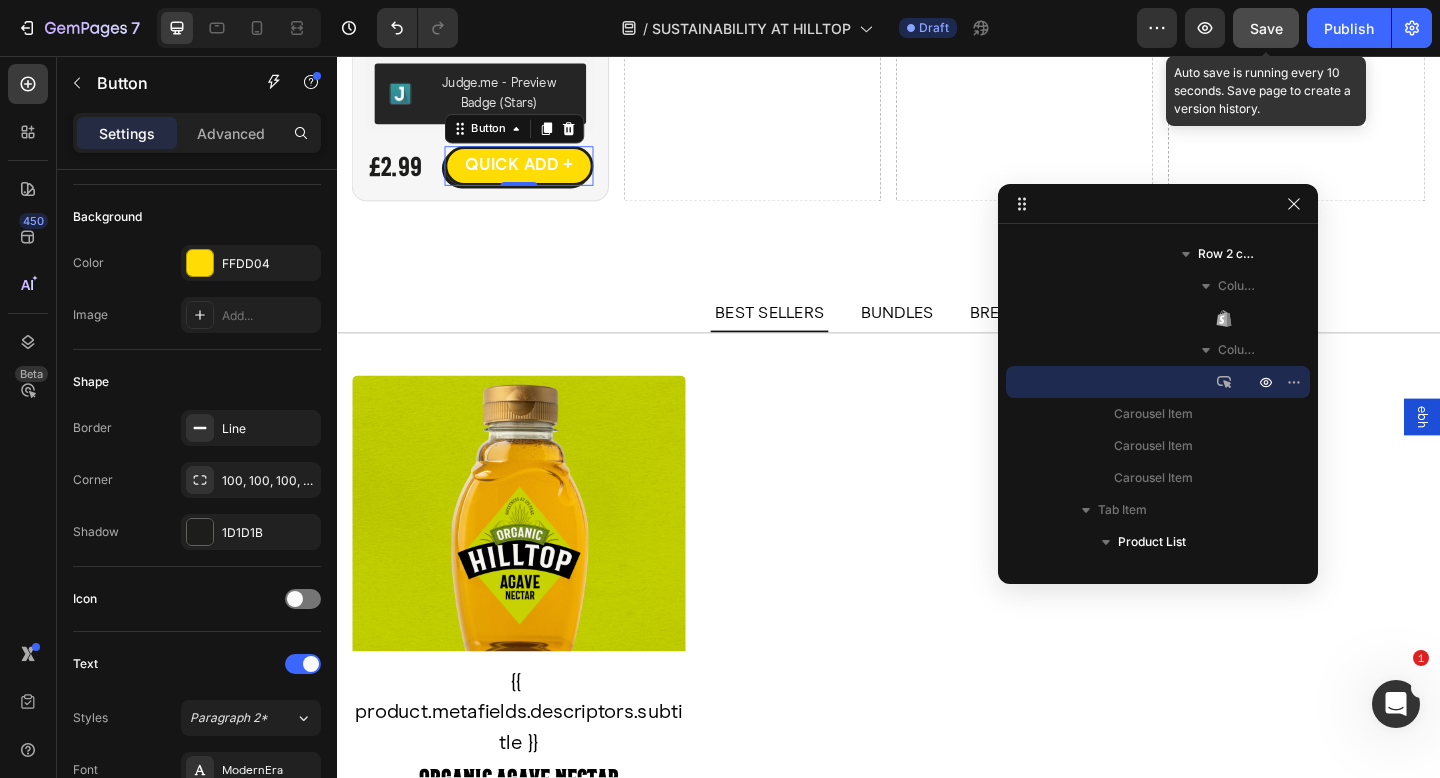 click on "Save" 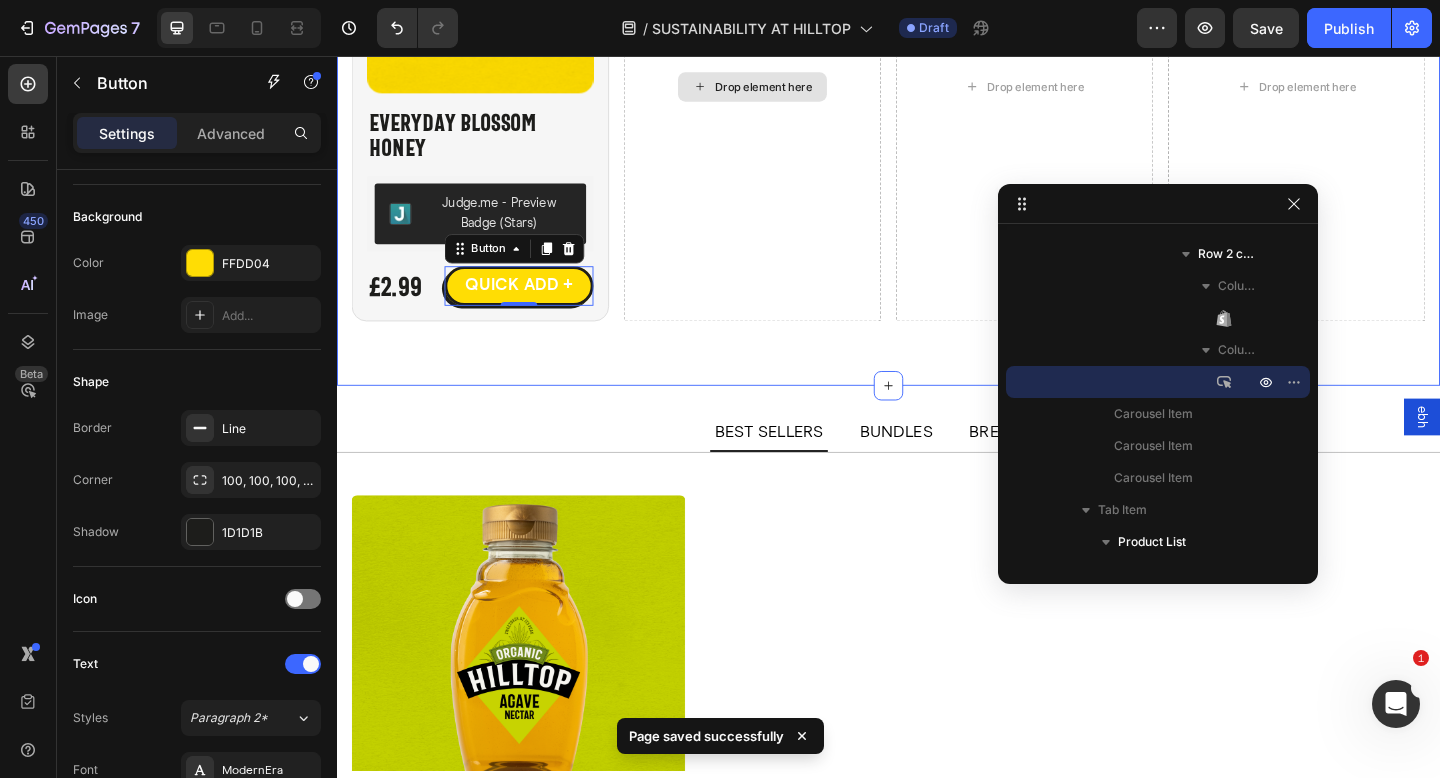 scroll, scrollTop: 4591, scrollLeft: 0, axis: vertical 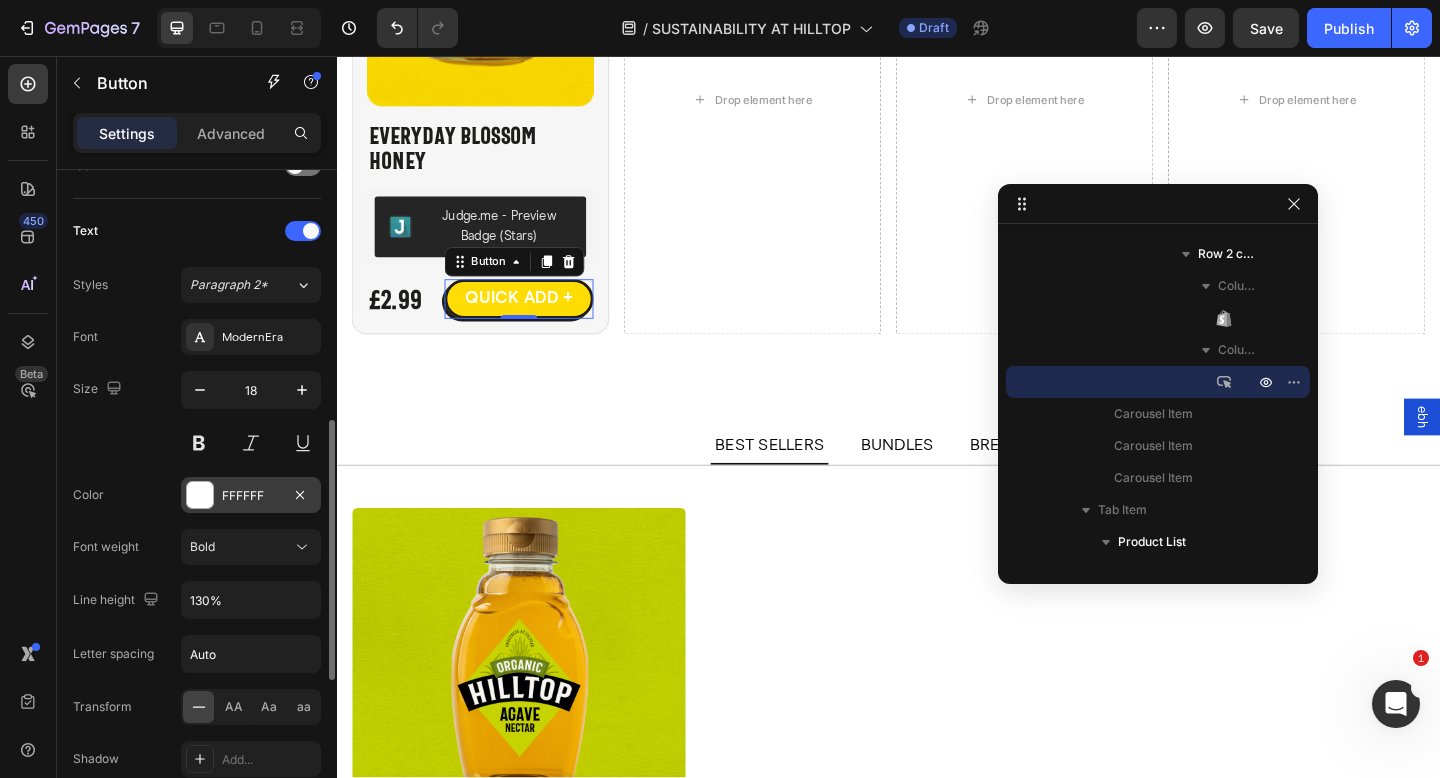 click at bounding box center [200, 495] 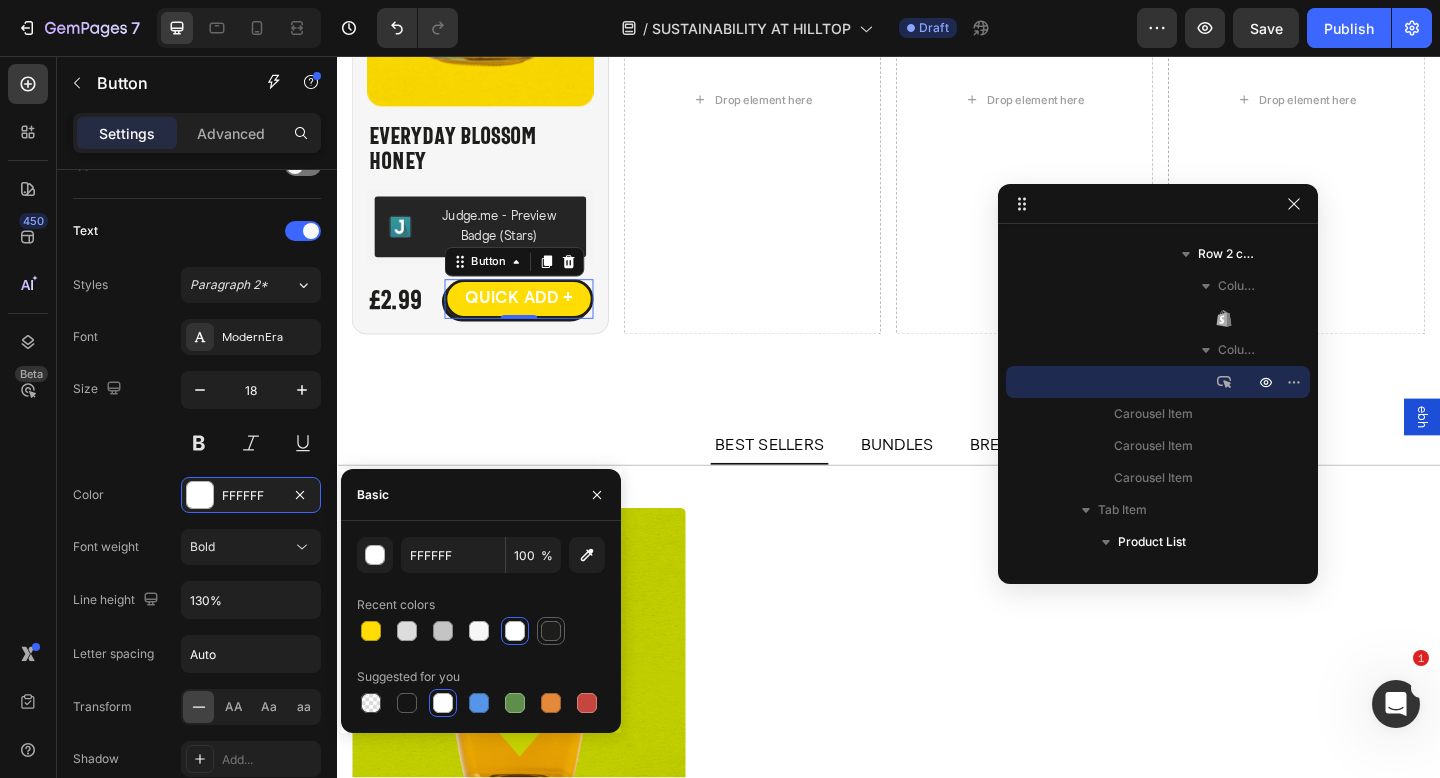 click at bounding box center (551, 631) 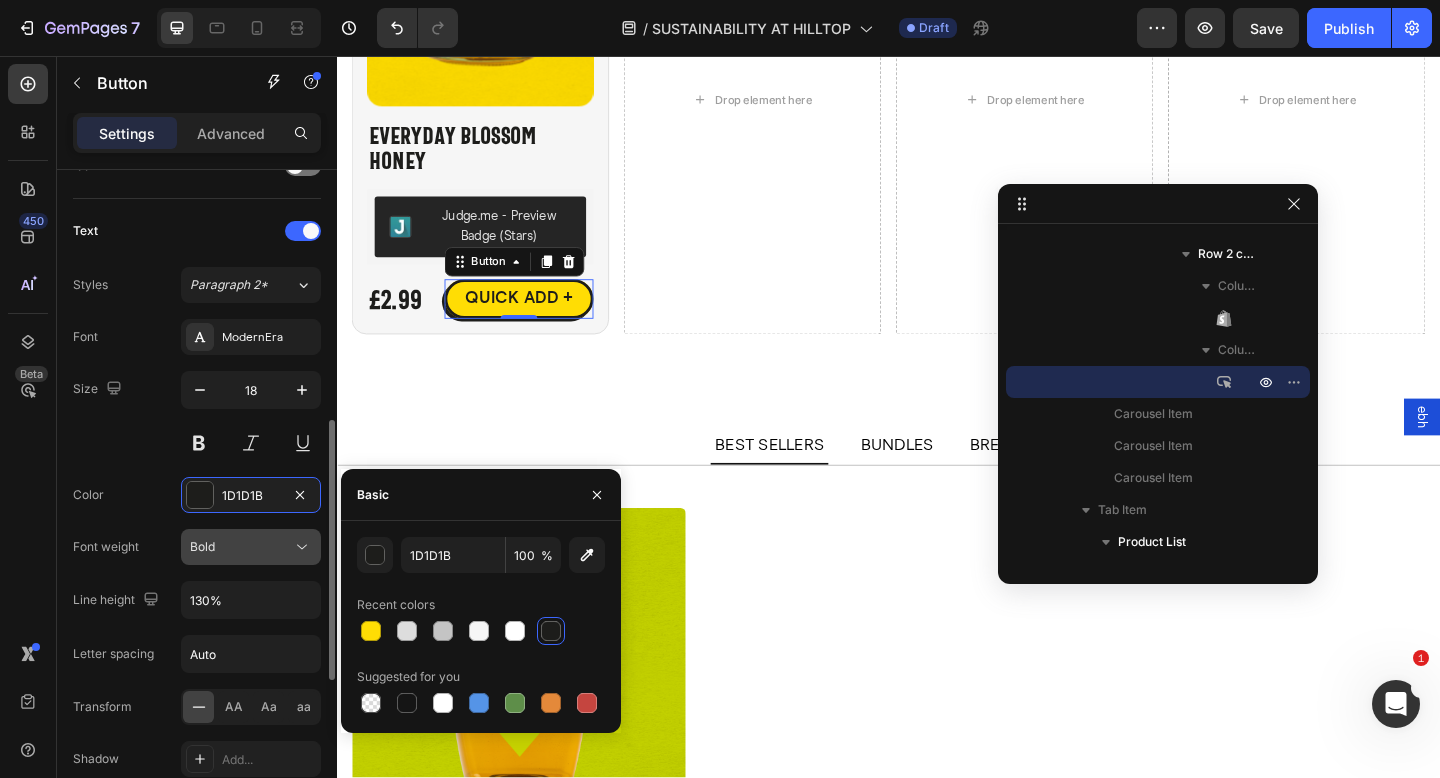 click on "Bold" 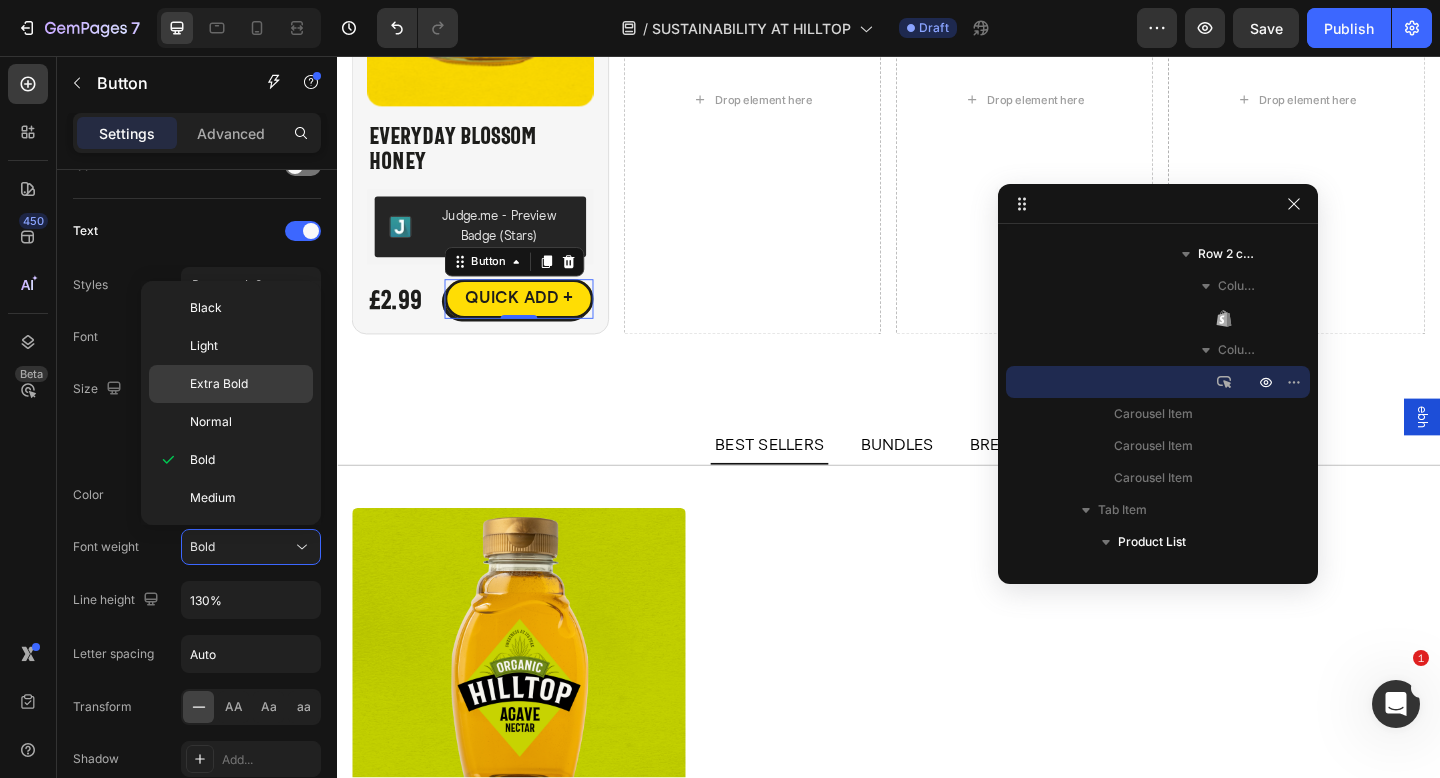 click on "Extra Bold" 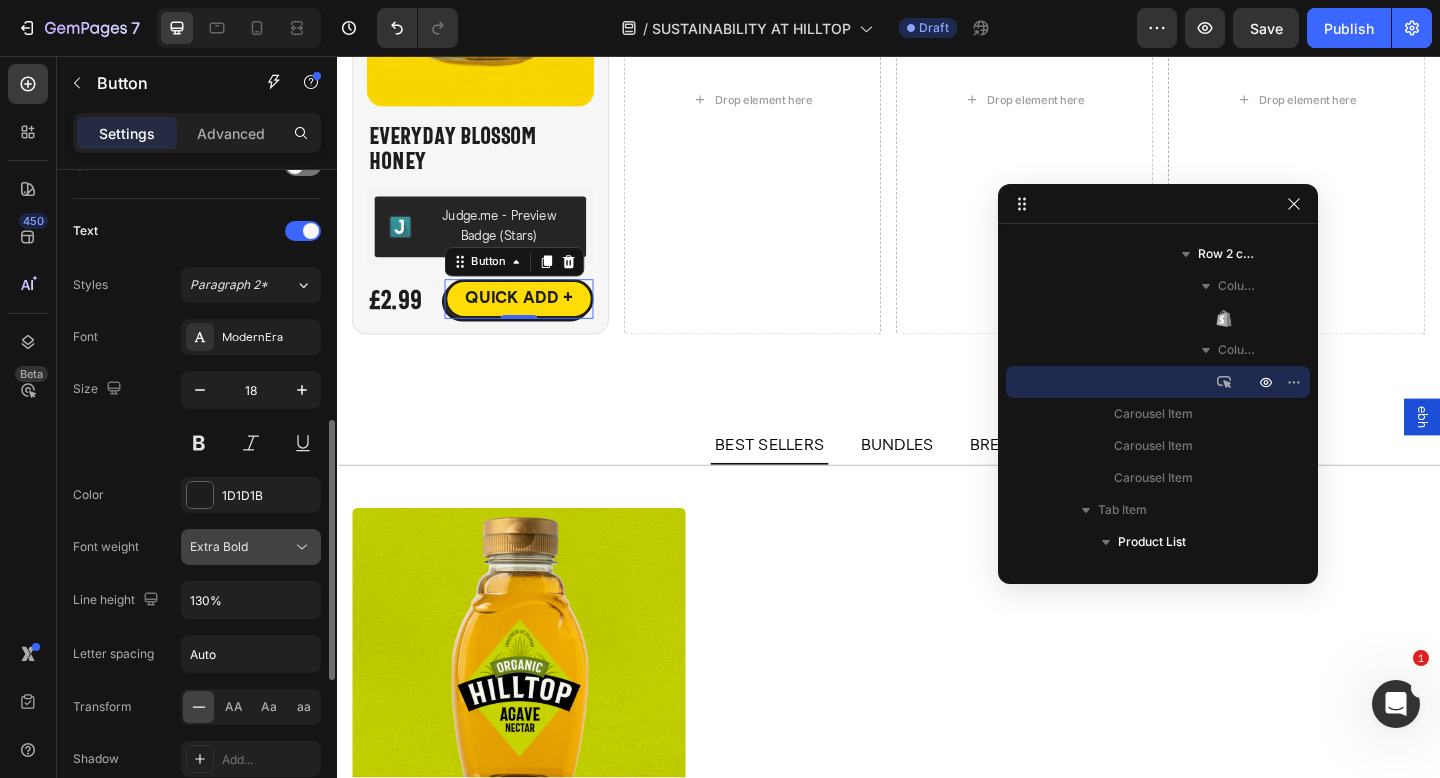 click on "Extra Bold" at bounding box center [219, 547] 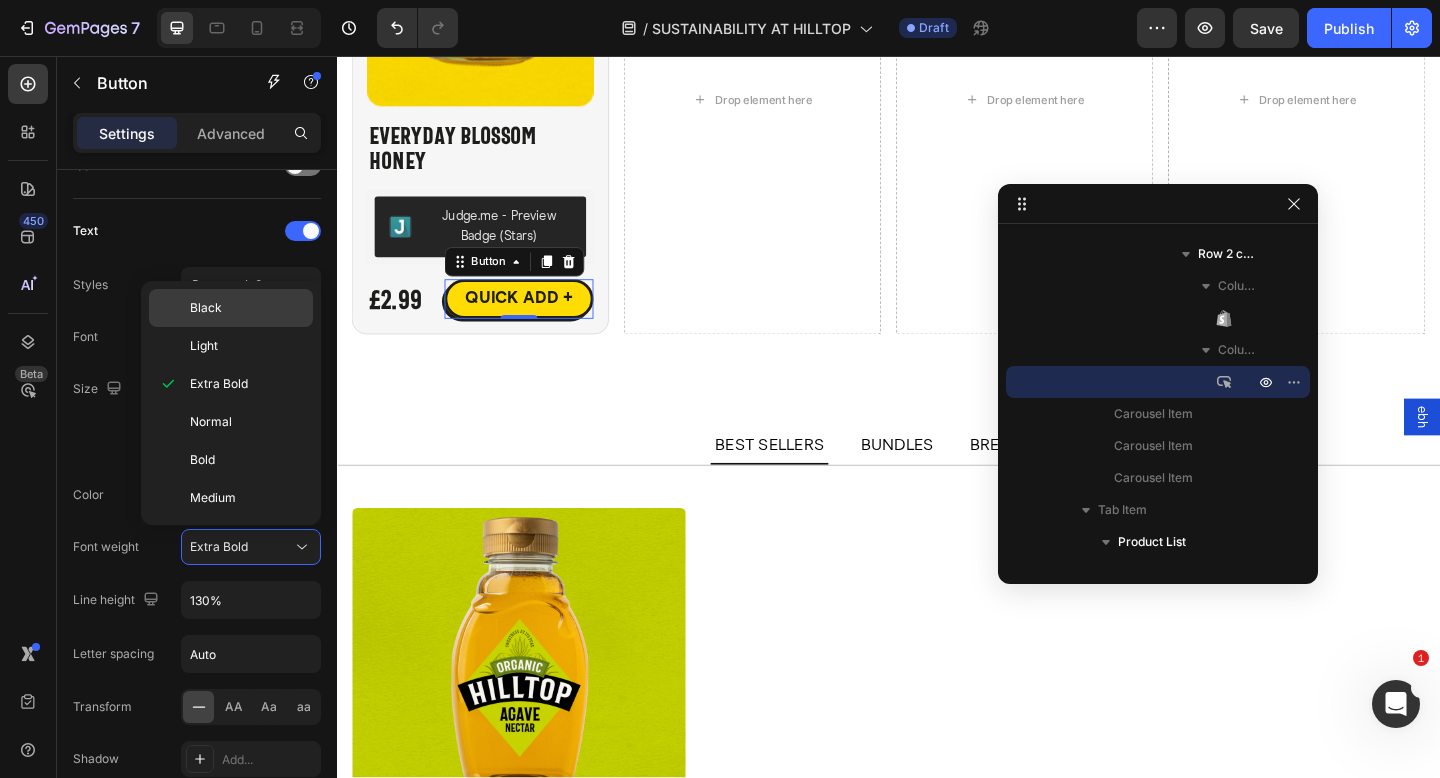 click on "Black" at bounding box center [247, 308] 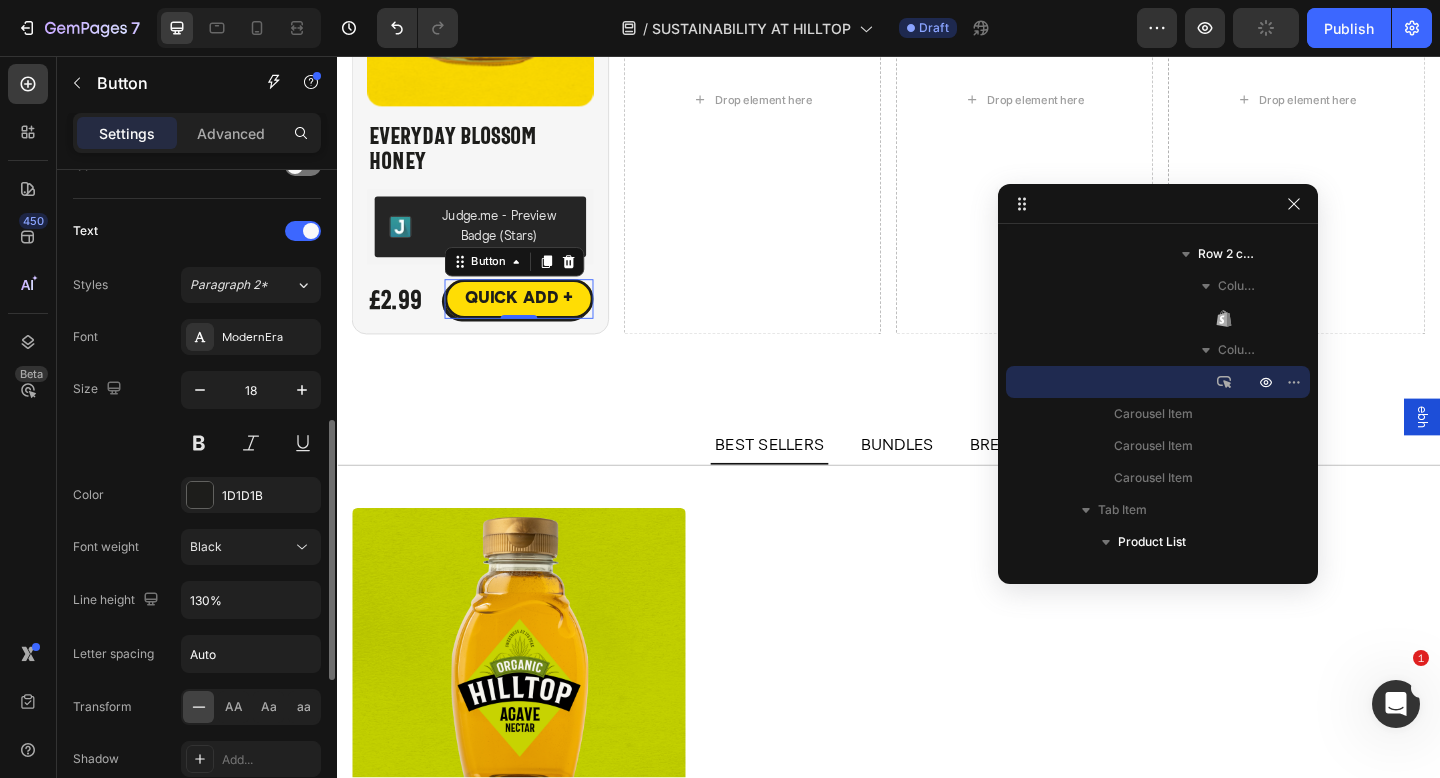 click on "Size 18" at bounding box center (197, 416) 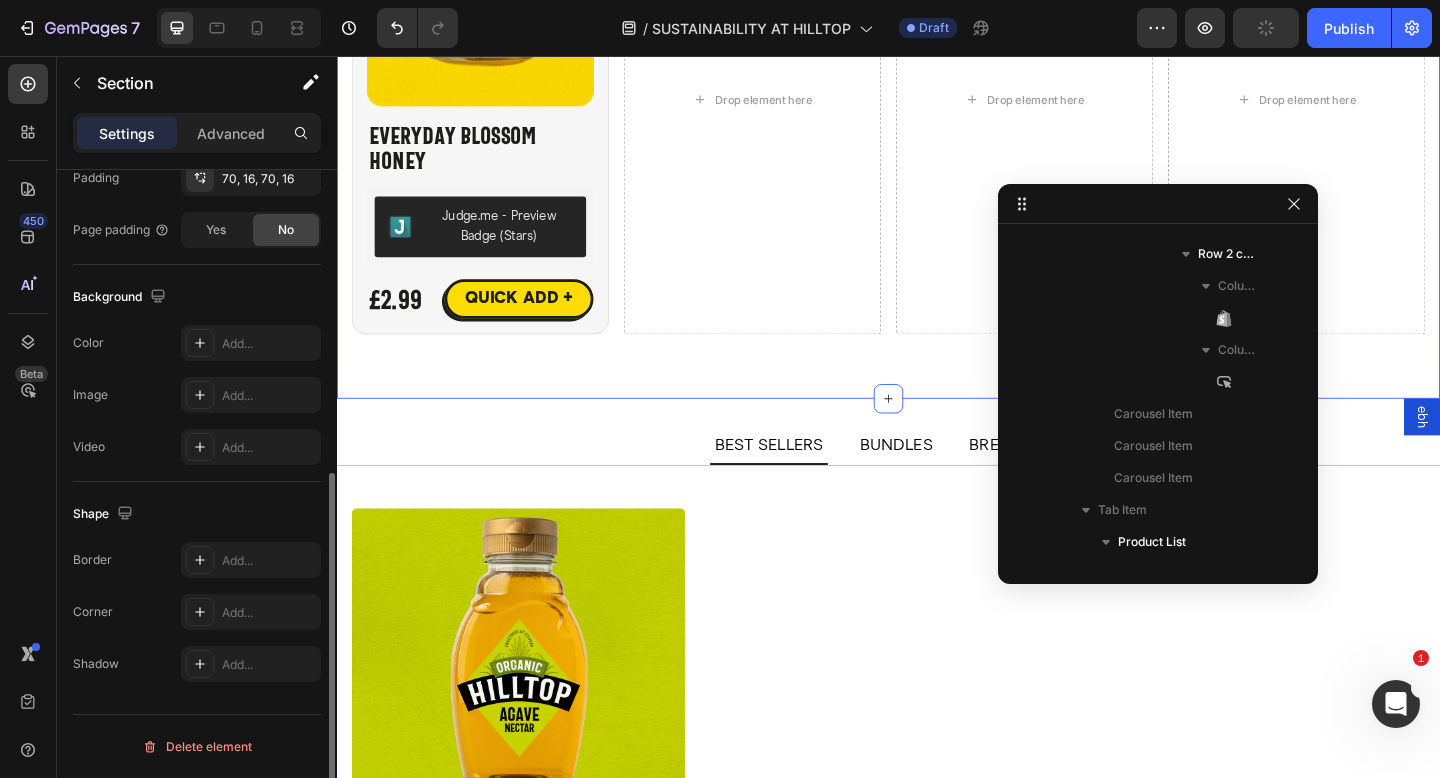click on "Shop Now Heading
View All Button Row Best Sellers Blossom Honey Manuka Honey Product Images                Title Line Honey Comb Product Title   Tray - 200g - £6.75  Tray - 400g - £11.50  Product Variants & Swatches £6.75 Product Price Product Price No compare price Product Price Row Out Of Stock Product Cart Button Row Product List Product Images                Title Line Everyday Blossom Honey Product Title   Squeezy - 250g - £1.85  Jar - 340g - £2.99  Squeezy - 340g - £2.99  Squeezy - 720g - £4.59  Big Squeezy - 1.36kg - £7.50  Product Variants & Swatches £2.99 Product Price Product Price No compare price Product Price Row Add To cart Product Cart Button Row Product List Product Images                Title Line Hot Honey Product Title   340g - £3.49  720g - NEW - £5.49  Product Variants & Swatches £3.49 Product Price Product Price No compare price Product Price Row Add To cart Product Cart Button Row Product List Product Images                Title Line Energy Gels - Original" at bounding box center (937, -199) 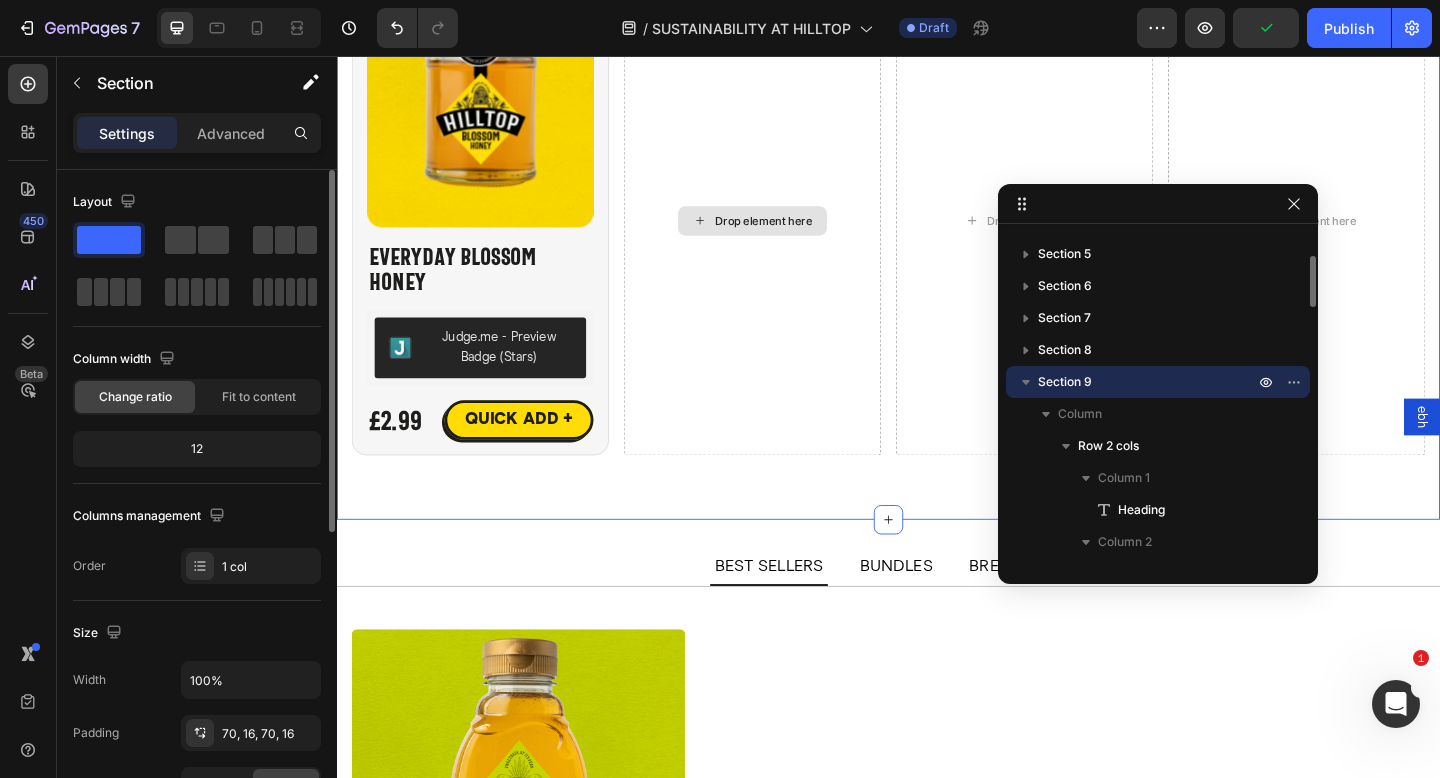 scroll, scrollTop: 4450, scrollLeft: 0, axis: vertical 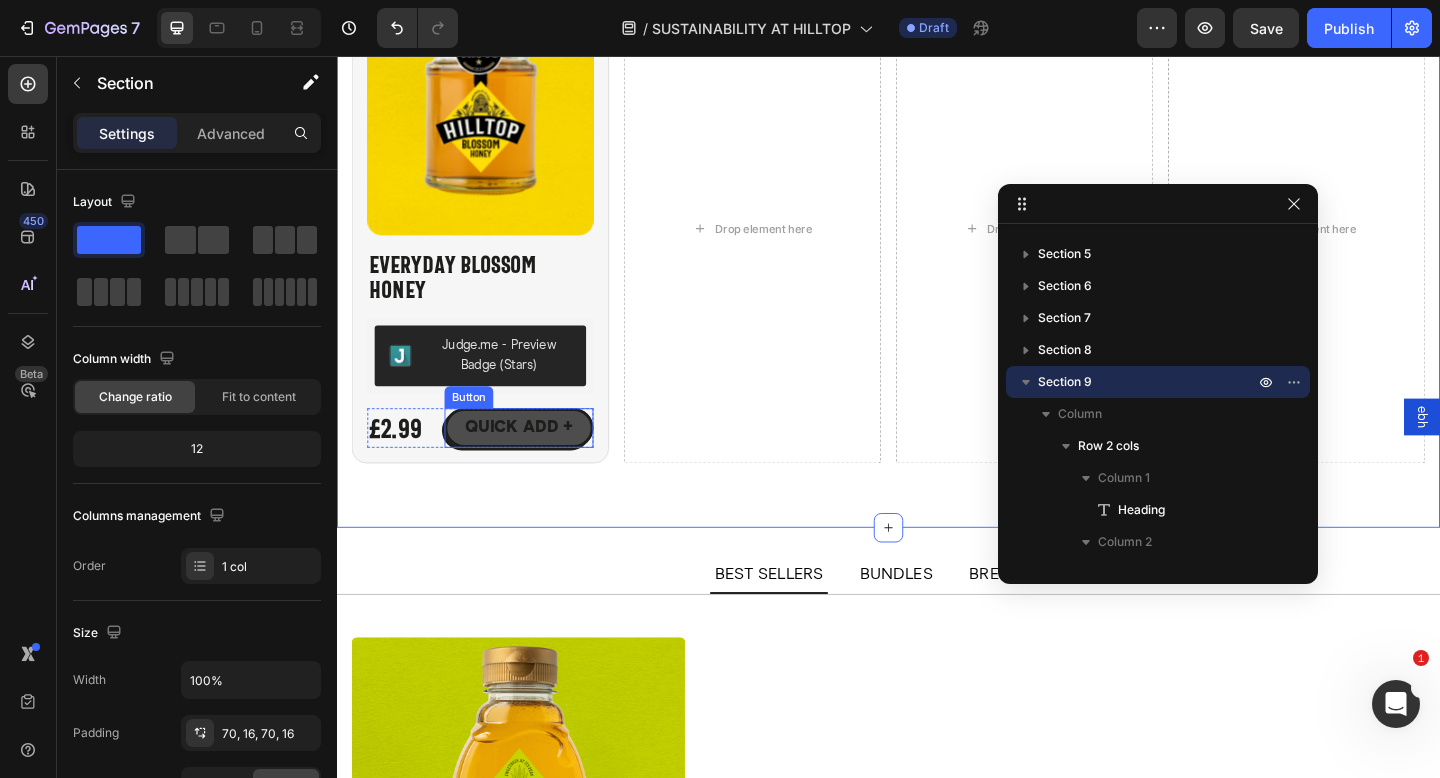 click on "QUICK ADD +" at bounding box center (535, 461) 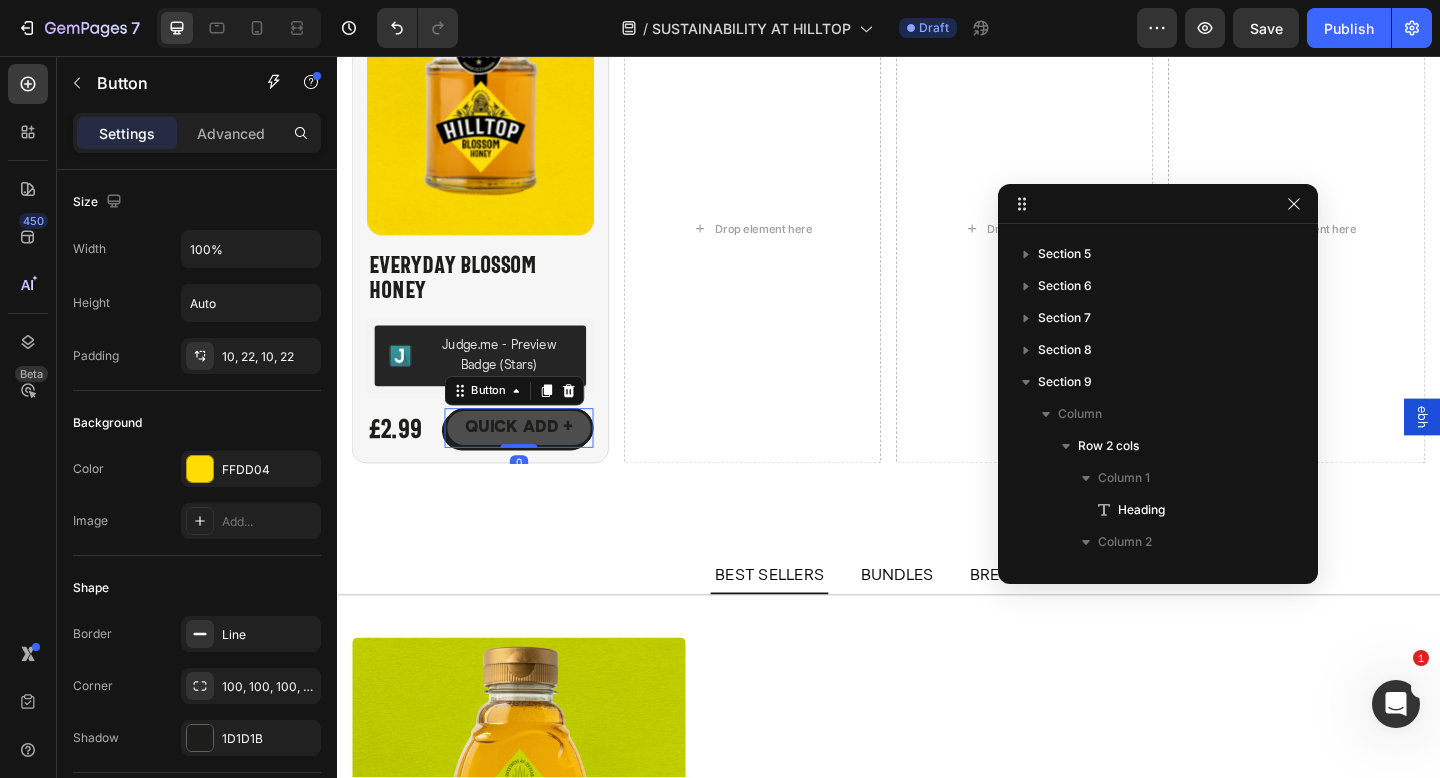 scroll, scrollTop: 1210, scrollLeft: 0, axis: vertical 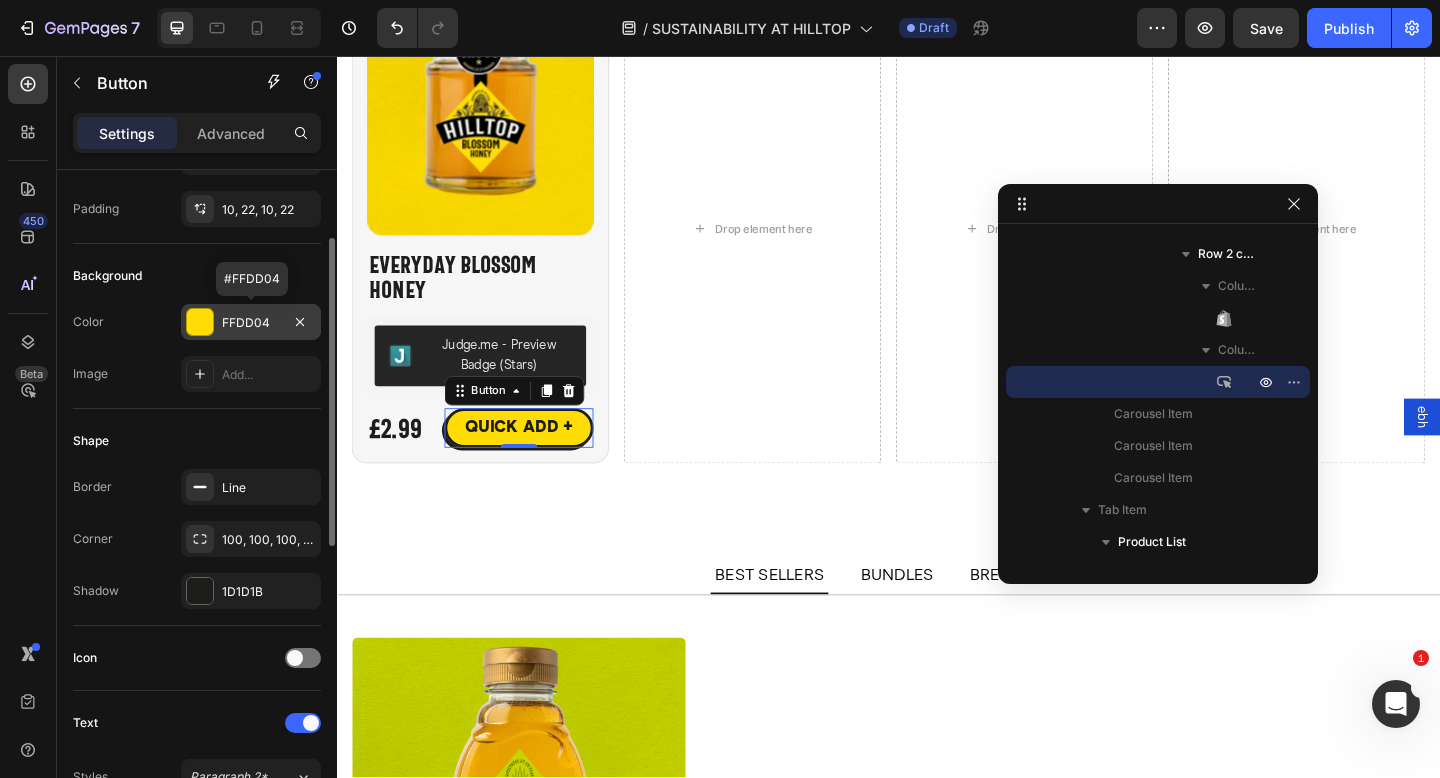 click on "FFDD04" at bounding box center [251, 323] 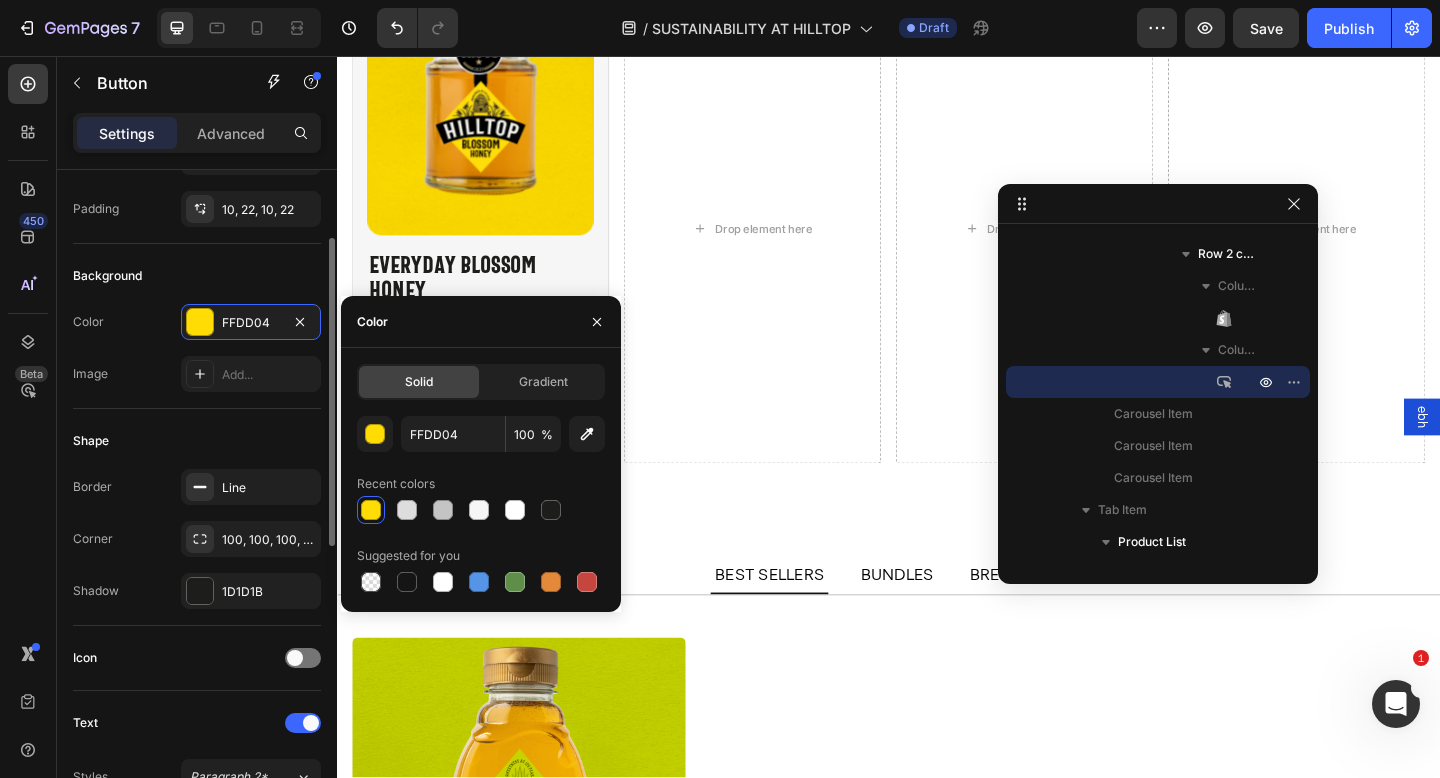 click on "Color FFDD04 Image Add..." at bounding box center (197, 348) 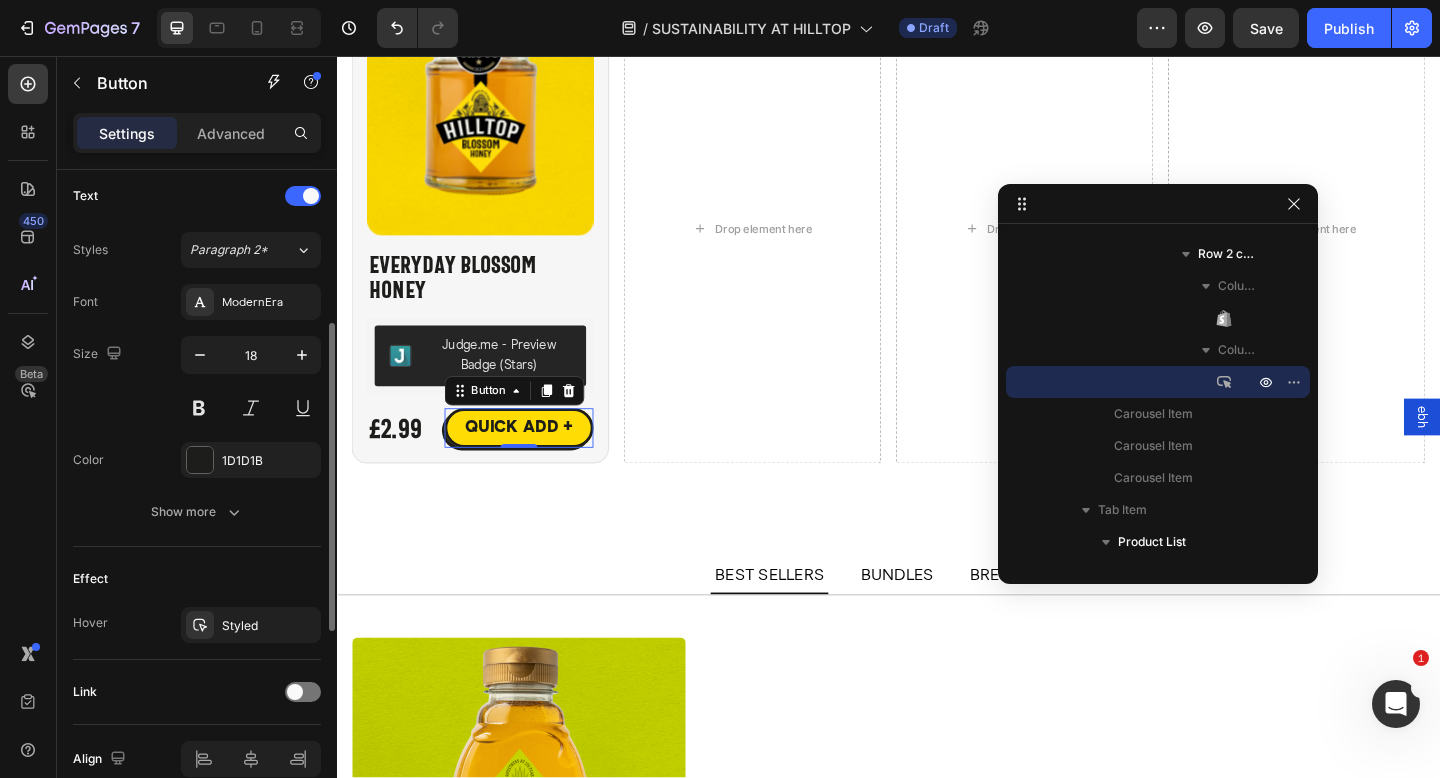 scroll, scrollTop: 769, scrollLeft: 0, axis: vertical 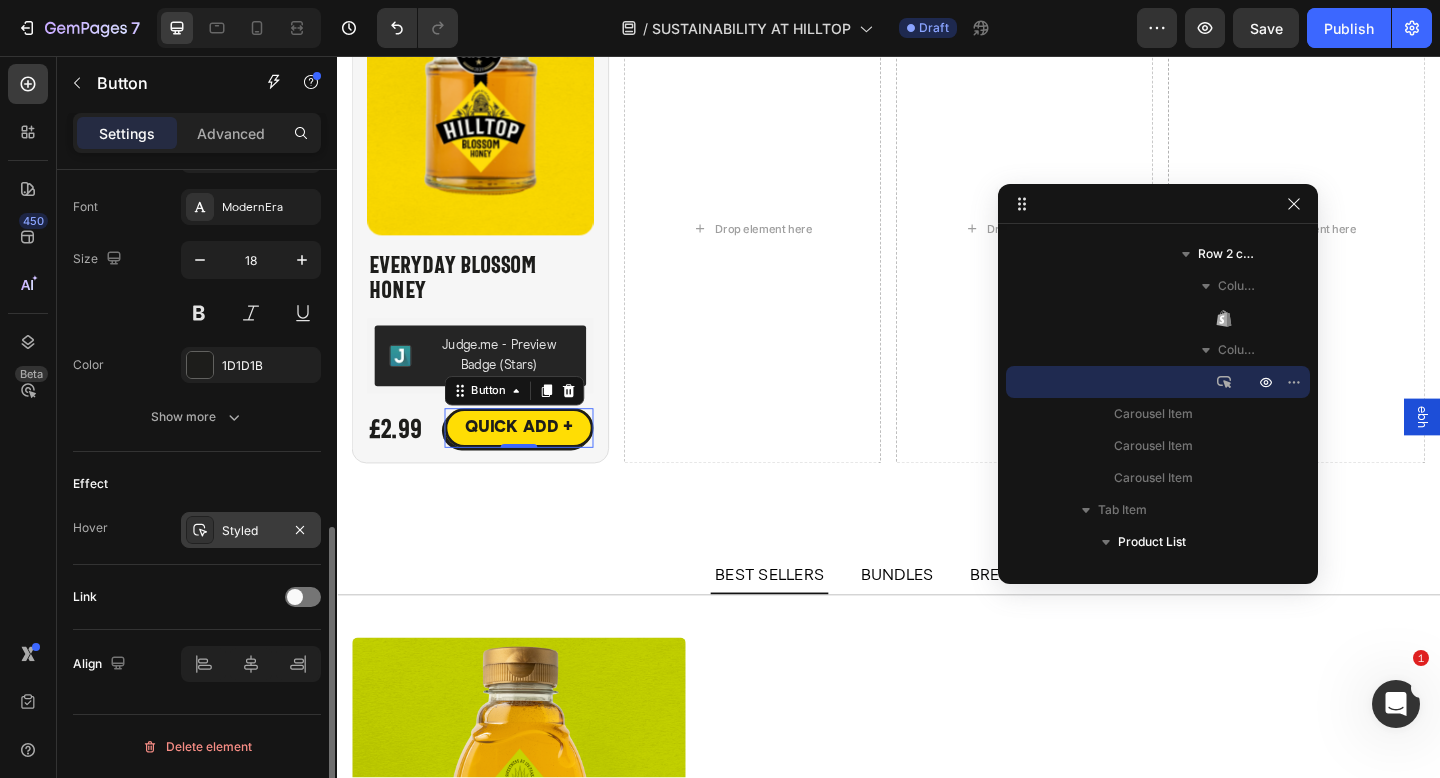 click on "Styled" at bounding box center (251, 531) 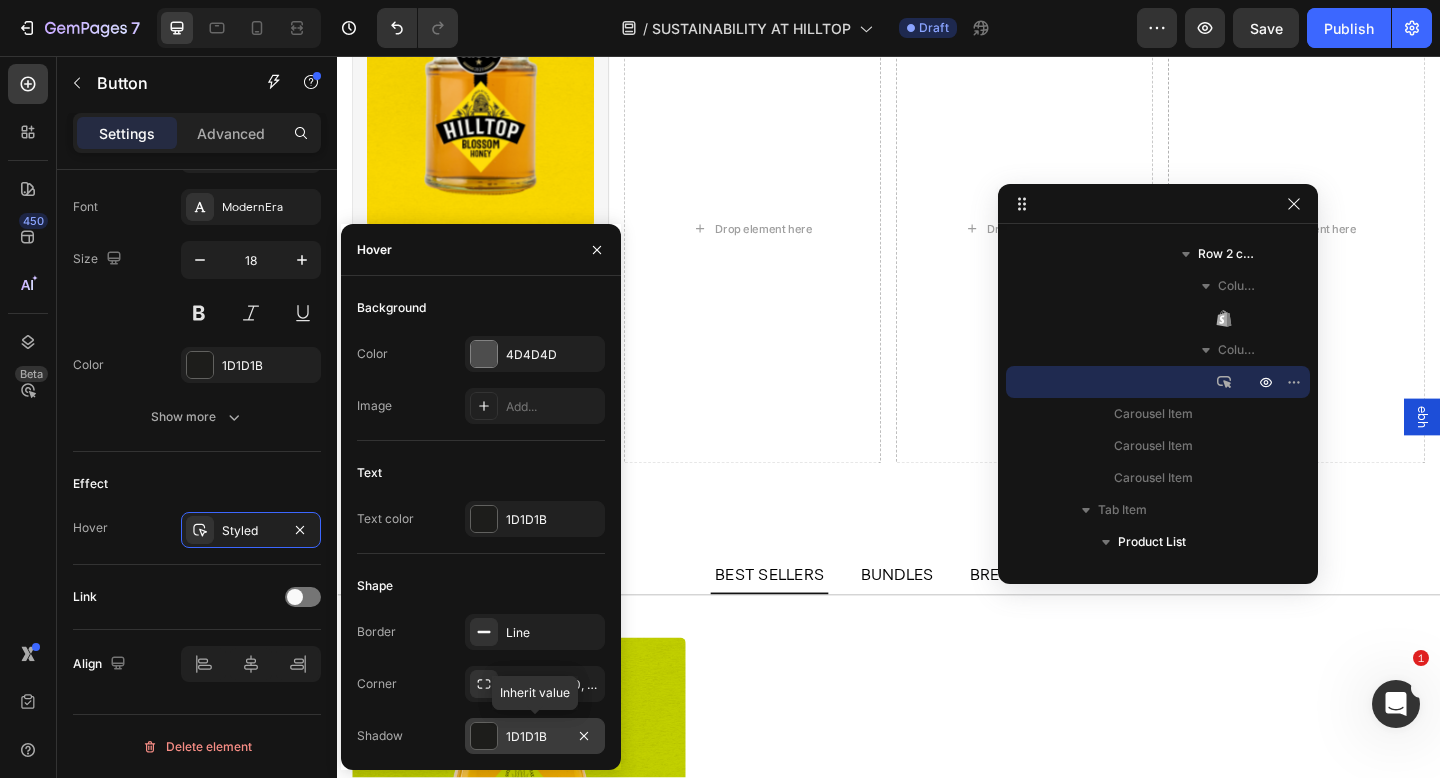 click on "1D1D1B" at bounding box center (535, 737) 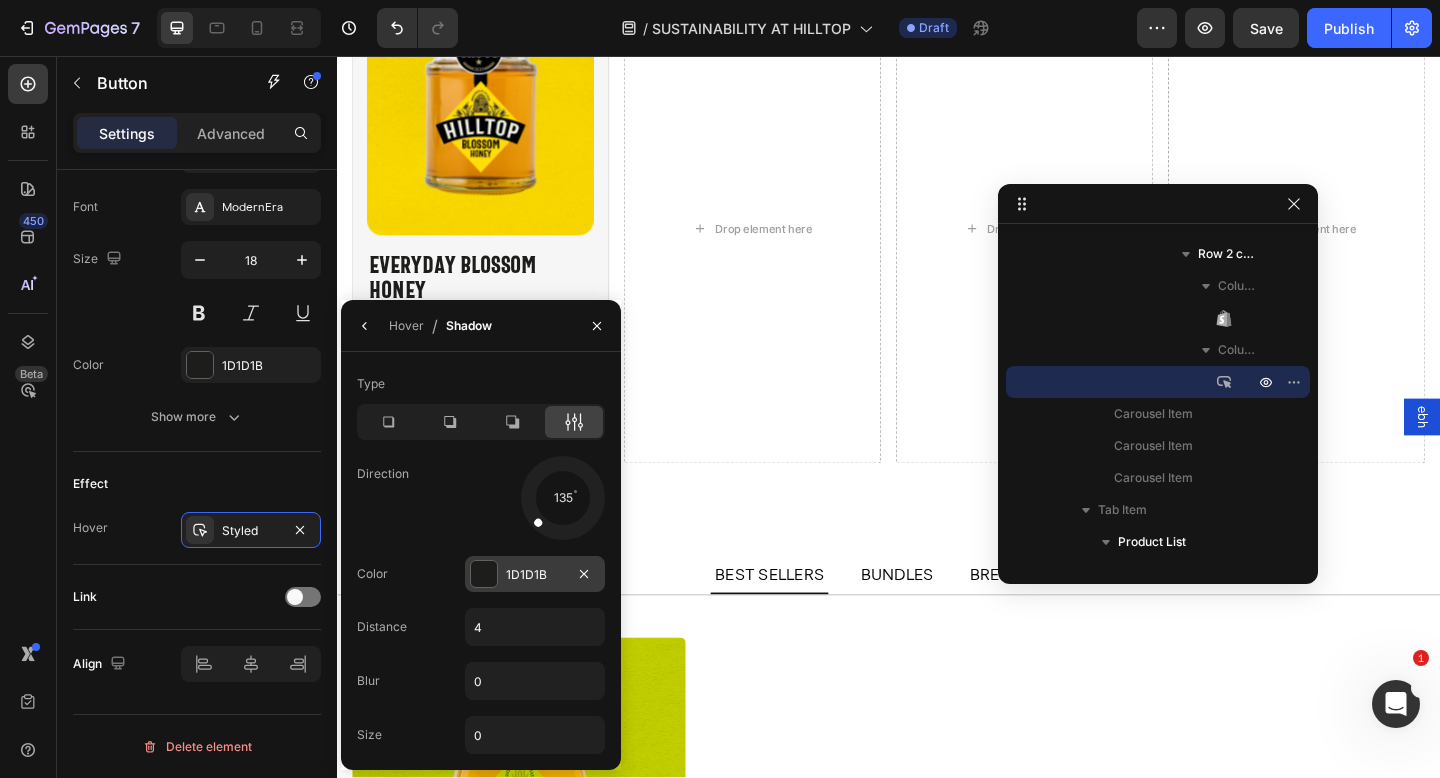 click on "1D1D1B" at bounding box center (535, 575) 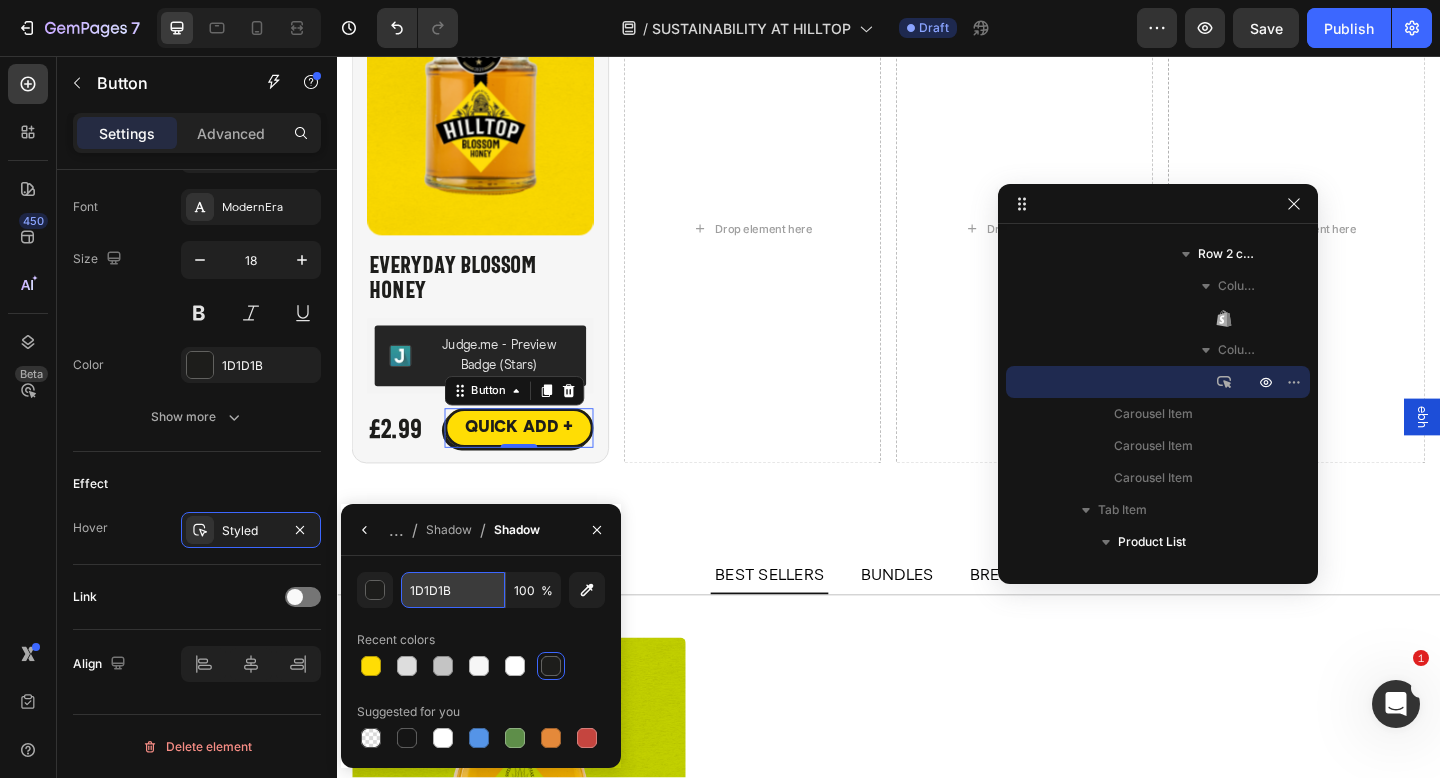 click on "1D1D1B" at bounding box center (0, 0) 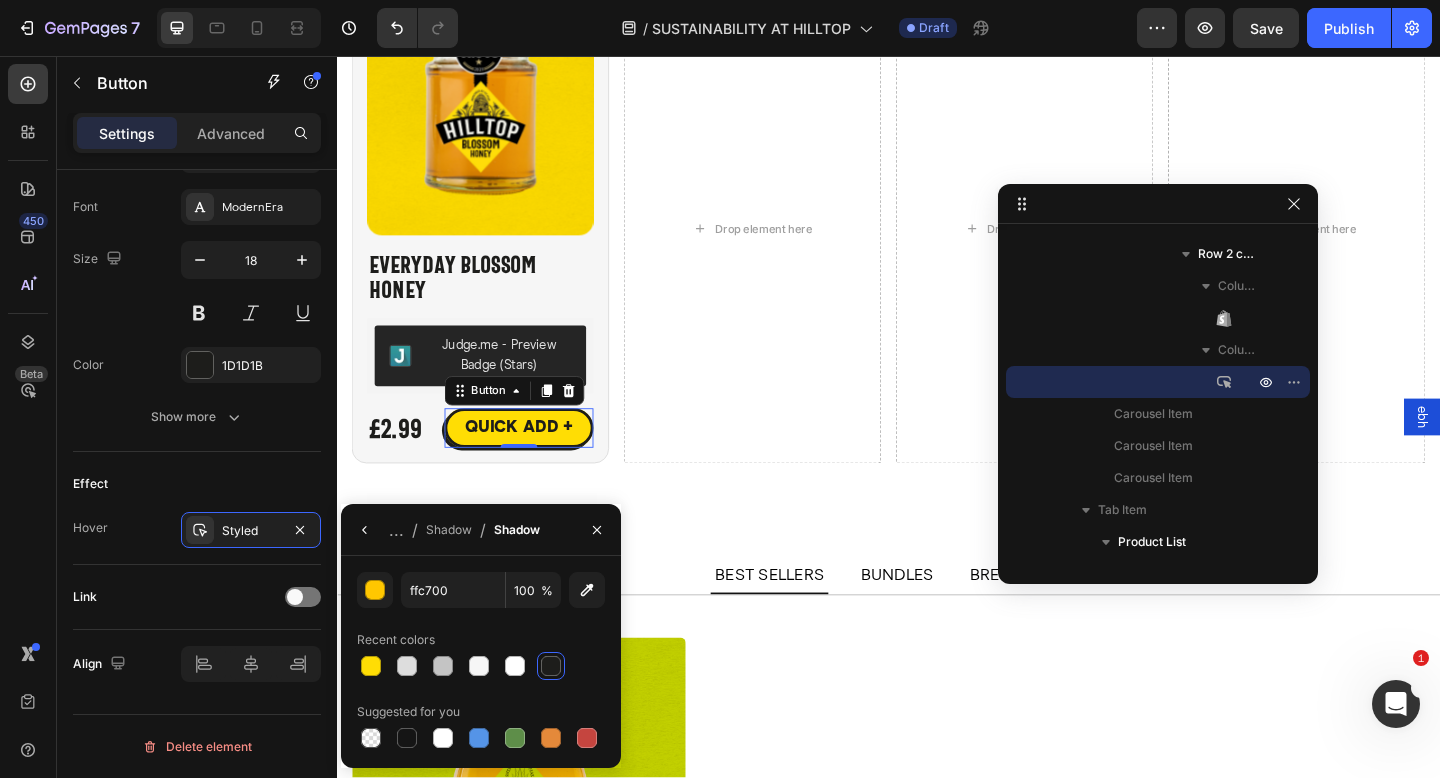 click on "ffc700 100 % Recent colors Suggested for you" at bounding box center [481, 662] 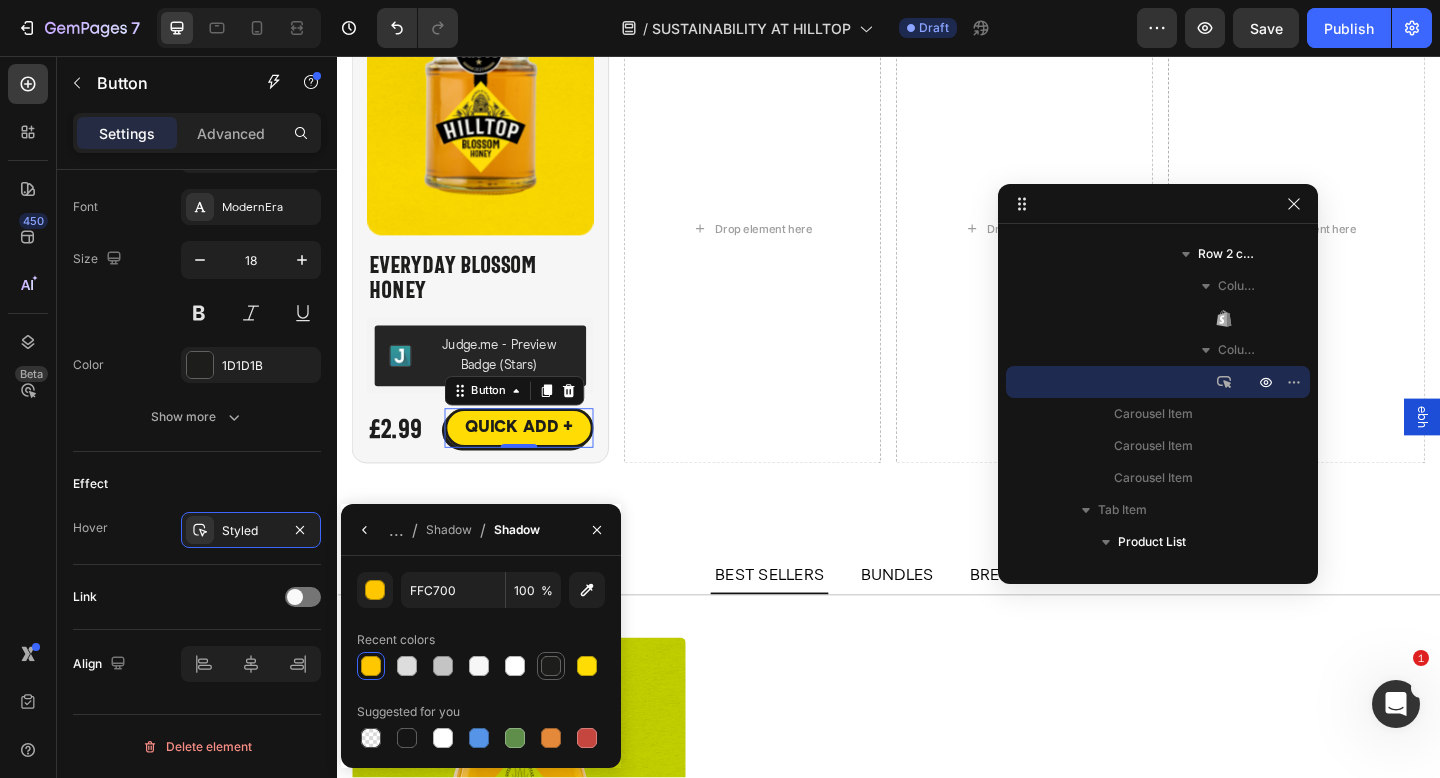 click at bounding box center (551, 666) 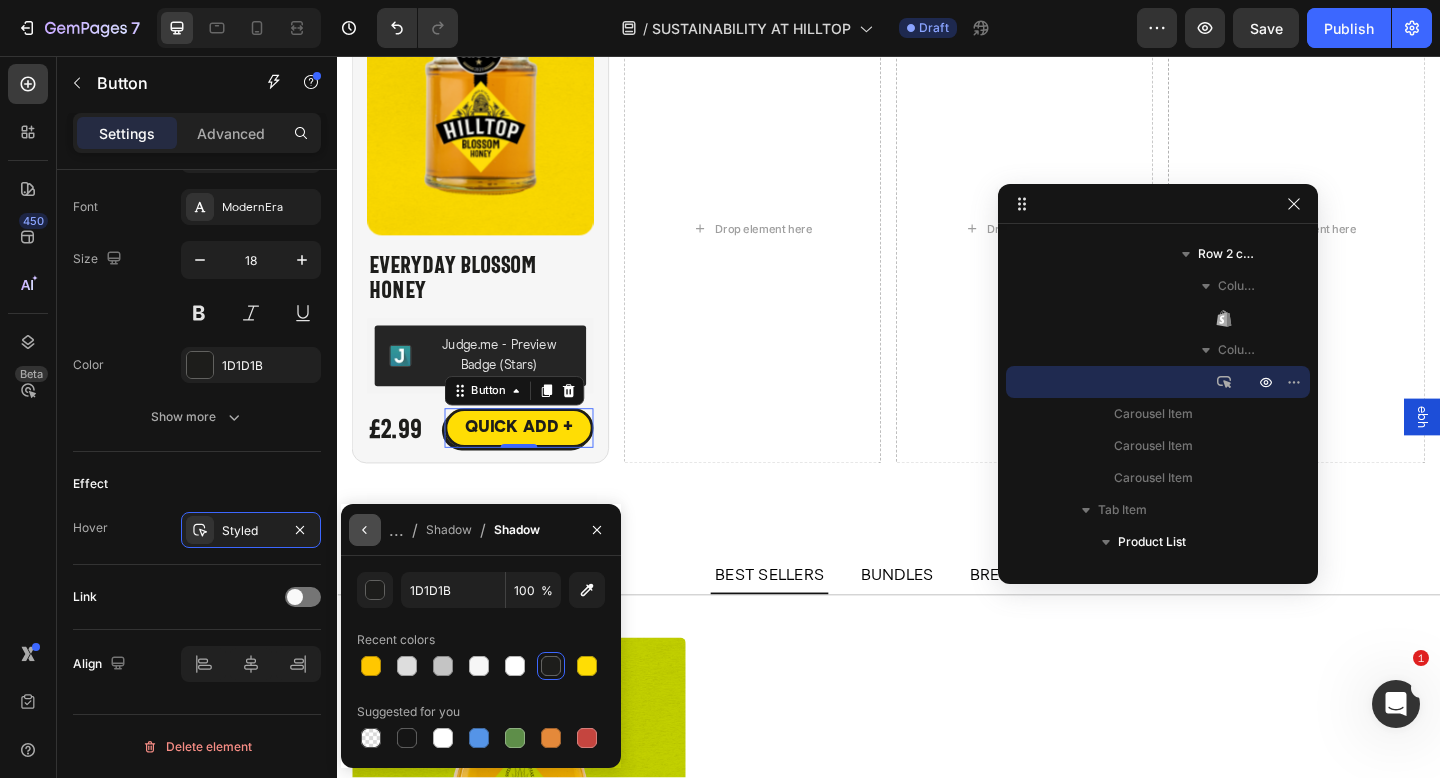 click 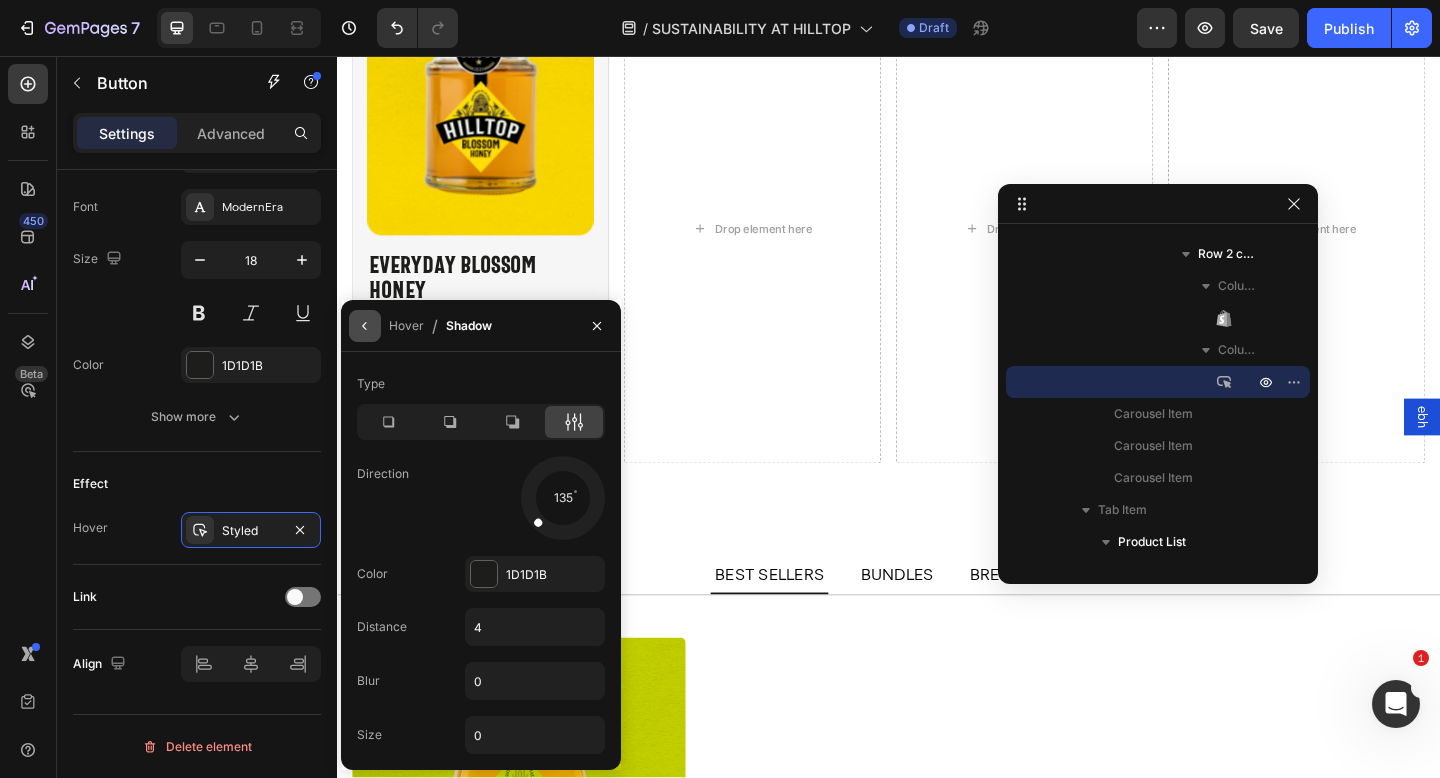click at bounding box center (365, 326) 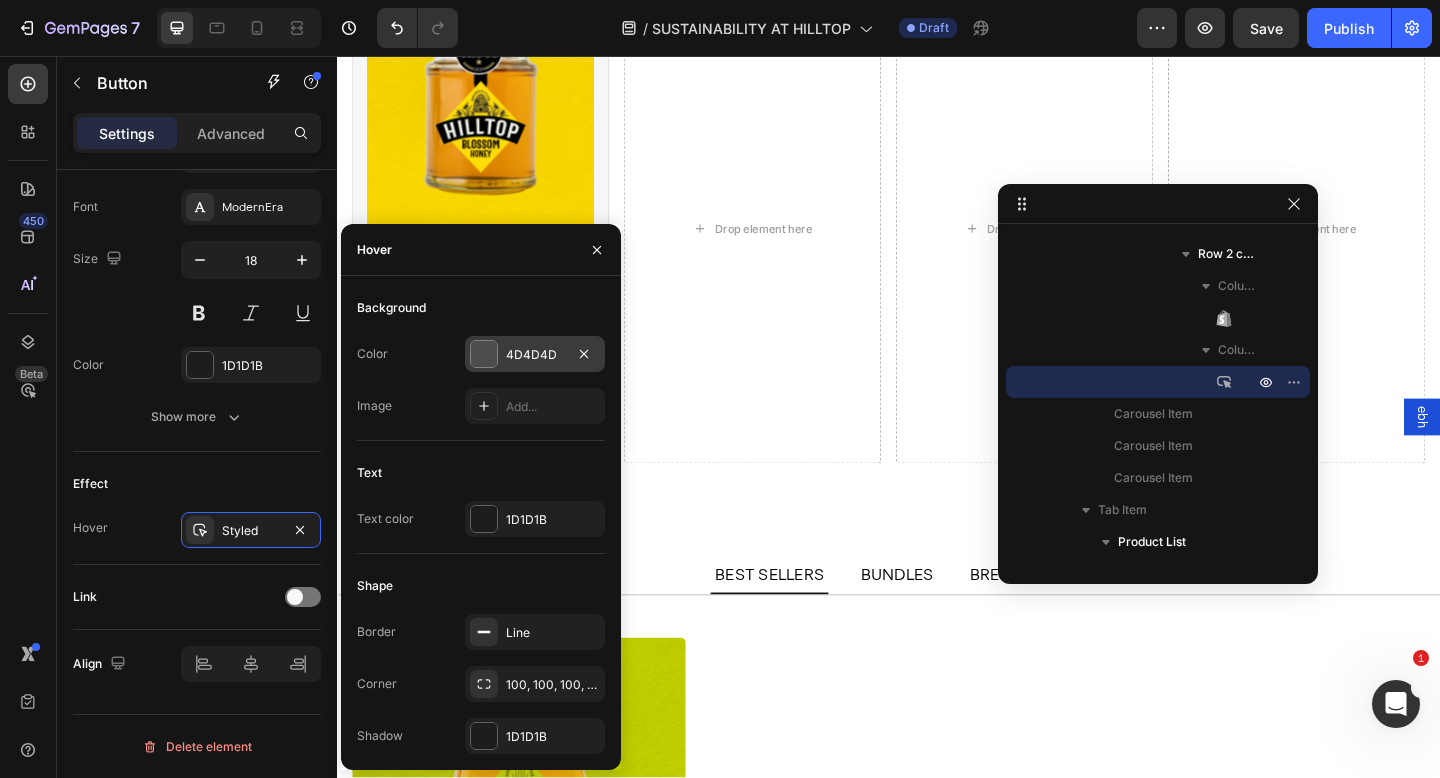 click on "4D4D4D" at bounding box center (535, 355) 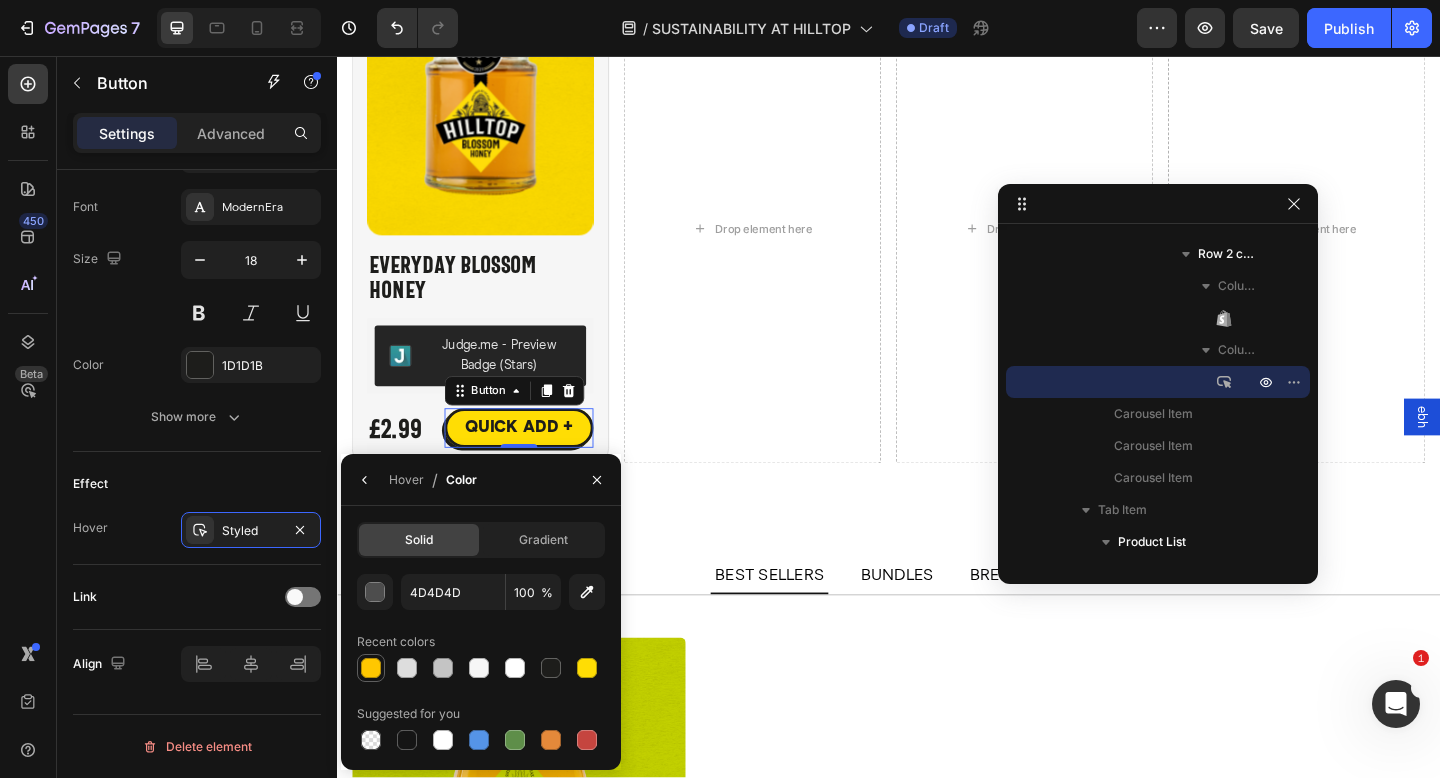 click at bounding box center [371, 668] 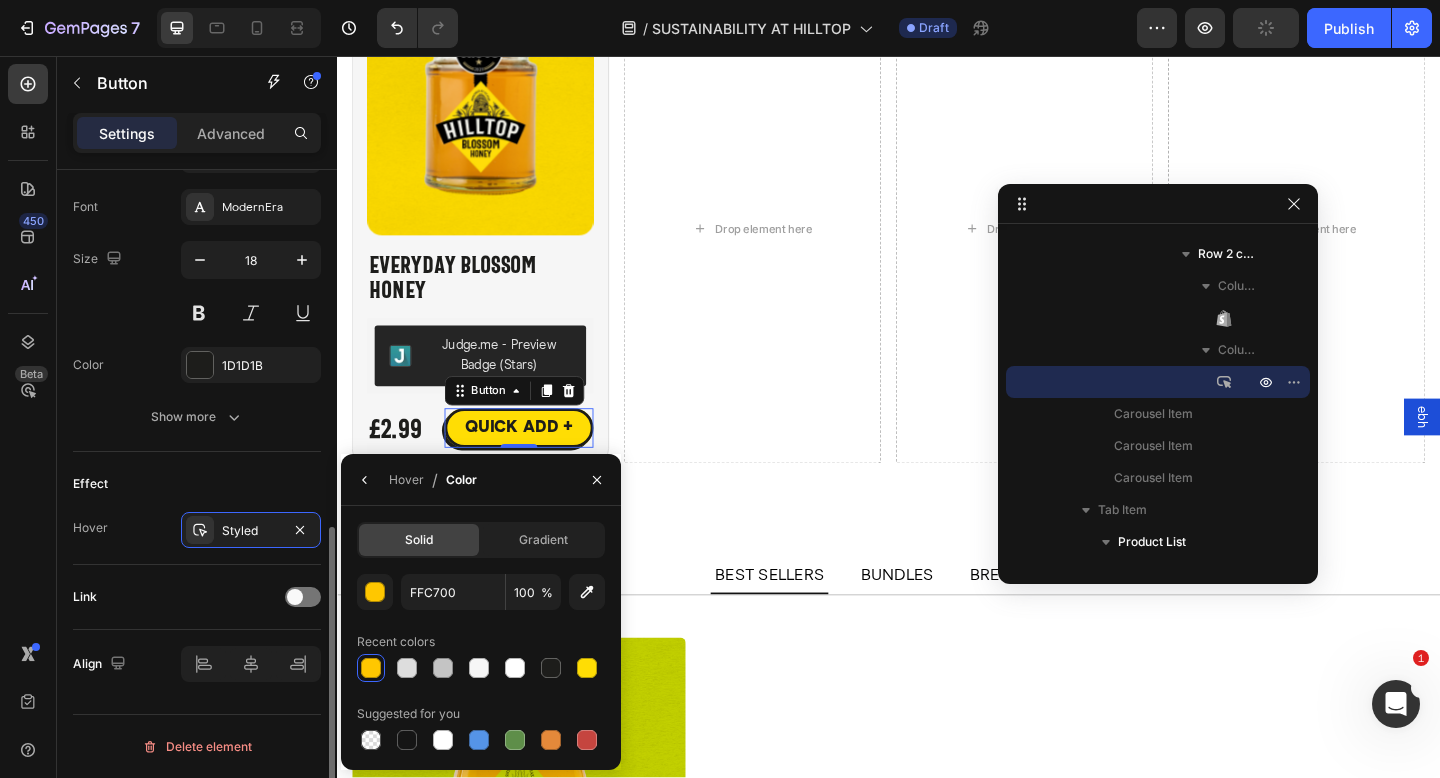 click on "Effect" at bounding box center (197, 484) 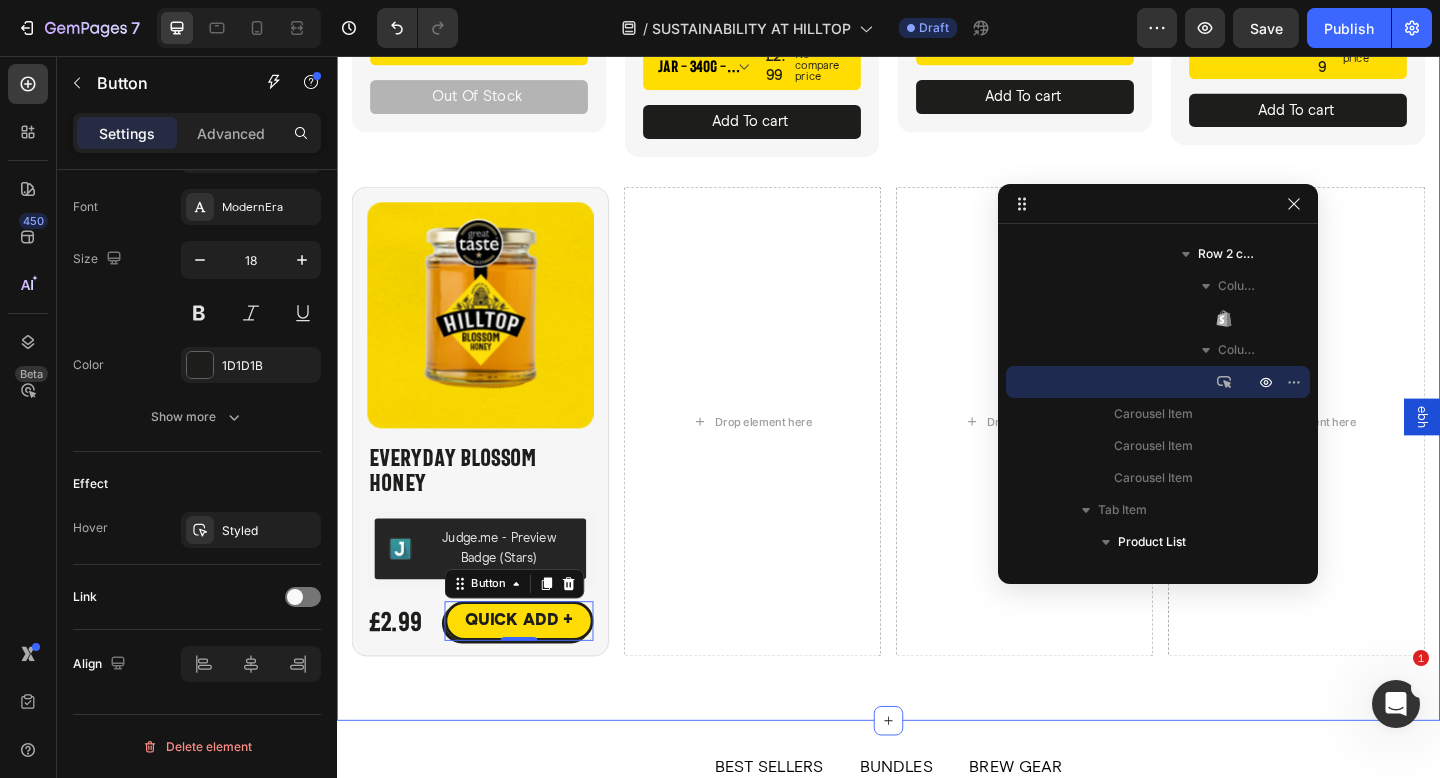 scroll, scrollTop: 4255, scrollLeft: 0, axis: vertical 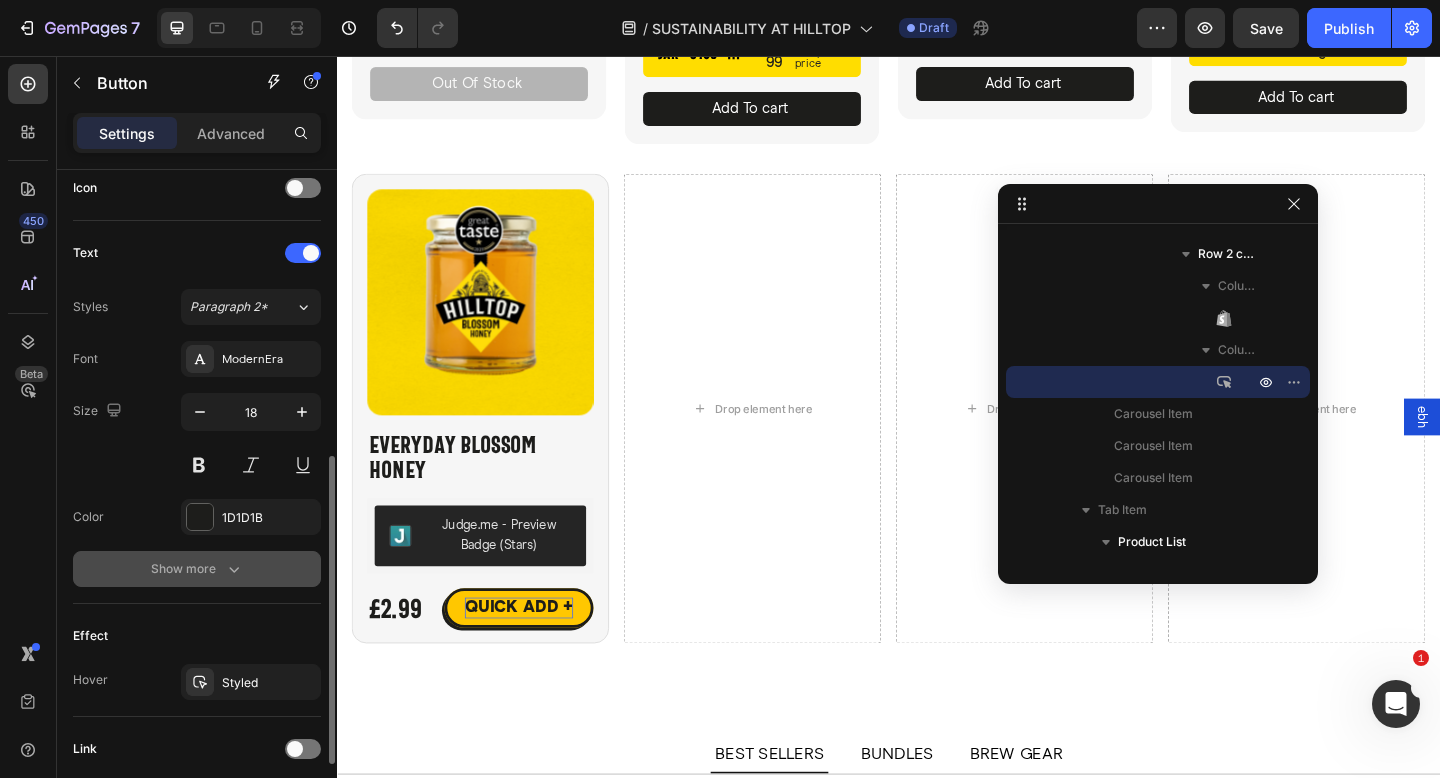 click 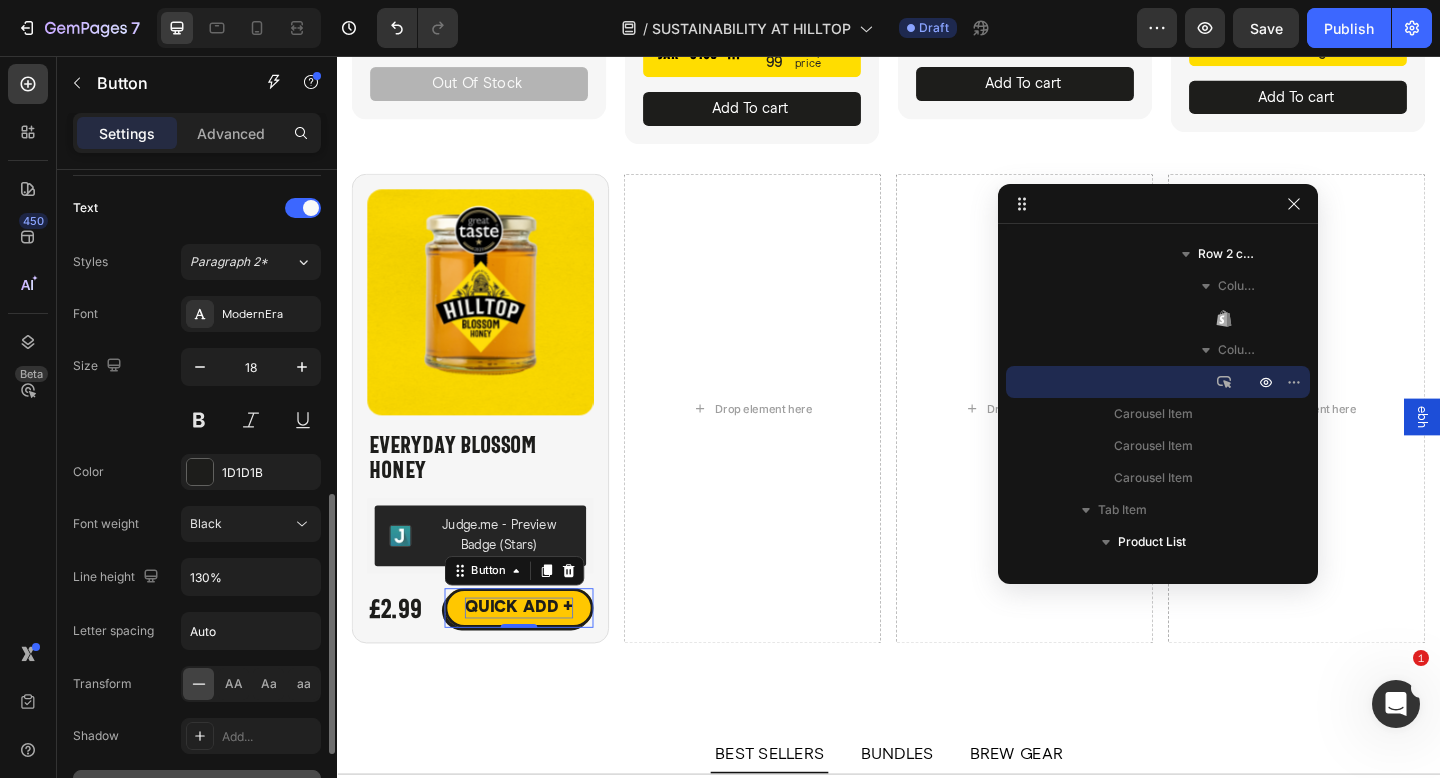 scroll, scrollTop: 733, scrollLeft: 0, axis: vertical 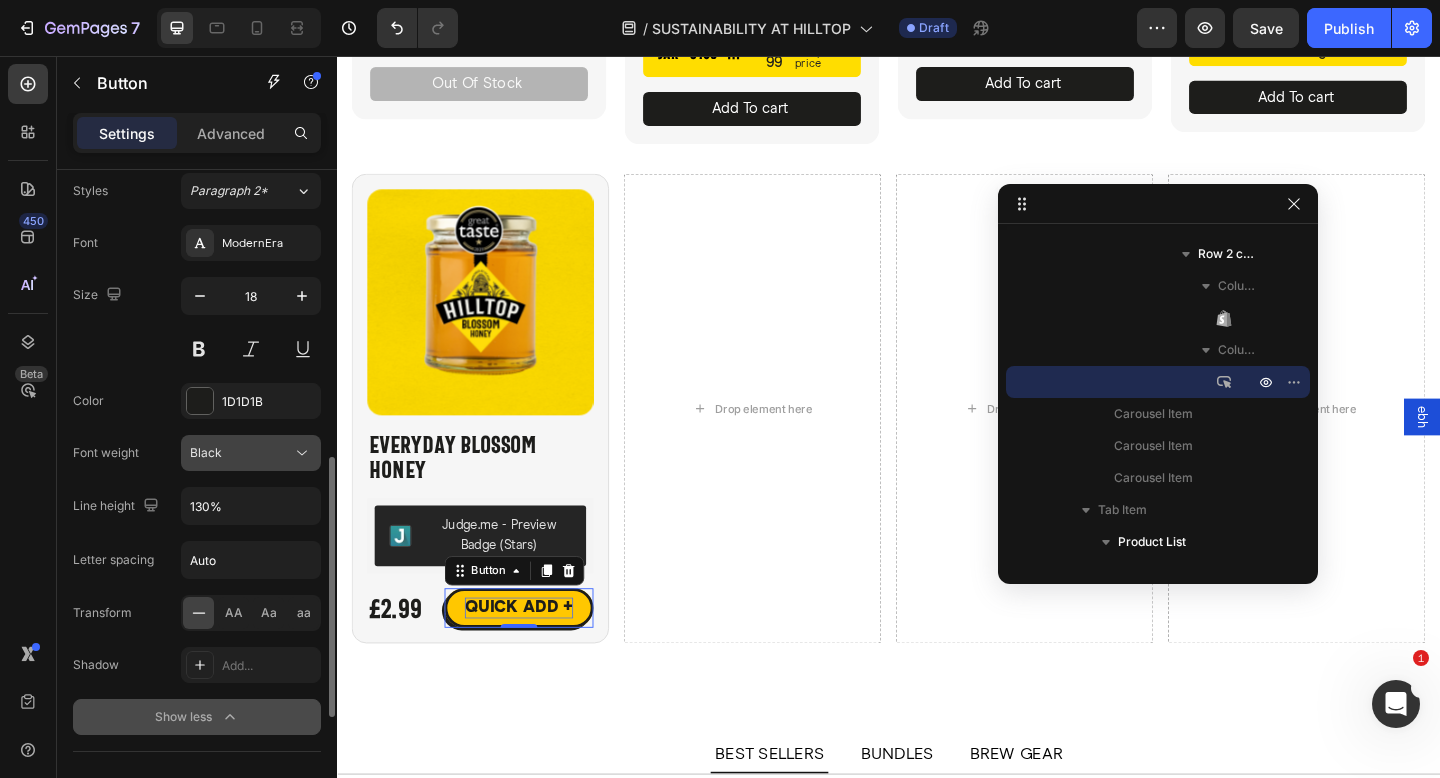 click on "Black" at bounding box center (241, 453) 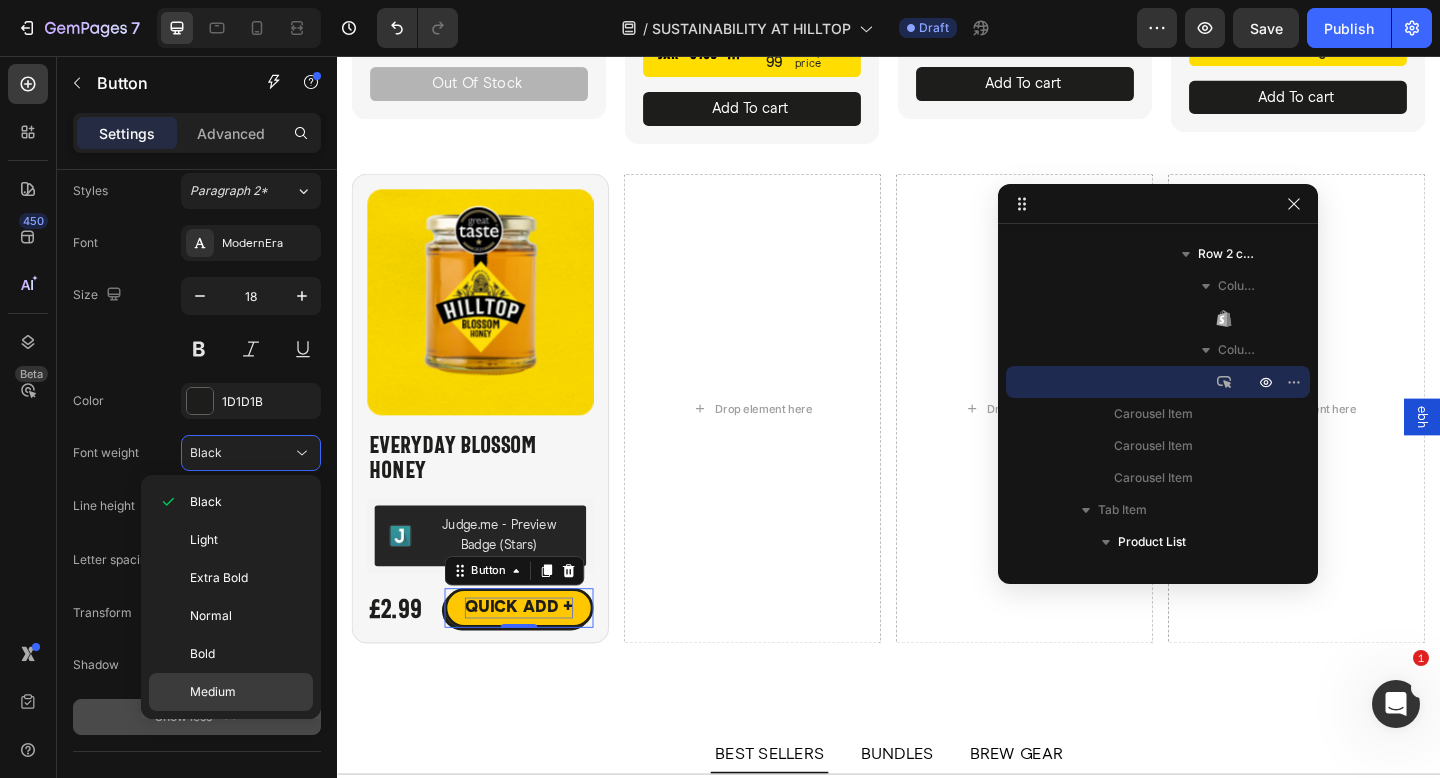 click on "Medium" at bounding box center (247, 692) 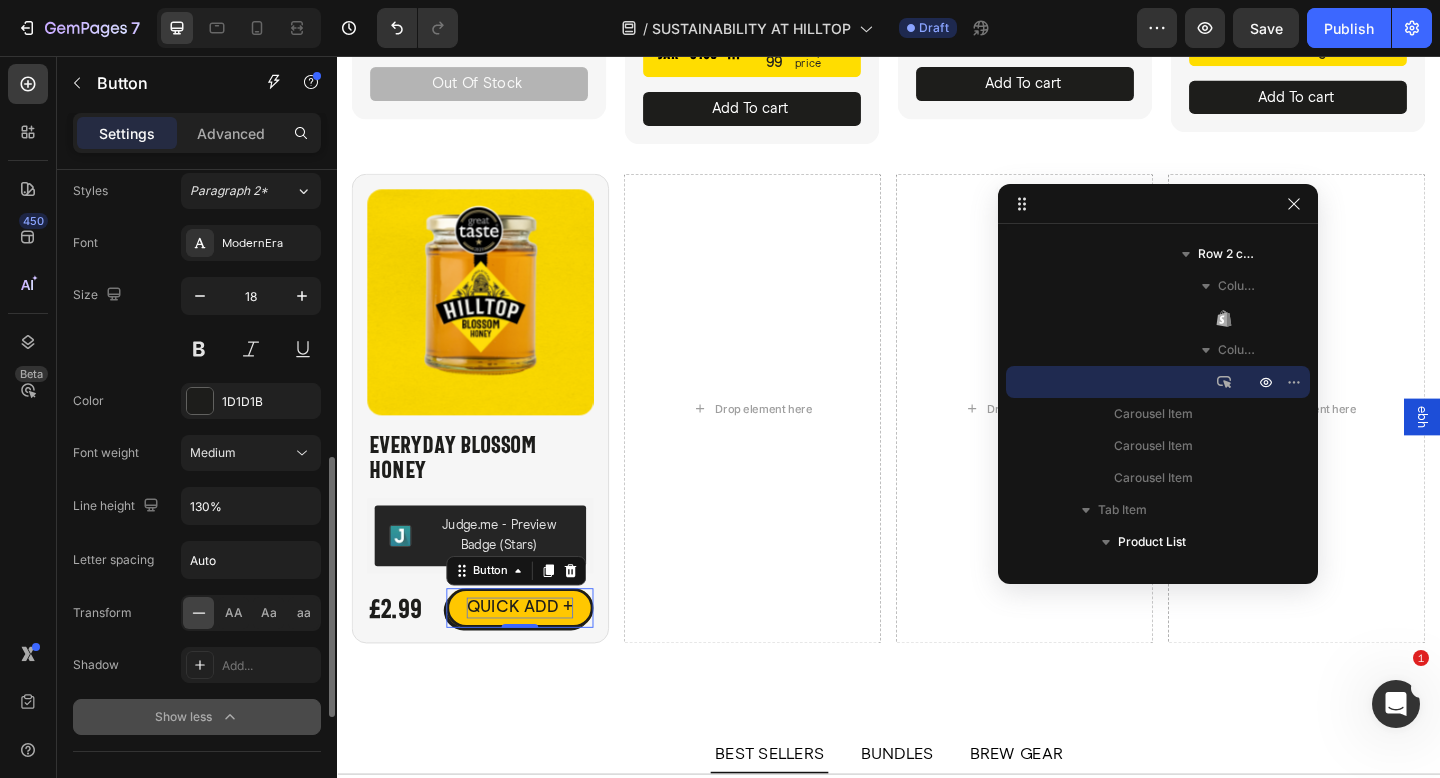 click on "Font ModernEra Size 18 Color 1D1D1B Font weight Medium Line height 130% Letter spacing Auto Transform AA Aa aa Shadow Add... Show less" at bounding box center [197, 480] 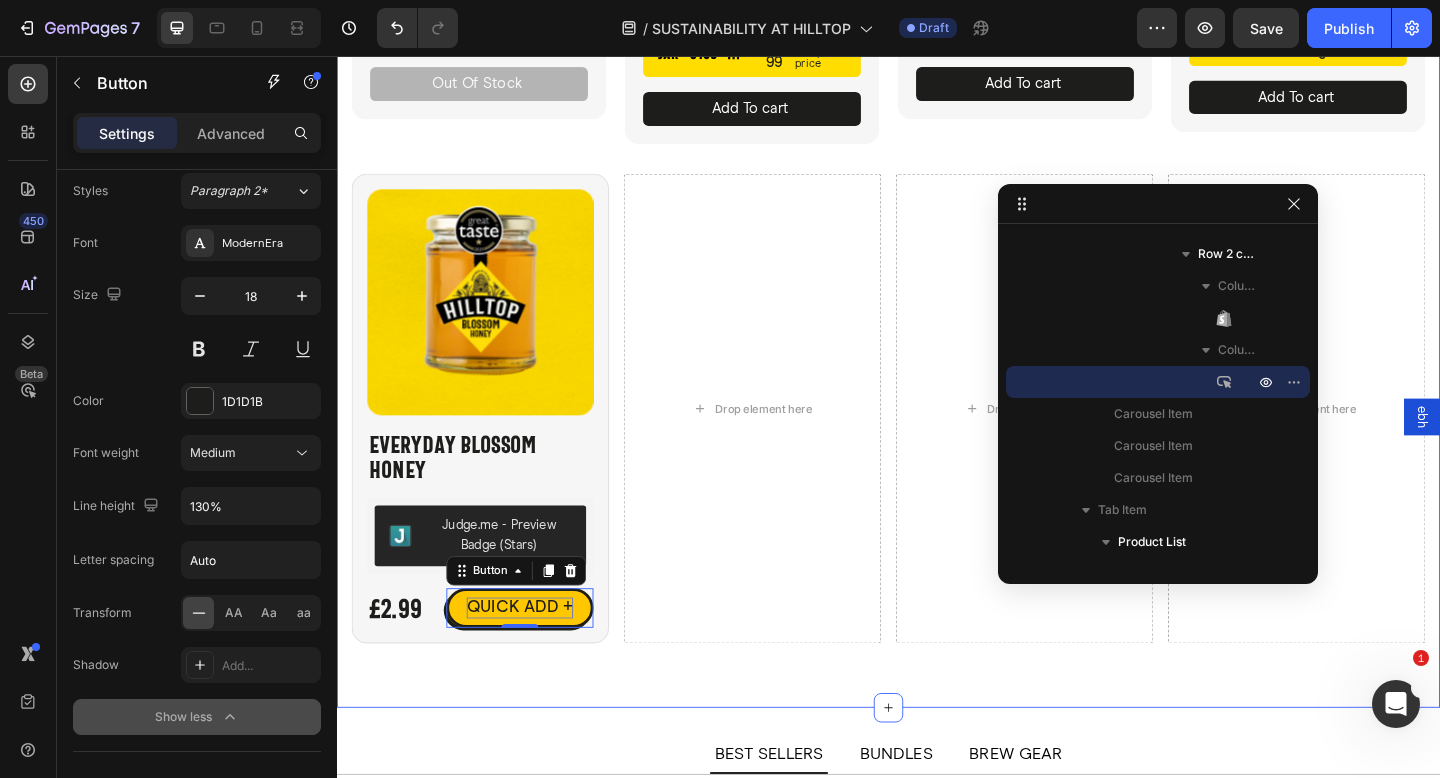 click on "Drop element here" at bounding box center (789, 439) 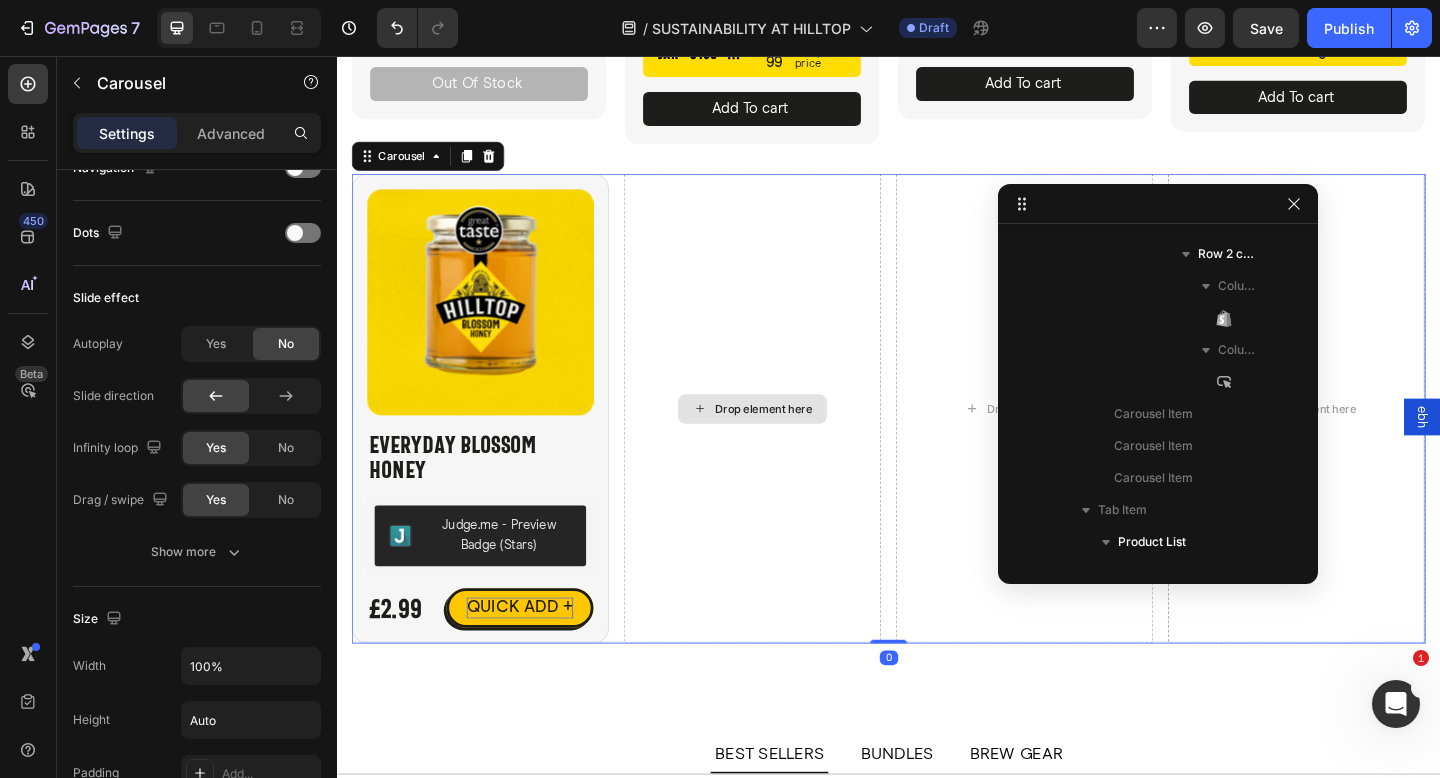 scroll, scrollTop: 826, scrollLeft: 0, axis: vertical 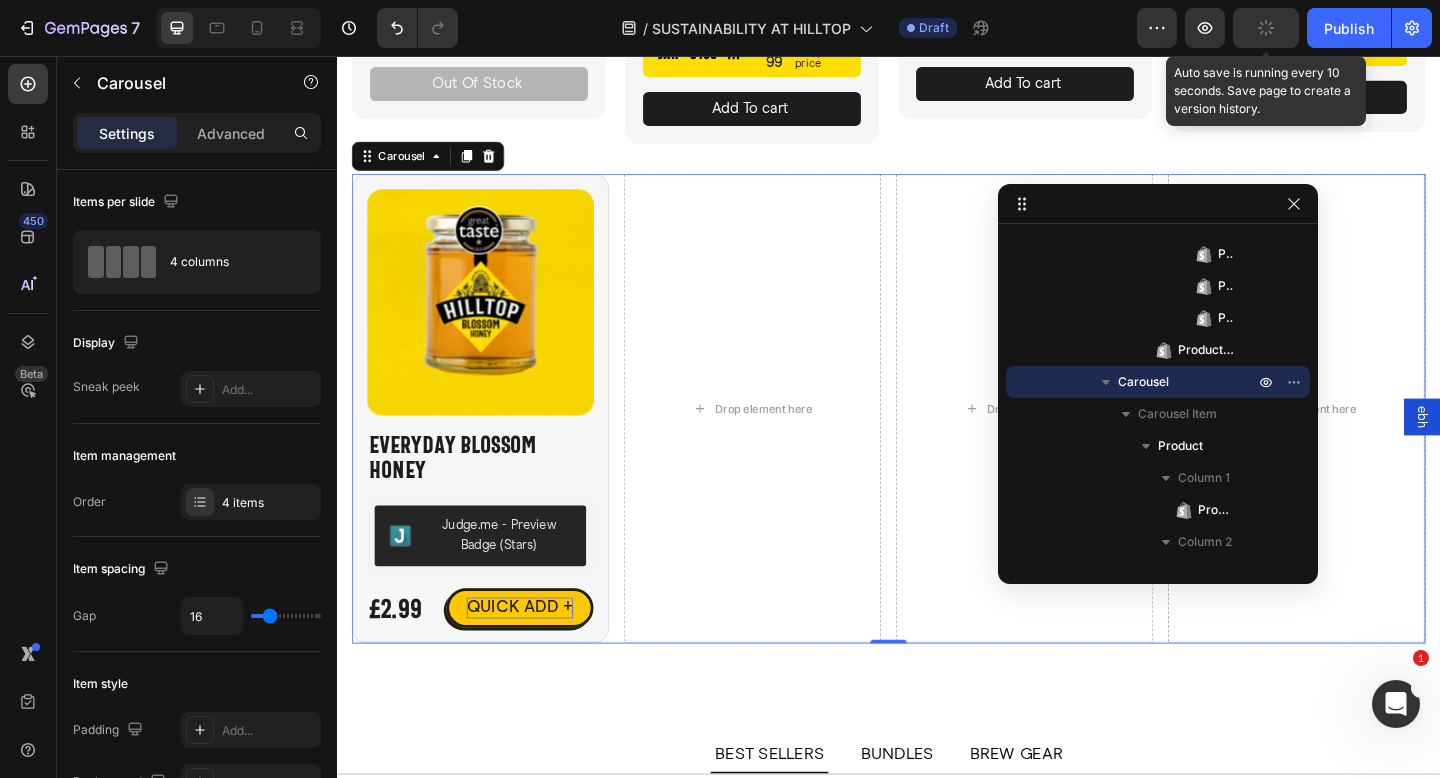 click at bounding box center [1266, 28] 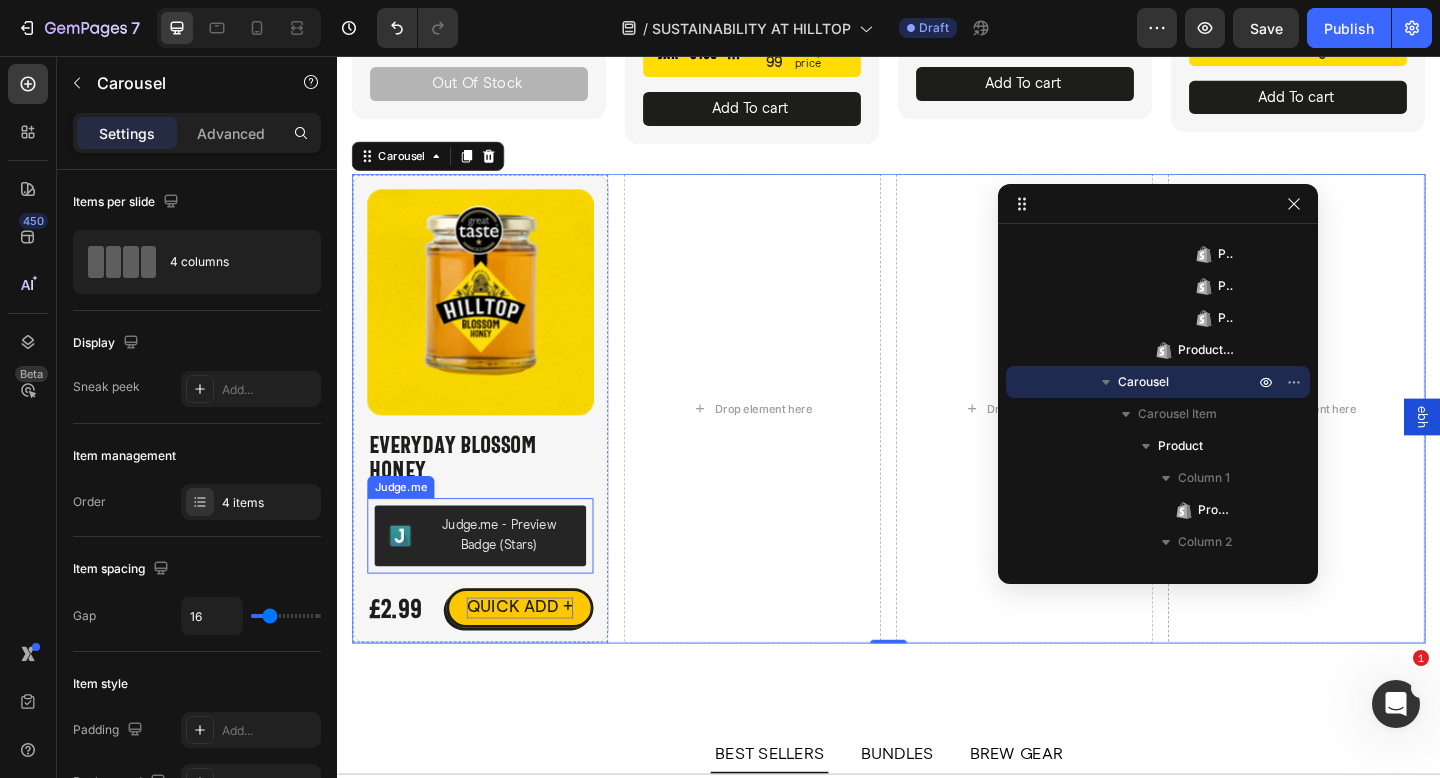 click on "Judge.me - Preview Badge (Stars)" at bounding box center [513, 578] 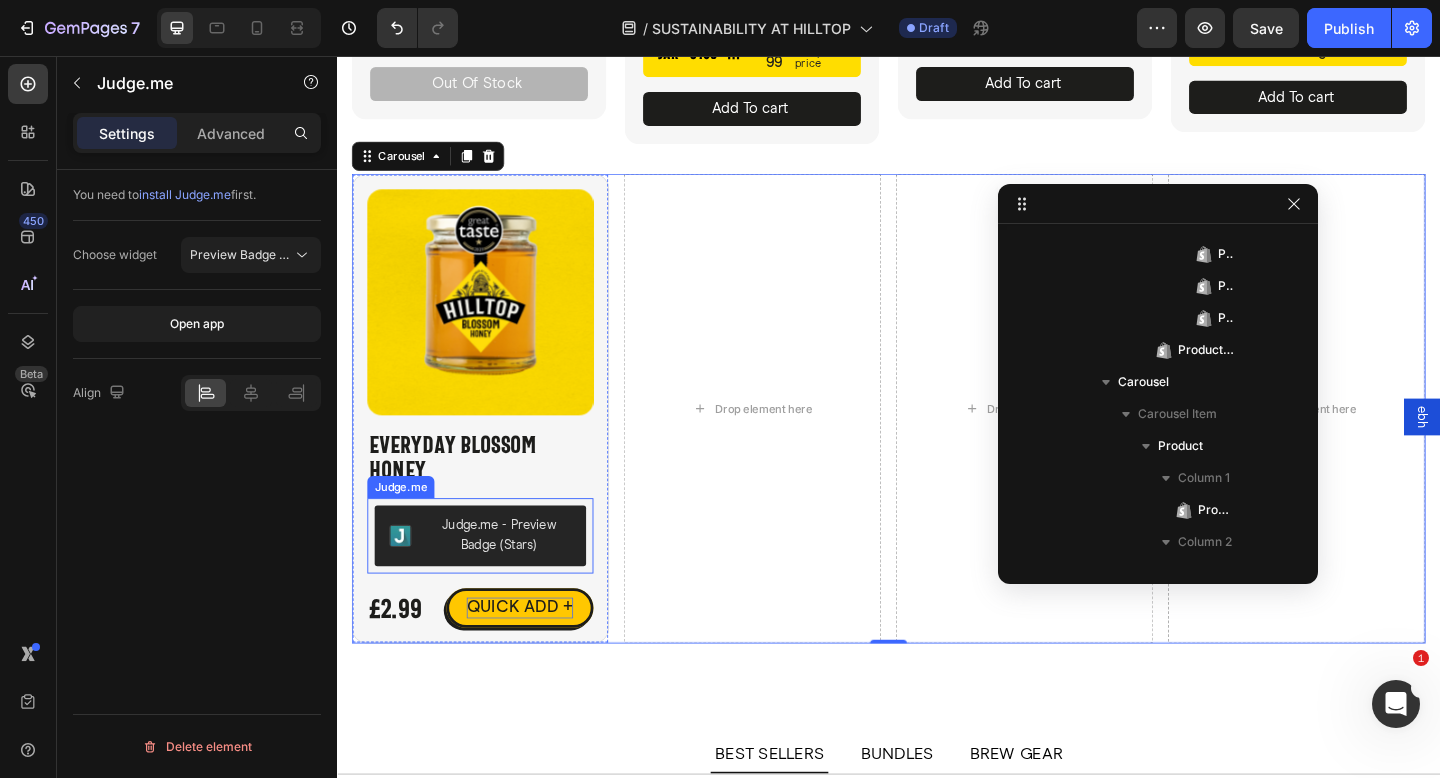 scroll, scrollTop: 1050, scrollLeft: 0, axis: vertical 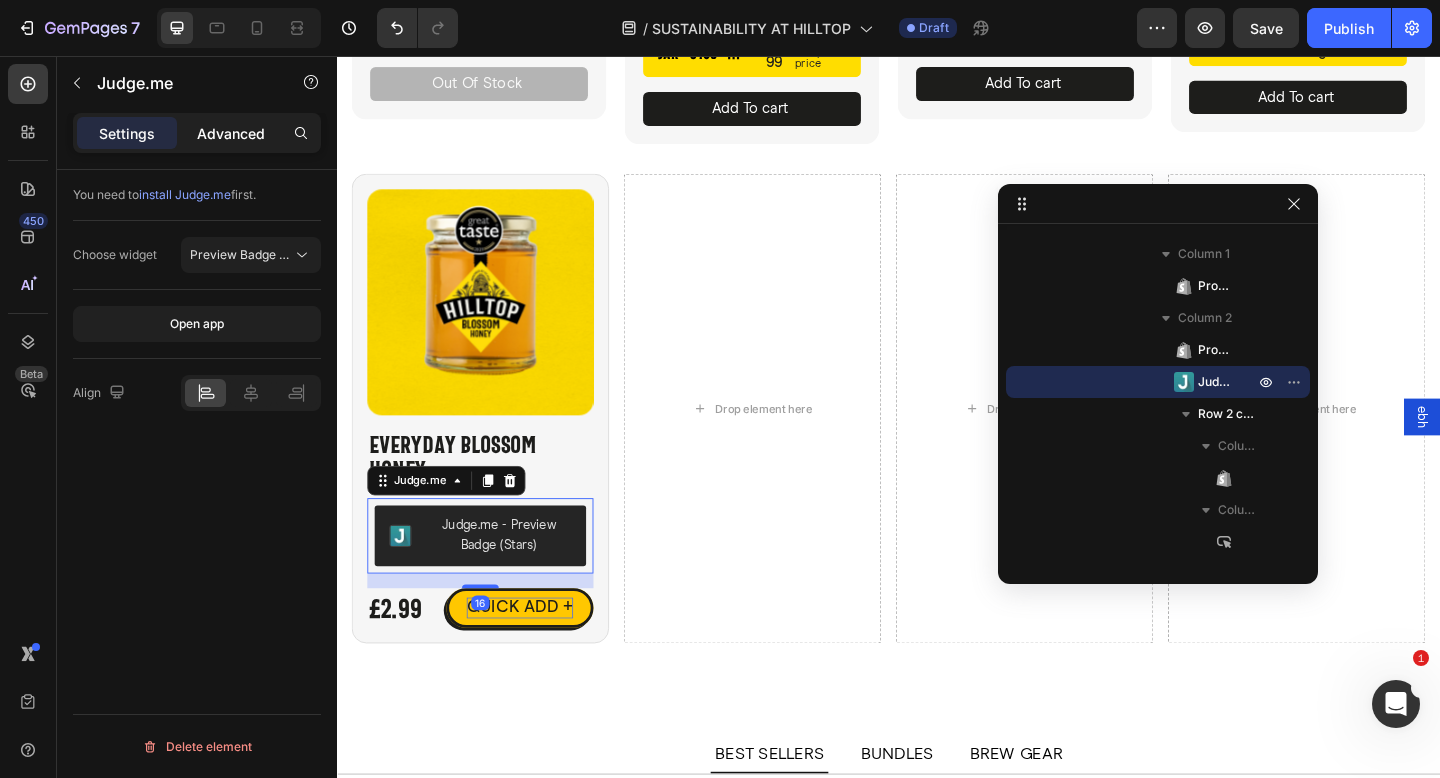 click on "Advanced" at bounding box center (231, 133) 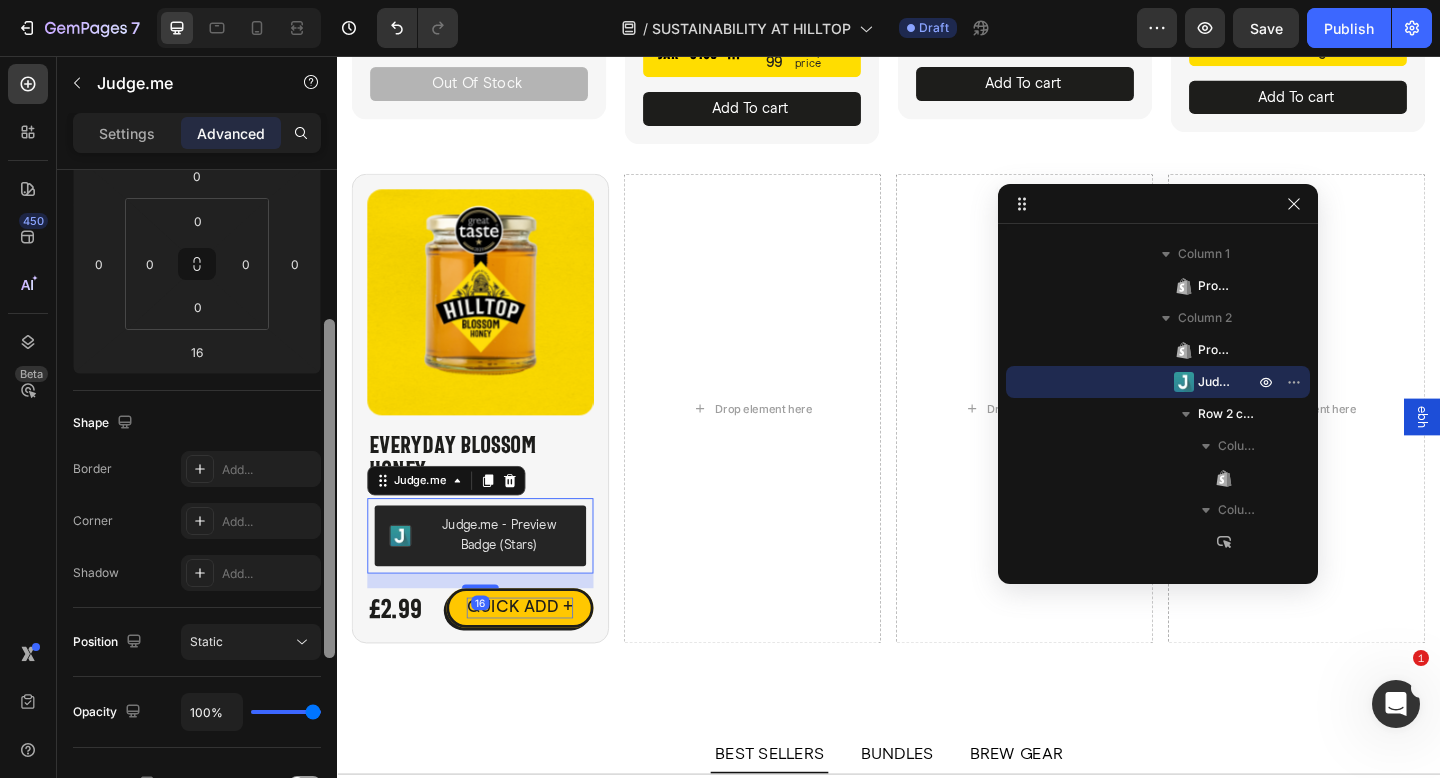 scroll, scrollTop: 639, scrollLeft: 0, axis: vertical 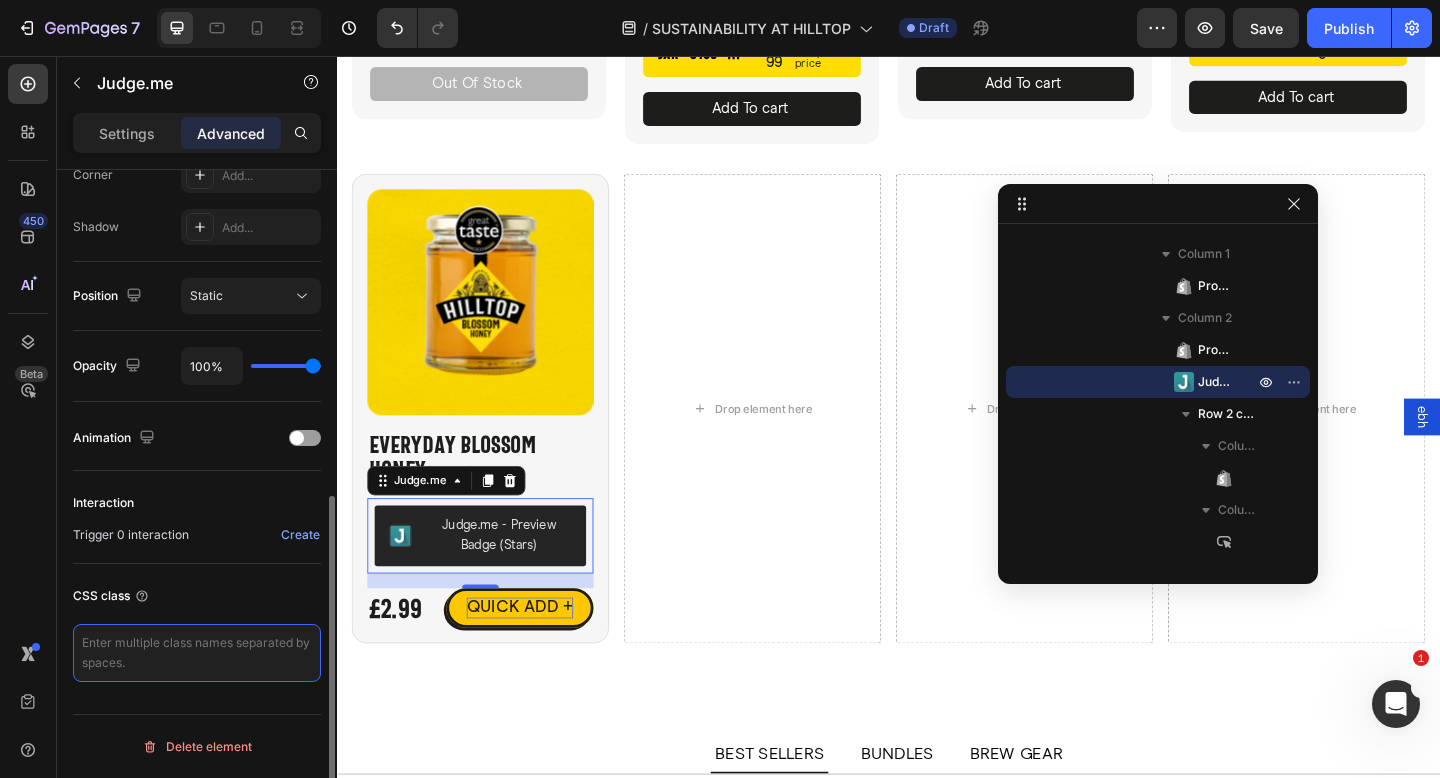 click at bounding box center (197, 653) 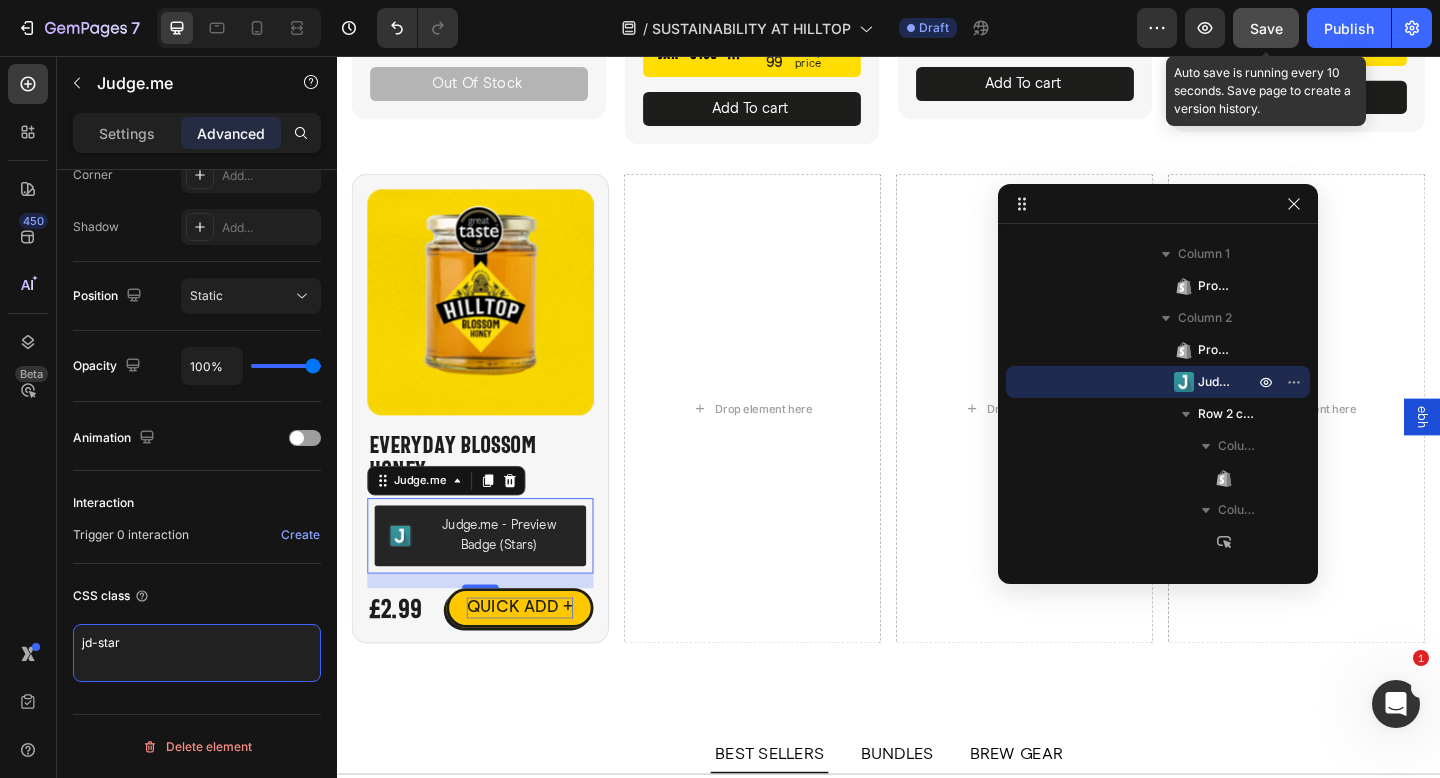 type on "jd-star" 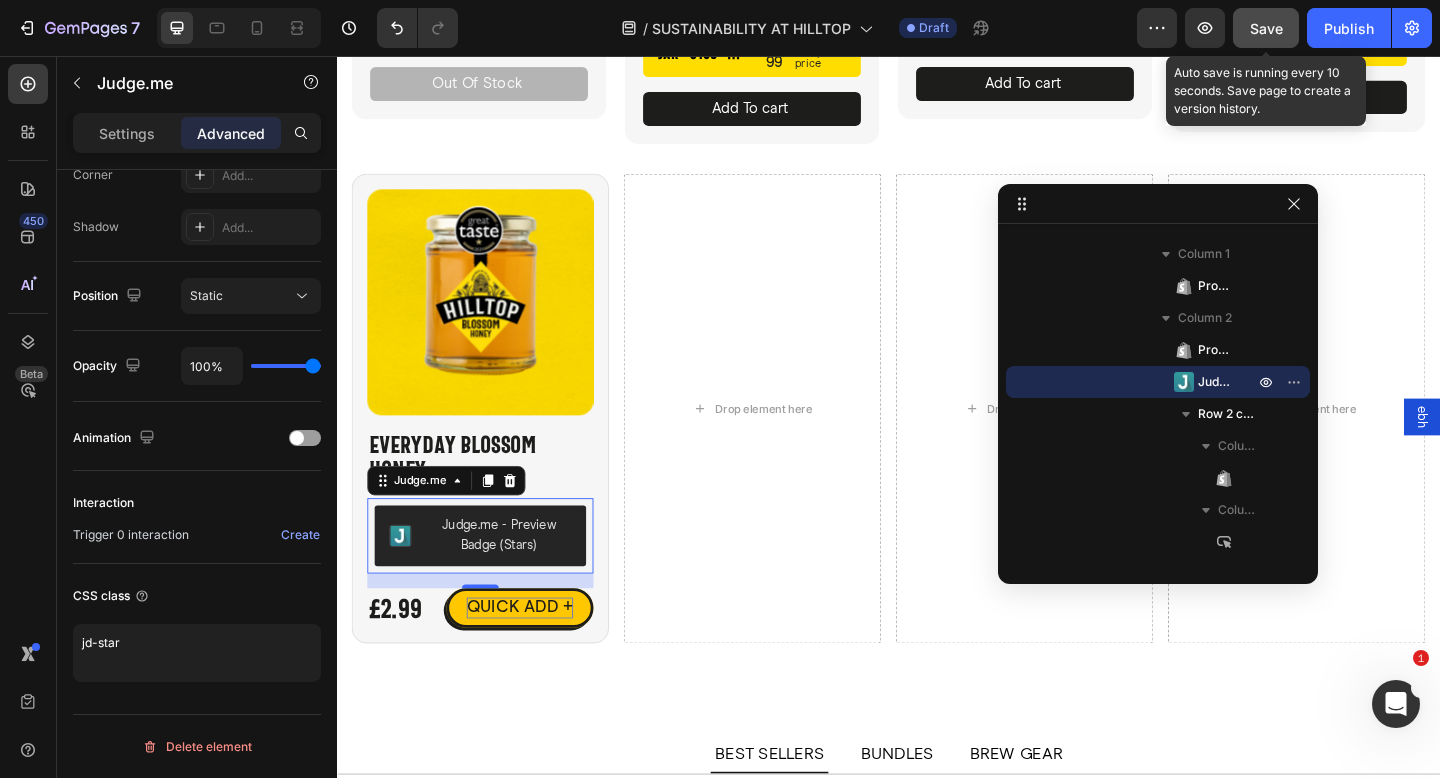 click on "Save" at bounding box center (1266, 28) 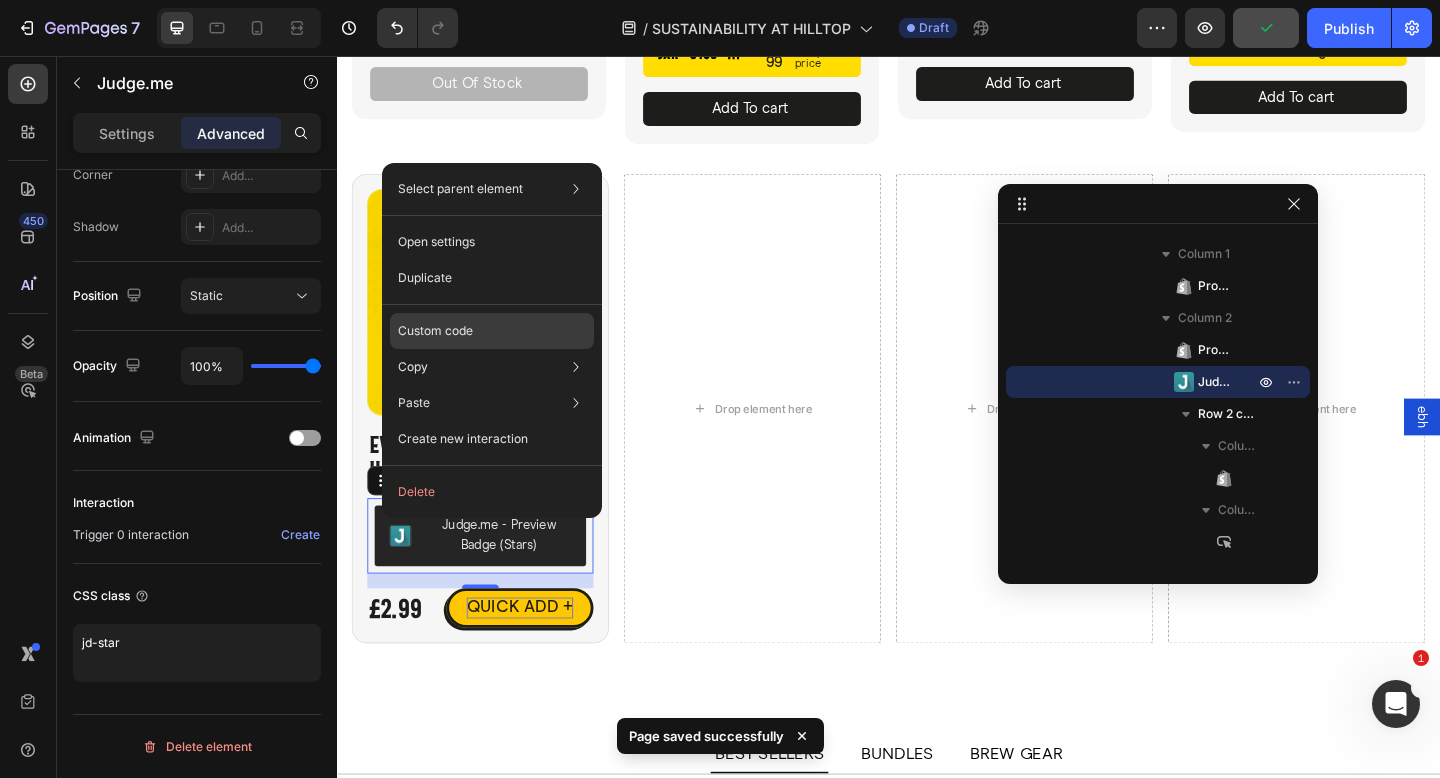 click on "Custom code" 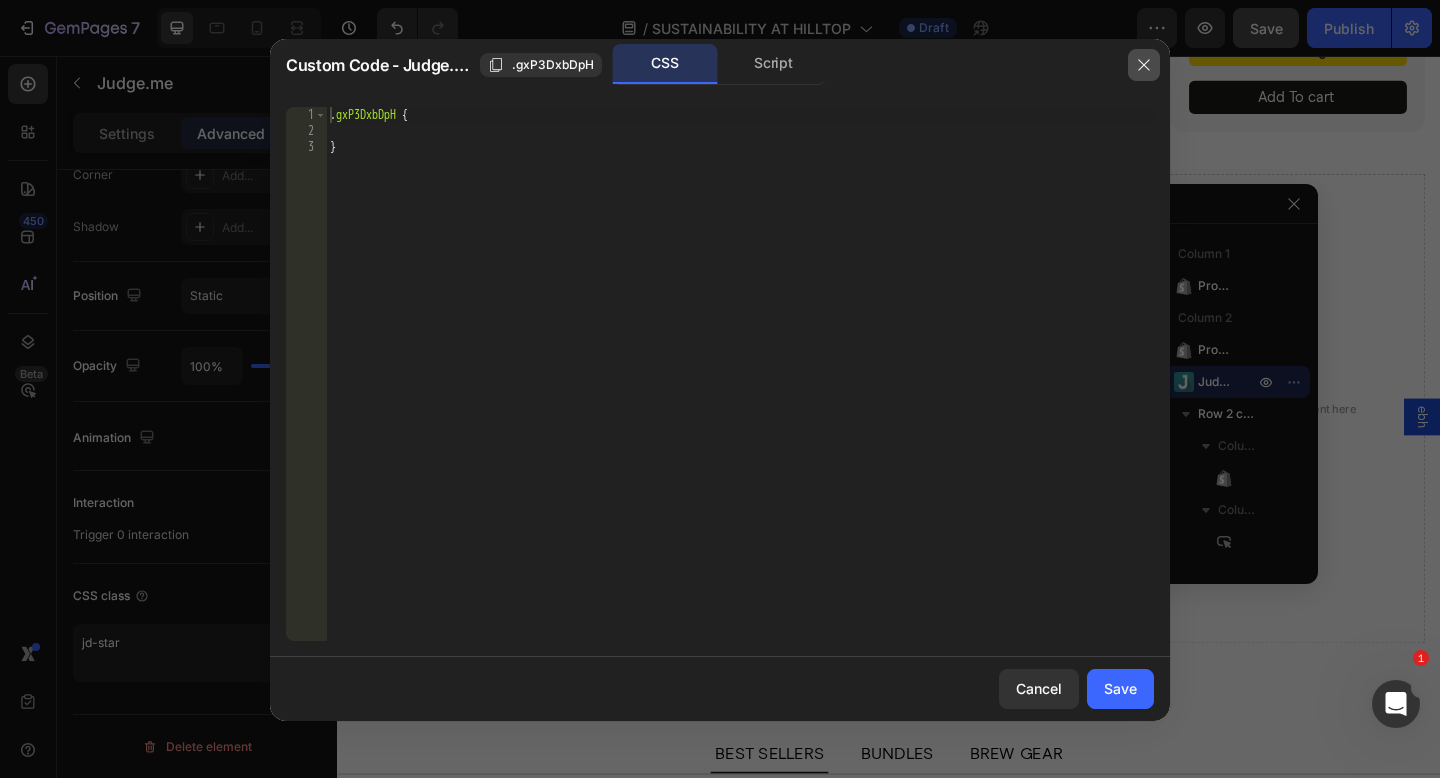 click at bounding box center (1144, 65) 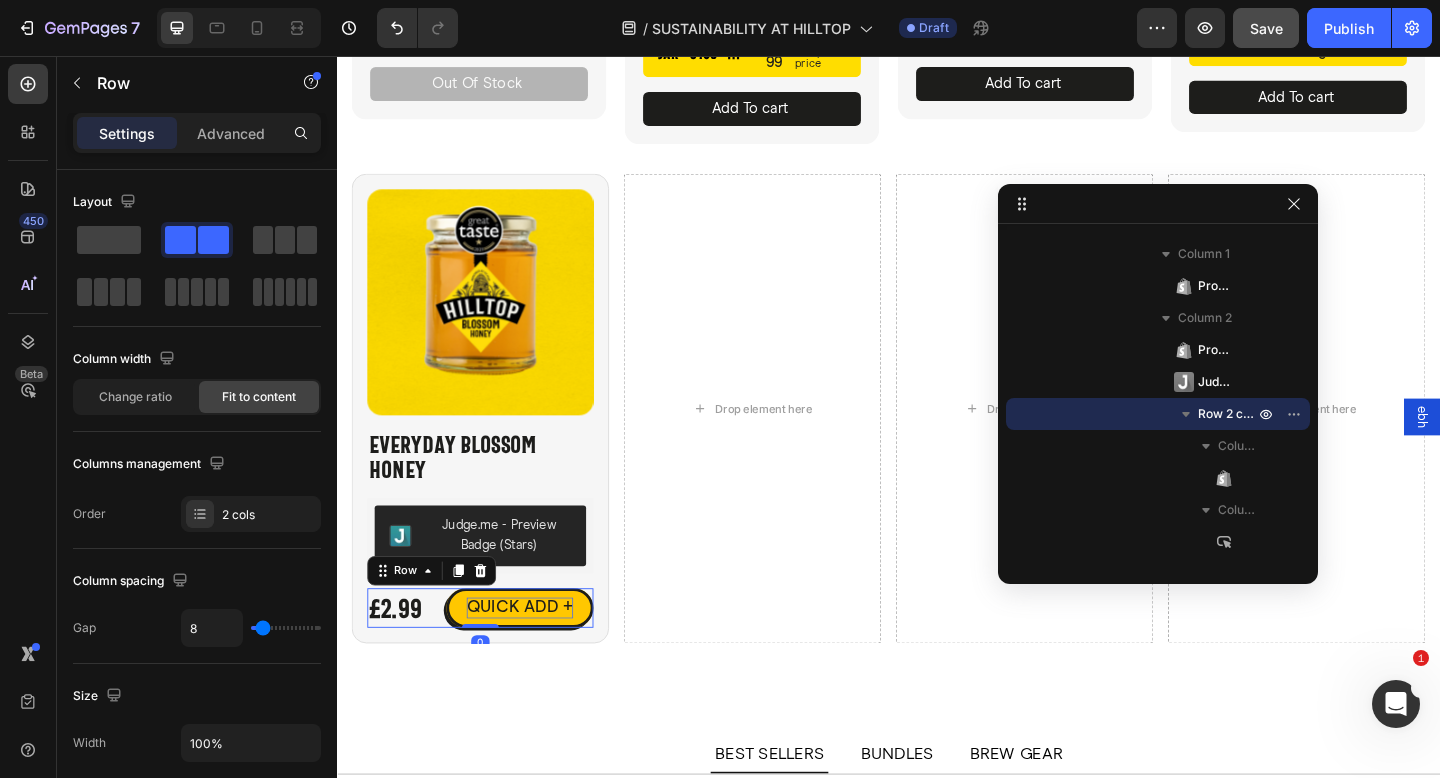 click on "£2.99 Product Price Product Price QUICK ADD + Button Row   0" at bounding box center (493, 656) 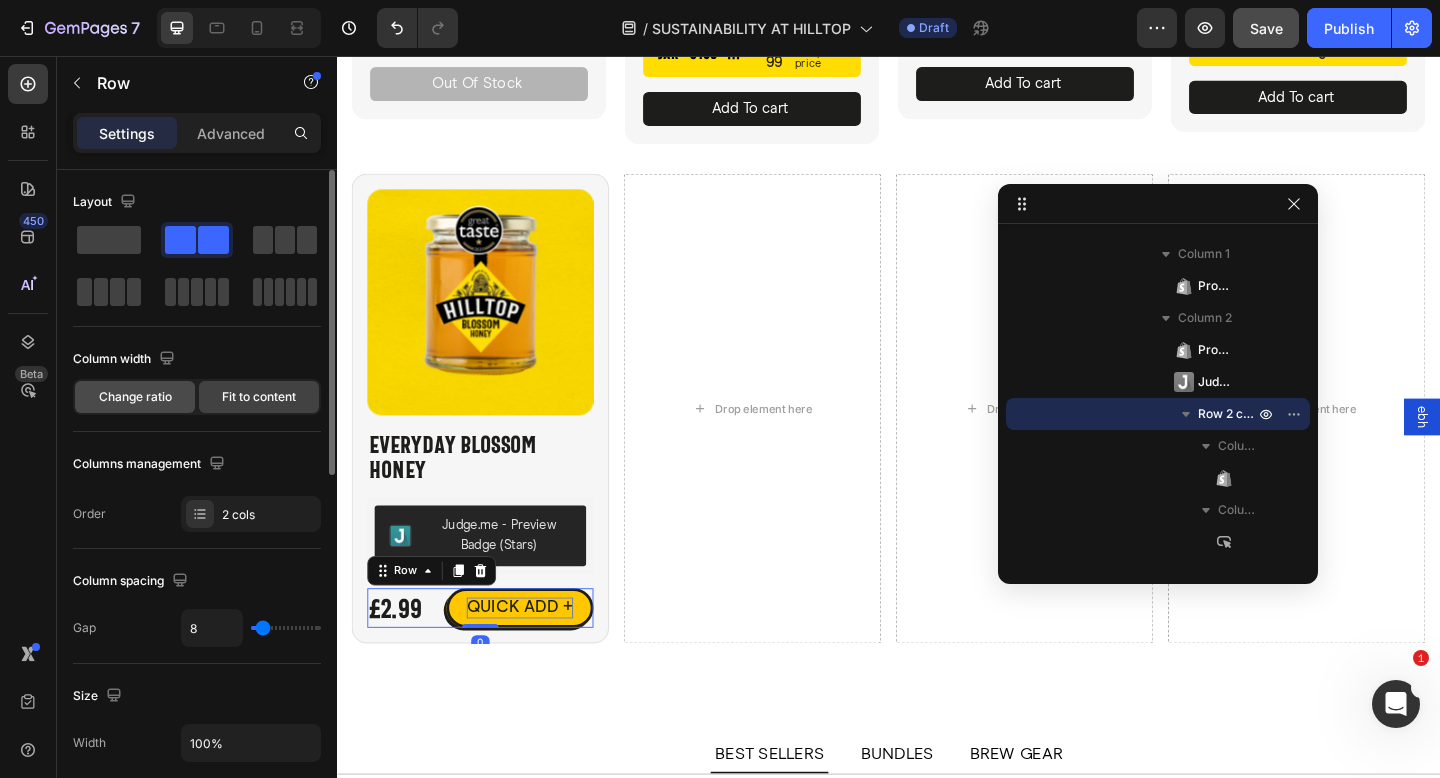 click on "Change ratio" 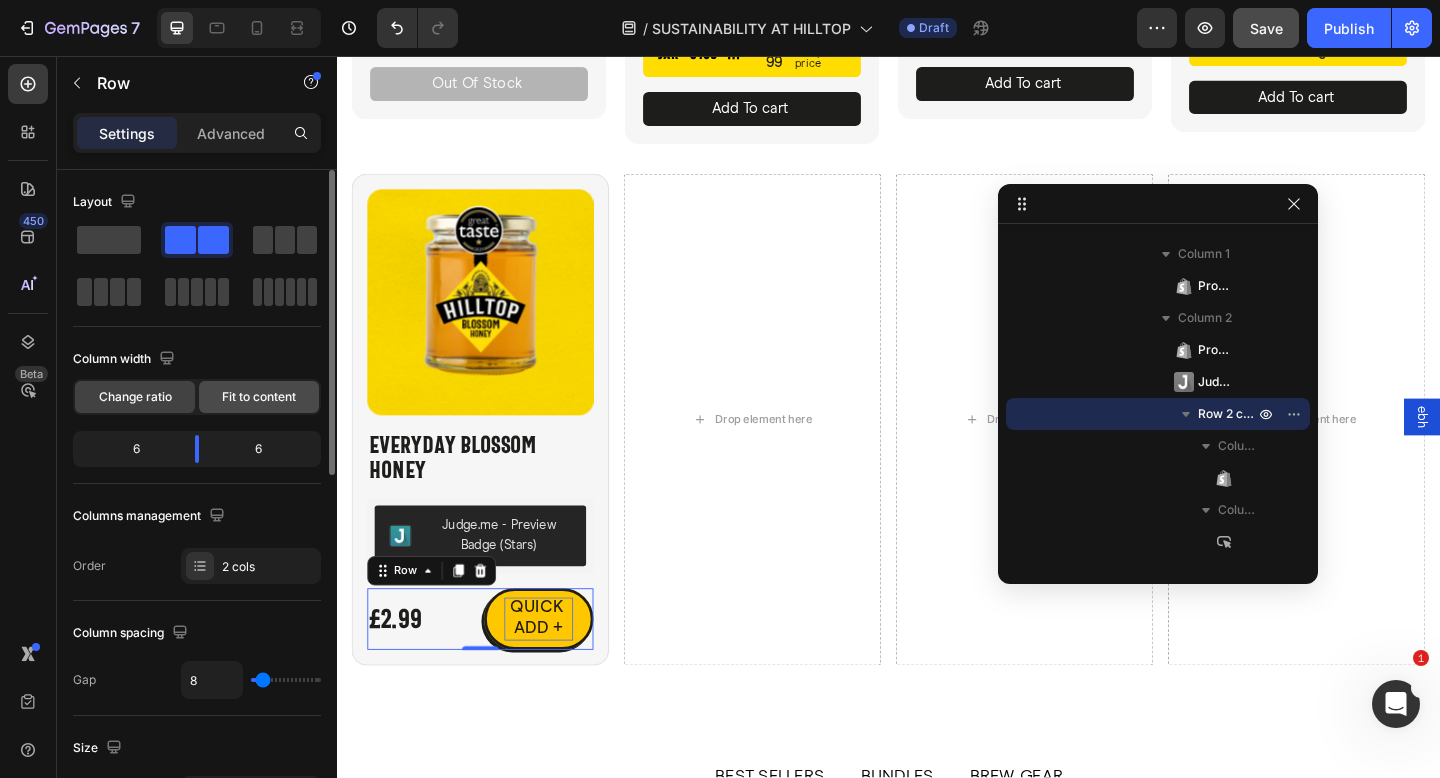 click on "Fit to content" 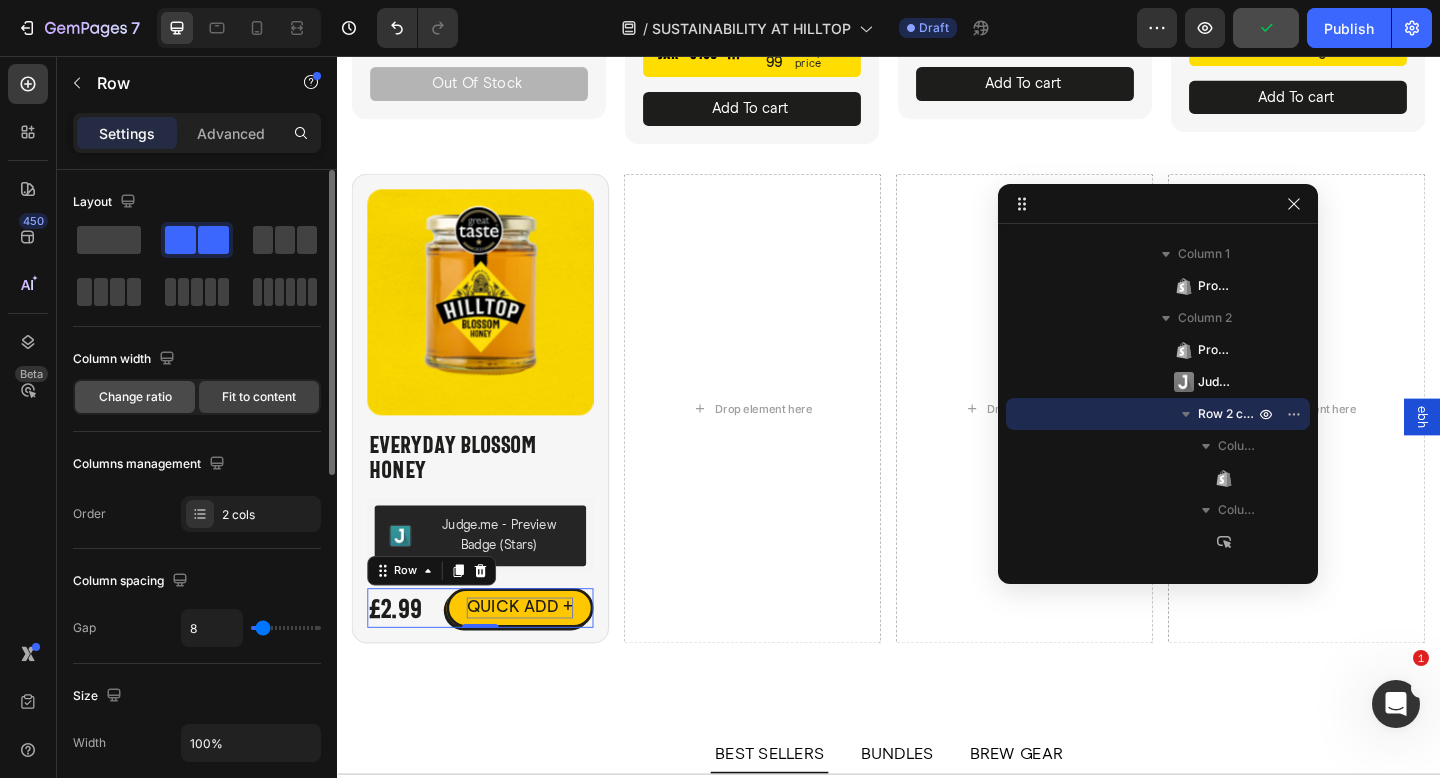click on "Change ratio" 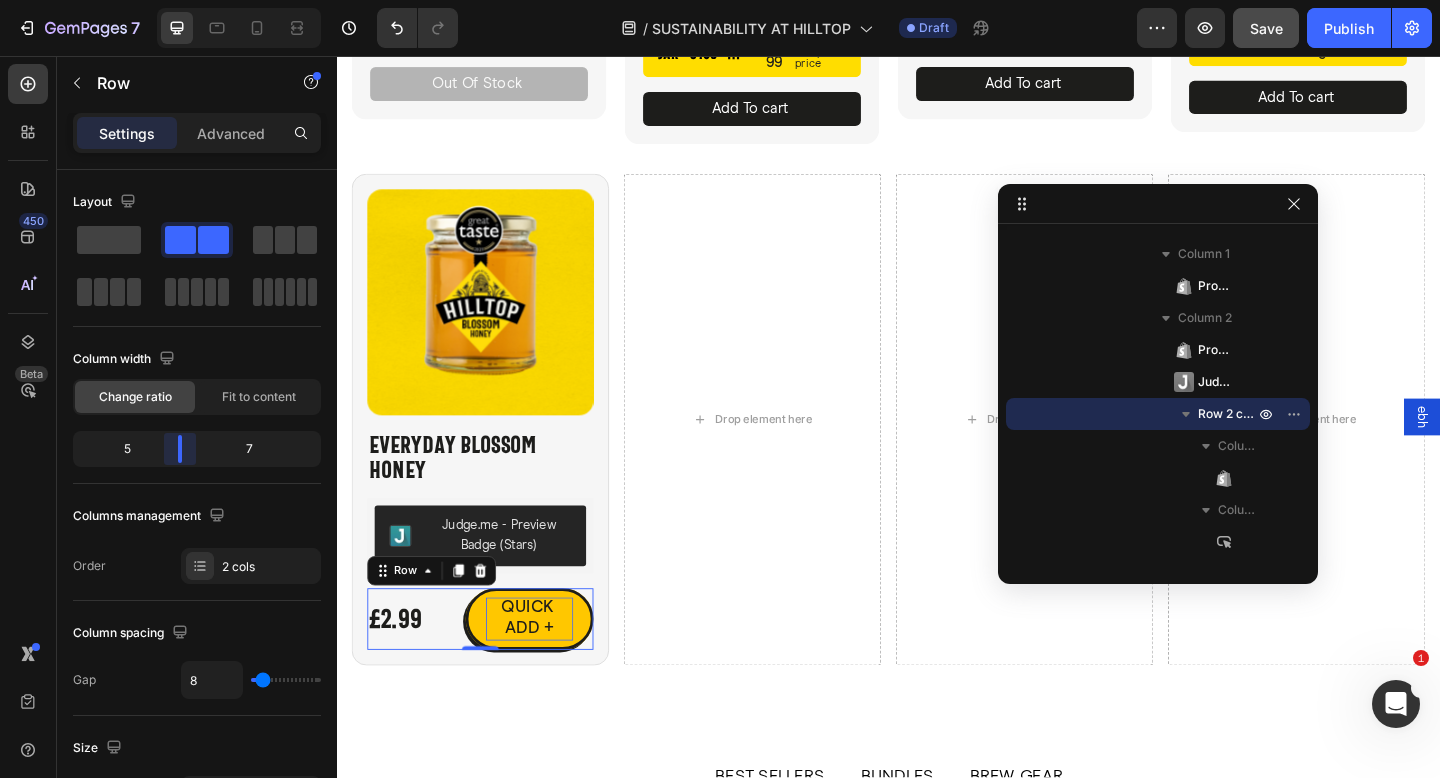drag, startPoint x: 202, startPoint y: 450, endPoint x: 173, endPoint y: 447, distance: 29.15476 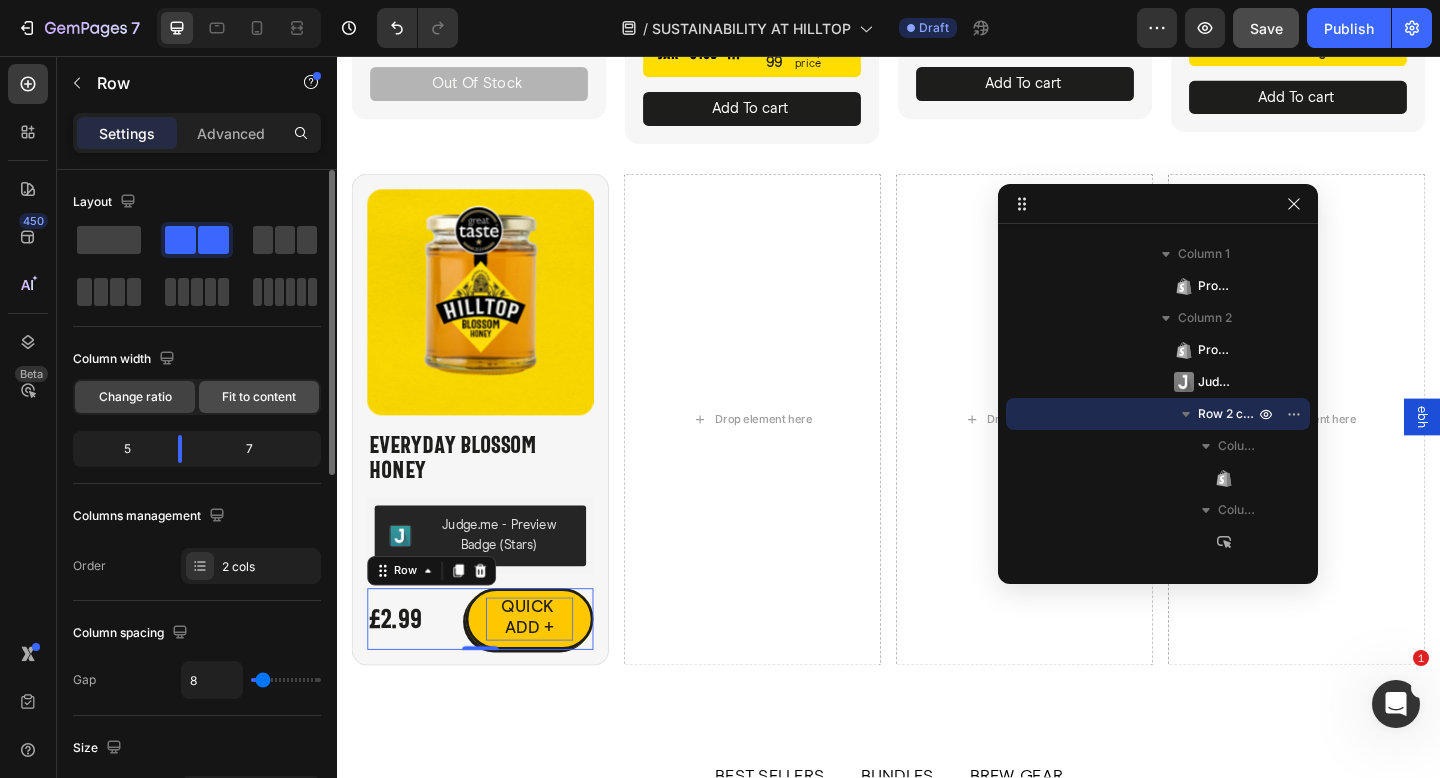 click on "Fit to content" 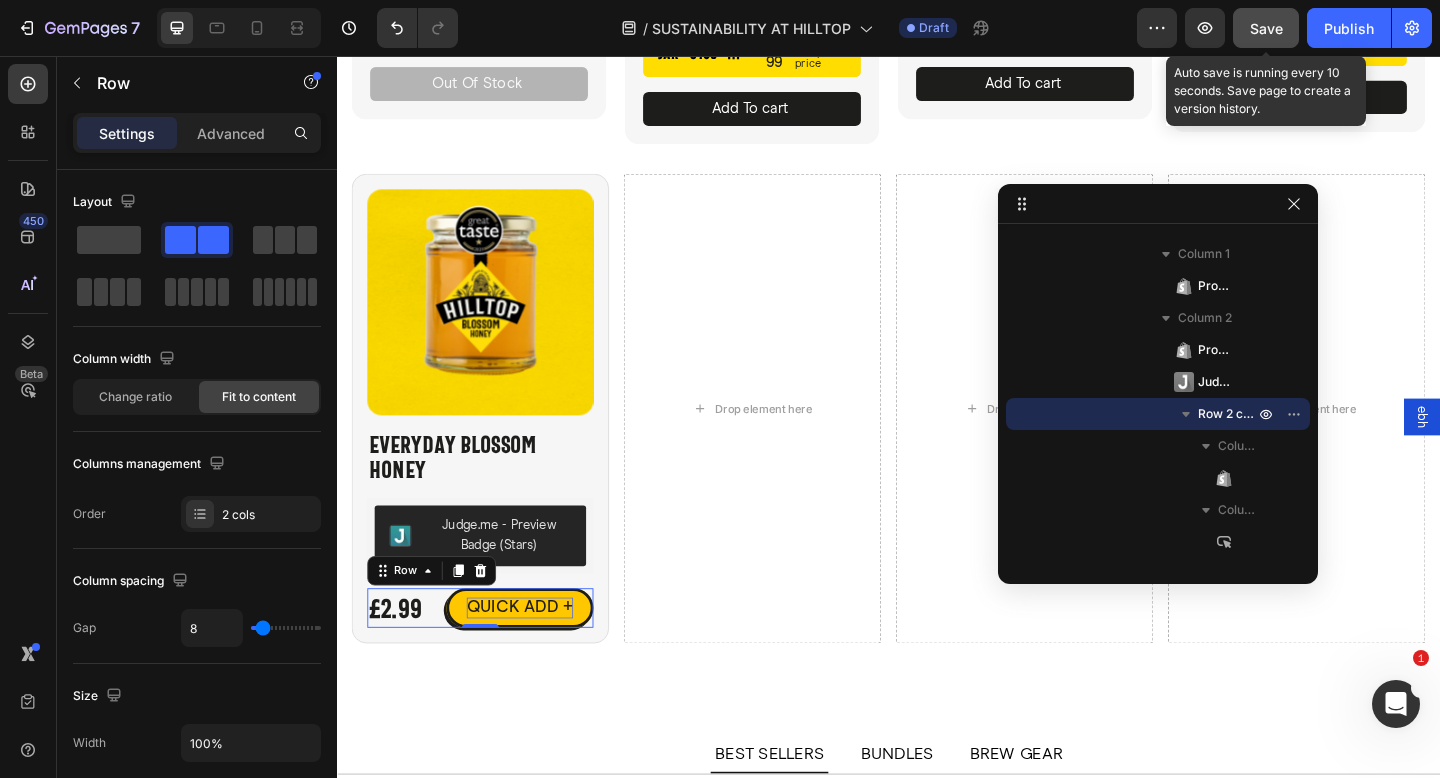 click on "Save" 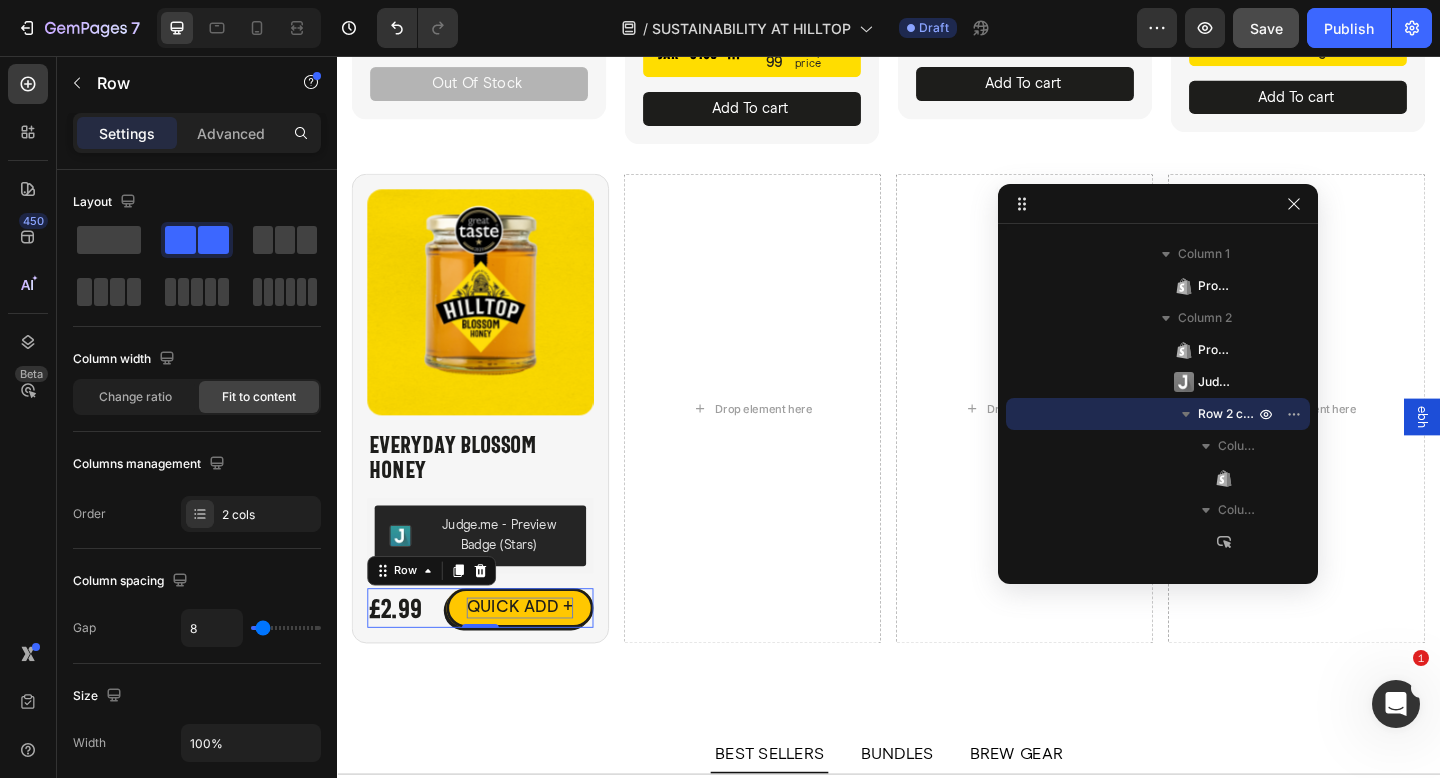 click on "£2.99 Product Price Product Price QUICK ADD + Button Row   0" at bounding box center (493, 656) 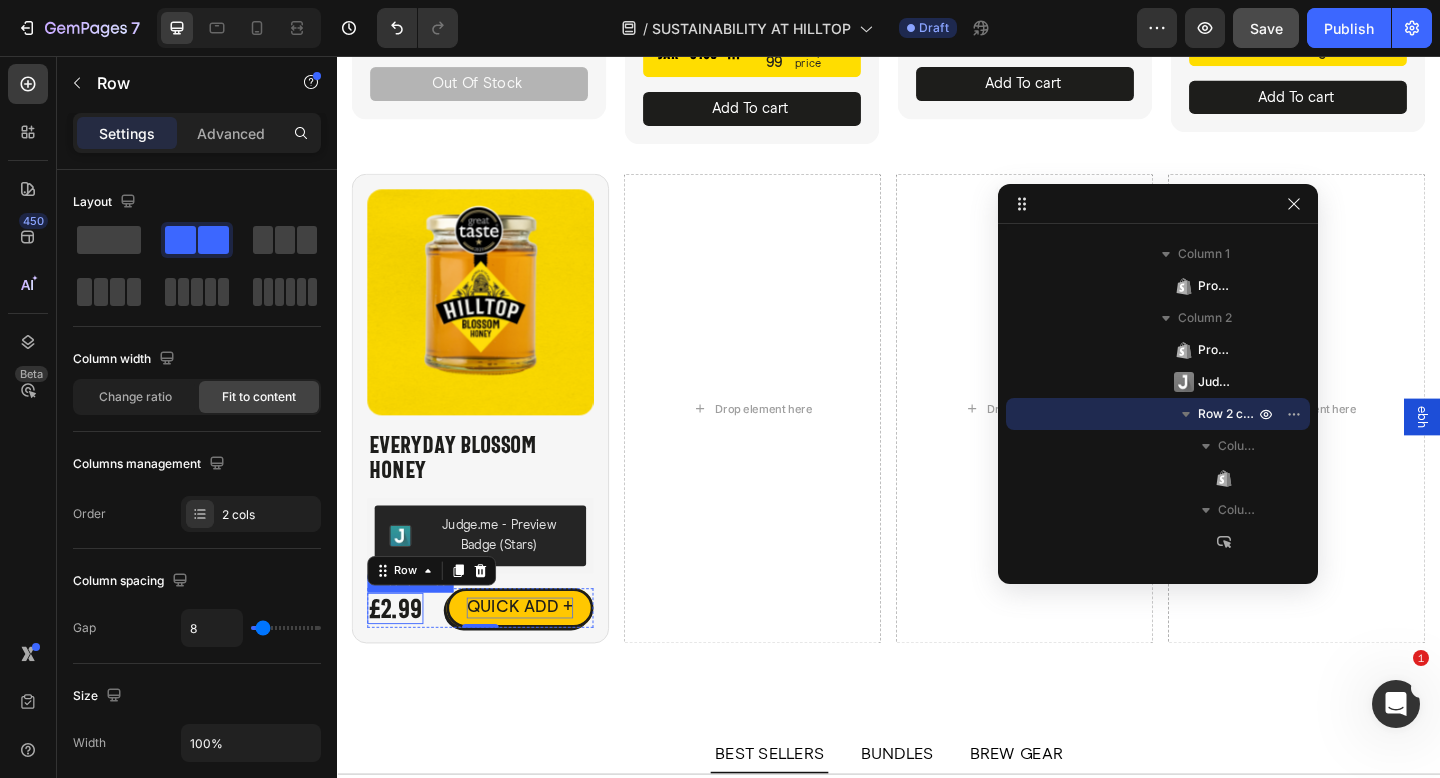 click on "£2.99" at bounding box center [400, 657] 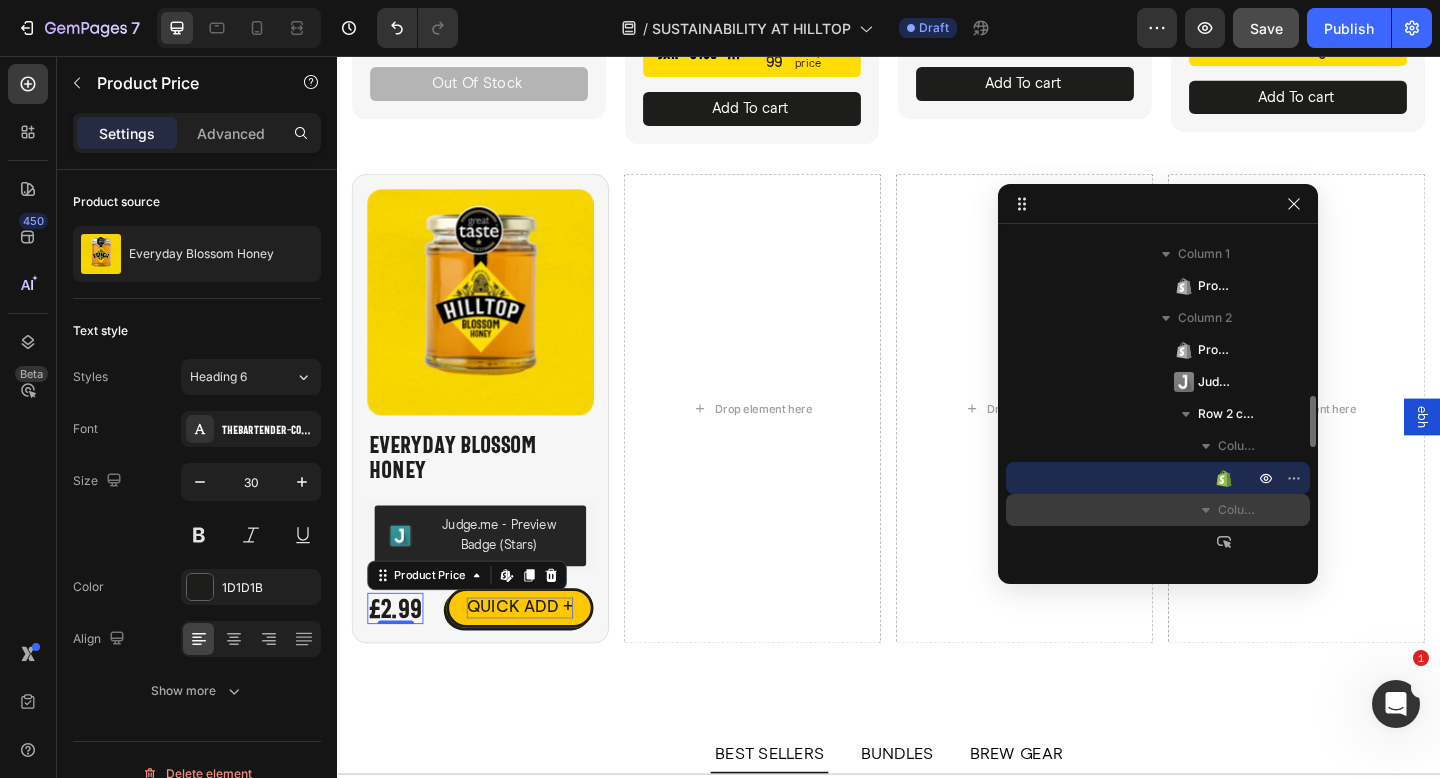 scroll, scrollTop: 1096, scrollLeft: 0, axis: vertical 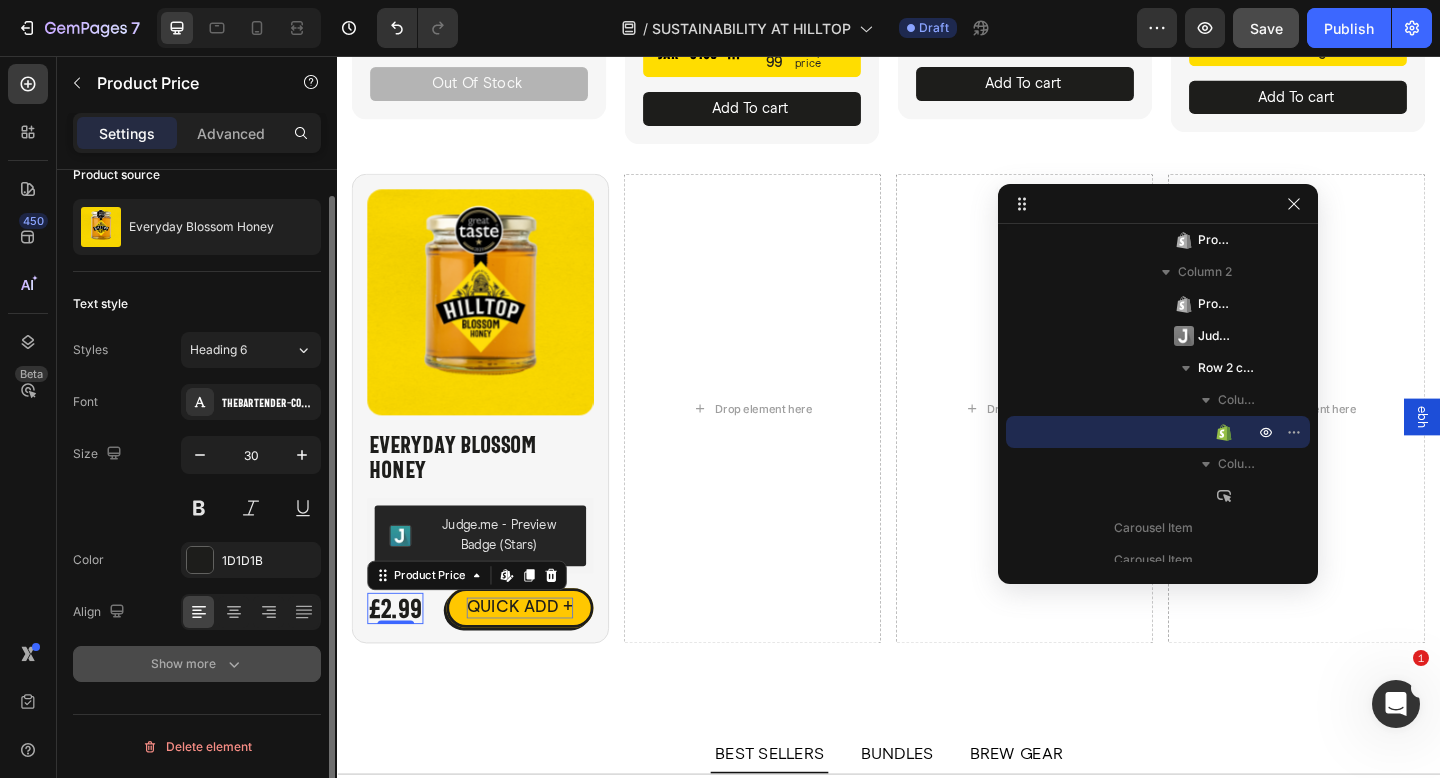 click on "Show more" at bounding box center (197, 664) 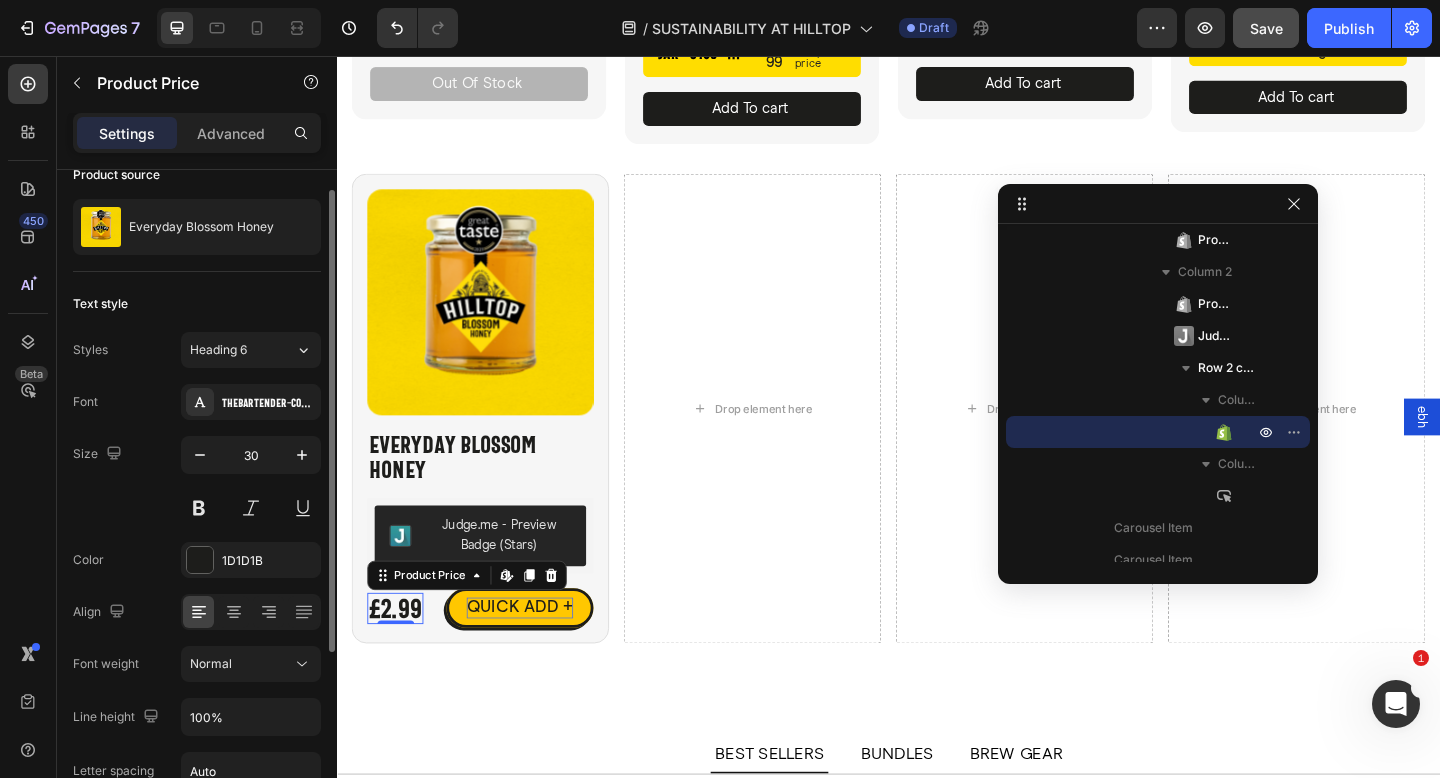 scroll, scrollTop: 291, scrollLeft: 0, axis: vertical 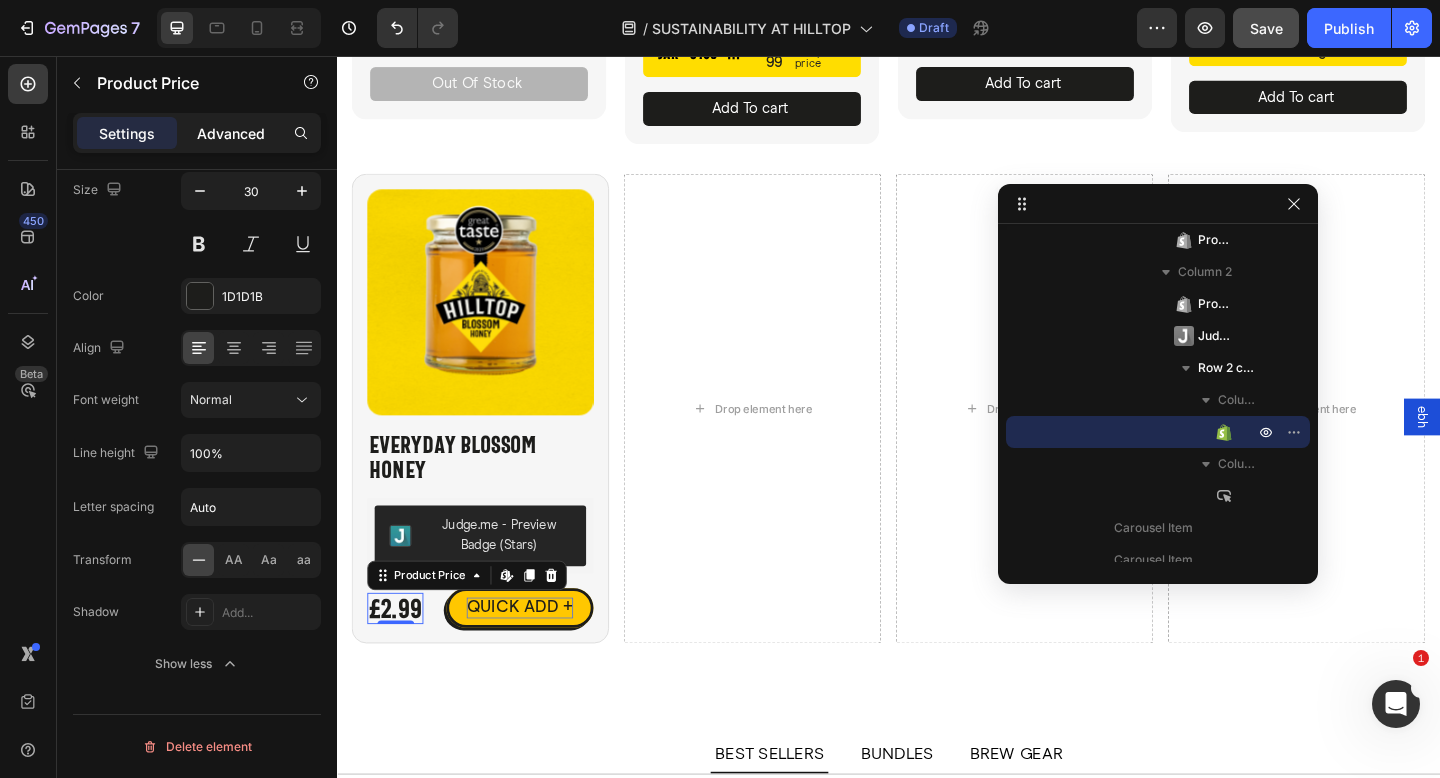 click on "Advanced" at bounding box center [231, 133] 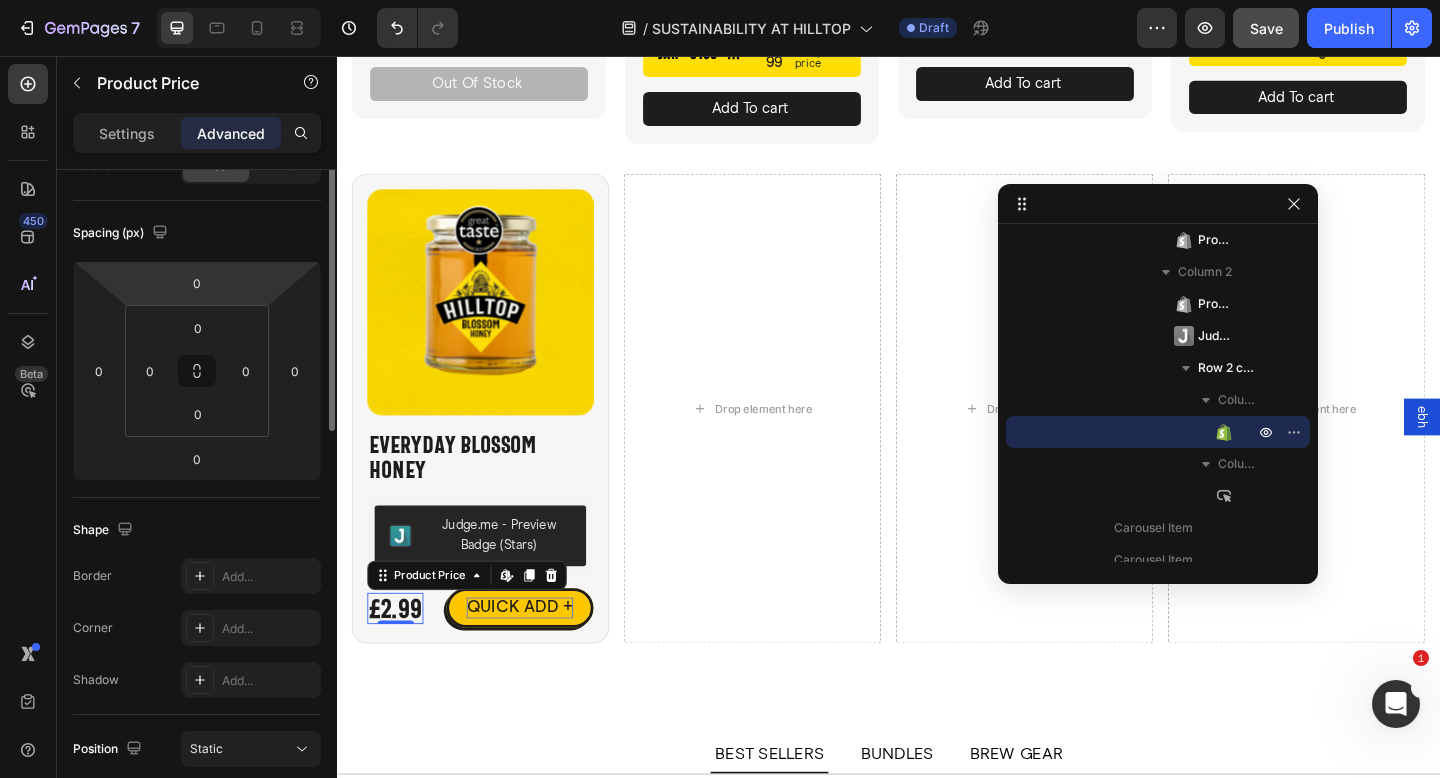 scroll, scrollTop: 0, scrollLeft: 0, axis: both 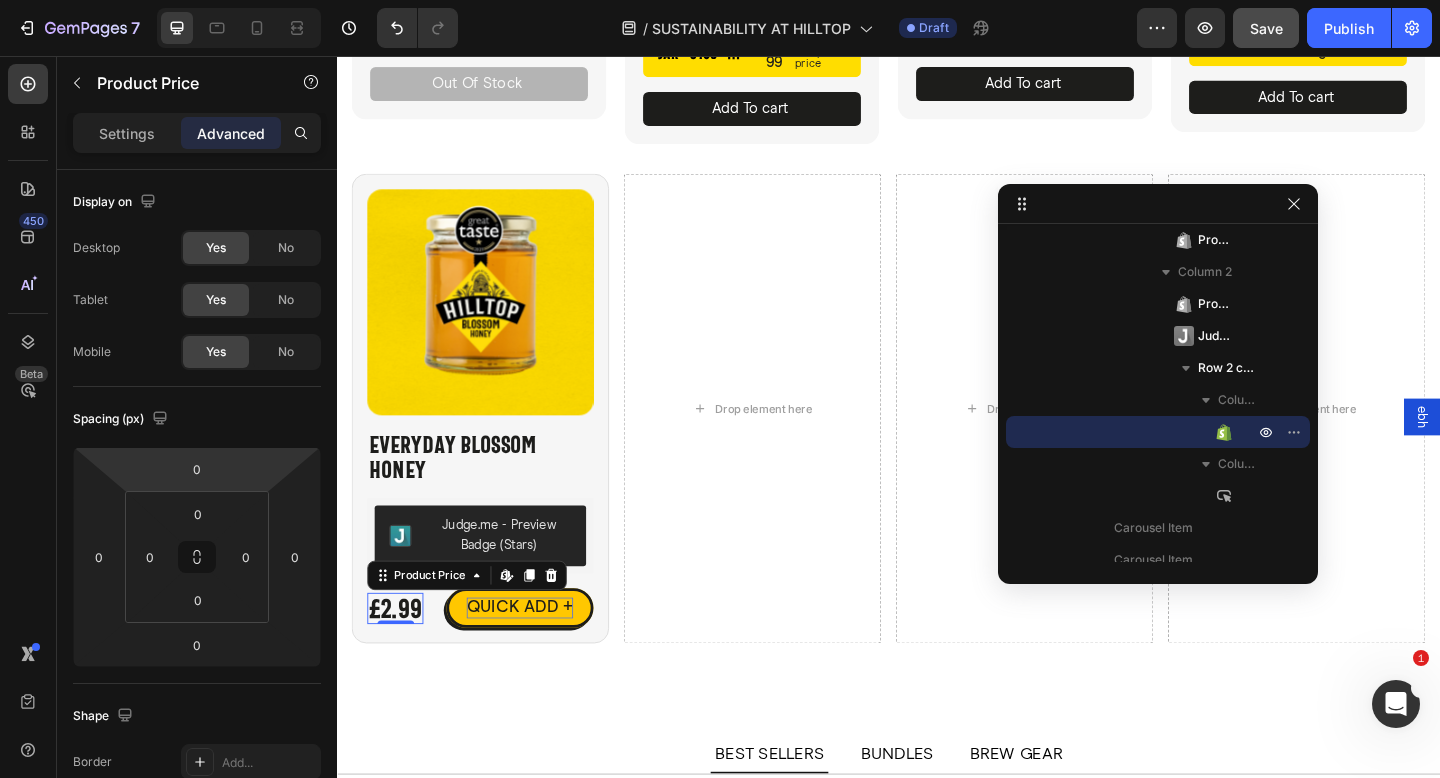 click on "Settings" at bounding box center (127, 133) 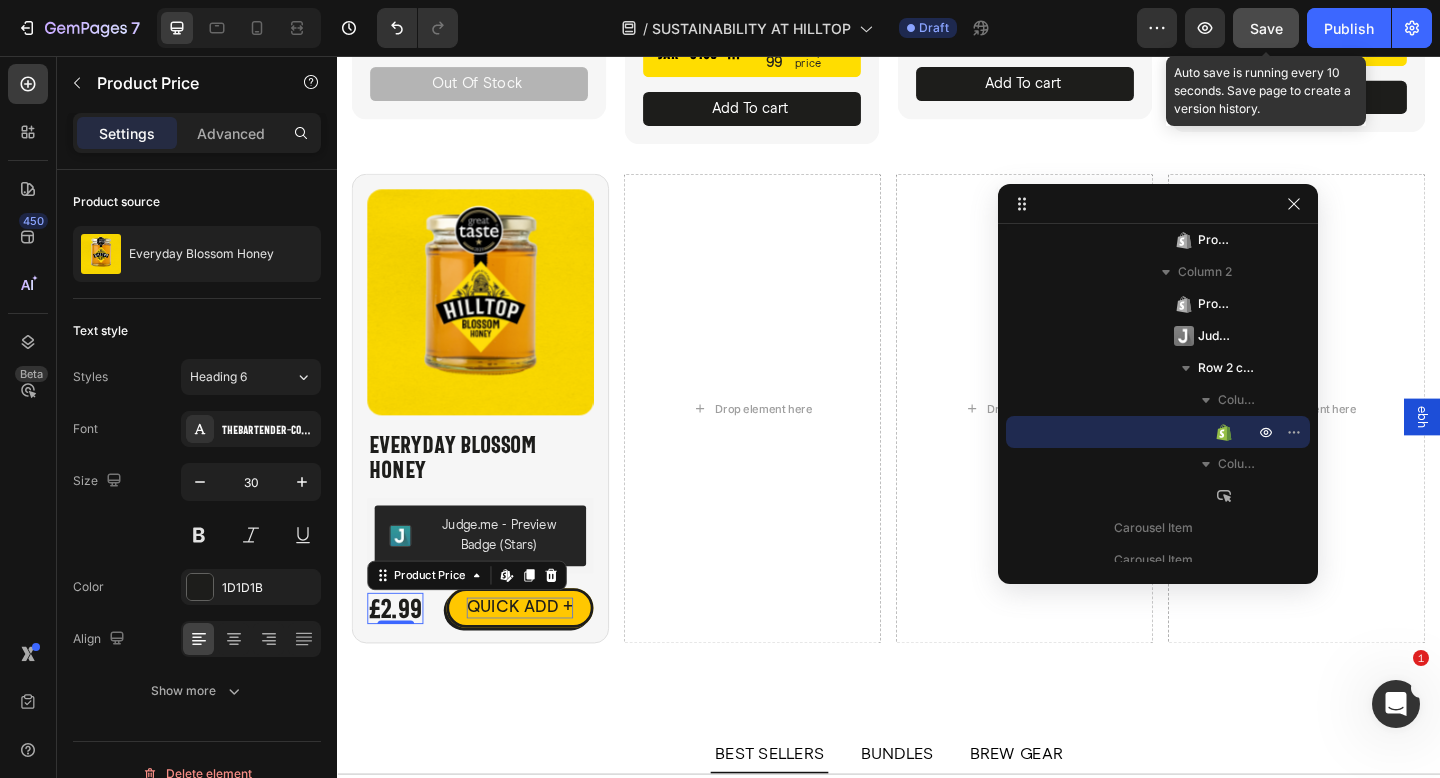 click on "Save" at bounding box center (1266, 28) 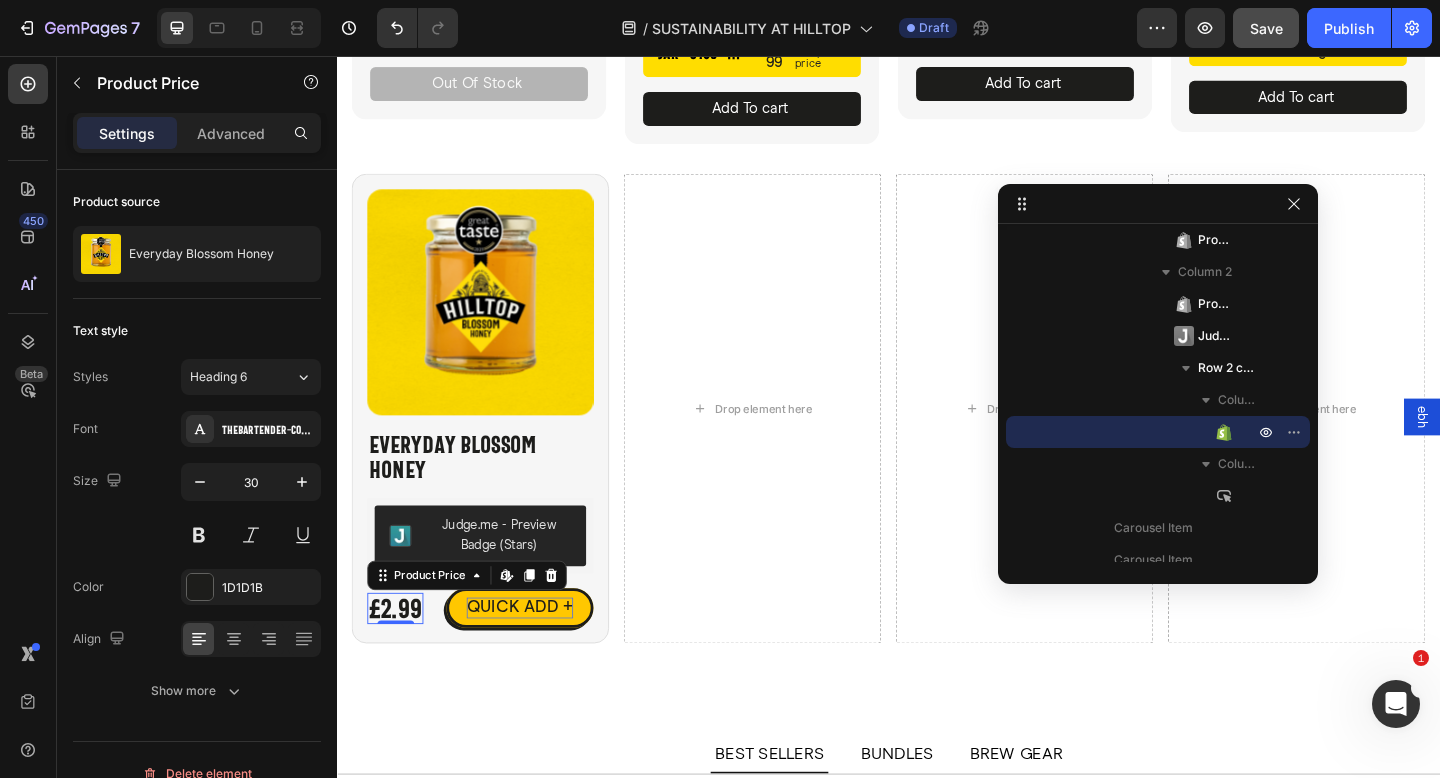click 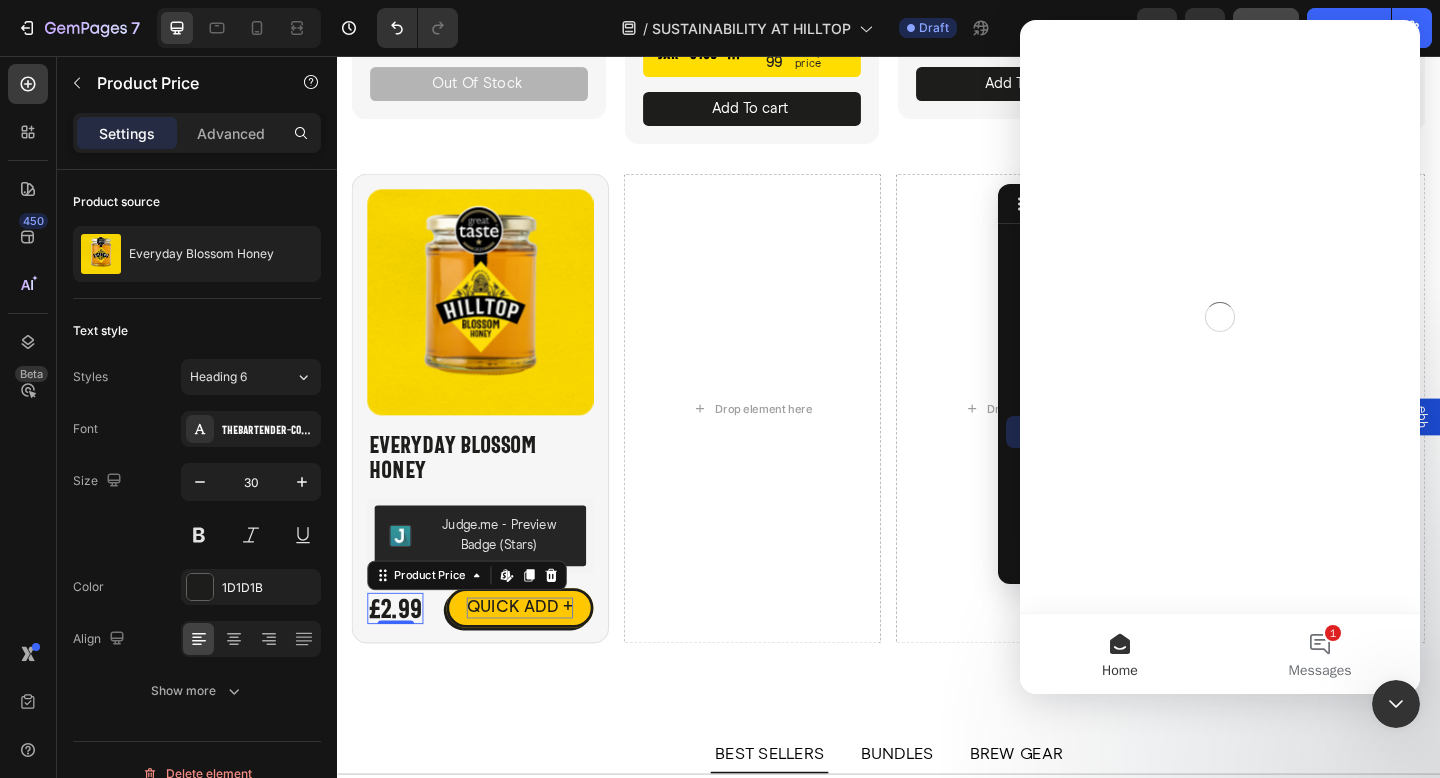 scroll, scrollTop: 0, scrollLeft: 0, axis: both 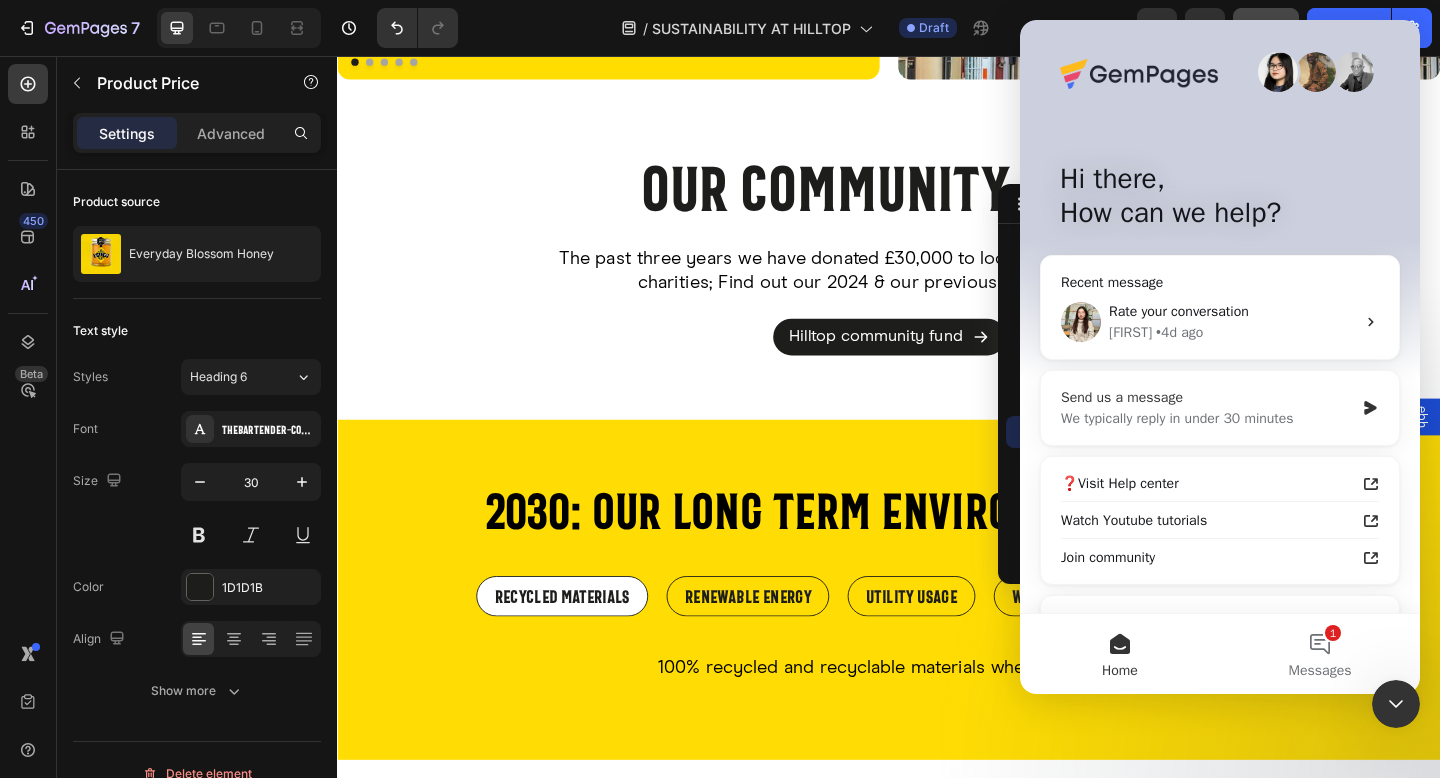 click on "Send us a message" at bounding box center (1207, 397) 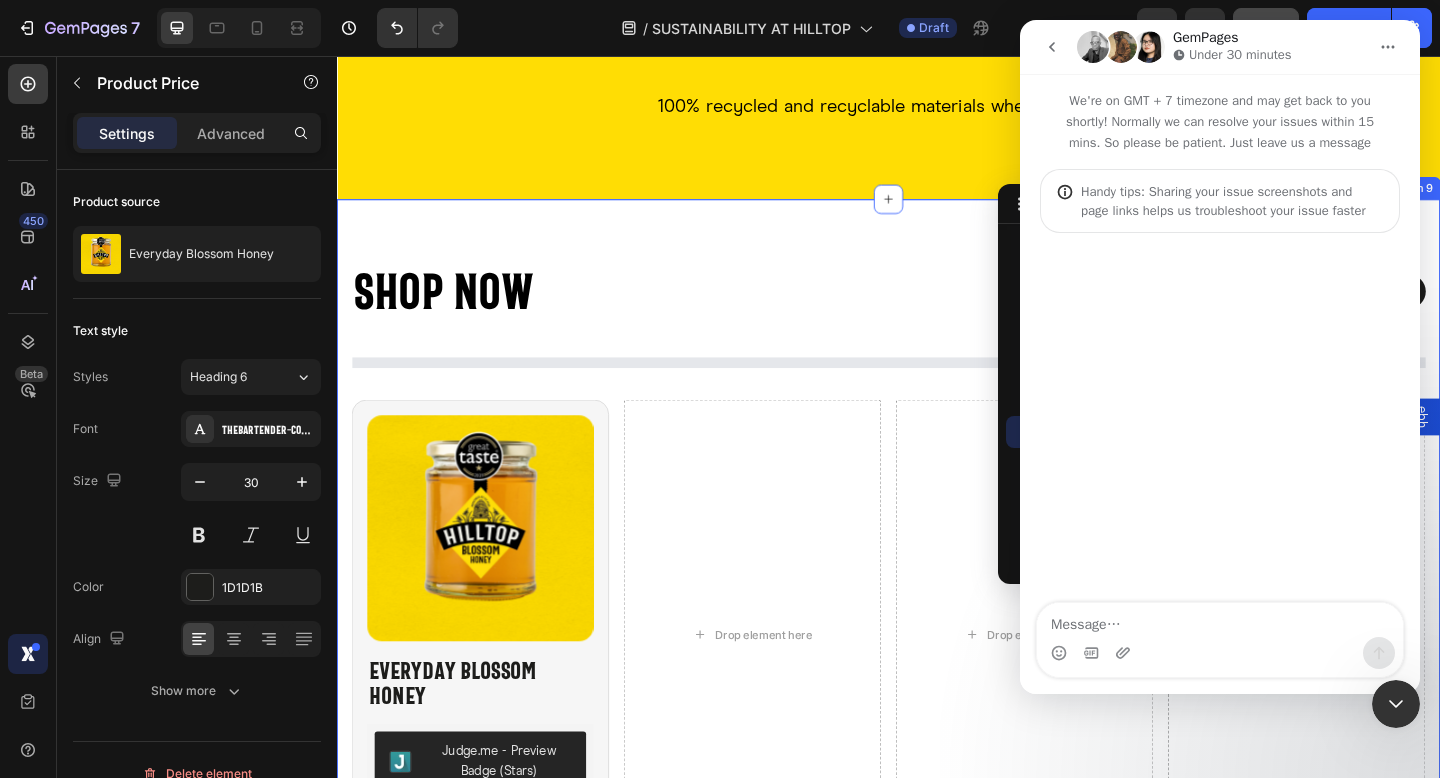 scroll, scrollTop: 3826, scrollLeft: 0, axis: vertical 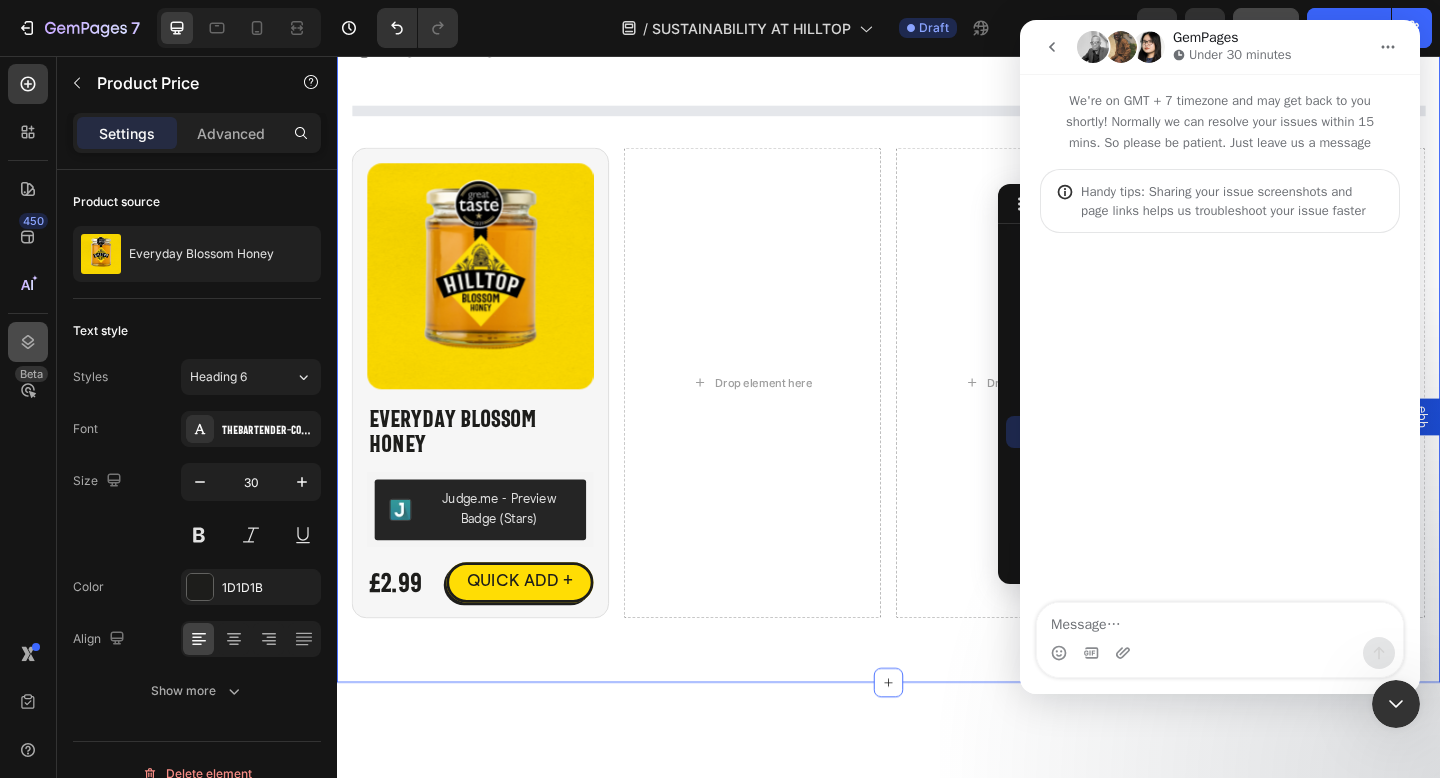 select on "574481186310718251" 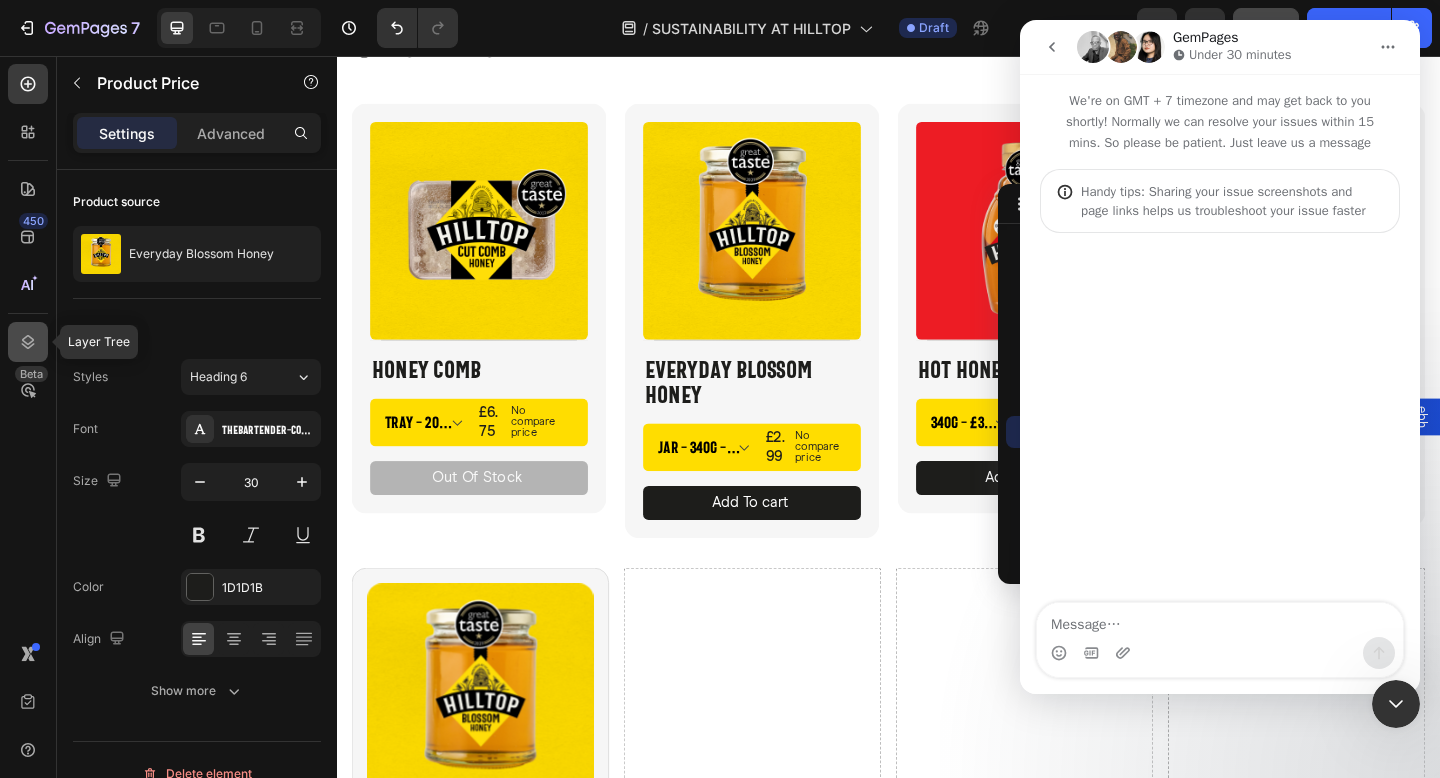 click 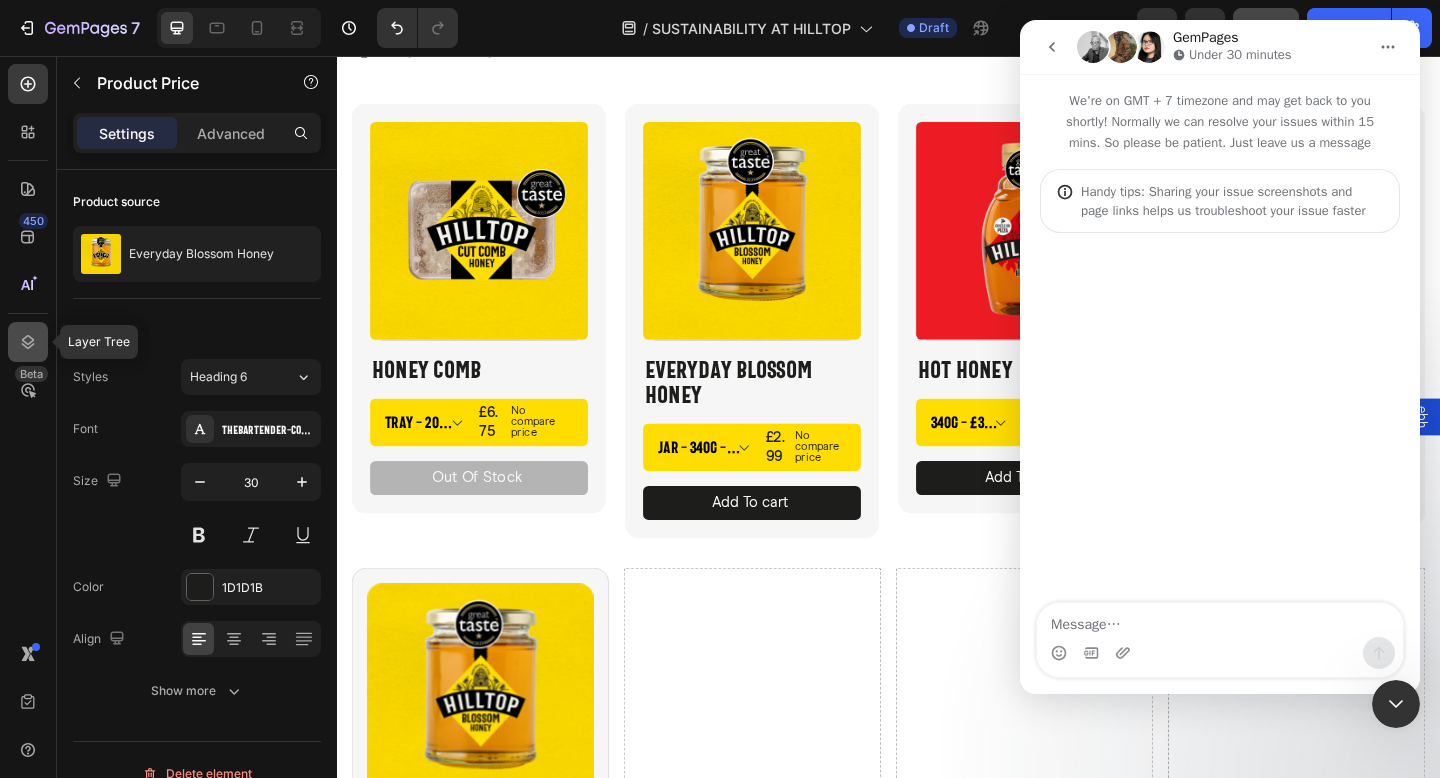 click 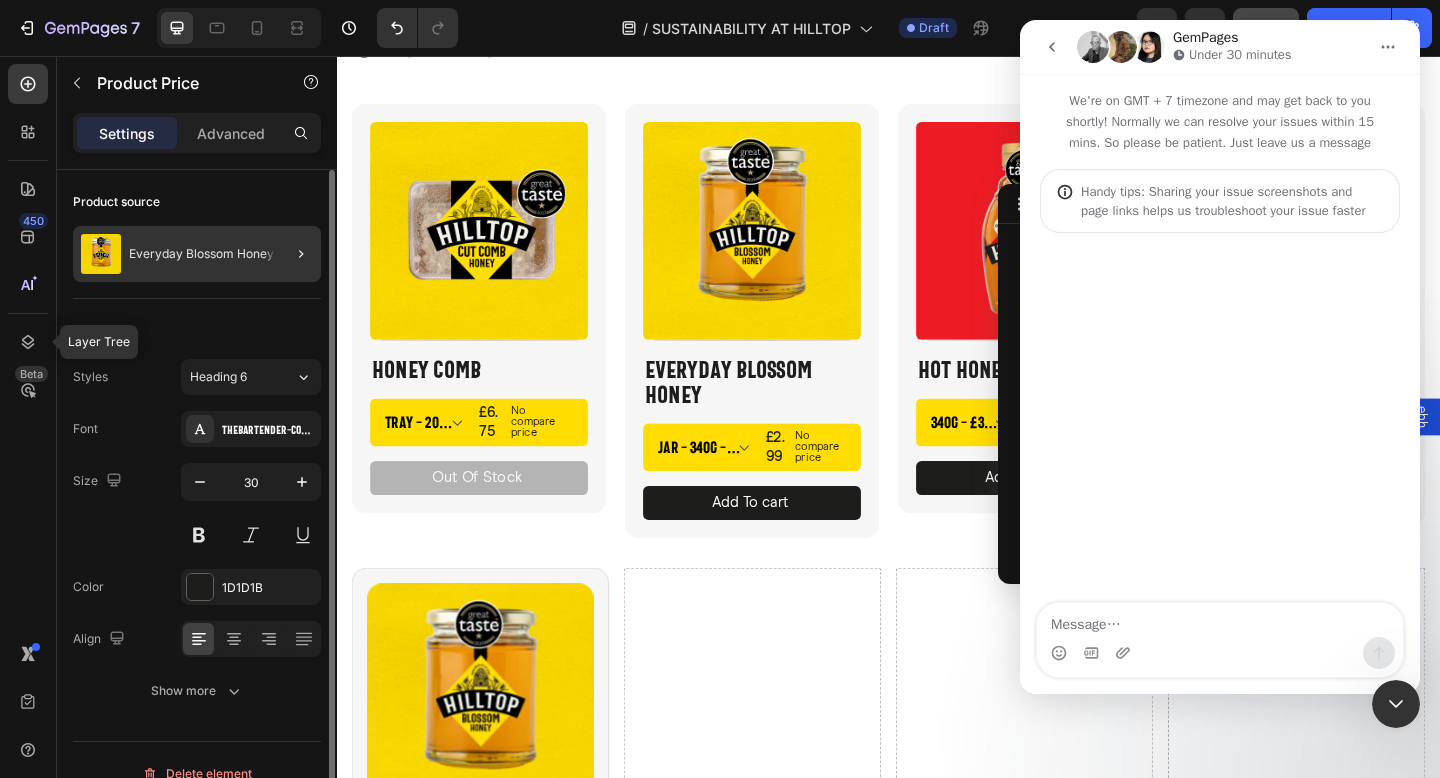 scroll, scrollTop: 666, scrollLeft: 0, axis: vertical 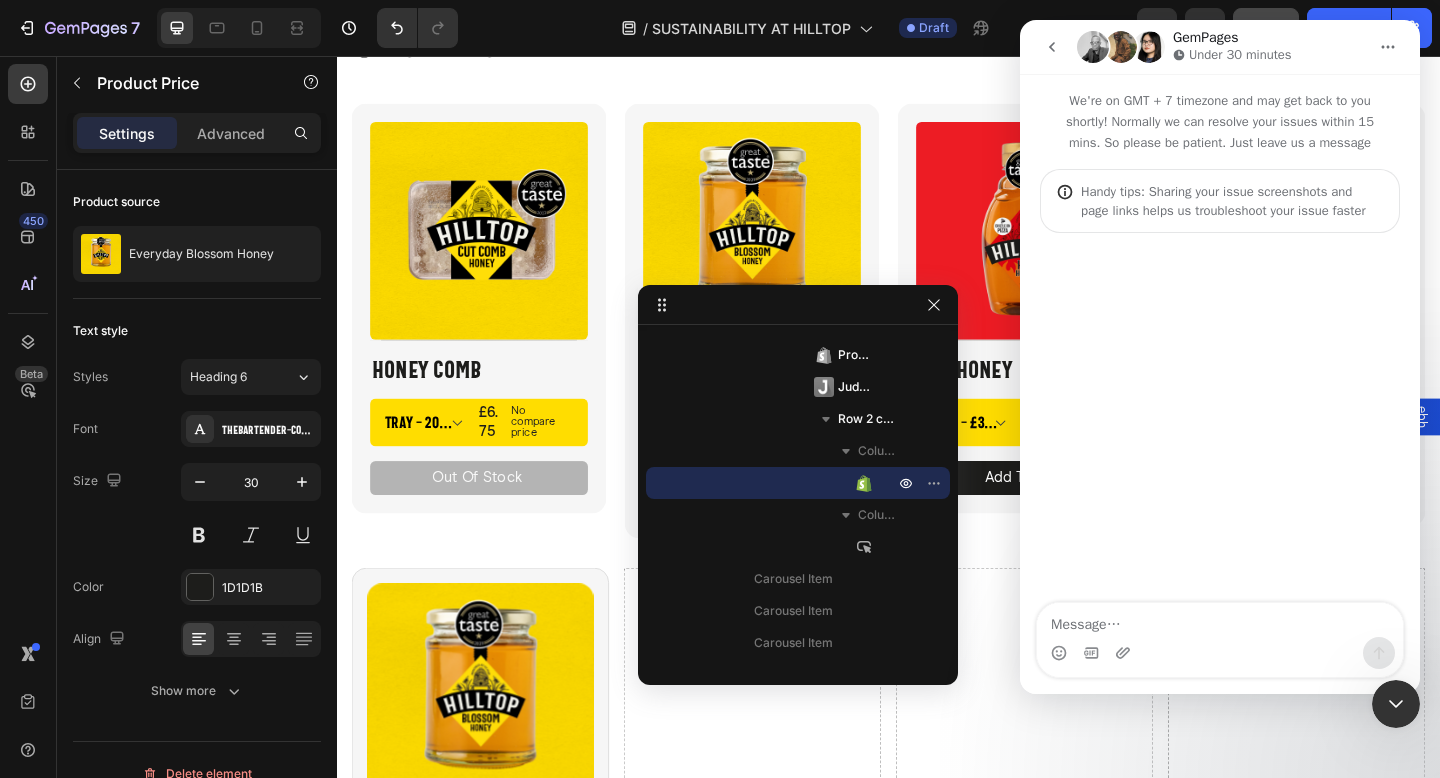 drag, startPoint x: 1007, startPoint y: 197, endPoint x: 657, endPoint y: 290, distance: 362.145 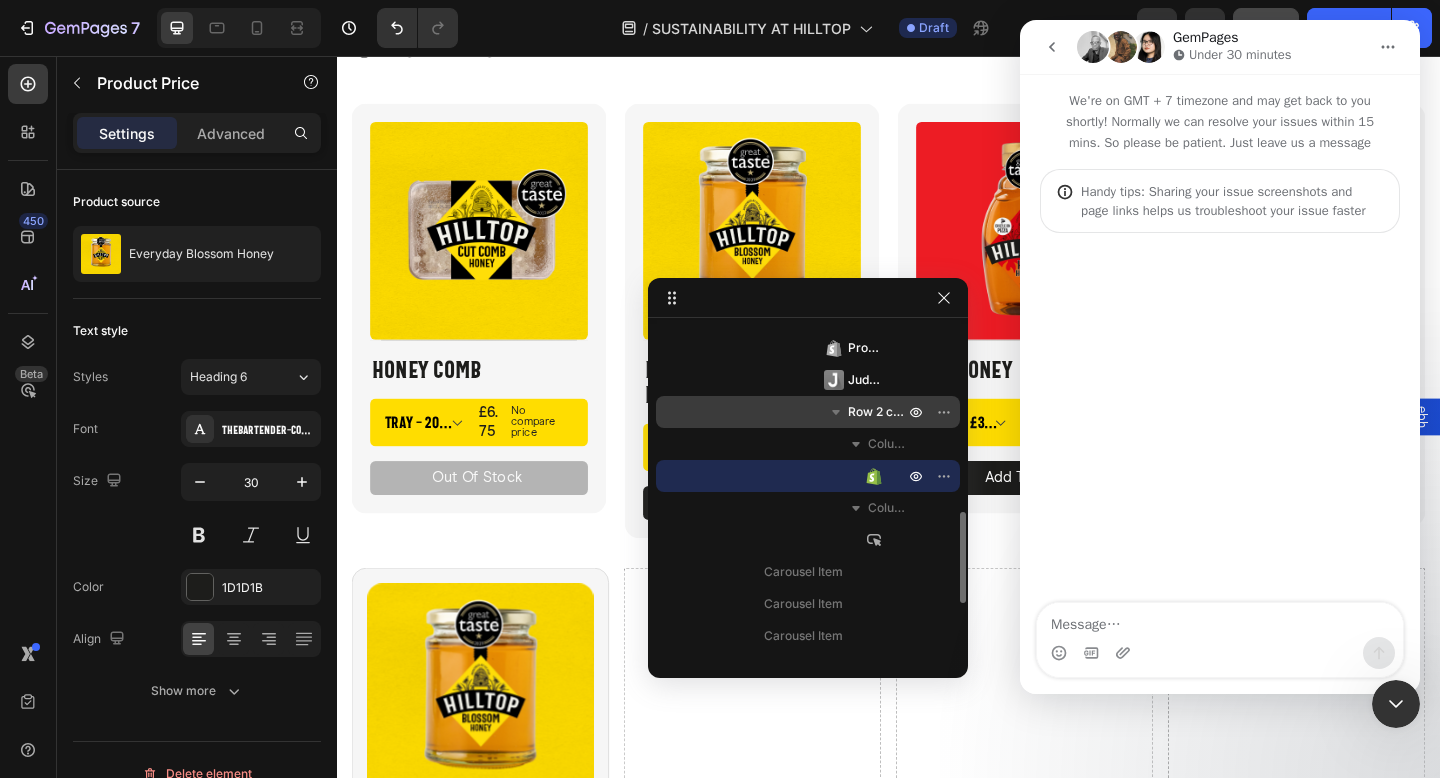 scroll, scrollTop: 0, scrollLeft: 0, axis: both 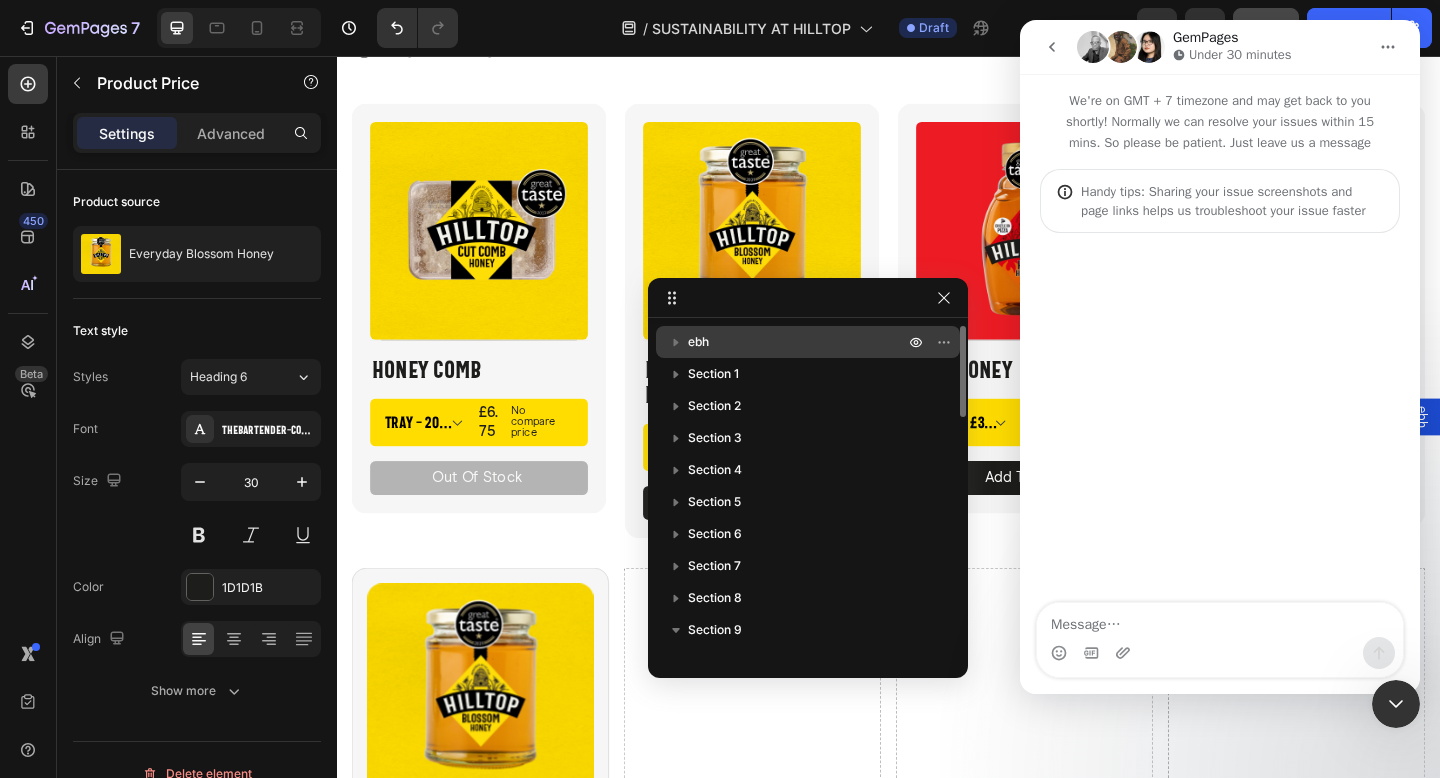 click on "ebh" at bounding box center [798, 342] 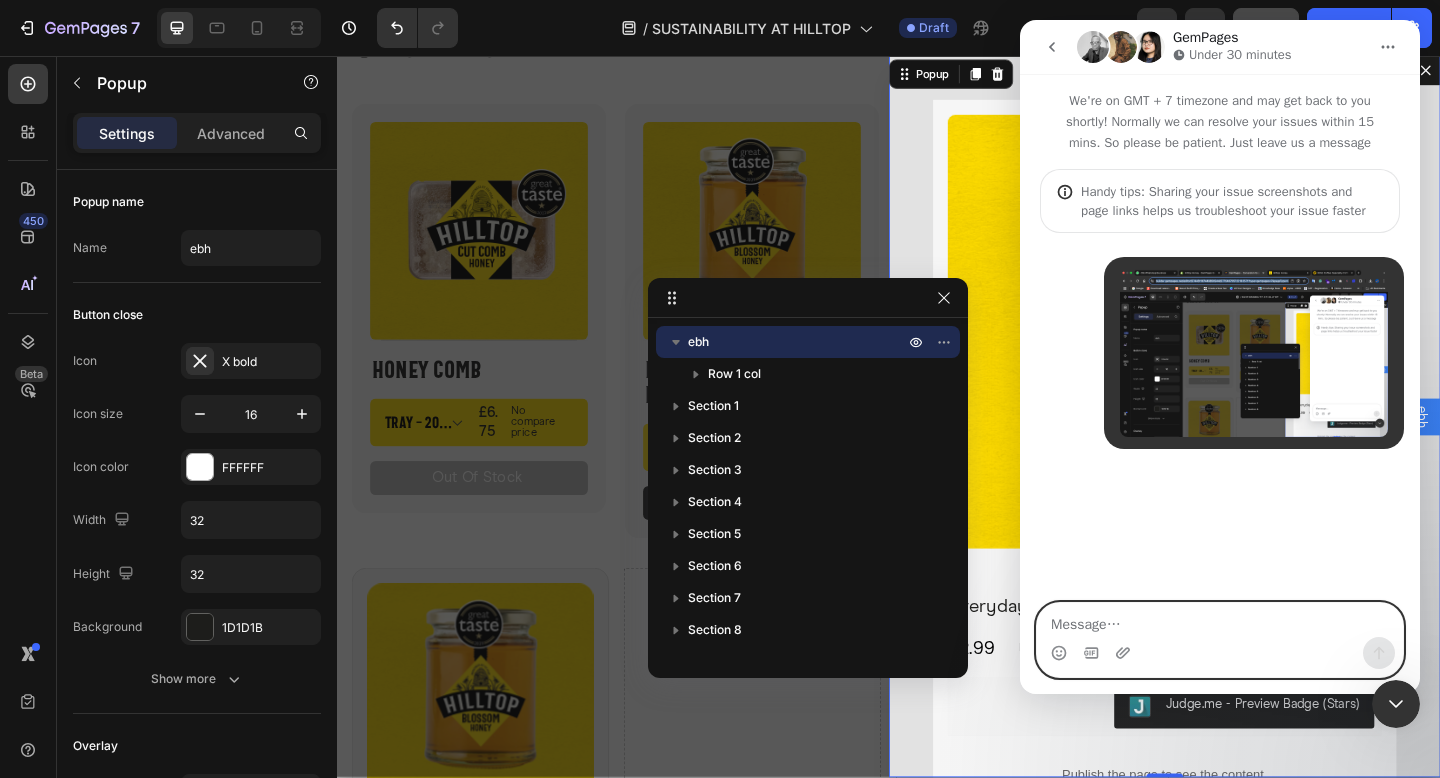click at bounding box center (1220, 620) 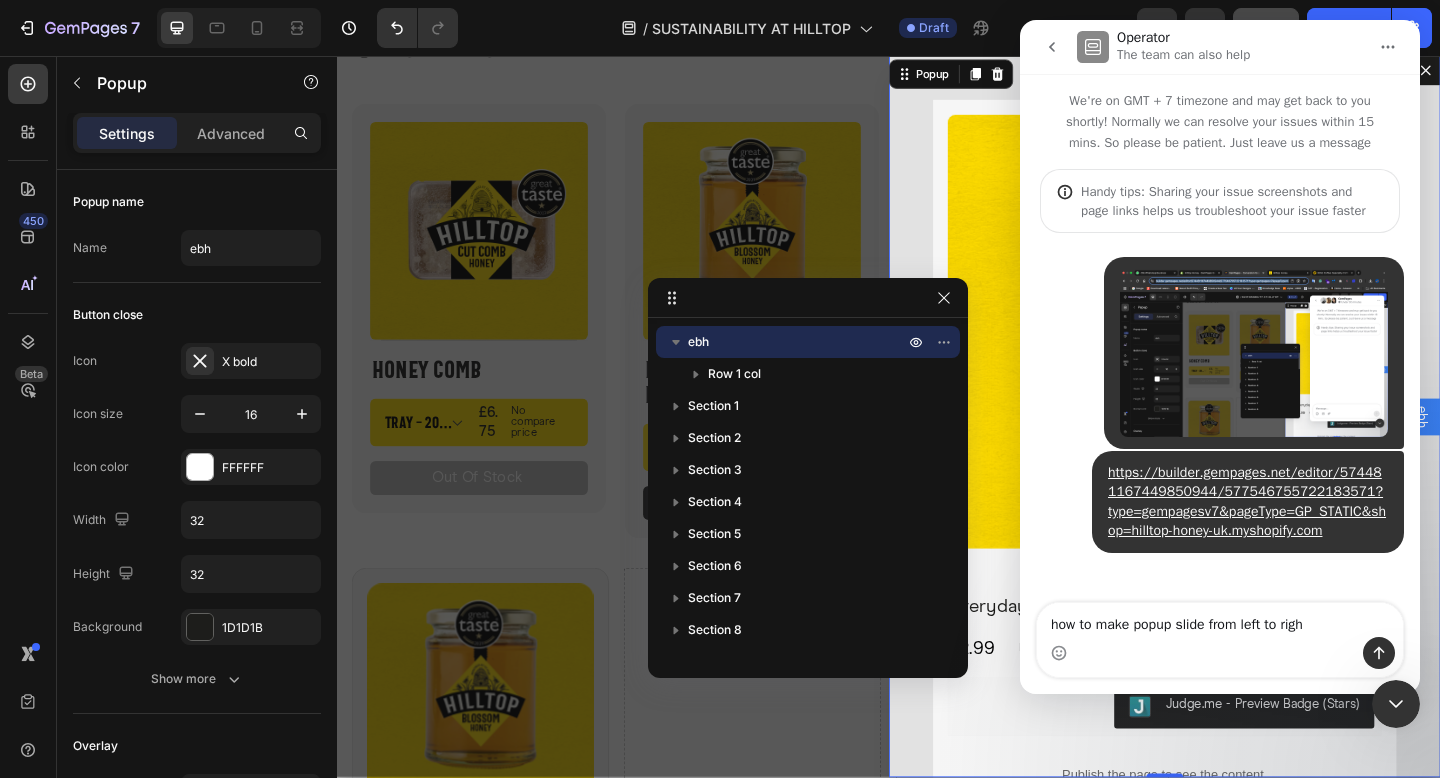 type on "how to make popup slide from left to right" 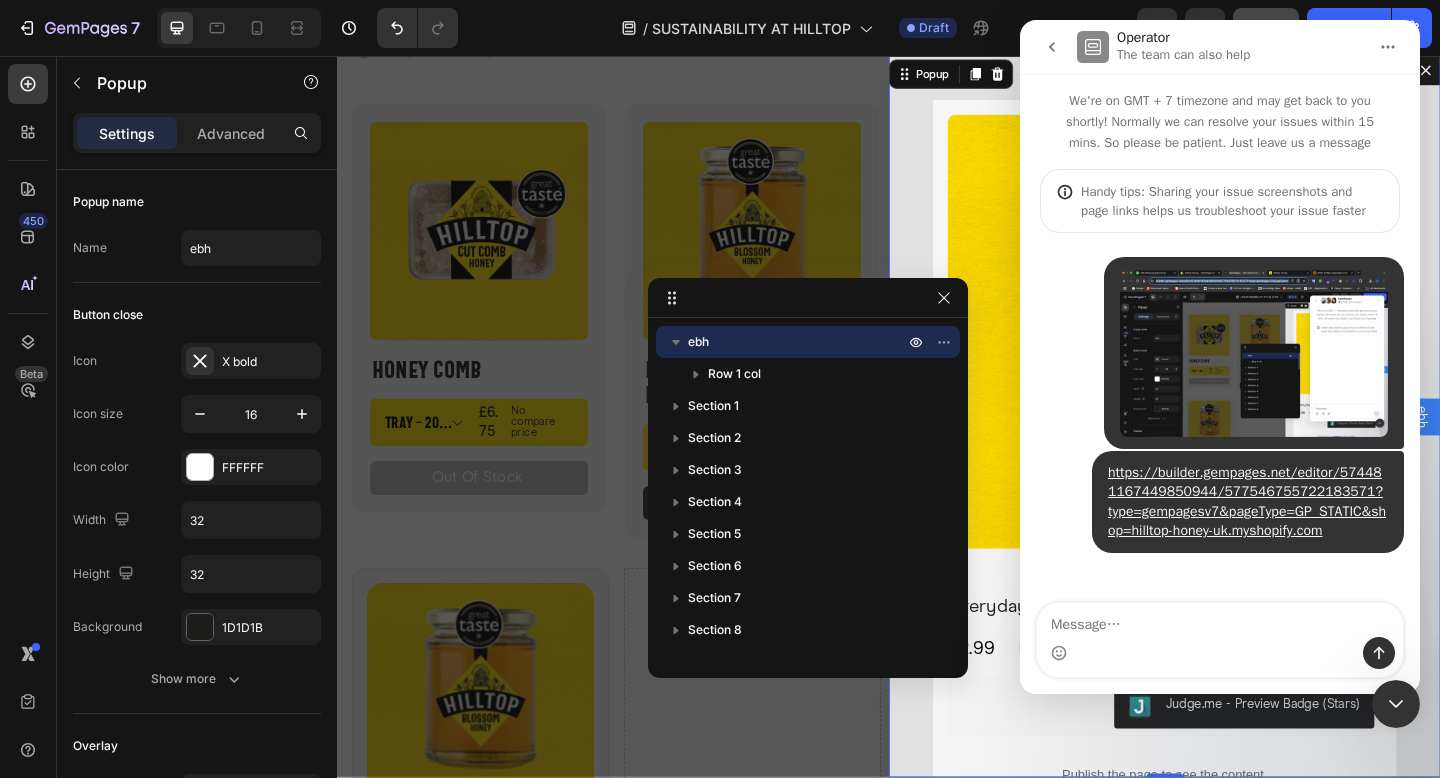 scroll, scrollTop: 17, scrollLeft: 0, axis: vertical 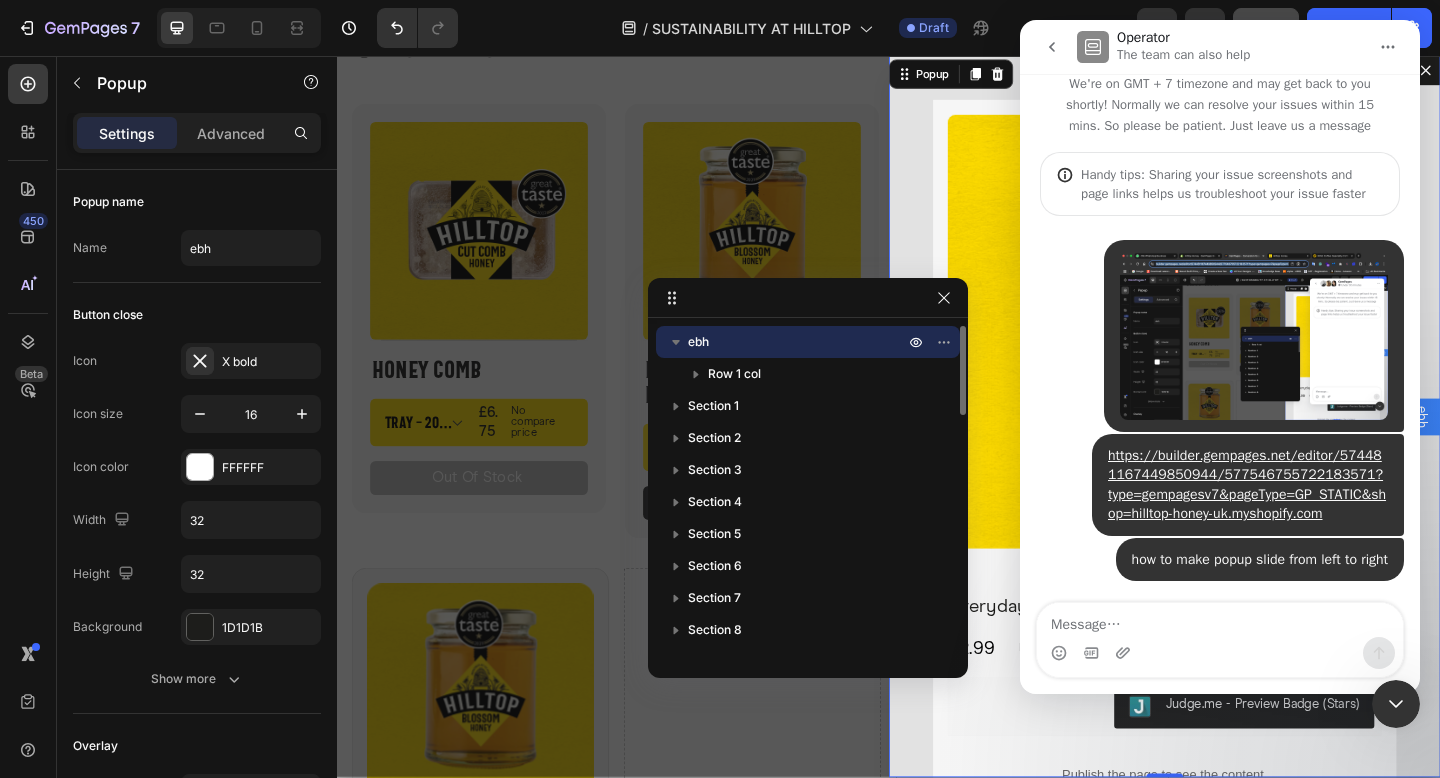 click on "ebh" at bounding box center [798, 342] 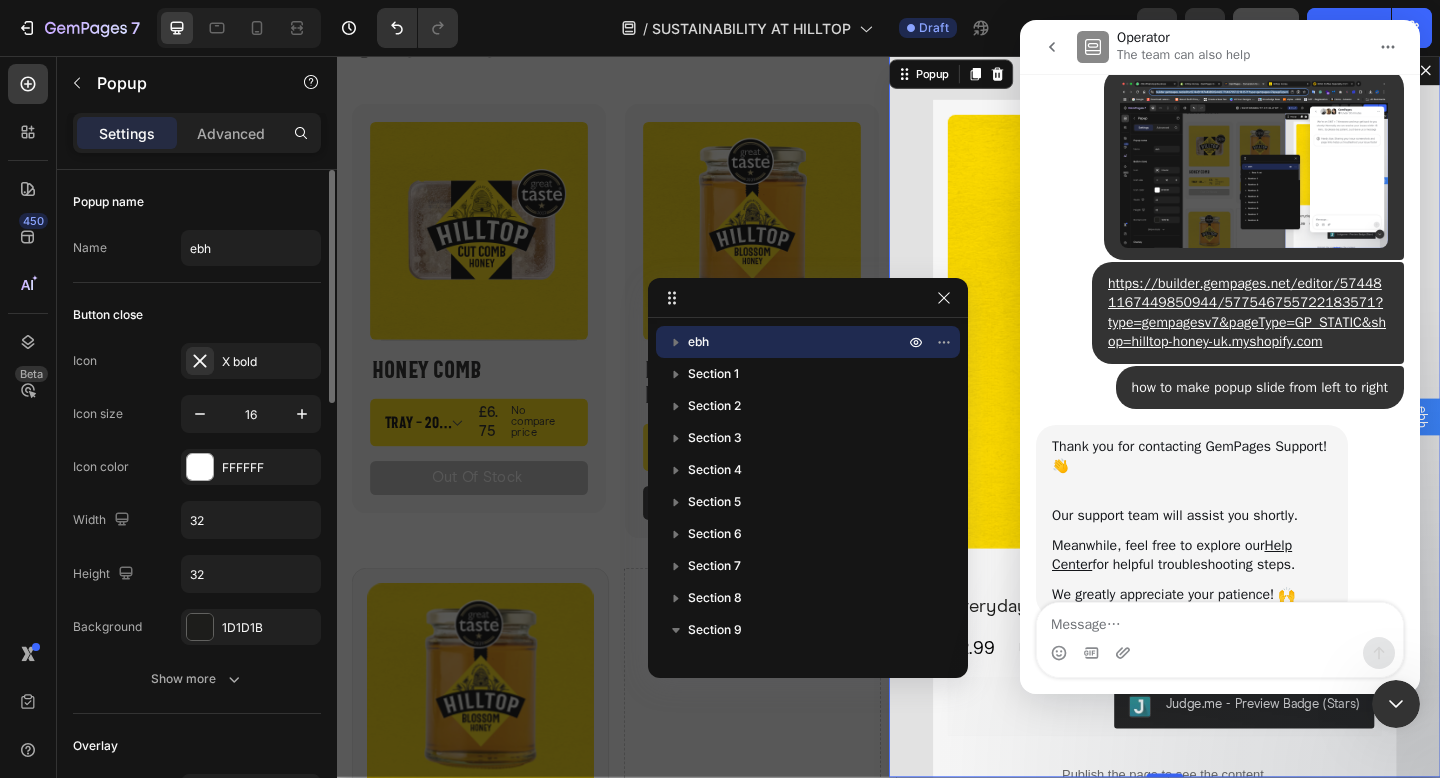 scroll, scrollTop: 244, scrollLeft: 0, axis: vertical 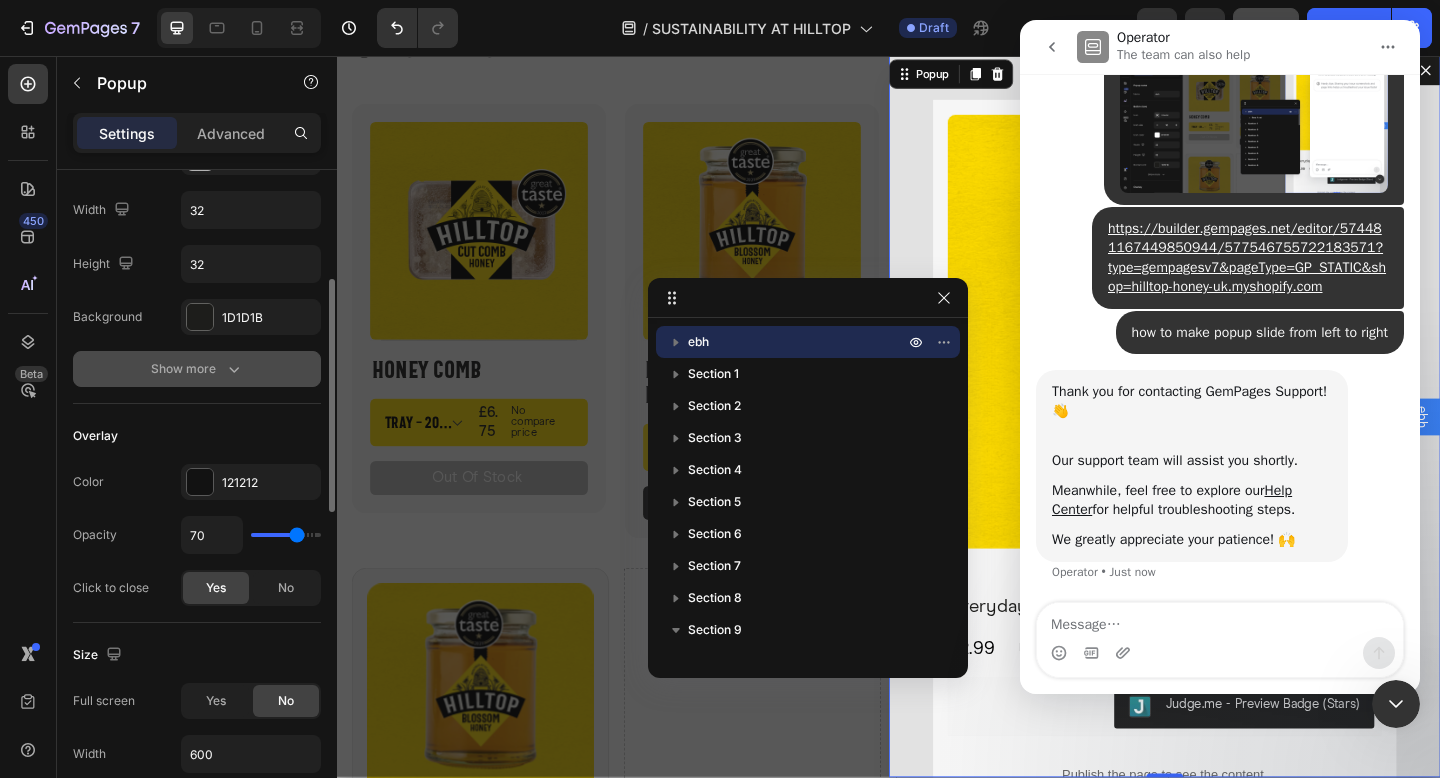 click on "Show more" at bounding box center [197, 369] 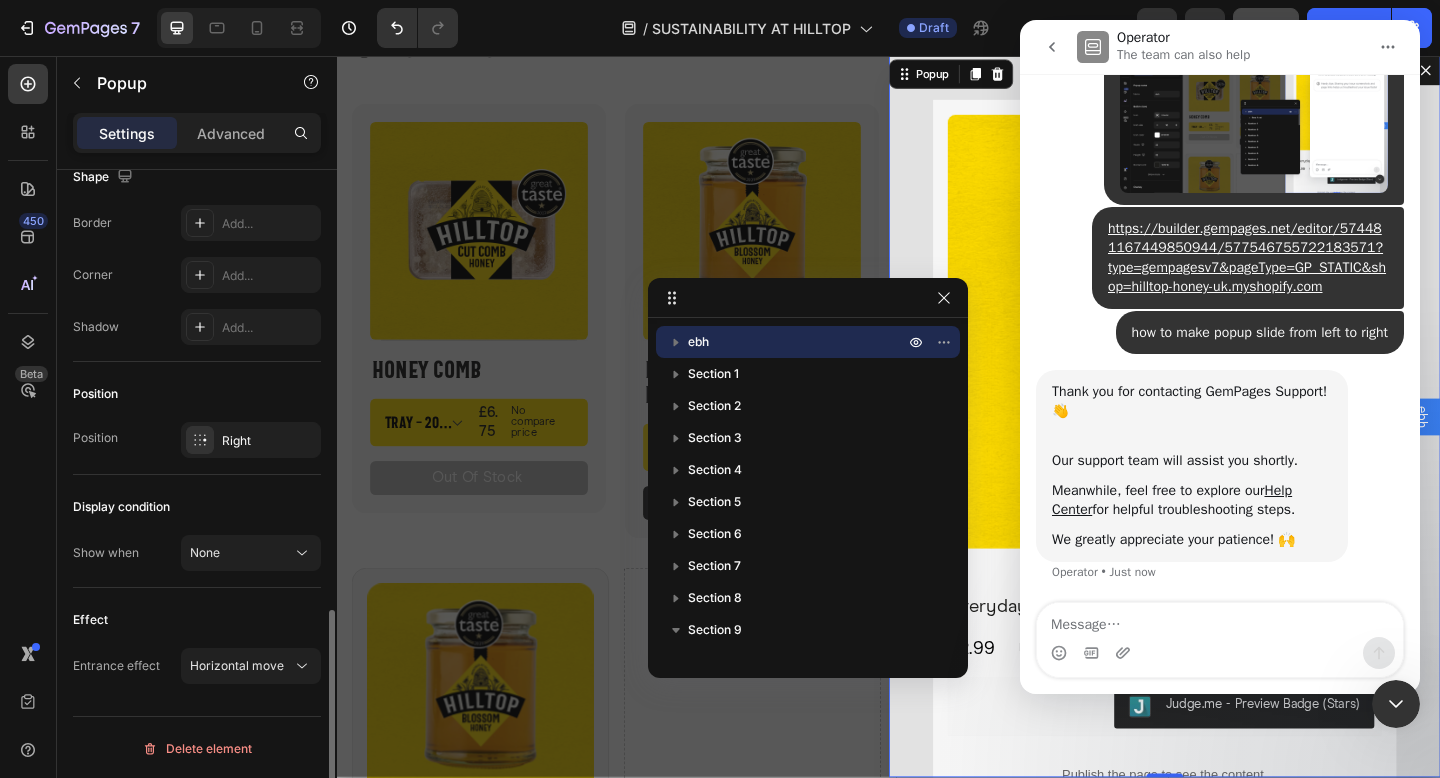 scroll, scrollTop: 1332, scrollLeft: 0, axis: vertical 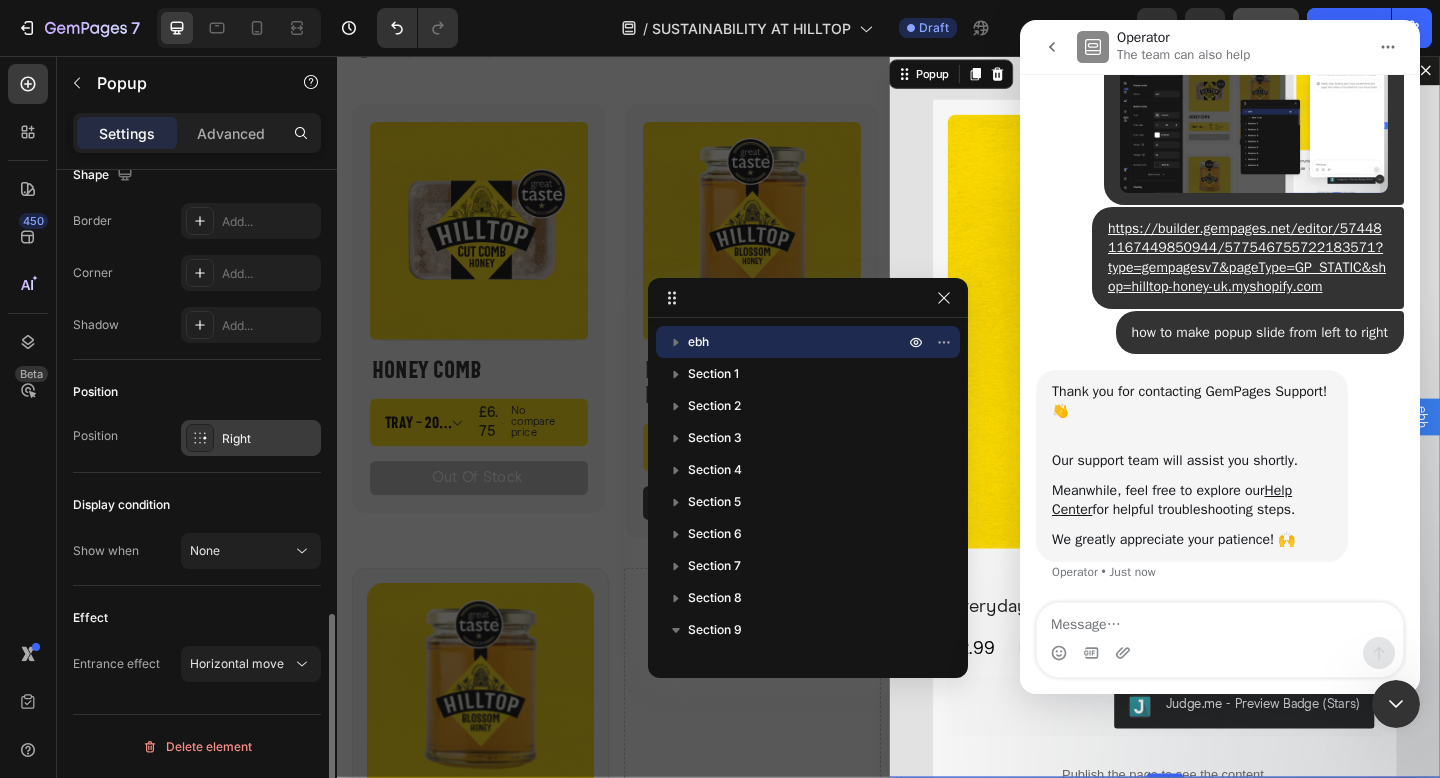 click on "Right" at bounding box center (251, 438) 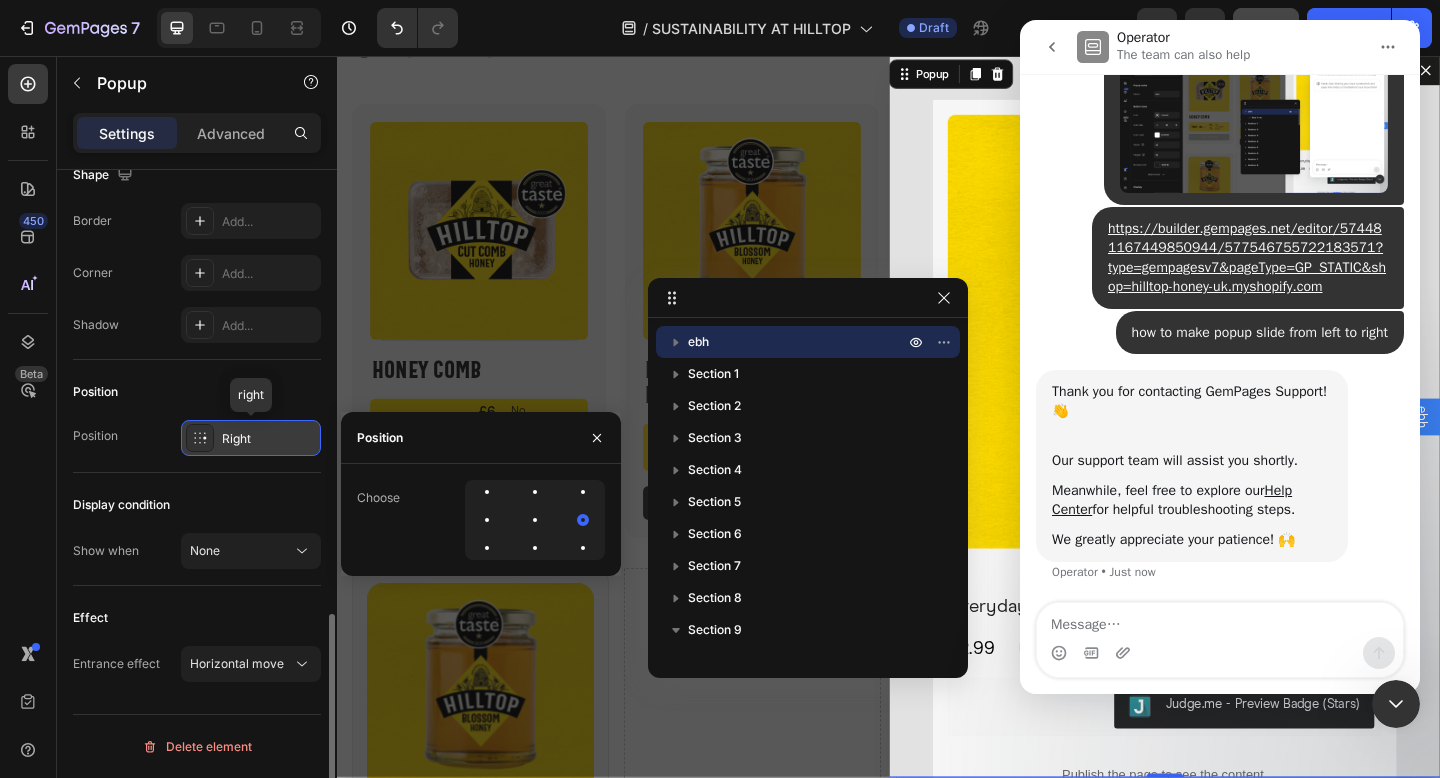 click on "Right" at bounding box center (251, 438) 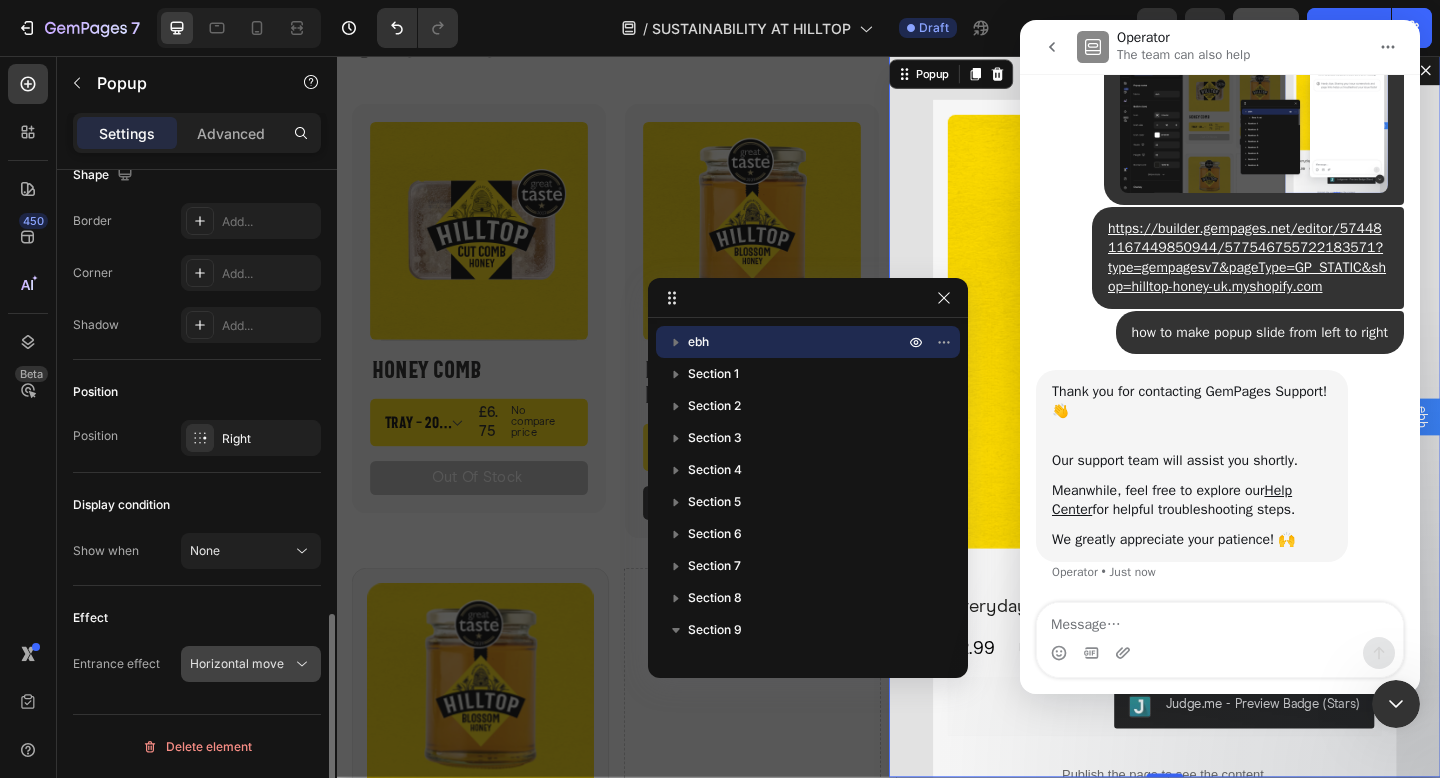 click on "Horizontal move" 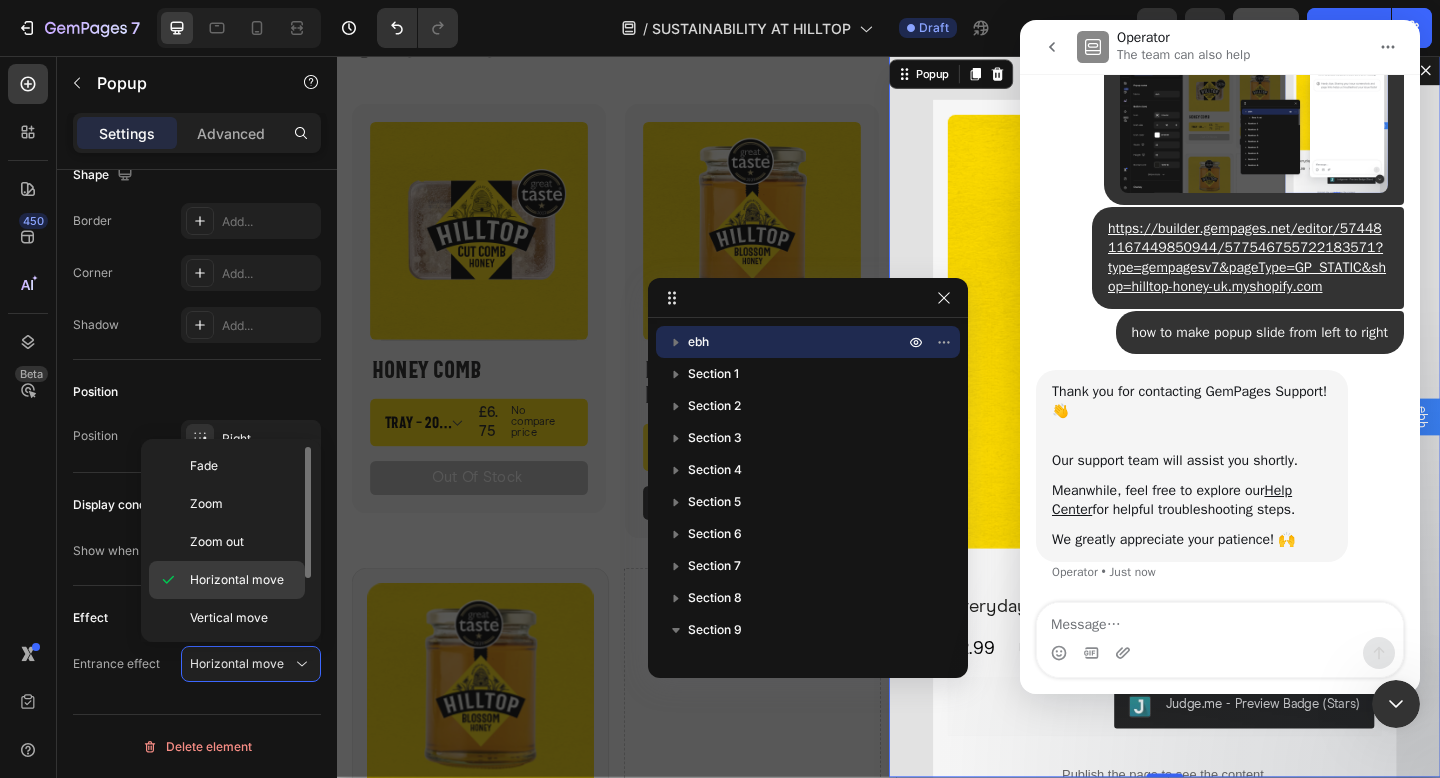 click on "Horizontal move" at bounding box center (237, 580) 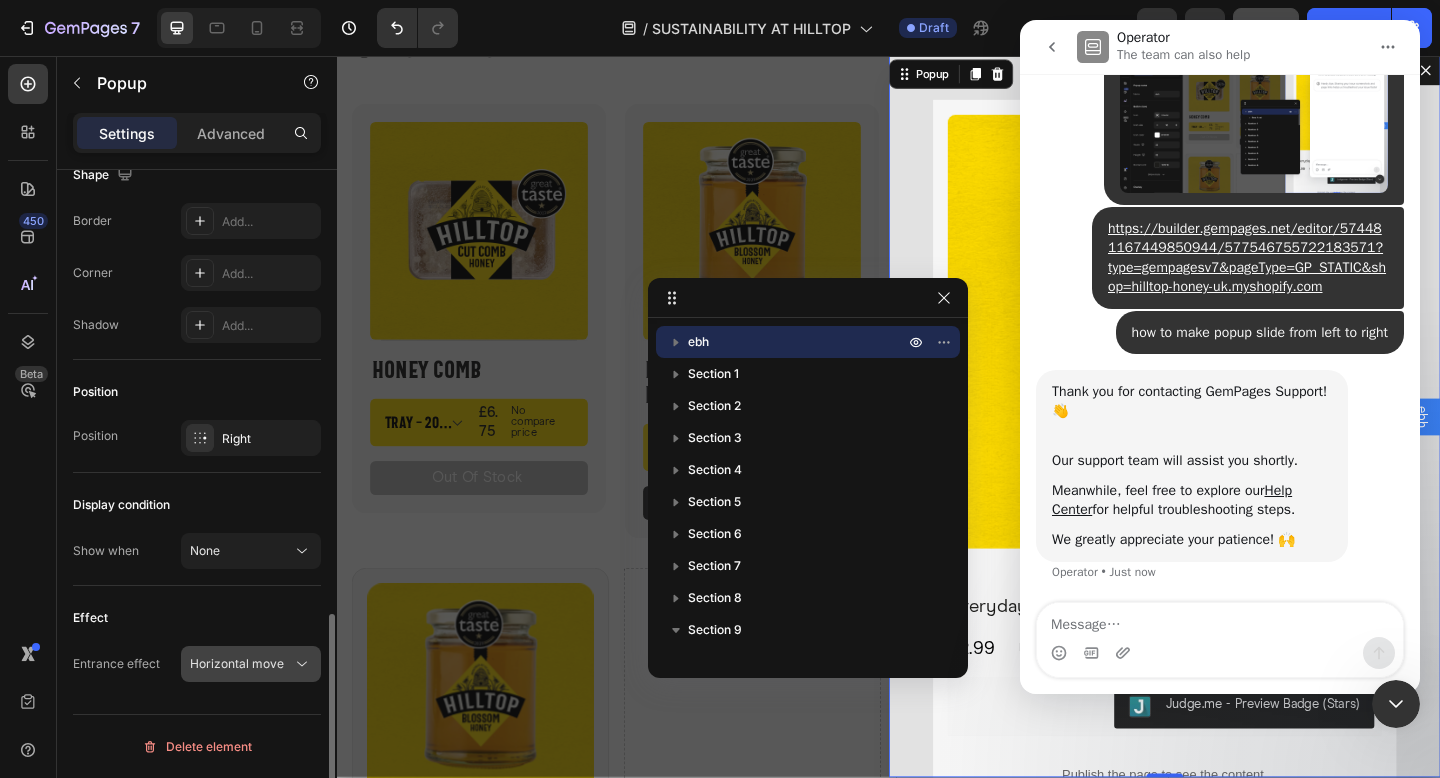 click on "Horizontal move" at bounding box center [237, 663] 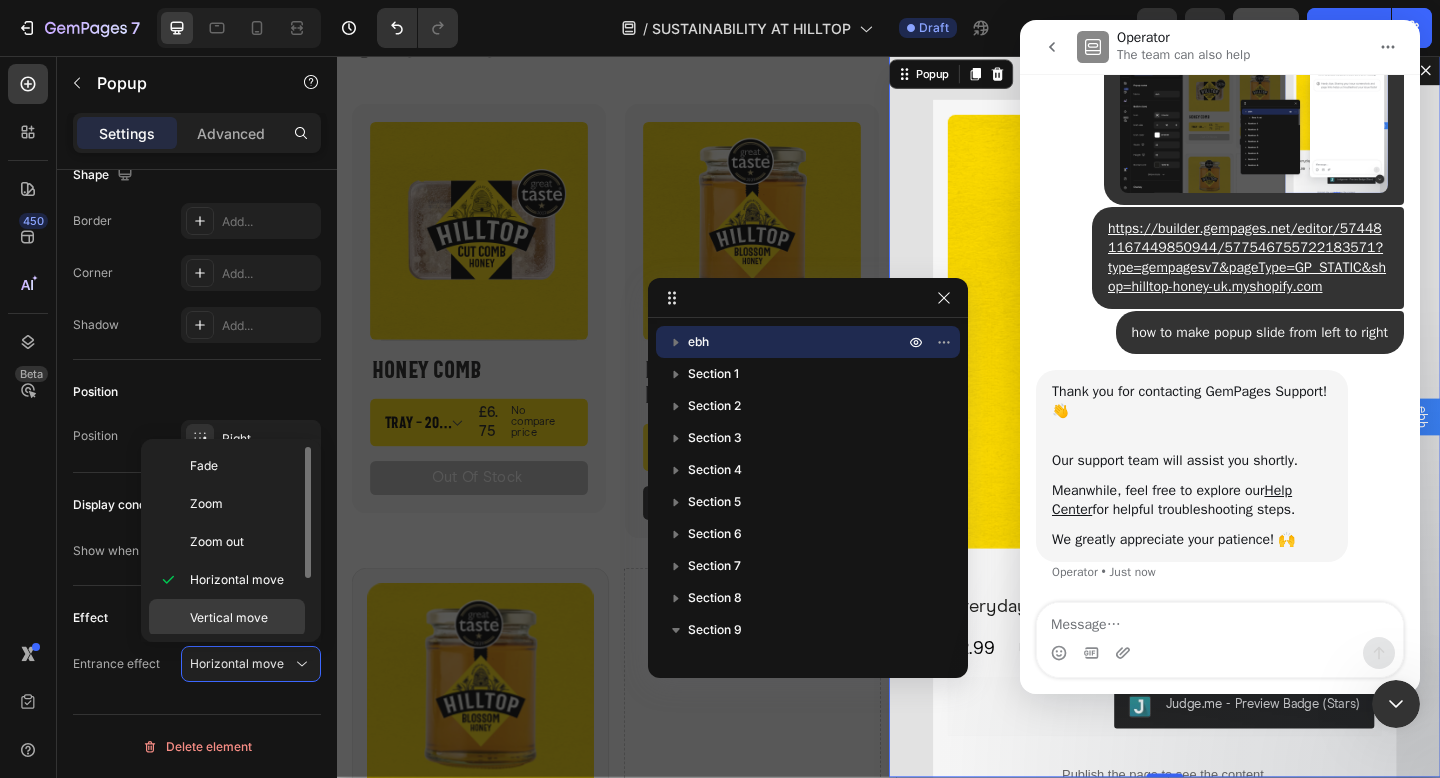 click on "Vertical move" 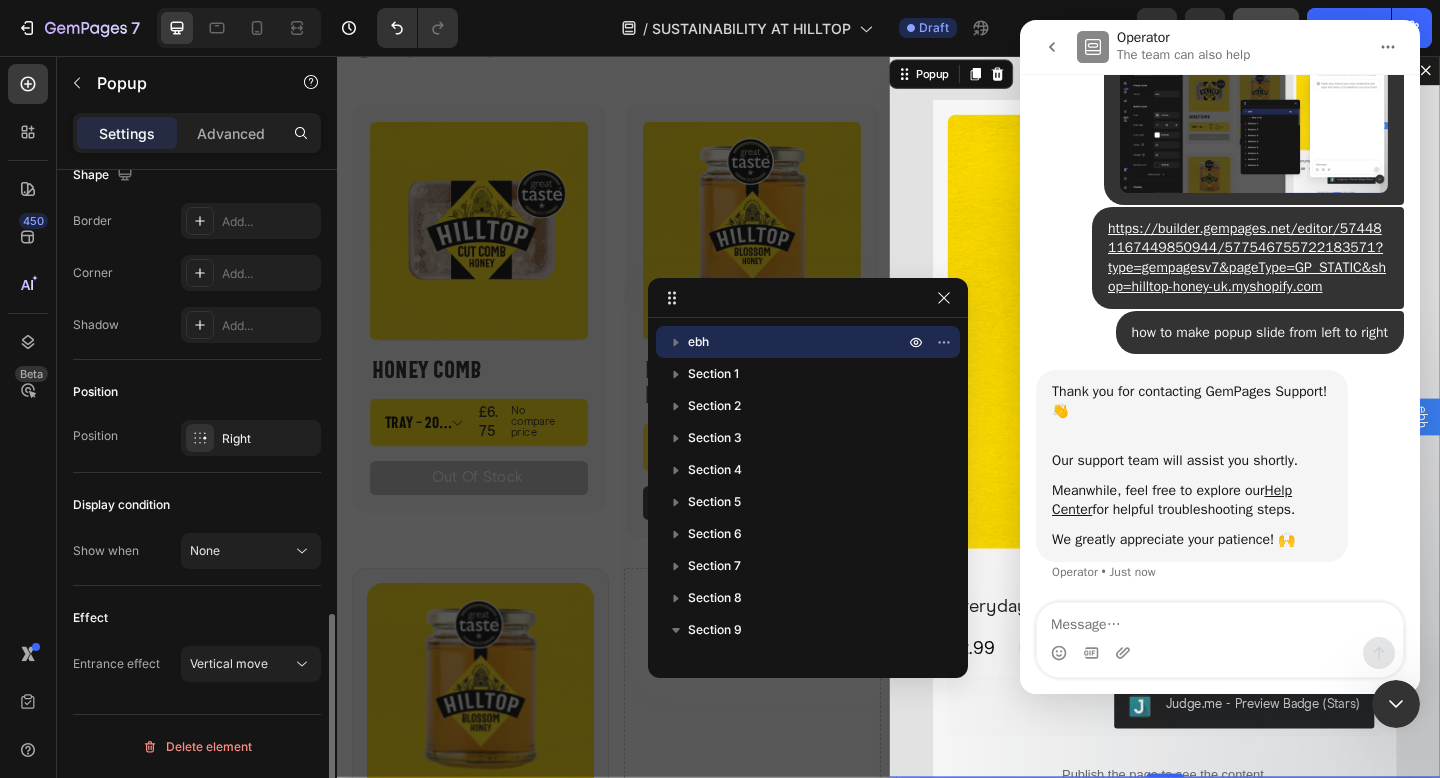 click on "Effect Entrance effect Vertical move" 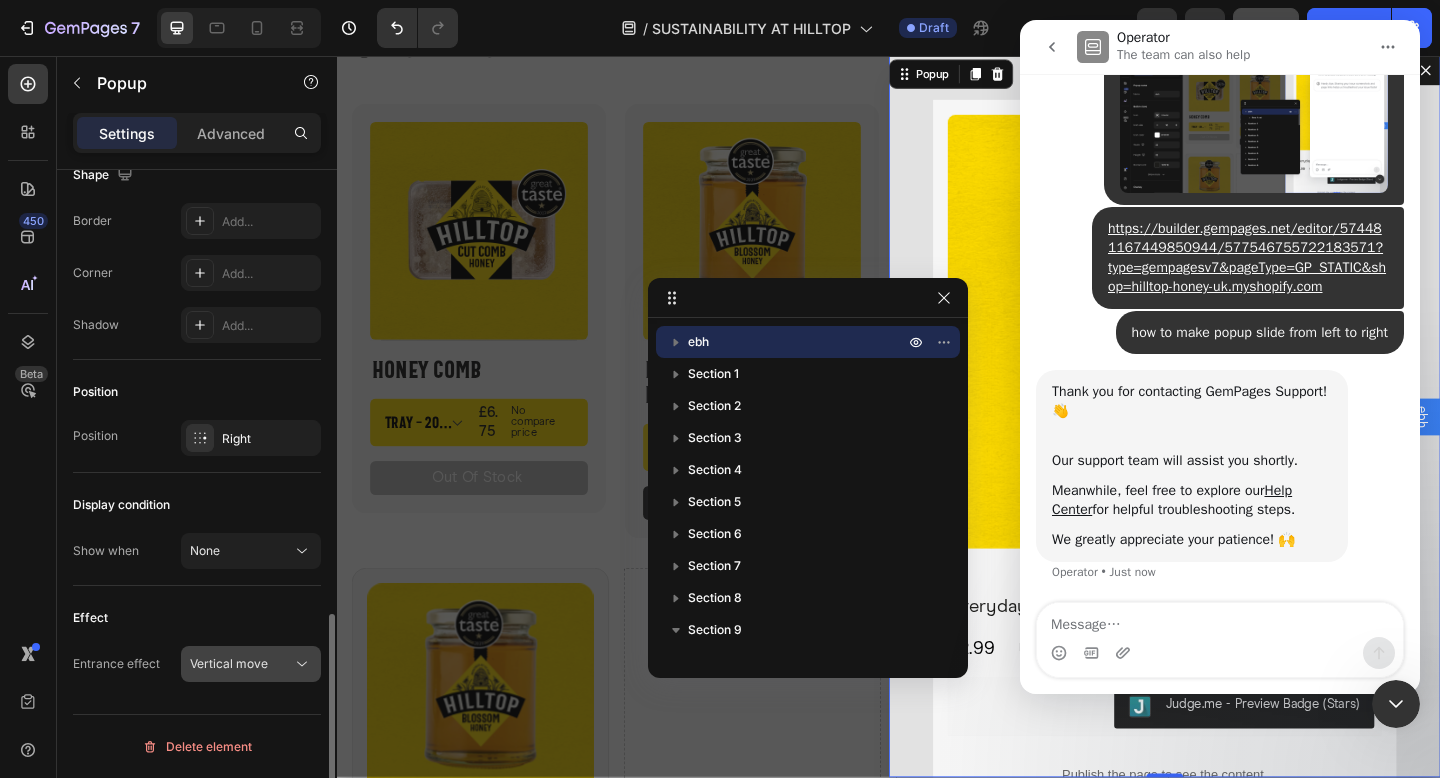click on "Vertical move" at bounding box center (241, 664) 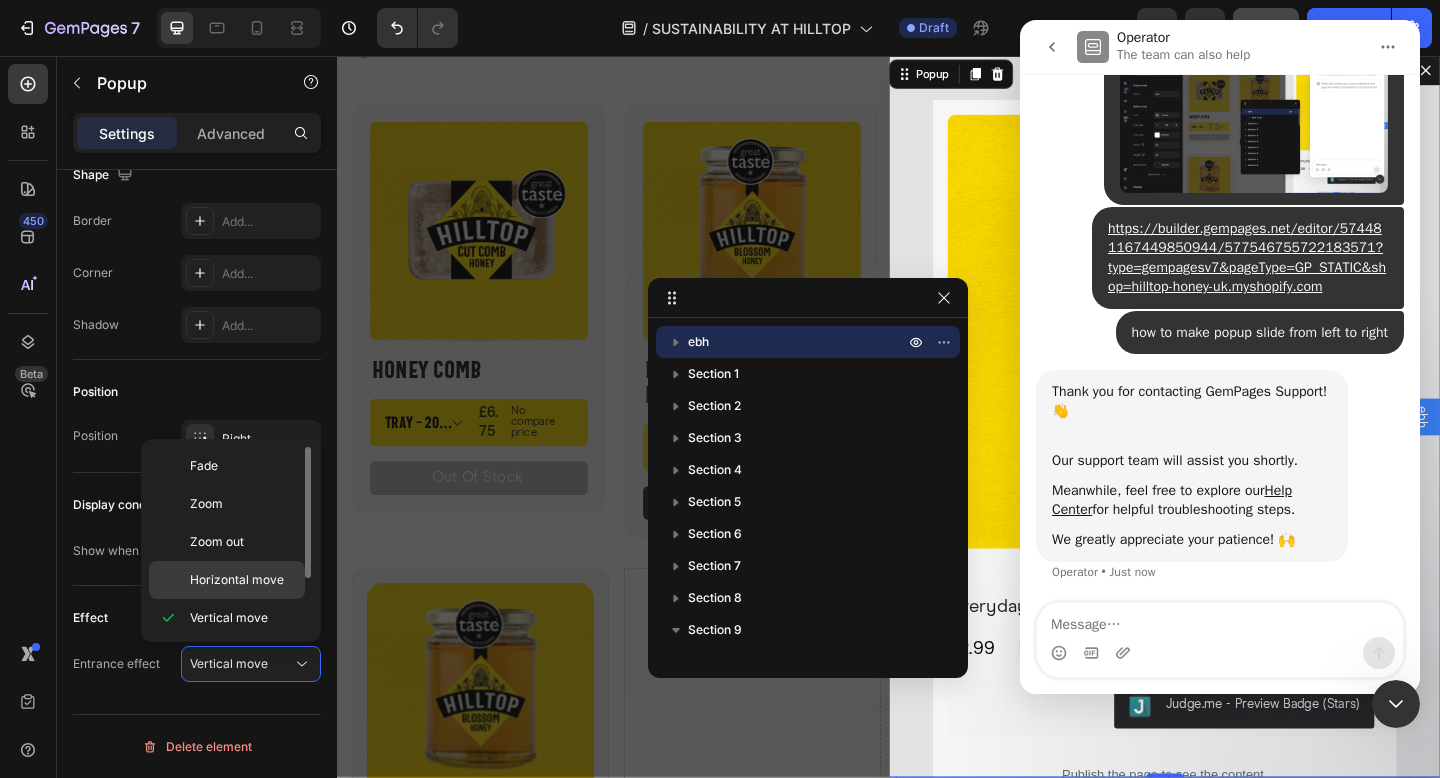 click on "Horizontal move" at bounding box center (237, 580) 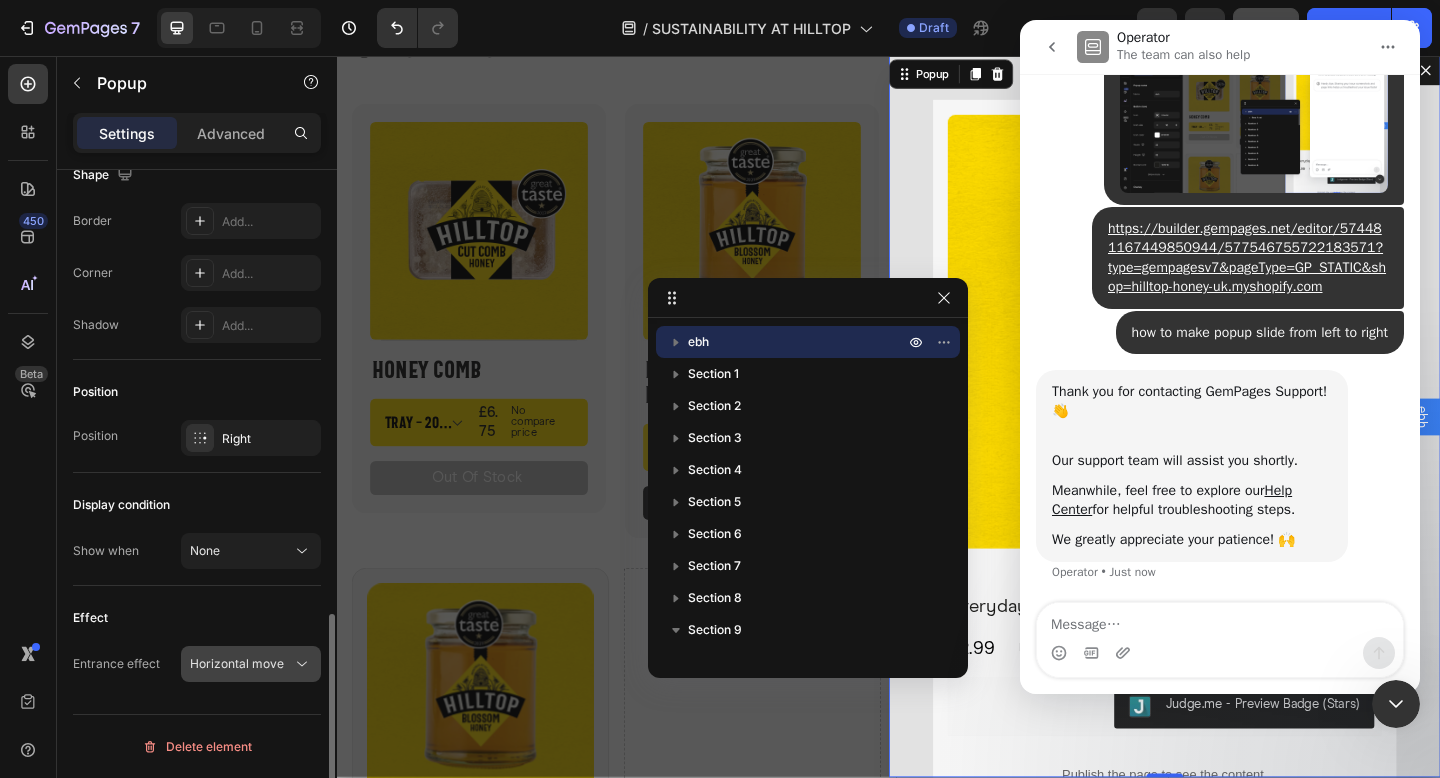 click on "Horizontal move" 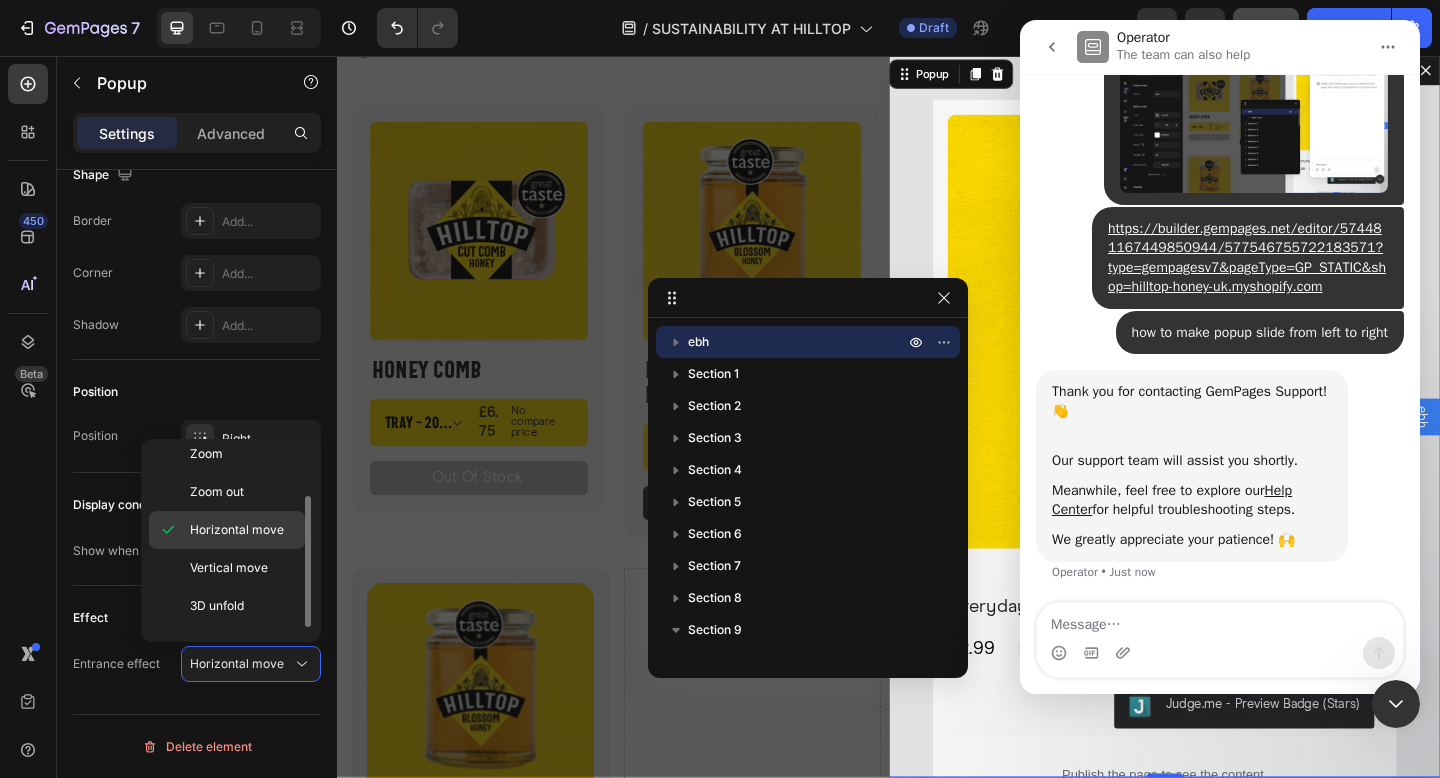 scroll, scrollTop: 79, scrollLeft: 0, axis: vertical 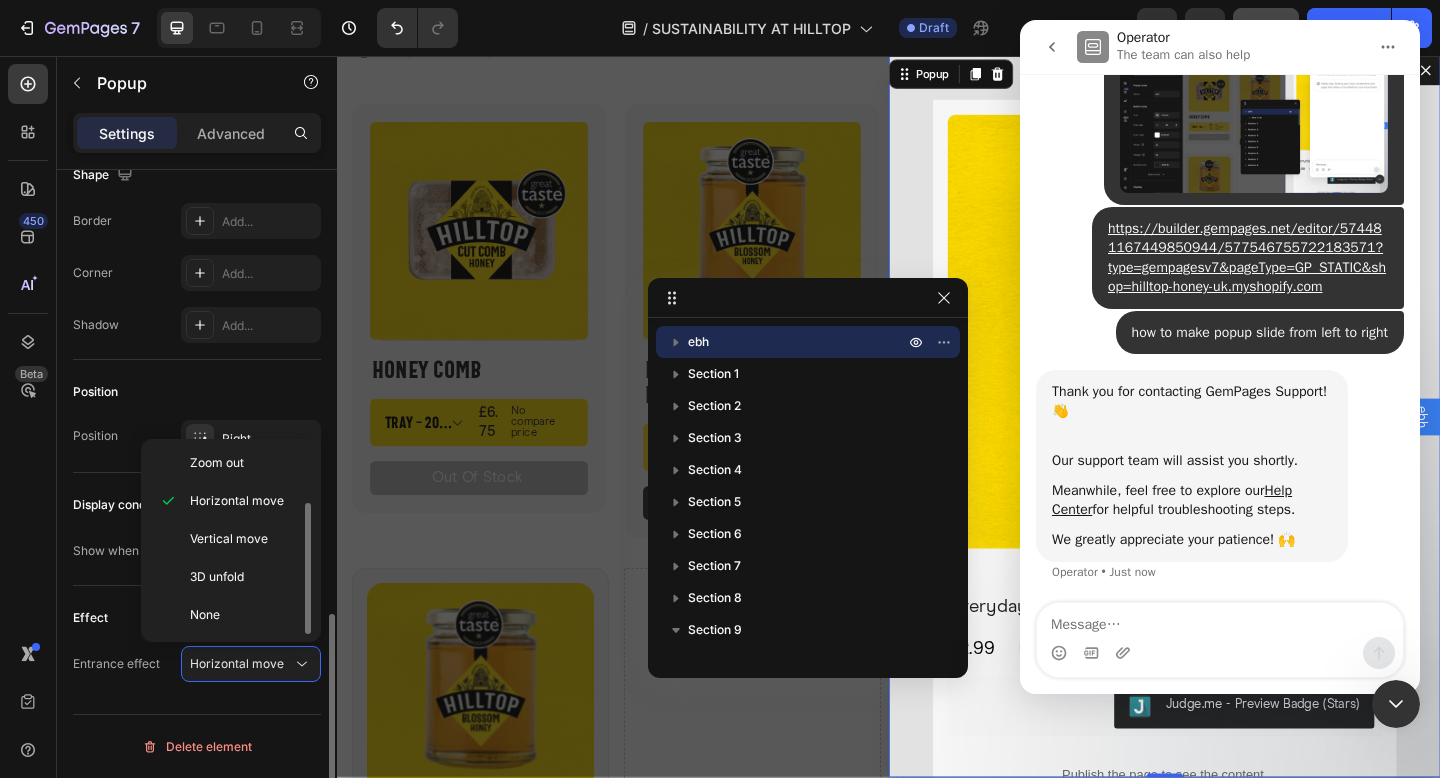 click on "Popup name Name ebh Button close Icon
X bold Icon size 16 Icon color FFFFFF Width 32 Height 32 Background 1D1D1B Corner Add... Position Inside Outside Show less Overlay Color 121212 Opacity 70 Click to close Yes No Size Full screen Yes No Width 600 Height Padding 32, 32, 32, 32 Background The changes might be hidden by  the video. Color E2E2E2 Image Add... Shape Border Add... Corner Add... Shadow Add... Position Position Right Display condition Show when None Effect Entrance effect Horizontal move Delete element" at bounding box center [197, -164] 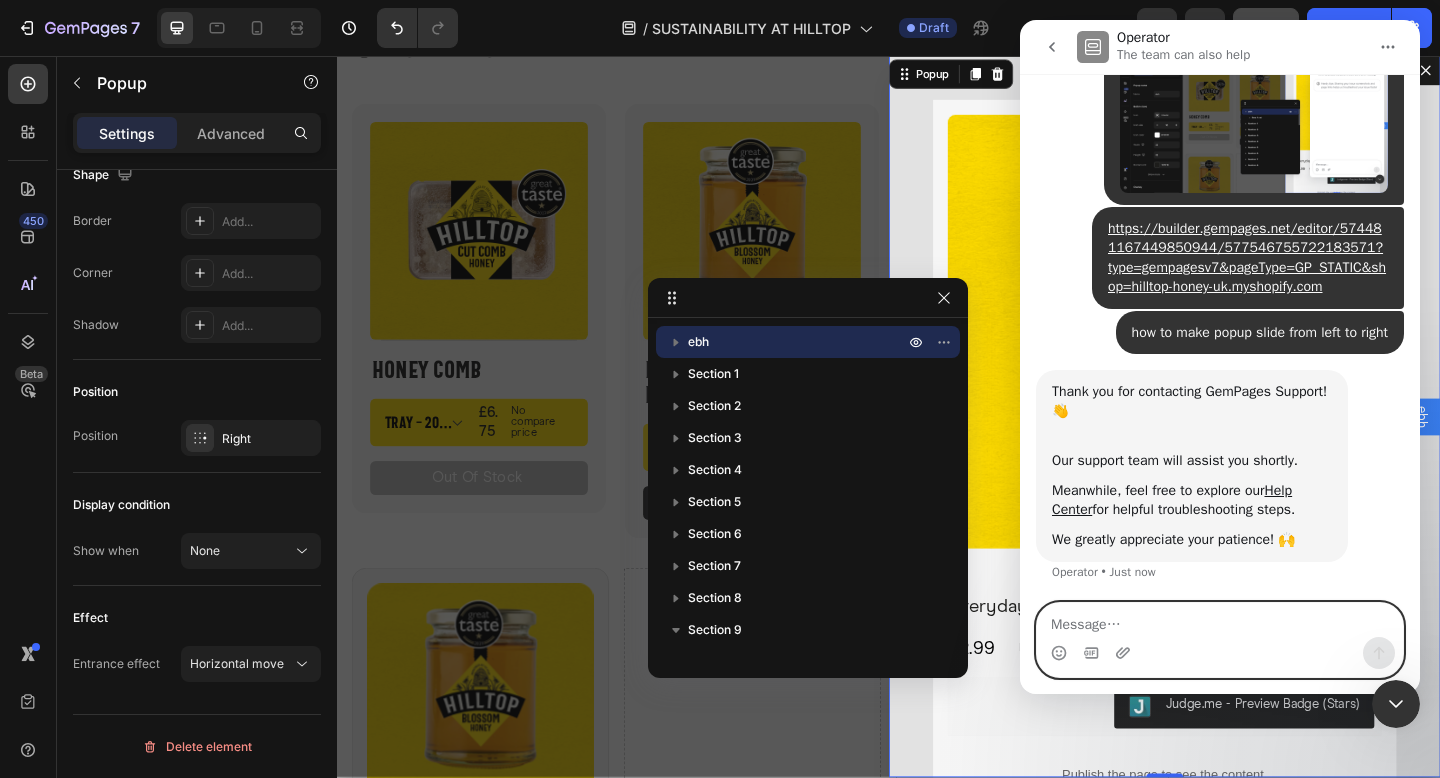 click at bounding box center [1220, 620] 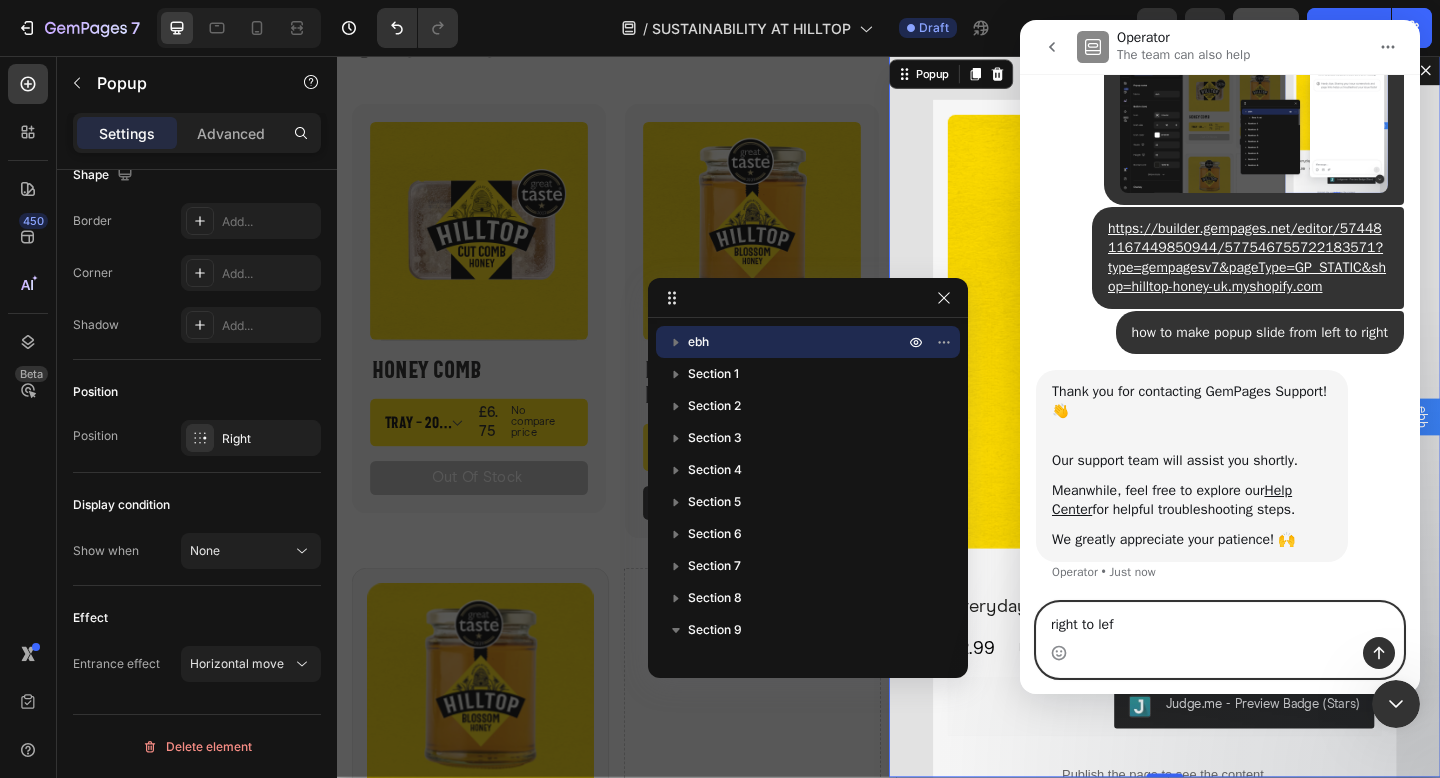 type on "right to left" 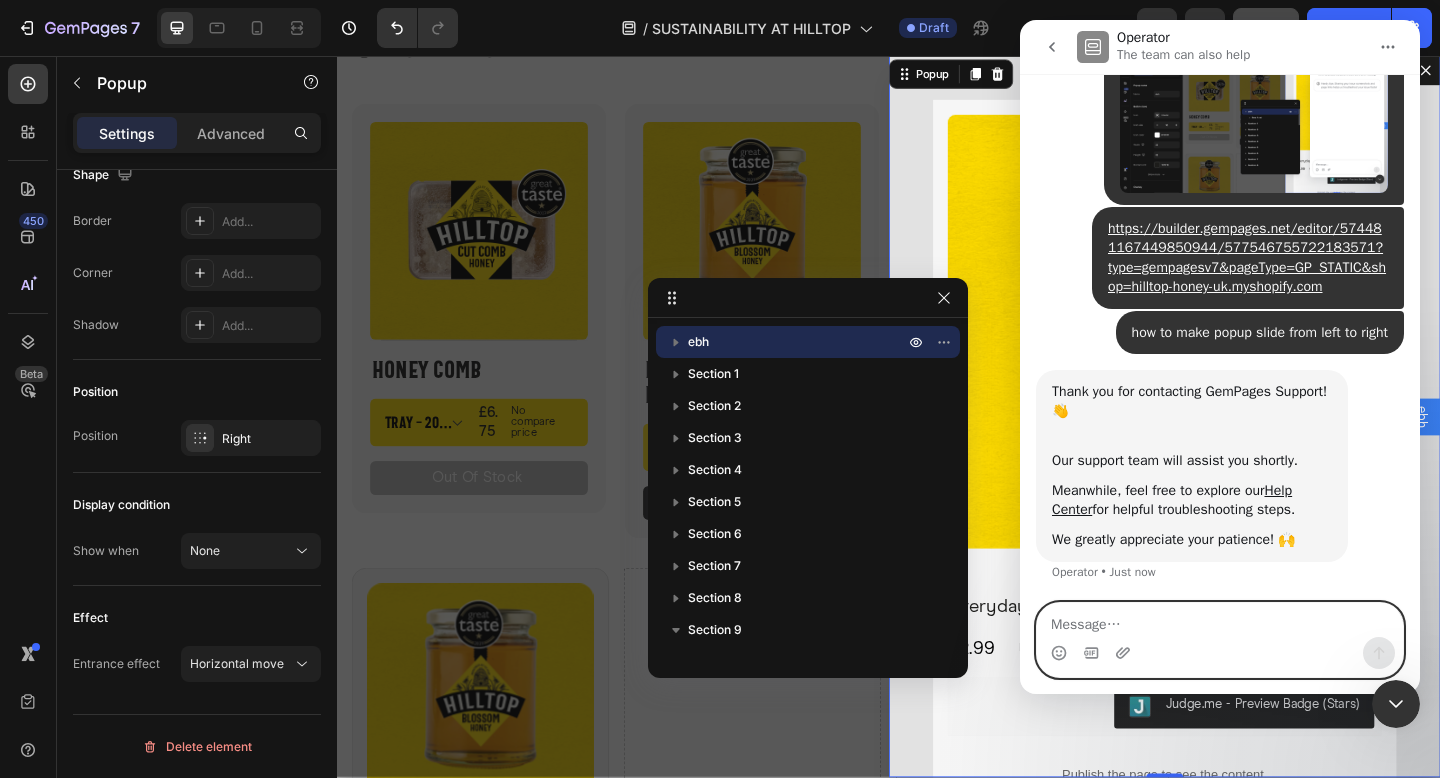 scroll, scrollTop: 304, scrollLeft: 0, axis: vertical 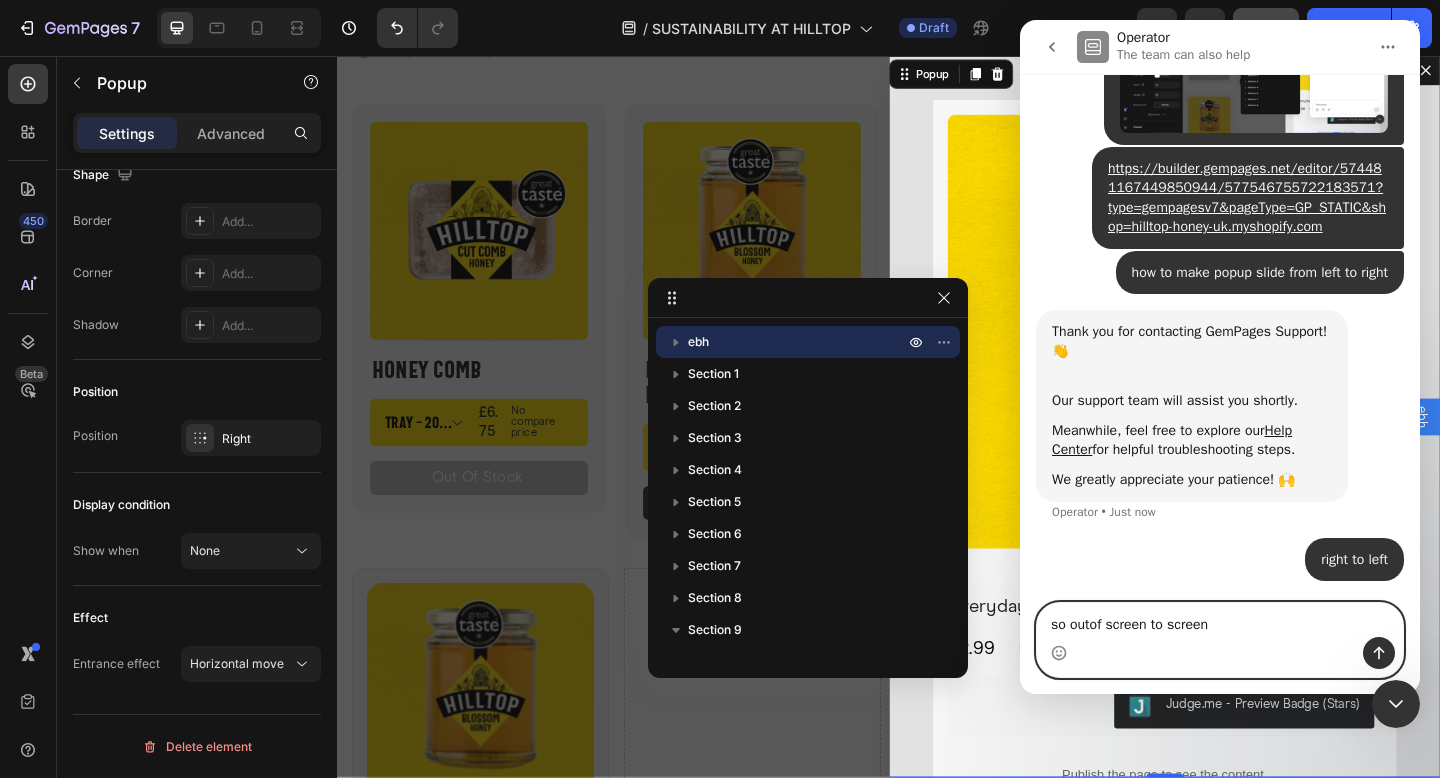 type on "so outof screen to screen" 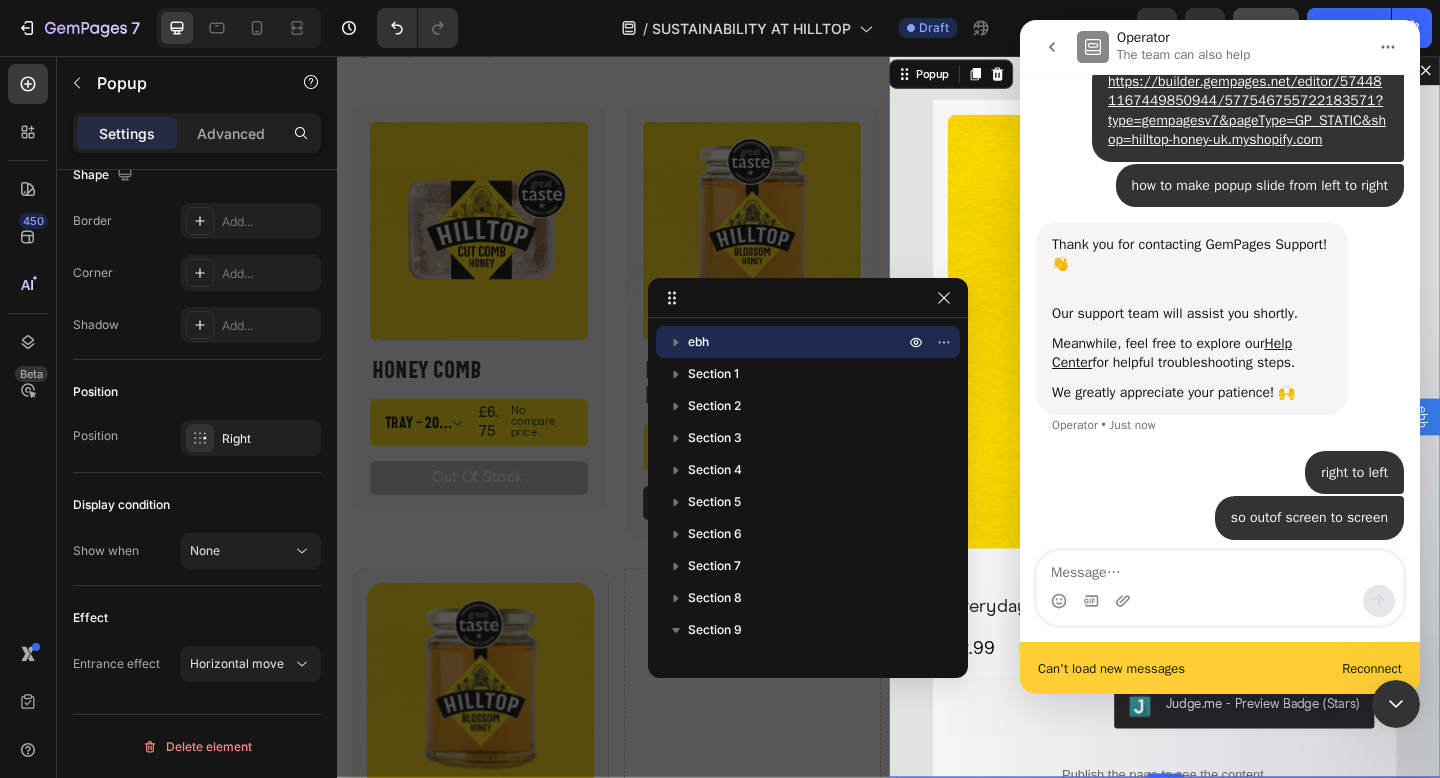 scroll, scrollTop: 402, scrollLeft: 0, axis: vertical 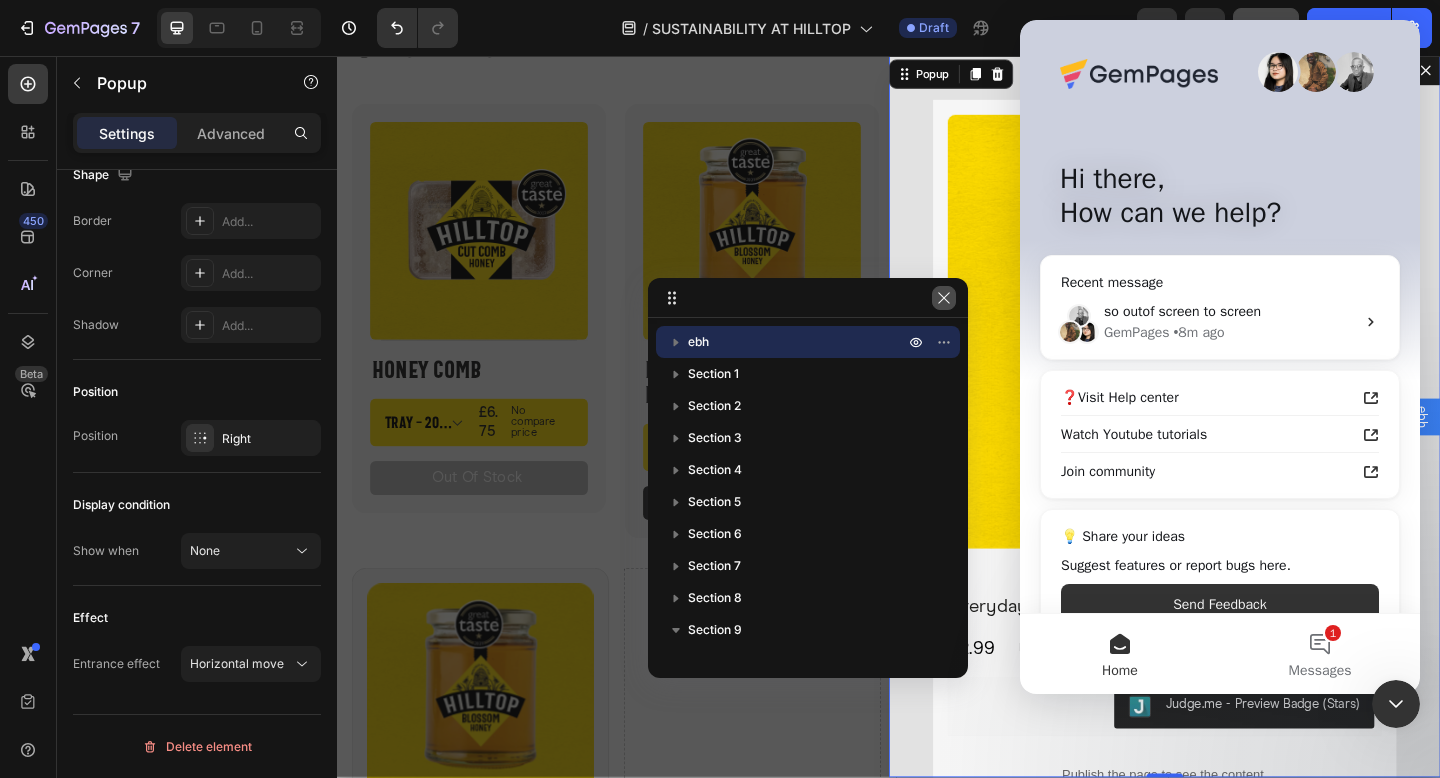 click at bounding box center (944, 298) 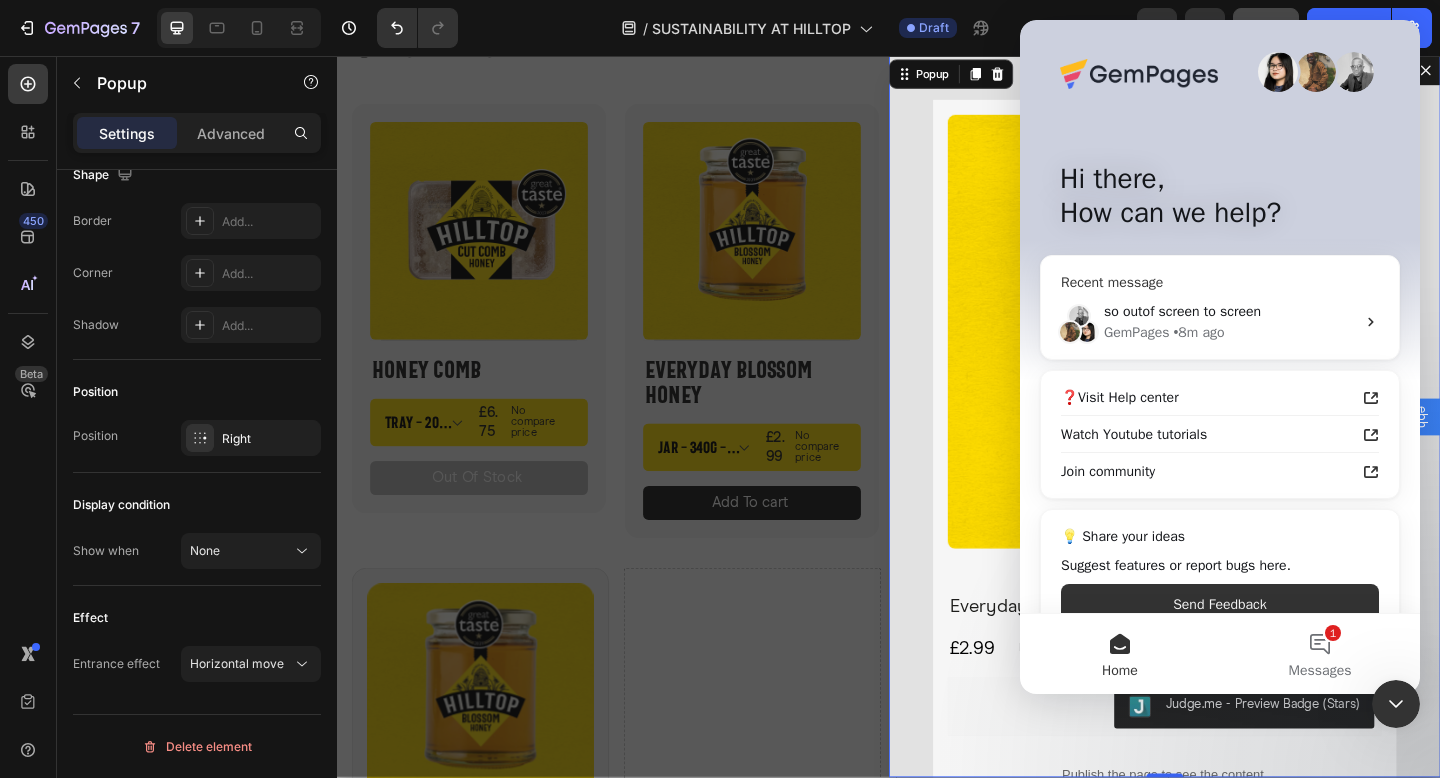 click on "so outof screen to screen GemPages •  8m ago" at bounding box center (1220, 322) 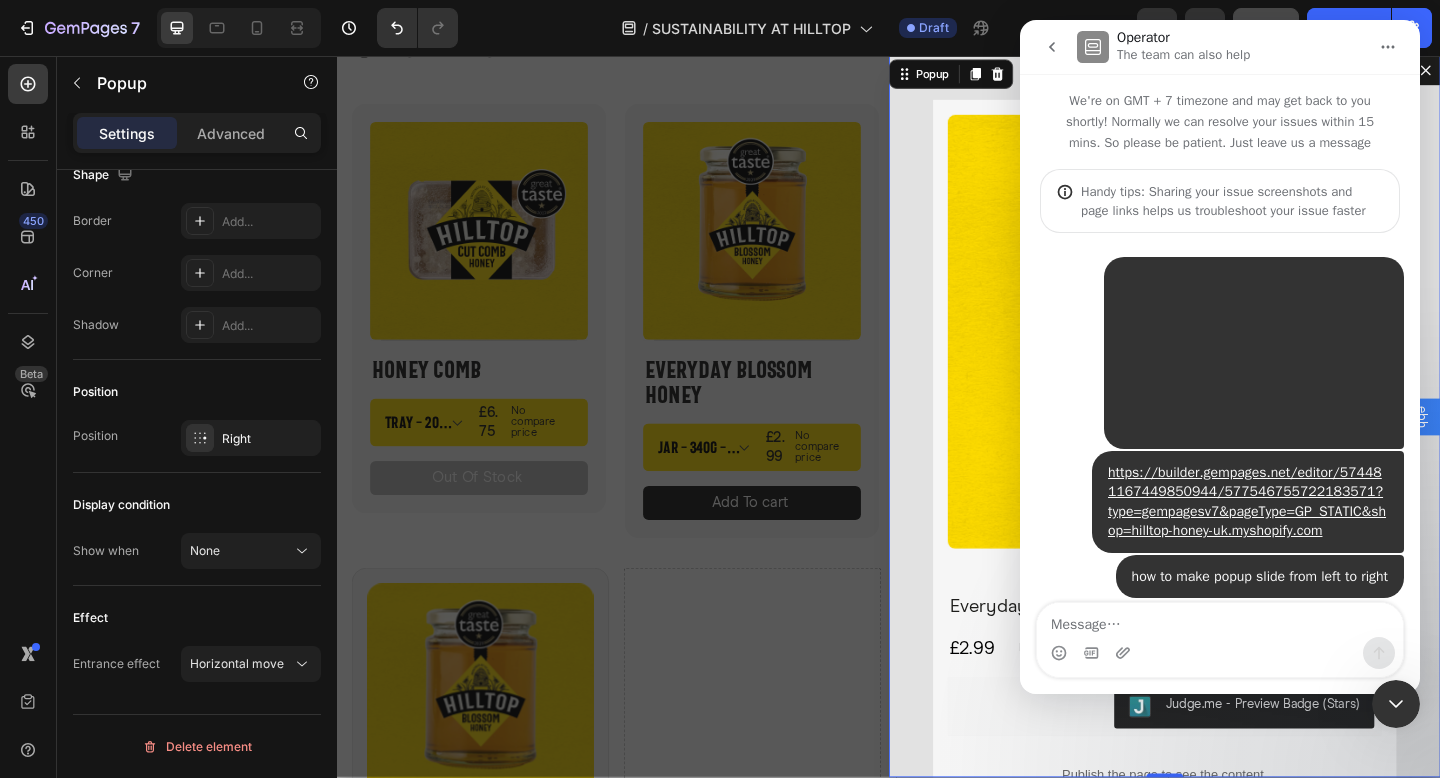 scroll, scrollTop: 0, scrollLeft: 0, axis: both 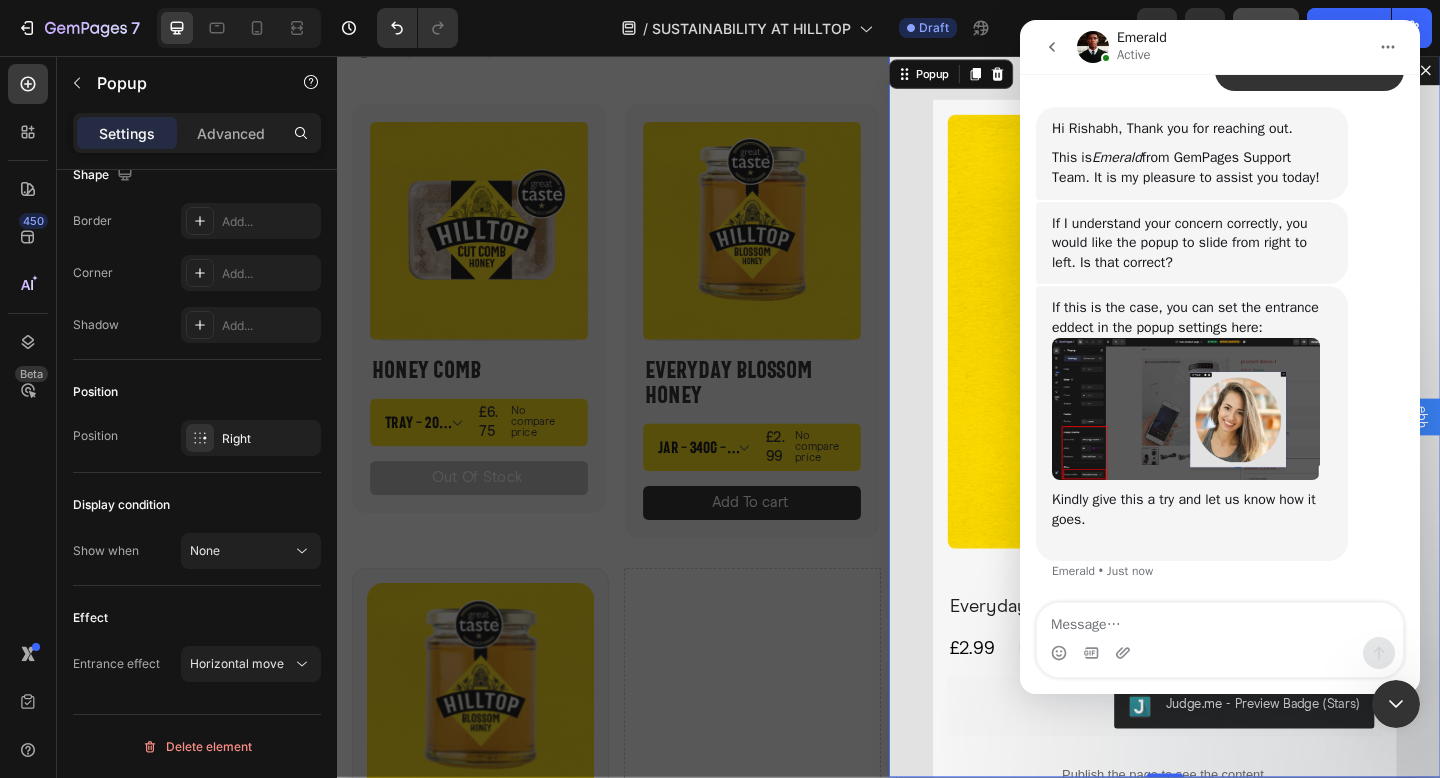 click at bounding box center (1186, 409) 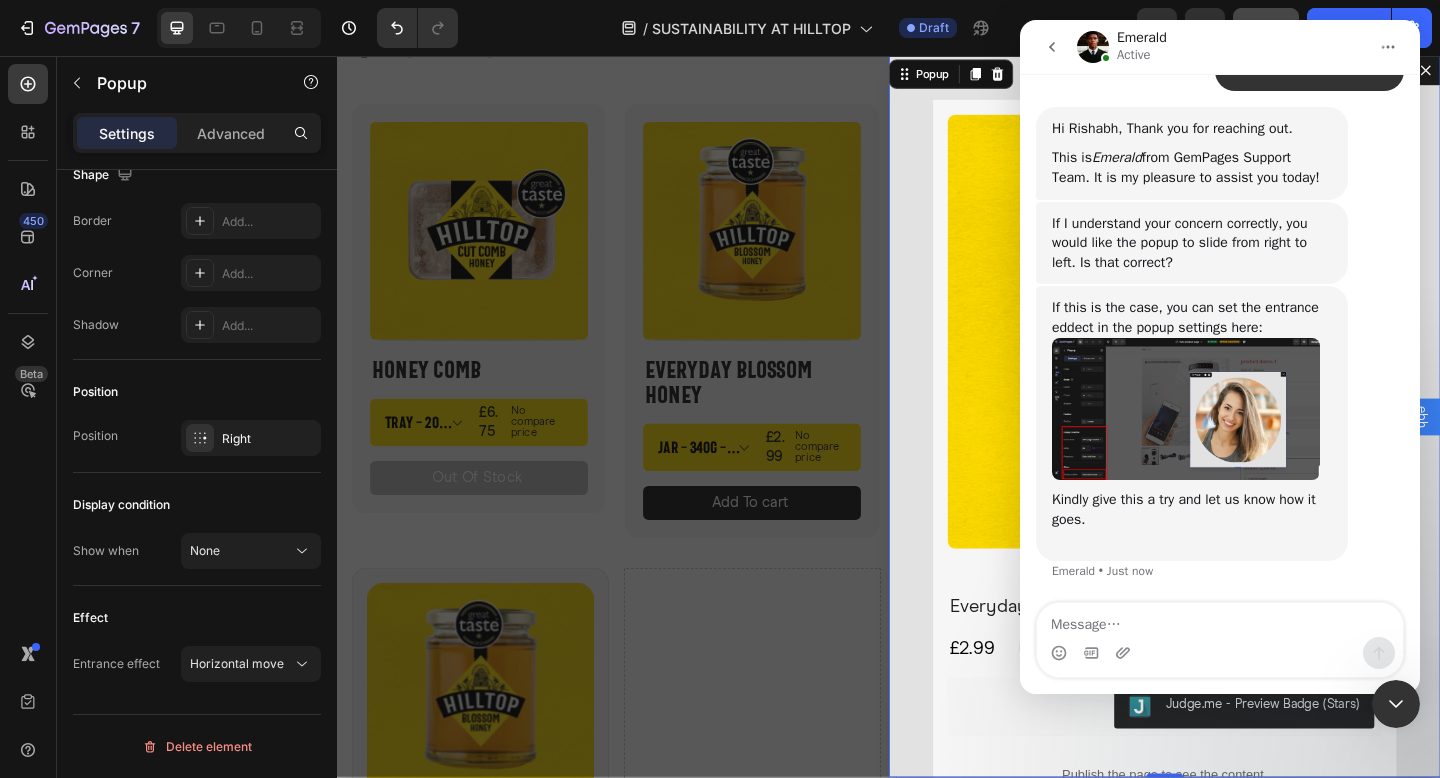 scroll, scrollTop: 0, scrollLeft: 0, axis: both 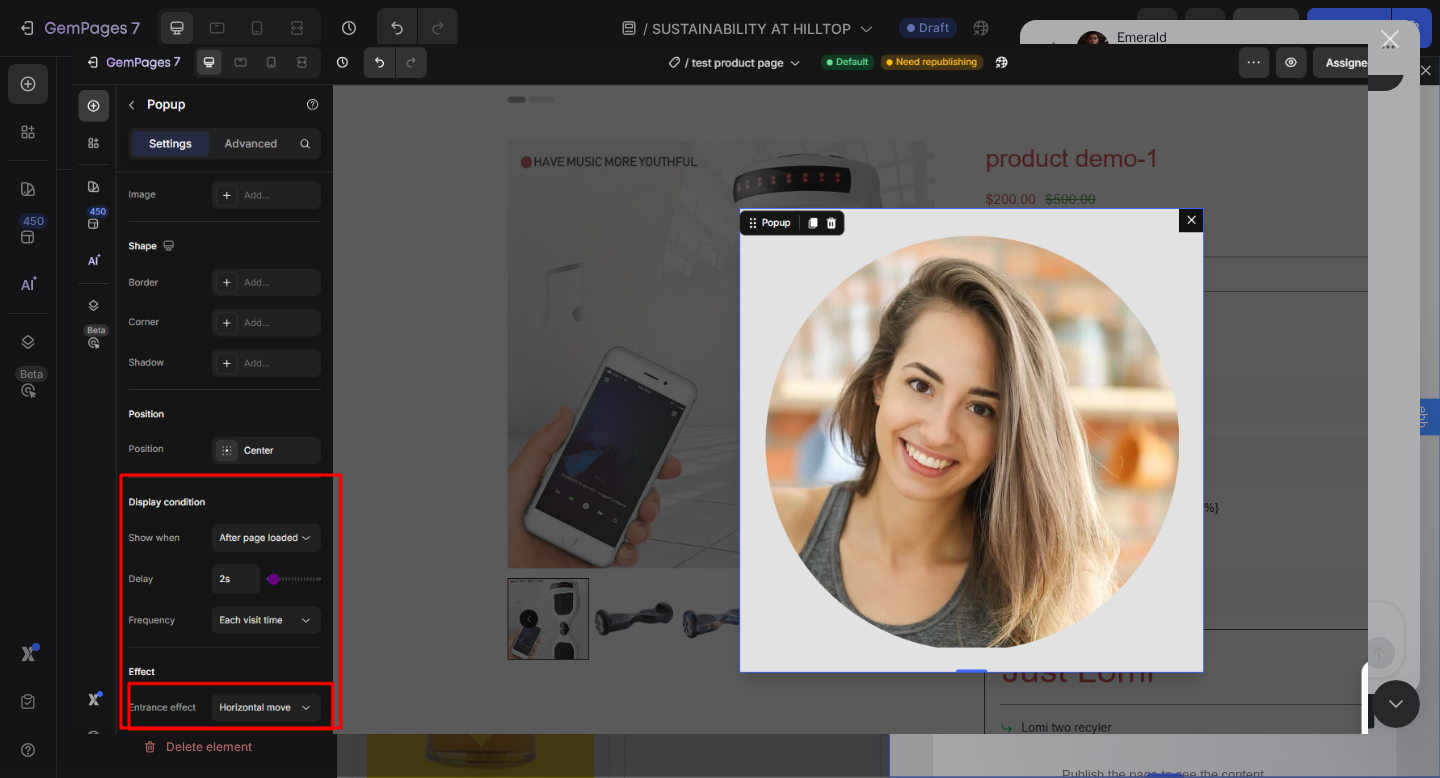 click at bounding box center [720, 389] 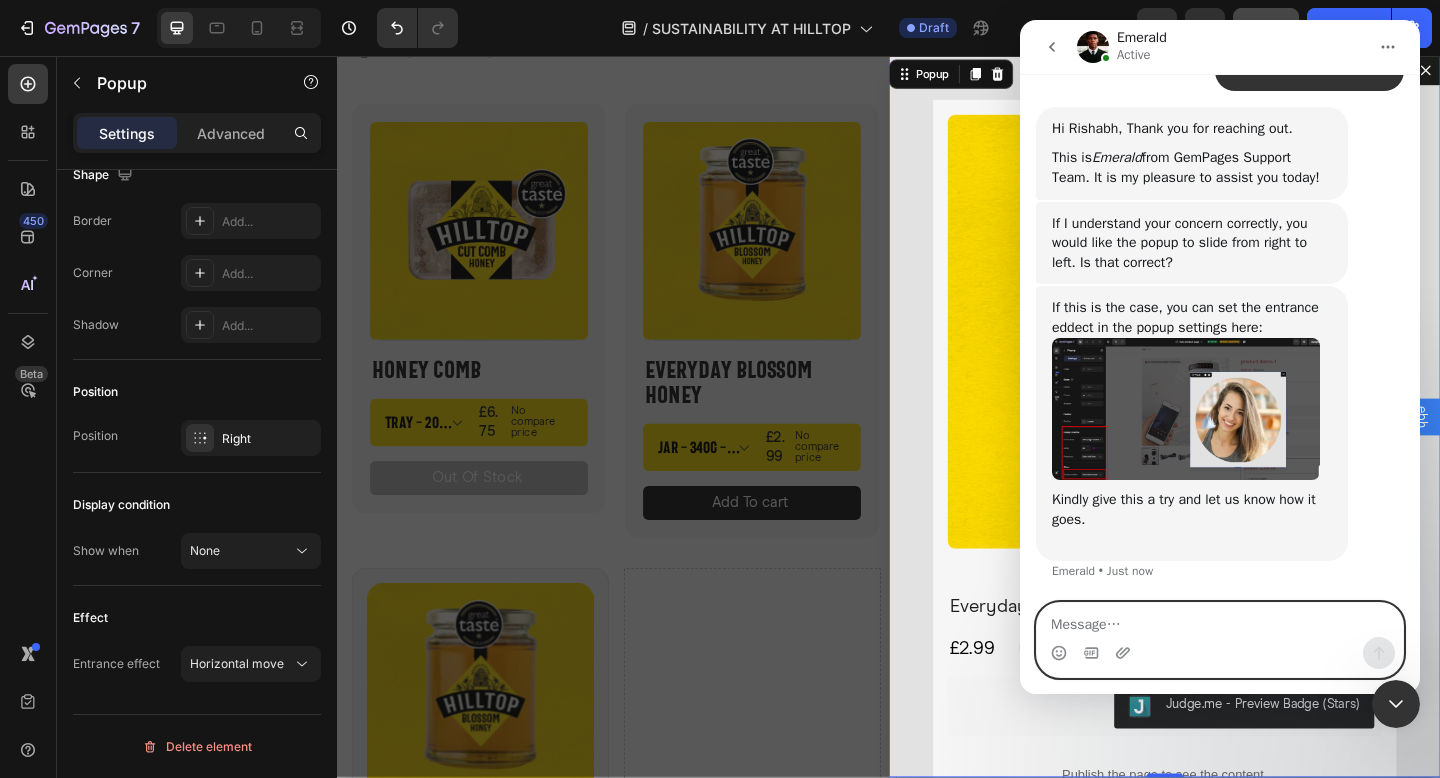 click at bounding box center (1220, 620) 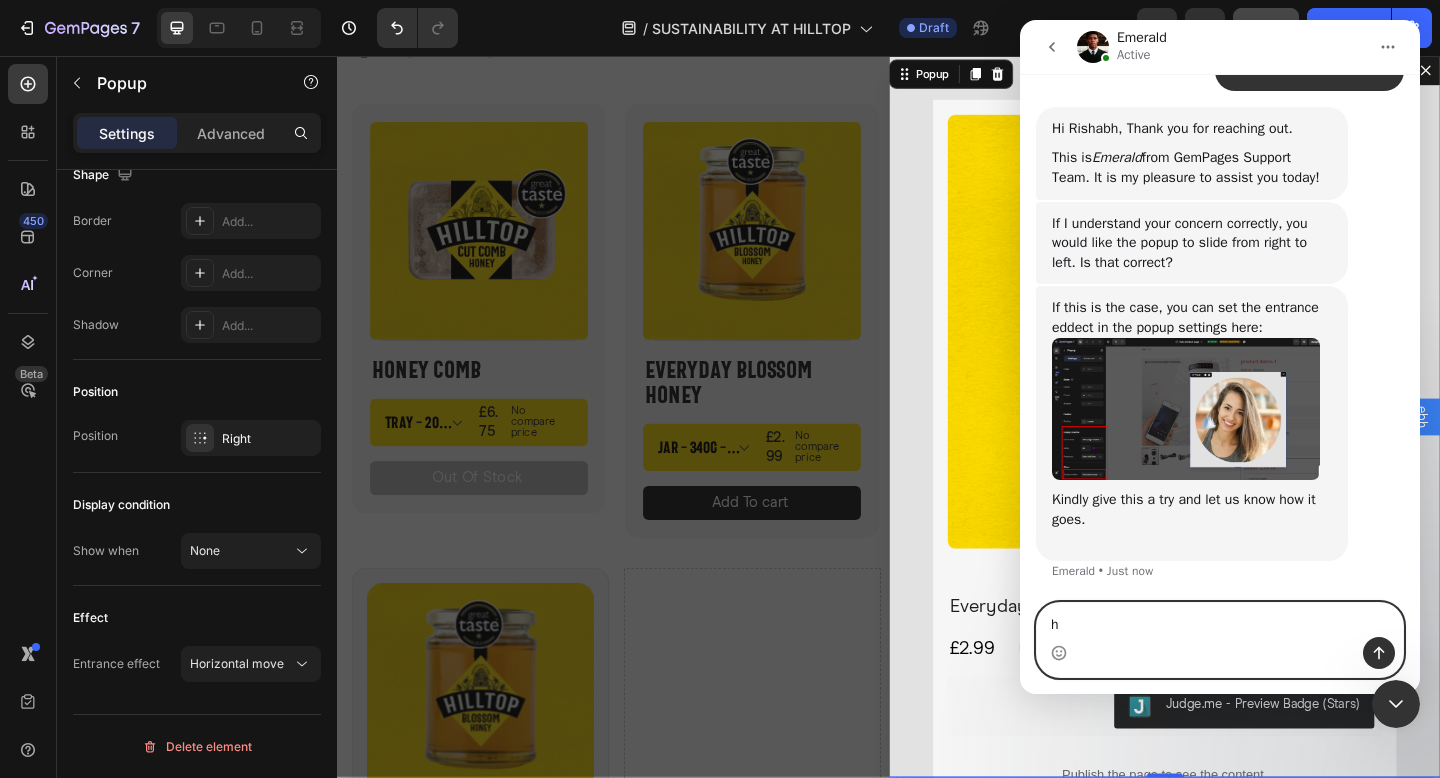 type on "hi" 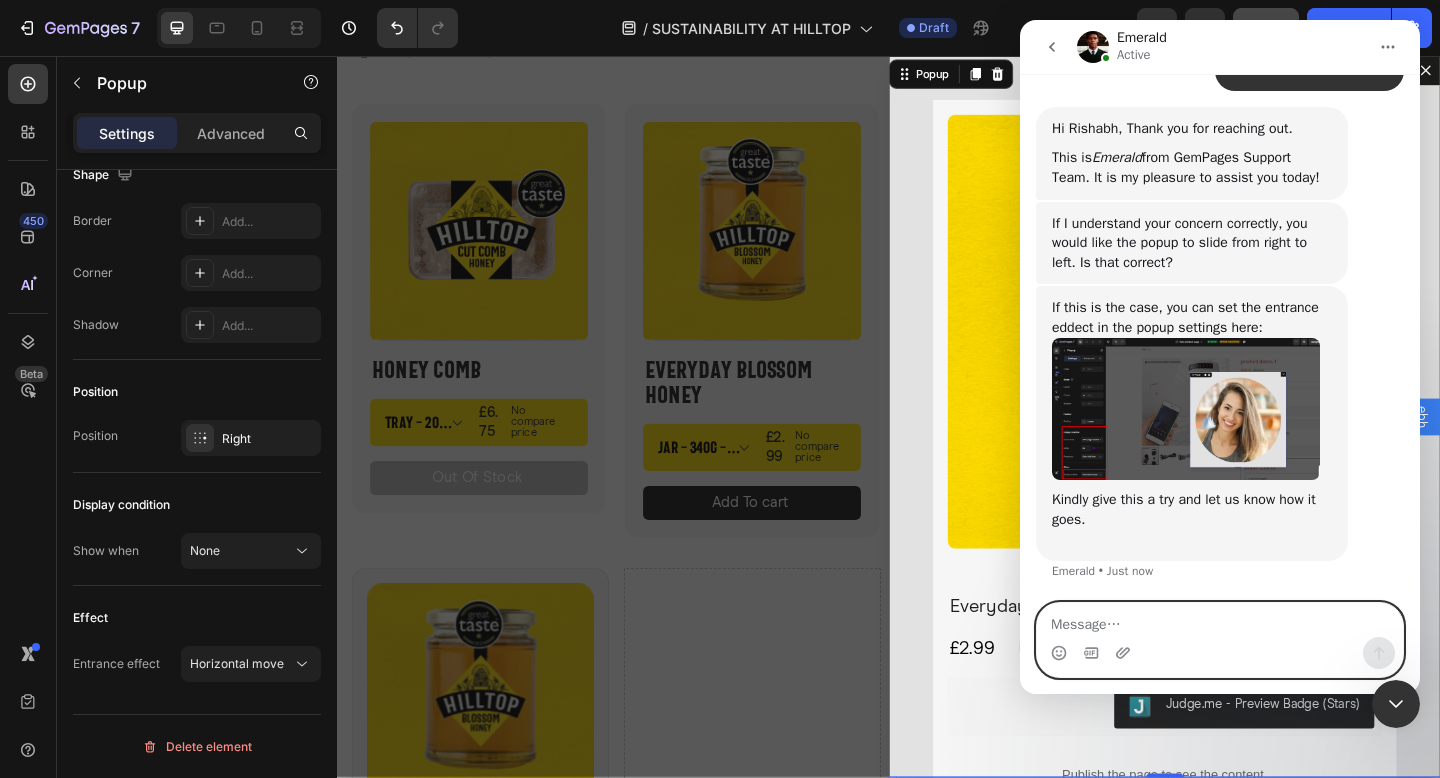 scroll, scrollTop: 879, scrollLeft: 0, axis: vertical 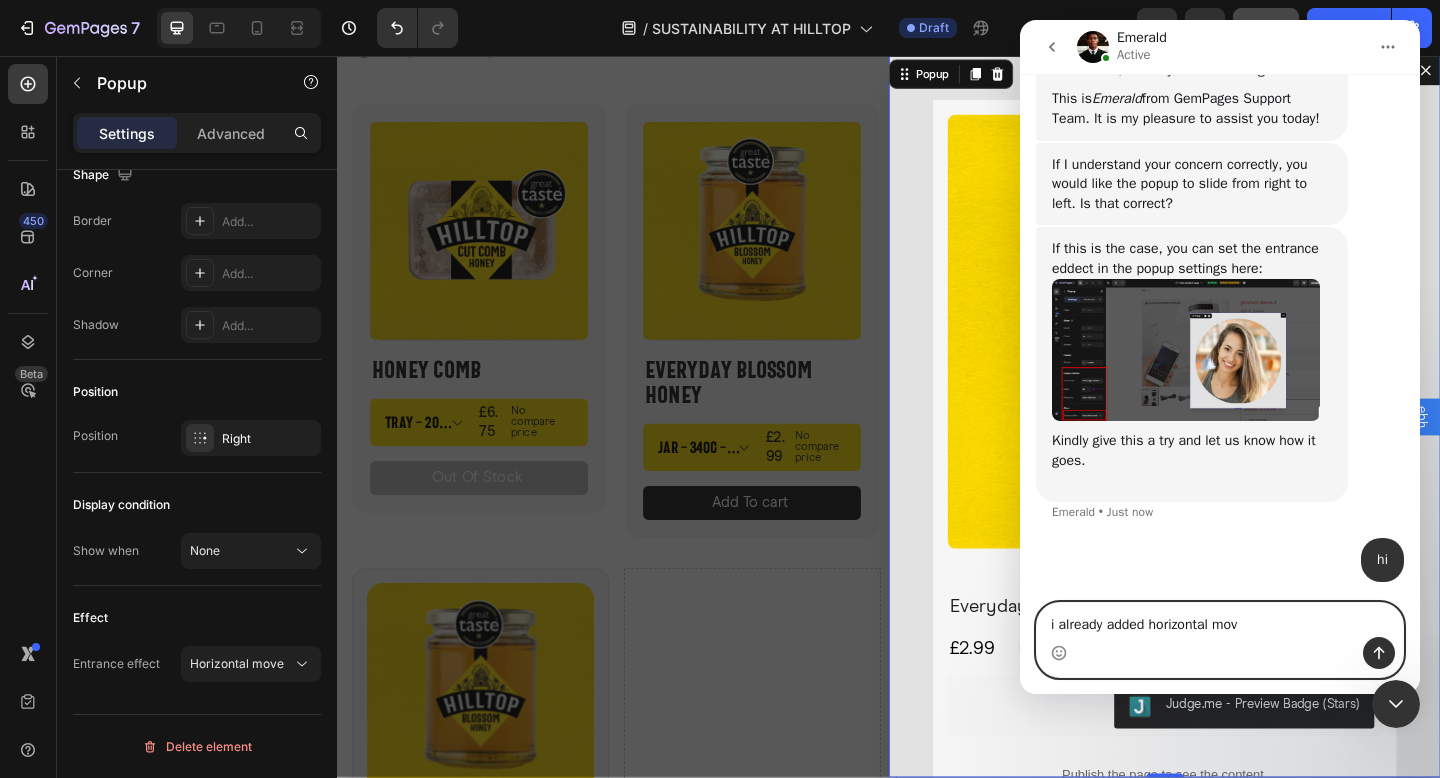 type on "i already added horizontal move" 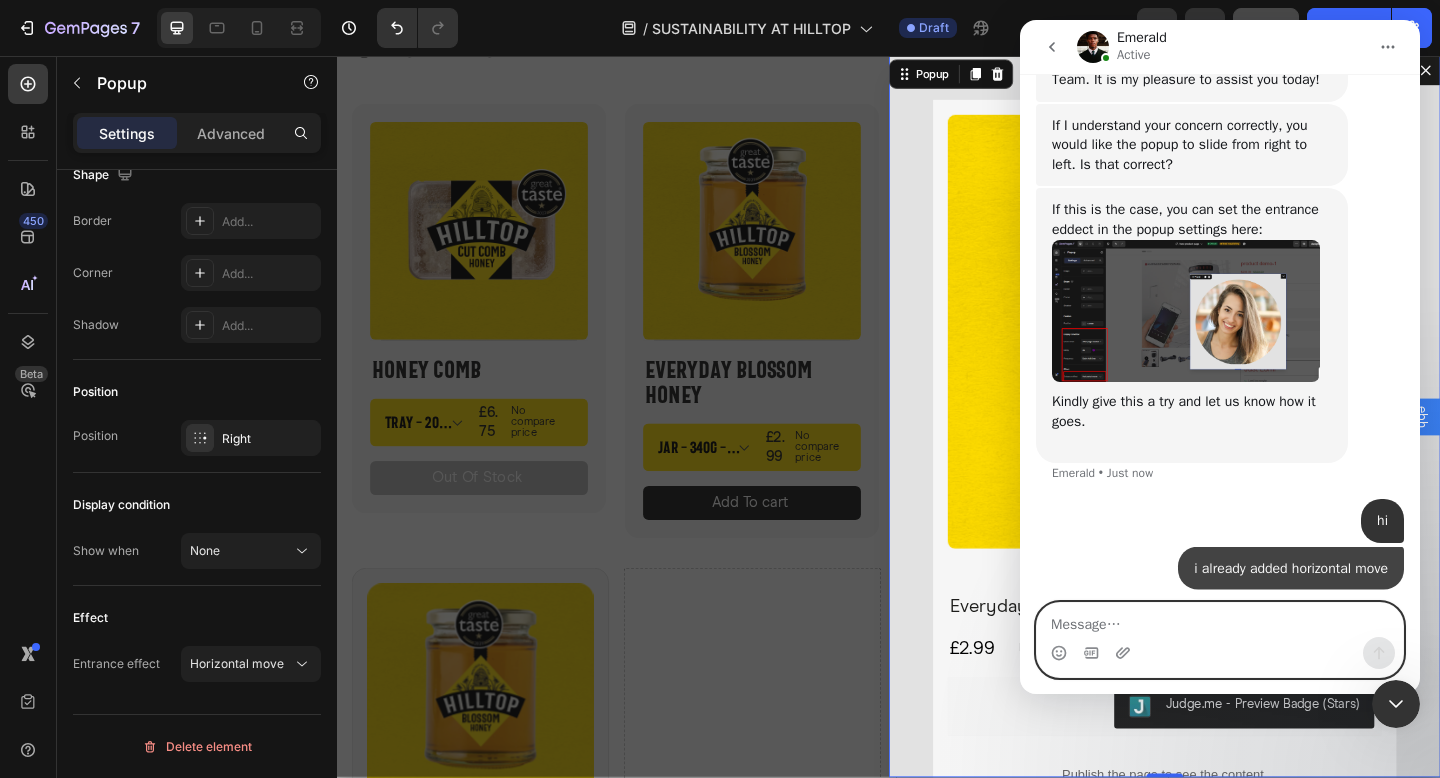 scroll, scrollTop: 925, scrollLeft: 0, axis: vertical 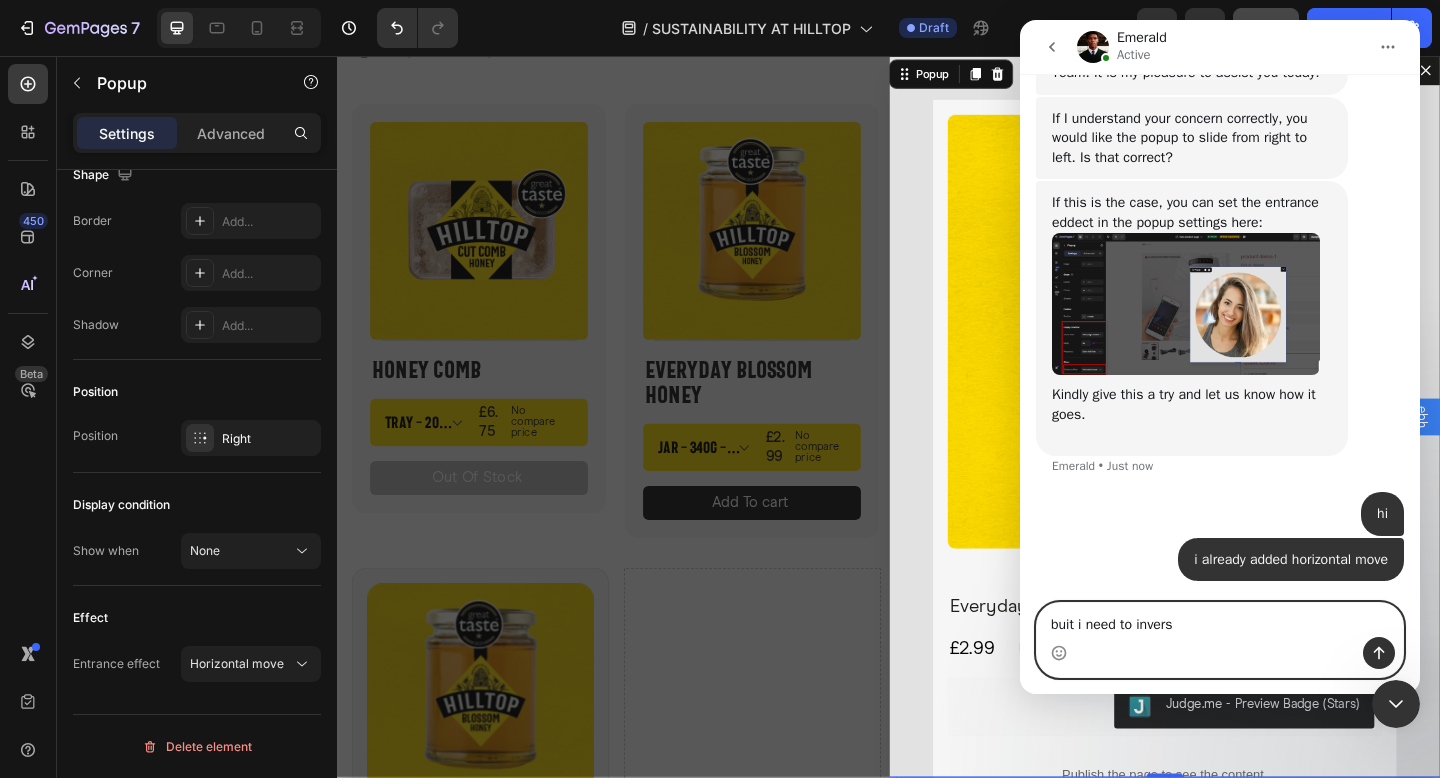 type on "buit i need to inverse" 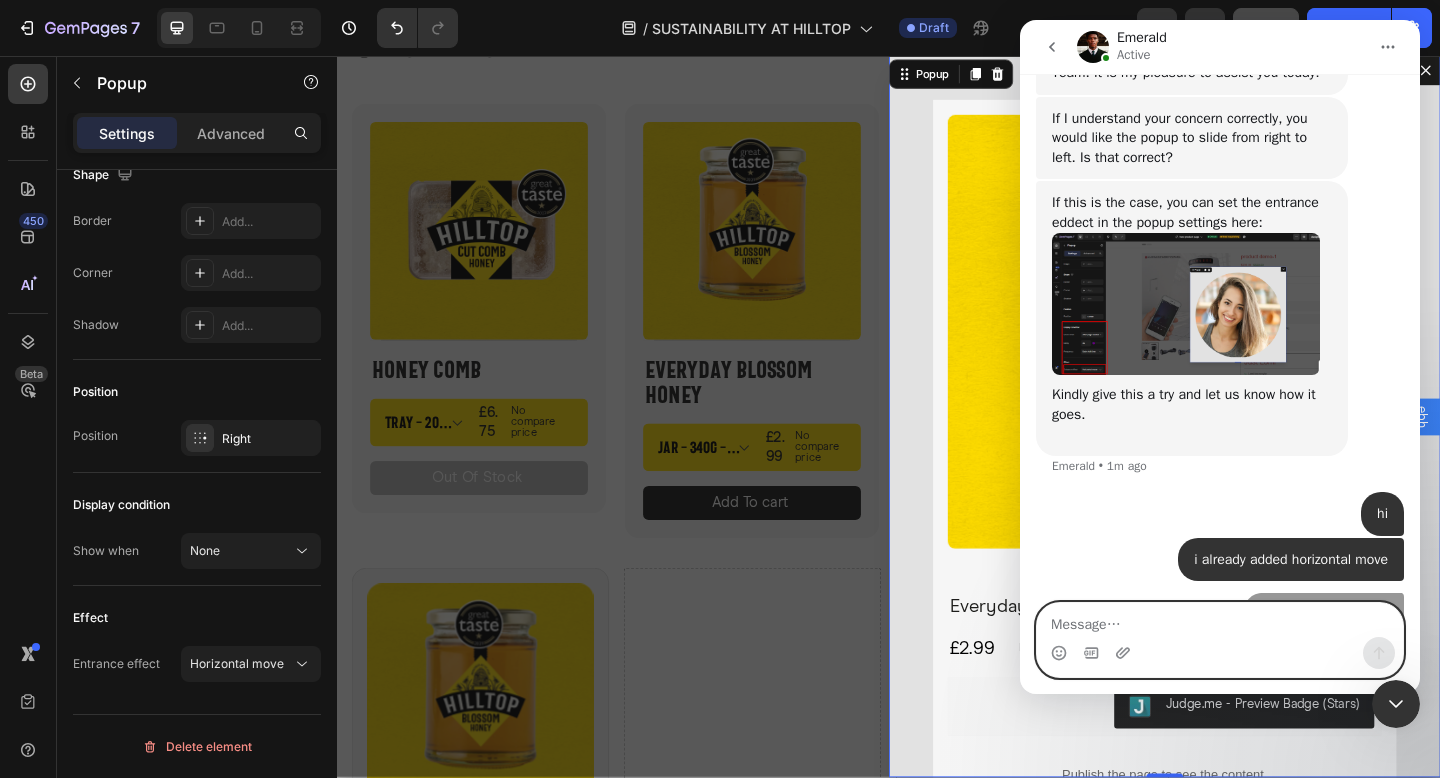 scroll, scrollTop: 971, scrollLeft: 0, axis: vertical 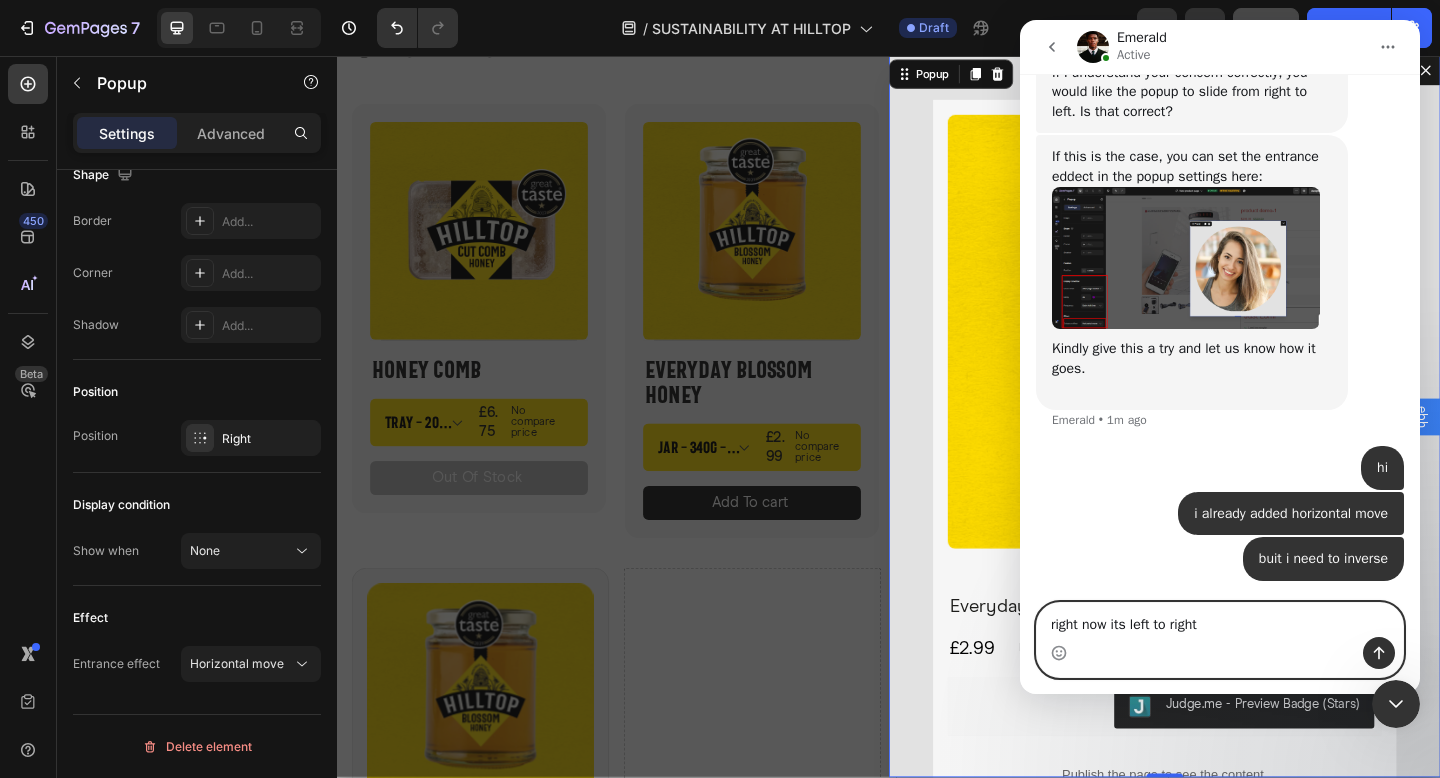 type on "right now its left to right" 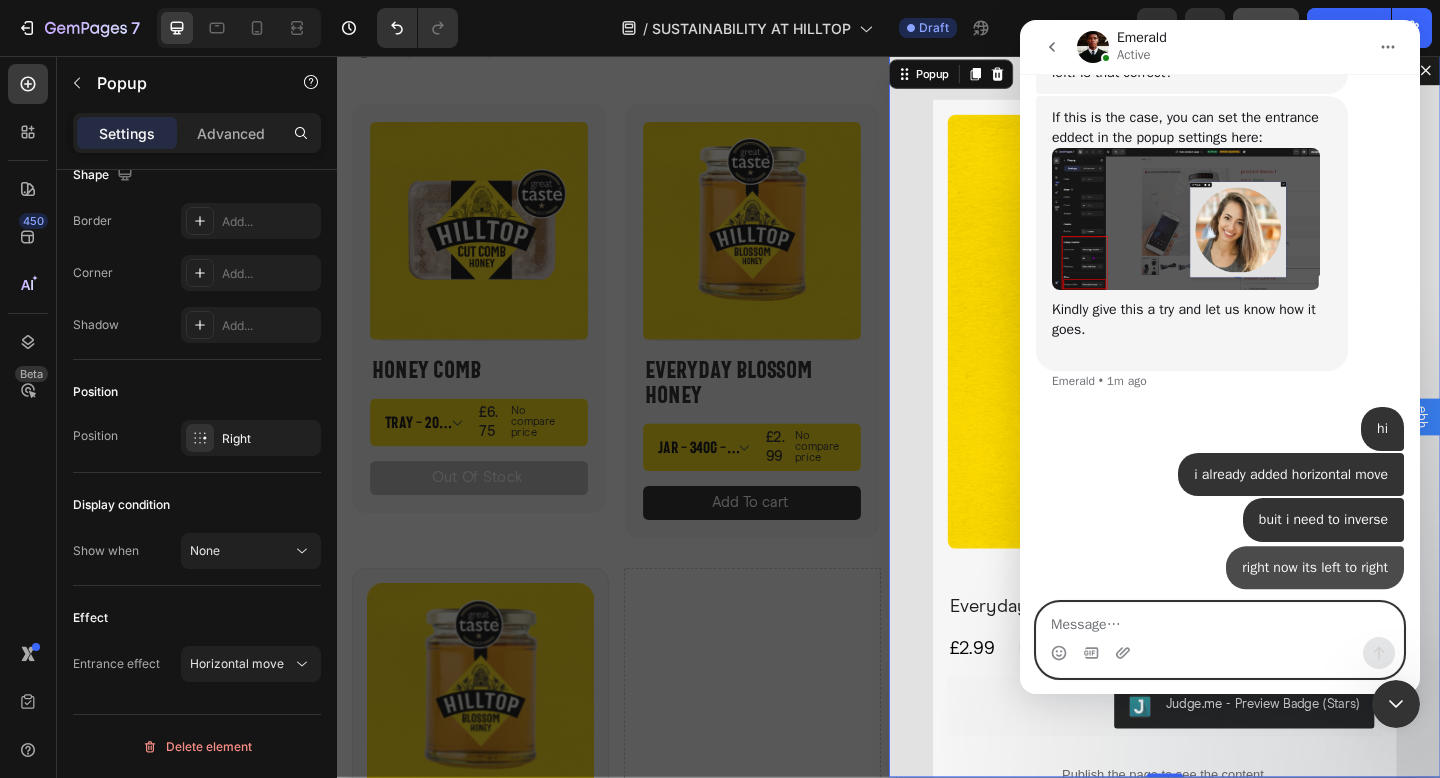 scroll, scrollTop: 1016, scrollLeft: 0, axis: vertical 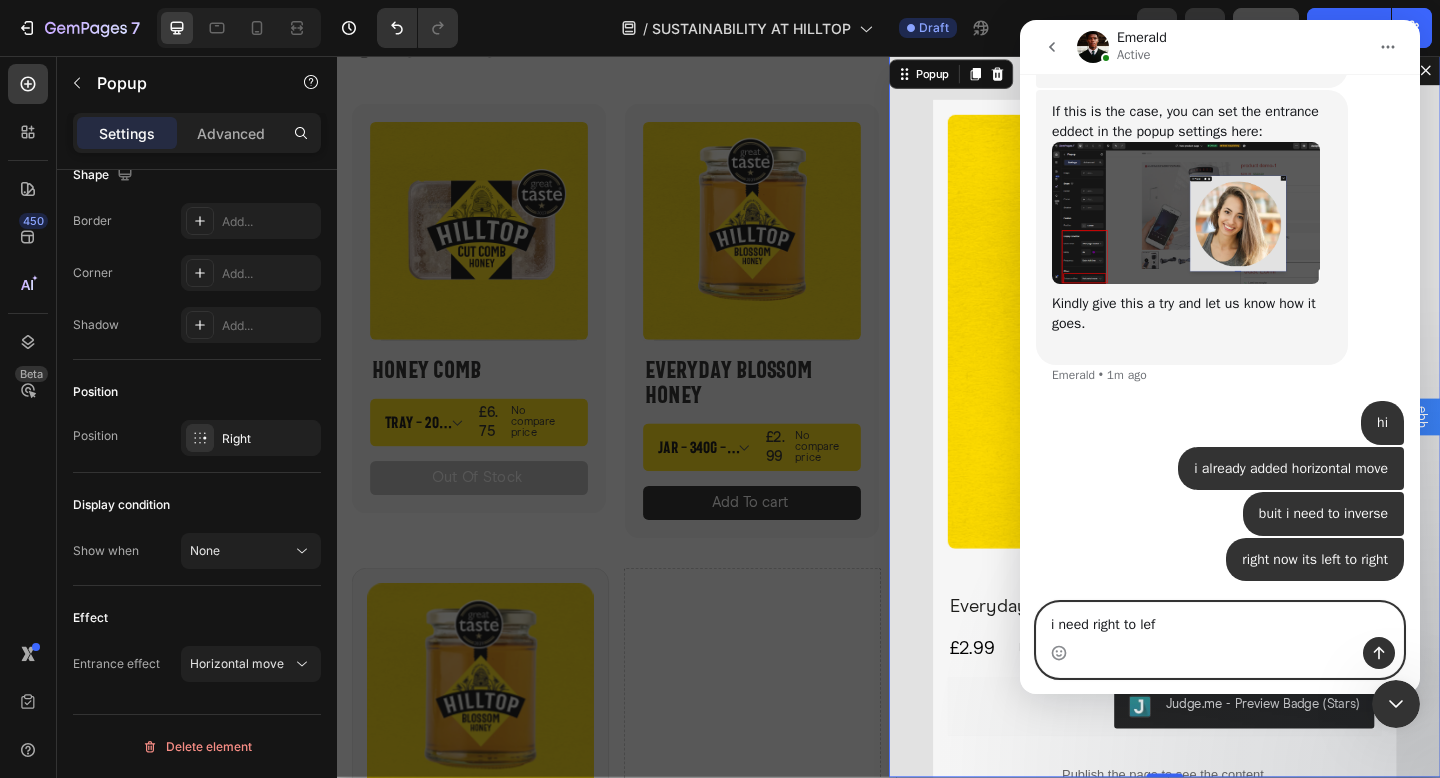 type on "i need right to left" 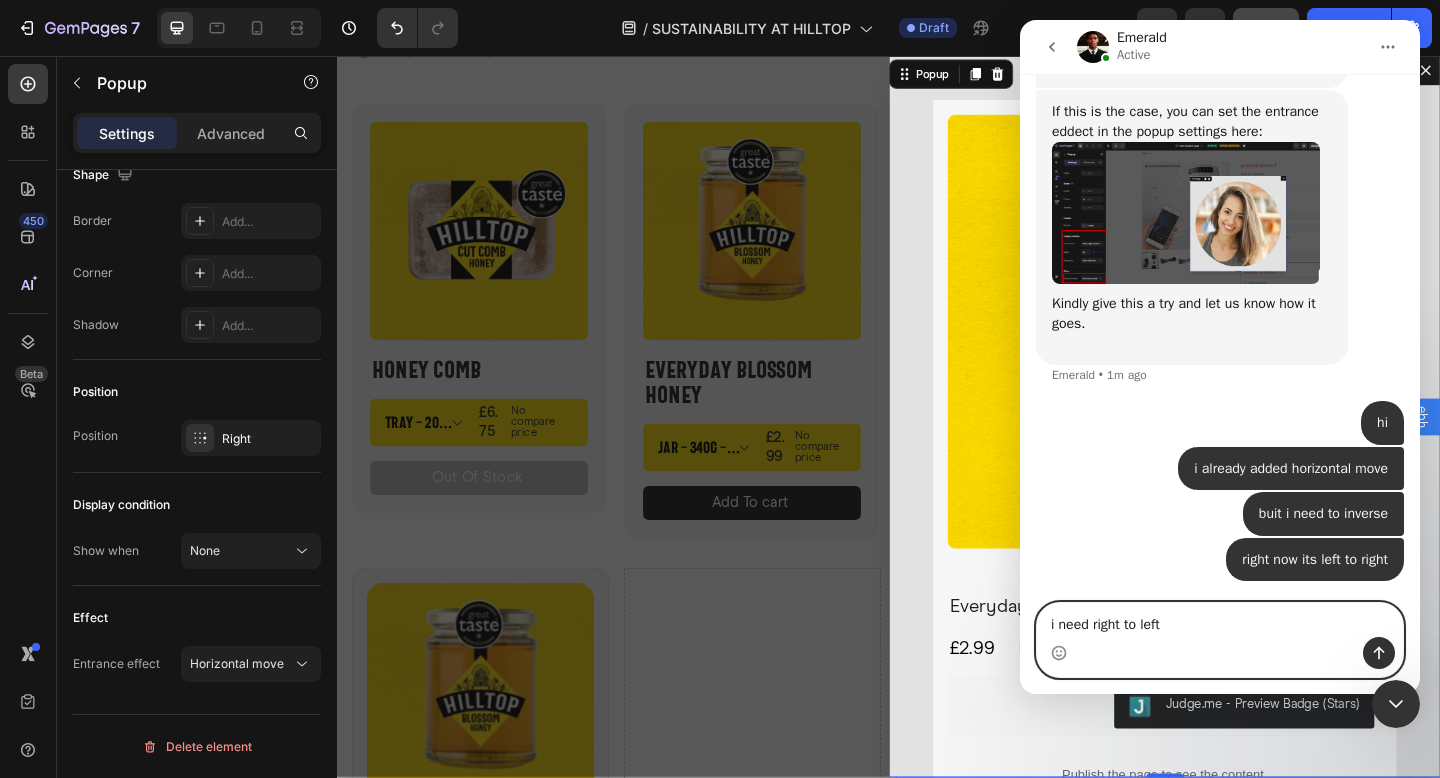 type 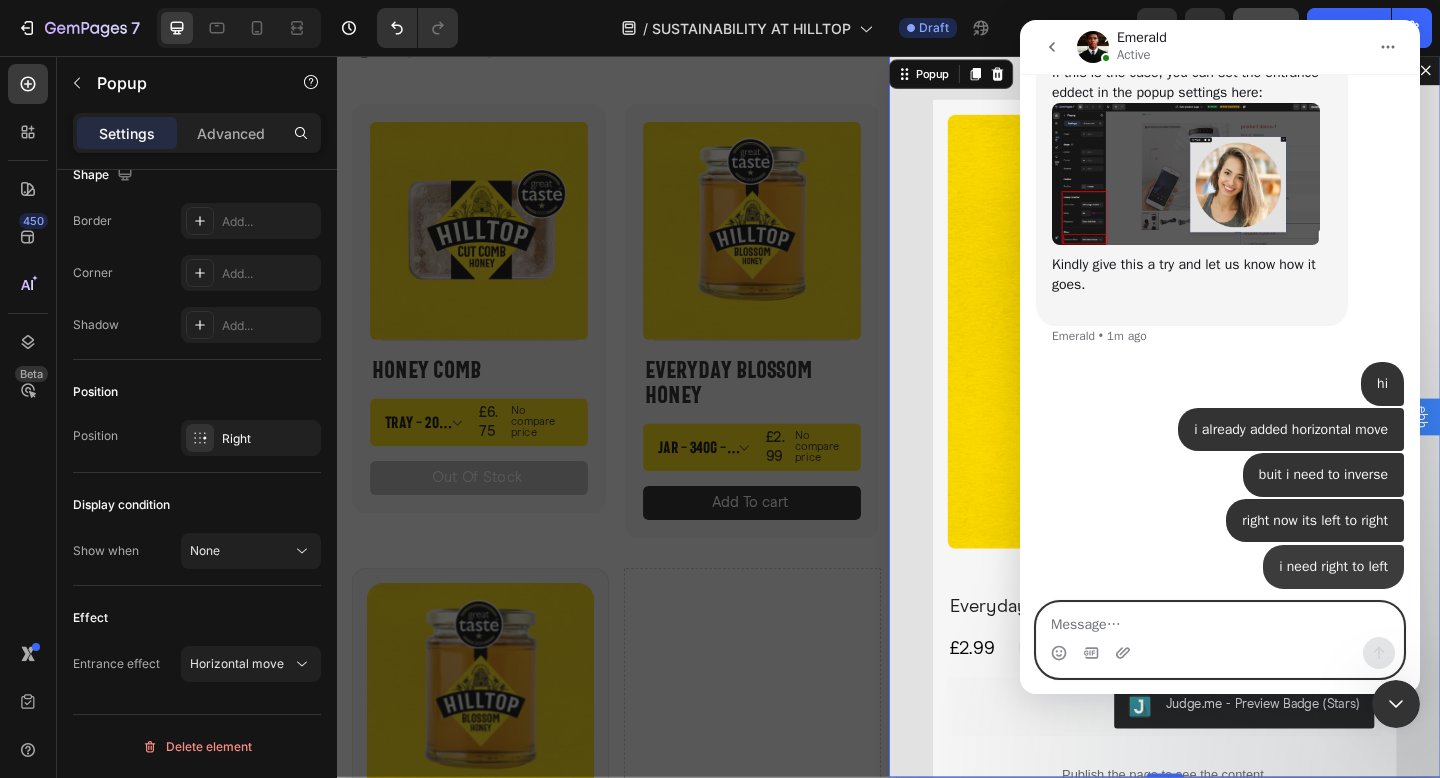 scroll, scrollTop: 1062, scrollLeft: 0, axis: vertical 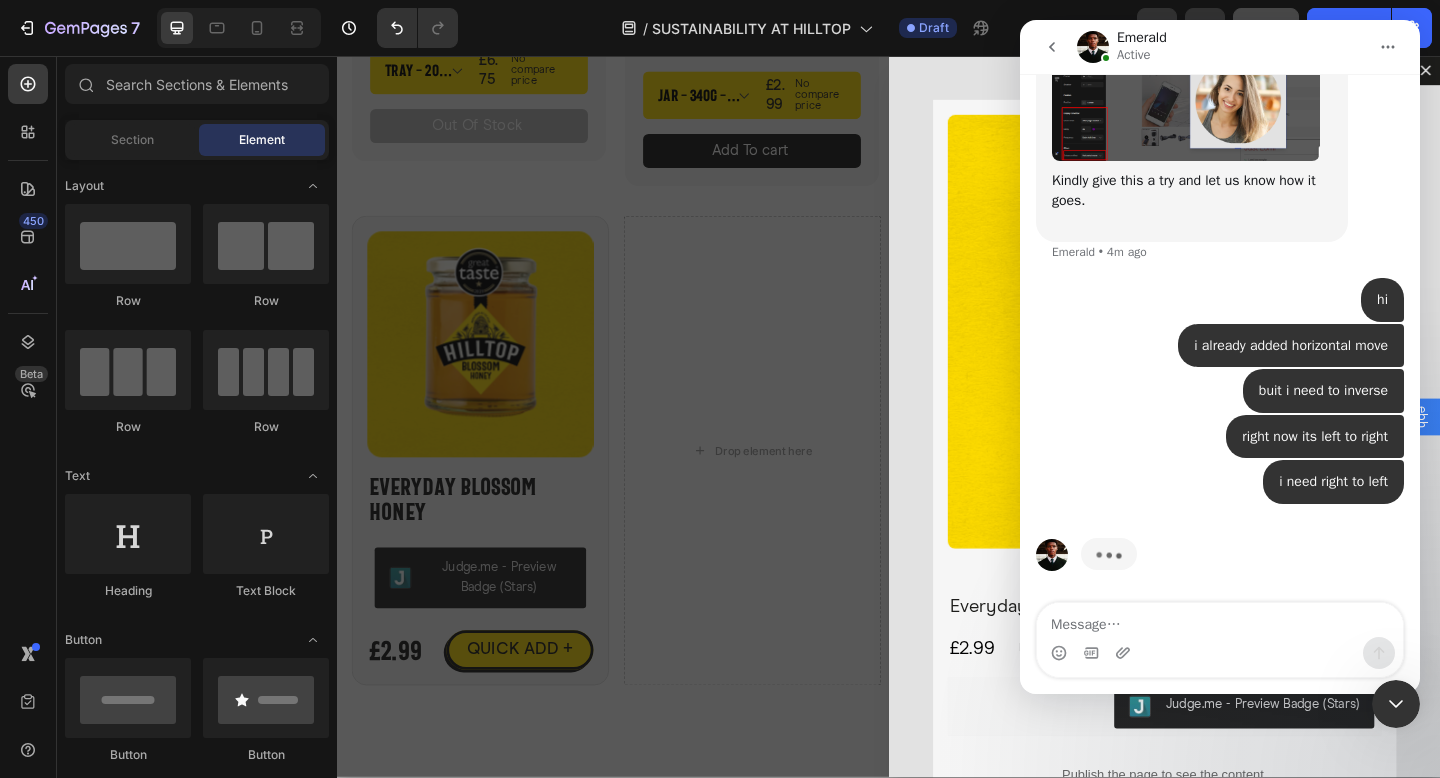 click at bounding box center [937, 448] 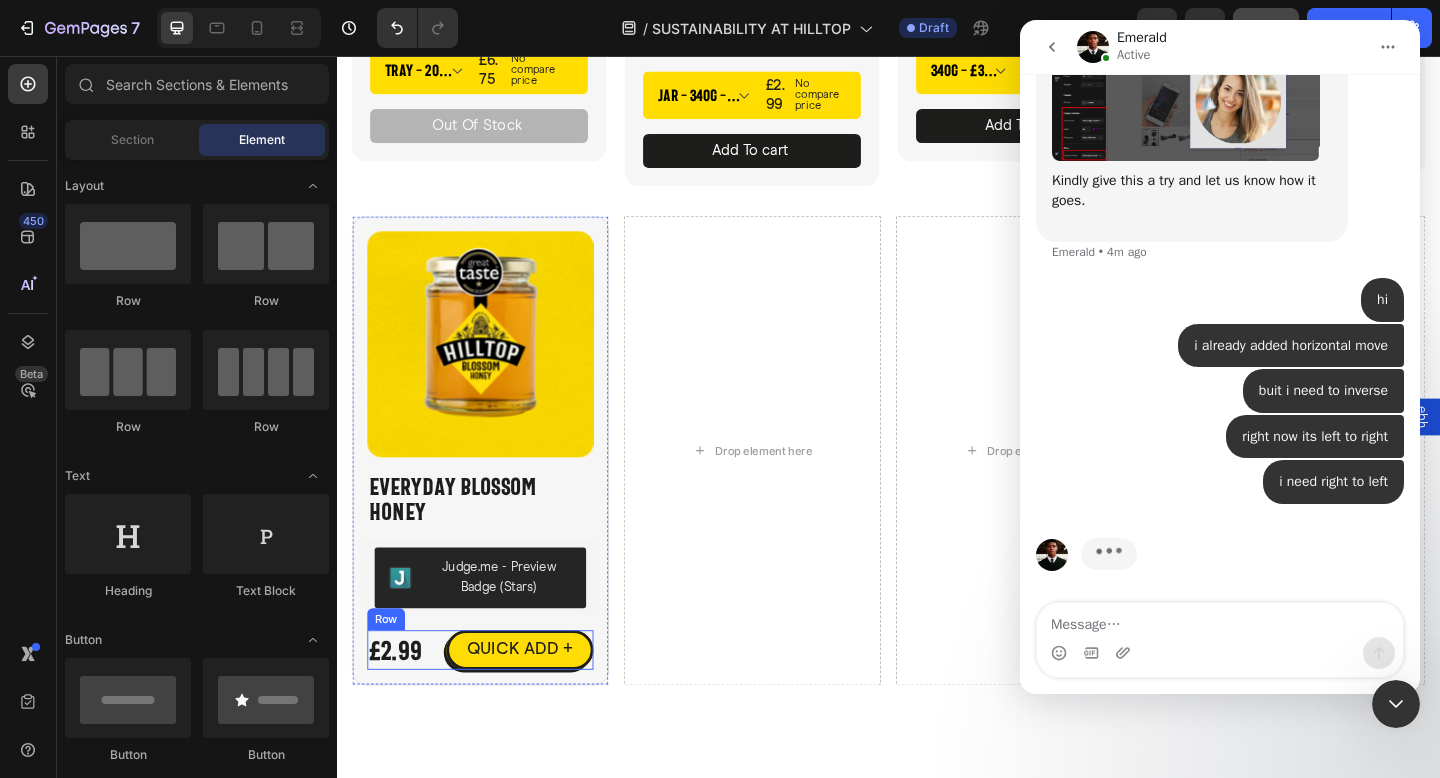 click on "£2.99 Product Price Product Price QUICK ADD + Button Row" at bounding box center [493, 702] 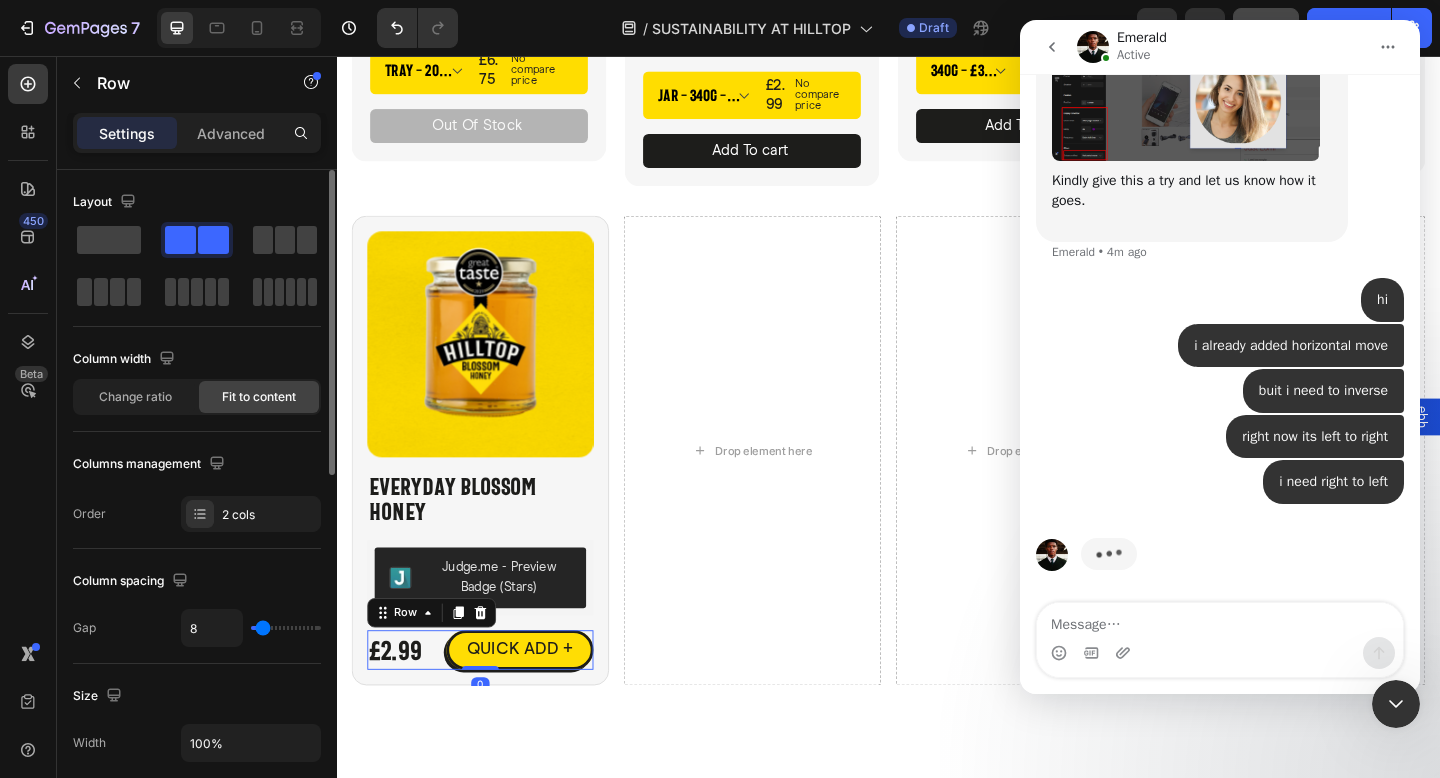 click on "Layout" at bounding box center (197, 256) 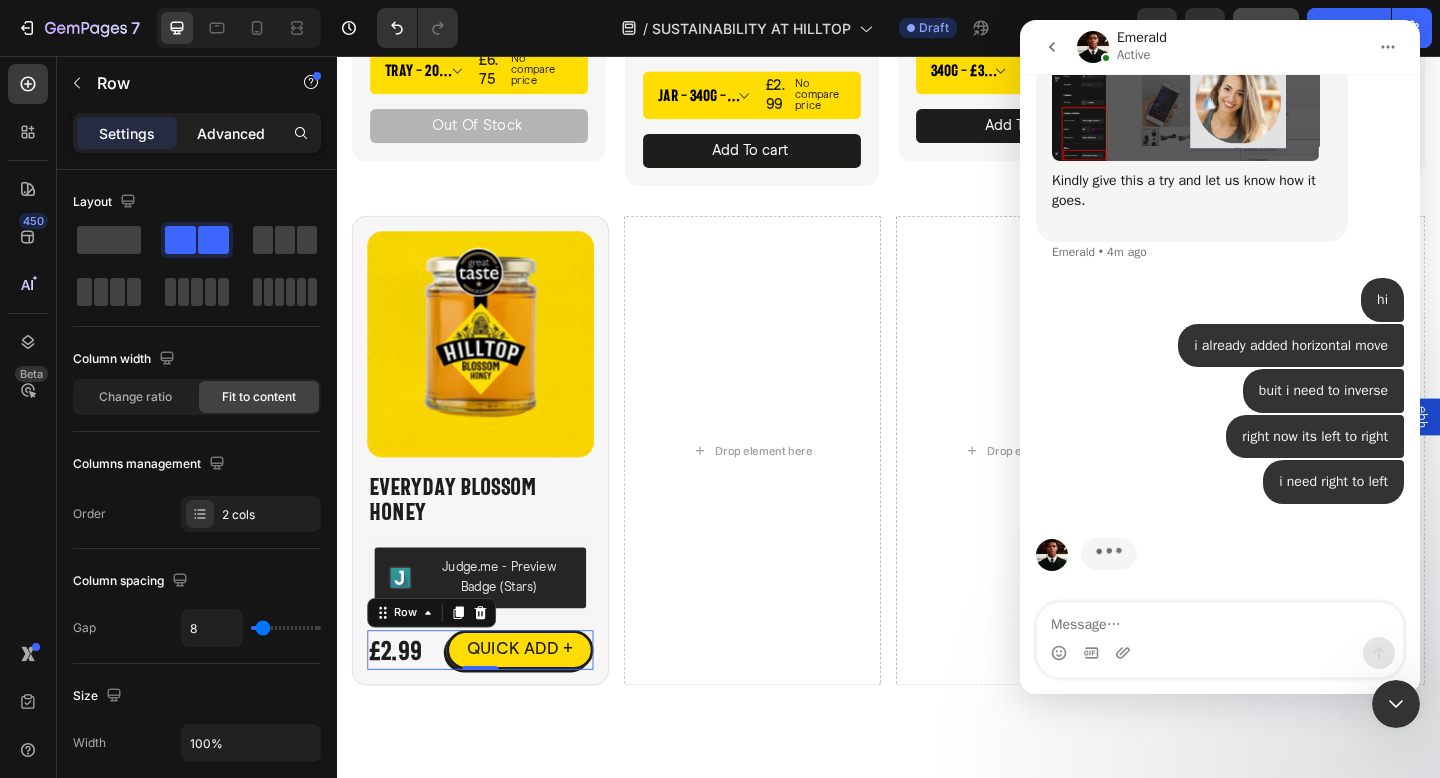click on "Advanced" at bounding box center (231, 133) 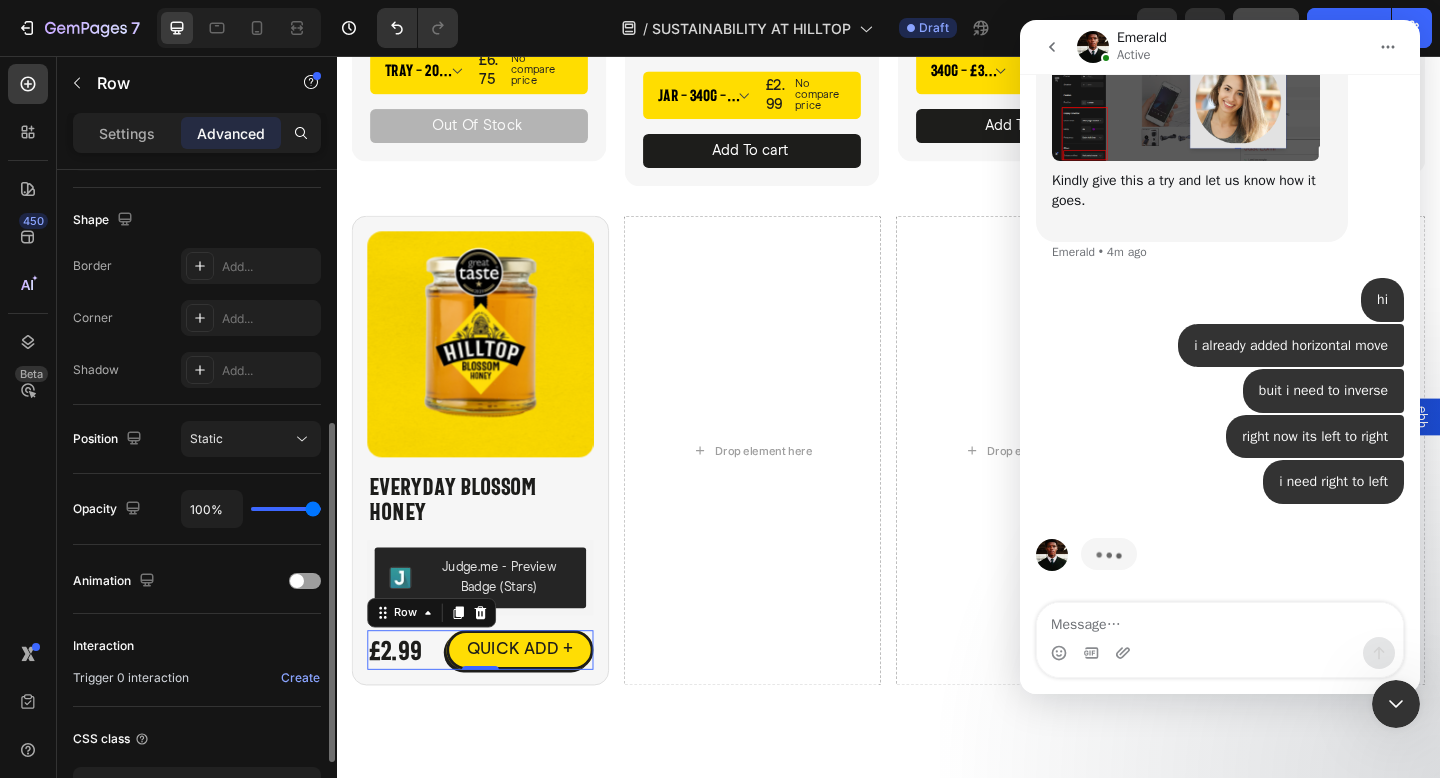 scroll, scrollTop: 639, scrollLeft: 0, axis: vertical 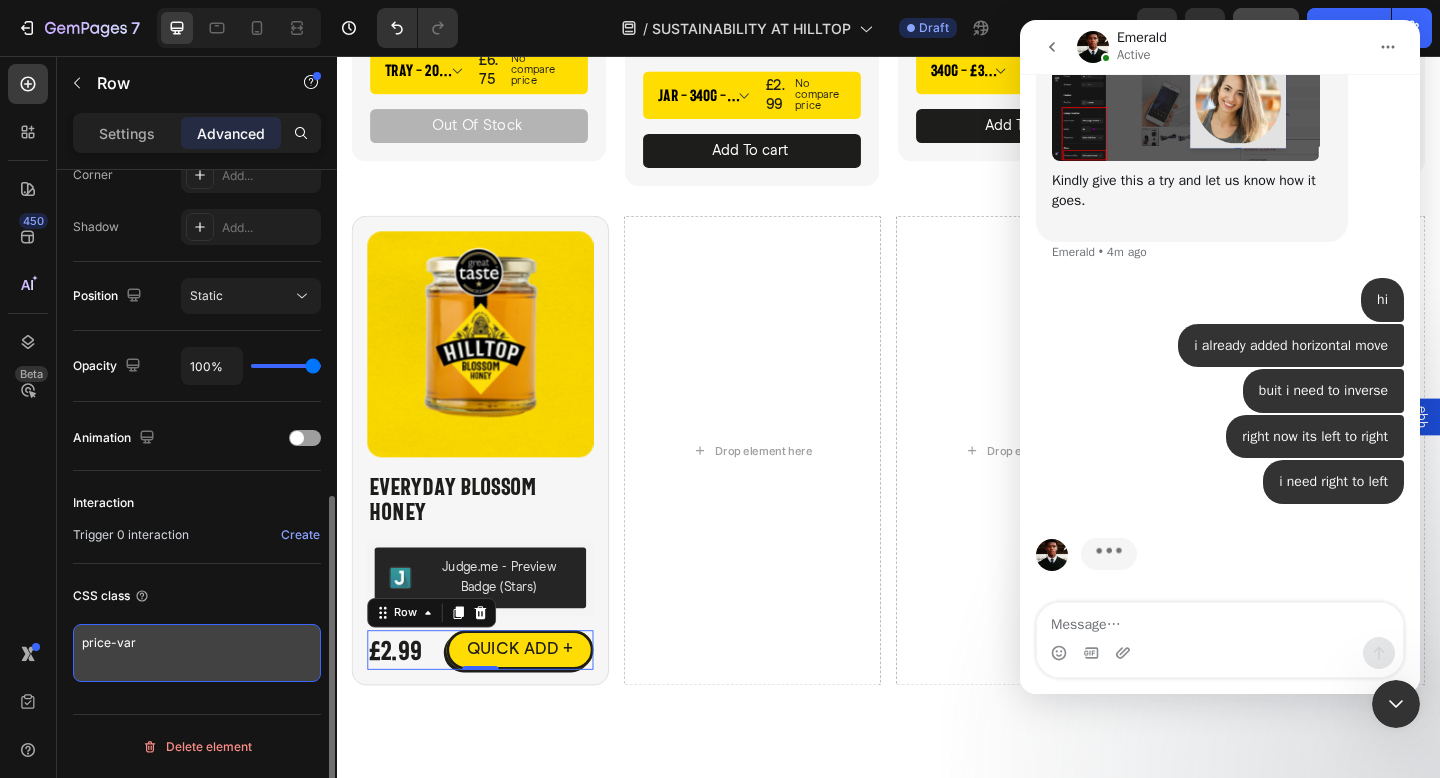 click on "price-var" at bounding box center [197, 653] 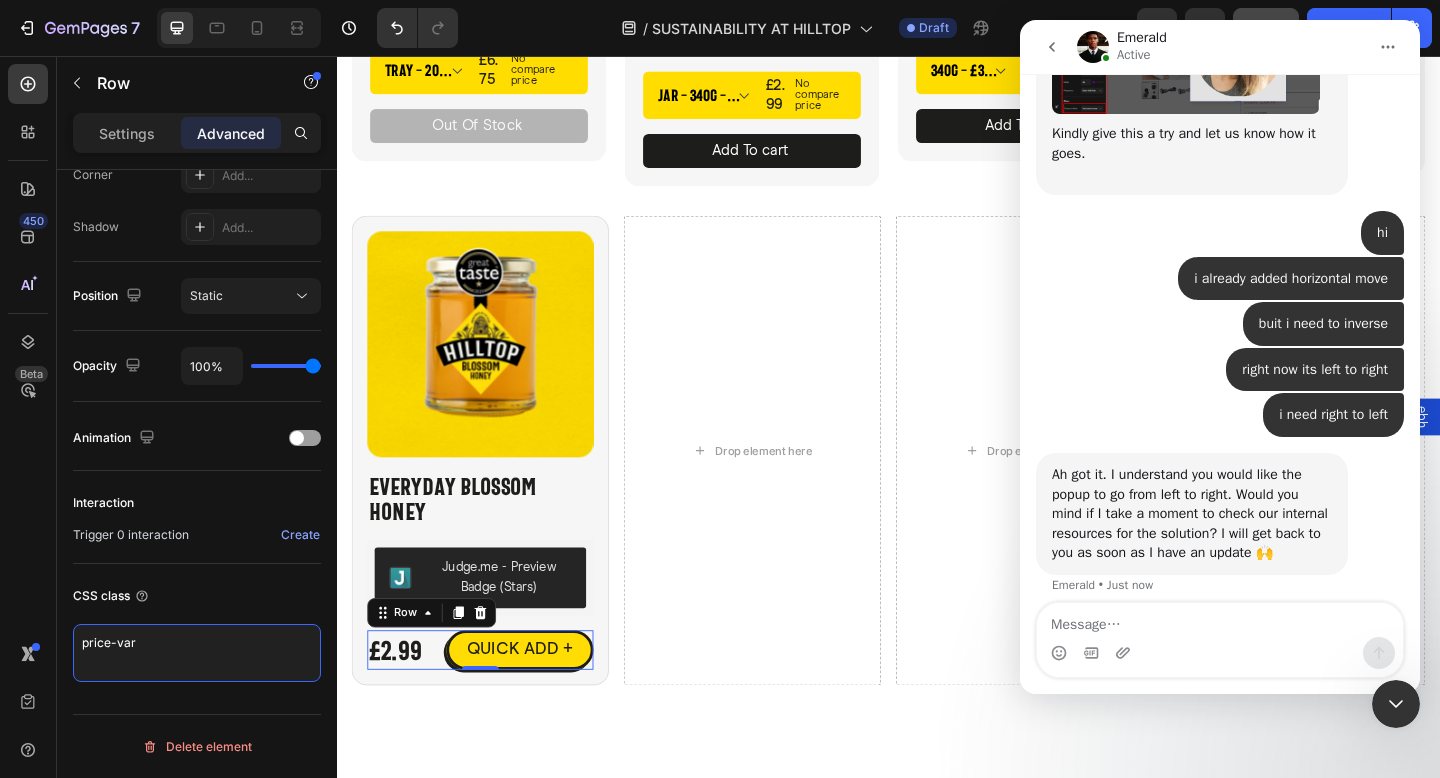 scroll, scrollTop: 1219, scrollLeft: 0, axis: vertical 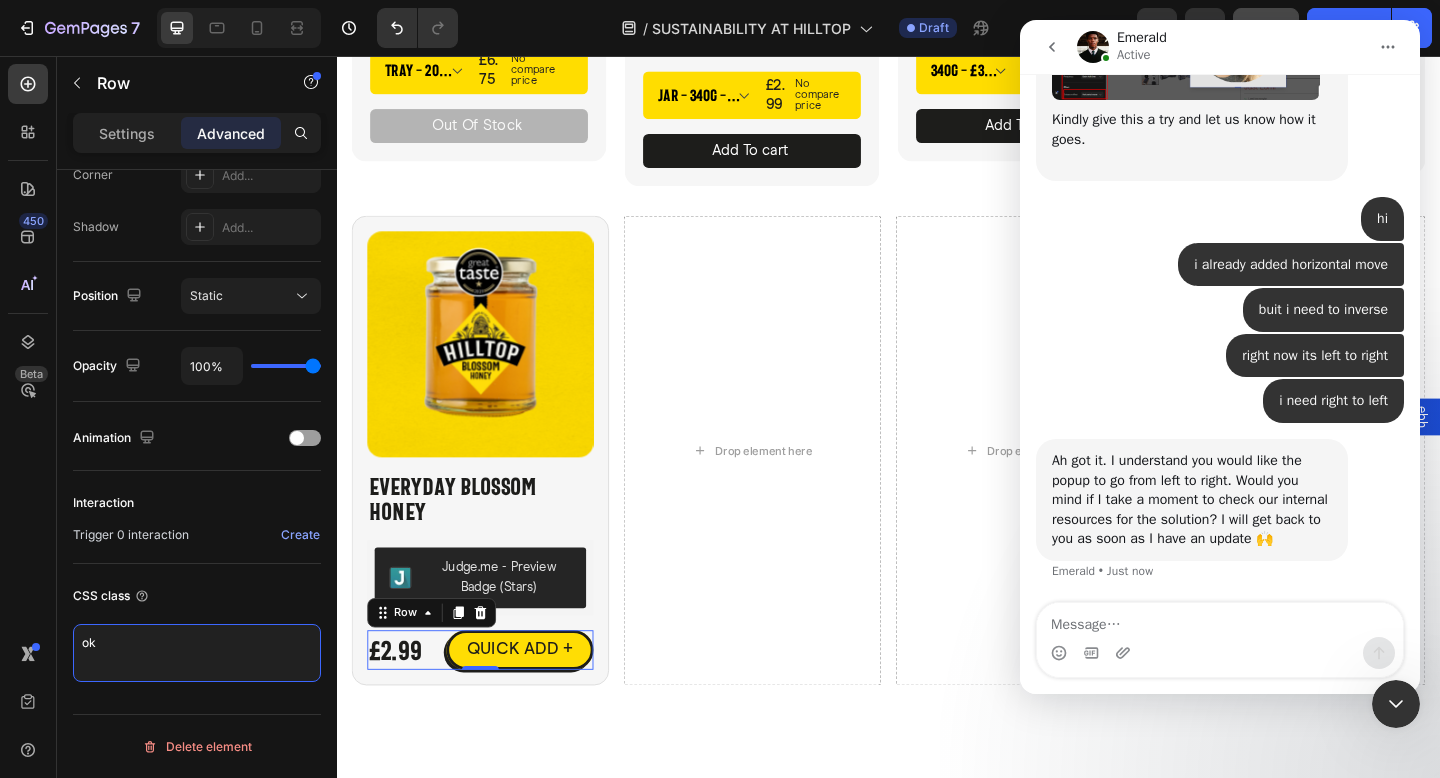 type on "price-var" 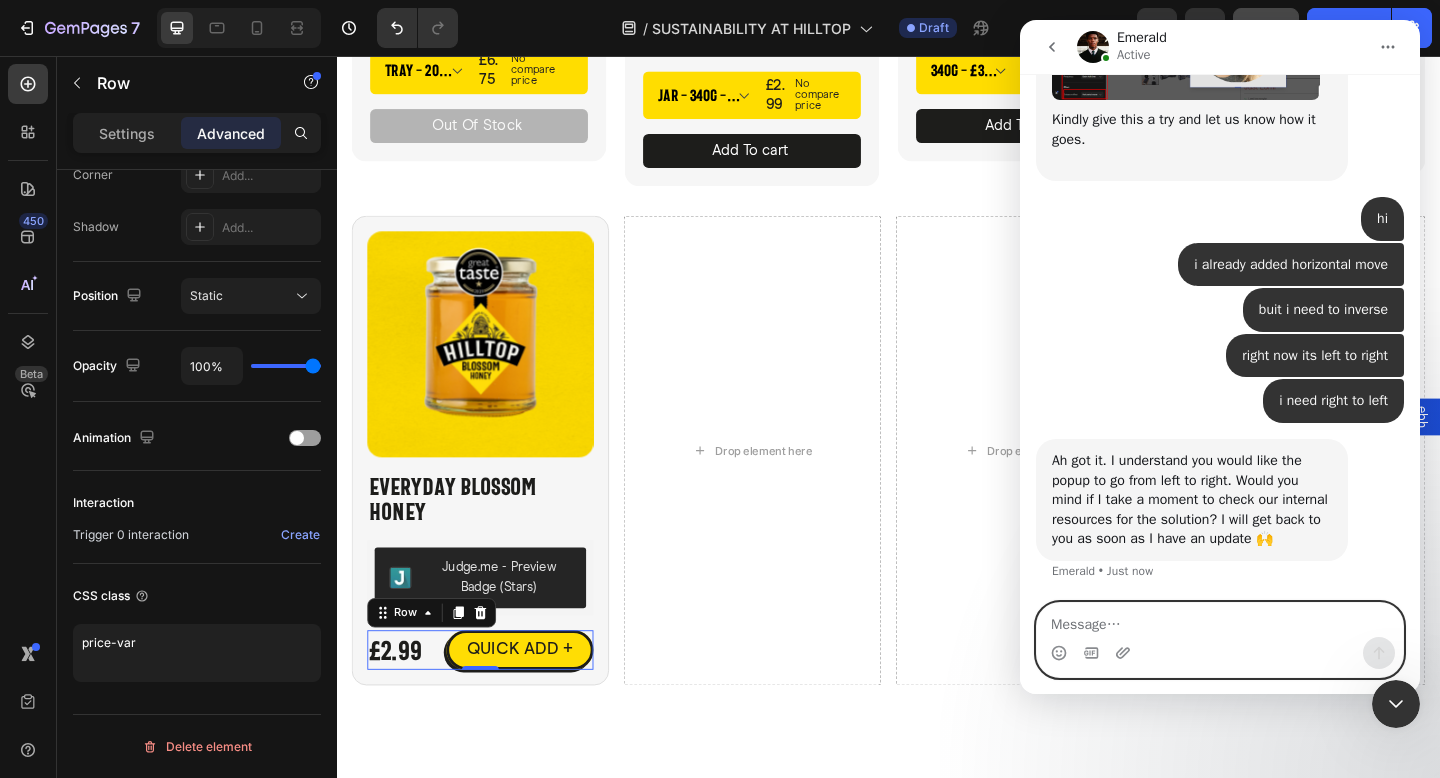 click at bounding box center [1220, 620] 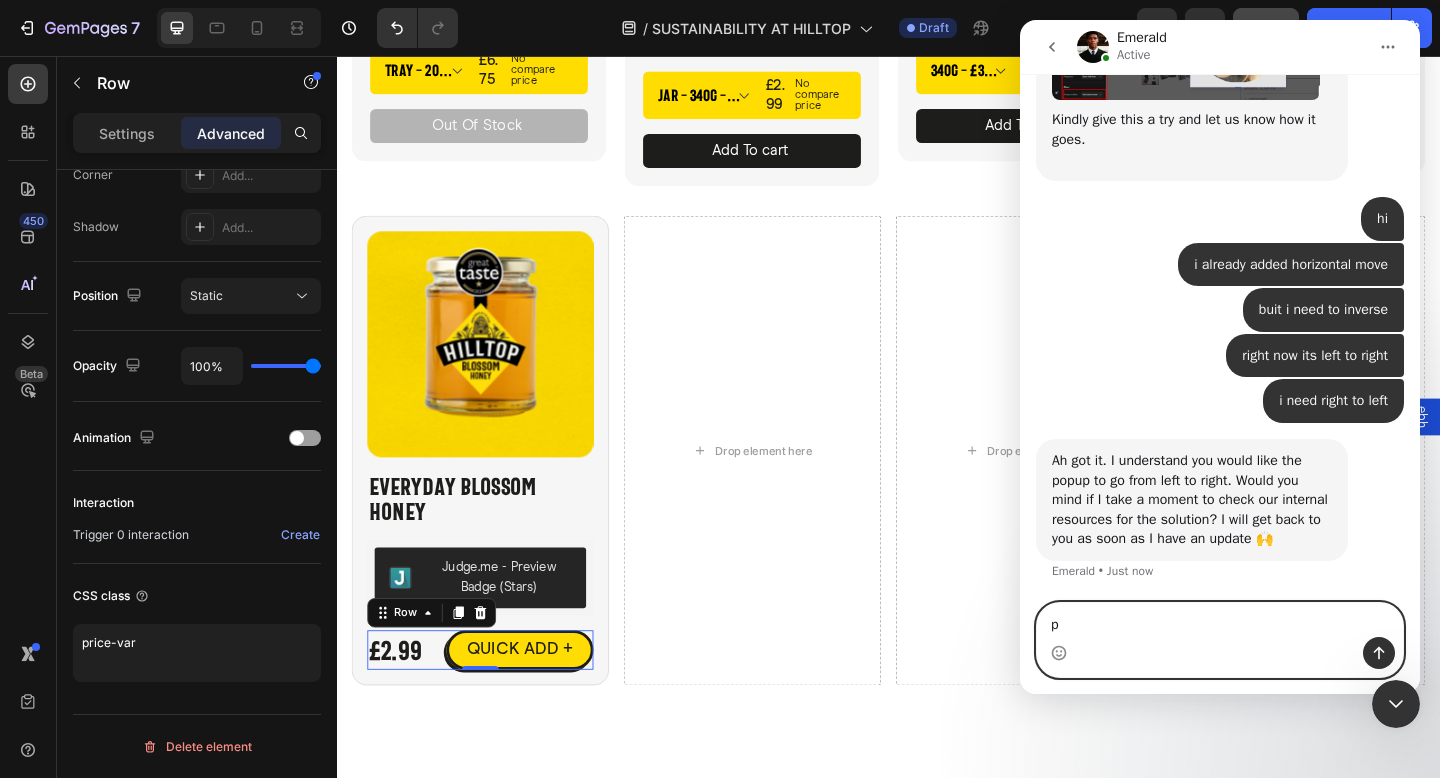 click on "p" at bounding box center (1220, 620) 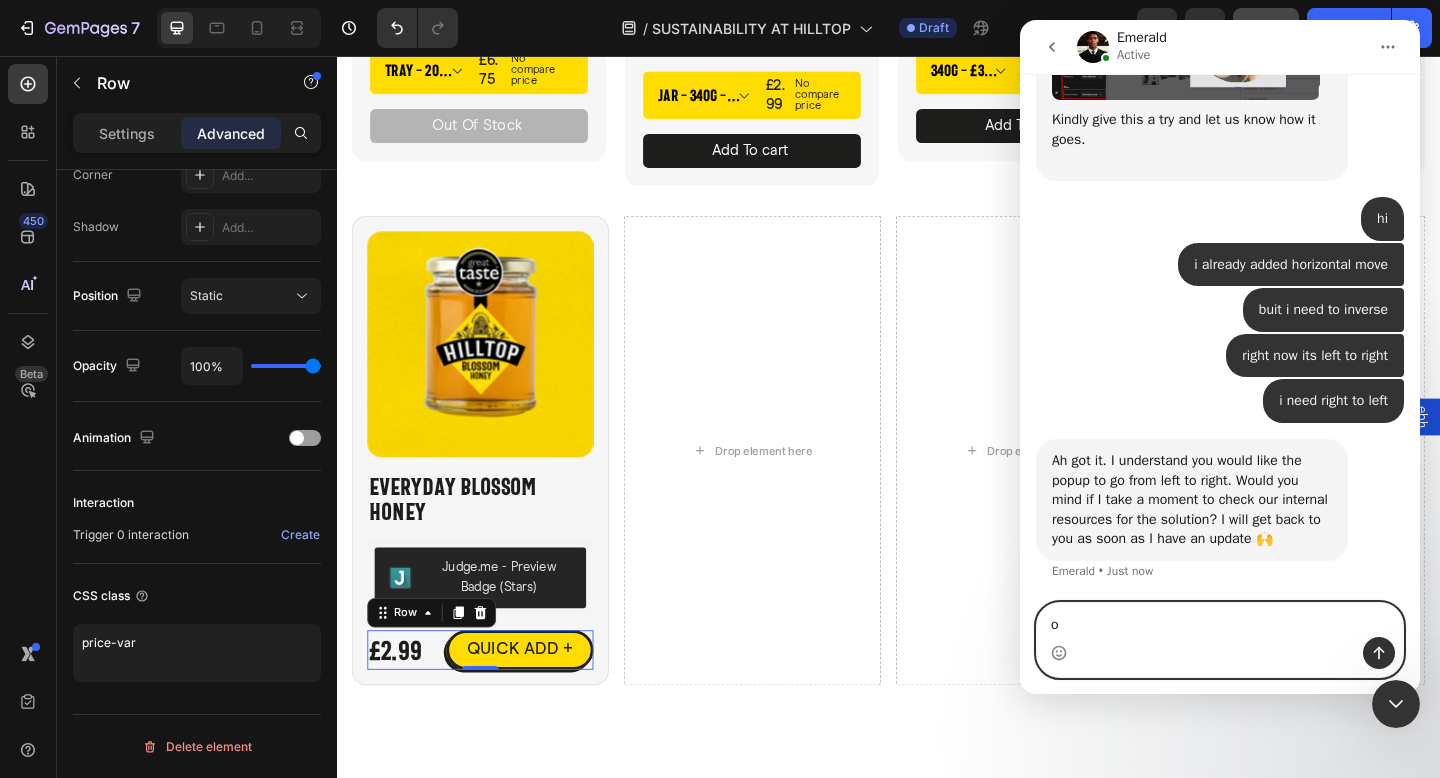type on "ok" 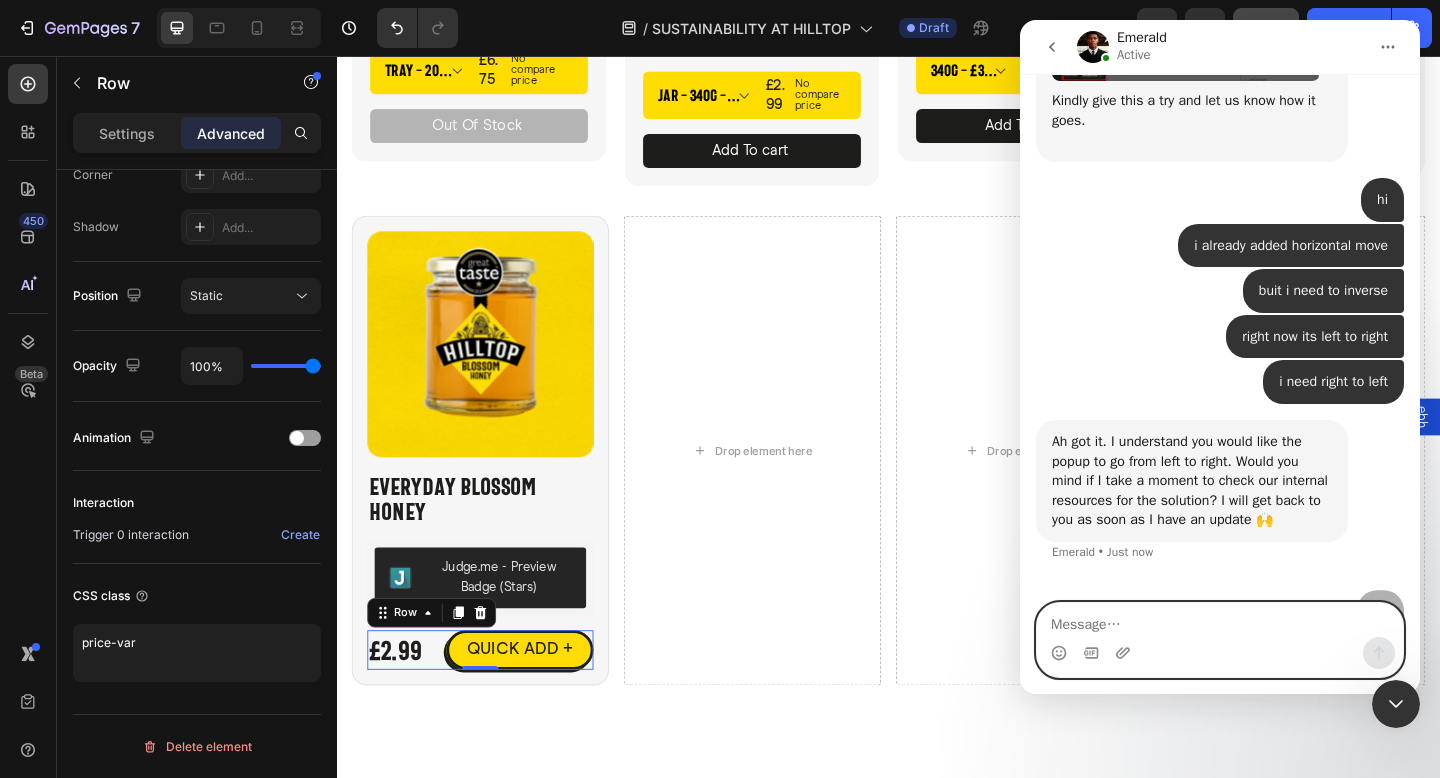 scroll, scrollTop: 1279, scrollLeft: 0, axis: vertical 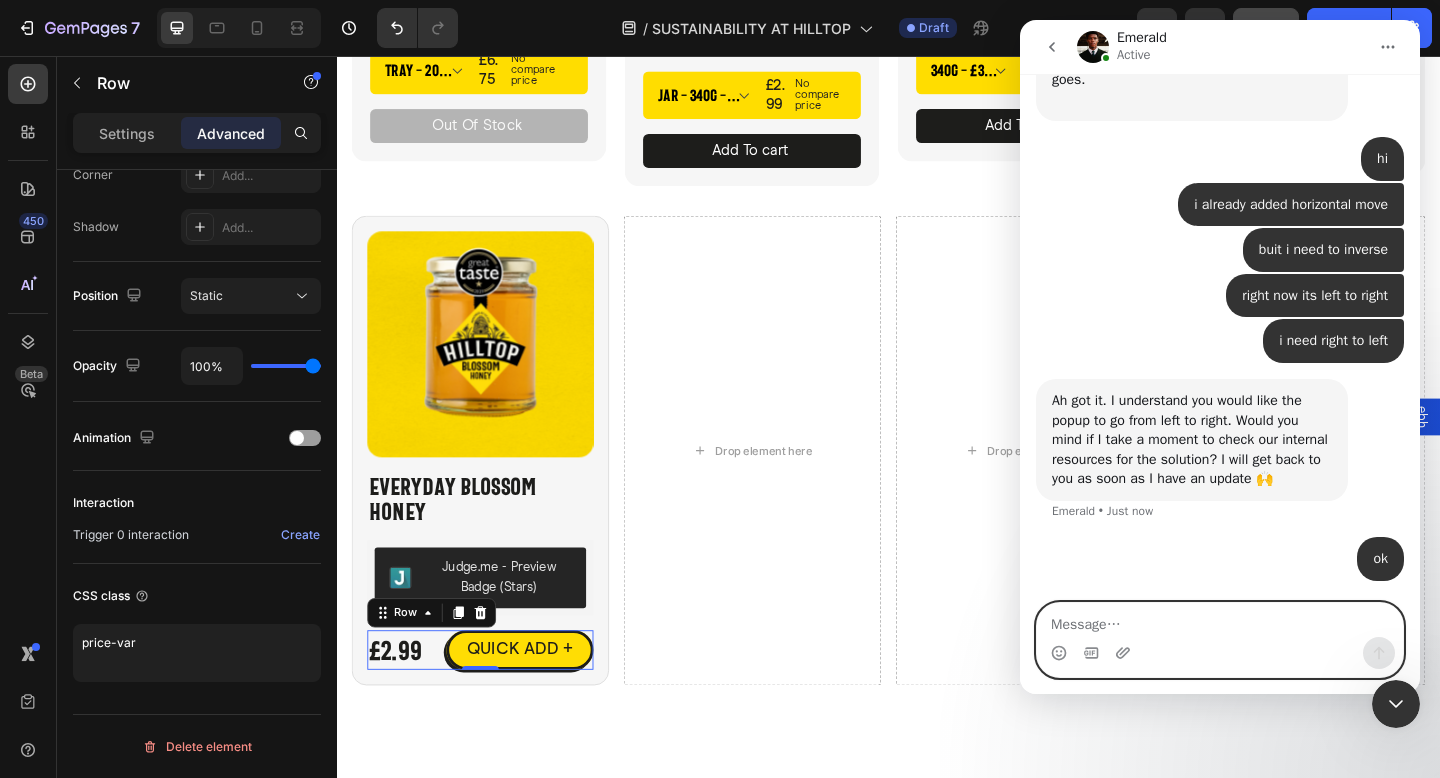 type 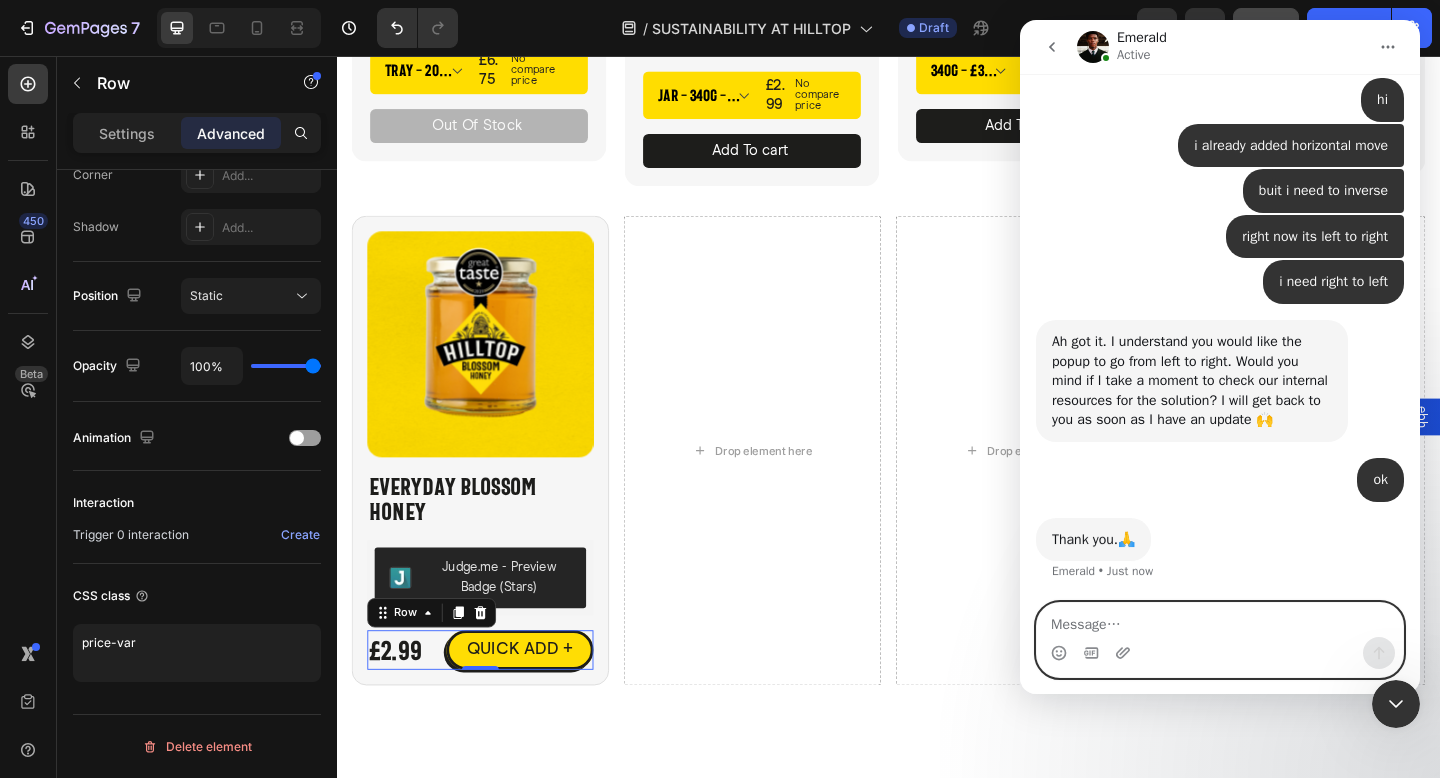 scroll, scrollTop: 1339, scrollLeft: 0, axis: vertical 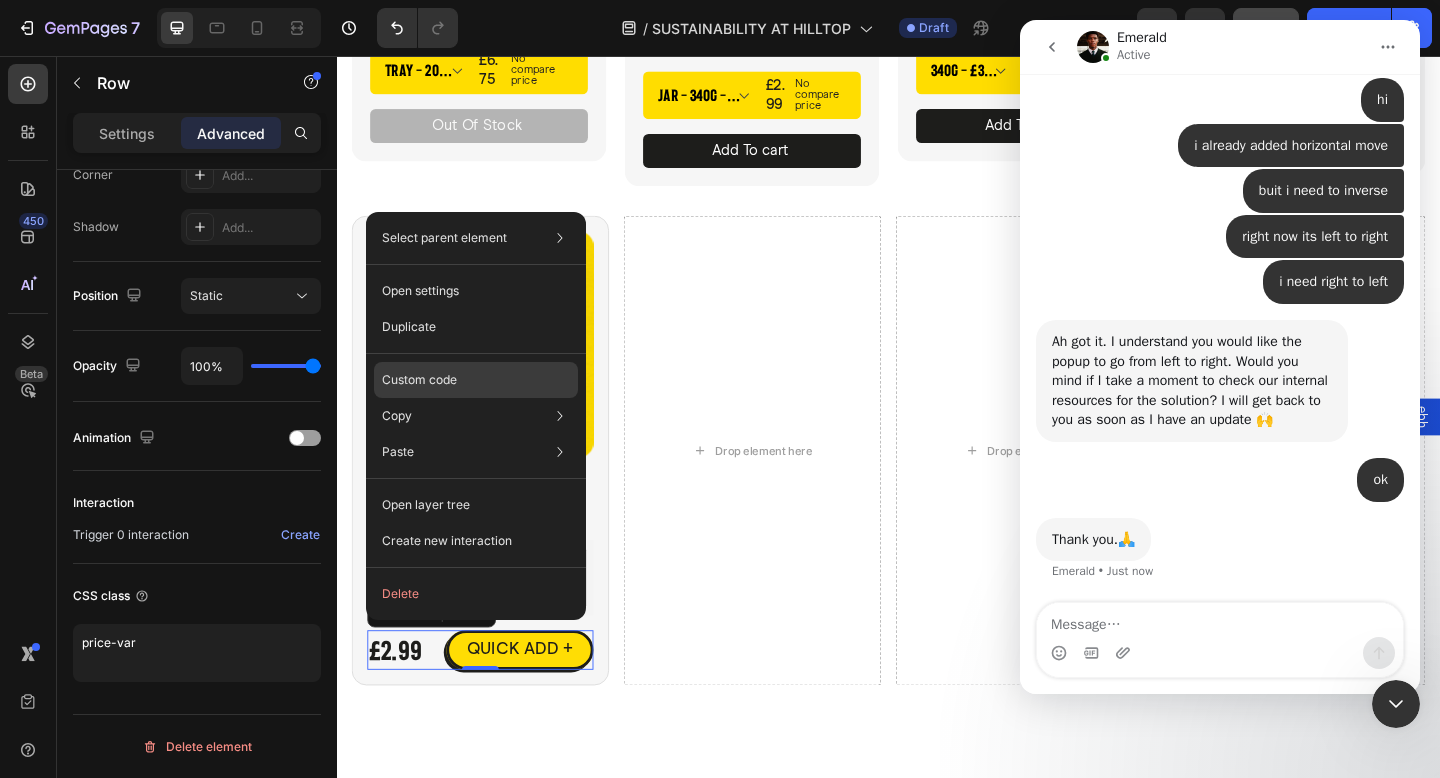 click on "Custom code" 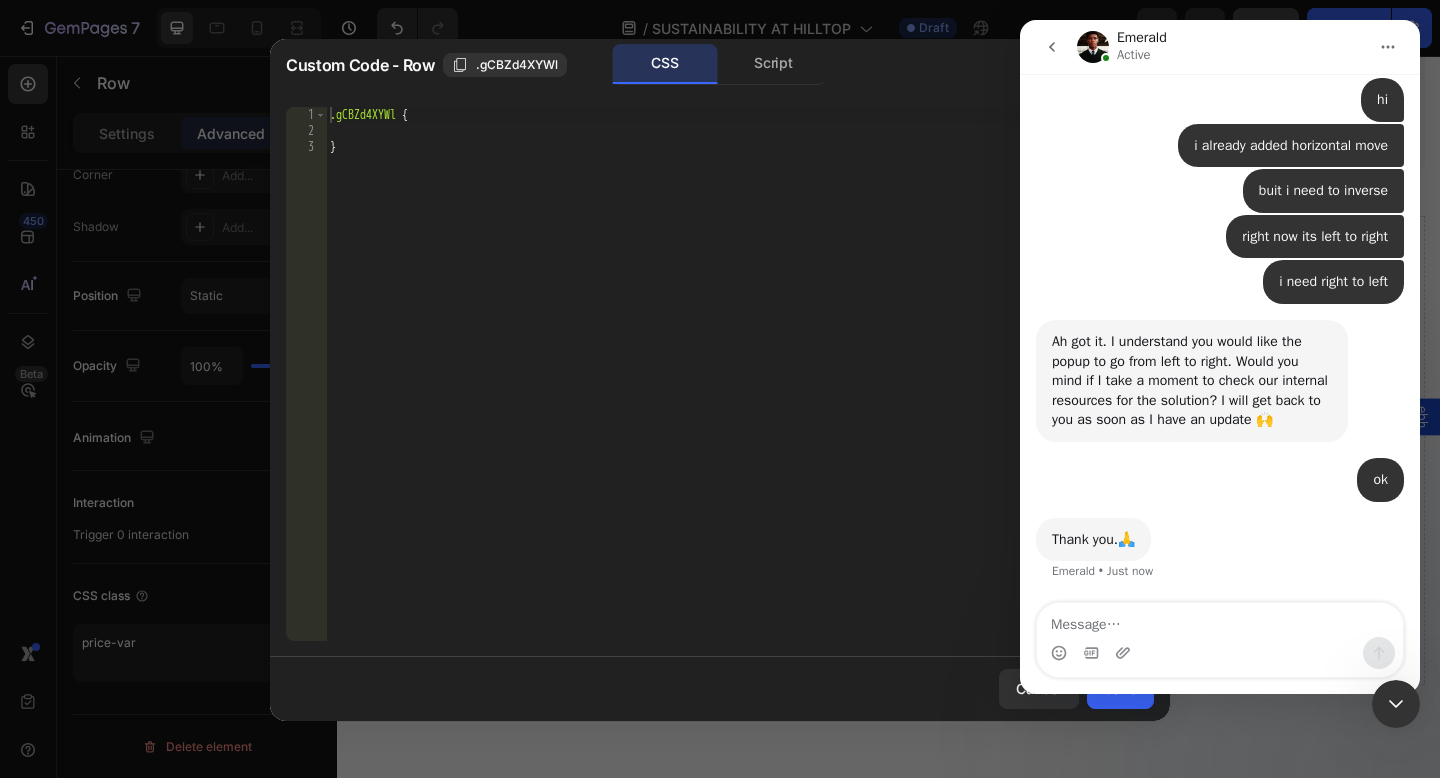 click on ".gCBZd4XYWl   { }" at bounding box center [740, 390] 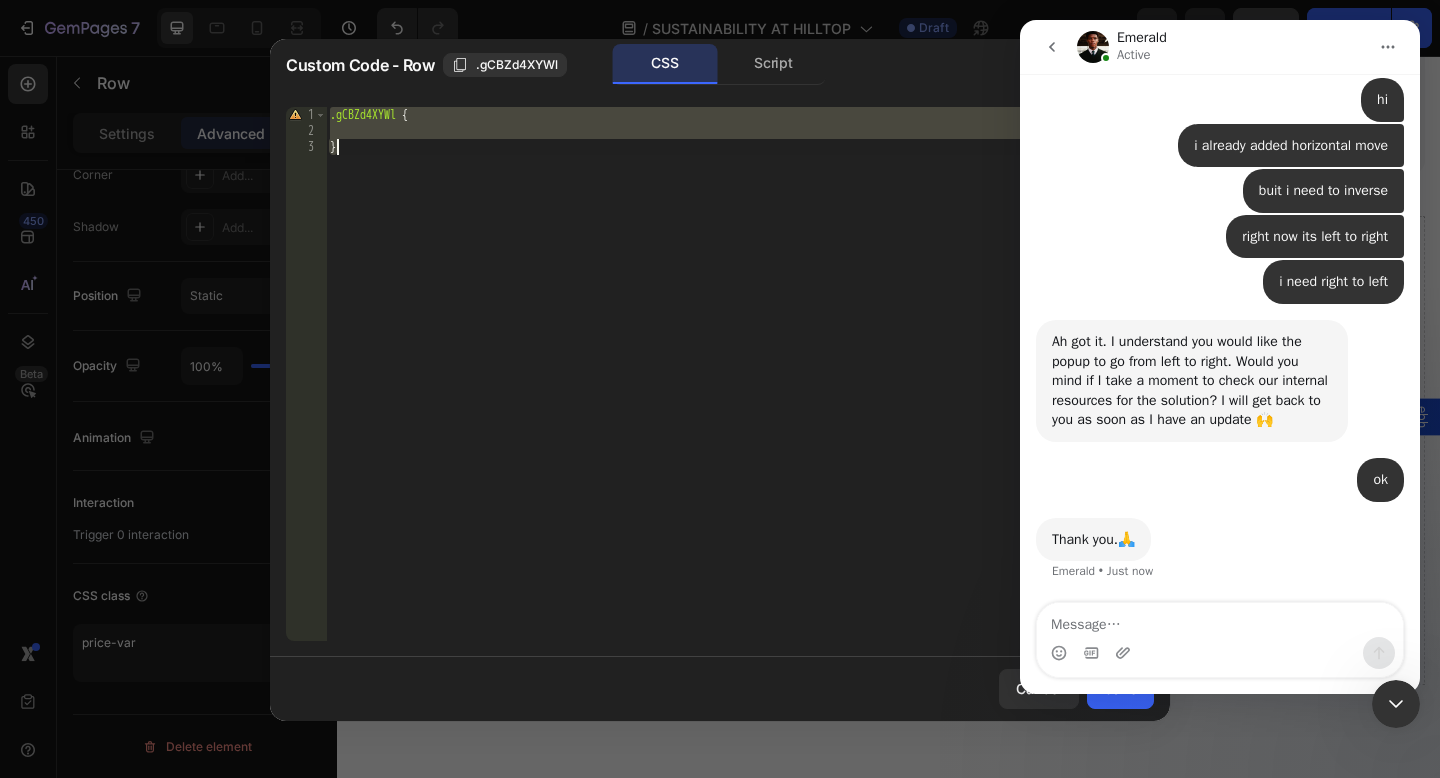 paste 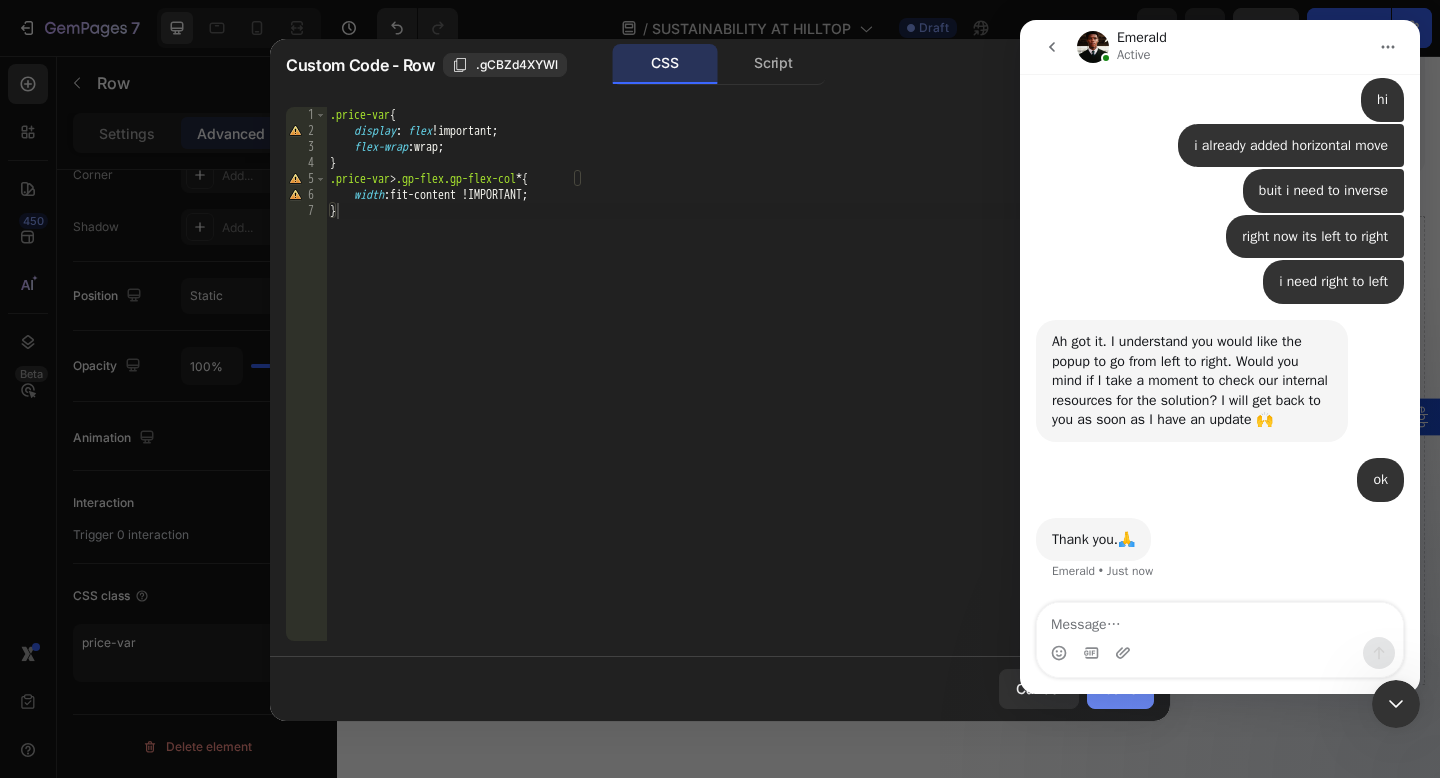 click on "Save" 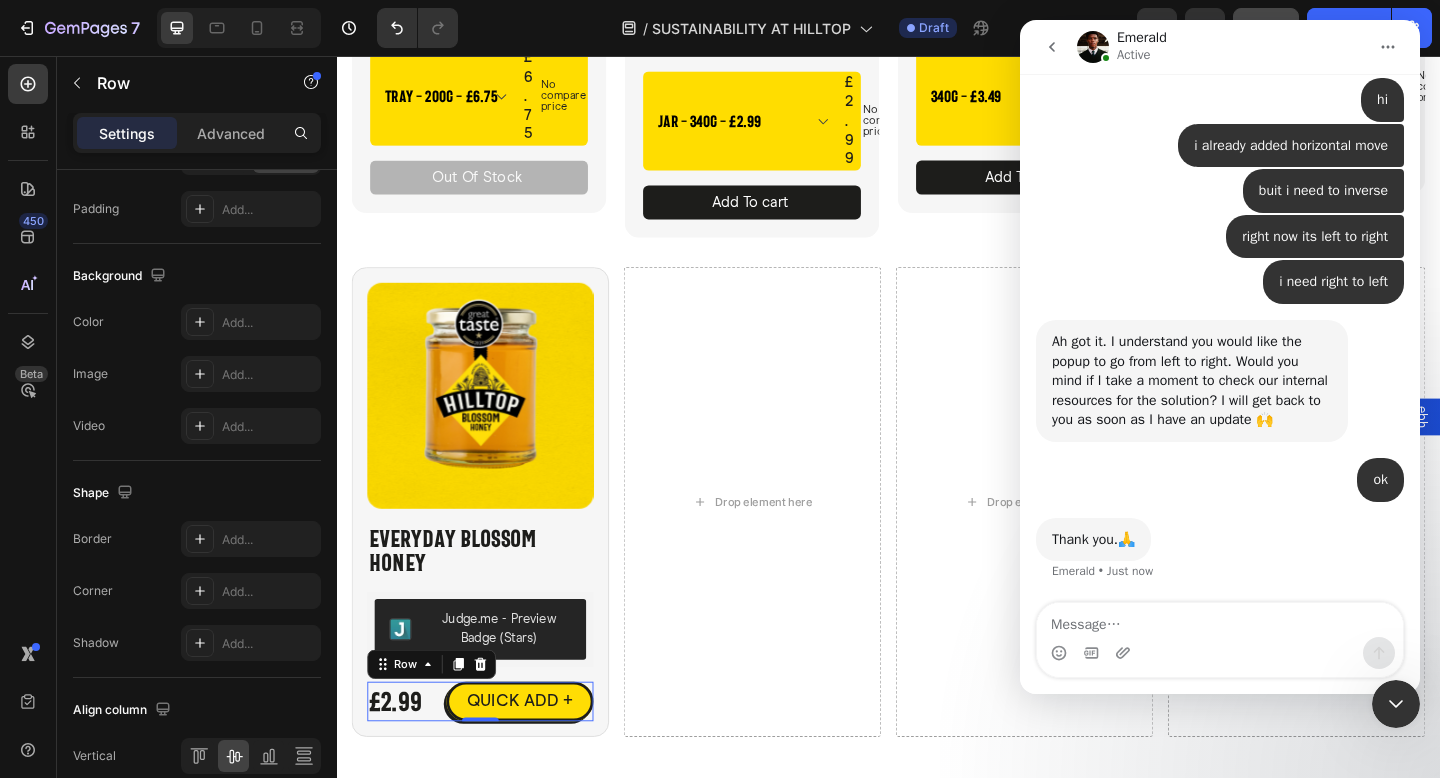 scroll, scrollTop: 4265, scrollLeft: 0, axis: vertical 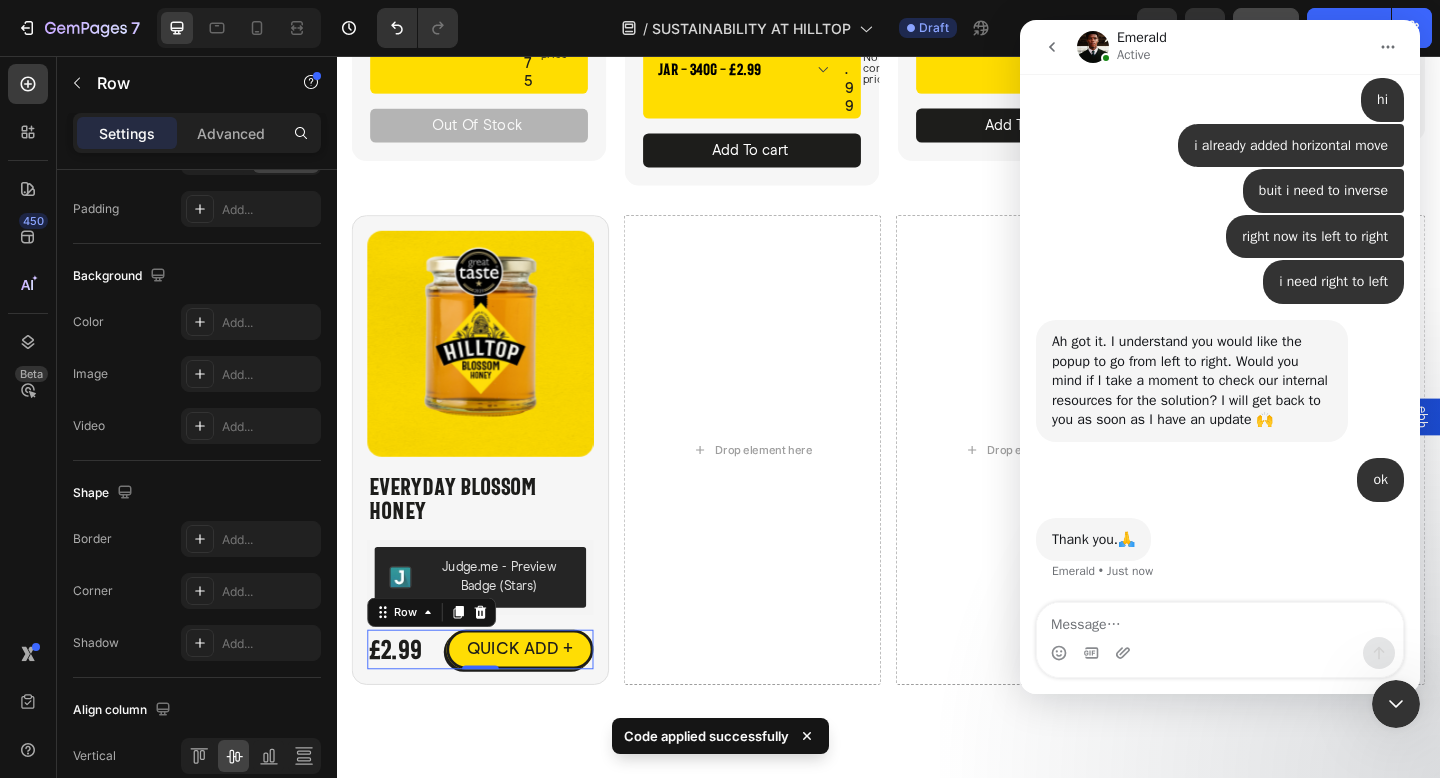 click 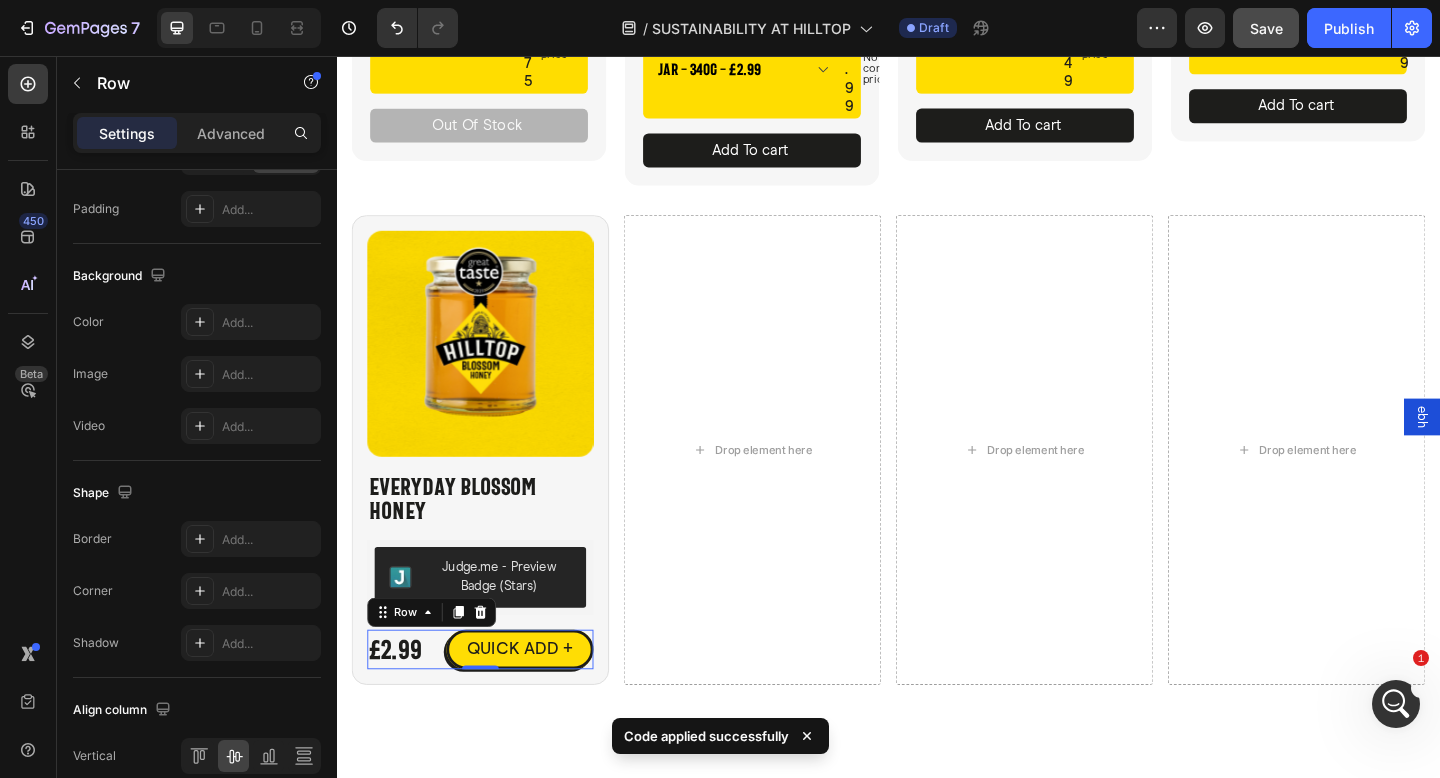 scroll, scrollTop: 0, scrollLeft: 0, axis: both 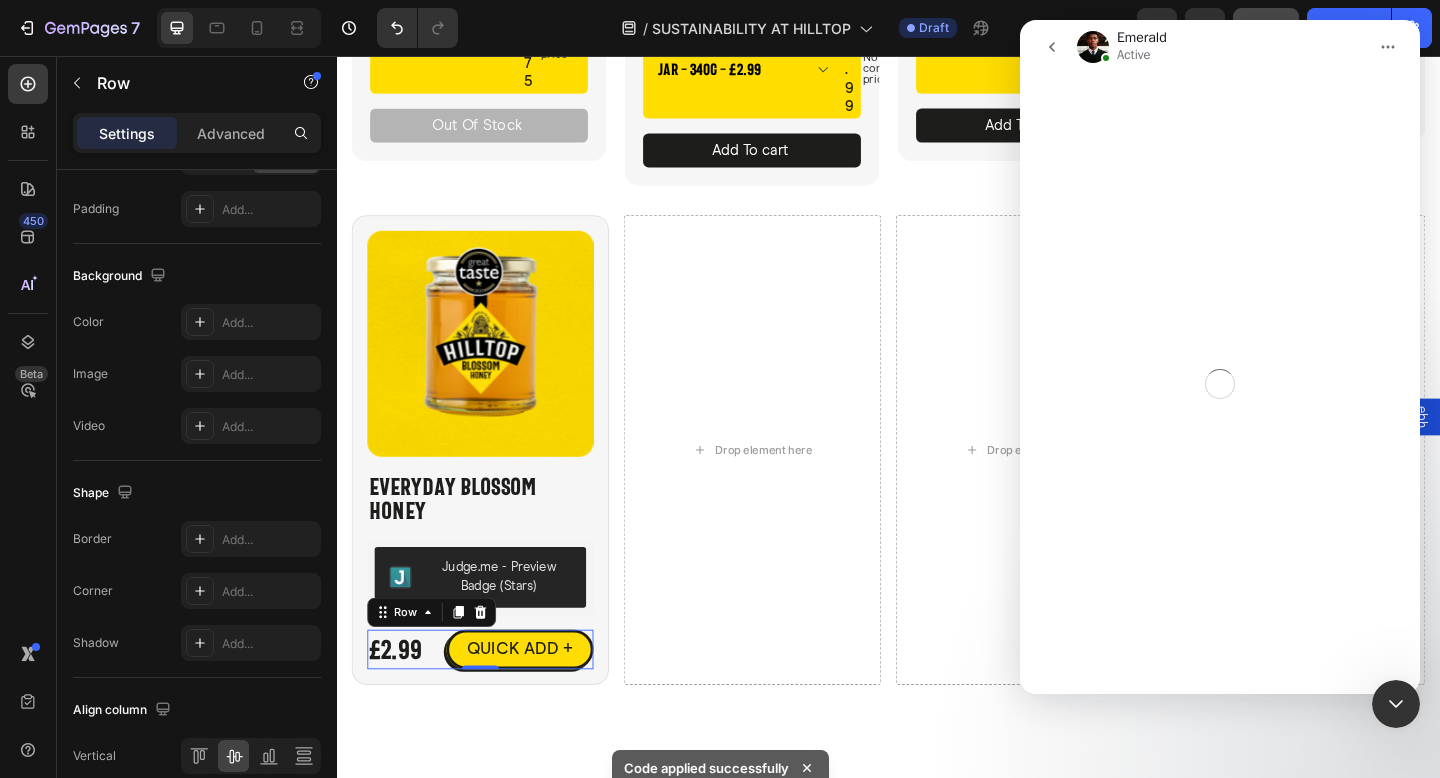 click on "Save" 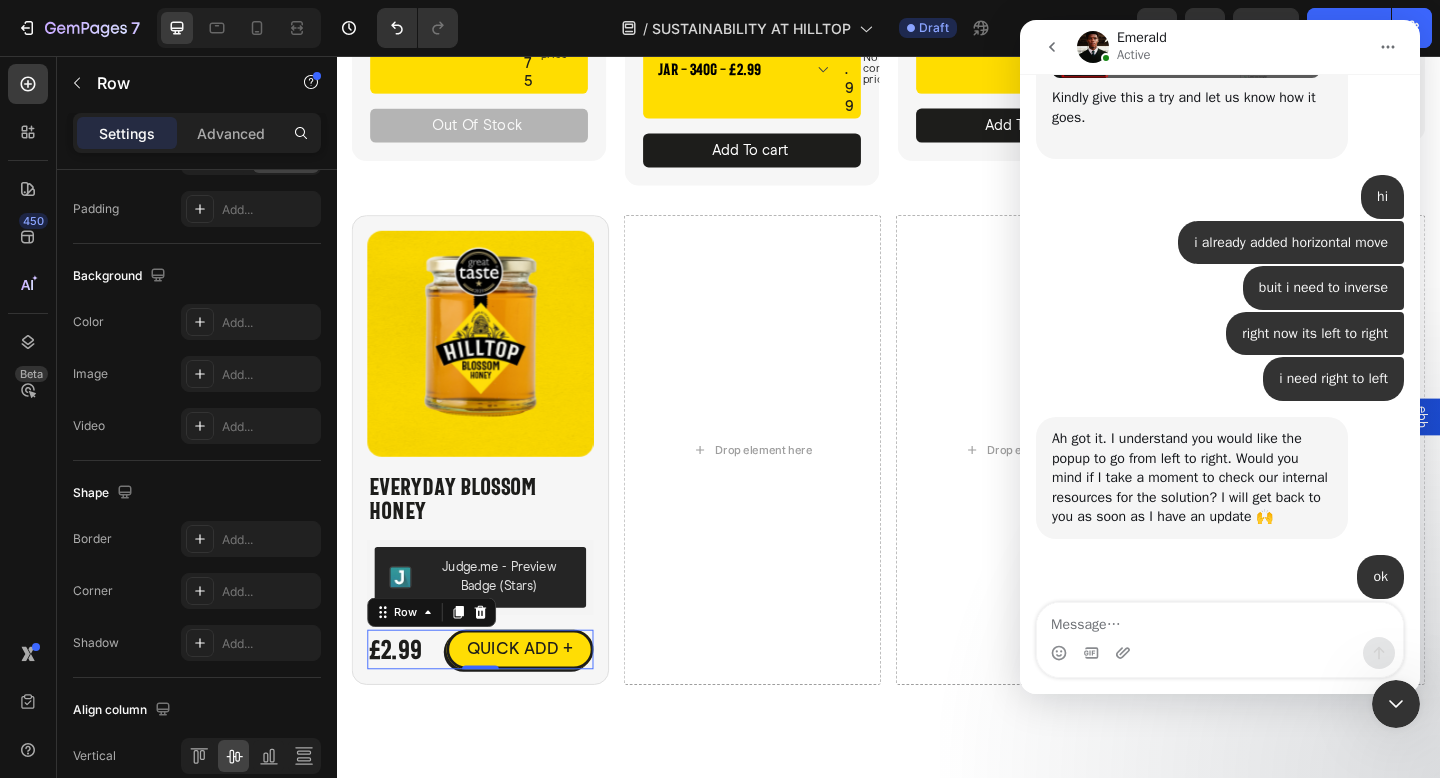 scroll, scrollTop: 1339, scrollLeft: 0, axis: vertical 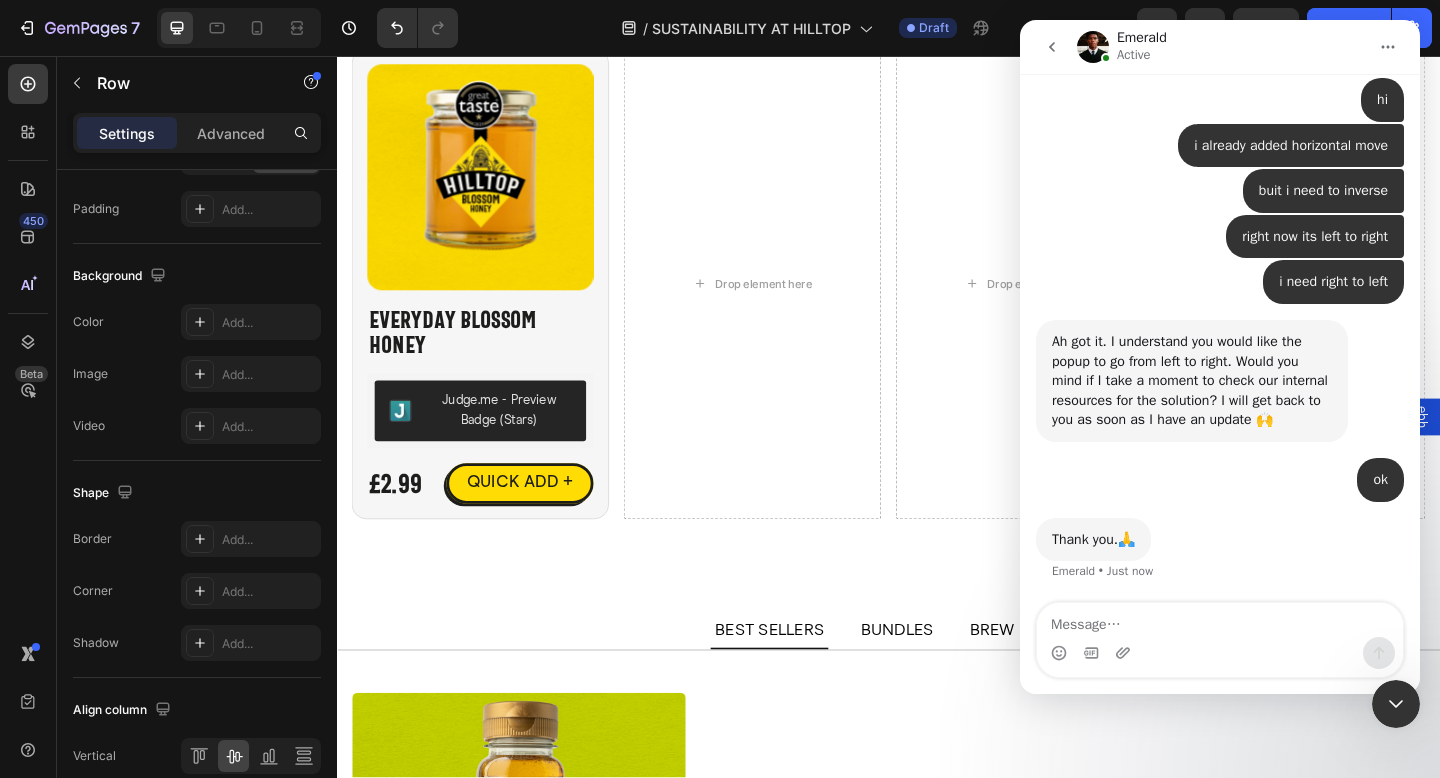 click 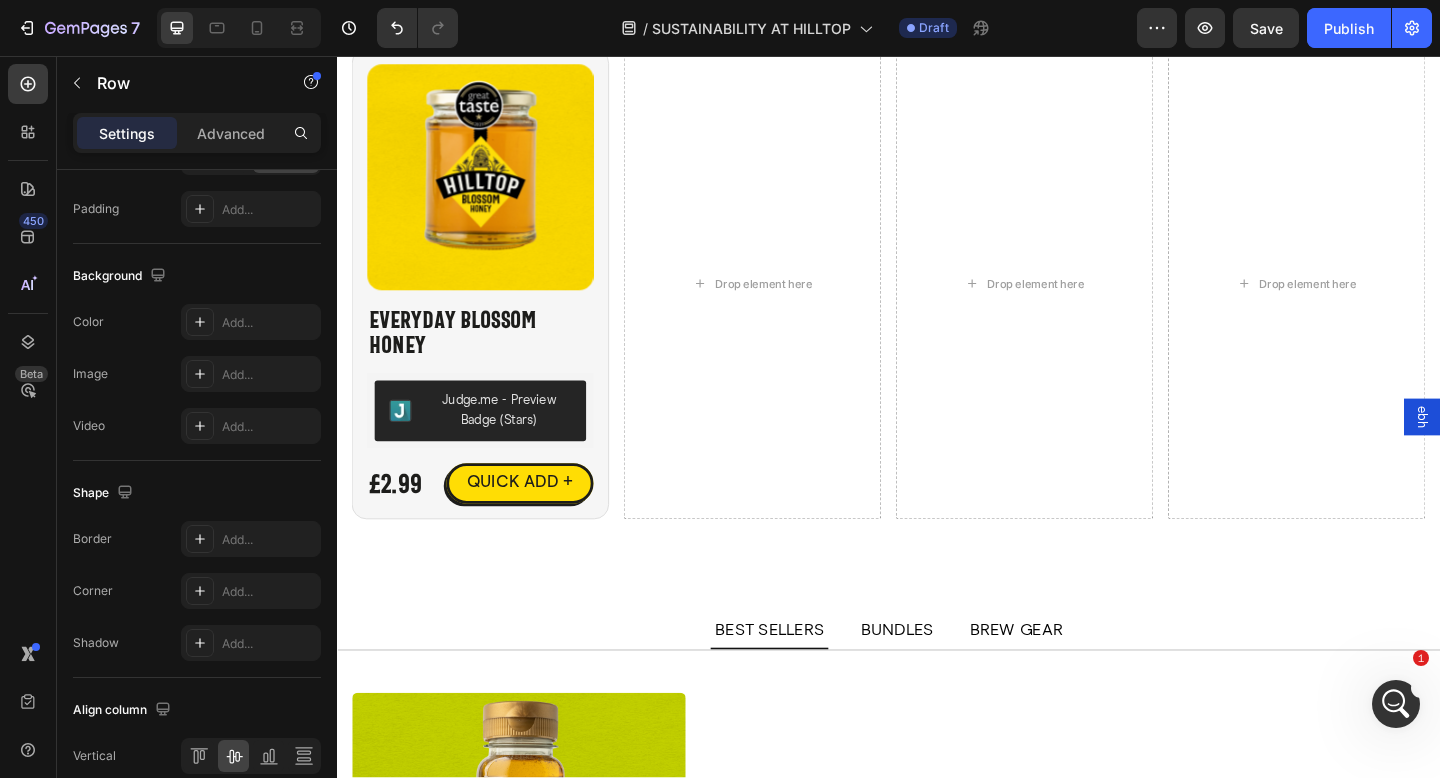 scroll, scrollTop: 4447, scrollLeft: 0, axis: vertical 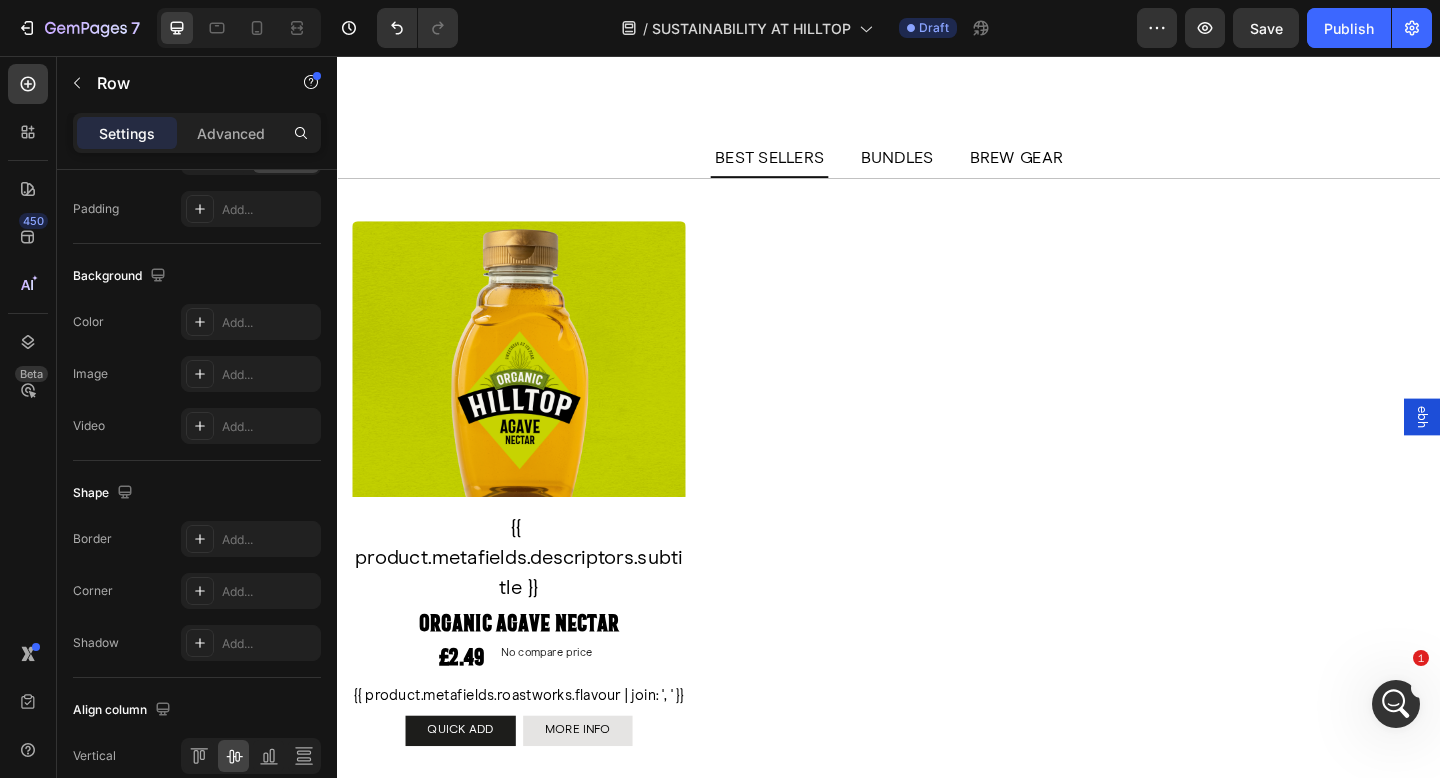 select on "574481186310718251" 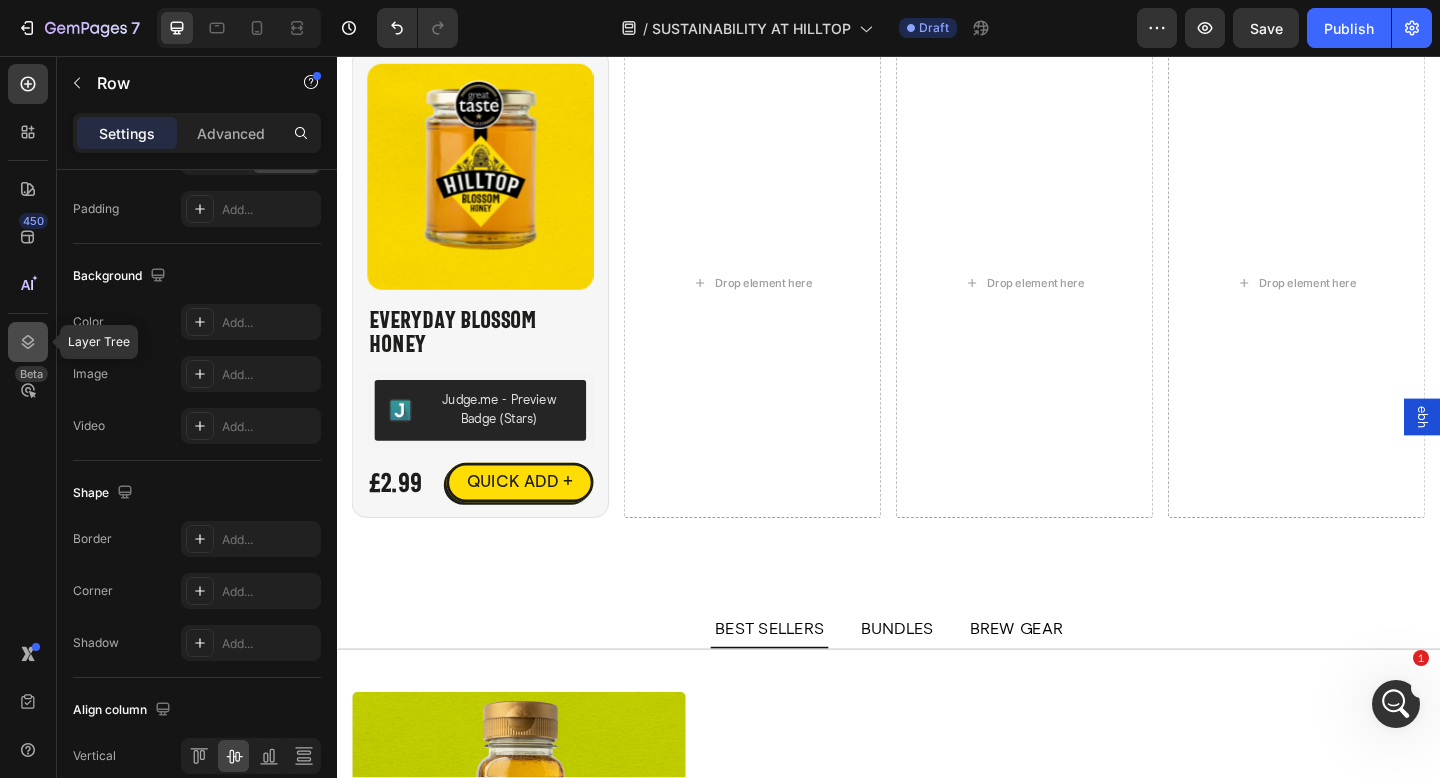 click 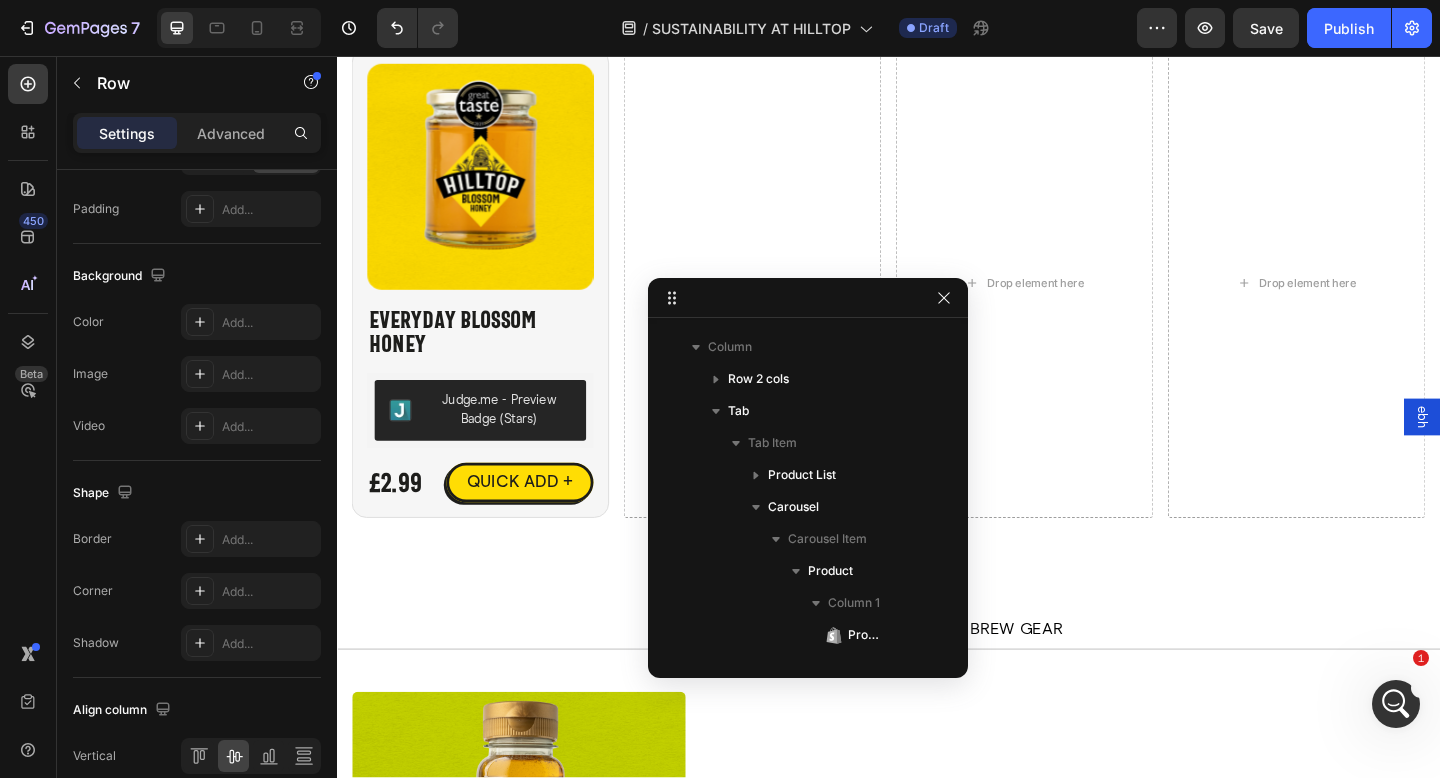 scroll, scrollTop: 0, scrollLeft: 0, axis: both 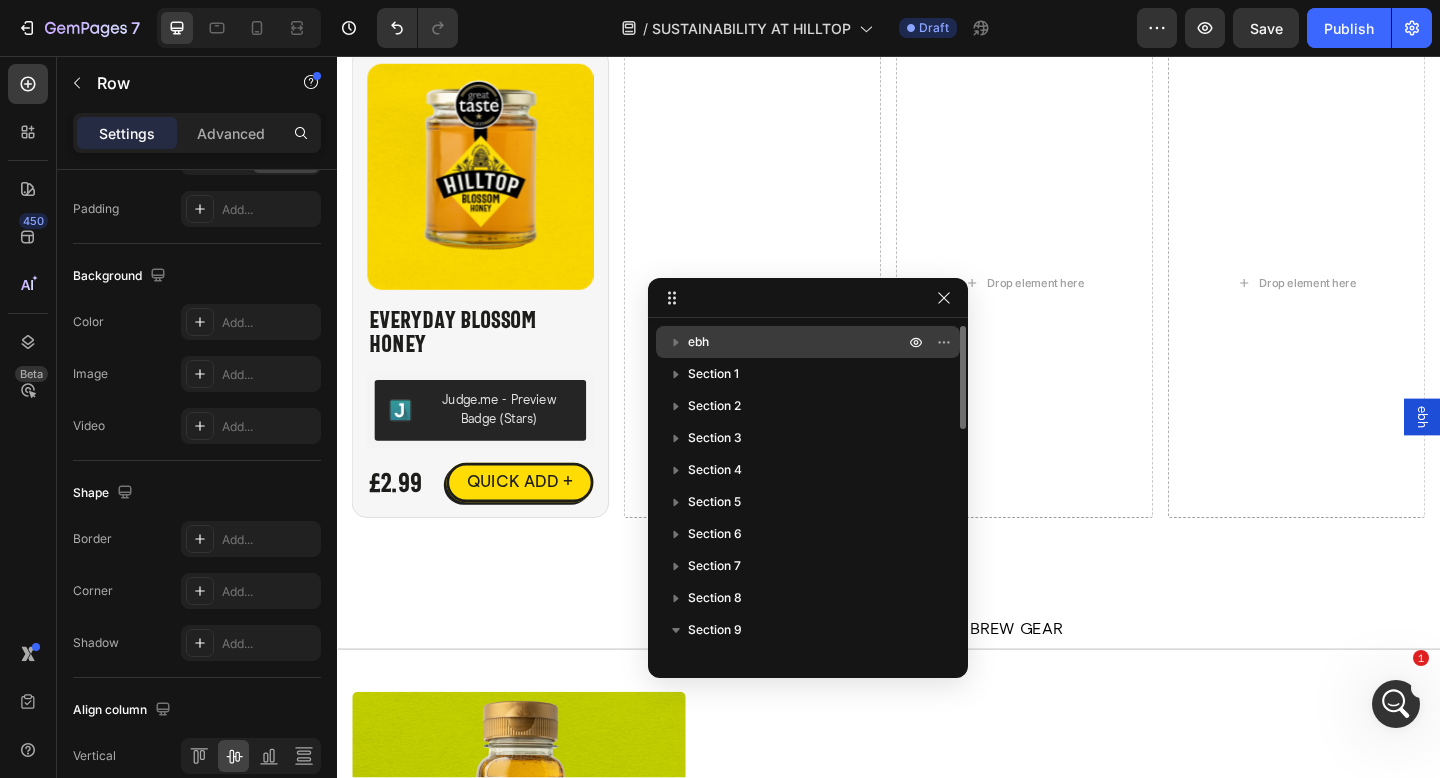 click on "ebh" at bounding box center [798, 342] 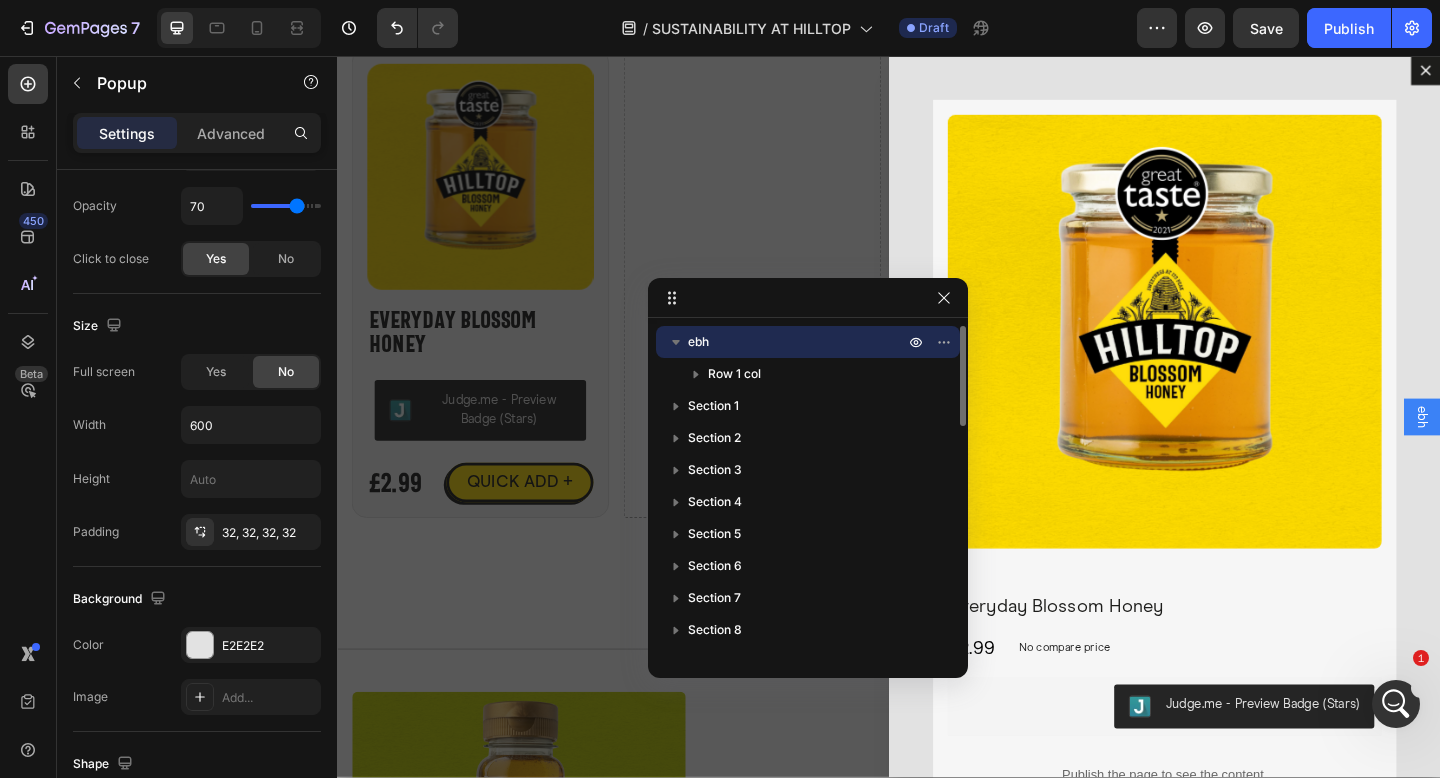 scroll, scrollTop: 0, scrollLeft: 0, axis: both 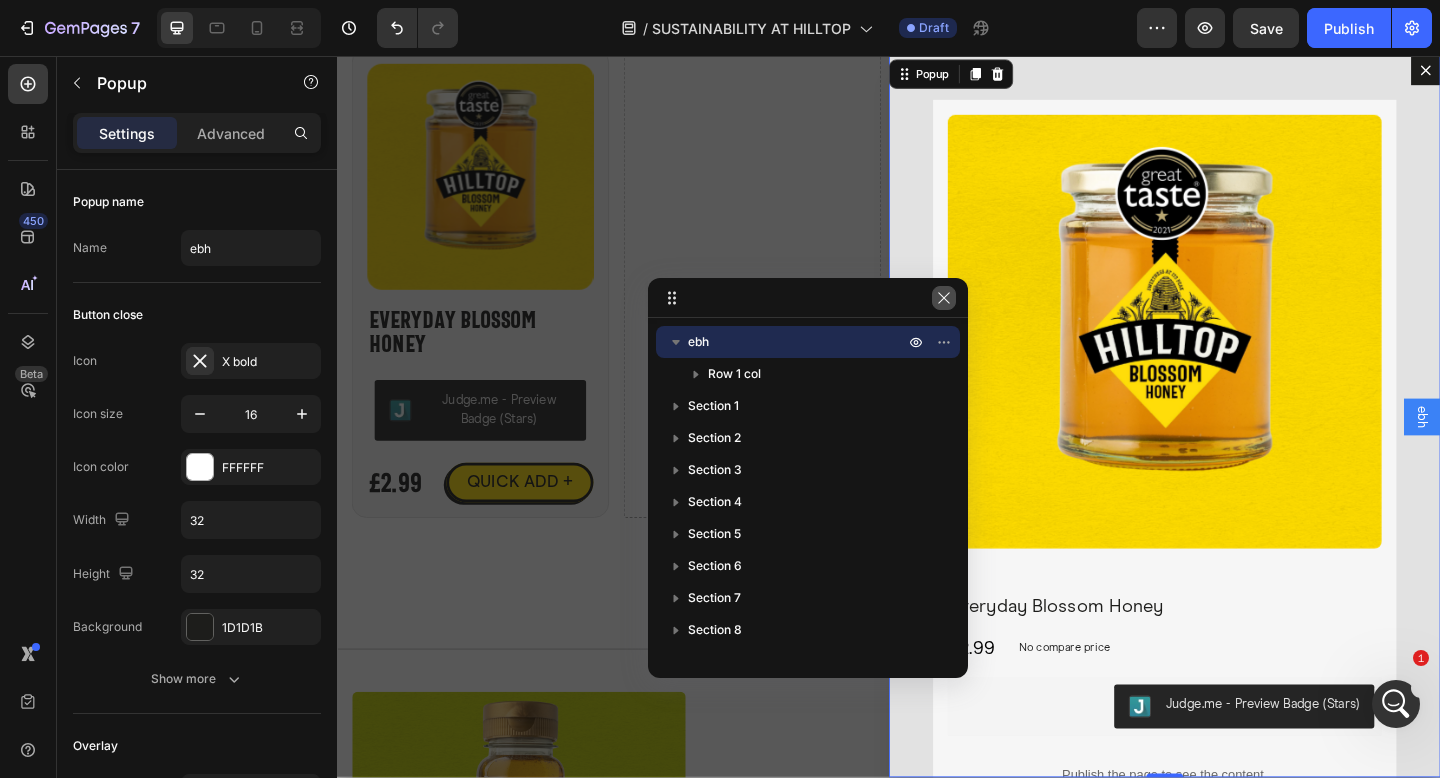 click 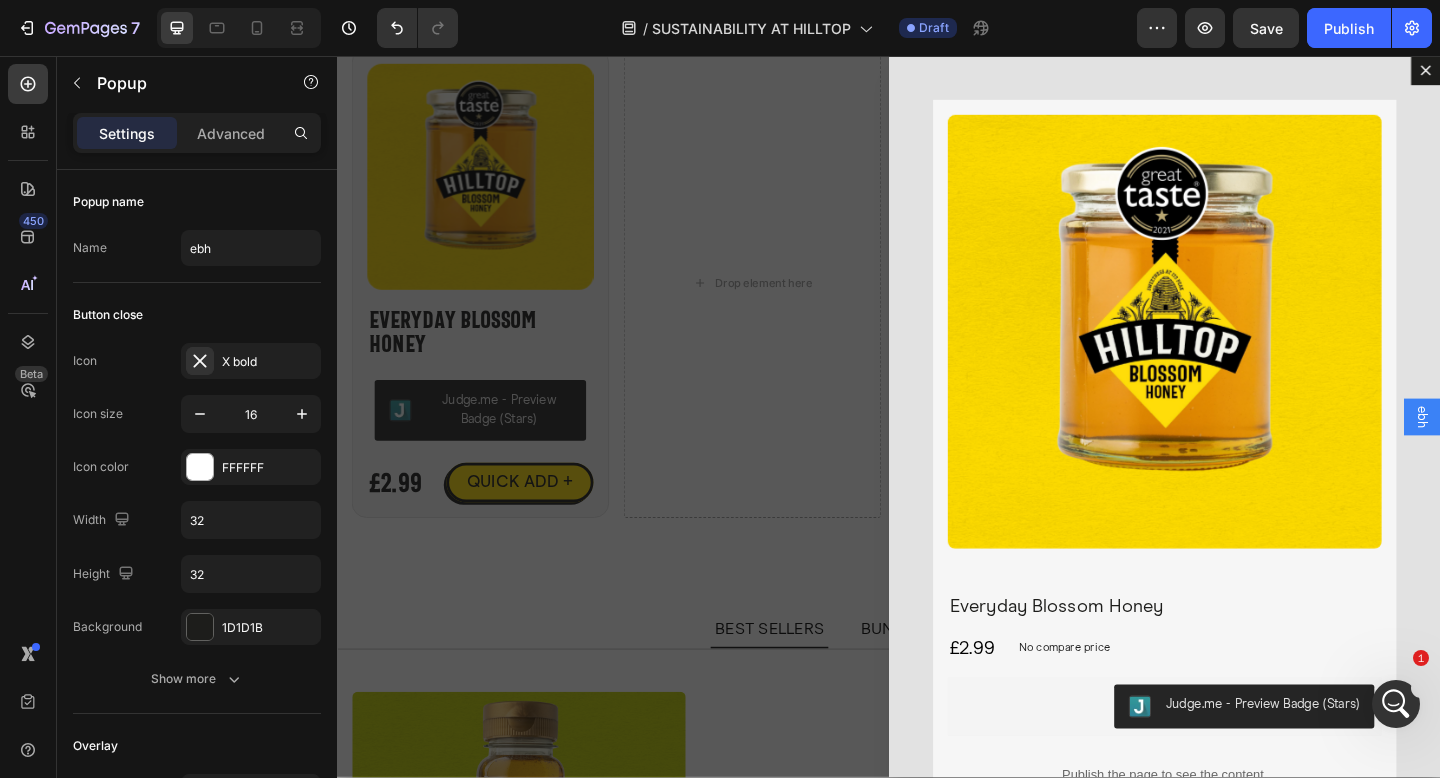 click at bounding box center (937, 448) 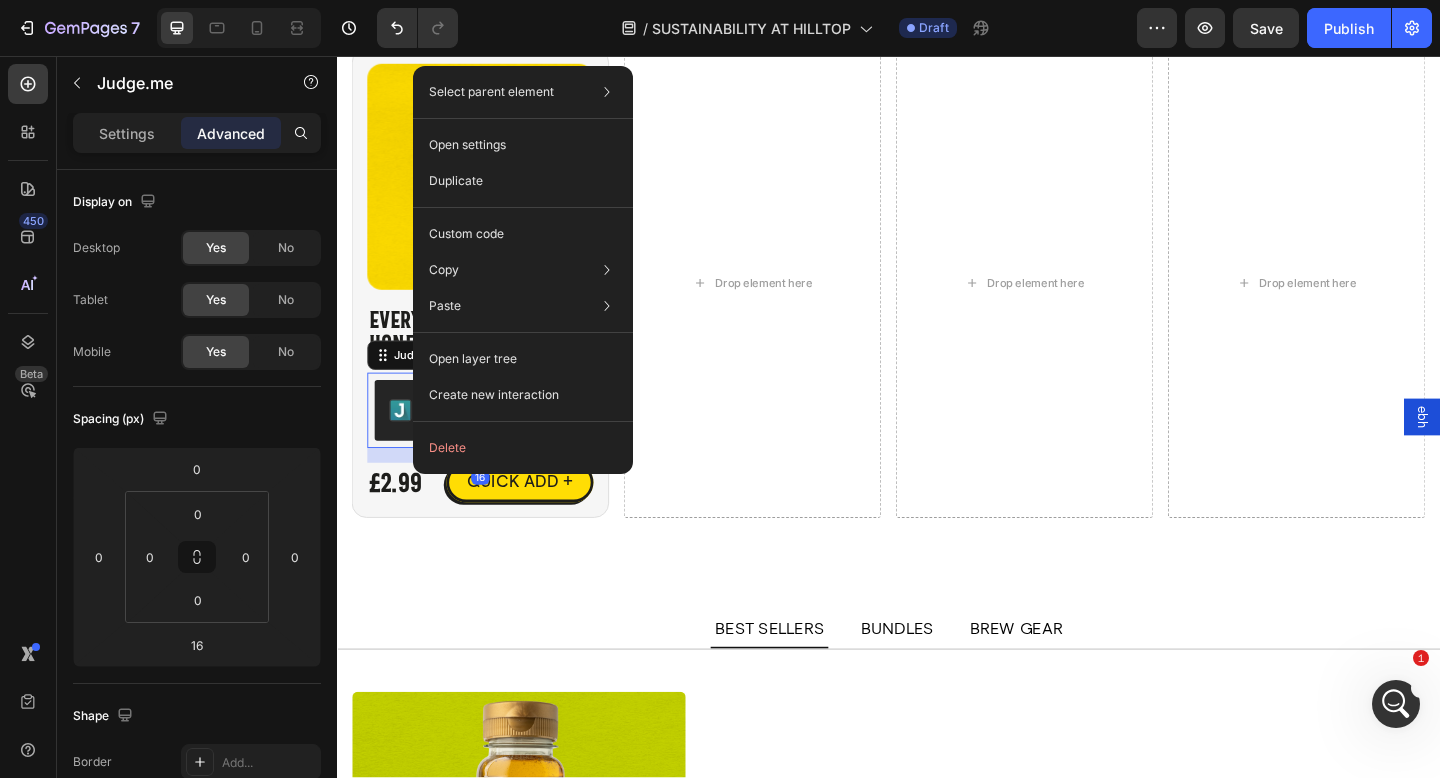 click on "Select parent element Tab Carousel Product Judge.me Open settings Duplicate Custom code Copy Copy element  Cmd + C Copy style  Copy class  .gxP3DxbDpH Paste Paste element  Cmd + V Paste style  Cmd + Shift + V Open layer tree Create new interaction  Delete" at bounding box center [523, 270] 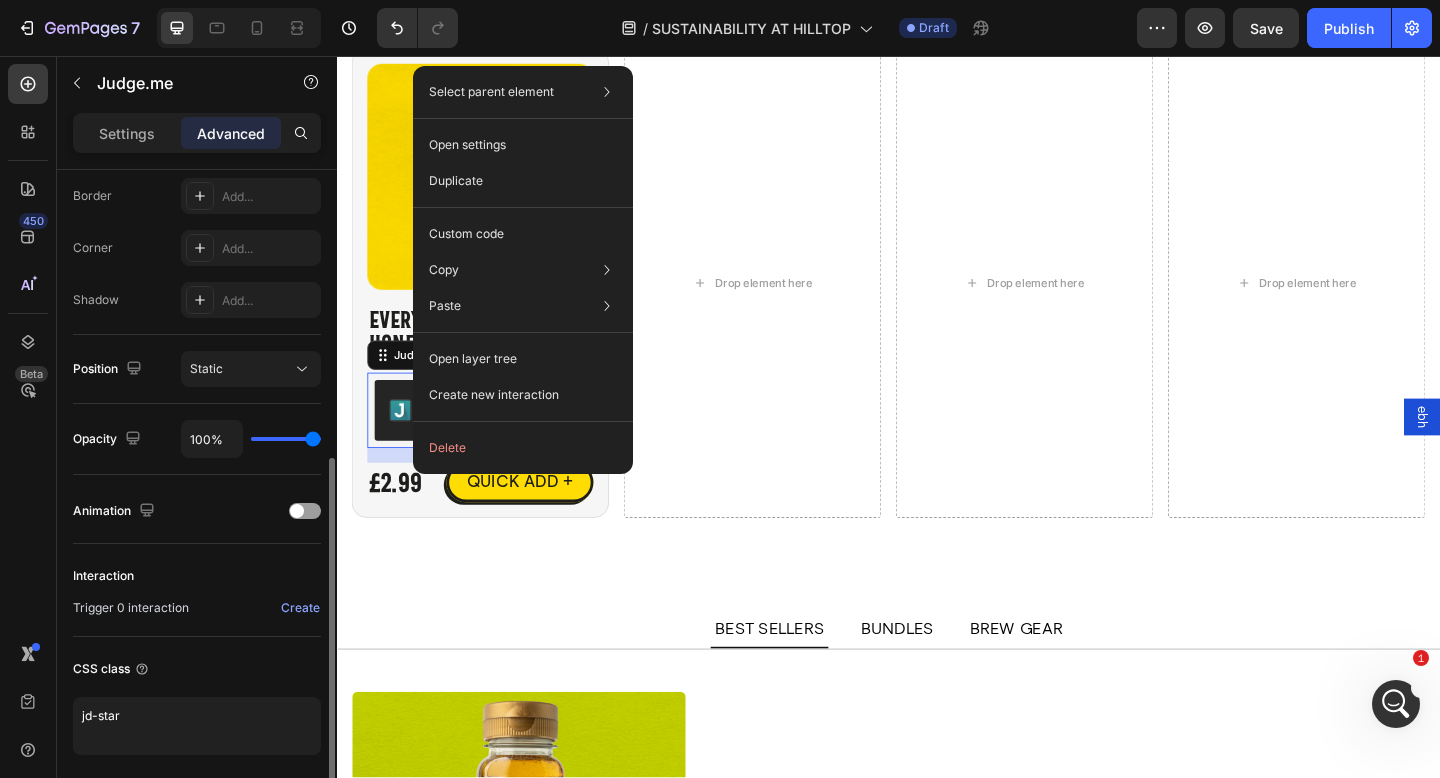 scroll, scrollTop: 639, scrollLeft: 0, axis: vertical 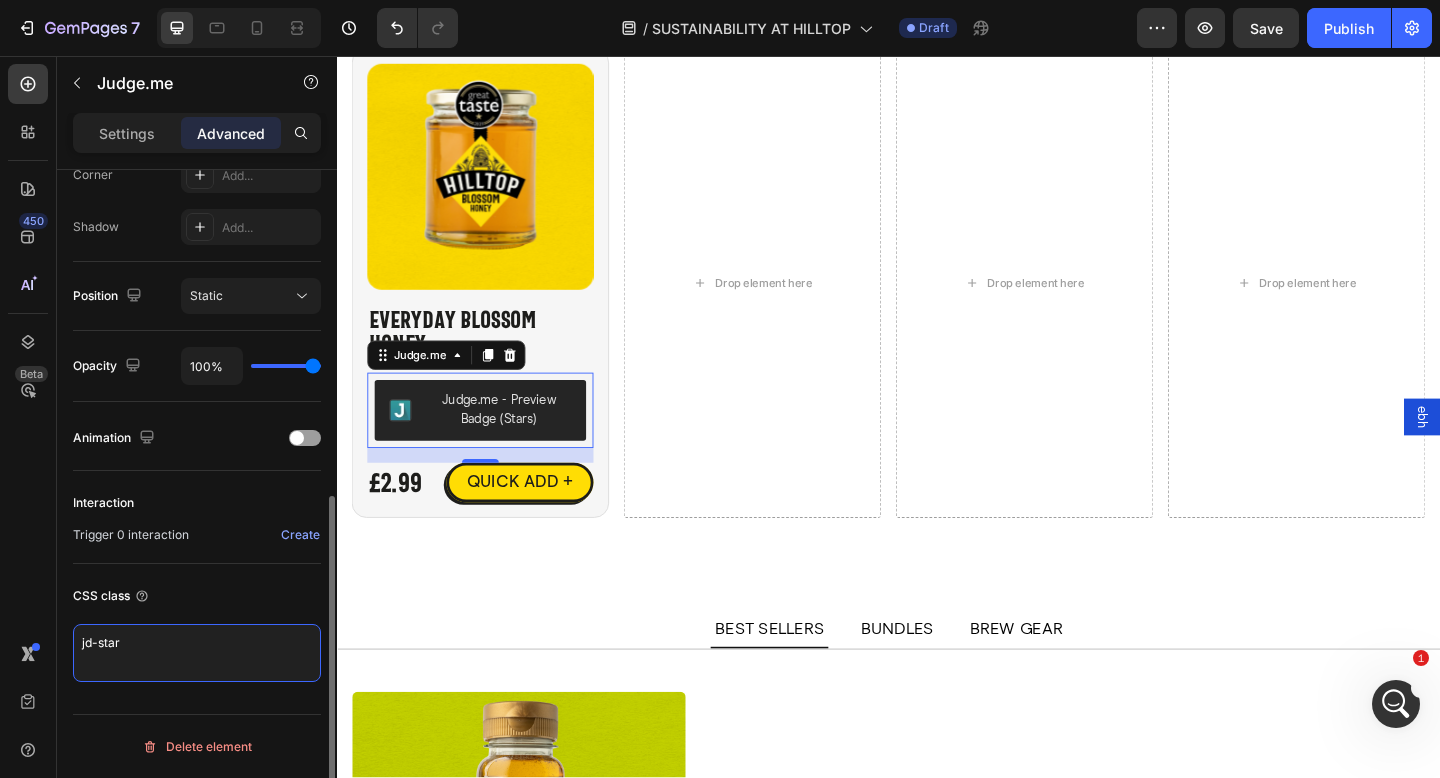 click on "jd-star" at bounding box center (197, 653) 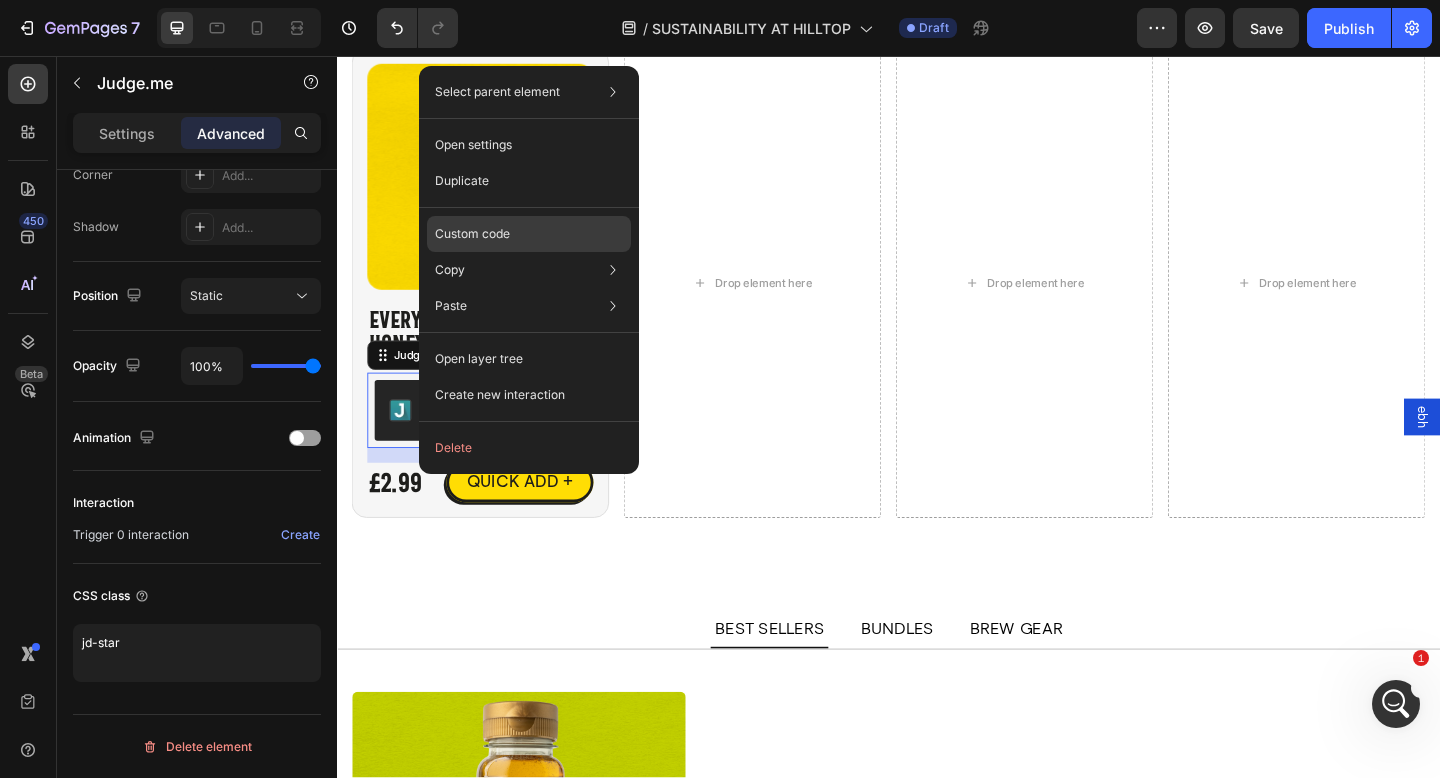 click on "Custom code" 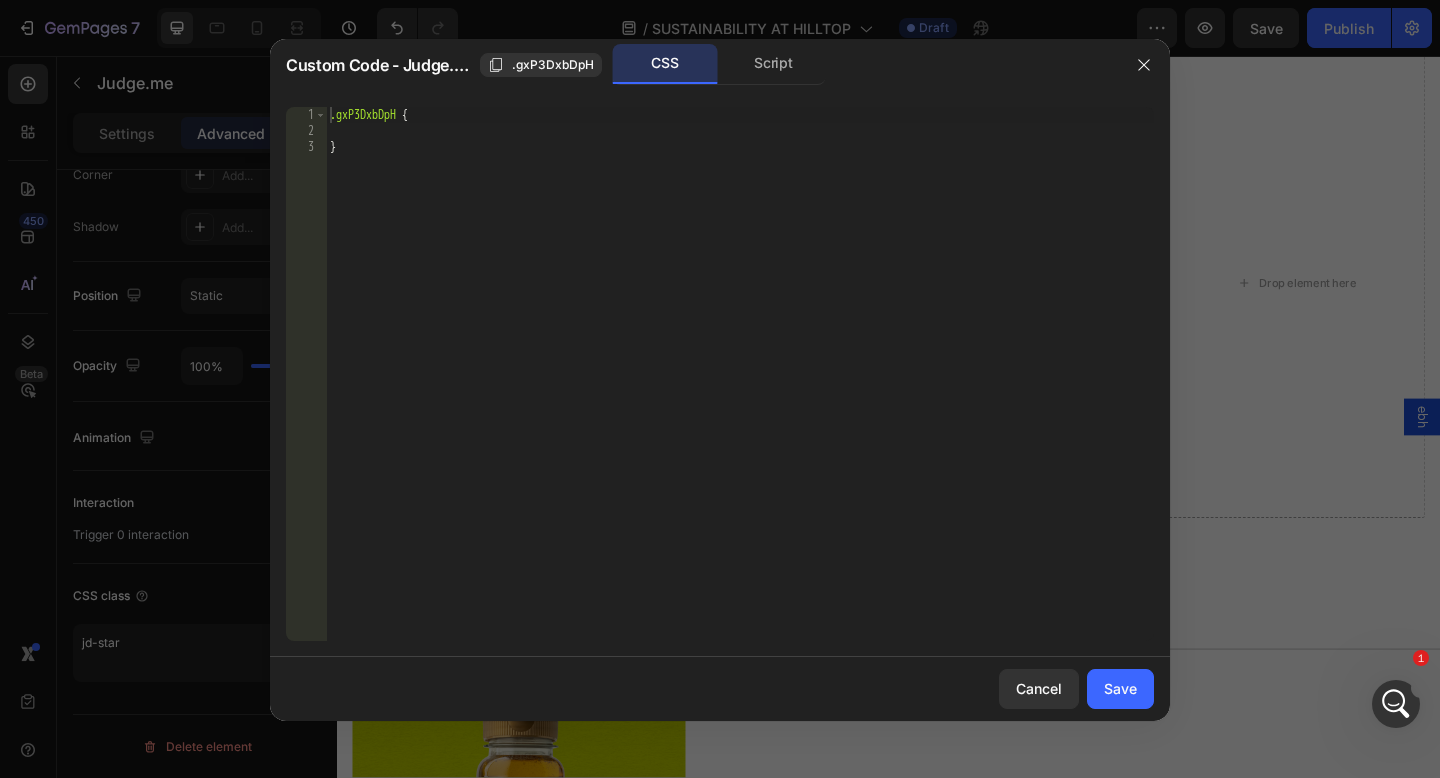 click on ".gxP3DxbDpH   { }" at bounding box center (740, 390) 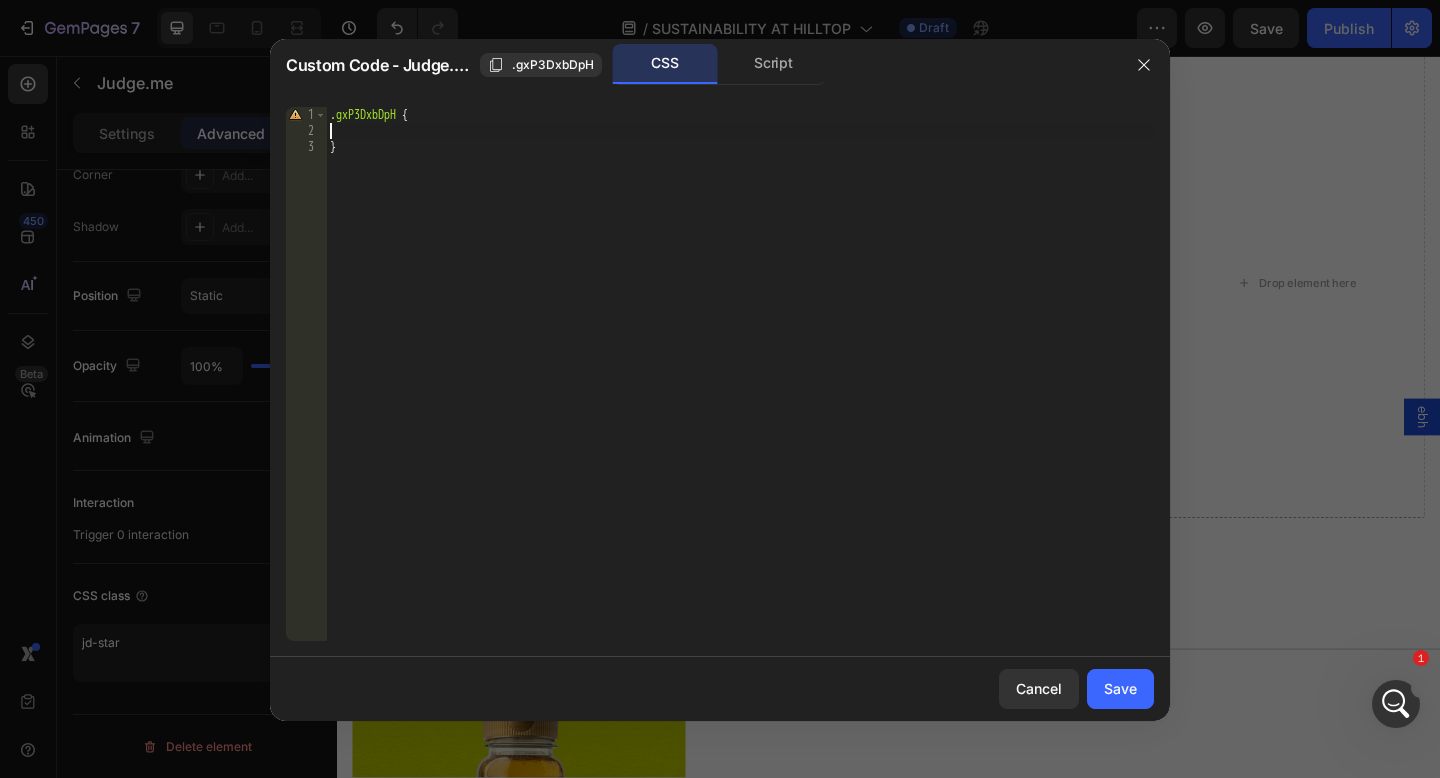 type on "}" 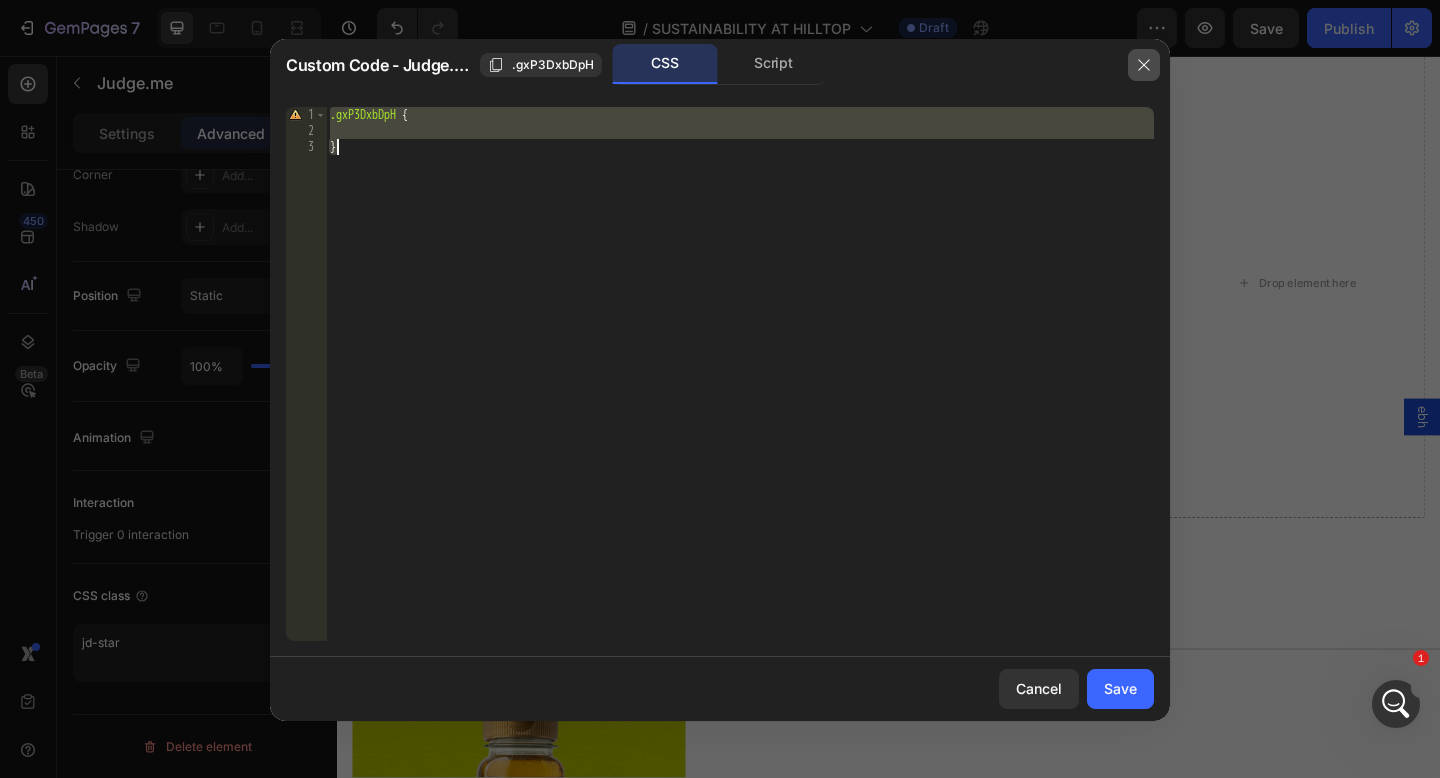 click 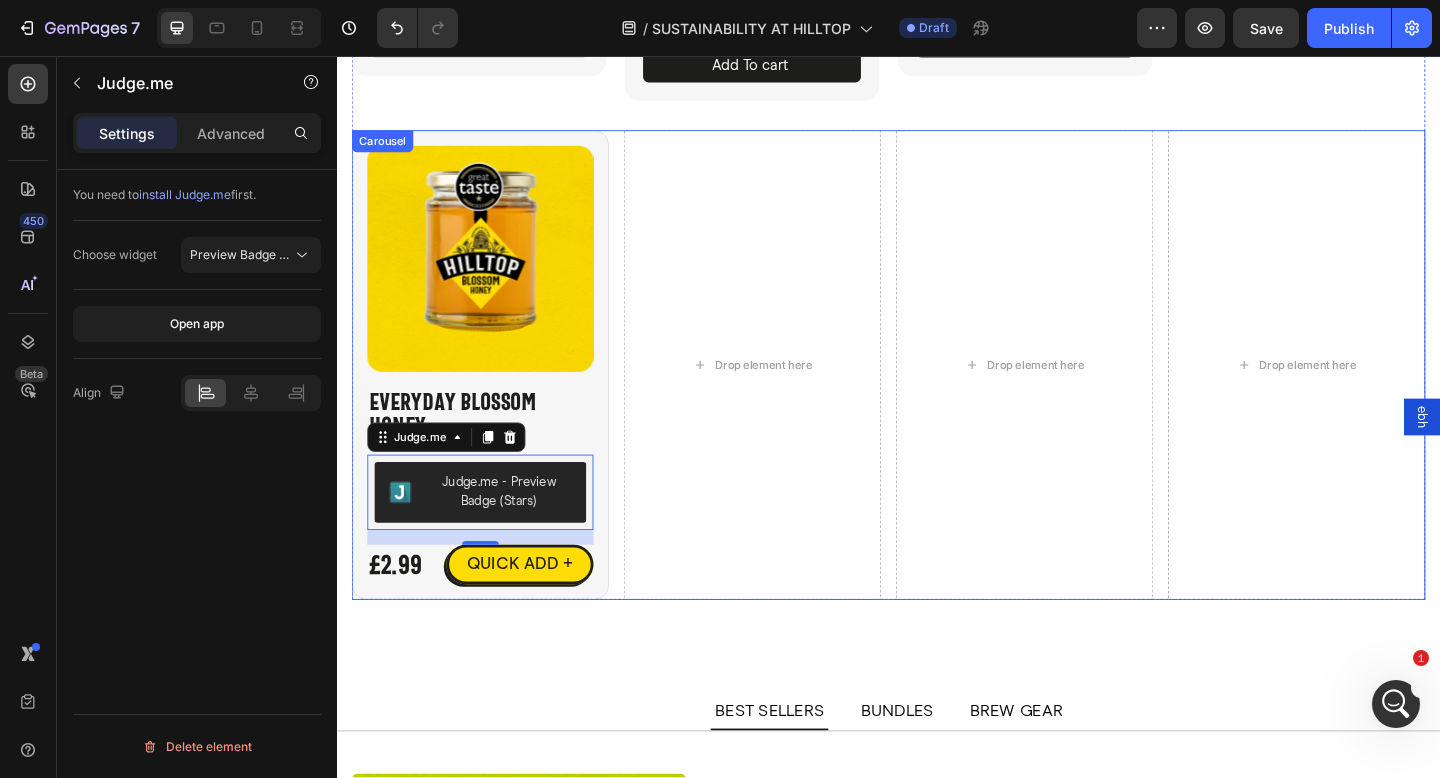 scroll, scrollTop: 4353, scrollLeft: 0, axis: vertical 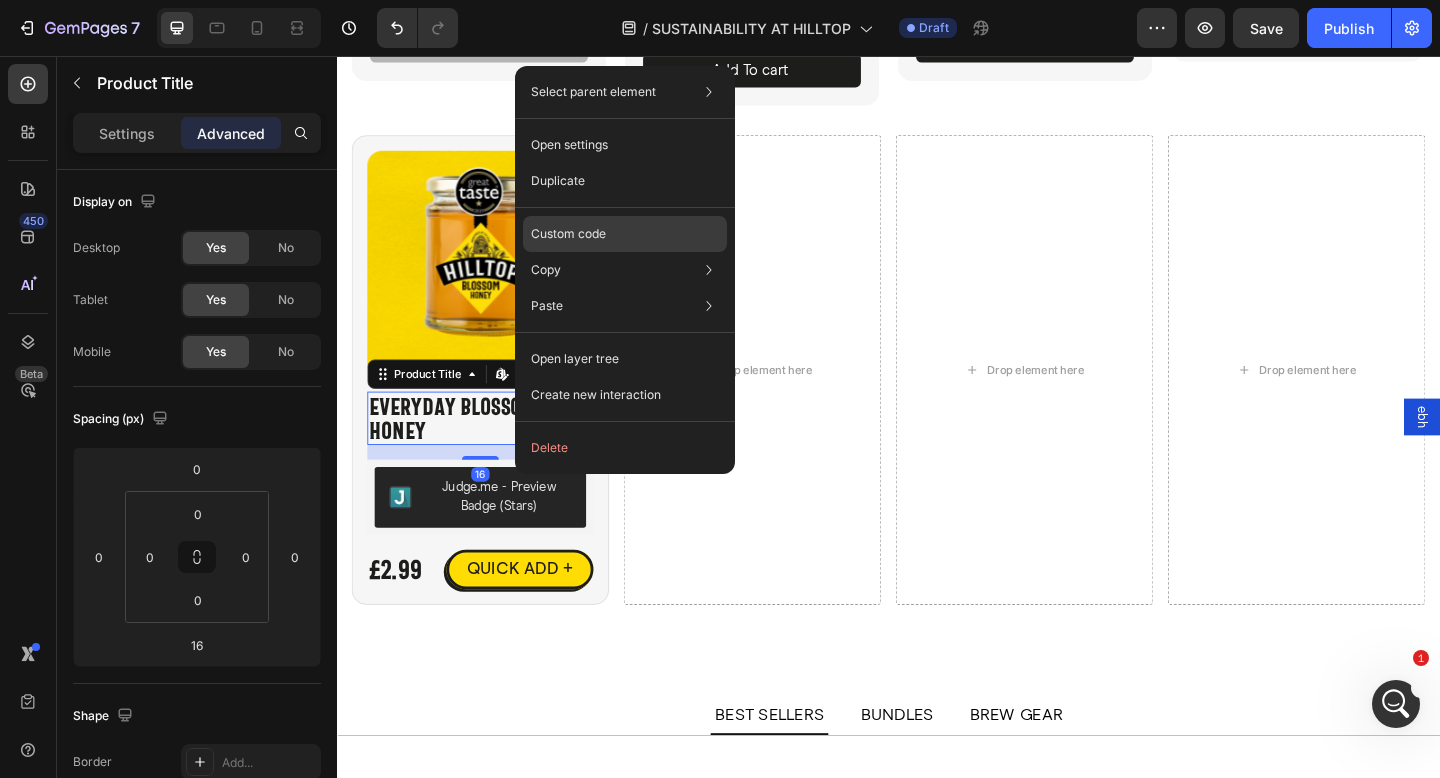 click on "Custom code" 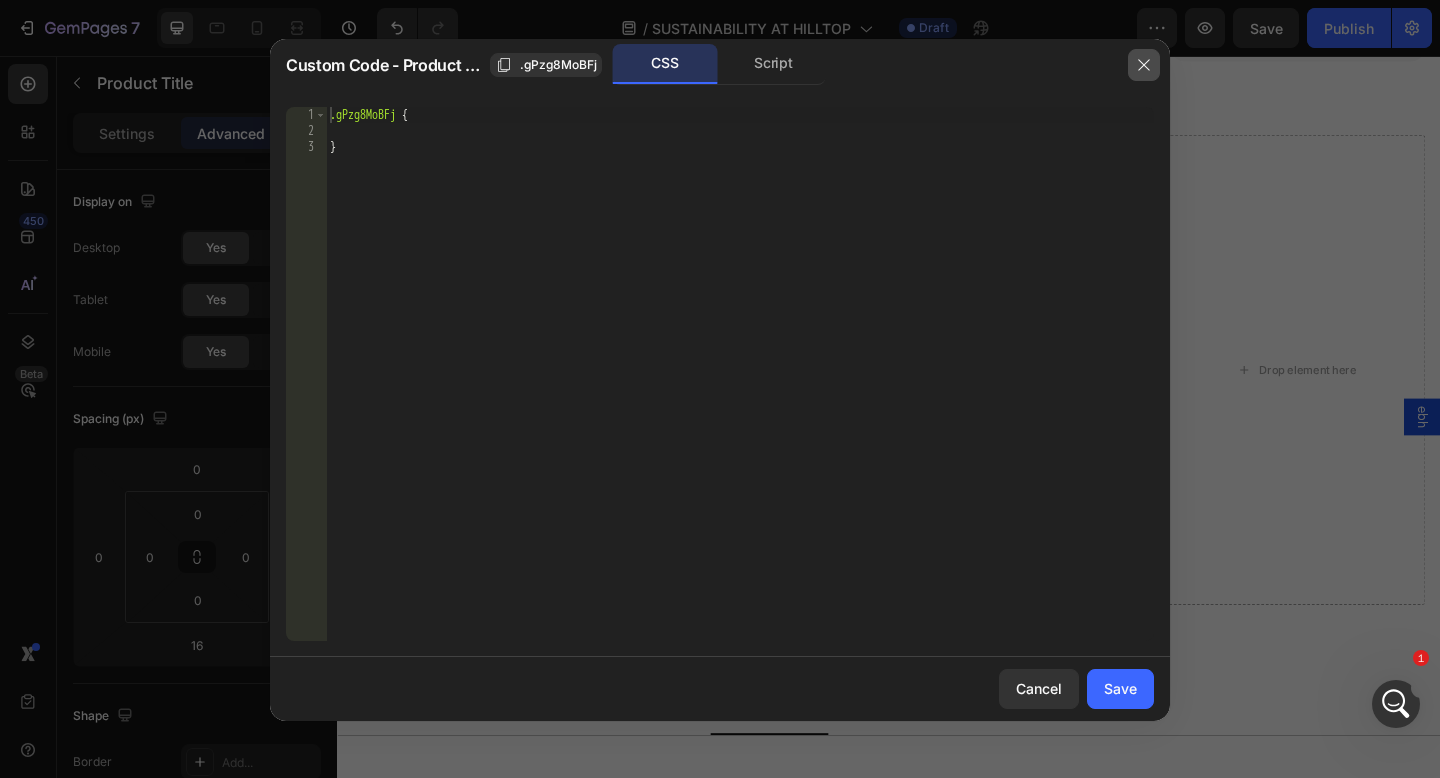 click at bounding box center [1144, 65] 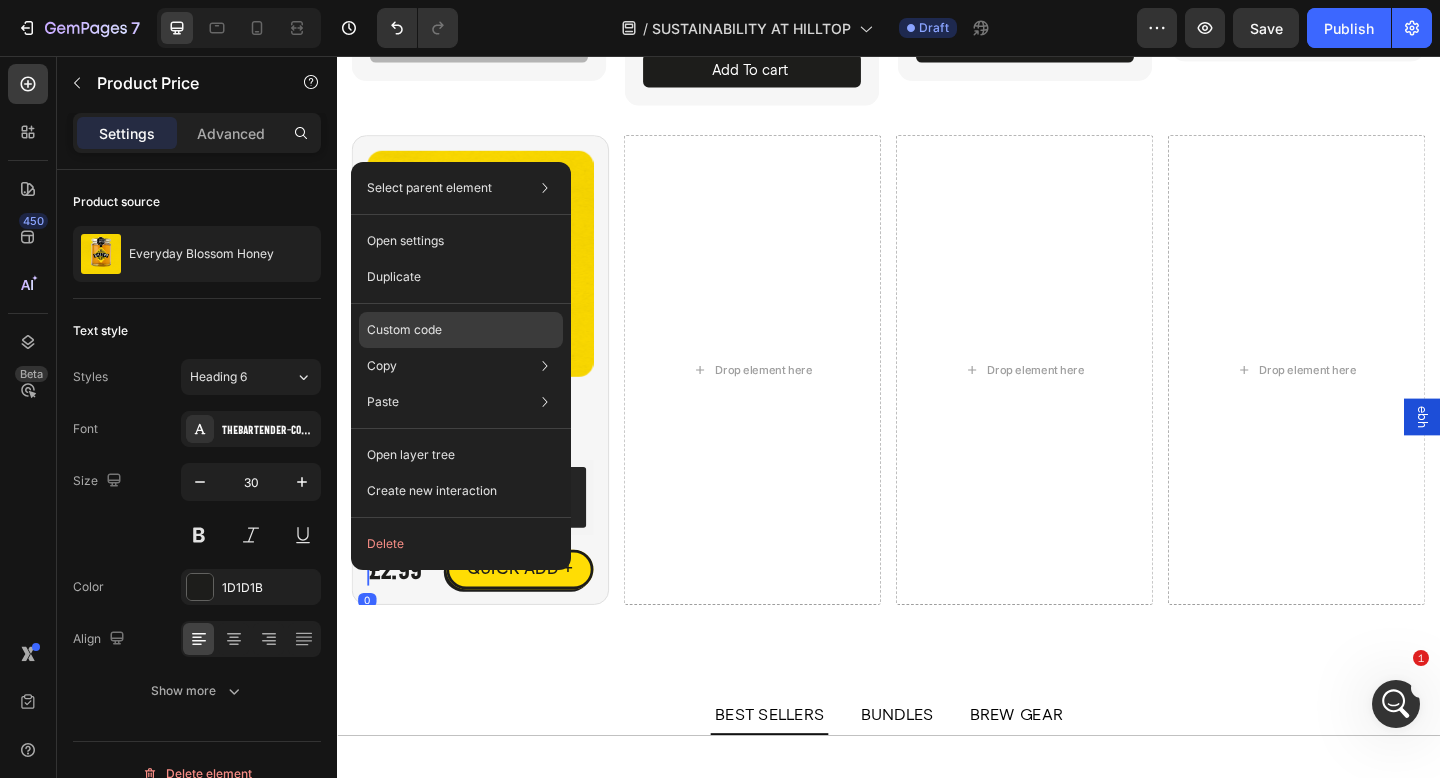 click on "Custom code" 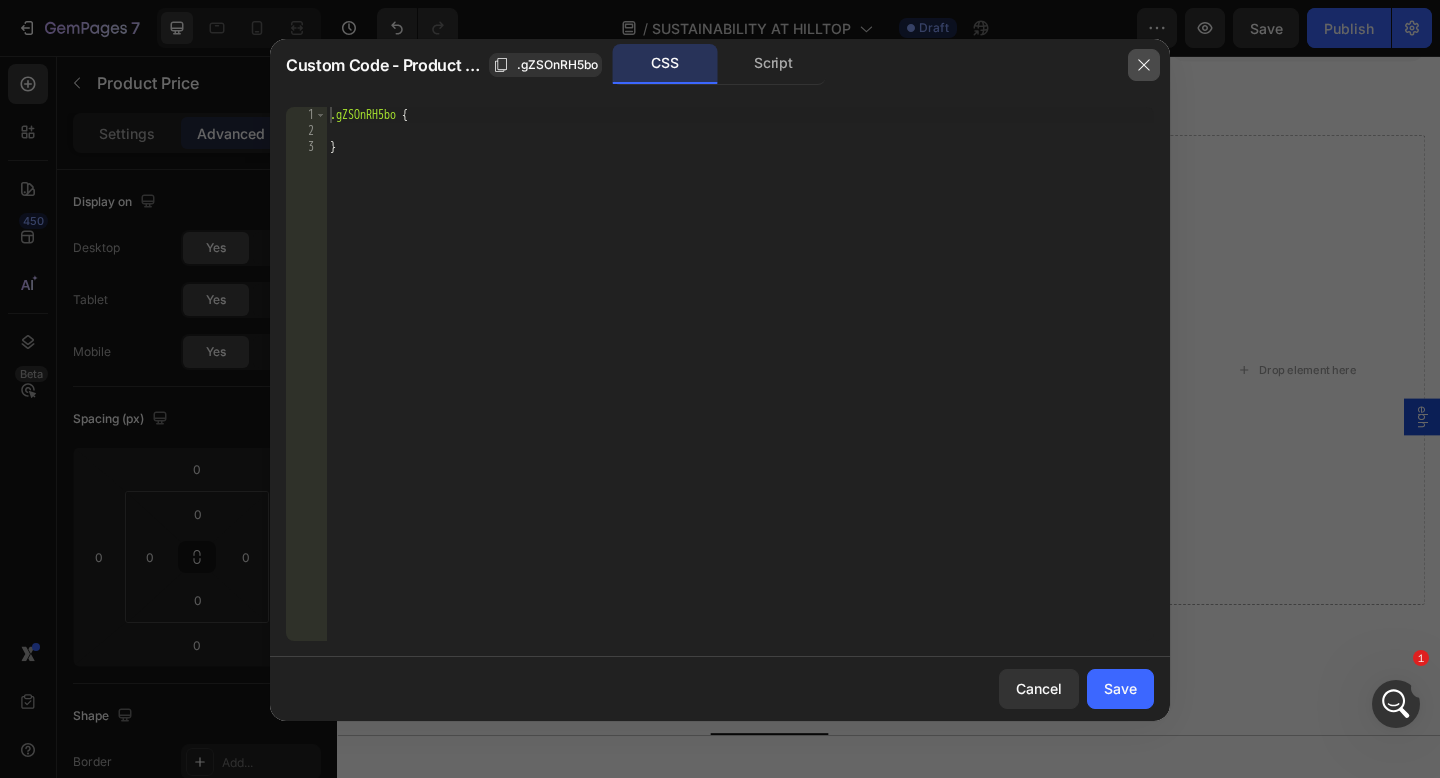 click 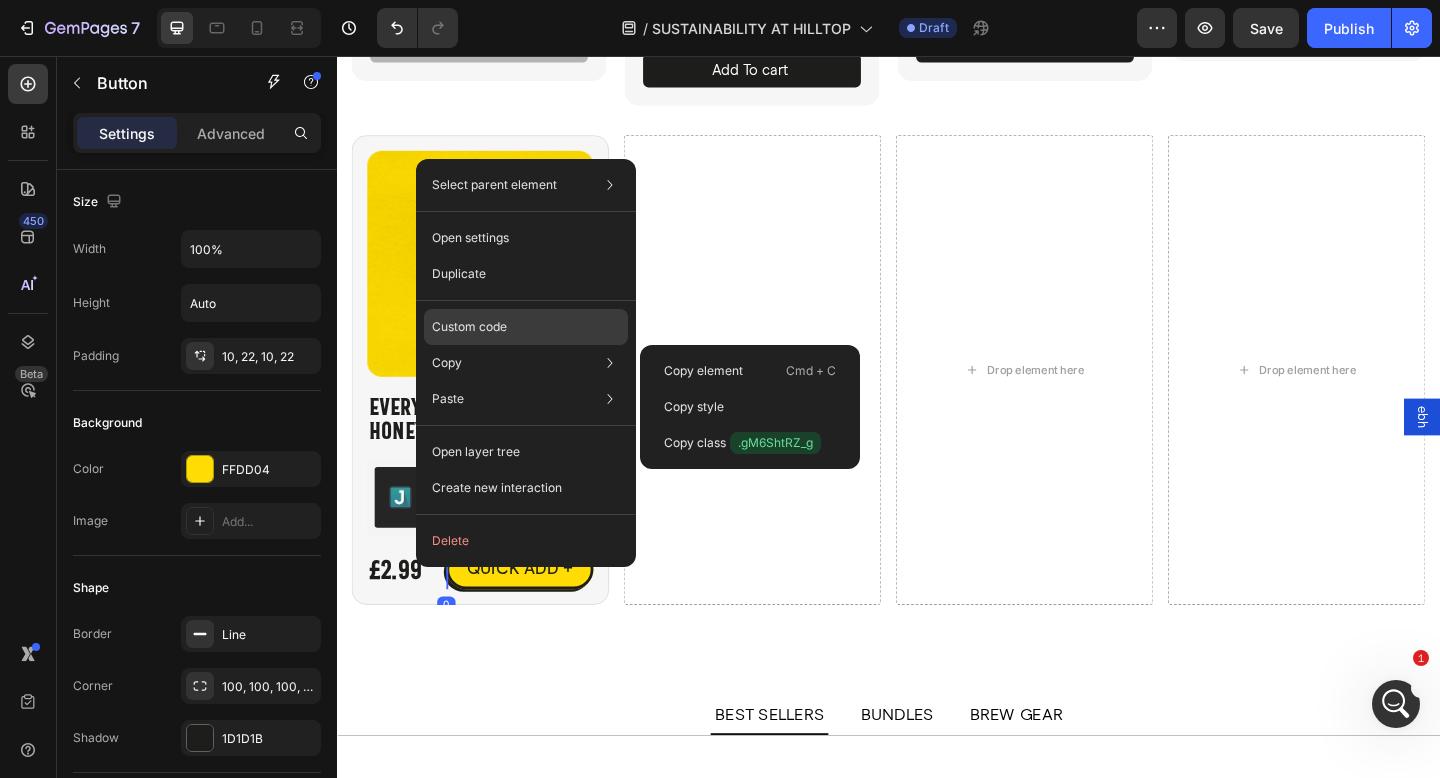 click on "Custom code" 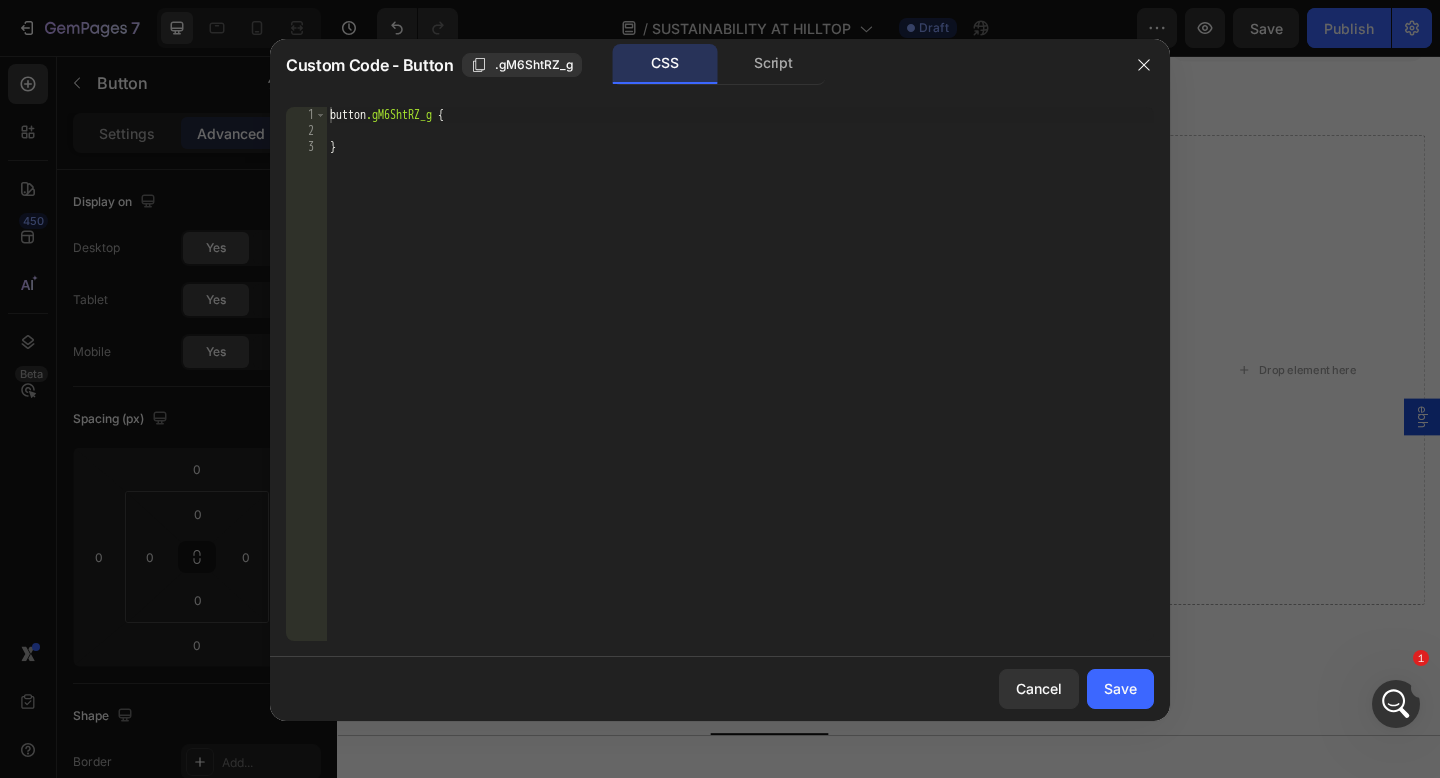 click at bounding box center [1144, 65] 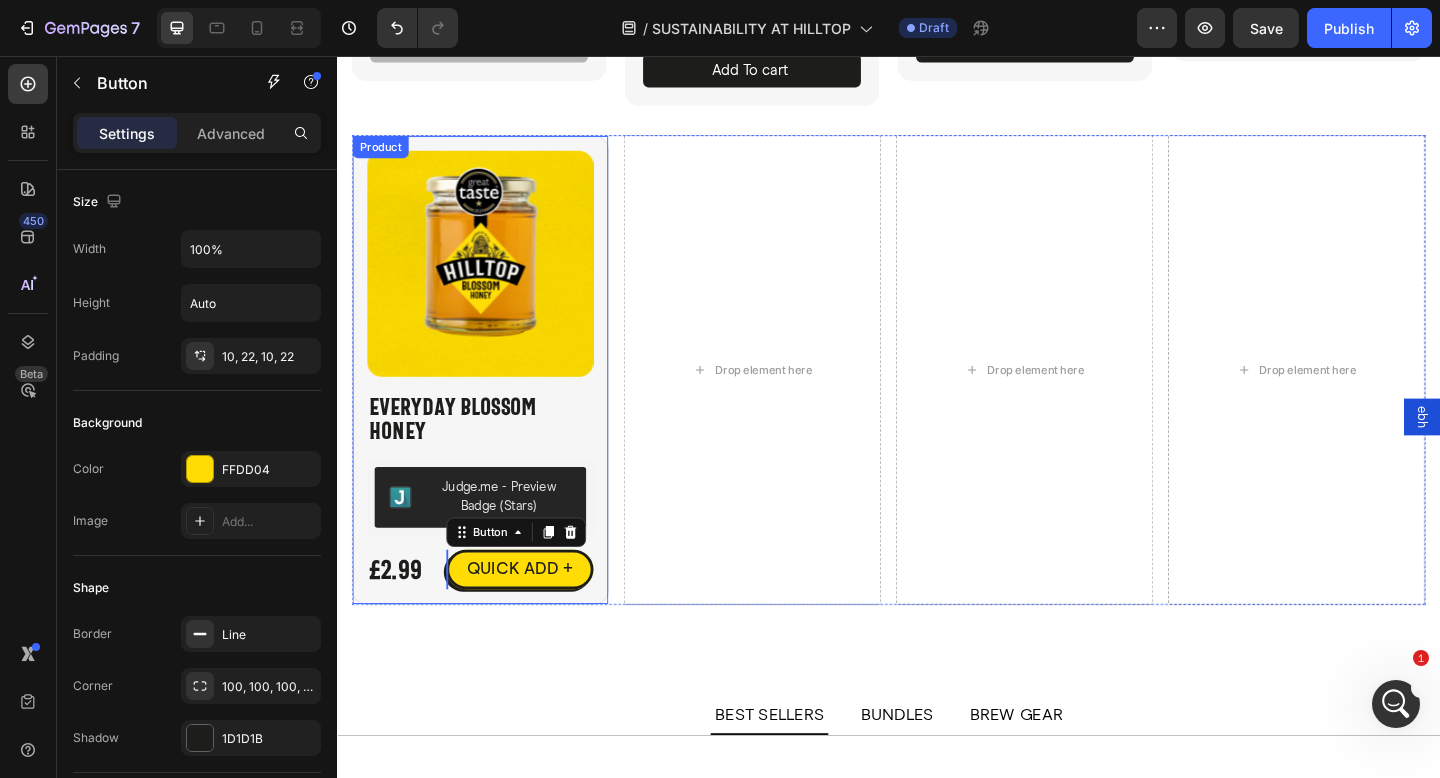 click on "Product Images Everyday Blossom Honey Product Title Judge.me - Preview Badge (Stars) Judge.me £2.99 Product Price Product Price QUICK ADD + Button   0 Row Product" at bounding box center (493, 397) 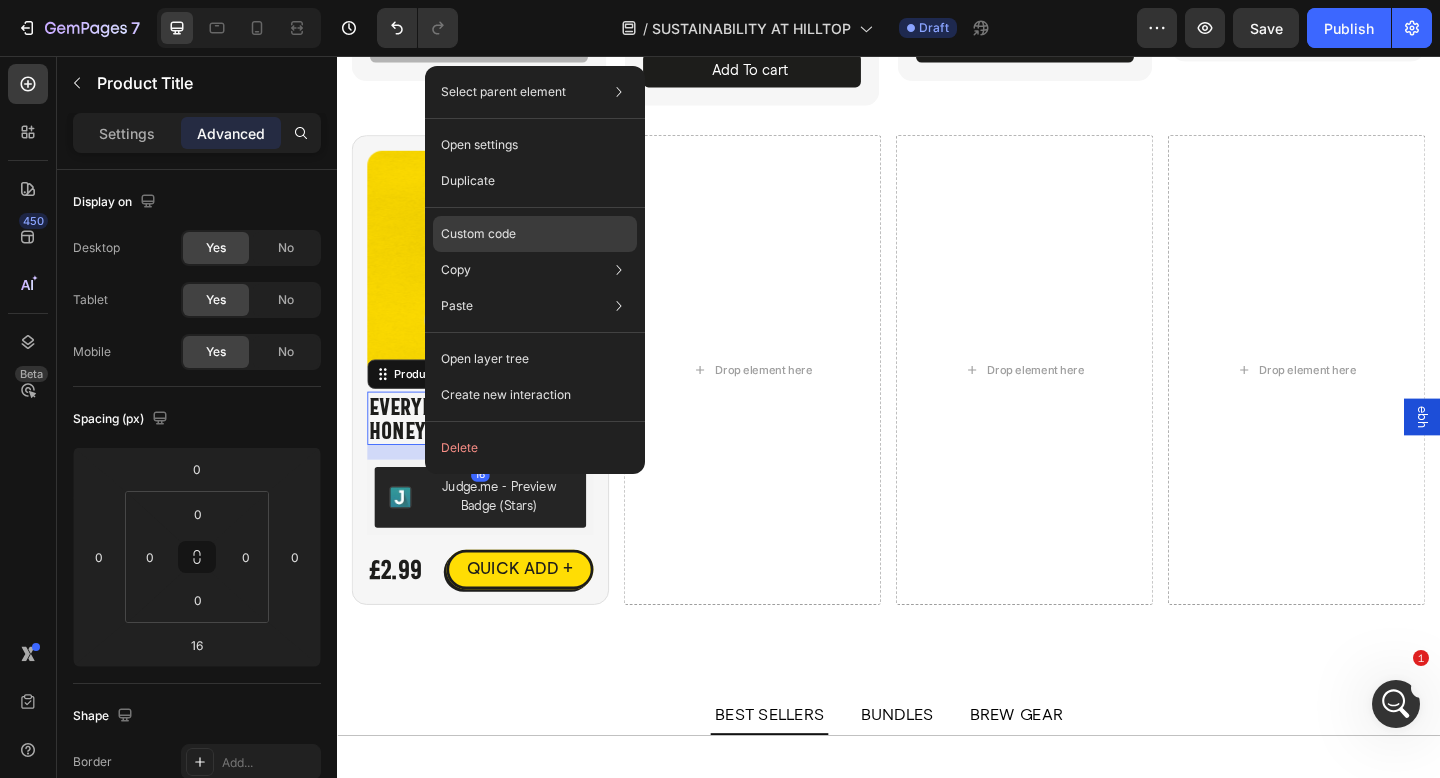click on "Custom code" 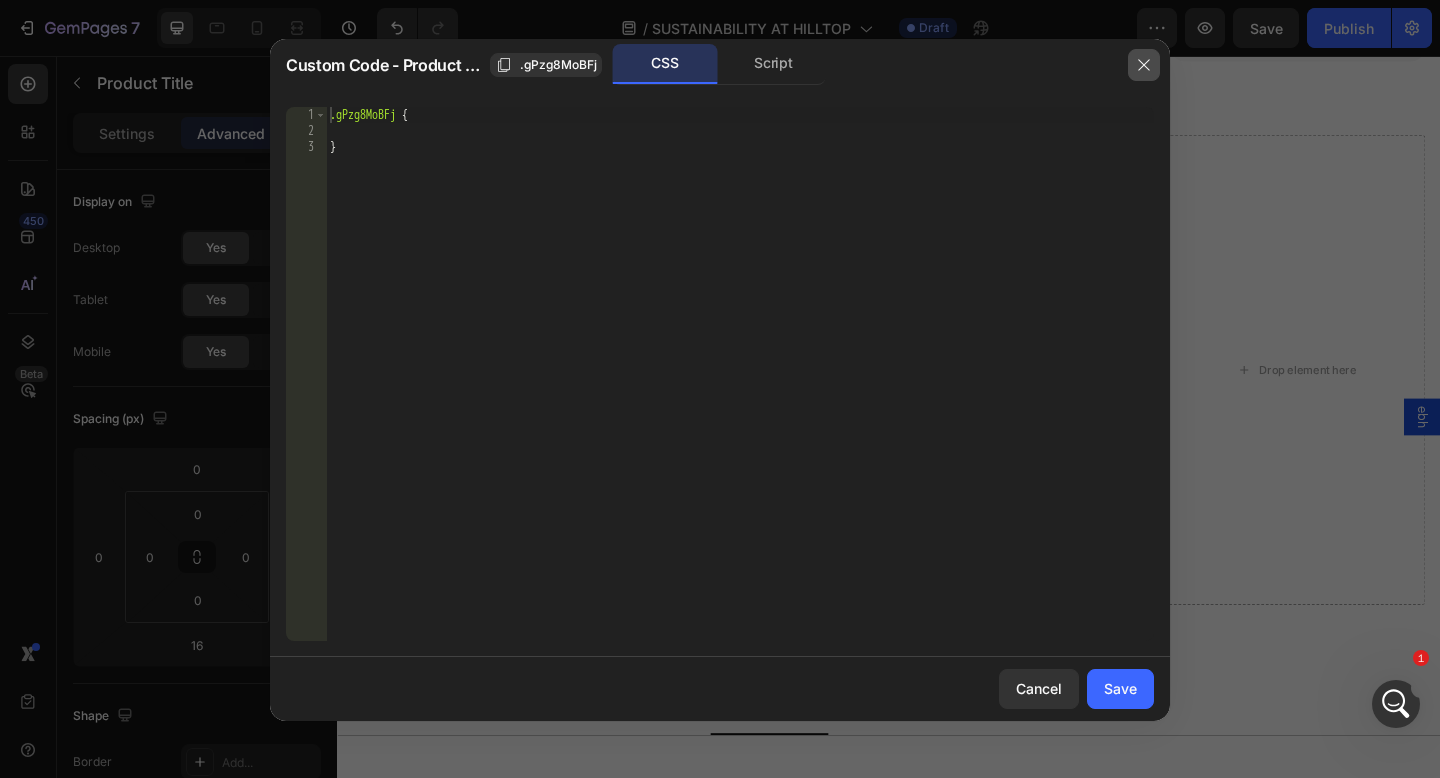 click 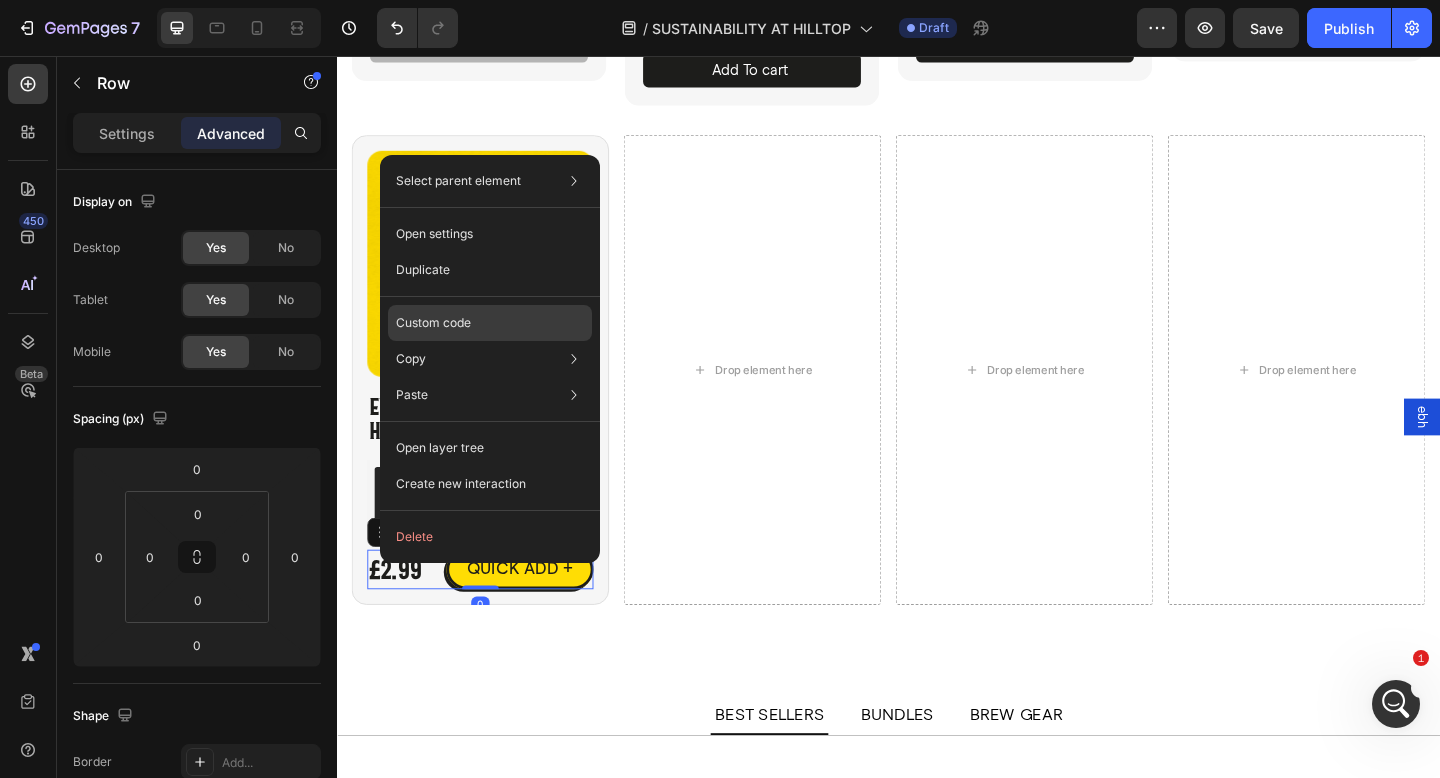 click on "Custom code" 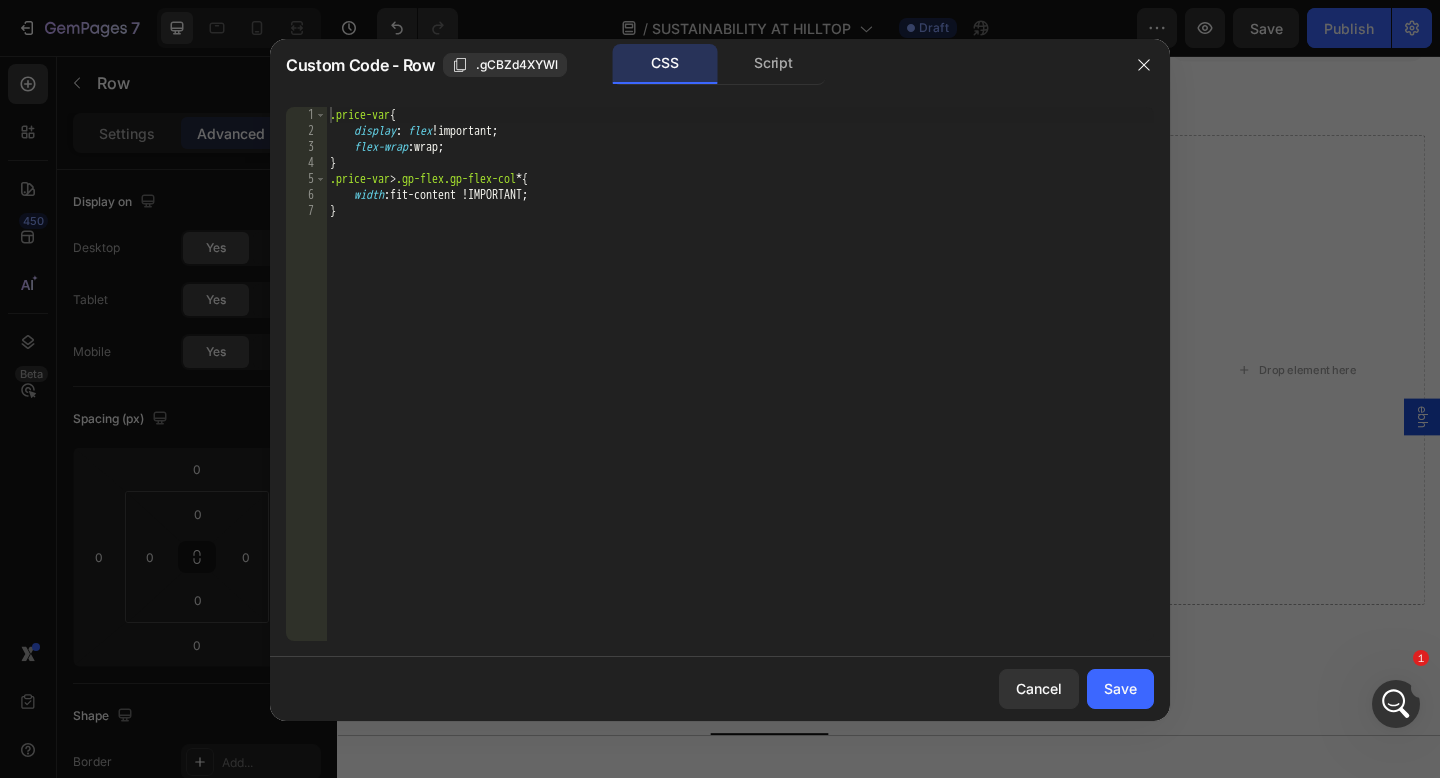 type on "}" 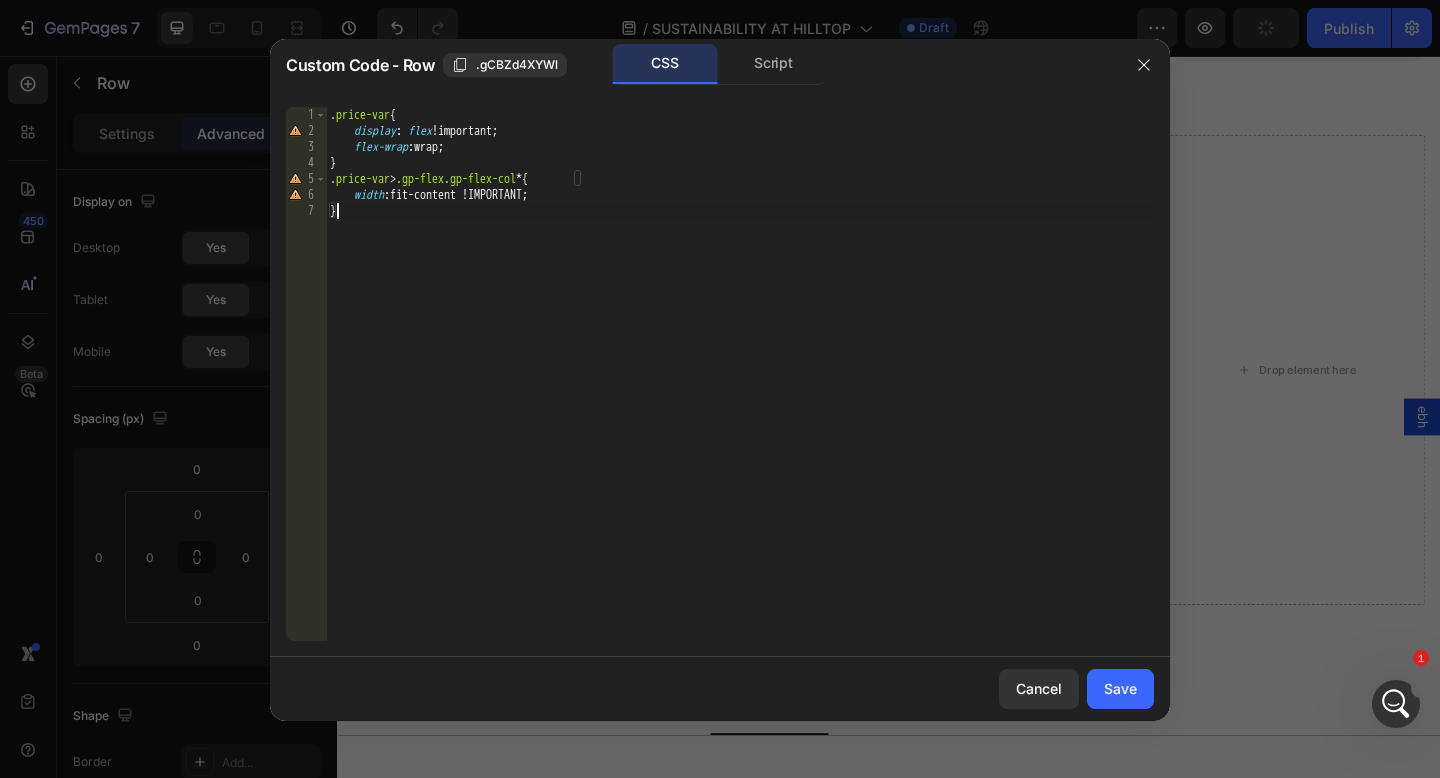 click 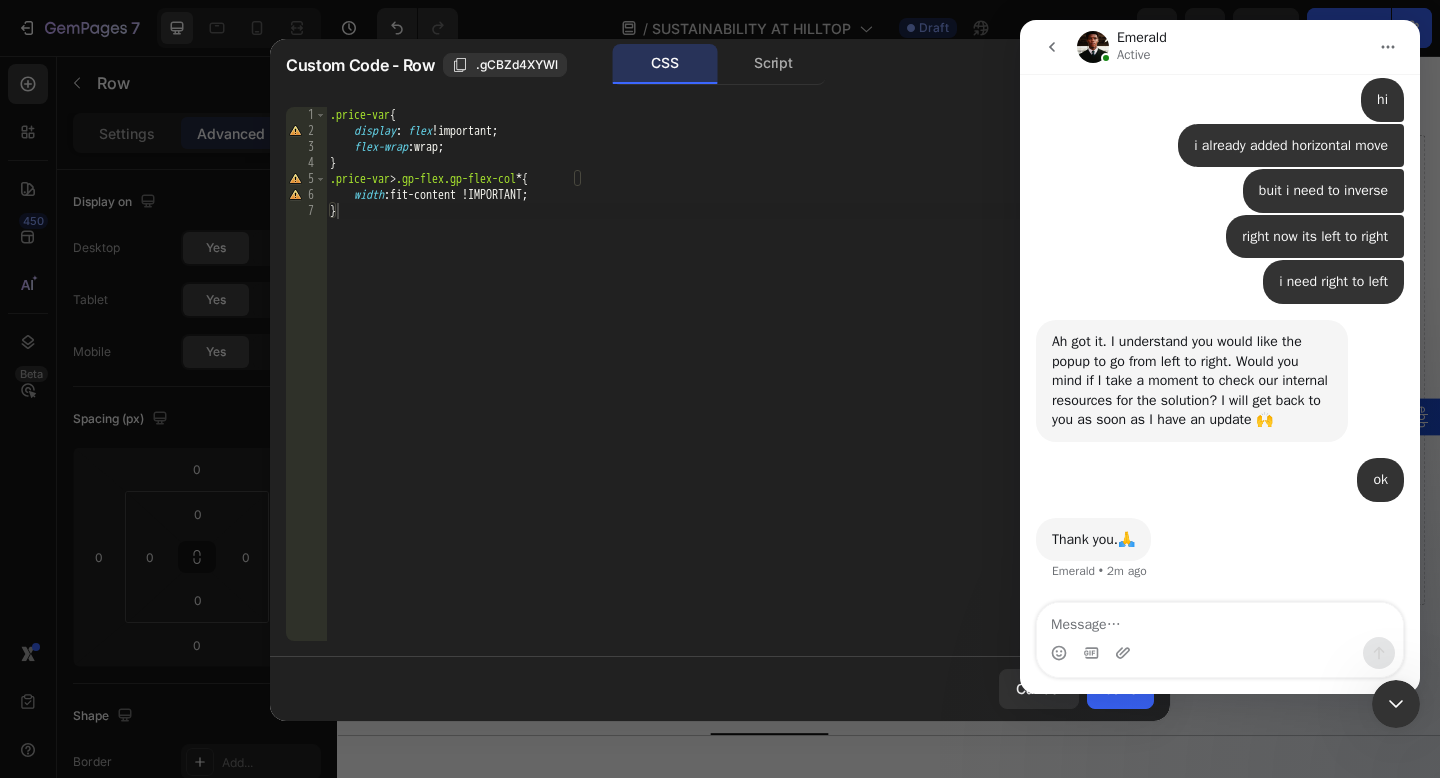 scroll, scrollTop: 1339, scrollLeft: 0, axis: vertical 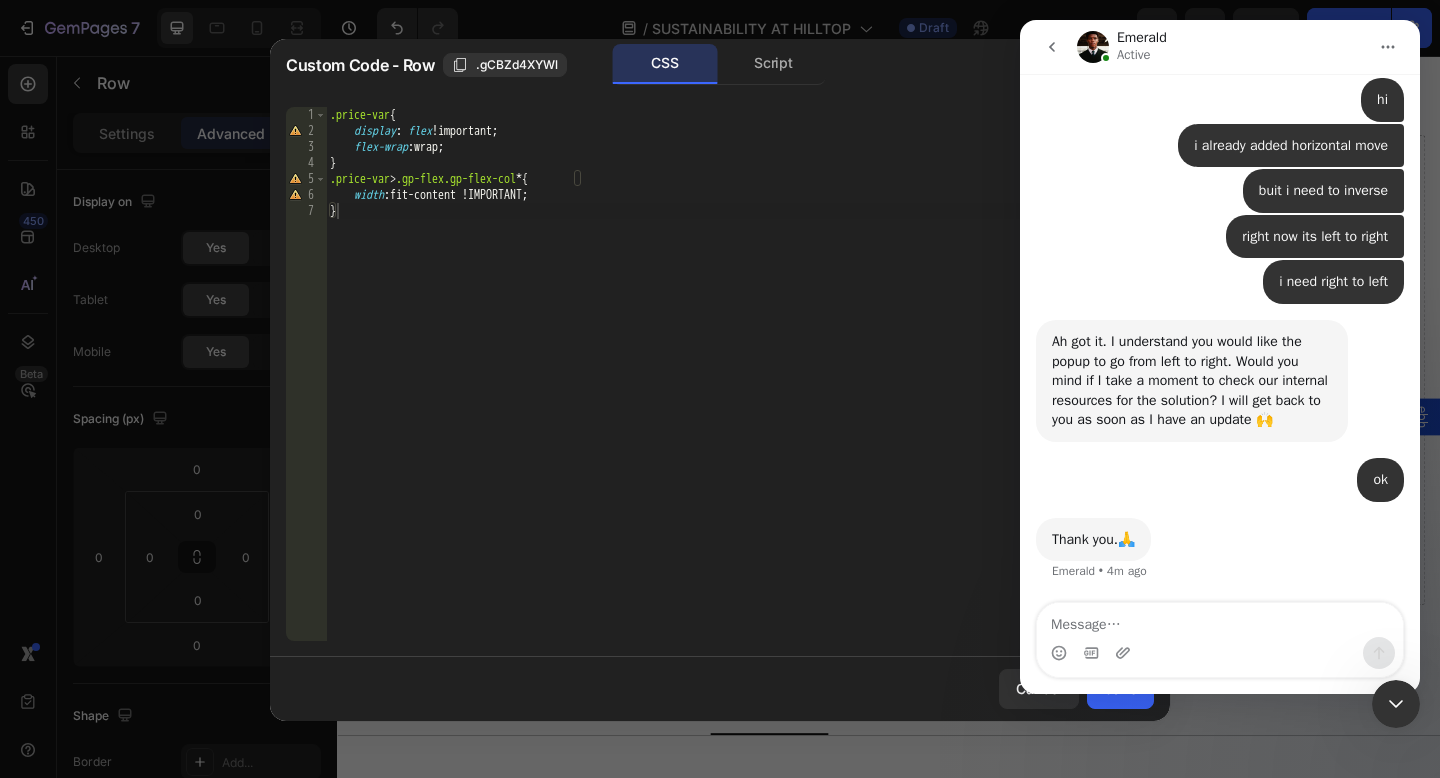 click 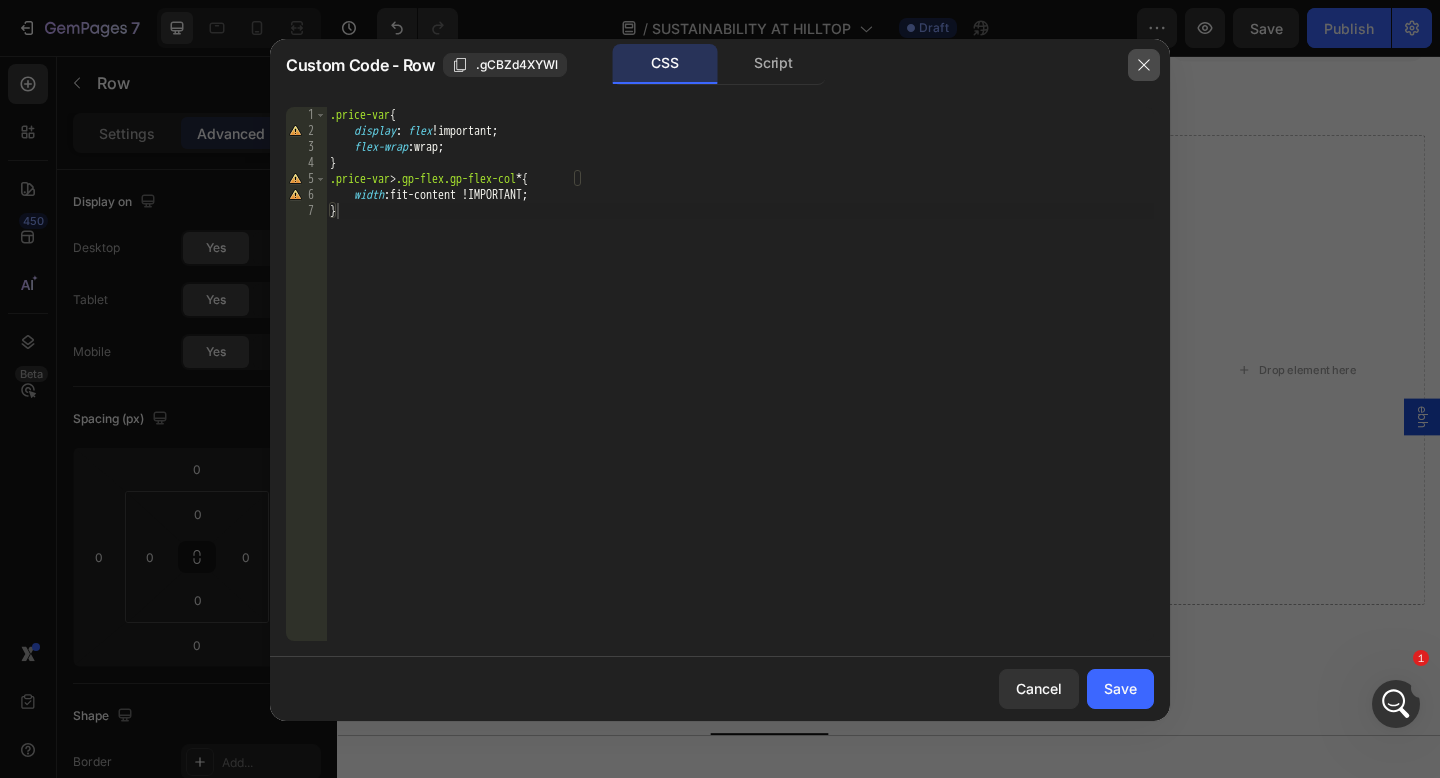 click at bounding box center (1144, 65) 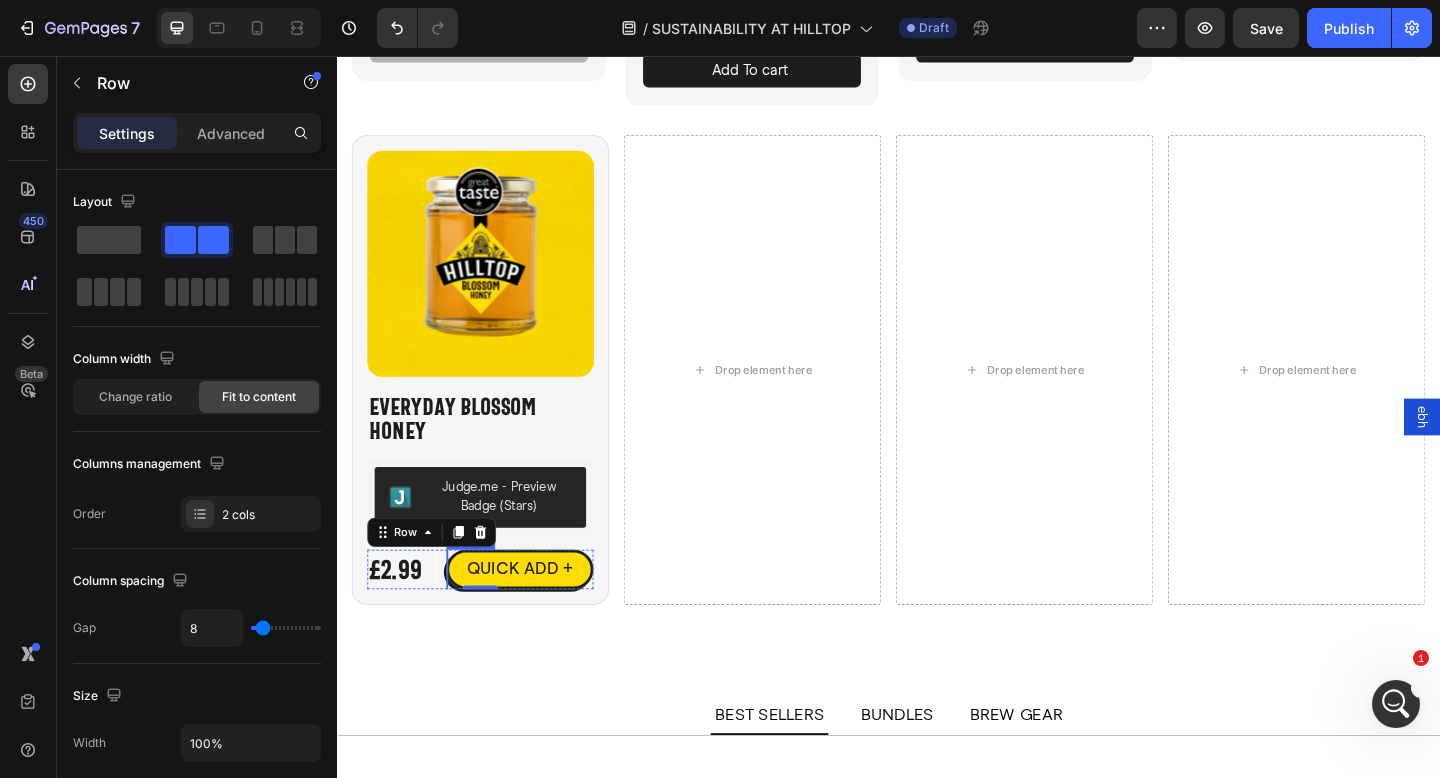 click on "Judge.me - Preview Badge (Stars)" at bounding box center [513, 536] 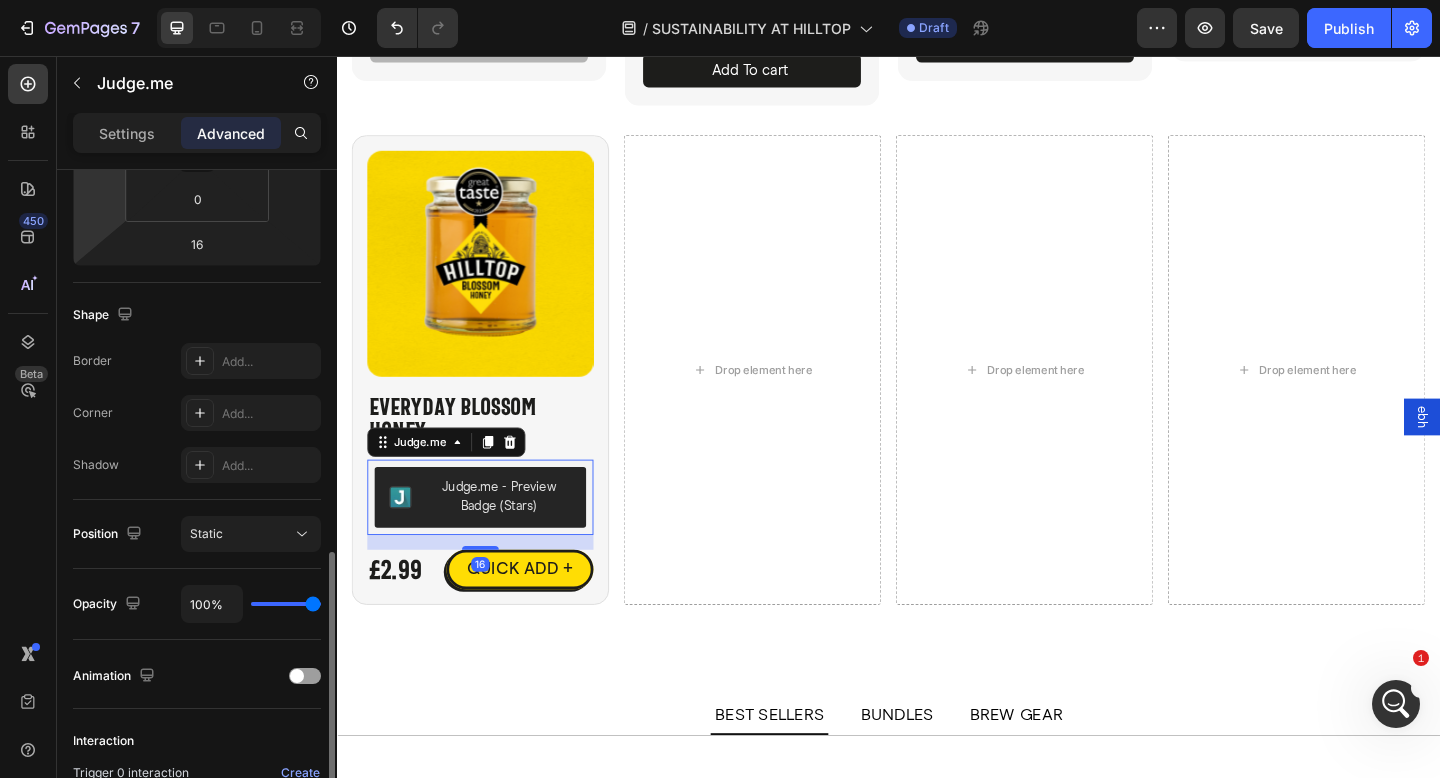 scroll, scrollTop: 639, scrollLeft: 0, axis: vertical 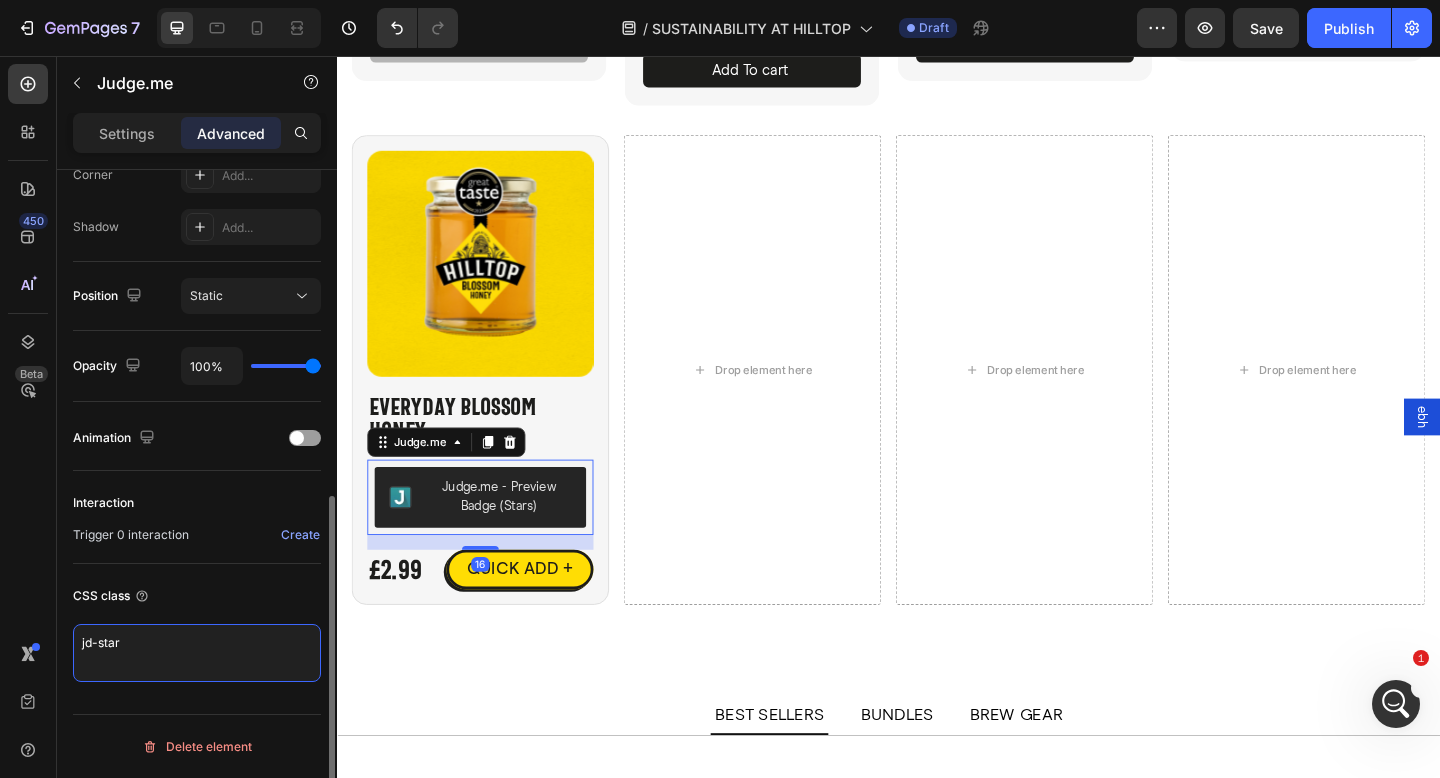 click on "jd-star" at bounding box center (197, 653) 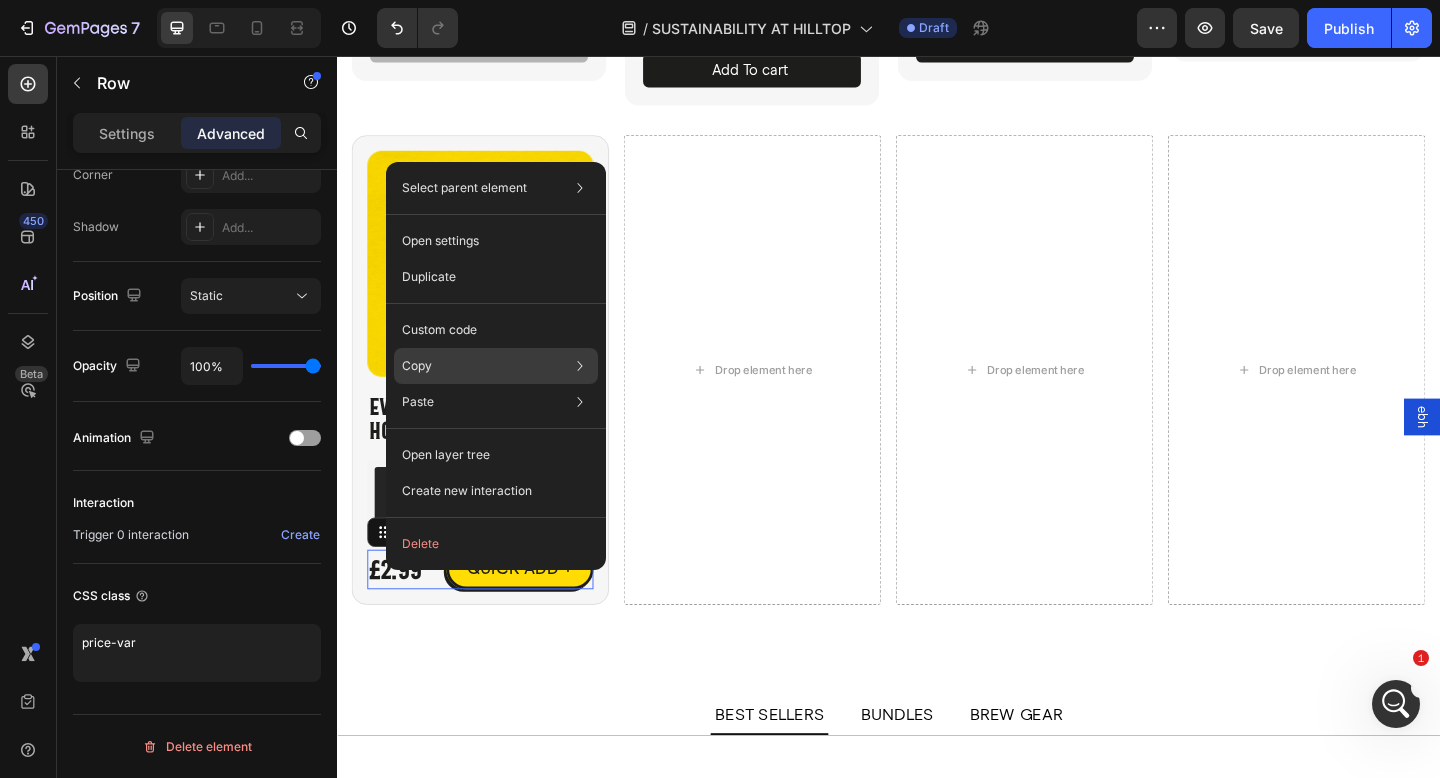 scroll, scrollTop: 0, scrollLeft: 0, axis: both 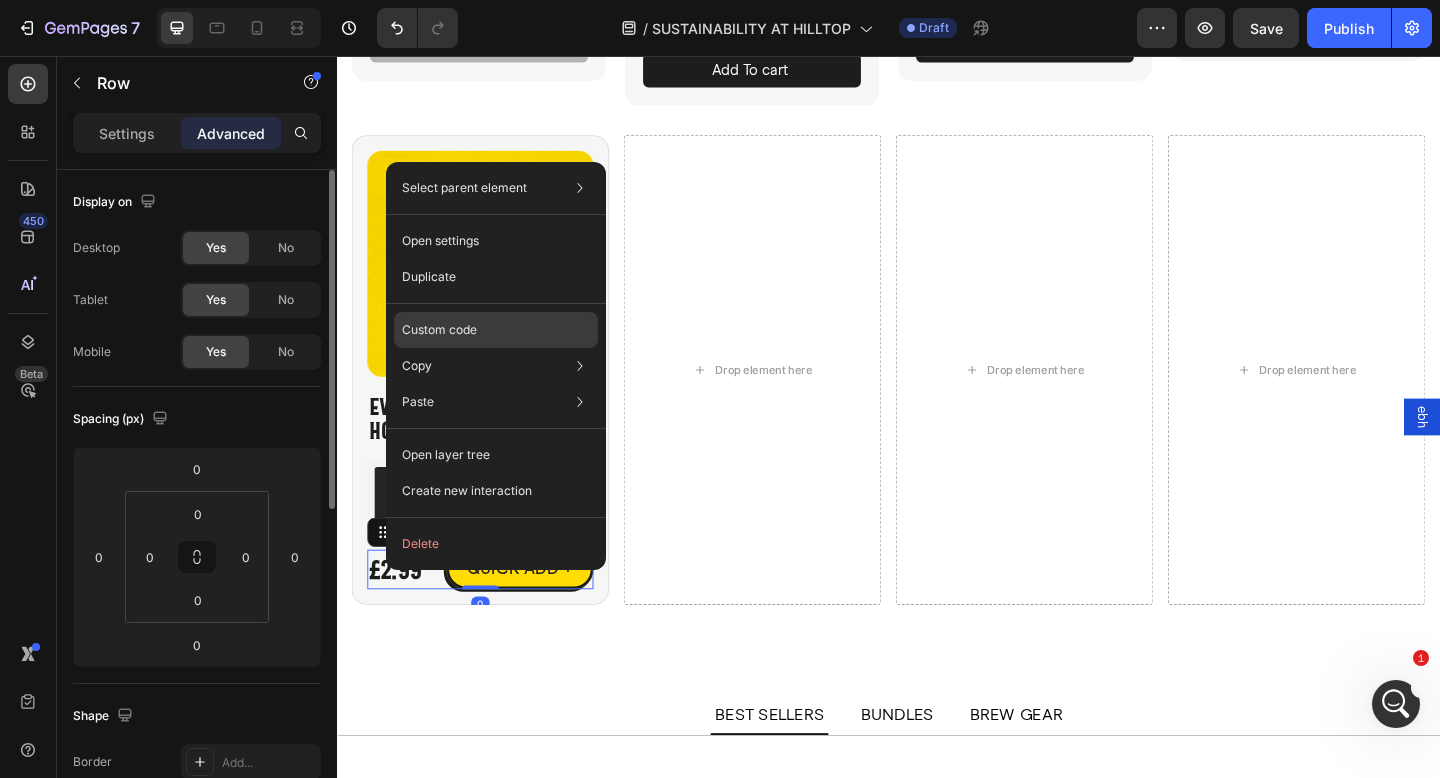 click on "Custom code" 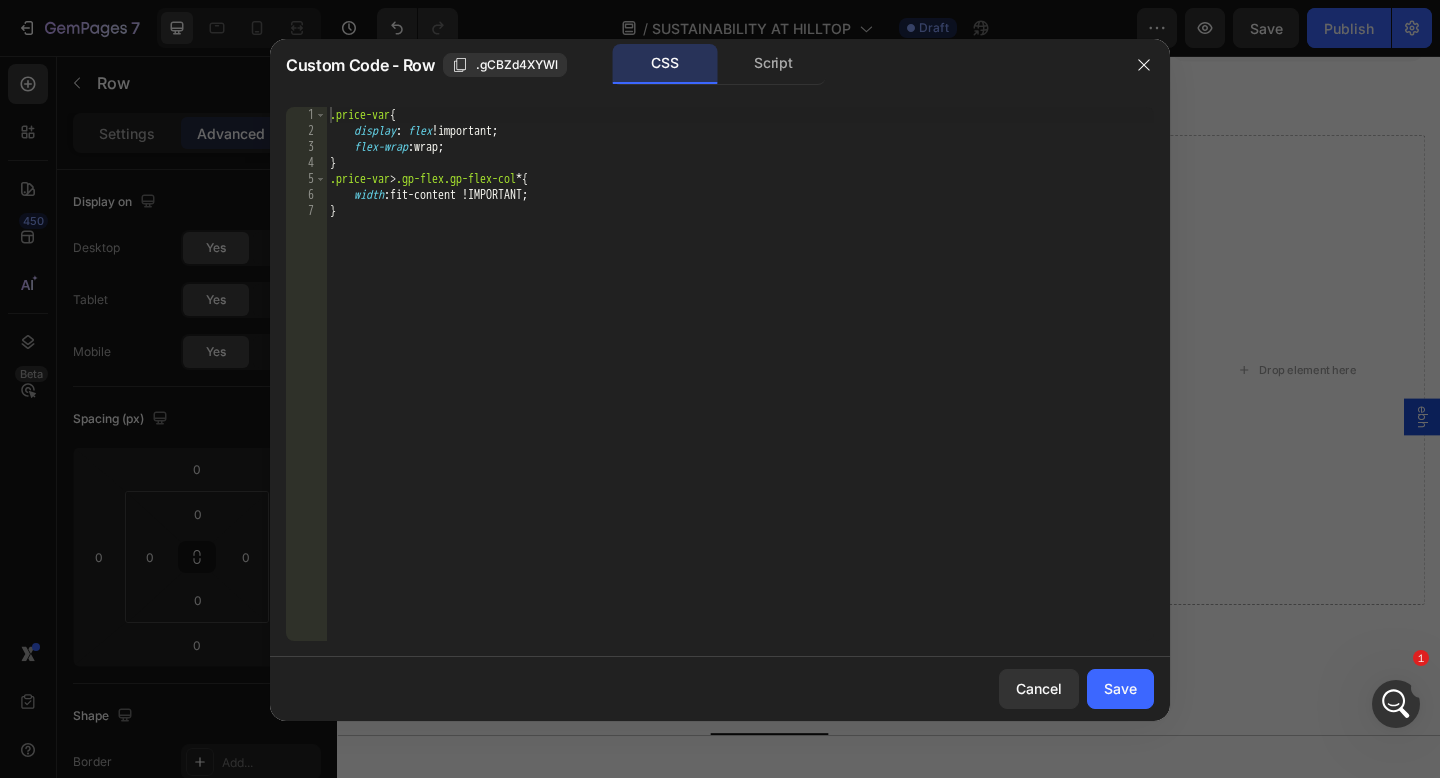type on "}" 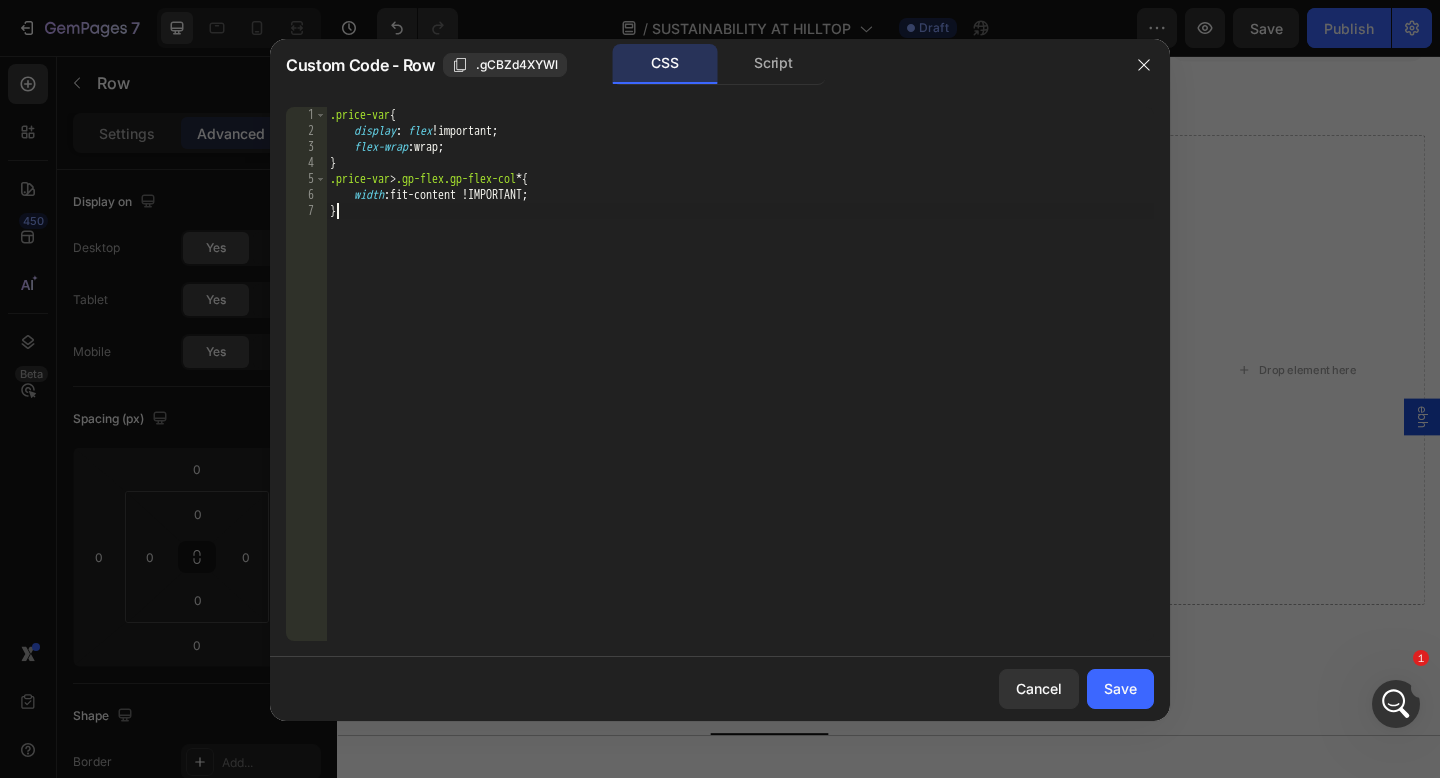 click on ".price-var {      display :   flex  !important ;      flex-wrap :  wrap ; } .price-var > .gp-flex.gp-flex-col  *  {      width :  fit-content !IMPORTANT ; }" at bounding box center (740, 390) 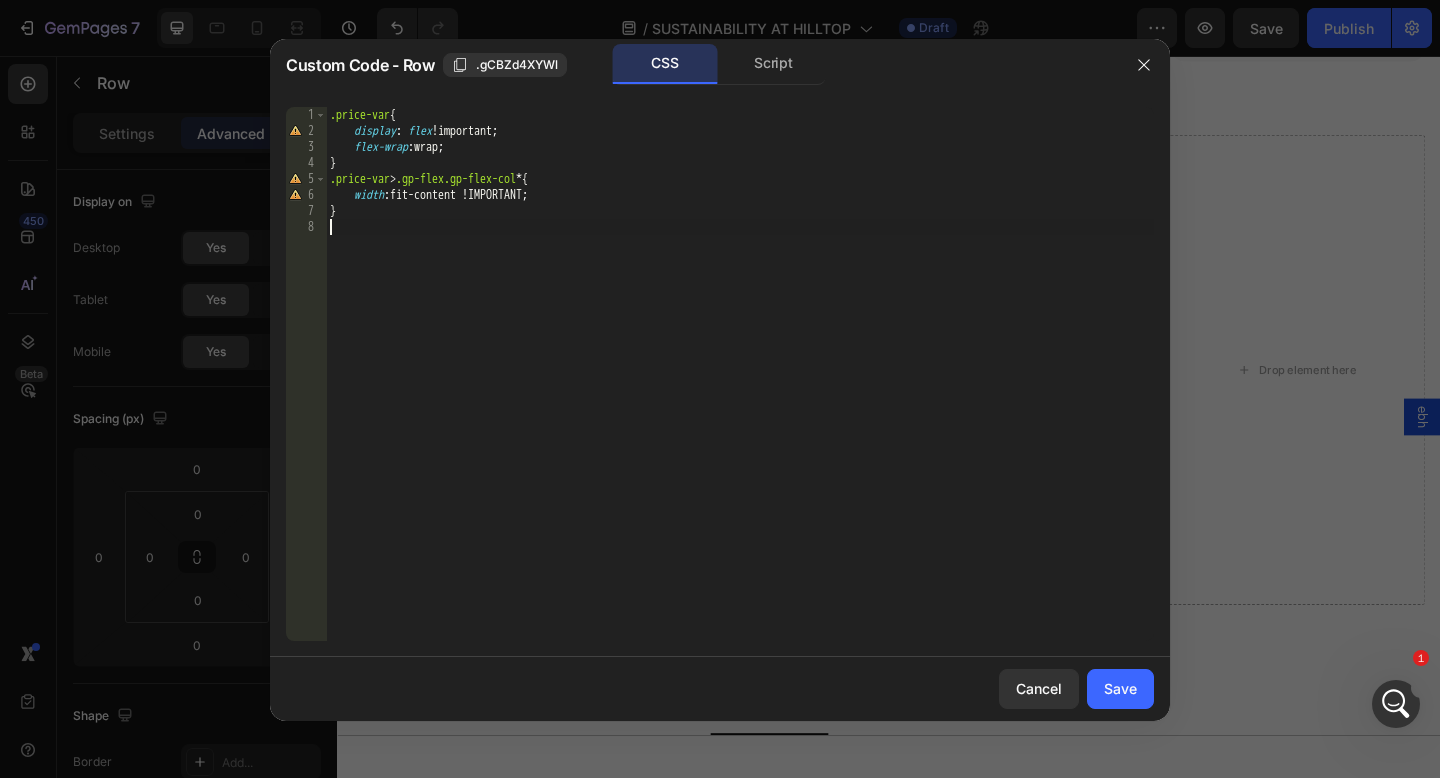 paste on "}" 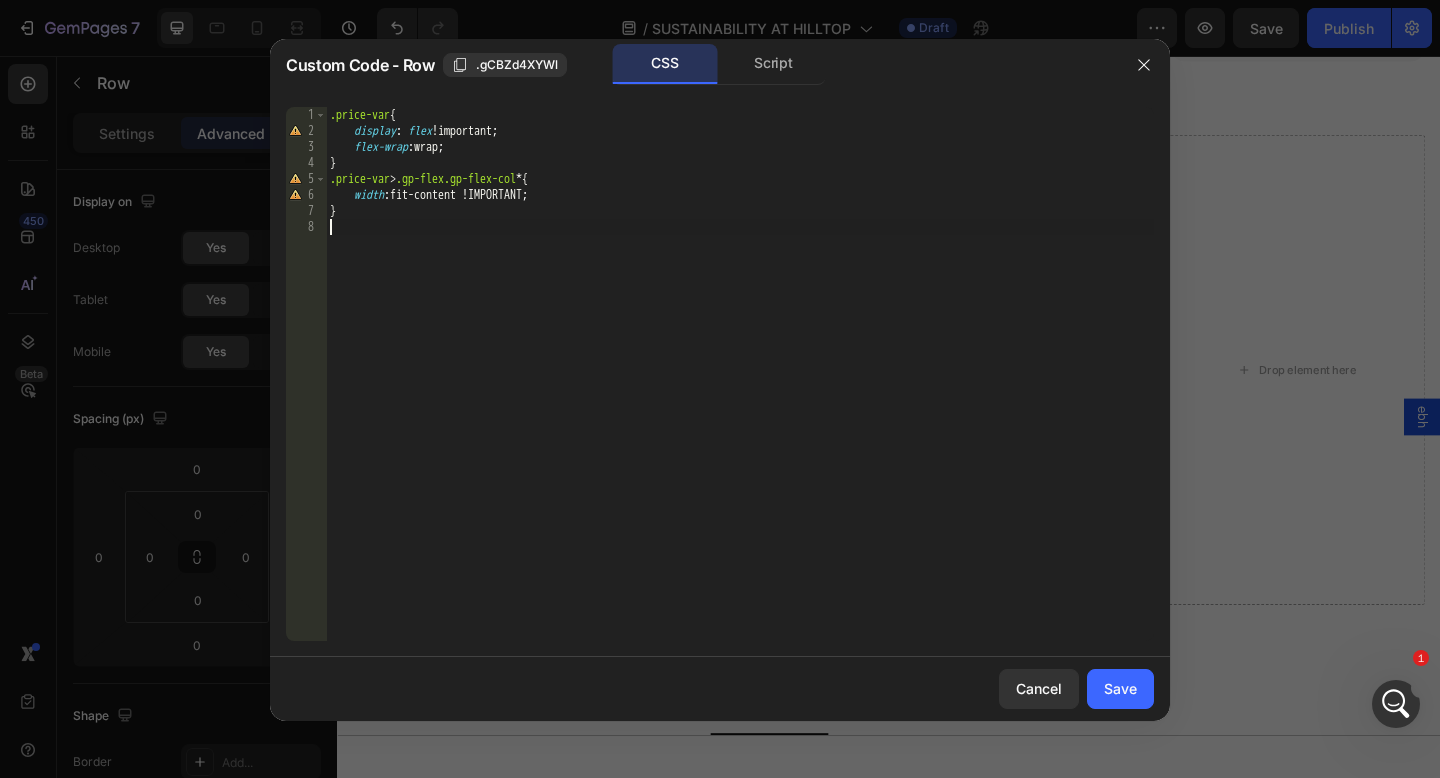 type on "}" 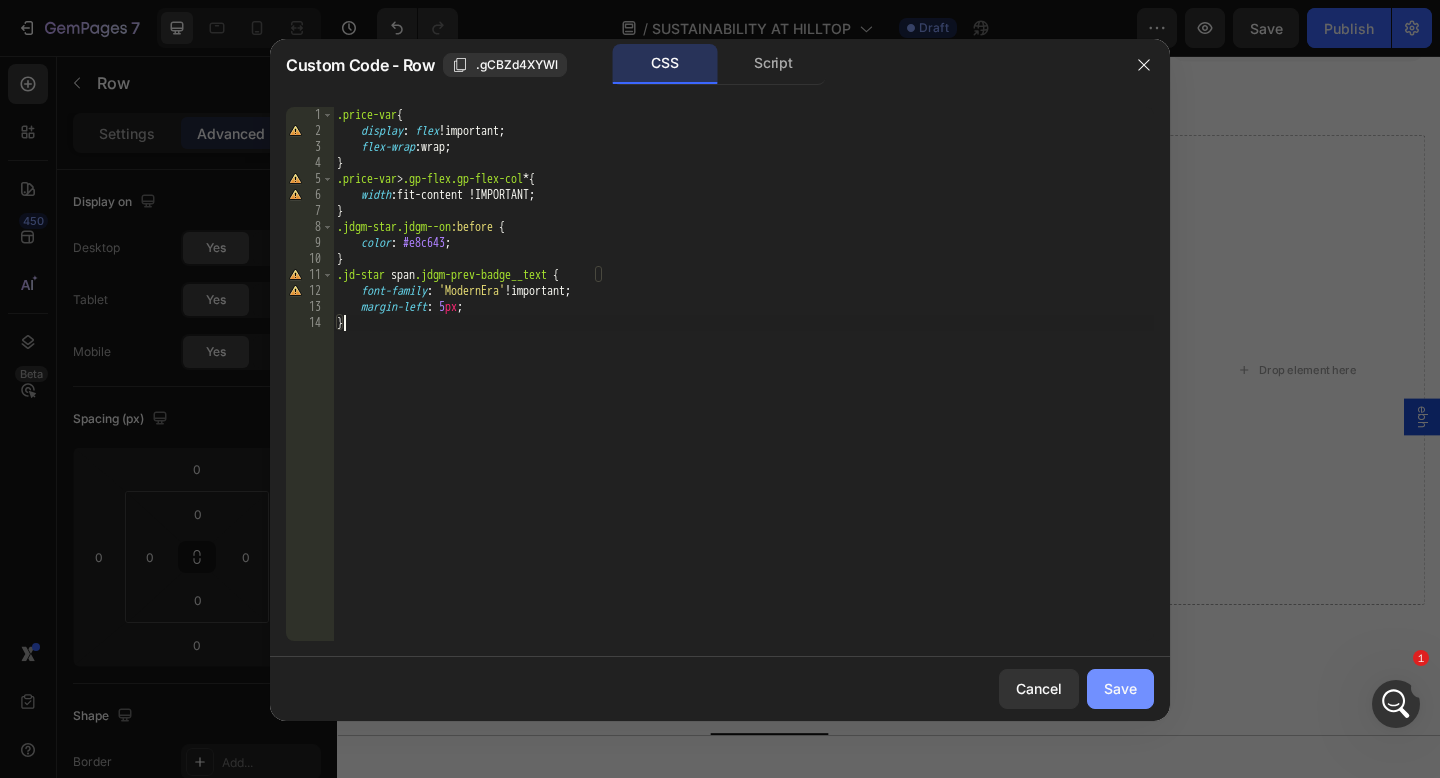 click on "Save" 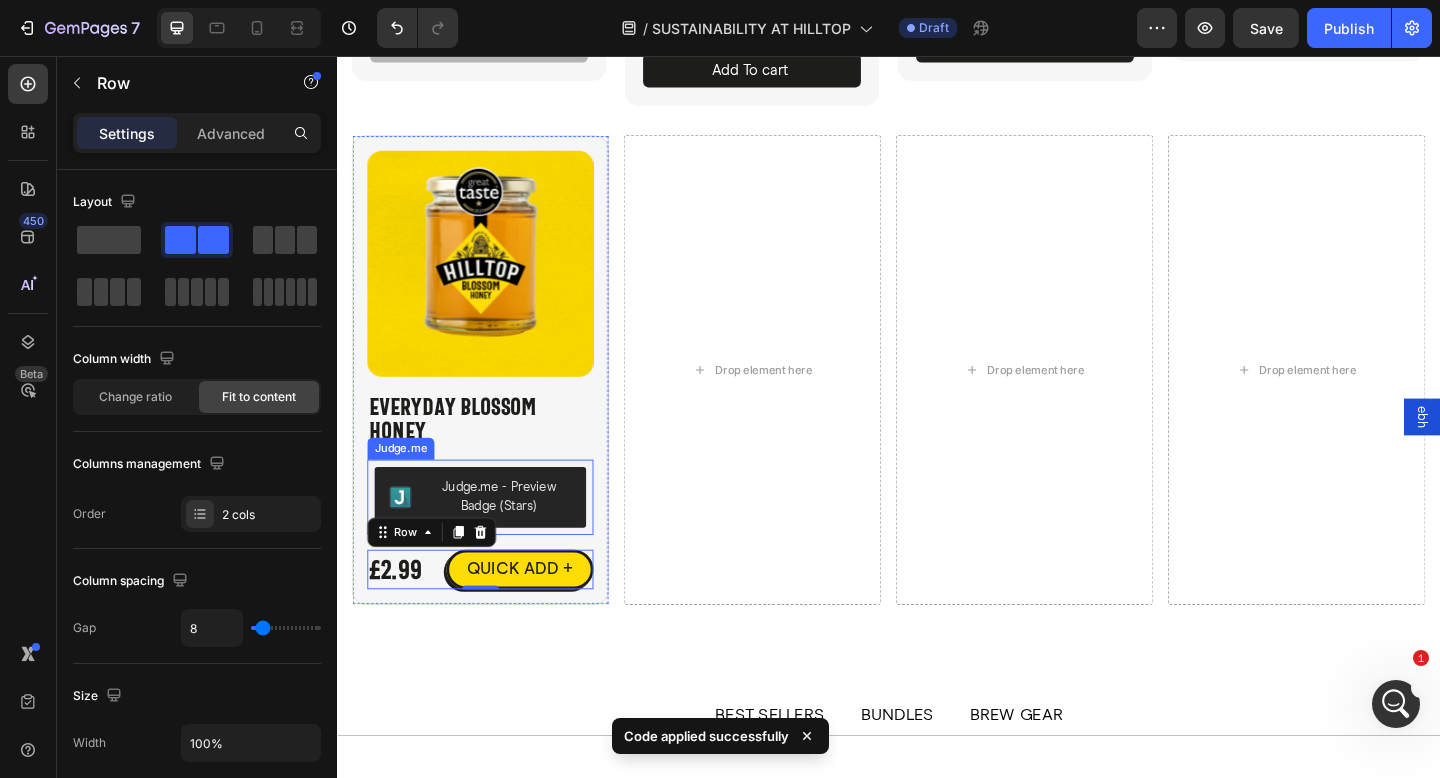 click on "Judge.me - Preview Badge (Stars)" at bounding box center [493, 536] 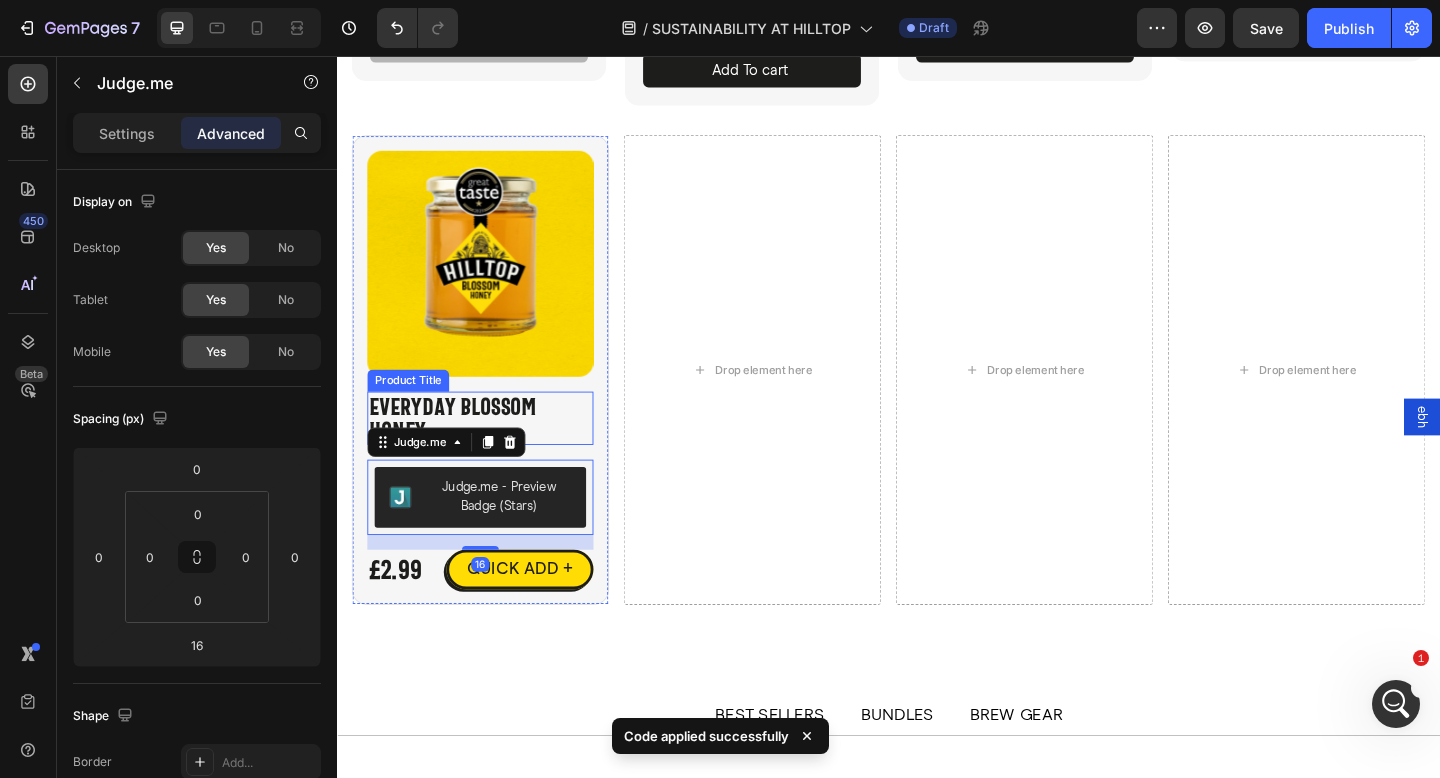 click on "Everyday Blossom Honey" at bounding box center (493, 450) 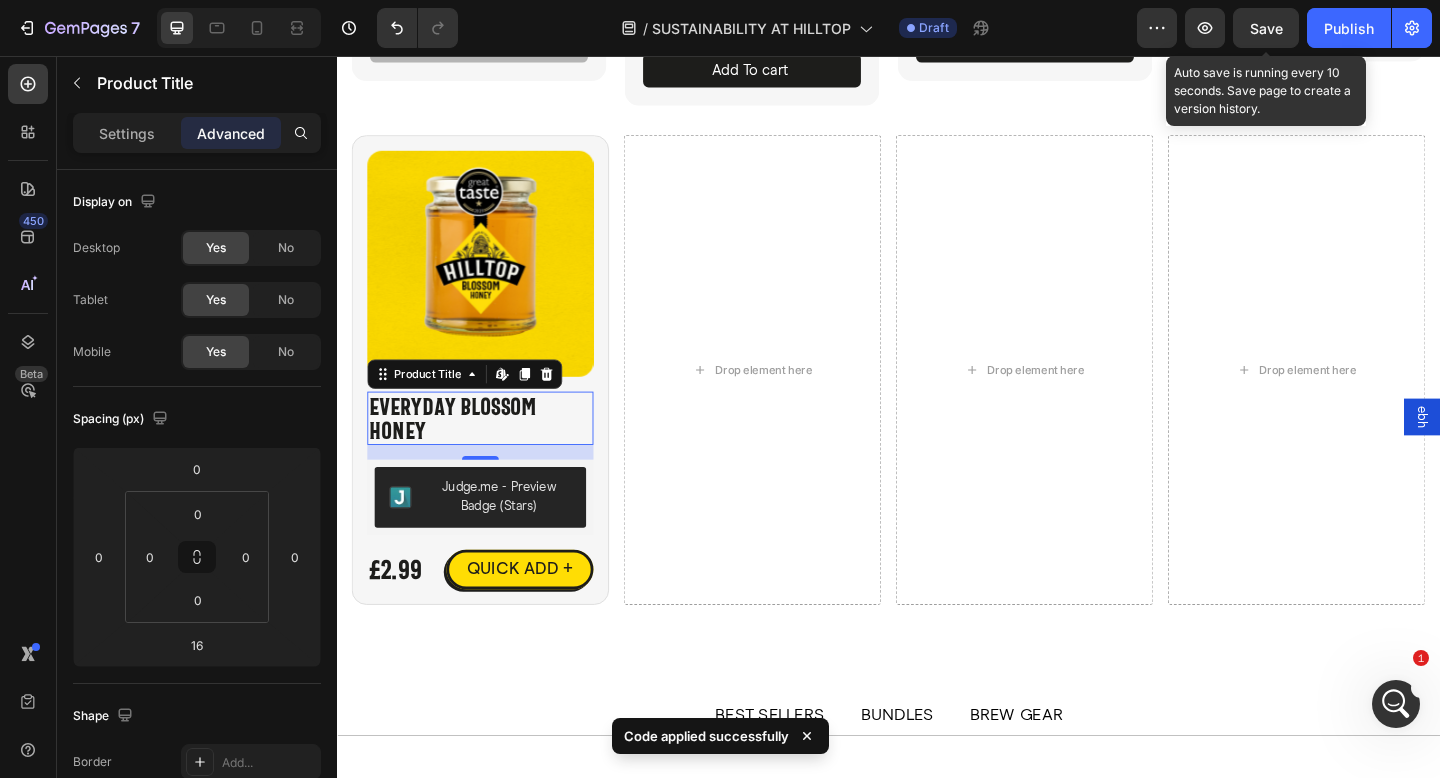 click on "Save" at bounding box center [1266, 28] 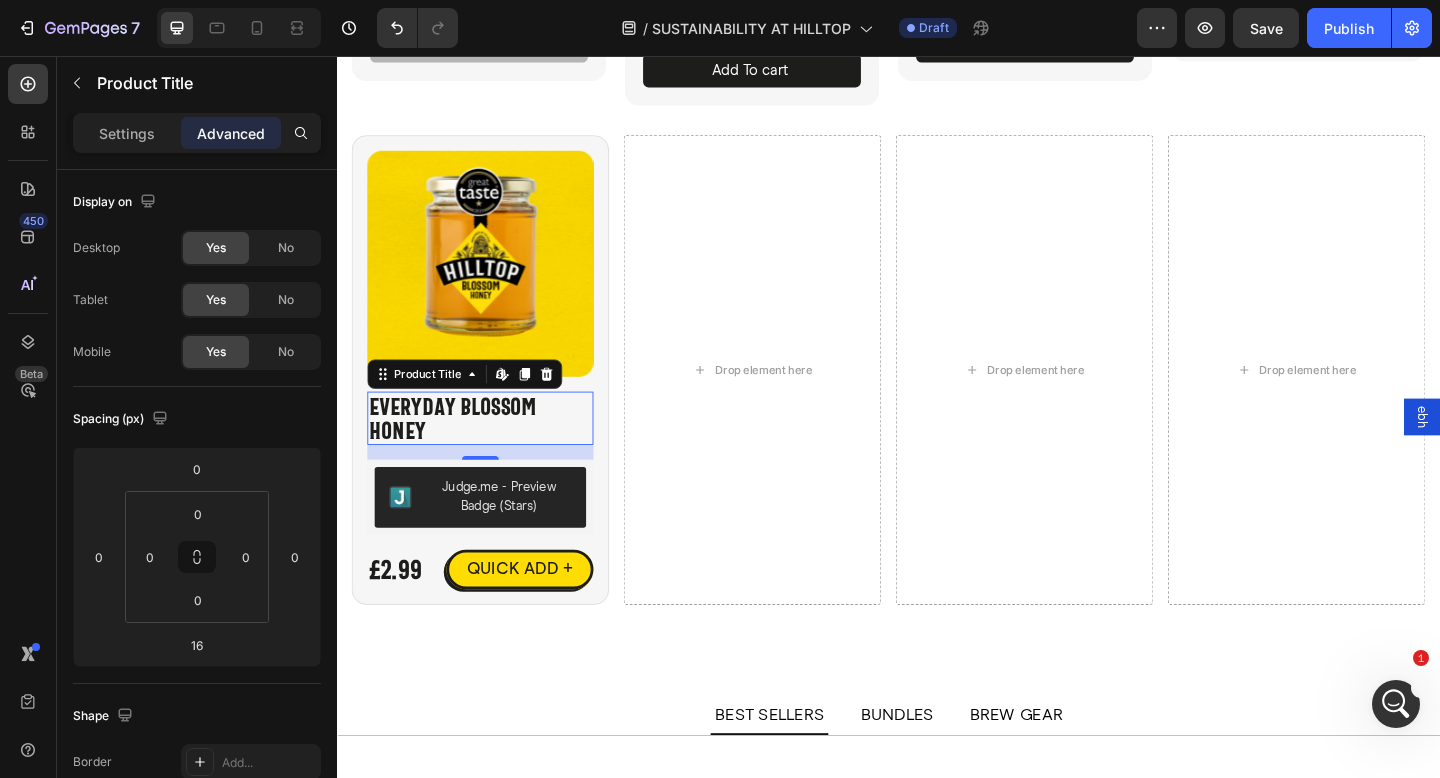 click 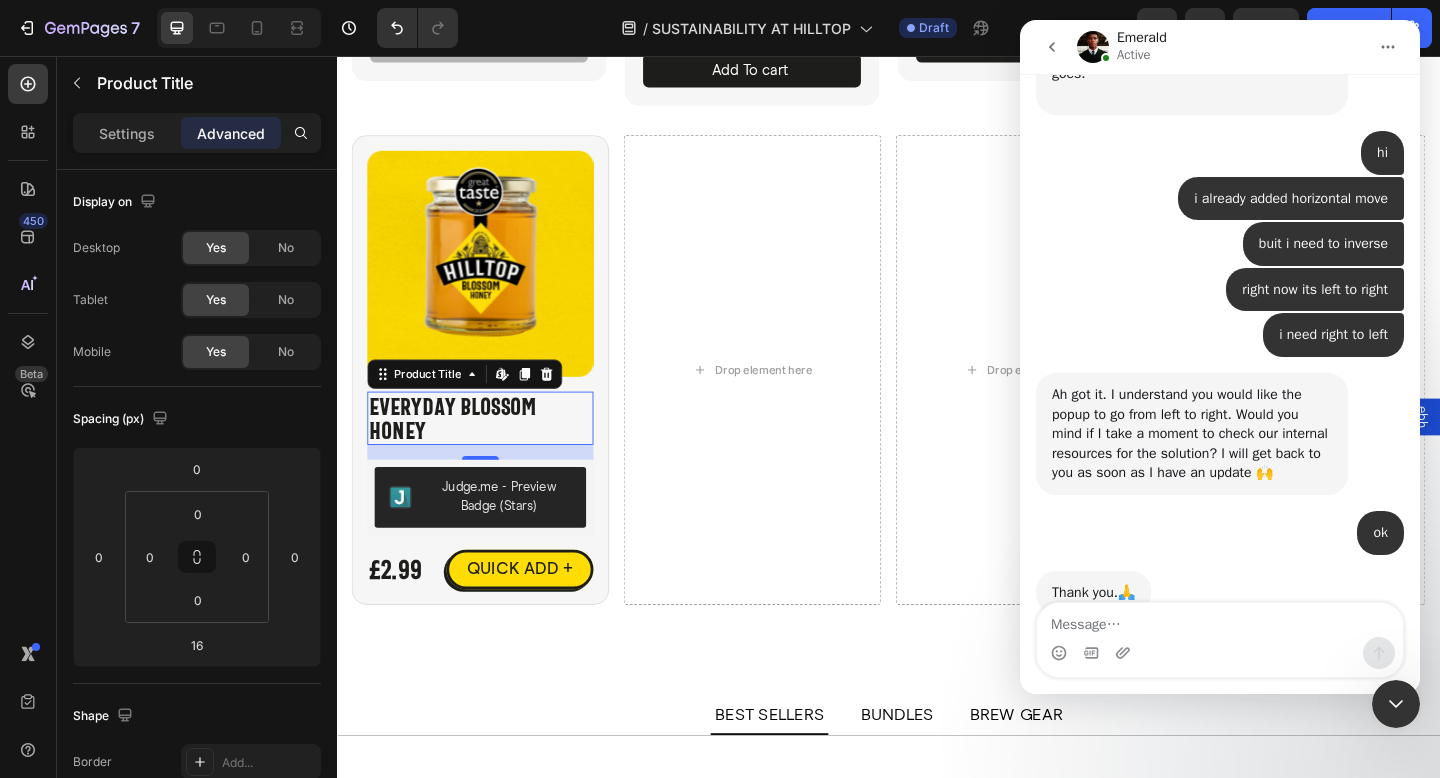 scroll, scrollTop: 1339, scrollLeft: 0, axis: vertical 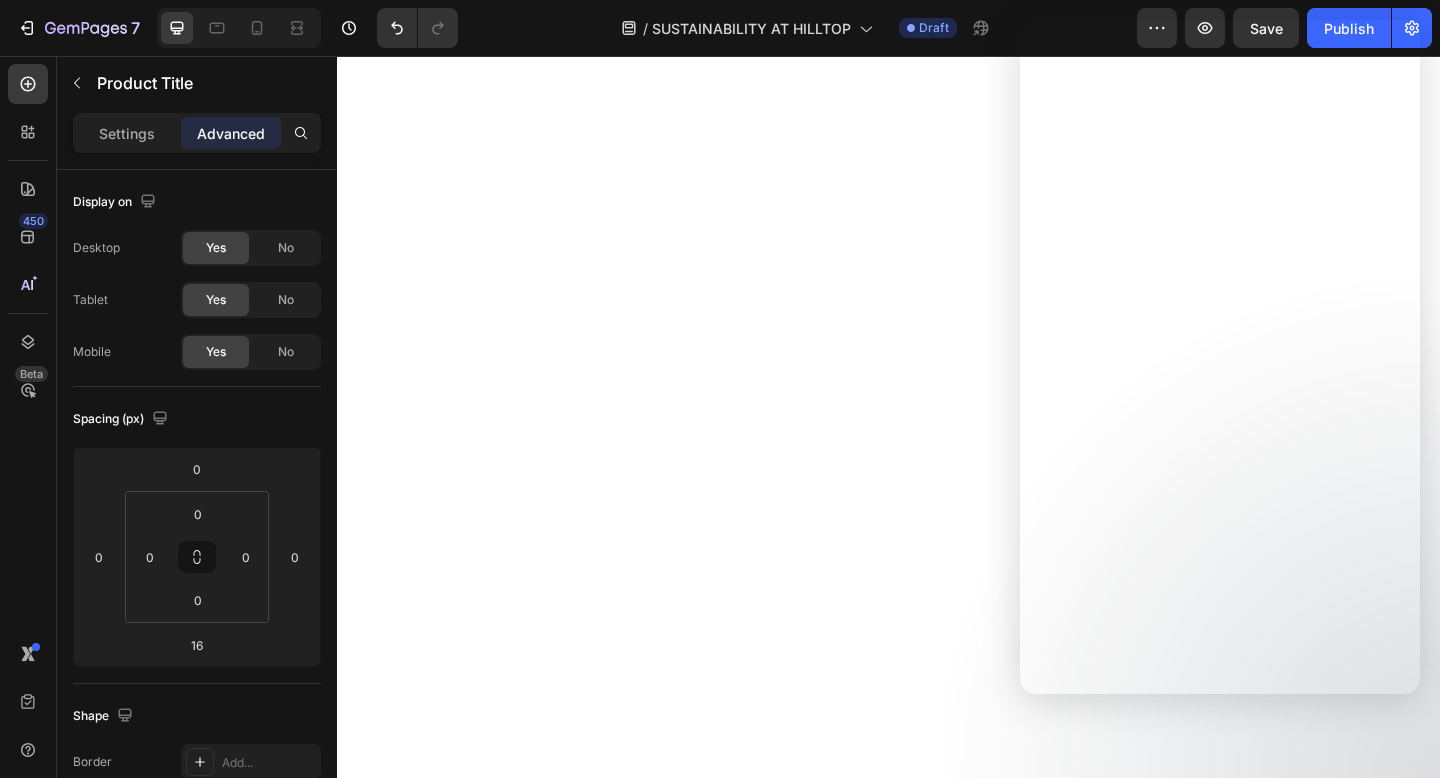 select on "574481186310718251" 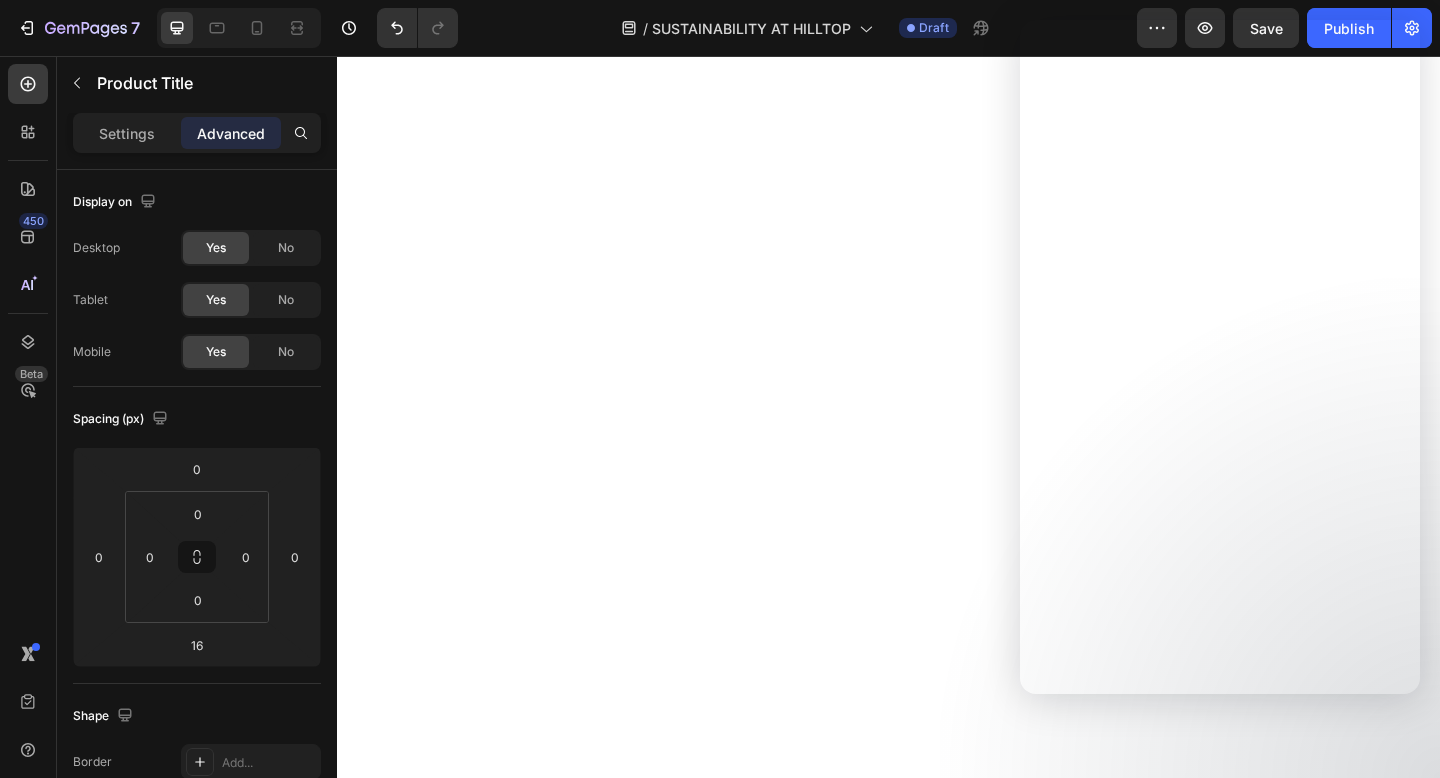 select on "574481186308948779" 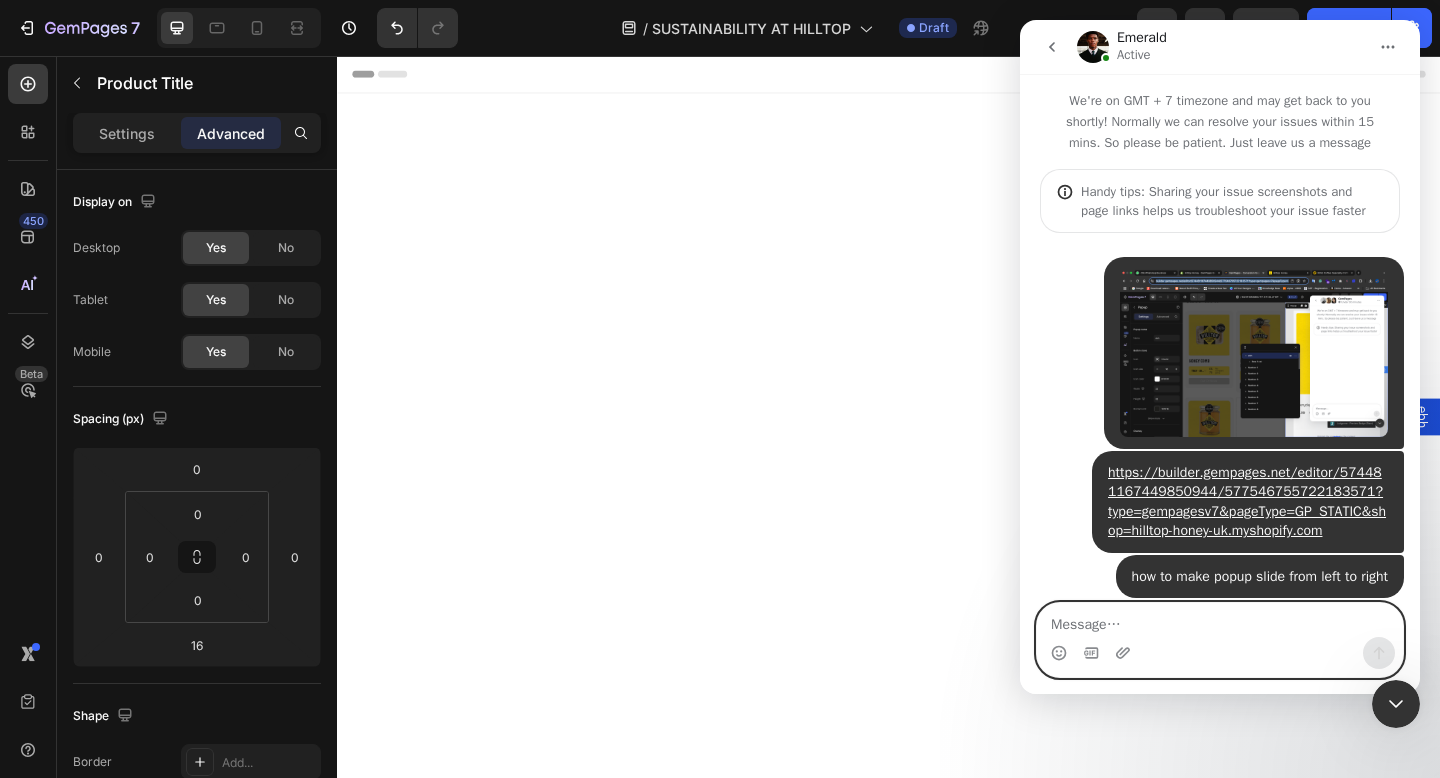 scroll, scrollTop: 0, scrollLeft: 0, axis: both 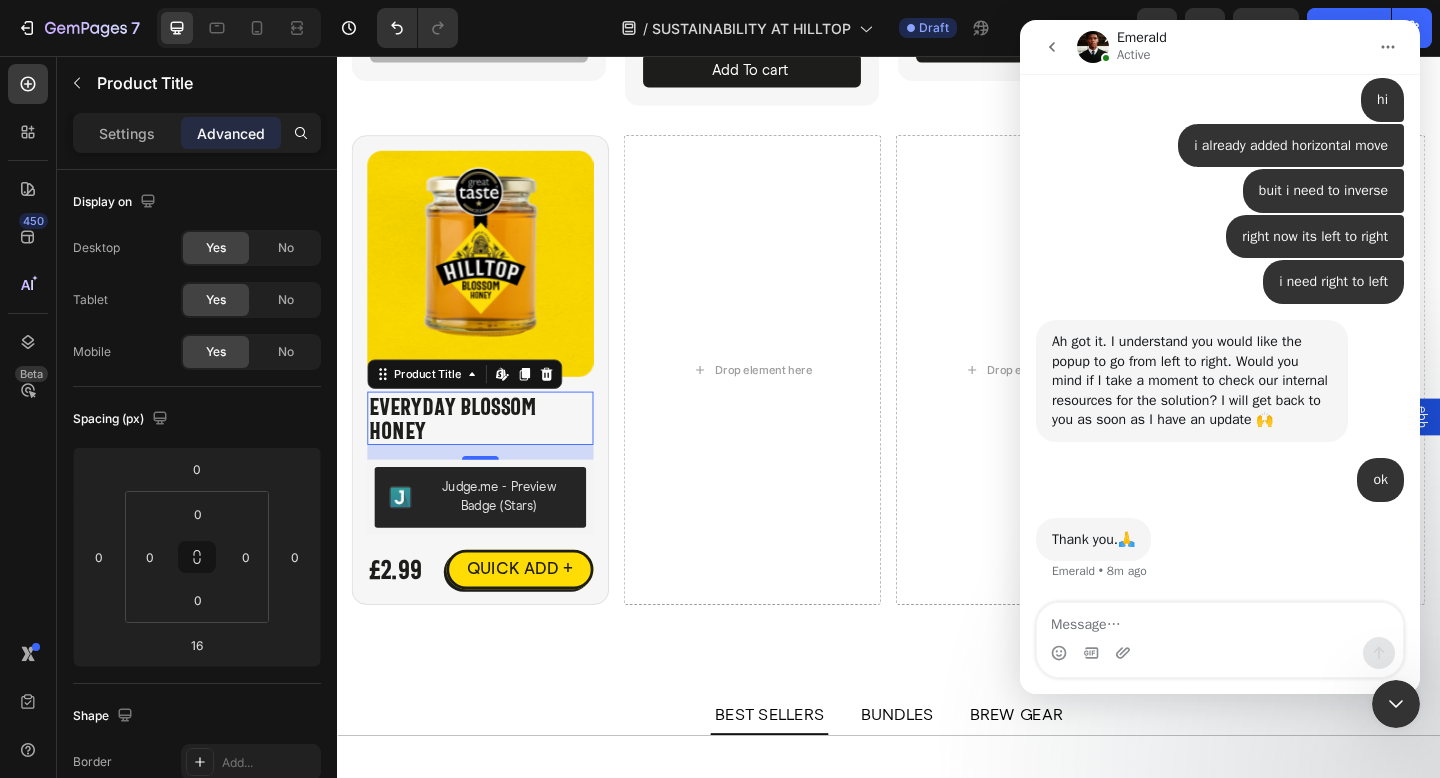 click 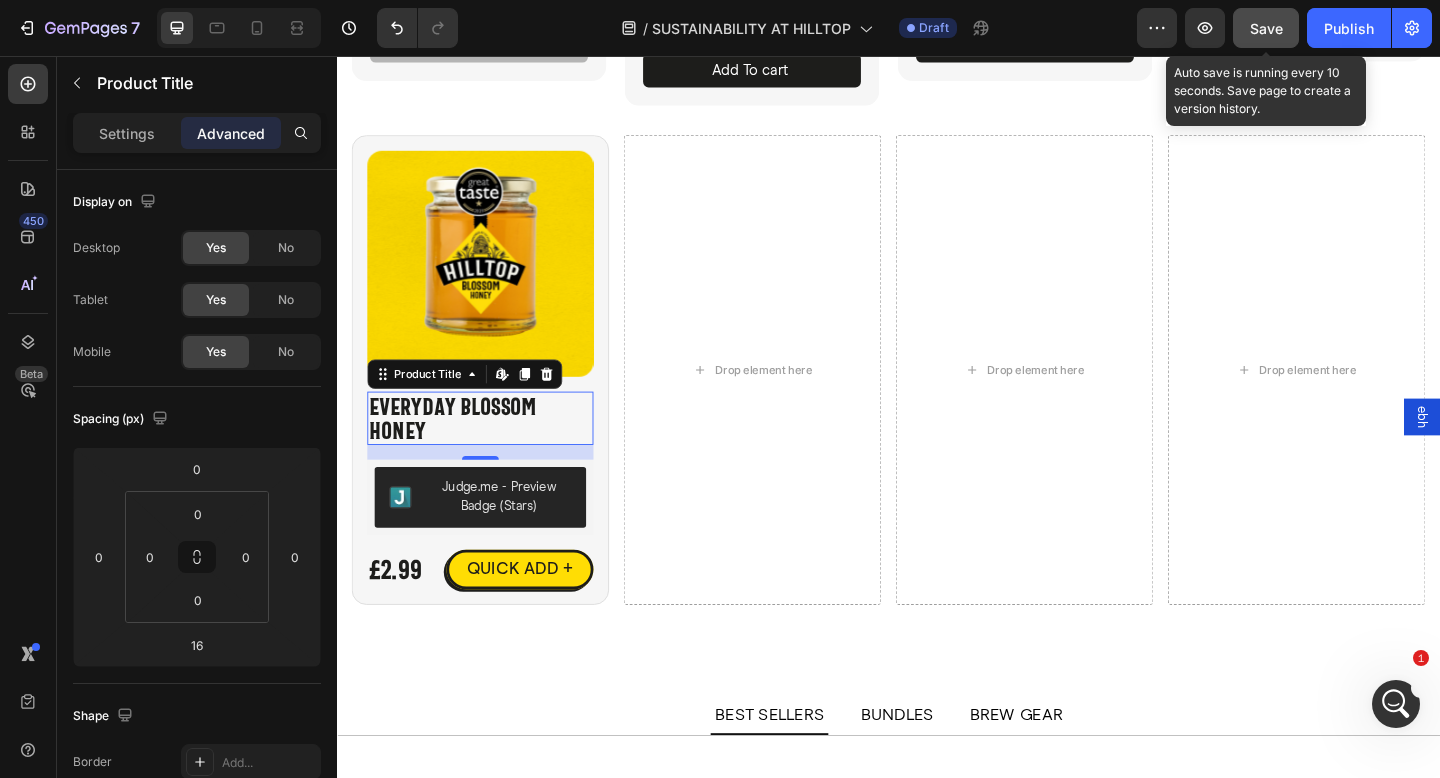 click on "Save" 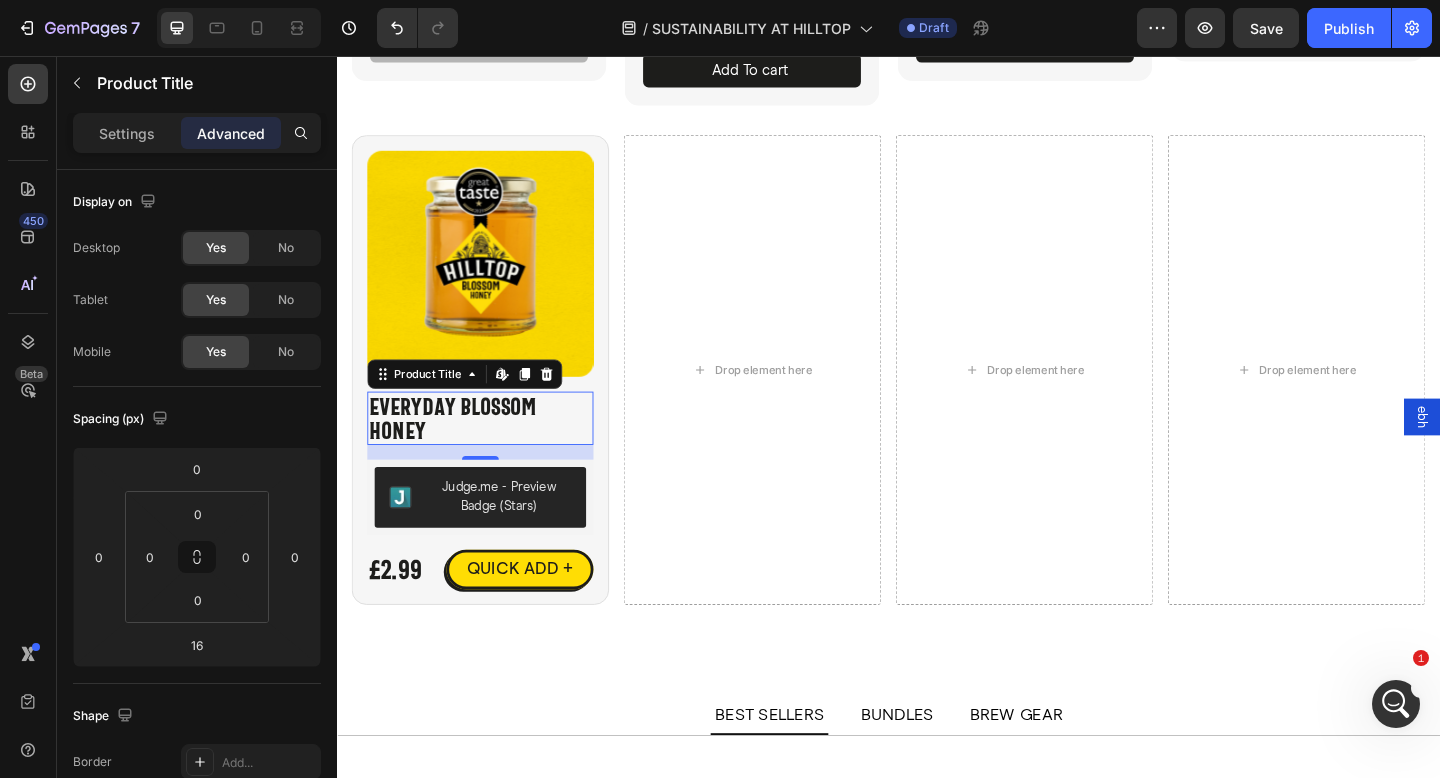 scroll, scrollTop: 1391, scrollLeft: 0, axis: vertical 